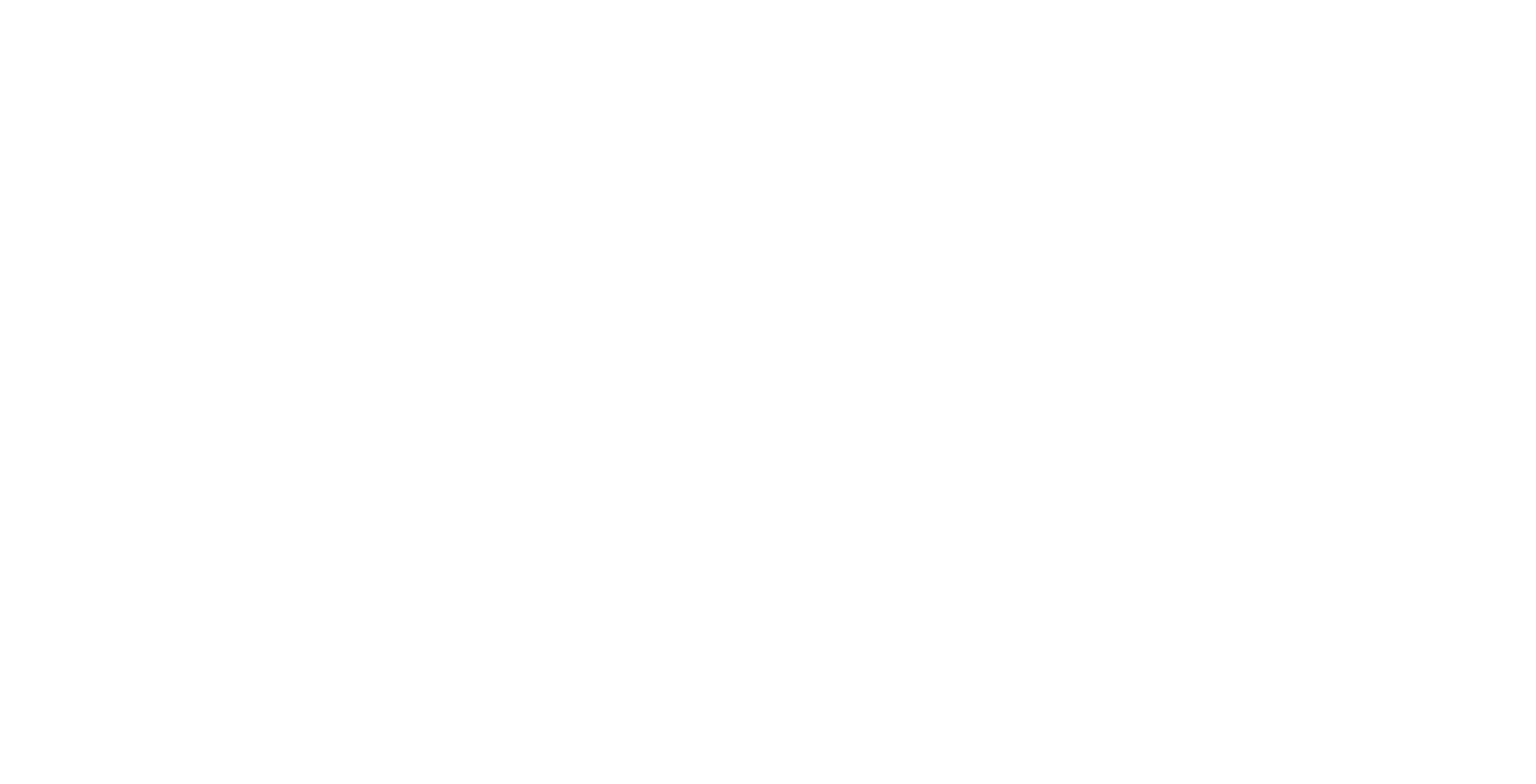 scroll, scrollTop: 0, scrollLeft: 0, axis: both 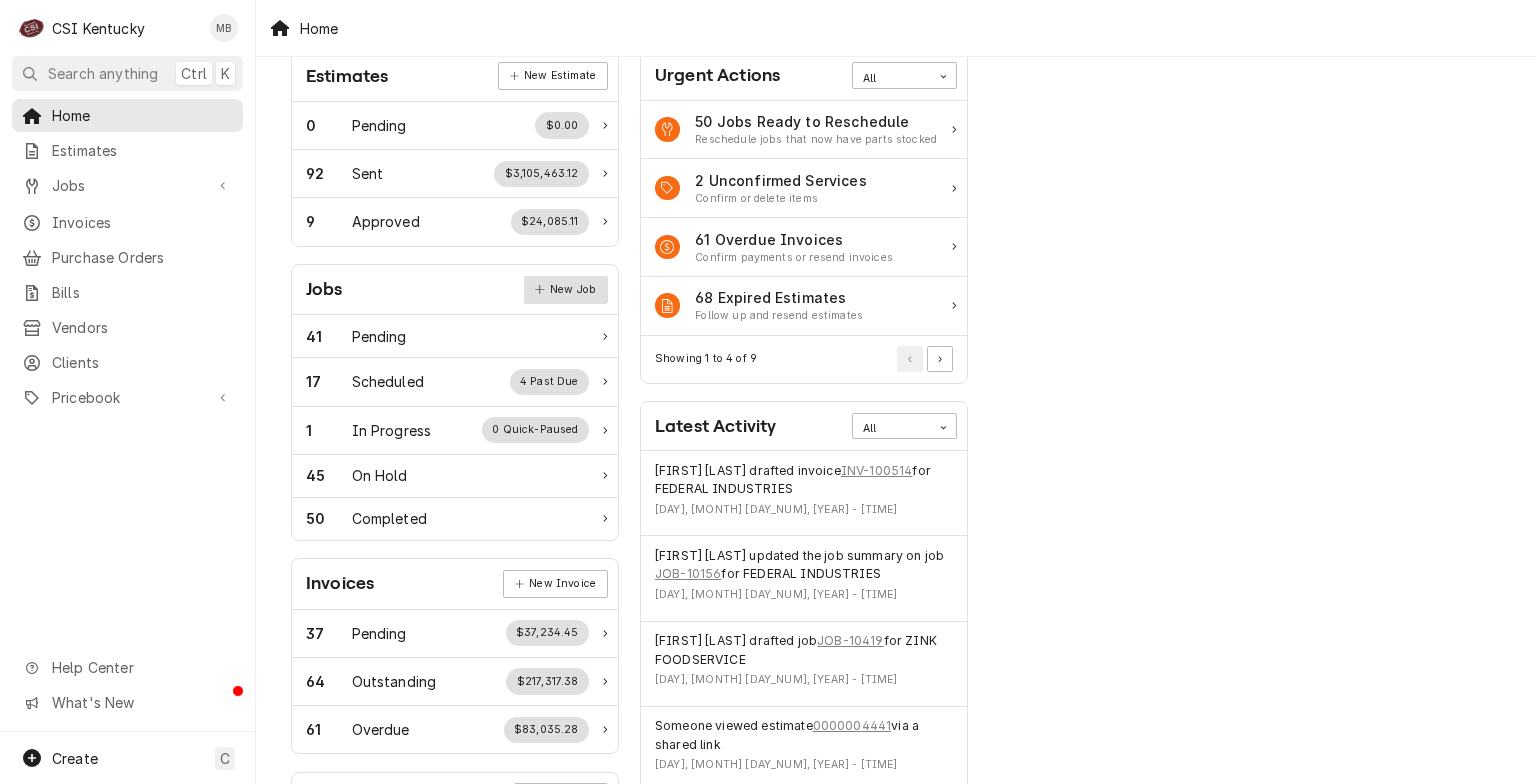 click on "New Job" at bounding box center [566, 290] 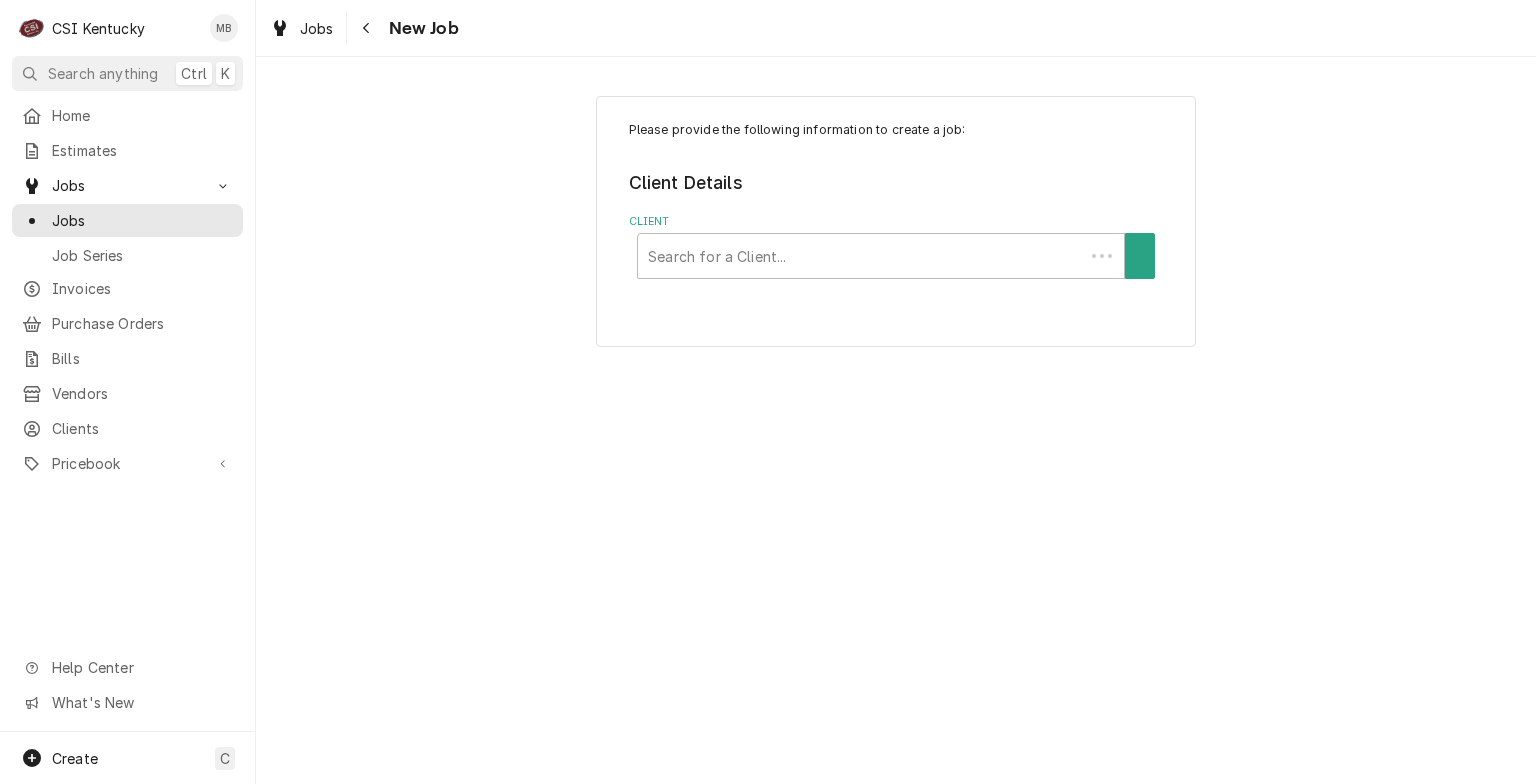 scroll, scrollTop: 0, scrollLeft: 0, axis: both 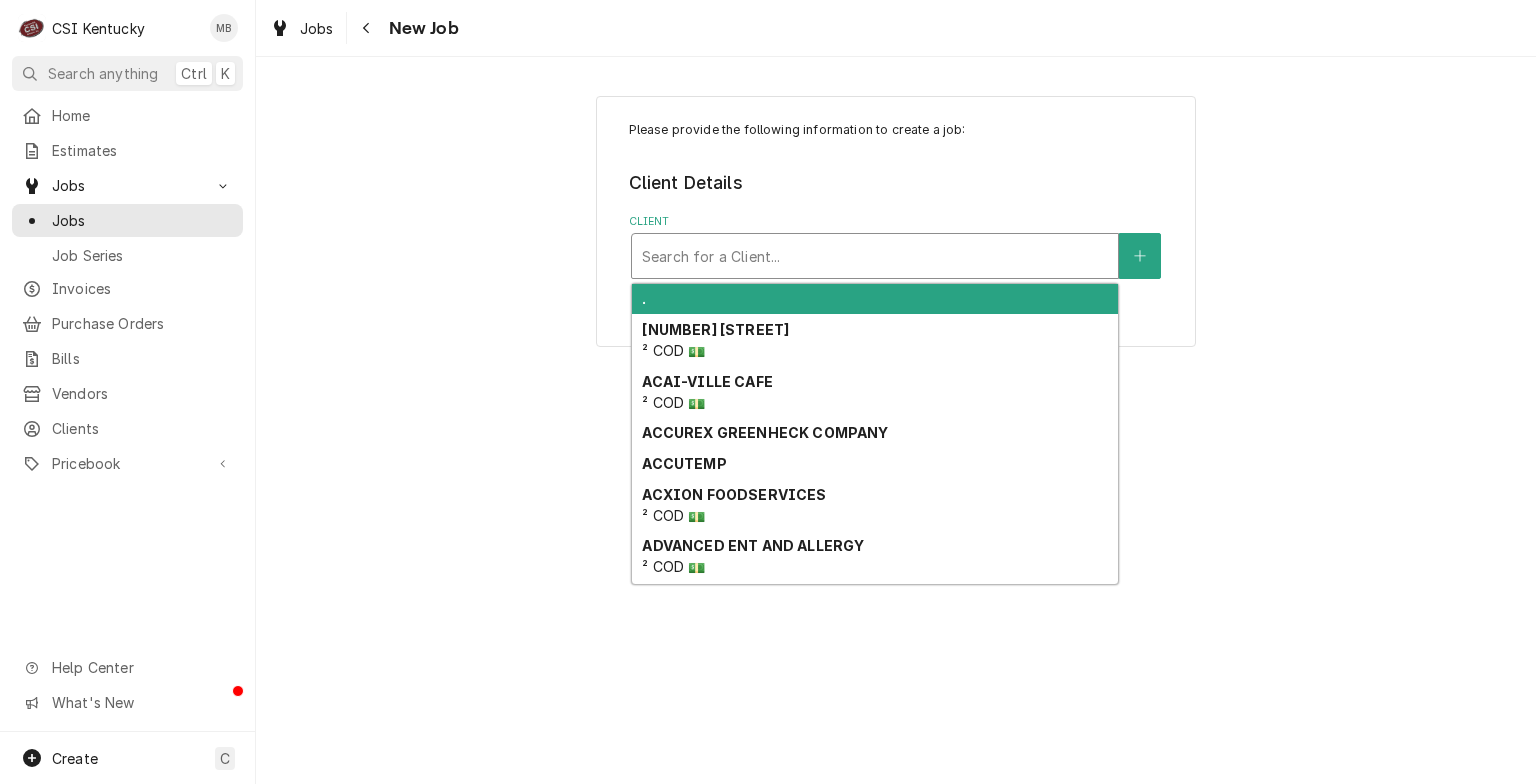 click at bounding box center (875, 256) 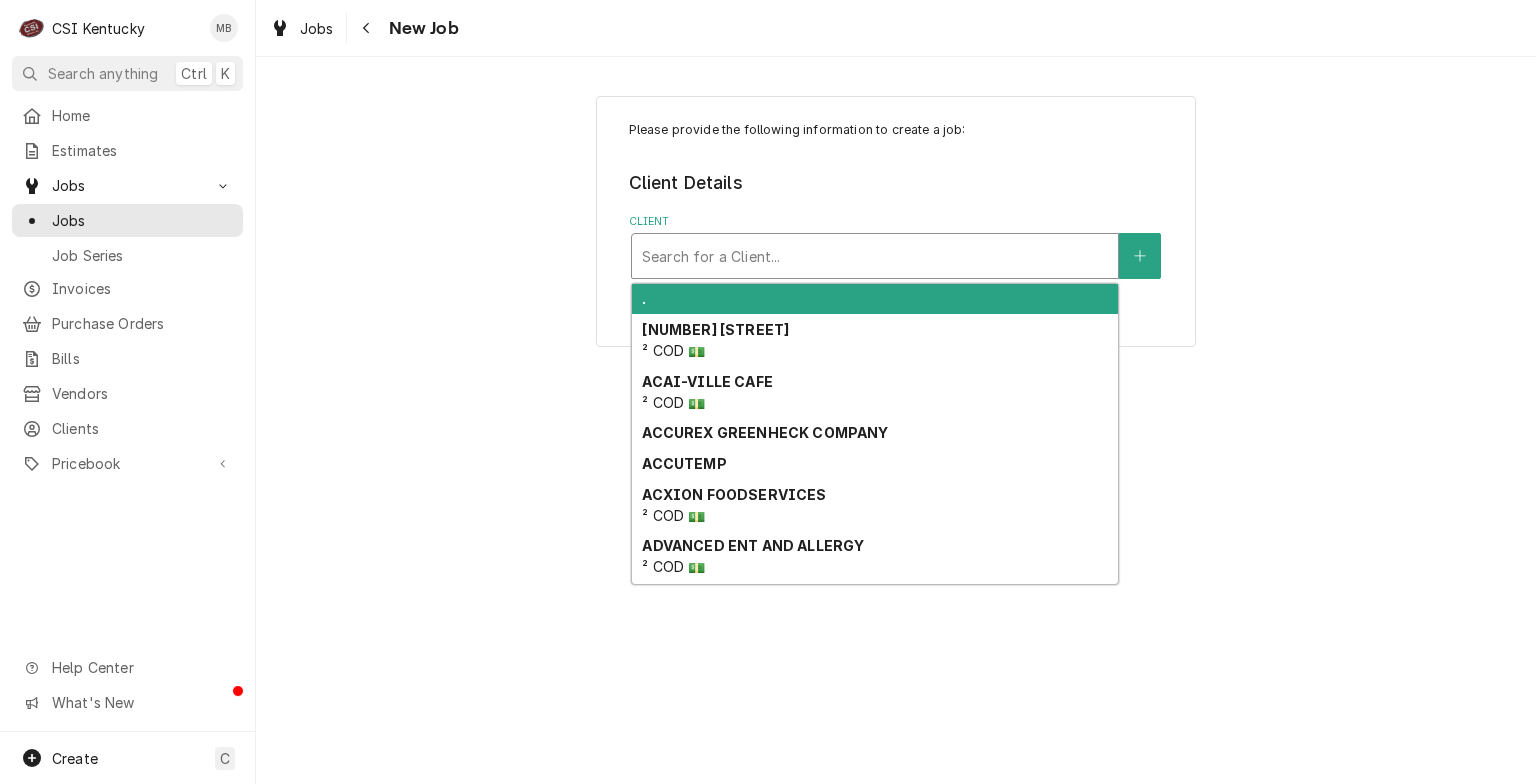 click at bounding box center [875, 256] 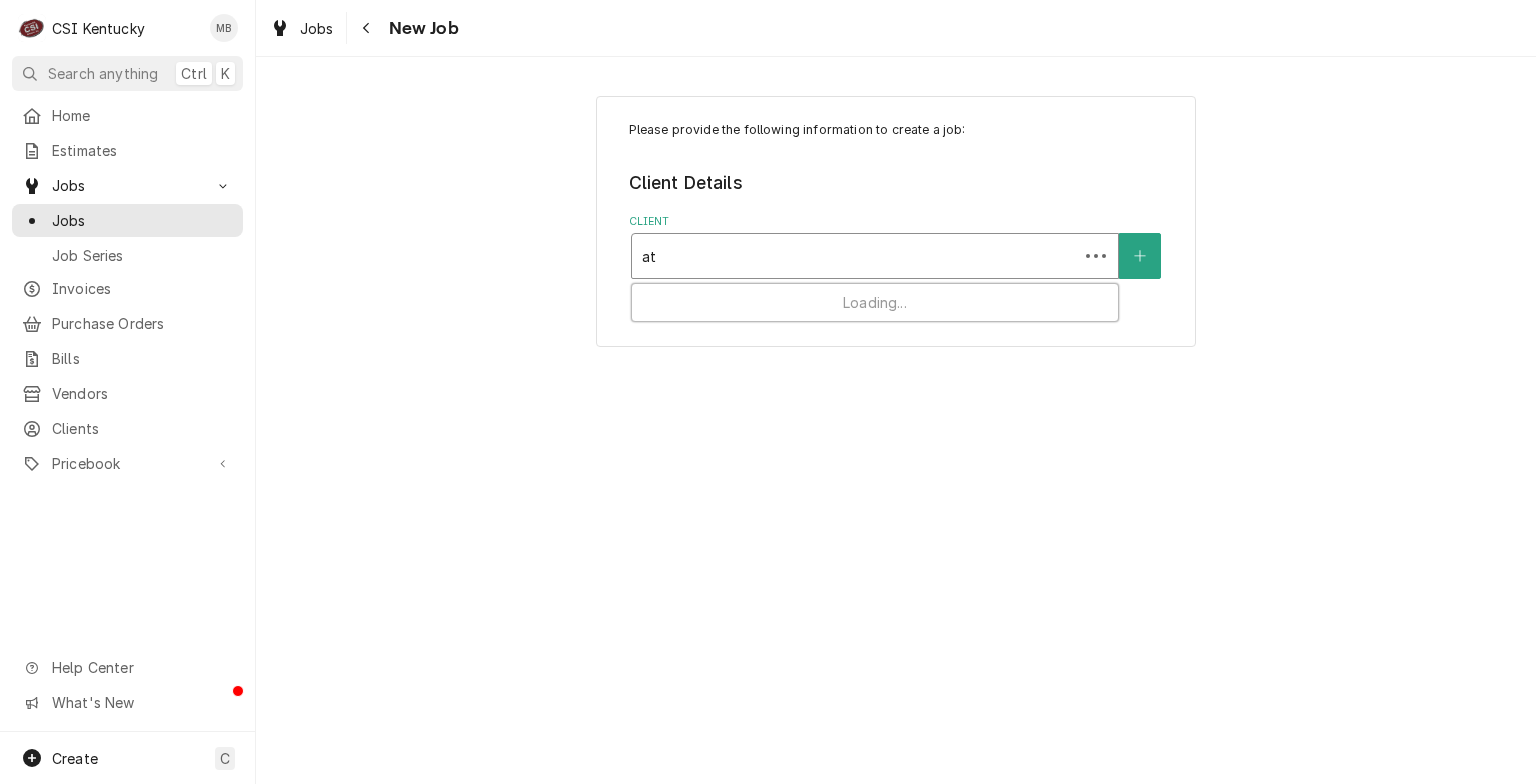 type on "a" 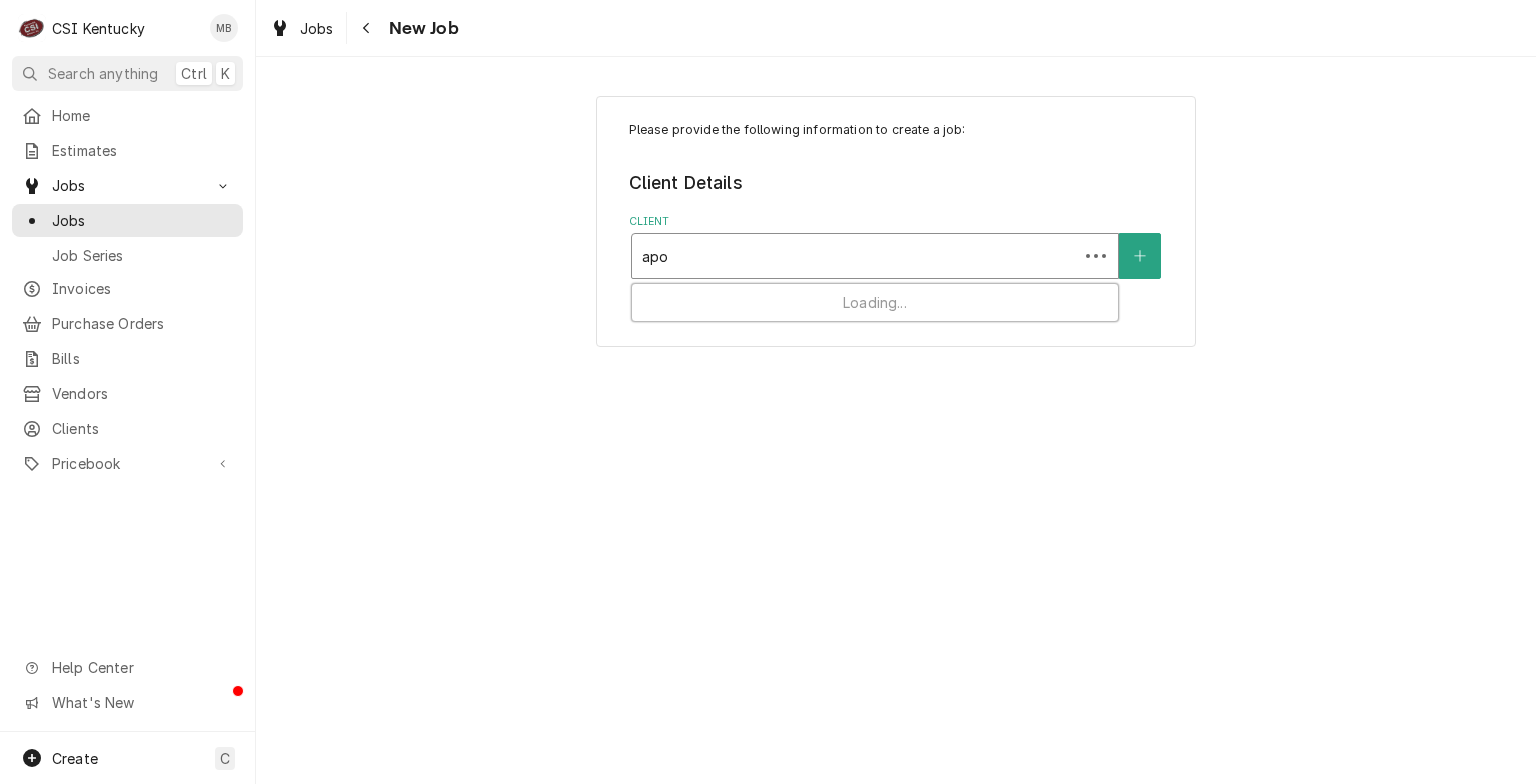 type on "apoc" 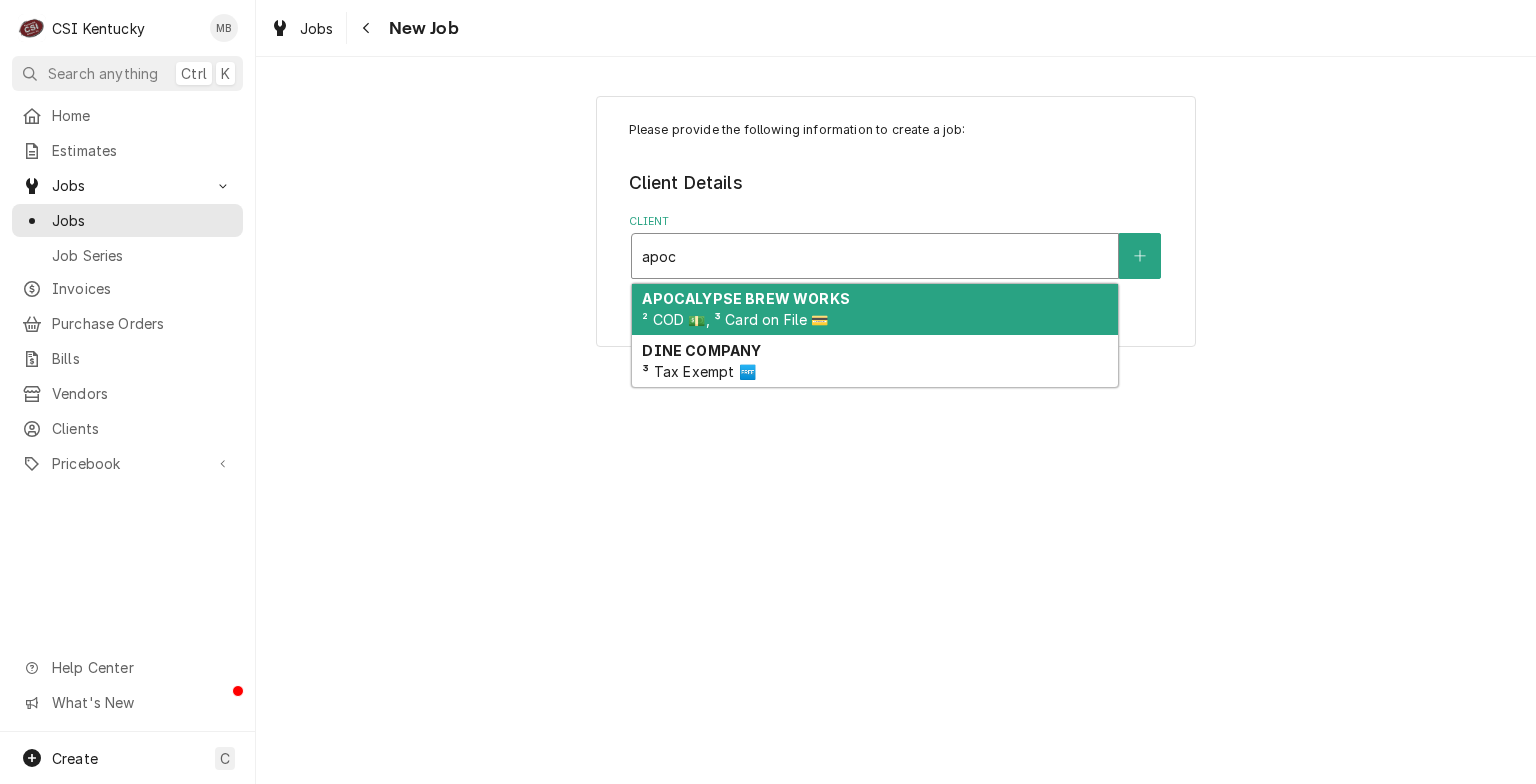 click on "APOCALYPSE BREW WORKS ² COD 💵, ³ Card on File 💳" at bounding box center [875, 310] 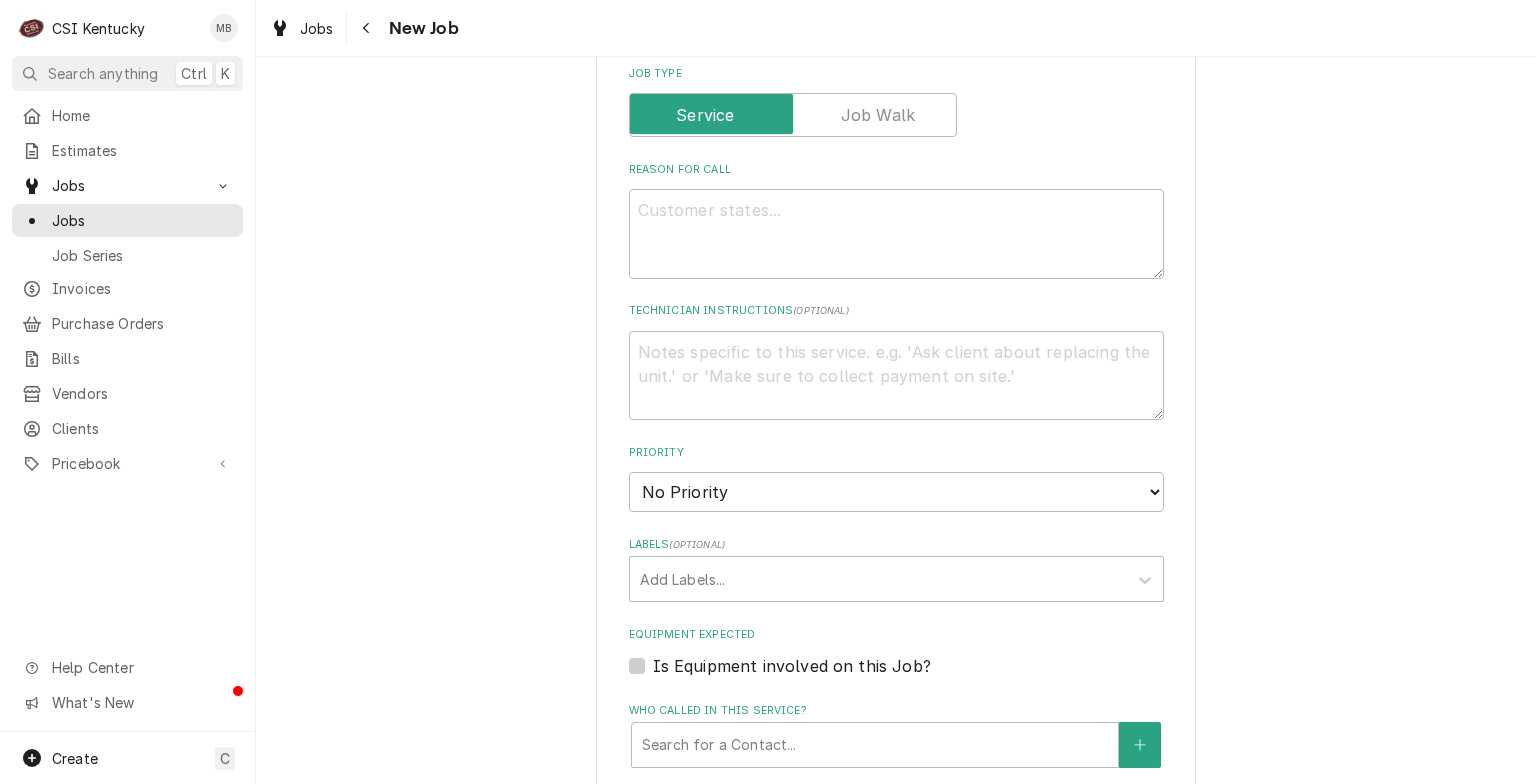 scroll, scrollTop: 800, scrollLeft: 0, axis: vertical 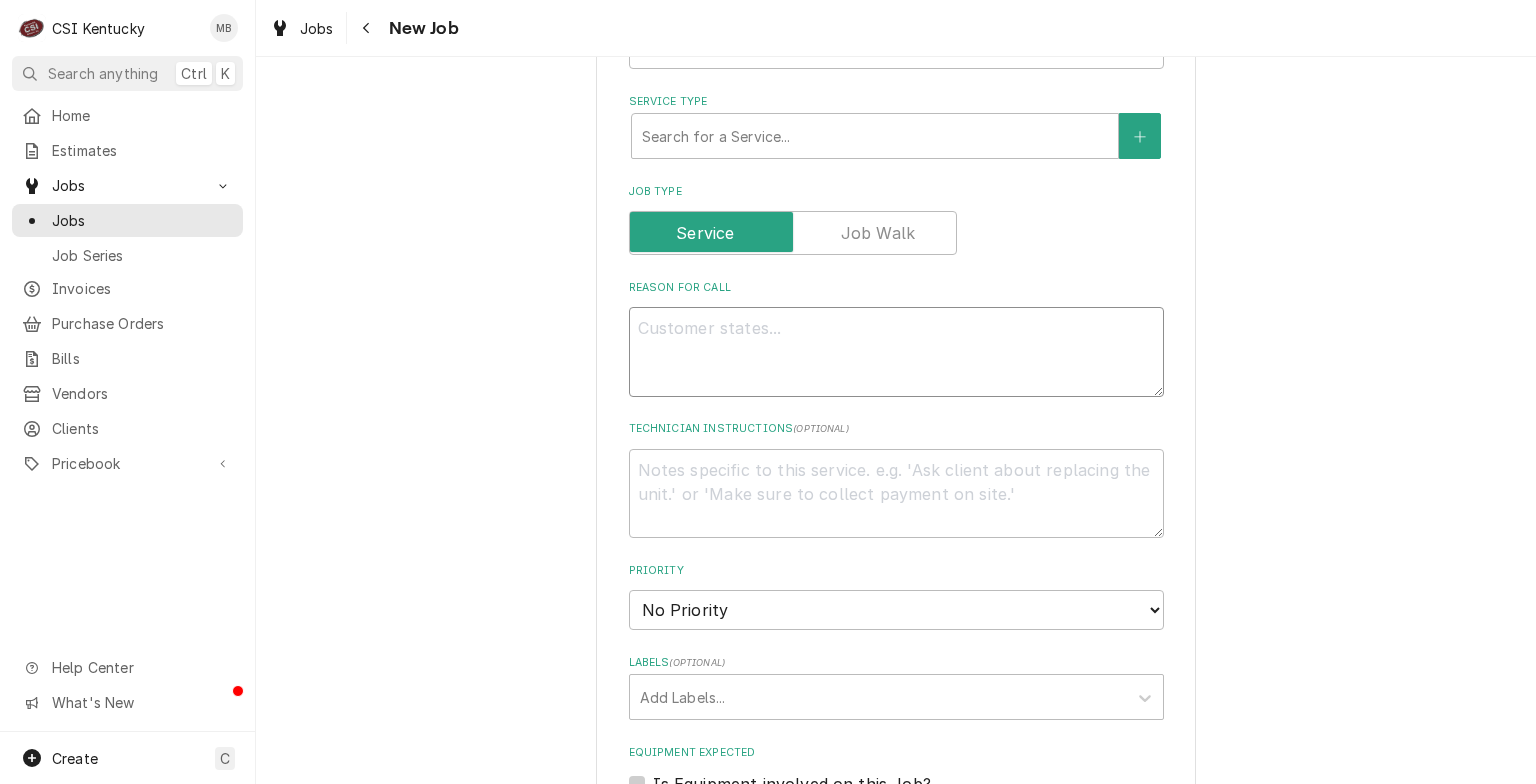 click on "Reason For Call" at bounding box center (896, 352) 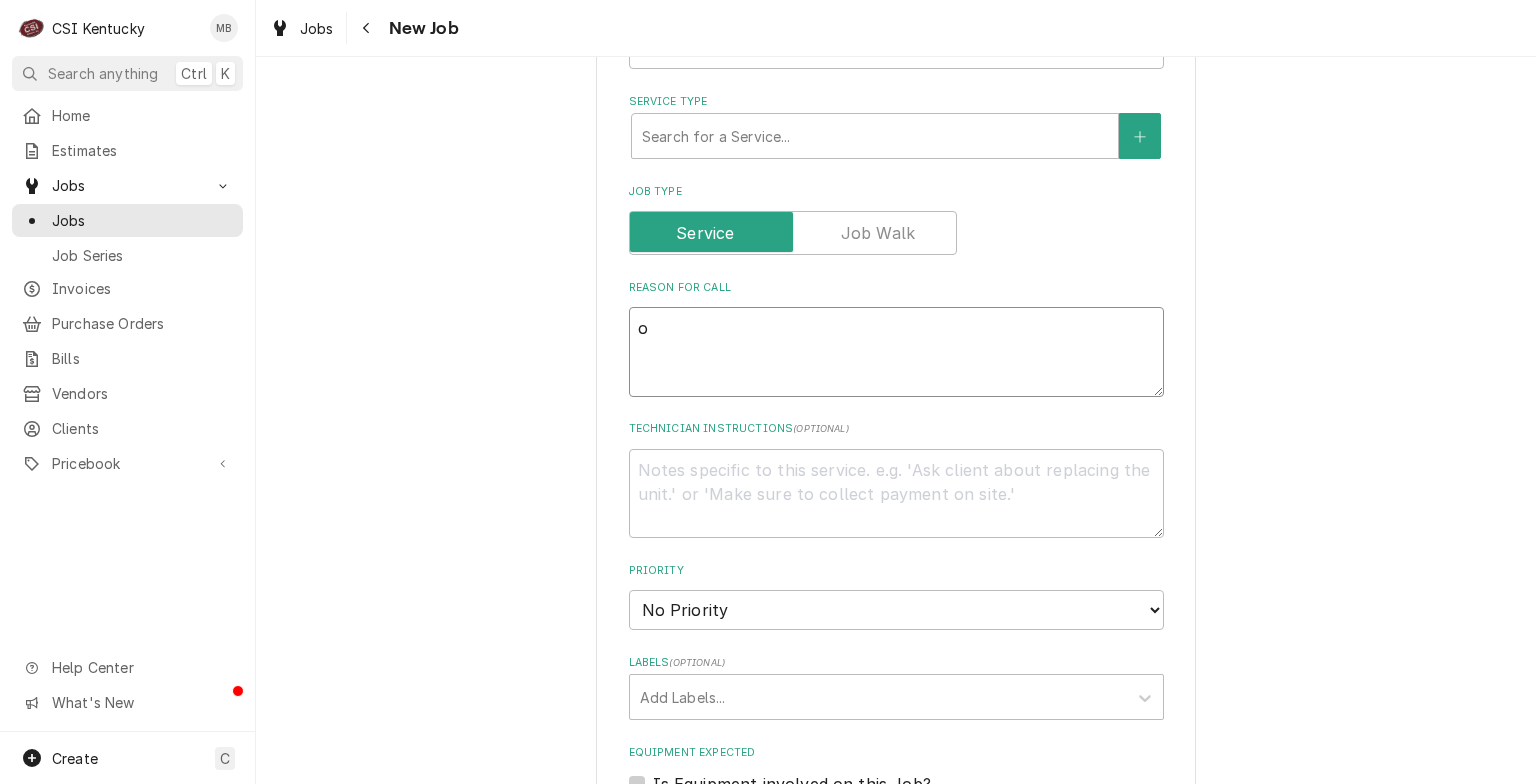 type on "x" 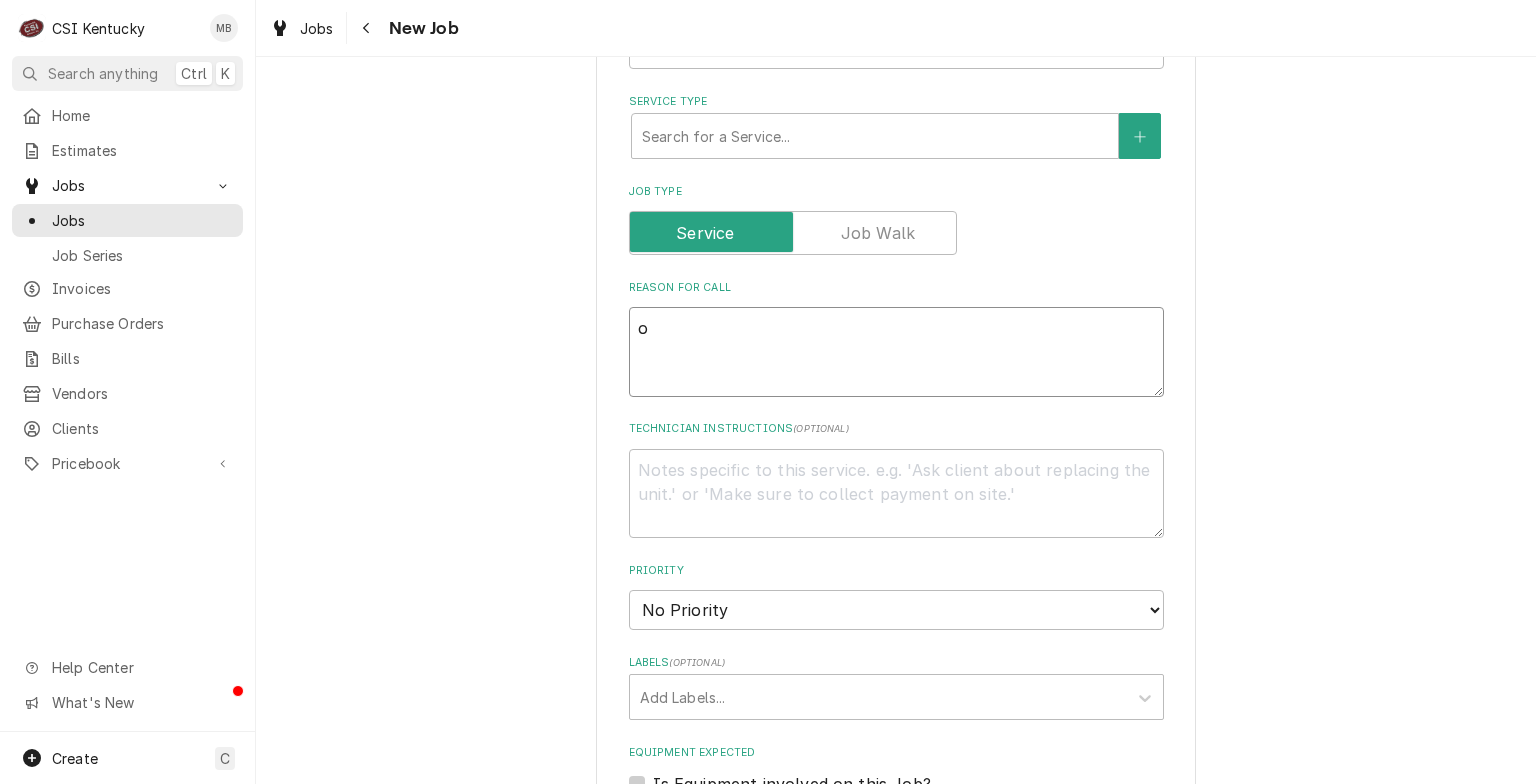 type on "on" 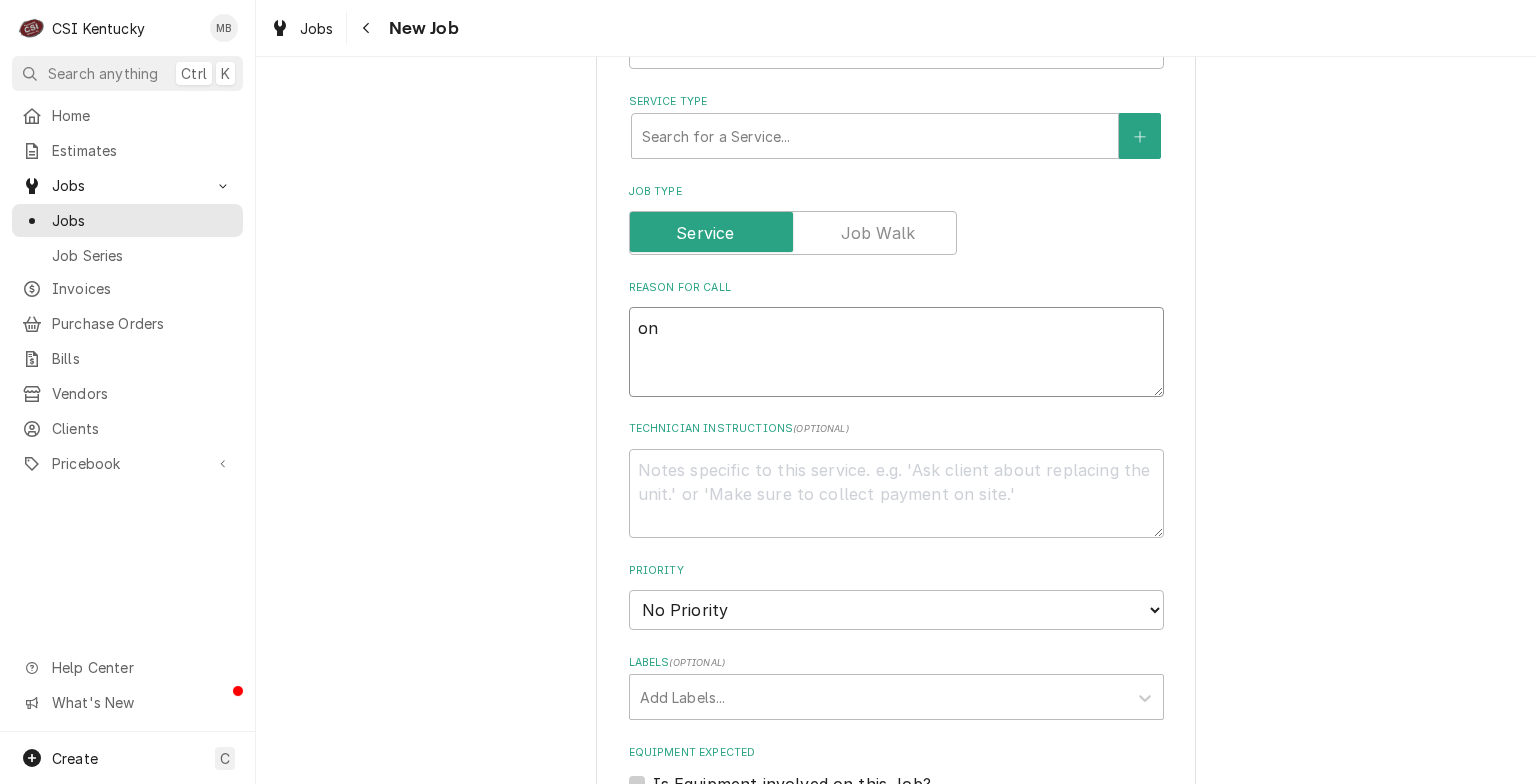 type on "x" 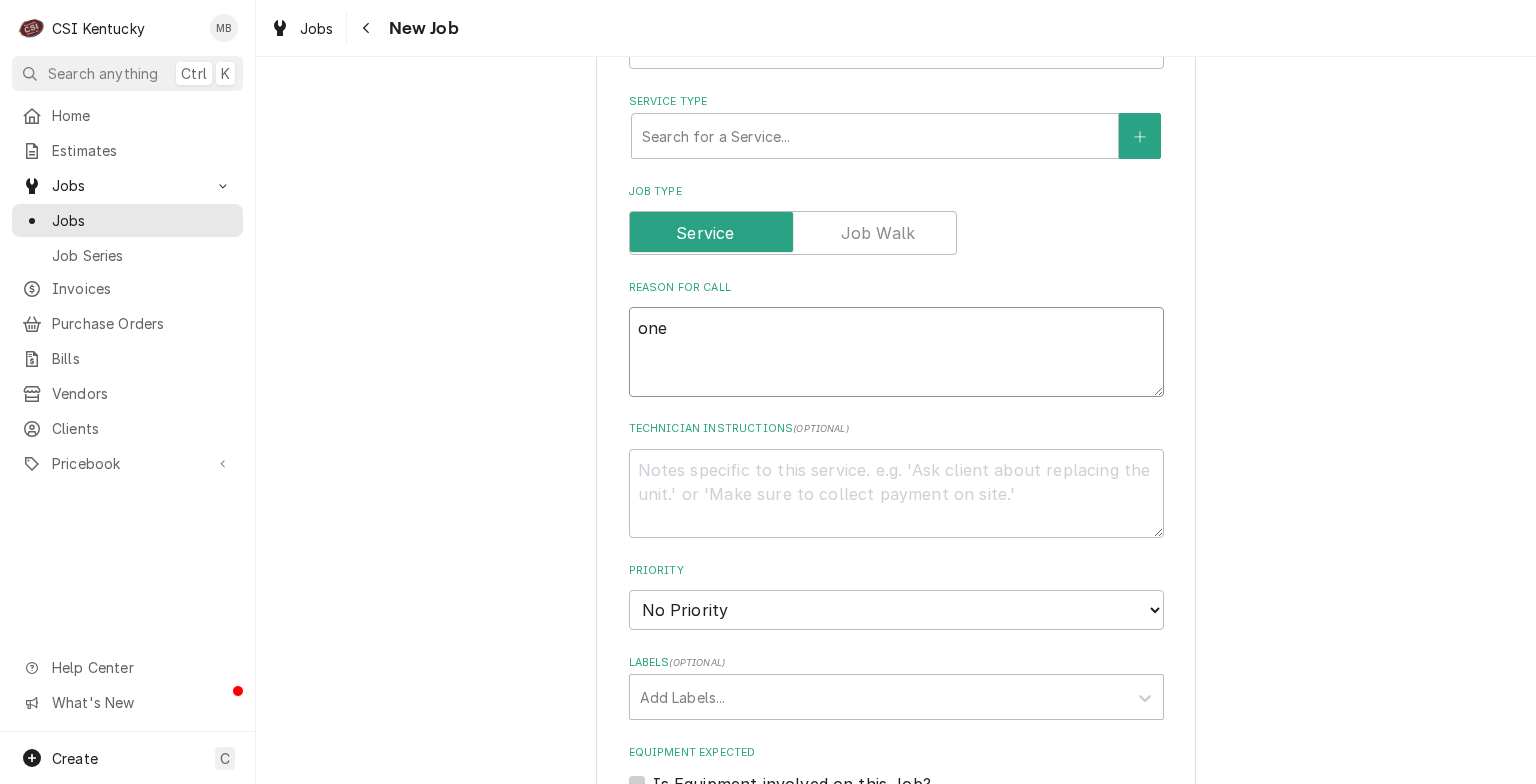 type on "x" 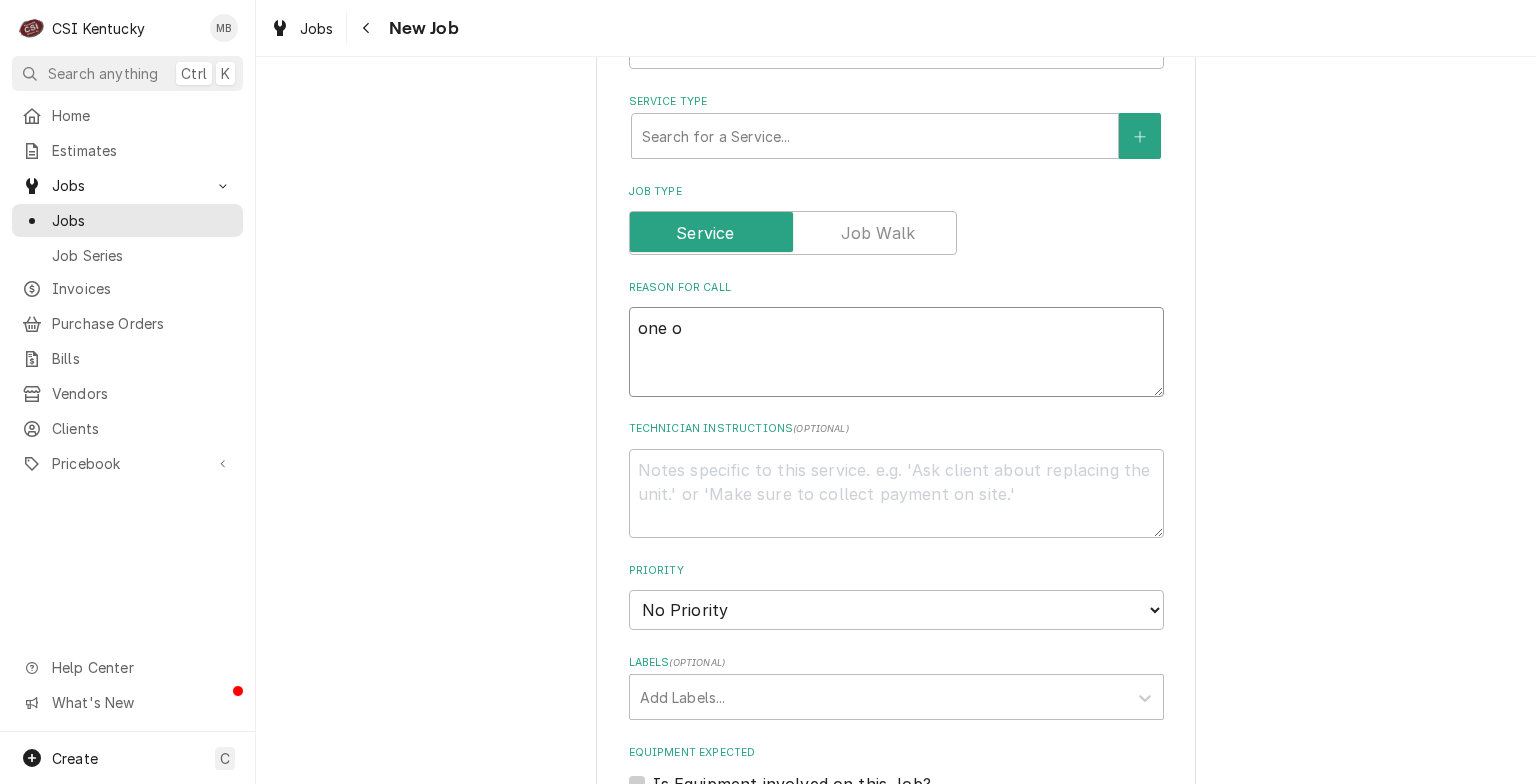 type on "x" 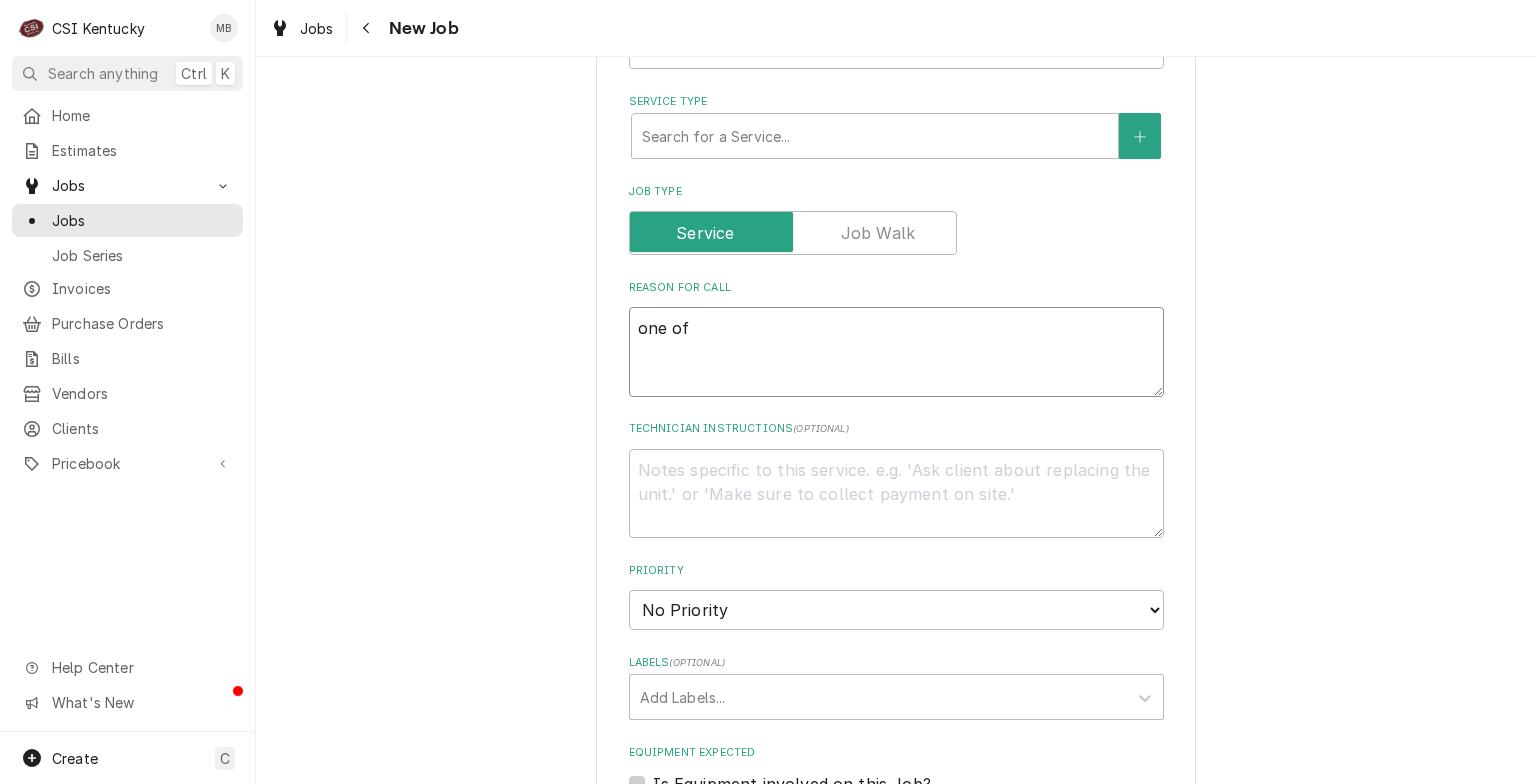 type on "one of" 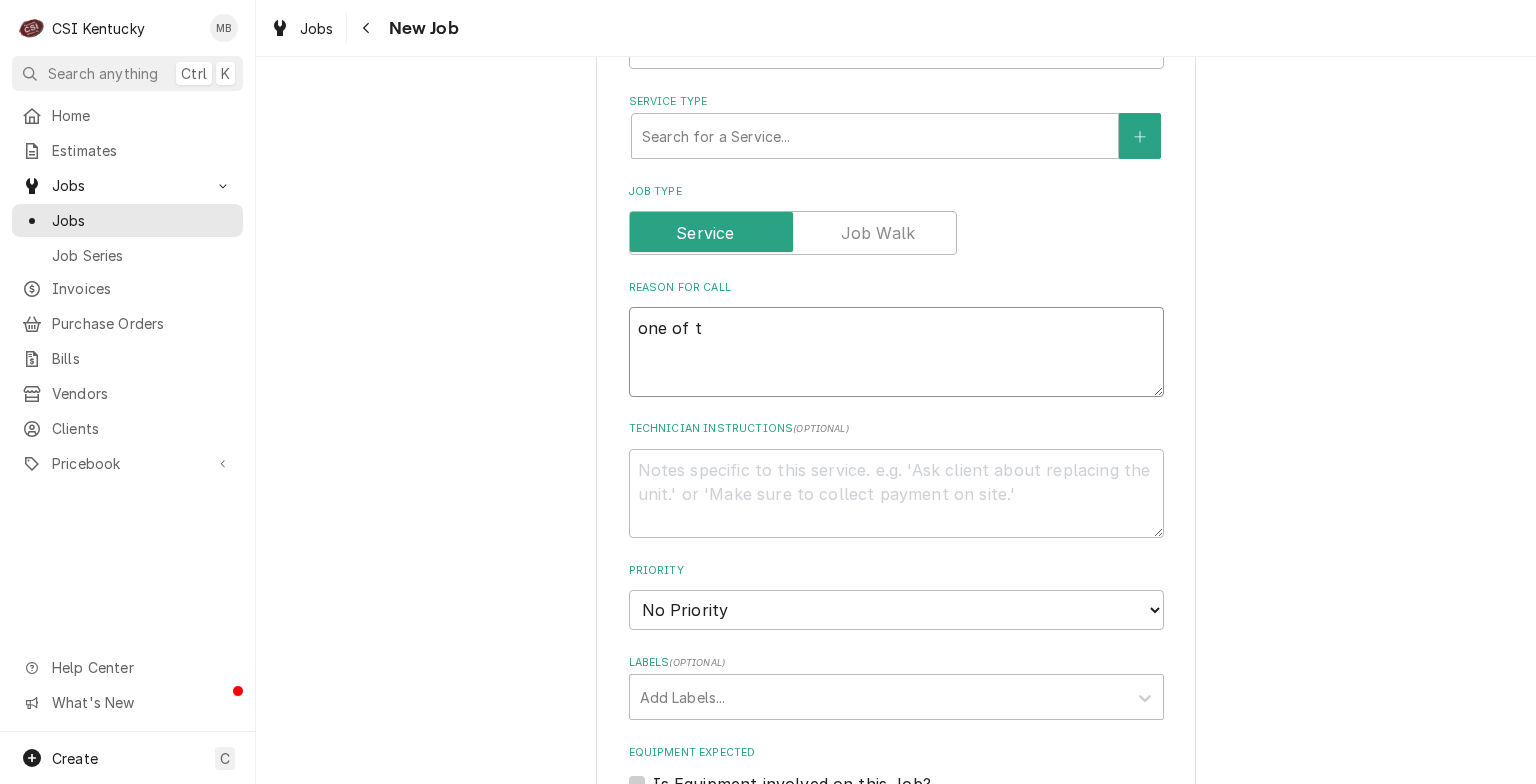 type on "x" 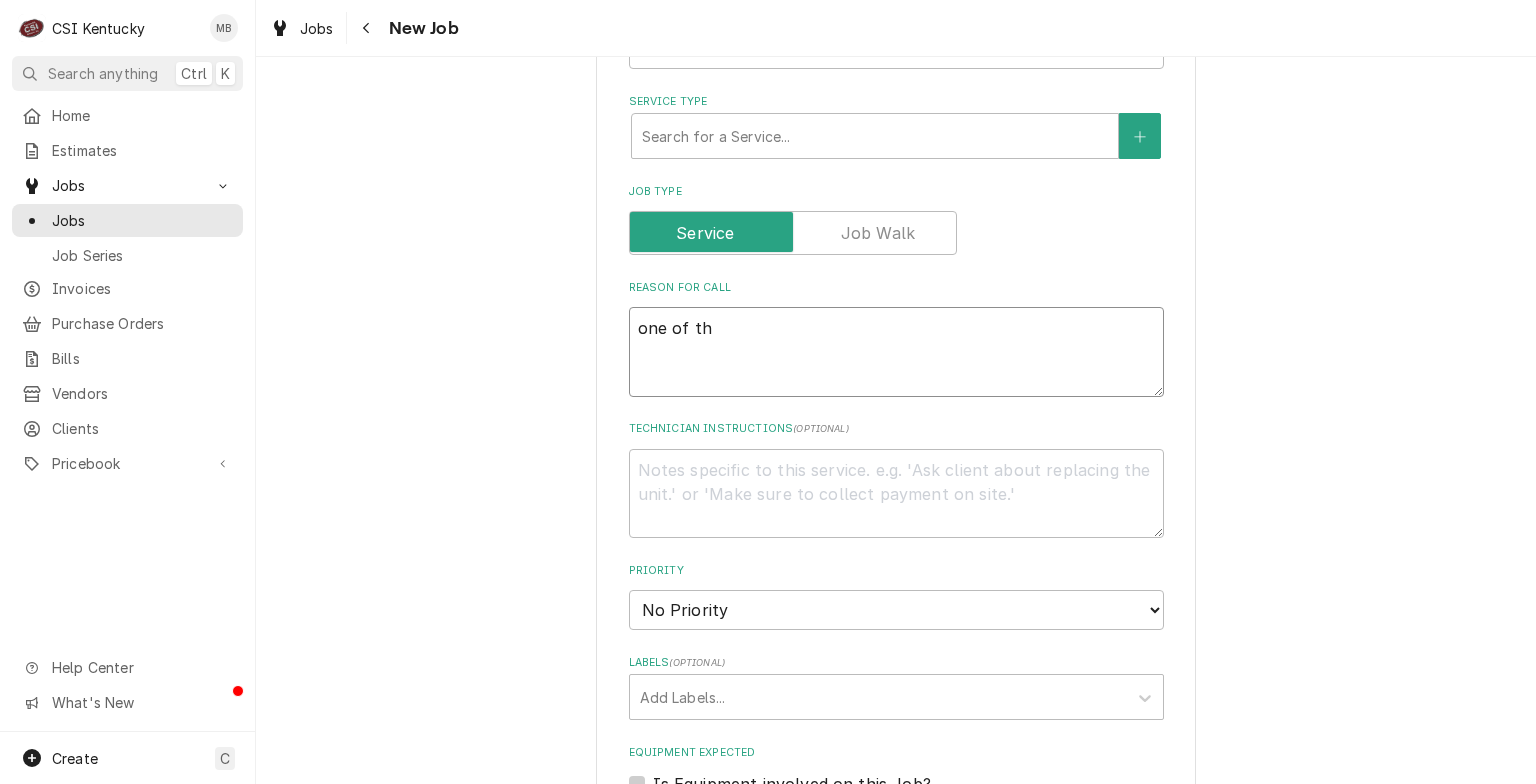 type on "x" 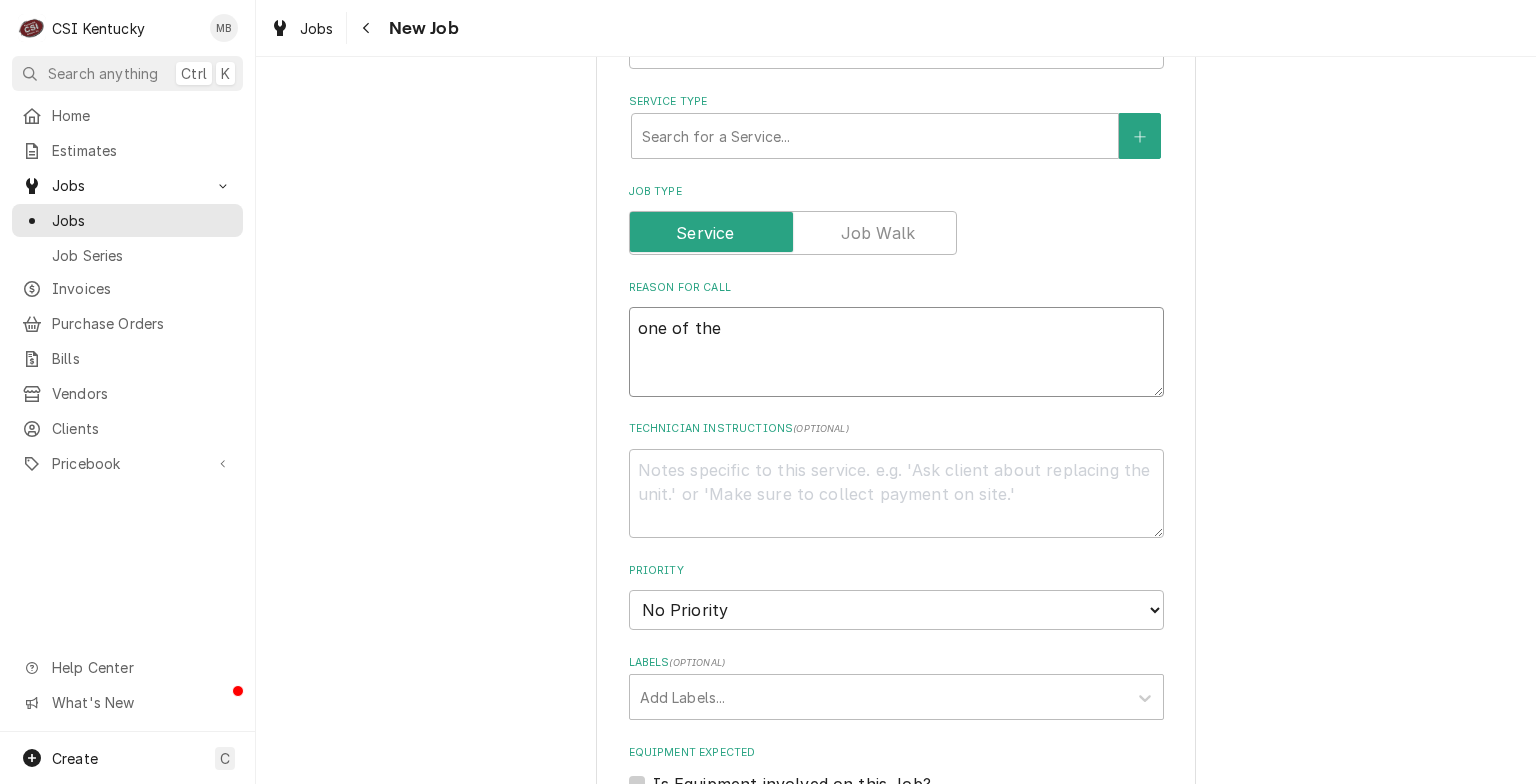 type on "x" 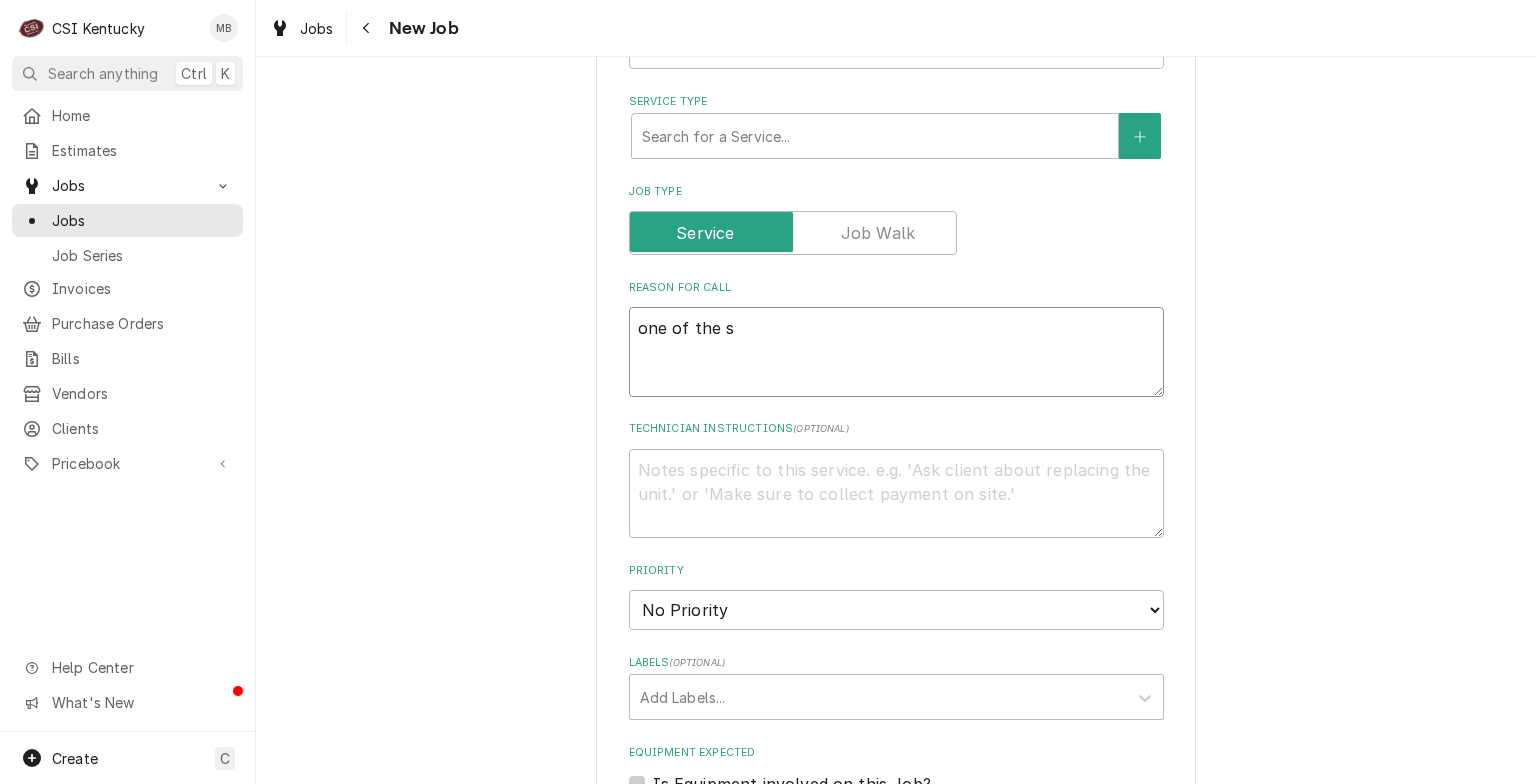 type on "x" 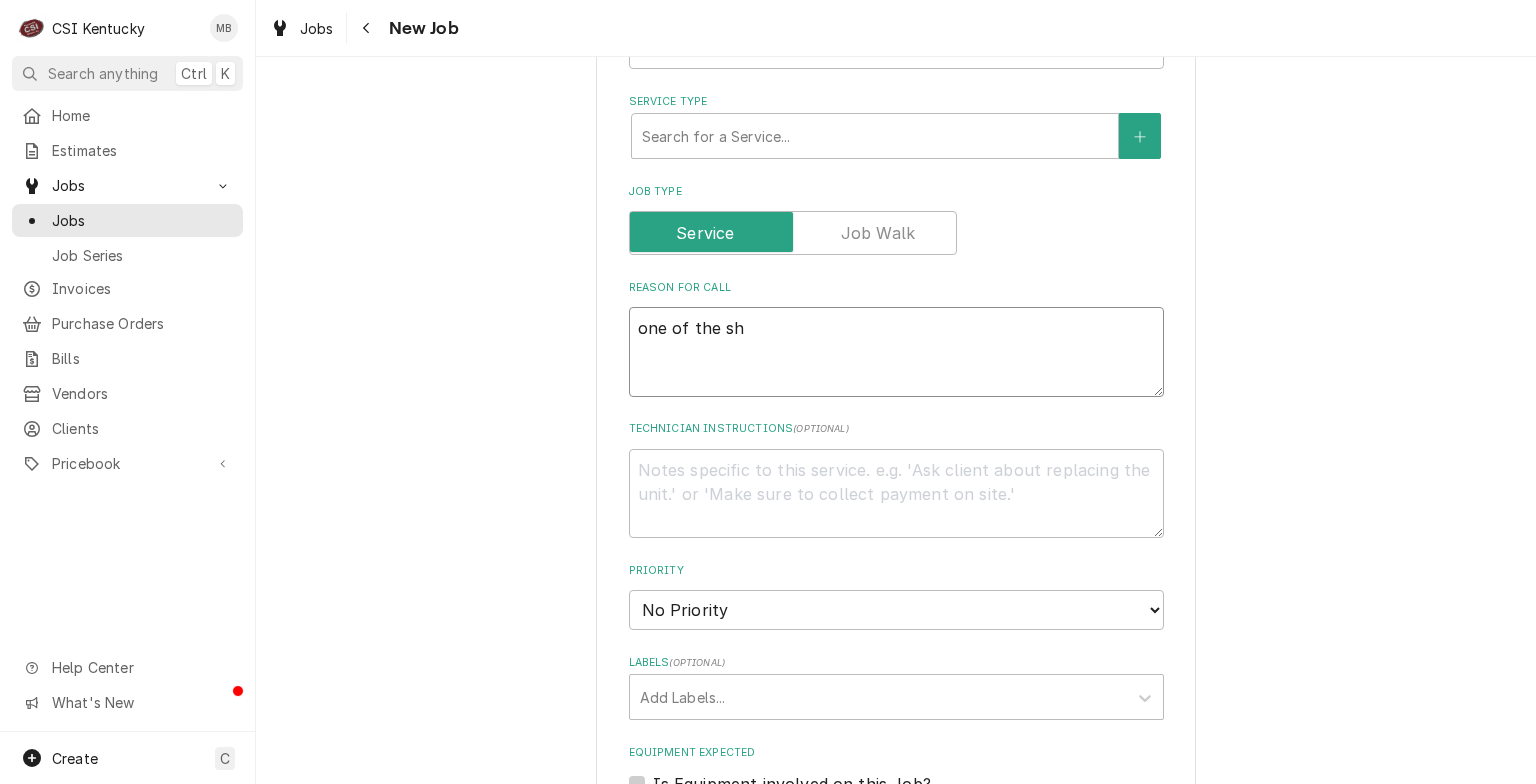 type on "x" 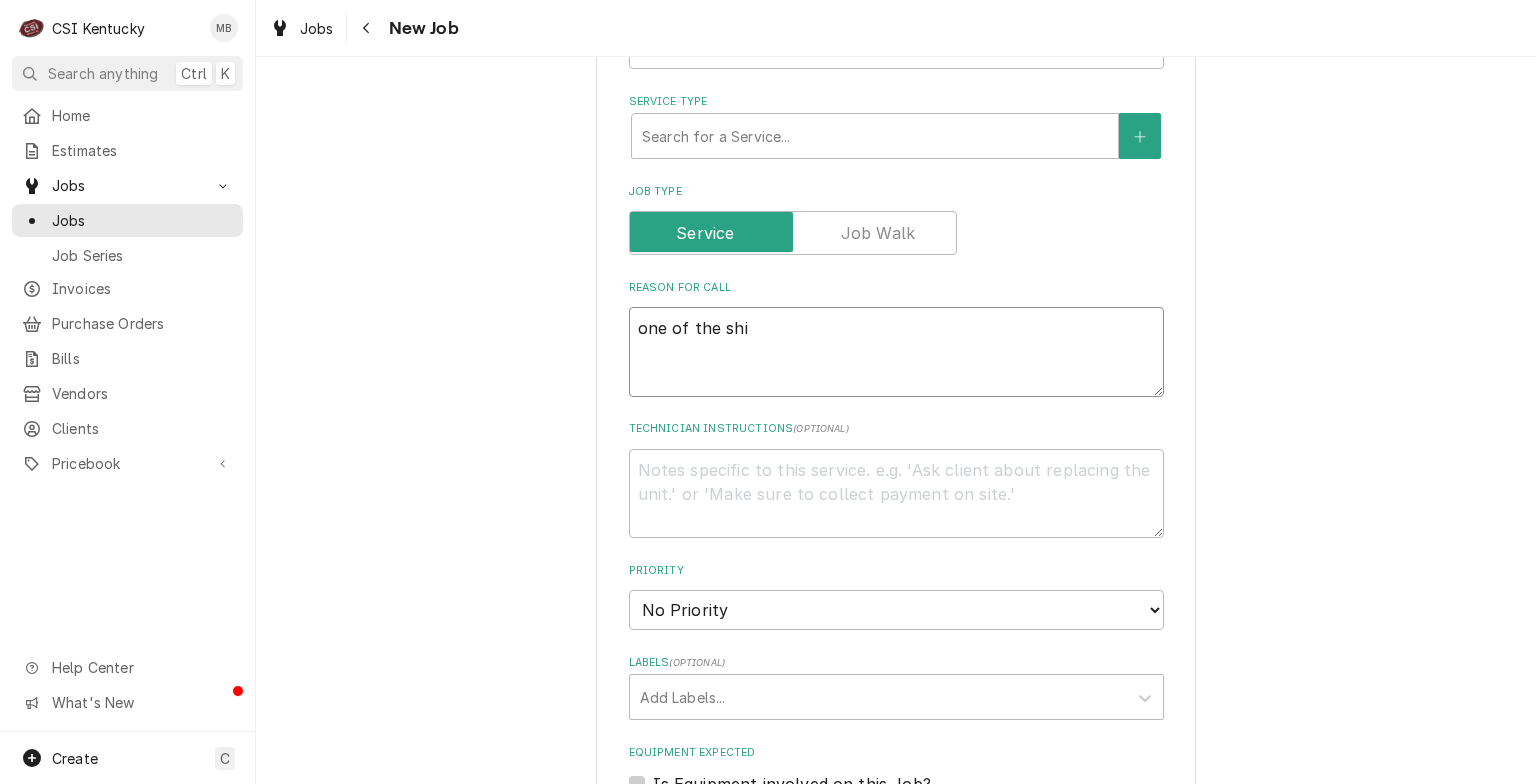 type on "x" 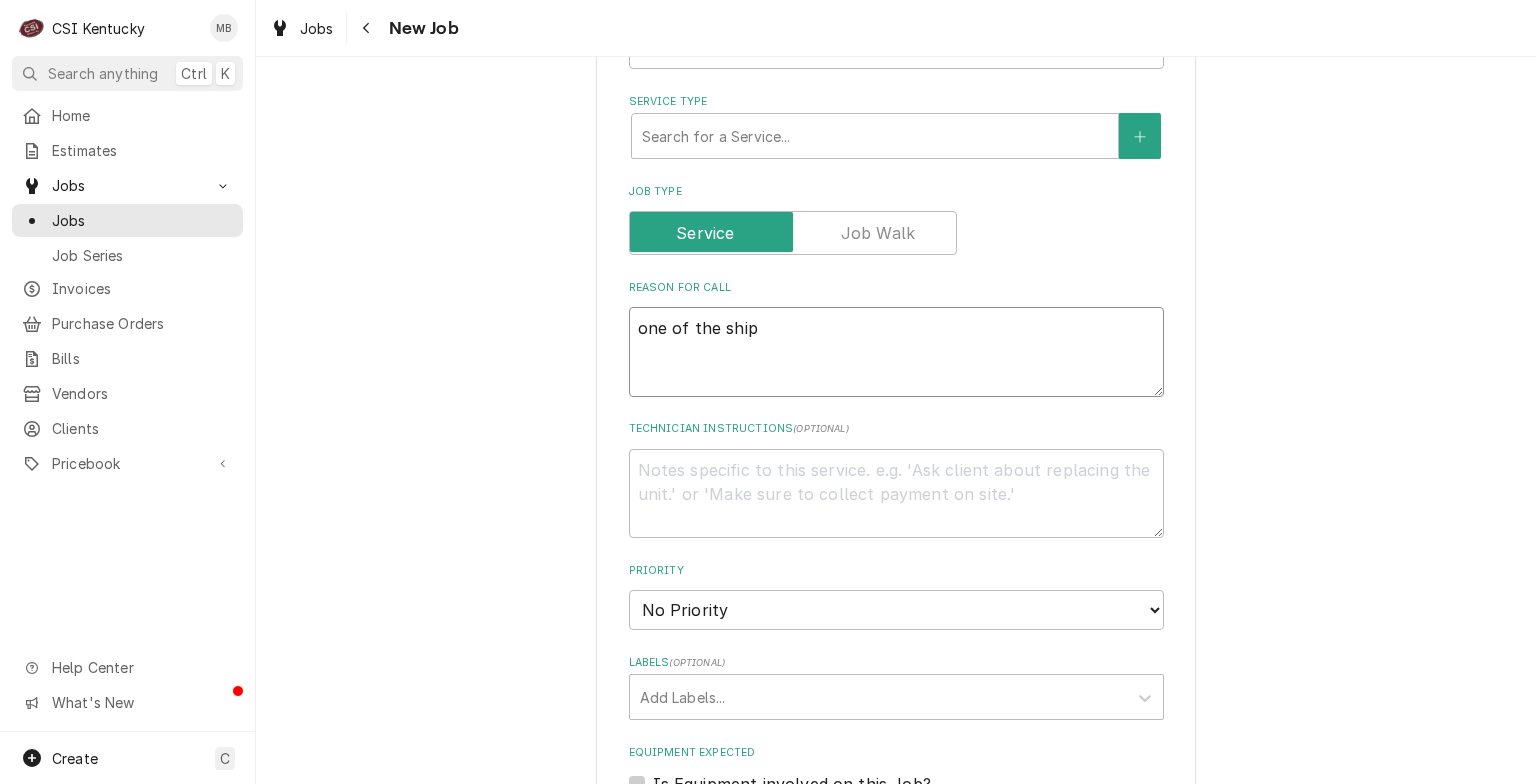 type on "x" 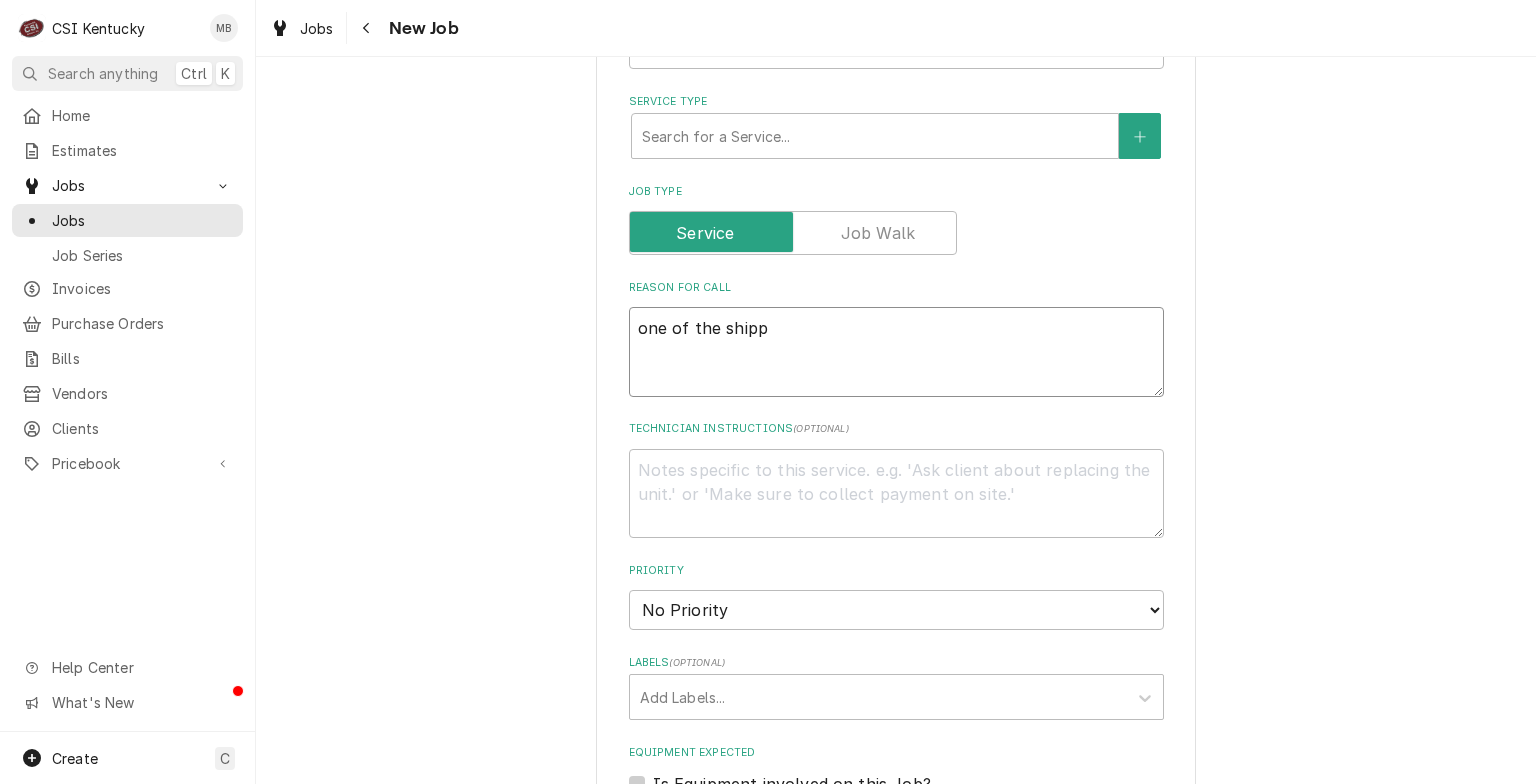 type on "x" 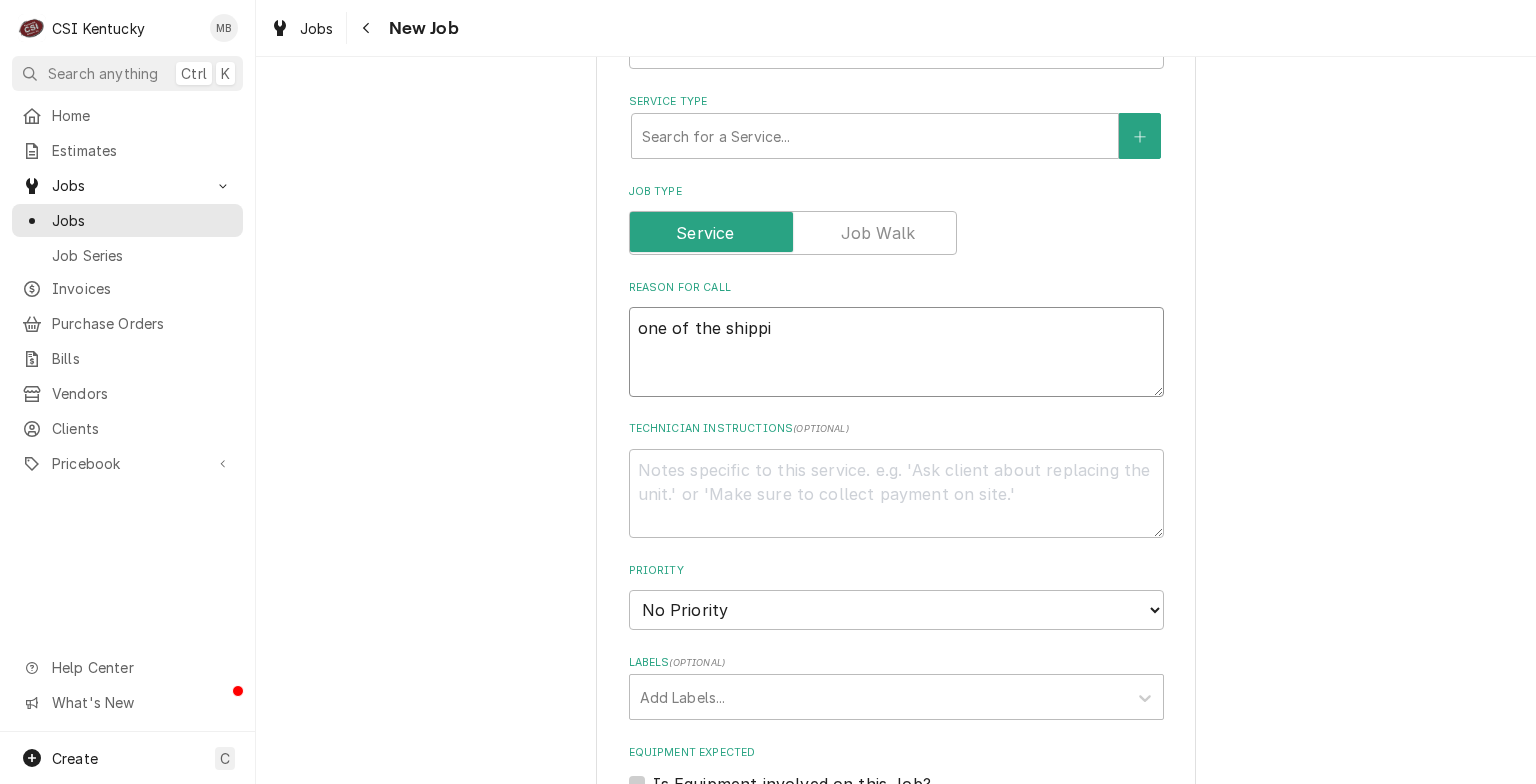 type on "x" 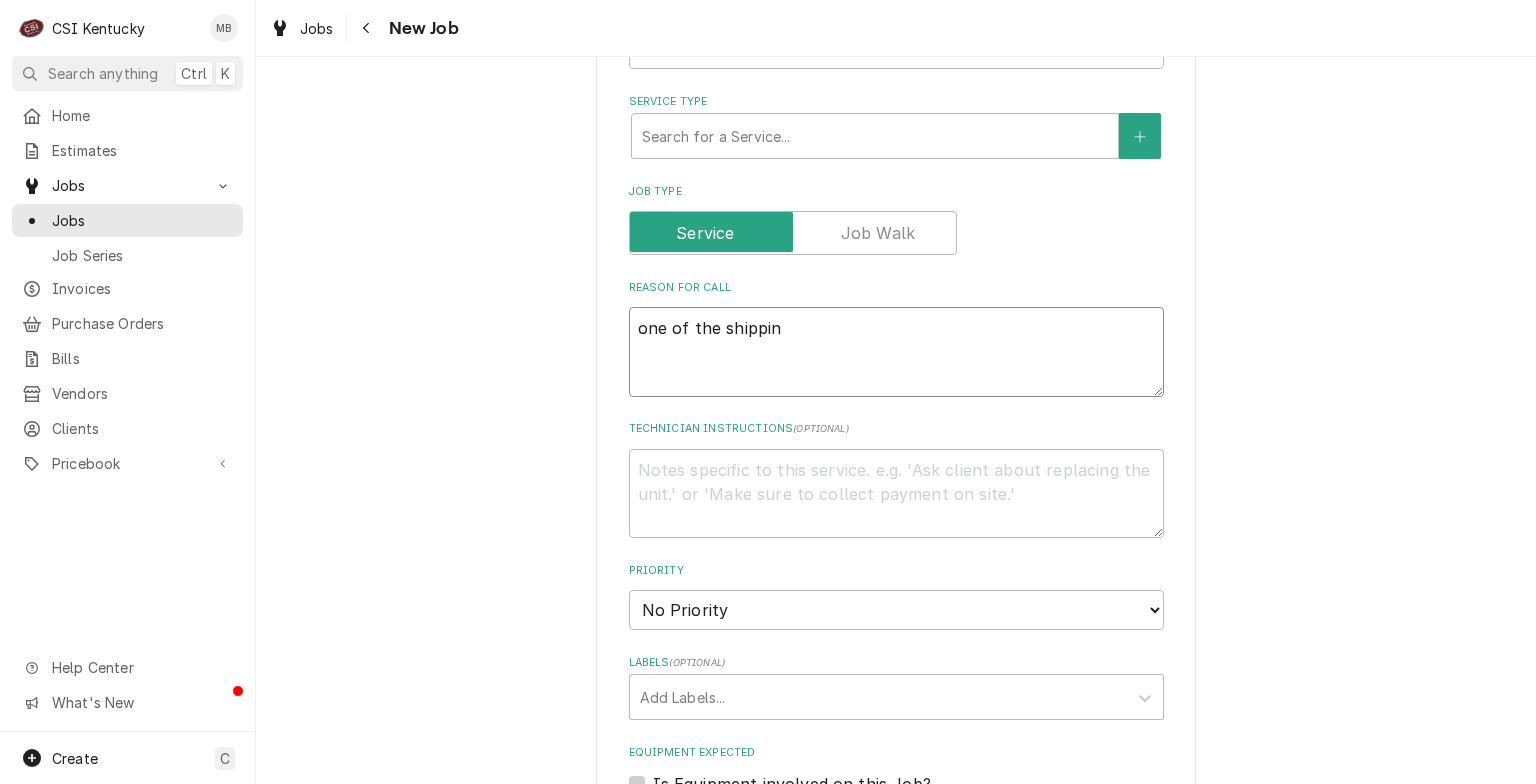 type on "x" 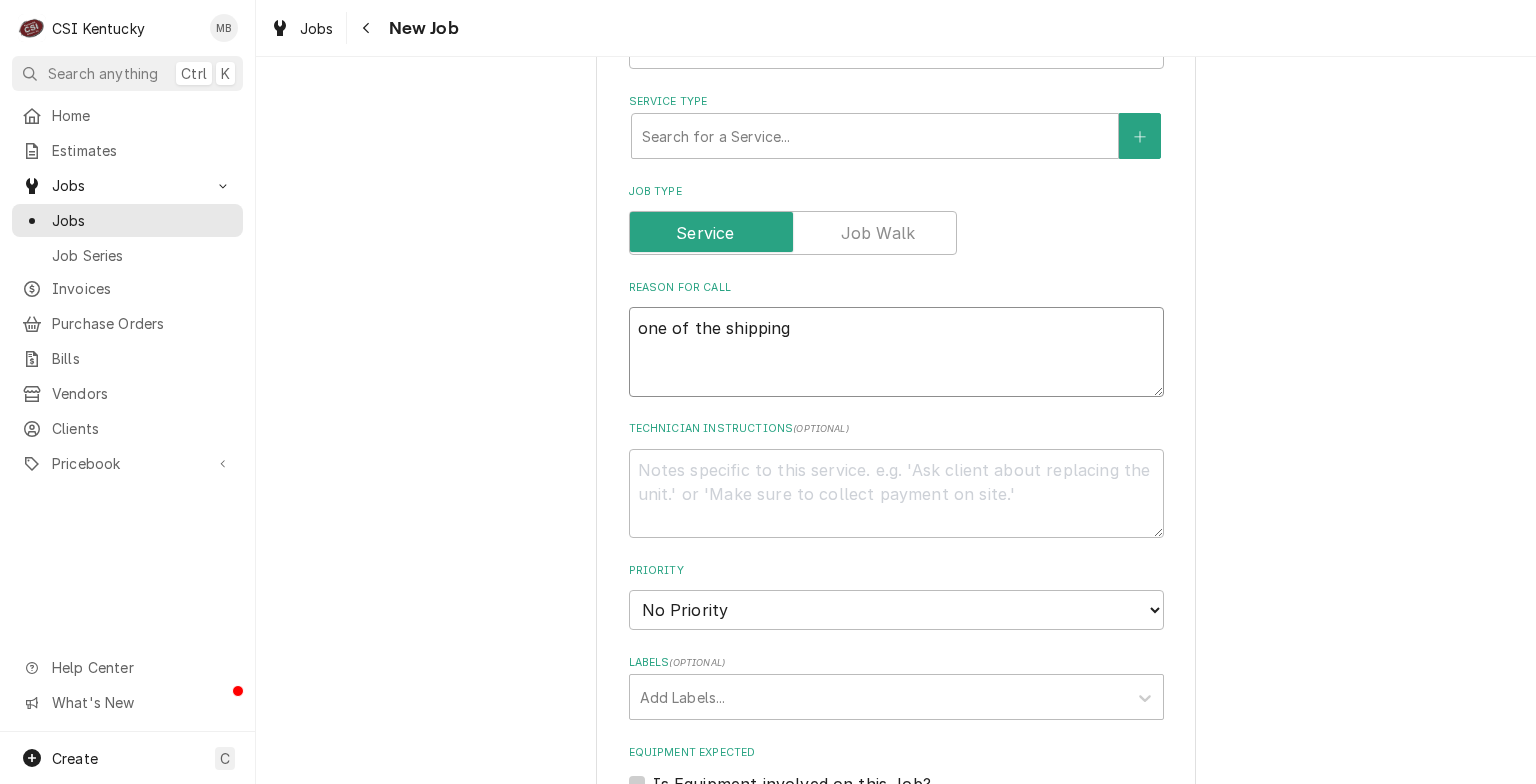 type on "x" 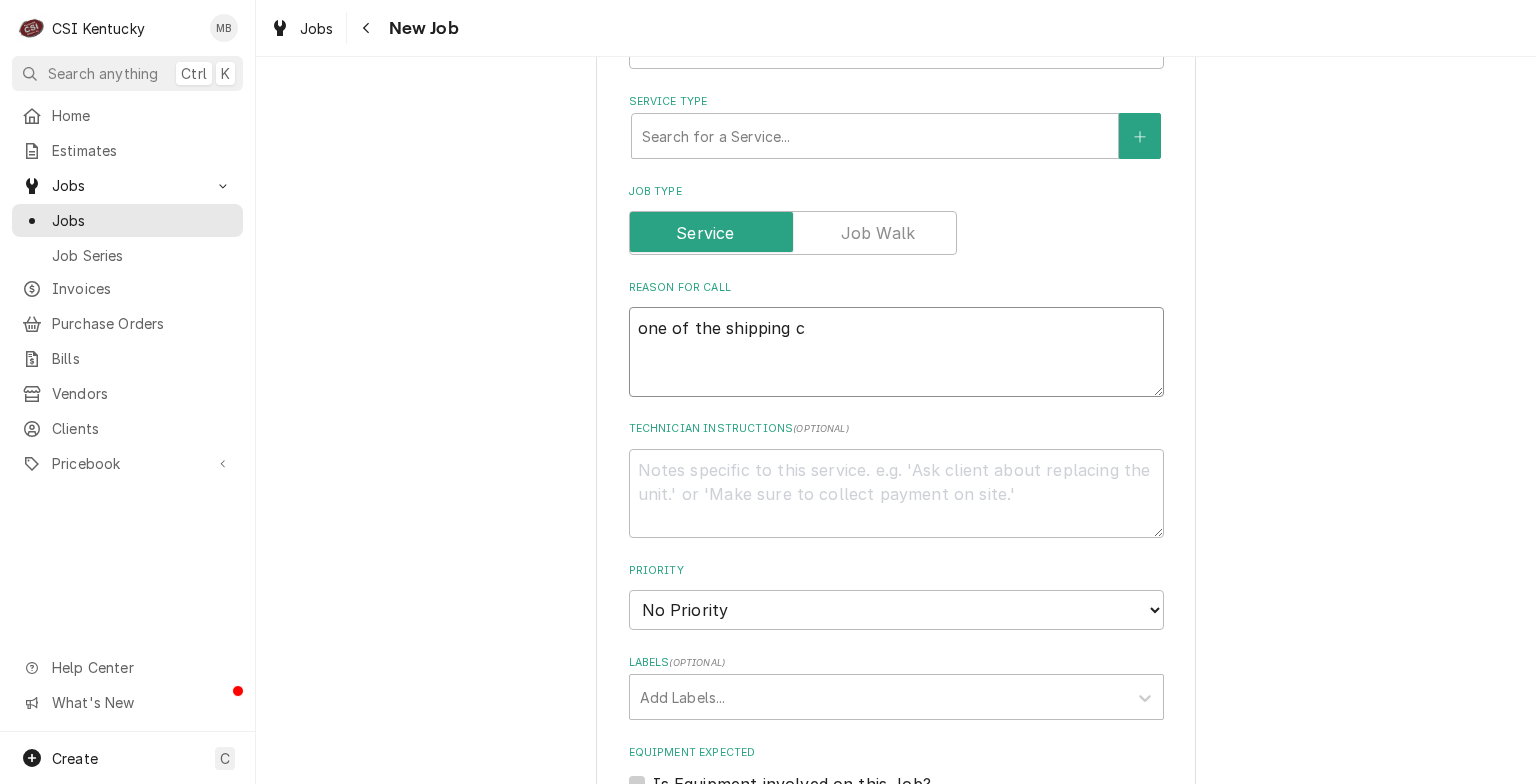 type on "x" 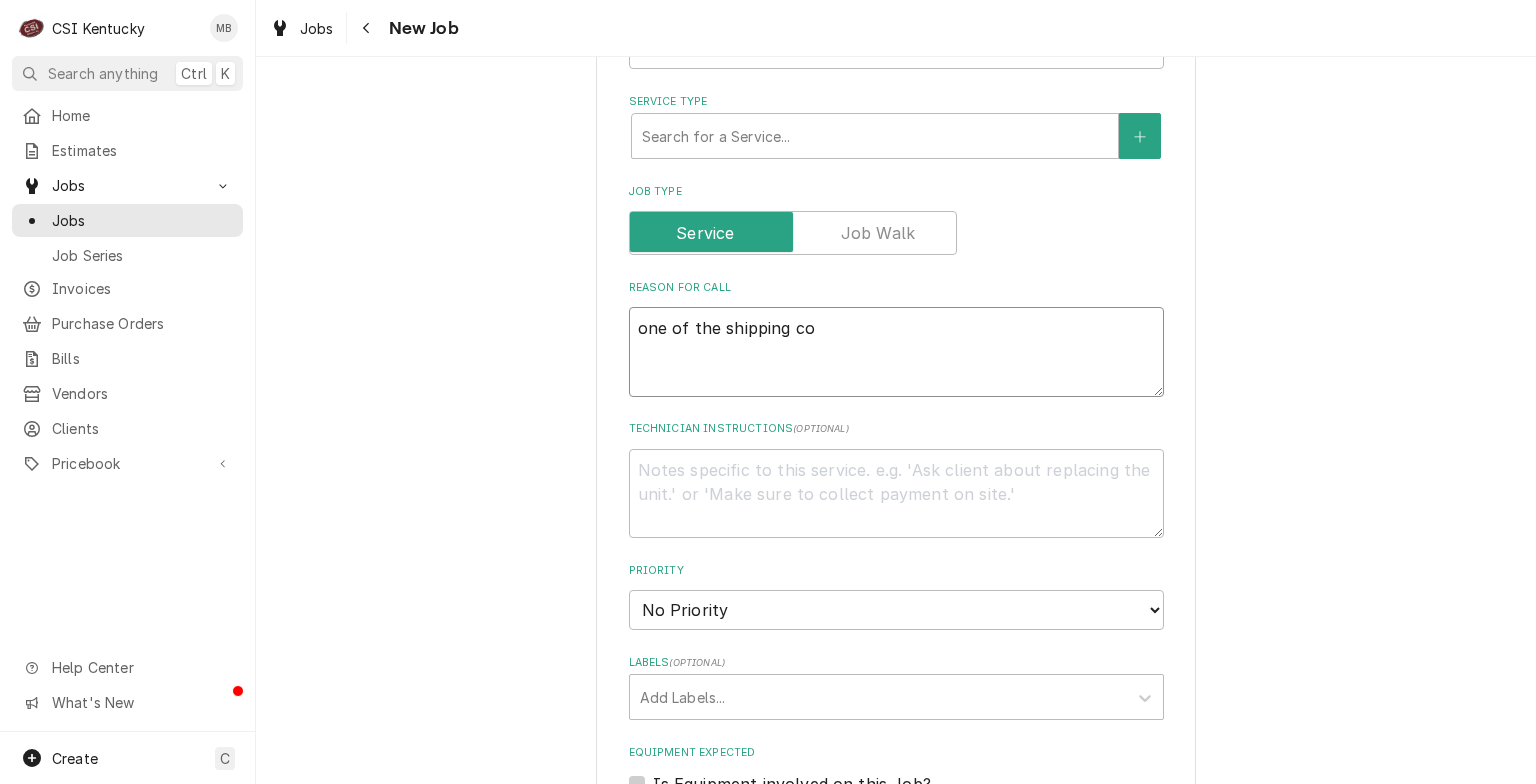 type on "x" 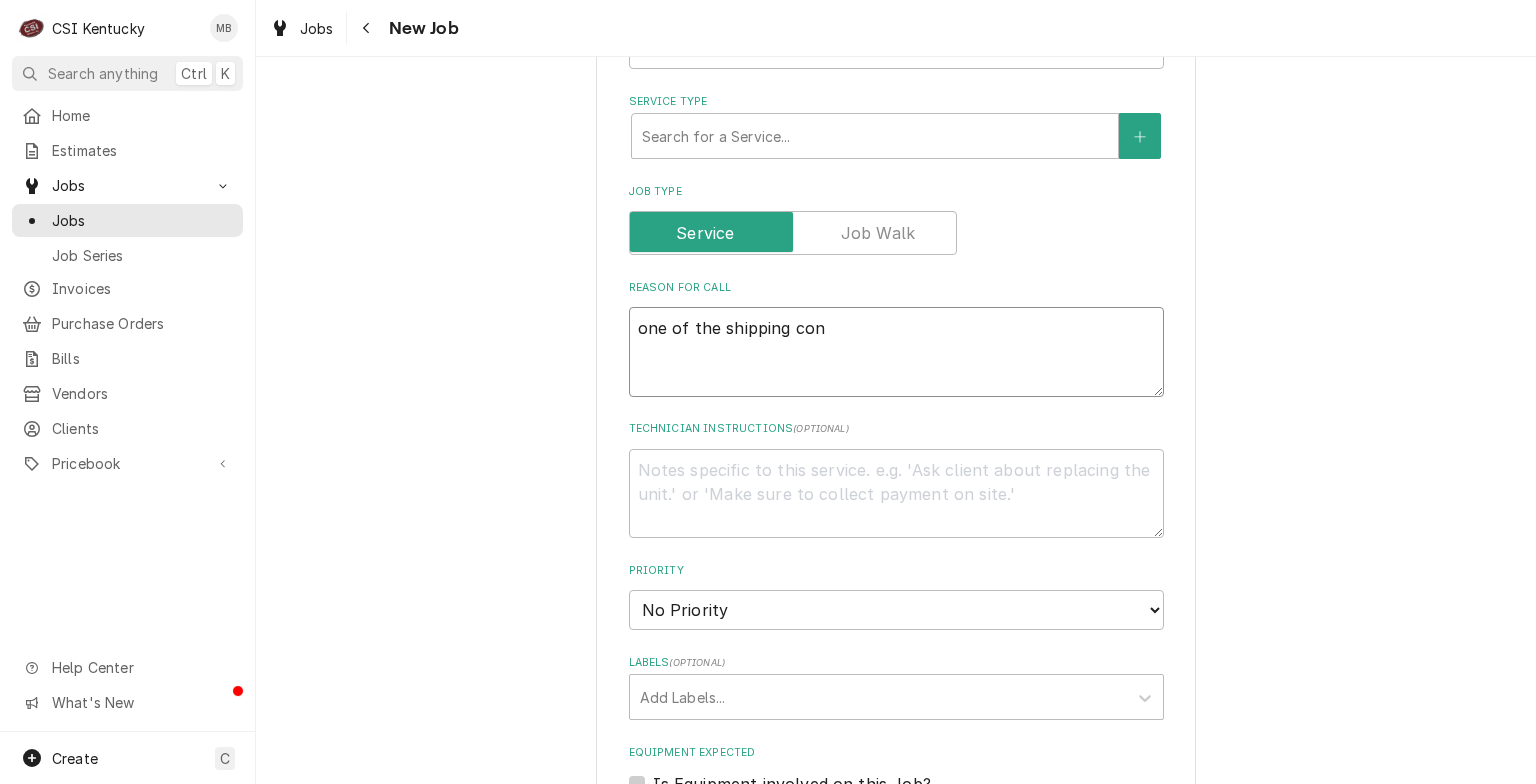 type on "x" 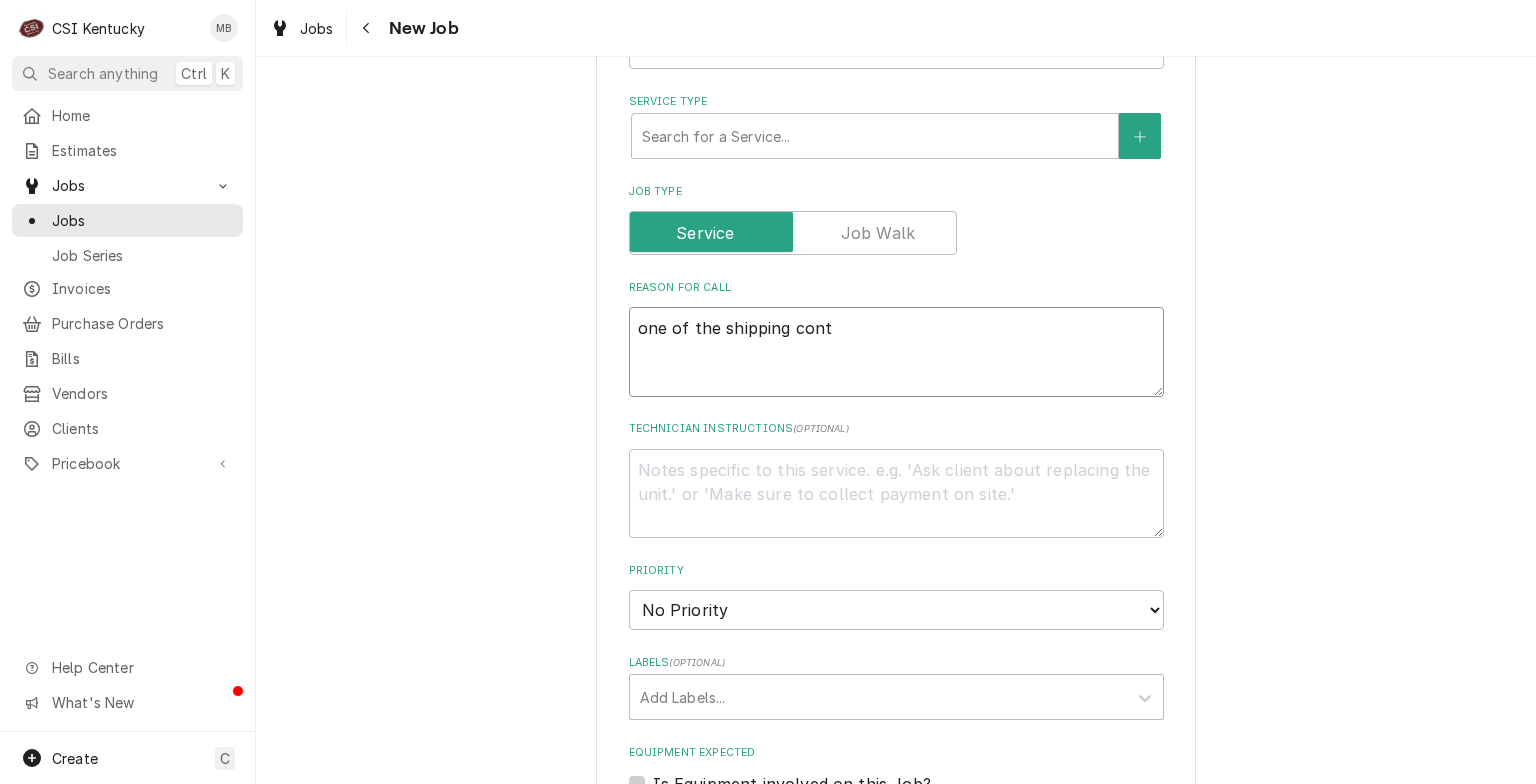 type on "x" 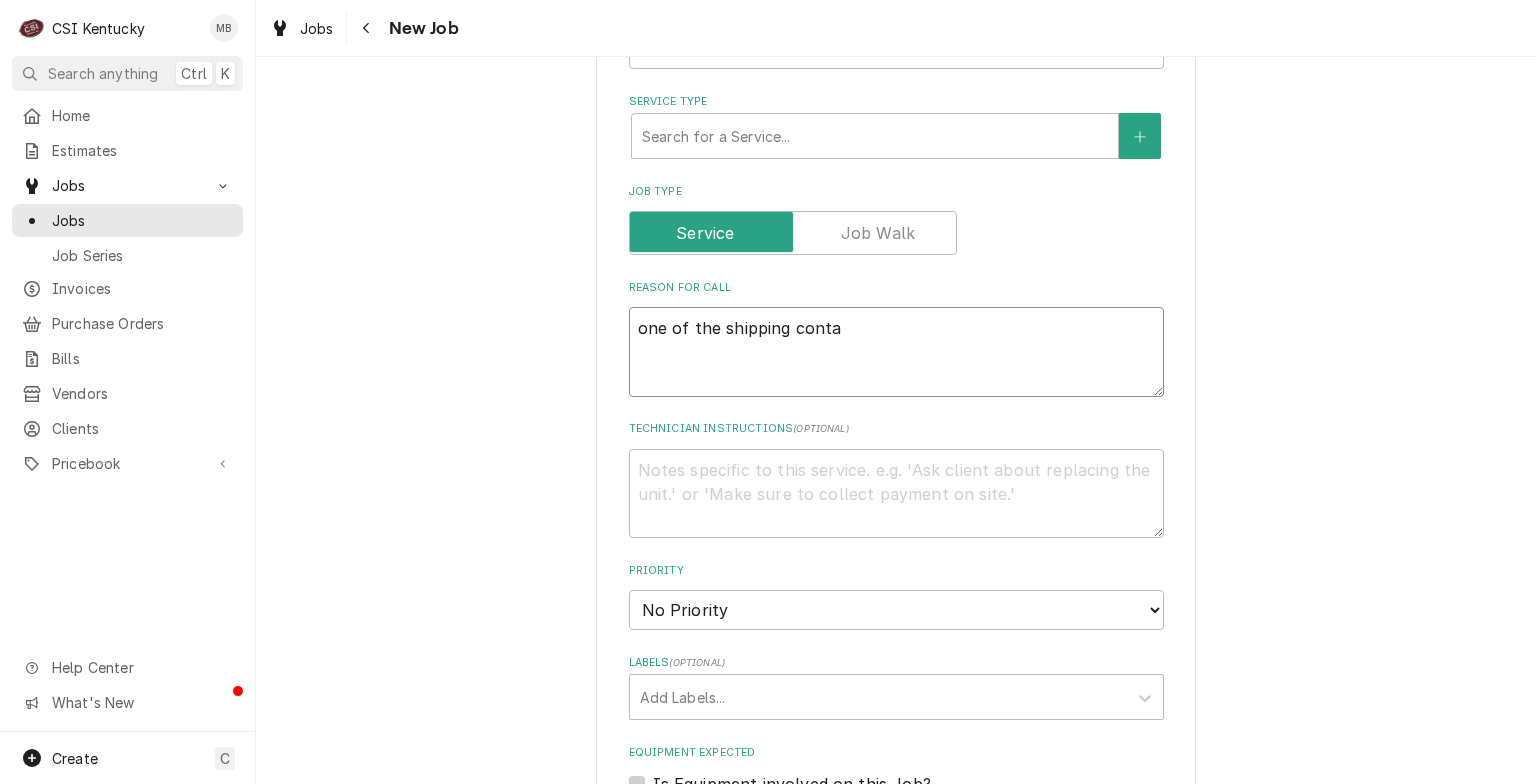 type on "x" 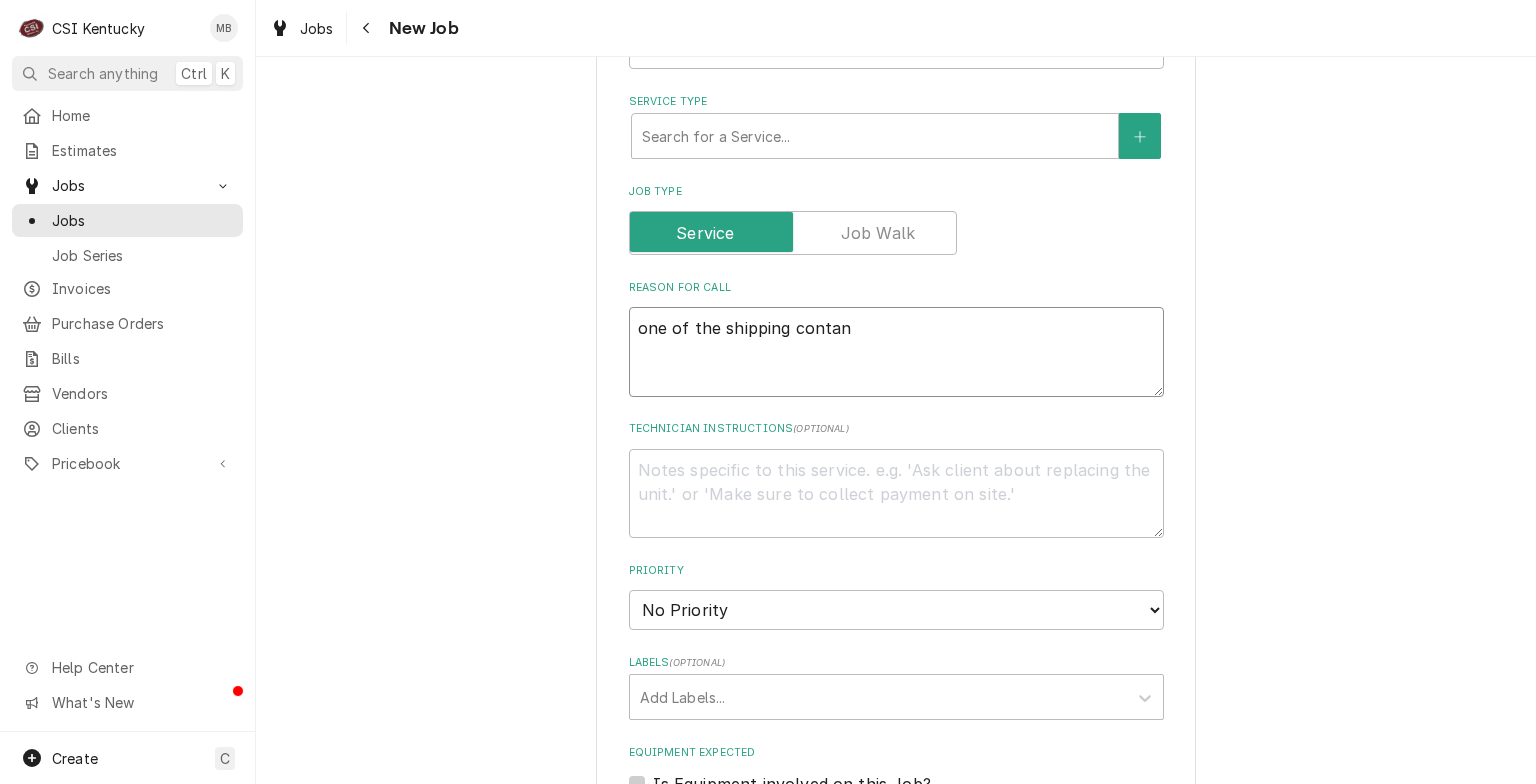 type on "x" 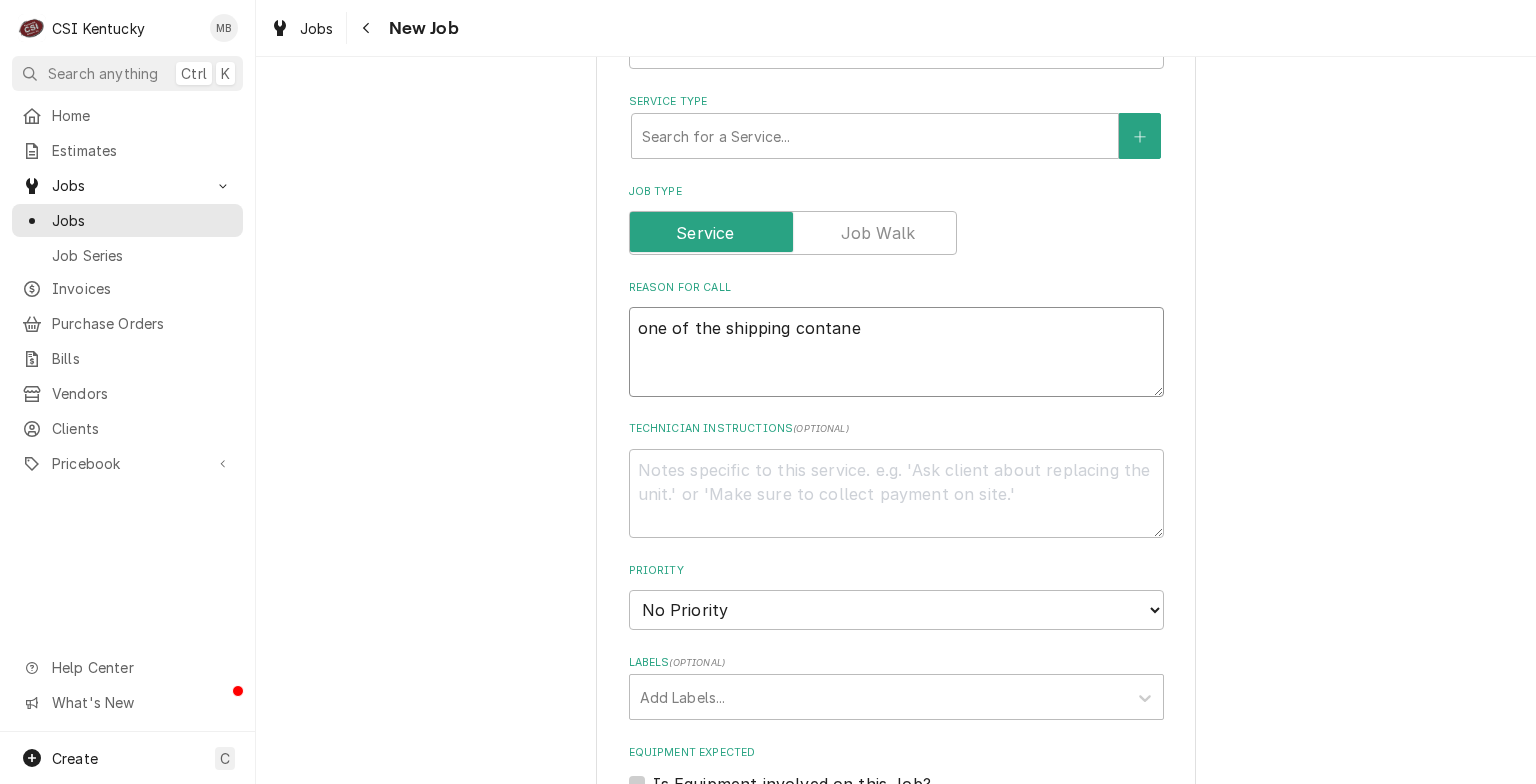 type on "x" 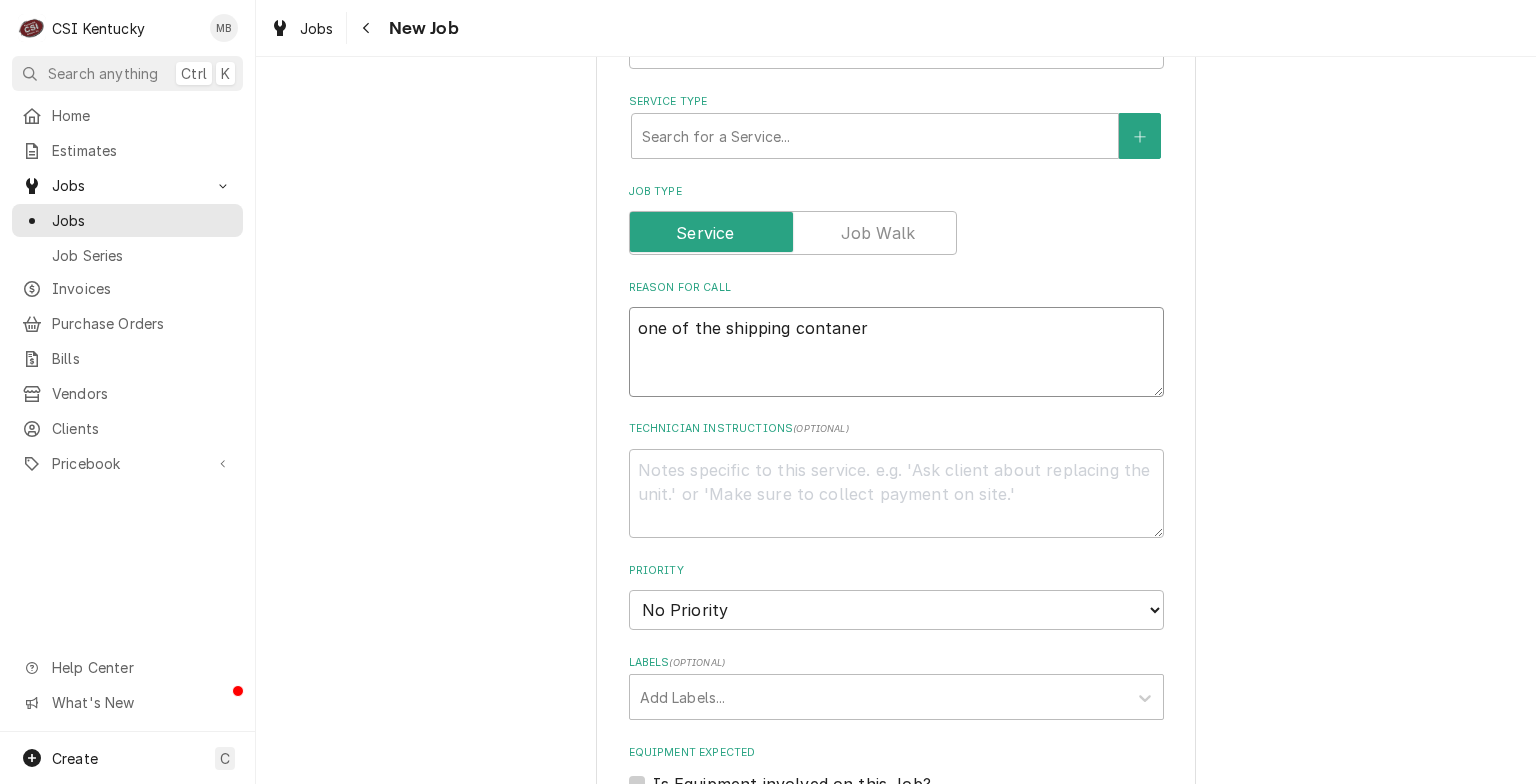 type on "x" 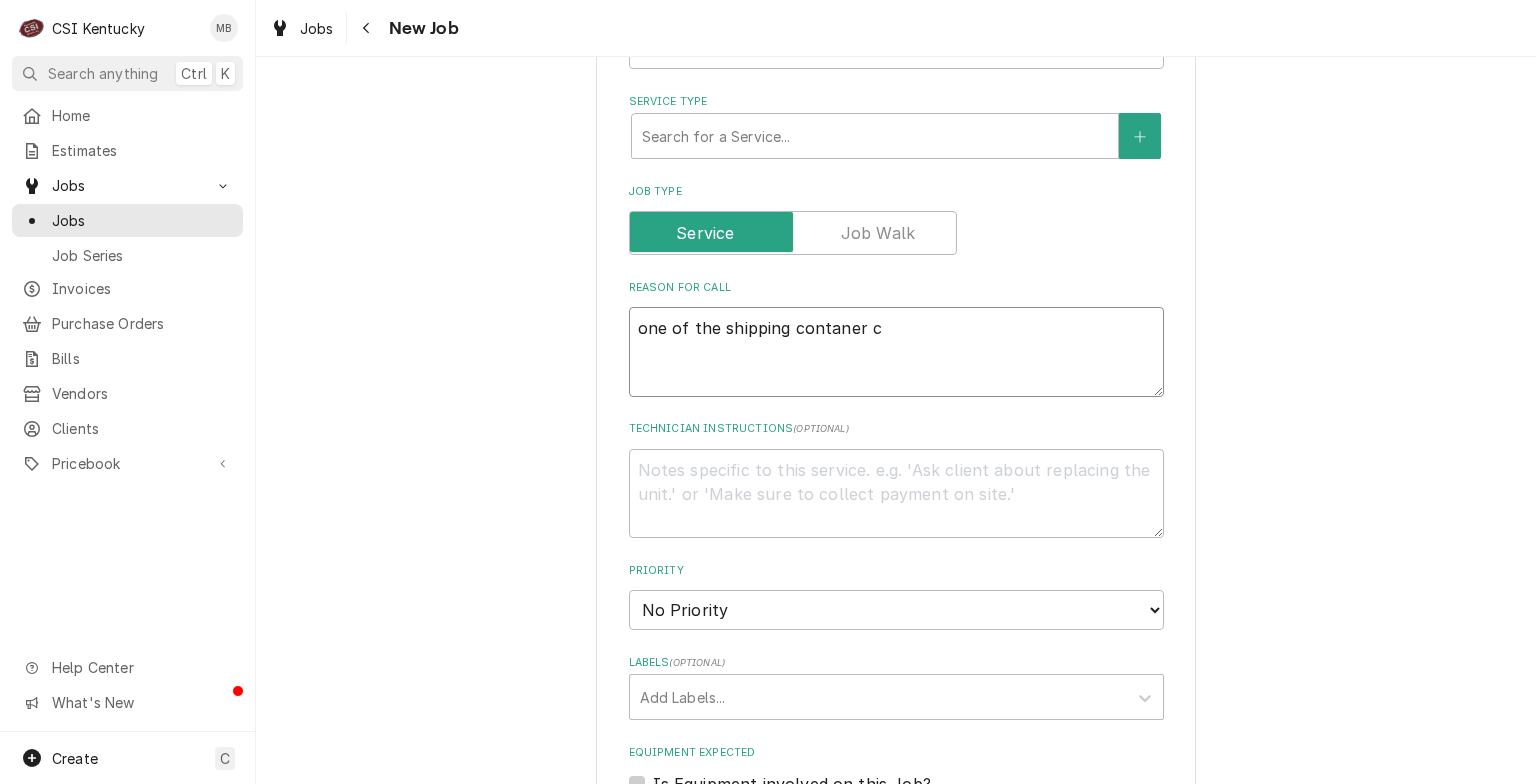 type on "x" 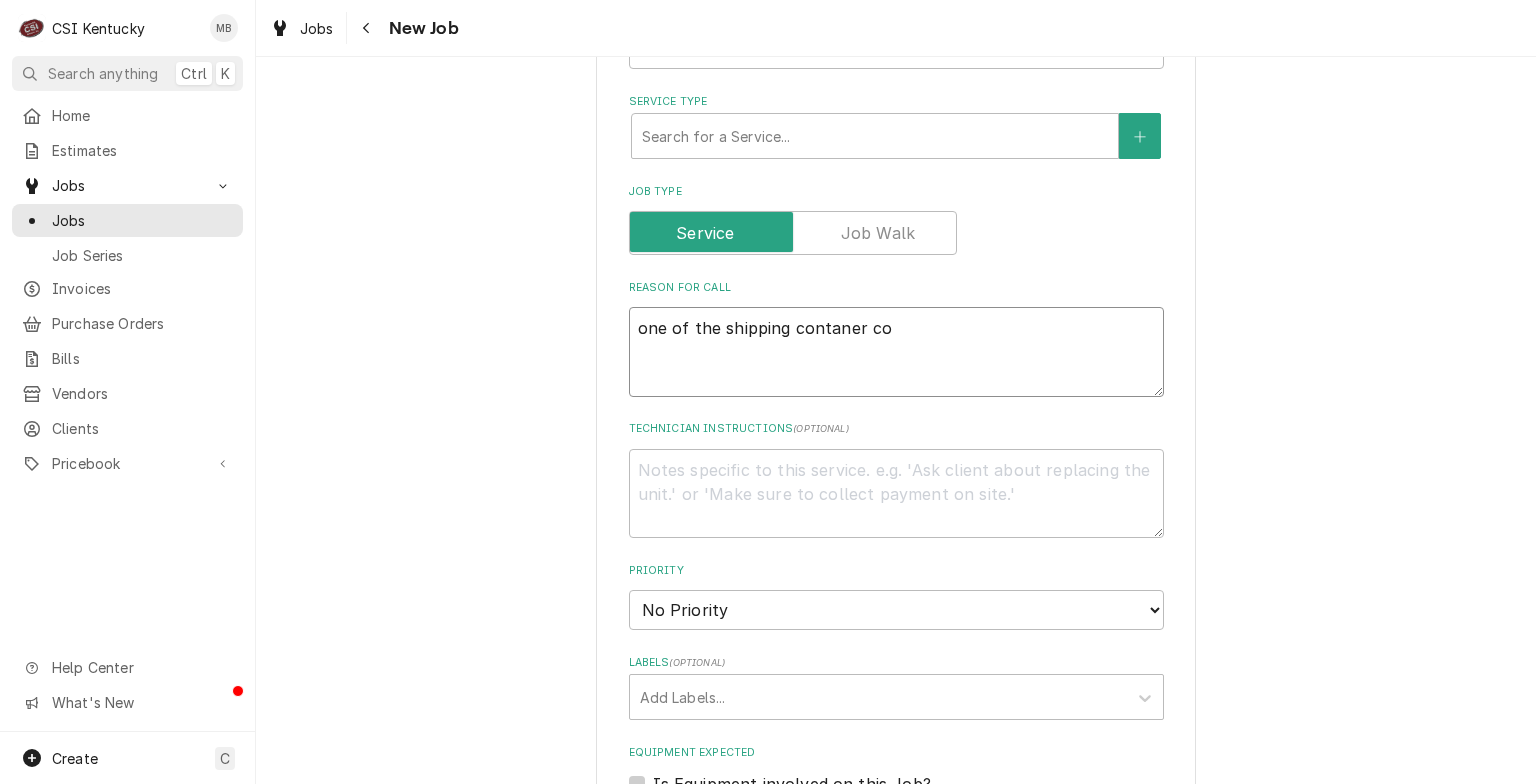 type on "x" 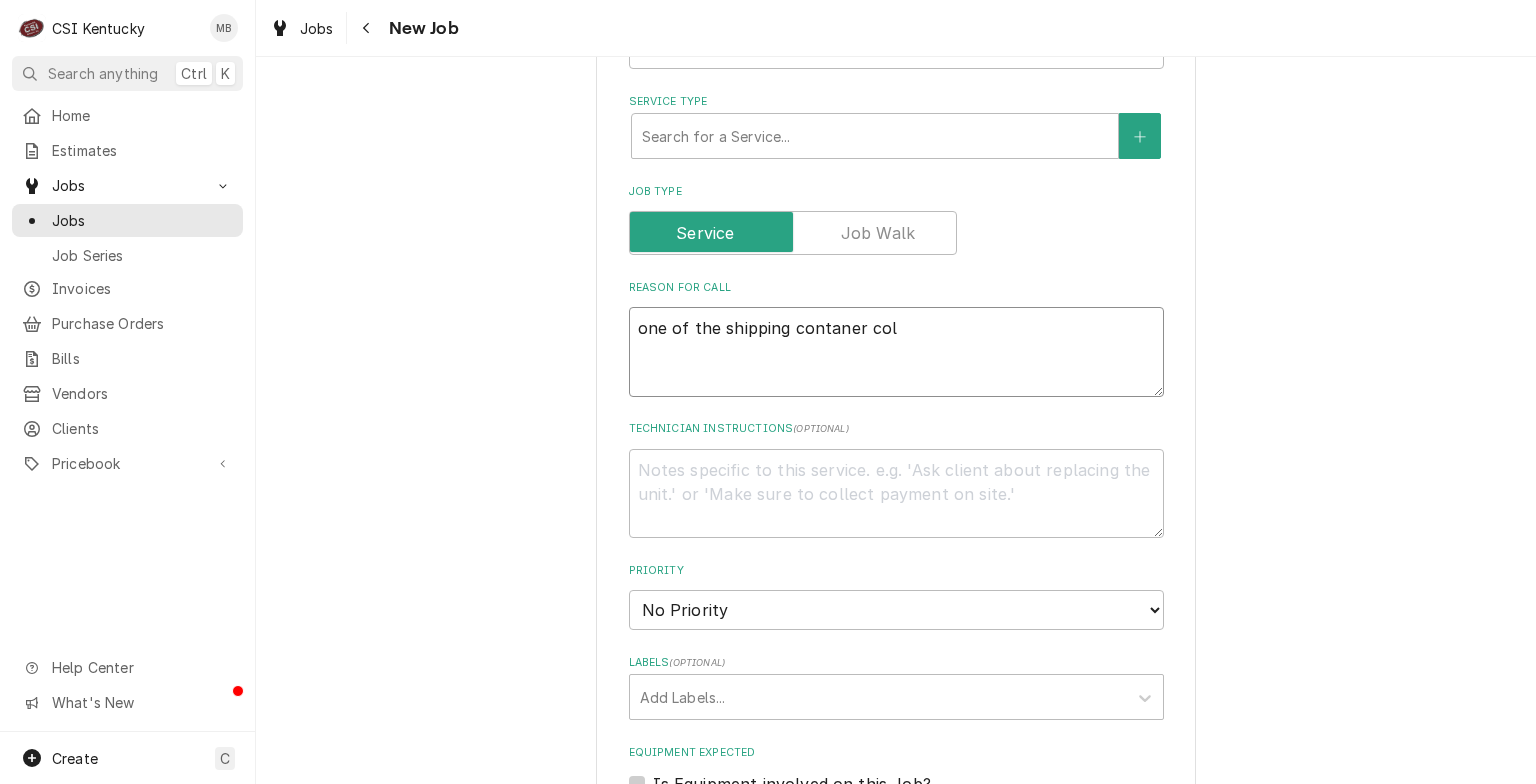type on "x" 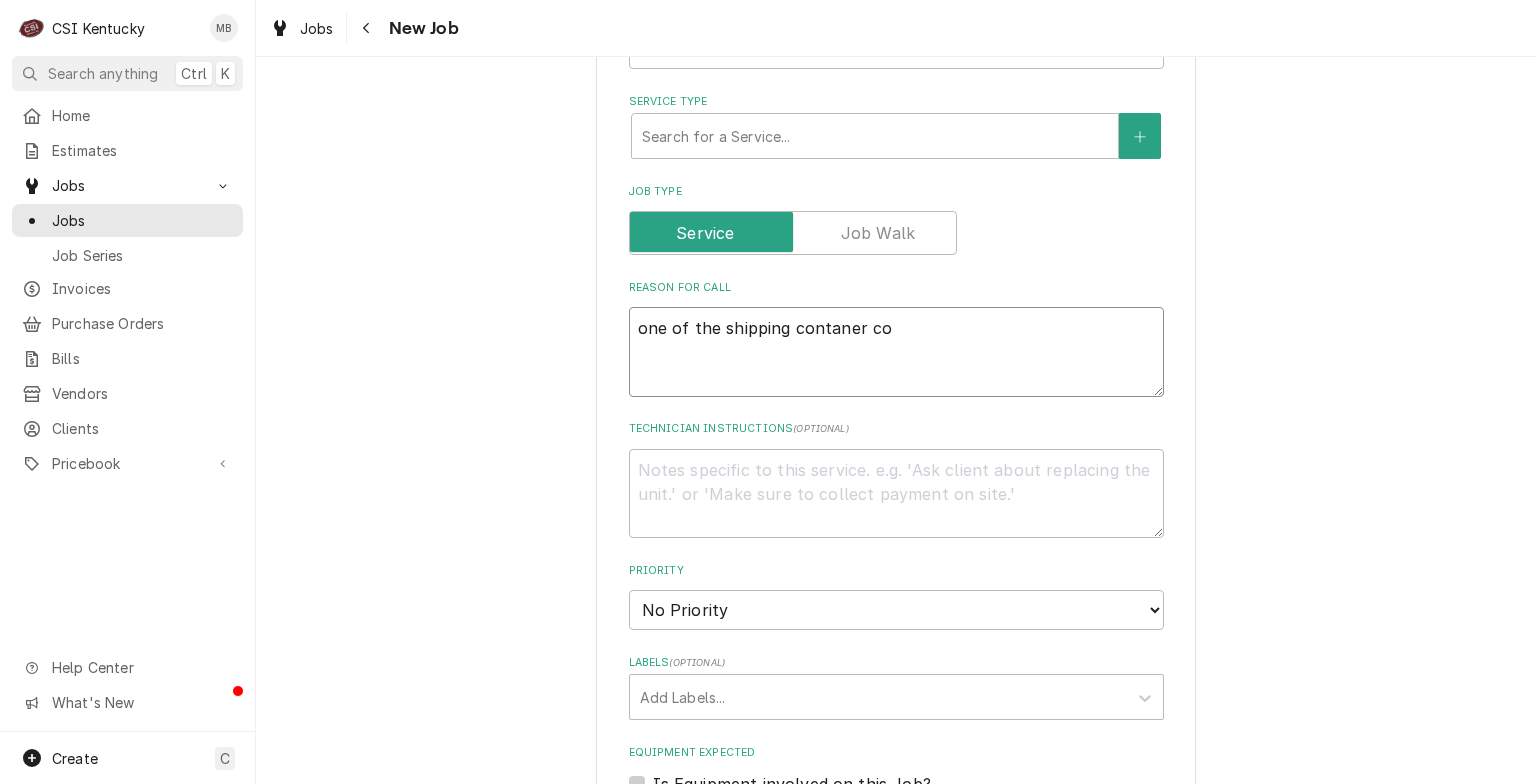 type on "x" 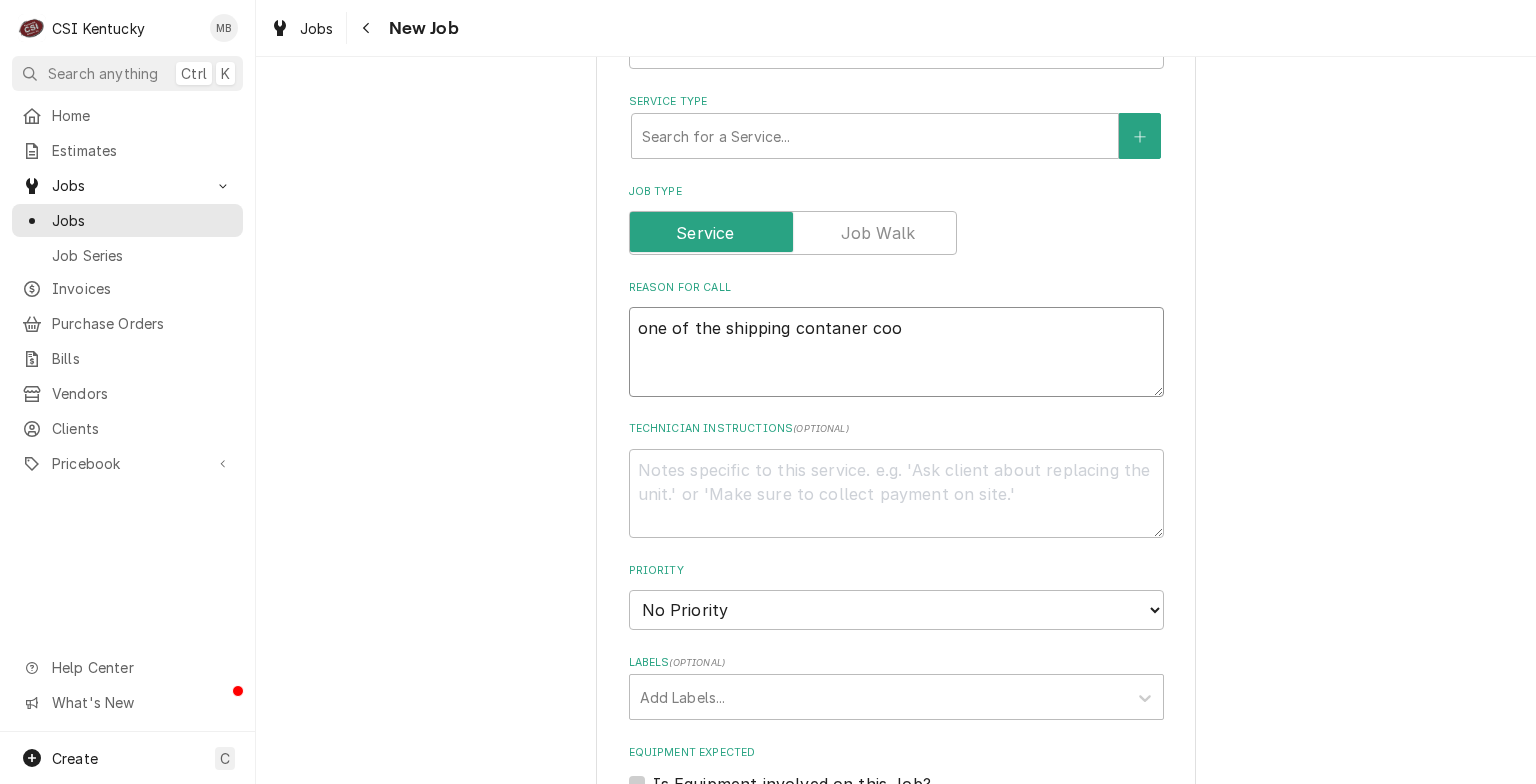 type on "x" 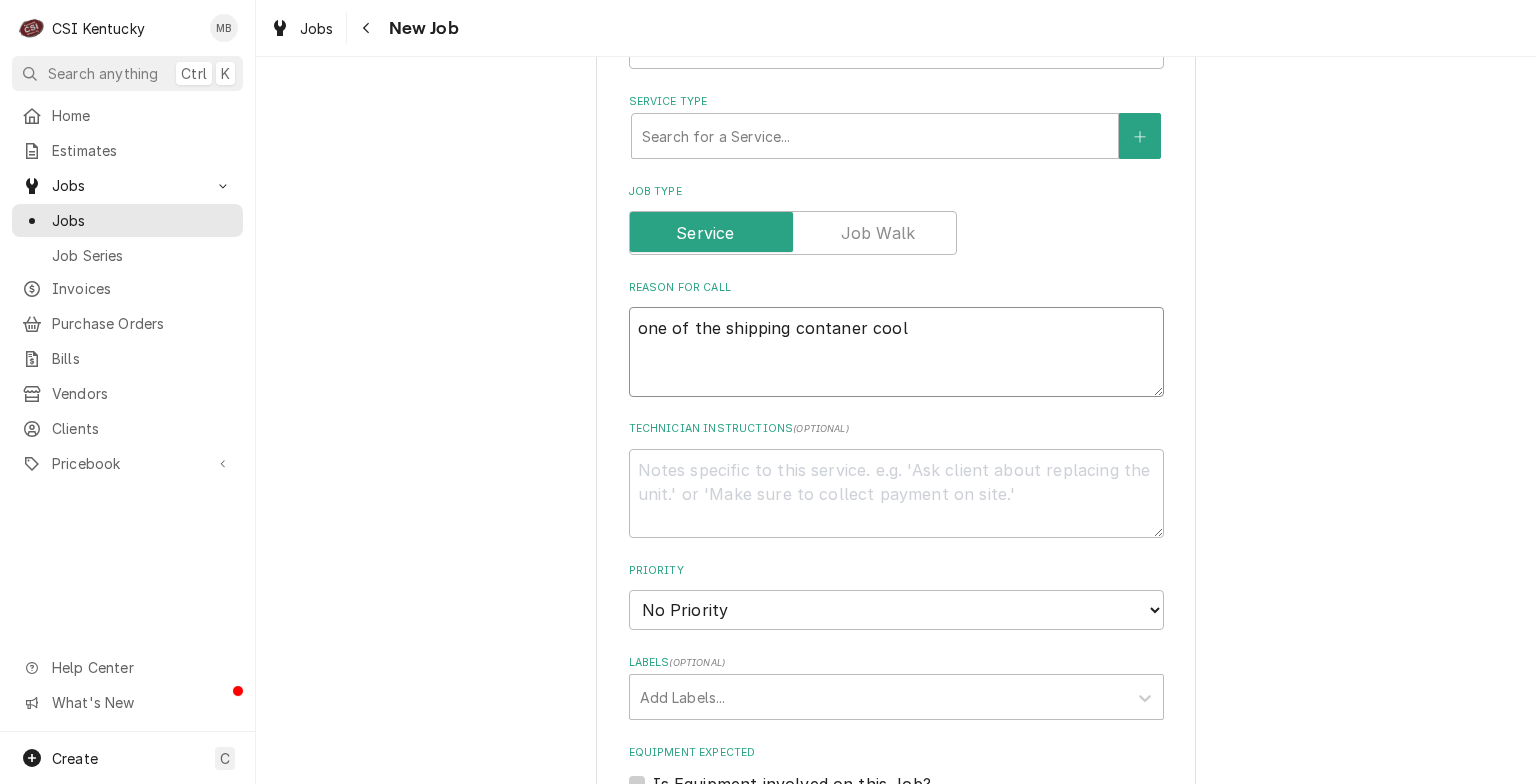 type on "x" 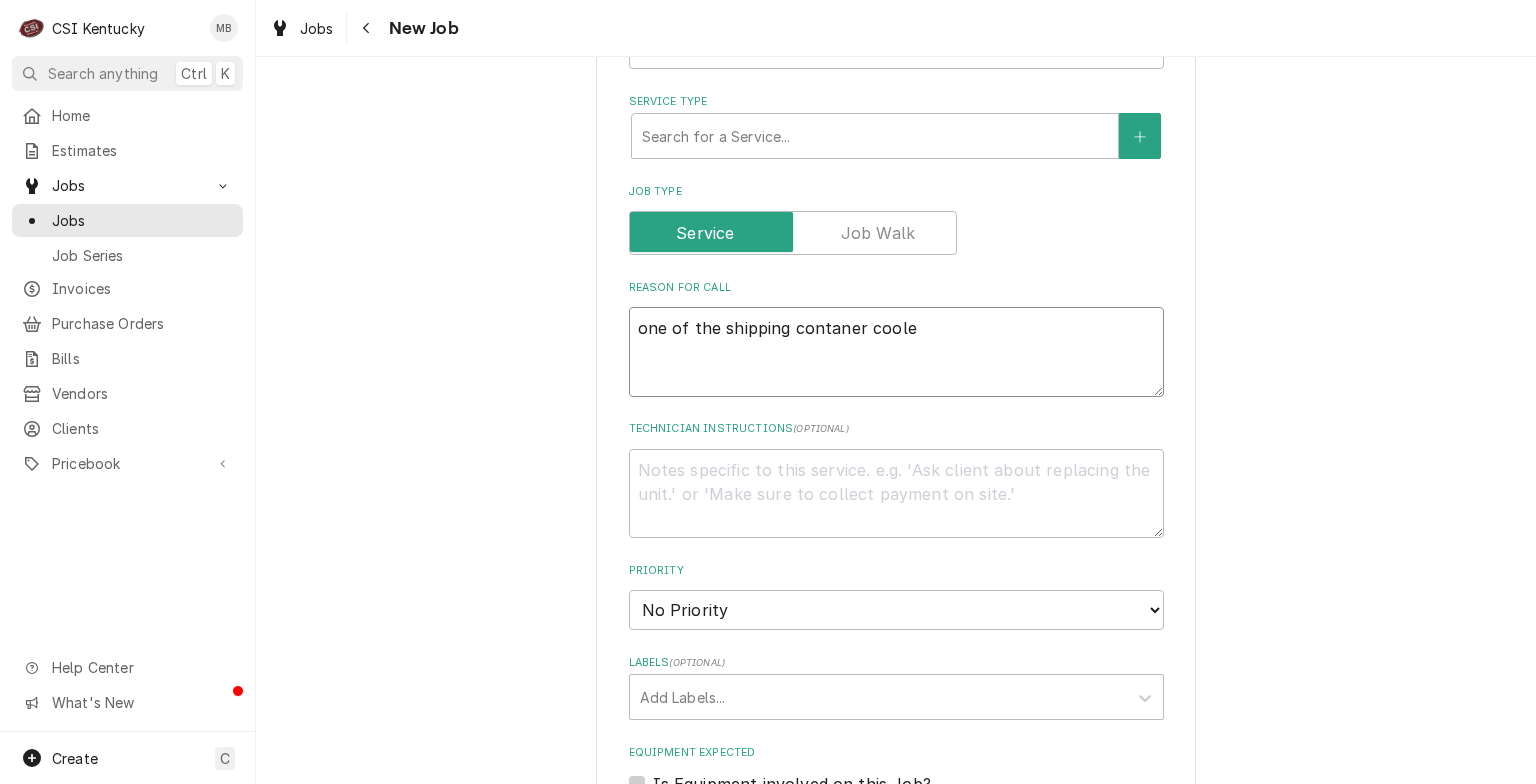 type on "x" 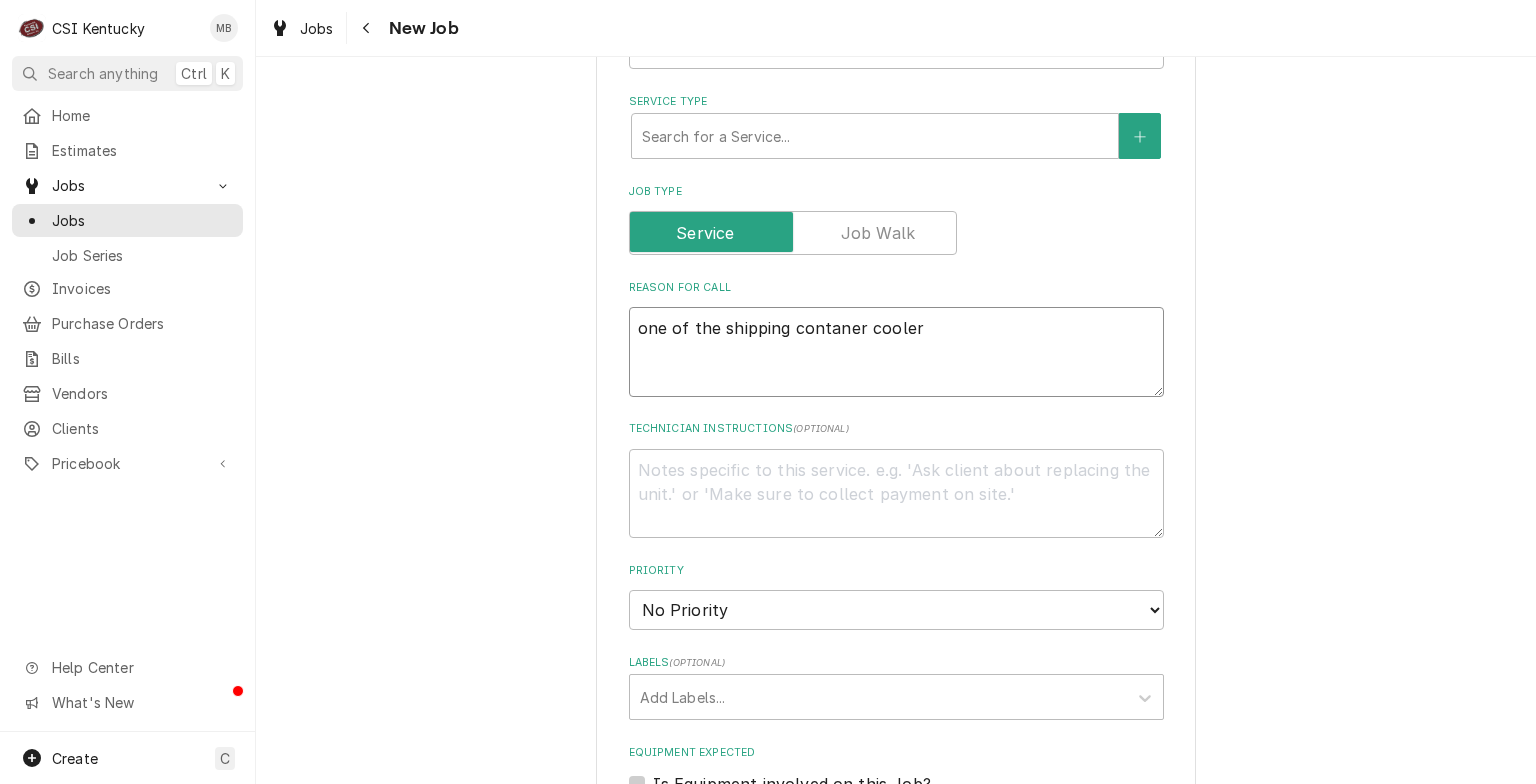 type on "x" 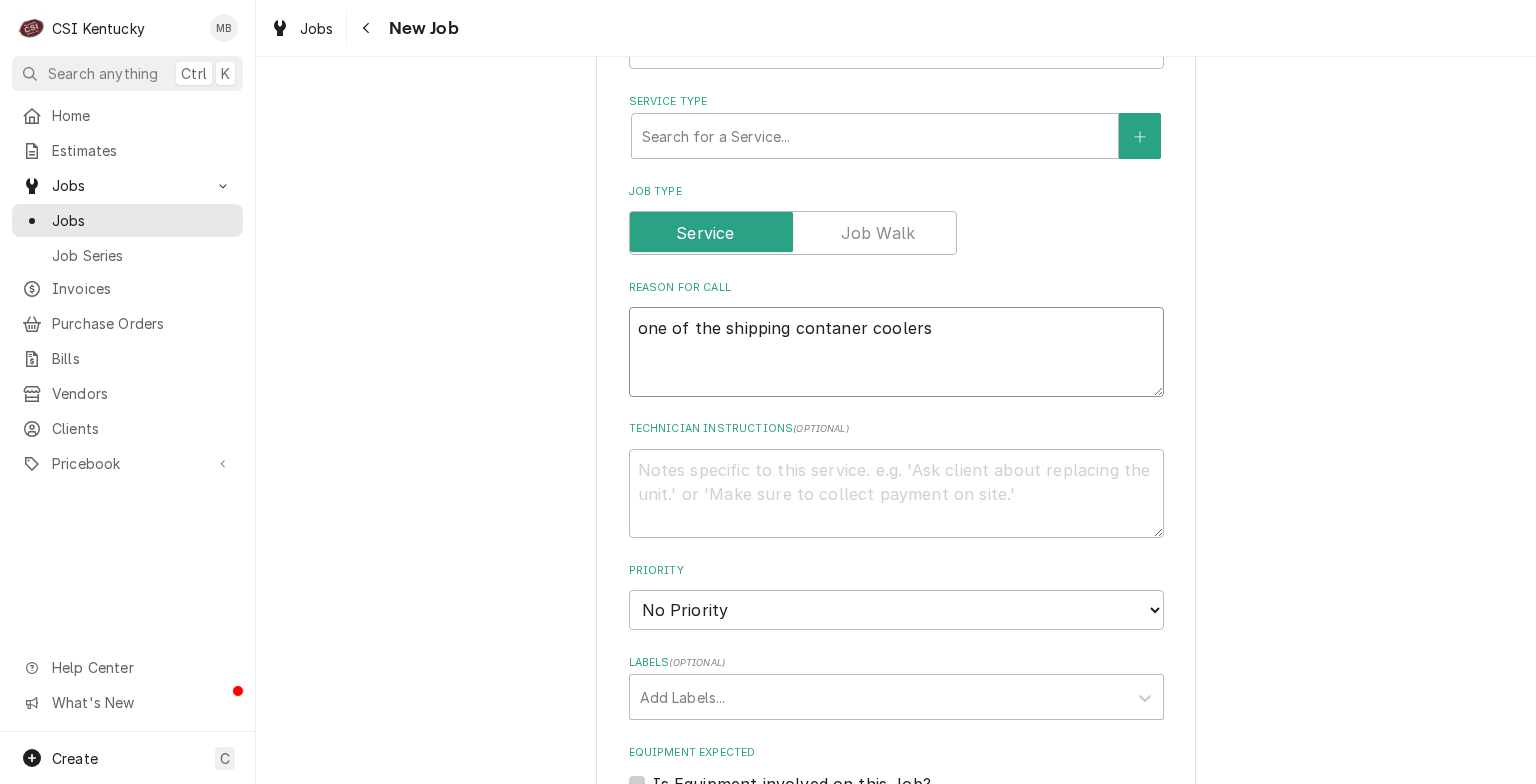type on "x" 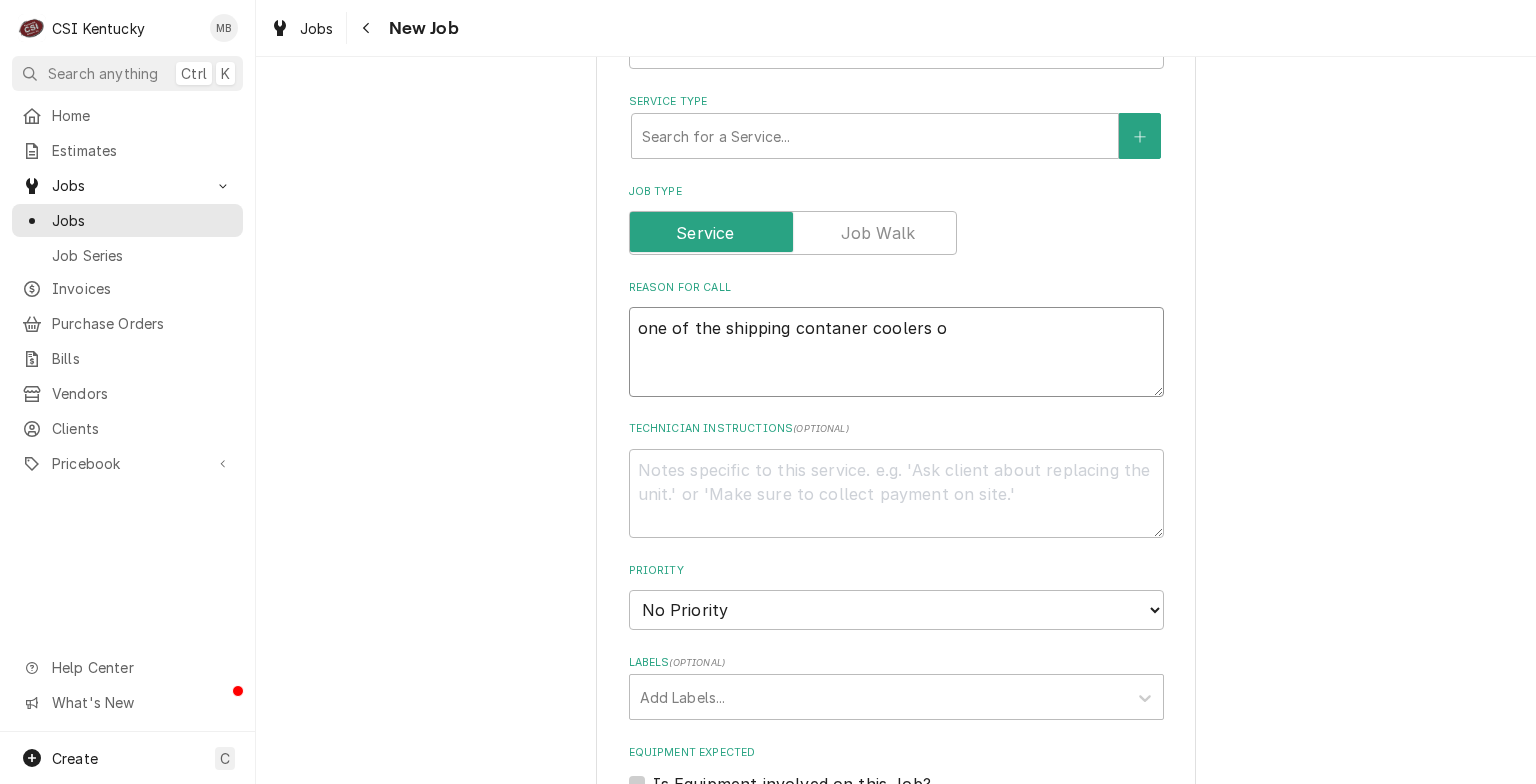 type on "x" 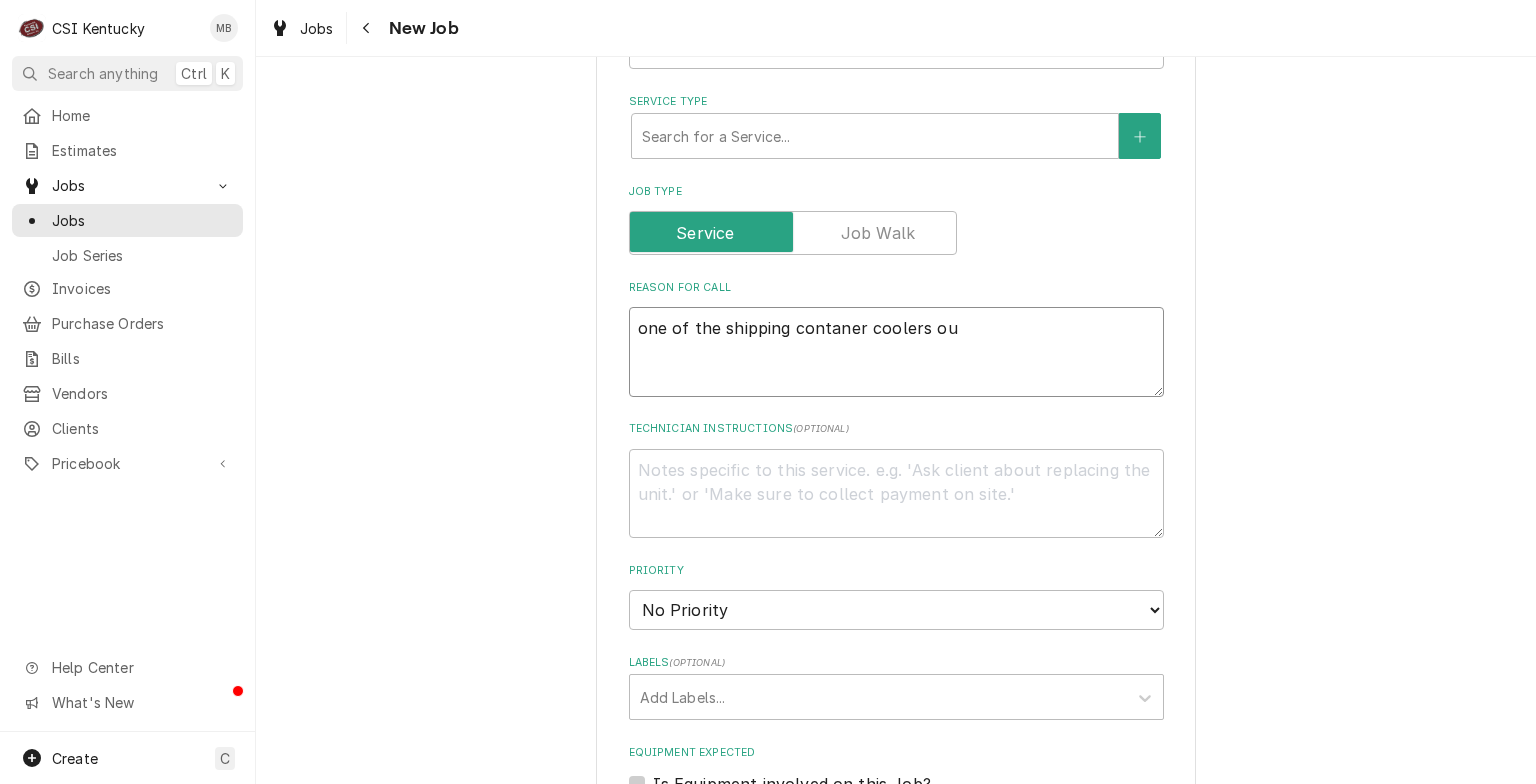 type on "x" 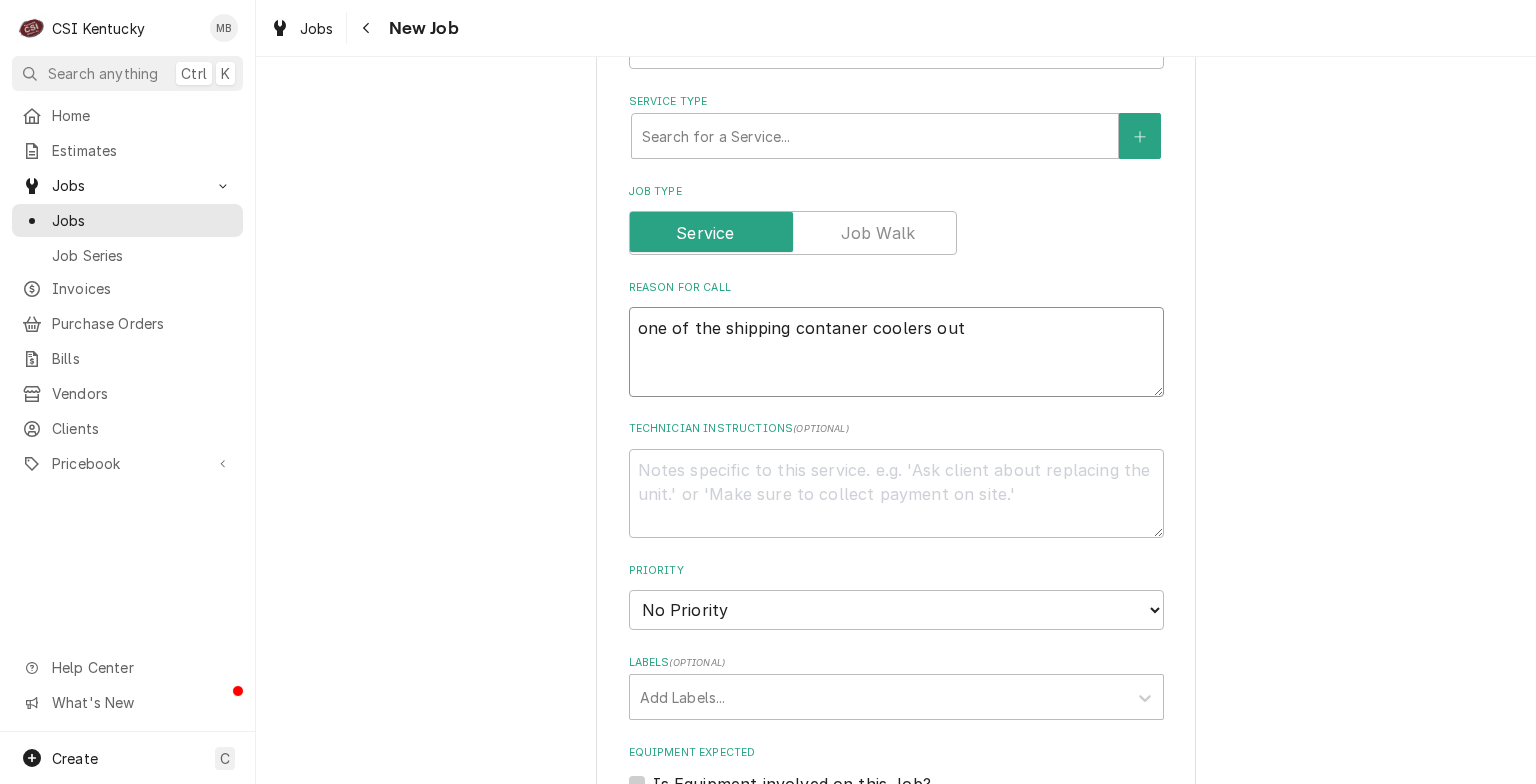 type on "x" 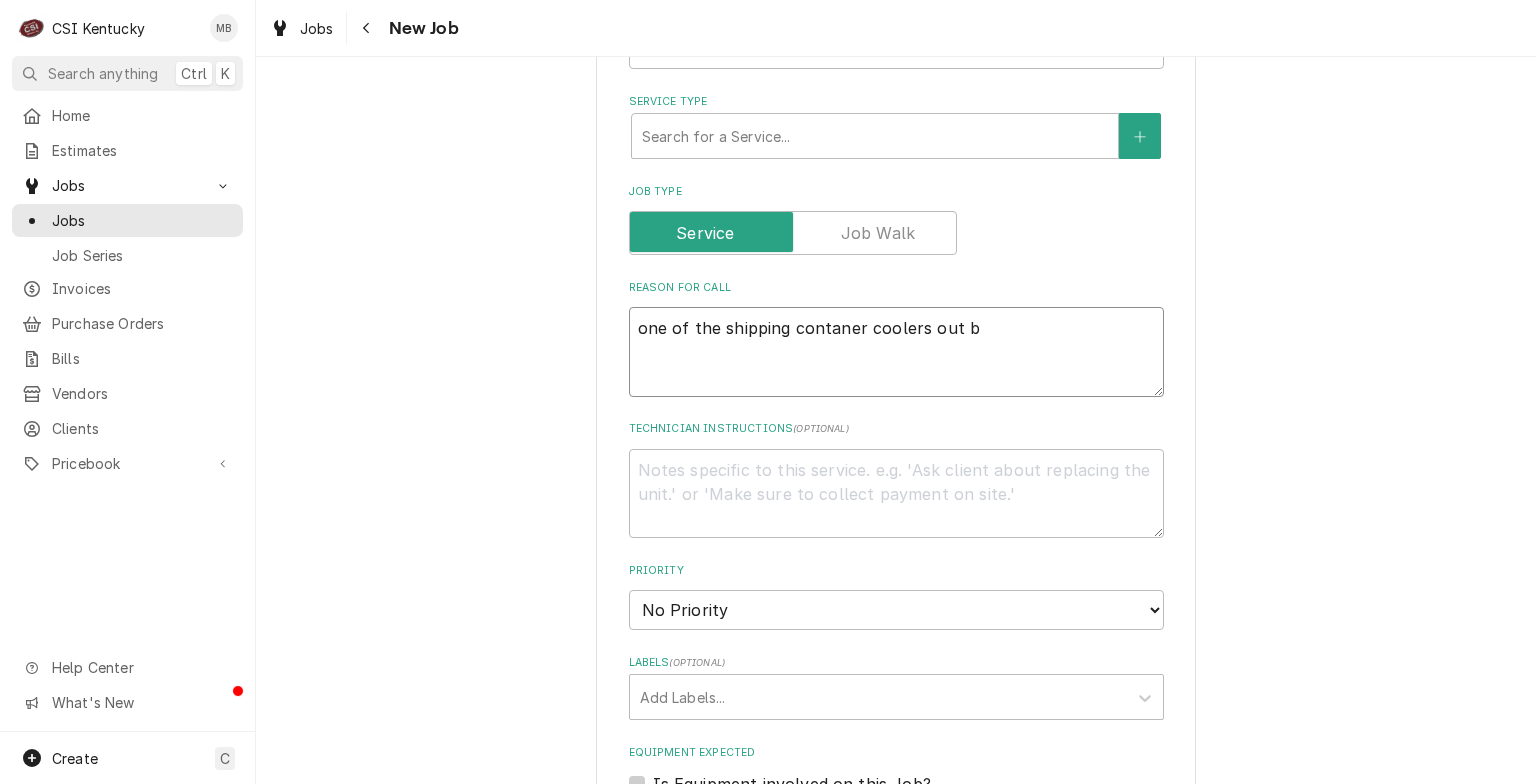 type on "x" 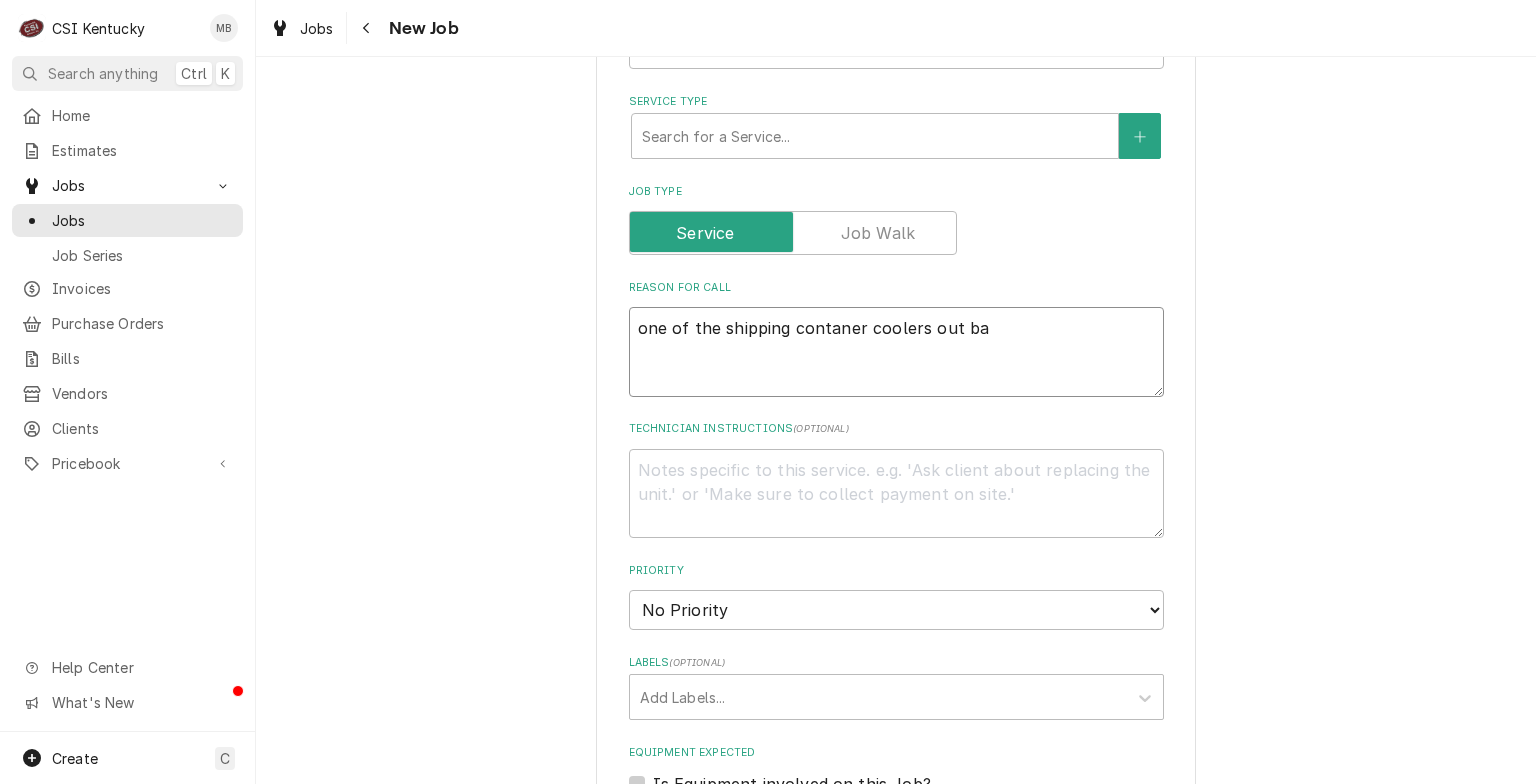 type on "x" 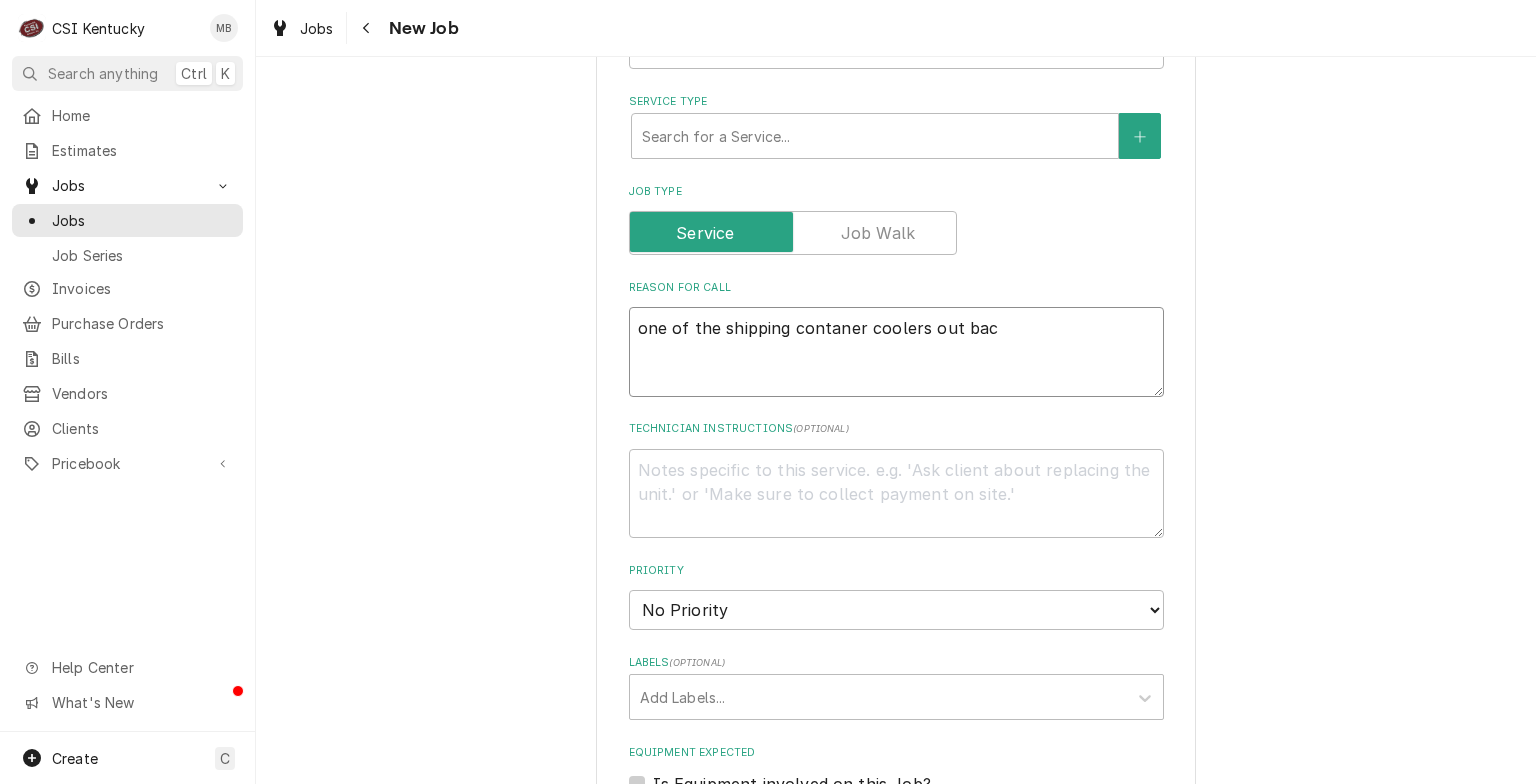 type on "x" 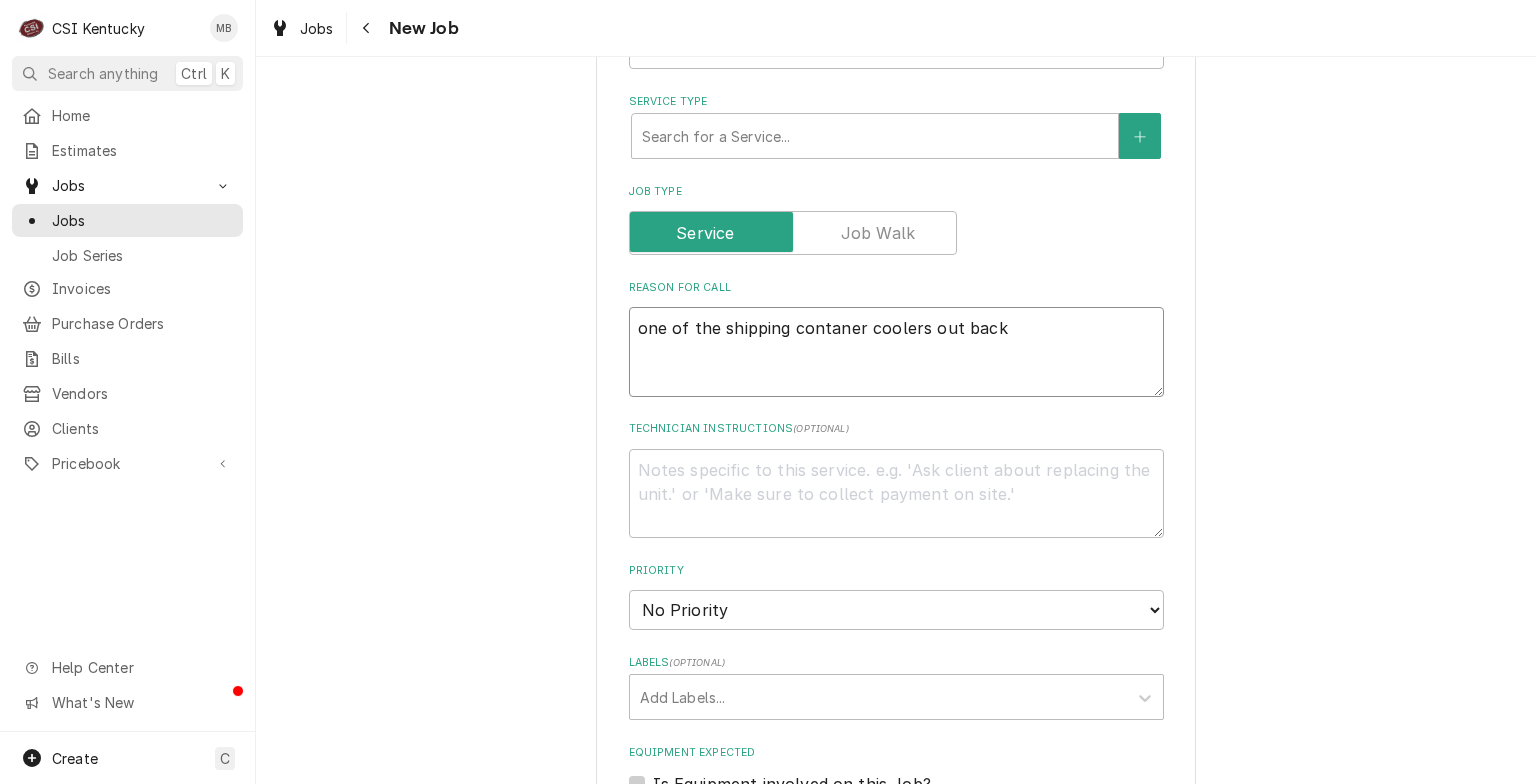 type on "x" 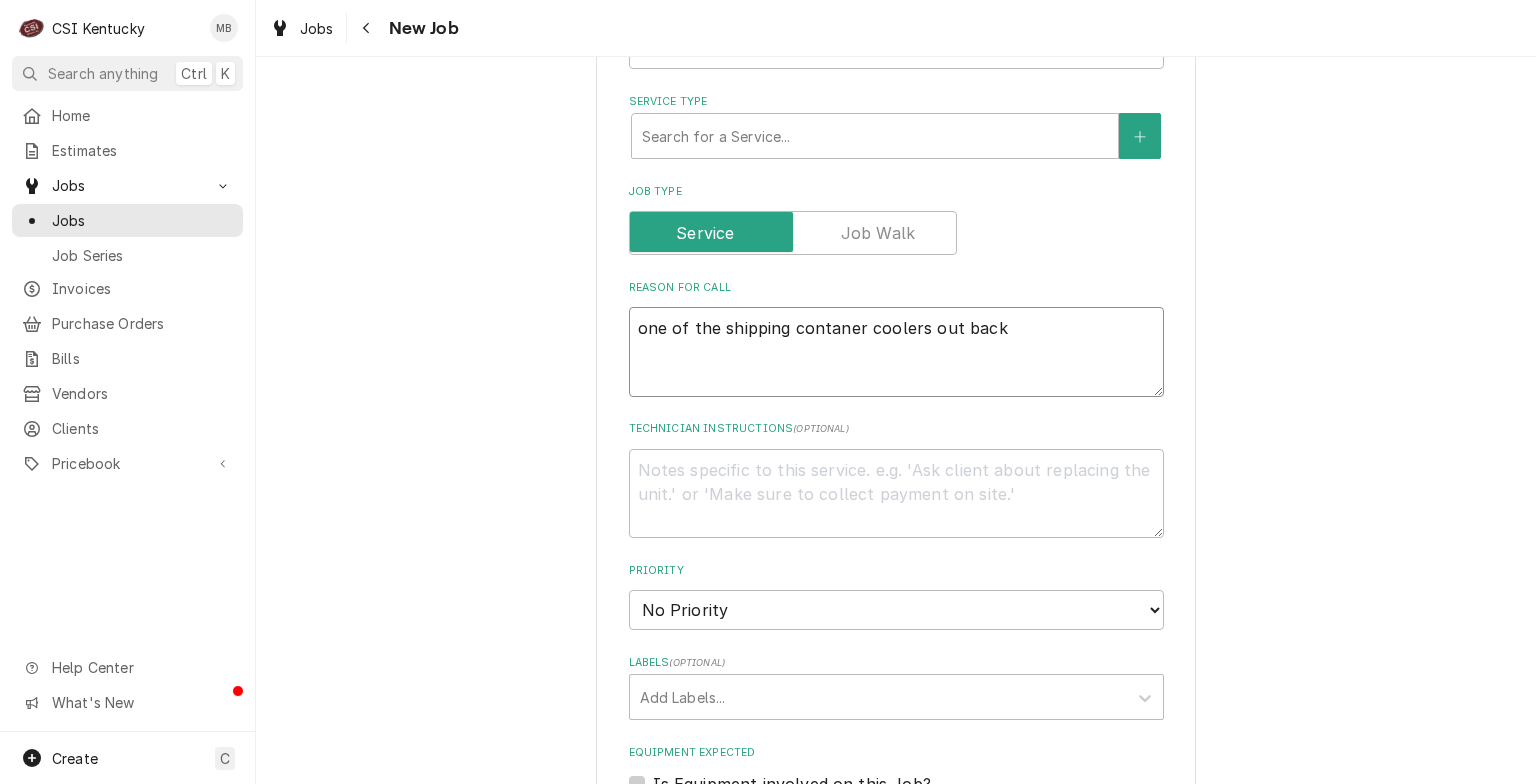 type on "one of the shipping contaner coolers out back" 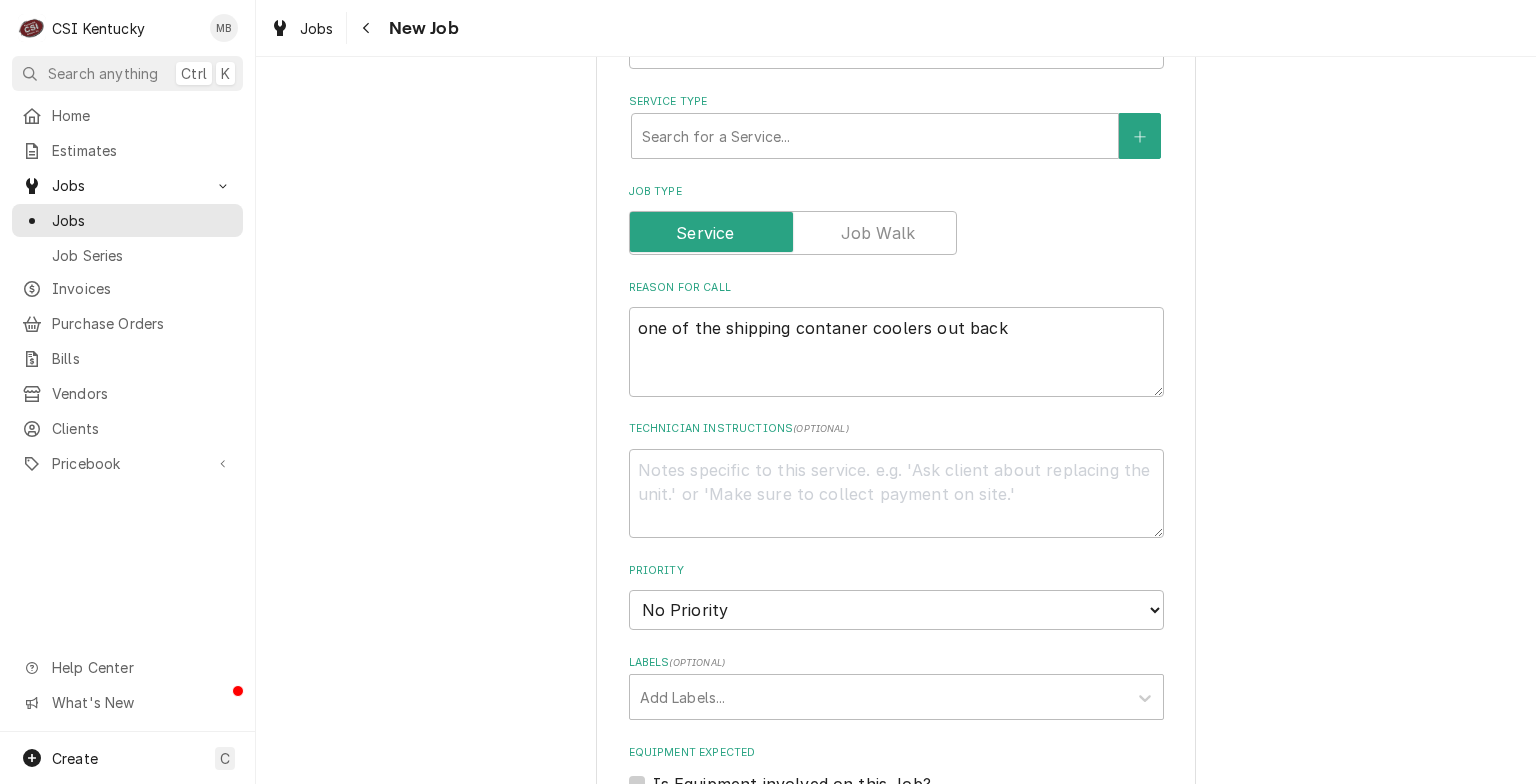 type on "x" 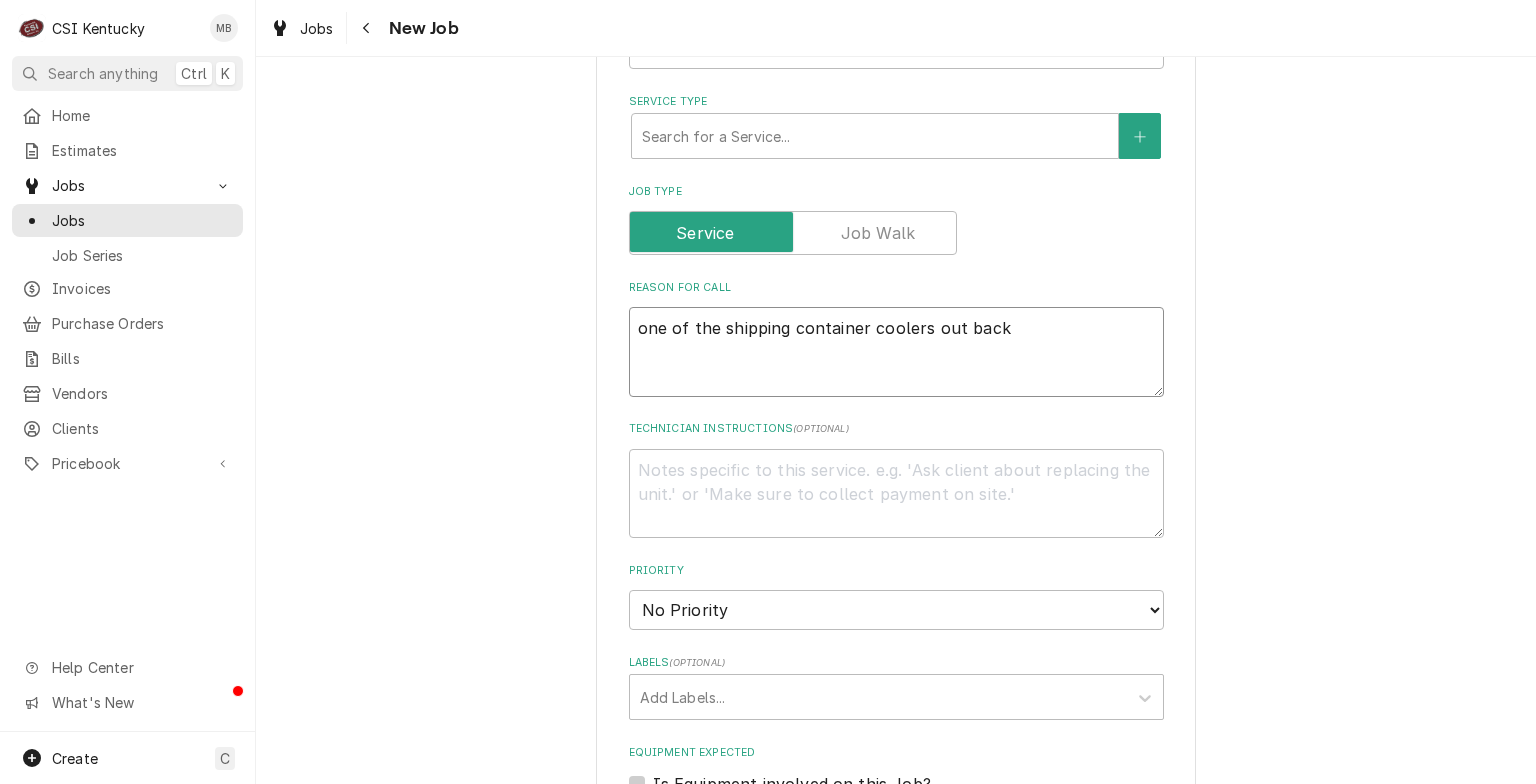 click on "one of the shipping container coolers out back" at bounding box center [896, 352] 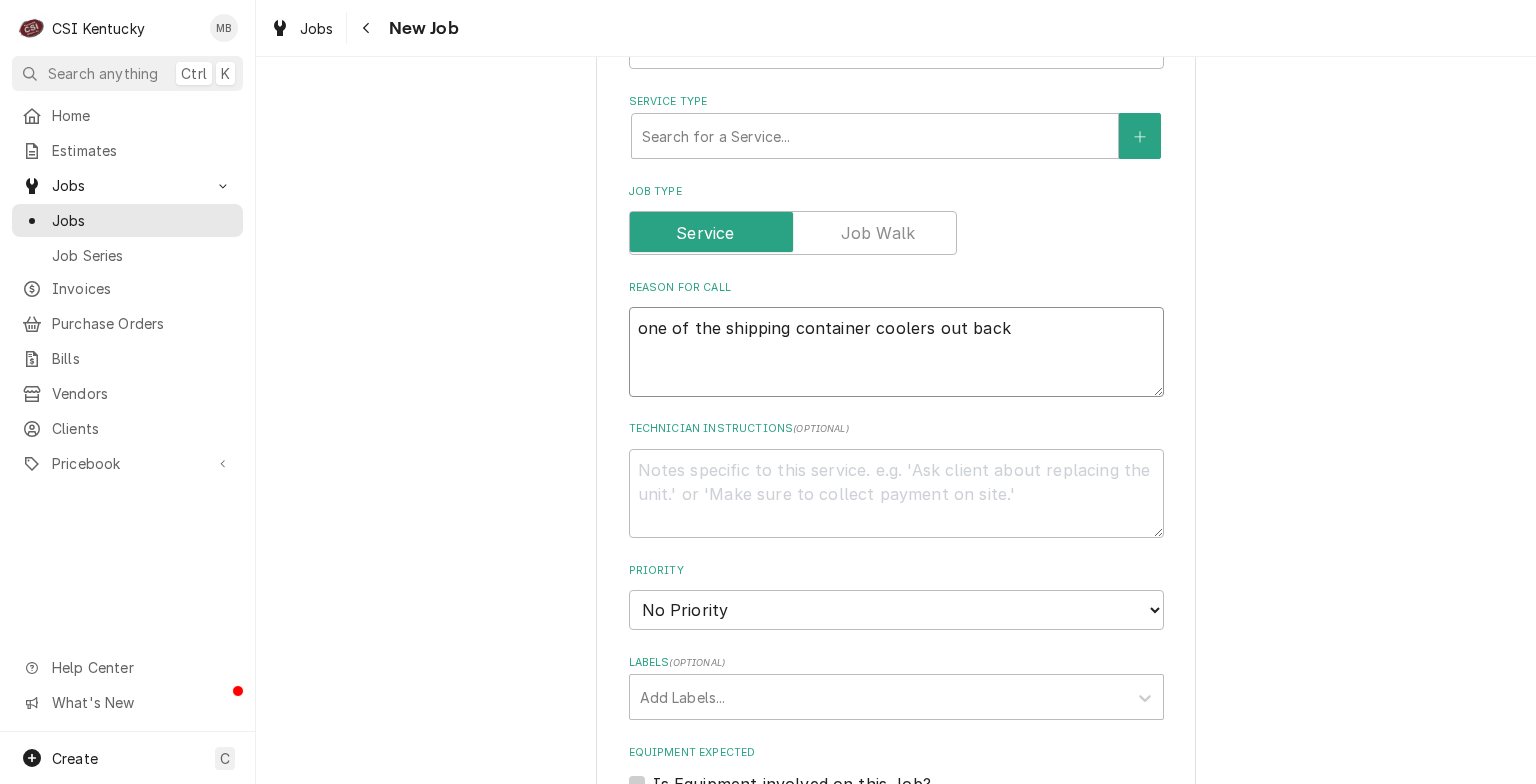 type on "x" 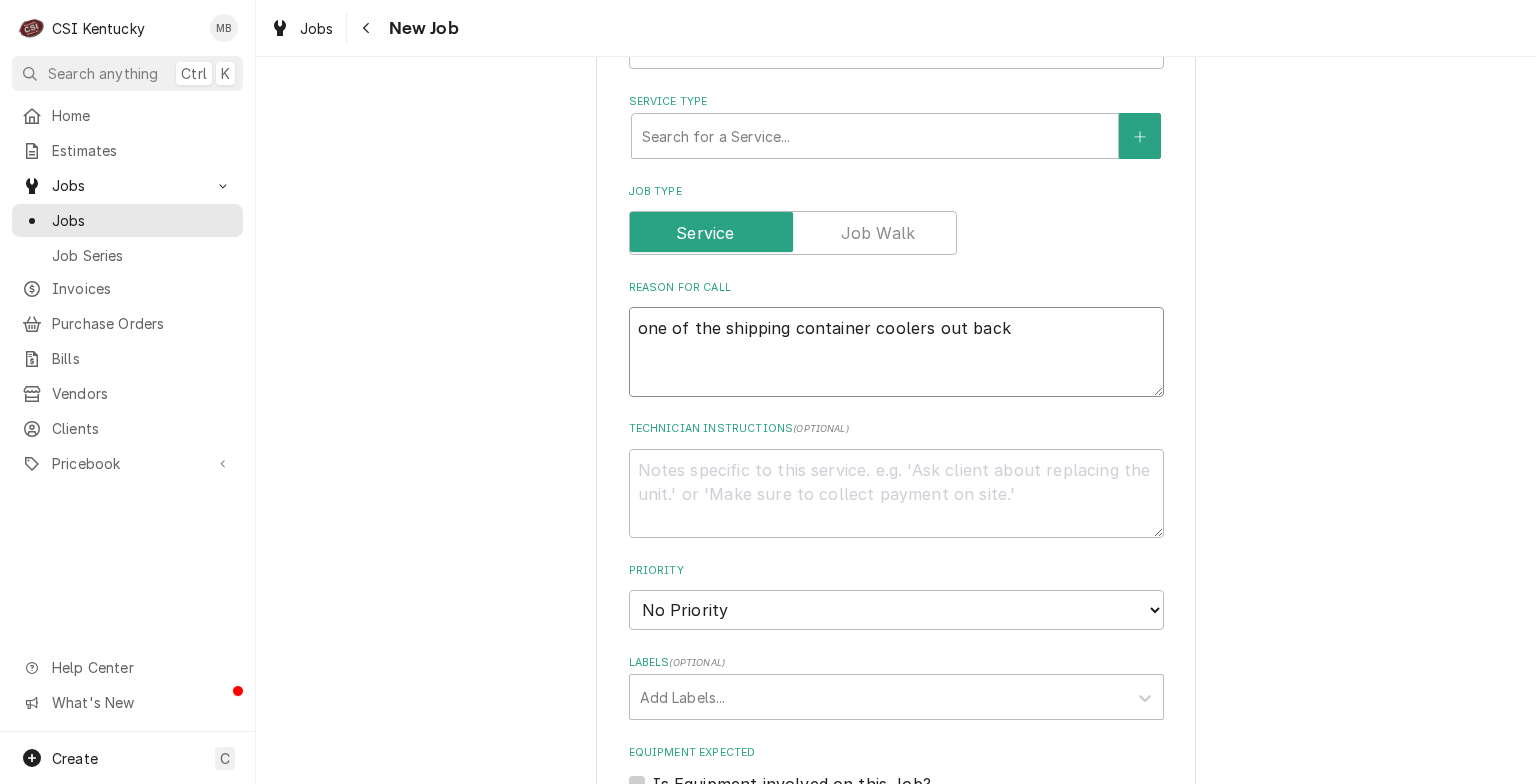 type on "one of the shipping container coolers out back h" 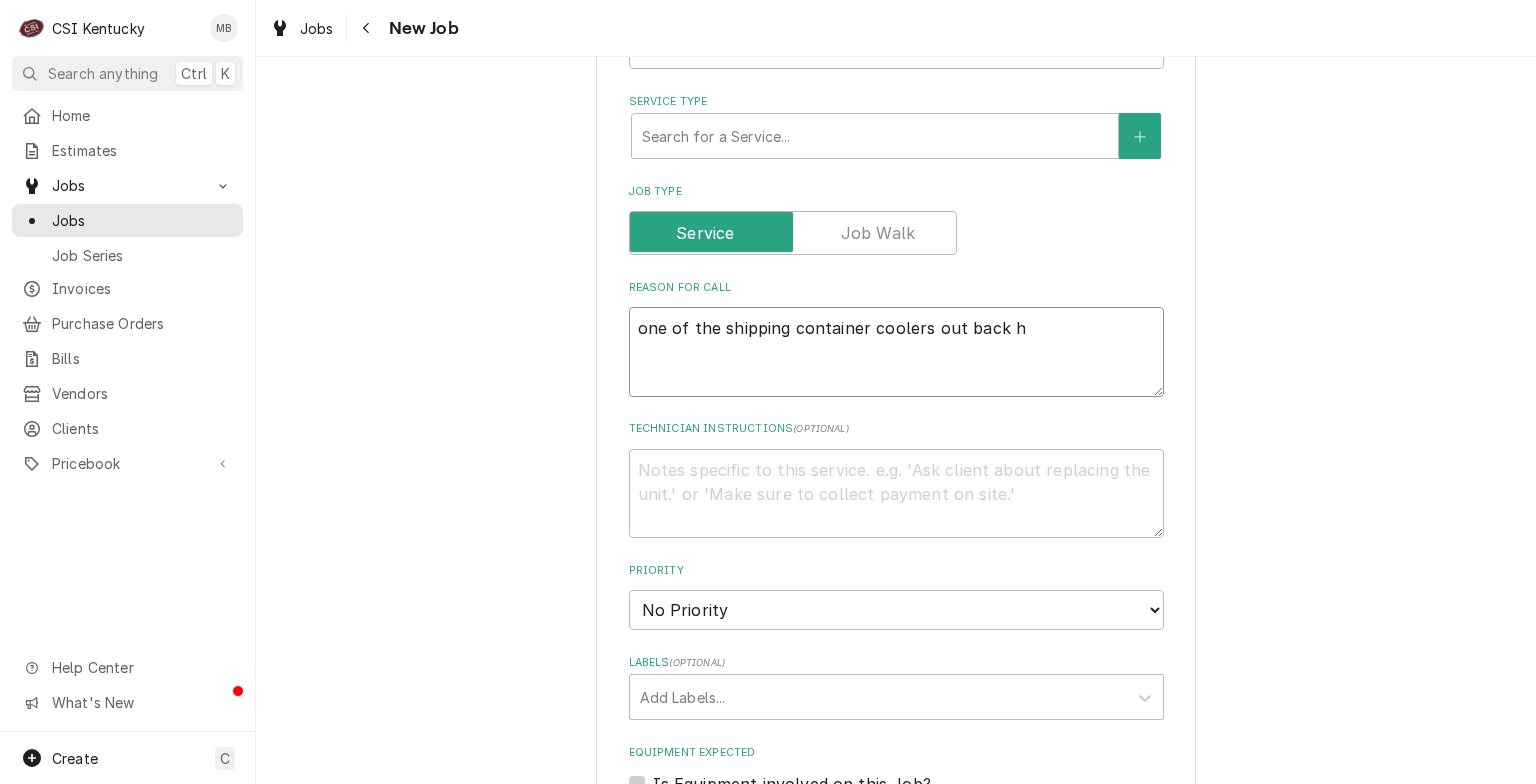 type on "x" 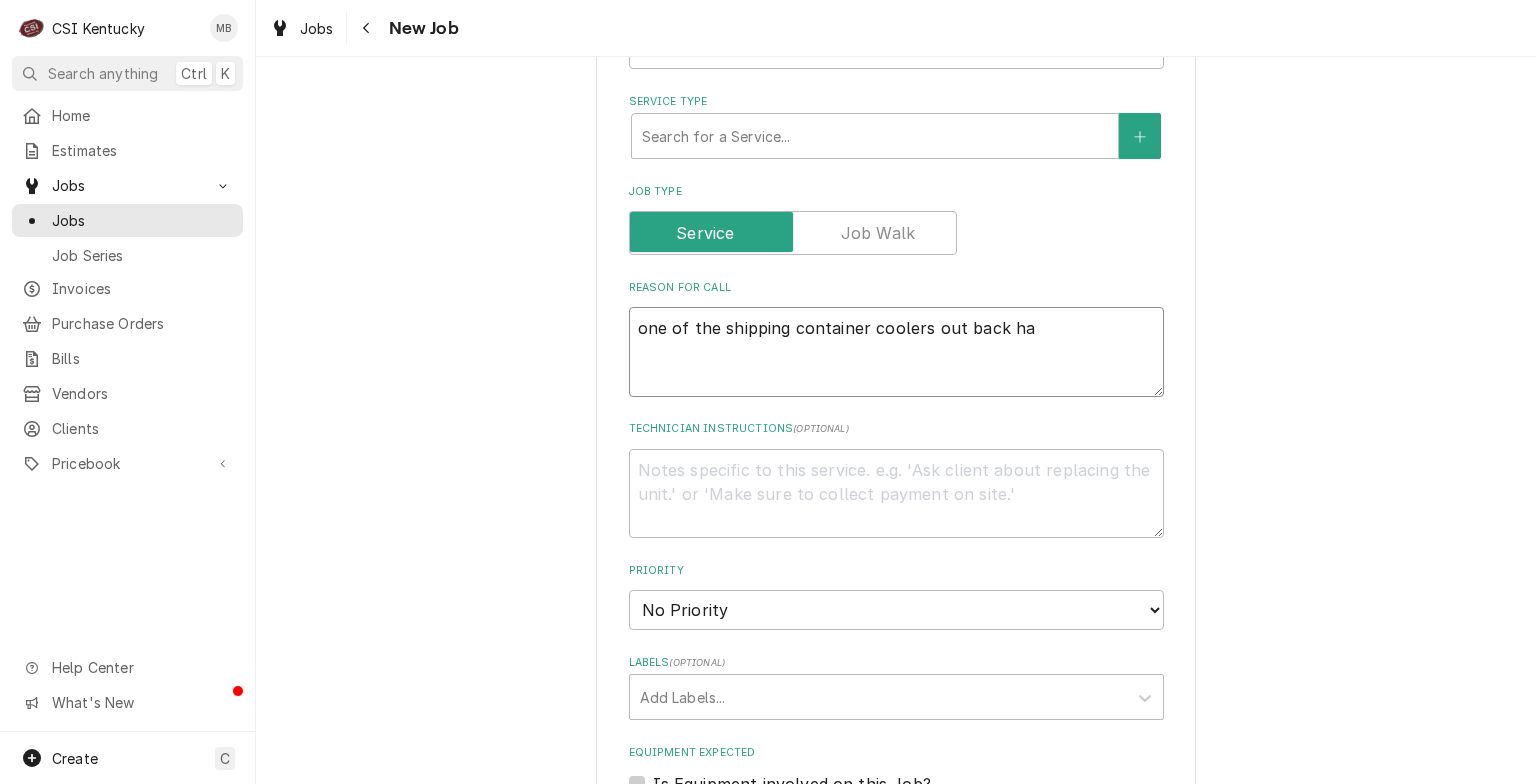 type on "x" 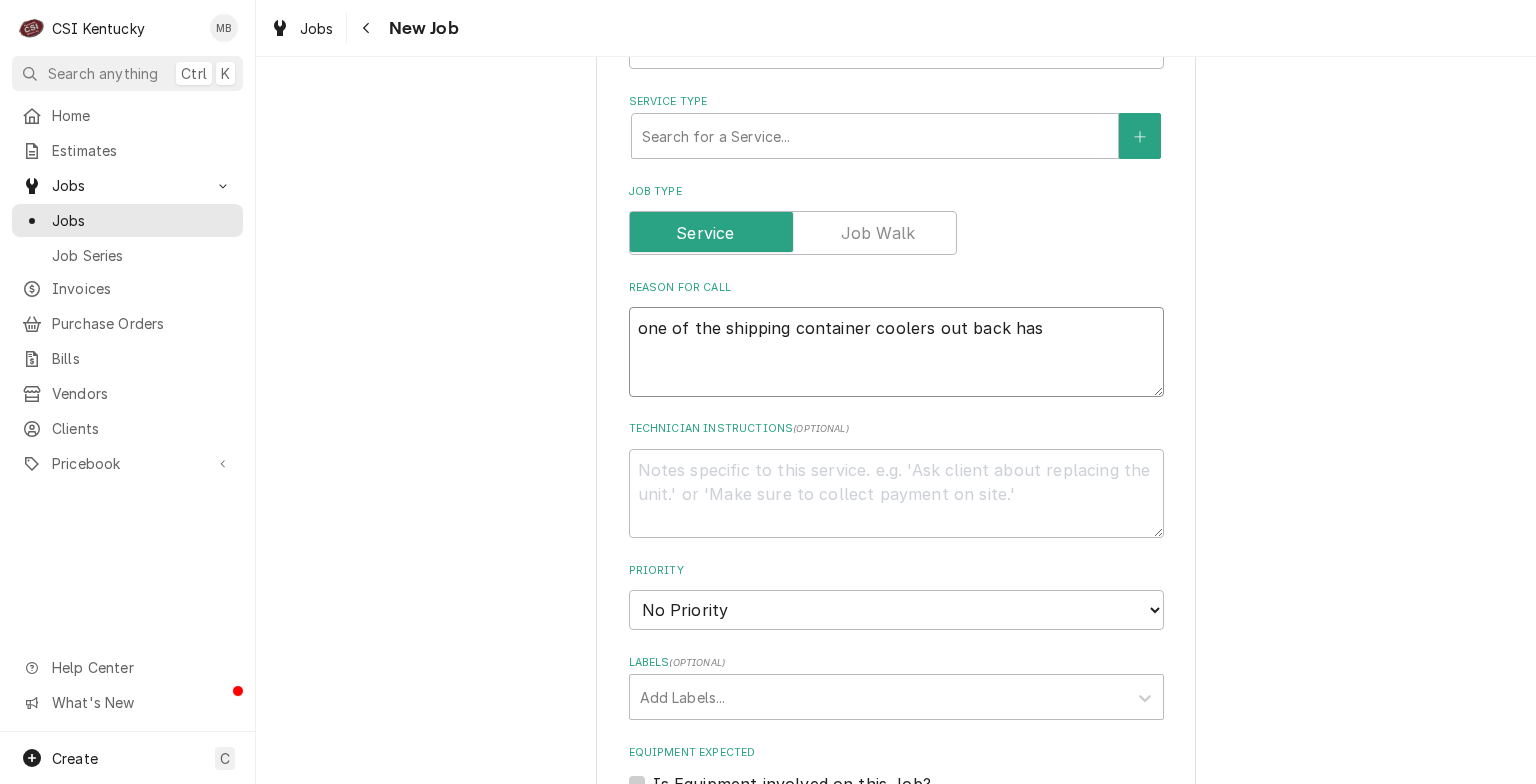 type on "x" 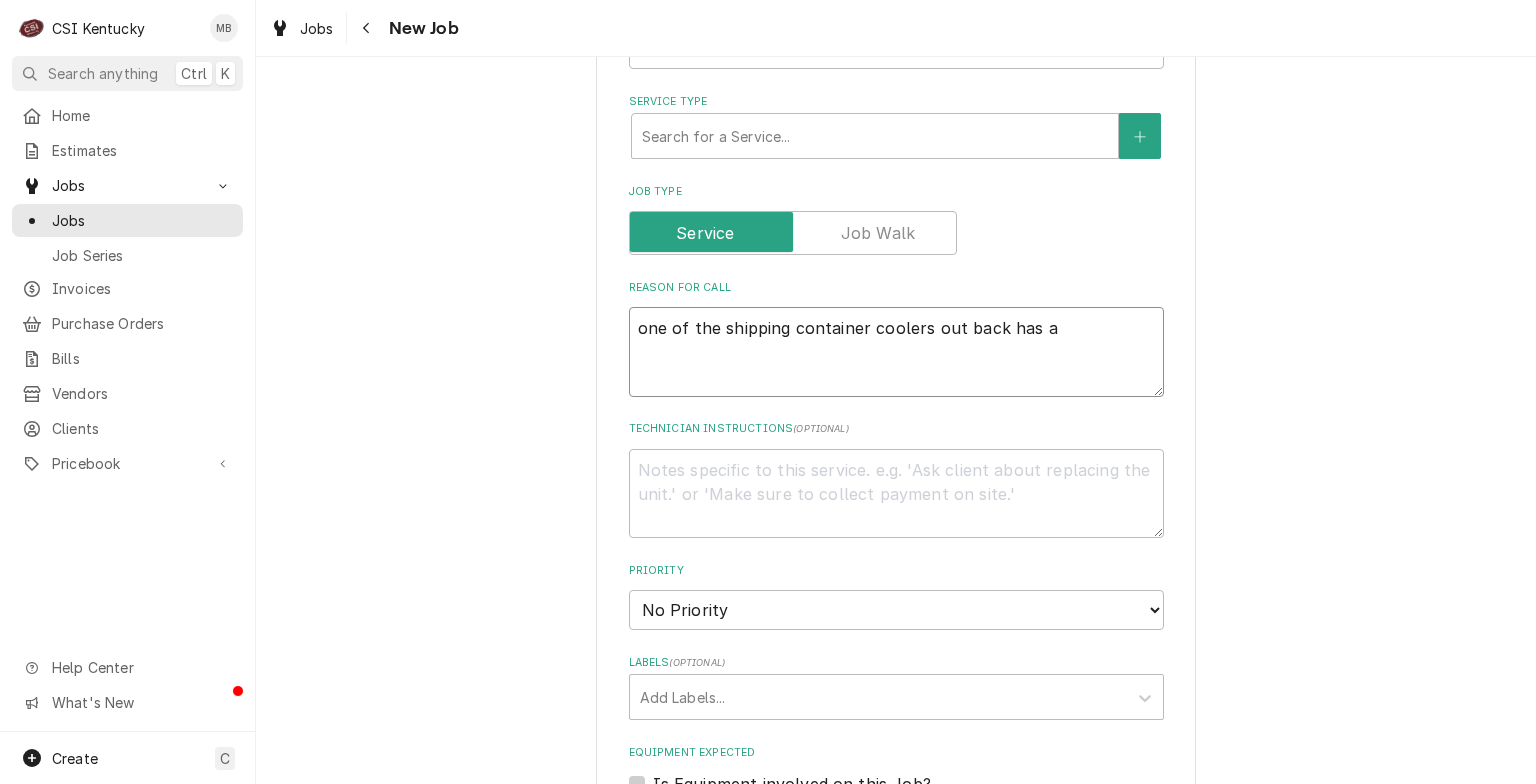 type on "x" 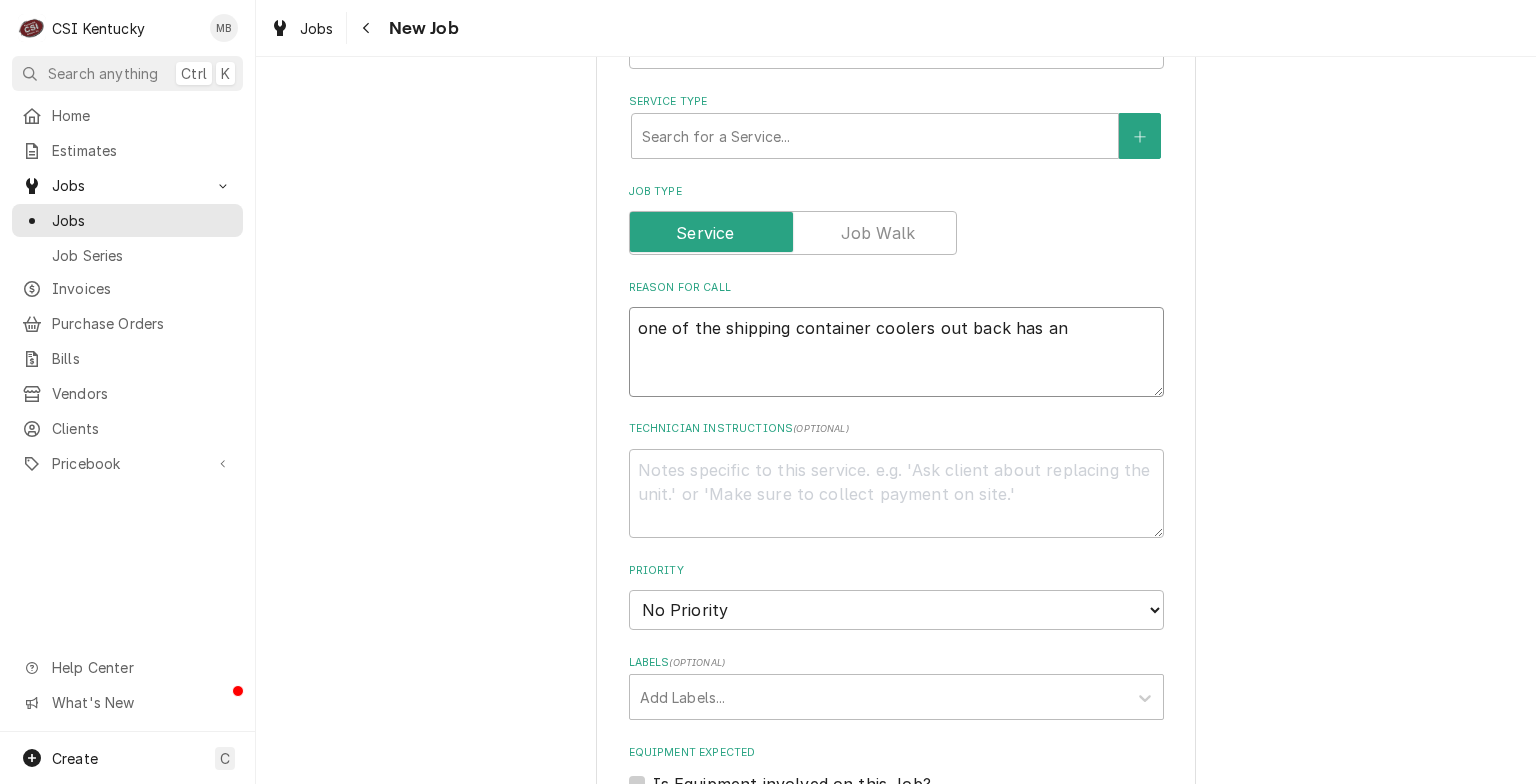 type on "x" 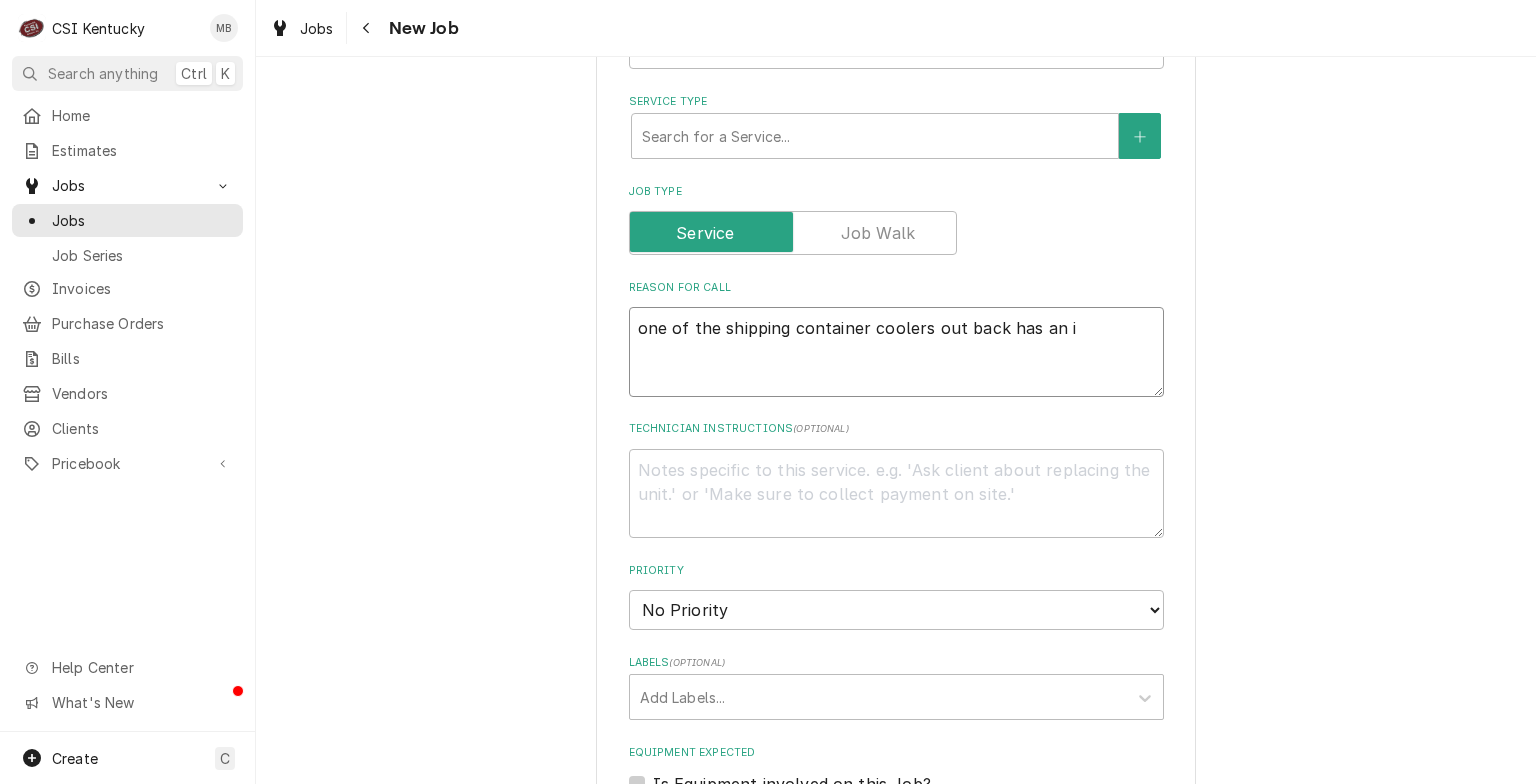 type on "x" 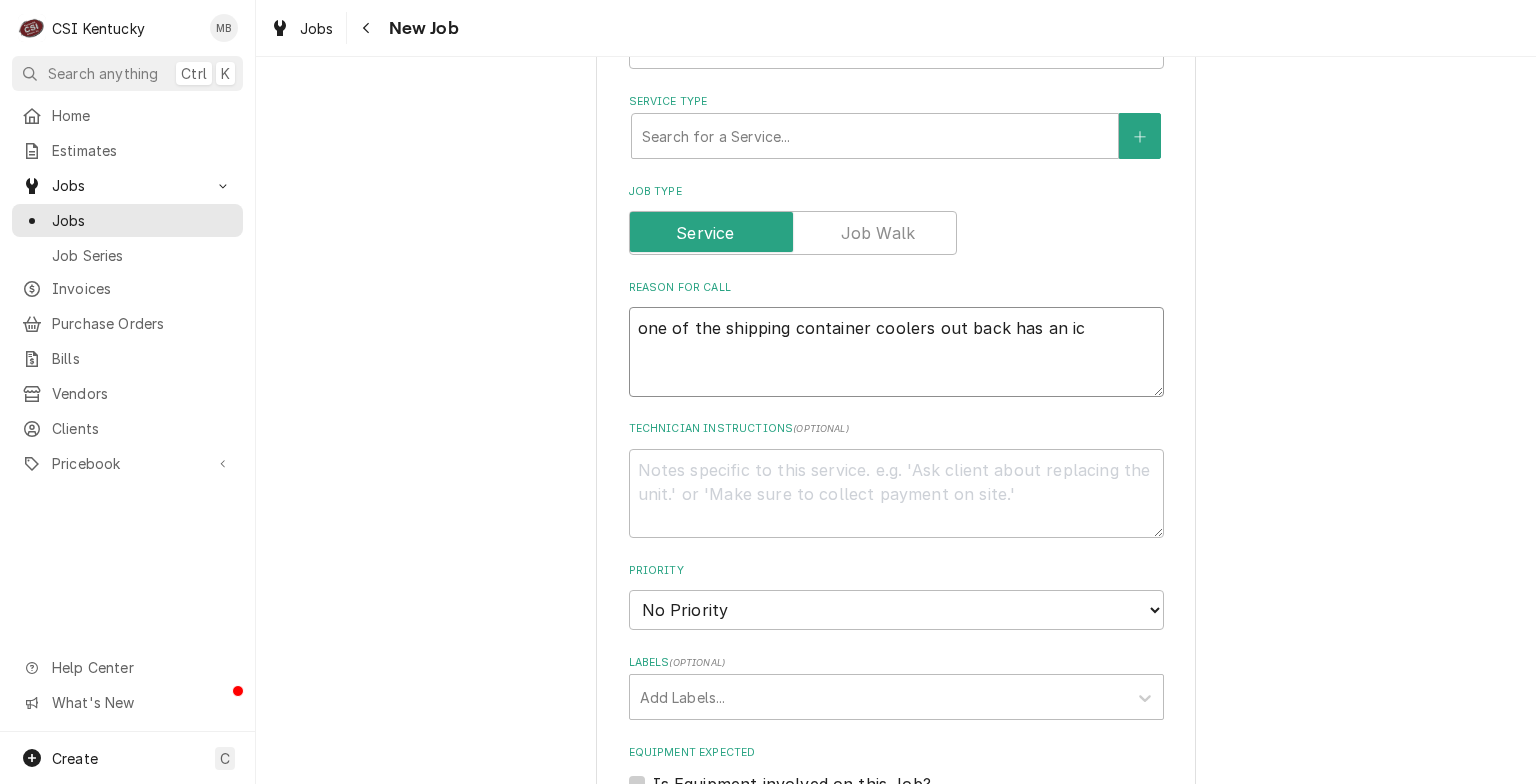 type on "x" 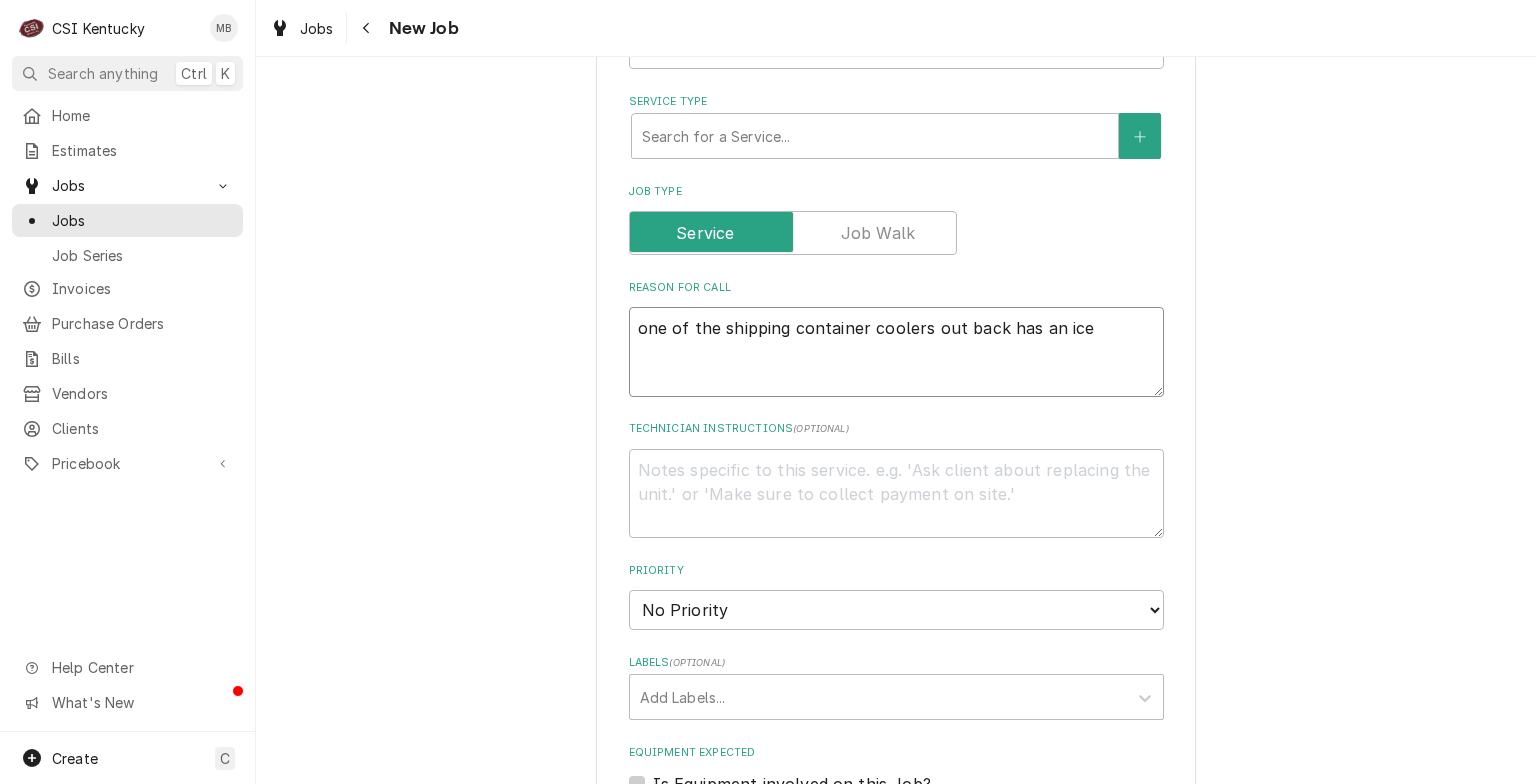 type on "x" 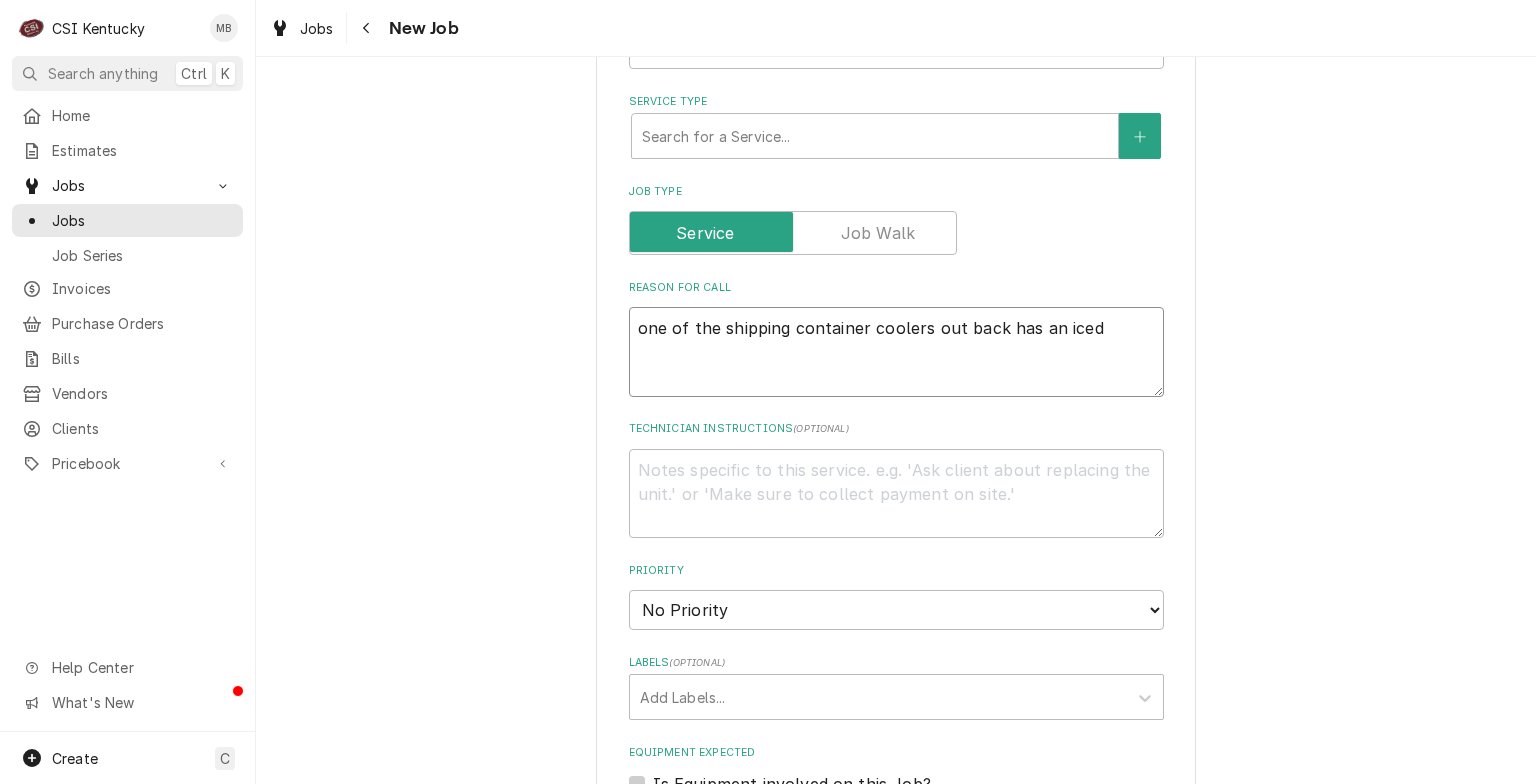 type on "x" 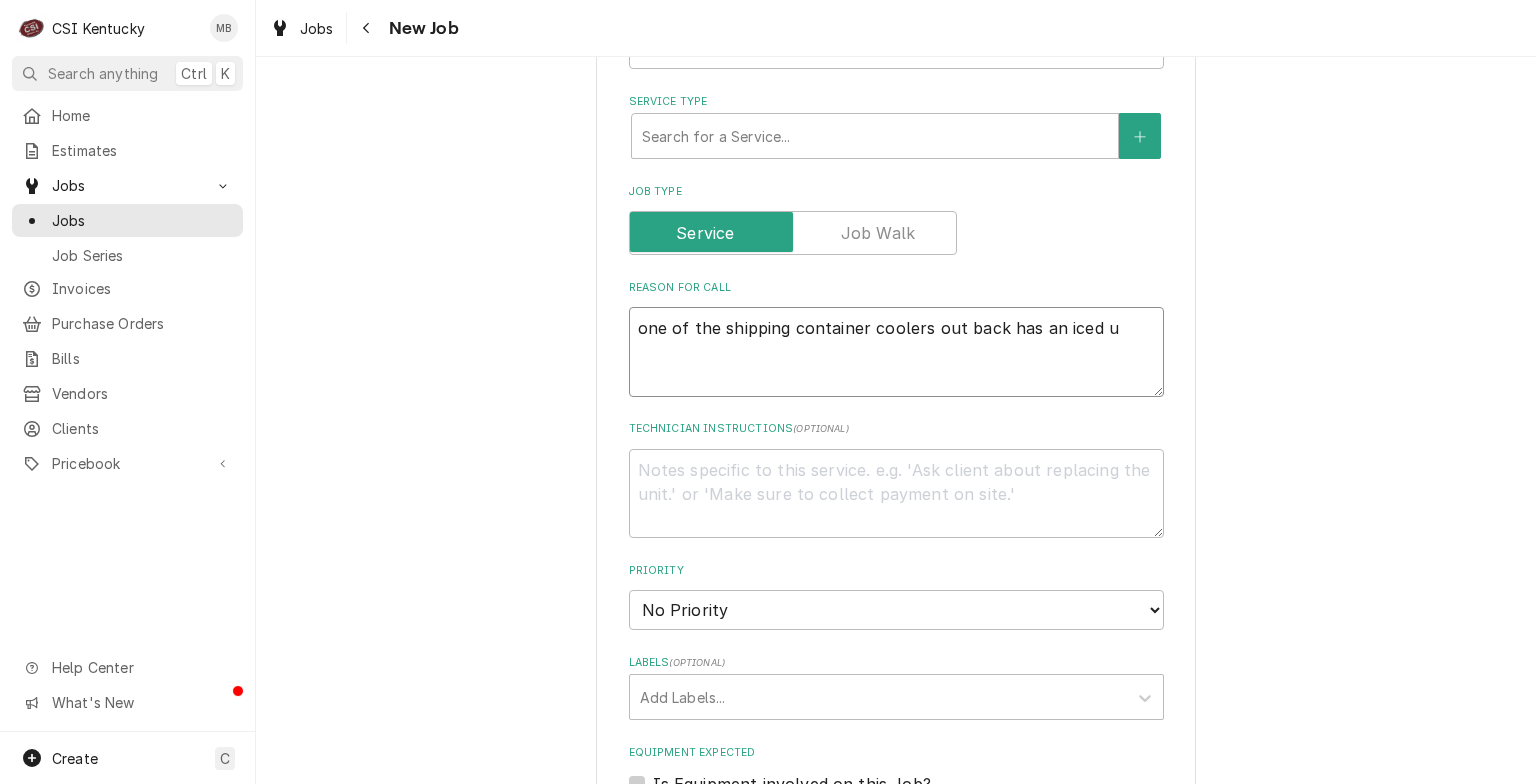 type on "x" 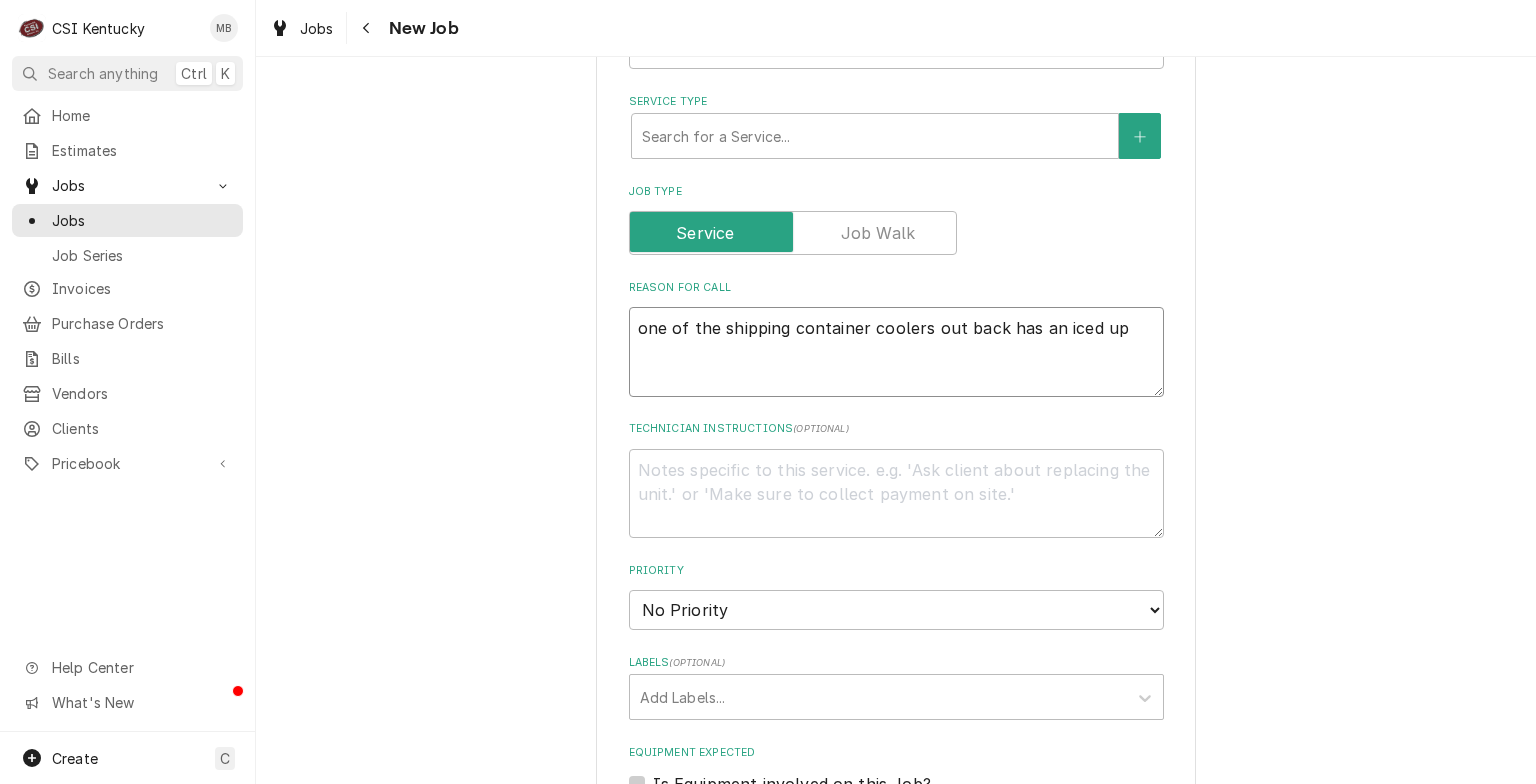 type on "x" 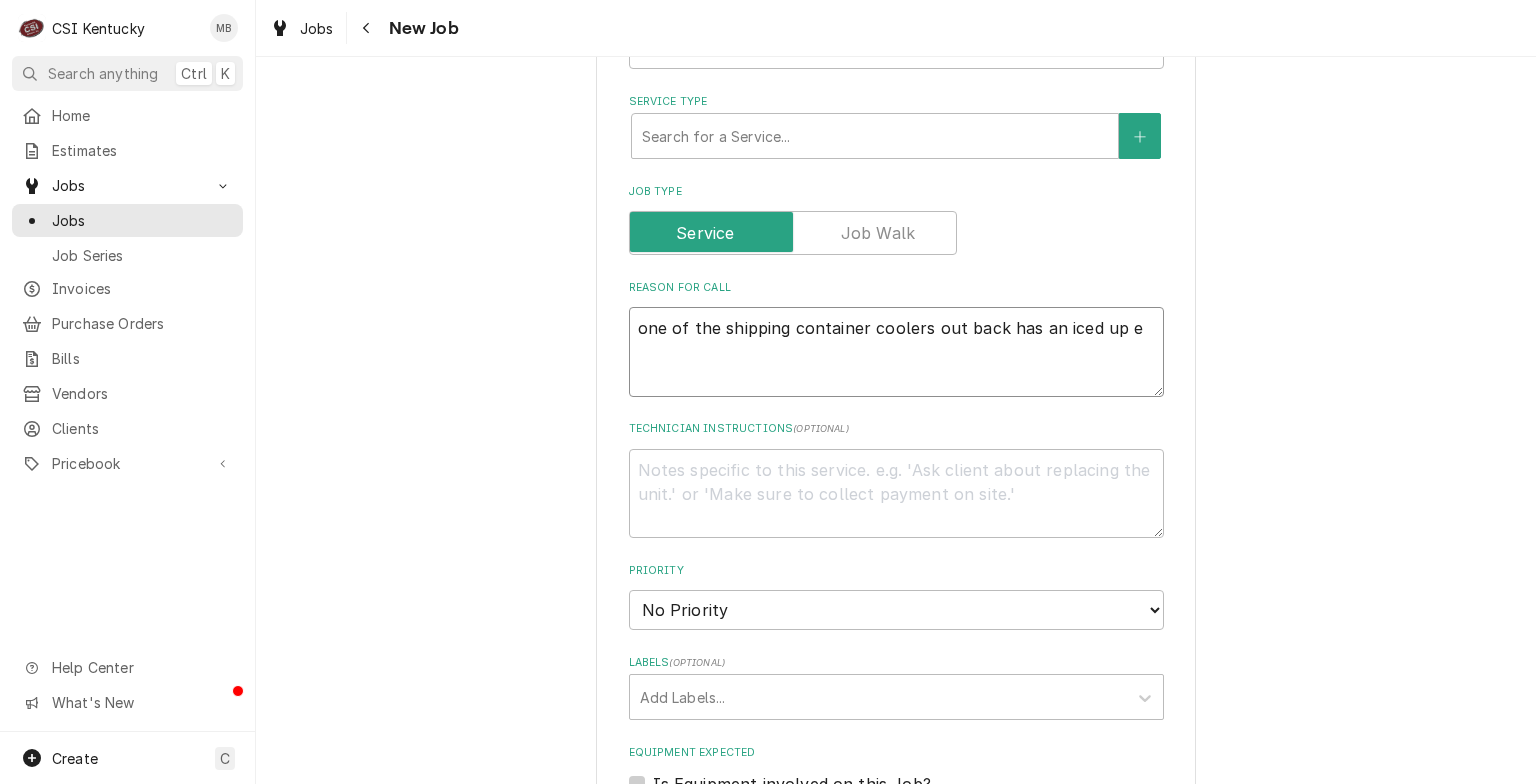 type on "x" 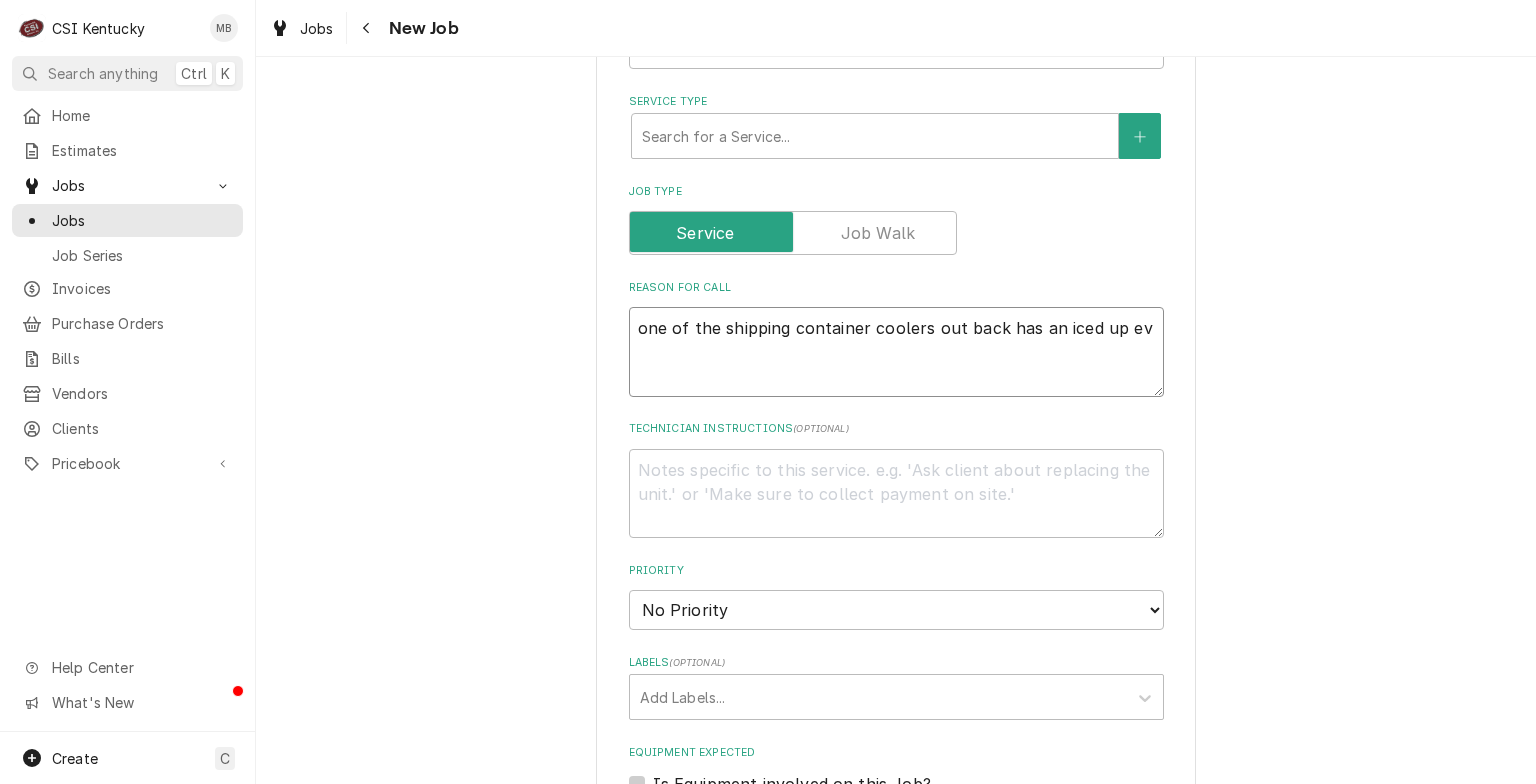 type on "x" 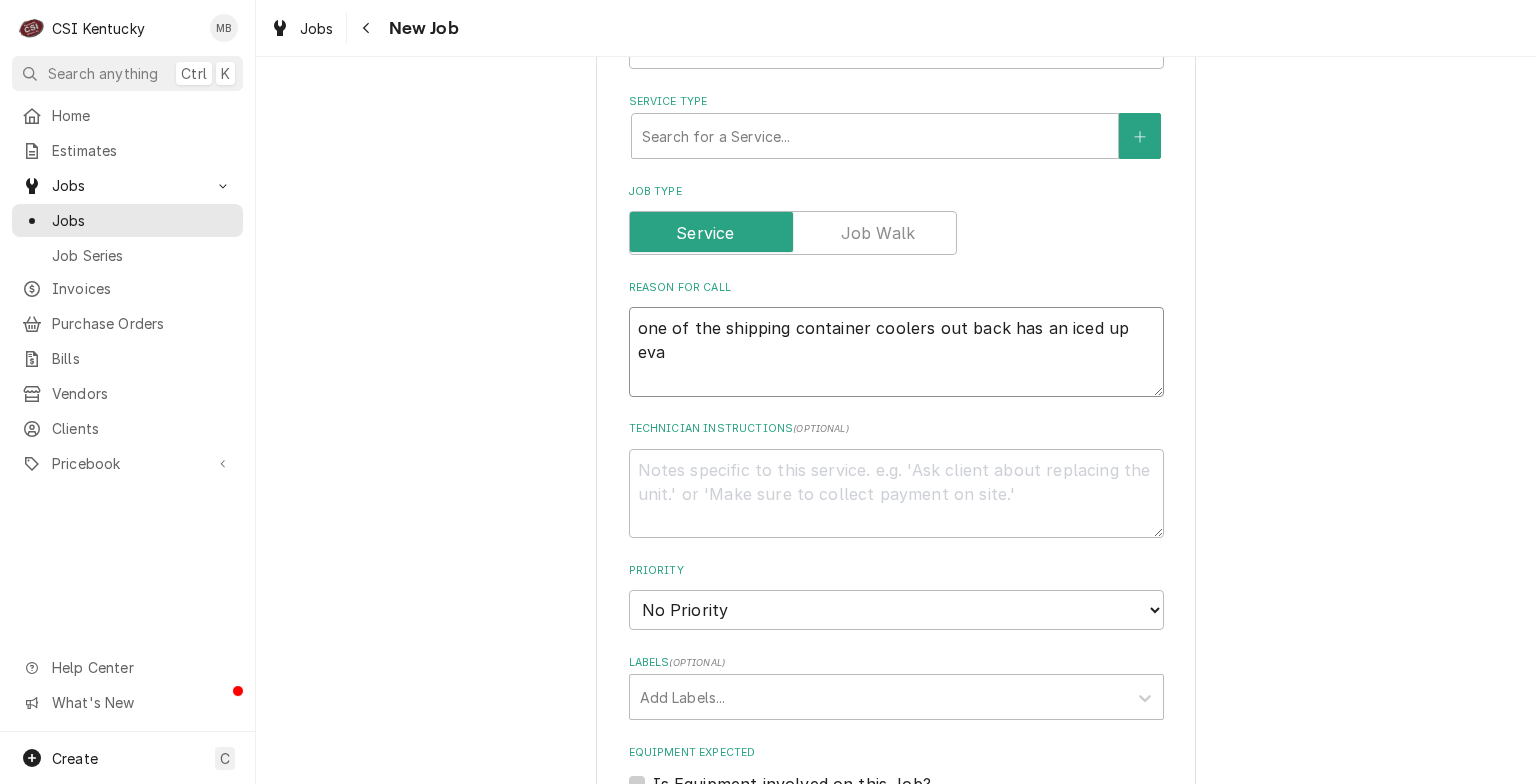 type on "x" 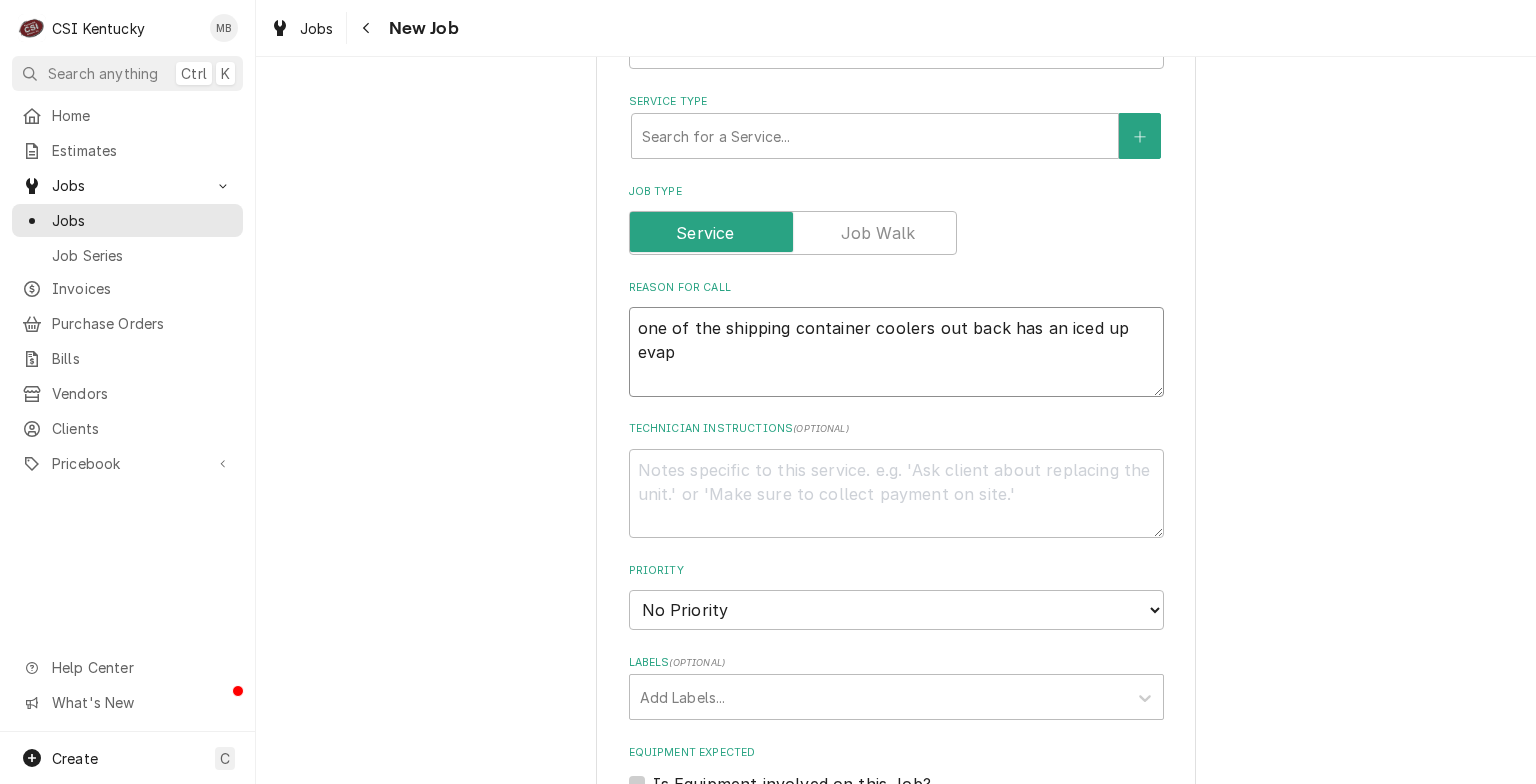 type on "x" 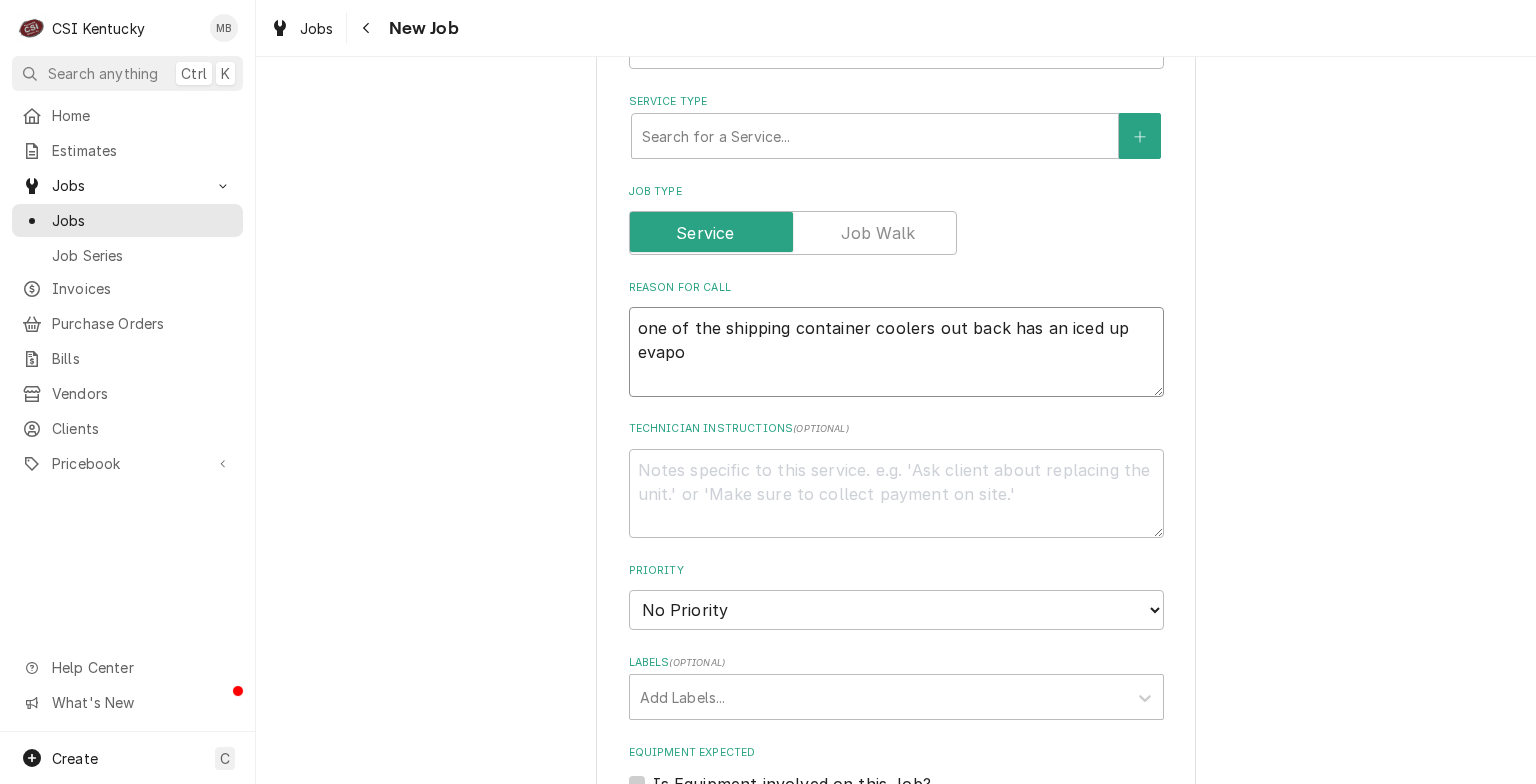type on "x" 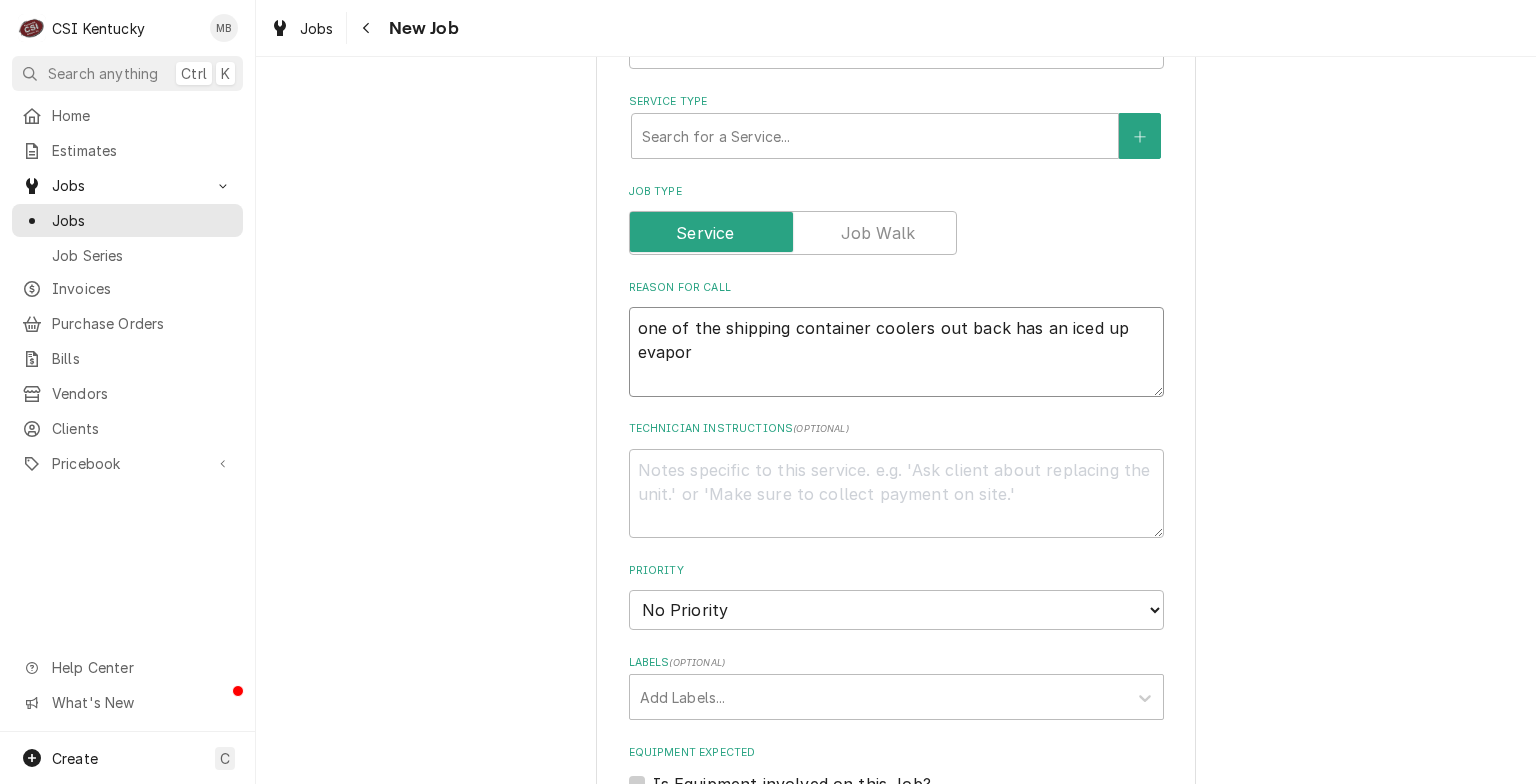 type on "x" 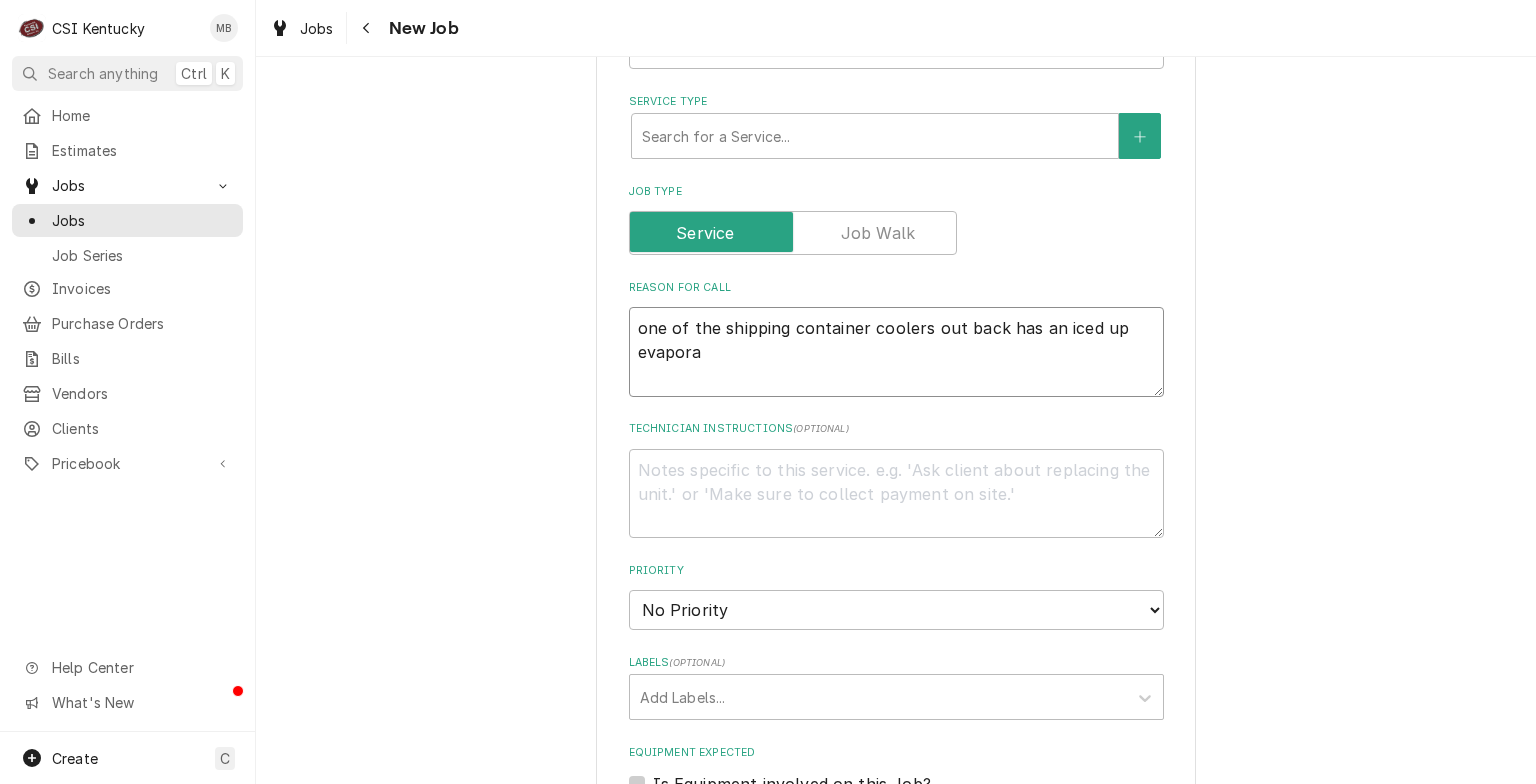 type on "x" 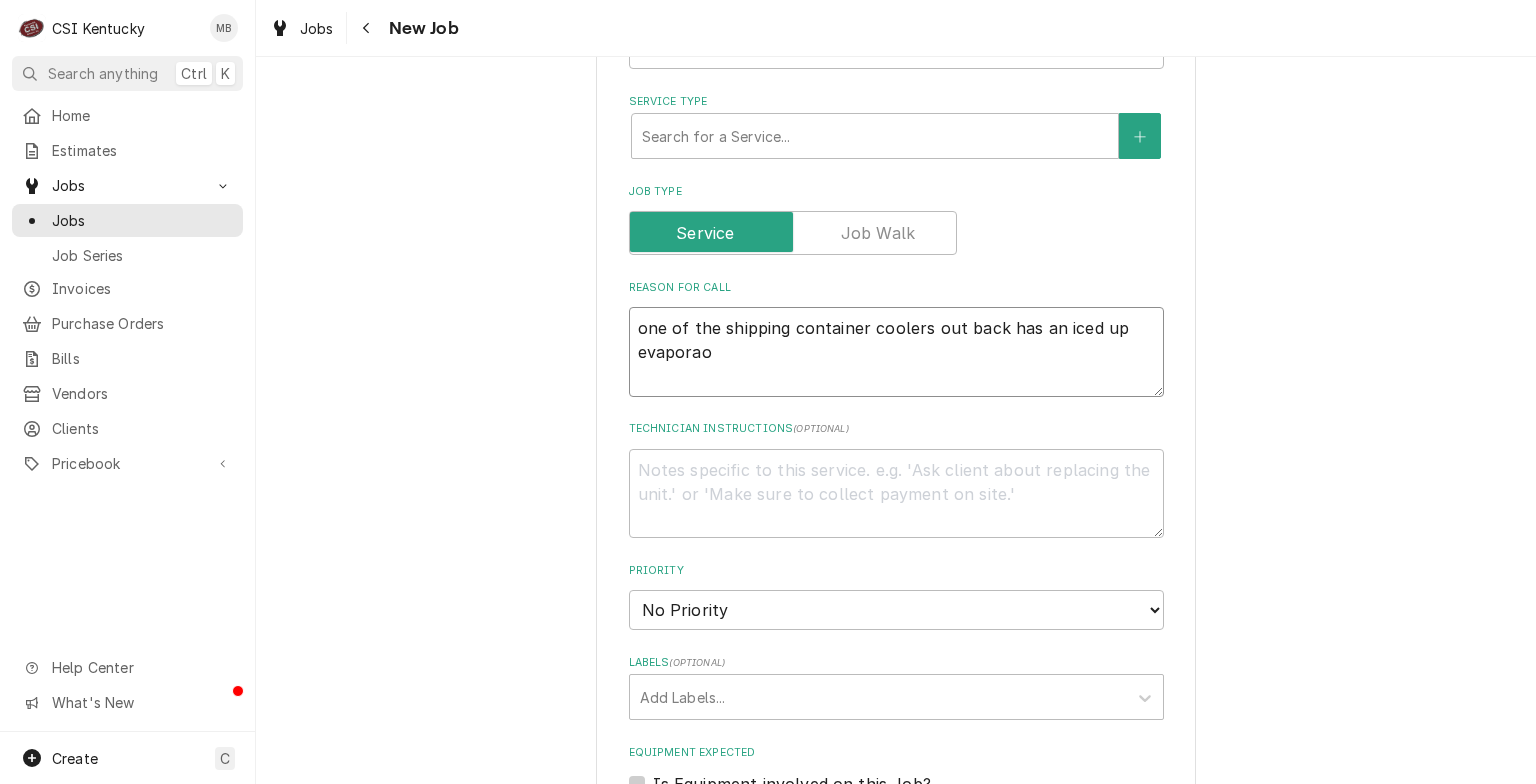 type on "x" 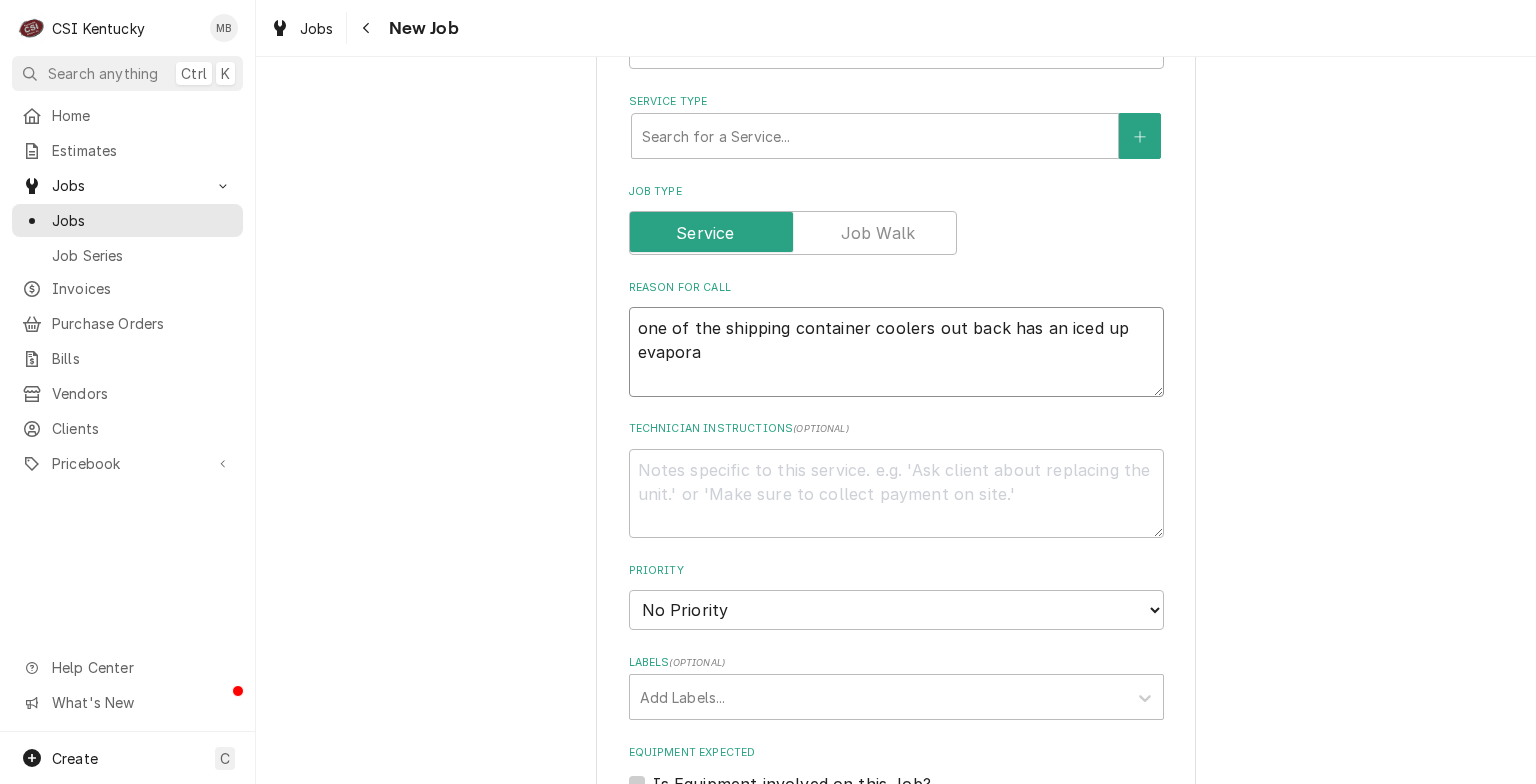 type on "x" 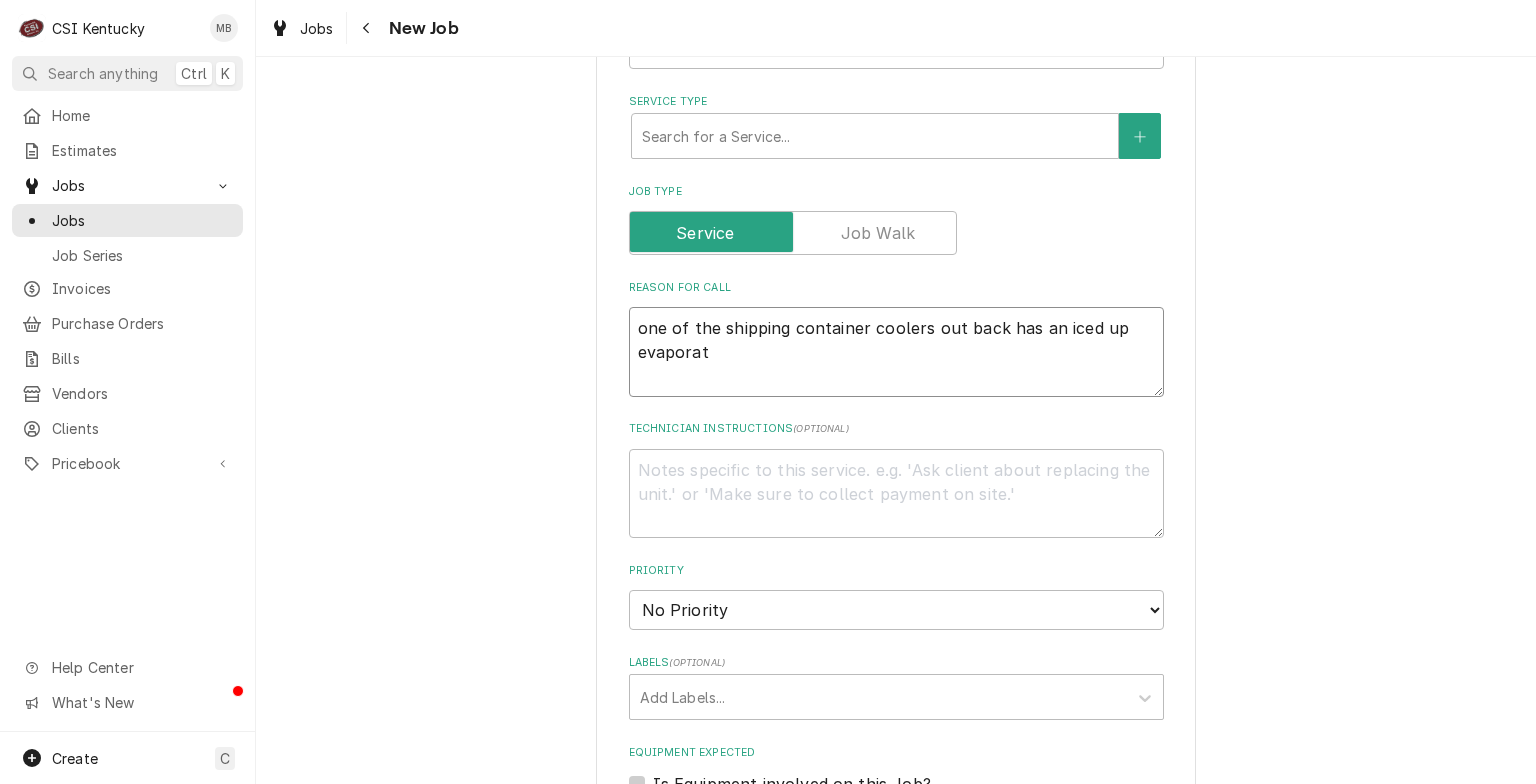 type on "x" 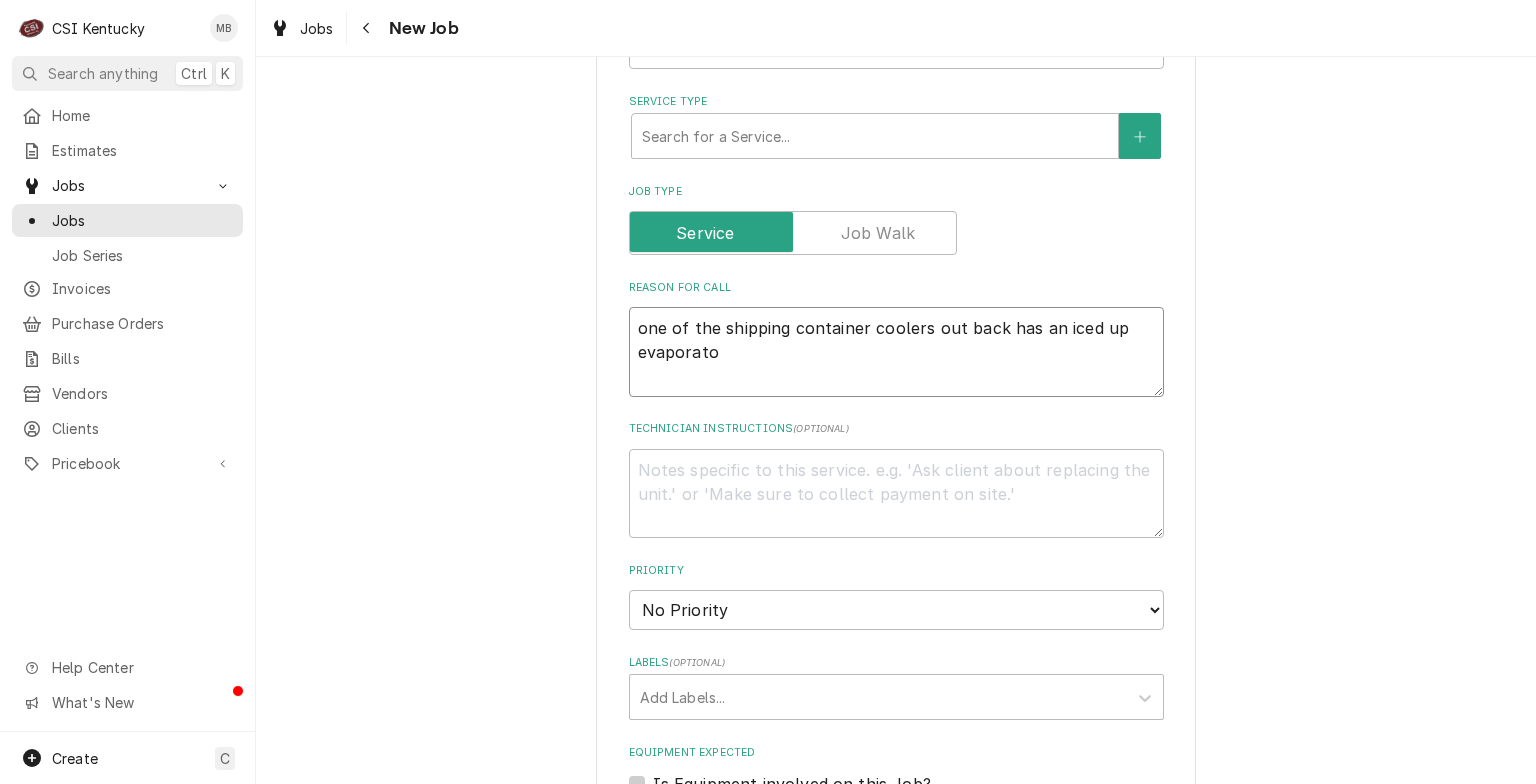 type on "x" 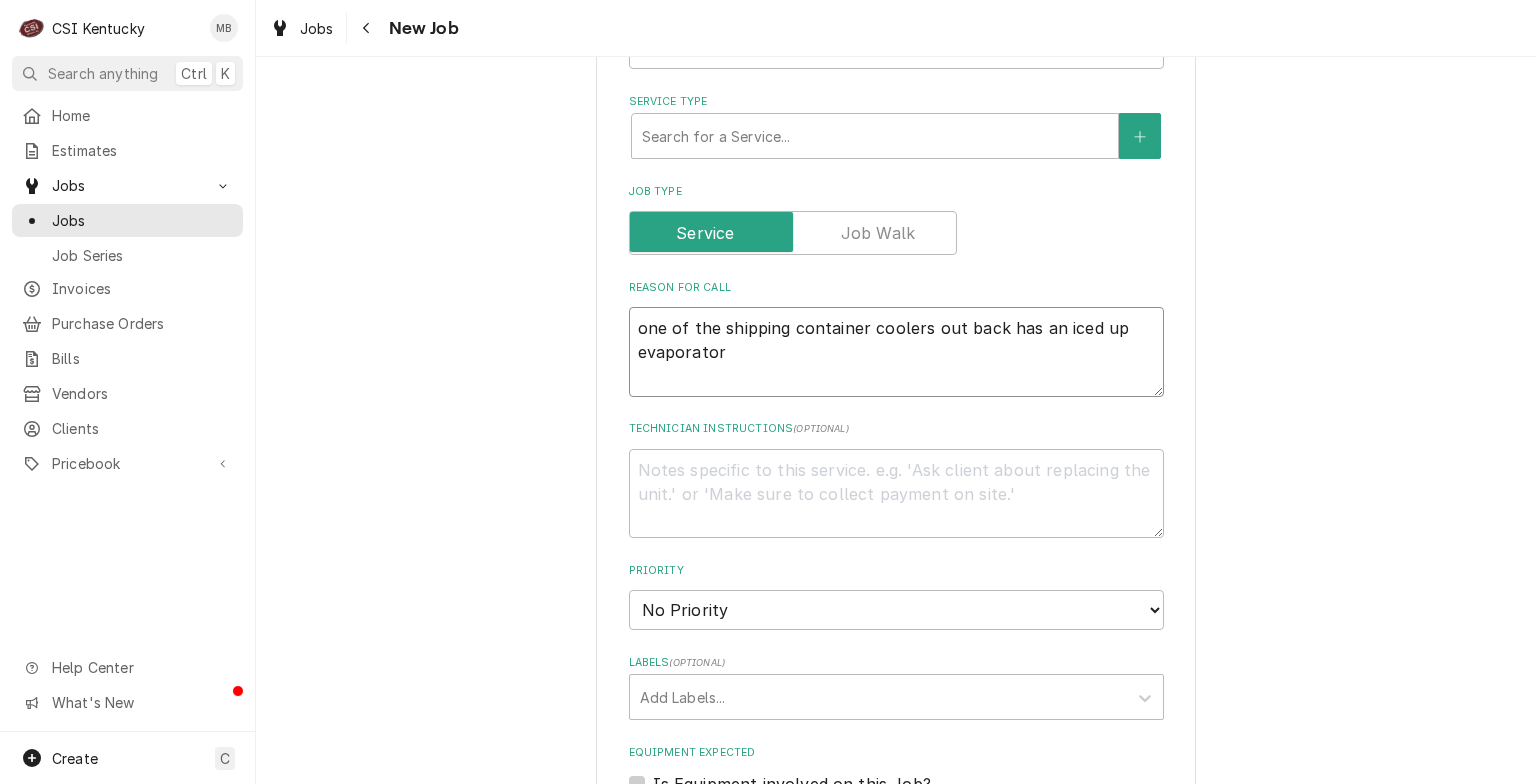 type on "x" 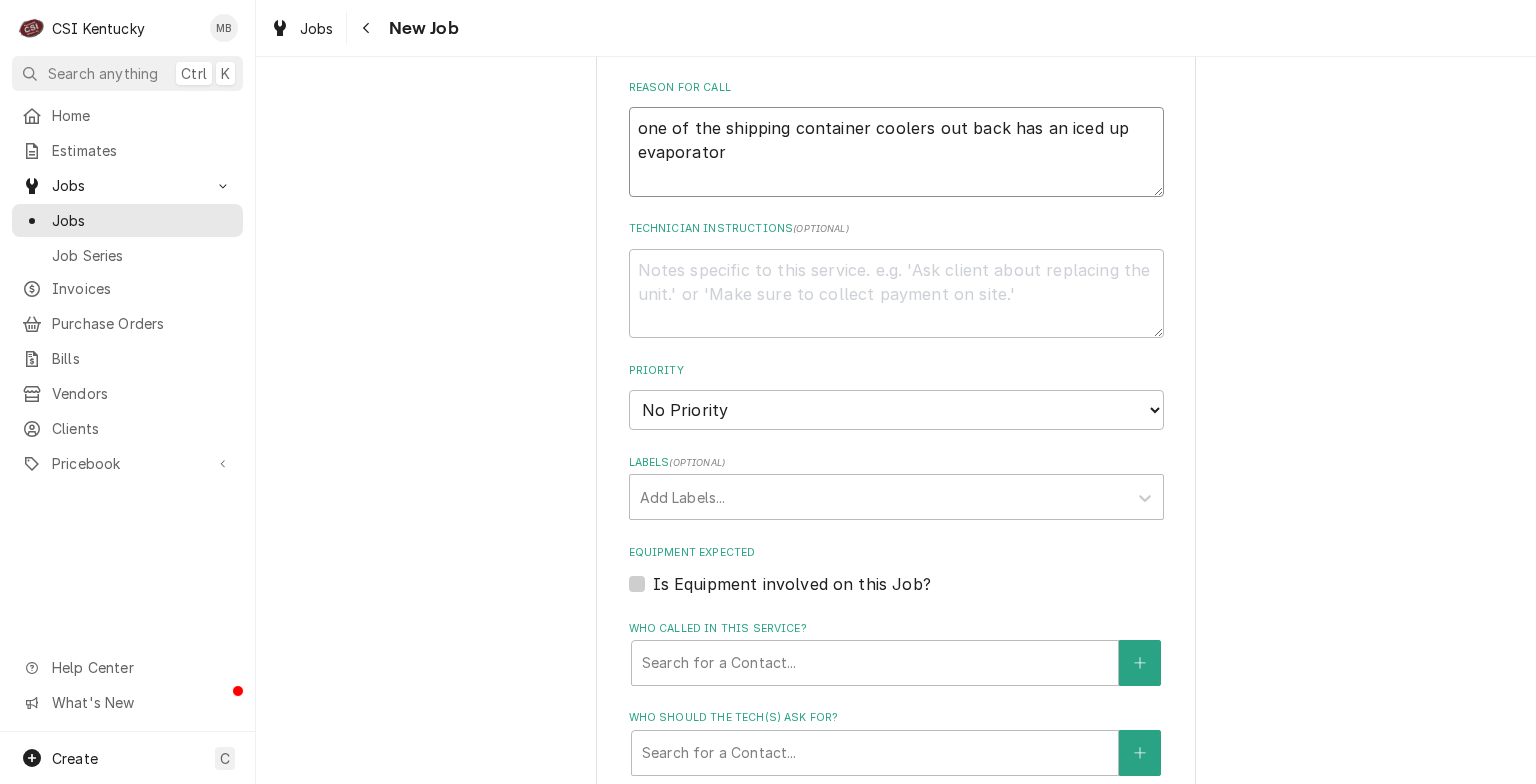 type on "one of the shipping container coolers out back has an iced up evaporator" 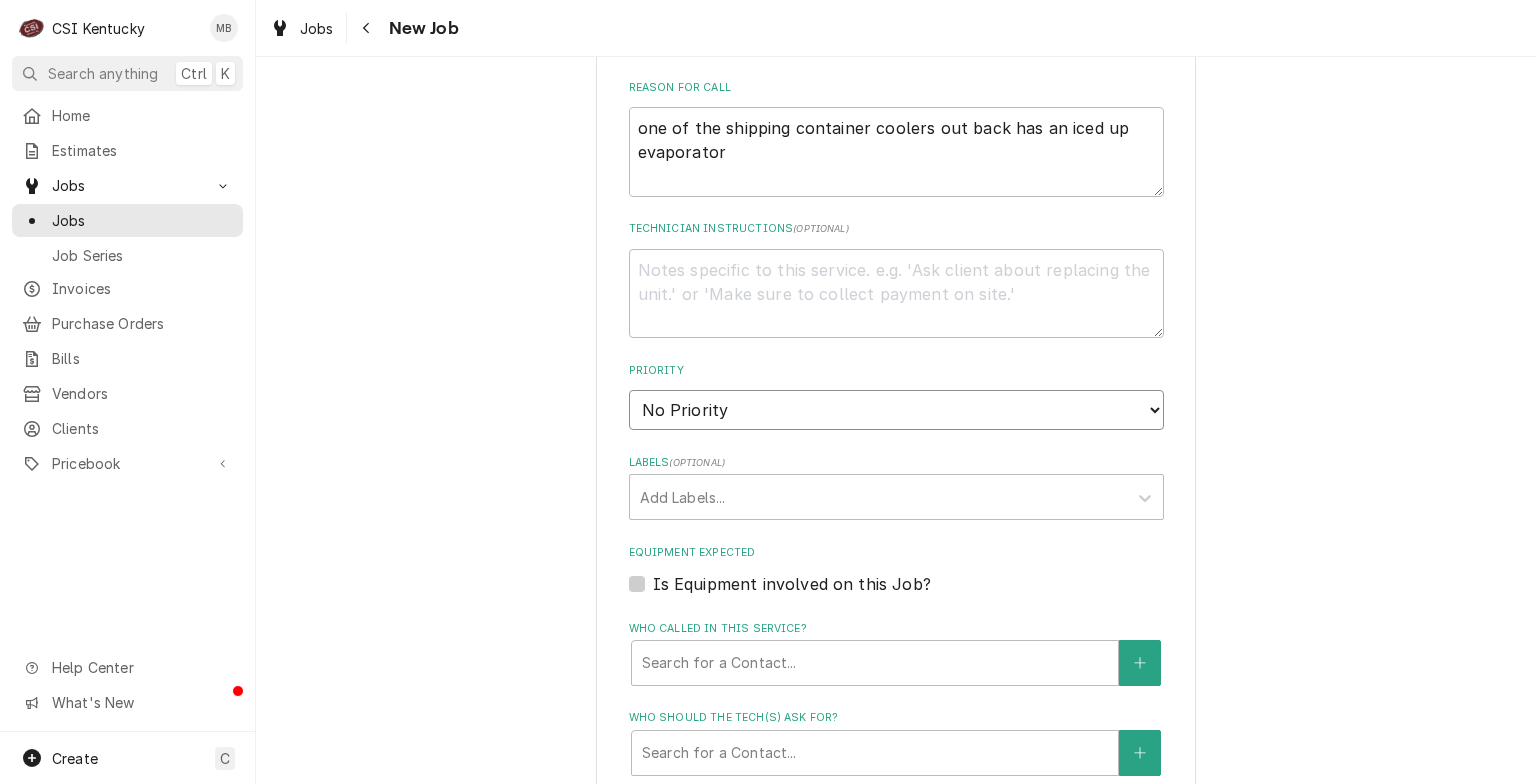 click on "No Priority Urgent High Medium Low" at bounding box center (896, 410) 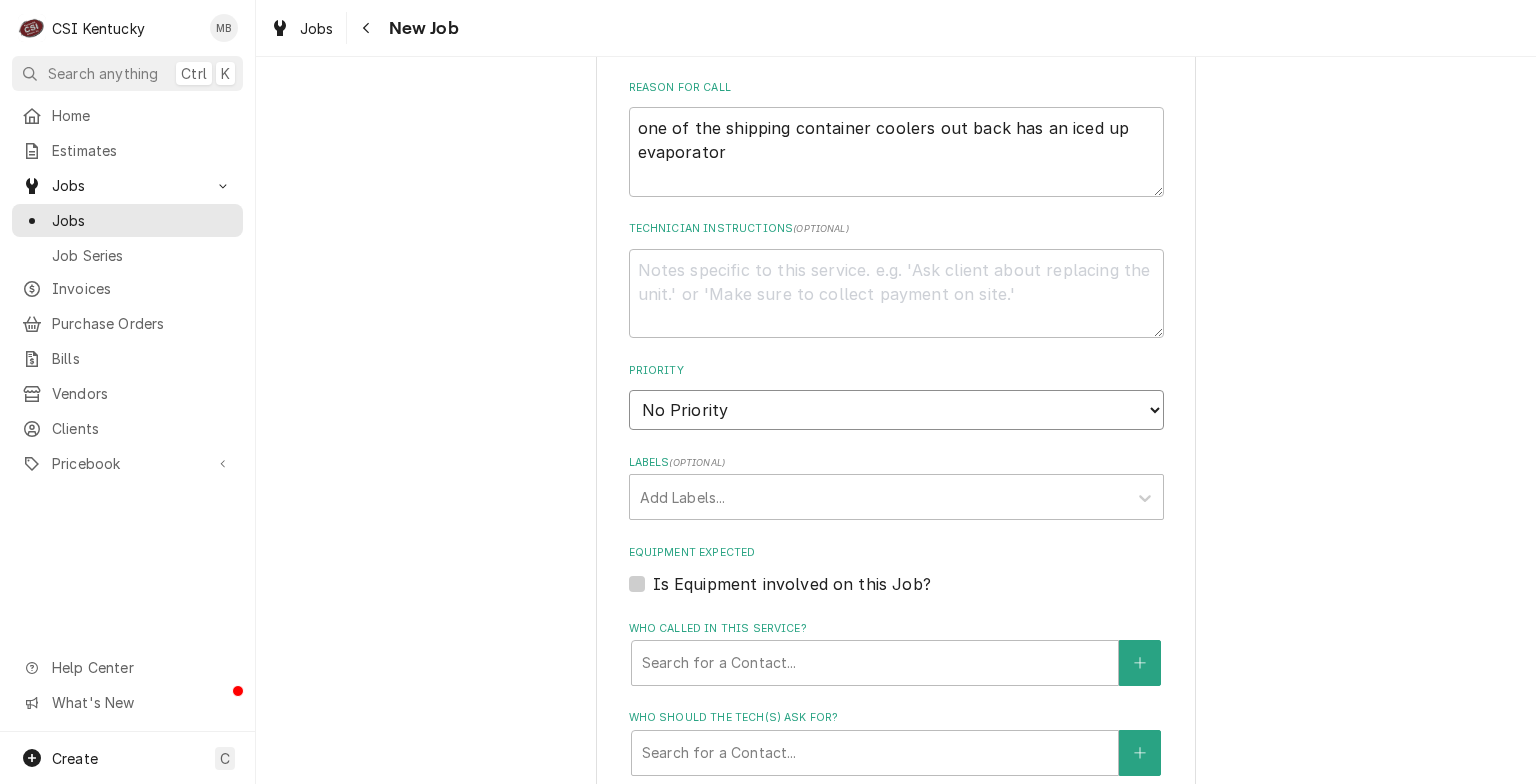 select on "3" 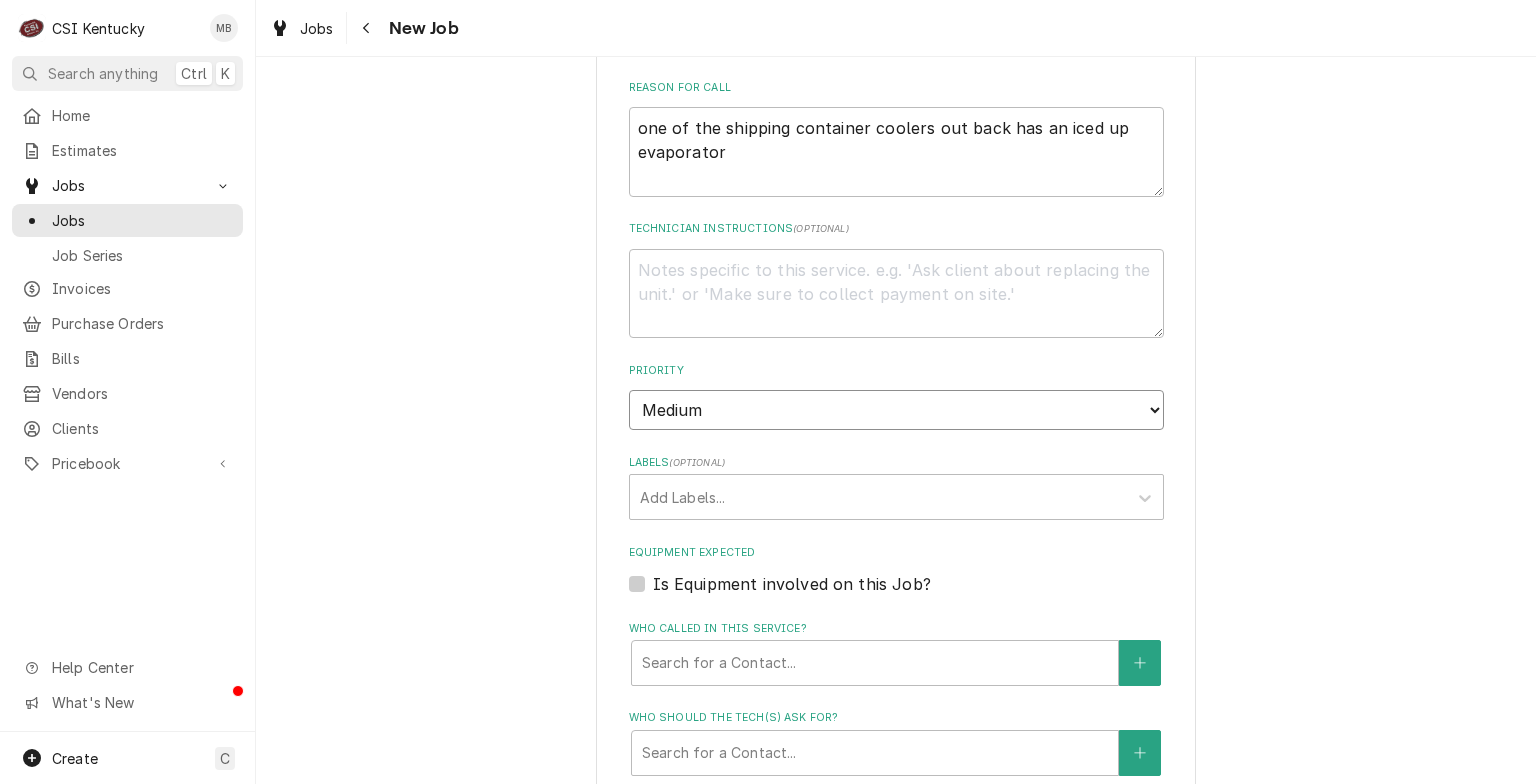 click on "No Priority Urgent High Medium Low" at bounding box center [896, 410] 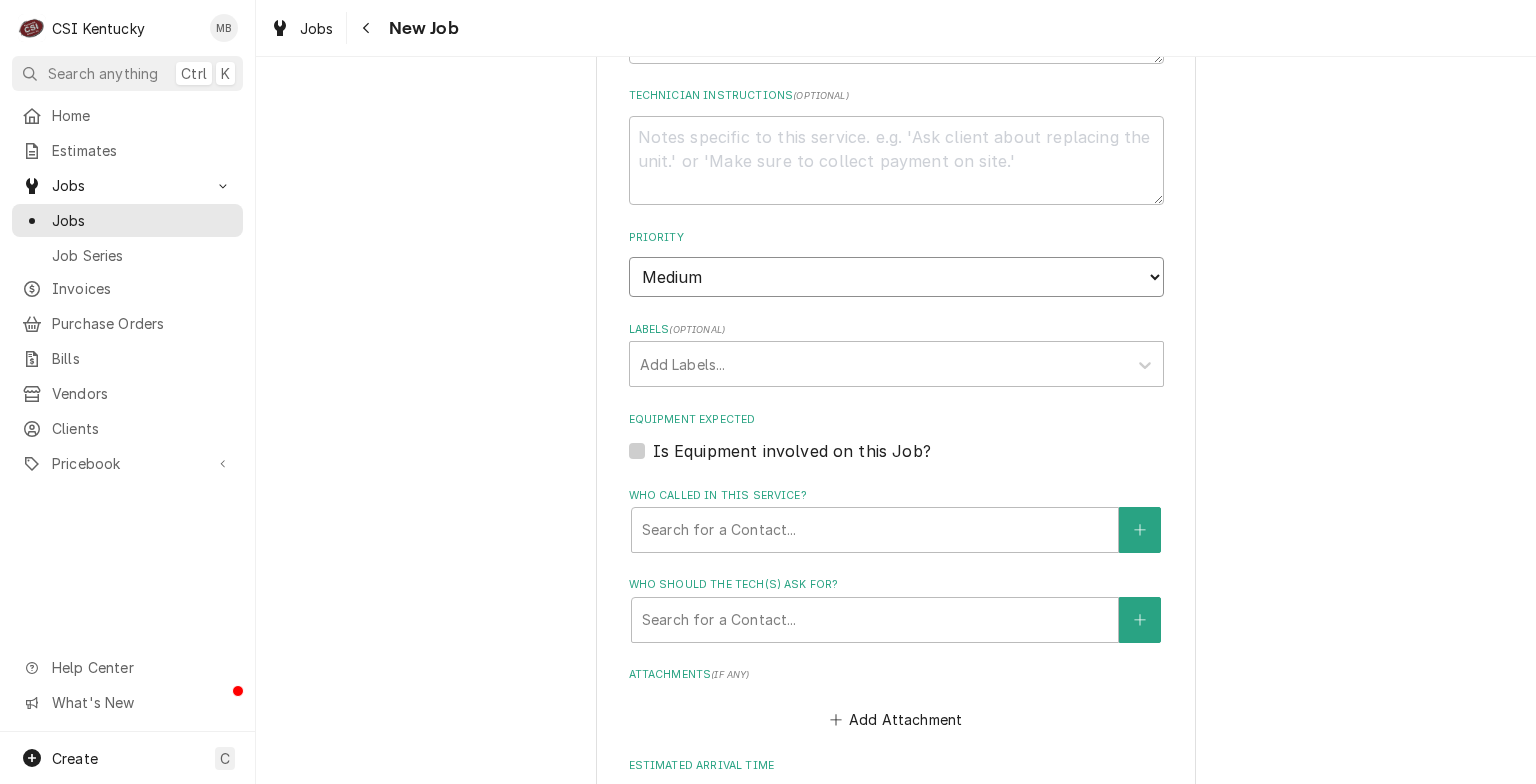 scroll, scrollTop: 1300, scrollLeft: 0, axis: vertical 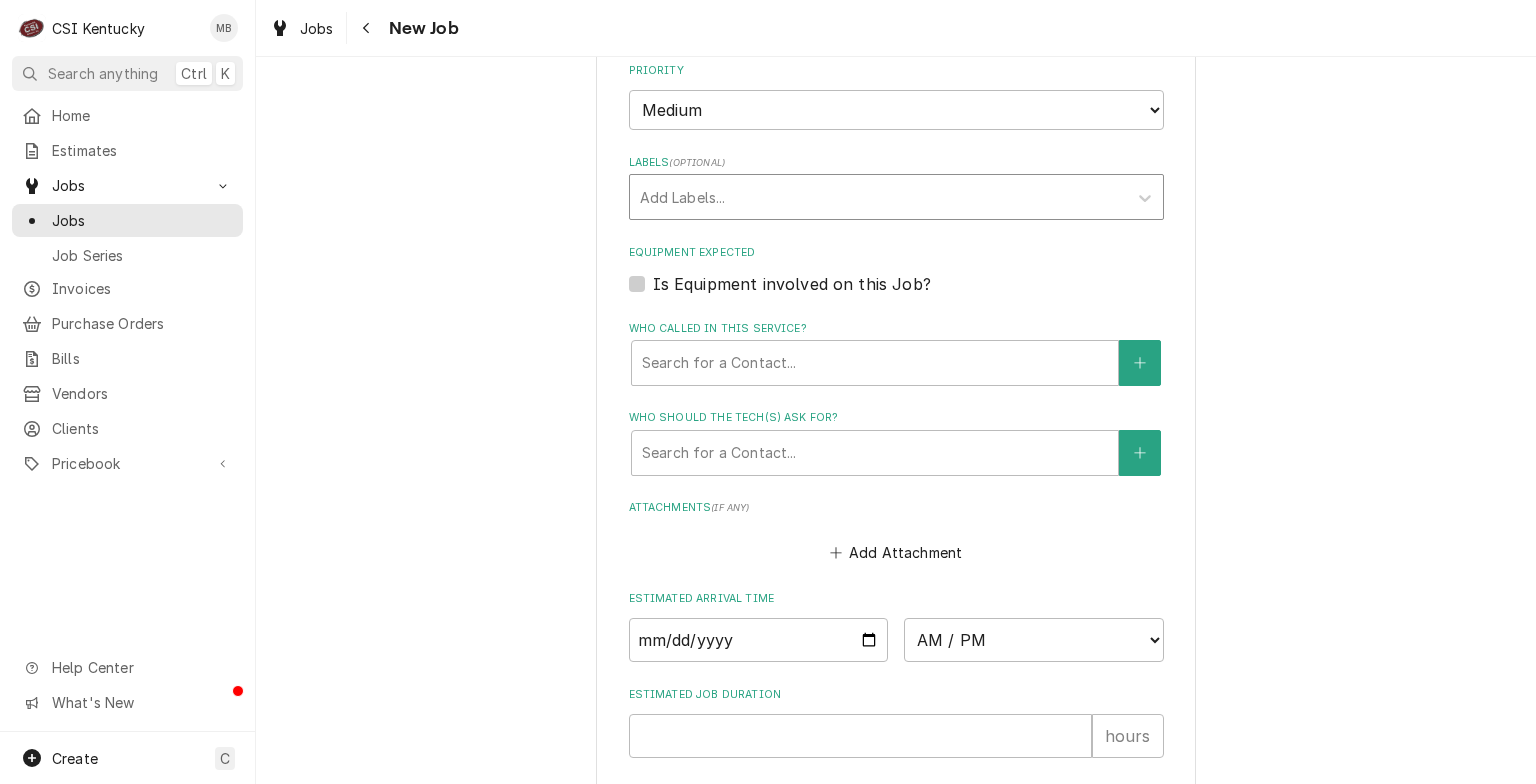 click at bounding box center (878, 197) 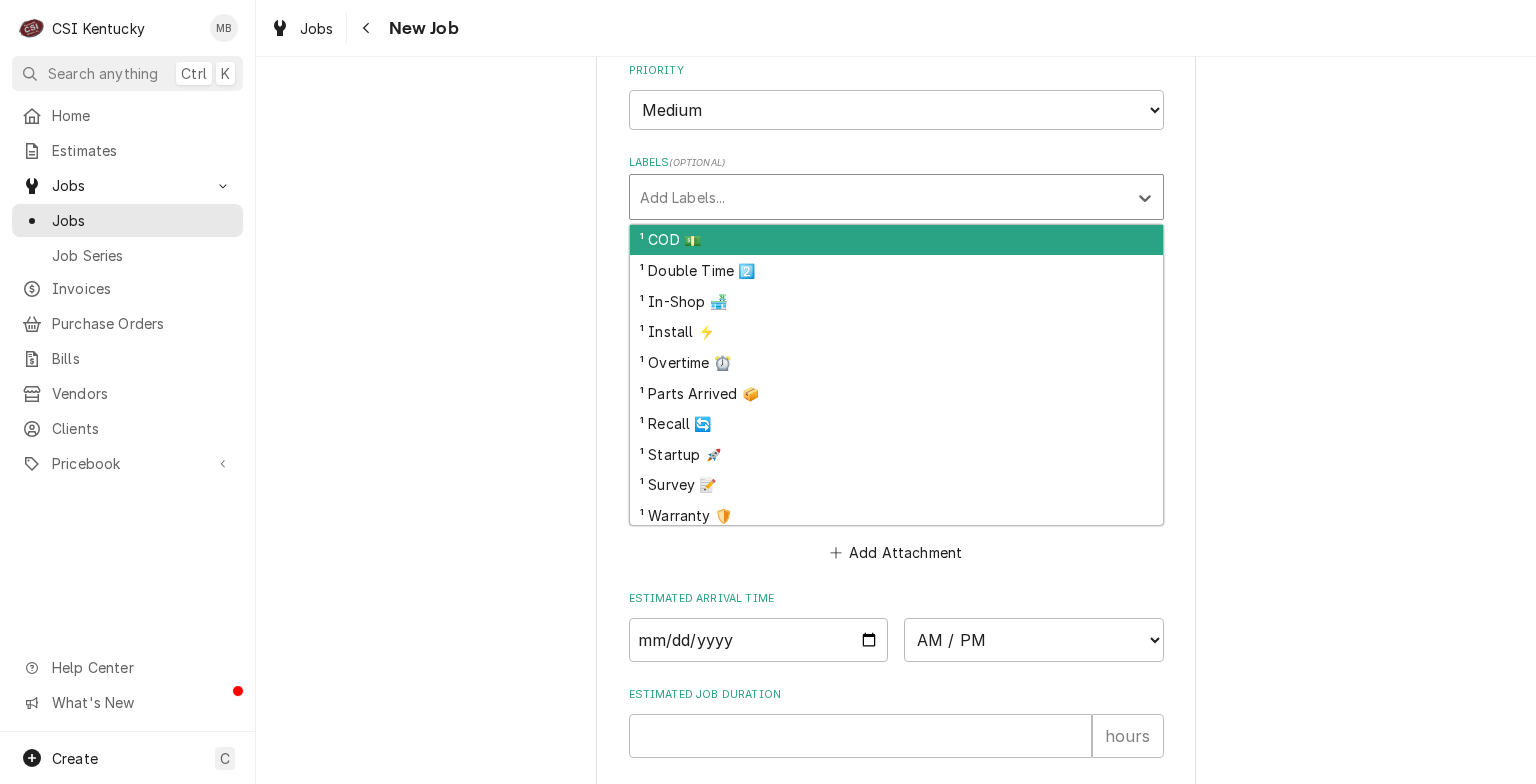 click on "¹ COD 💵" at bounding box center (896, 240) 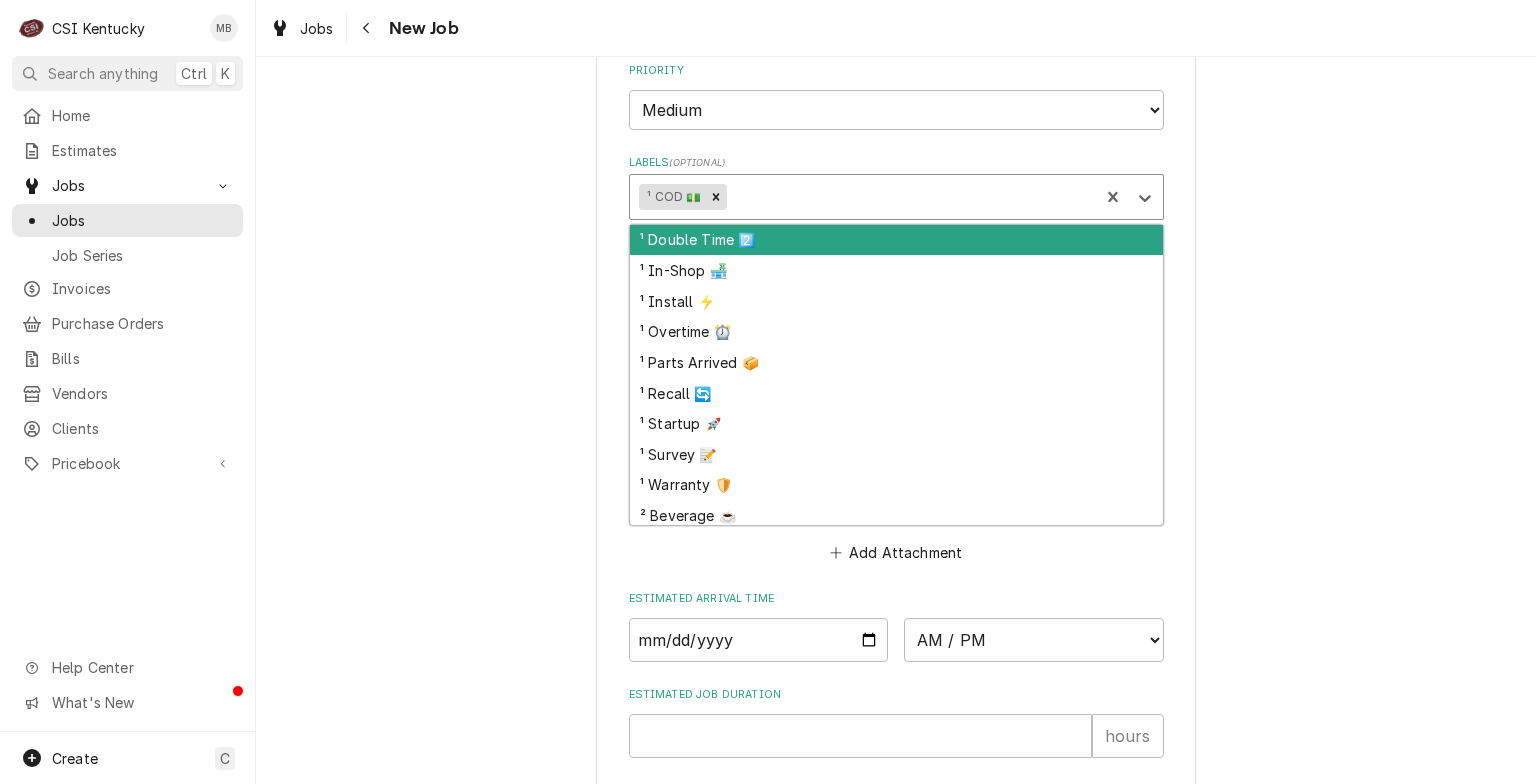 click at bounding box center [910, 197] 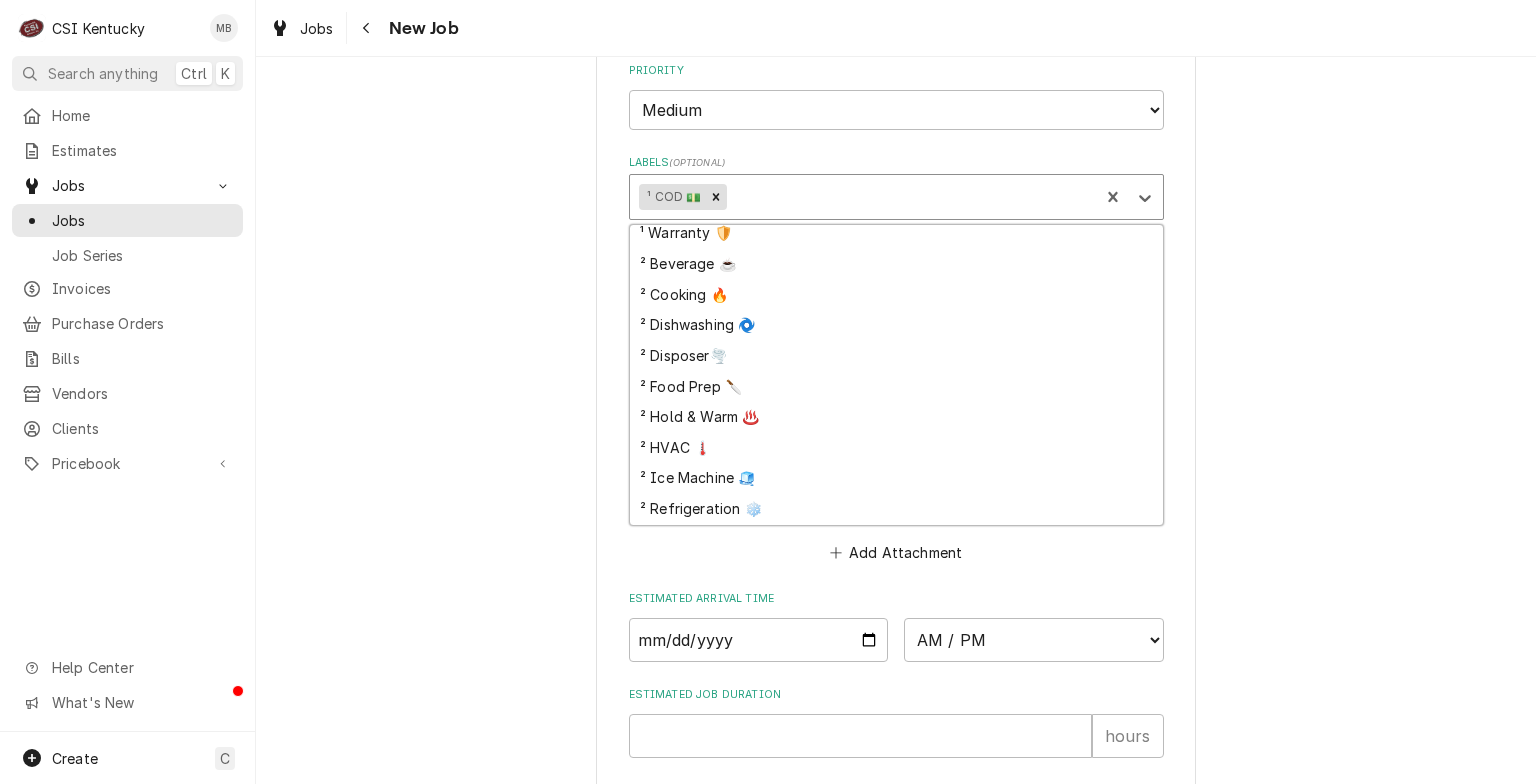 scroll, scrollTop: 300, scrollLeft: 0, axis: vertical 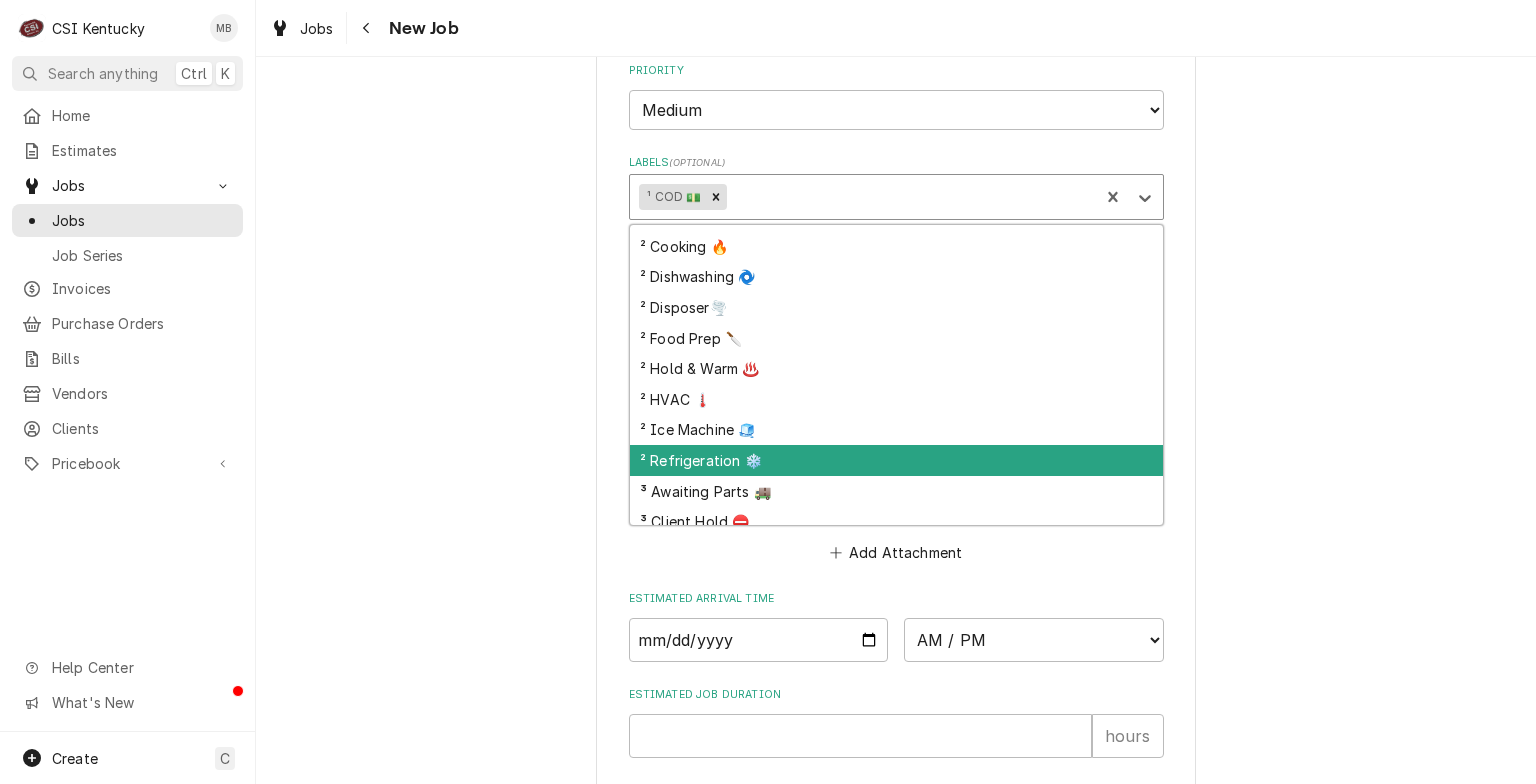 click on "² Refrigeration ❄️" at bounding box center [896, 460] 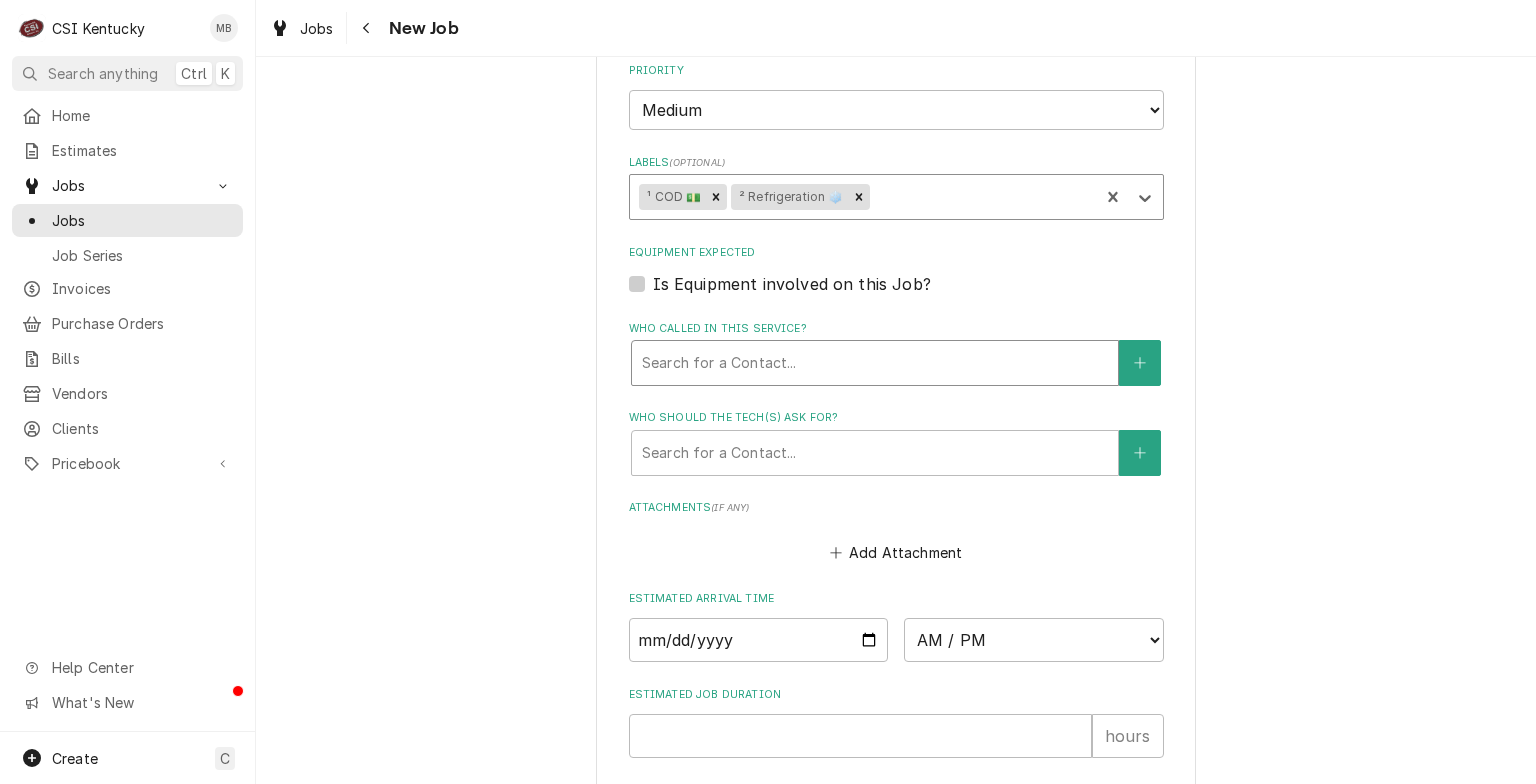 click at bounding box center [875, 363] 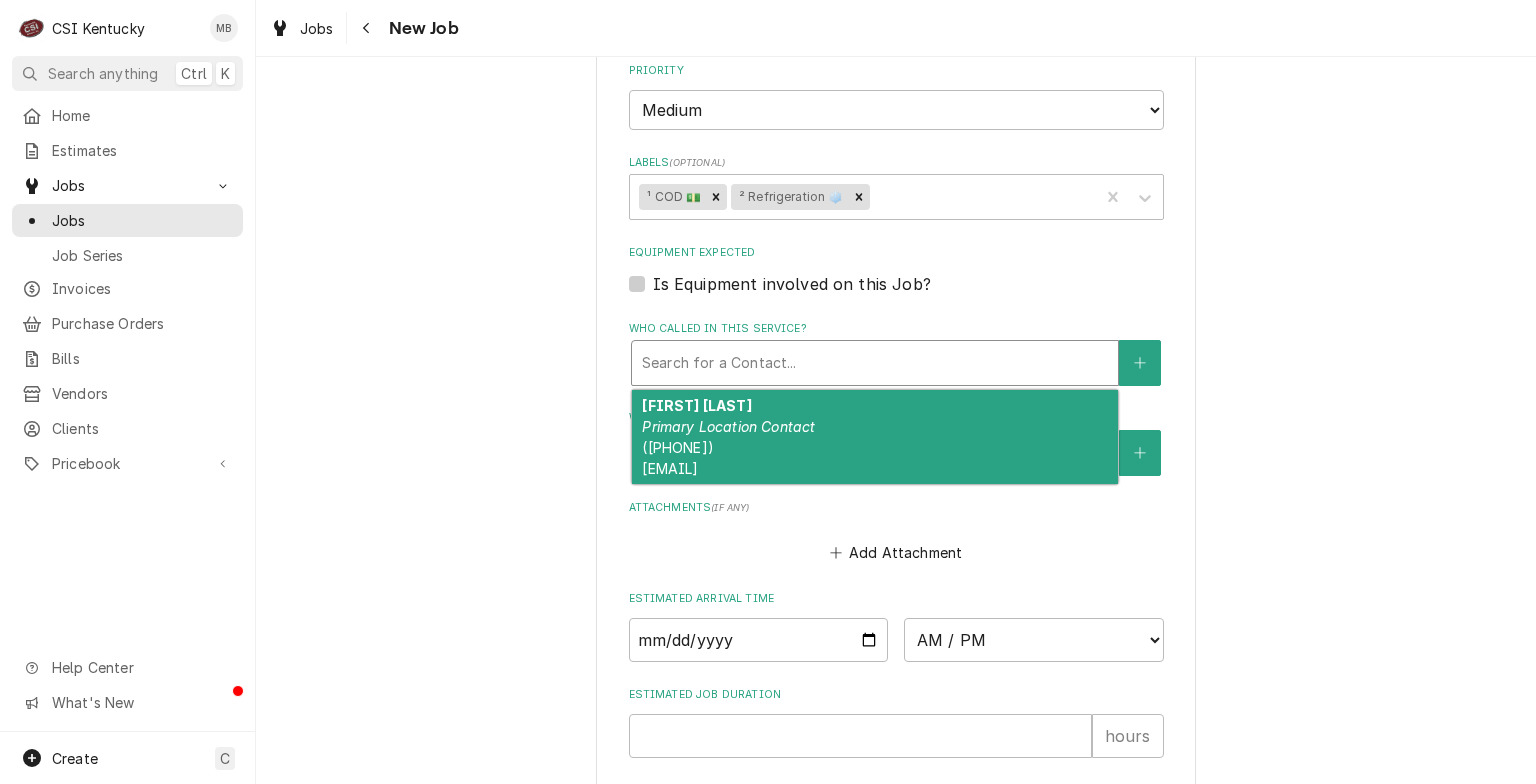 click on "Matt Ledington" at bounding box center [696, 405] 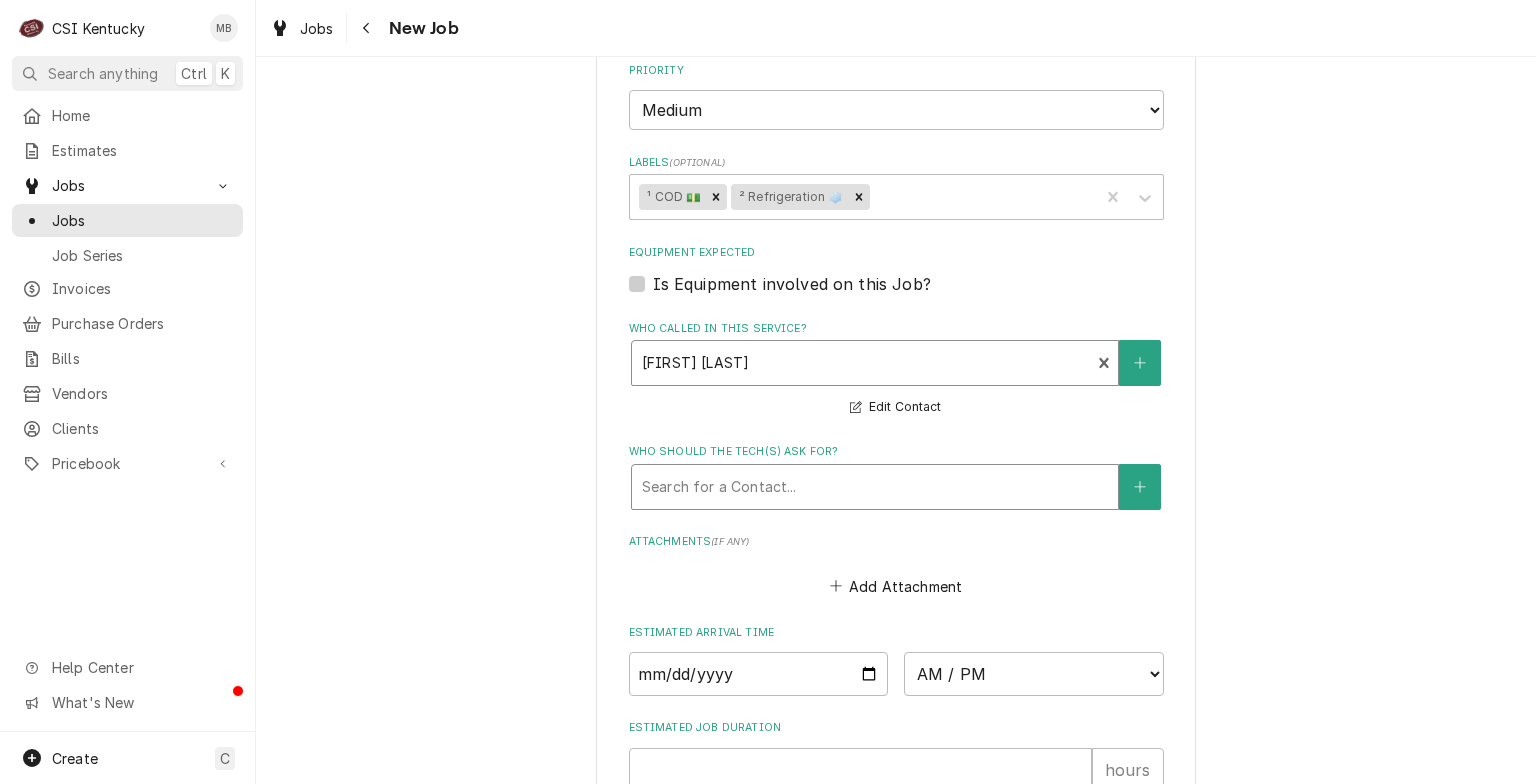 click at bounding box center [875, 487] 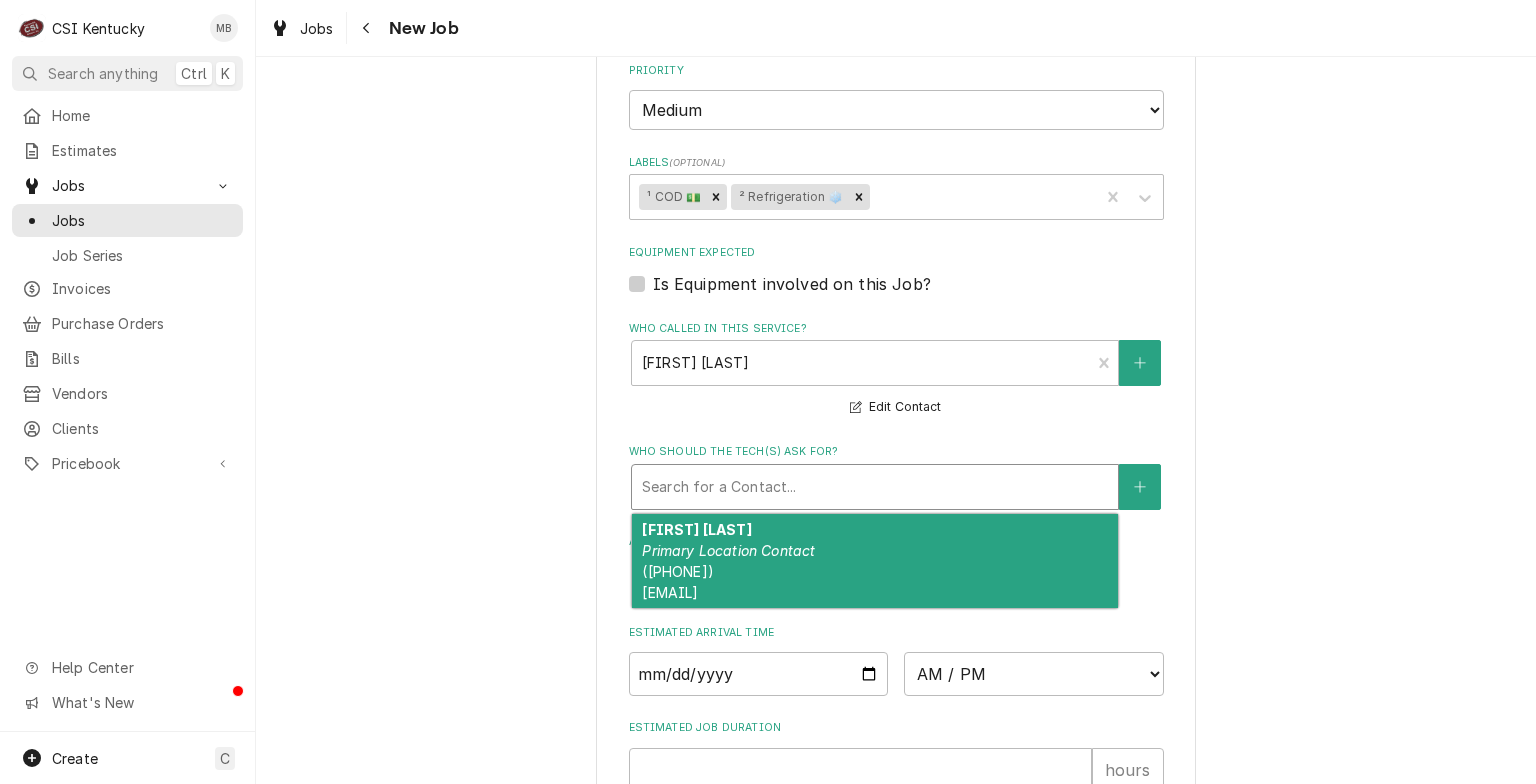 click on "Primary Location Contact" at bounding box center (728, 550) 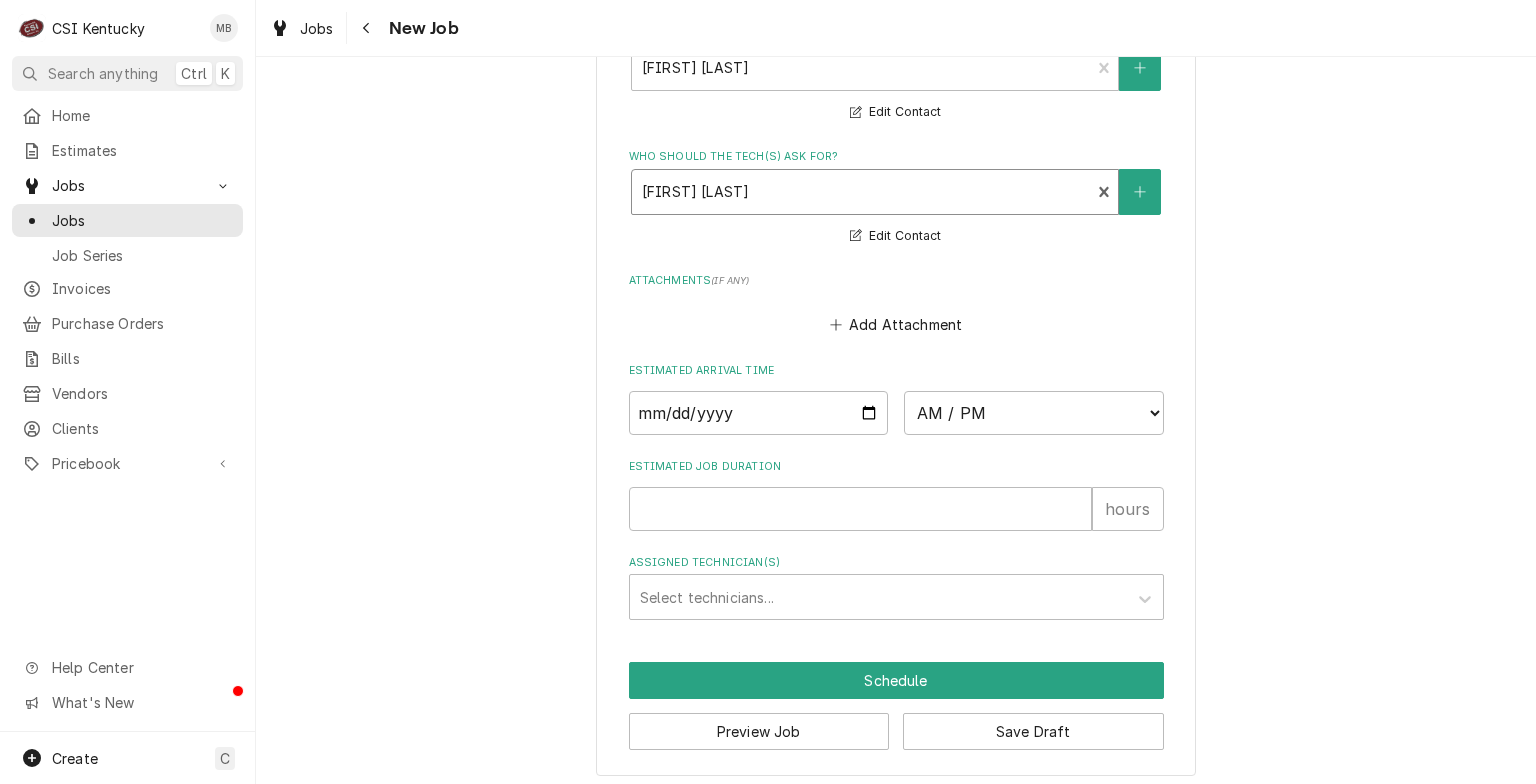 scroll, scrollTop: 1596, scrollLeft: 0, axis: vertical 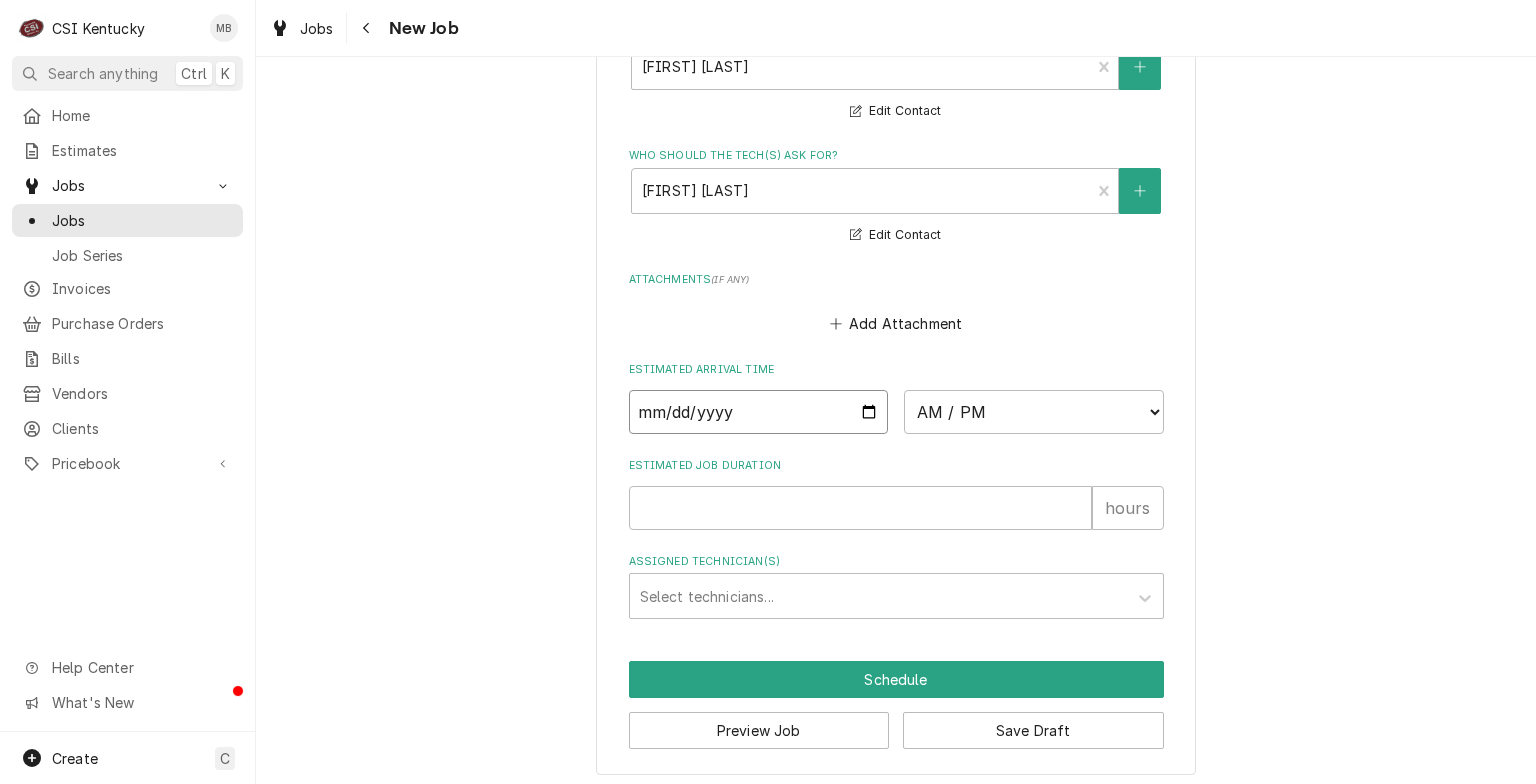 click at bounding box center [759, 412] 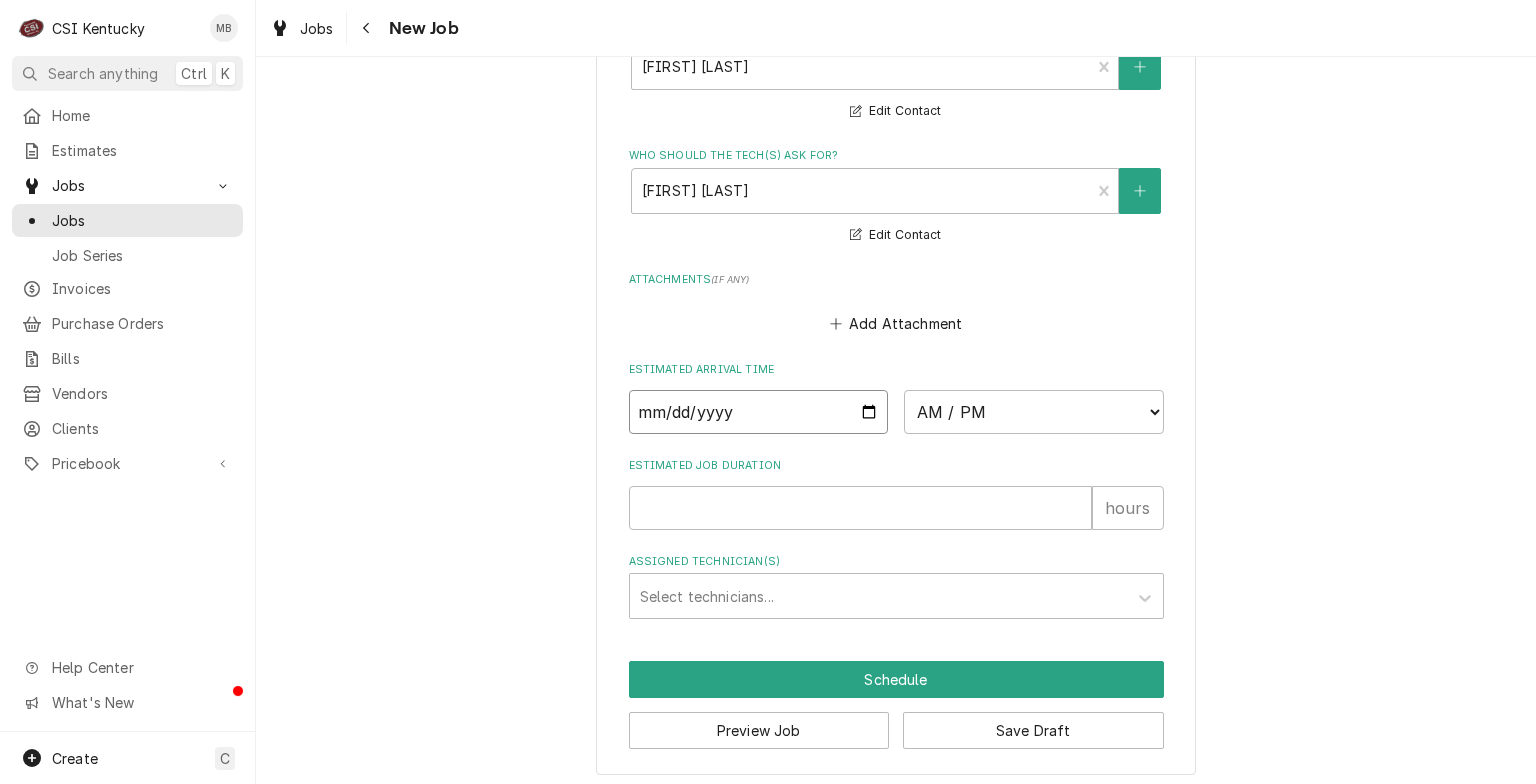 type on "x" 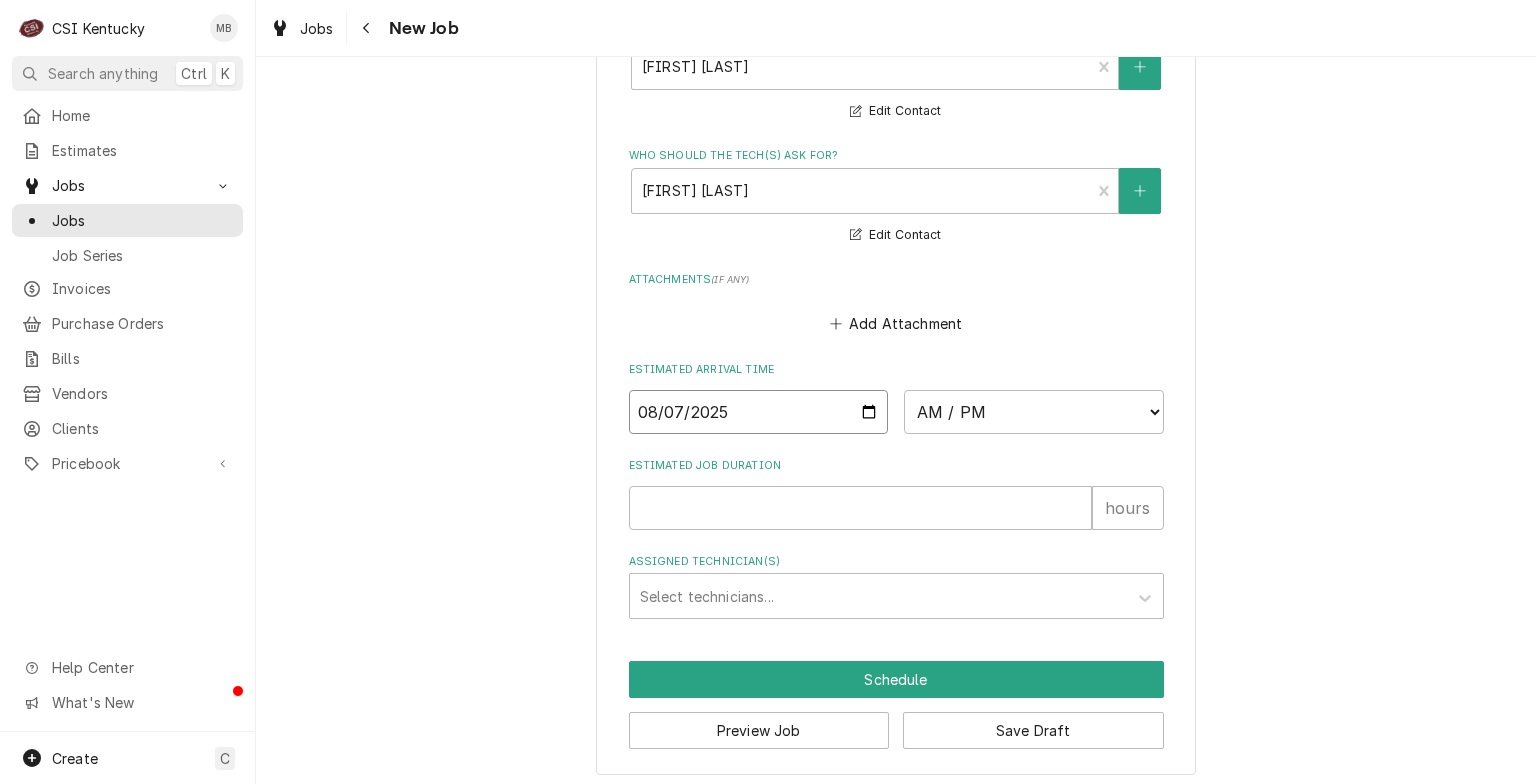 type on "2025-08-07" 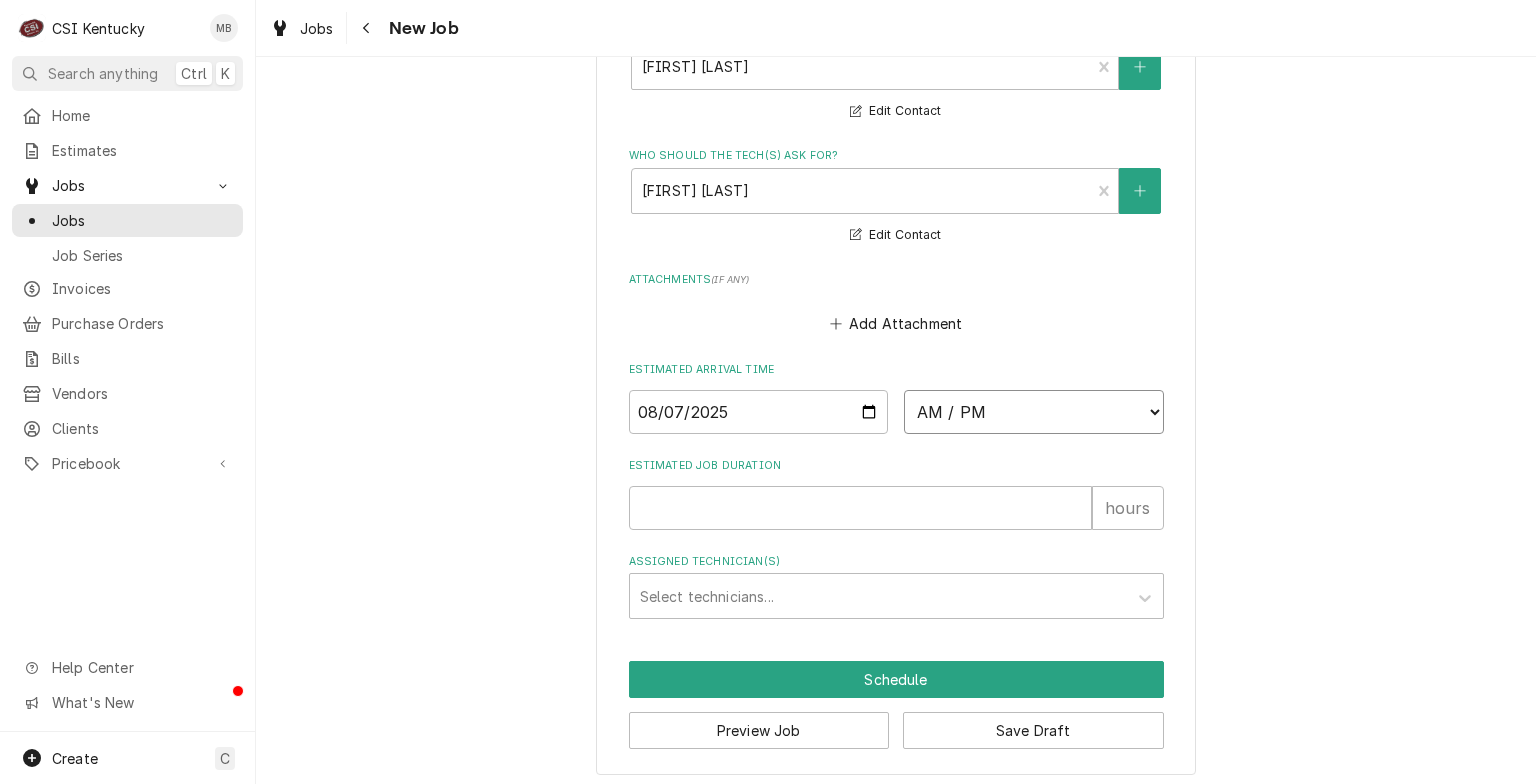 type on "x" 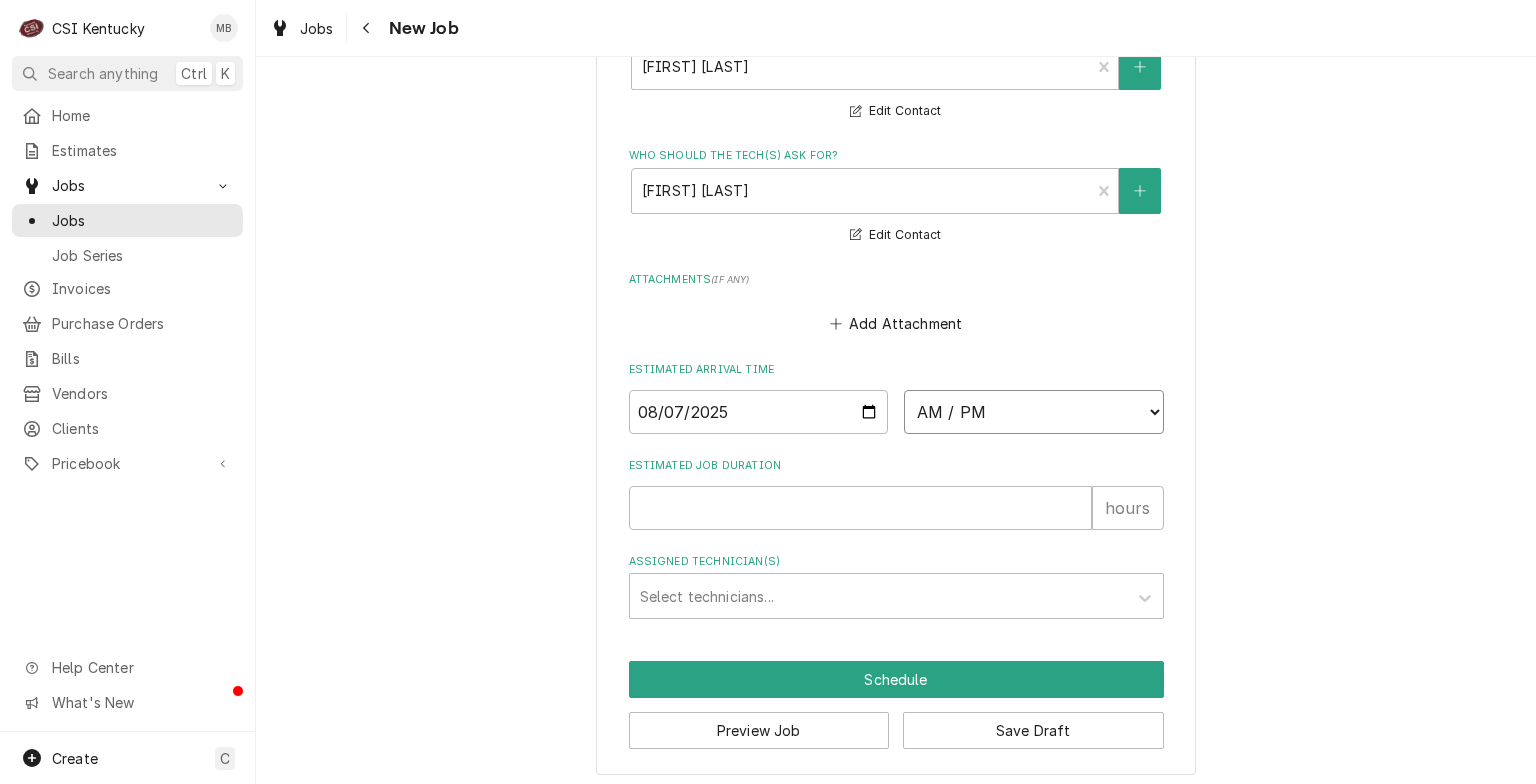 select on "08:00:00" 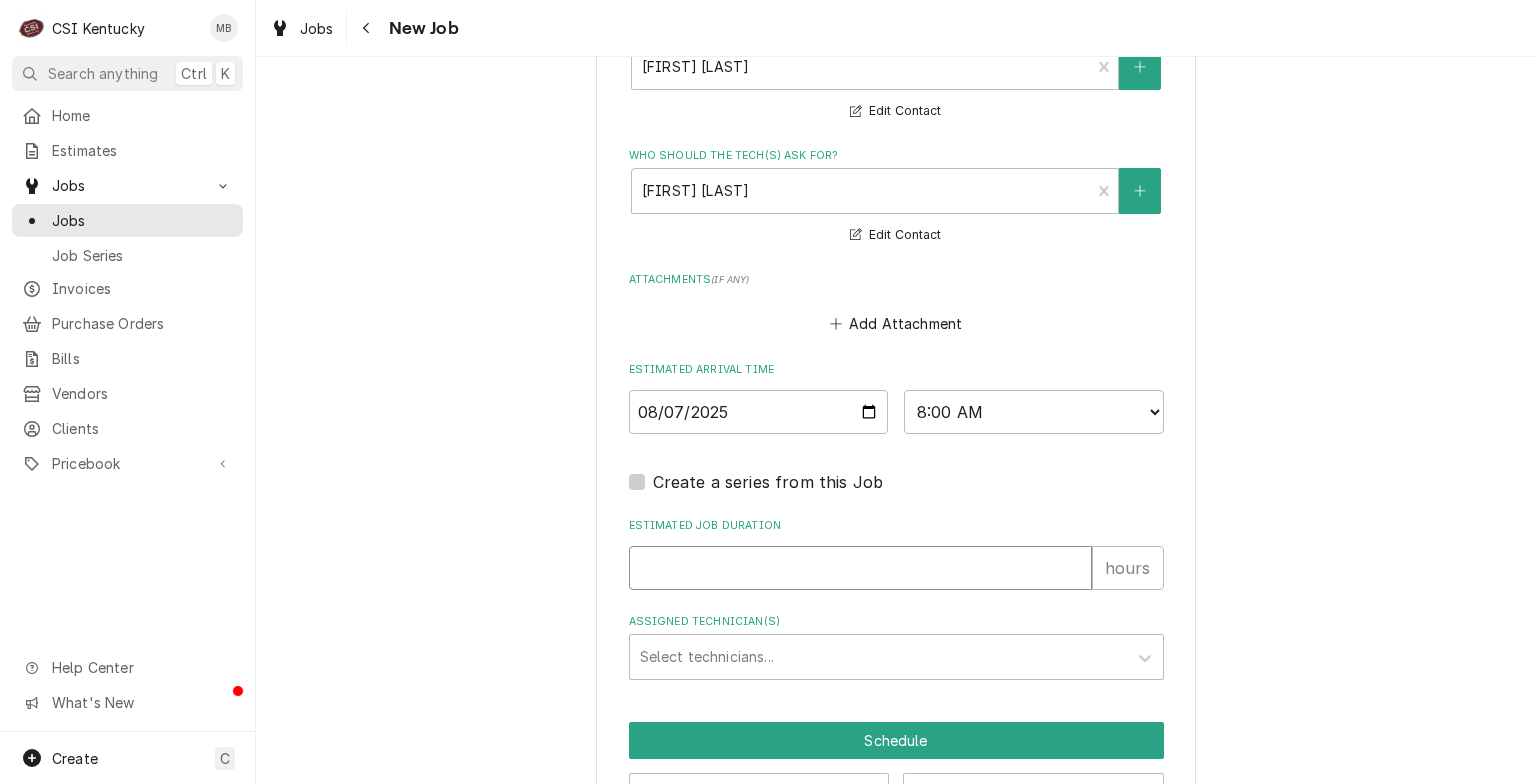 click on "Estimated Job Duration" at bounding box center (860, 568) 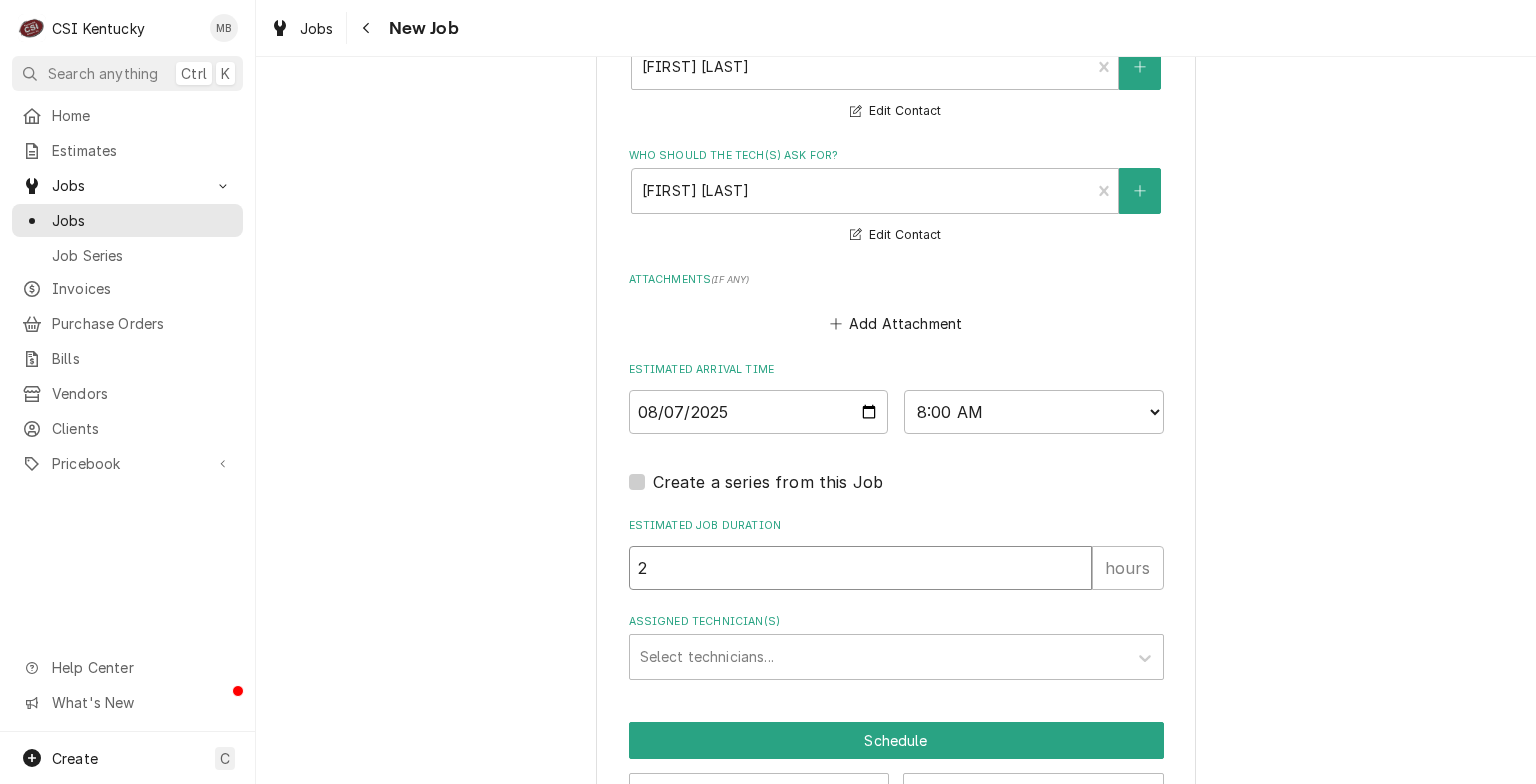 type on "x" 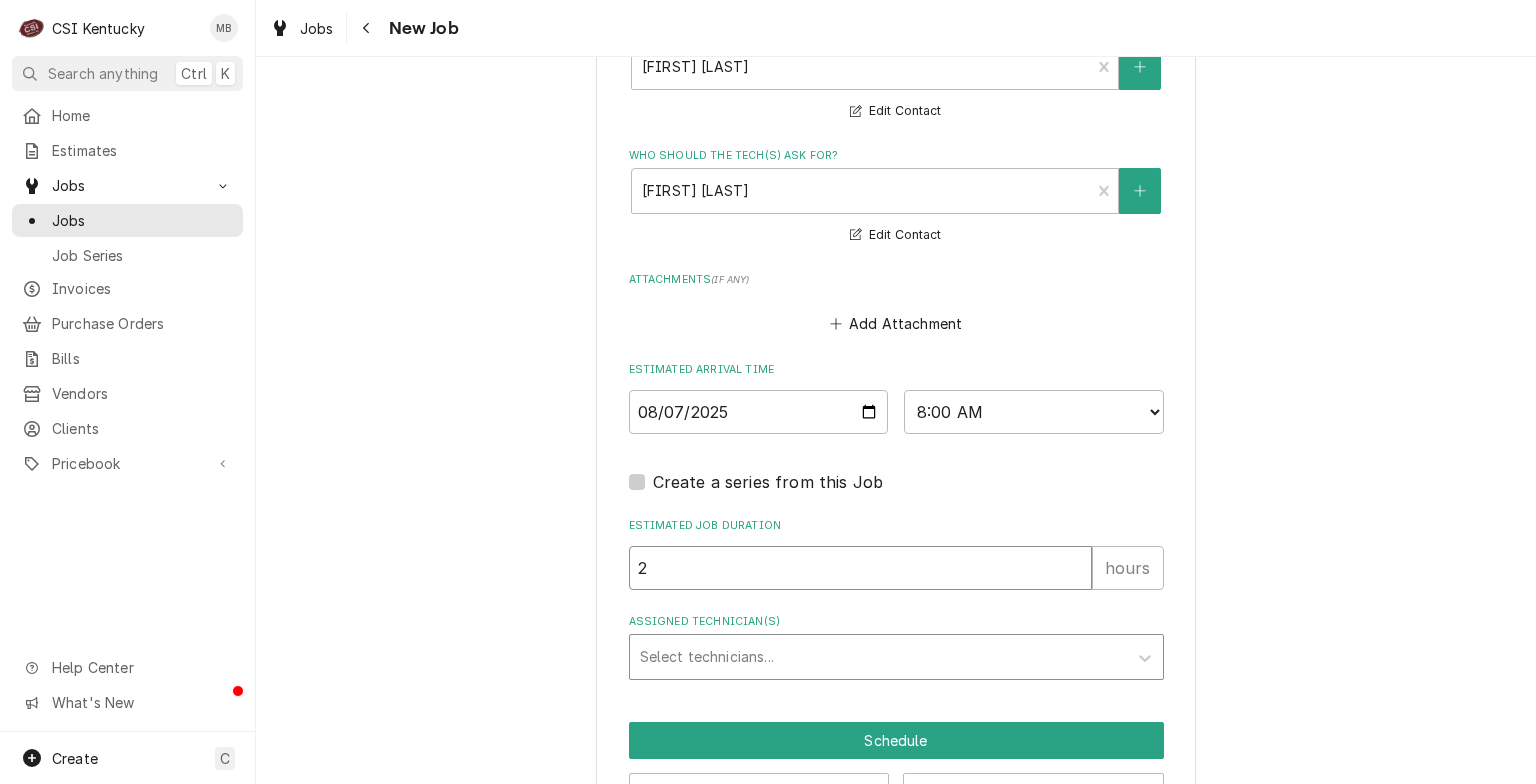 type on "2" 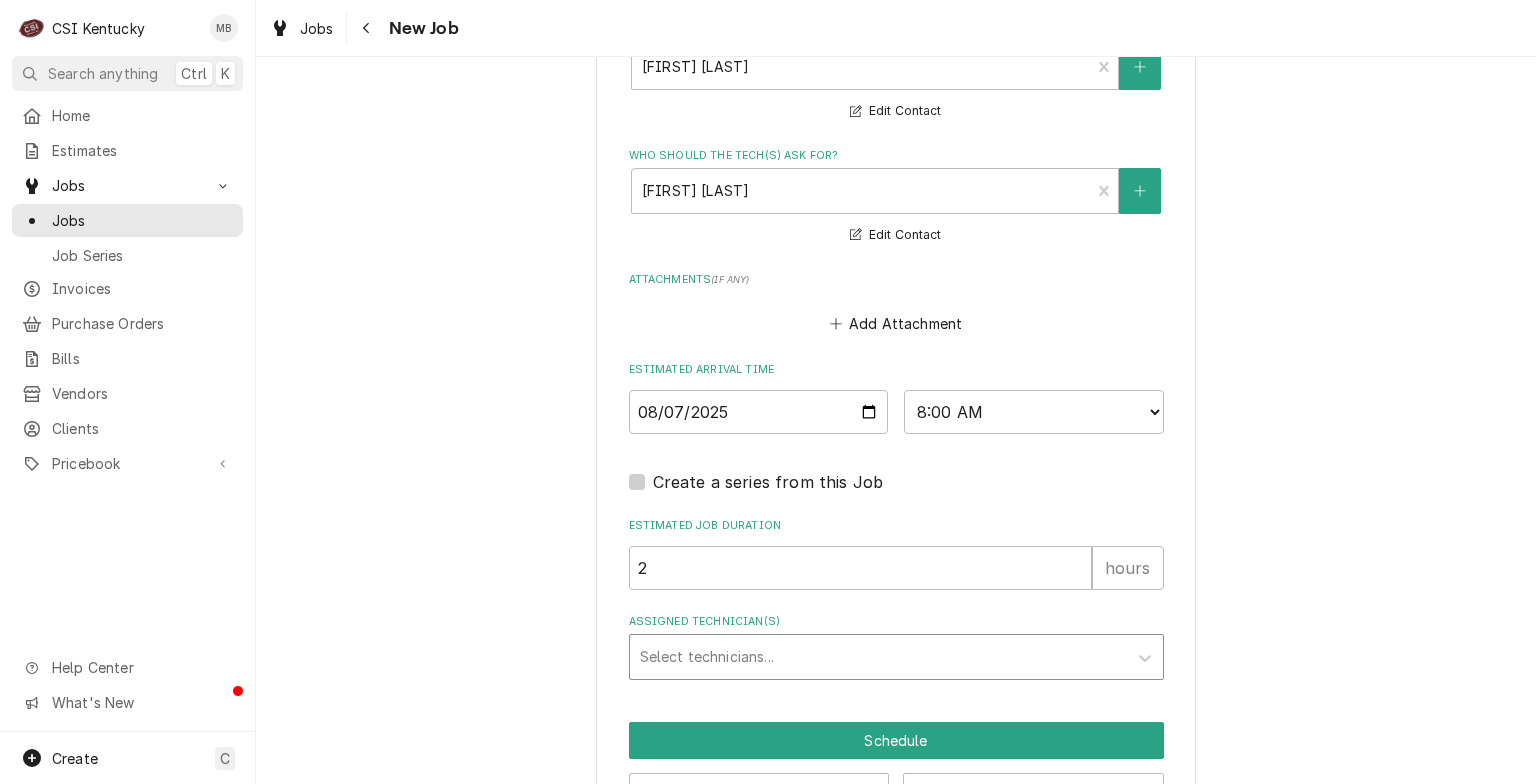 click on "Select technicians..." at bounding box center [878, 657] 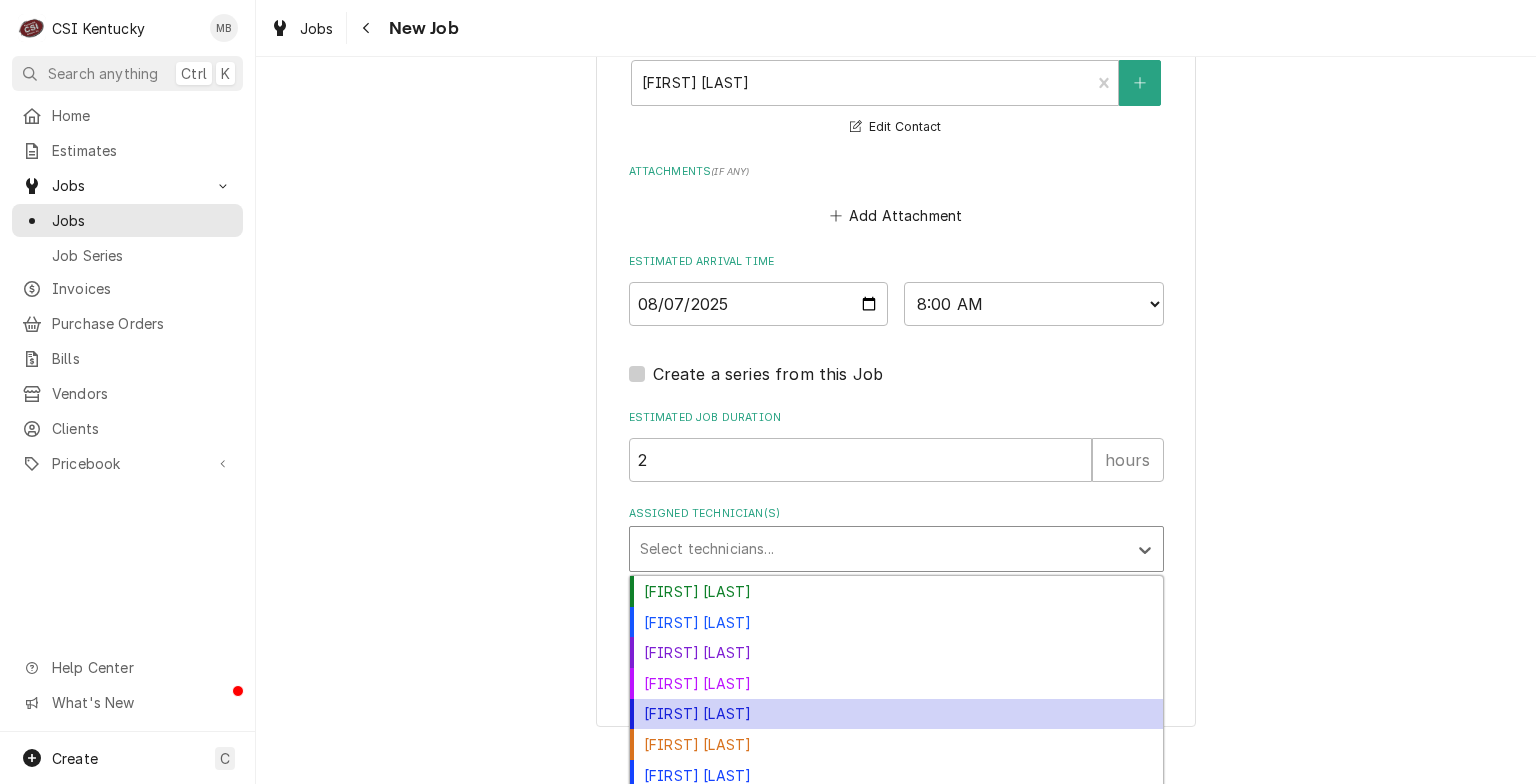click on "Jeff Hartley" at bounding box center [896, 714] 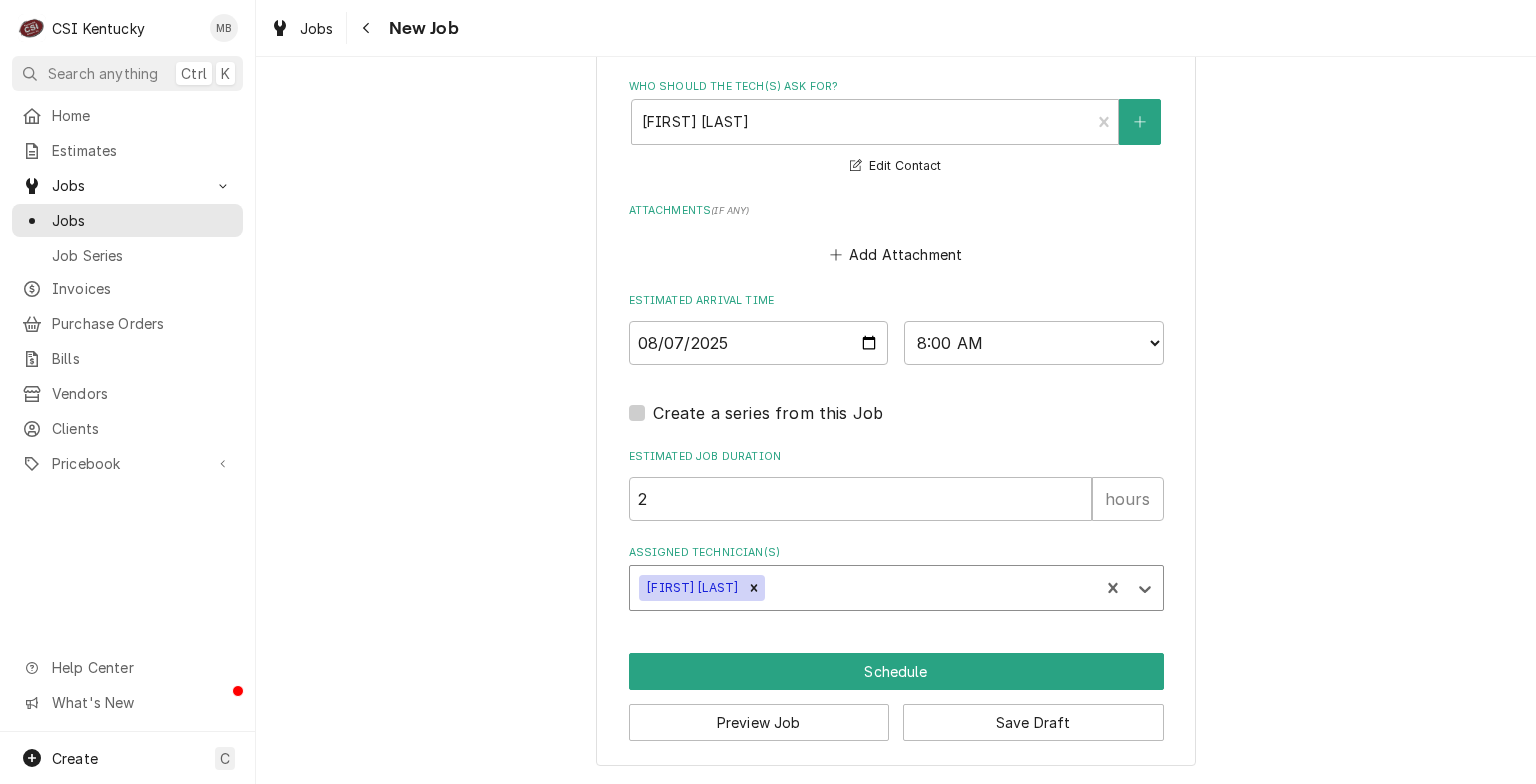 scroll, scrollTop: 1657, scrollLeft: 0, axis: vertical 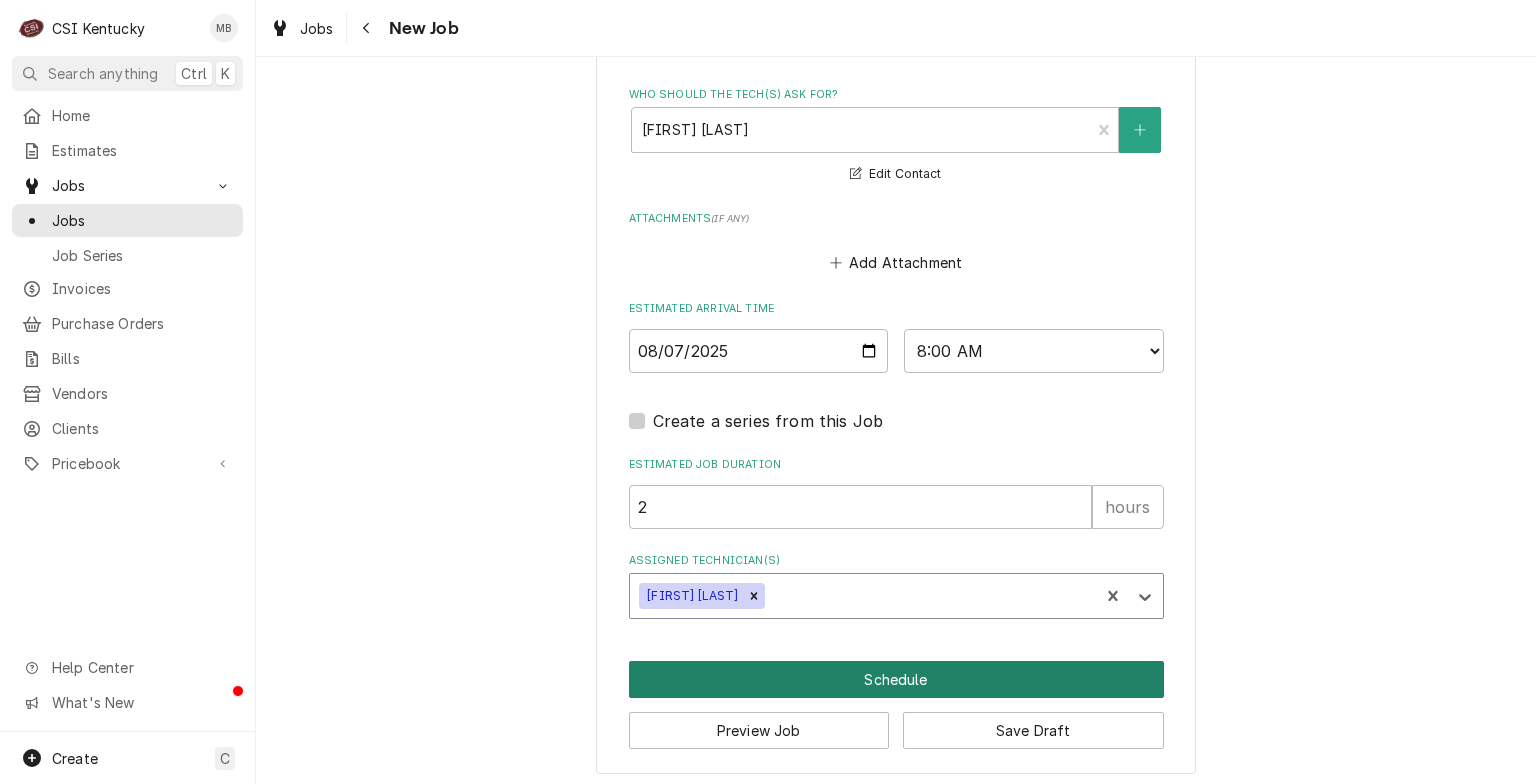 click on "Schedule" at bounding box center [896, 679] 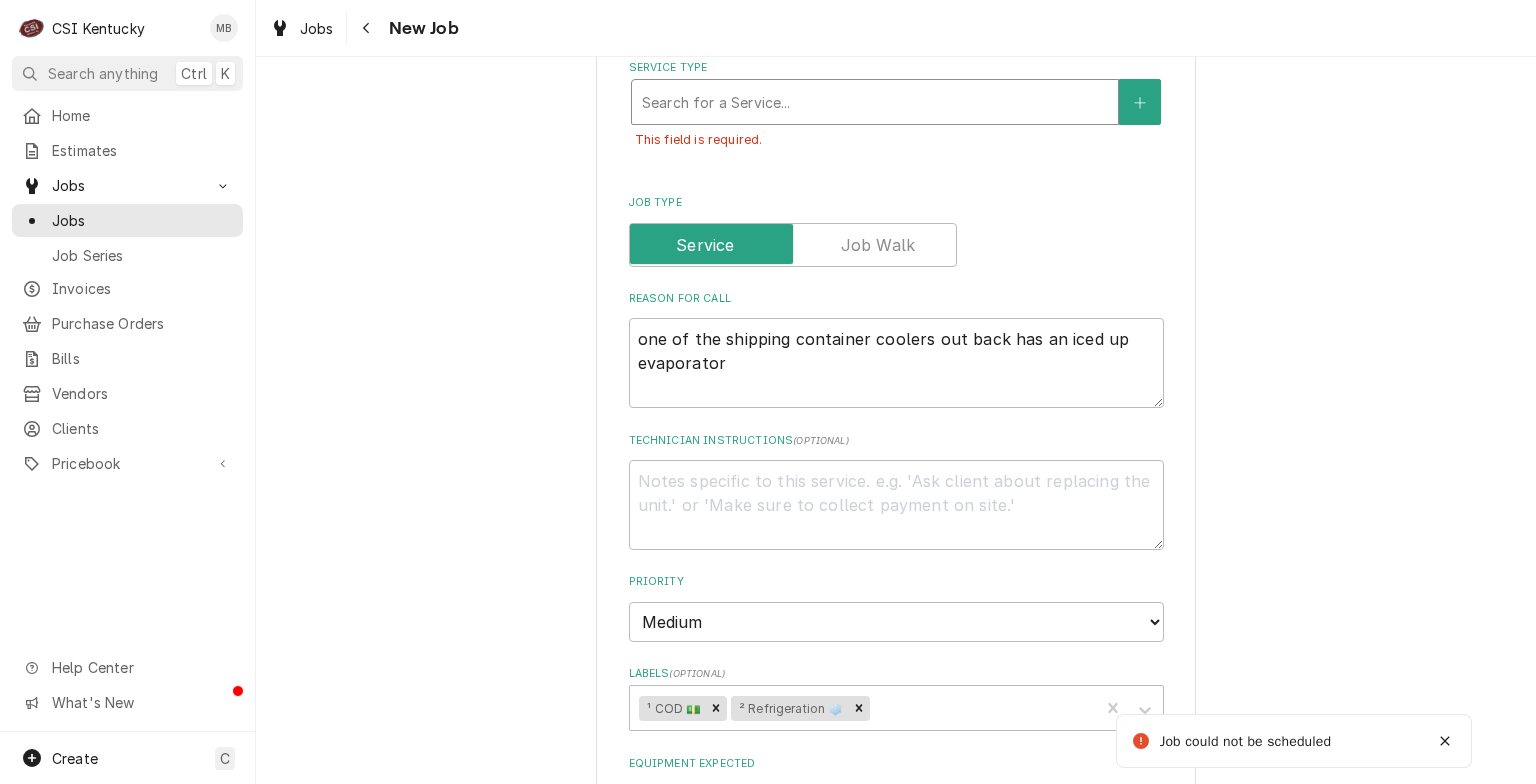 scroll, scrollTop: 634, scrollLeft: 0, axis: vertical 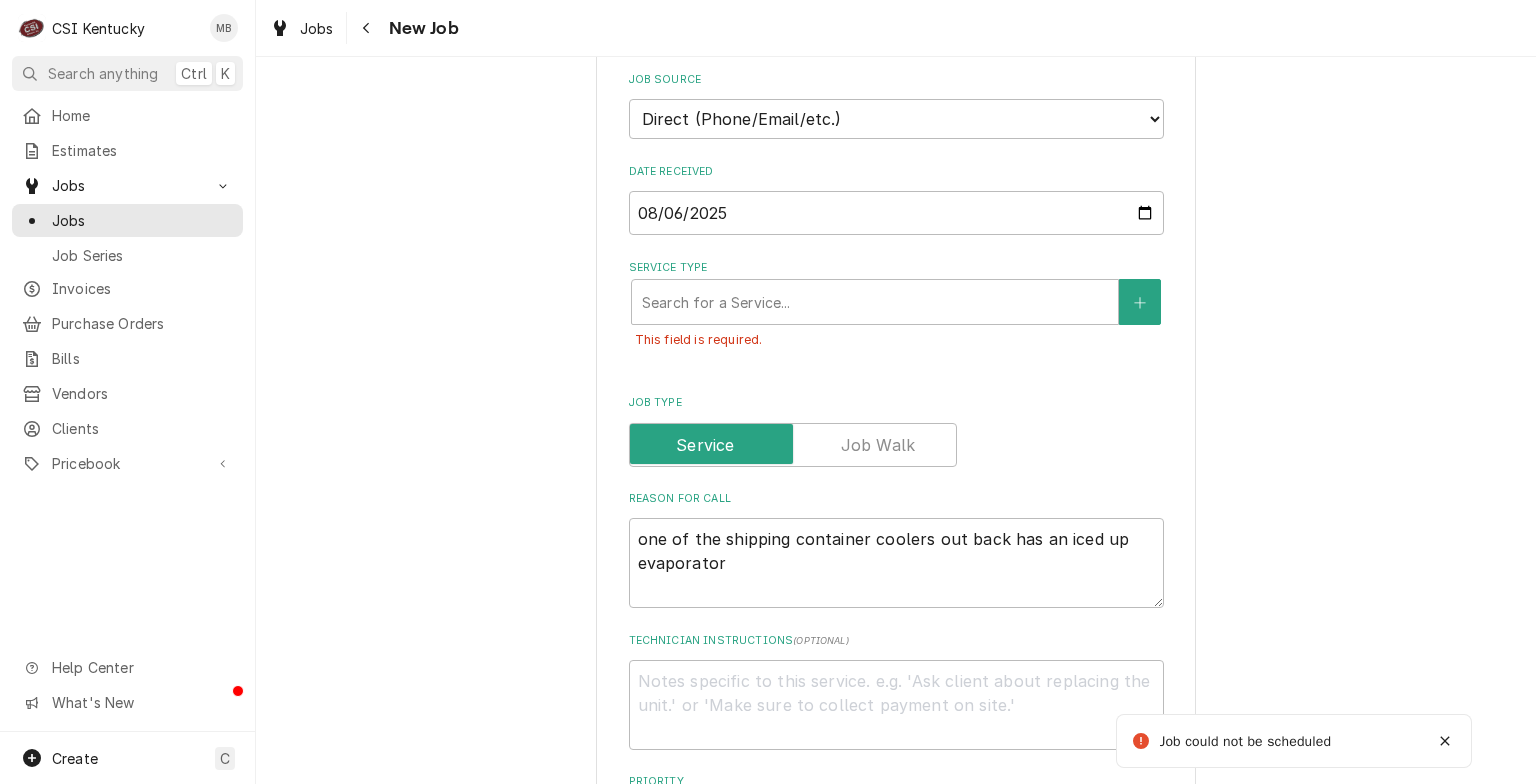 click on "This field is required." at bounding box center (896, 340) 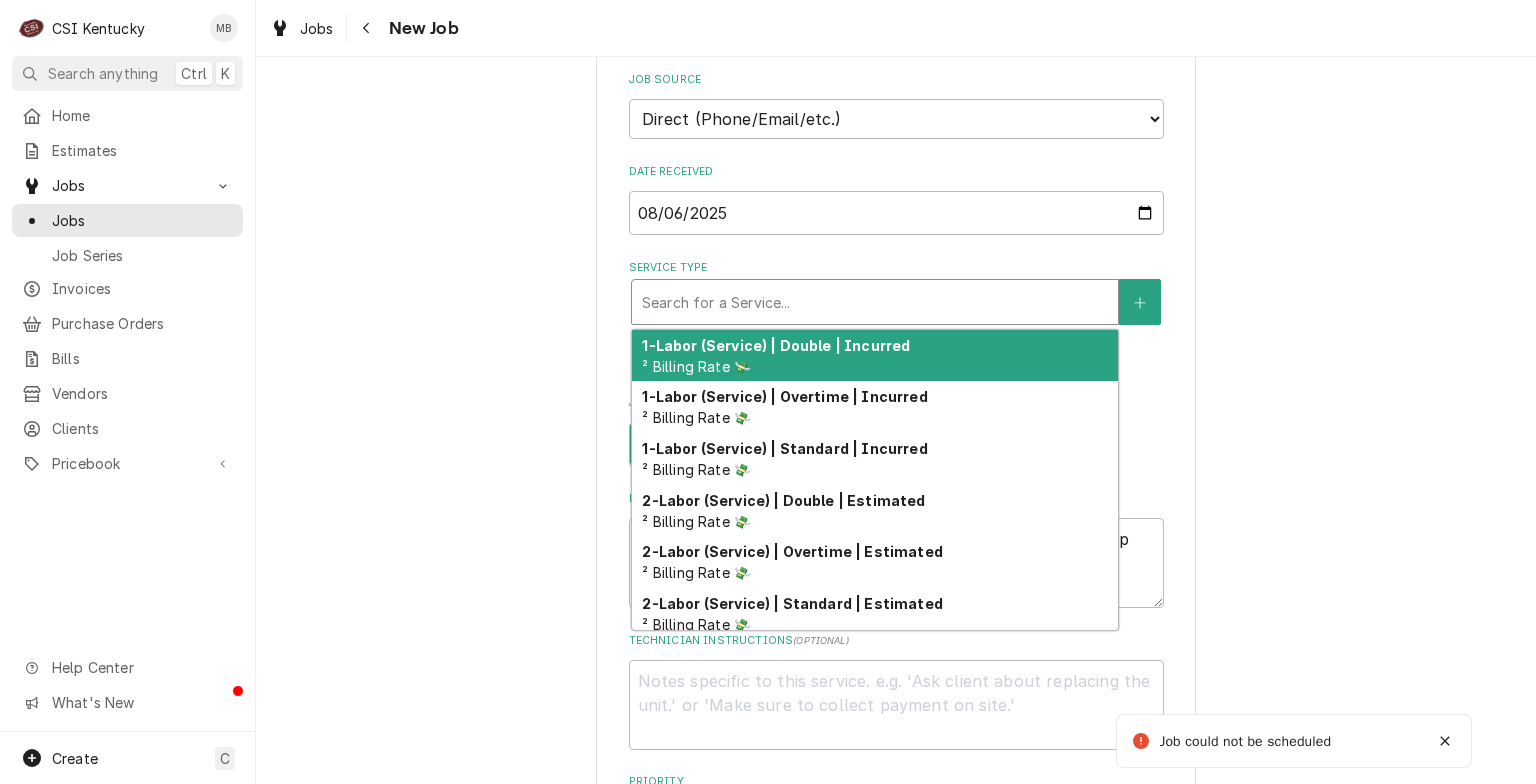 click at bounding box center [875, 302] 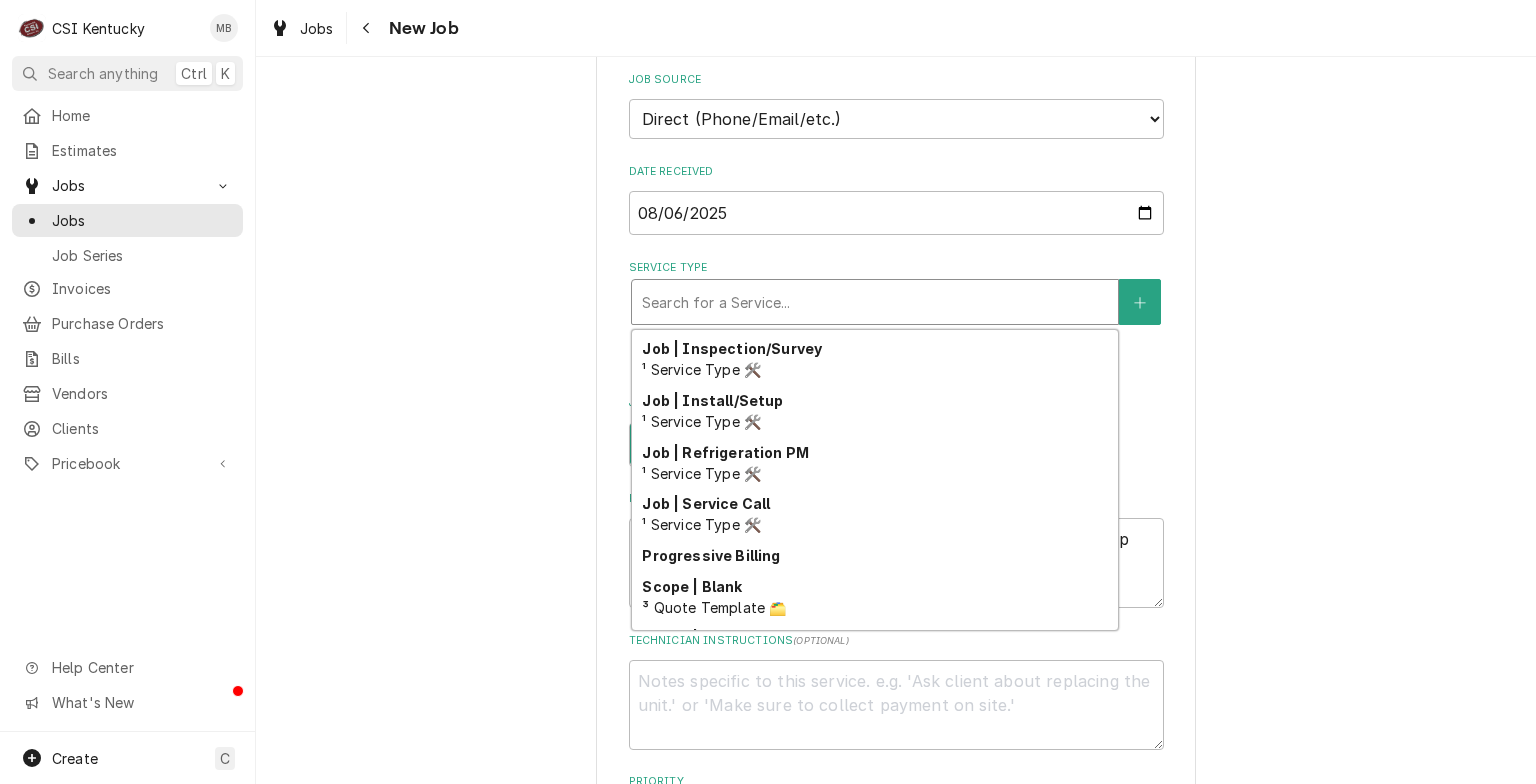 scroll, scrollTop: 1164, scrollLeft: 0, axis: vertical 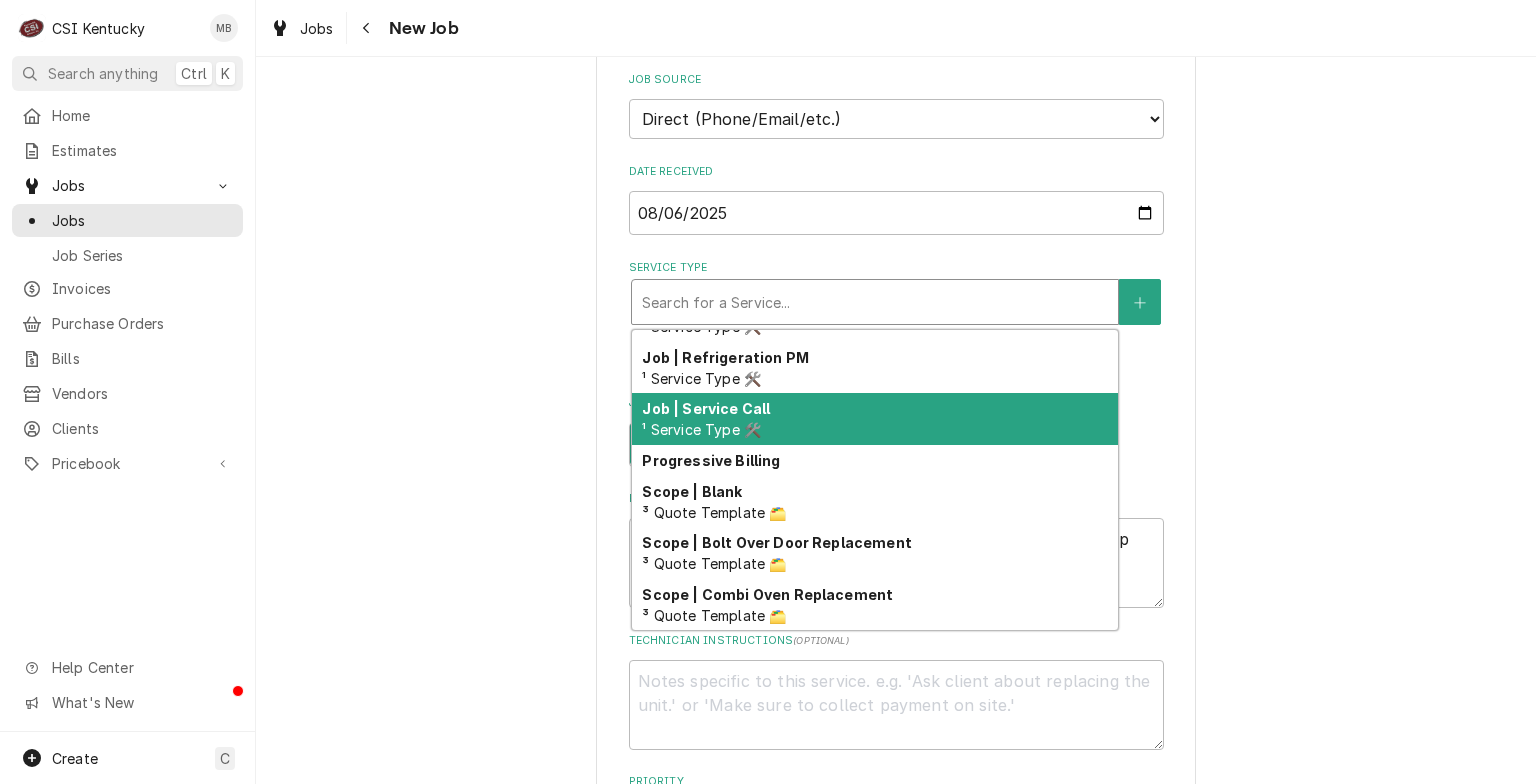 click on "Job | Service Call" at bounding box center (706, 408) 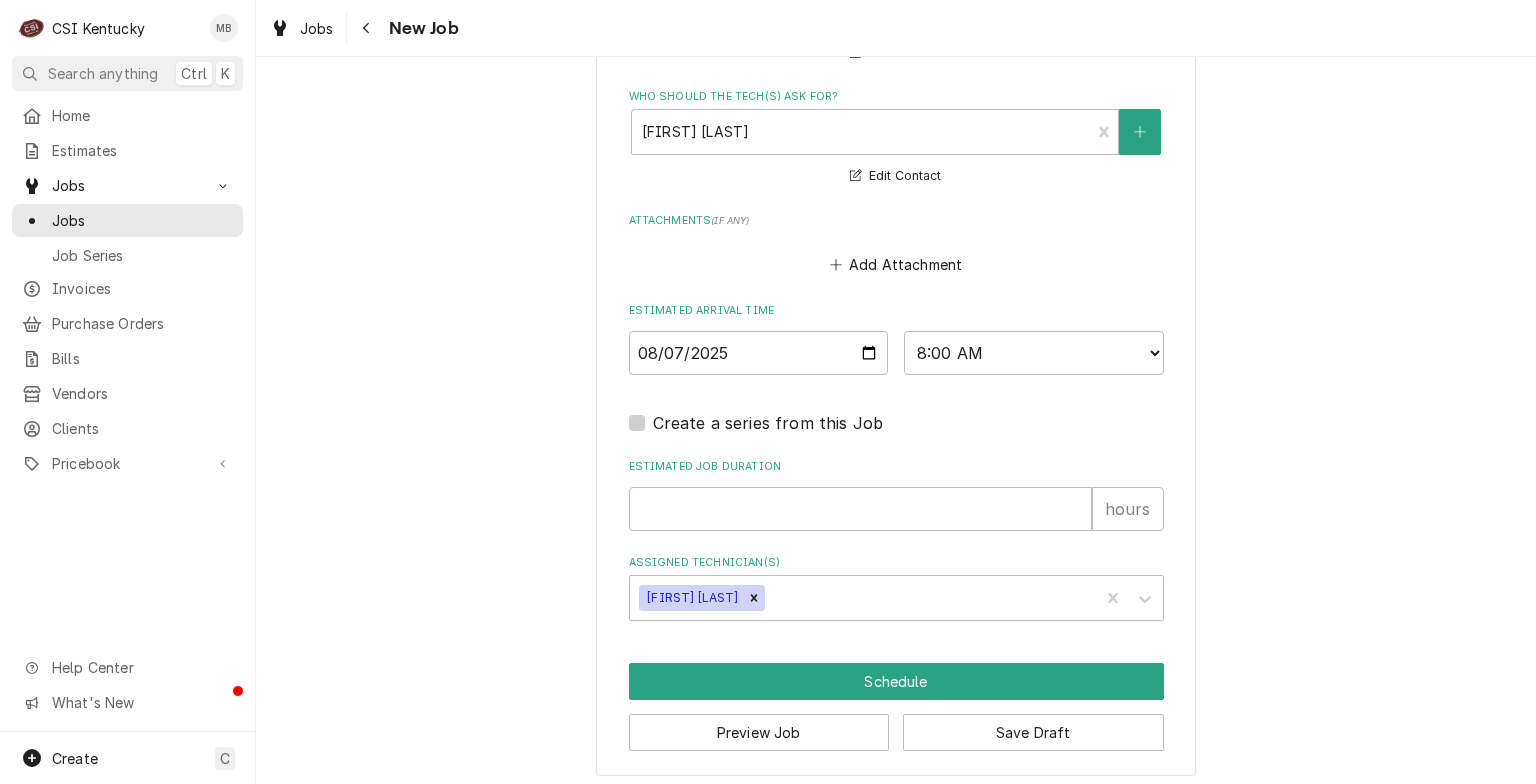 scroll, scrollTop: 1736, scrollLeft: 0, axis: vertical 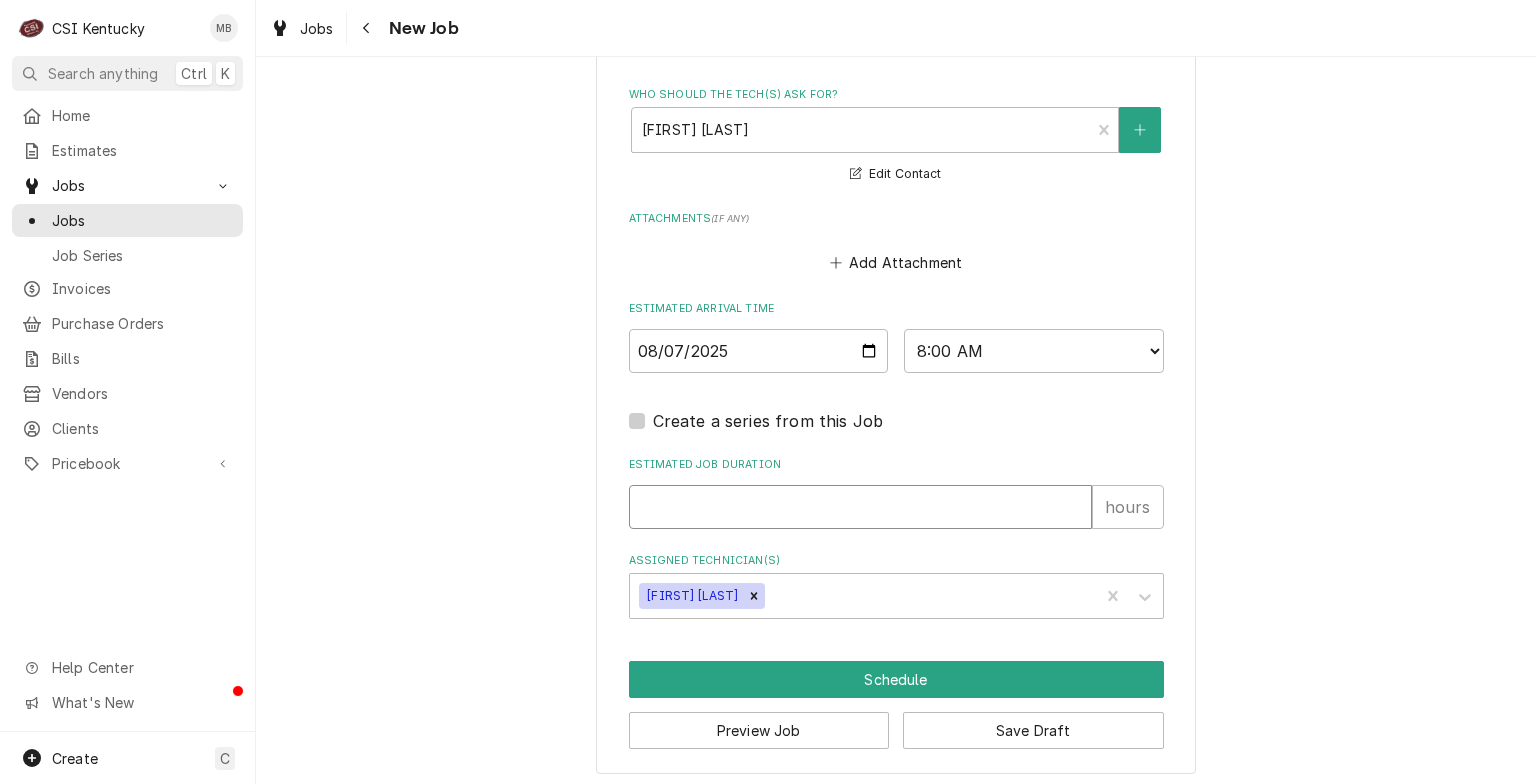 click on "Estimated Job Duration" at bounding box center (860, 507) 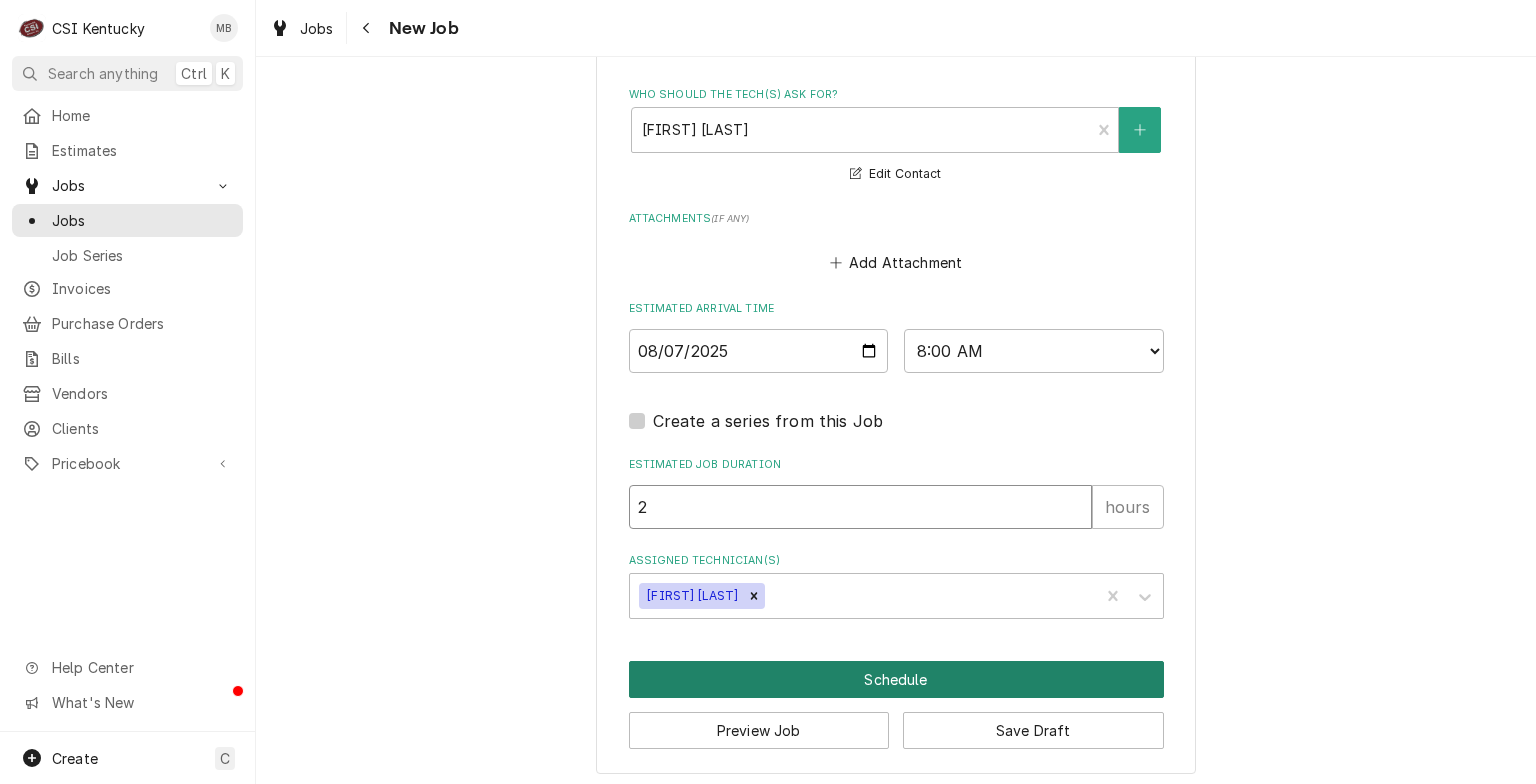 type on "x" 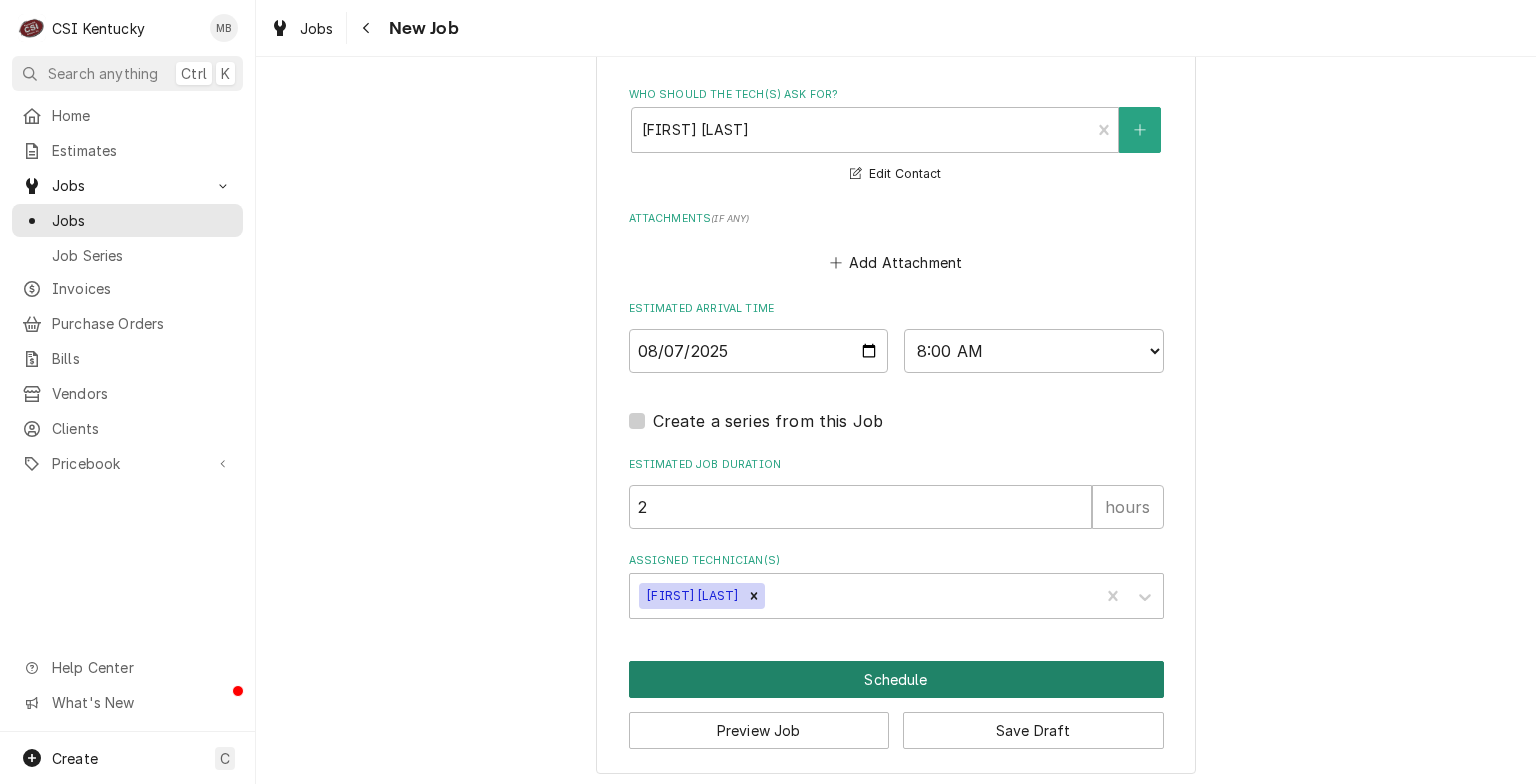 click on "Schedule" at bounding box center (896, 679) 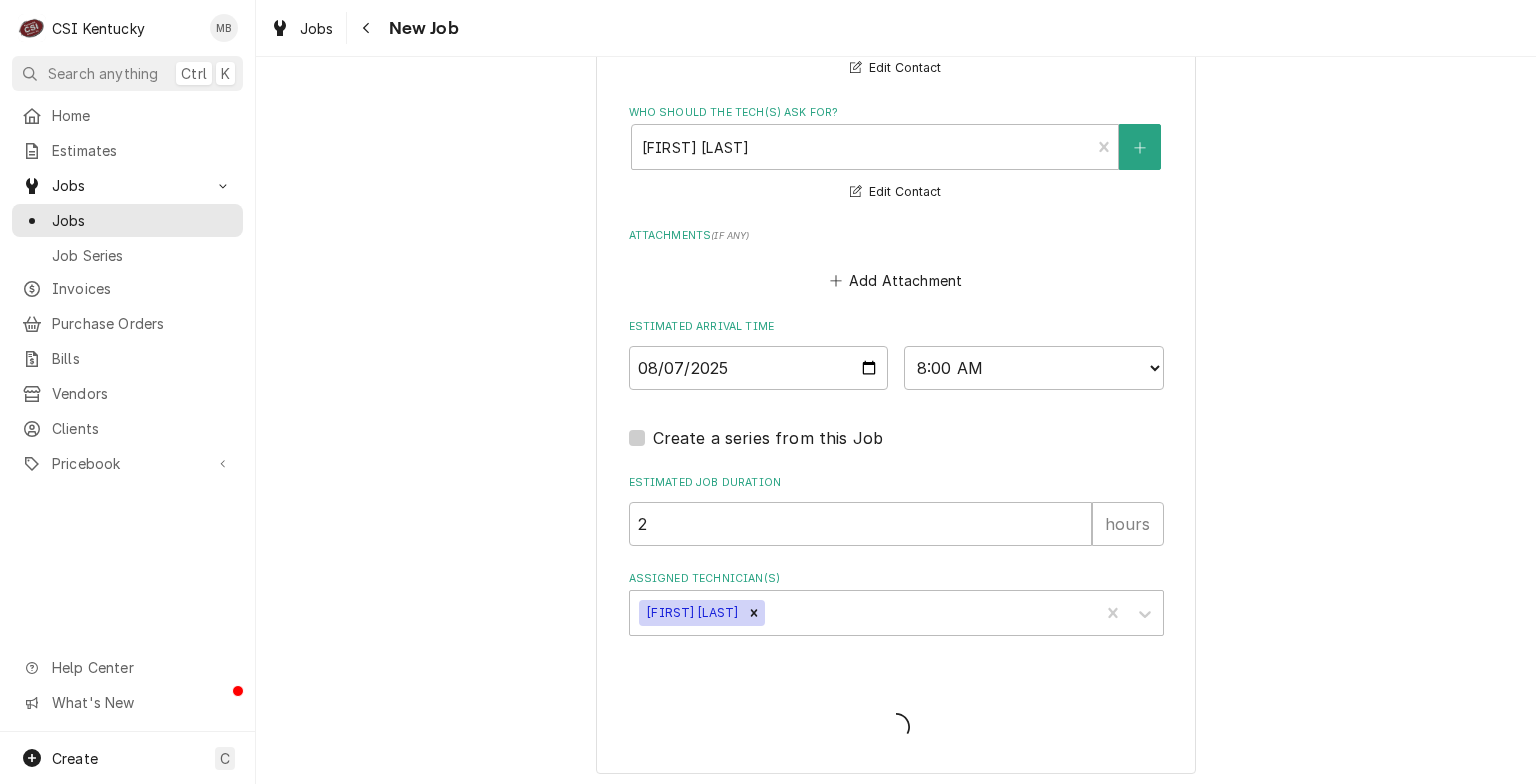 type on "x" 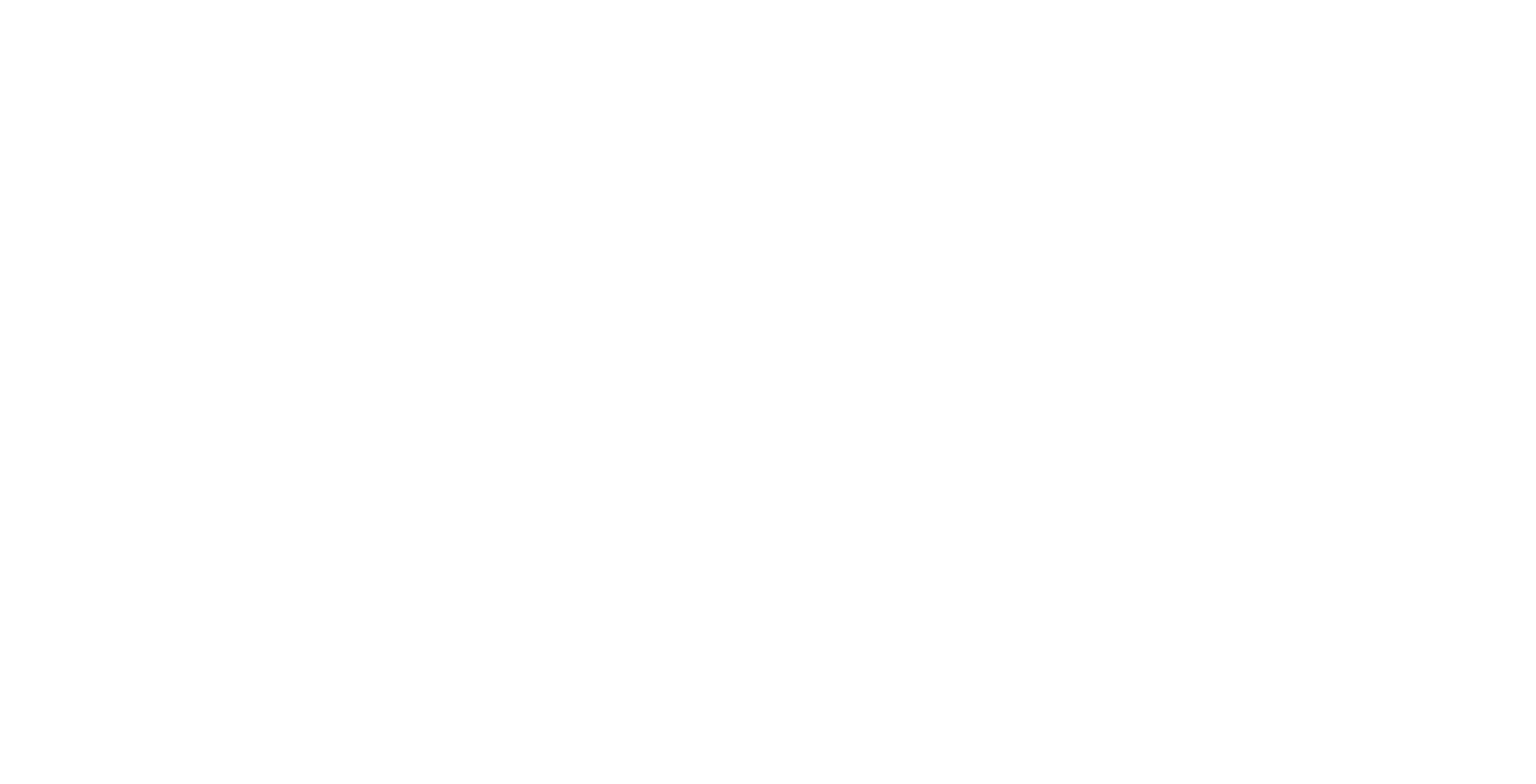 scroll, scrollTop: 0, scrollLeft: 0, axis: both 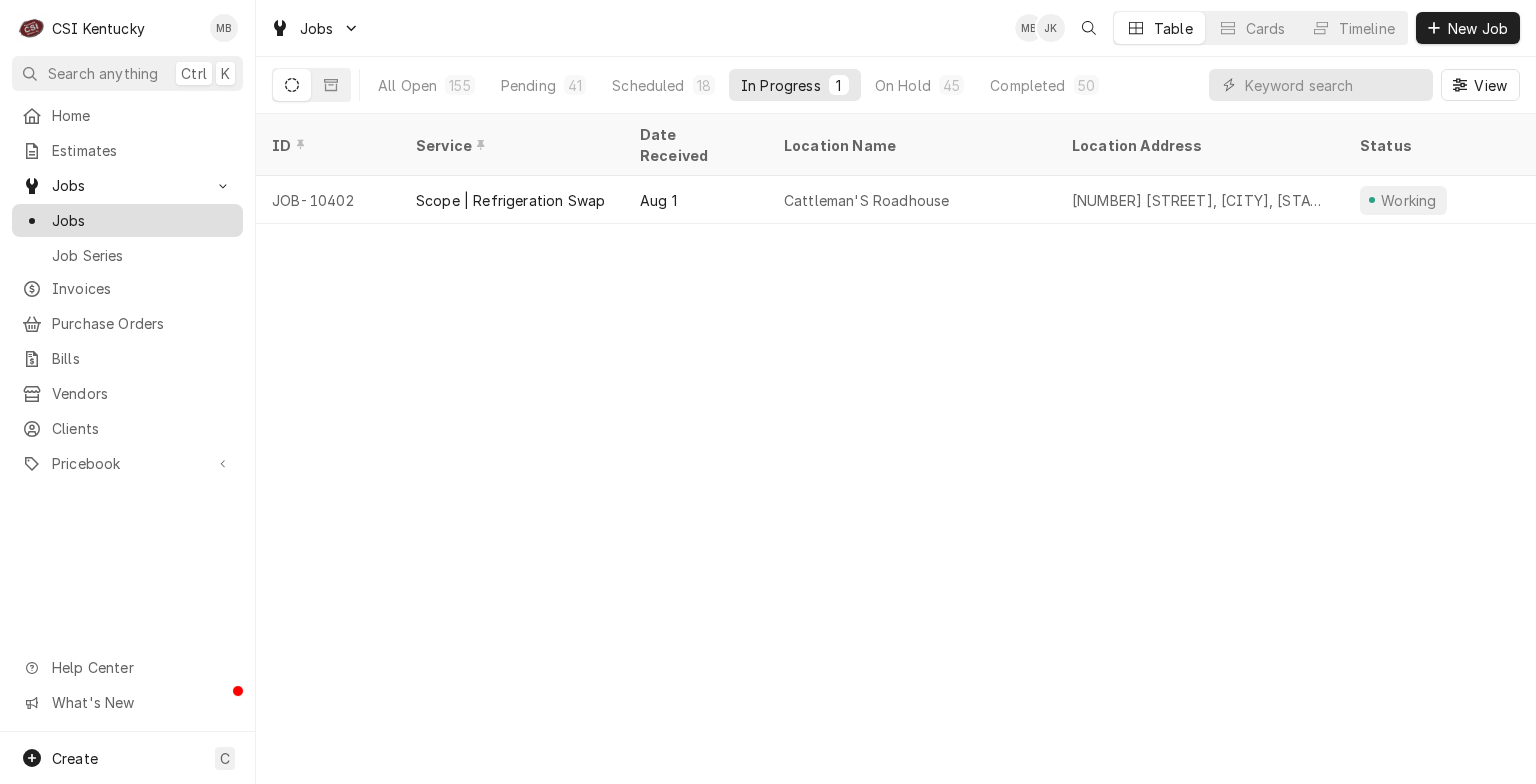 click on "Jobs" at bounding box center [142, 220] 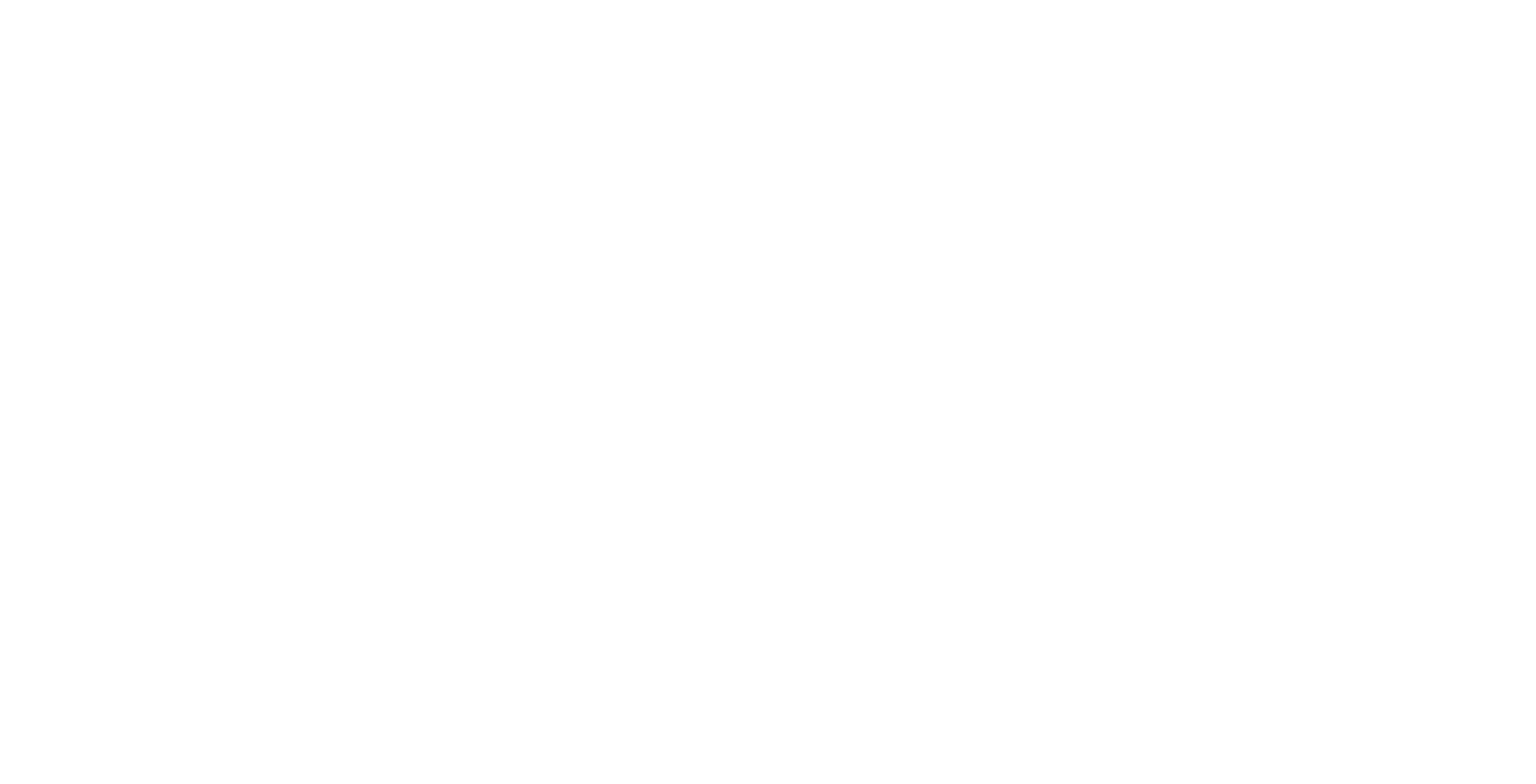 scroll, scrollTop: 0, scrollLeft: 0, axis: both 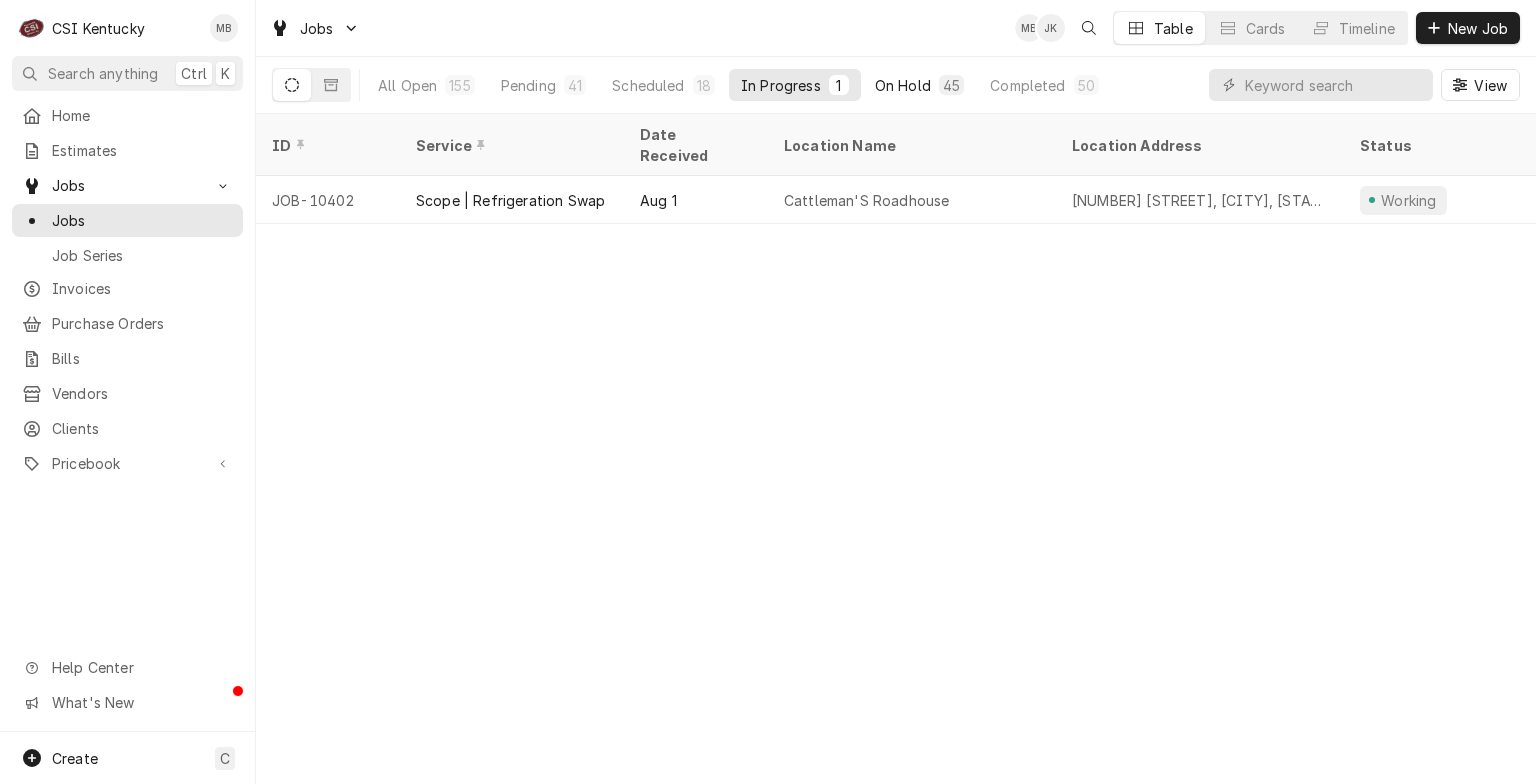 click on "45" at bounding box center [951, 85] 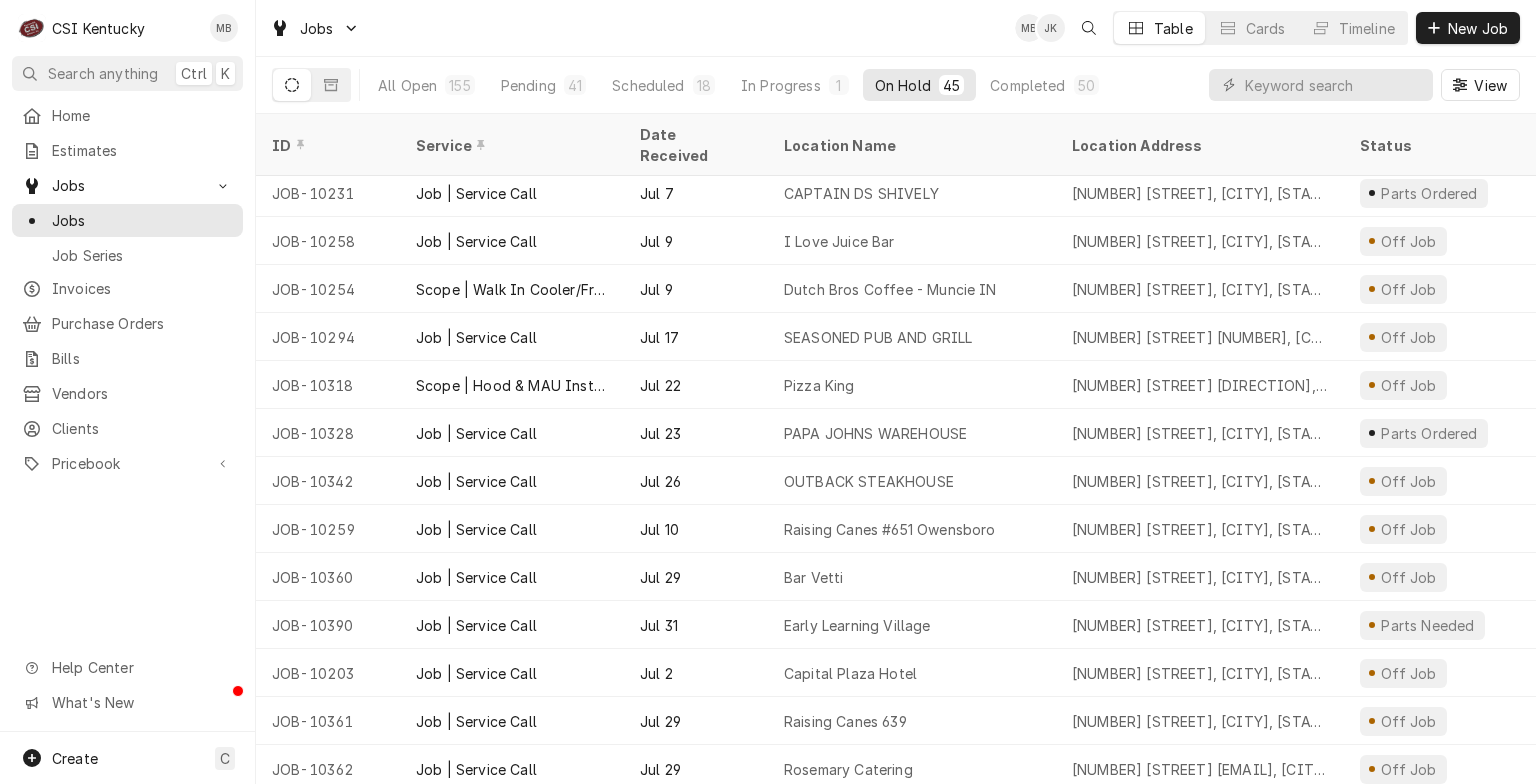 scroll, scrollTop: 919, scrollLeft: 0, axis: vertical 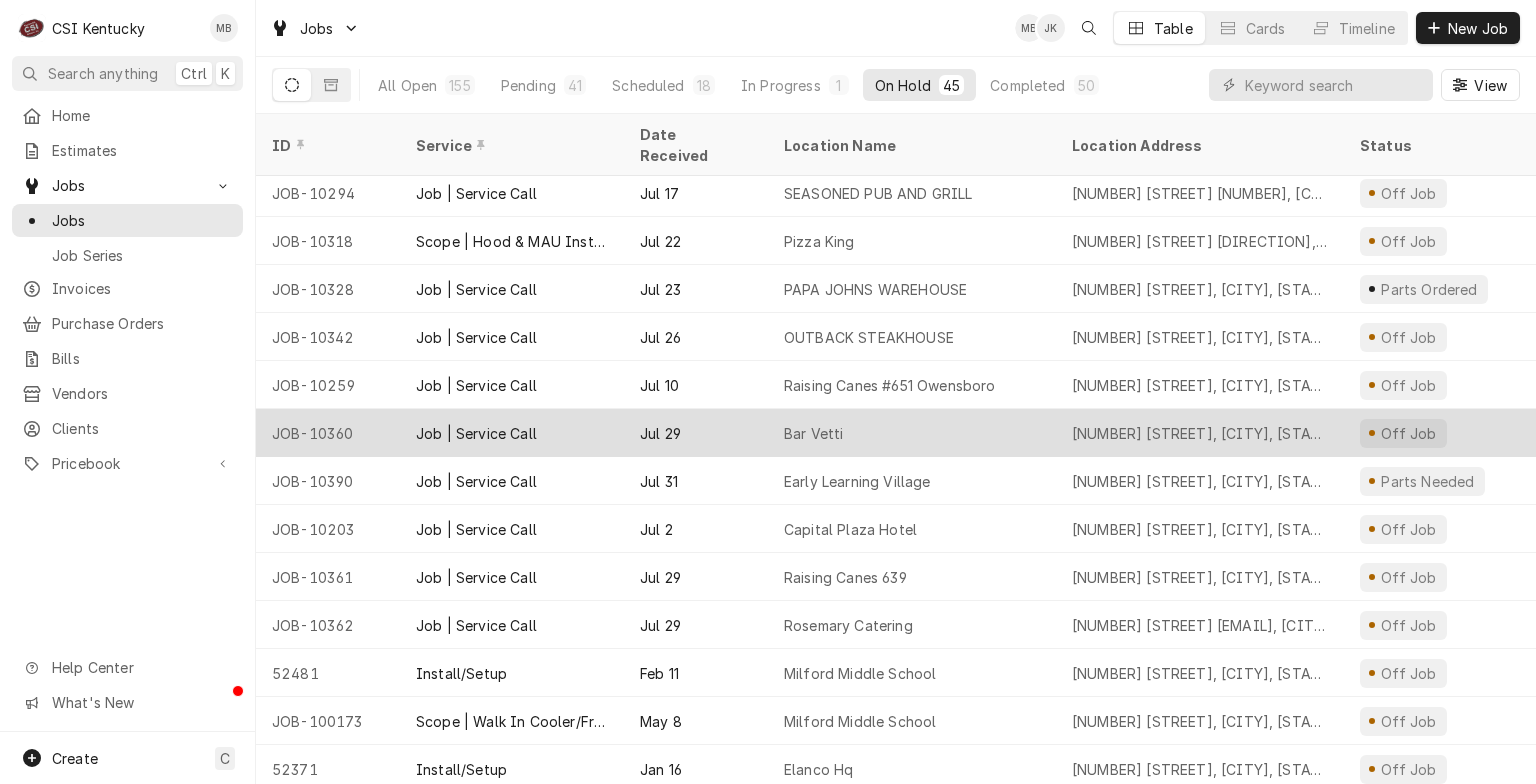 click on "Bar Vetti" at bounding box center (813, 433) 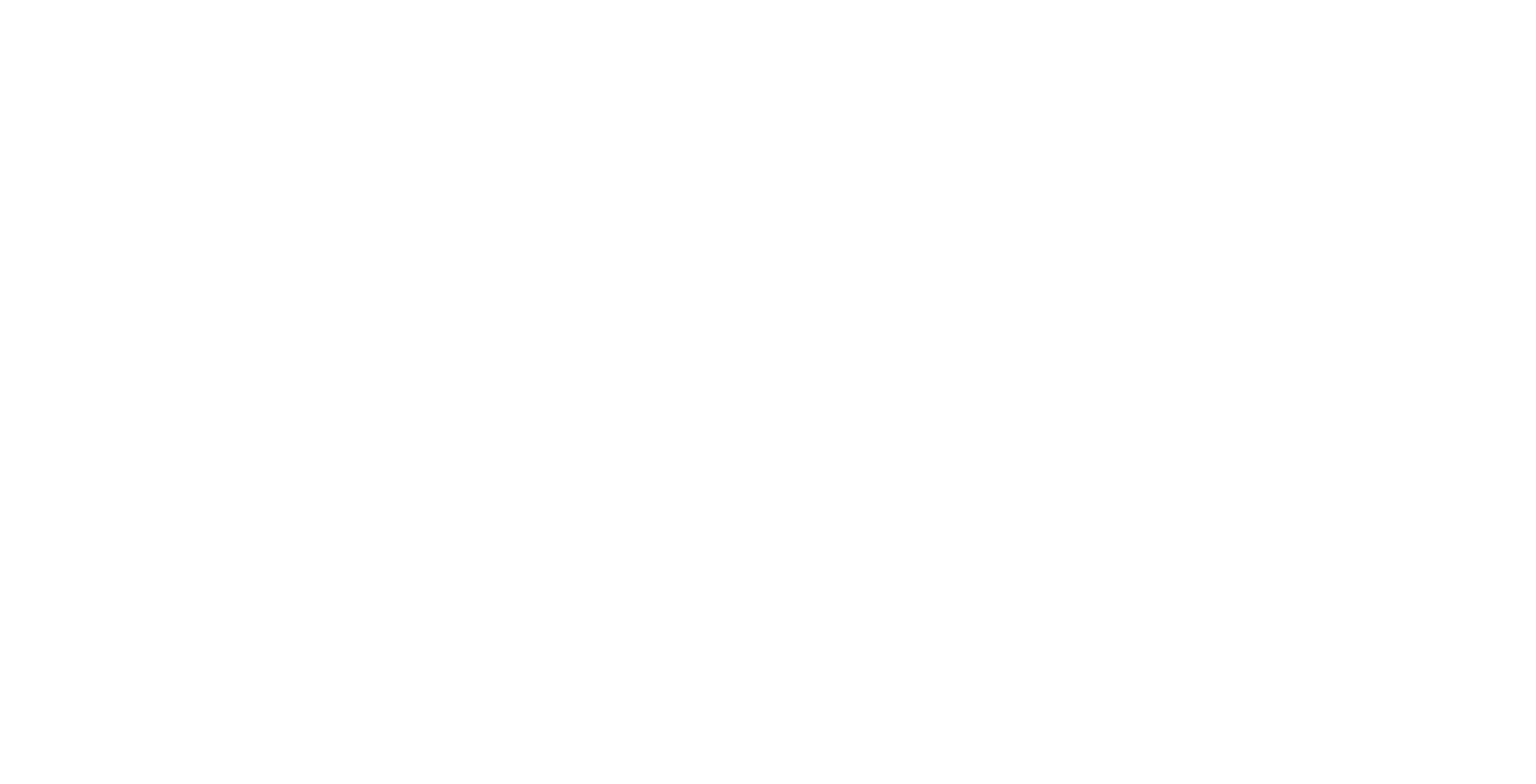 scroll, scrollTop: 0, scrollLeft: 0, axis: both 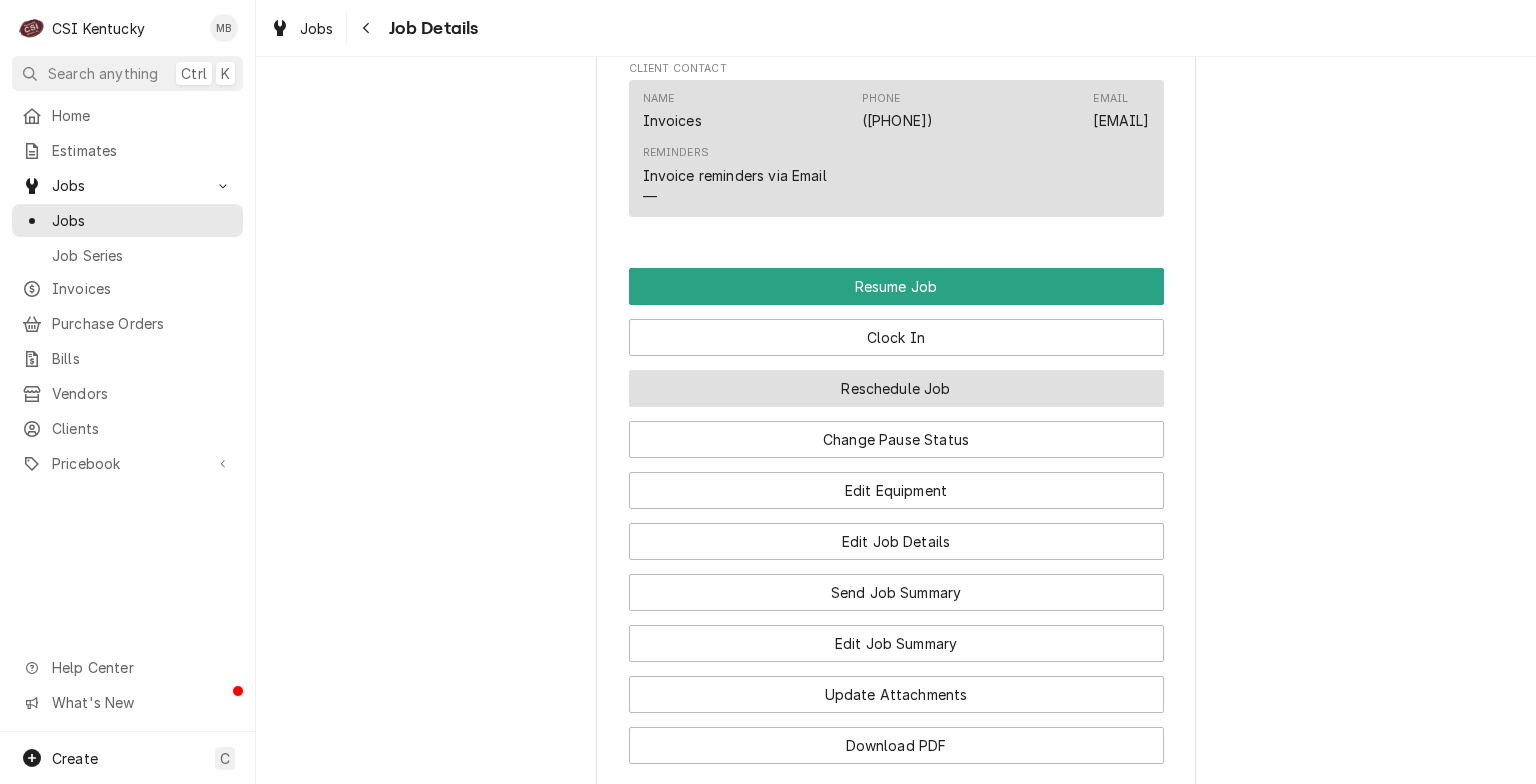 click on "Reschedule Job" at bounding box center (896, 388) 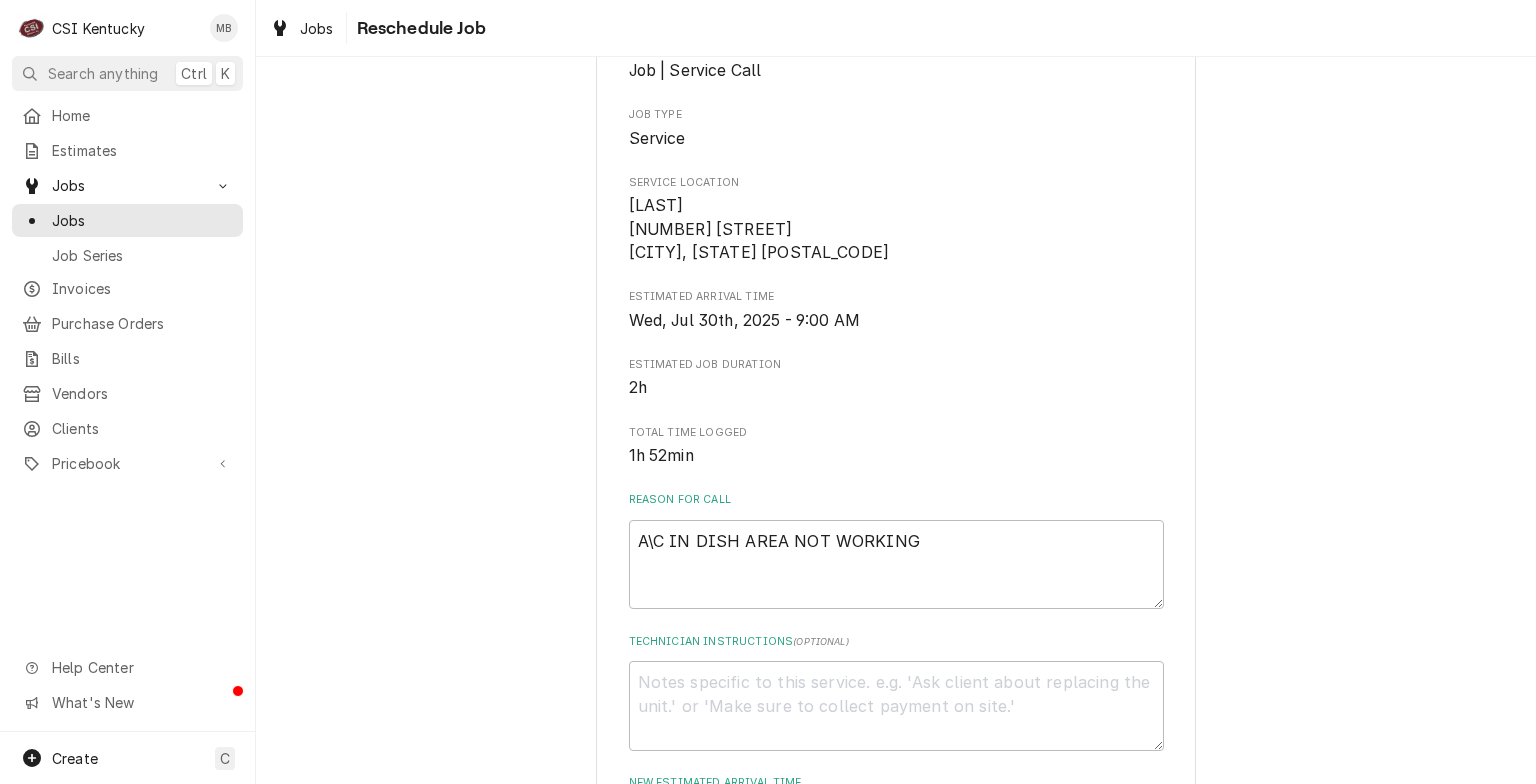scroll, scrollTop: 500, scrollLeft: 0, axis: vertical 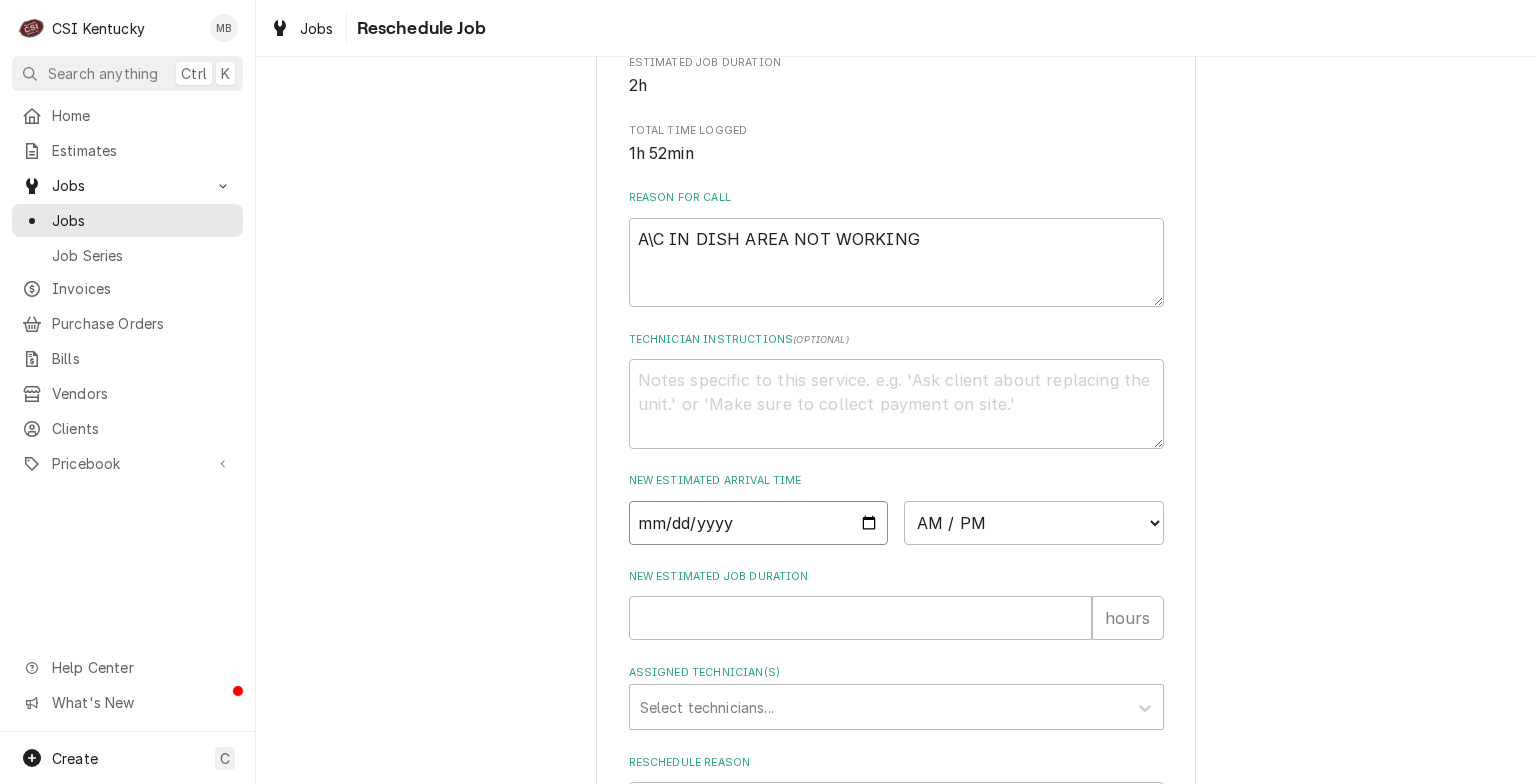 click at bounding box center [759, 523] 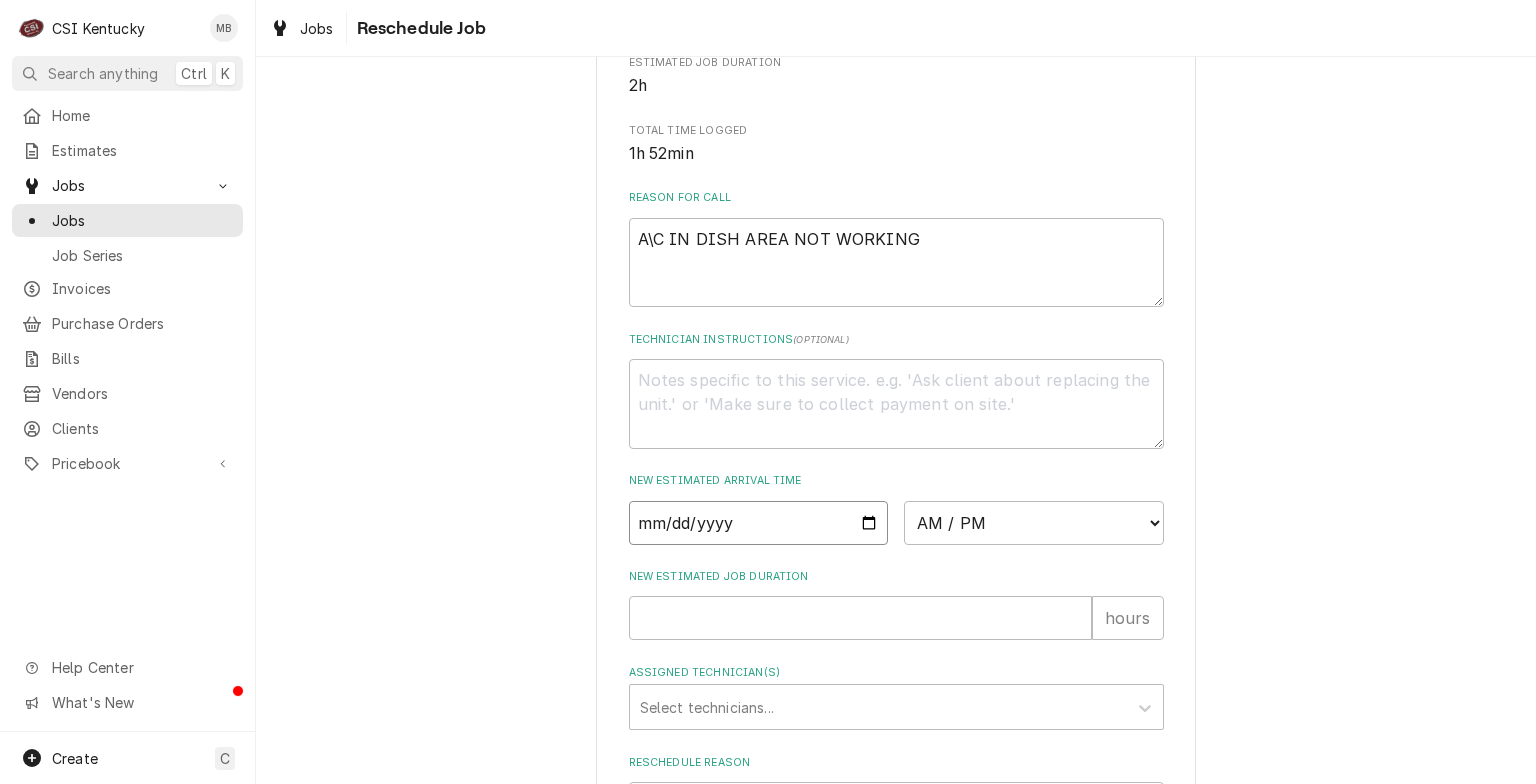 type on "x" 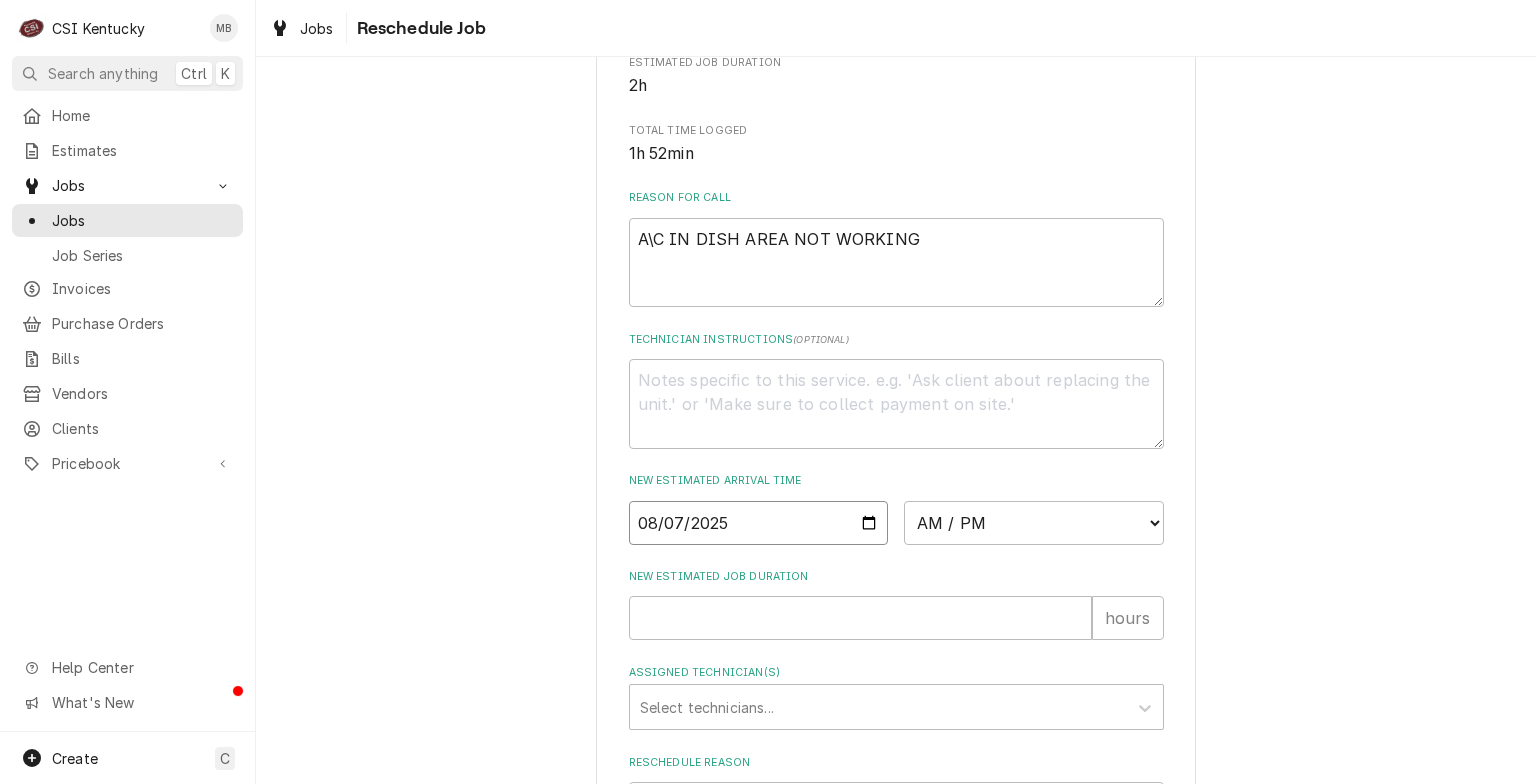 type on "2025-08-07" 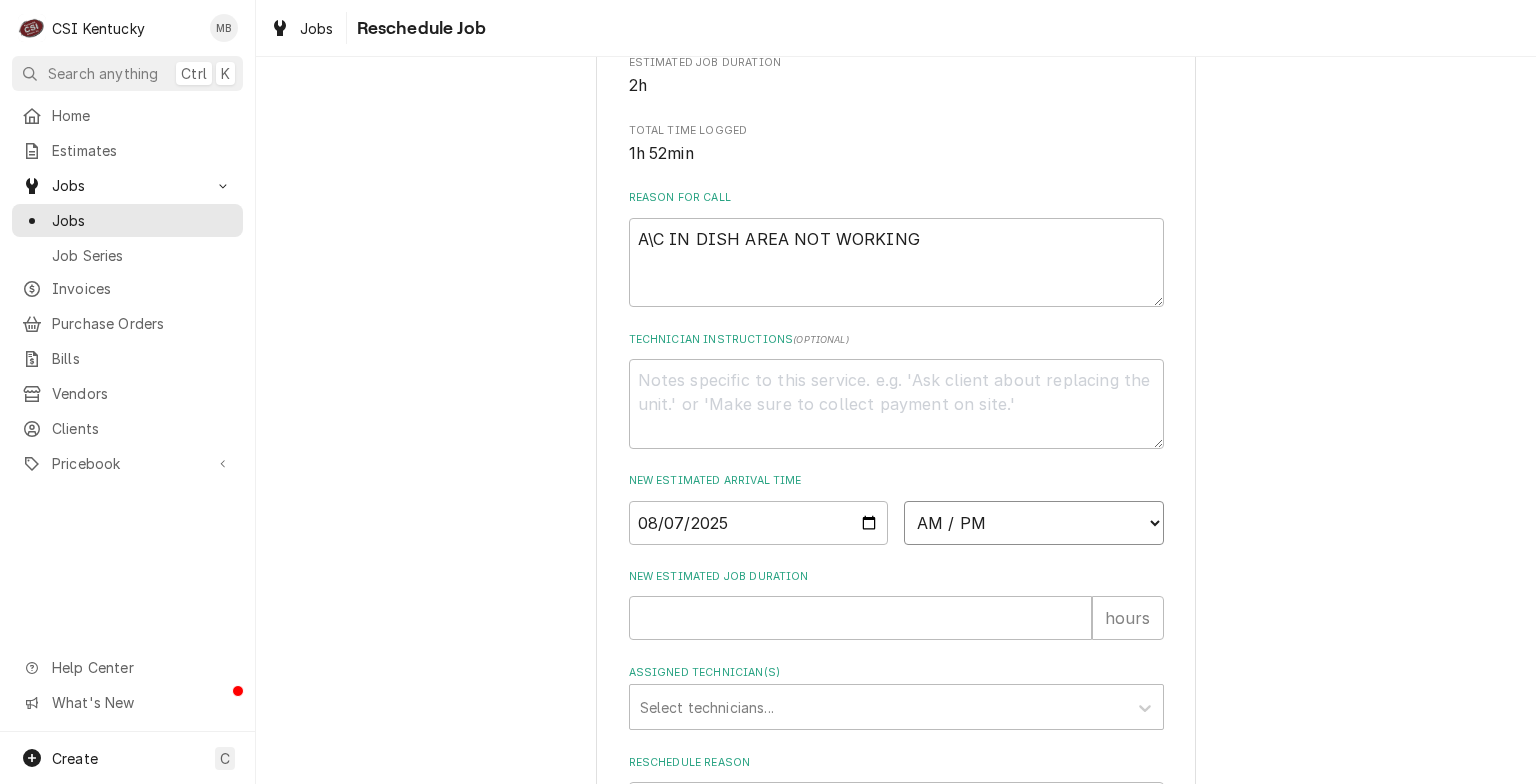 click on "AM / PM 6:00 AM 6:15 AM 6:30 AM 6:45 AM 7:00 AM 7:15 AM 7:30 AM 7:45 AM 8:00 AM 8:15 AM 8:30 AM 8:45 AM 9:00 AM 9:15 AM 9:30 AM 9:45 AM 10:00 AM 10:15 AM 10:30 AM 10:45 AM 11:00 AM 11:15 AM 11:30 AM 11:45 AM 12:00 PM 12:15 PM 12:30 PM 12:45 PM 1:00 PM 1:15 PM 1:30 PM 1:45 PM 2:00 PM 2:15 PM 2:30 PM 2:45 PM 3:00 PM 3:15 PM 3:30 PM 3:45 PM 4:00 PM 4:15 PM 4:30 PM 4:45 PM 5:00 PM 5:15 PM 5:30 PM 5:45 PM 6:00 PM 6:15 PM 6:30 PM 6:45 PM 7:00 PM 7:15 PM 7:30 PM 7:45 PM 8:00 PM 8:15 PM 8:30 PM 8:45 PM 9:00 PM 9:15 PM 9:30 PM 9:45 PM 10:00 PM 10:15 PM 10:30 PM 10:45 PM 11:00 PM 11:15 PM 11:30 PM 11:45 PM 12:00 AM 12:15 AM 12:30 AM 12:45 AM 1:00 AM 1:15 AM 1:30 AM 1:45 AM 2:00 AM 2:15 AM 2:30 AM 2:45 AM 3:00 AM 3:15 AM 3:30 AM 3:45 AM 4:00 AM 4:15 AM 4:30 AM 4:45 AM 5:00 AM 5:15 AM 5:30 AM 5:45 AM" at bounding box center (1034, 523) 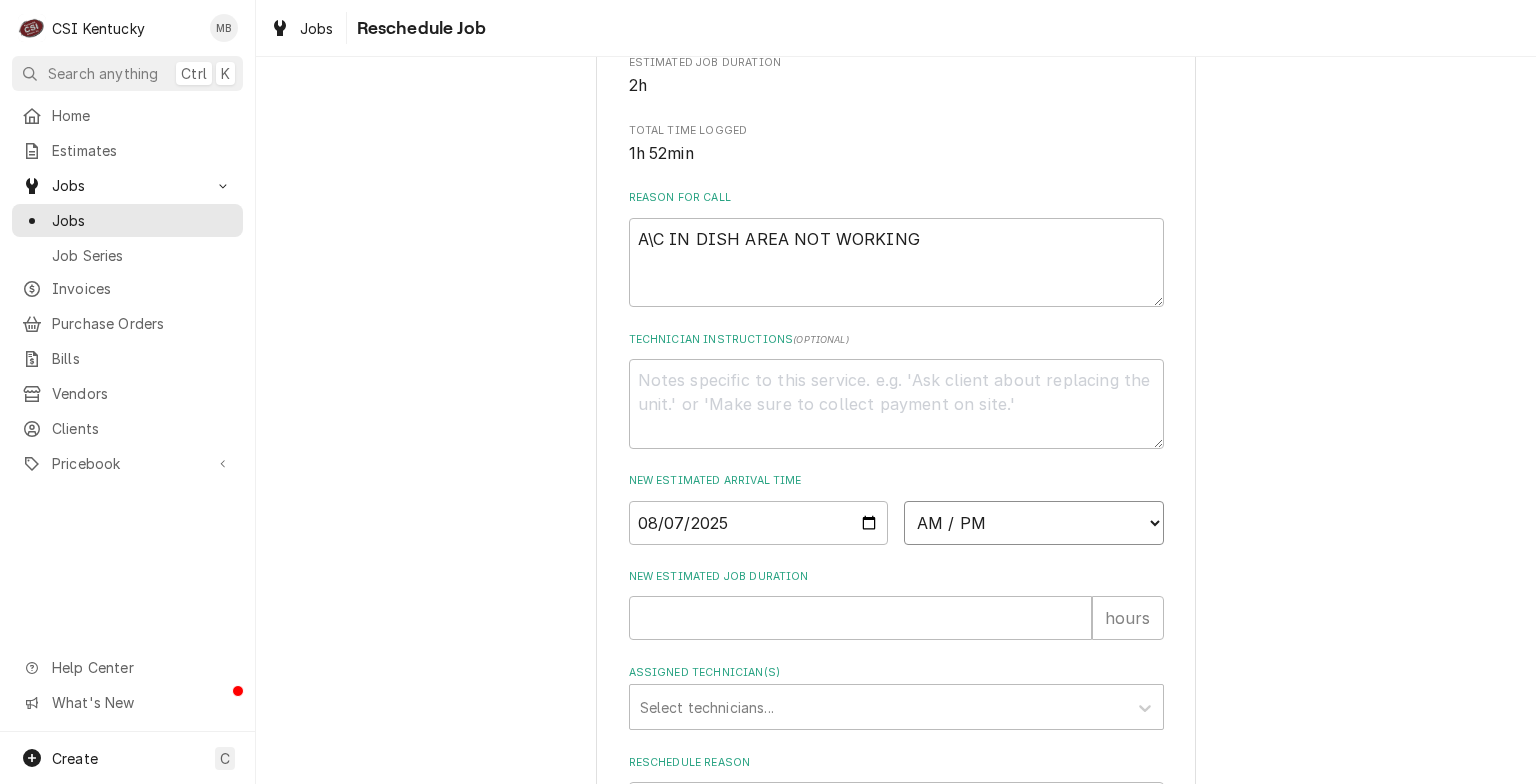 select on "10:00:00" 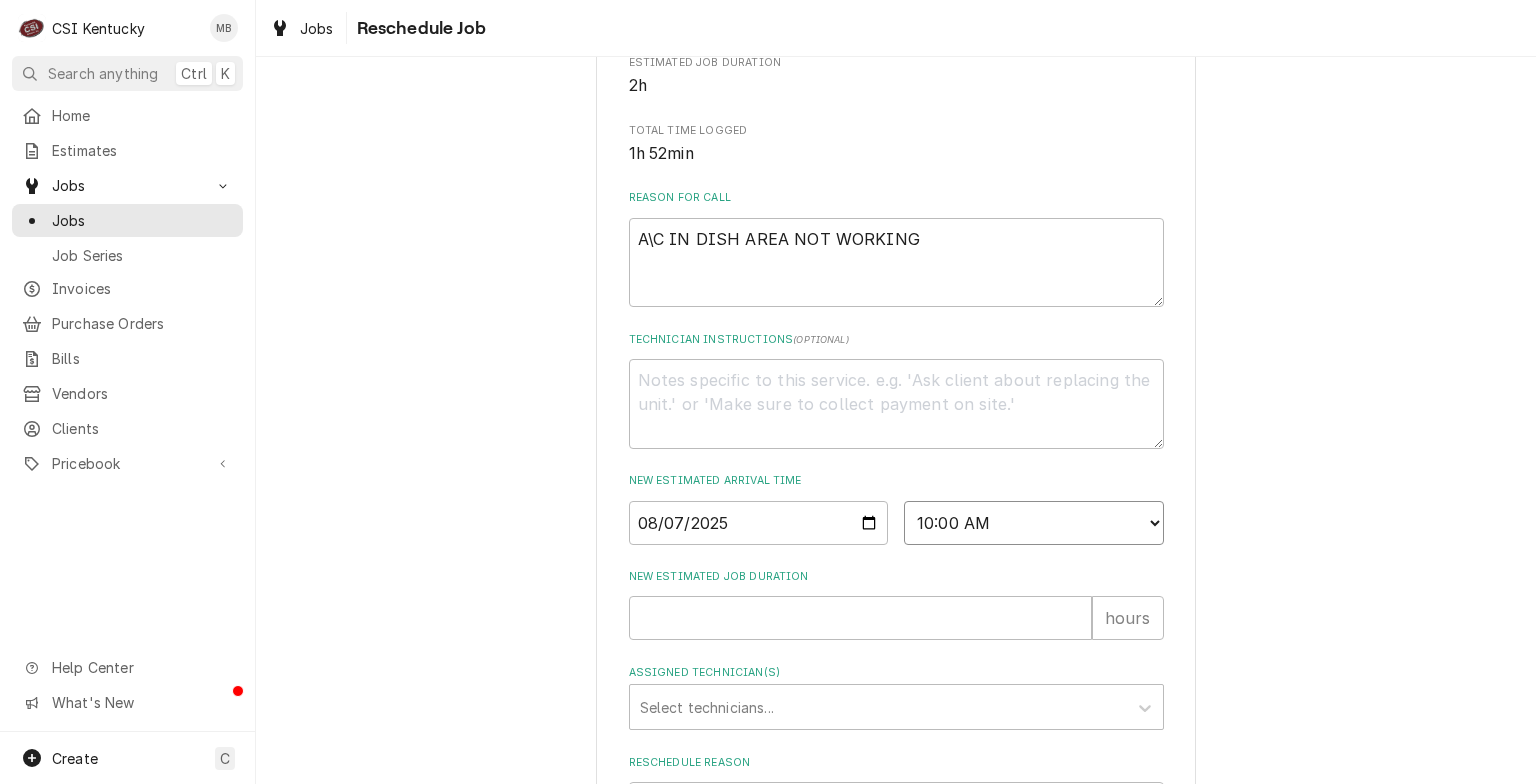 click on "AM / PM 6:00 AM 6:15 AM 6:30 AM 6:45 AM 7:00 AM 7:15 AM 7:30 AM 7:45 AM 8:00 AM 8:15 AM 8:30 AM 8:45 AM 9:00 AM 9:15 AM 9:30 AM 9:45 AM 10:00 AM 10:15 AM 10:30 AM 10:45 AM 11:00 AM 11:15 AM 11:30 AM 11:45 AM 12:00 PM 12:15 PM 12:30 PM 12:45 PM 1:00 PM 1:15 PM 1:30 PM 1:45 PM 2:00 PM 2:15 PM 2:30 PM 2:45 PM 3:00 PM 3:15 PM 3:30 PM 3:45 PM 4:00 PM 4:15 PM 4:30 PM 4:45 PM 5:00 PM 5:15 PM 5:30 PM 5:45 PM 6:00 PM 6:15 PM 6:30 PM 6:45 PM 7:00 PM 7:15 PM 7:30 PM 7:45 PM 8:00 PM 8:15 PM 8:30 PM 8:45 PM 9:00 PM 9:15 PM 9:30 PM 9:45 PM 10:00 PM 10:15 PM 10:30 PM 10:45 PM 11:00 PM 11:15 PM 11:30 PM 11:45 PM 12:00 AM 12:15 AM 12:30 AM 12:45 AM 1:00 AM 1:15 AM 1:30 AM 1:45 AM 2:00 AM 2:15 AM 2:30 AM 2:45 AM 3:00 AM 3:15 AM 3:30 AM 3:45 AM 4:00 AM 4:15 AM 4:30 AM 4:45 AM 5:00 AM 5:15 AM 5:30 AM 5:45 AM" at bounding box center (1034, 523) 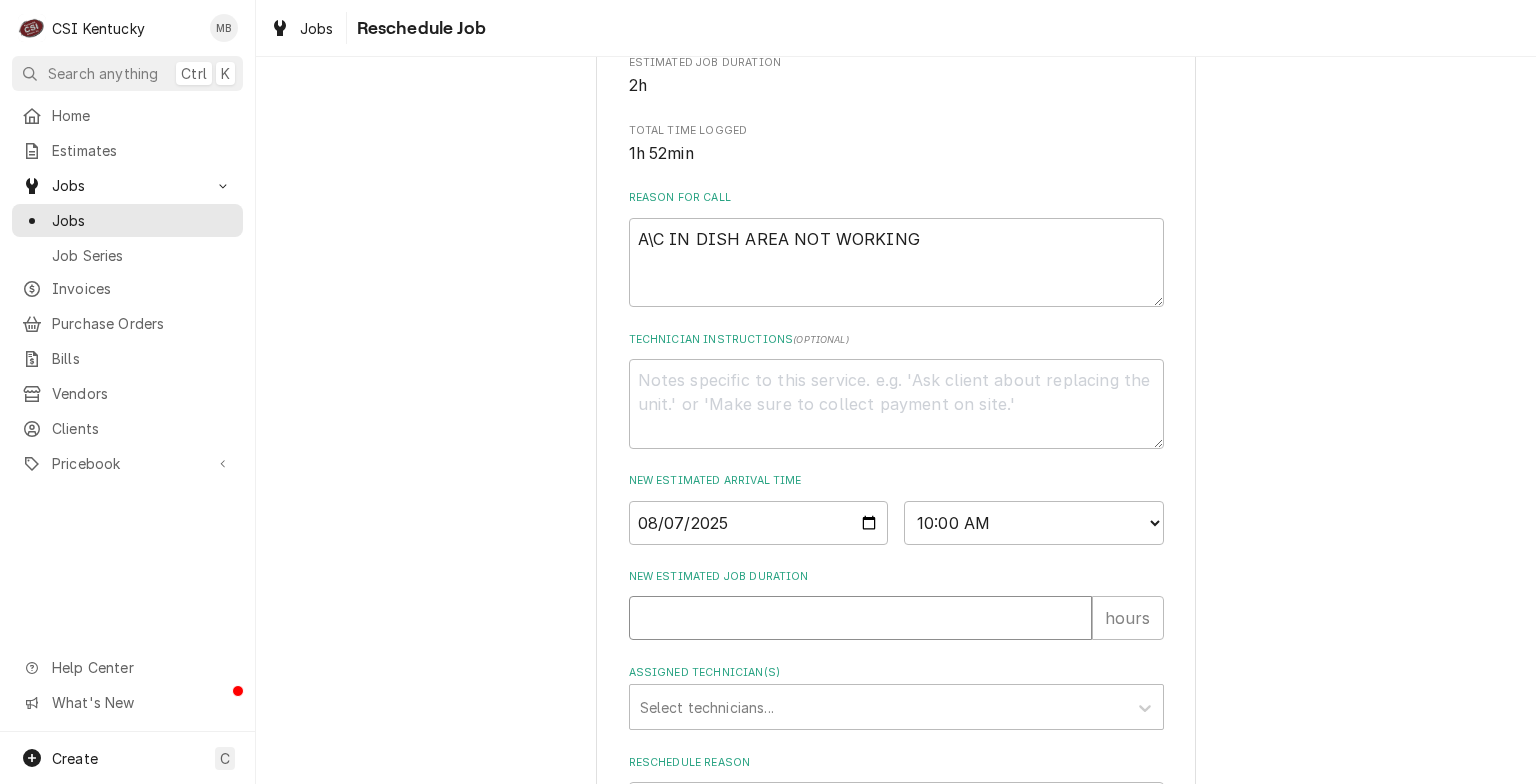 click on "New Estimated Job Duration" at bounding box center (860, 618) 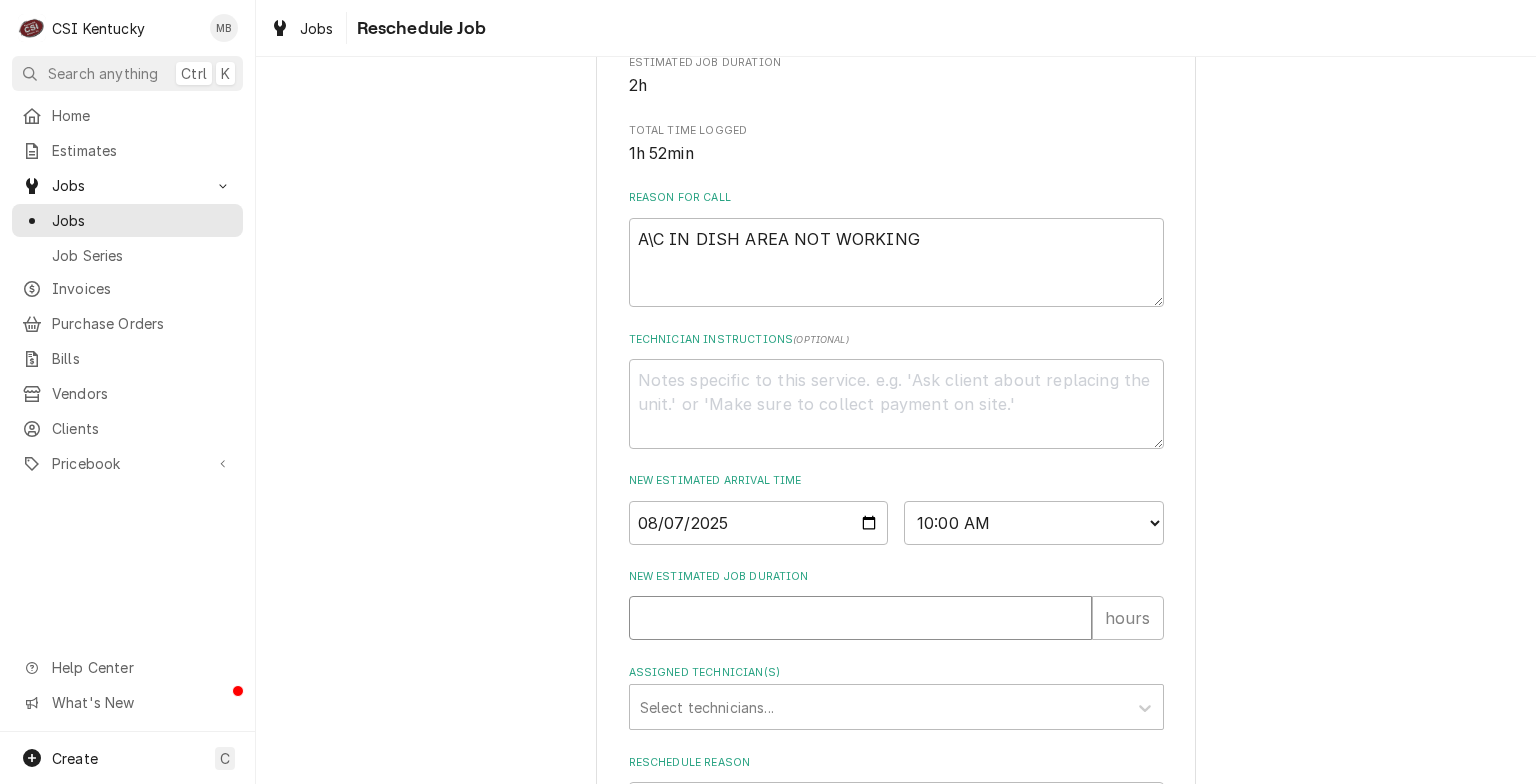 type on "x" 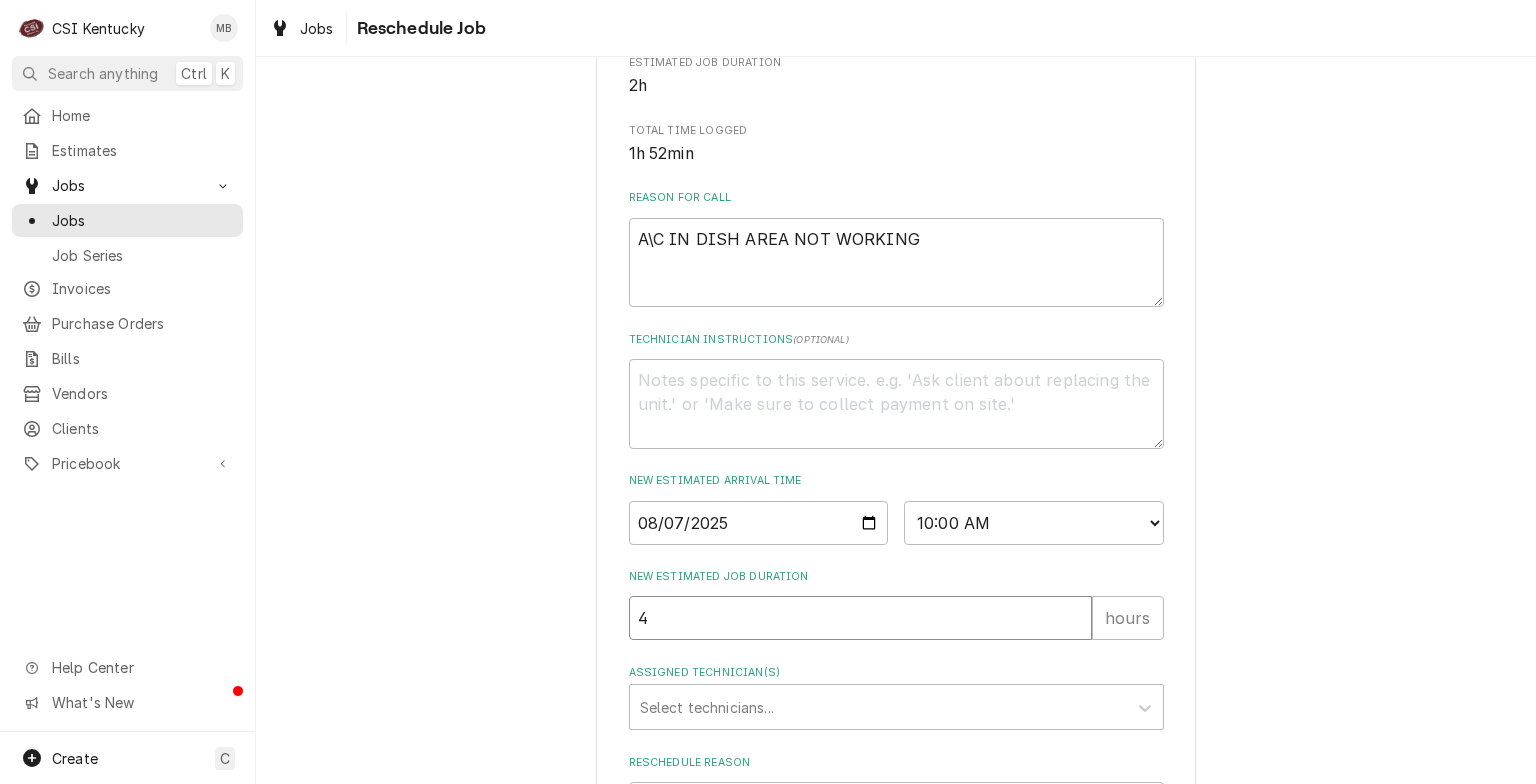 type on "4" 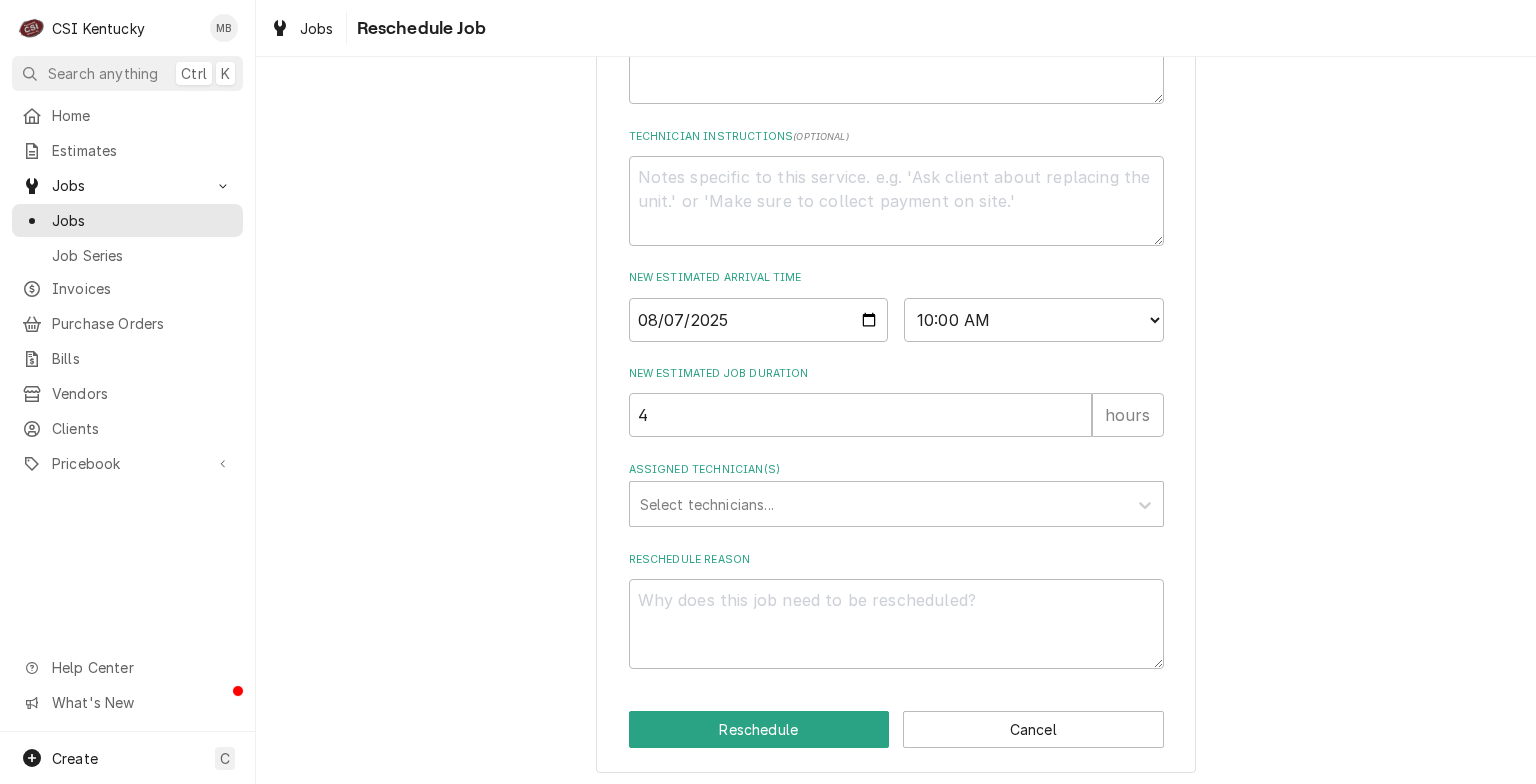 scroll, scrollTop: 708, scrollLeft: 0, axis: vertical 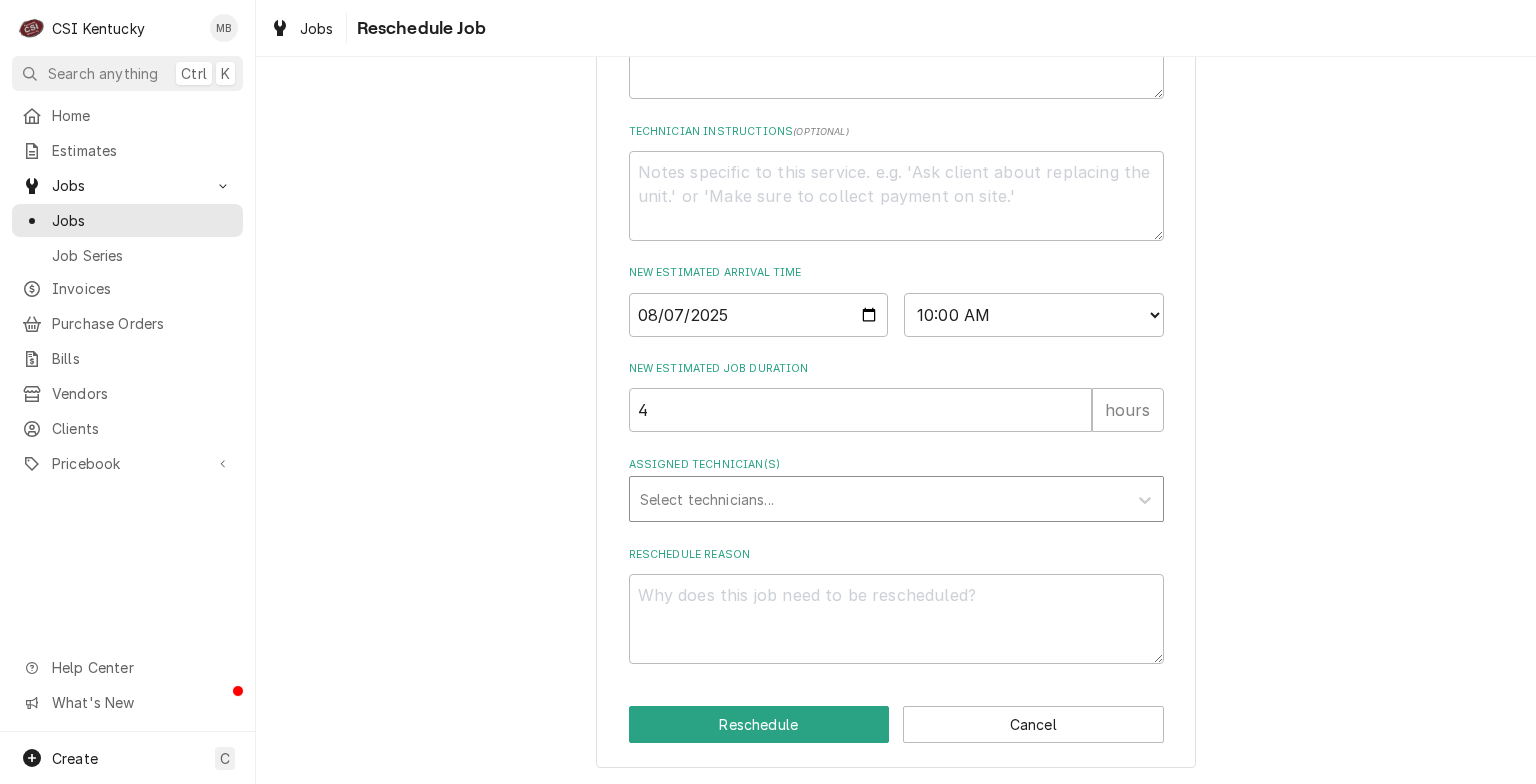 click at bounding box center [878, 499] 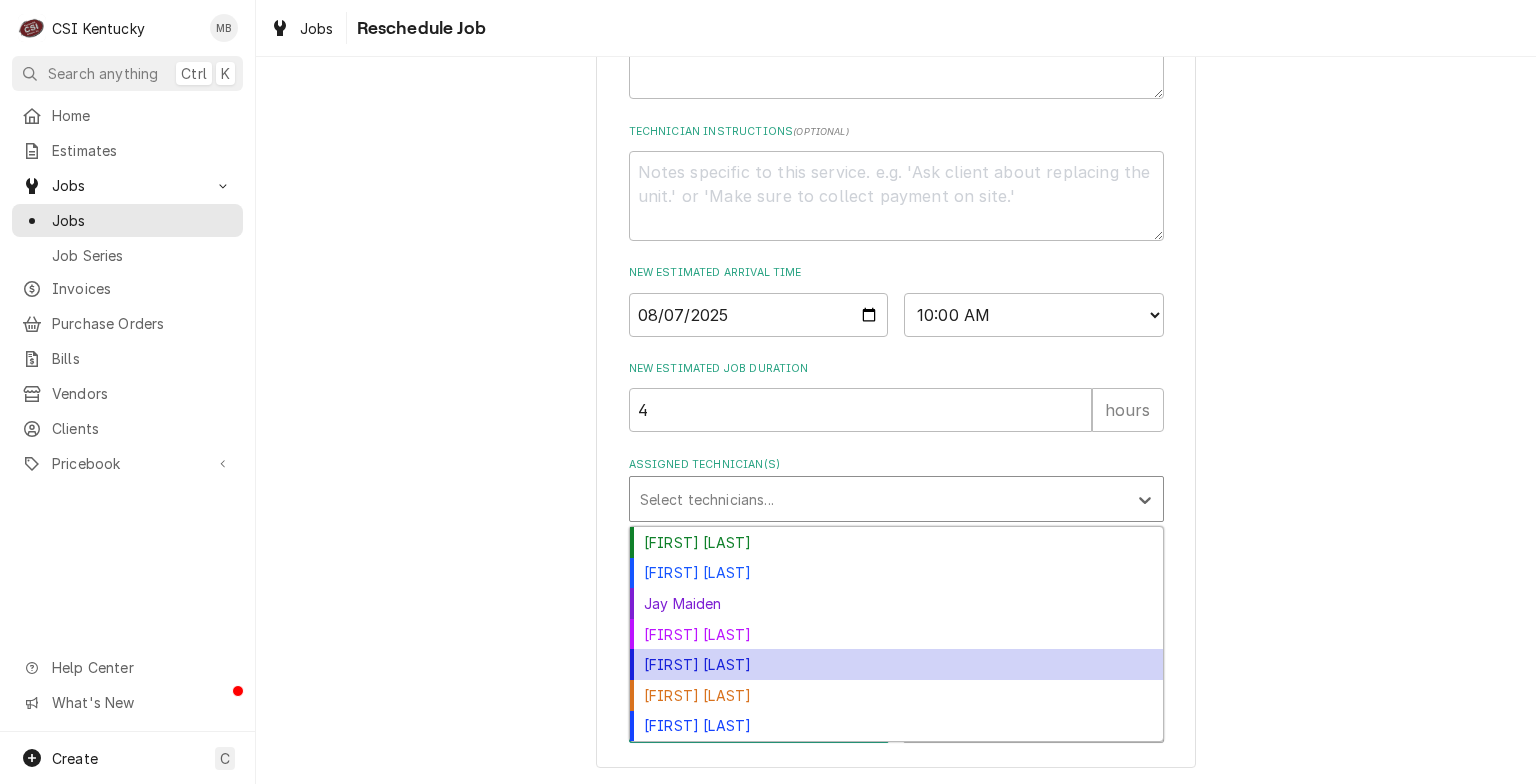 click on "[FIRST] [LAST]" at bounding box center [896, 664] 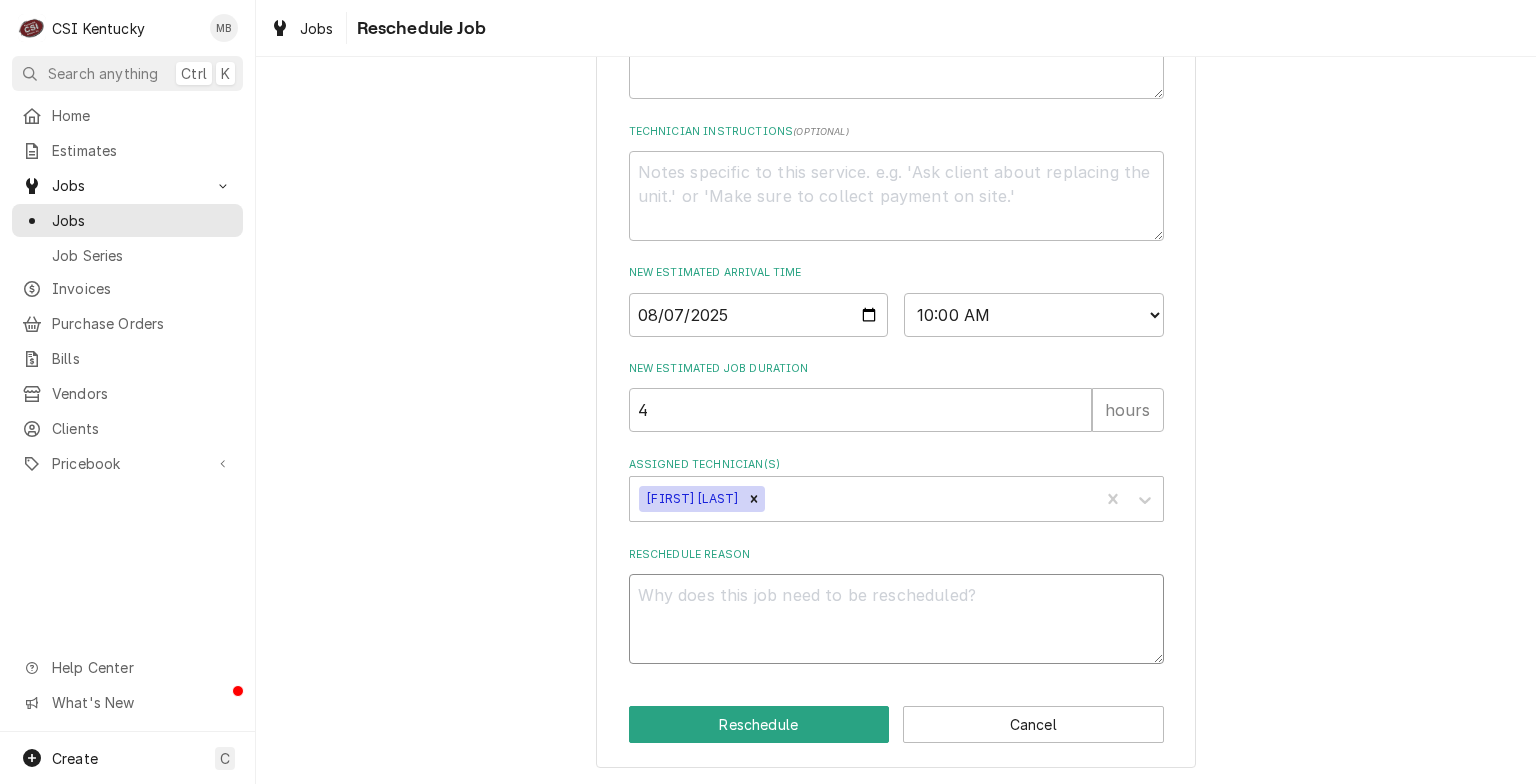 click on "Reschedule Reason" at bounding box center [896, 619] 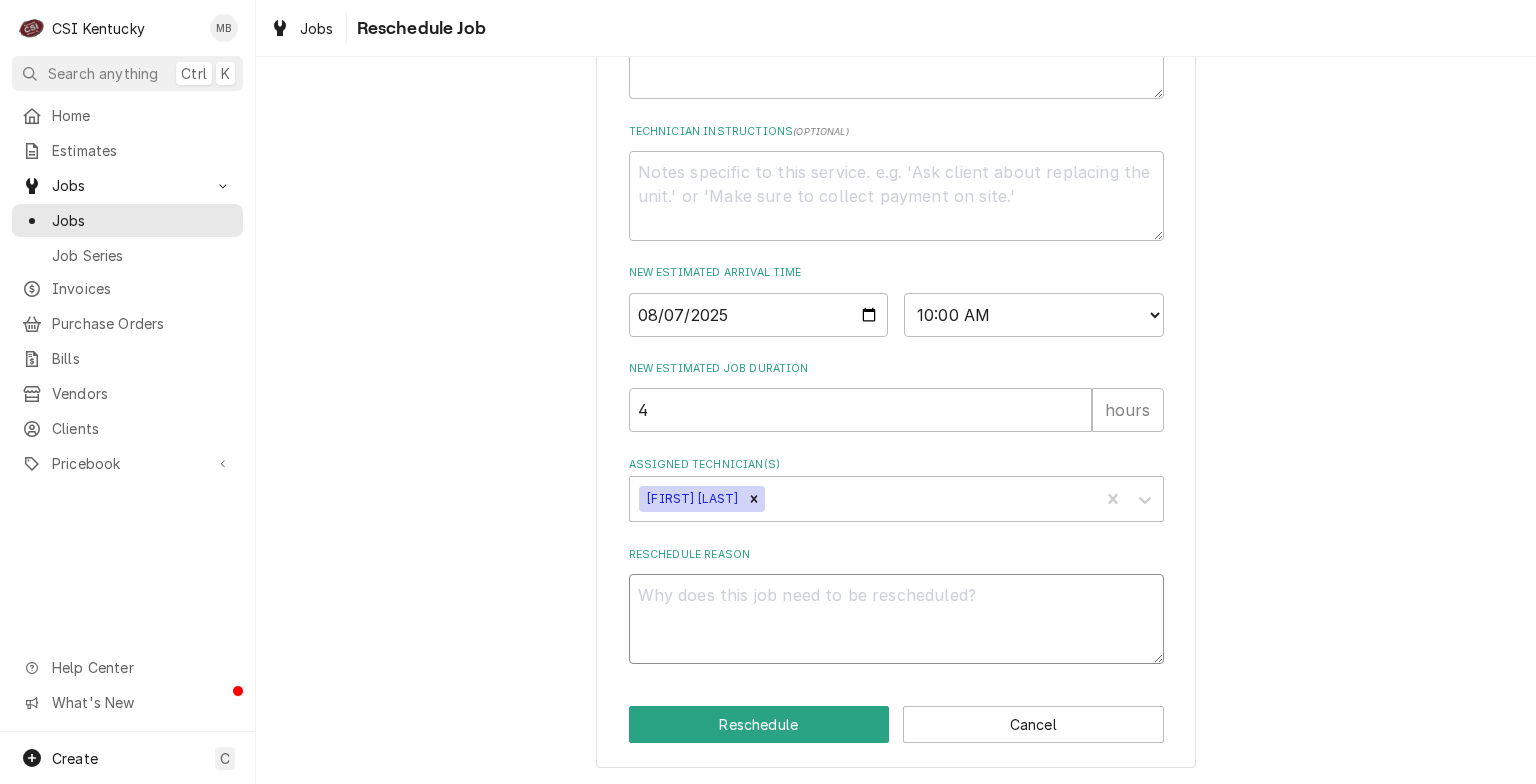 type on "x" 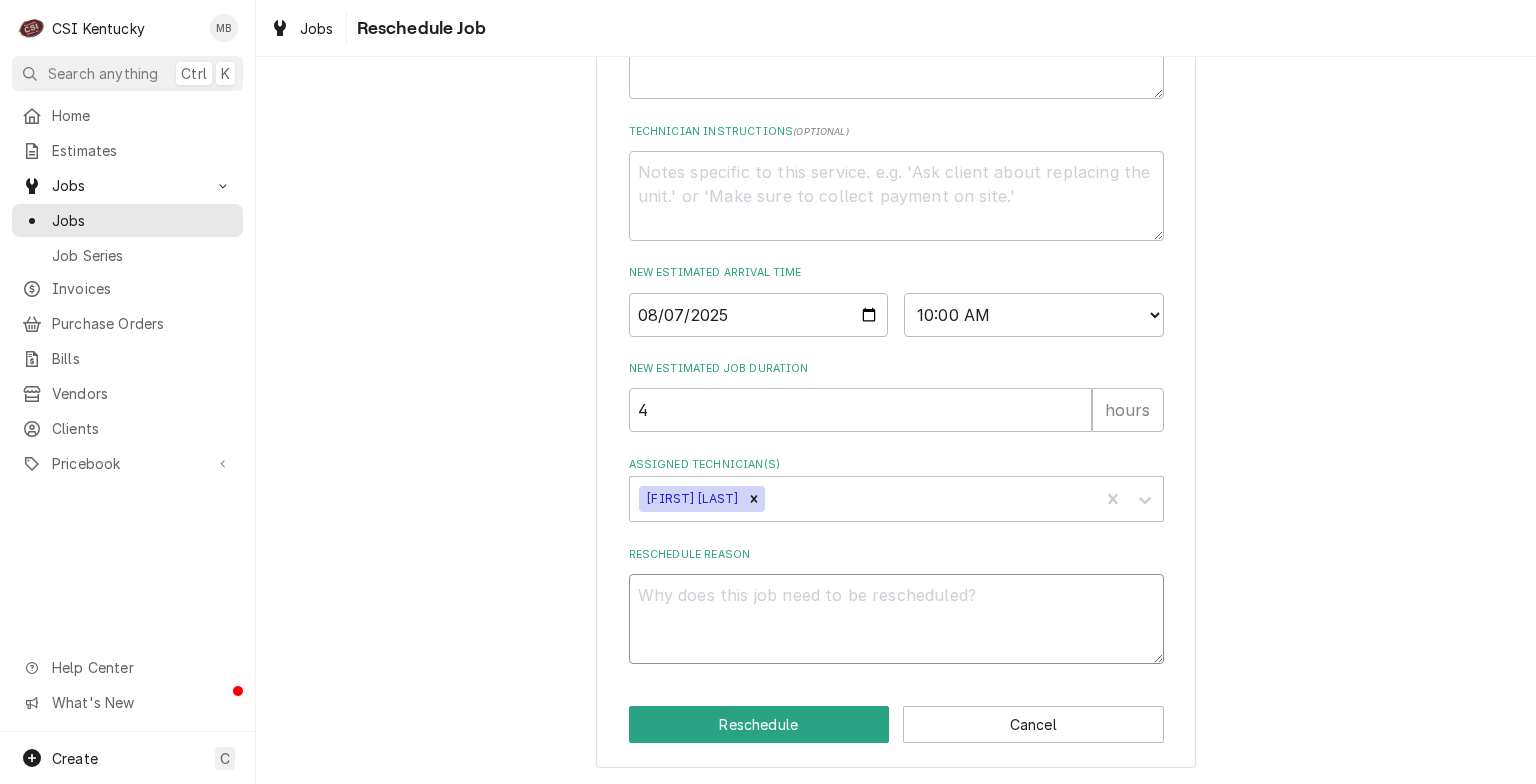 type on "c" 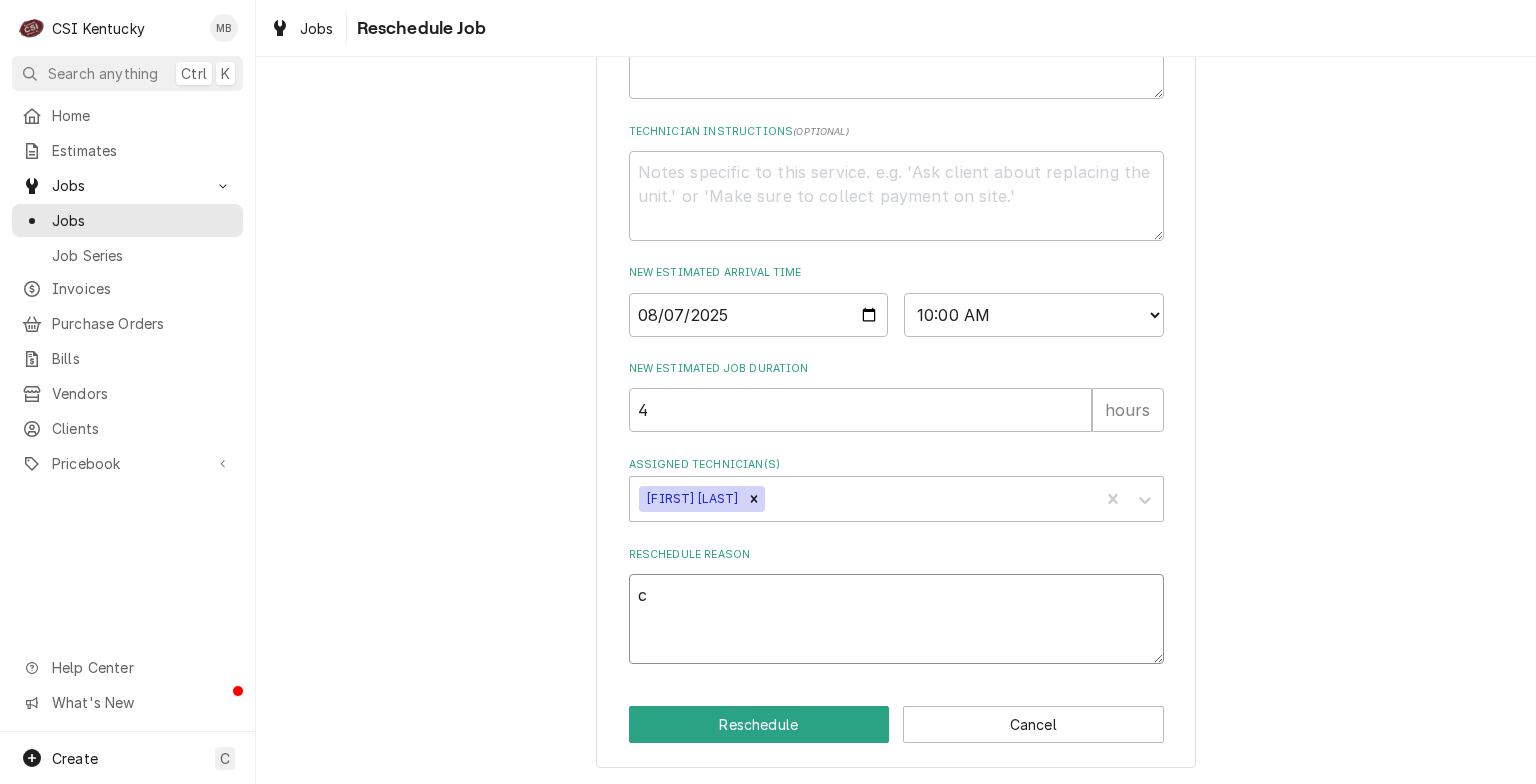 type on "x" 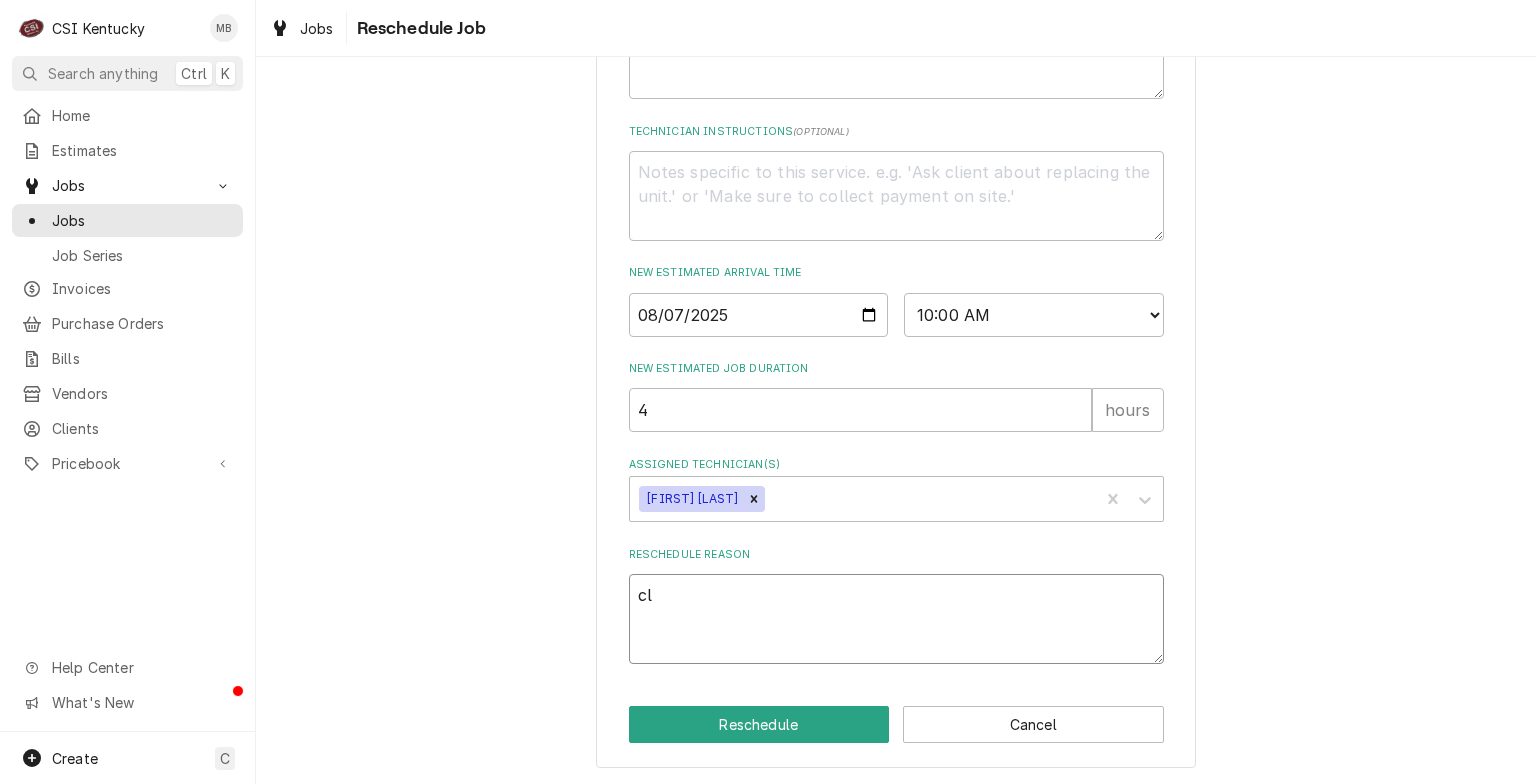 type on "x" 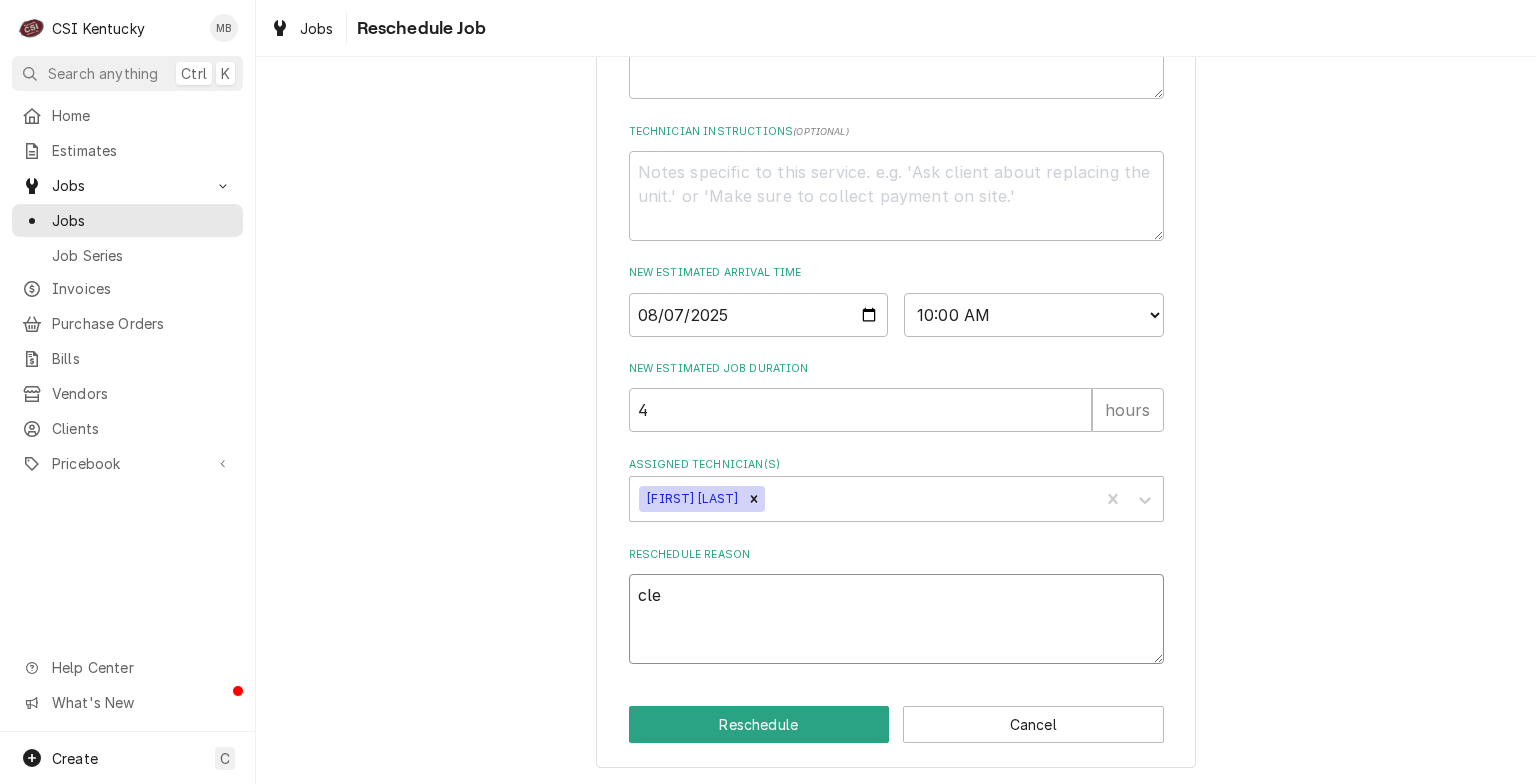 type on "x" 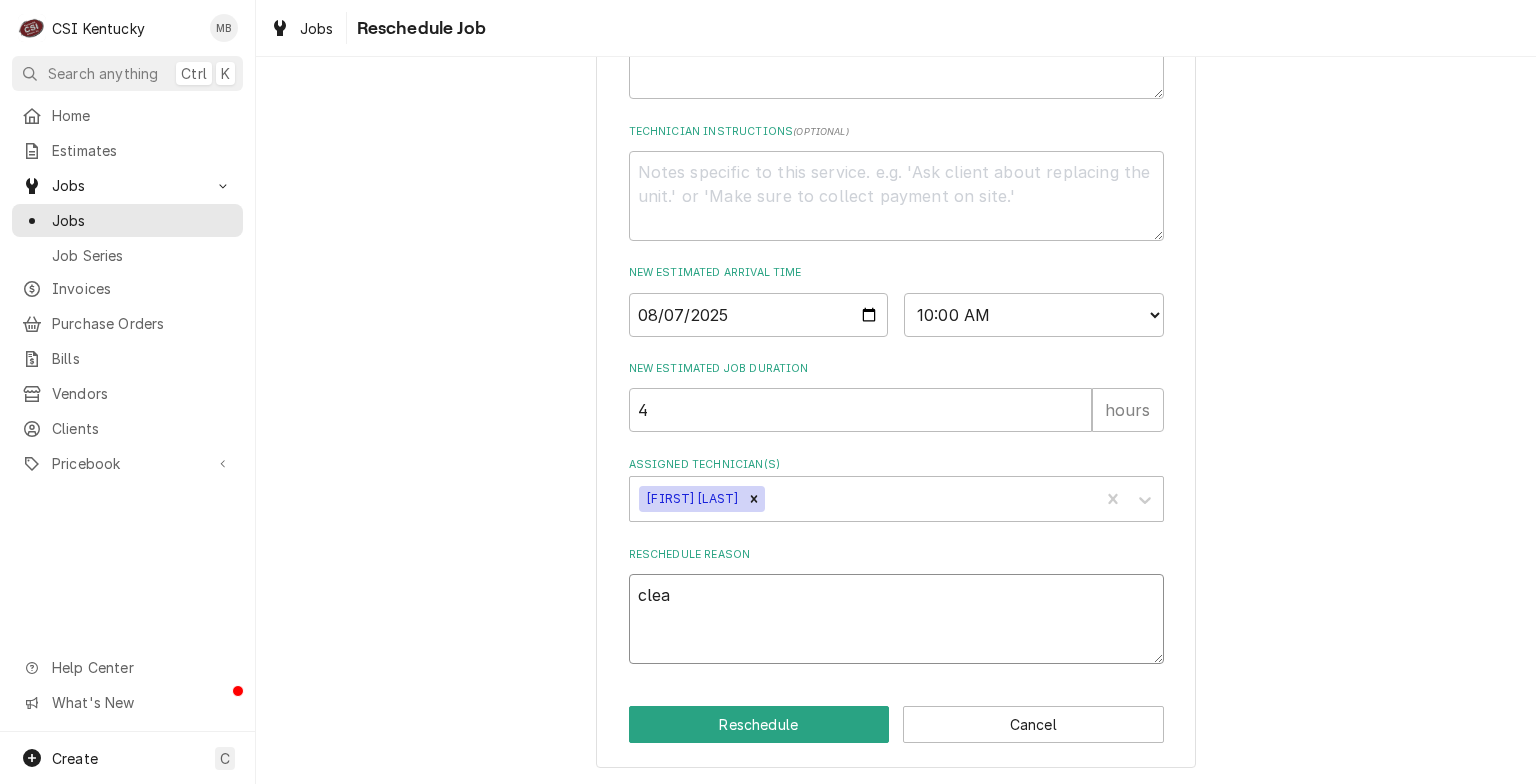 type on "x" 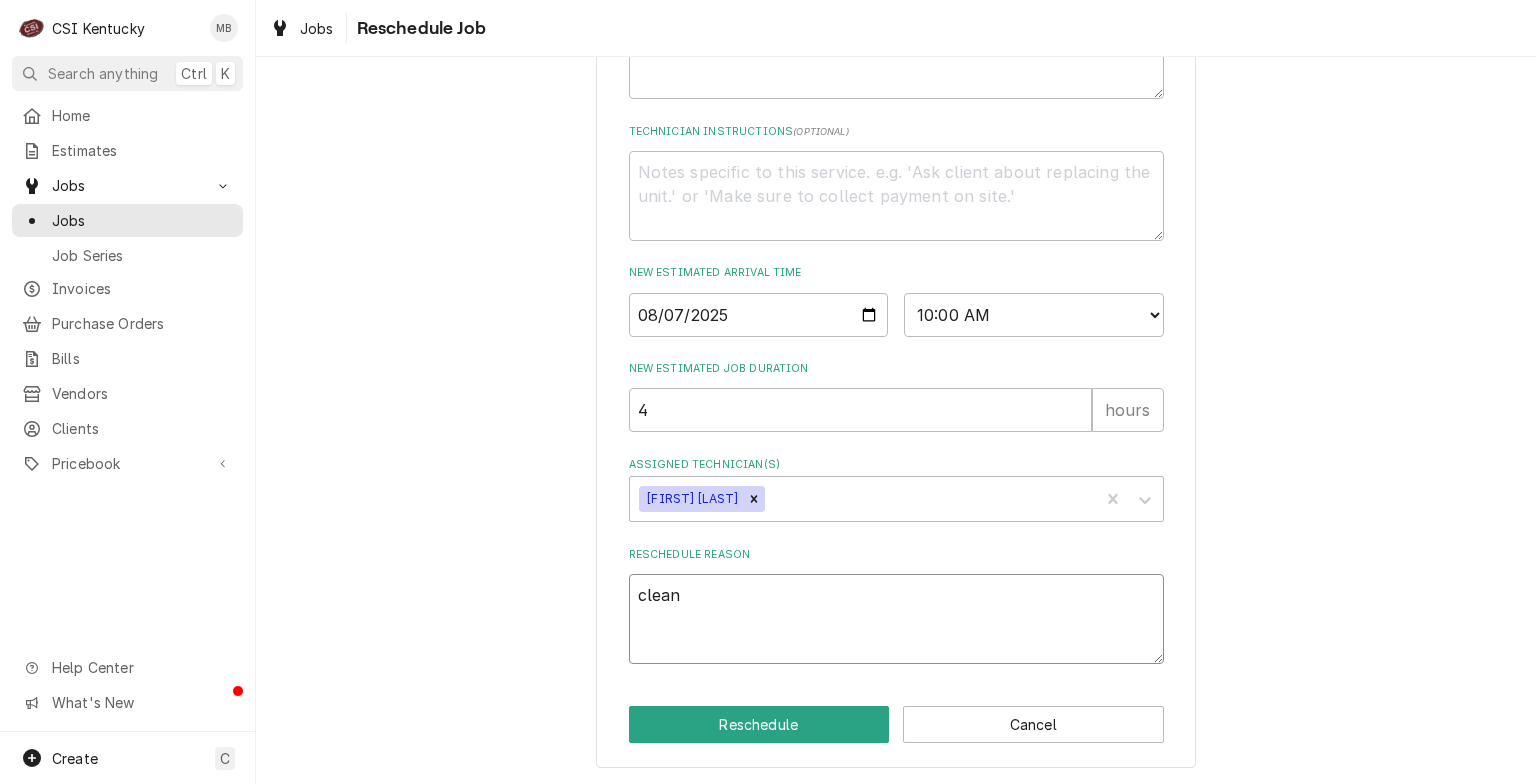 type on "x" 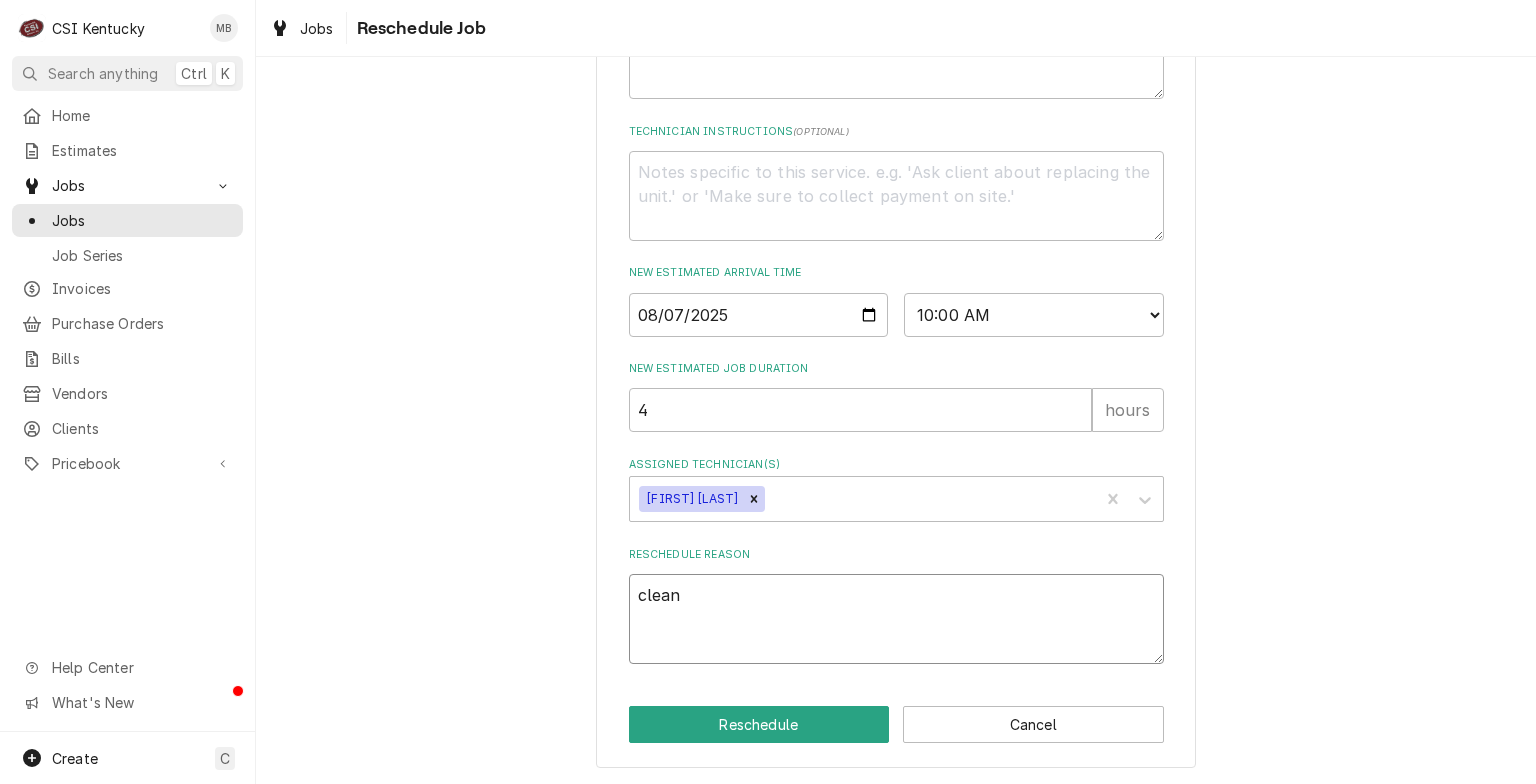 type on "x" 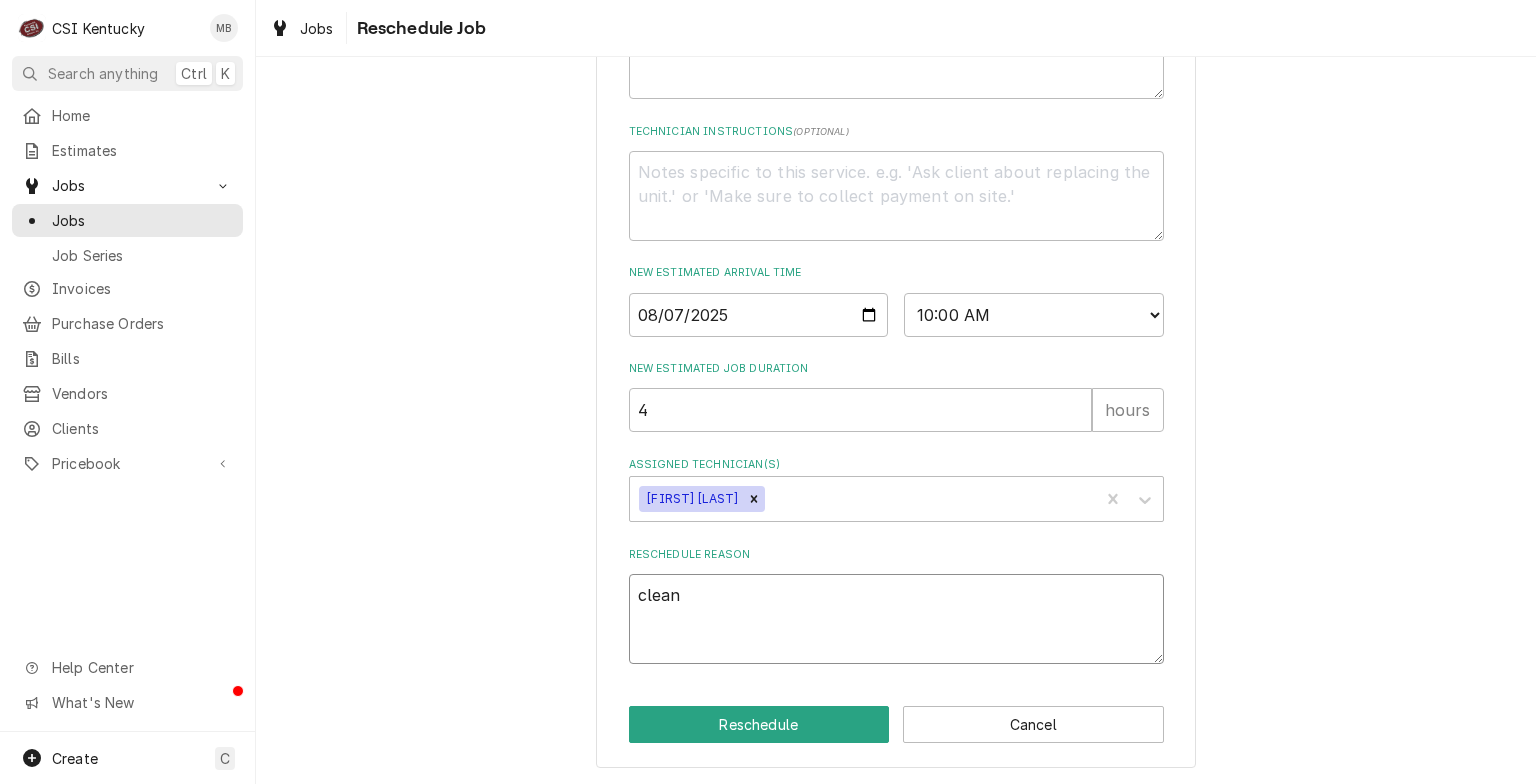 type on "clean 6" 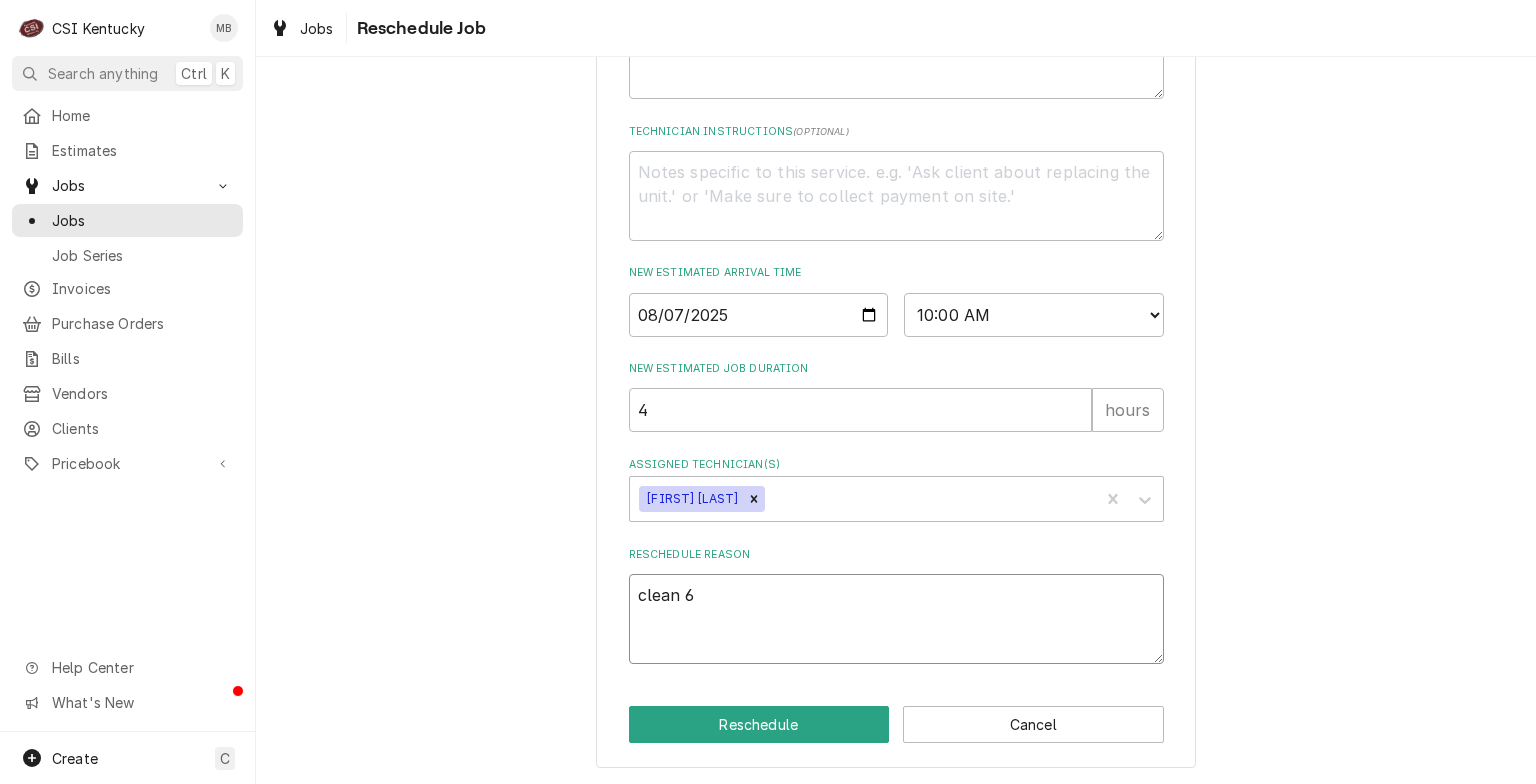 type on "x" 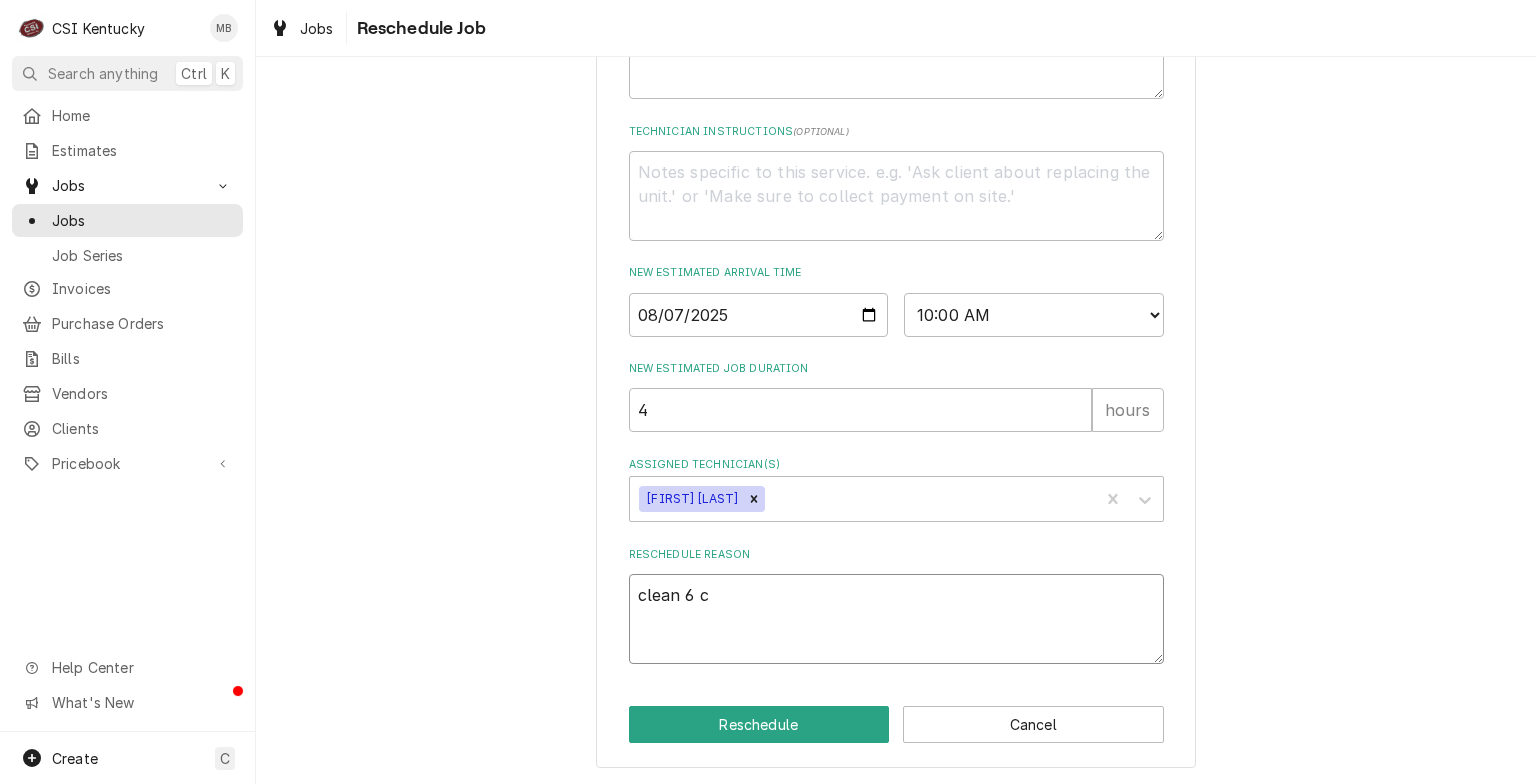 type on "x" 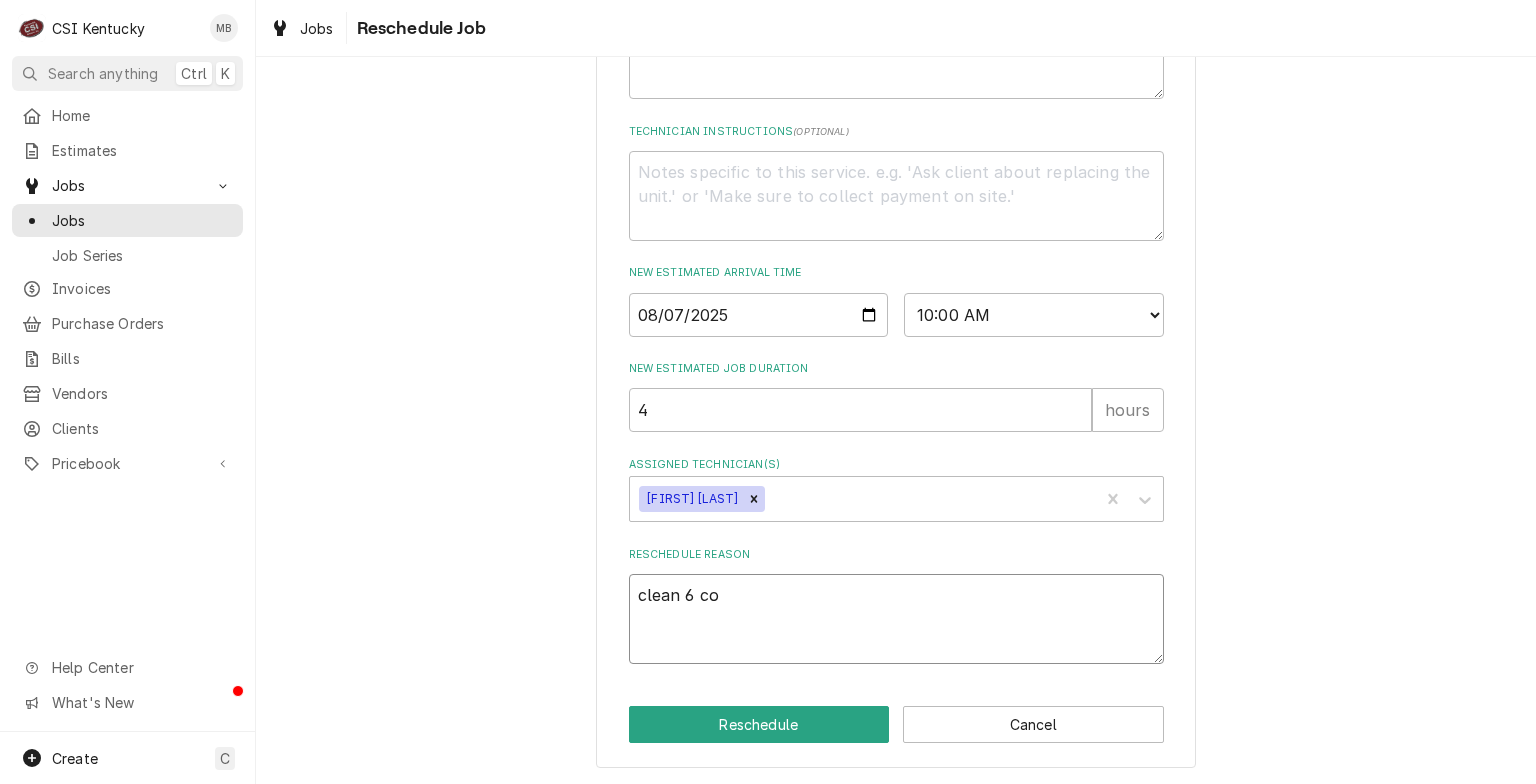 type on "x" 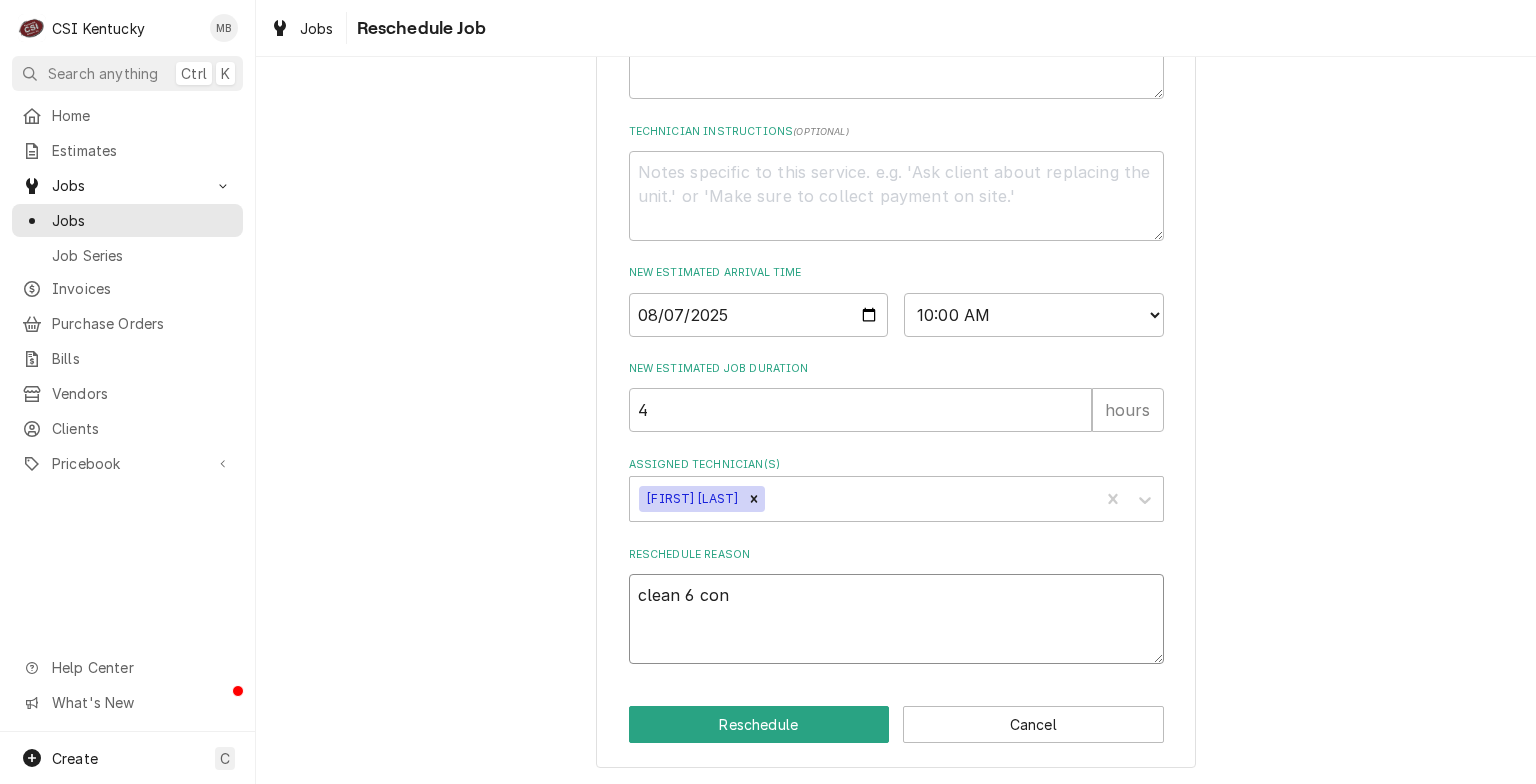 type on "x" 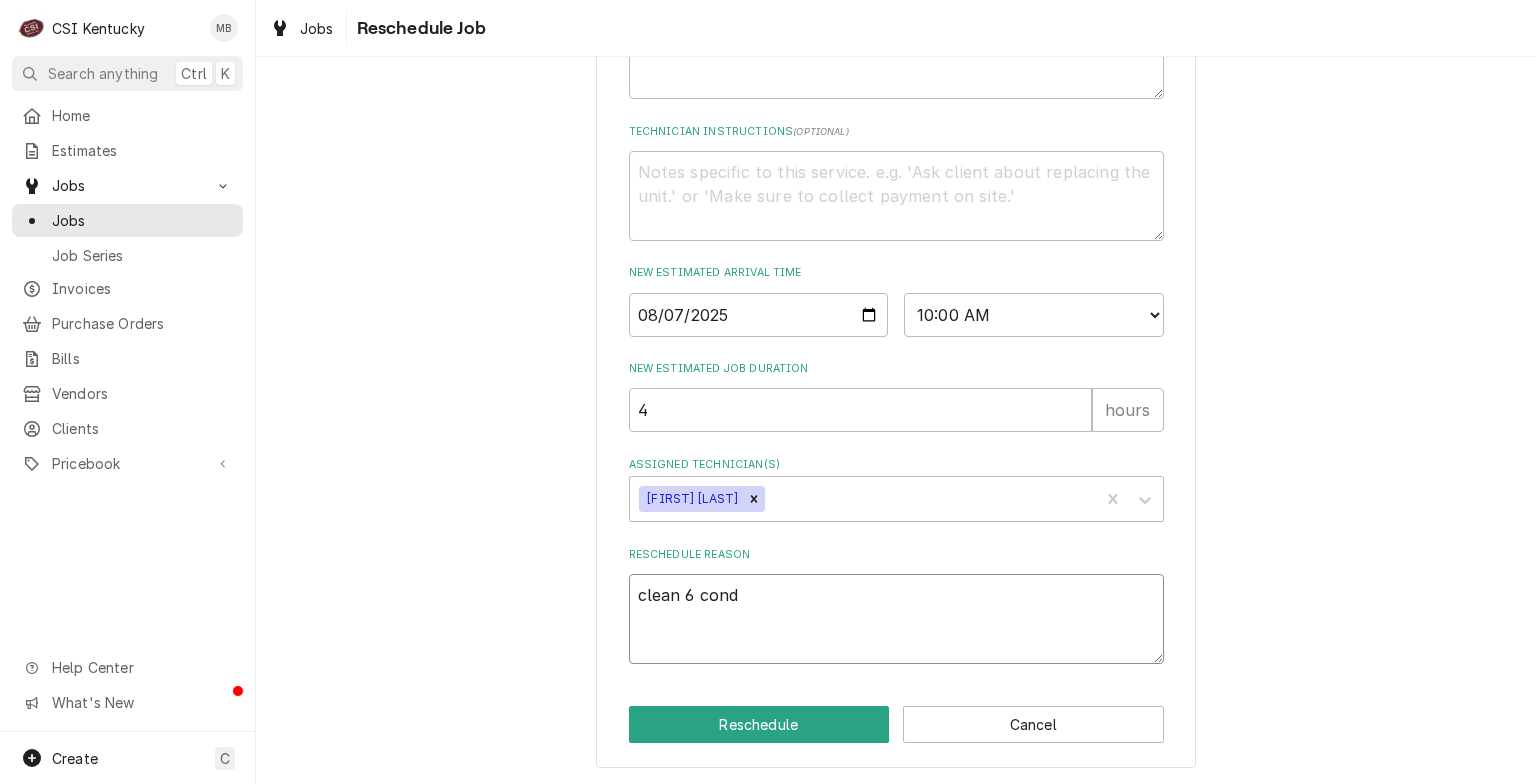 type on "x" 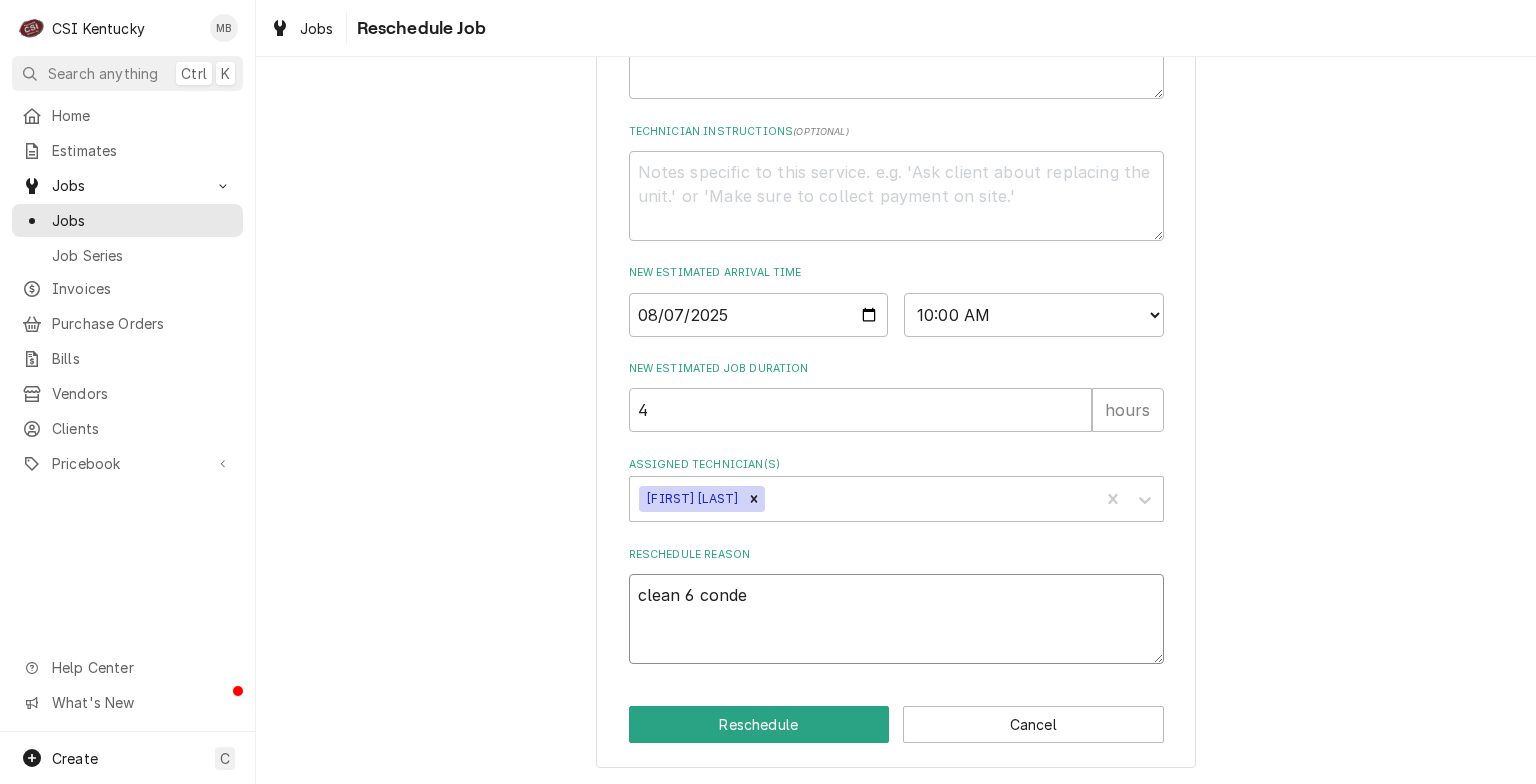 type on "x" 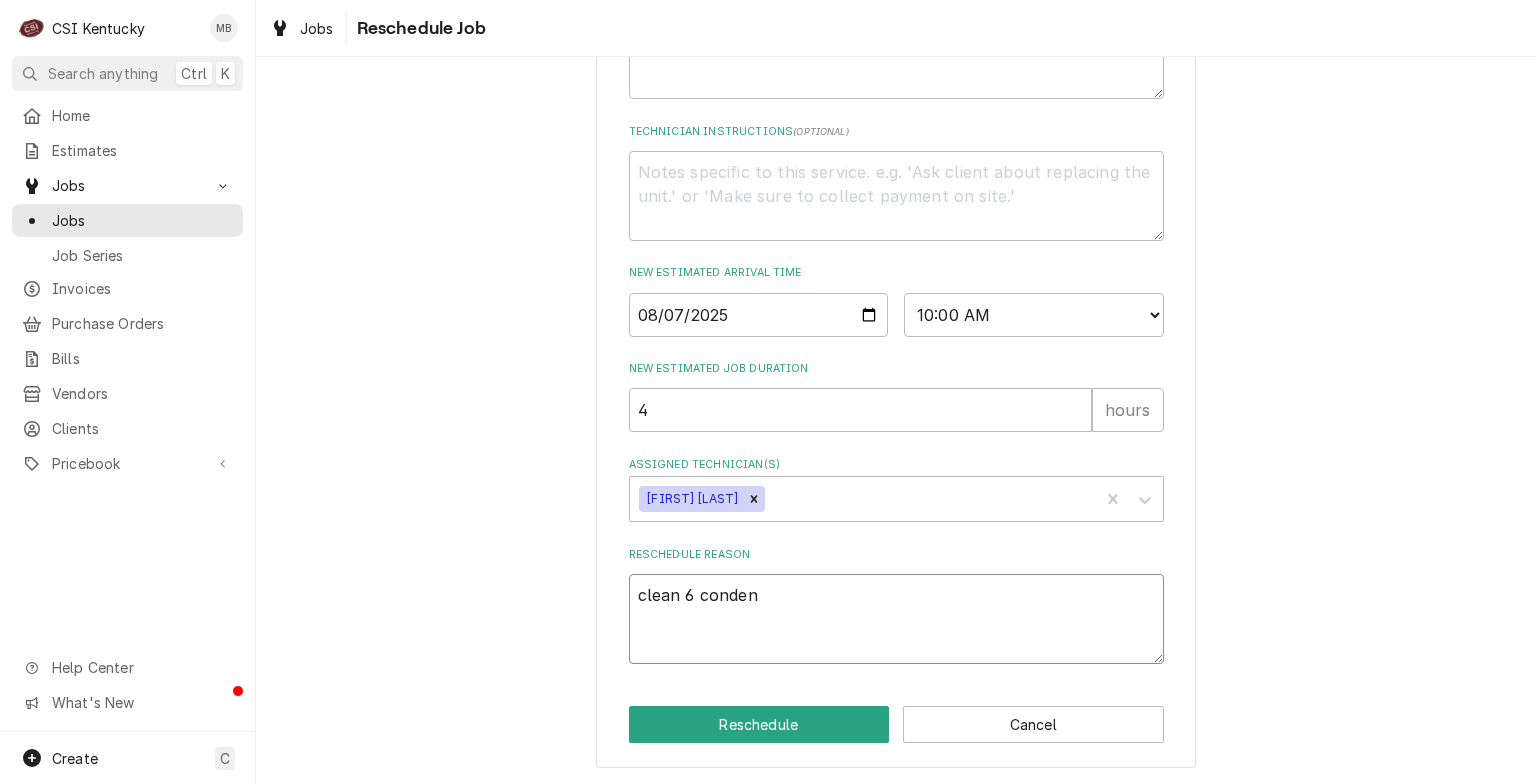 type on "x" 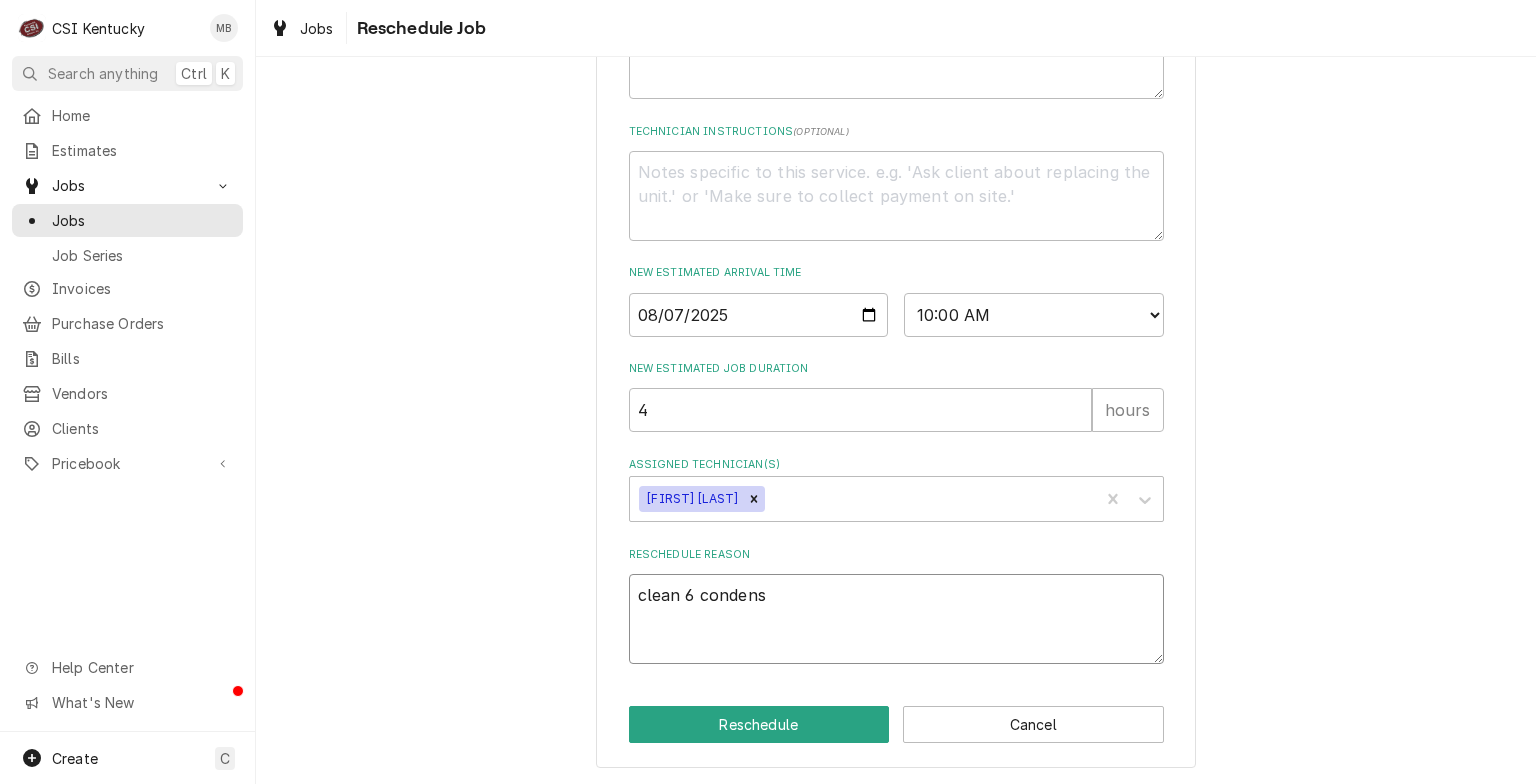 type on "x" 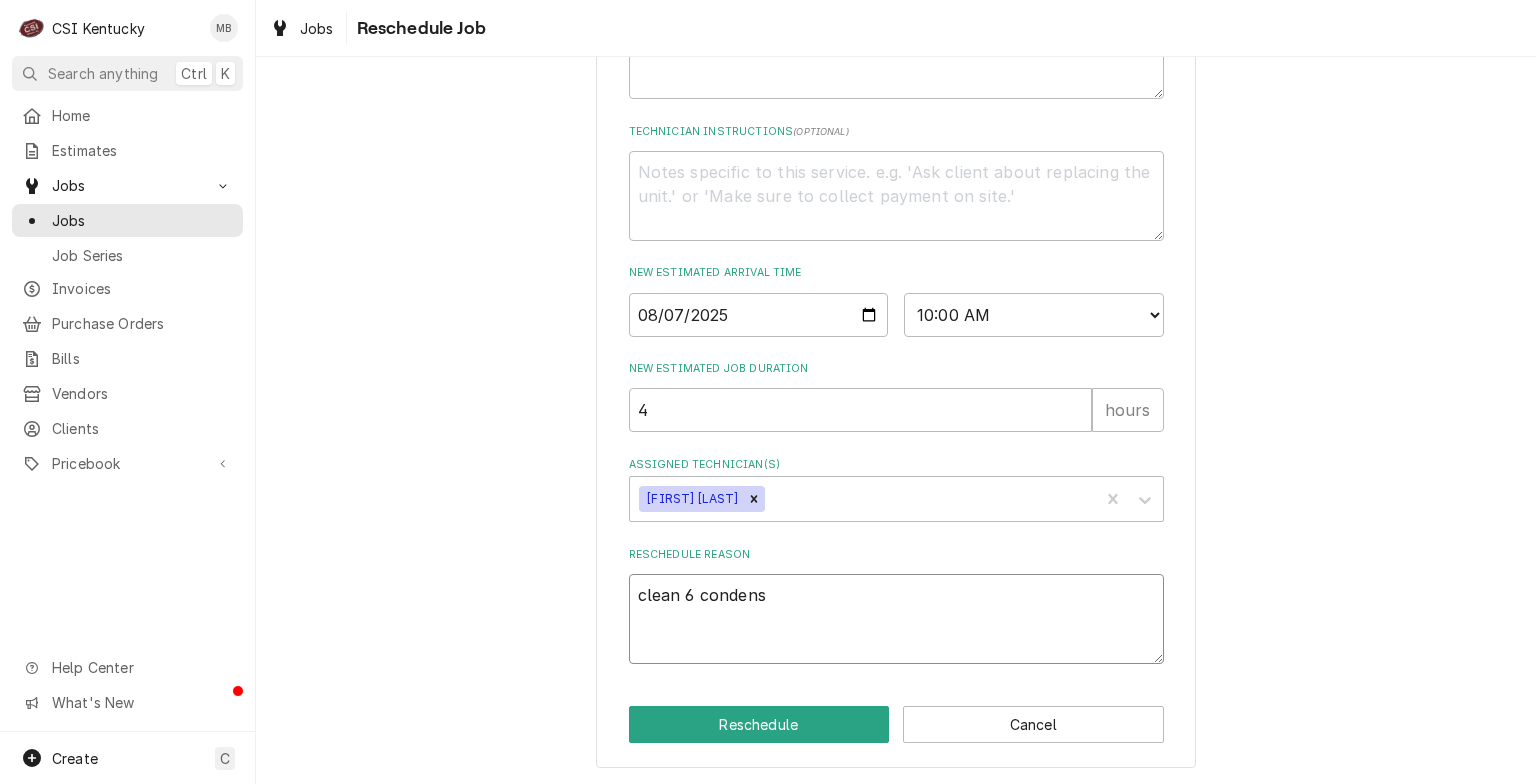 type on "clean 6 condense" 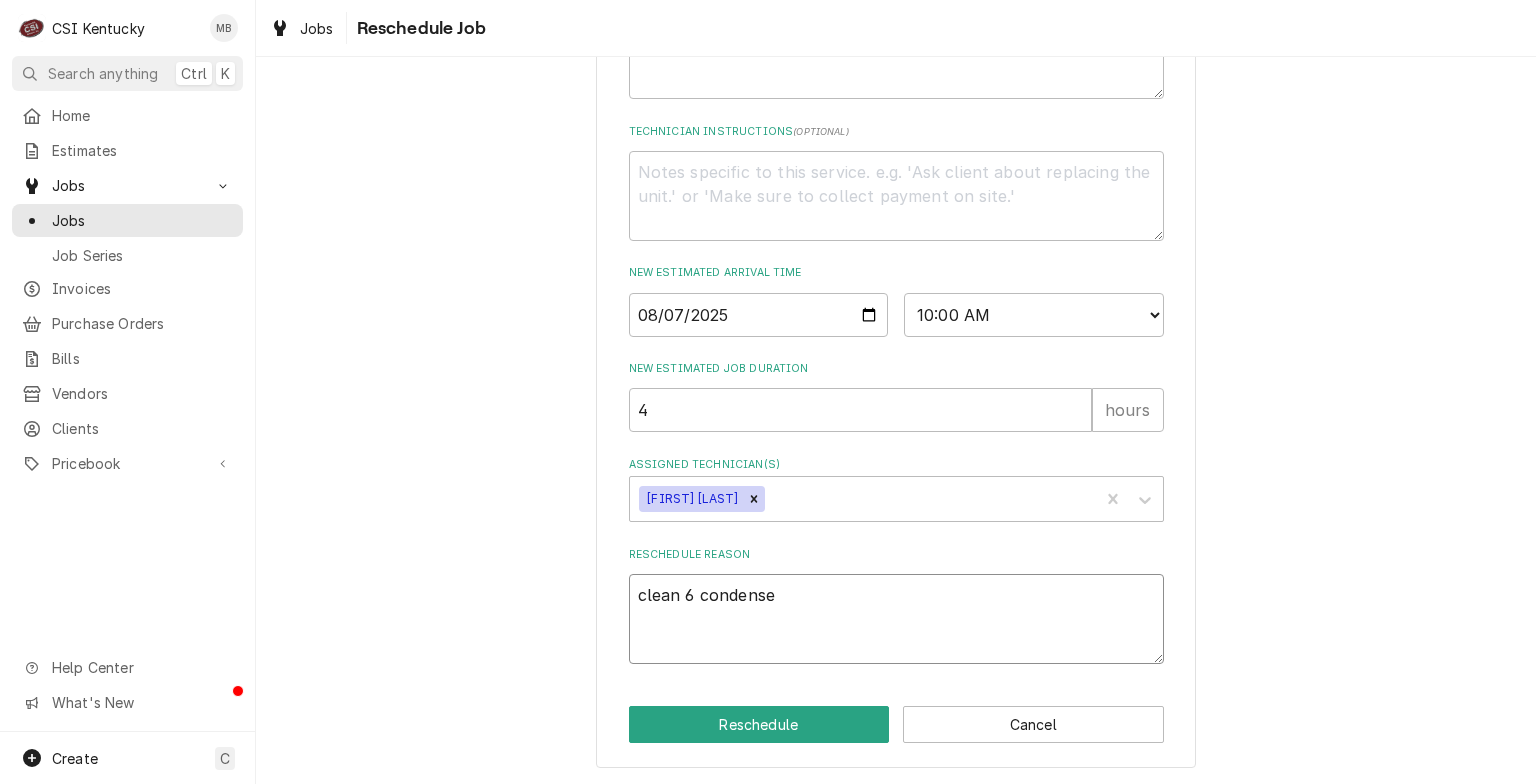 type on "x" 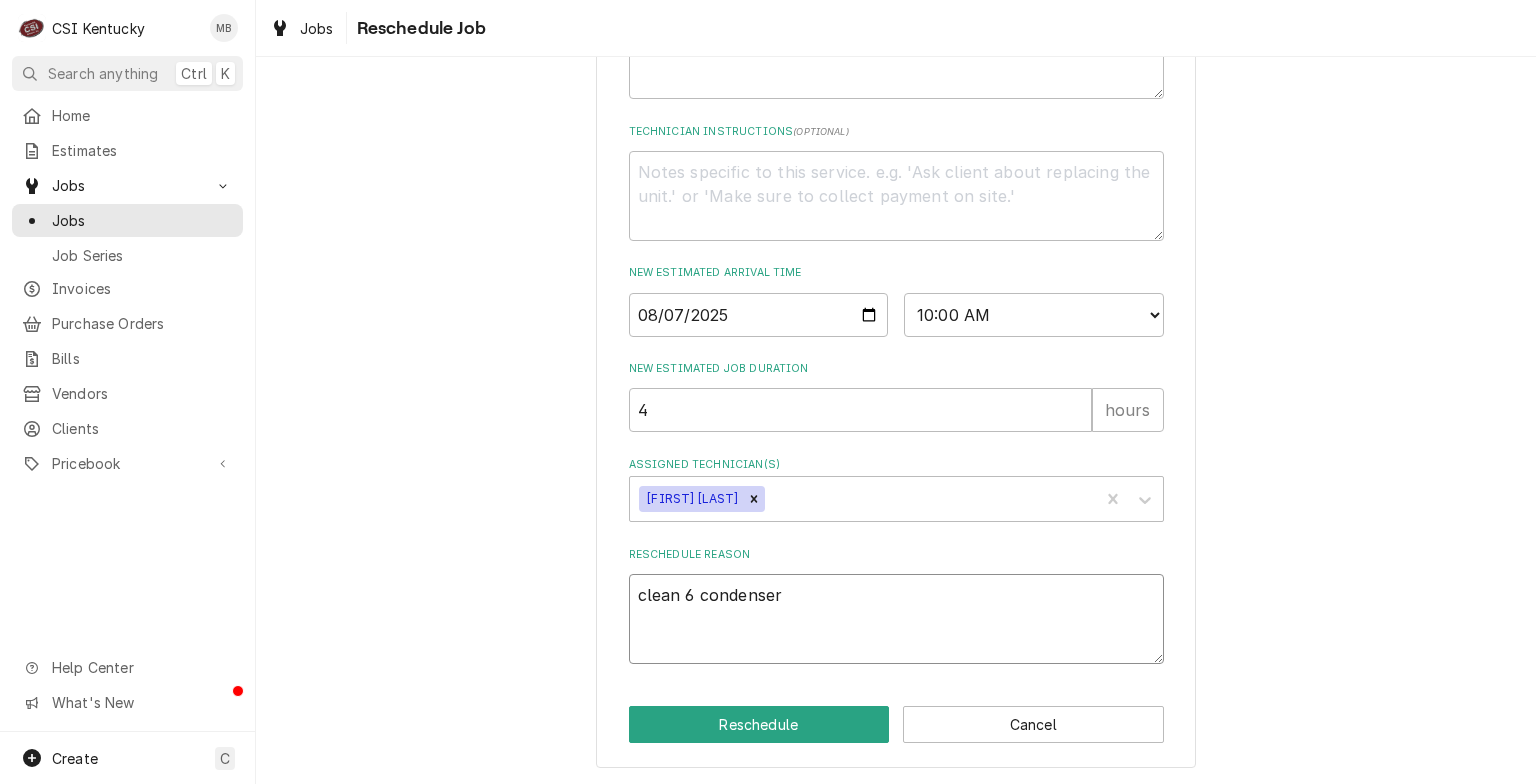 type on "x" 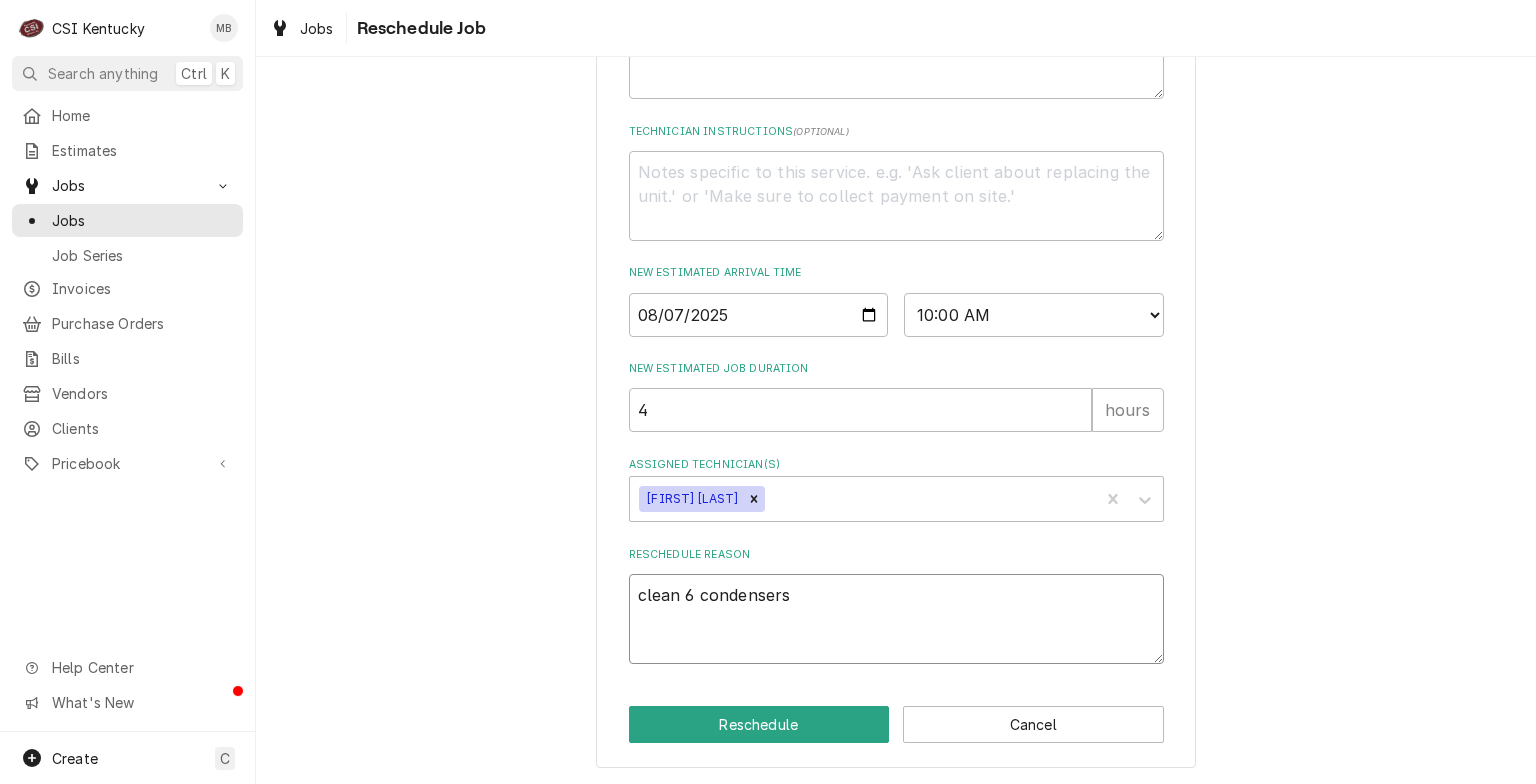 type on "x" 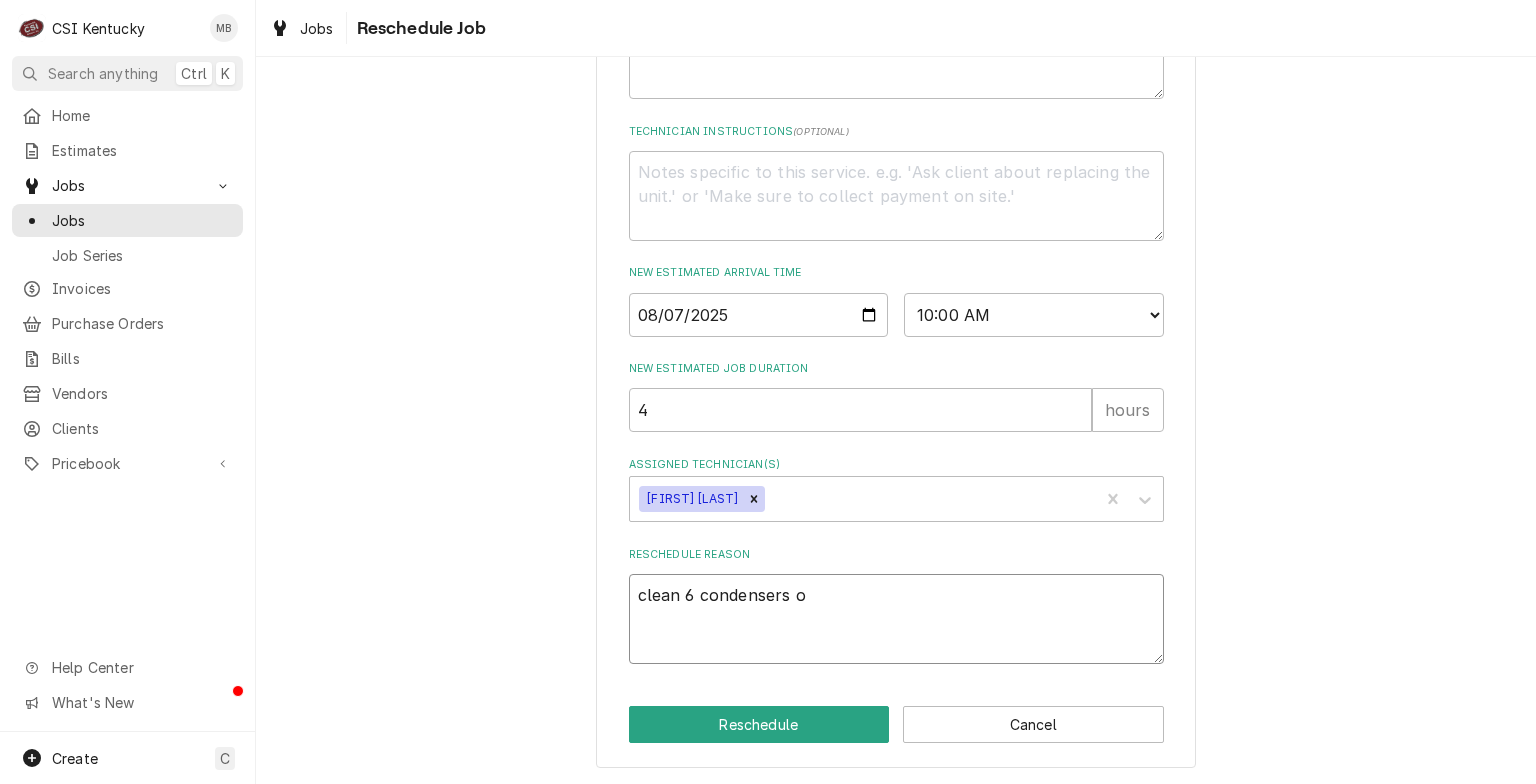 type on "x" 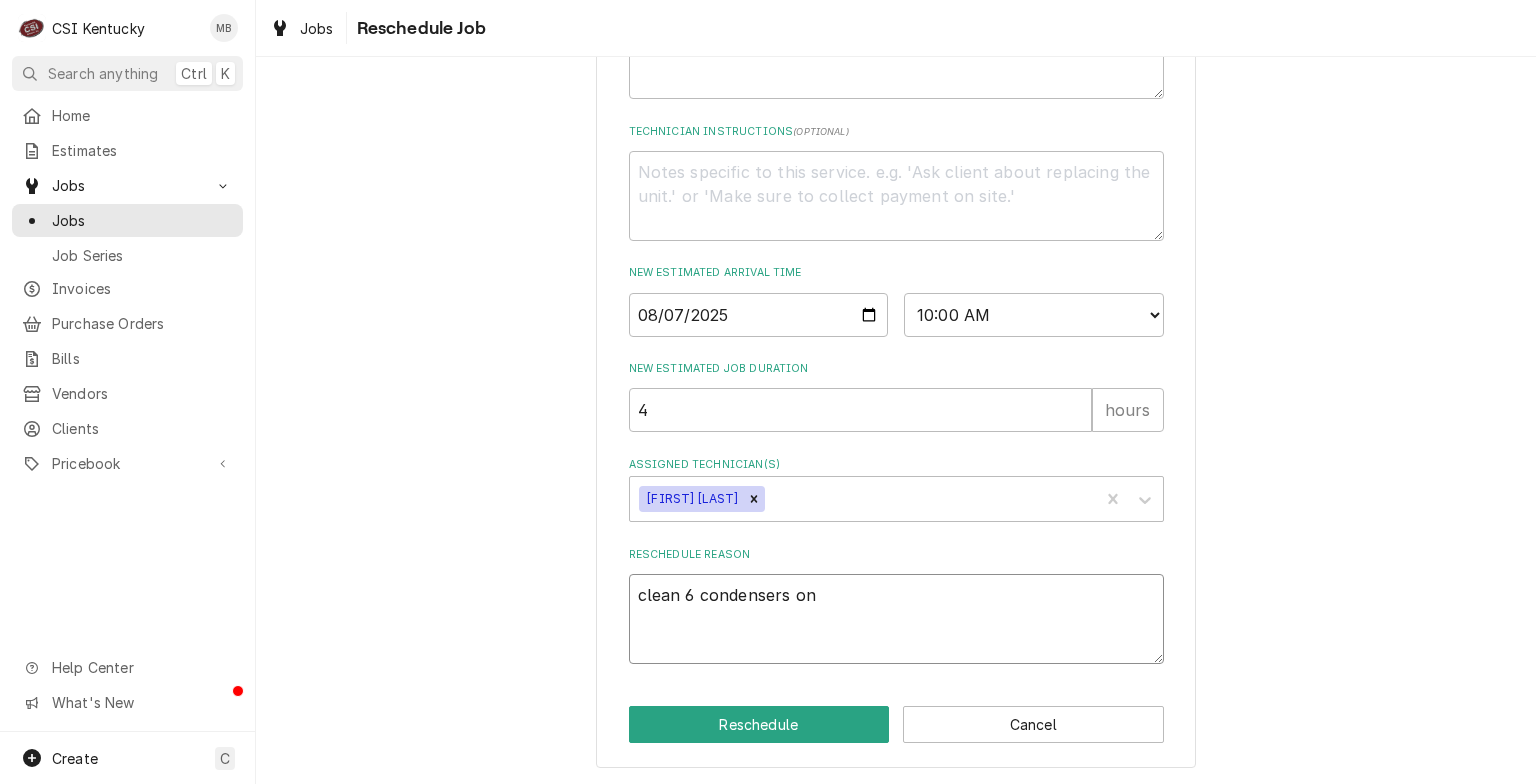 type on "x" 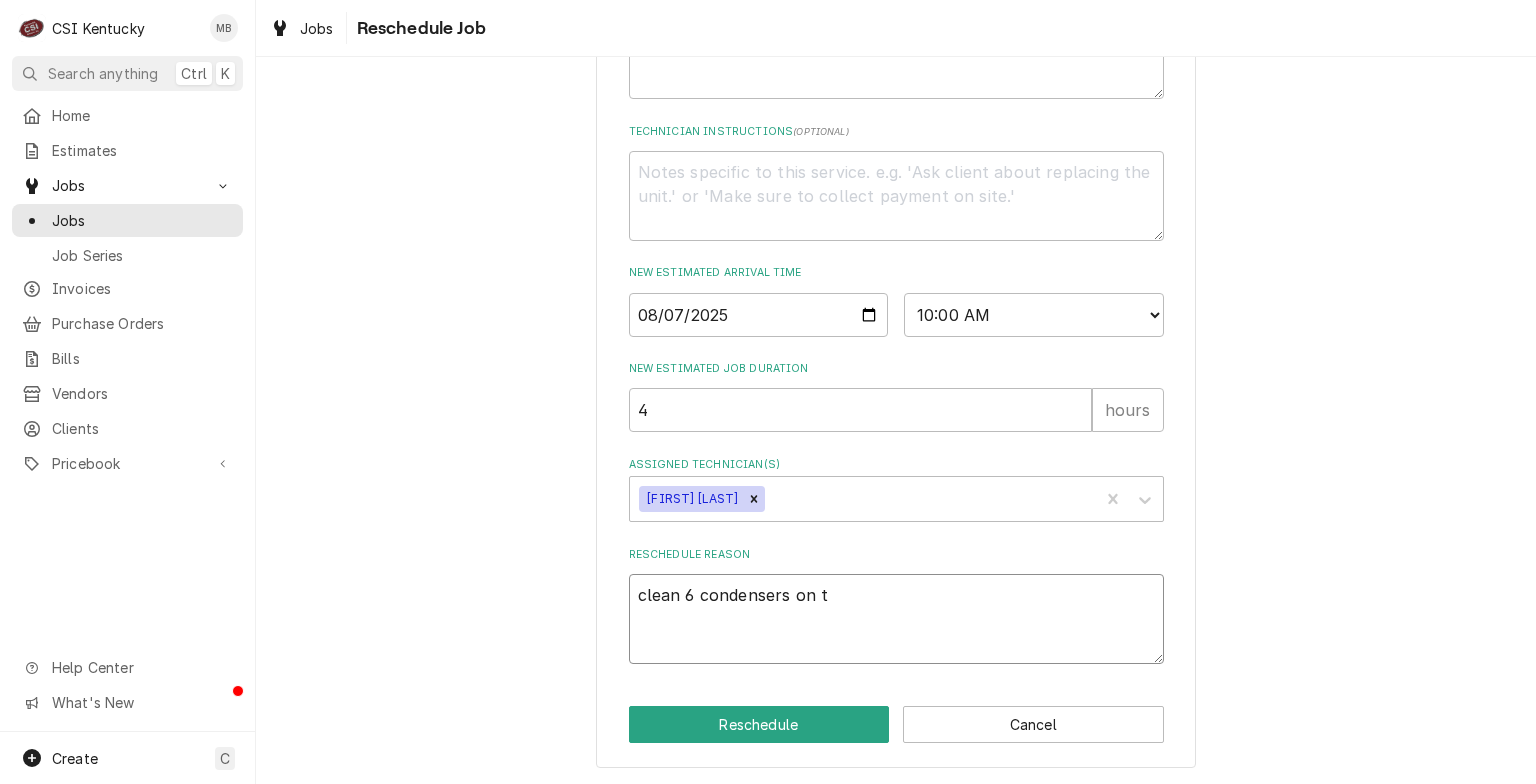 type on "x" 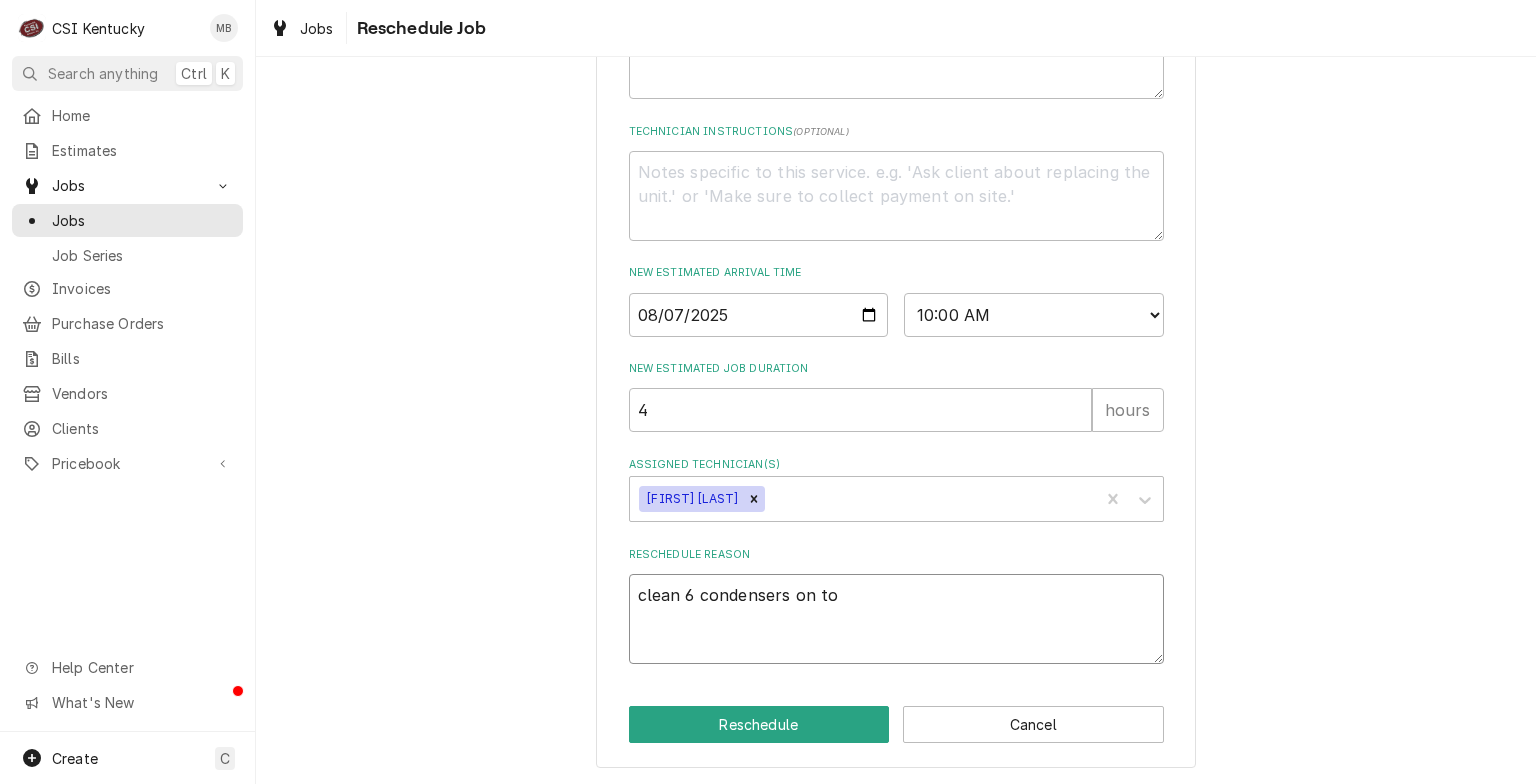 type on "x" 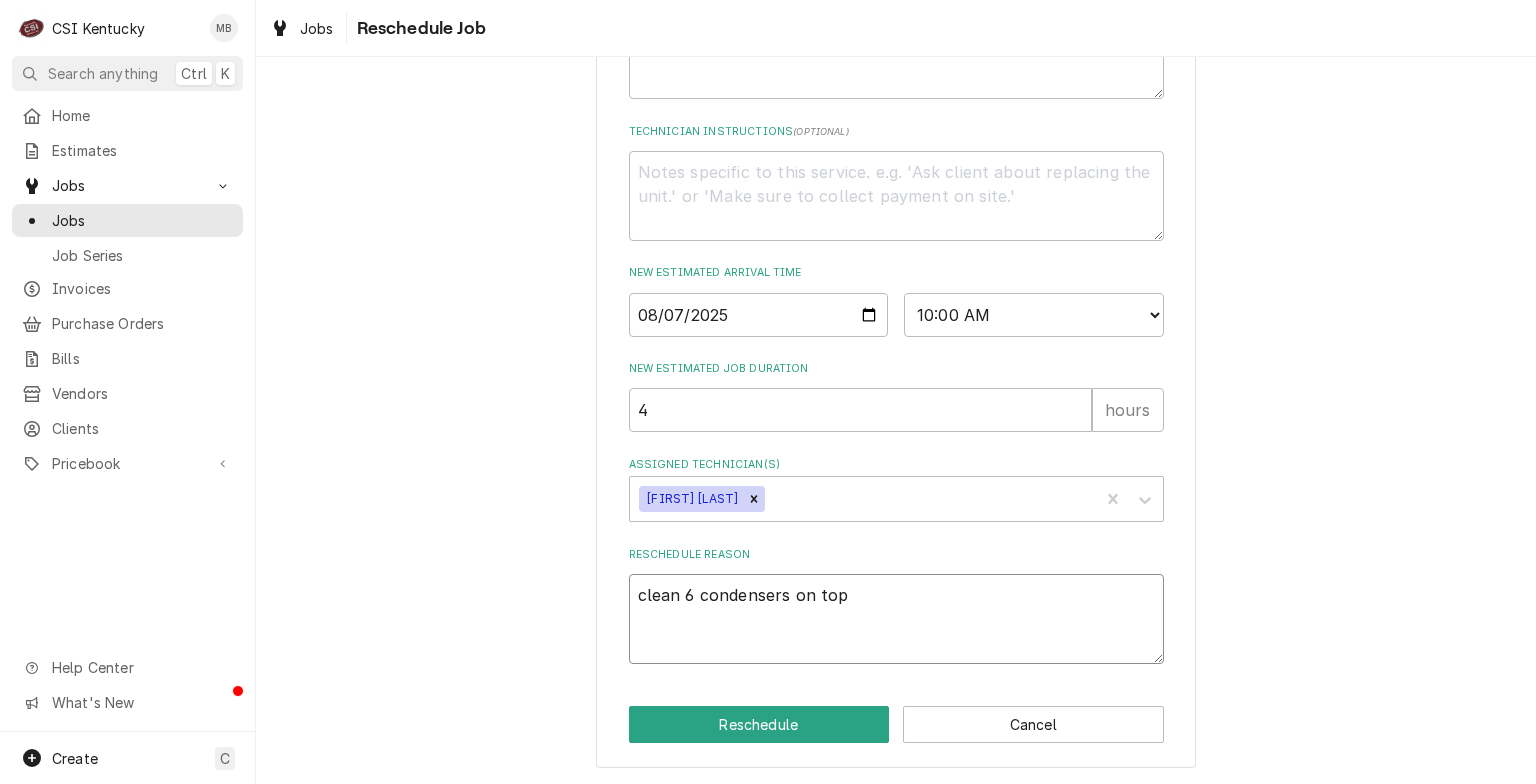 type on "x" 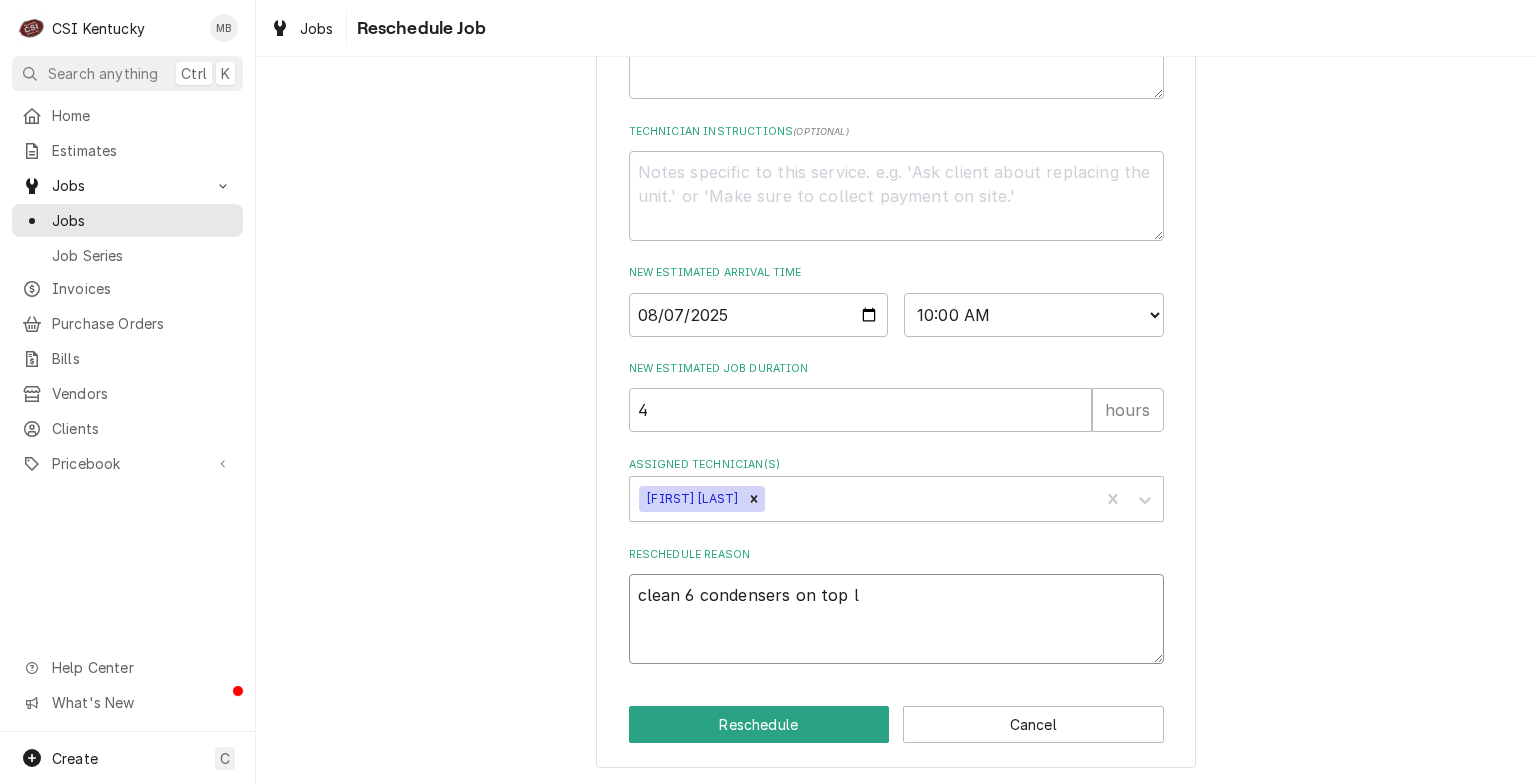 type on "x" 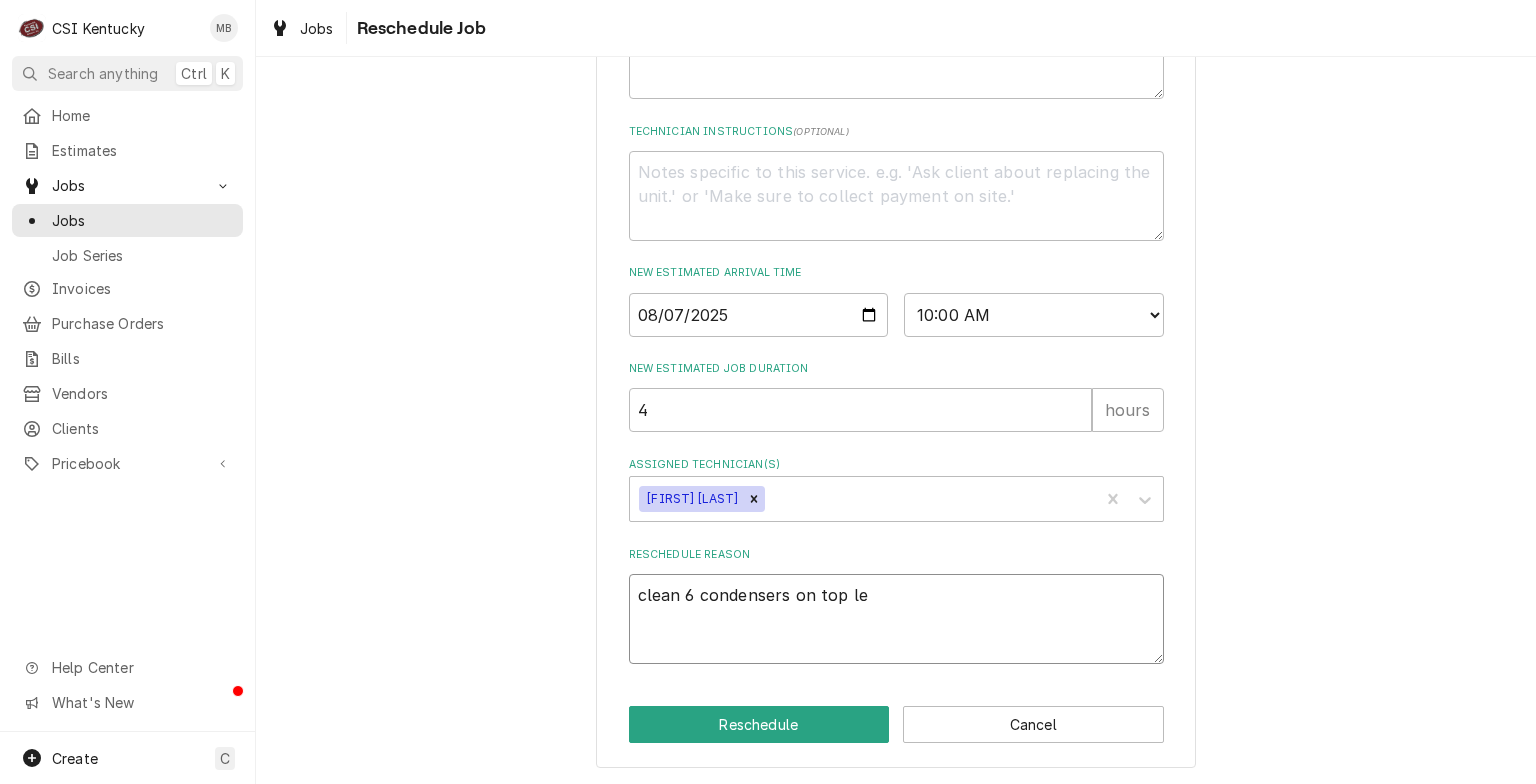 type on "x" 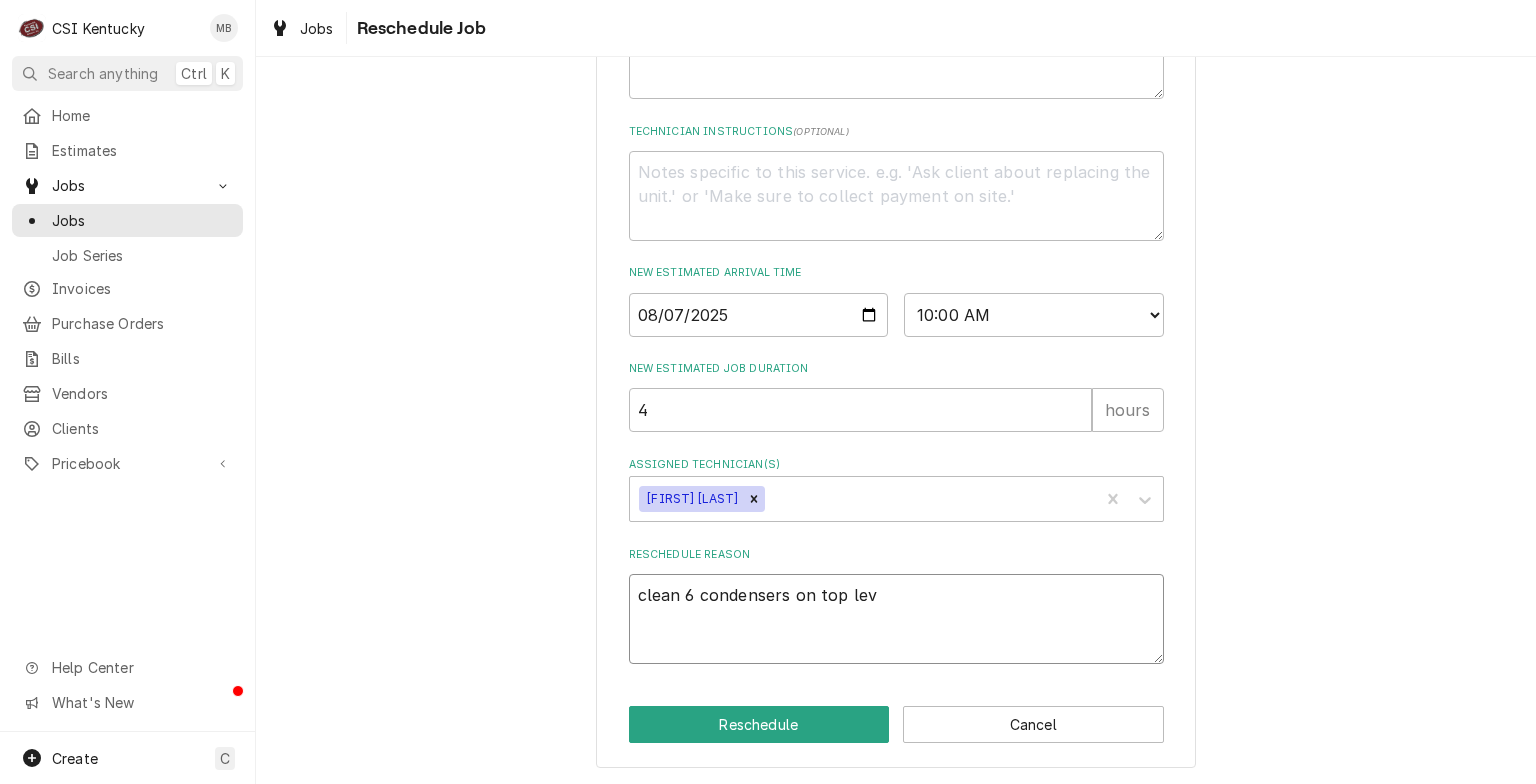 type on "x" 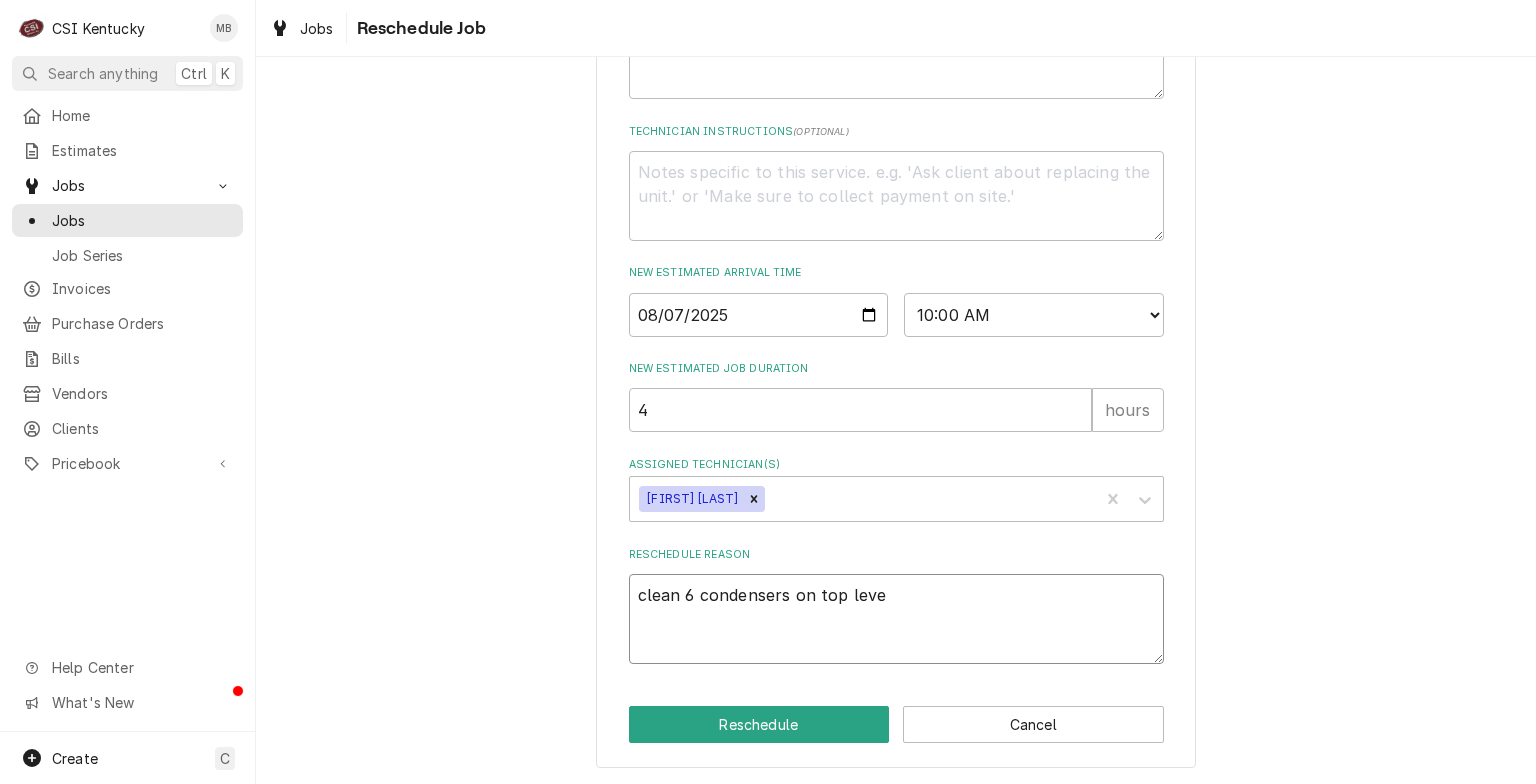 type on "x" 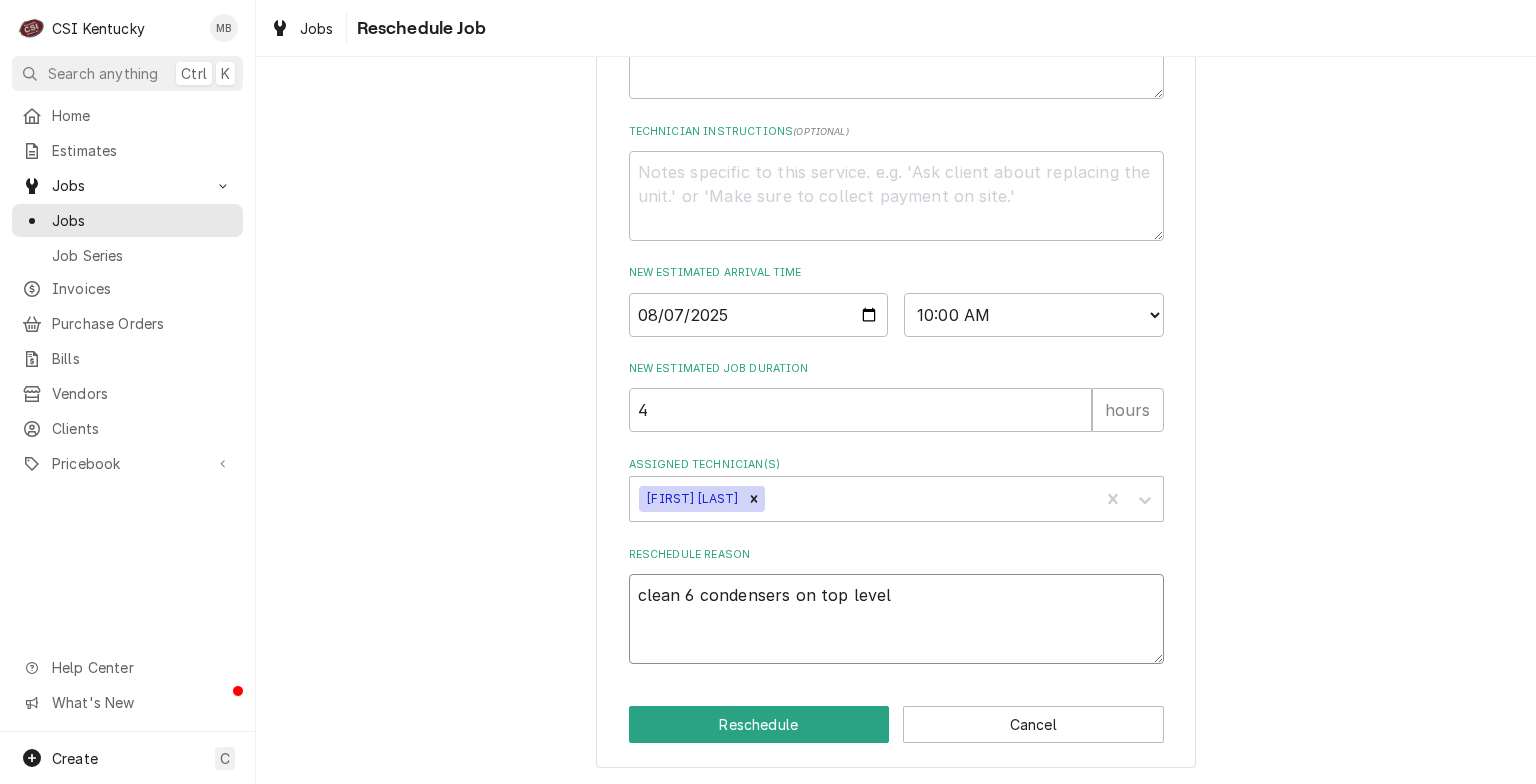 type on "x" 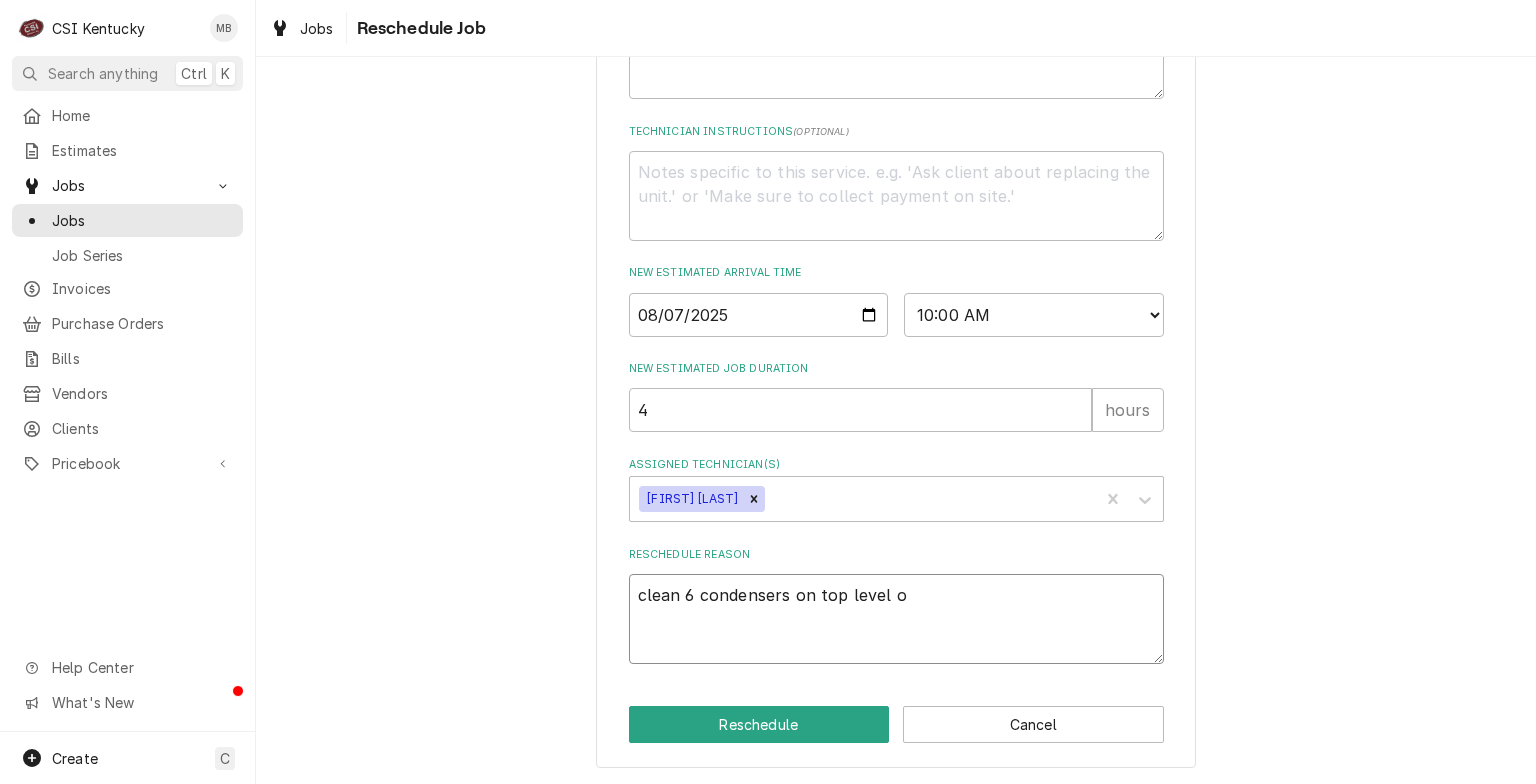 type on "x" 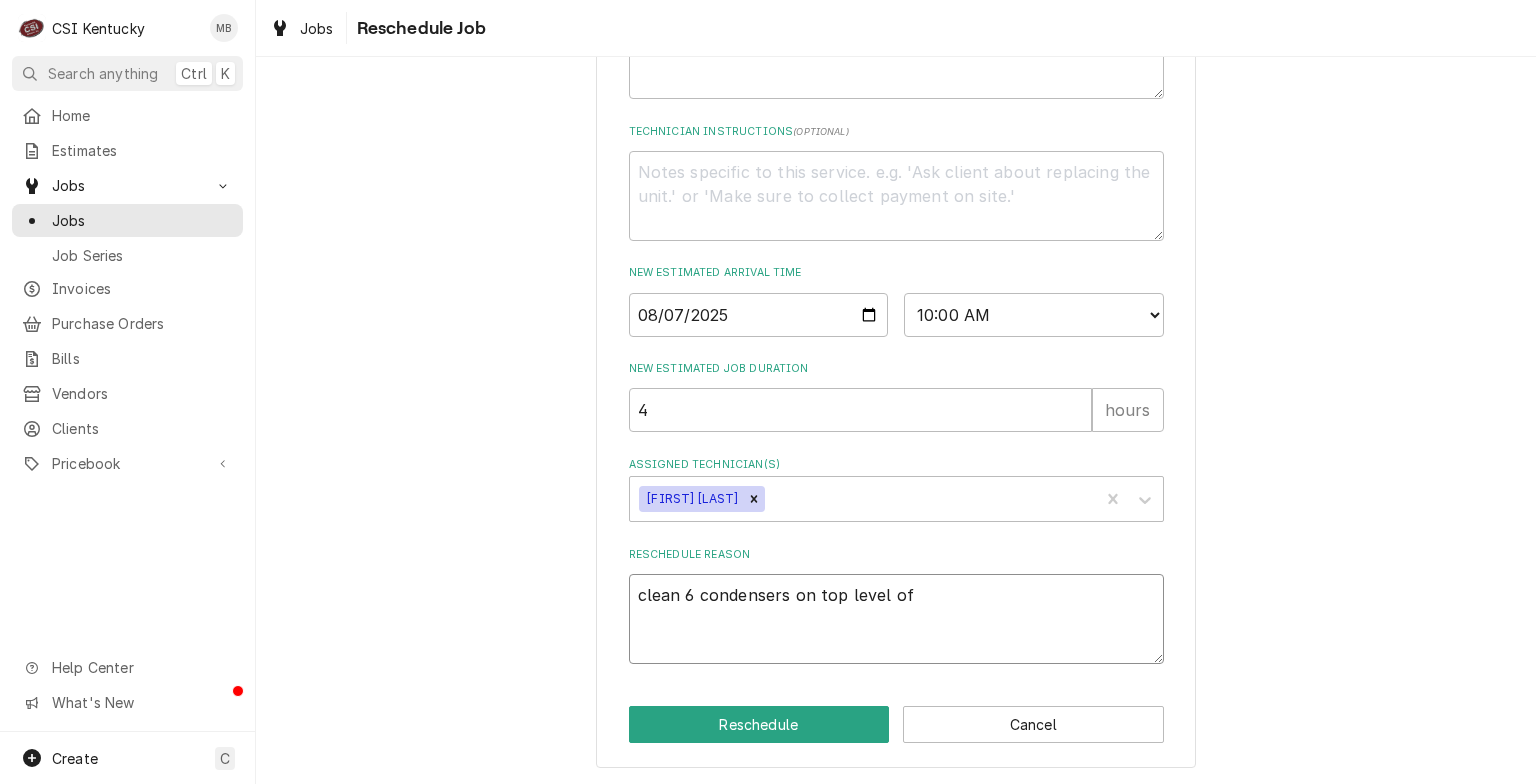 type on "x" 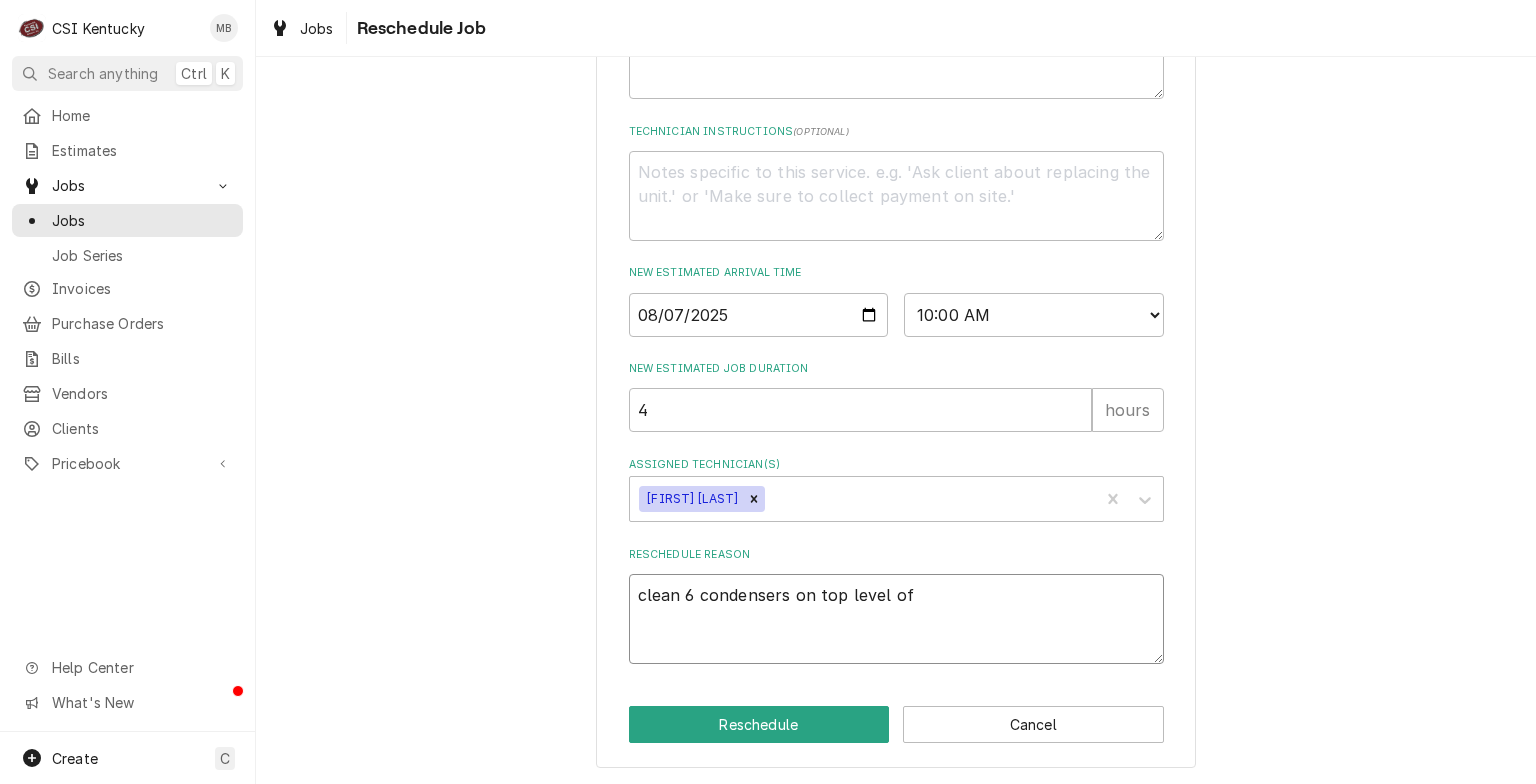 type on "x" 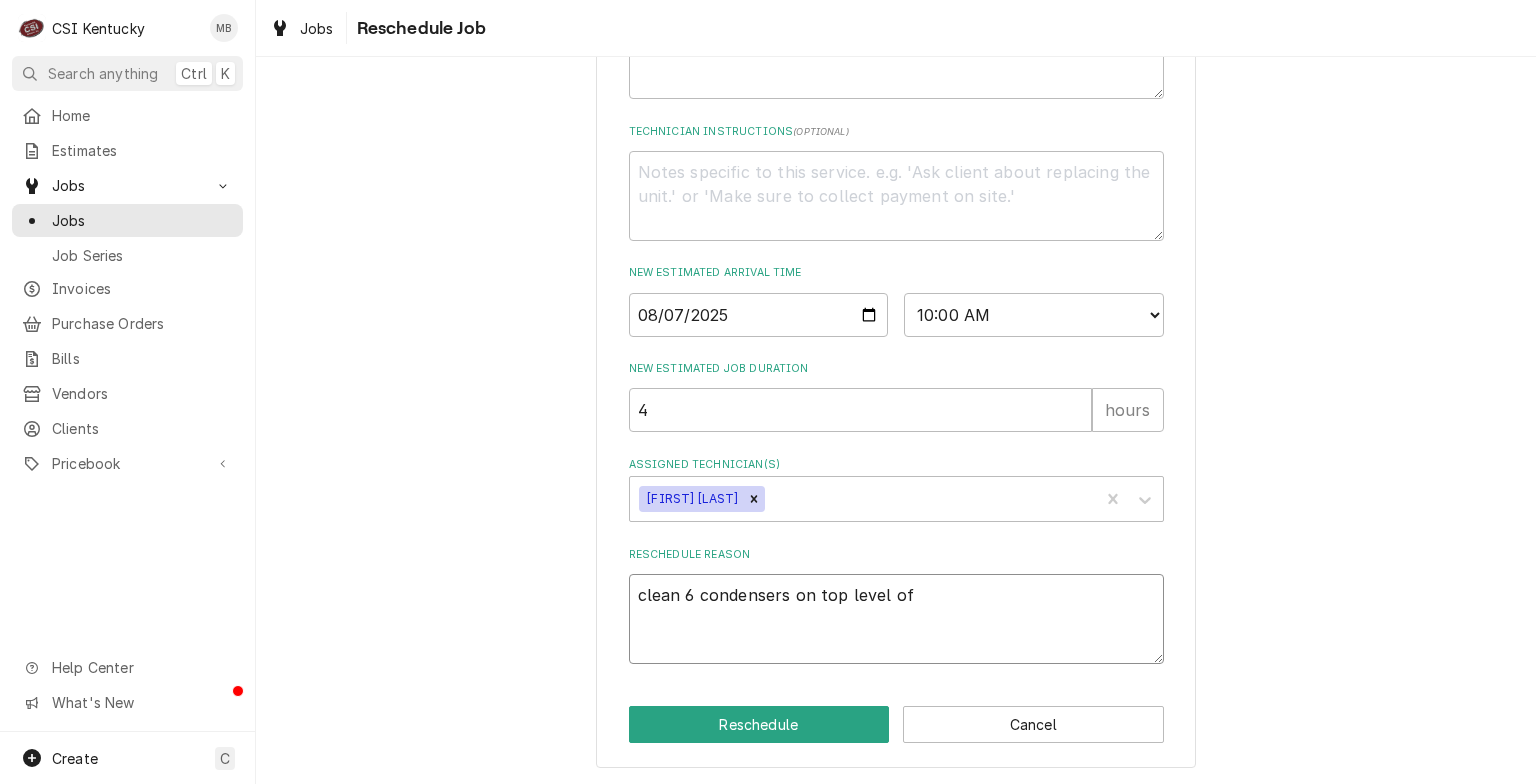type on "clean 6 condensers on top level of p" 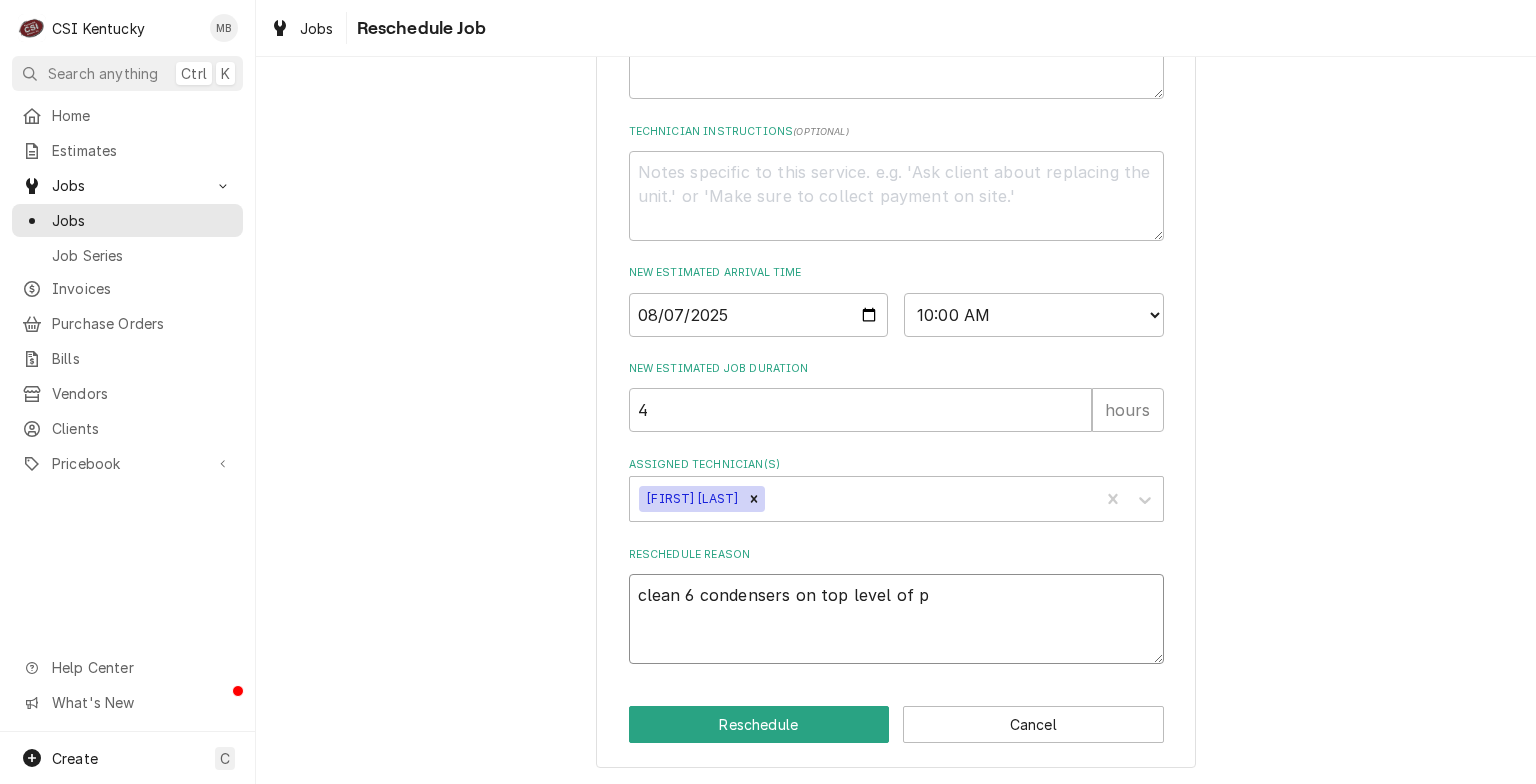 type on "x" 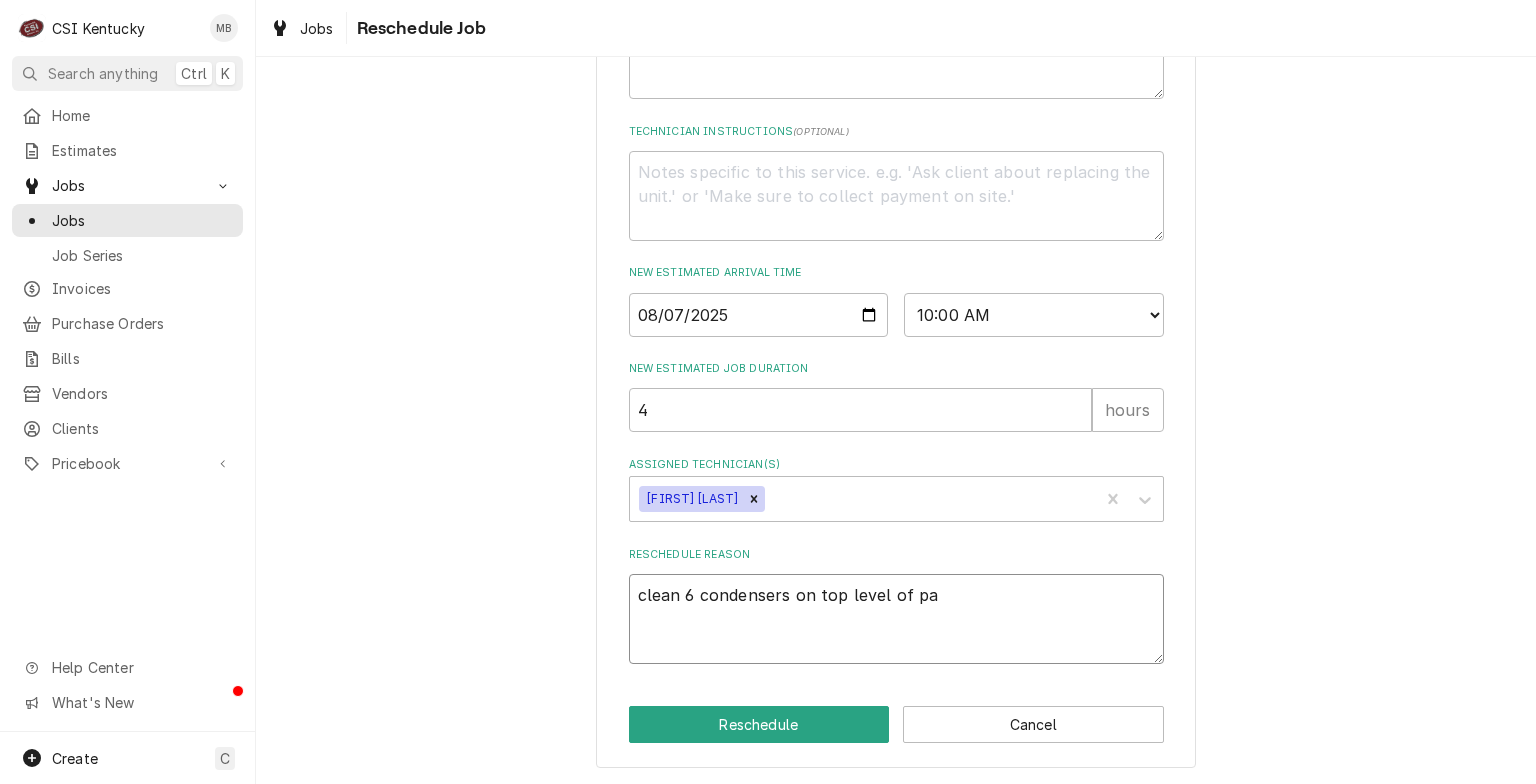 type on "x" 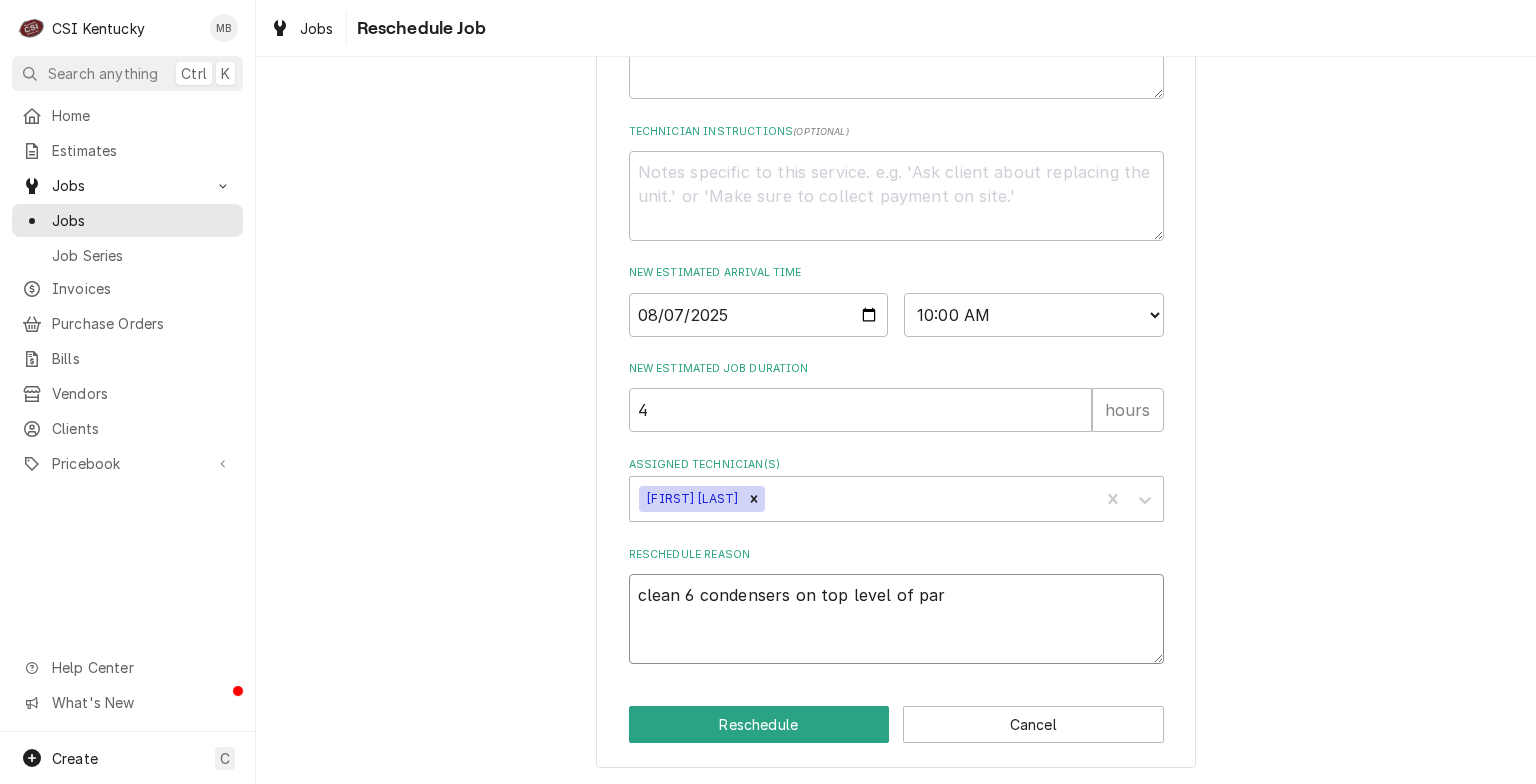 type on "x" 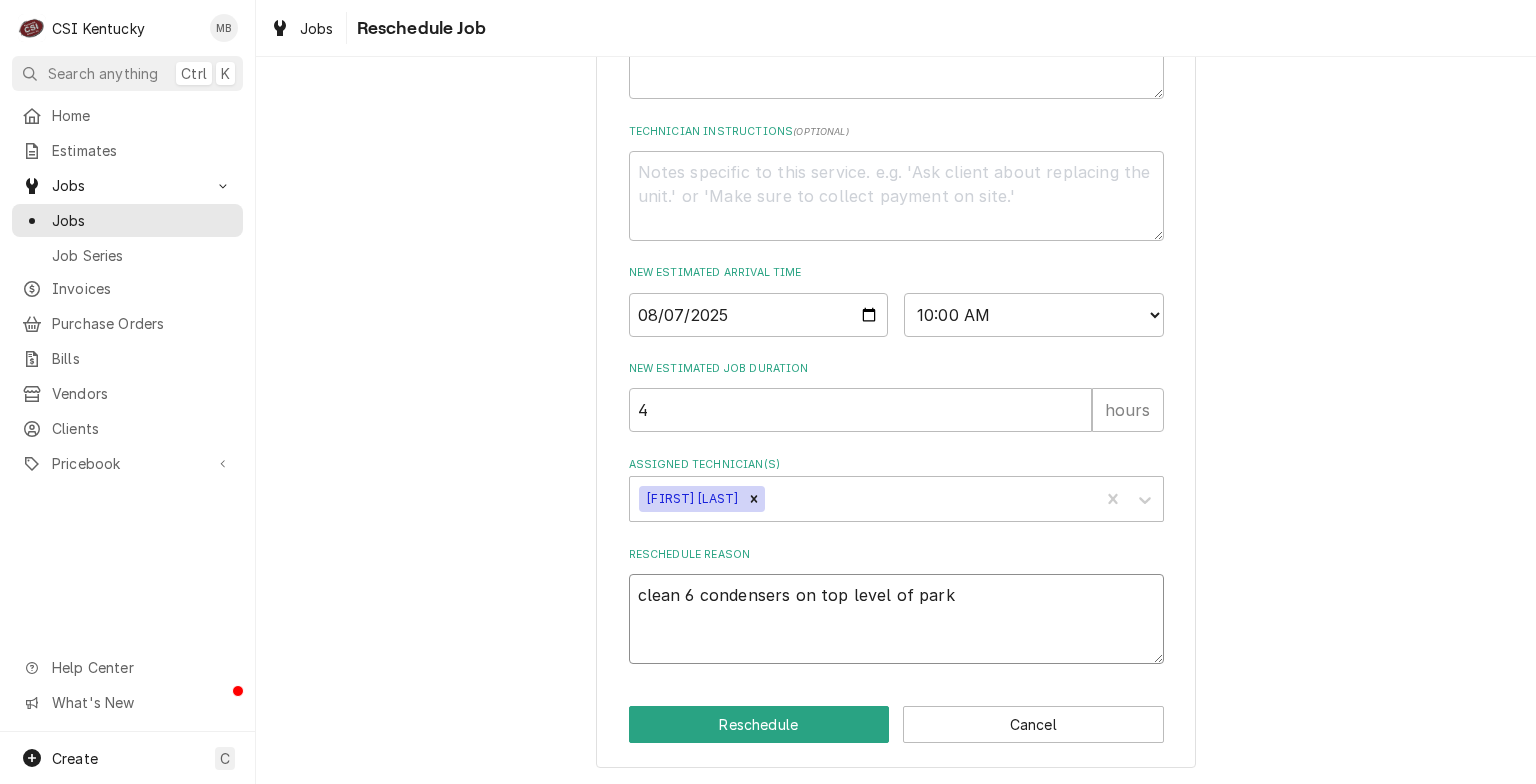 type on "x" 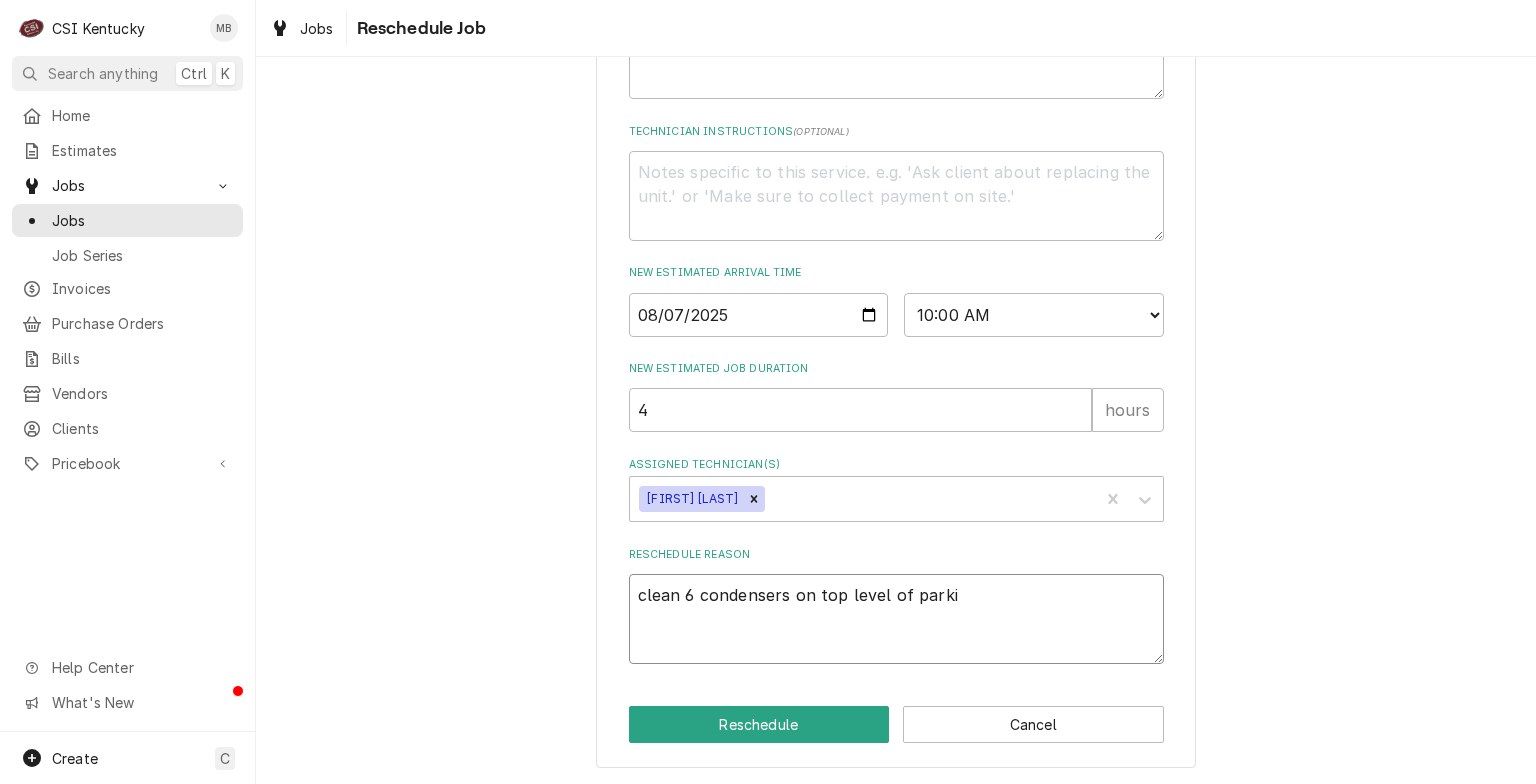 type on "x" 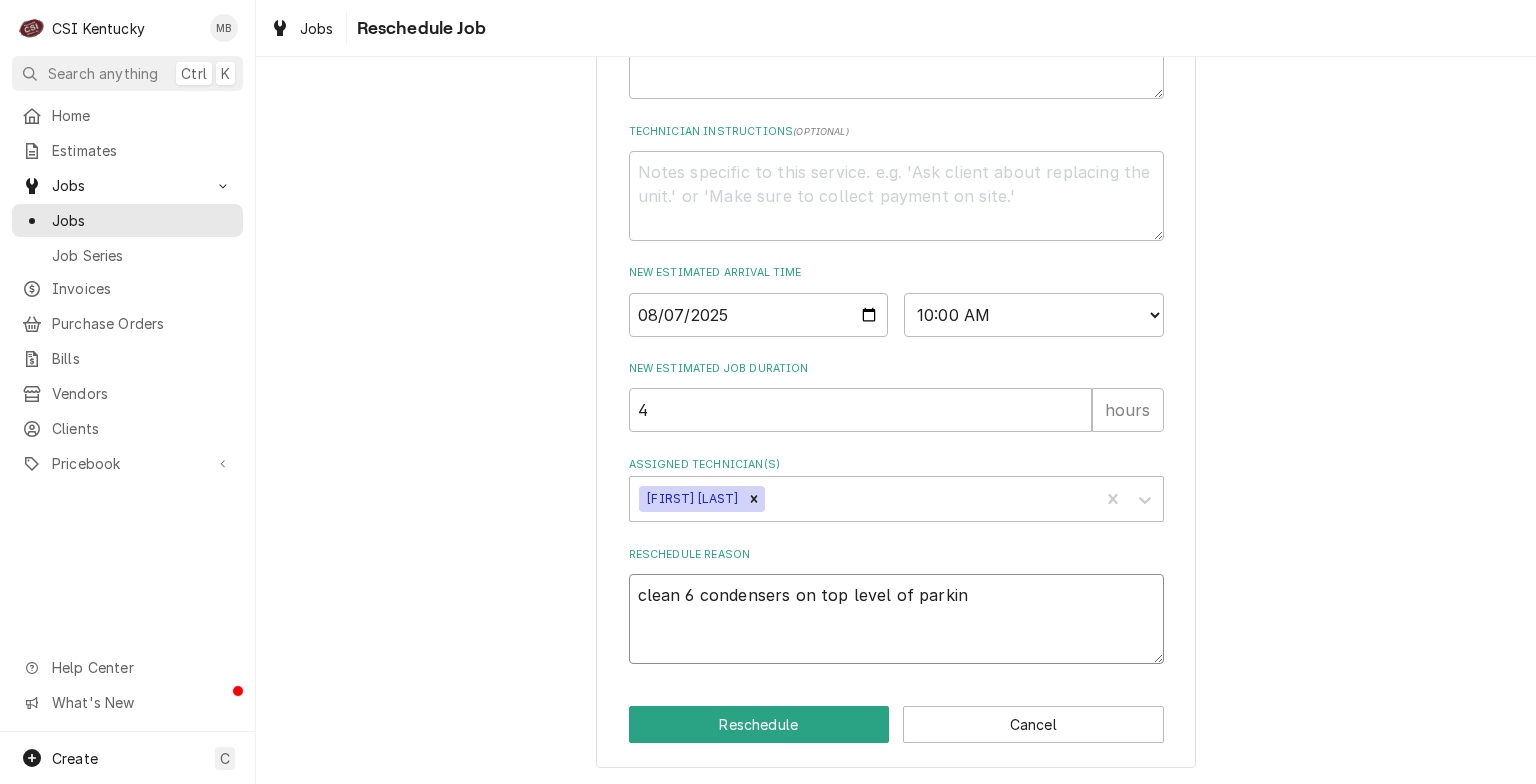 type on "x" 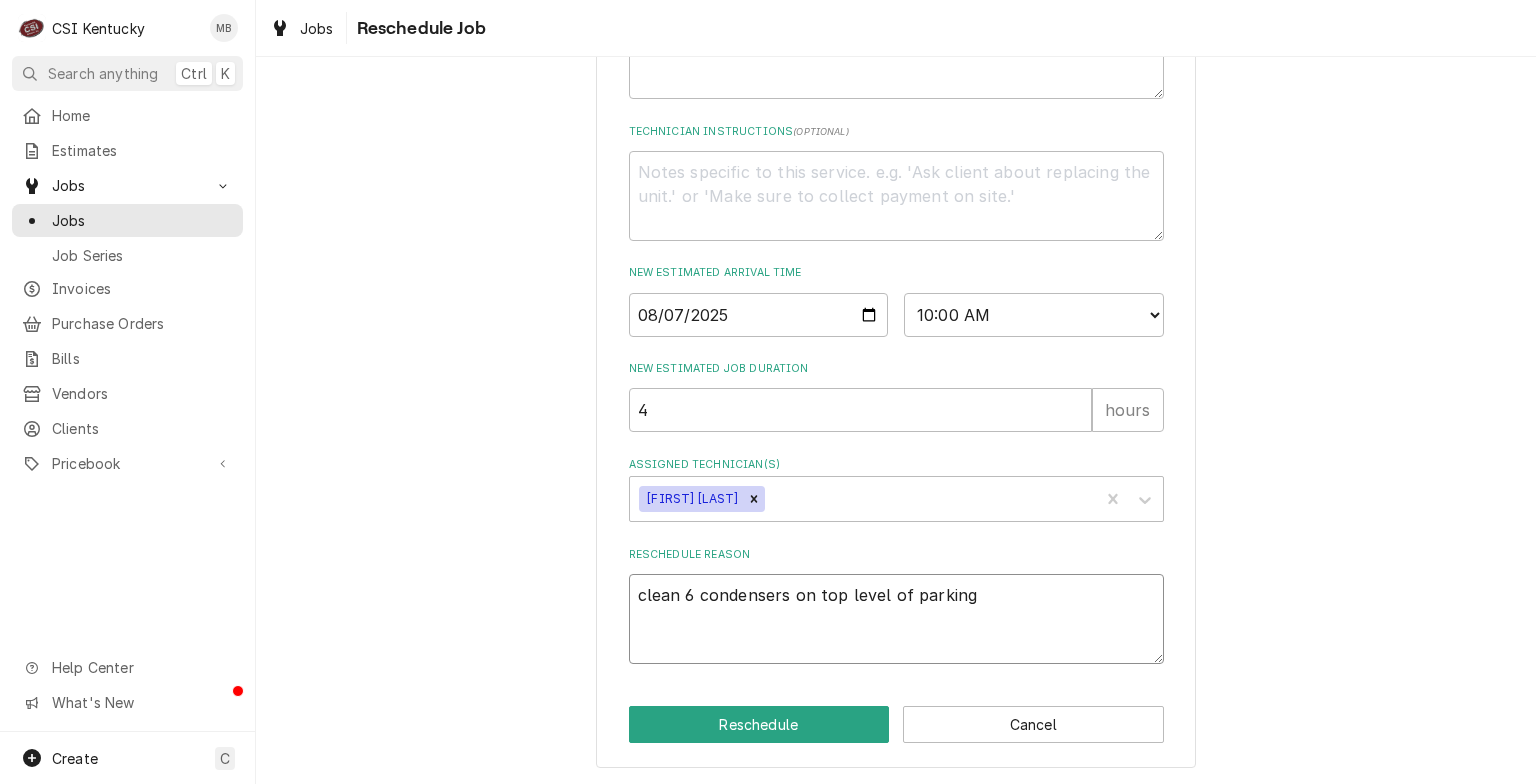 type on "x" 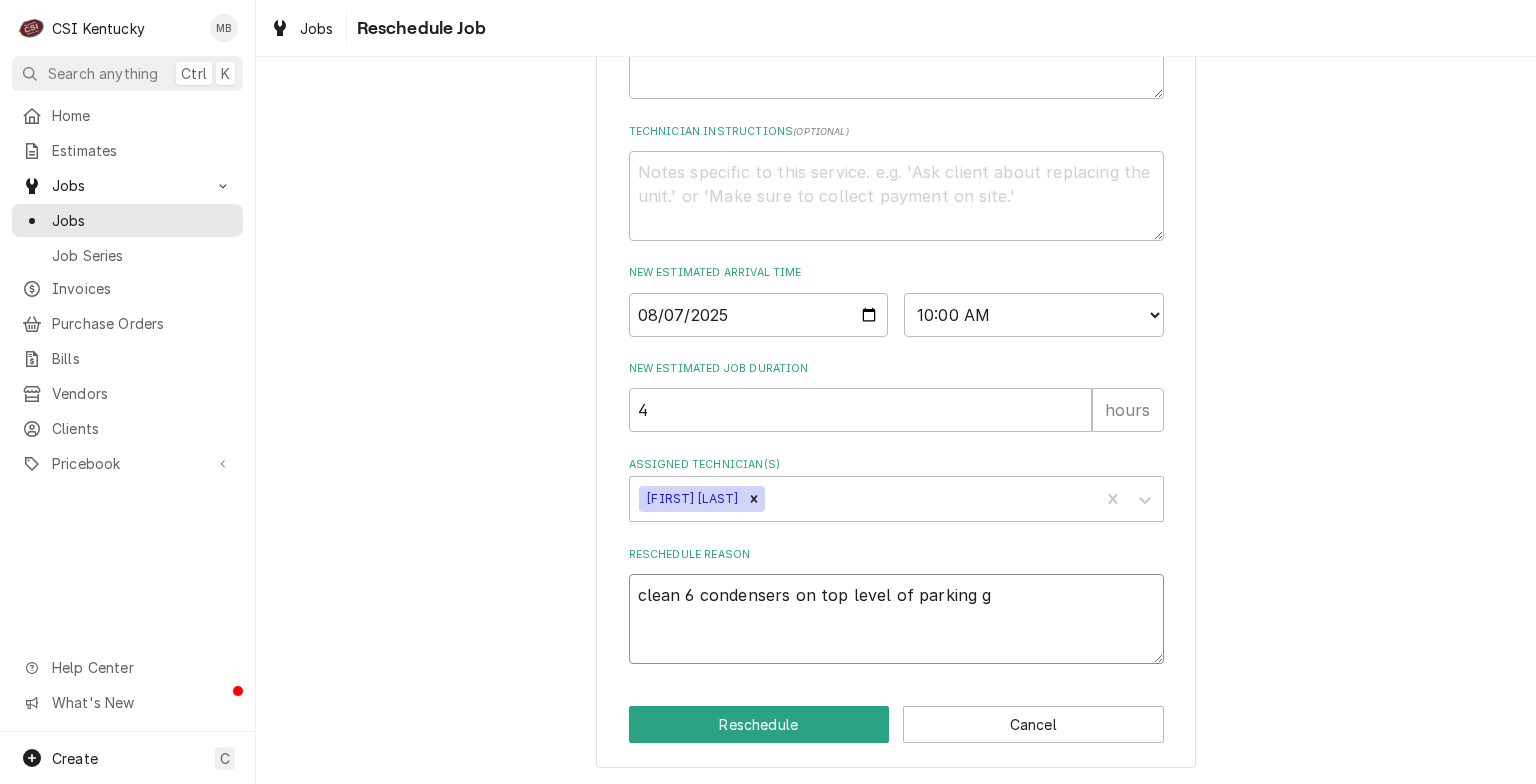 type on "x" 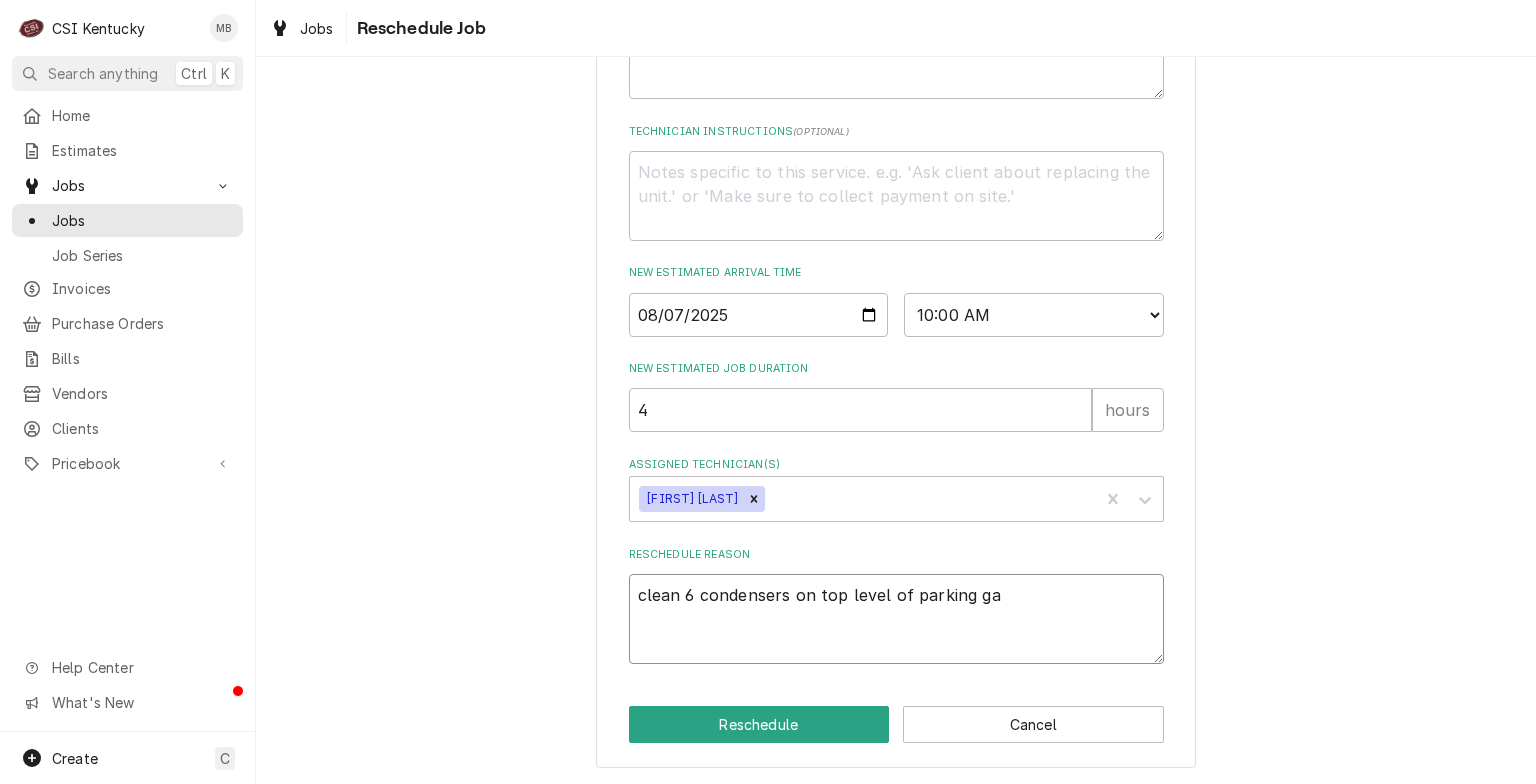type on "x" 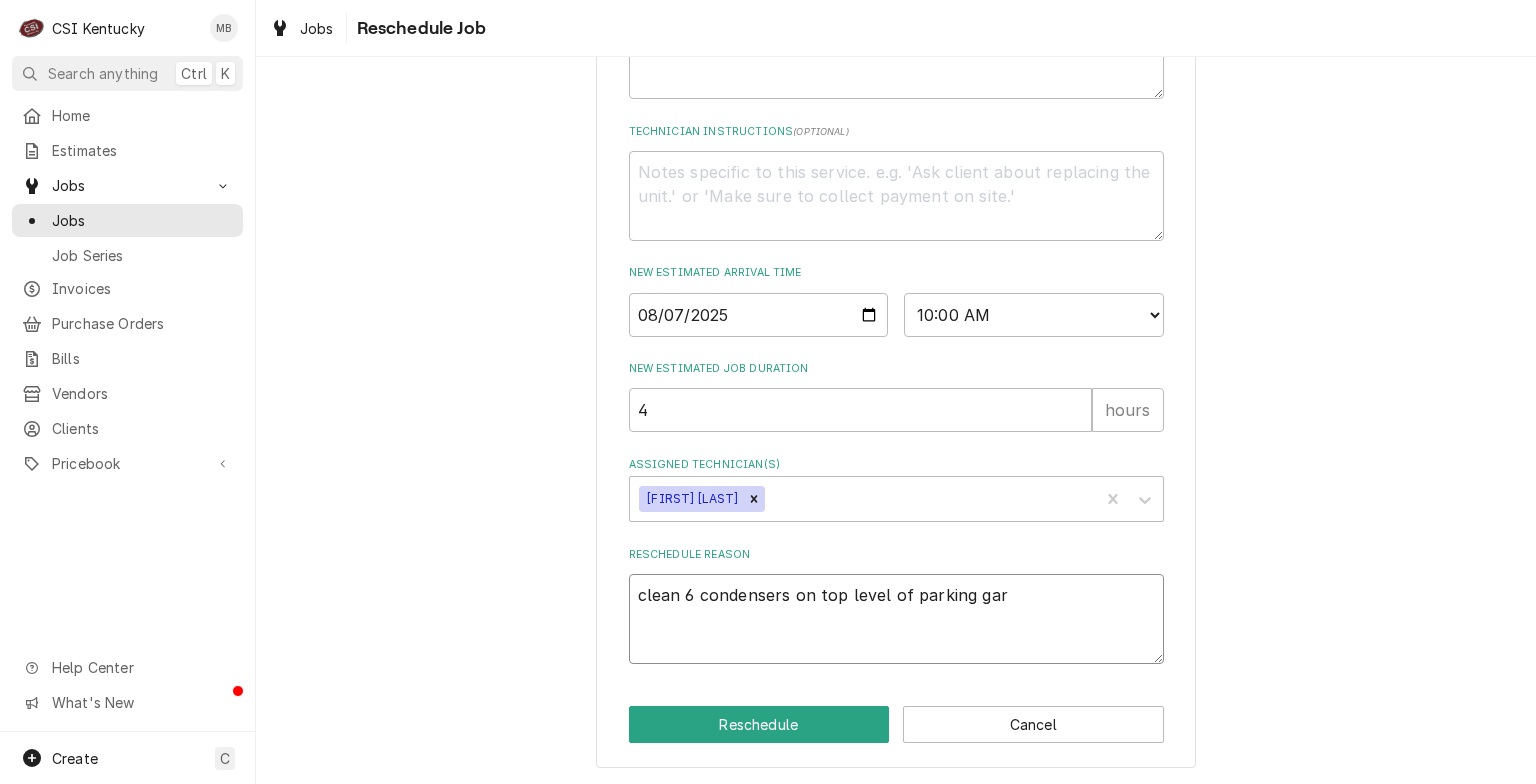 type on "x" 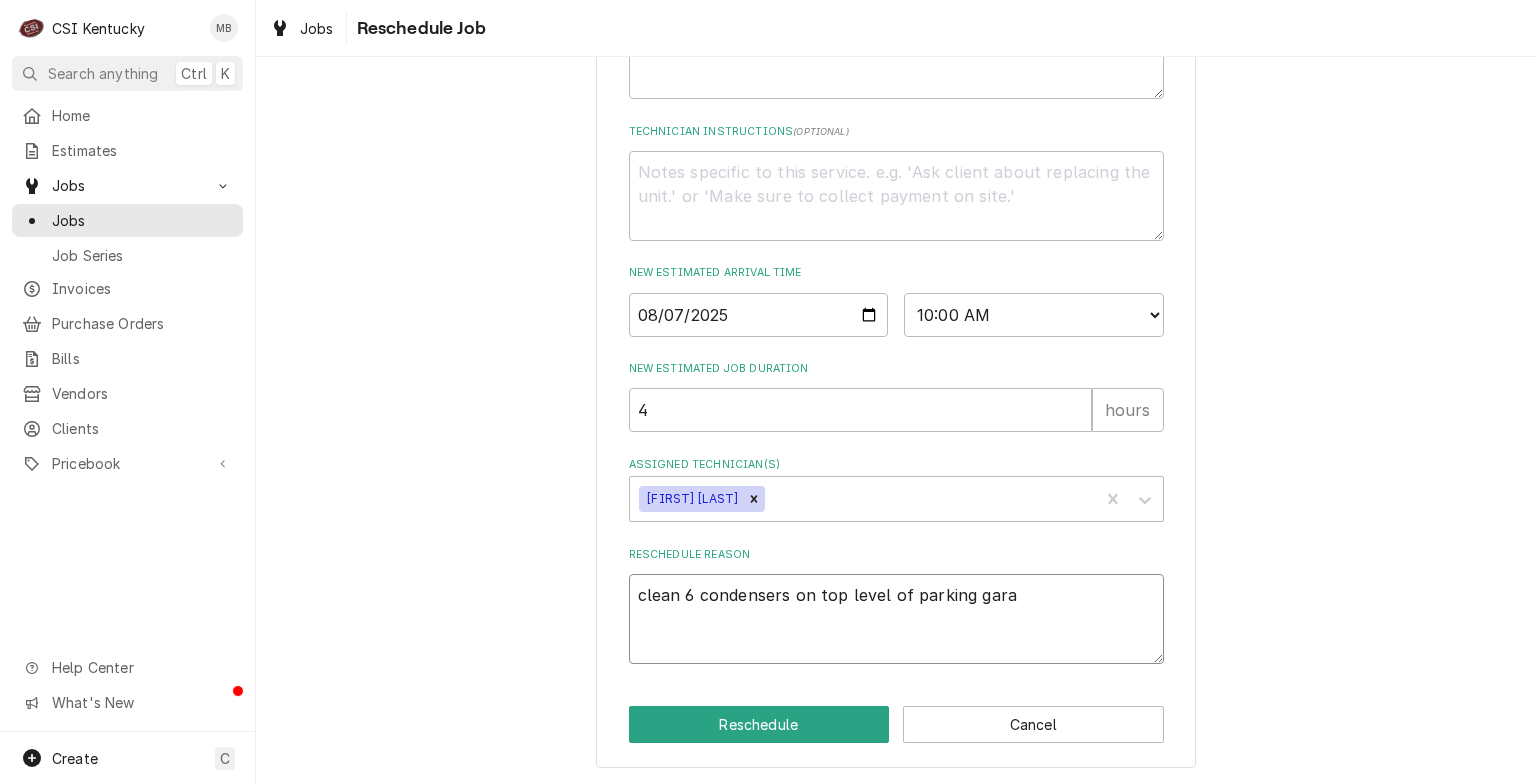 type on "x" 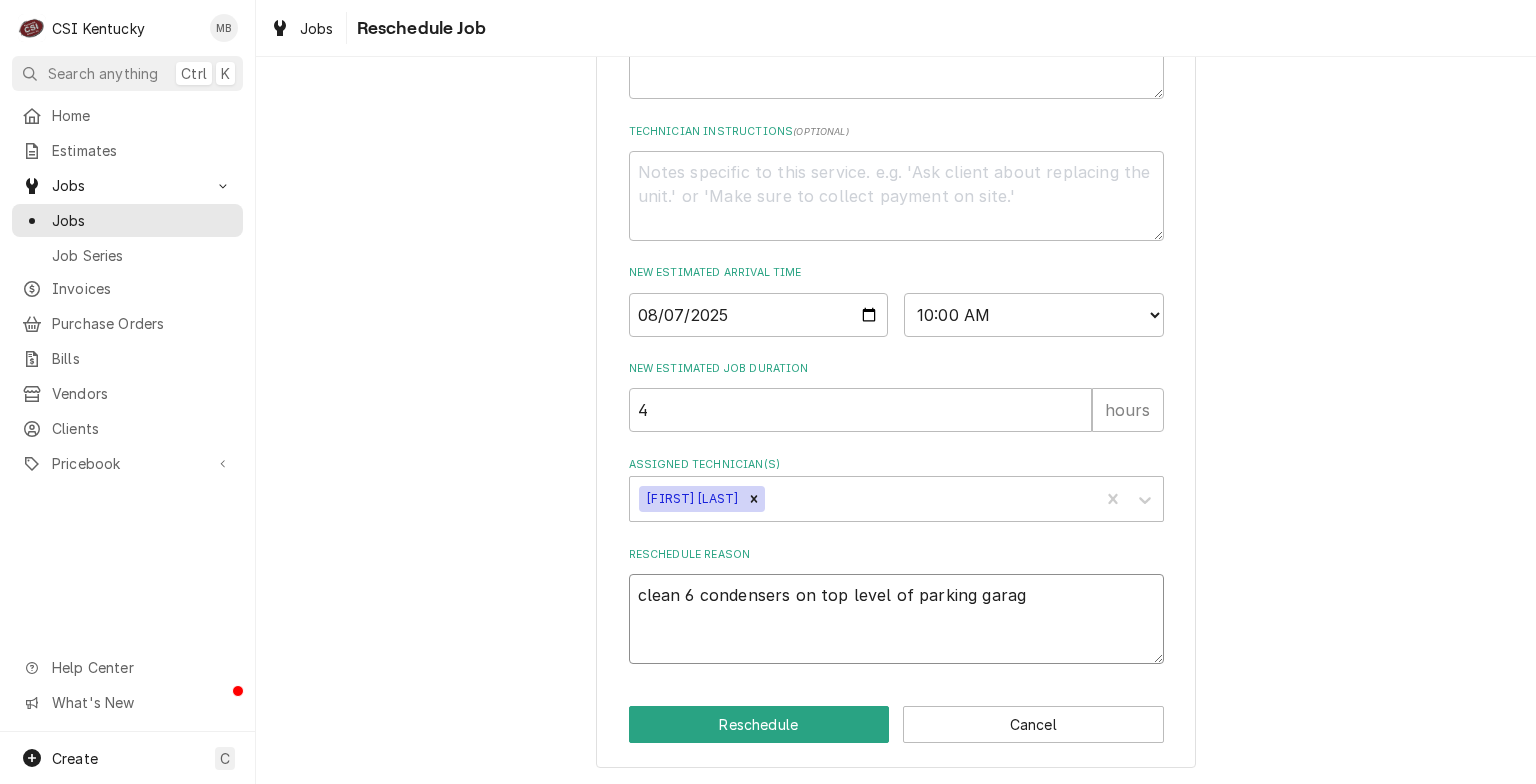 type on "x" 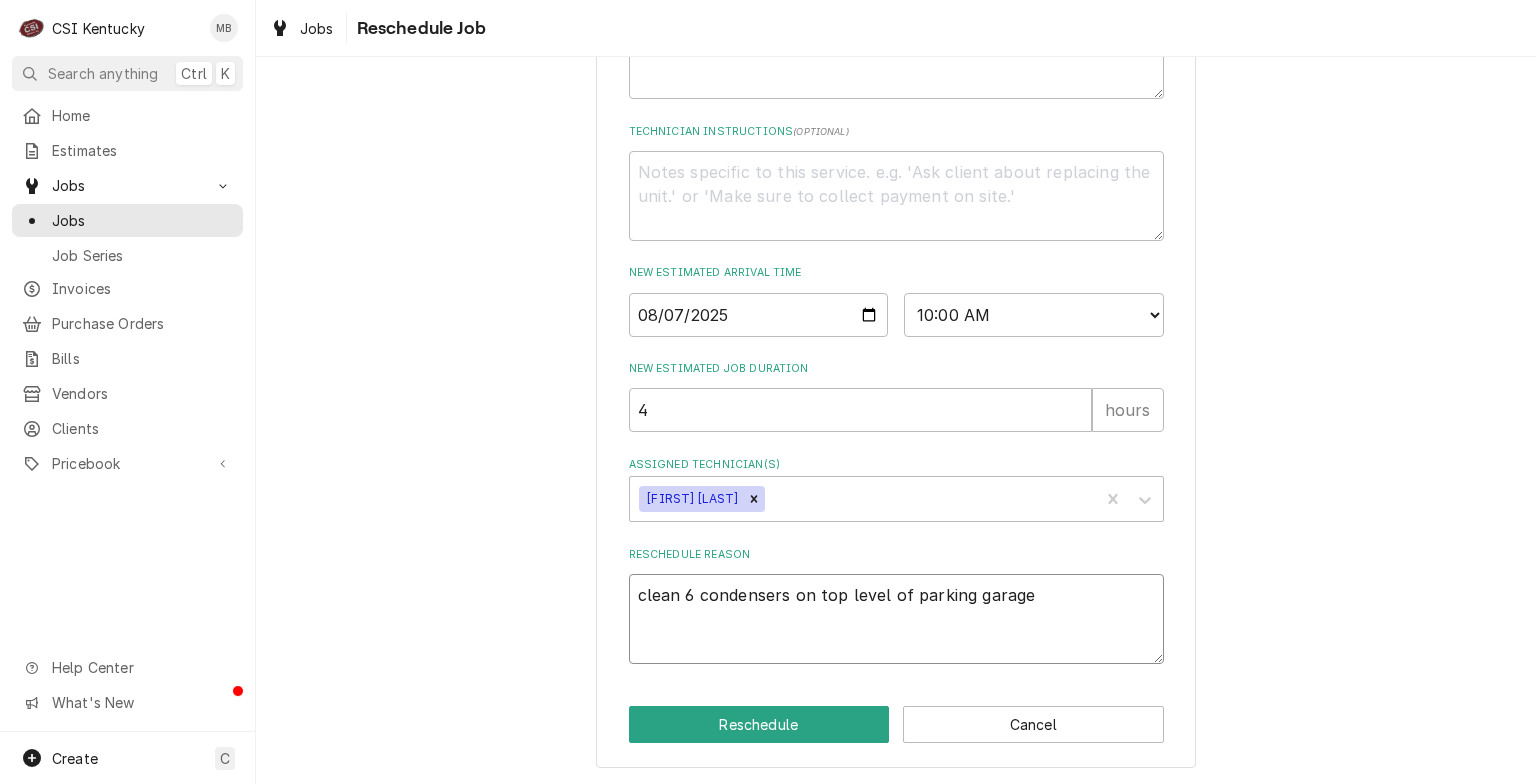 type on "clean 6 condensers on top level of parking garage" 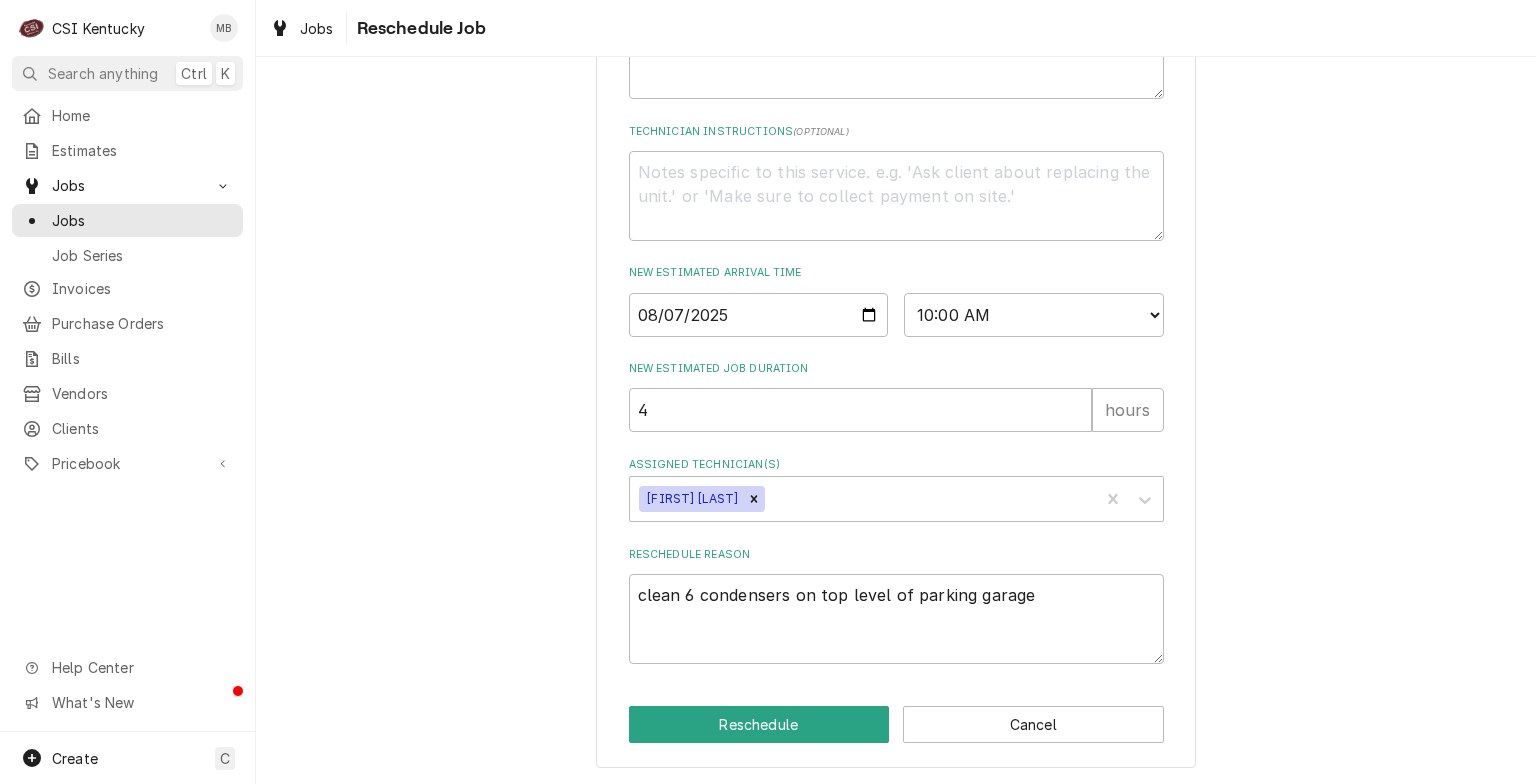 click on "Please provide some additional details to reschedule this job. Roopairs Job ID JOB-10360 Service Type Job | Service Call Job Type Service Service Location Bar Vetti
727 East Market Street
Louisville, KY 40202 Estimated Arrival Time Wed, Jul 30th, 2025 - 9:00 AM Estimated Job Duration 2h Total Time Logged 1h 52min Reason For Call A\C IN DISH AREA NOT WORKING Technician Instructions  ( optional ) New Estimated Arrival Time 2025-08-07 AM / PM 6:00 AM 6:15 AM 6:30 AM 6:45 AM 7:00 AM 7:15 AM 7:30 AM 7:45 AM 8:00 AM 8:15 AM 8:30 AM 8:45 AM 9:00 AM 9:15 AM 9:30 AM 9:45 AM 10:00 AM 10:15 AM 10:30 AM 10:45 AM 11:00 AM 11:15 AM 11:30 AM 11:45 AM 12:00 PM 12:15 PM 12:30 PM 12:45 PM 1:00 PM 1:15 PM 1:30 PM 1:45 PM 2:00 PM 2:15 PM 2:30 PM 2:45 PM 3:00 PM 3:15 PM 3:30 PM 3:45 PM 4:00 PM 4:15 PM 4:30 PM 4:45 PM 5:00 PM 5:15 PM 5:30 PM 5:45 PM 6:00 PM 6:15 PM 6:30 PM 6:45 PM 7:00 PM 7:15 PM 7:30 PM 7:45 PM 8:00 PM 8:15 PM 8:30 PM 8:45 PM 9:00 PM 9:15 PM 9:30 PM 9:45 PM 10:00 PM 10:15 PM 10:30 PM 10:45 PM 11:00 PM 11:15 PM 4" at bounding box center (896, 78) 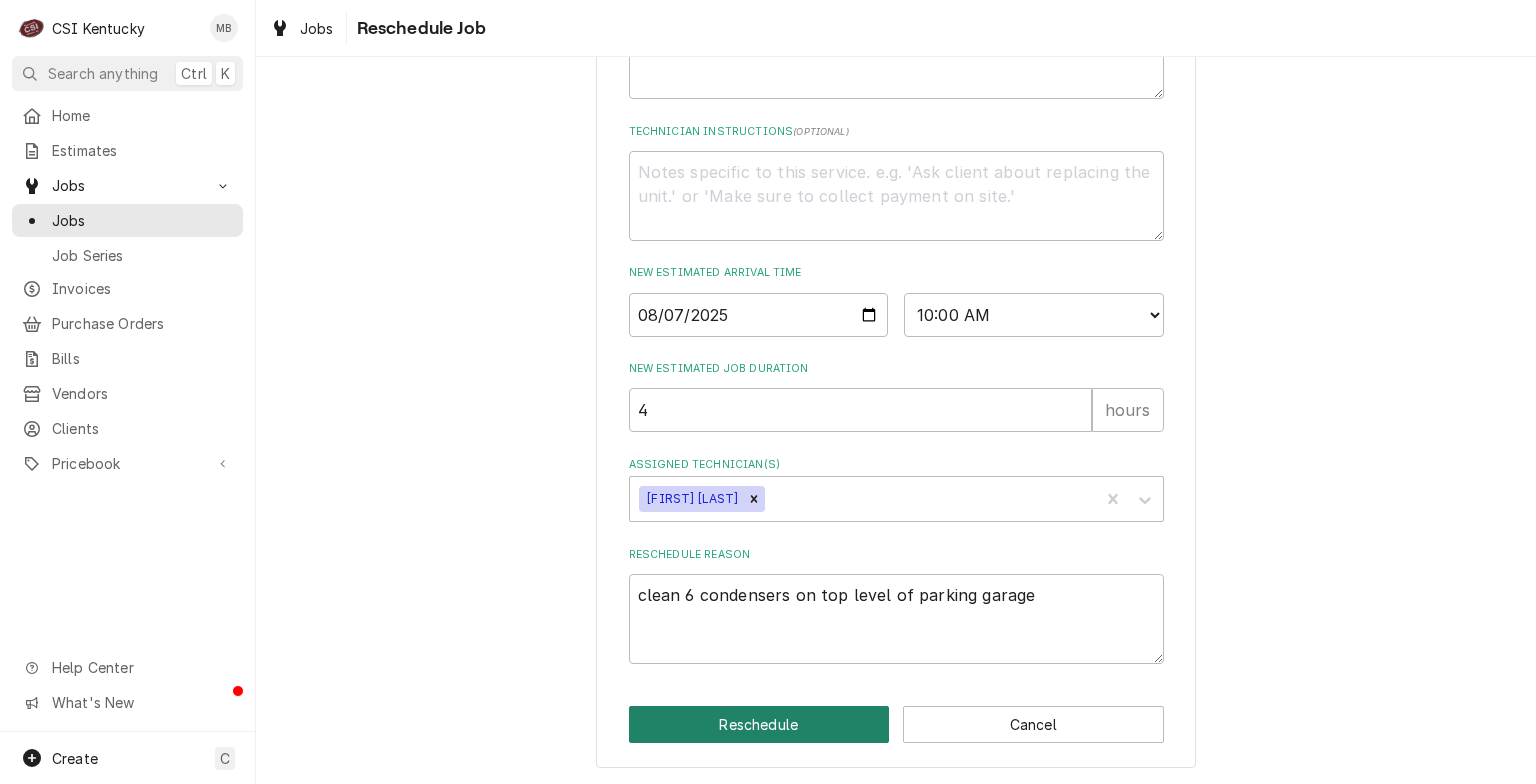 click on "Reschedule" at bounding box center (759, 724) 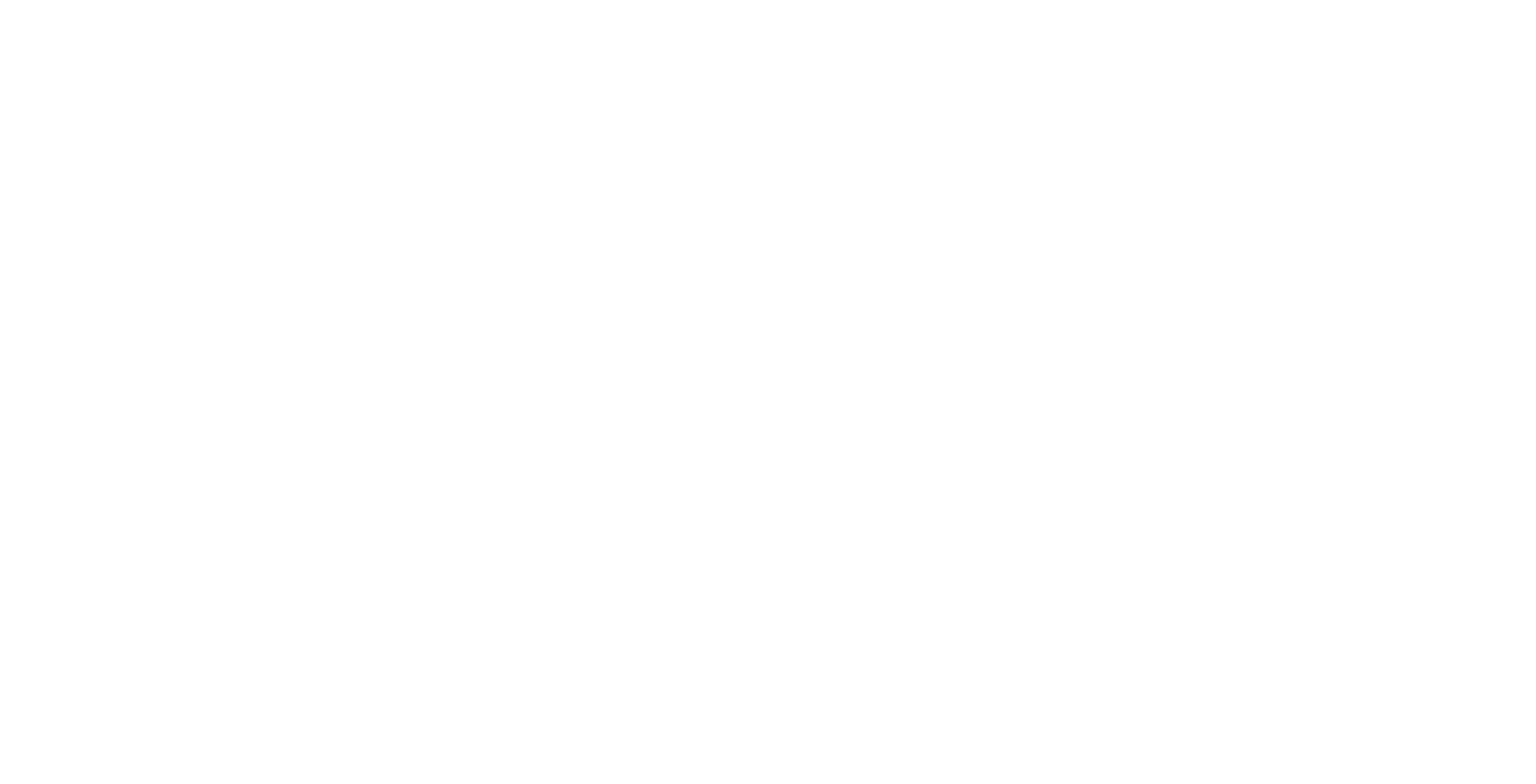 scroll, scrollTop: 0, scrollLeft: 0, axis: both 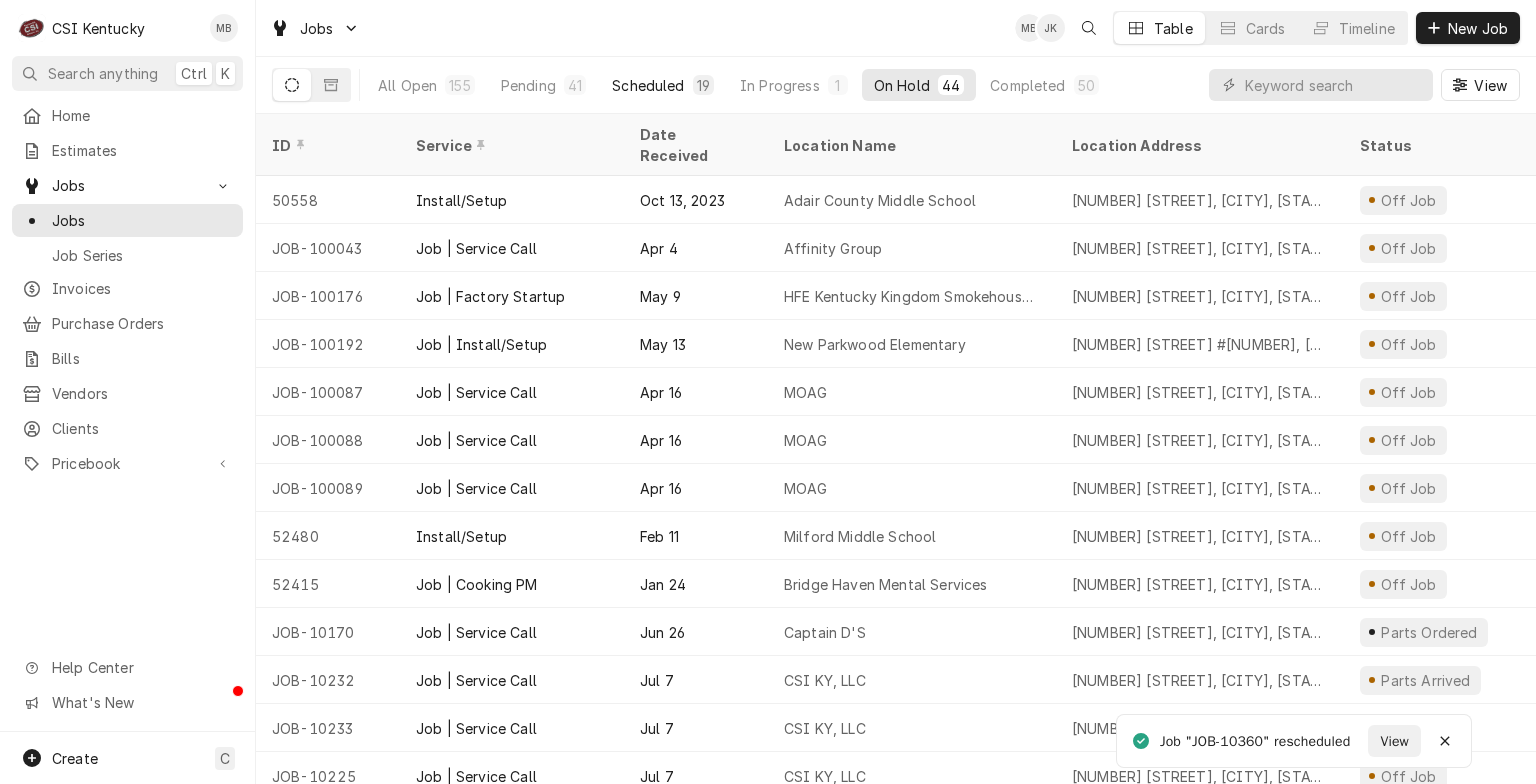 click on "Scheduled" at bounding box center (648, 85) 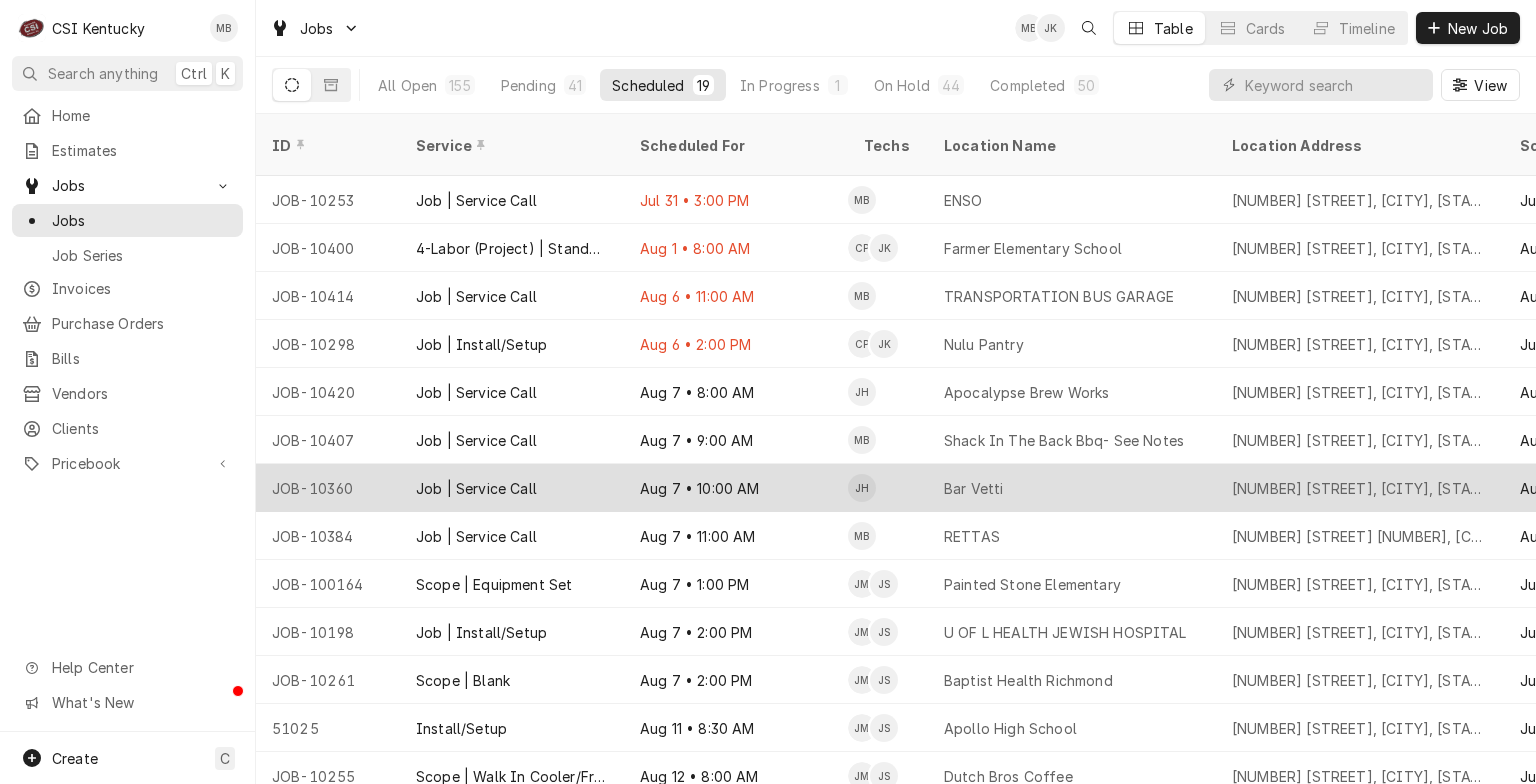 click on "Aug 7   • 10:00 AM" at bounding box center [736, 488] 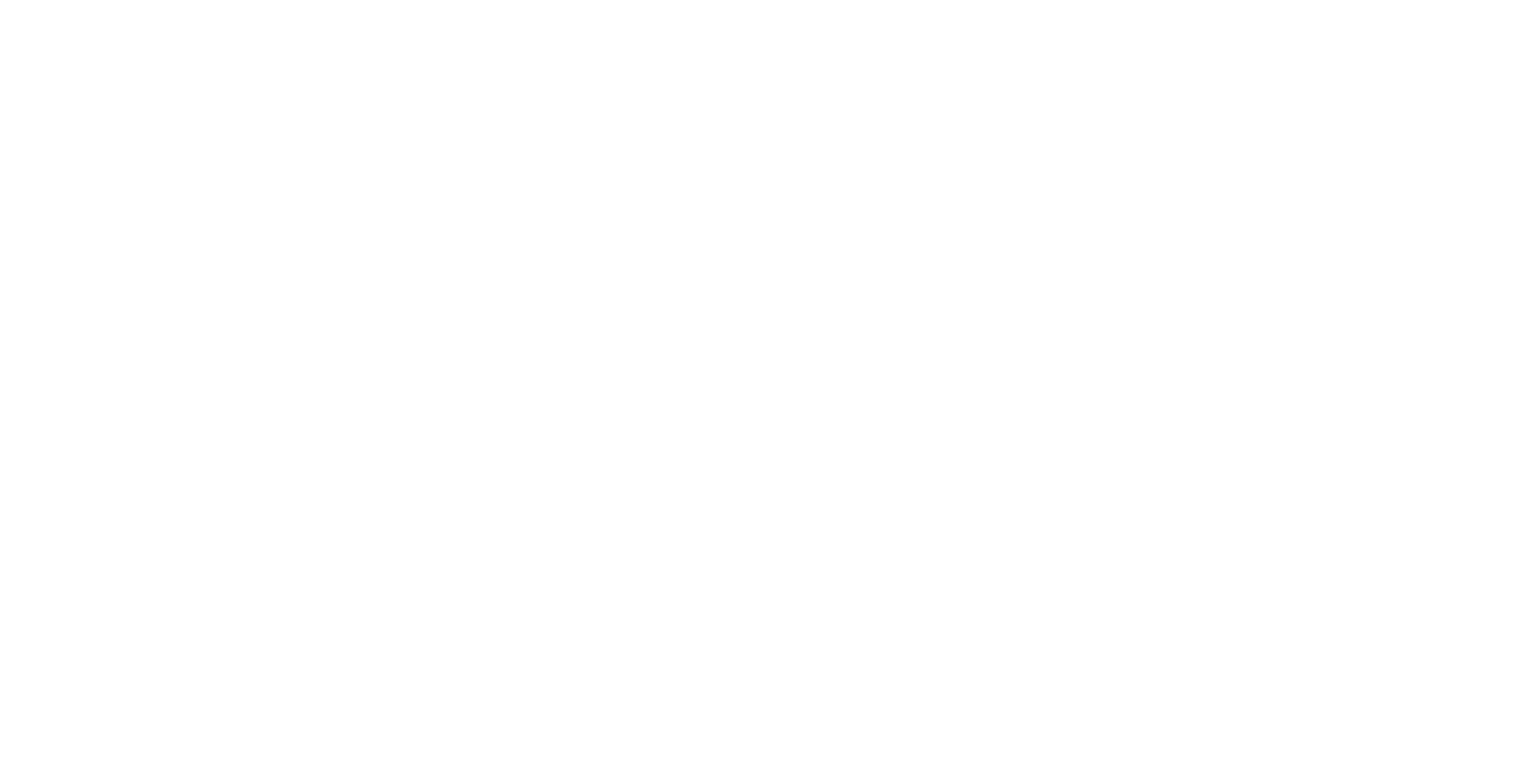 scroll, scrollTop: 0, scrollLeft: 0, axis: both 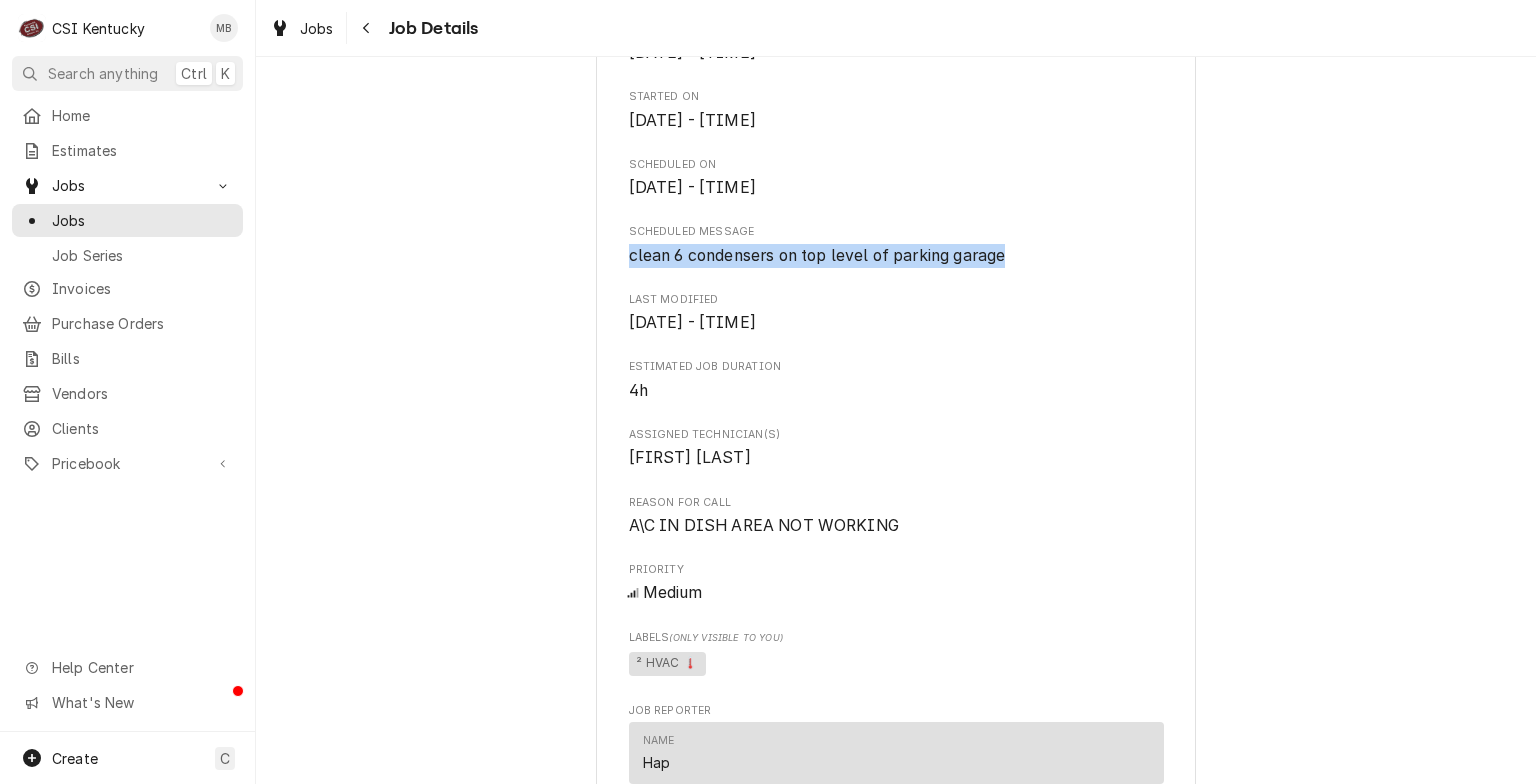 drag, startPoint x: 1008, startPoint y: 249, endPoint x: 613, endPoint y: 255, distance: 395.04556 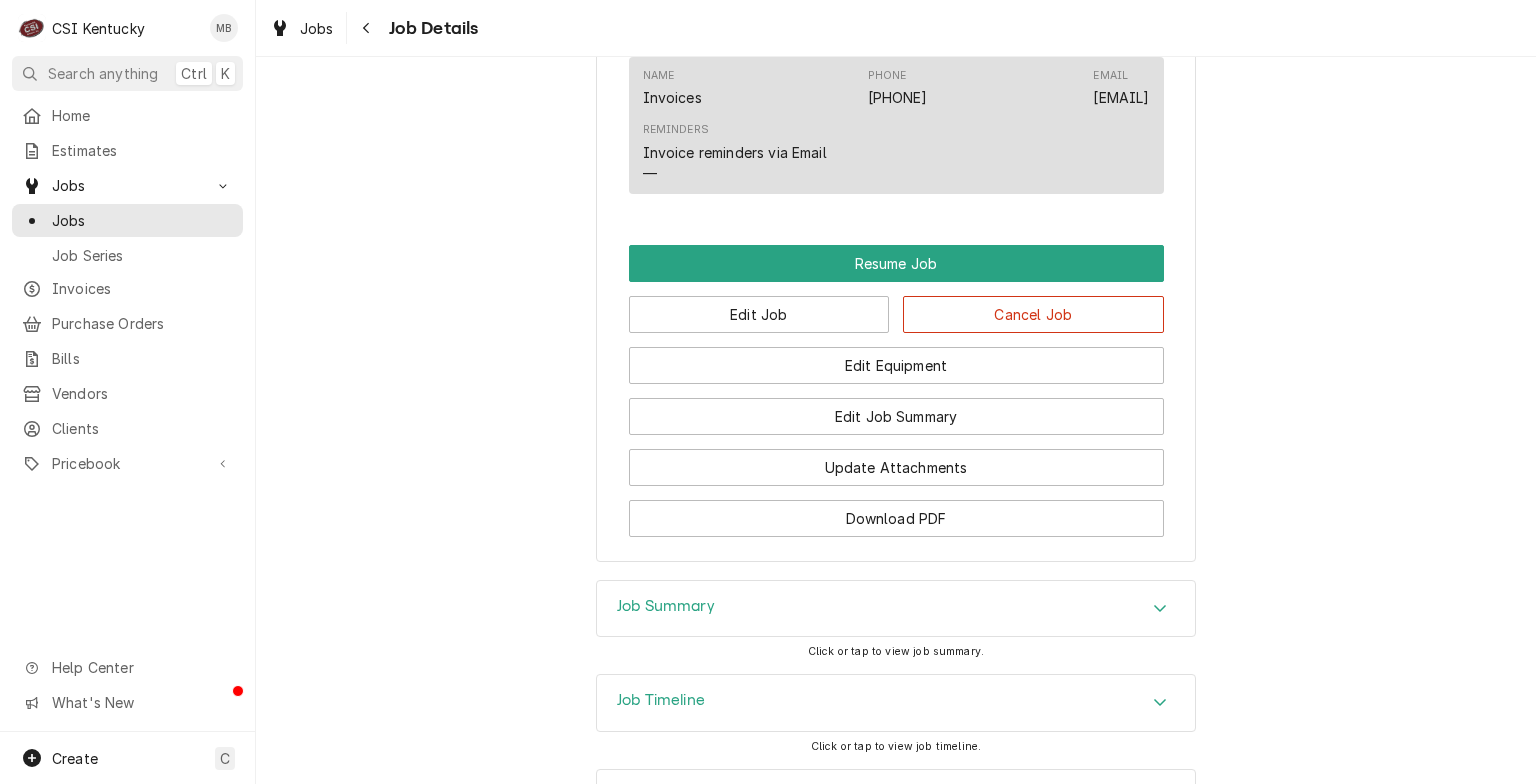 scroll, scrollTop: 1857, scrollLeft: 0, axis: vertical 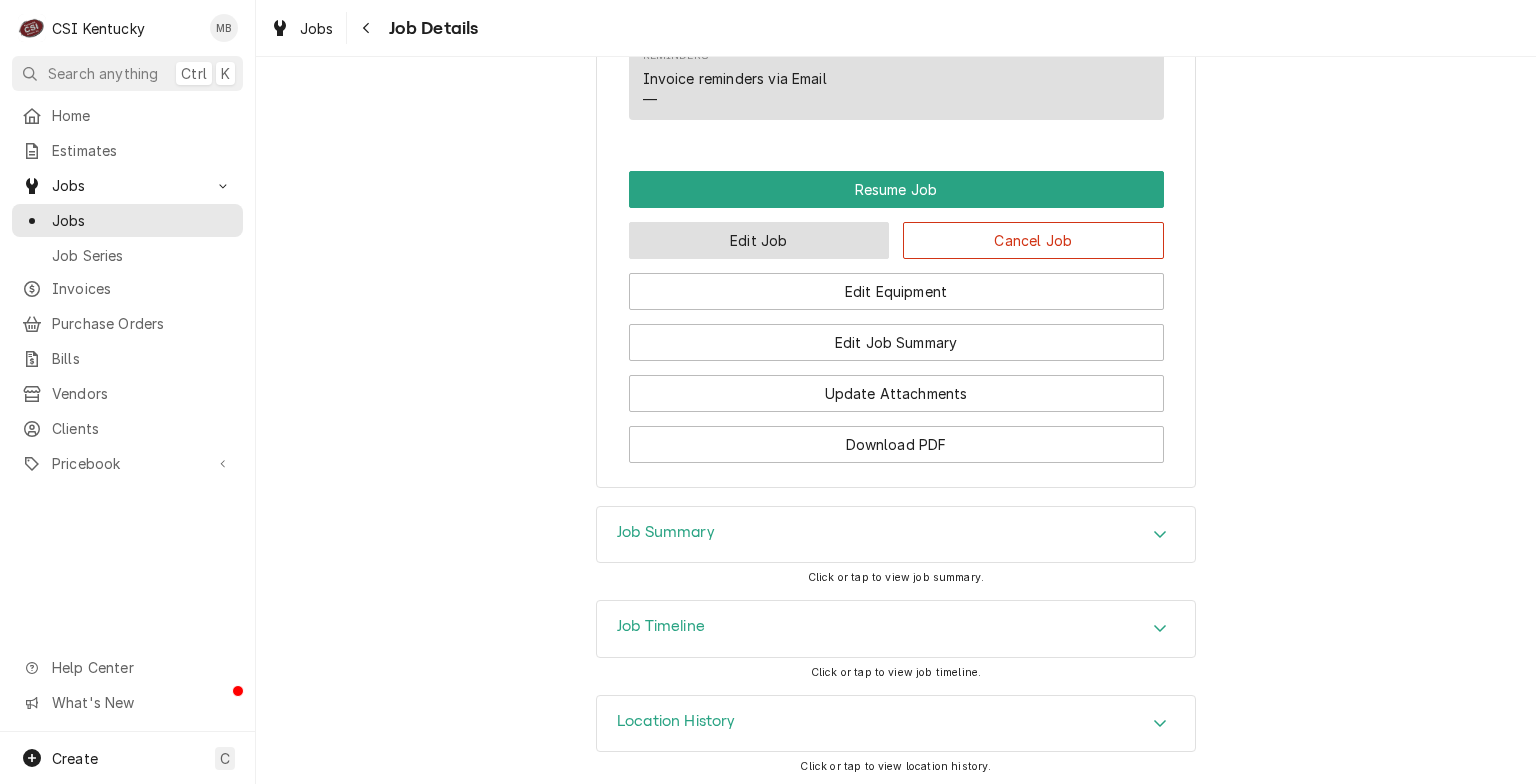 click on "Edit Job" at bounding box center (759, 240) 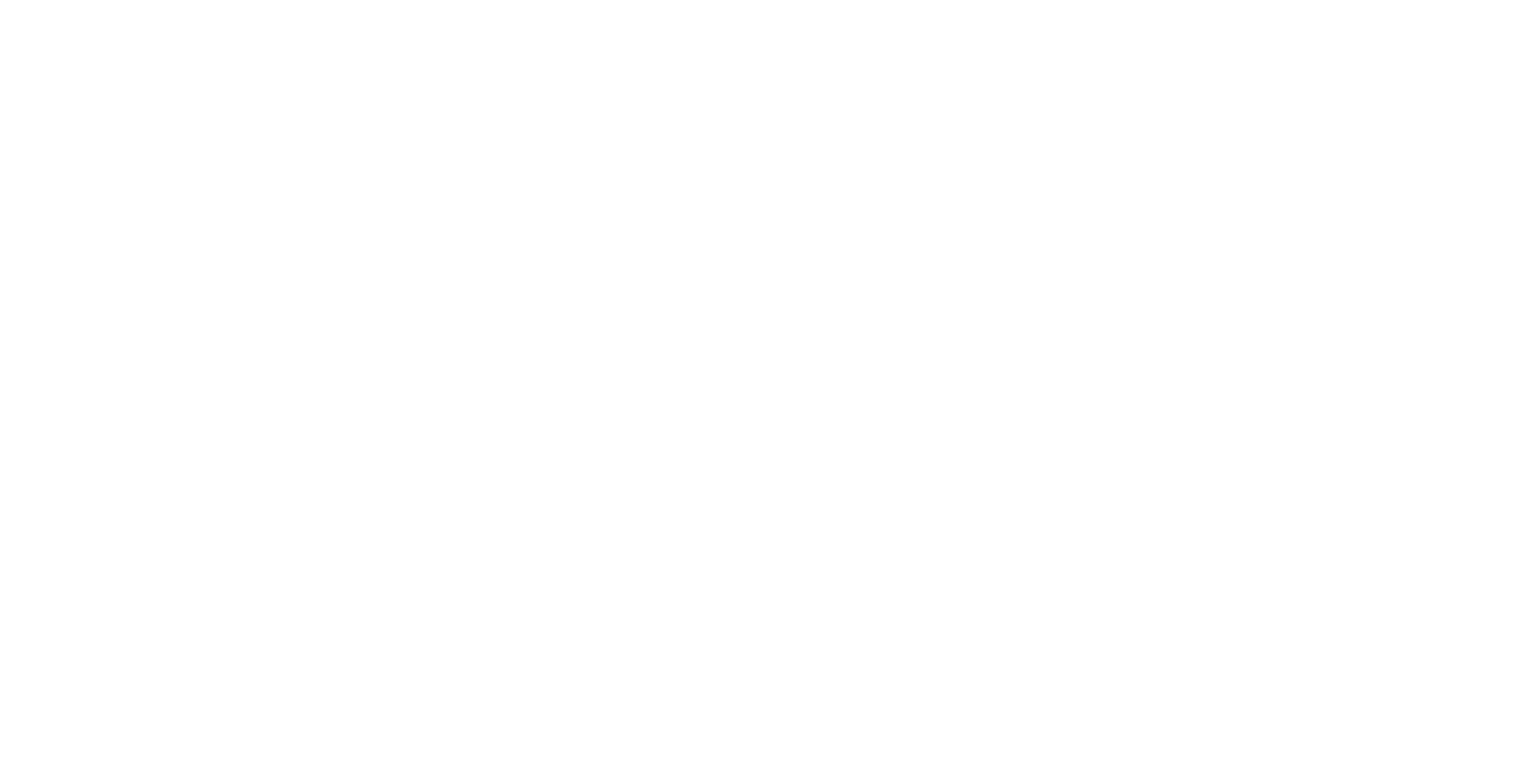 scroll, scrollTop: 0, scrollLeft: 0, axis: both 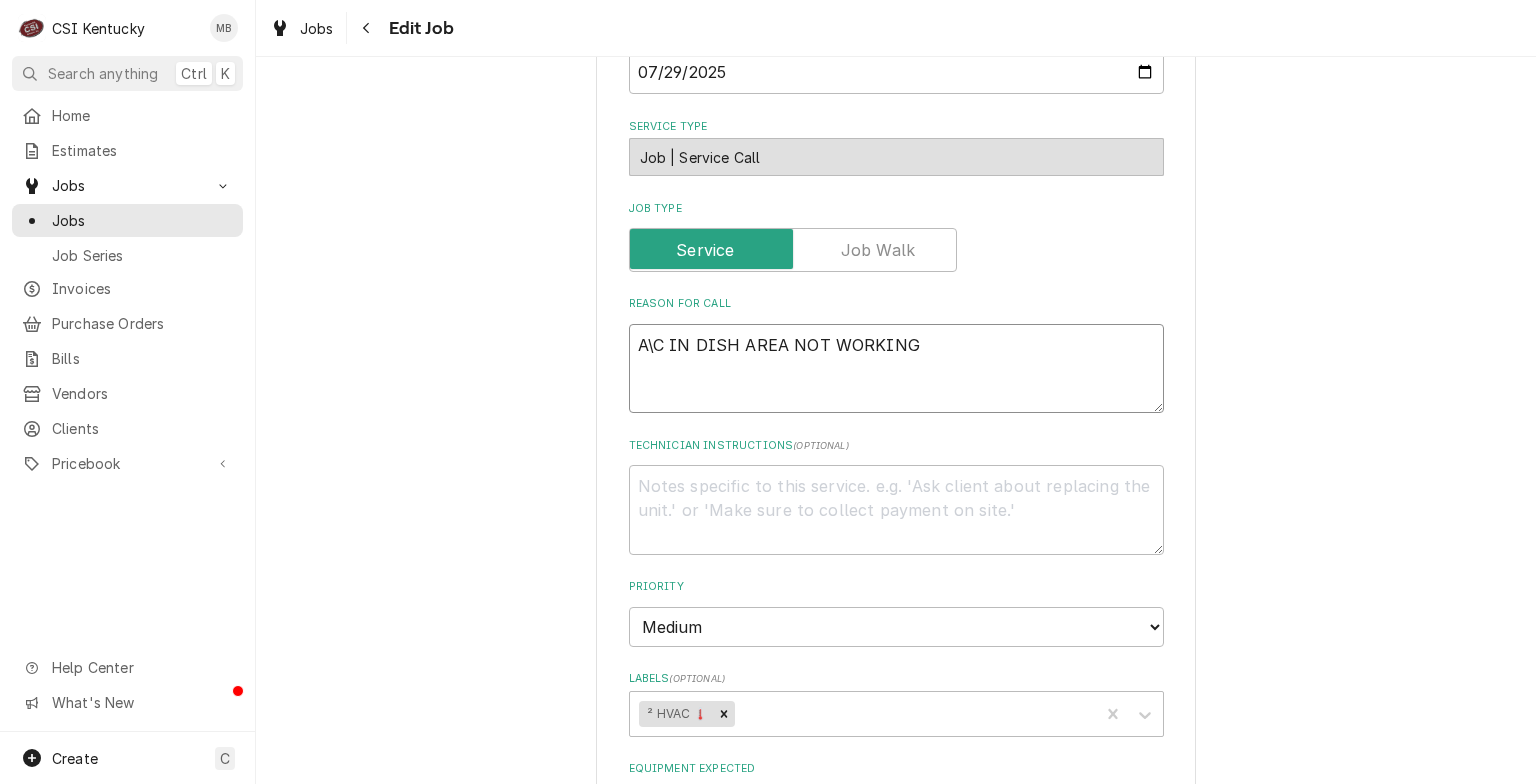 click on "A\C IN DISH AREA NOT WORKING" at bounding box center (896, 369) 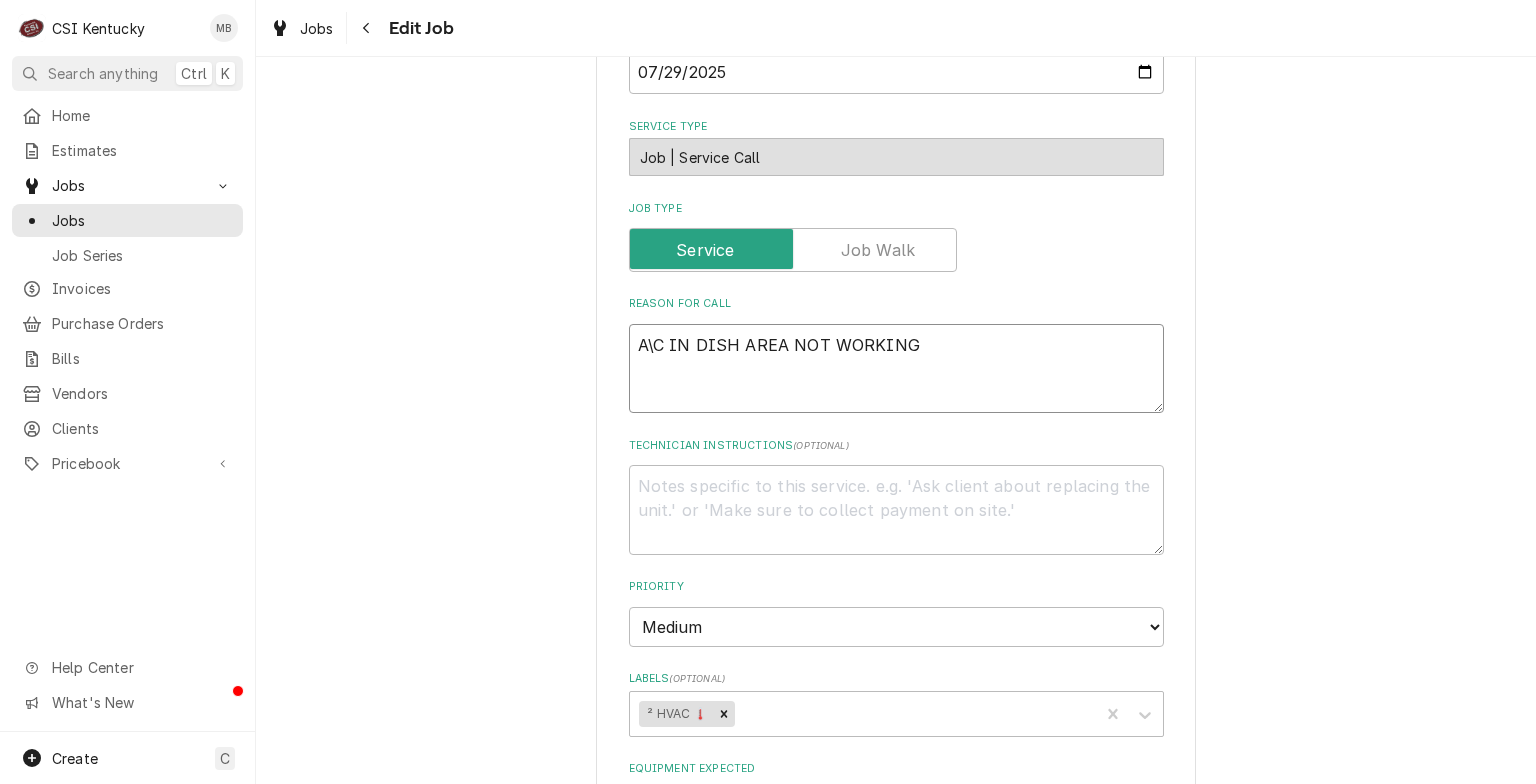 paste on "clean 6 condensers on top level of parking garage" 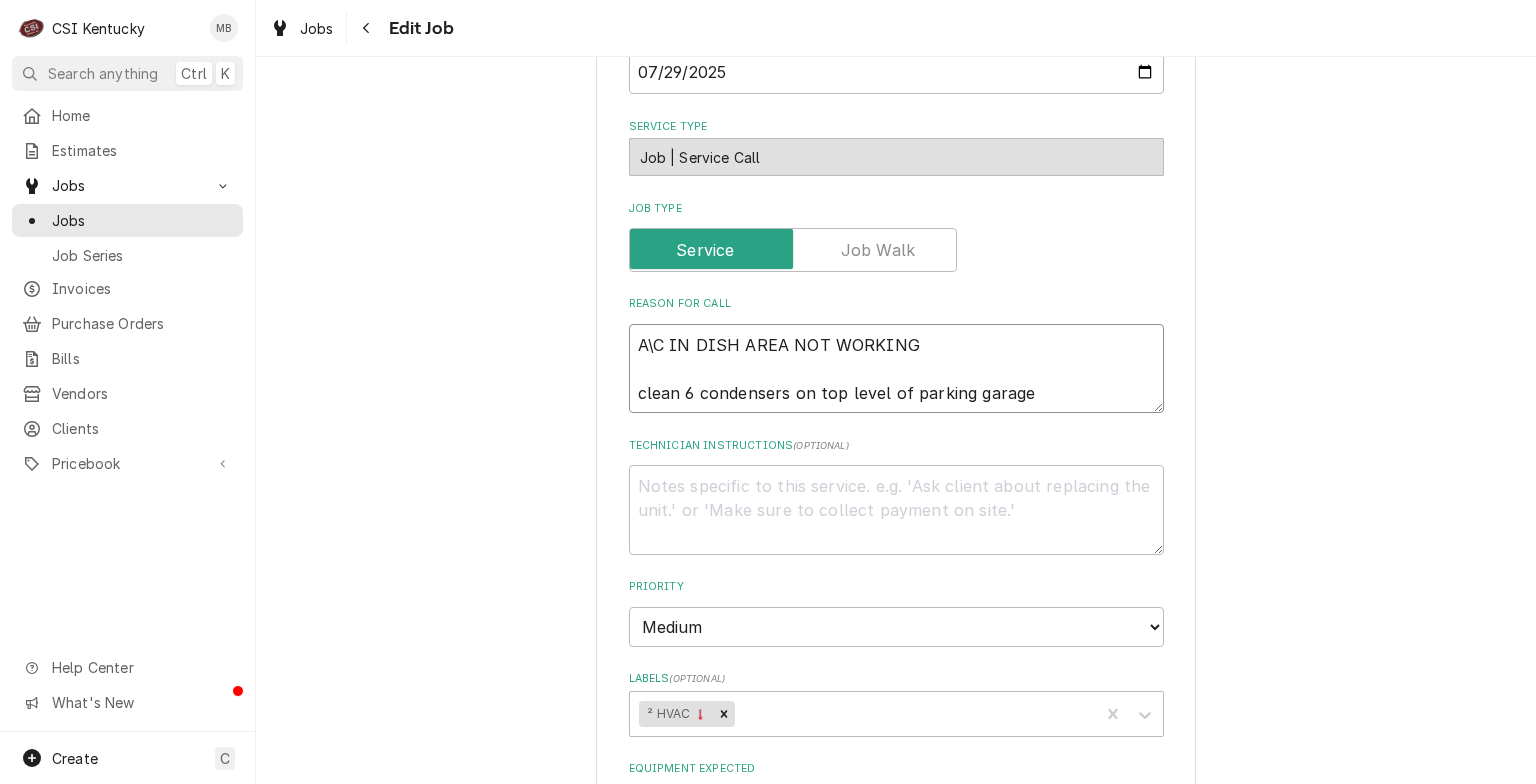 type on "x" 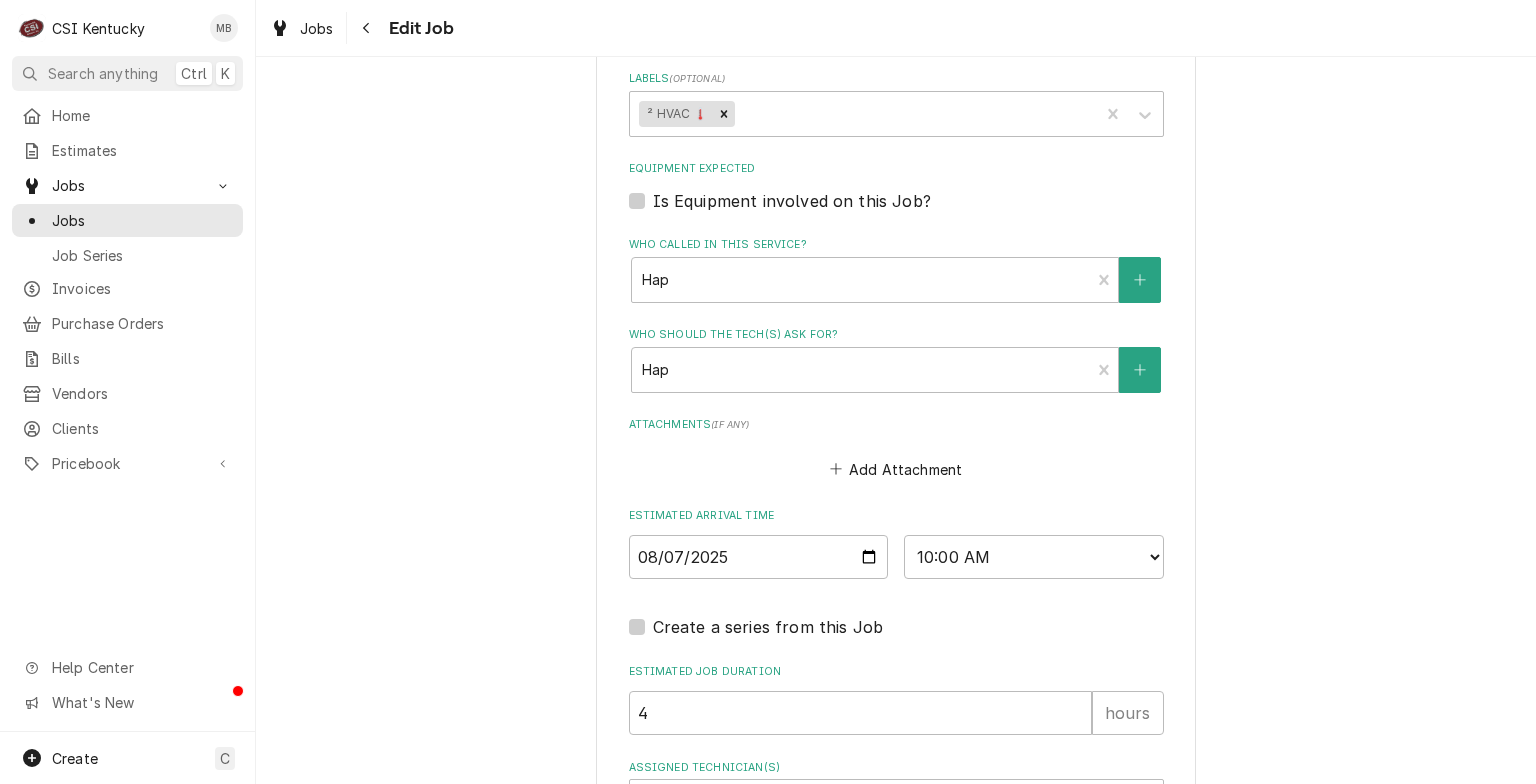 scroll, scrollTop: 1332, scrollLeft: 0, axis: vertical 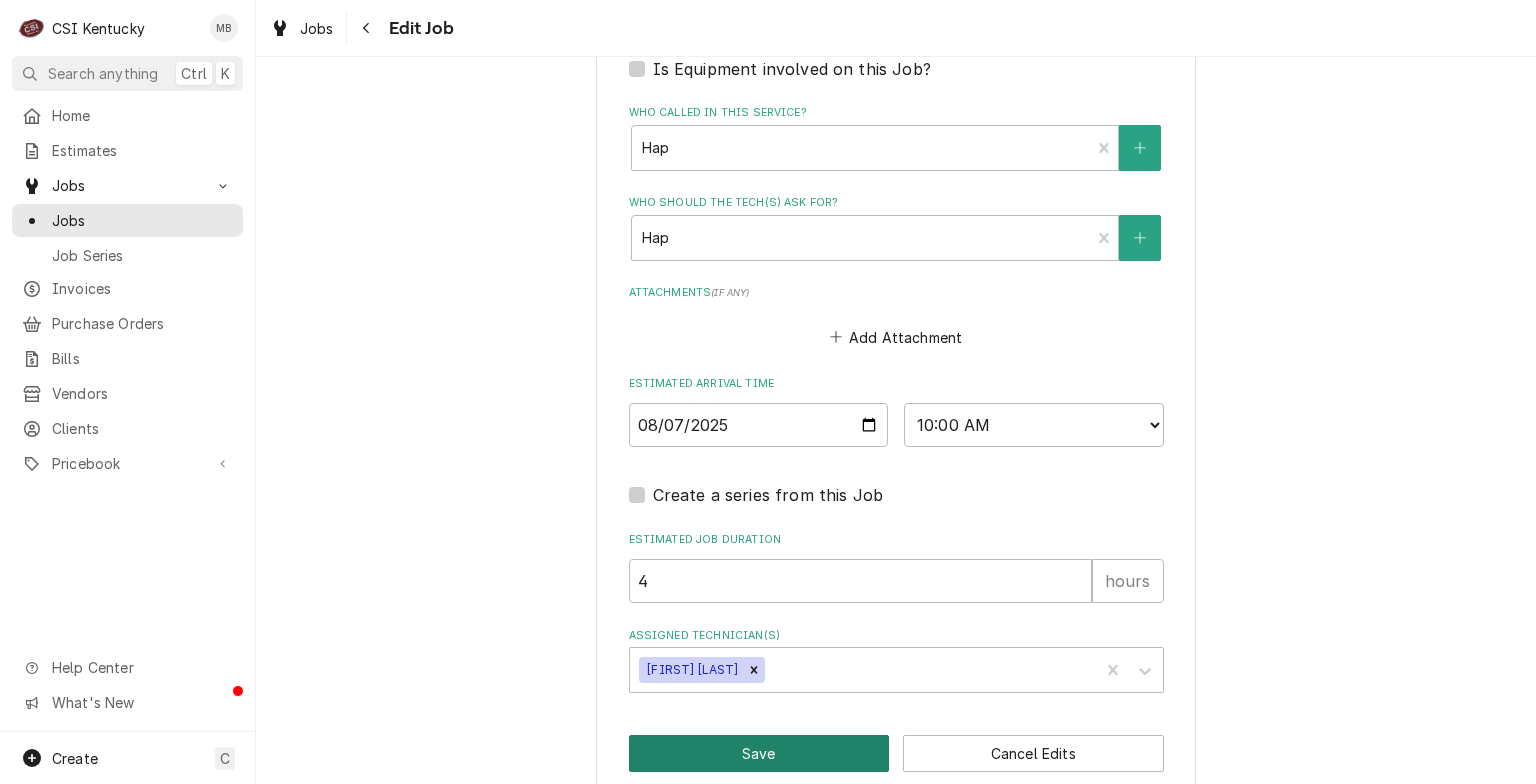 type on "A\C IN DISH AREA NOT WORKING
clean 6 condensers on top level of parking garage" 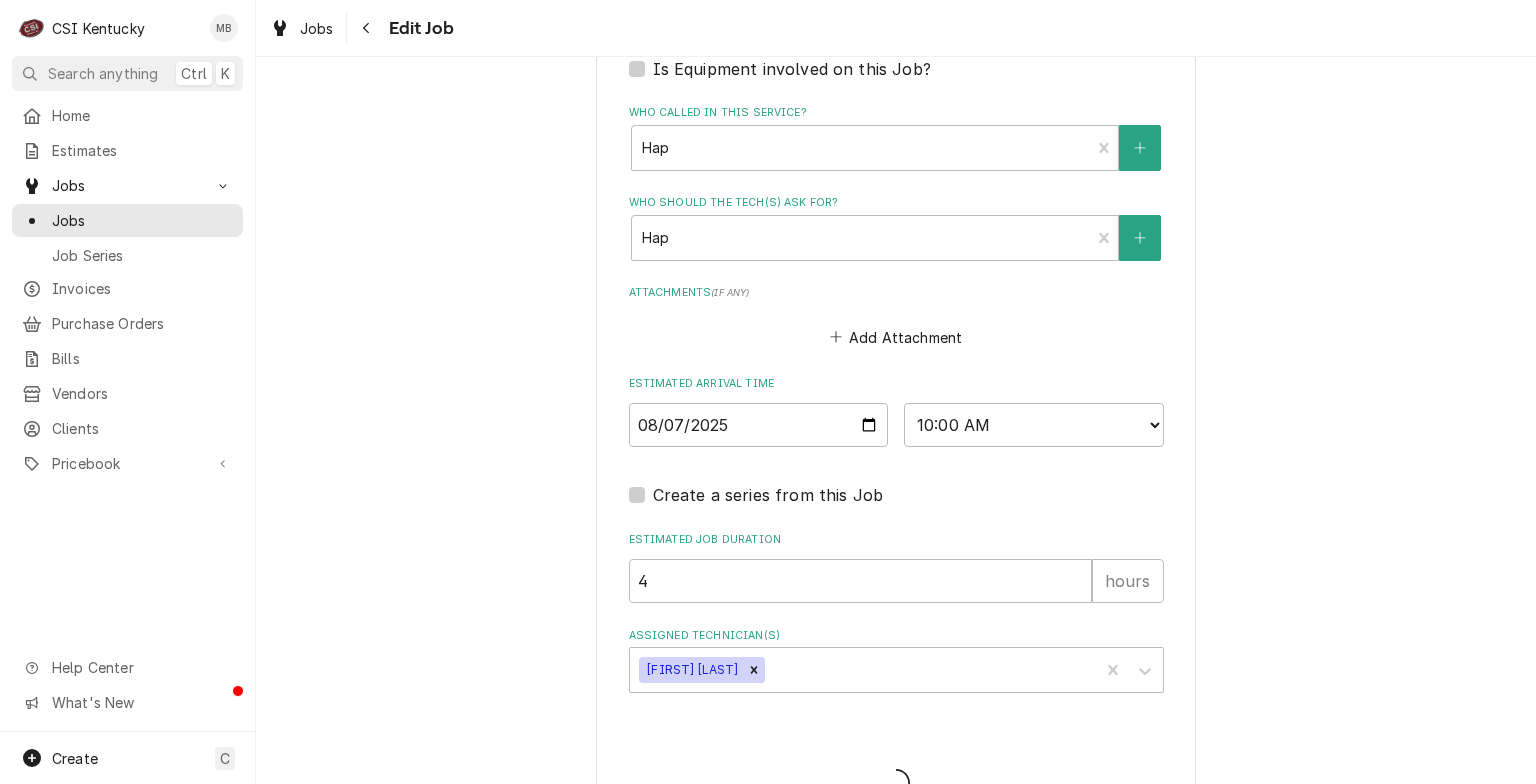 type on "x" 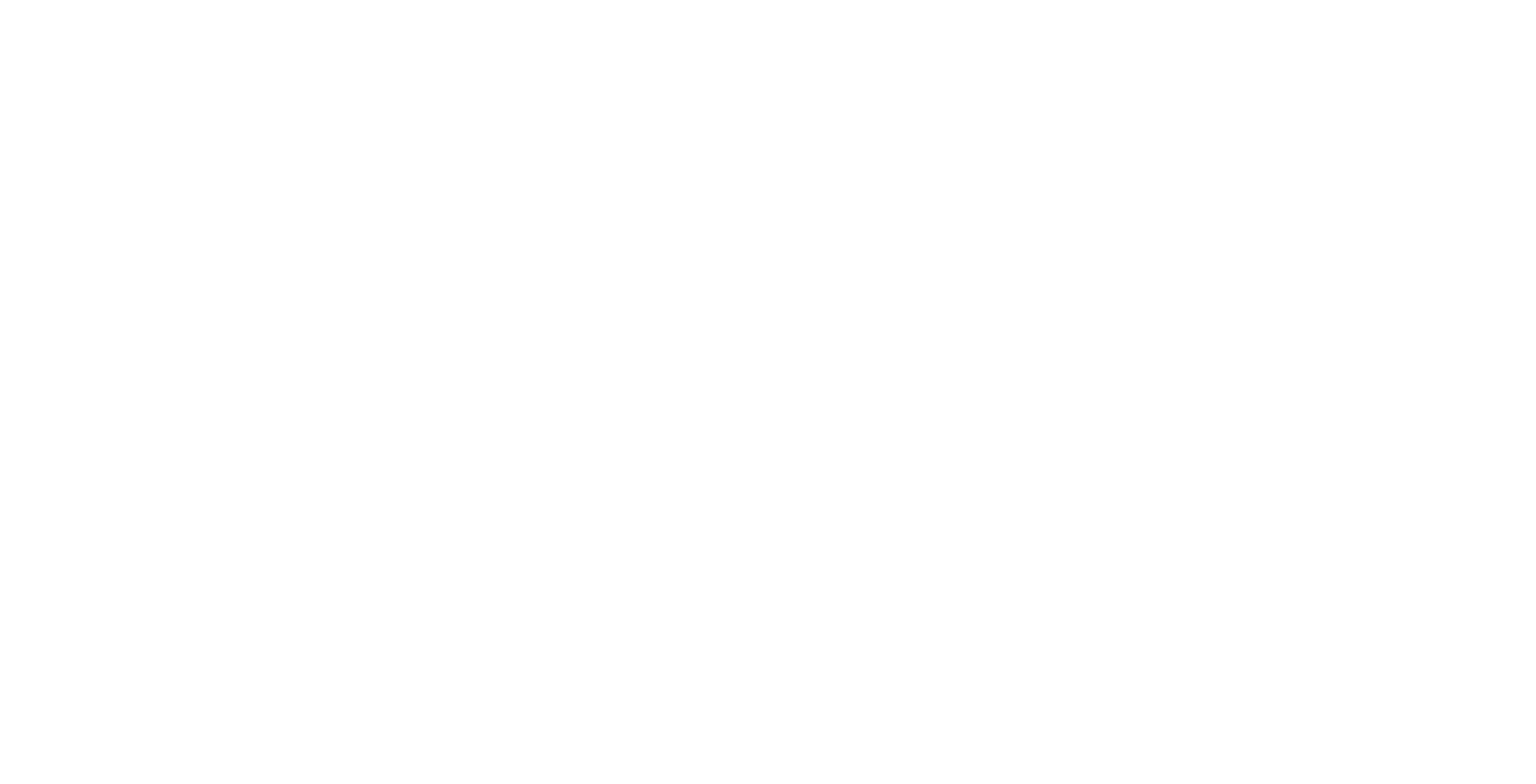 scroll, scrollTop: 0, scrollLeft: 0, axis: both 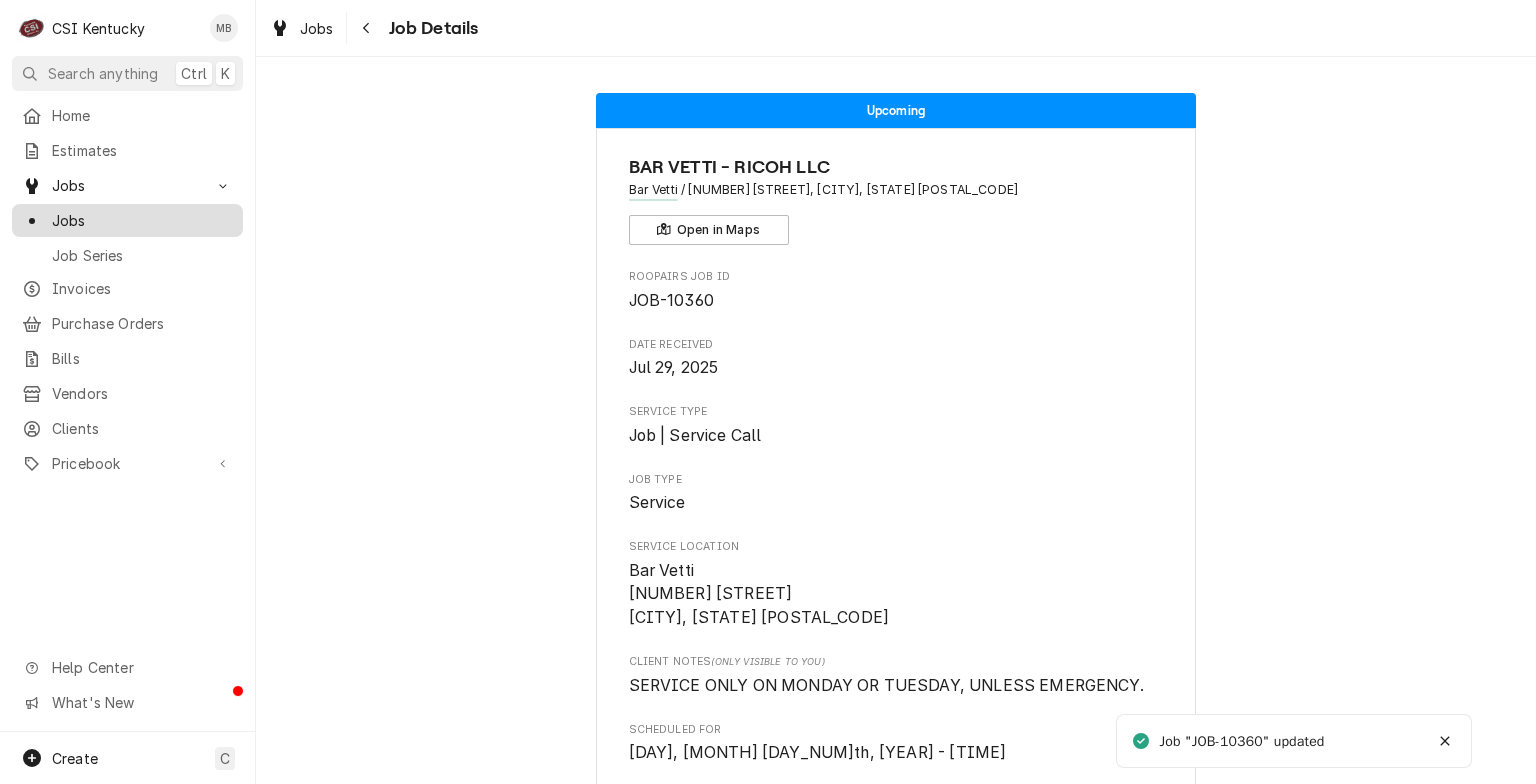 click on "Jobs" at bounding box center (142, 220) 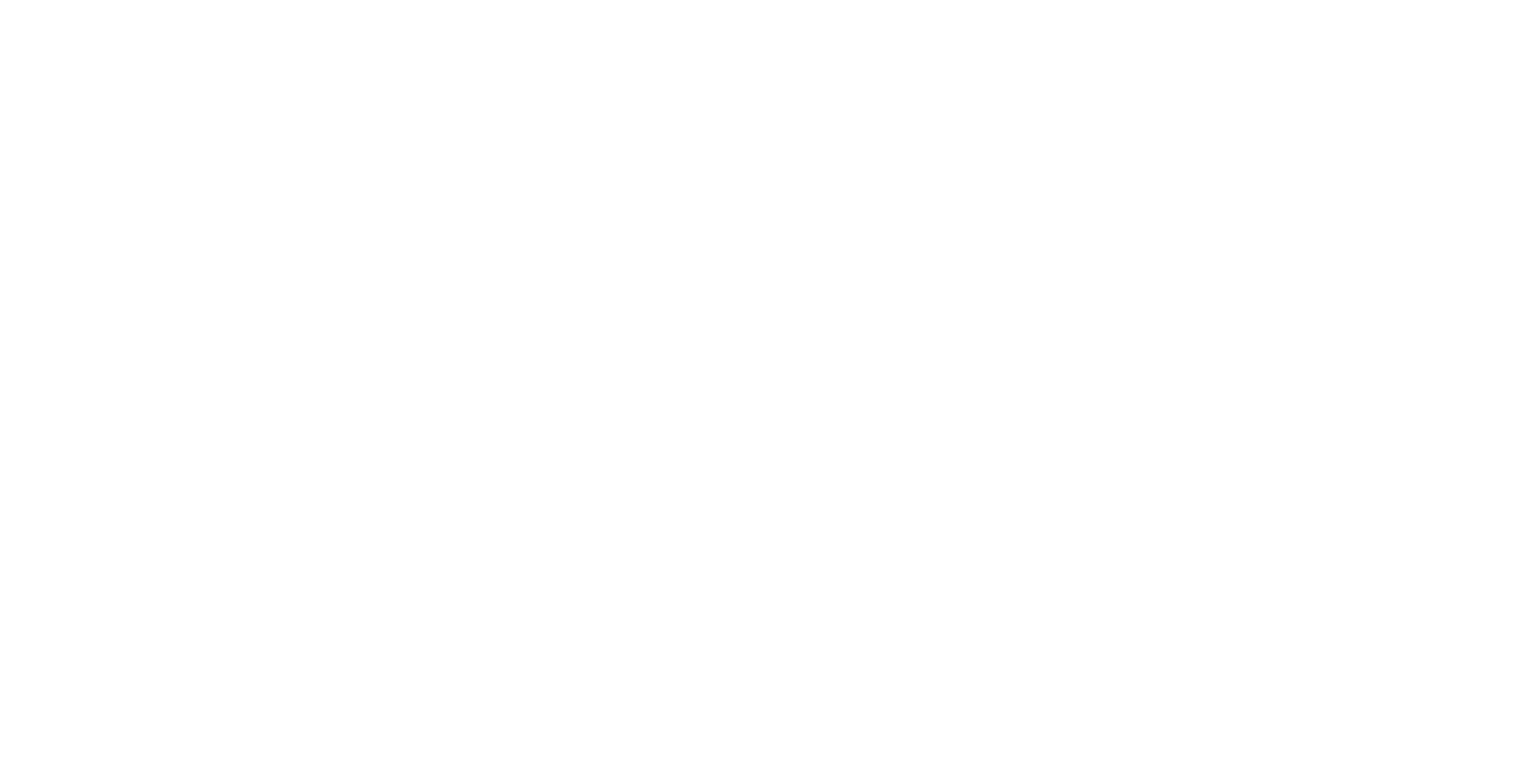 scroll, scrollTop: 0, scrollLeft: 0, axis: both 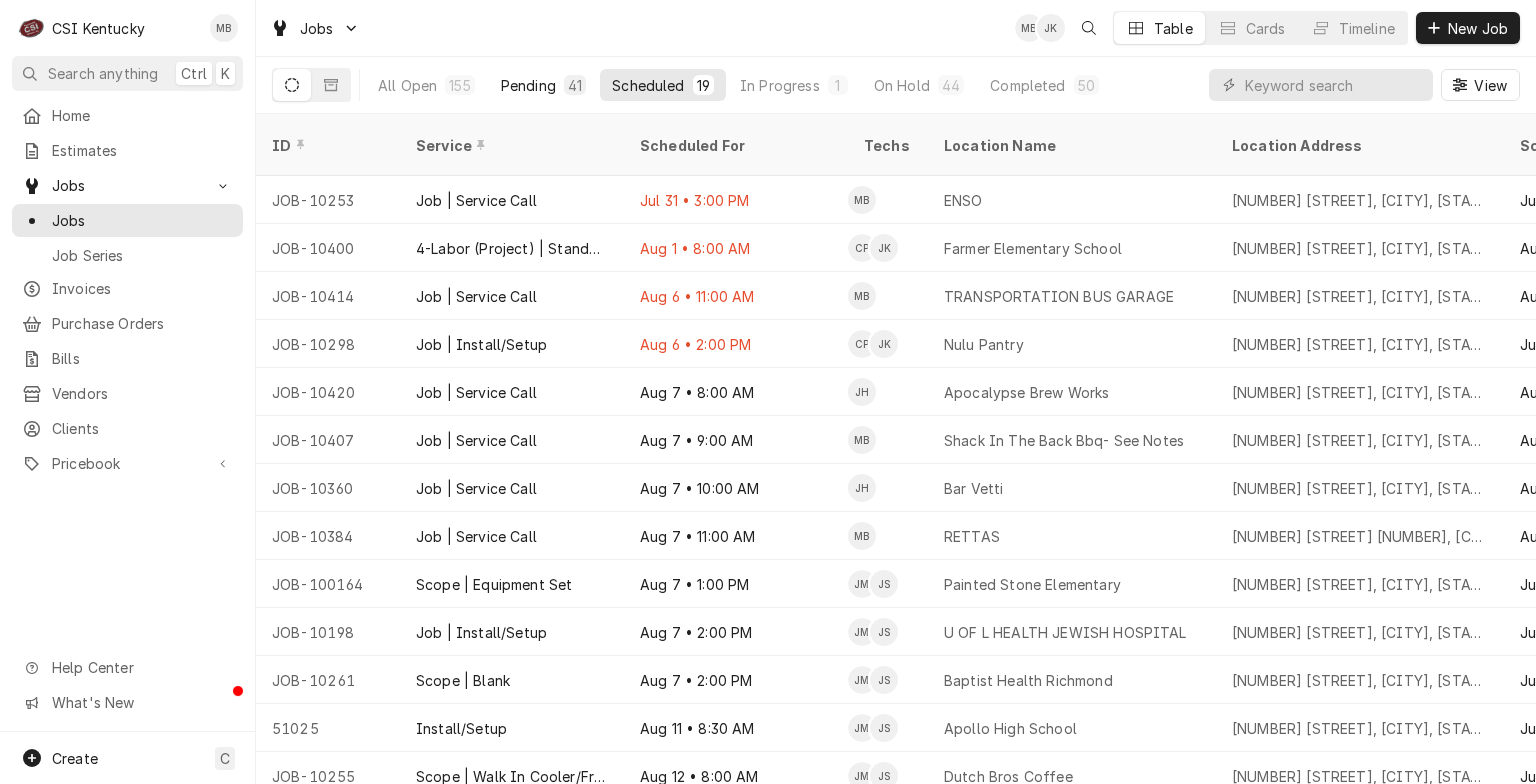 click on "Pending" at bounding box center [528, 85] 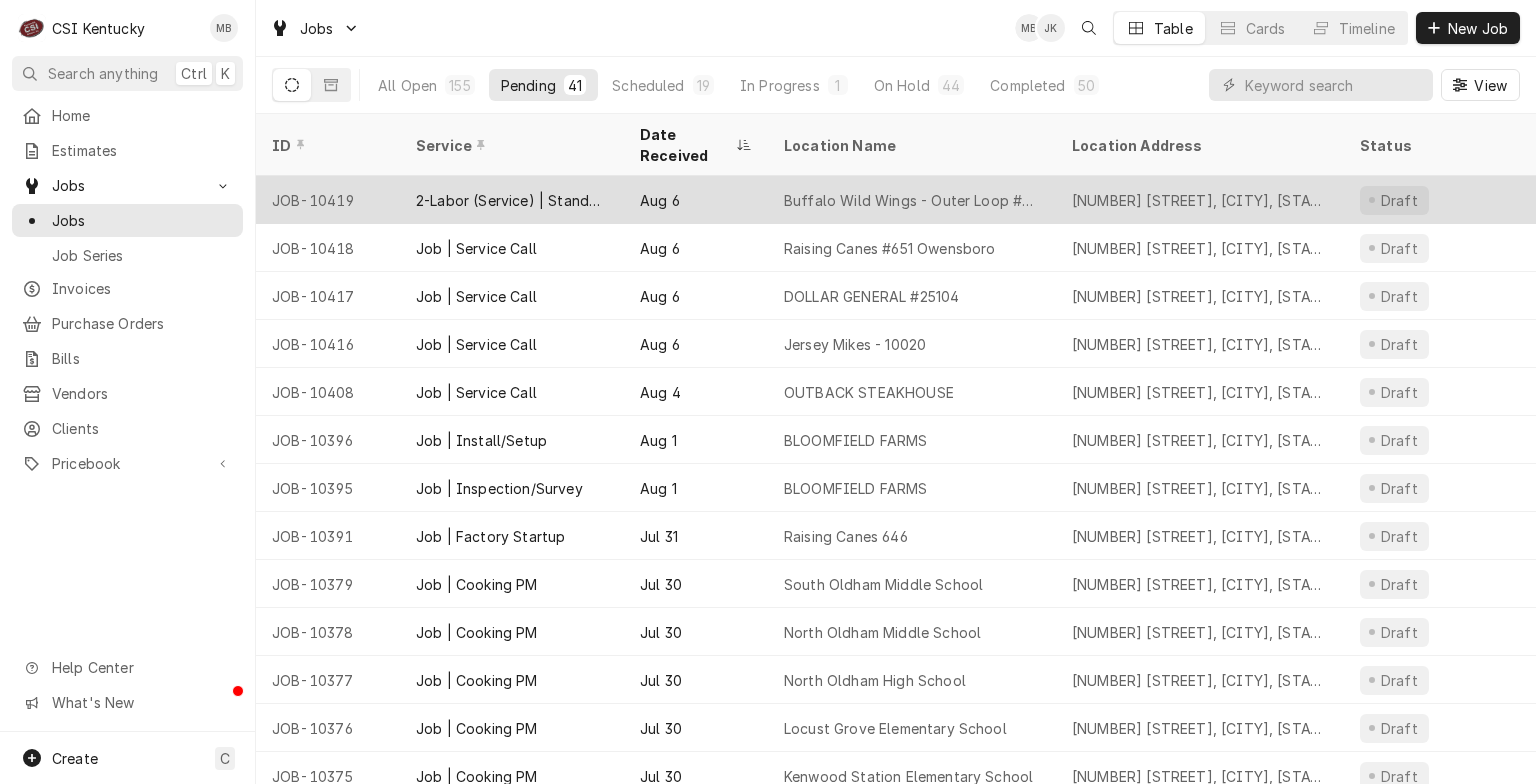 click on "2-Labor (Service) | Standard | Estimated" at bounding box center [512, 200] 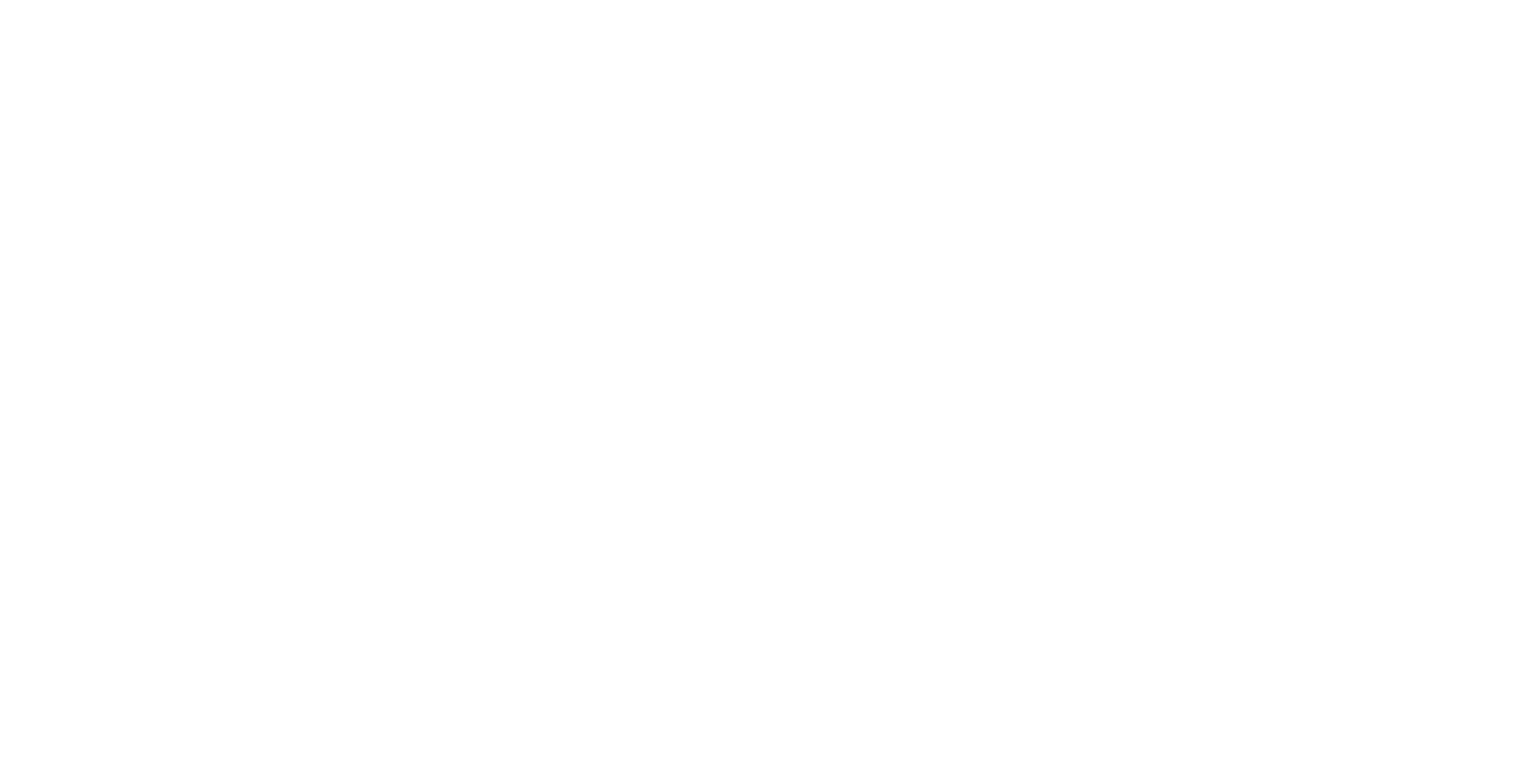 scroll, scrollTop: 0, scrollLeft: 0, axis: both 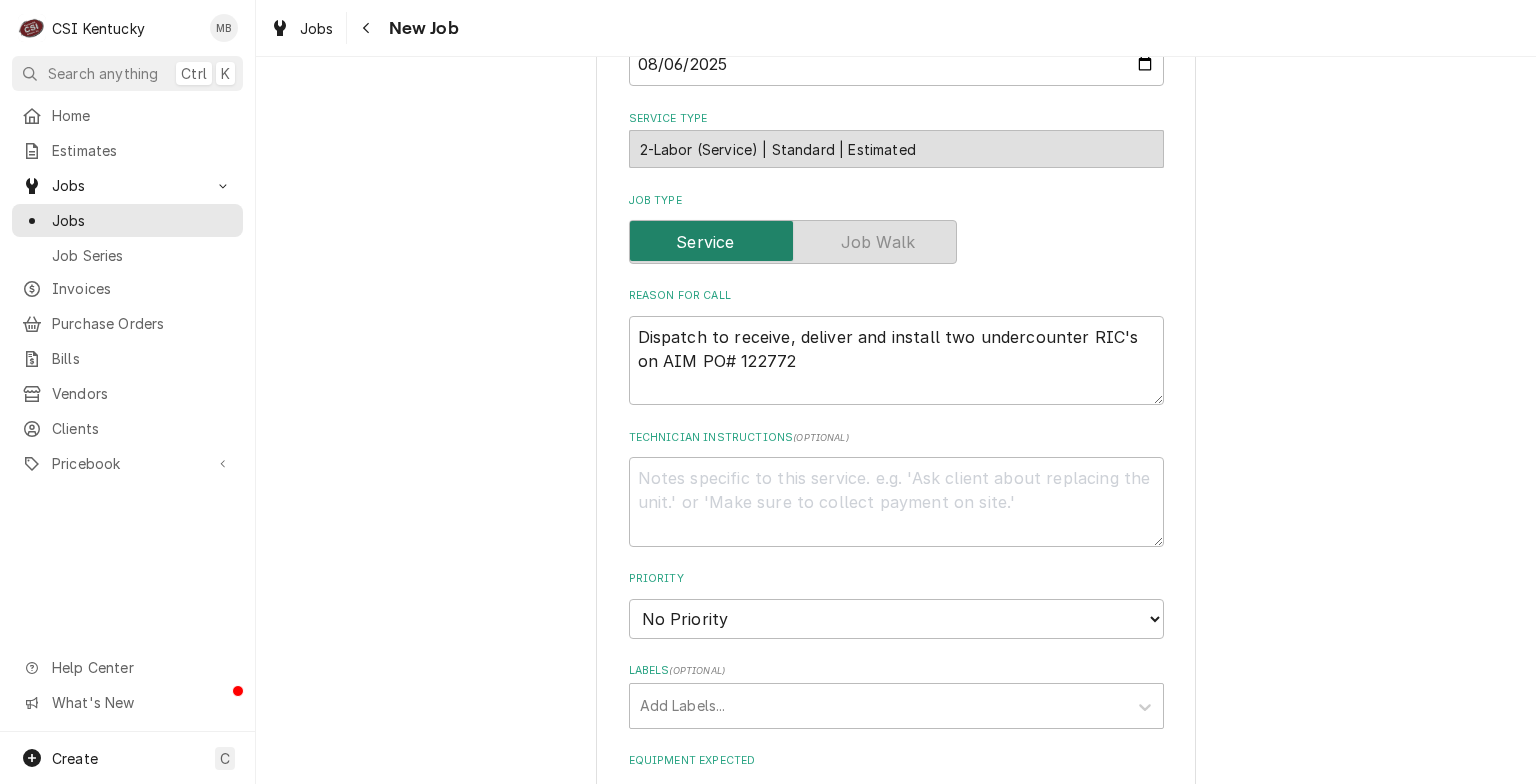 click on "2-Labor (Service) | Standard | Estimated ² Billing Rate 💸" at bounding box center (896, 149) 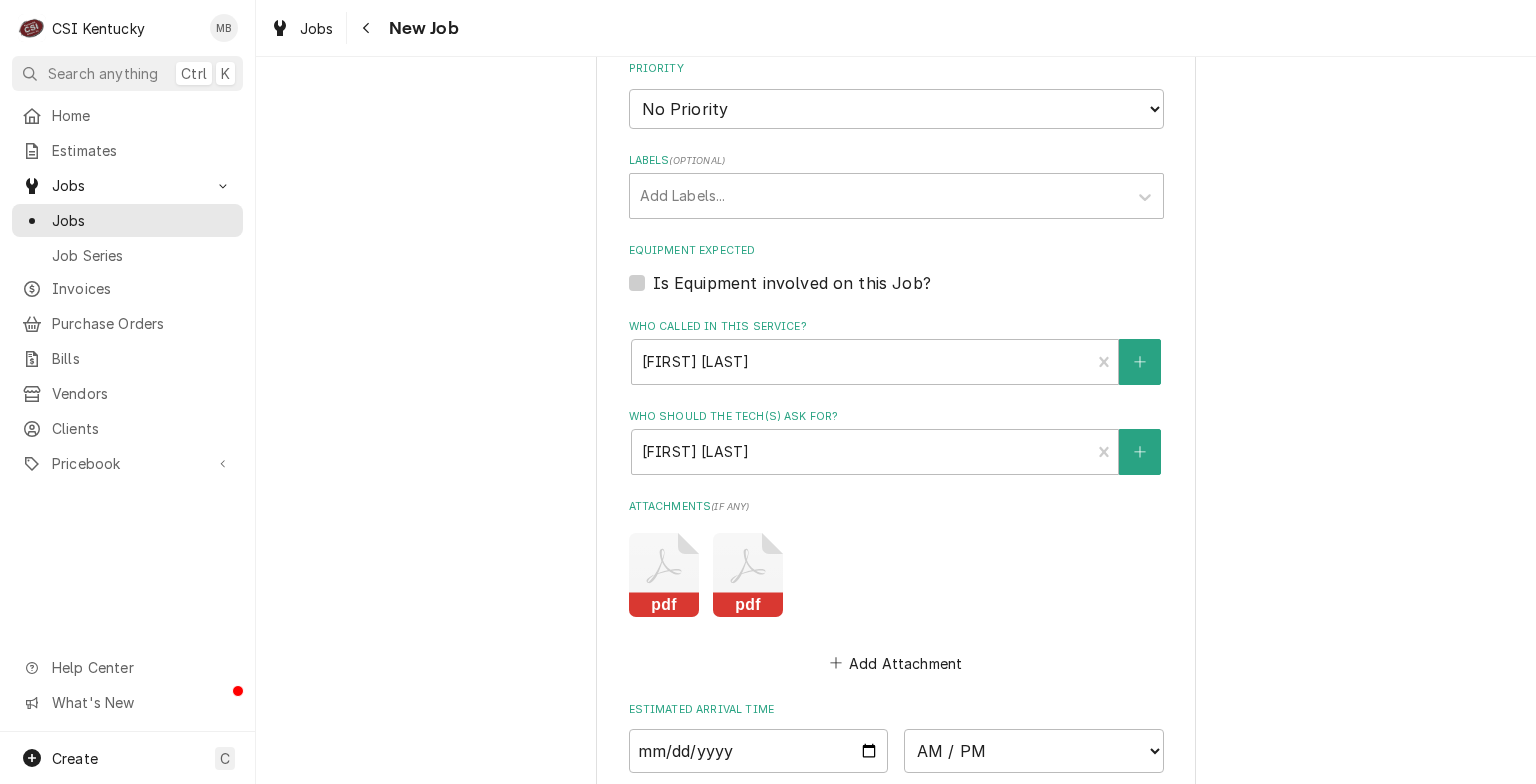 scroll, scrollTop: 1484, scrollLeft: 0, axis: vertical 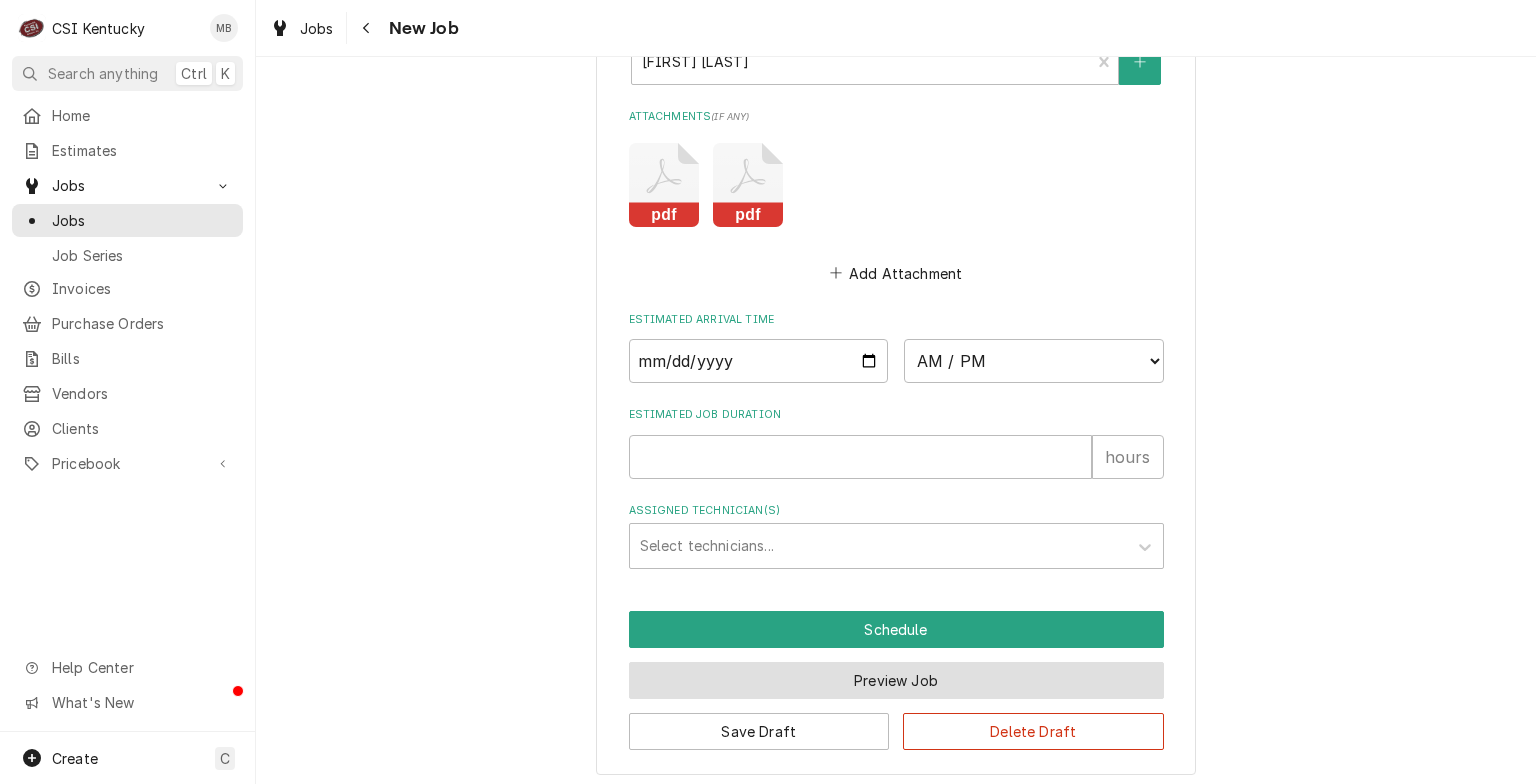 click on "Preview Job" at bounding box center [896, 680] 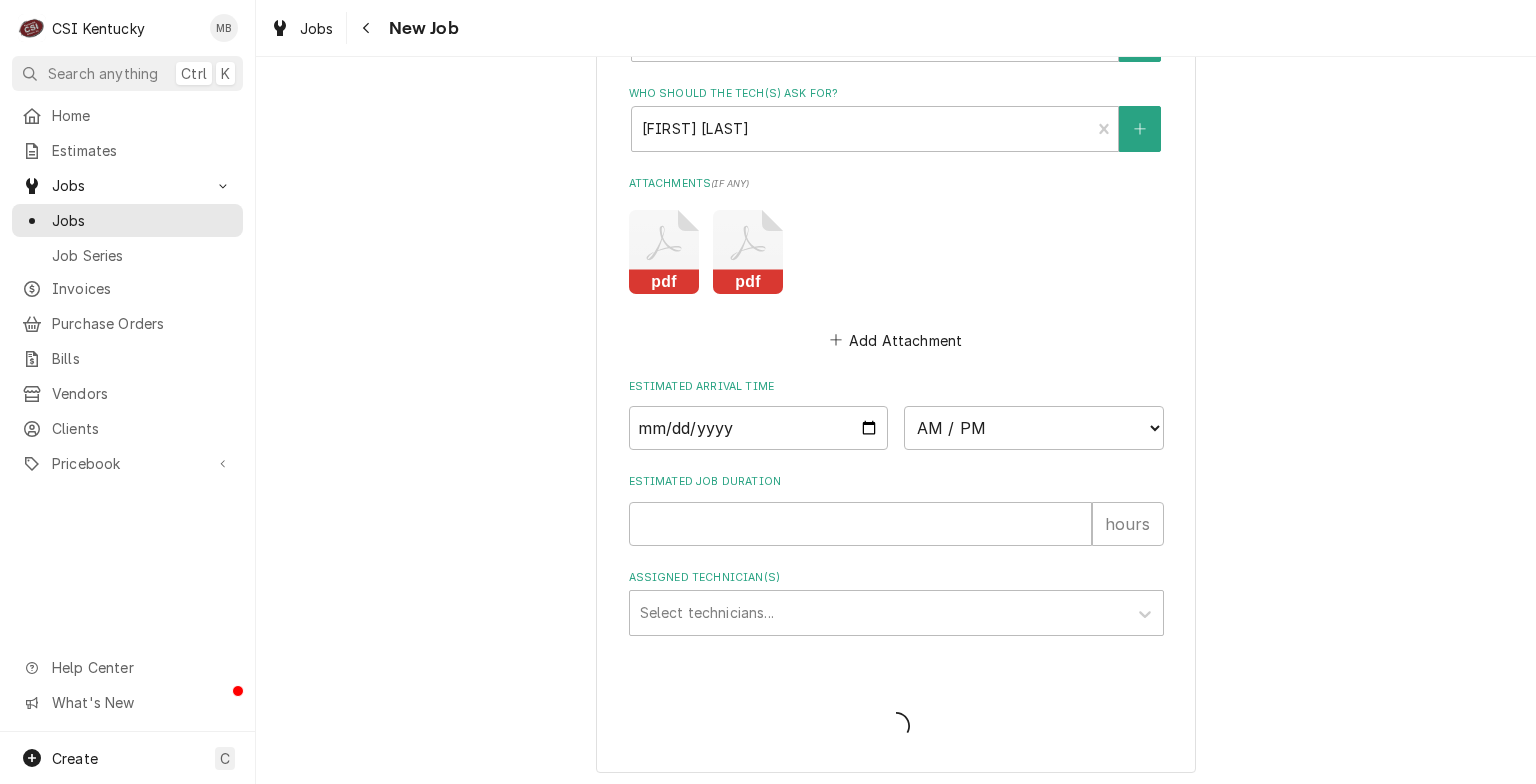 type on "x" 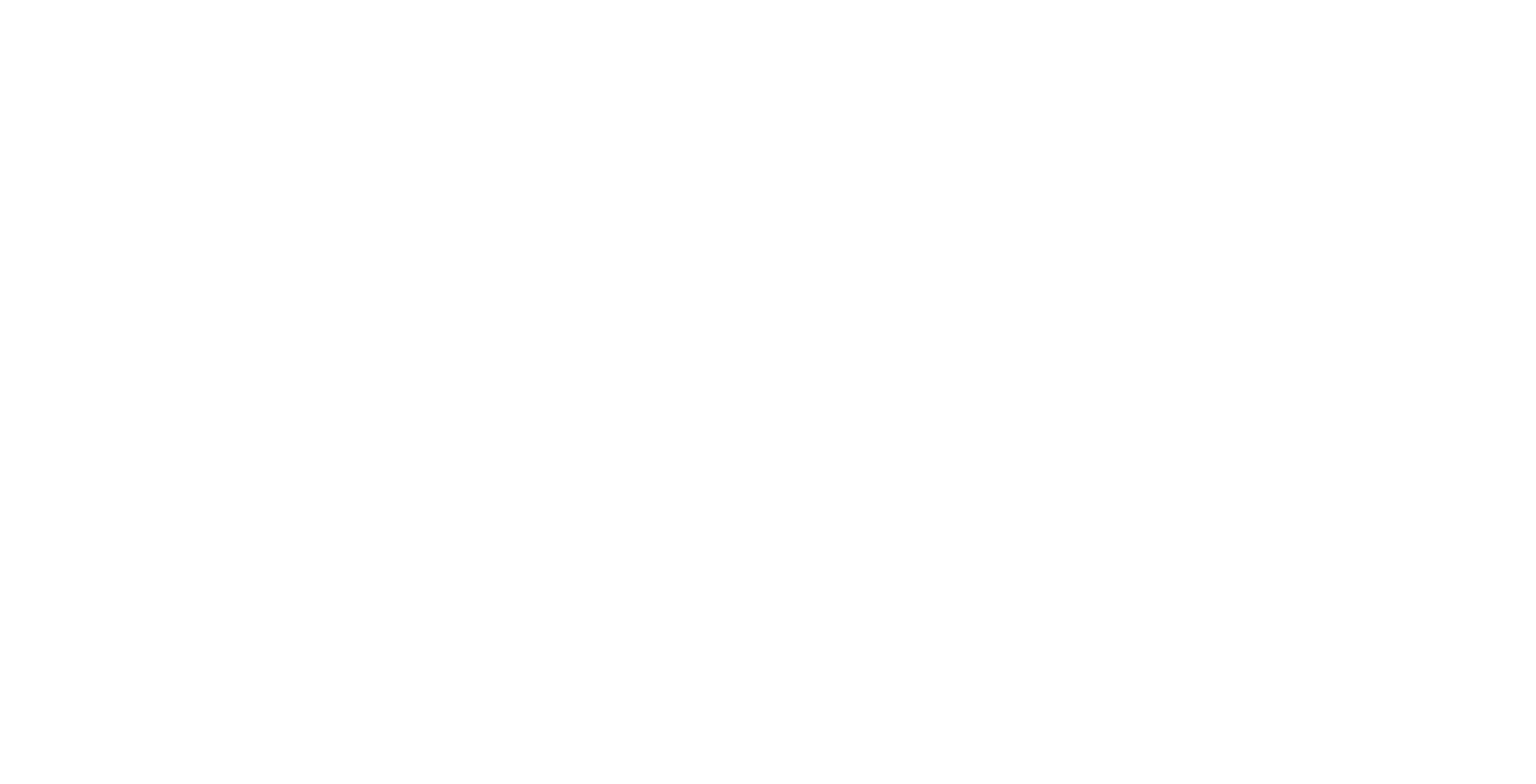 scroll, scrollTop: 0, scrollLeft: 0, axis: both 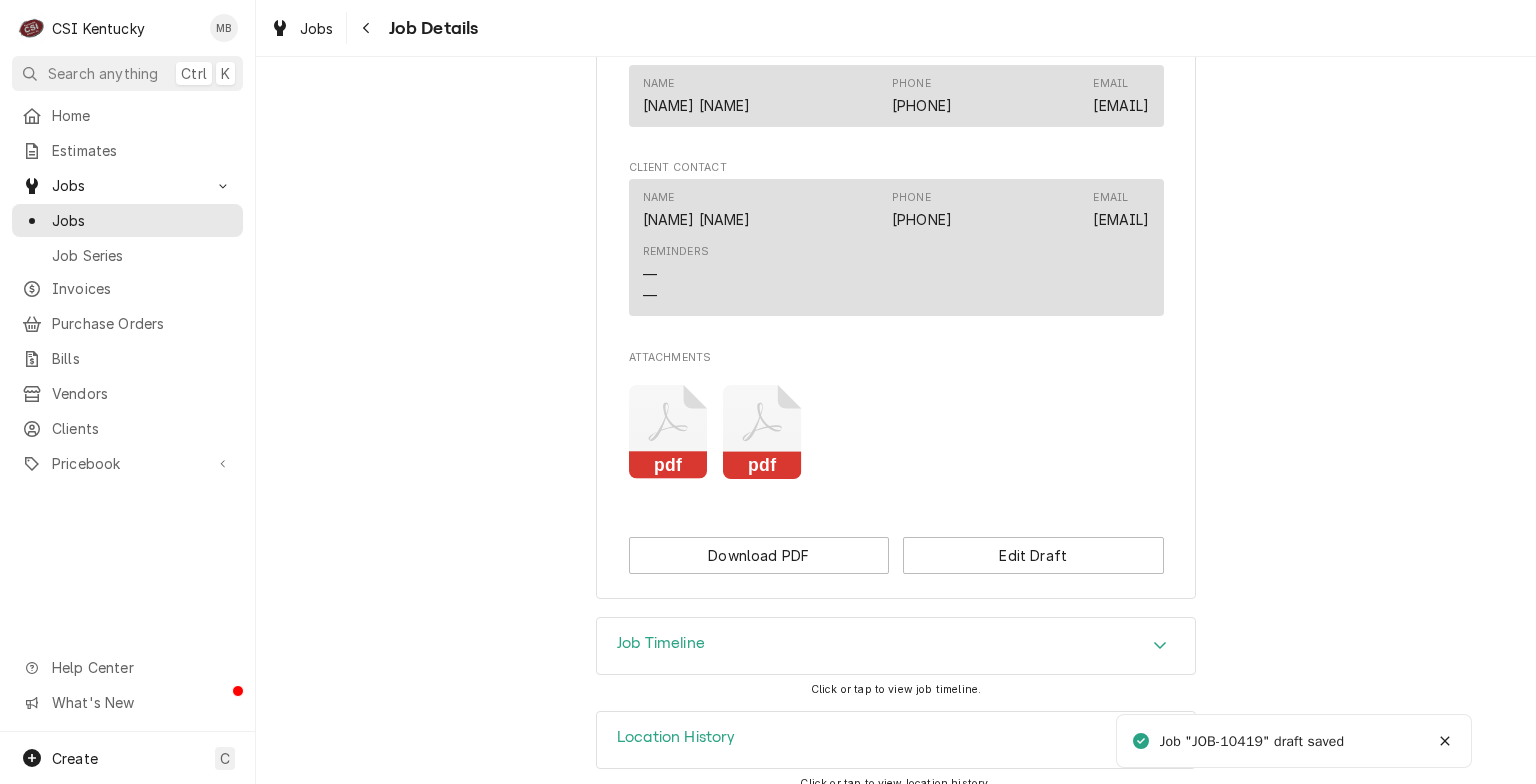 click on "Job Timeline" at bounding box center (896, 646) 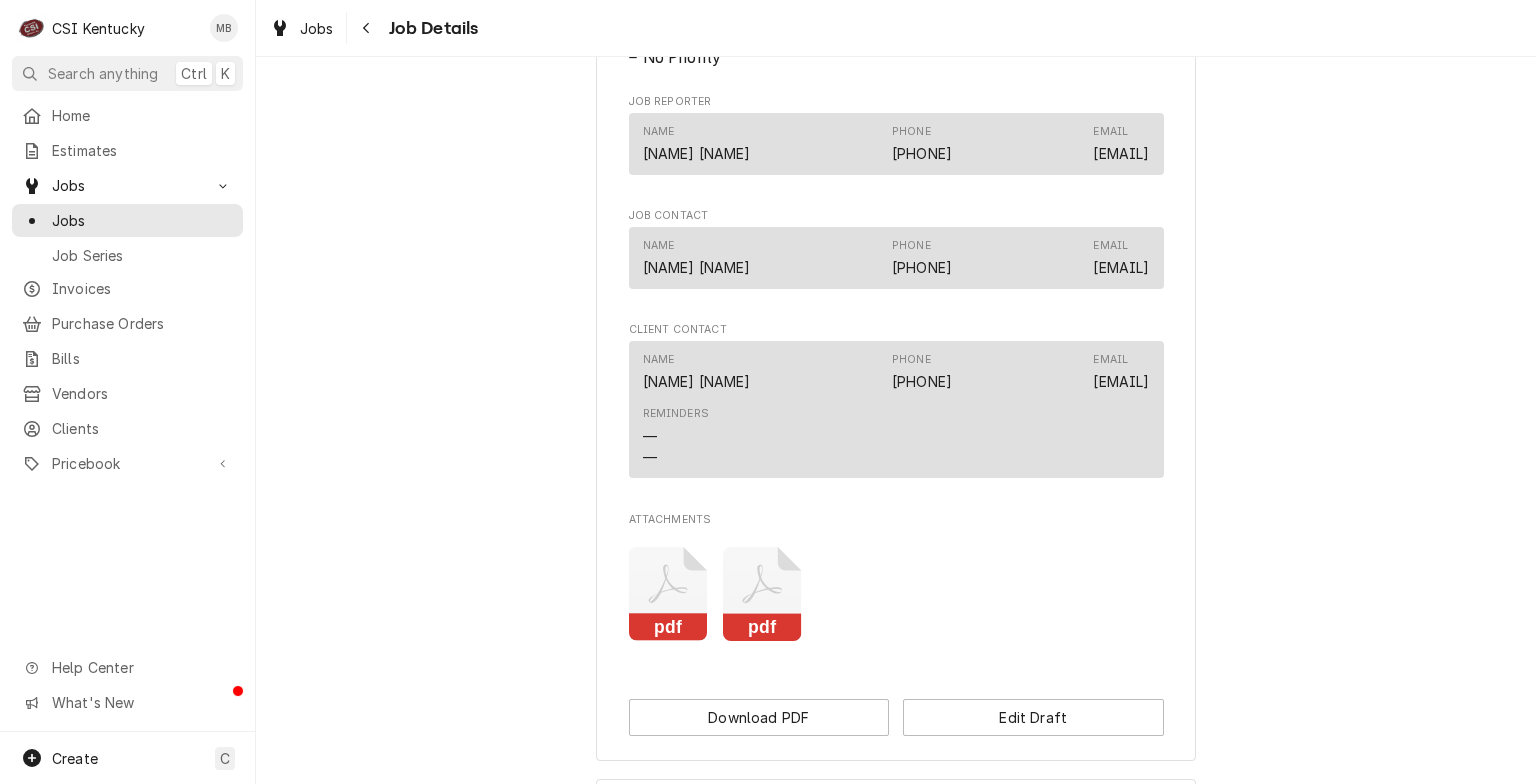 scroll, scrollTop: 1100, scrollLeft: 0, axis: vertical 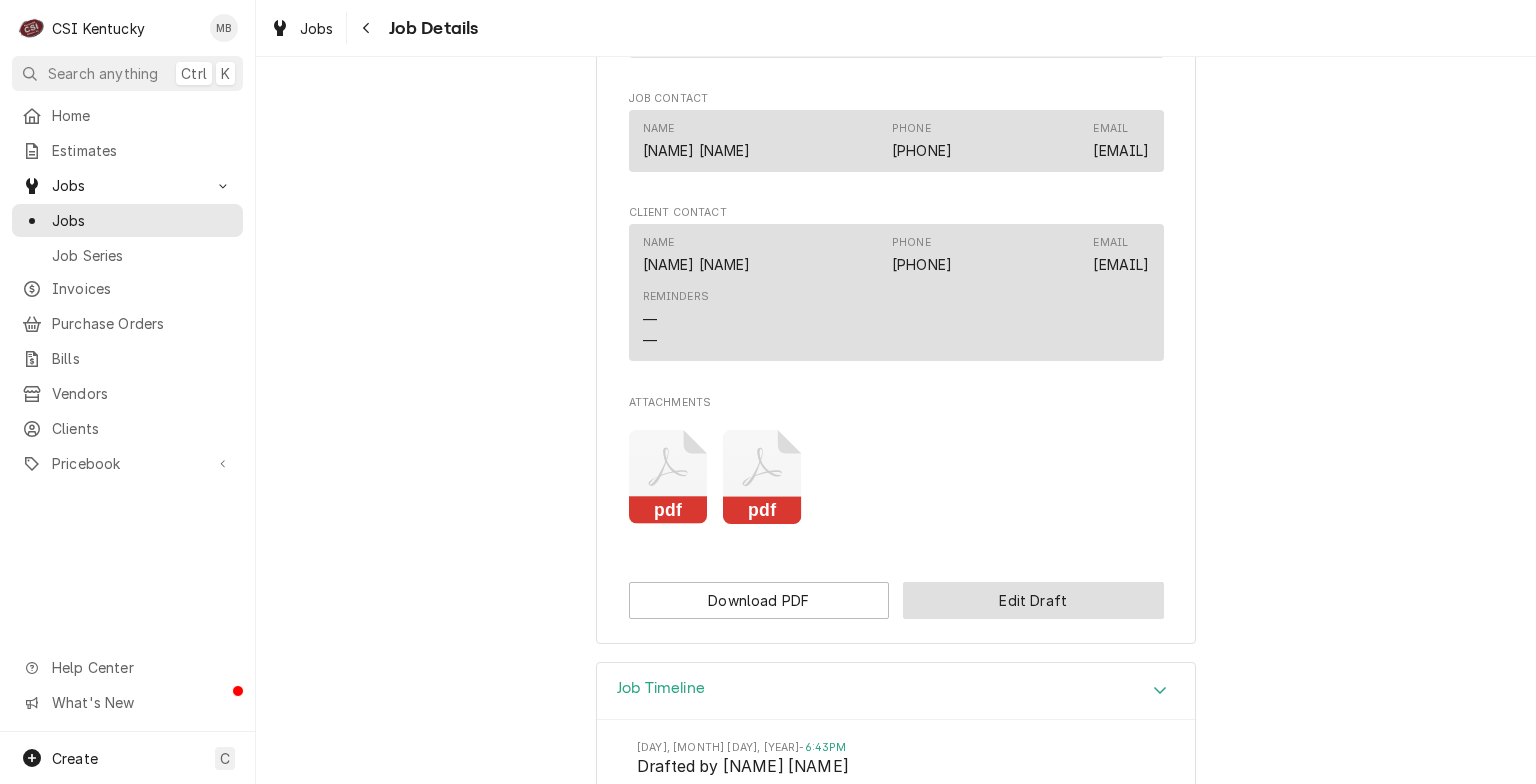 click on "Edit Draft" at bounding box center (1033, 600) 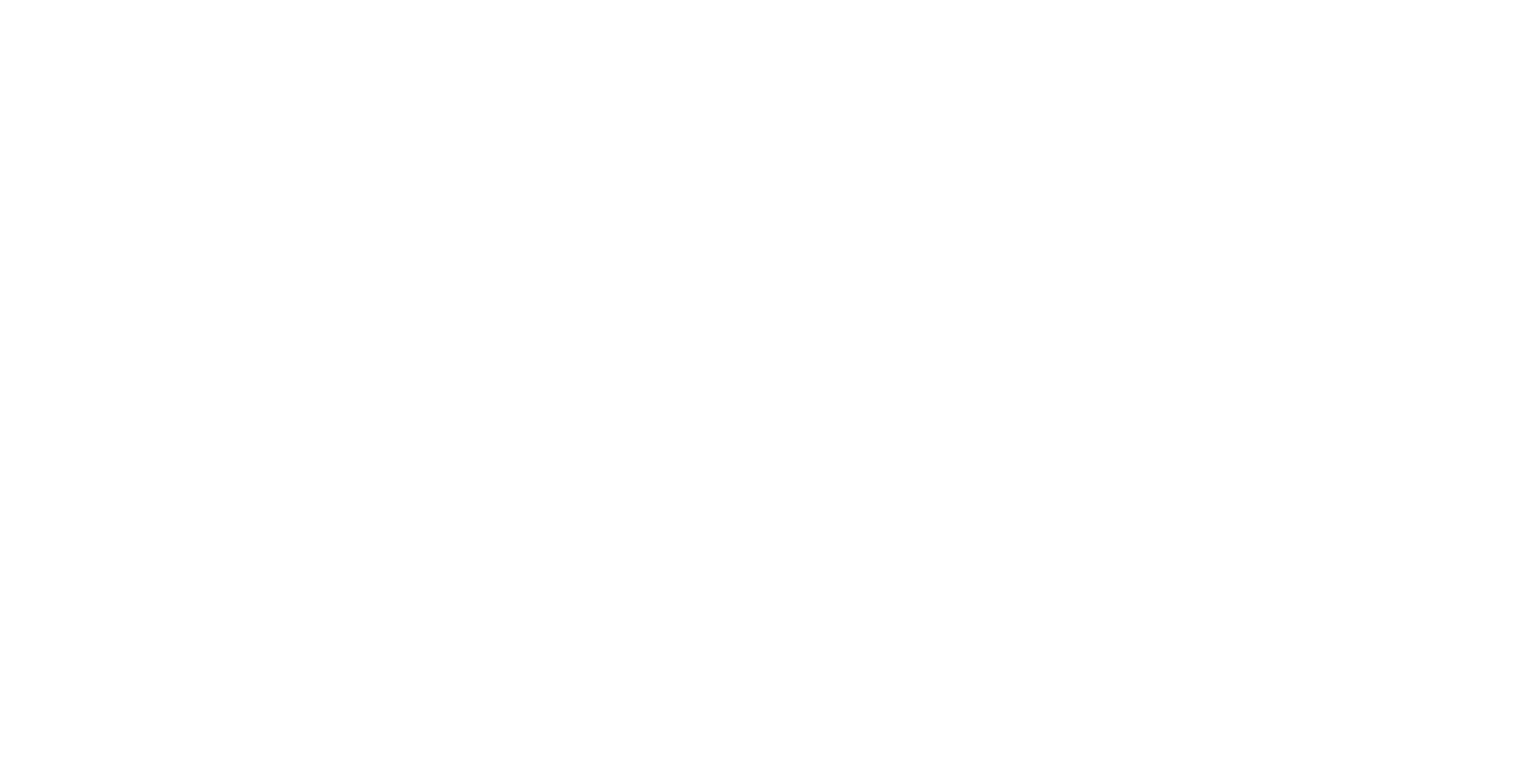 scroll, scrollTop: 0, scrollLeft: 0, axis: both 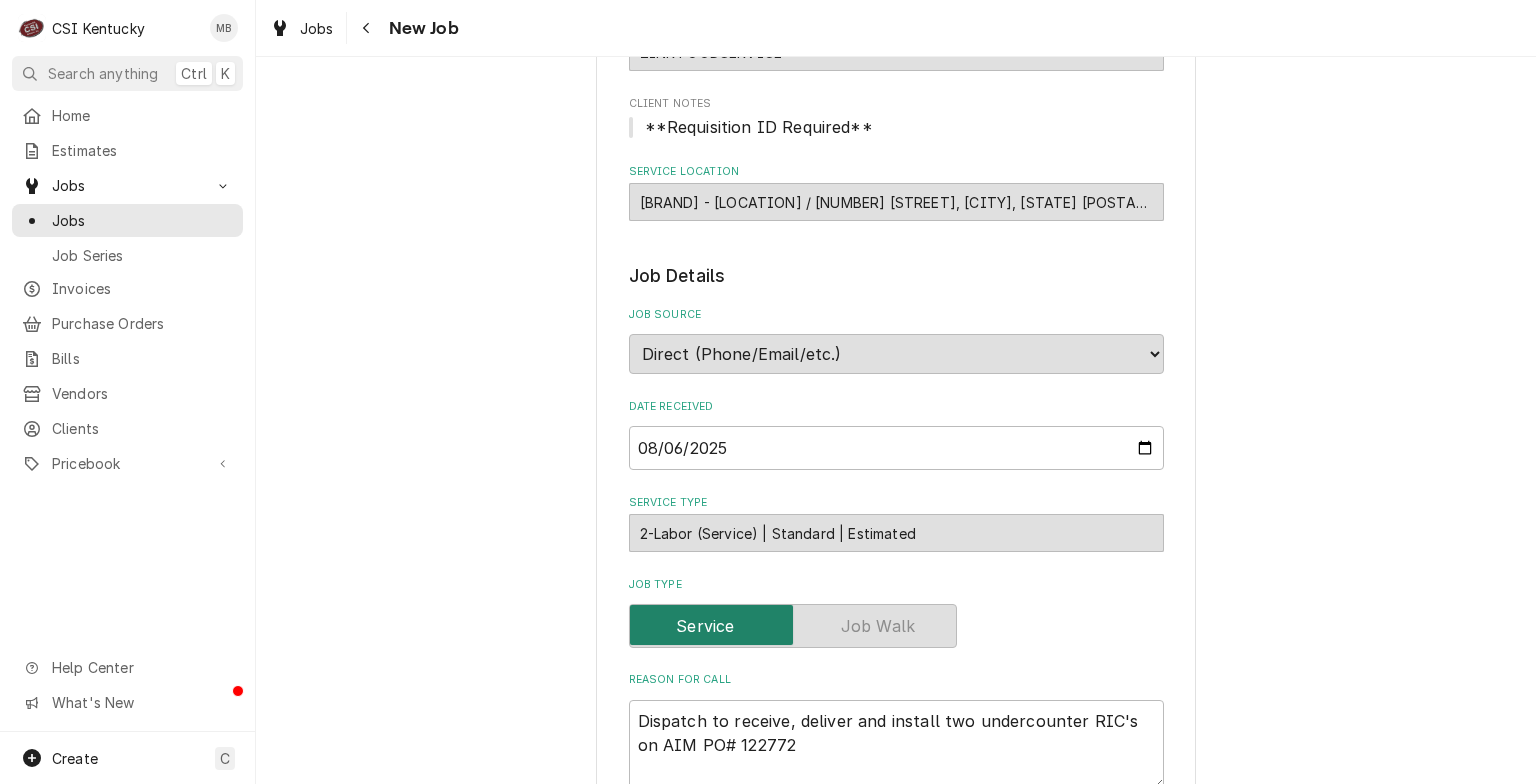 click on "2-Labor (Service) | Standard | Estimated ² Billing Rate 💸" at bounding box center [896, 533] 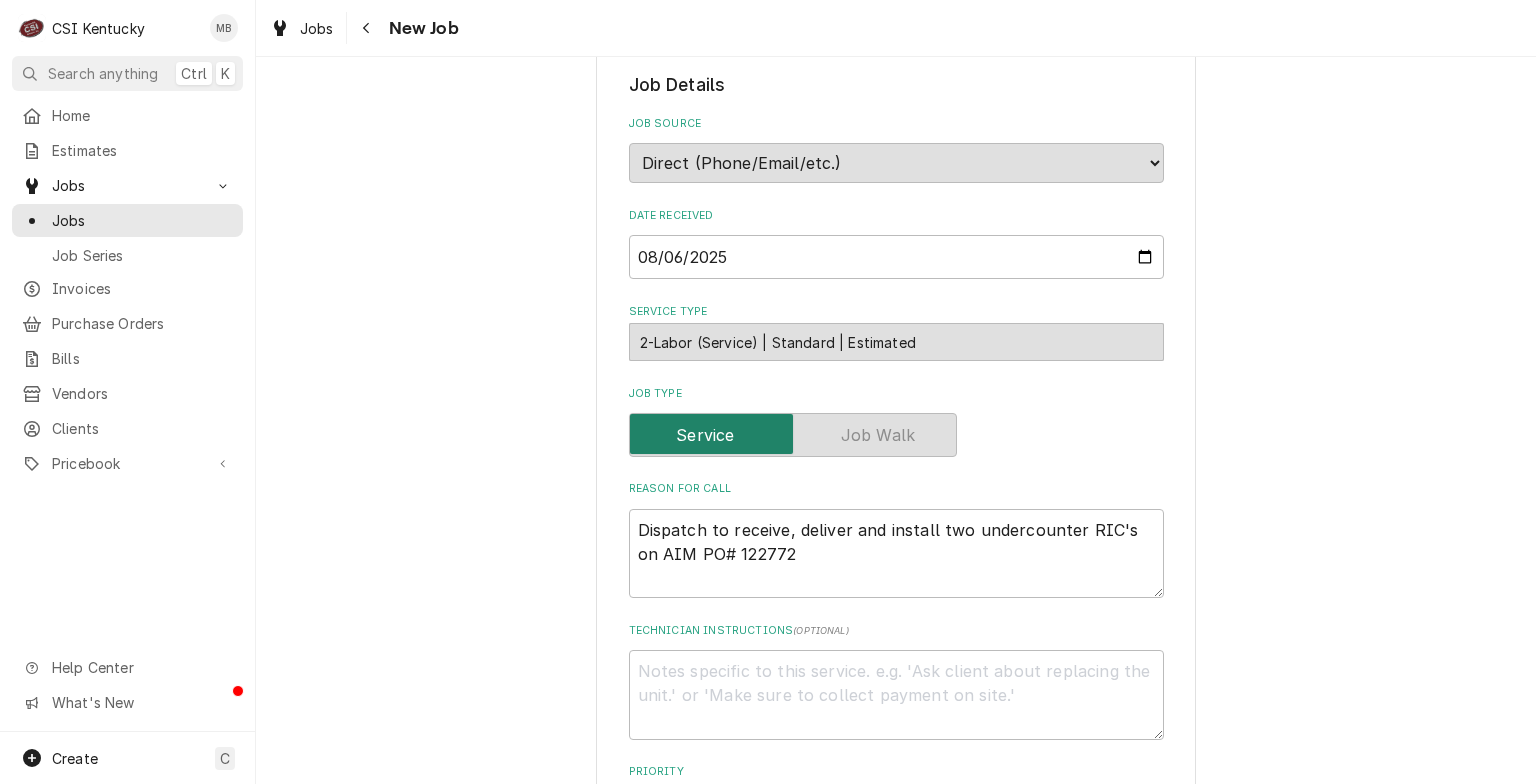 scroll, scrollTop: 400, scrollLeft: 0, axis: vertical 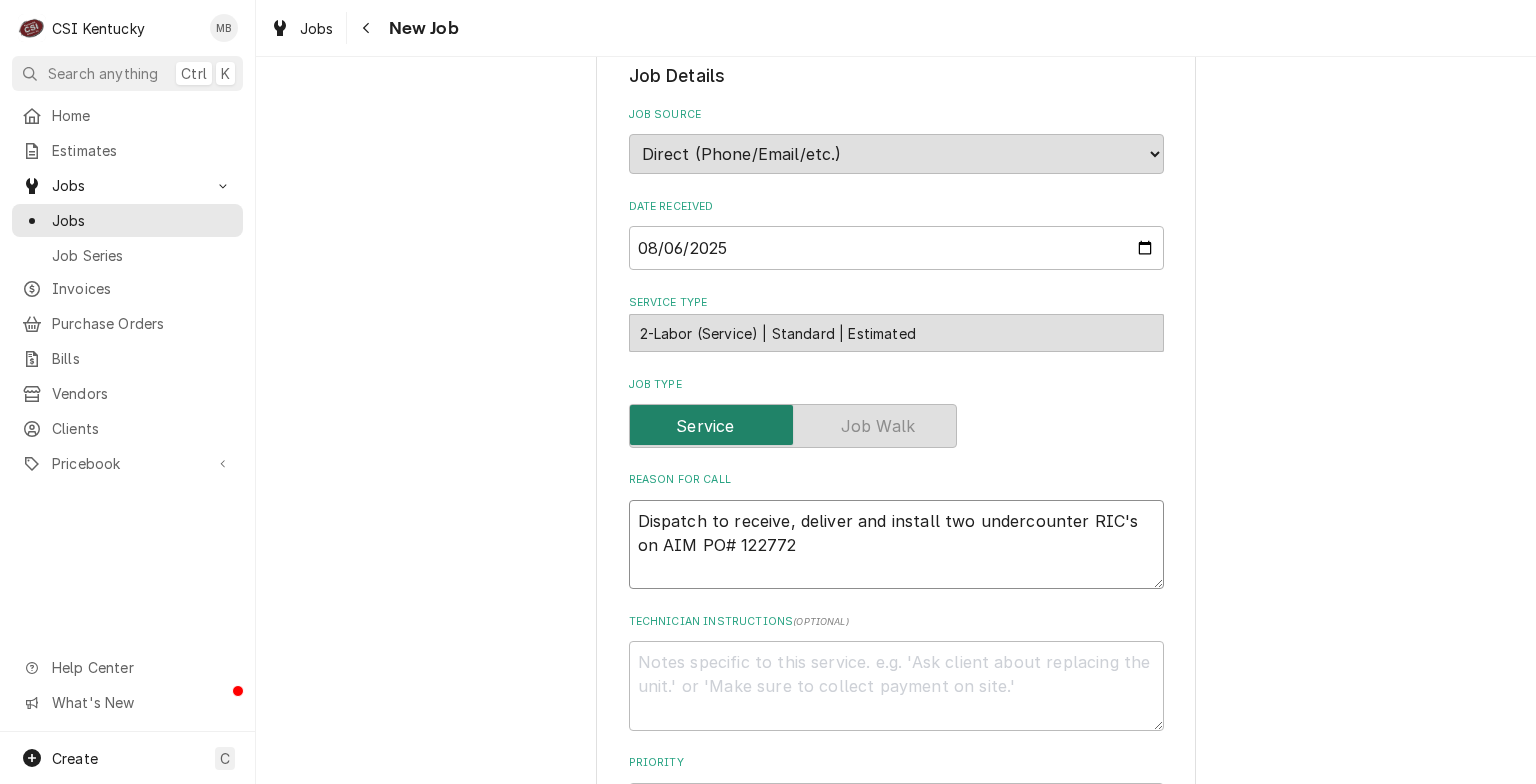 drag, startPoint x: 769, startPoint y: 538, endPoint x: 632, endPoint y: 512, distance: 139.44533 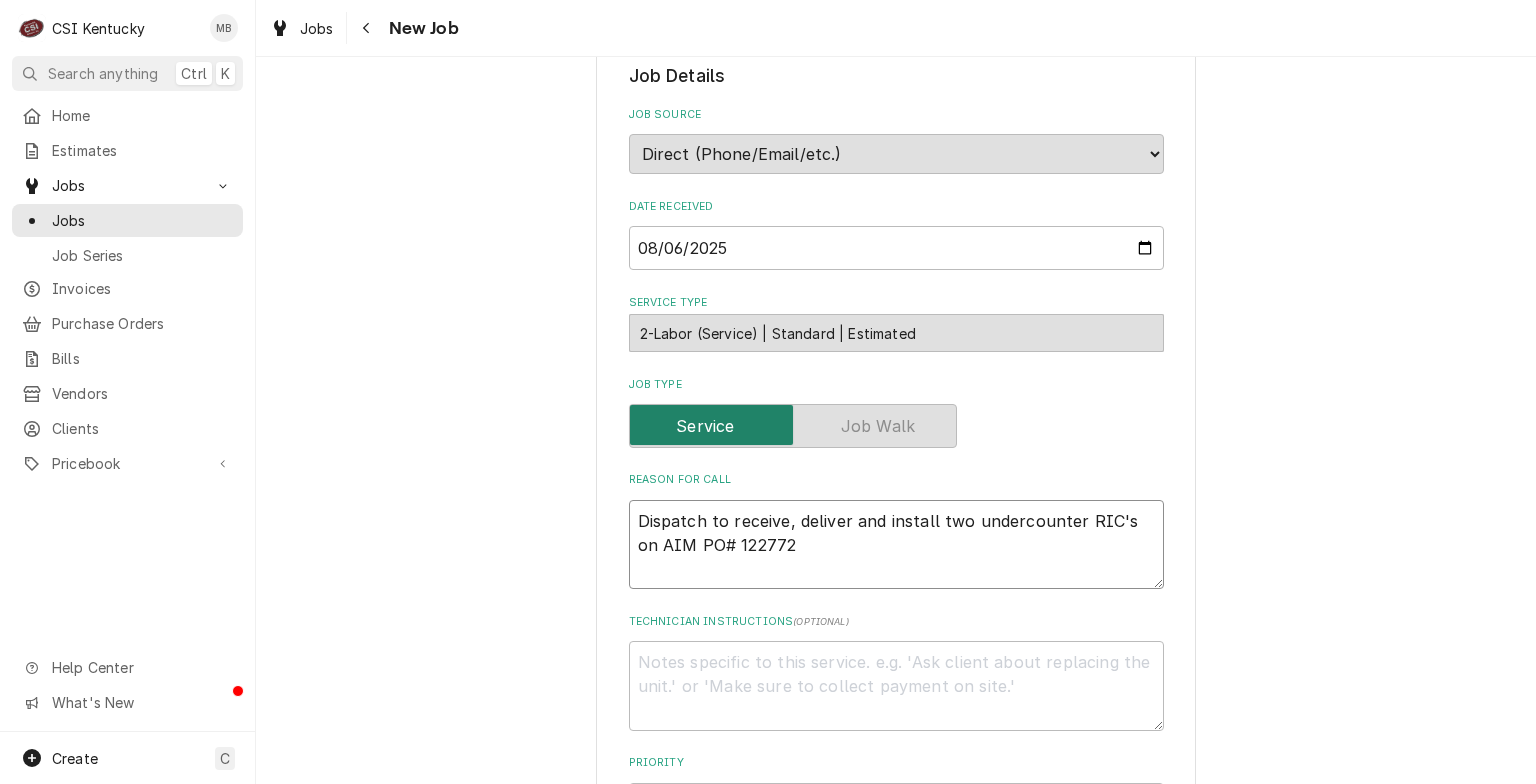click on "Dispatch to receive, deliver and install two undercounter RIC's on AIM PO# 122772" at bounding box center [896, 545] 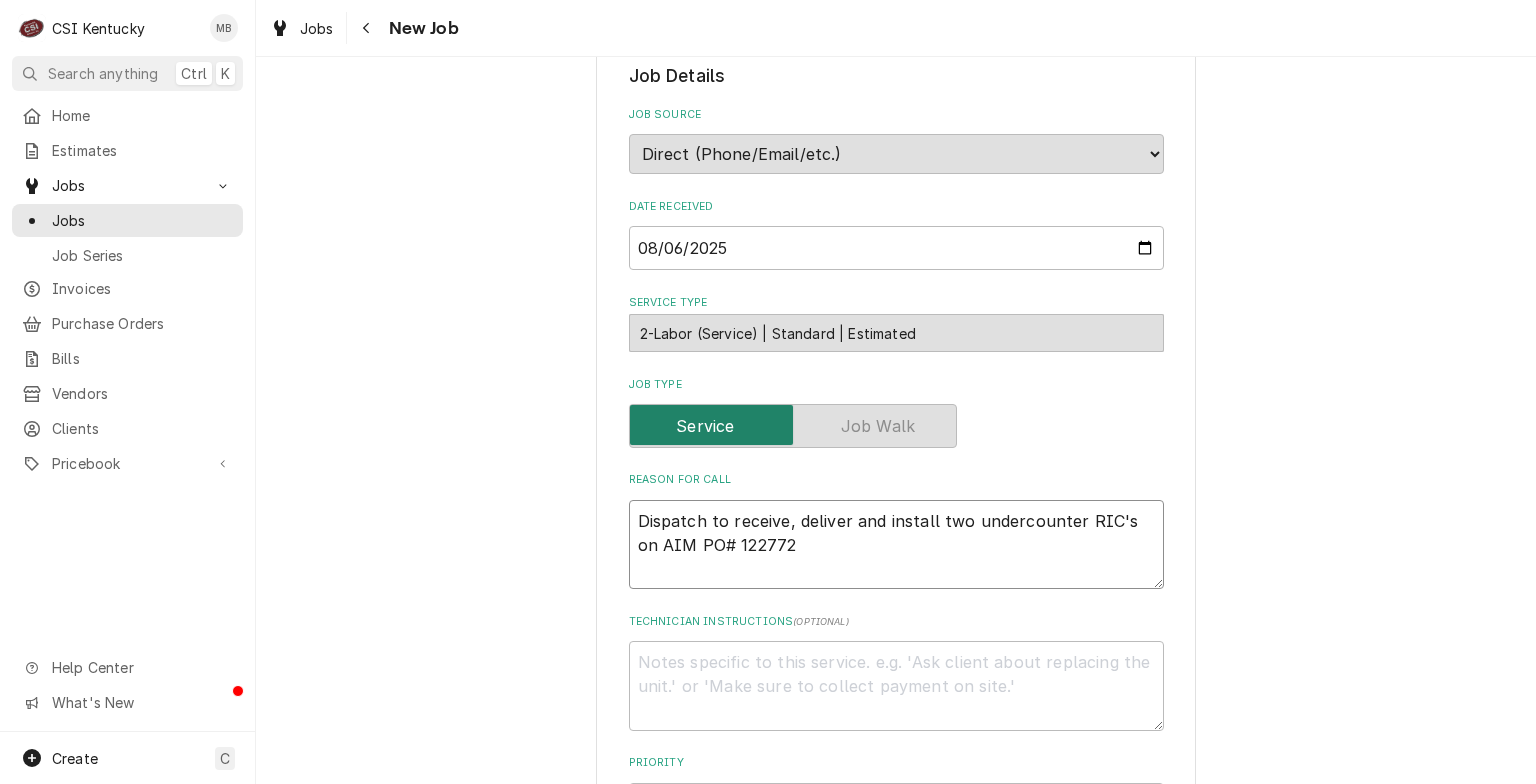 type on "x" 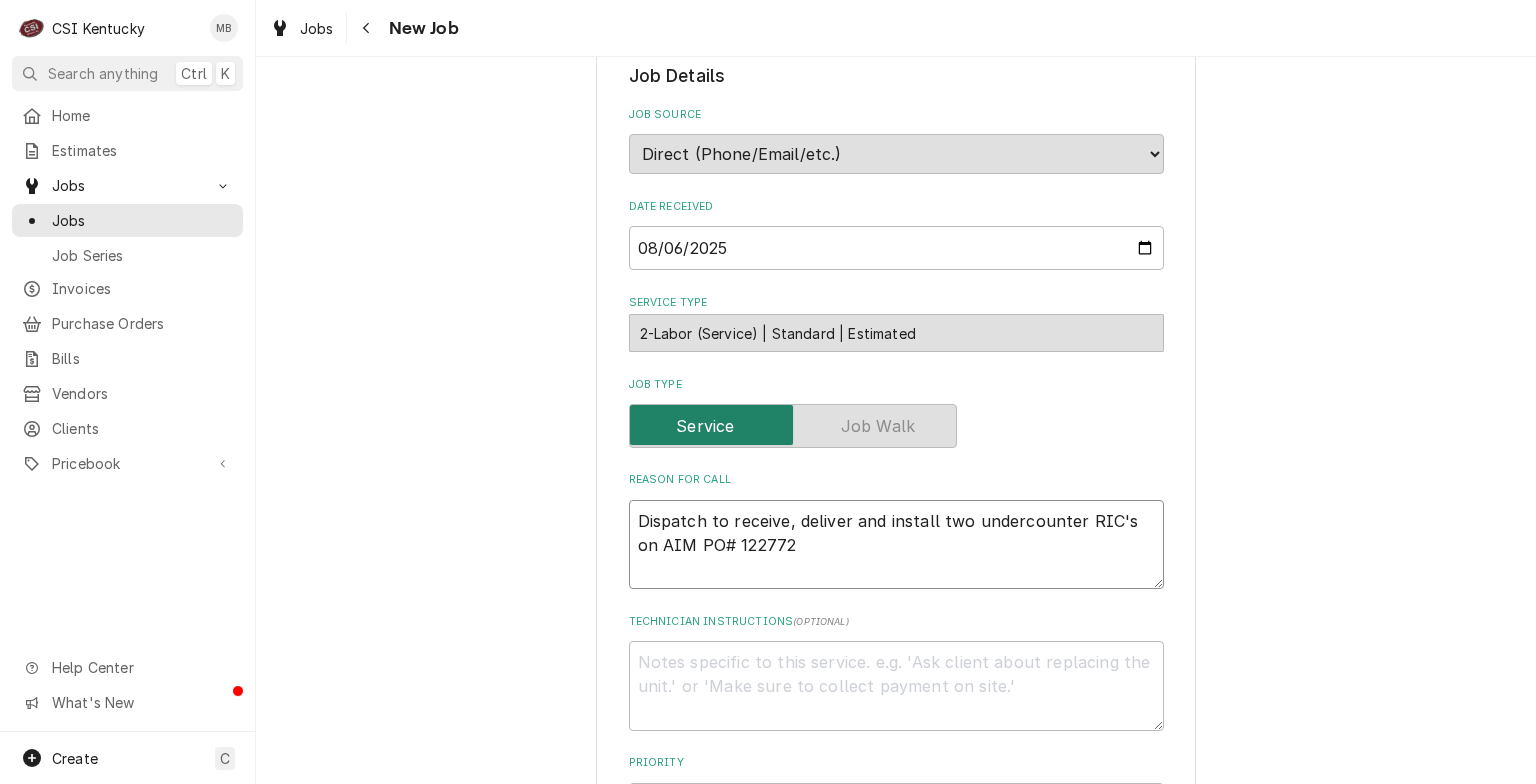 type 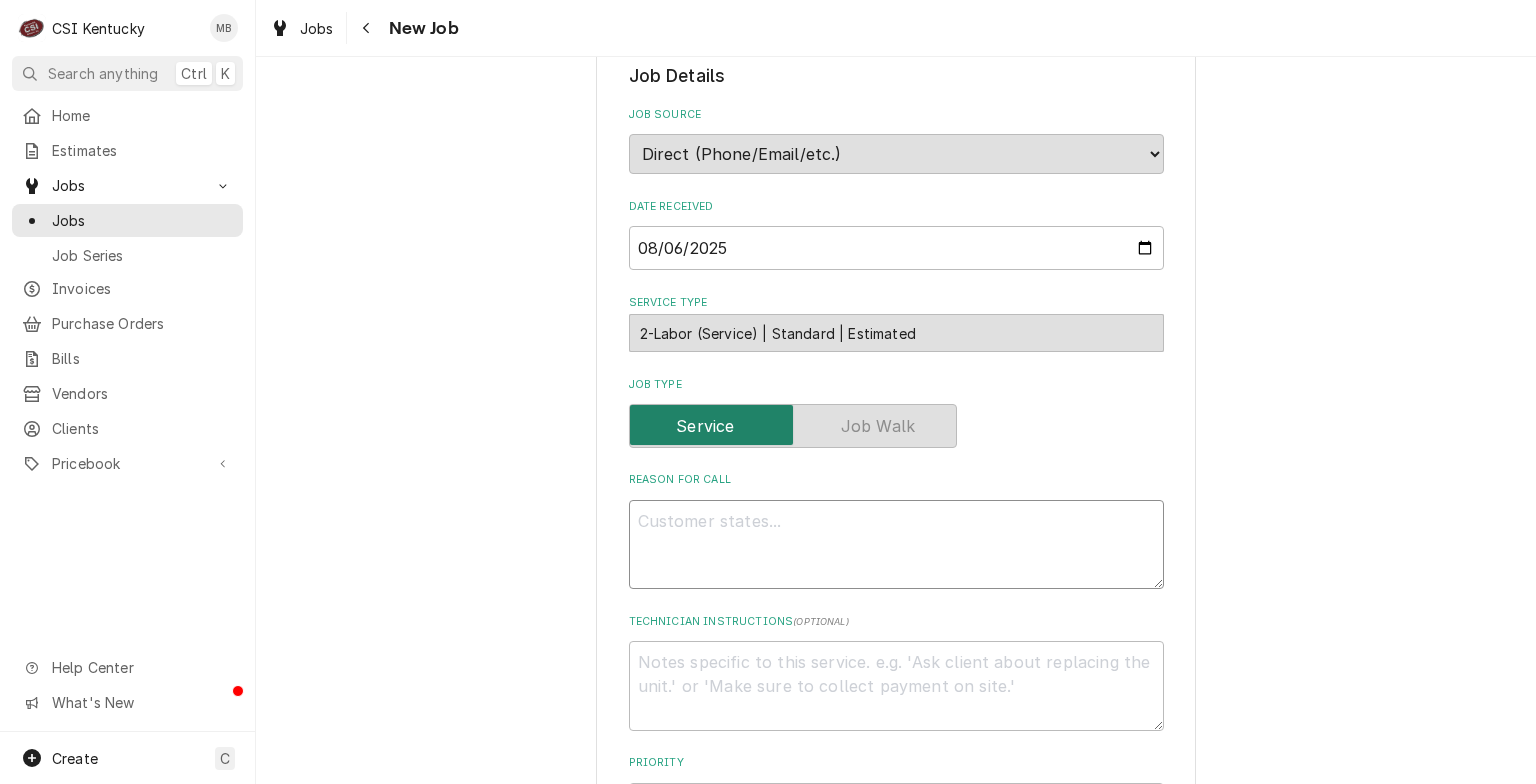 type on "x" 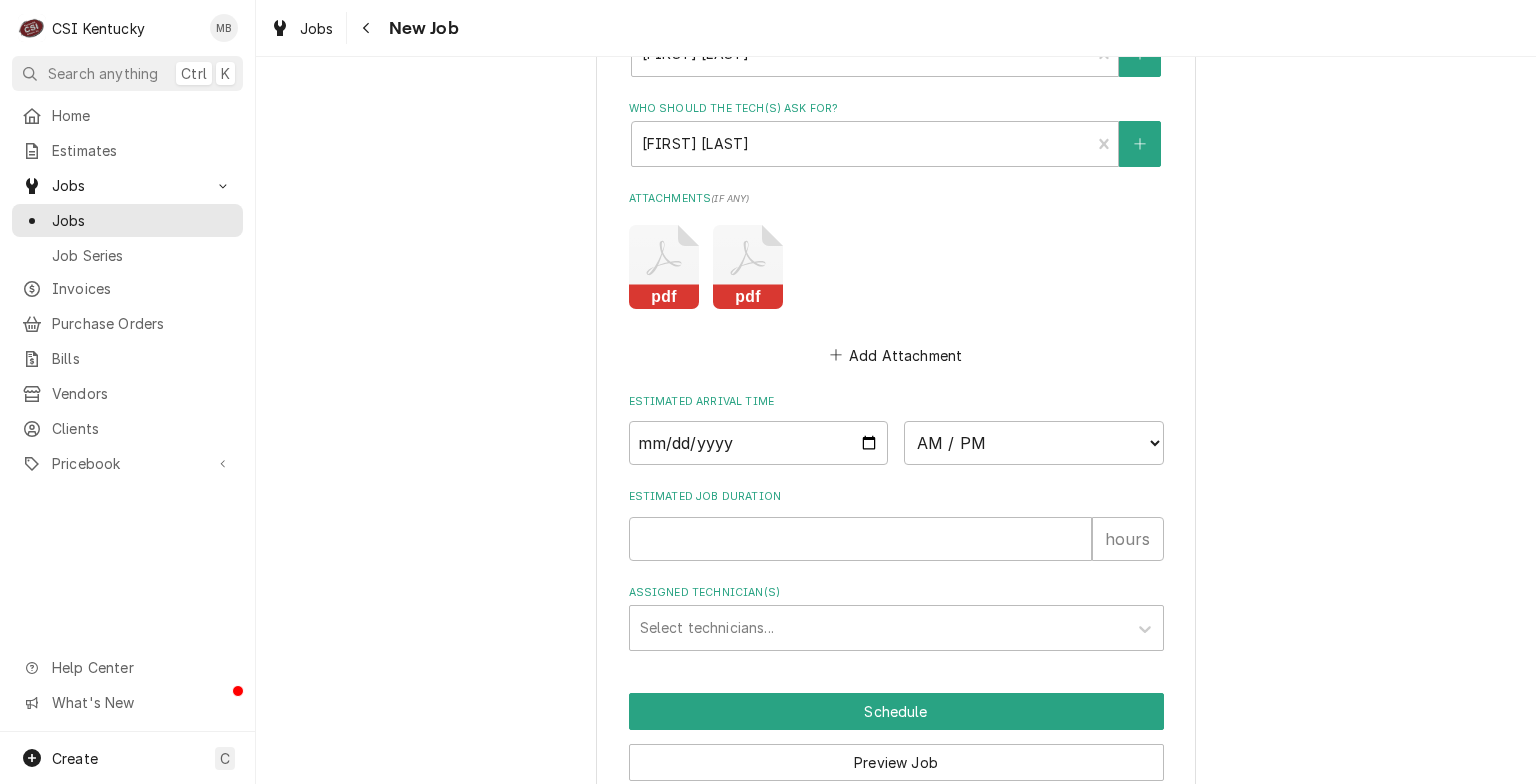 scroll, scrollTop: 1484, scrollLeft: 0, axis: vertical 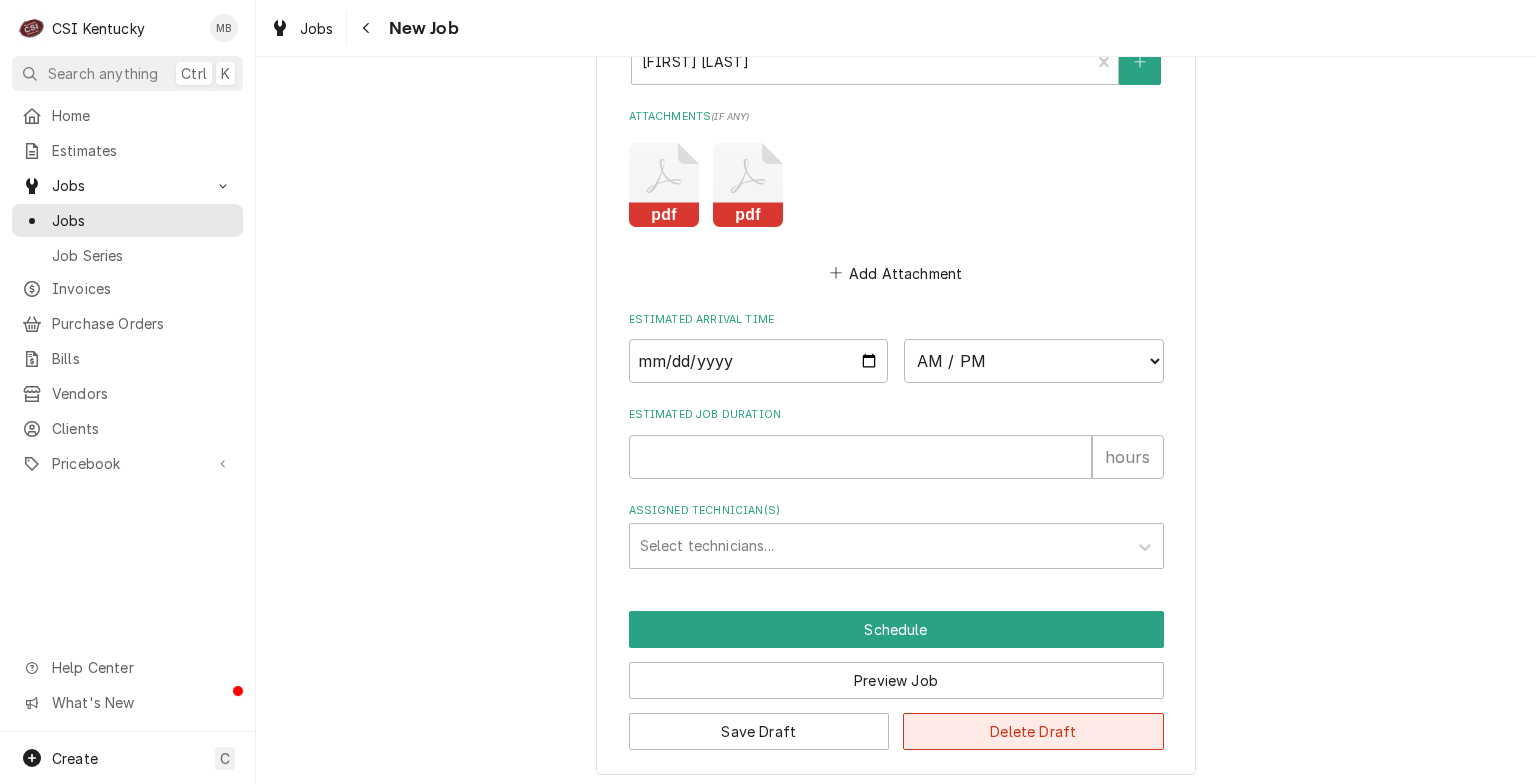 type 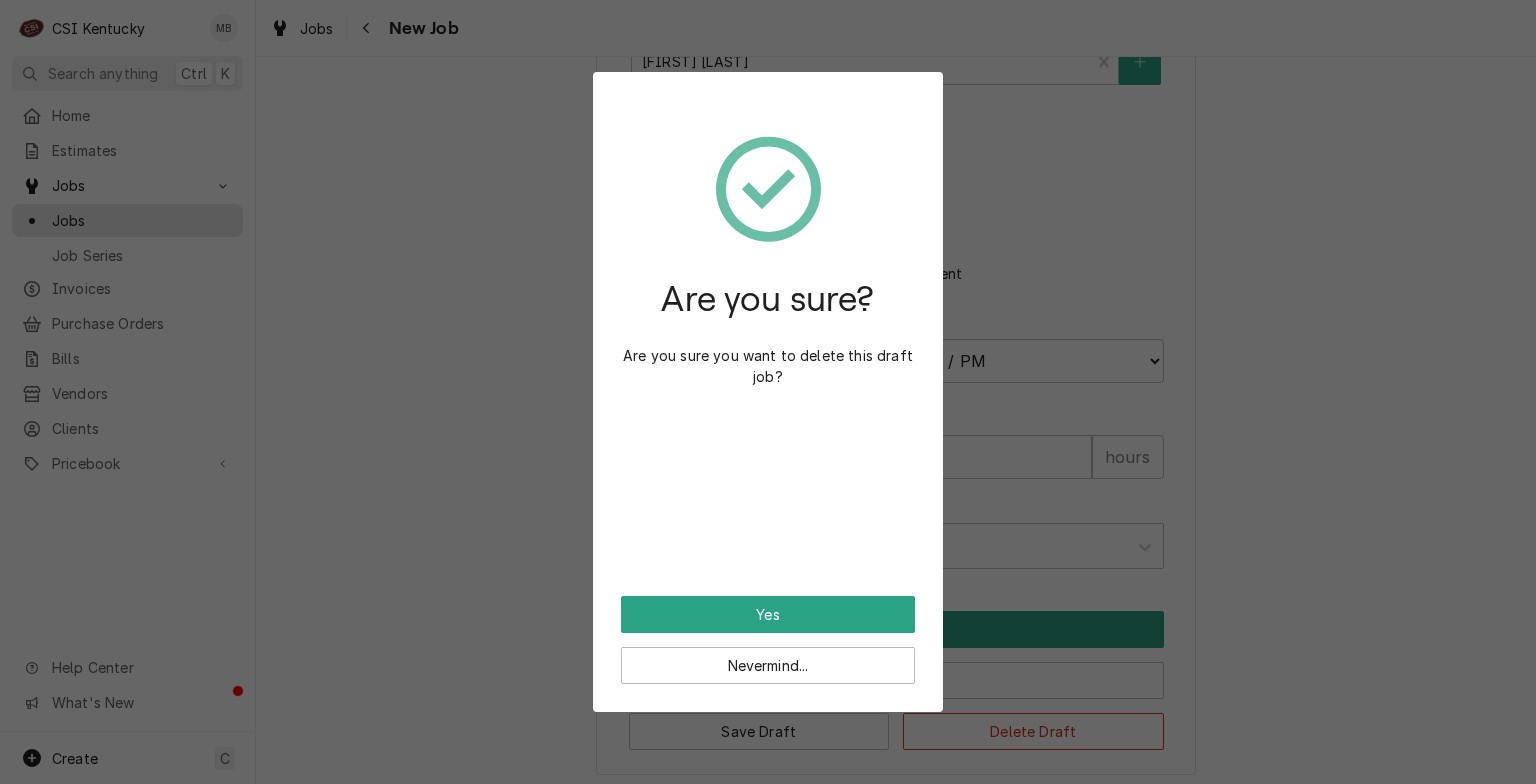 click on "Are you sure?
Are you sure you want to delete this draft job?
Yes
Nevermind..." at bounding box center [768, 392] 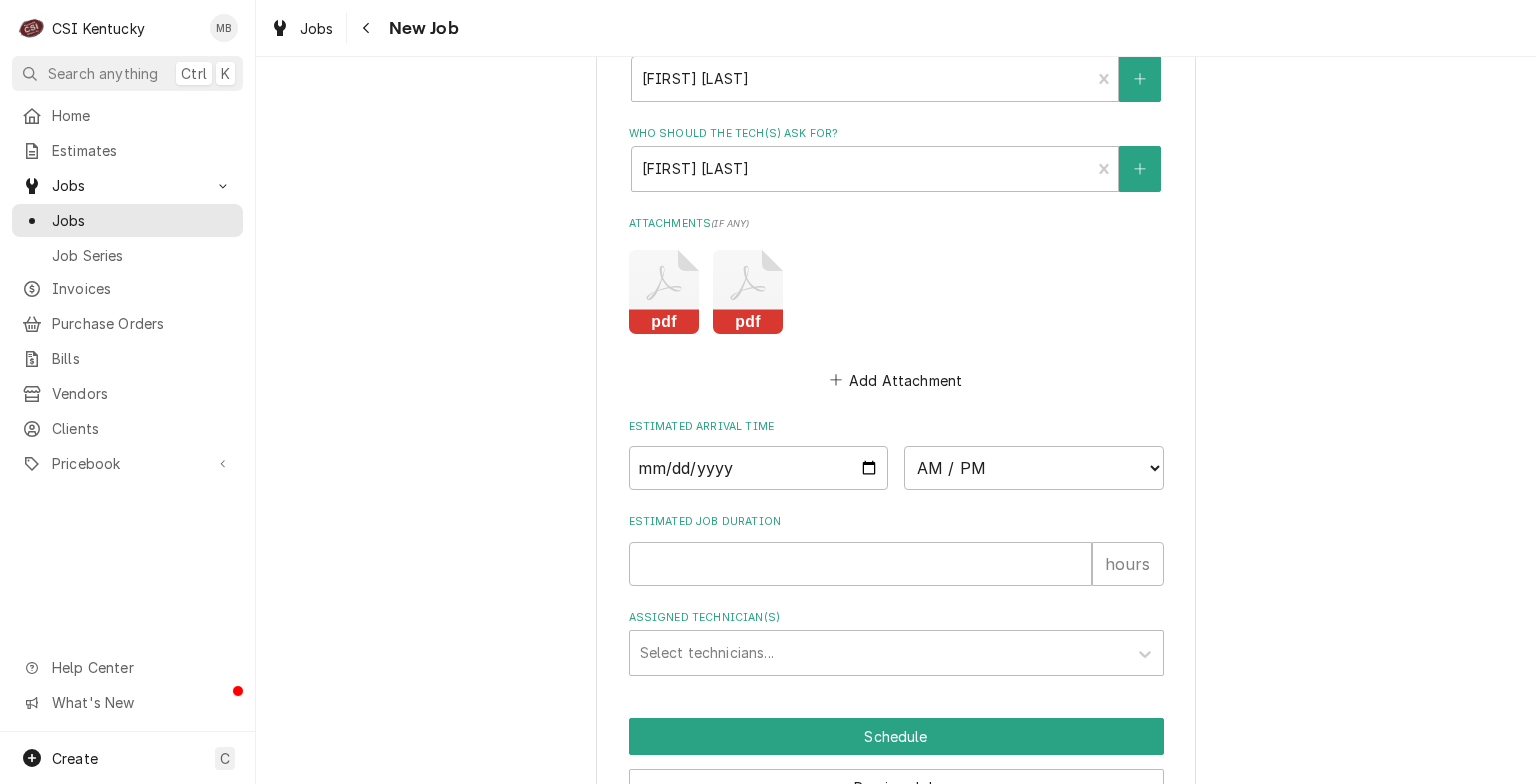 scroll, scrollTop: 1484, scrollLeft: 0, axis: vertical 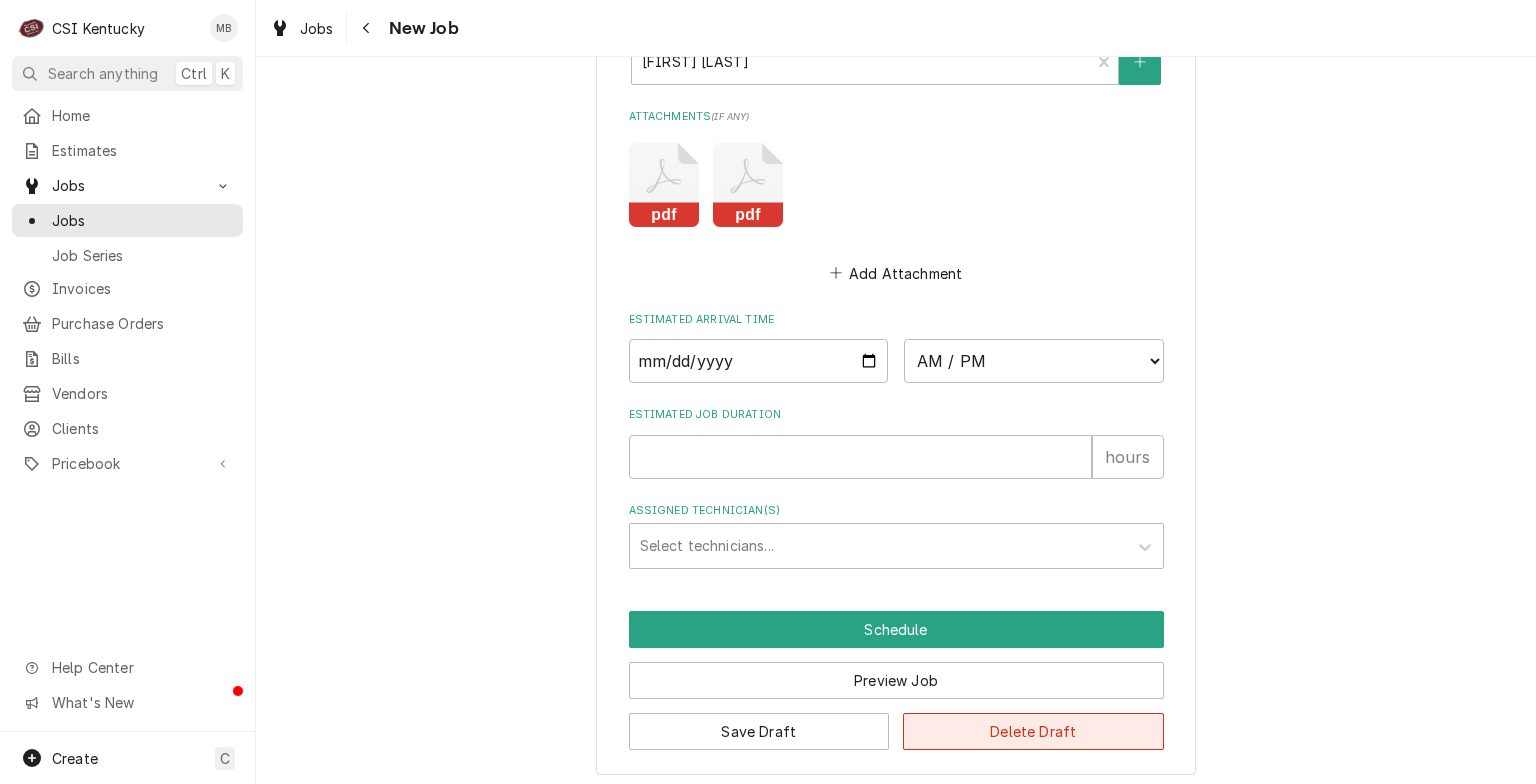 click on "Delete Draft" at bounding box center (1033, 731) 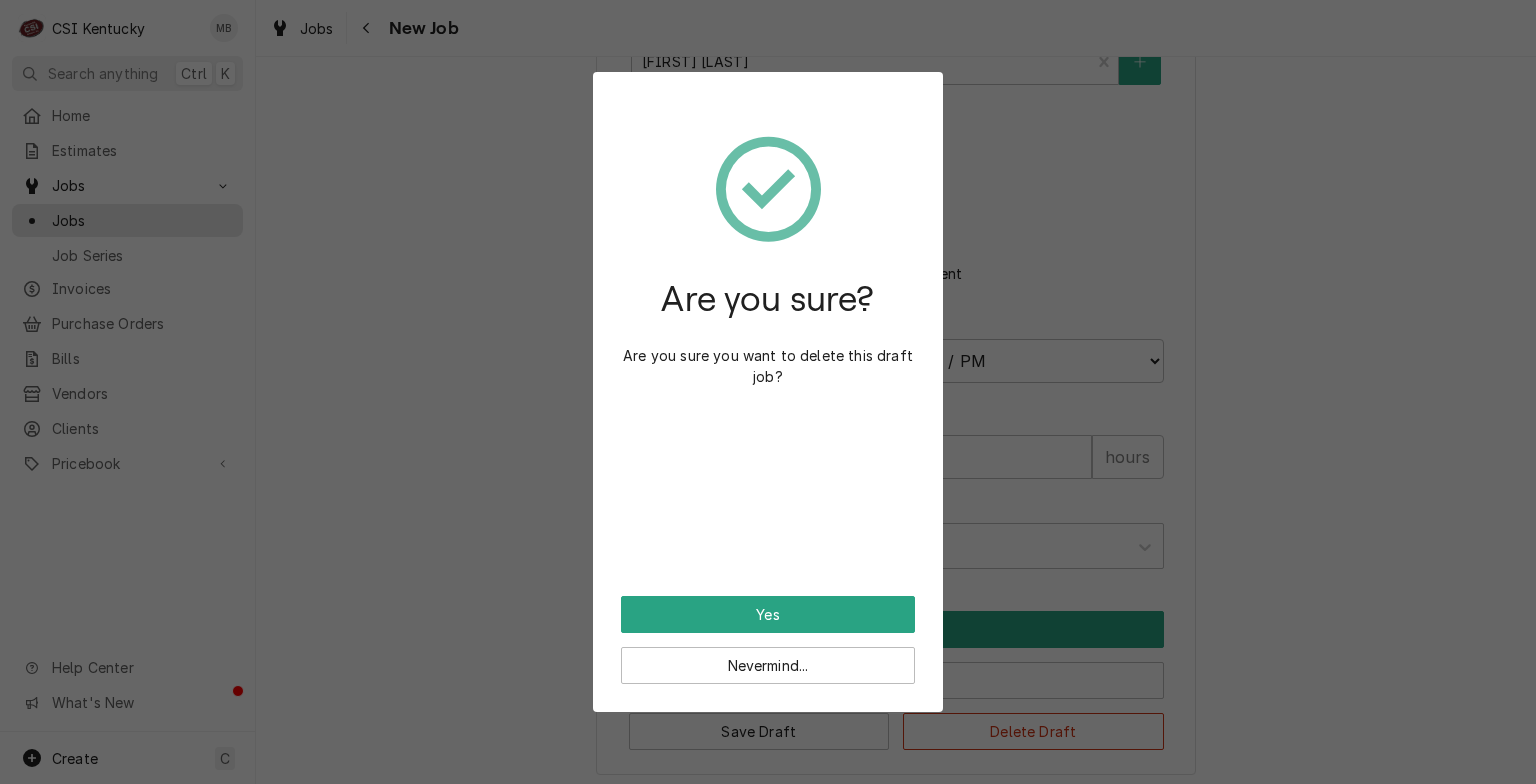 click on "Are you sure?
Are you sure you want to delete this draft job?
Yes
Nevermind..." at bounding box center (768, 392) 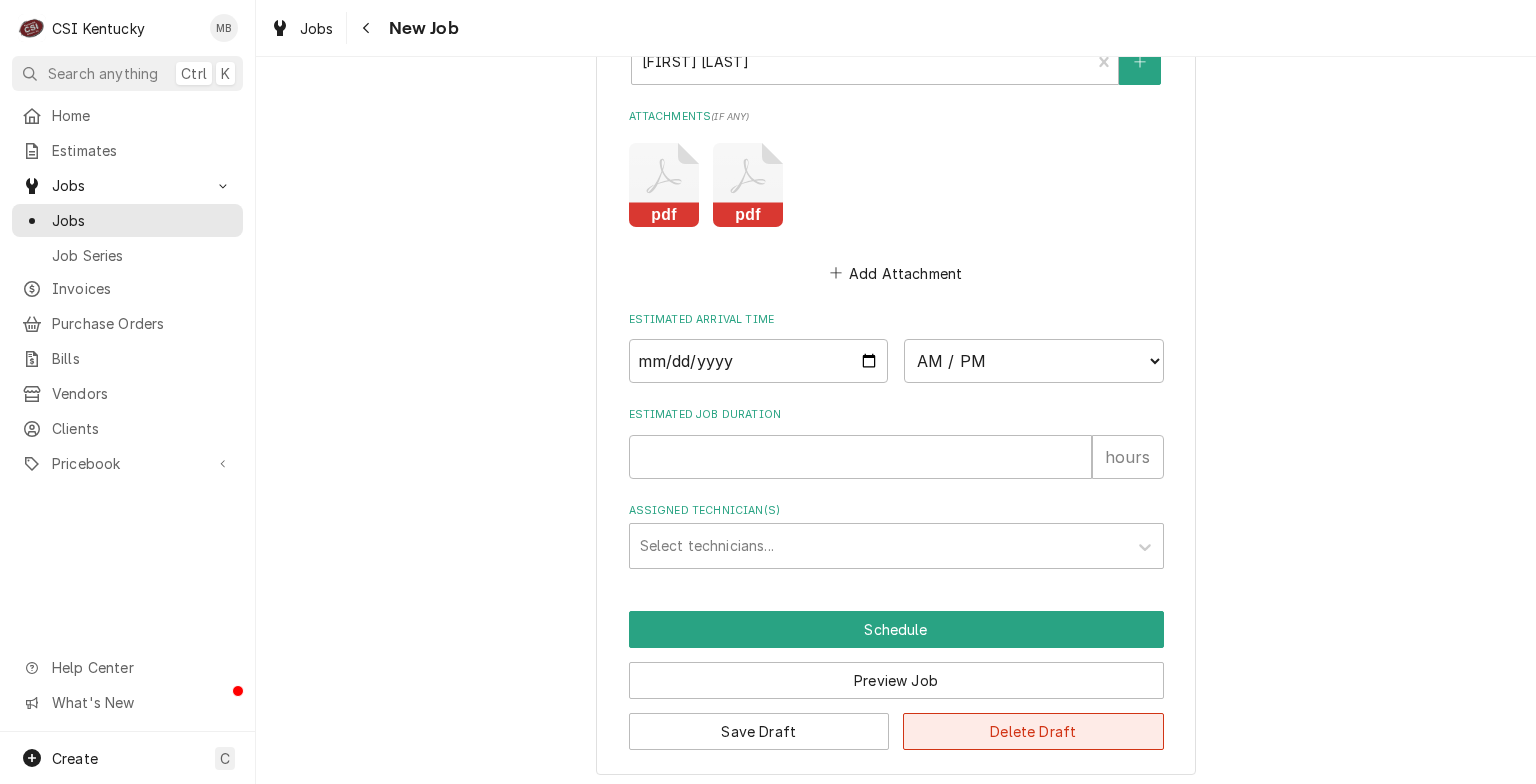 click on "Delete Draft" at bounding box center [1033, 731] 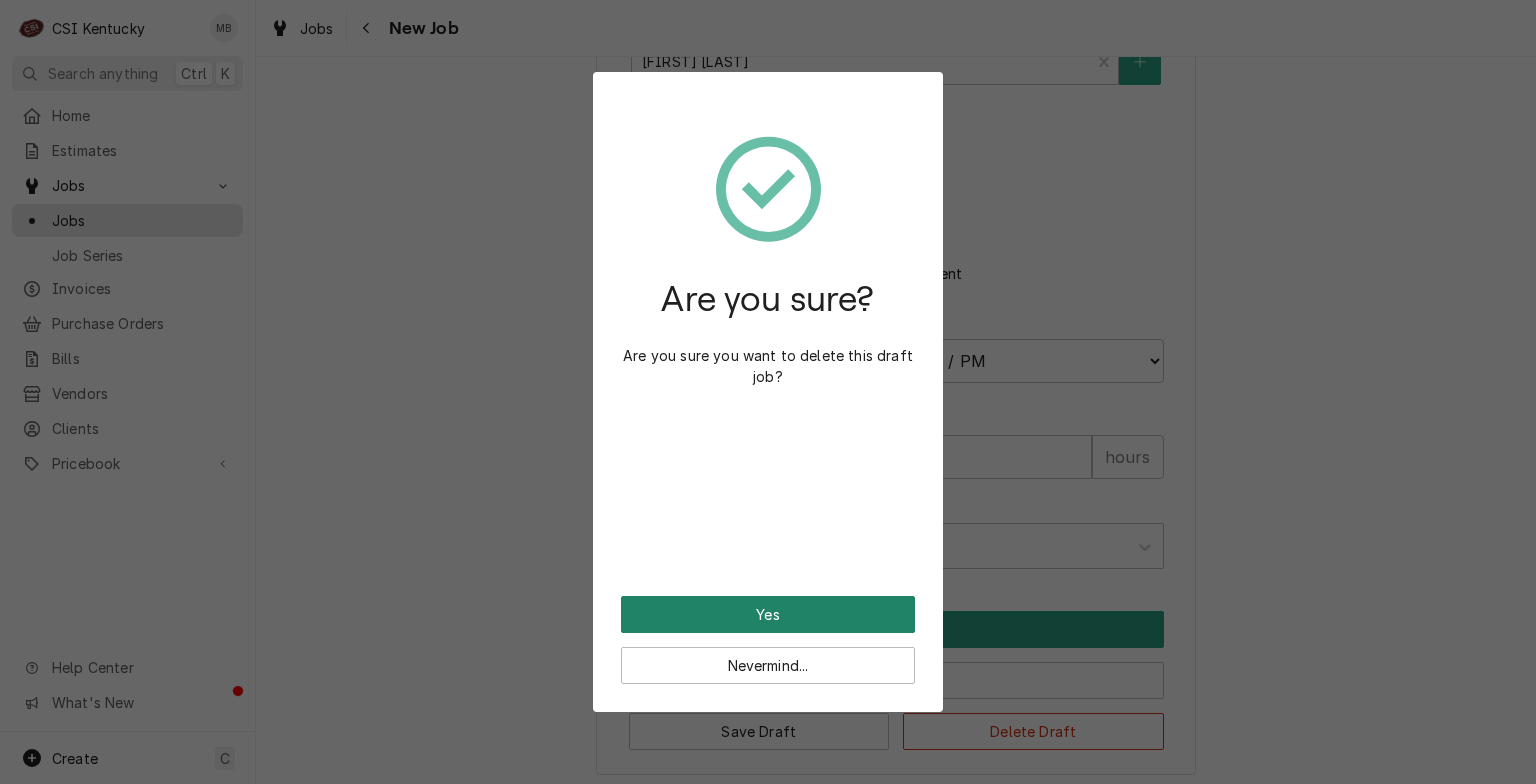click on "Yes" at bounding box center (768, 614) 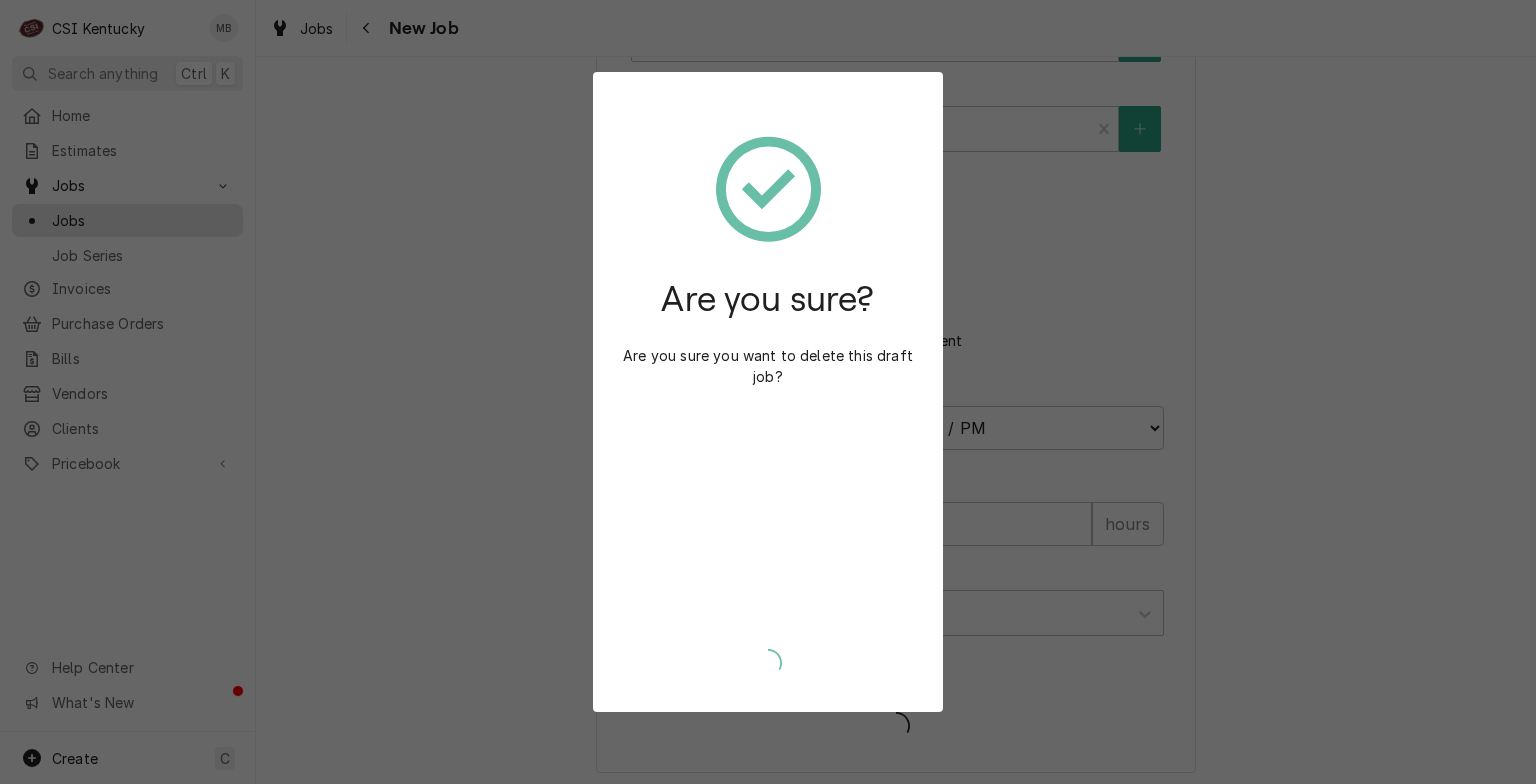 type on "x" 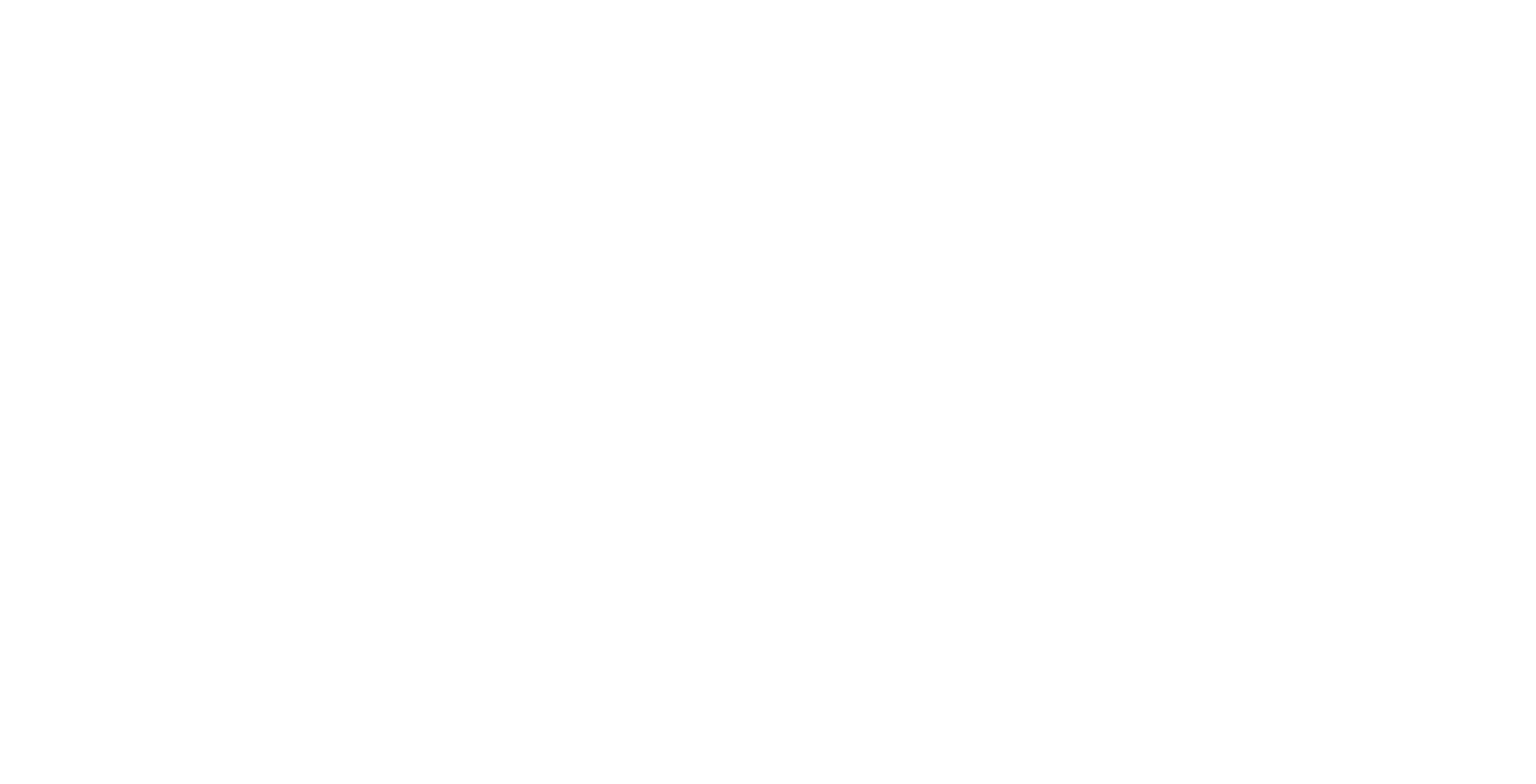 scroll, scrollTop: 0, scrollLeft: 0, axis: both 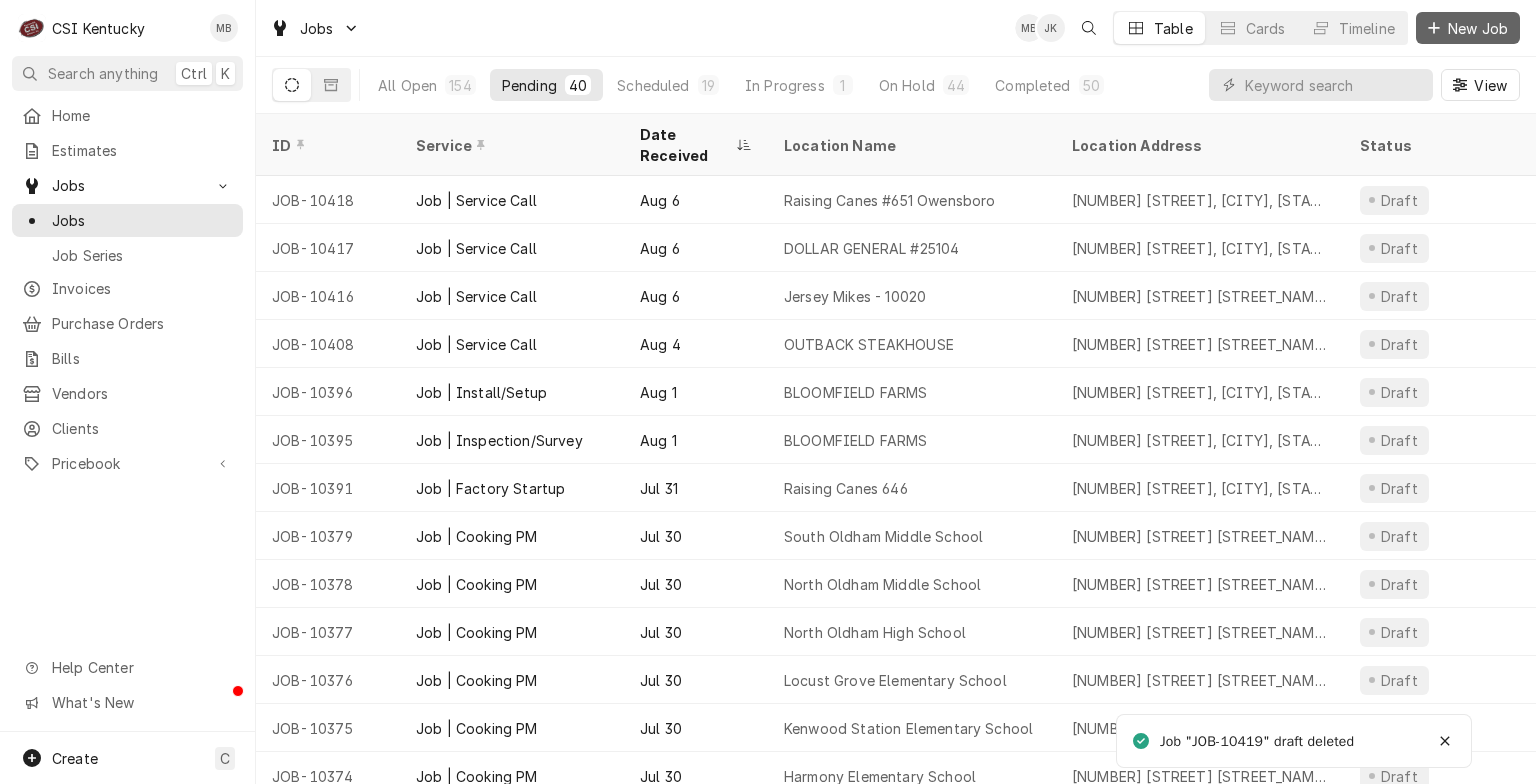 click at bounding box center (1434, 28) 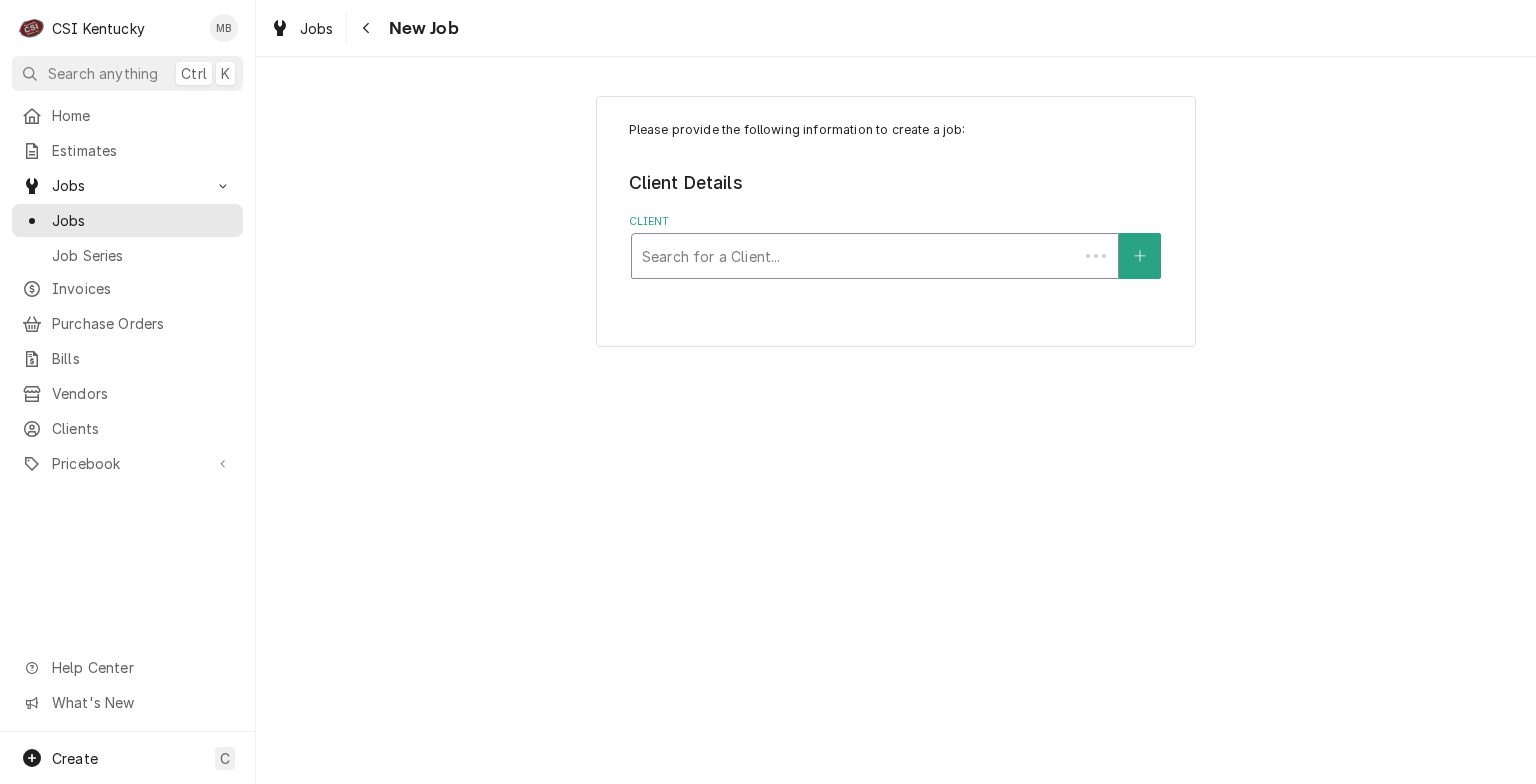 scroll, scrollTop: 0, scrollLeft: 0, axis: both 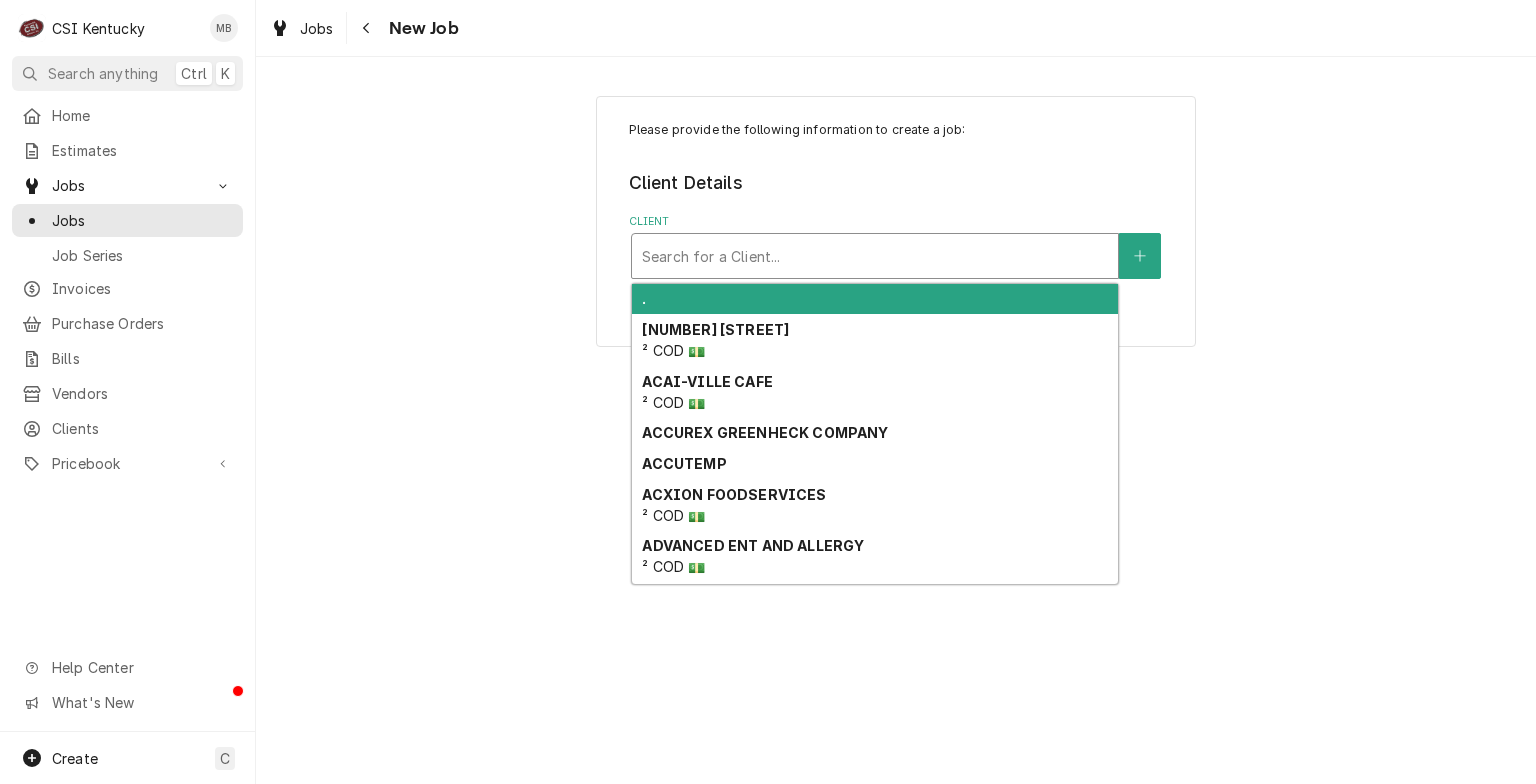 click at bounding box center (875, 256) 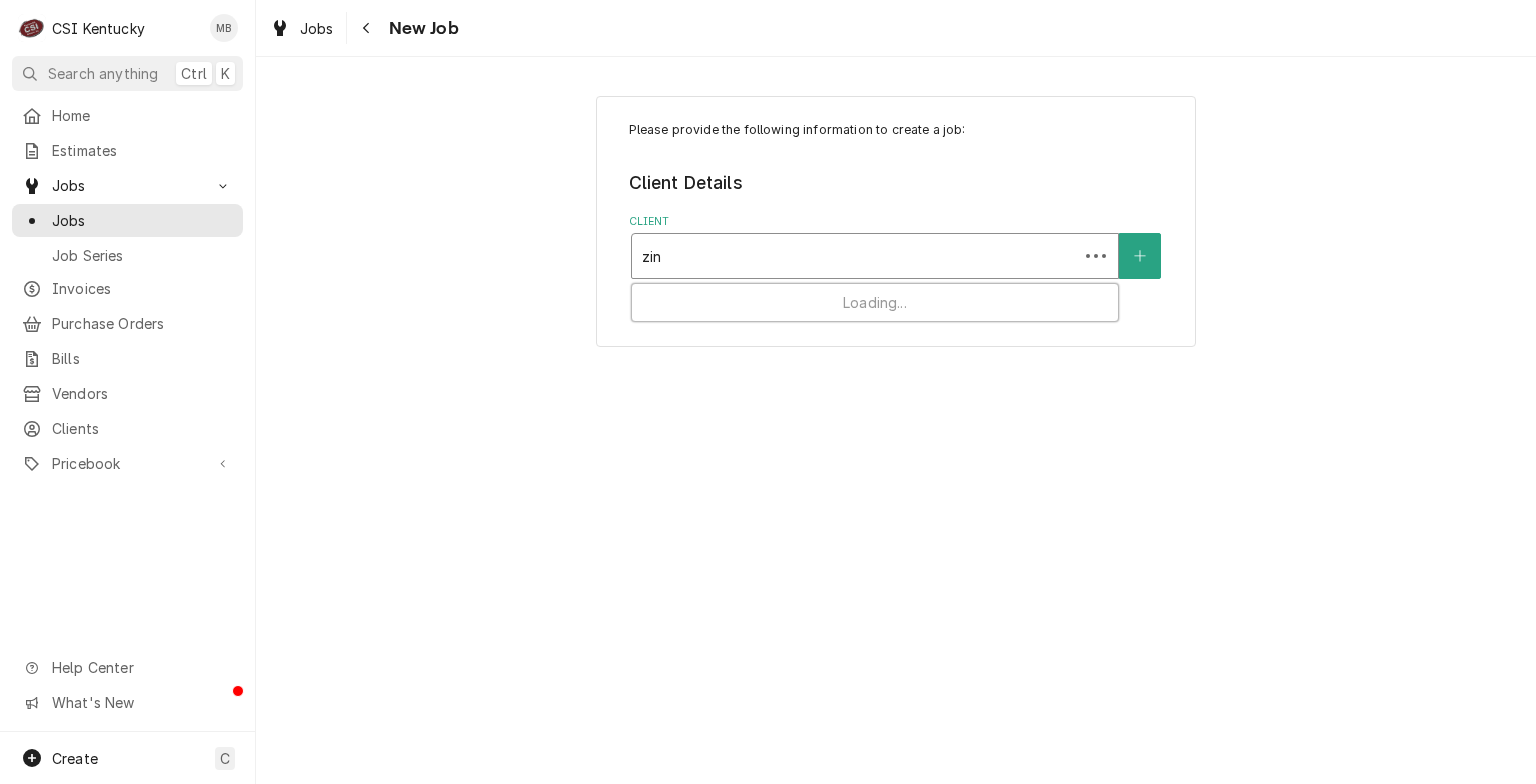 type on "zink" 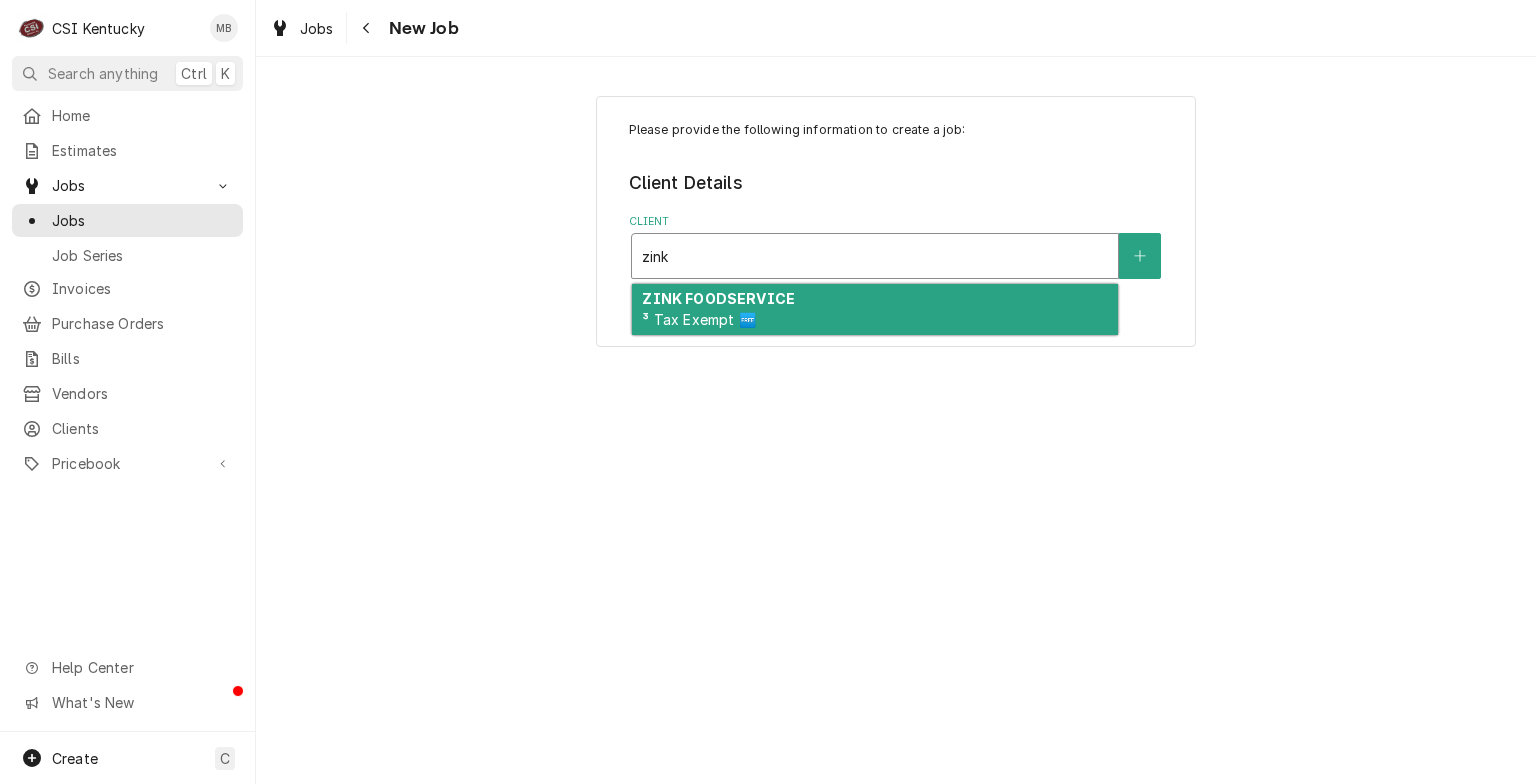click on "ZINK FOODSERVICE" at bounding box center [718, 298] 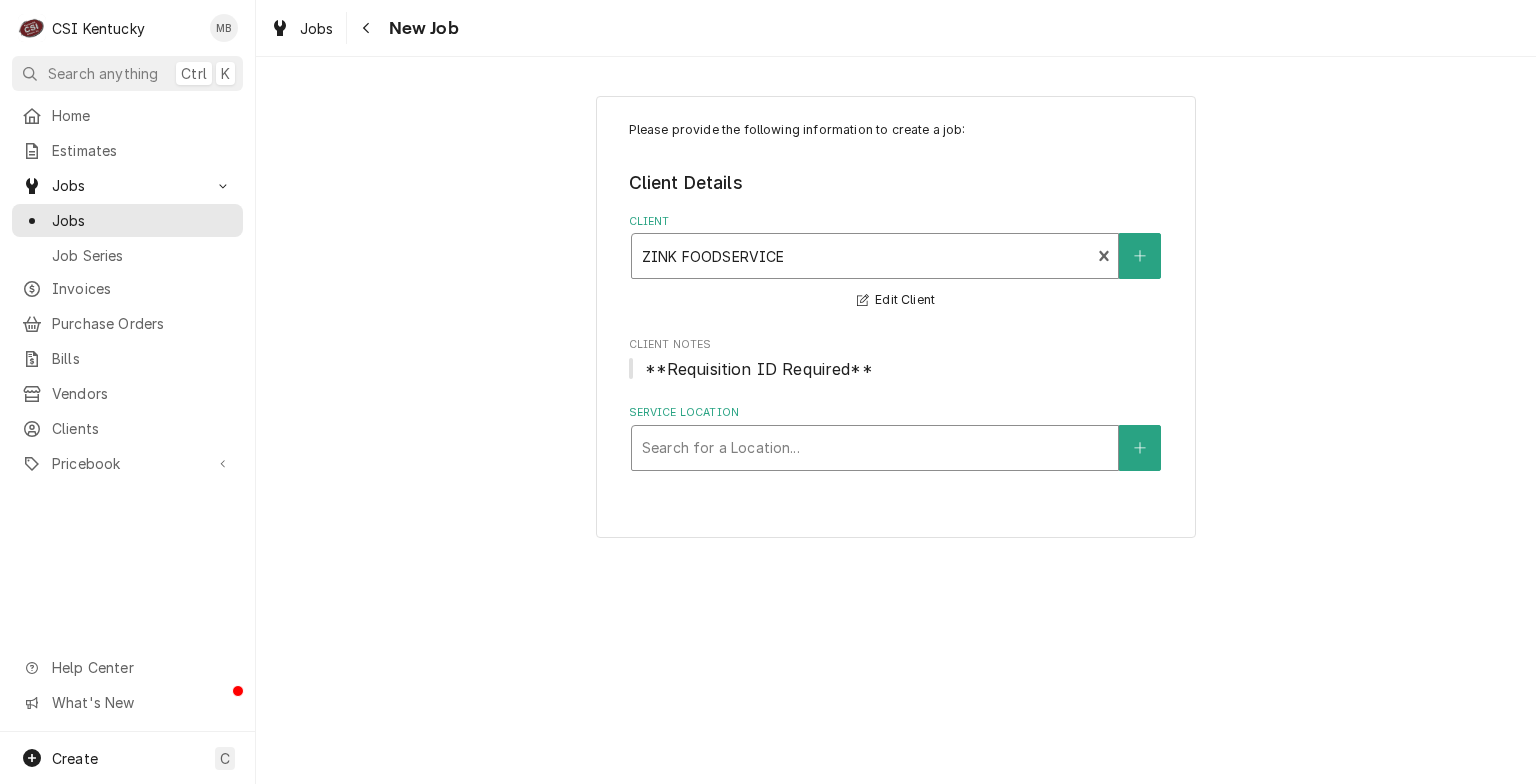 click at bounding box center [875, 448] 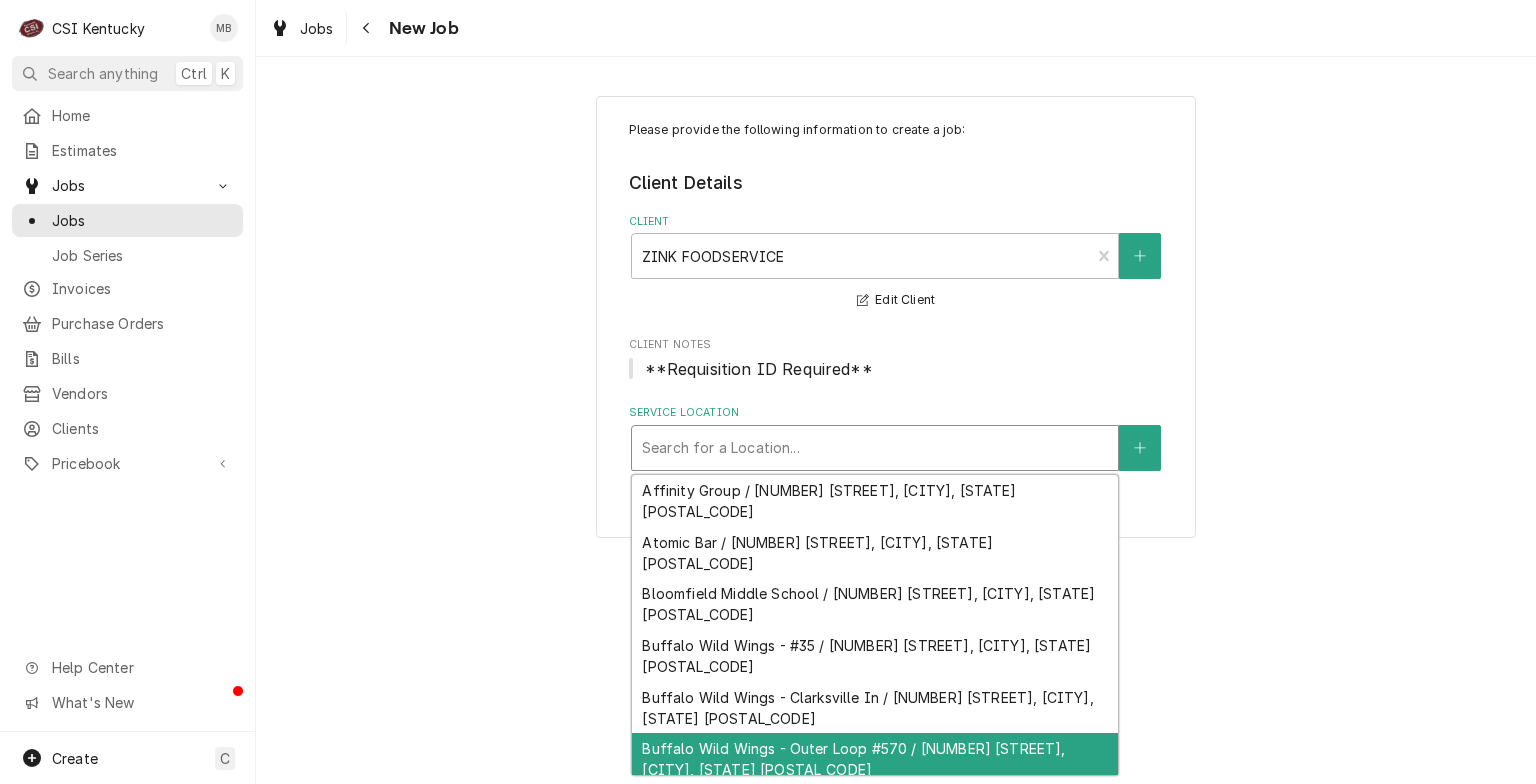 click on "Buffalo Wild Wings - Outer Loop #570 / 4917 Outer Loop Road, Louisville, KY 40219" at bounding box center [875, 759] 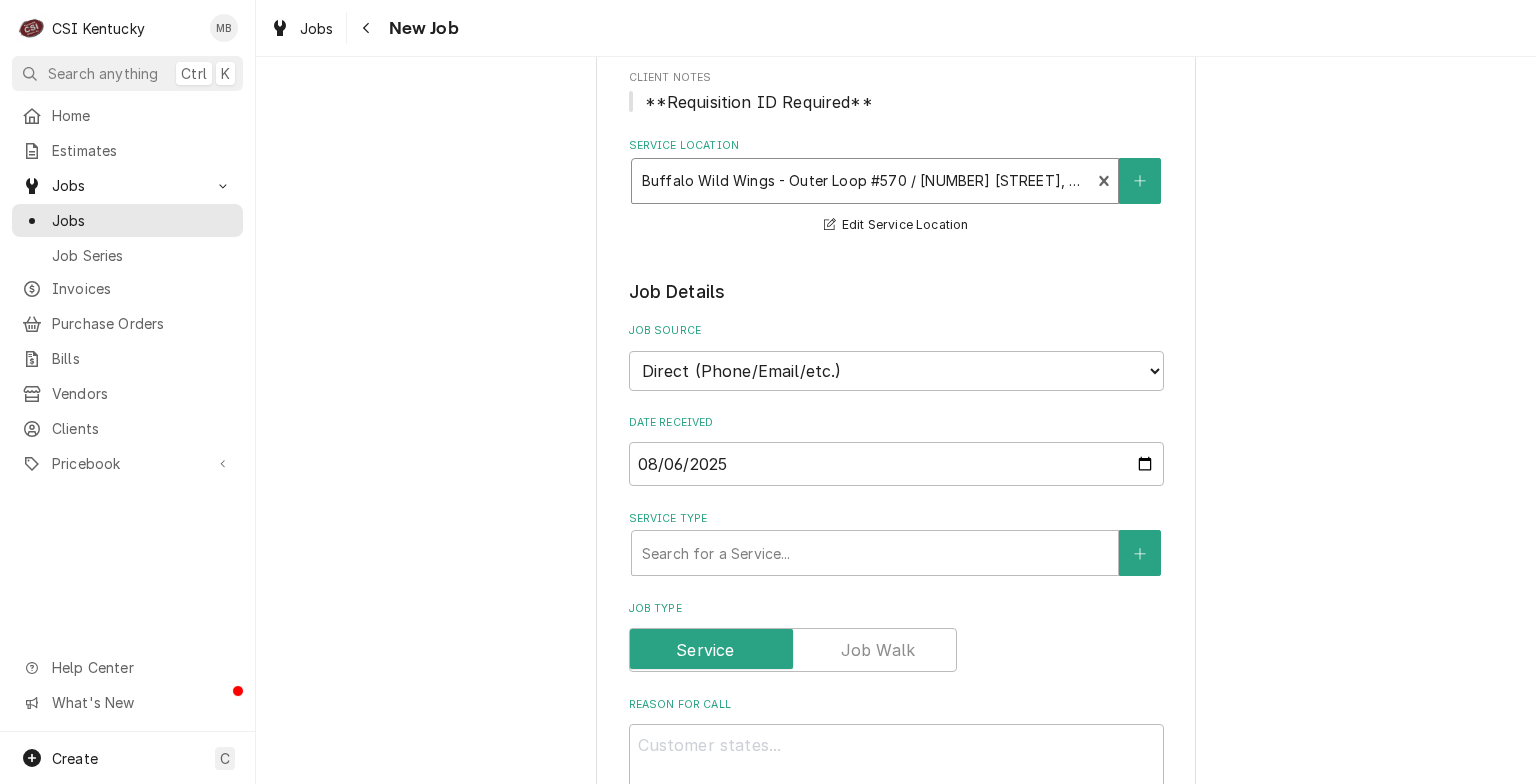 scroll, scrollTop: 400, scrollLeft: 0, axis: vertical 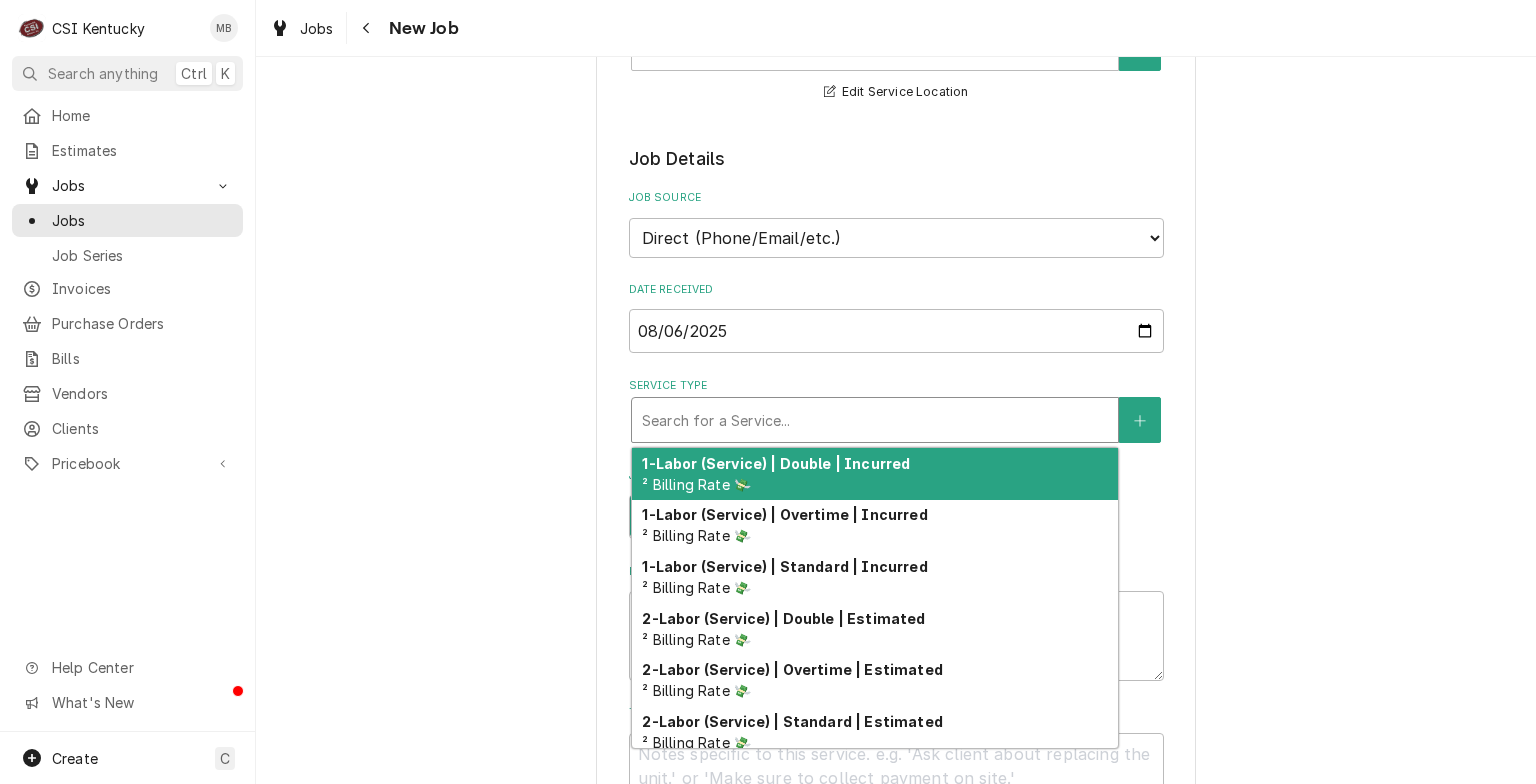 click at bounding box center (875, 420) 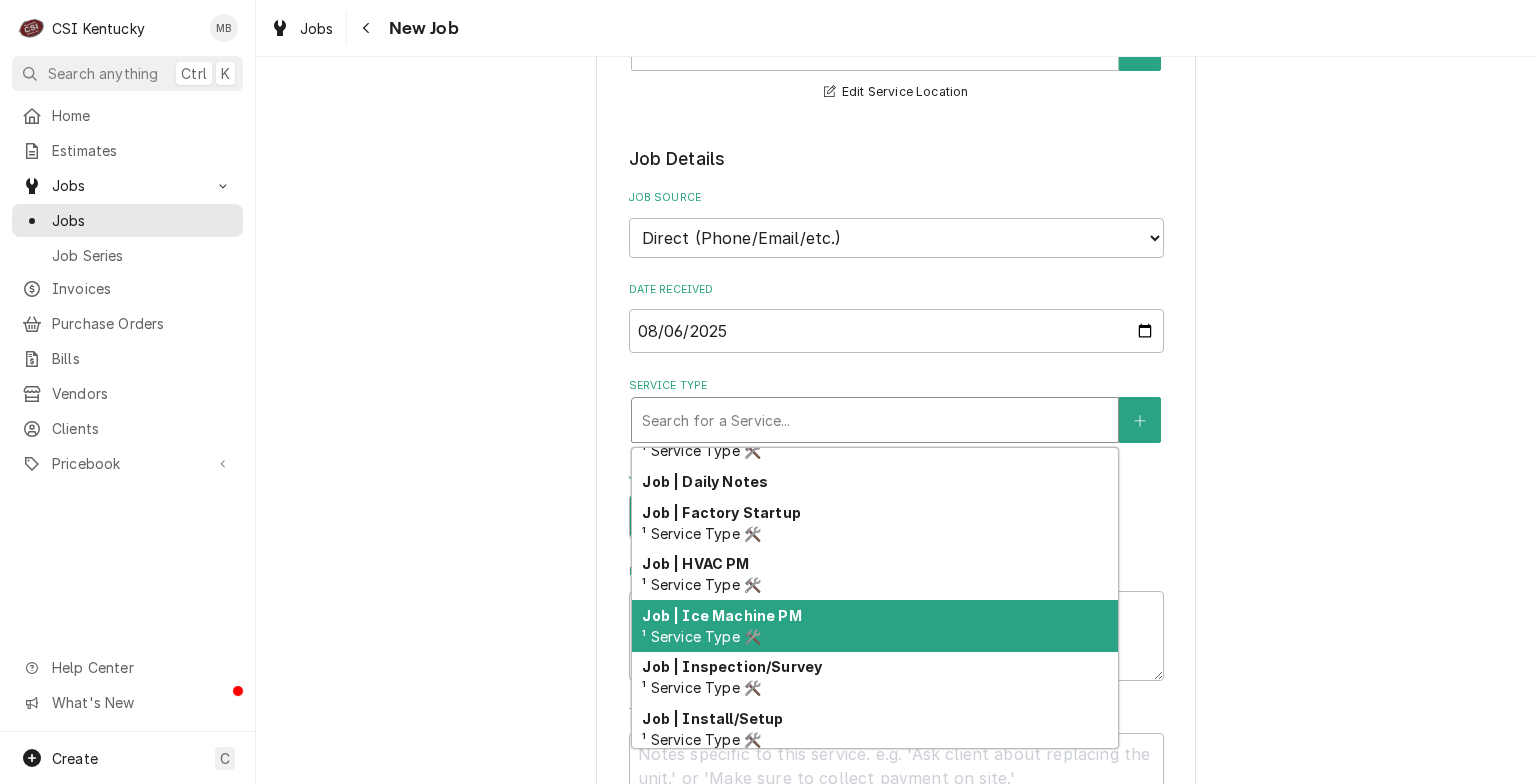 scroll, scrollTop: 969, scrollLeft: 0, axis: vertical 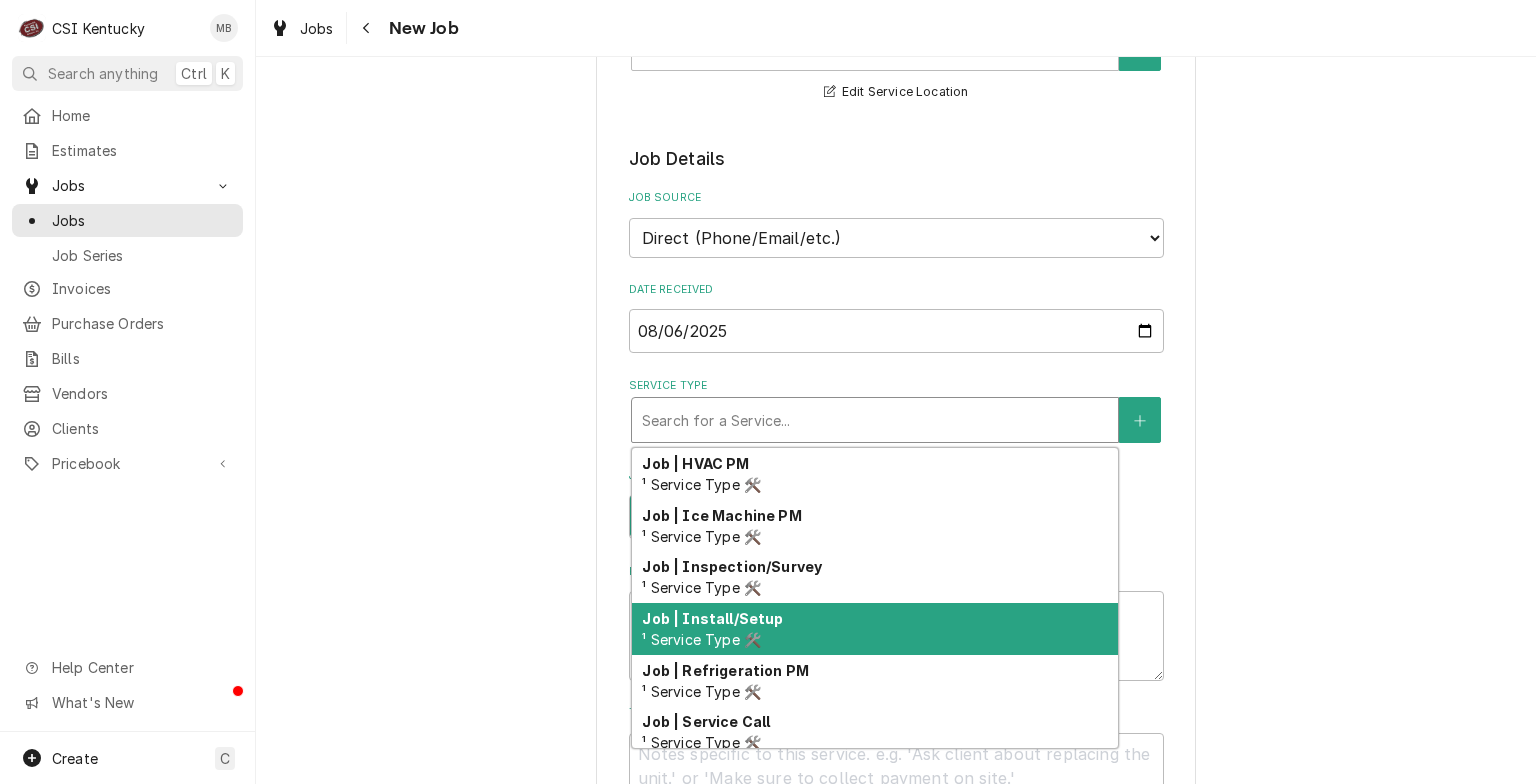 click on "Job | Install/Setup" at bounding box center [712, 618] 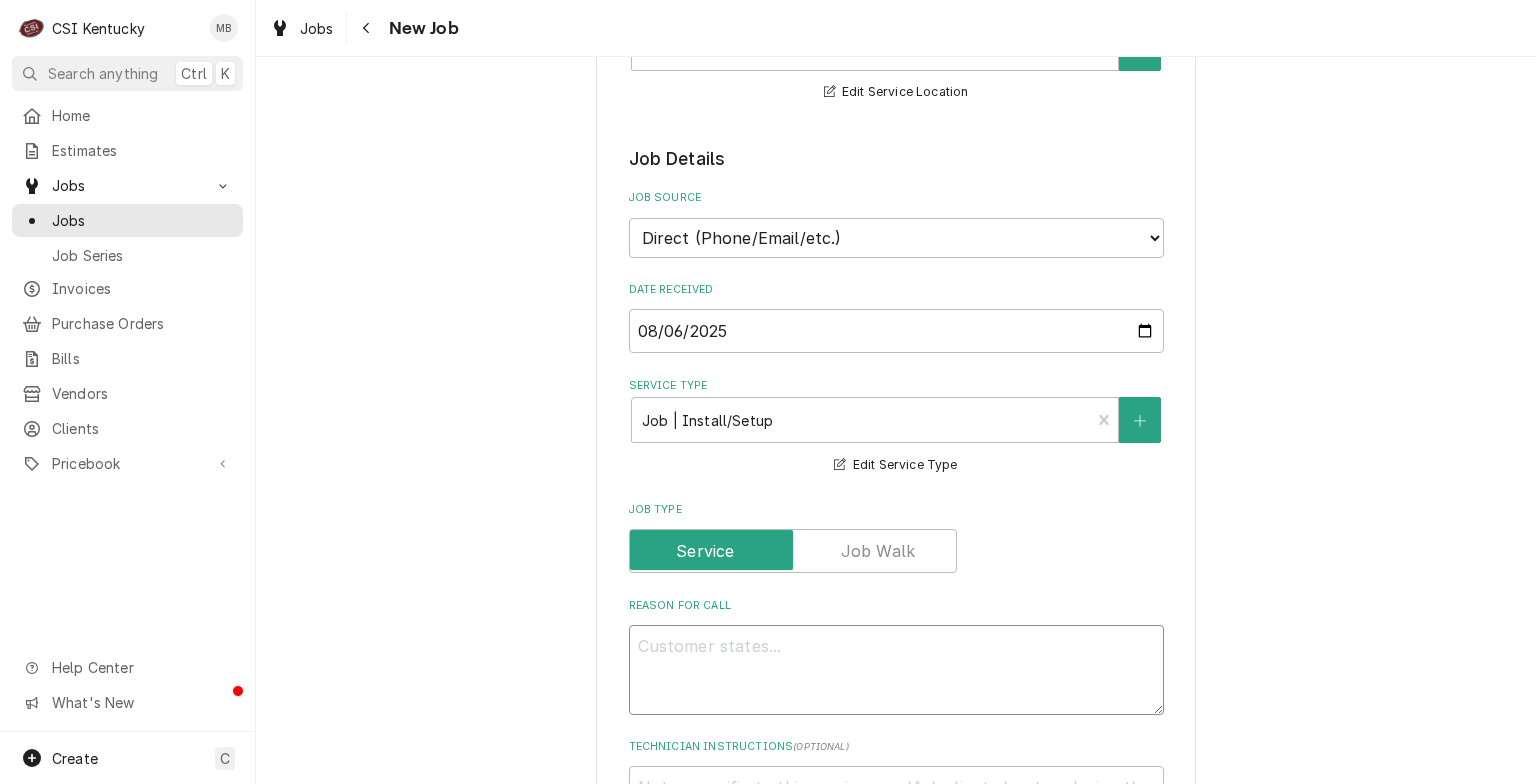 click on "Reason For Call" at bounding box center [896, 670] 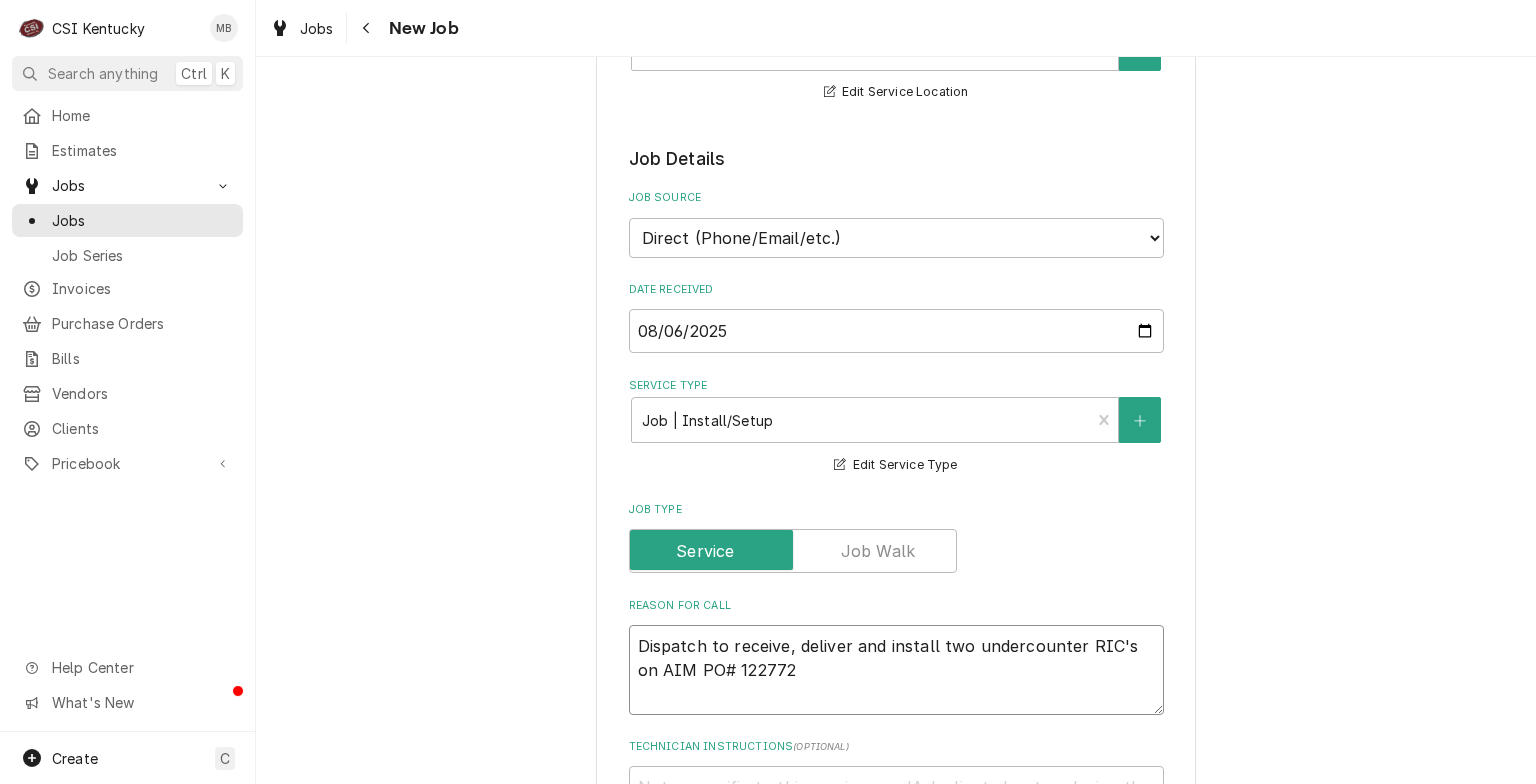 type on "x" 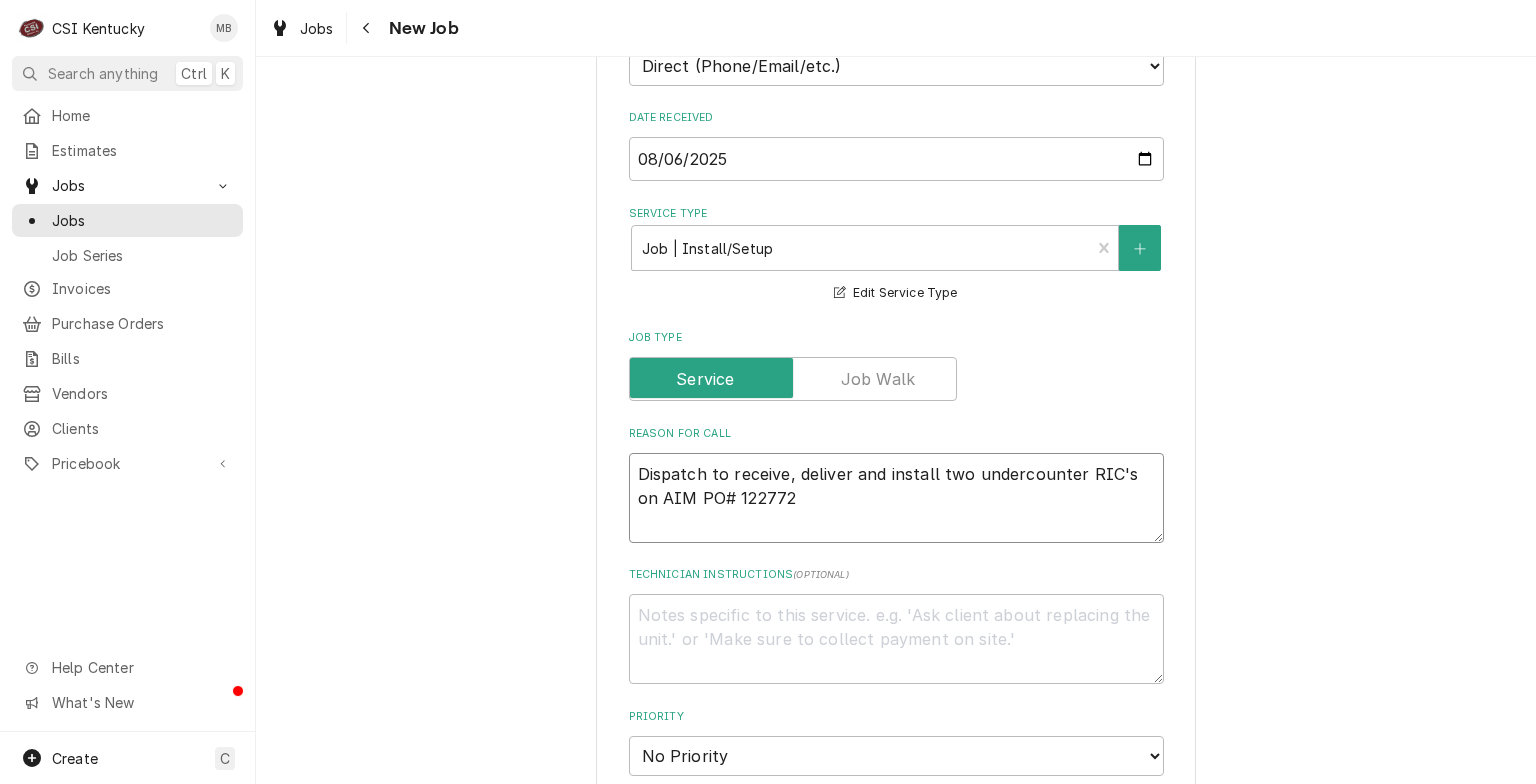 scroll, scrollTop: 800, scrollLeft: 0, axis: vertical 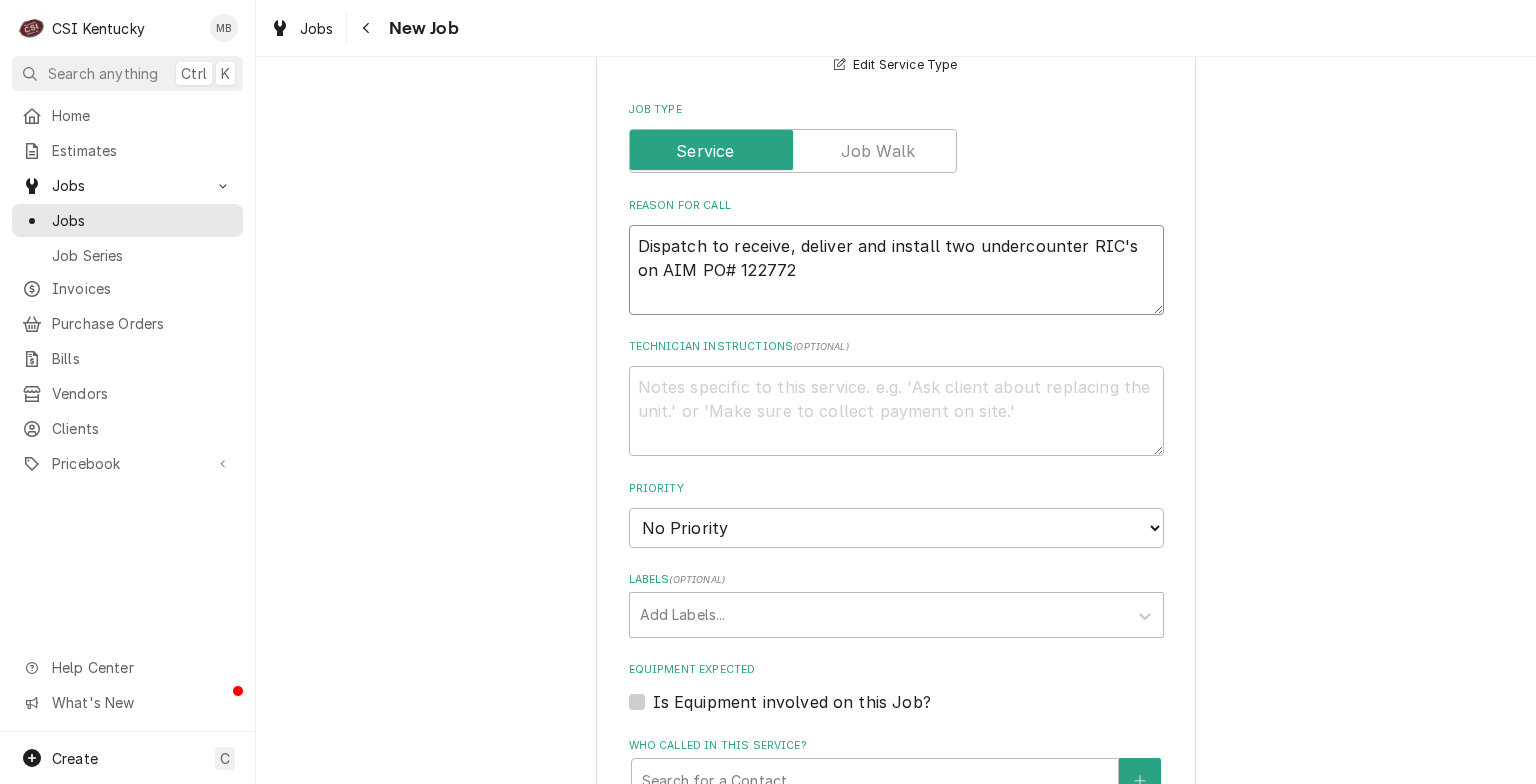 type on "Dispatch to receive, deliver and install two undercounter RIC's on AIM PO# 122772" 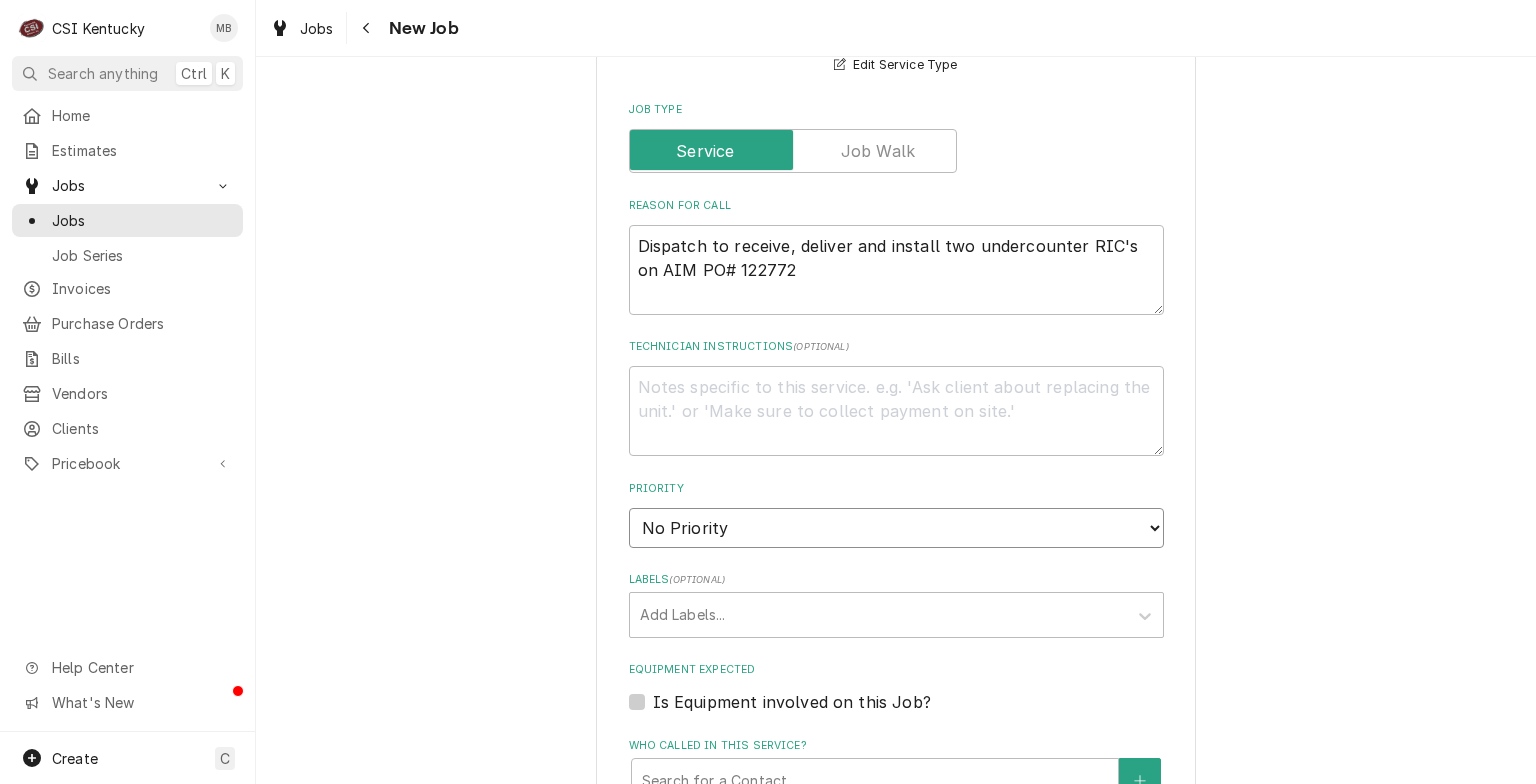 click on "No Priority Urgent High Medium Low" at bounding box center (896, 528) 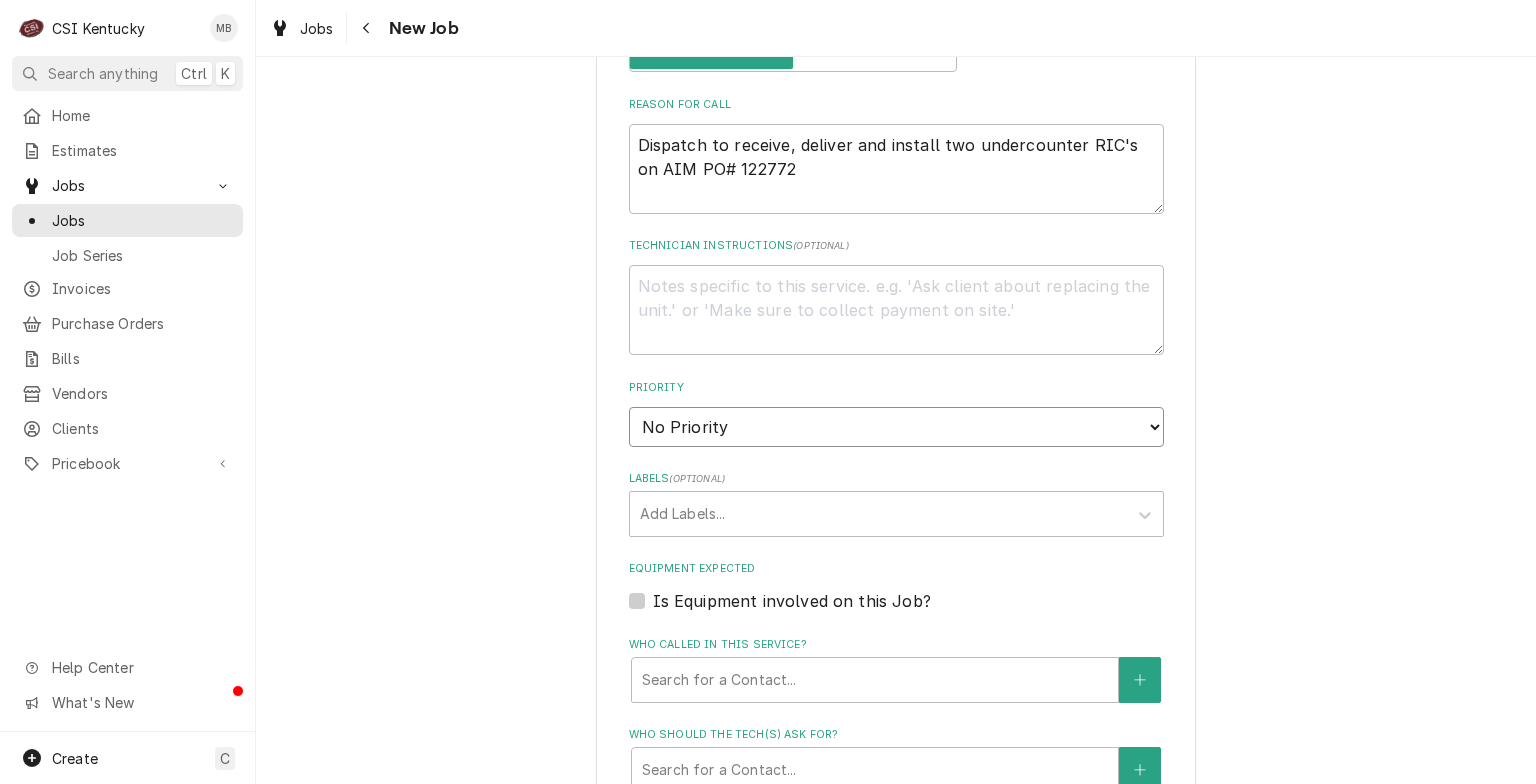 scroll, scrollTop: 1000, scrollLeft: 0, axis: vertical 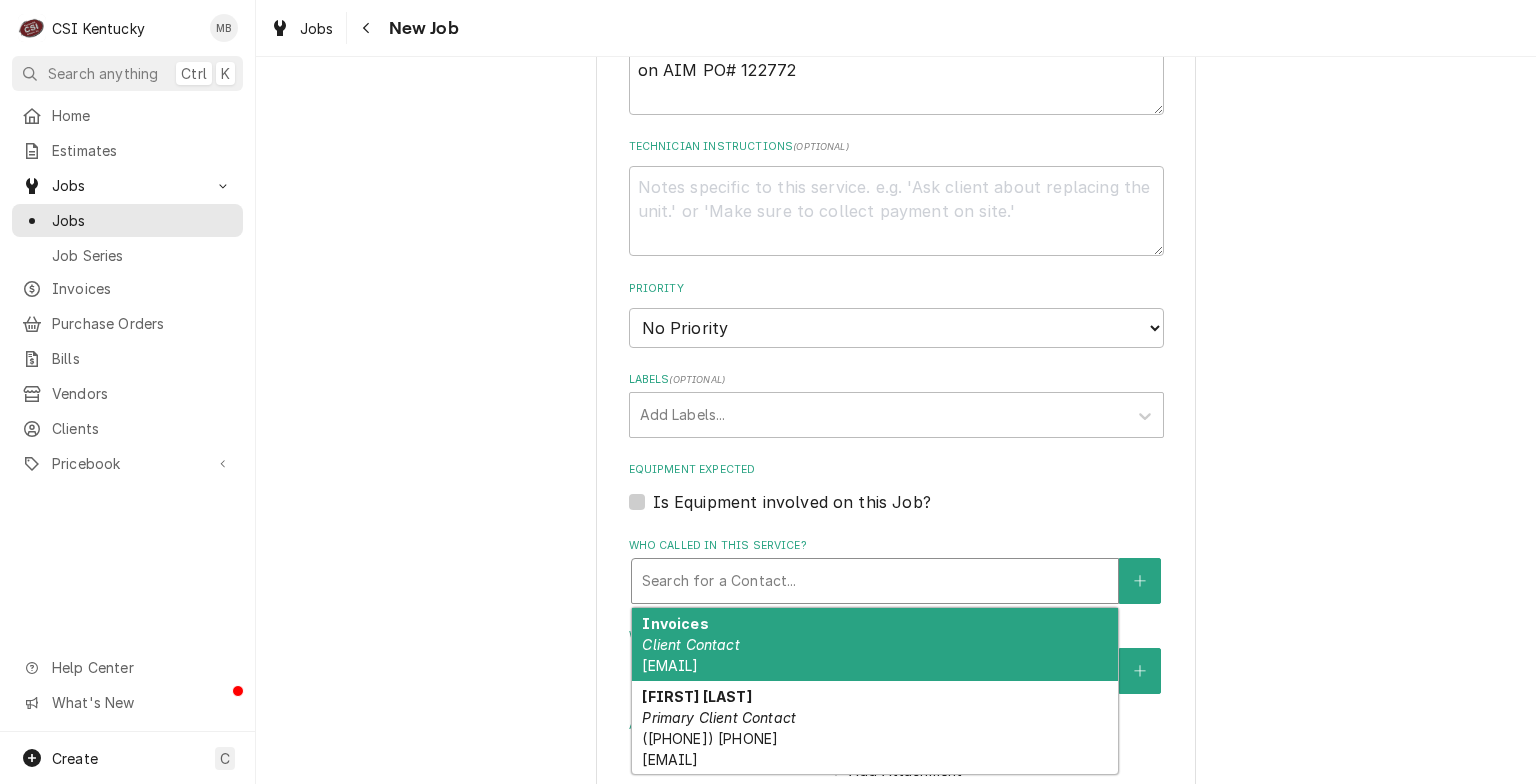 click at bounding box center [875, 581] 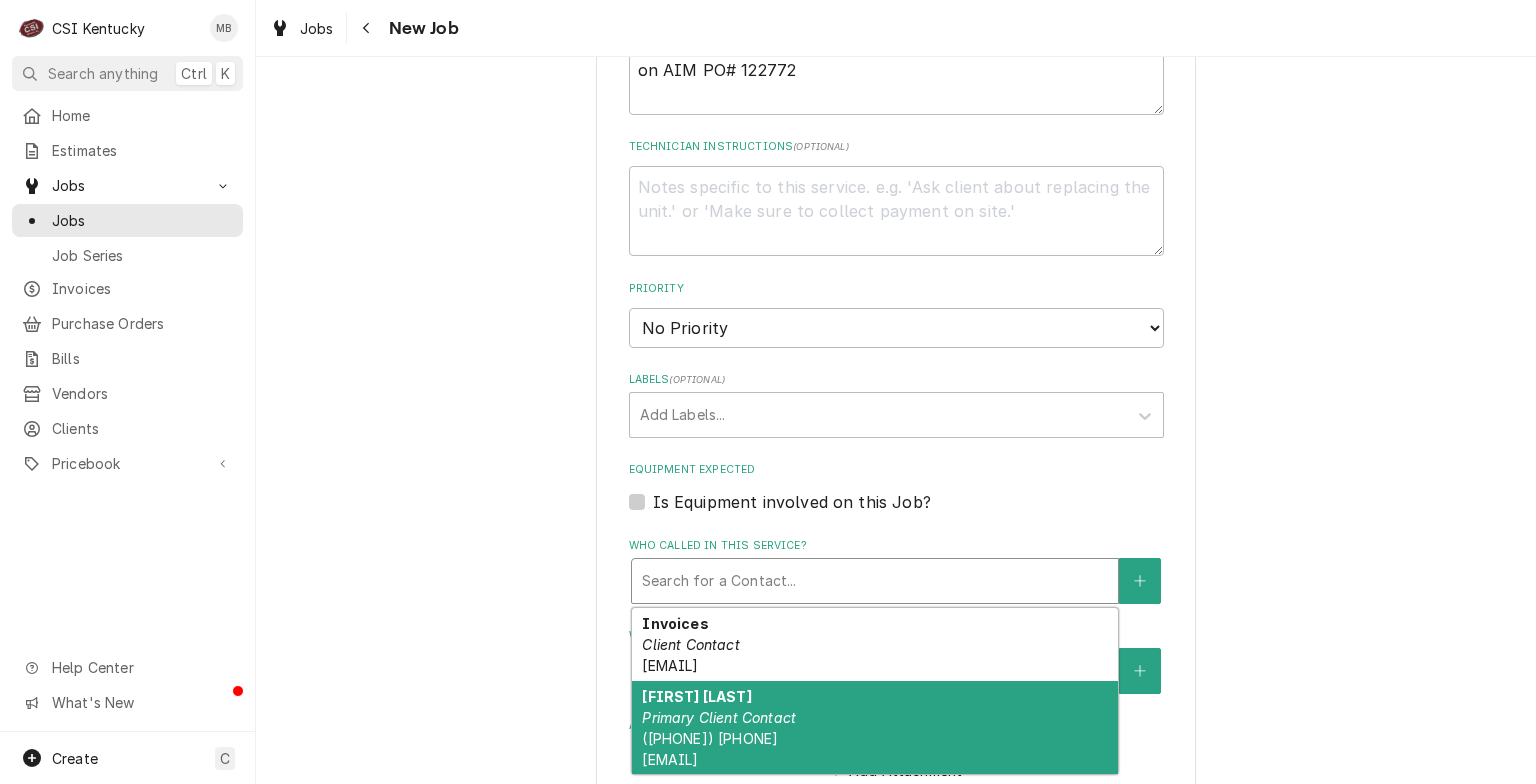 click on "Primary Client Contact" at bounding box center [719, 717] 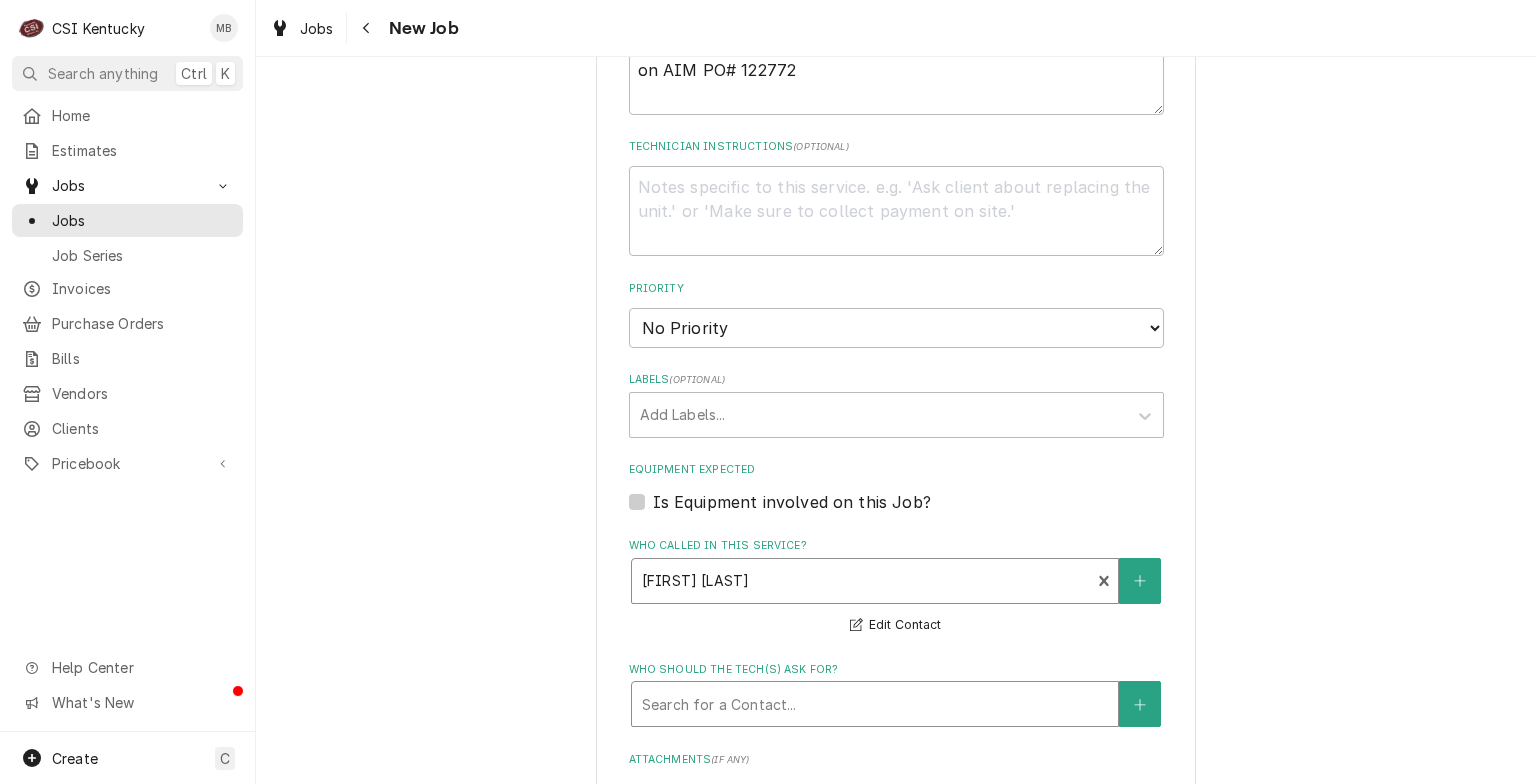 click at bounding box center (875, 704) 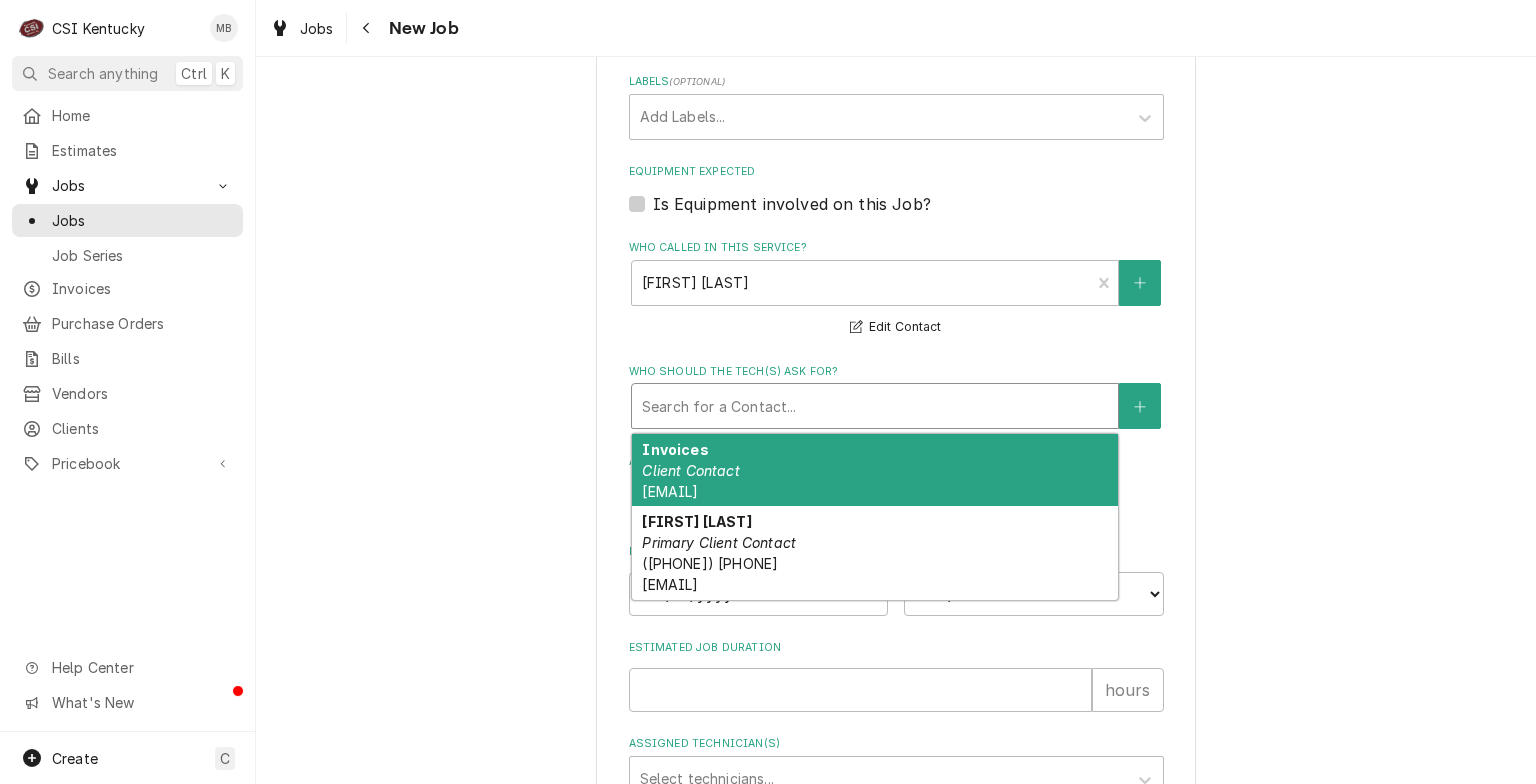scroll, scrollTop: 1300, scrollLeft: 0, axis: vertical 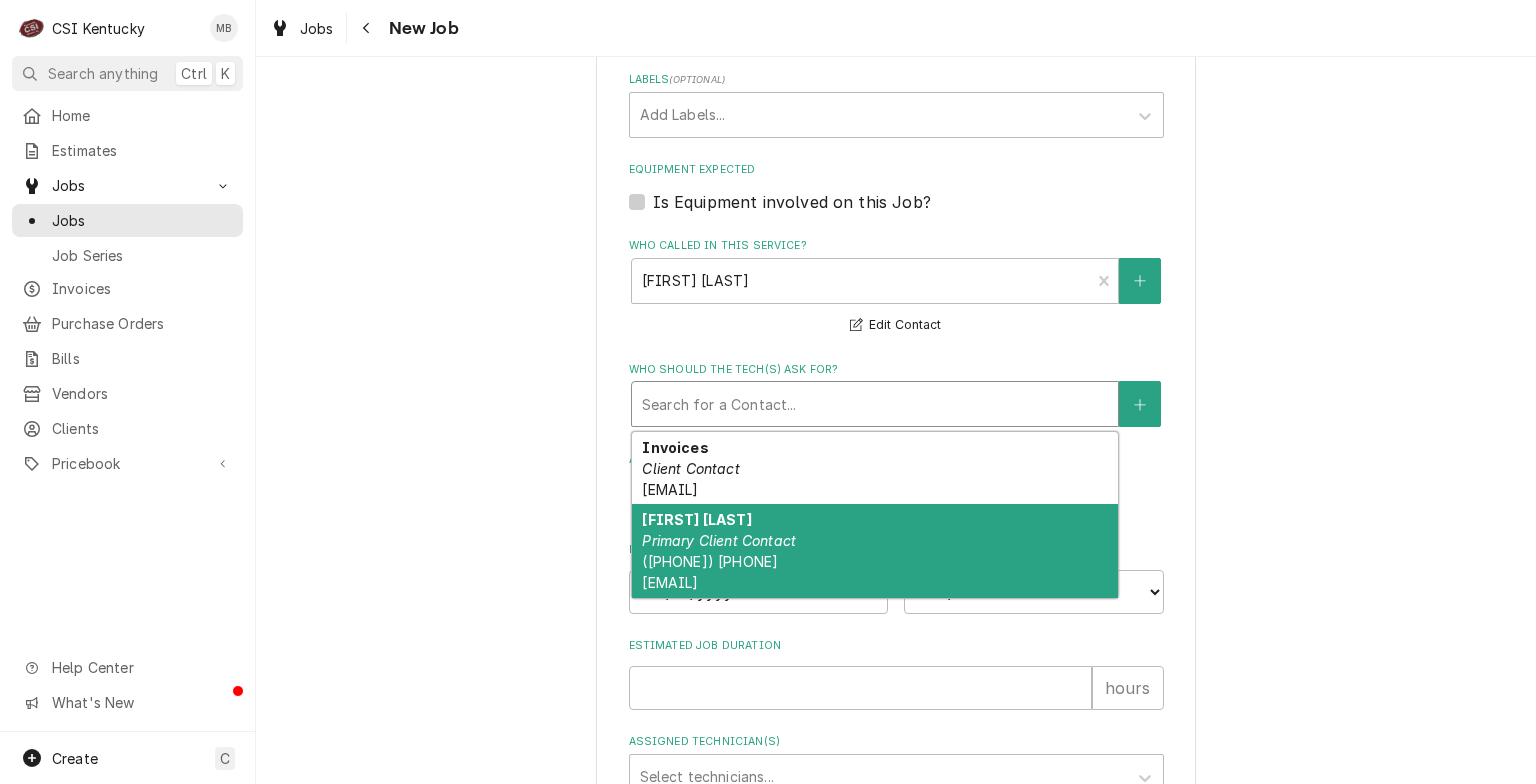 click on "Primary Client Contact" at bounding box center [719, 540] 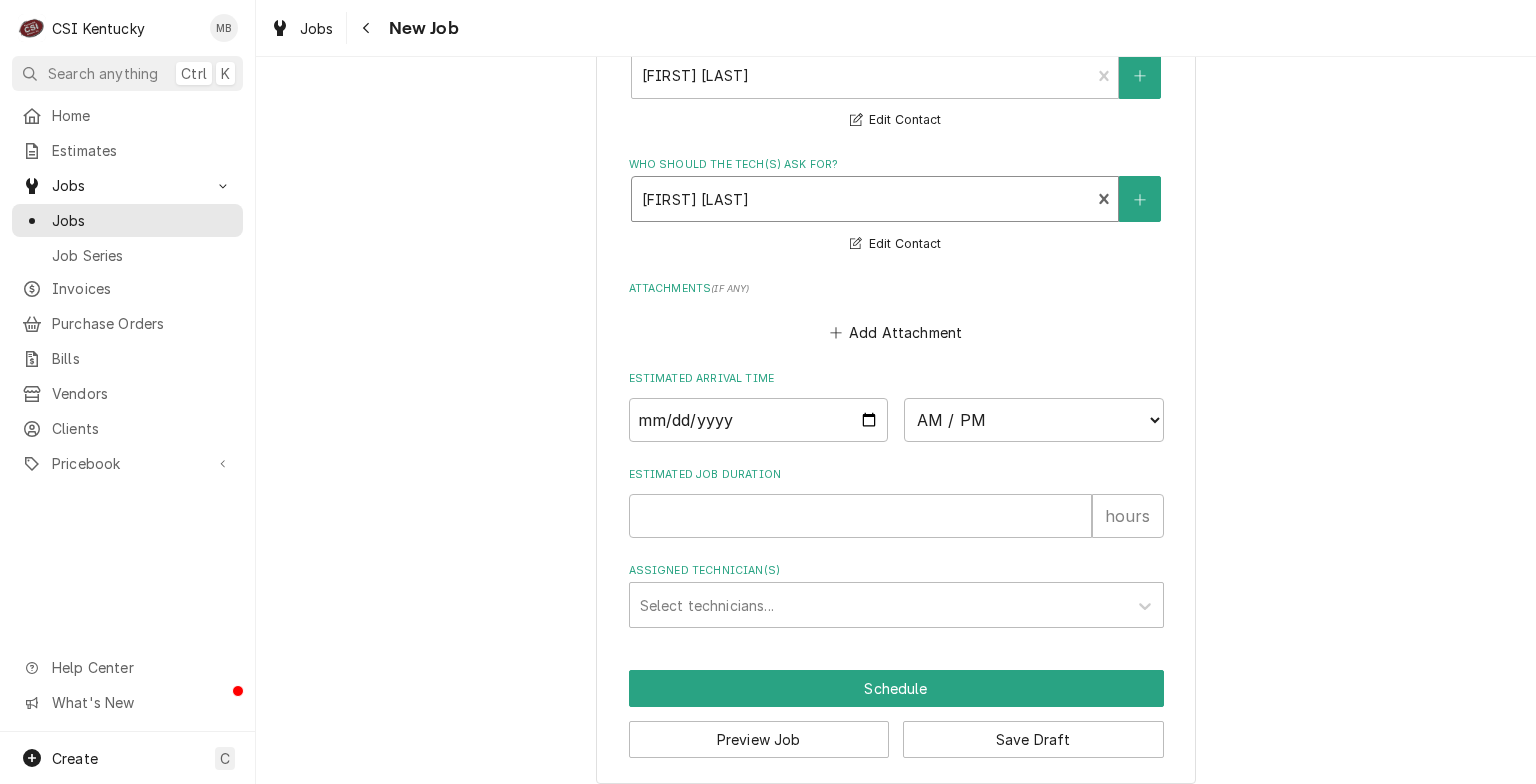 scroll, scrollTop: 1515, scrollLeft: 0, axis: vertical 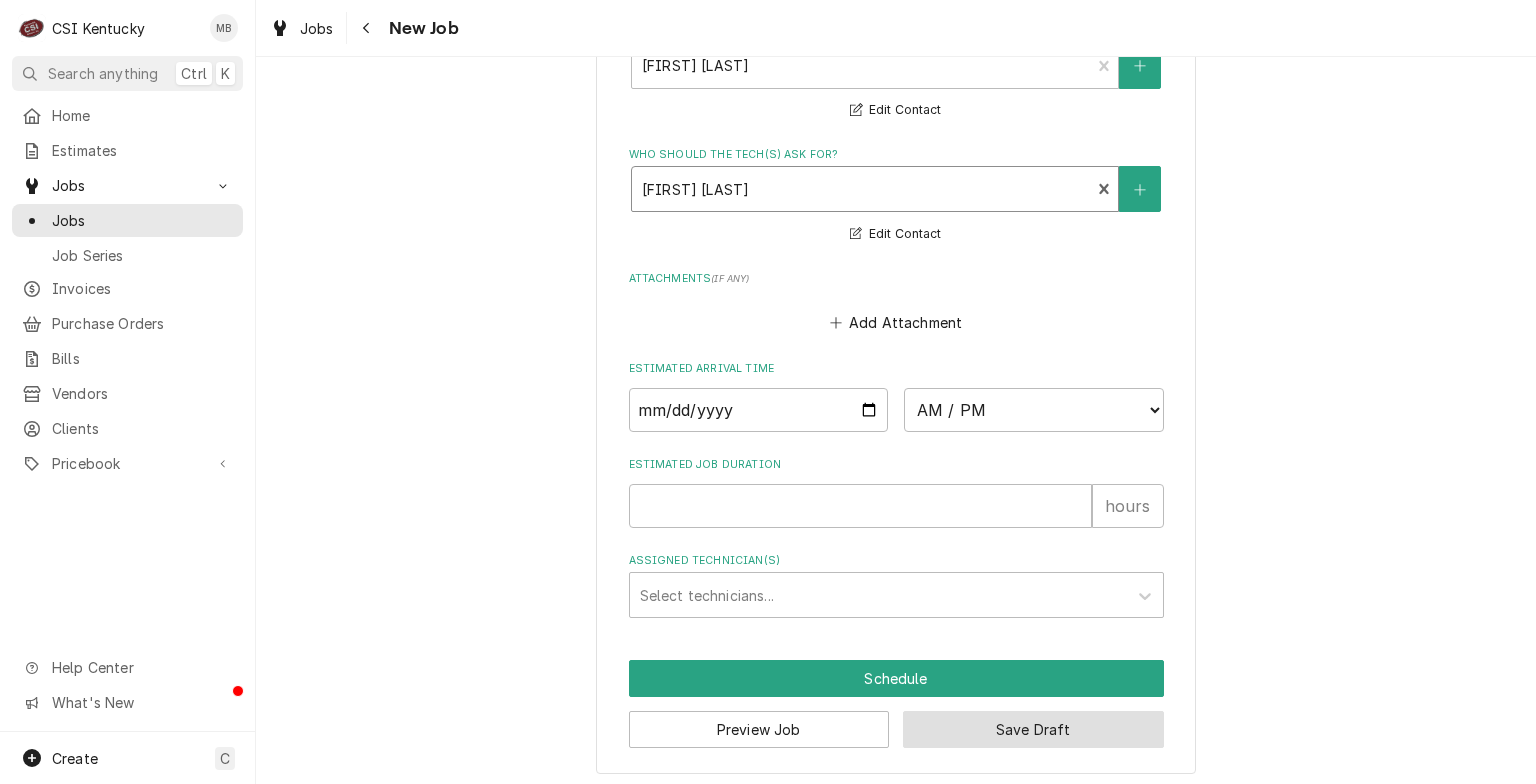 click on "Save Draft" at bounding box center [1033, 729] 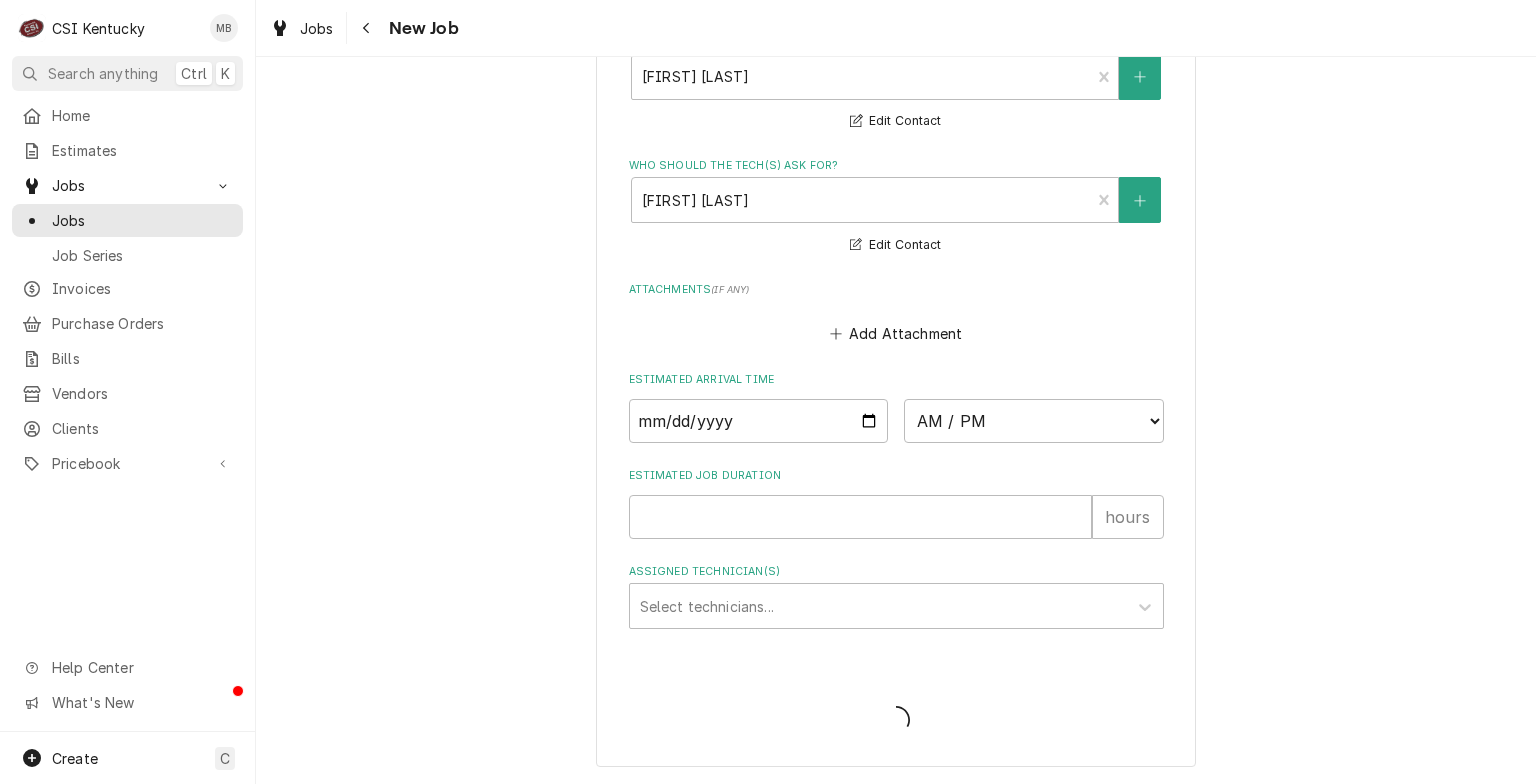 scroll, scrollTop: 1497, scrollLeft: 0, axis: vertical 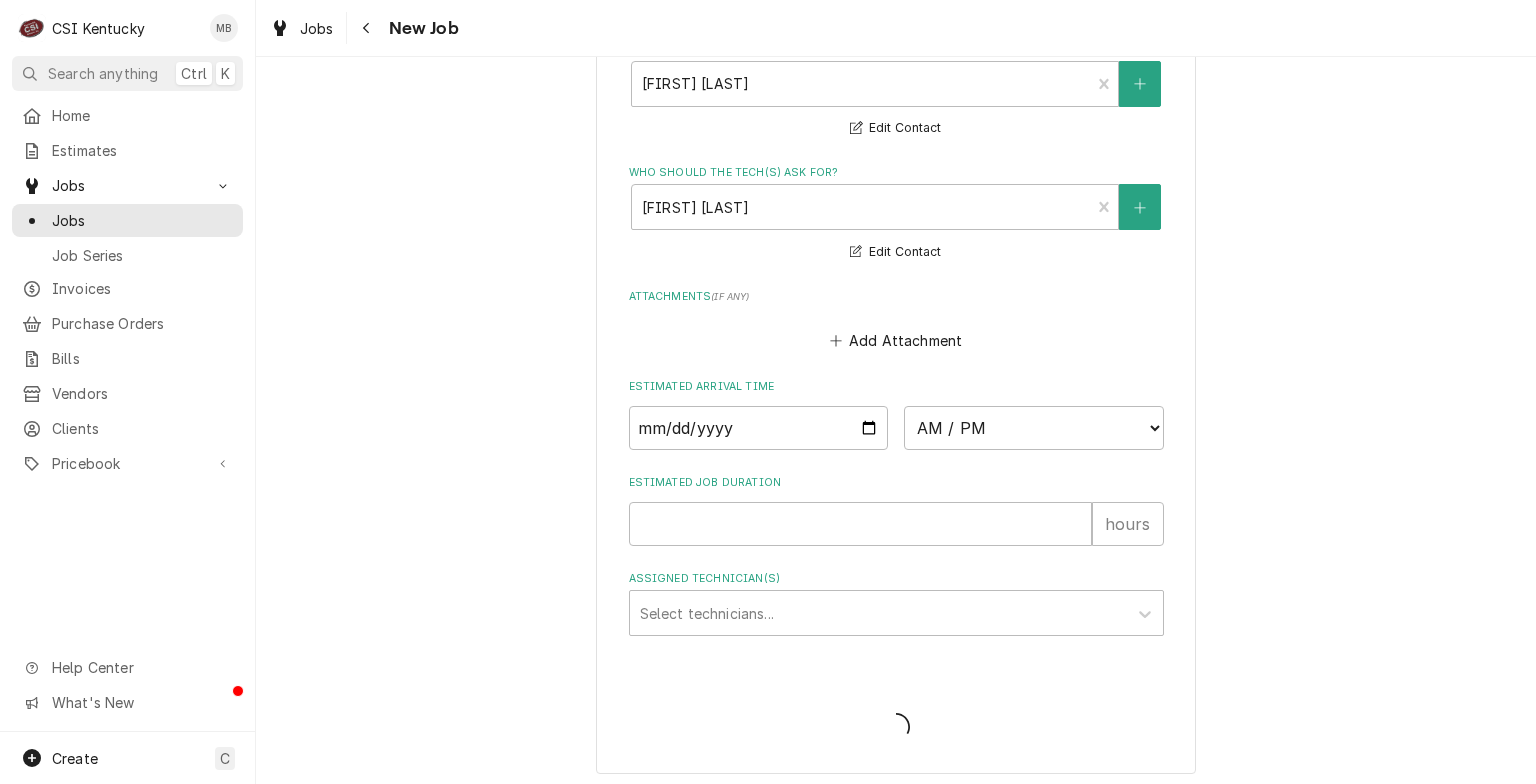 type on "x" 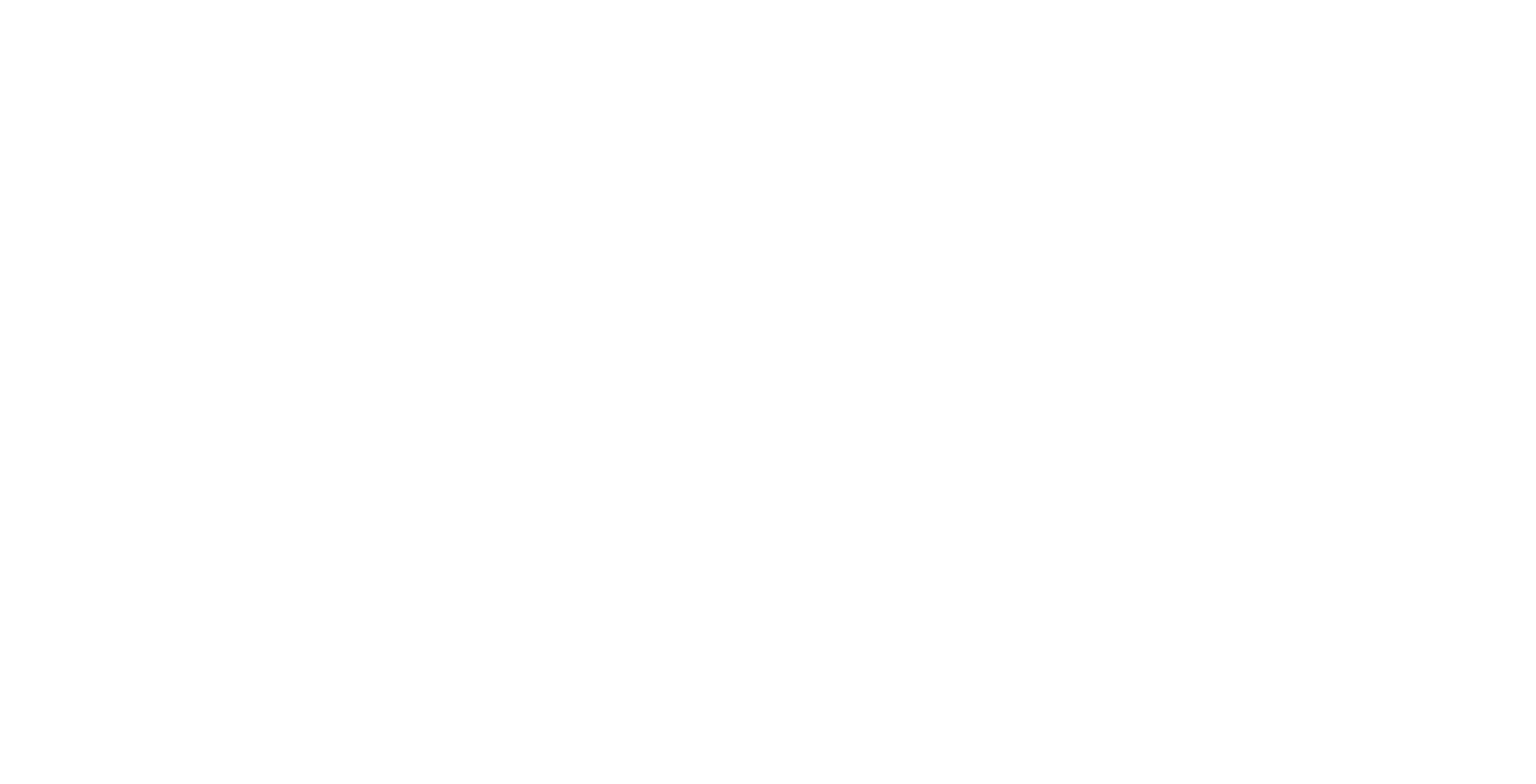 scroll, scrollTop: 0, scrollLeft: 0, axis: both 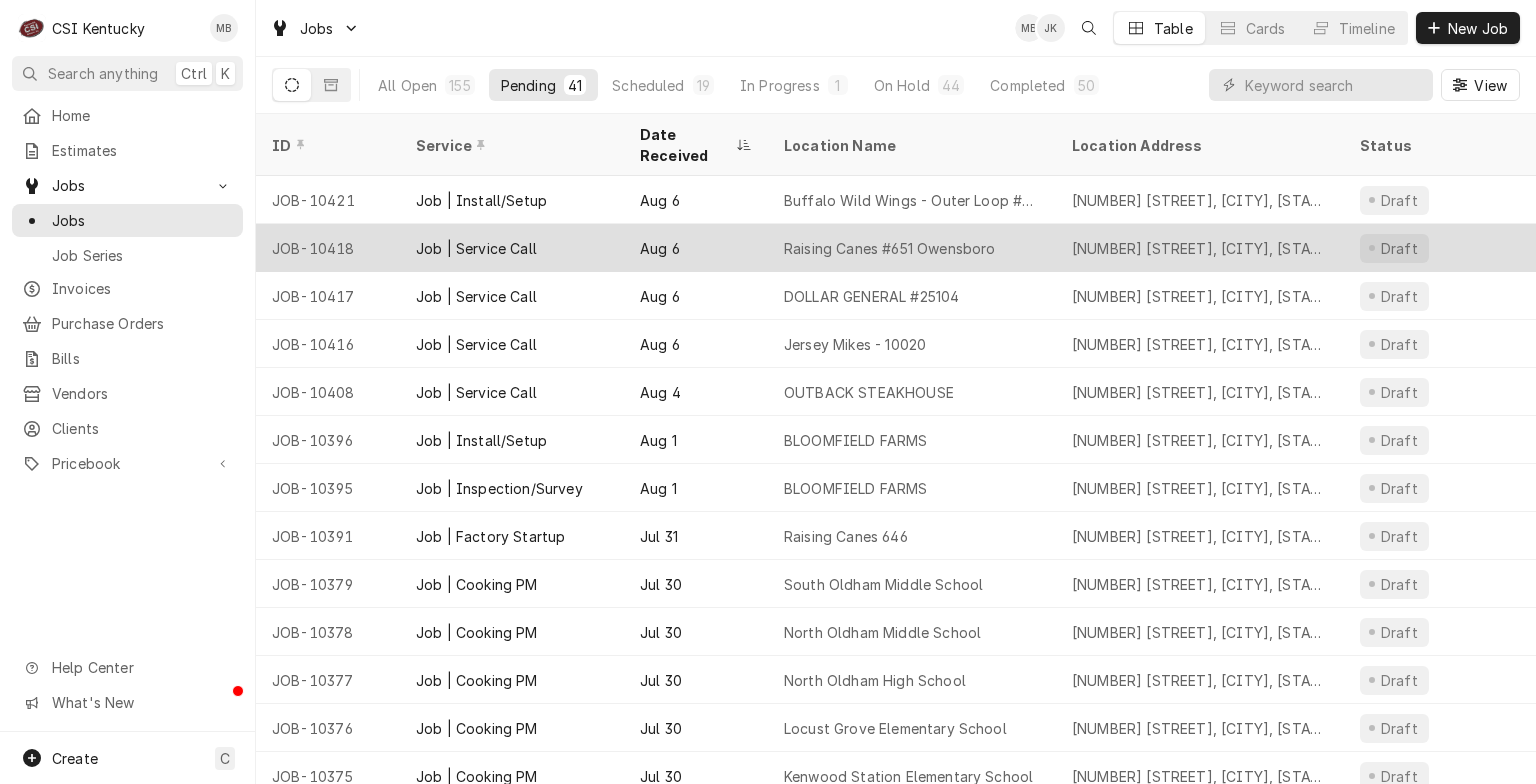 click on "Aug 6" at bounding box center (696, 248) 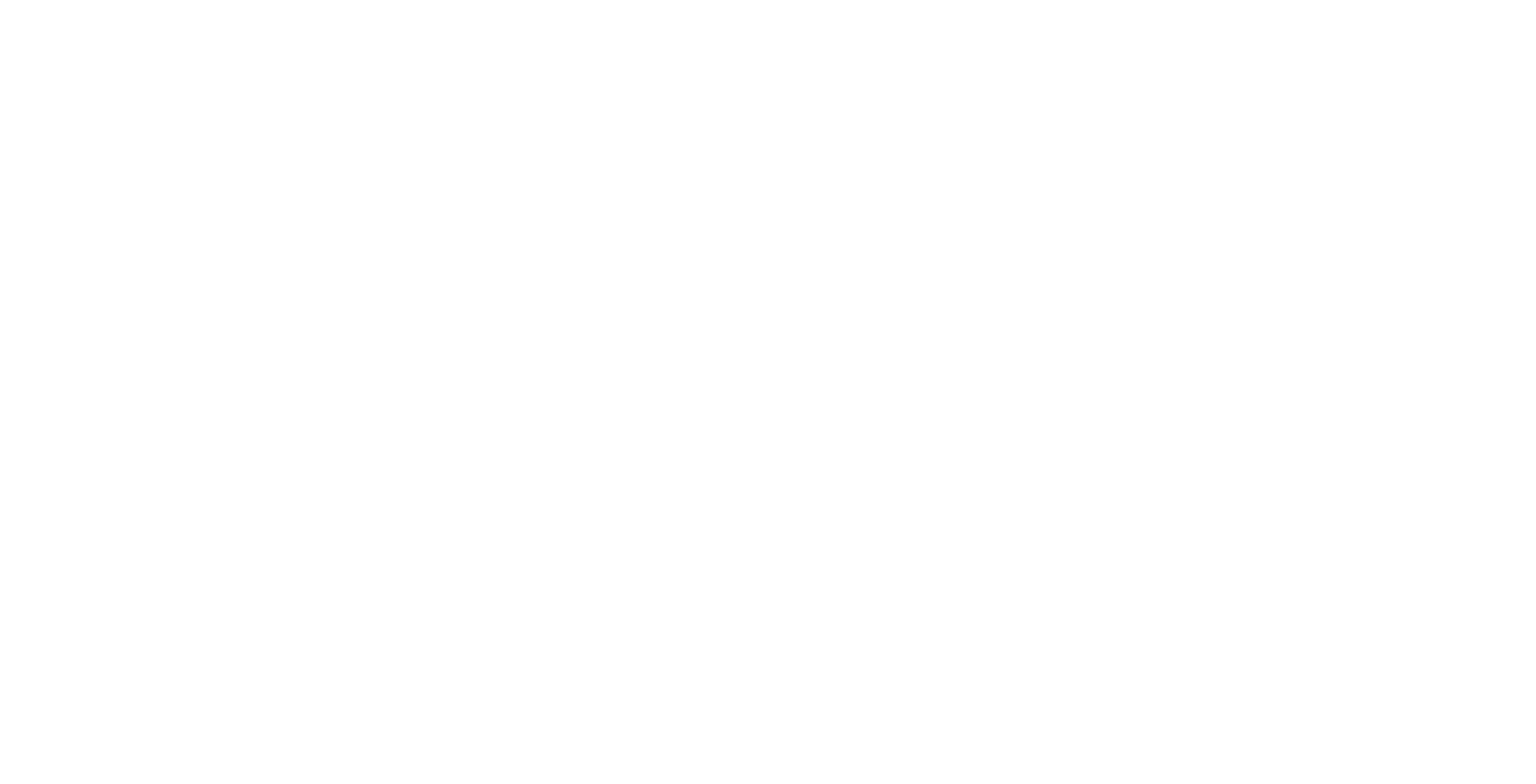 scroll, scrollTop: 0, scrollLeft: 0, axis: both 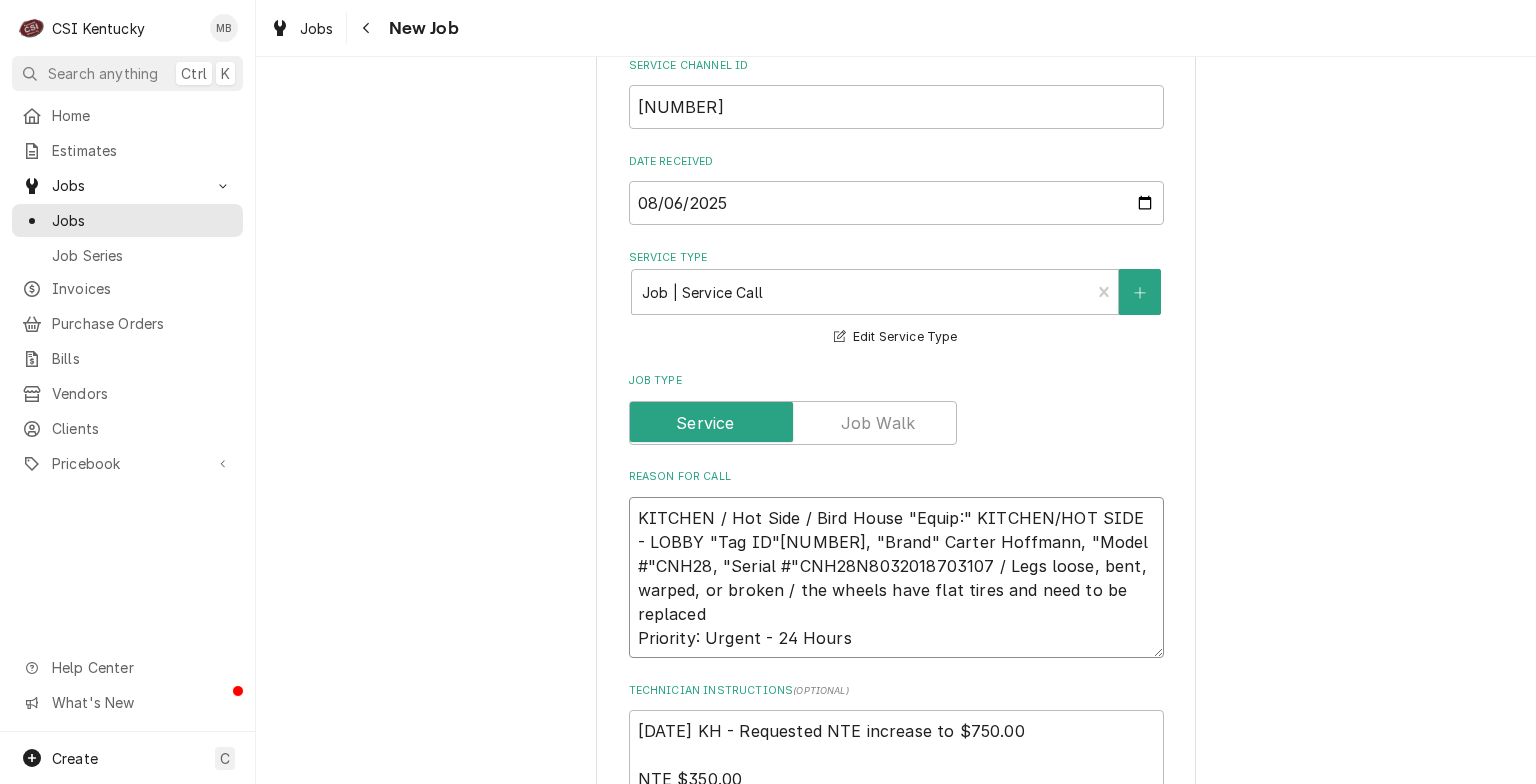 drag, startPoint x: 976, startPoint y: 536, endPoint x: 780, endPoint y: 532, distance: 196.04082 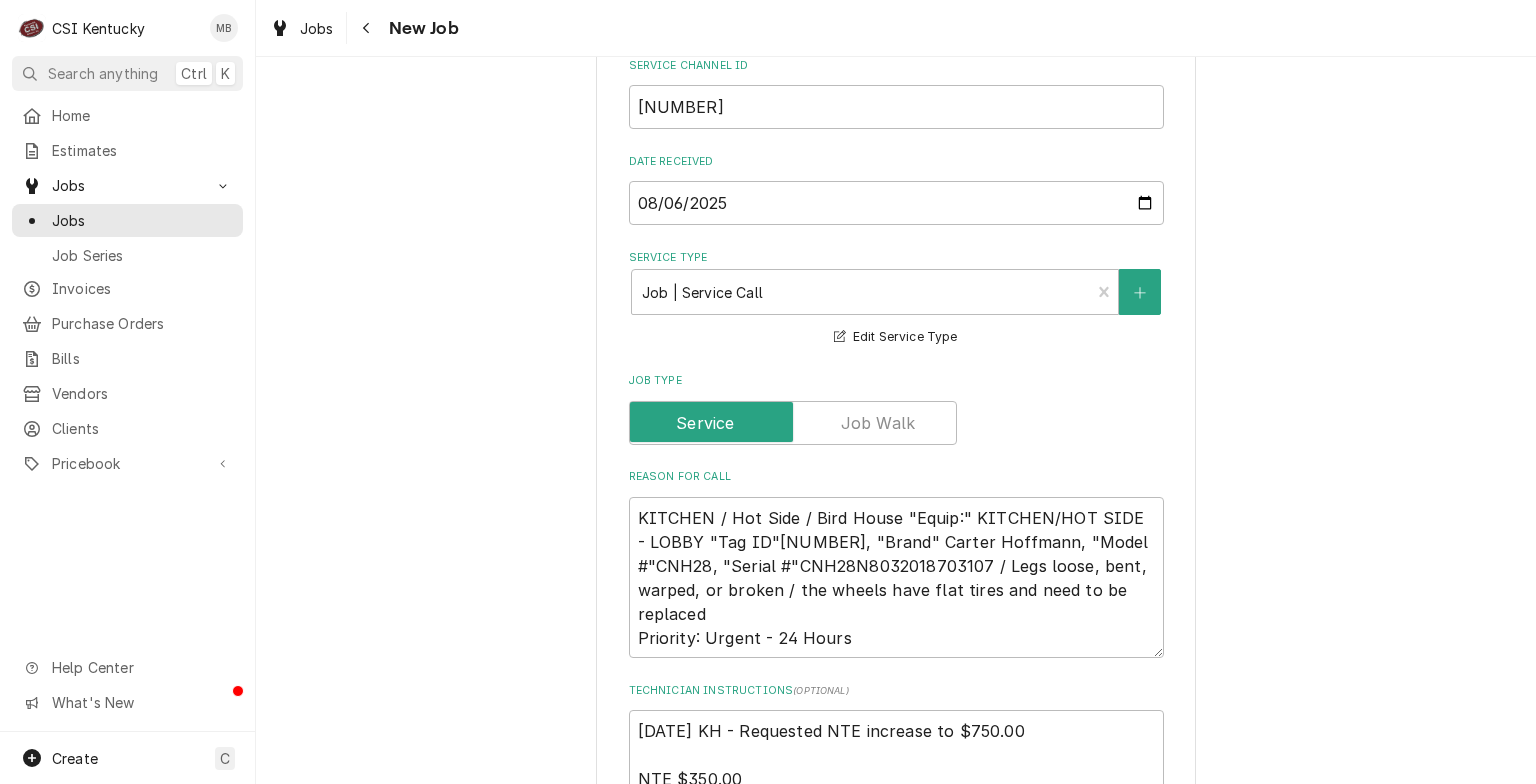 click on "Use the fields below to edit this job: Client Details Client RAISING CANES - BILLING ACCOUNT Edit Client Client Notes Your PIN to access the ServiceChannel Provider mobile app and automated response system: 161395
**TECH TO CHECK IN AND OUT WITH SERVICE CHANNEL 516-500-7776   FROM THE RESTAURANT PHONE  PIN 161395
****NTE ON ALL CALLS IF OVER NTE NEED TO CALL  502-533-6365  FOR VERBAL APPROVAL OR SEND QUOTE*****Emily Wheeler EWheeler4@raisingcanes.com Service Location Raising Canes #651 Owensboro / 2990 Heartland Crossing, Owensboro, KY 42303 Edit Service Location Service Location Notes **TECH TO CHECK IN AND OUT WITH SERVICE CHANNEL 516-500-7776   FROM THE RESTAURANT PHONE  PIN 161395
****NTE ON ALL CALLS IF OVER NTE NEED TO CALL  502-533-6365  FOR VERBAL APPROVAL OR SEND QUOTE*****Emily Wheeler EWheeler4@raisingcanes.com
****NTE ON ALL CALLS IF OVER NEED TO CALL BRADLEY HARRIS****
MUST HAVE 750.00 IN SERVICE CHANNEL BEFORE WE TRAVEL Job Details Job Source Direct (Phone/Email/etc.) Service Channel Corrigo" at bounding box center [896, 619] 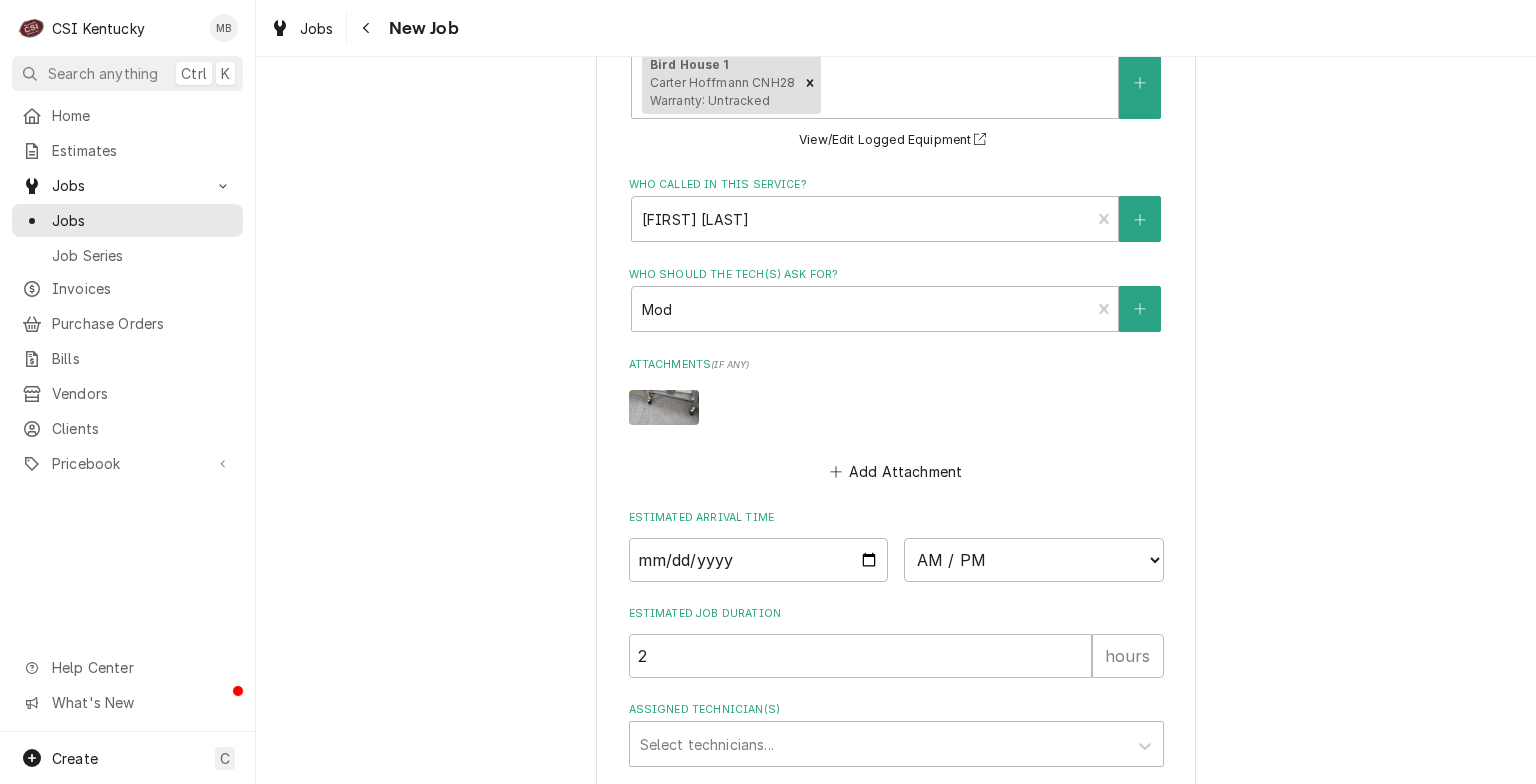 scroll, scrollTop: 2400, scrollLeft: 0, axis: vertical 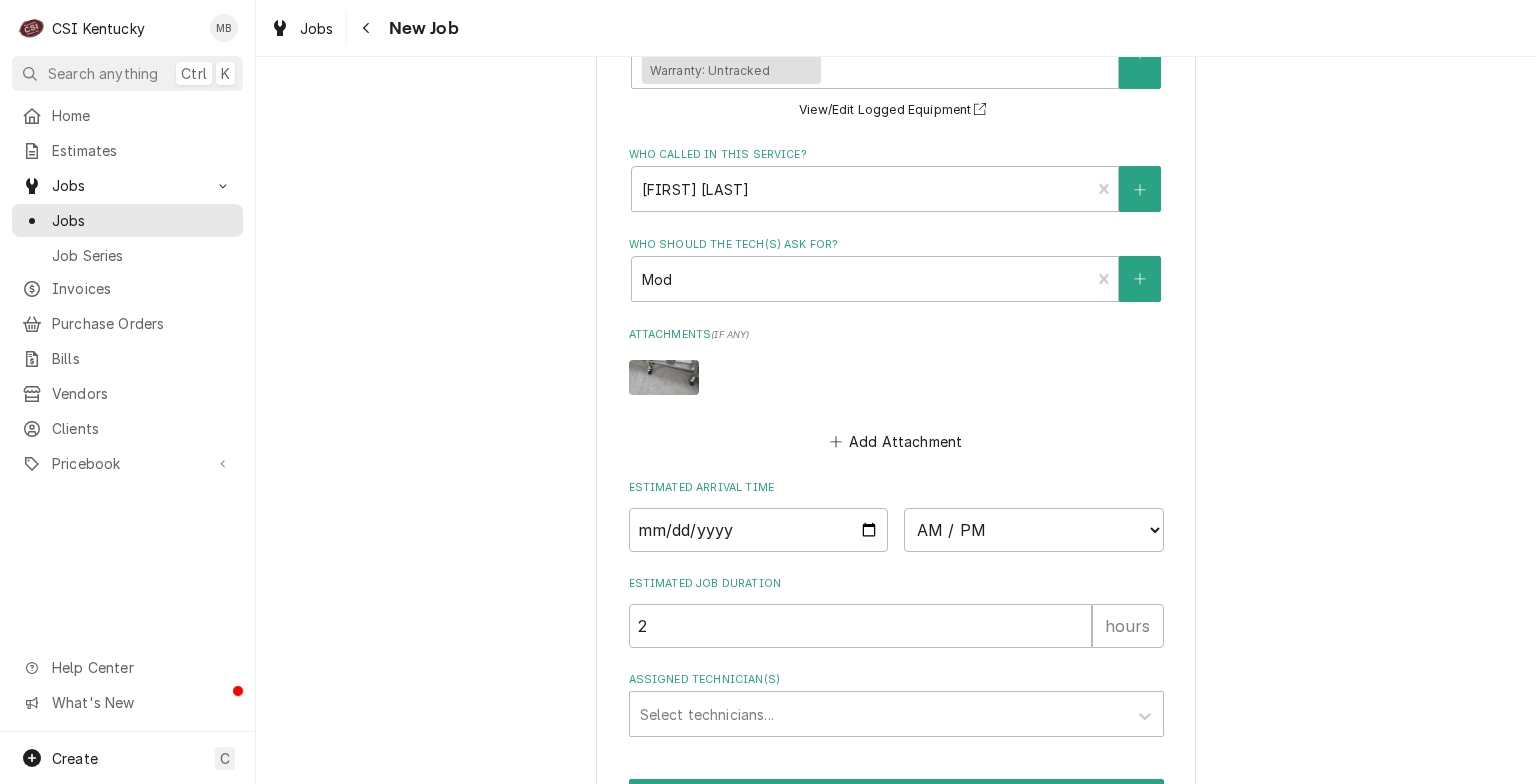 click at bounding box center (664, 377) 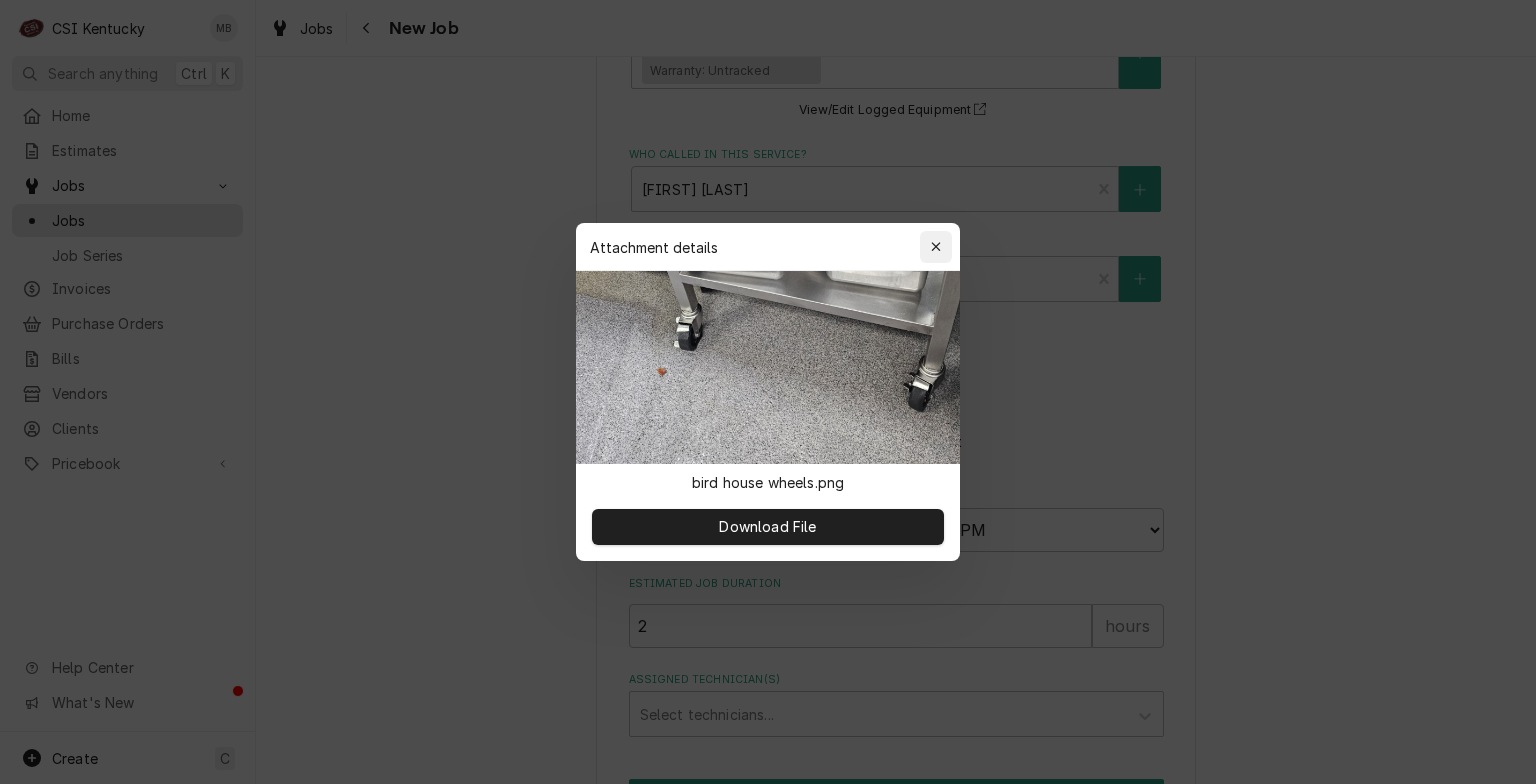 click 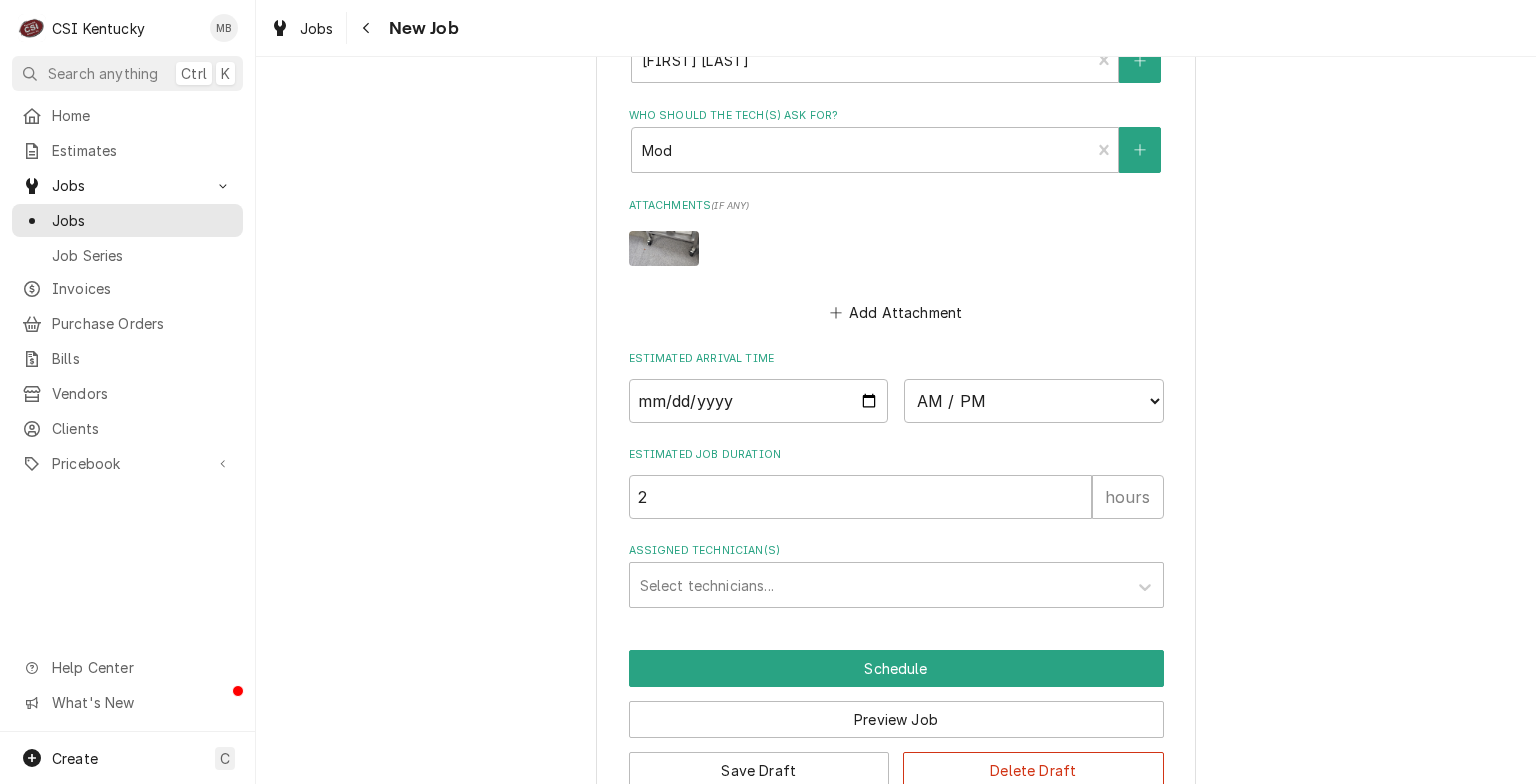 scroll, scrollTop: 2545, scrollLeft: 0, axis: vertical 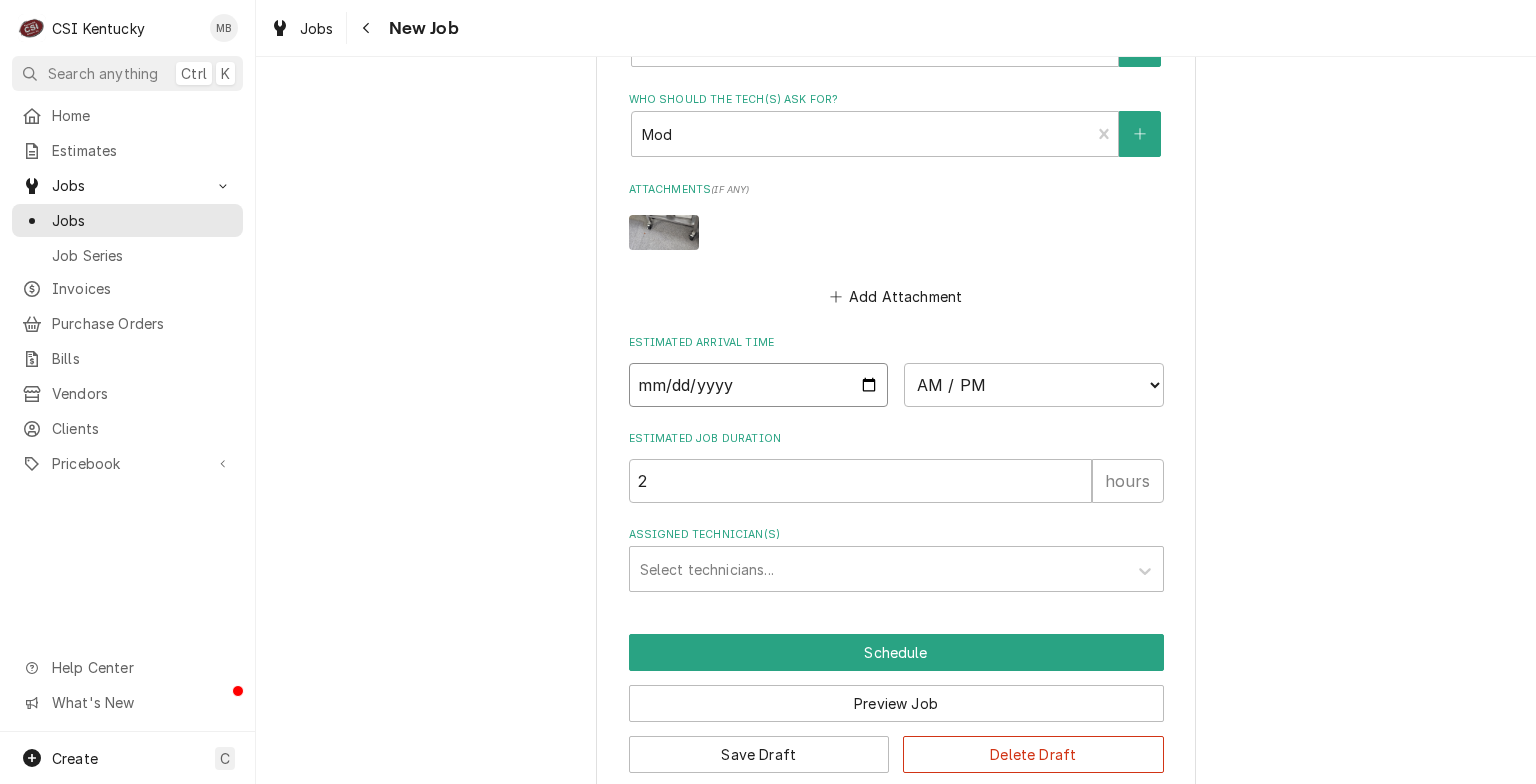click at bounding box center [759, 385] 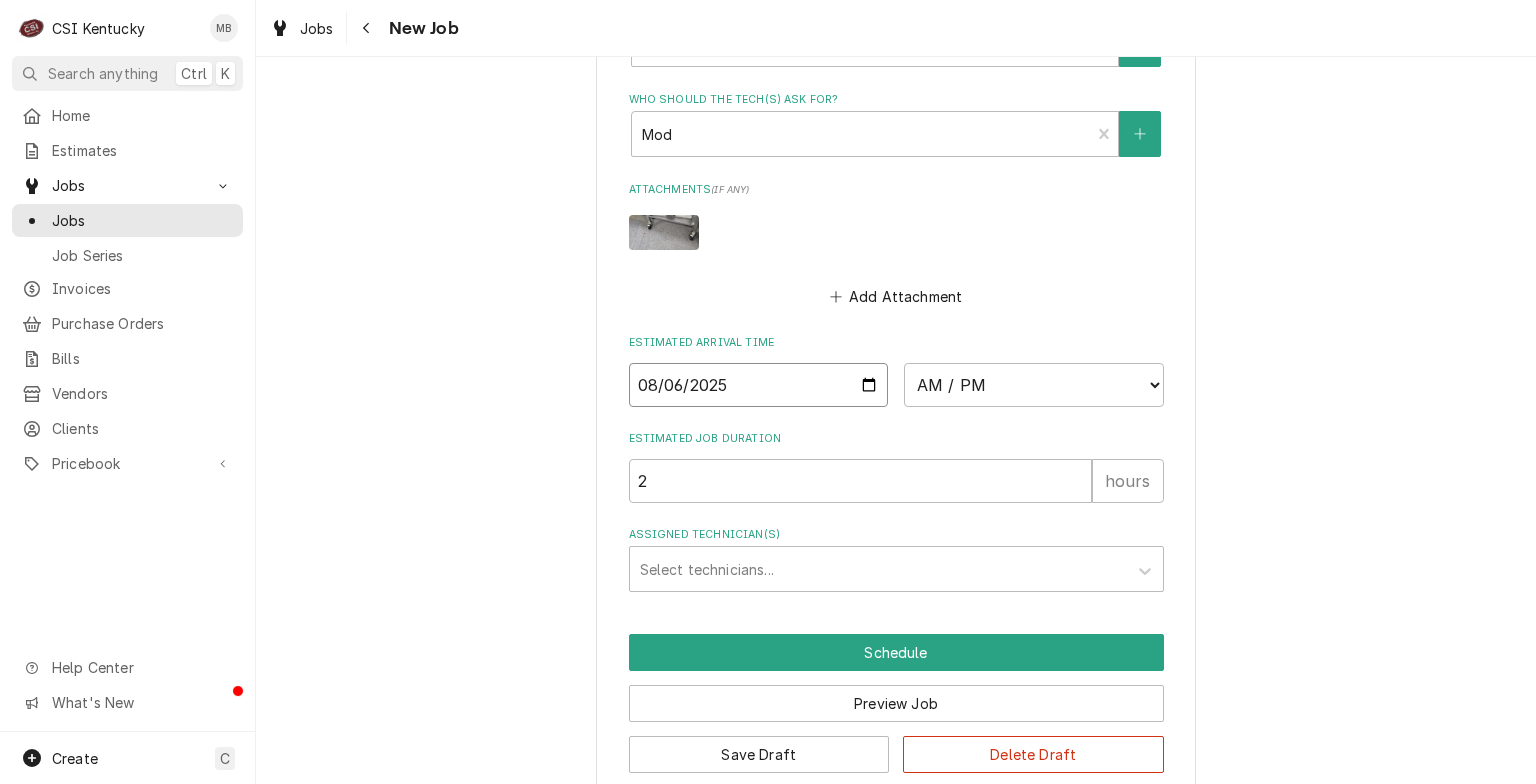 type on "x" 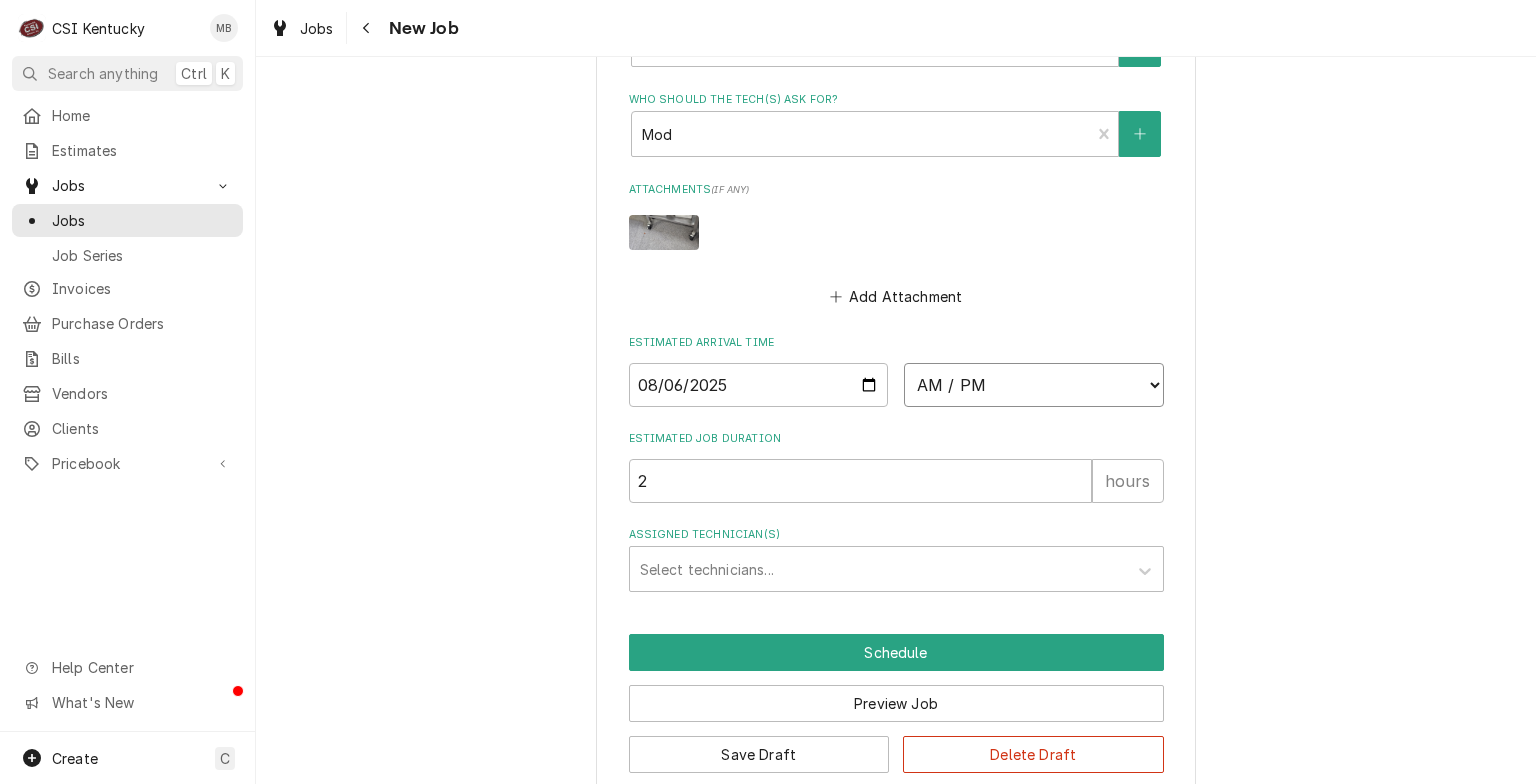 drag, startPoint x: 1000, startPoint y: 358, endPoint x: 990, endPoint y: 370, distance: 15.6205 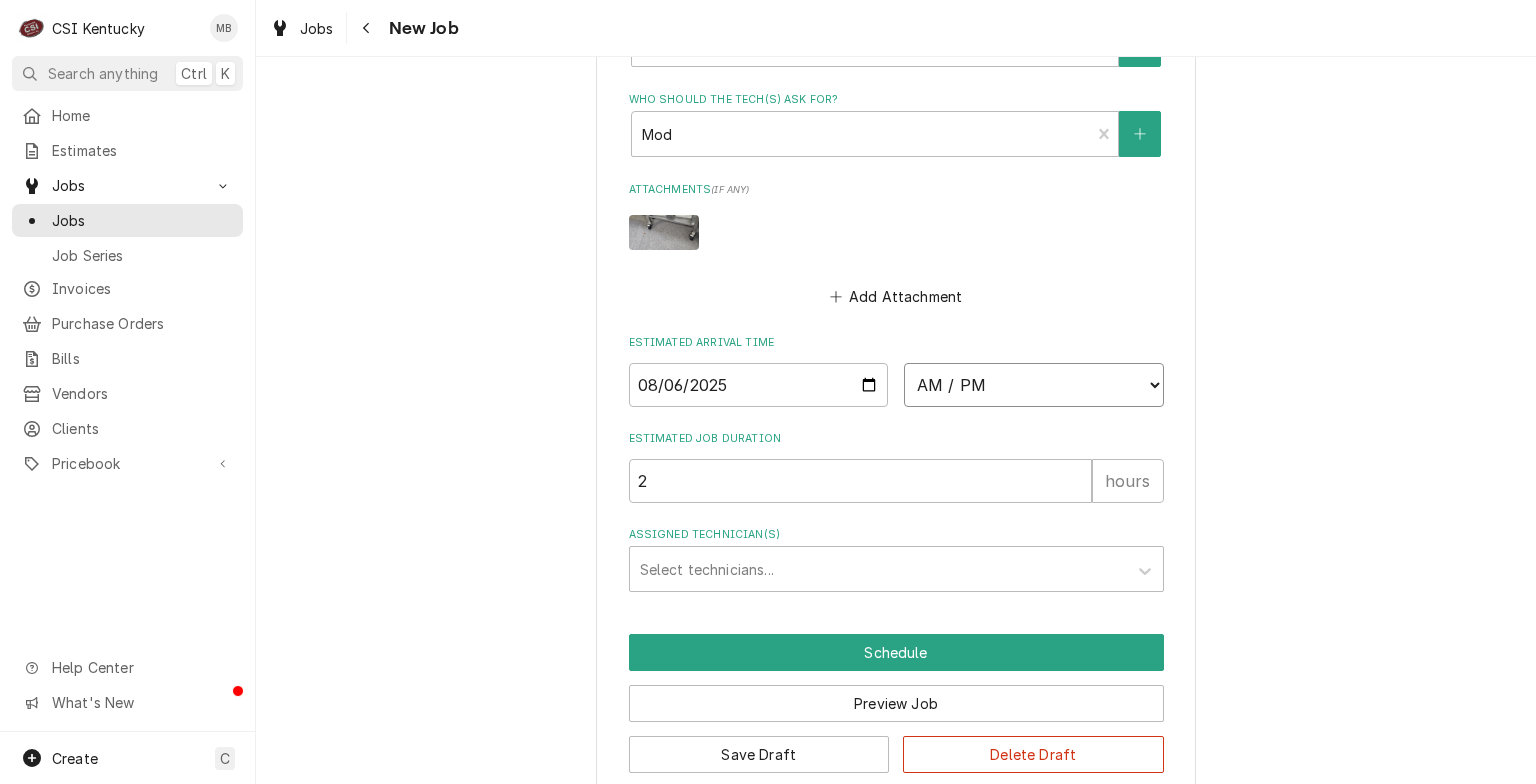 select on "18:00:00" 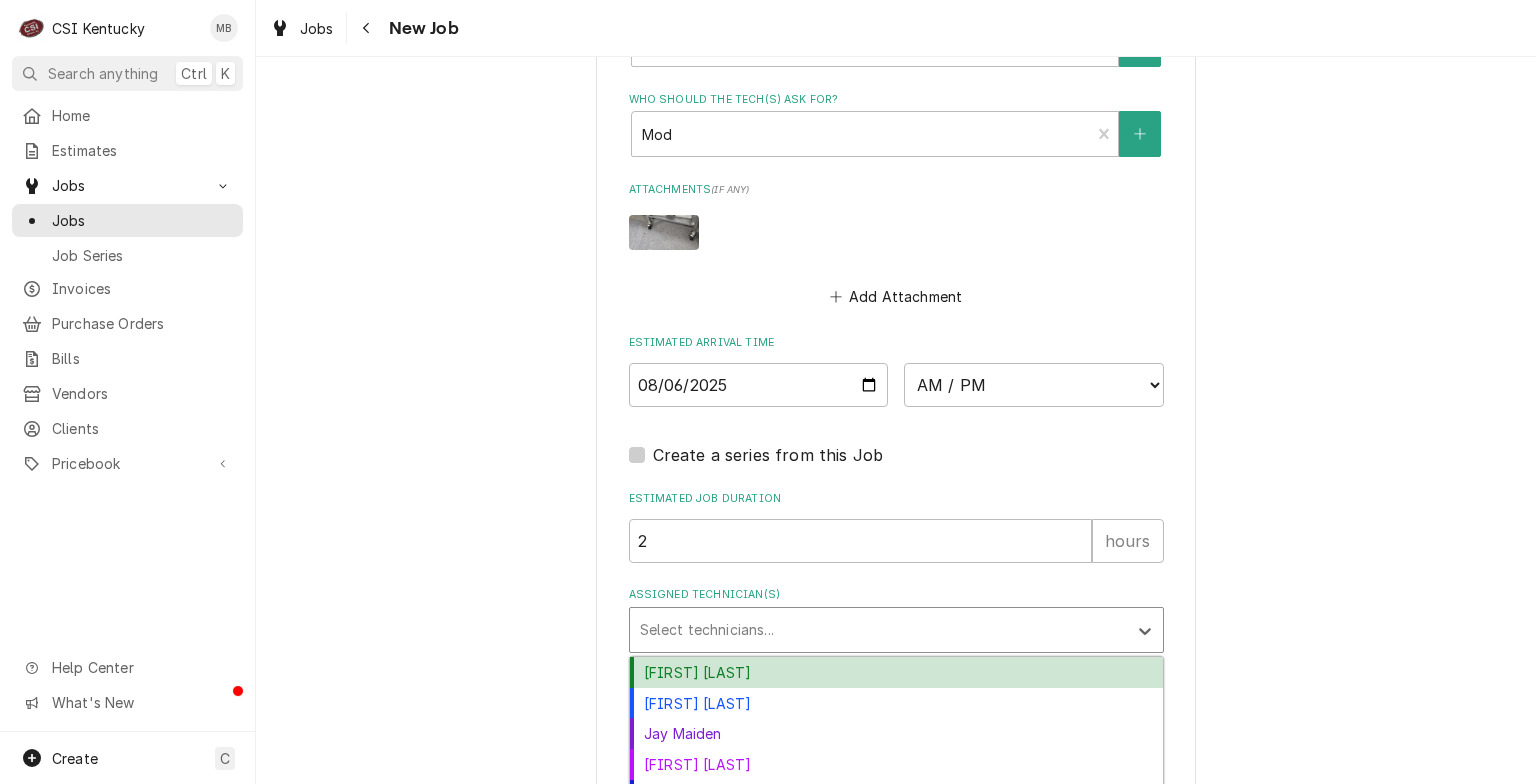 click at bounding box center [878, 630] 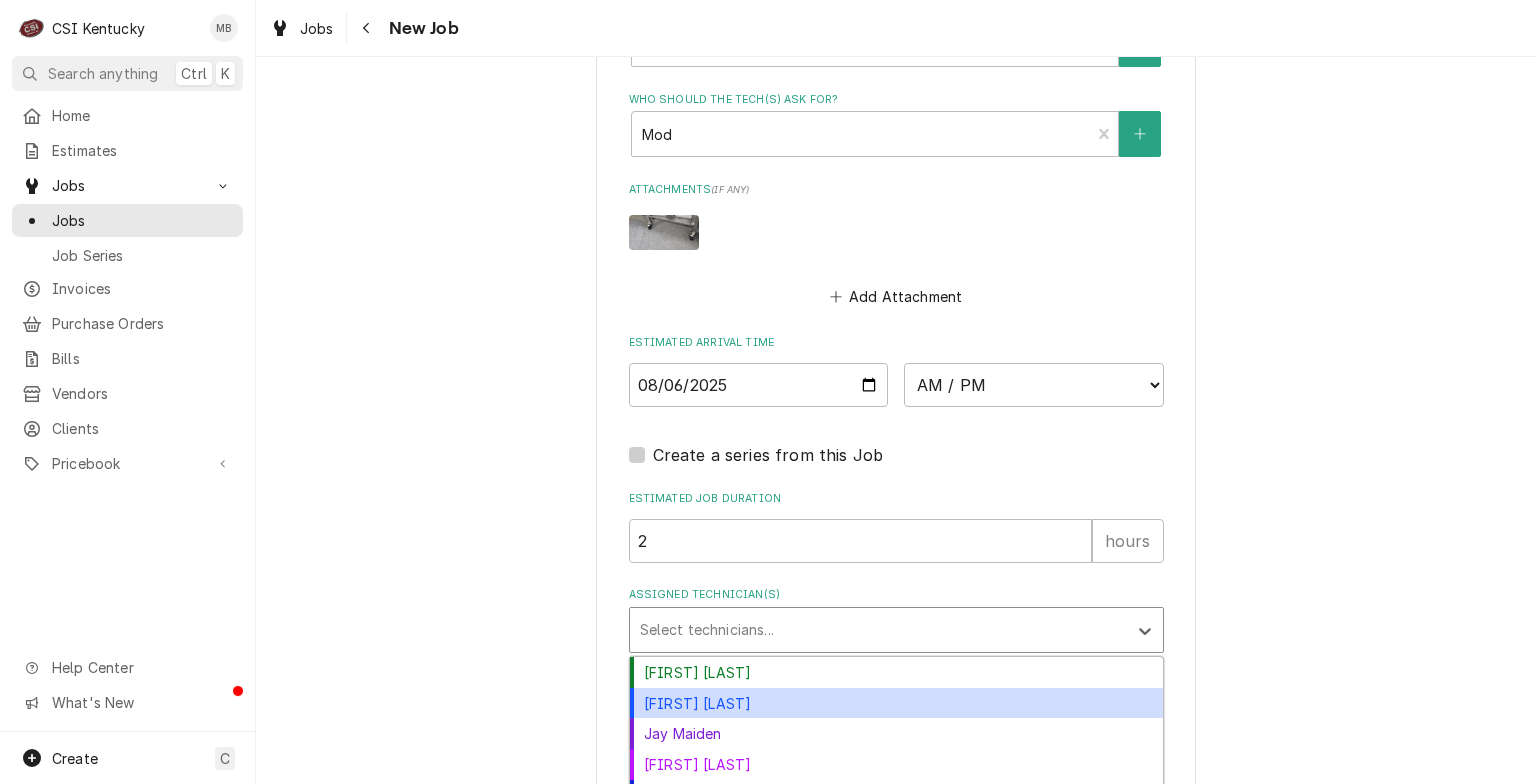 scroll, scrollTop: 58, scrollLeft: 0, axis: vertical 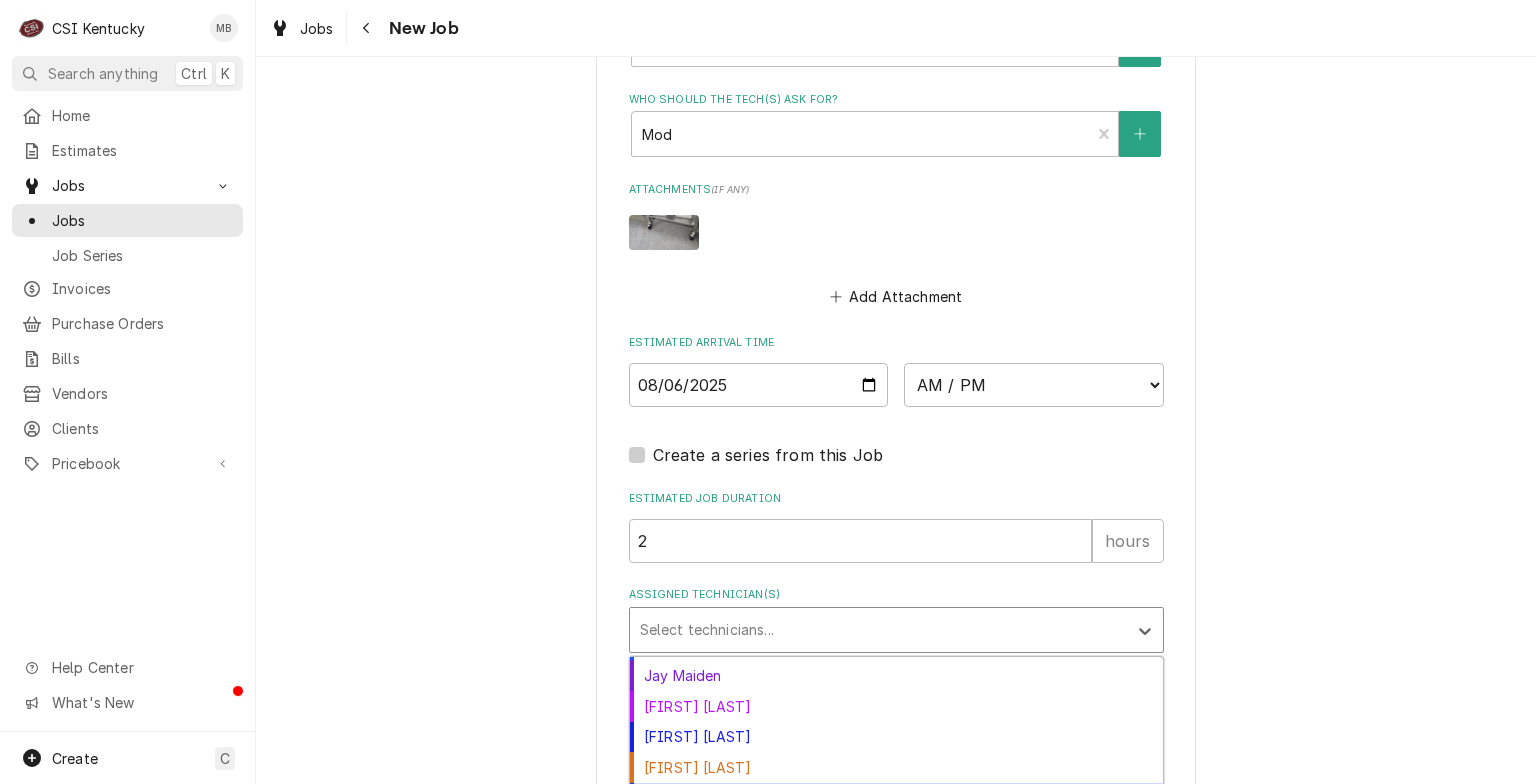 click on "[FIRST] [LAST]" at bounding box center [896, 798] 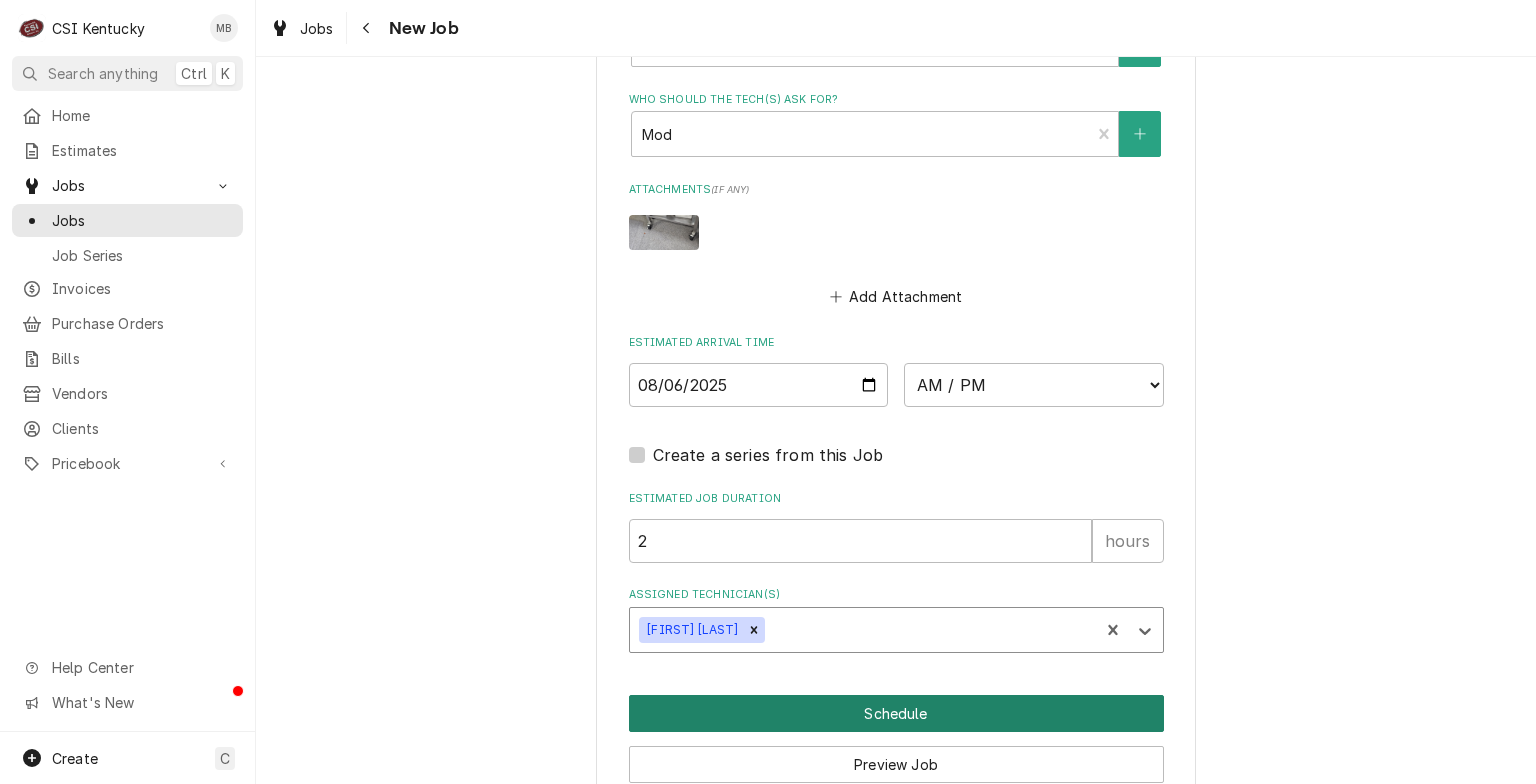 click on "Schedule" at bounding box center (896, 713) 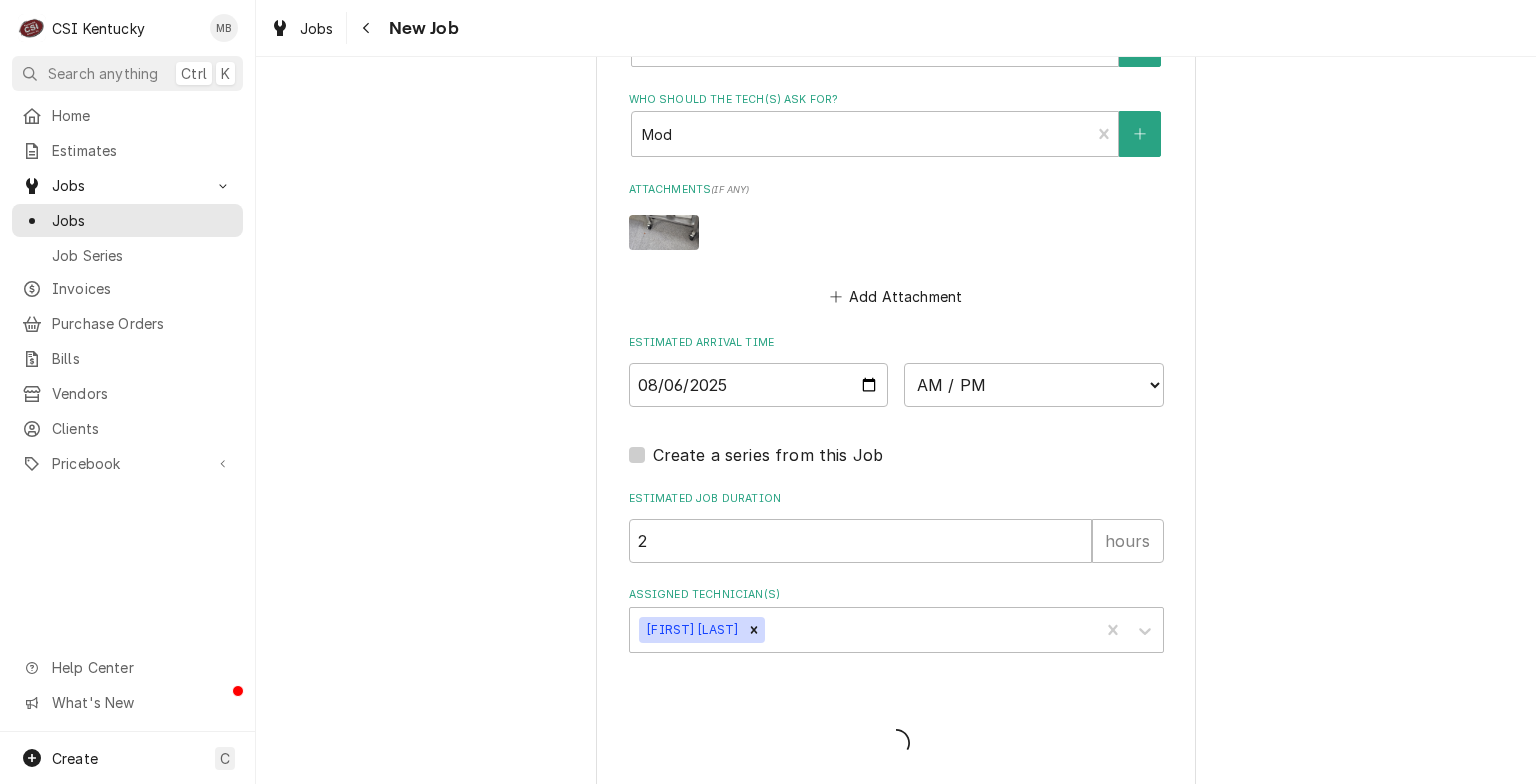 scroll, scrollTop: 2537, scrollLeft: 0, axis: vertical 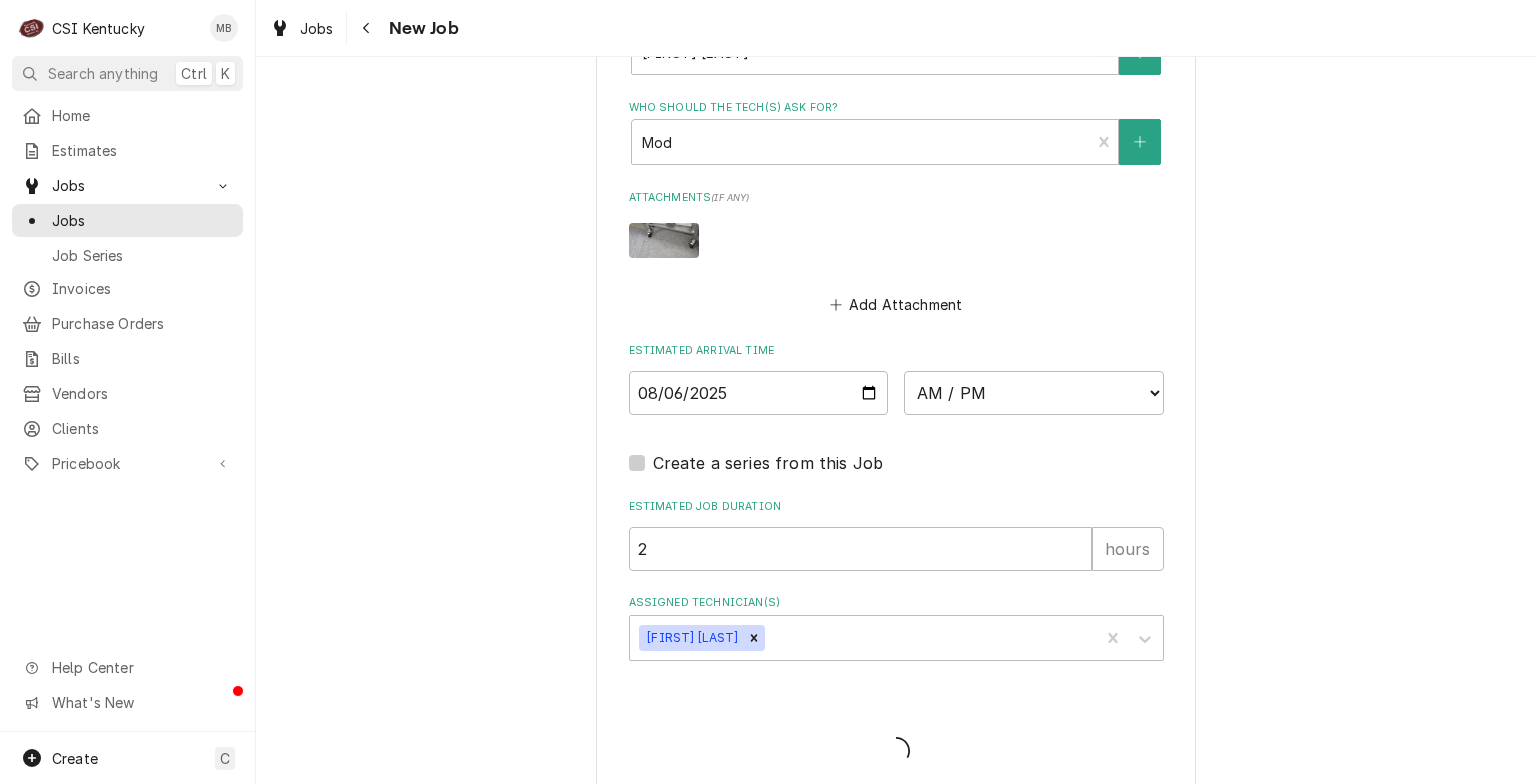 type on "x" 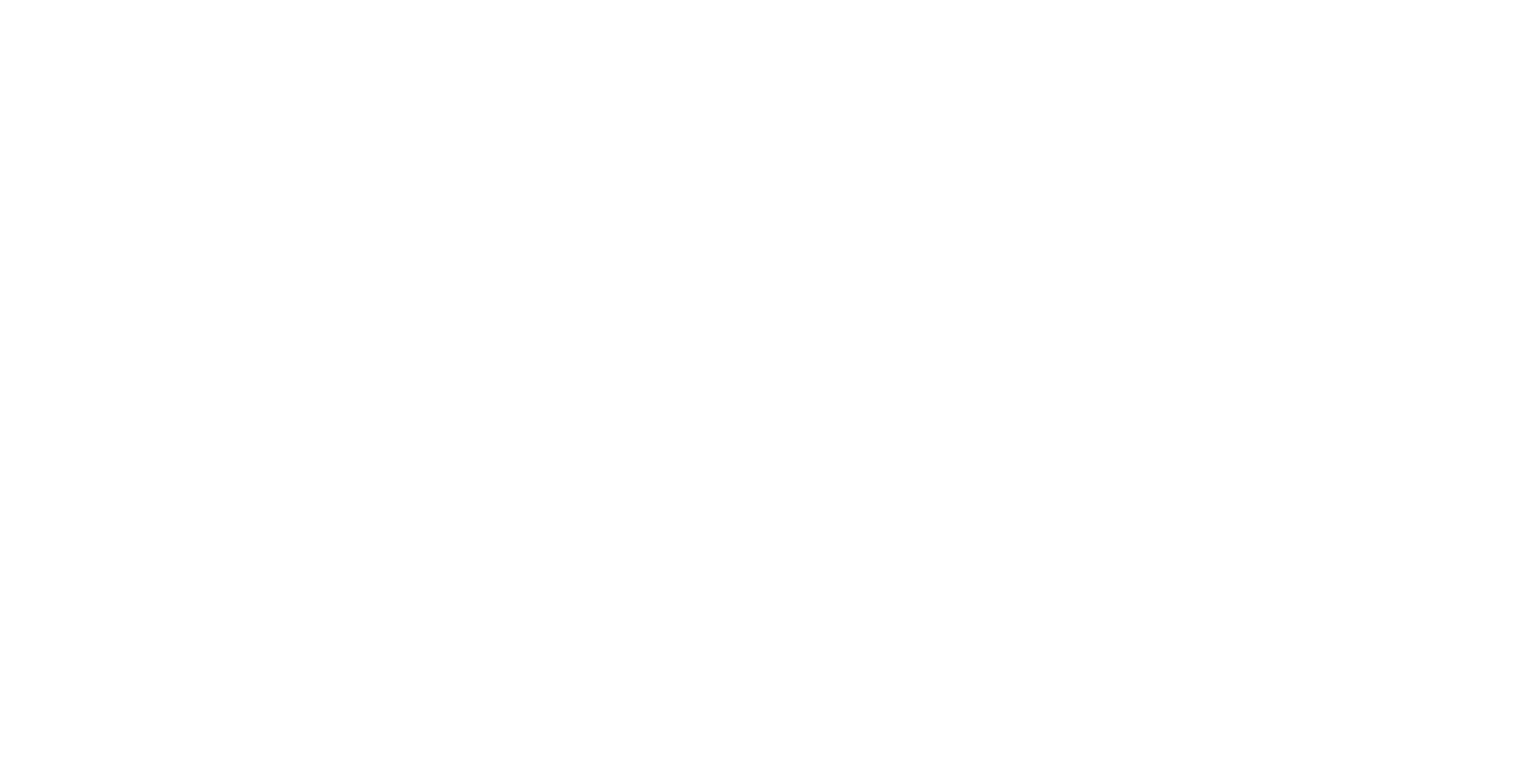 scroll, scrollTop: 0, scrollLeft: 0, axis: both 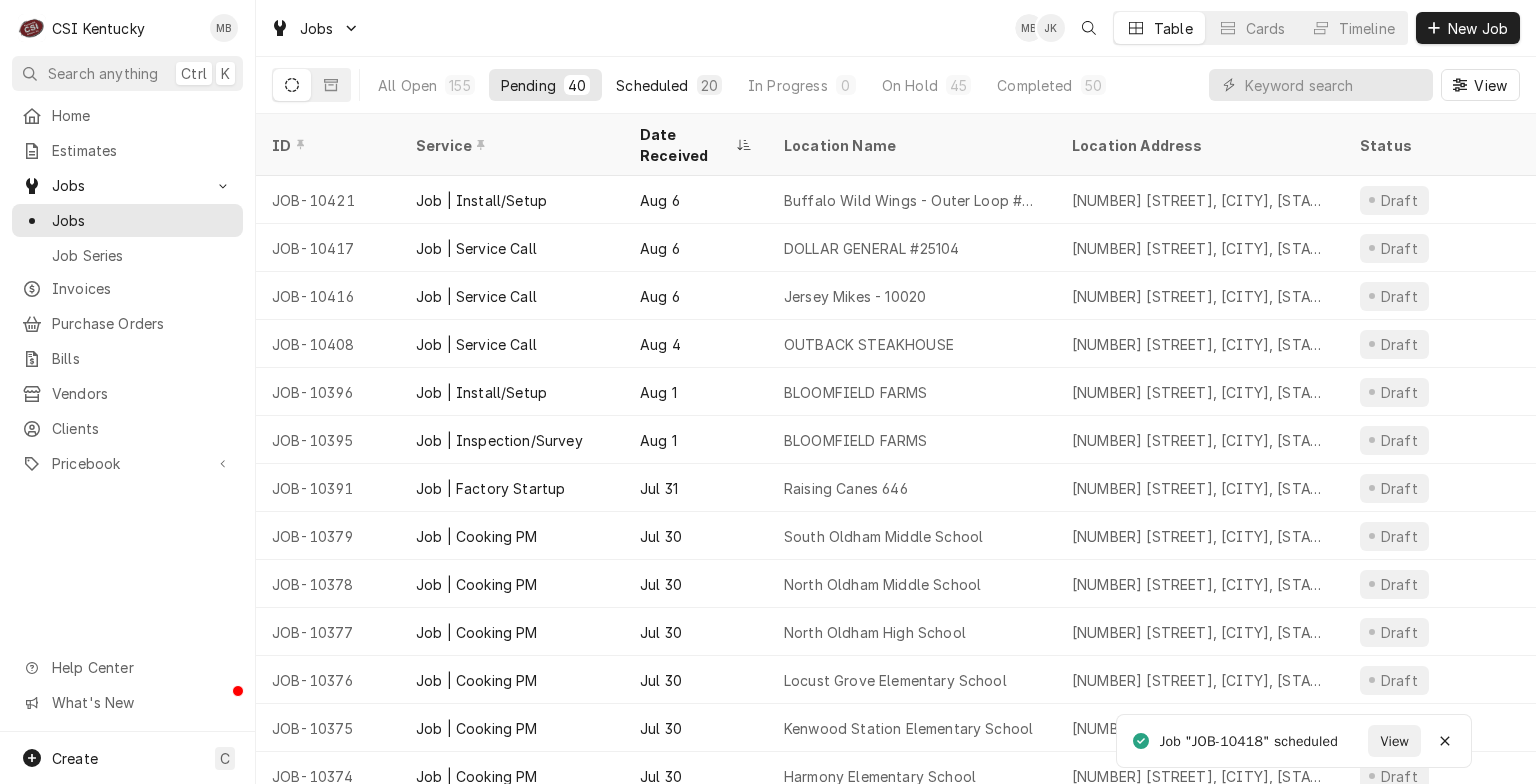 click on "Scheduled" at bounding box center [652, 85] 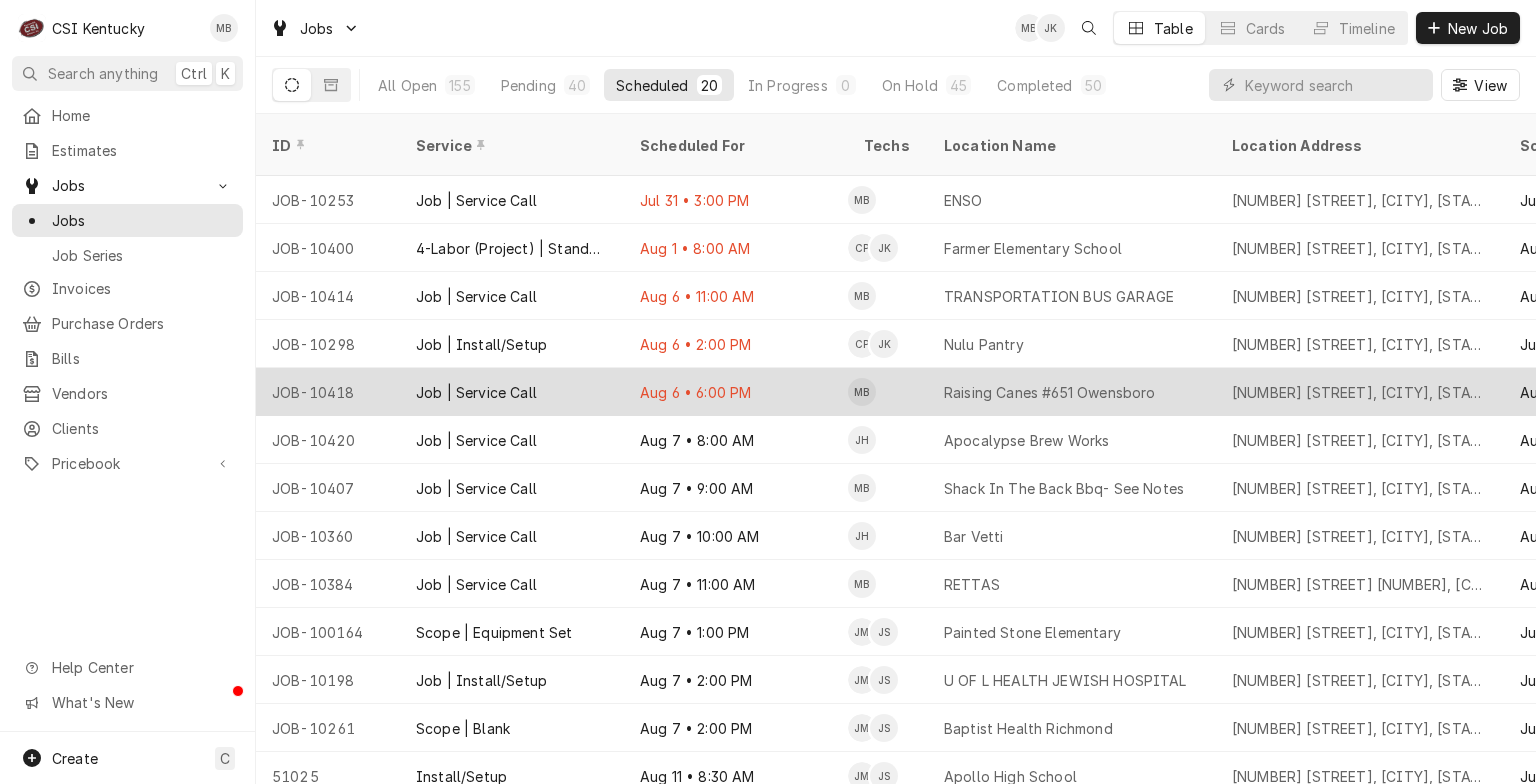 click on "Job | Service Call" at bounding box center [512, 392] 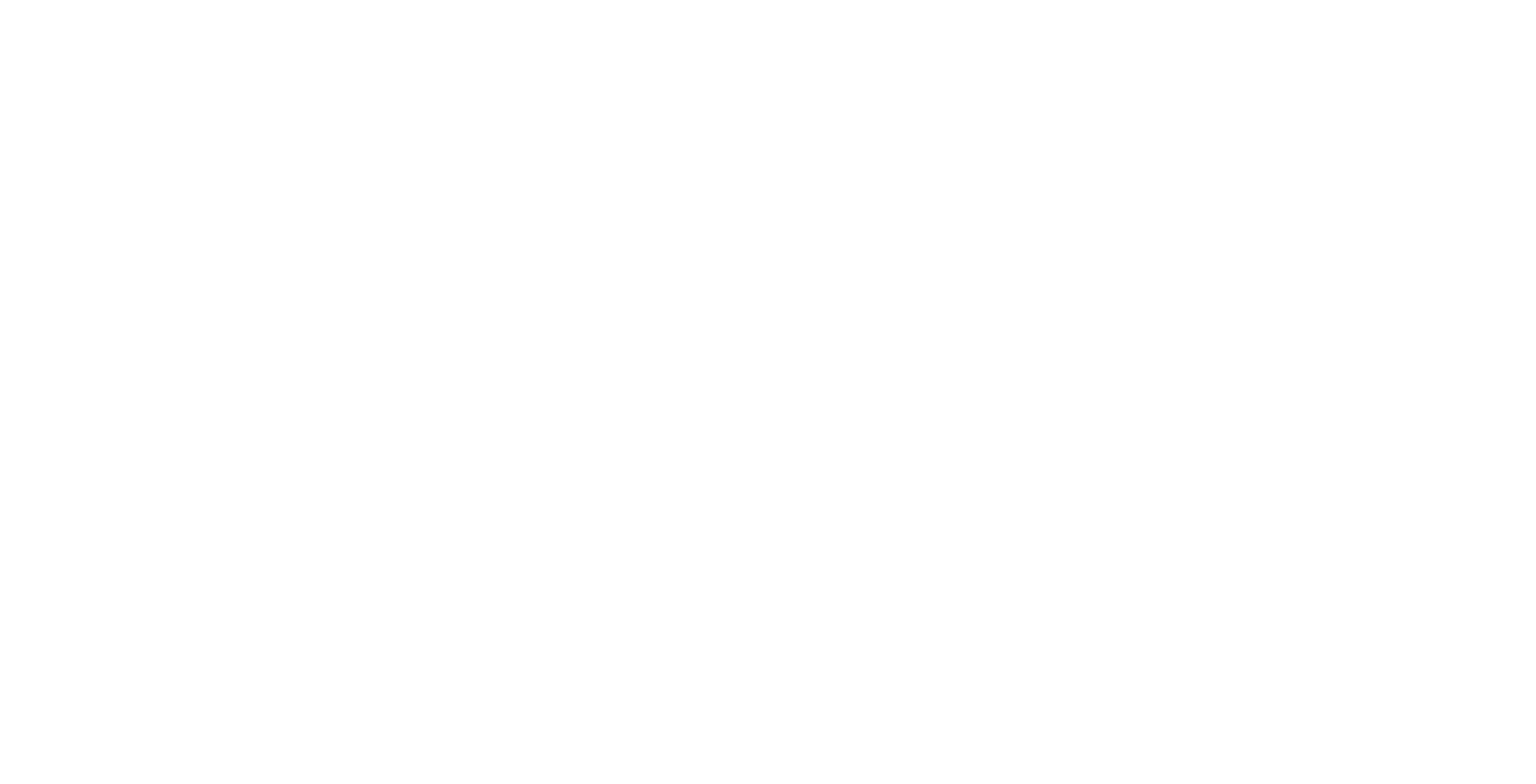 scroll, scrollTop: 0, scrollLeft: 0, axis: both 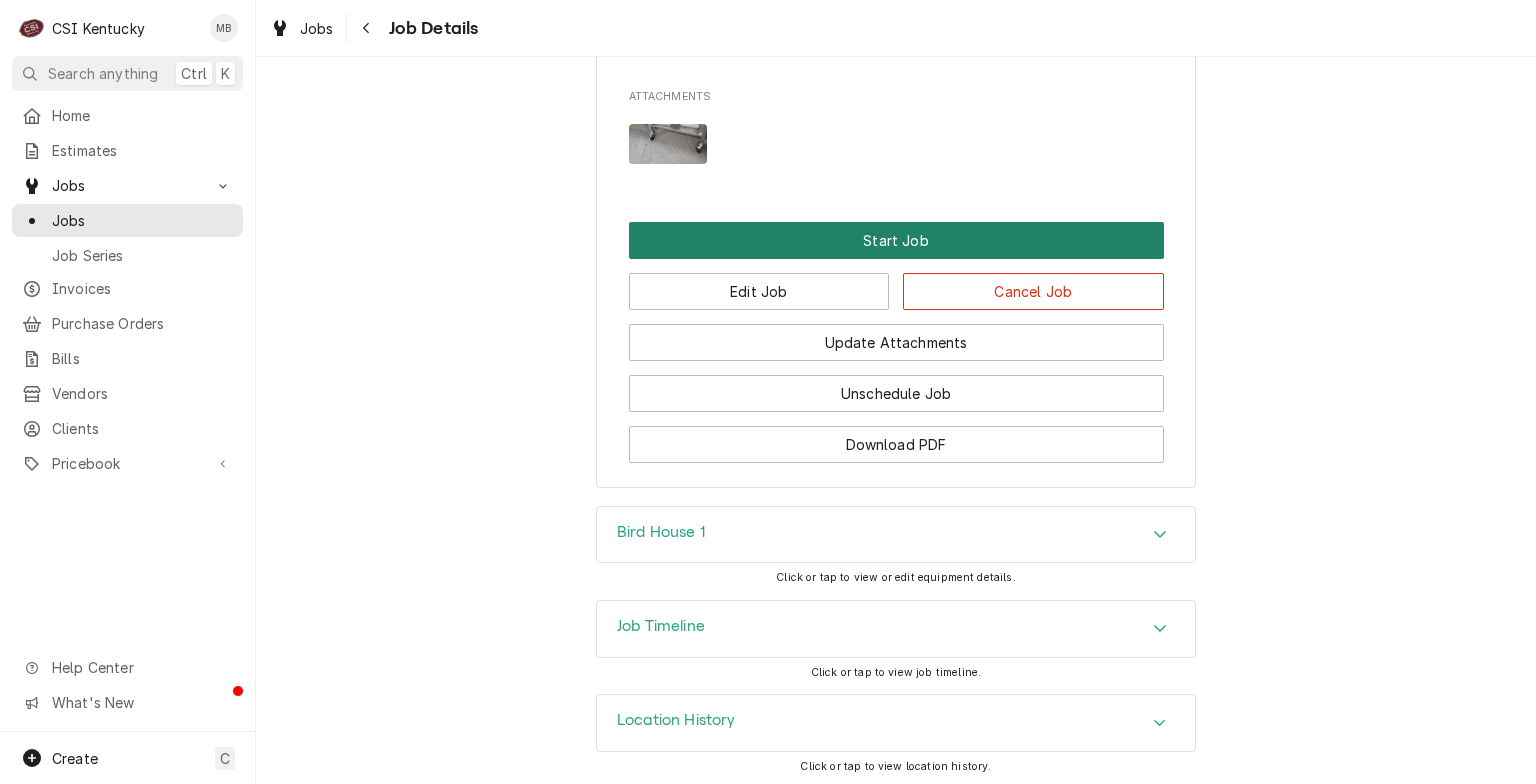 click on "Start Job" at bounding box center [896, 240] 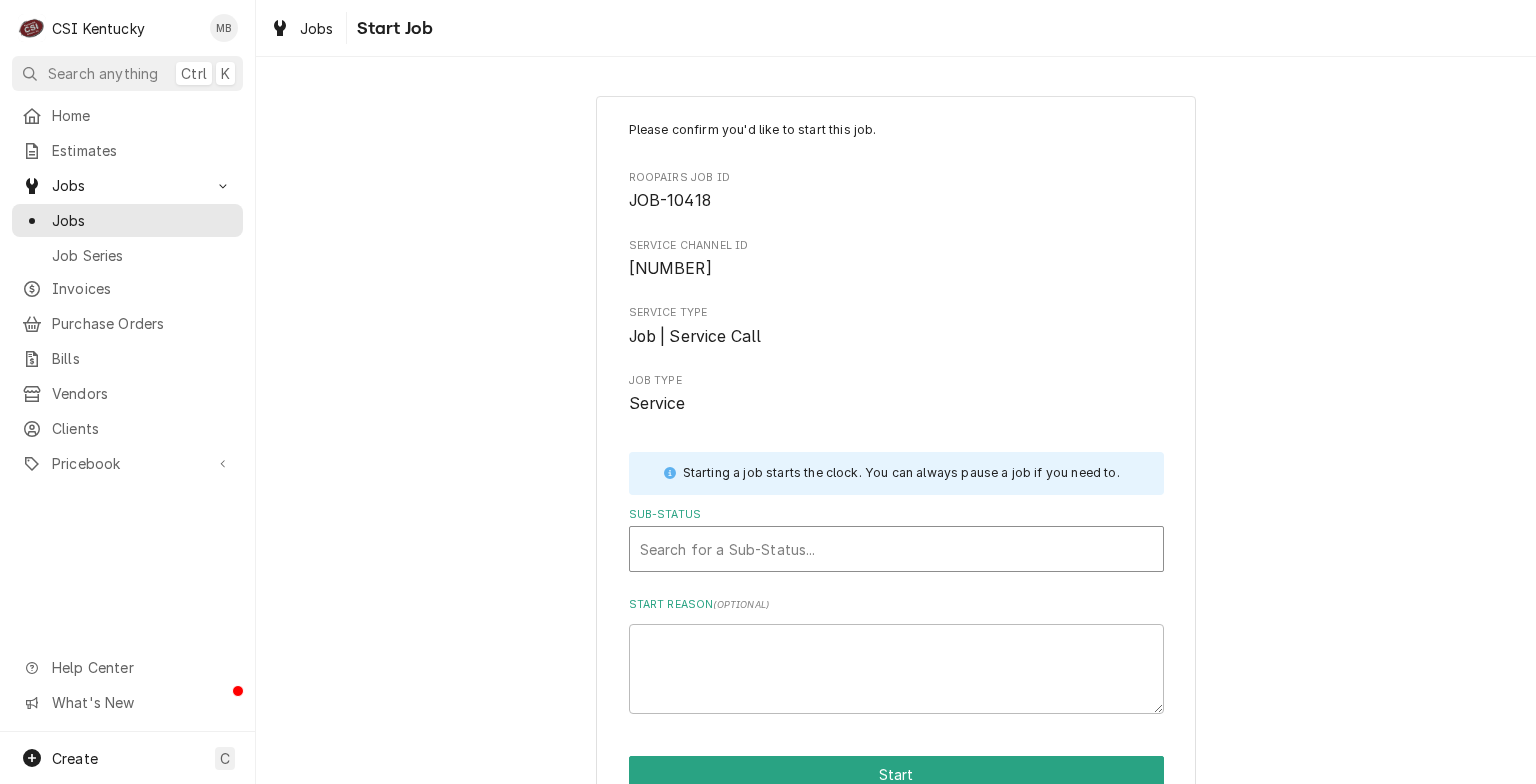 click at bounding box center (896, 549) 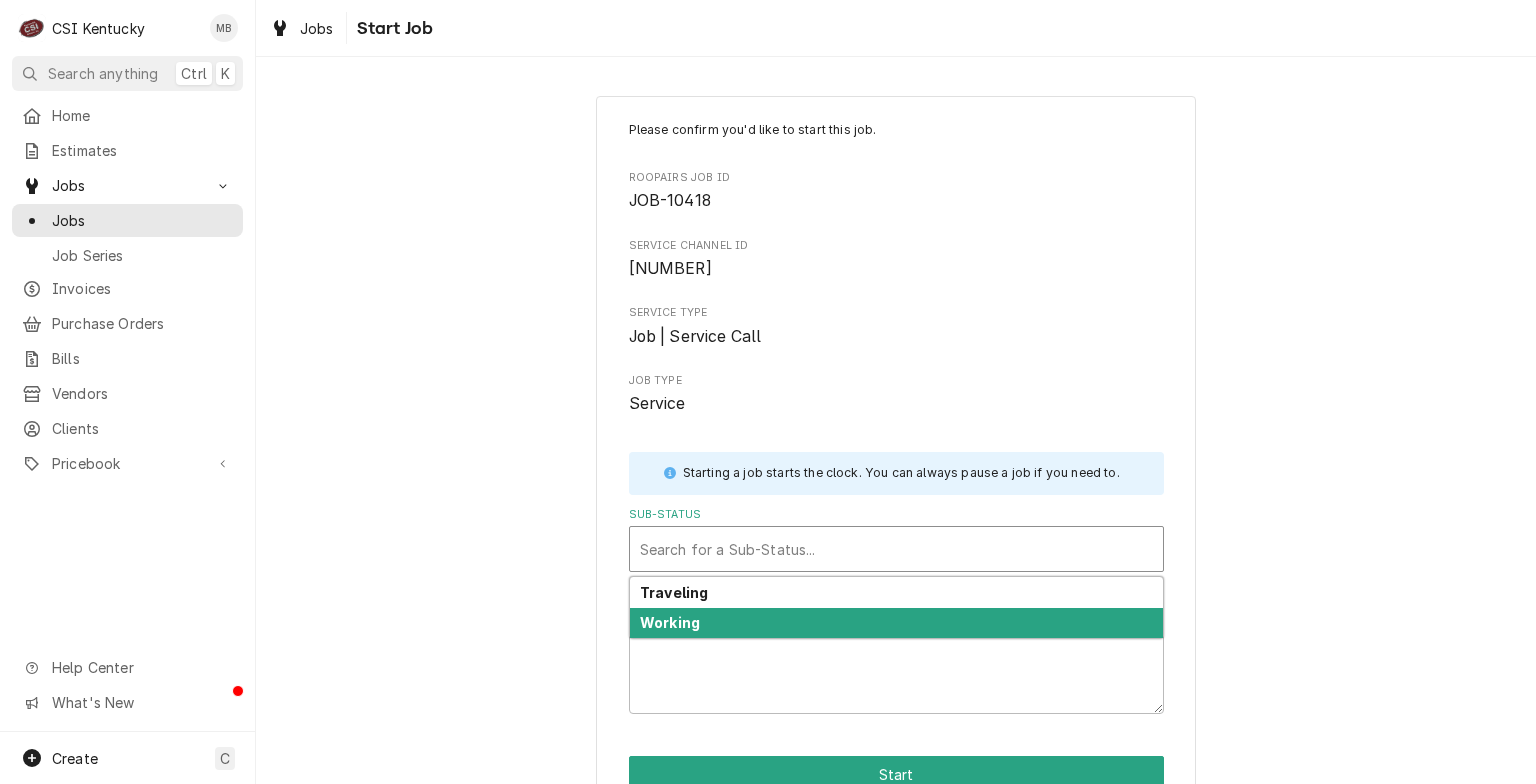 click on "Working" at bounding box center [896, 623] 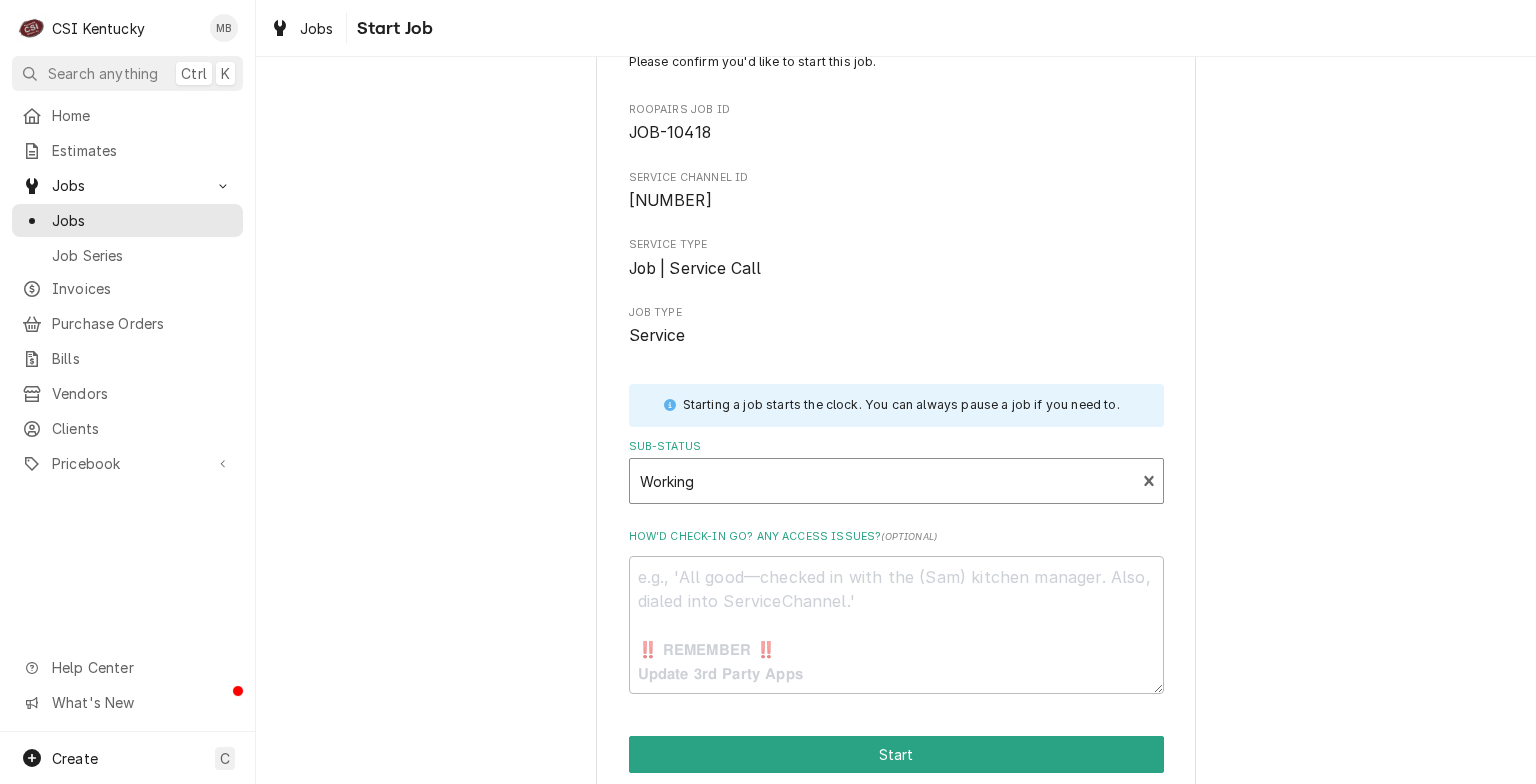 scroll, scrollTop: 149, scrollLeft: 0, axis: vertical 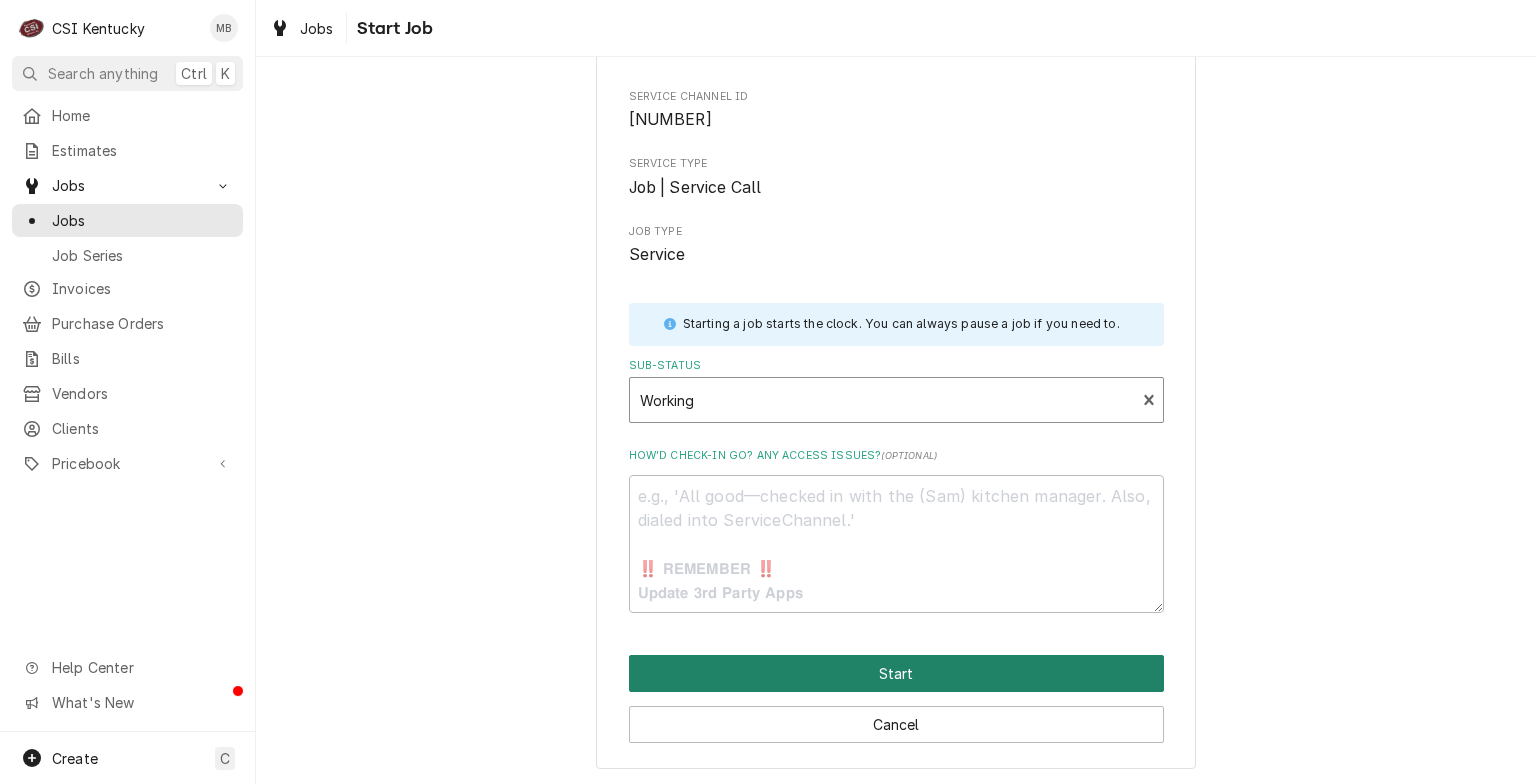 click on "Start" at bounding box center (896, 673) 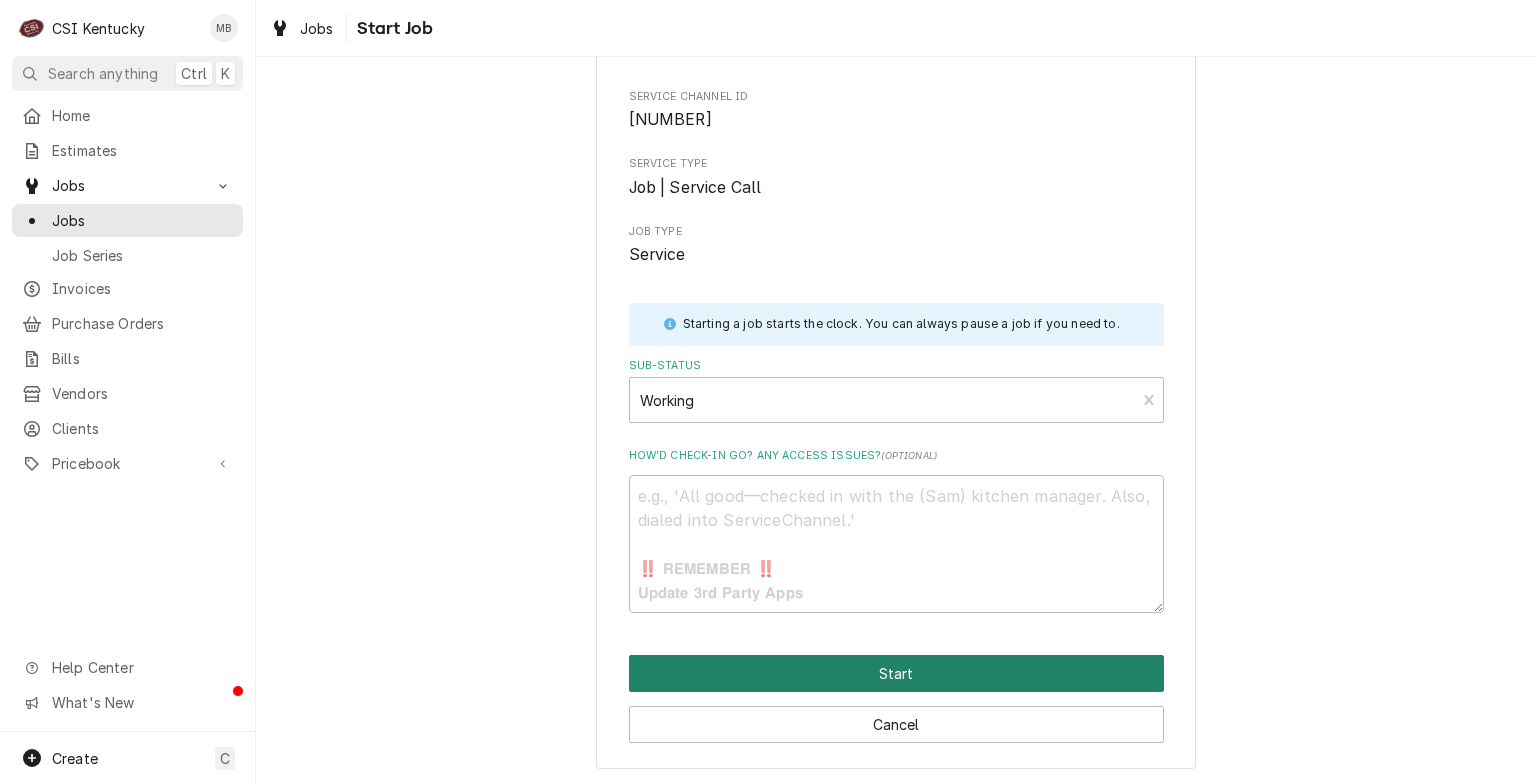 type on "x" 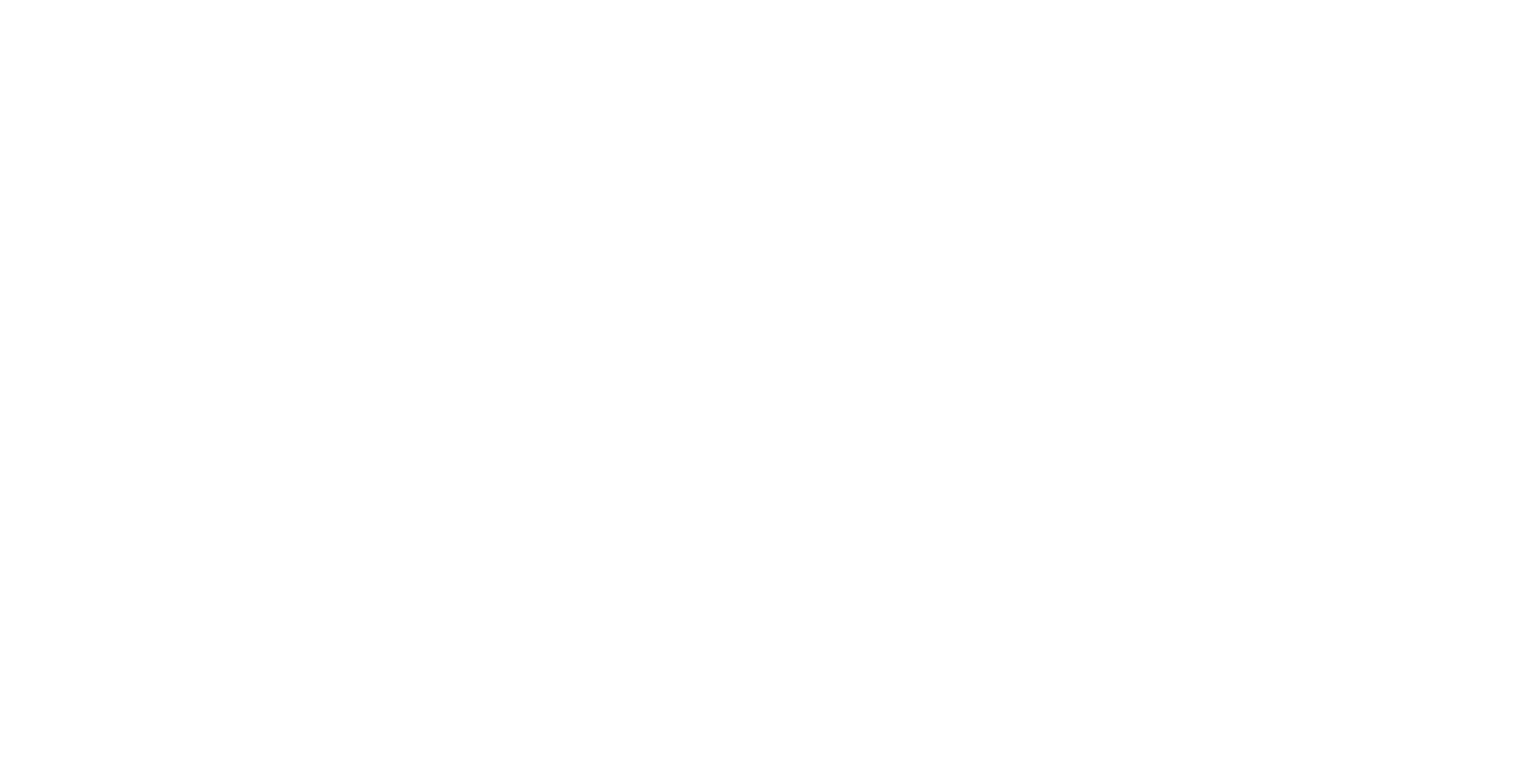 scroll, scrollTop: 0, scrollLeft: 0, axis: both 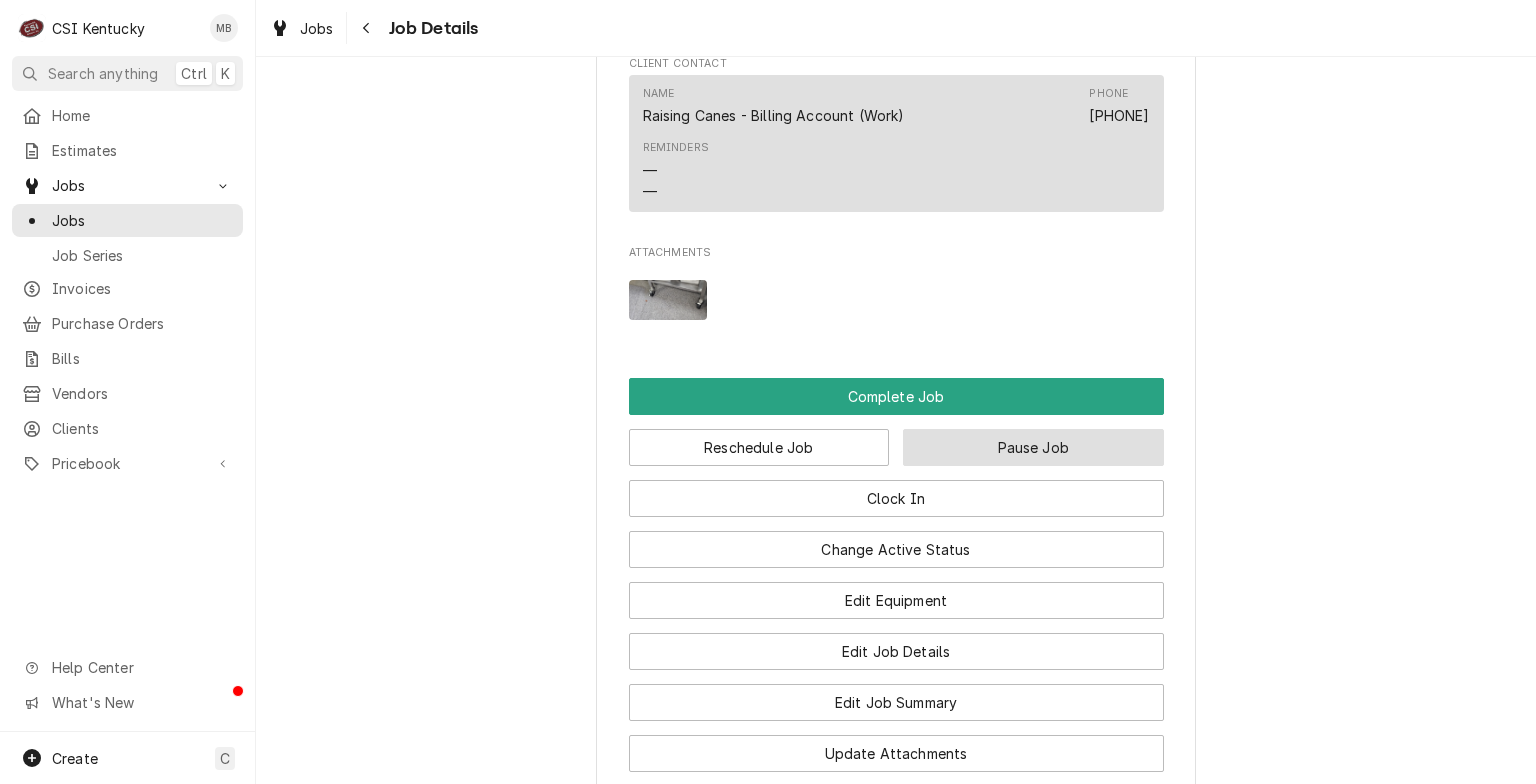 click on "Pause Job" at bounding box center [1033, 447] 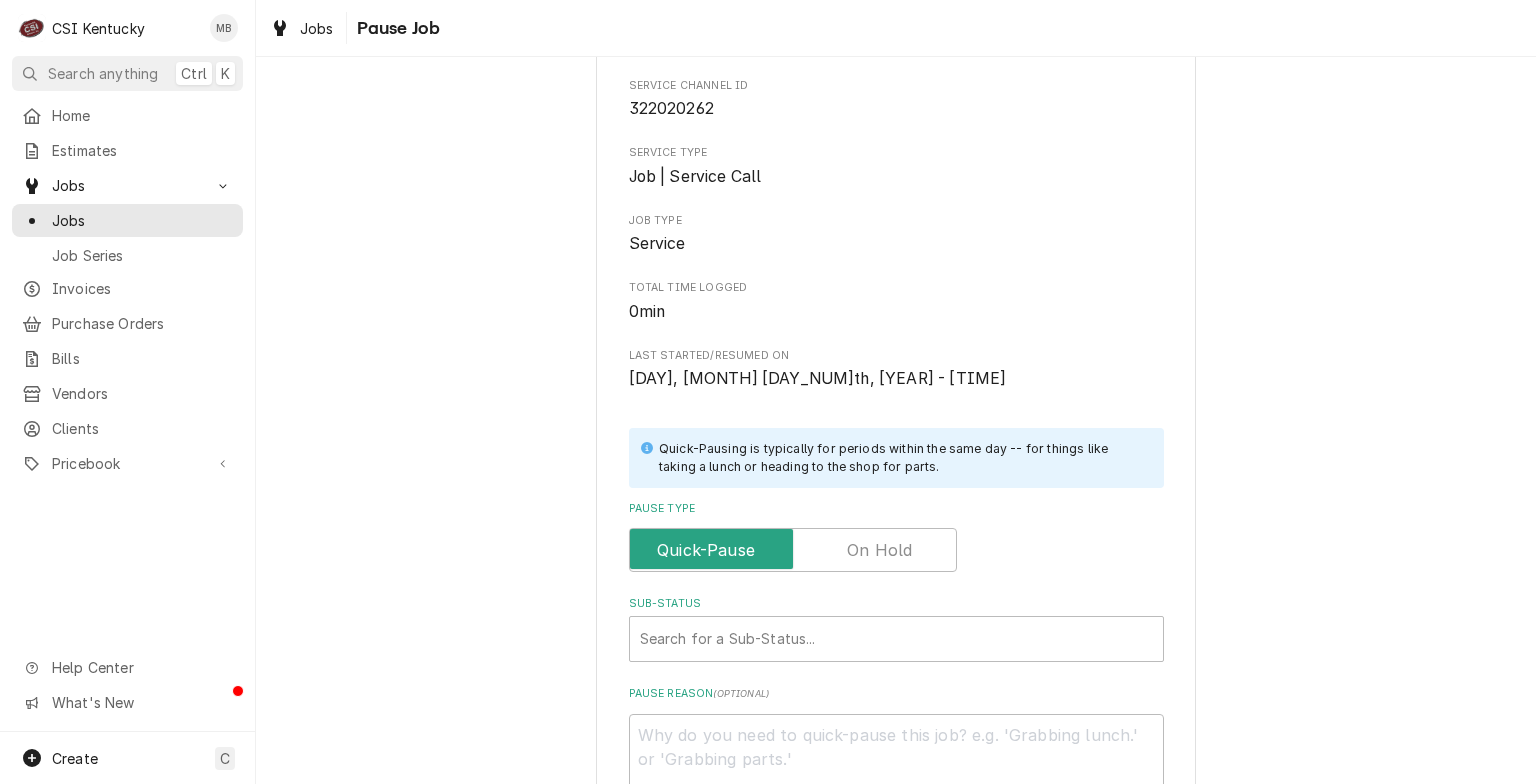 scroll, scrollTop: 300, scrollLeft: 0, axis: vertical 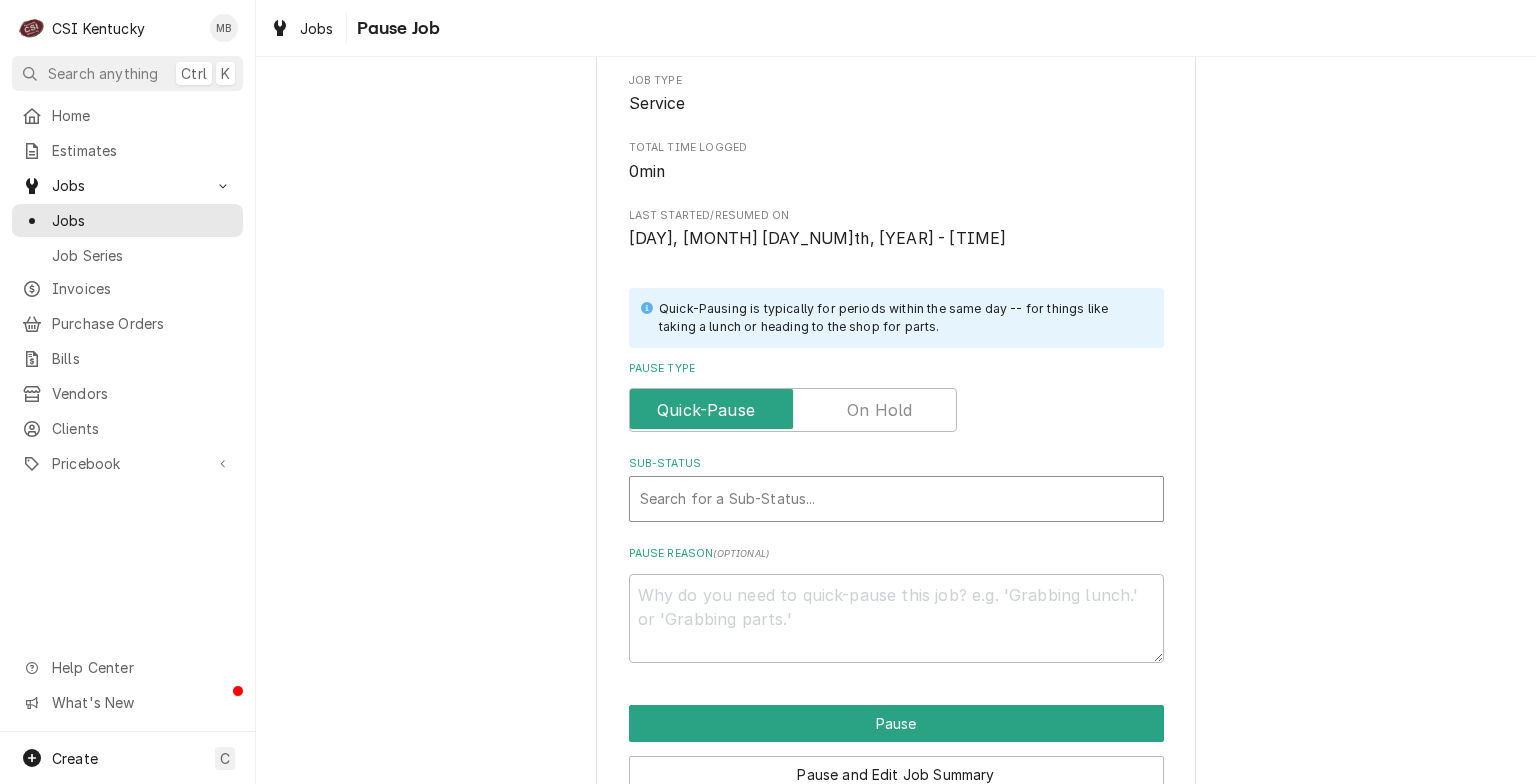 type on "x" 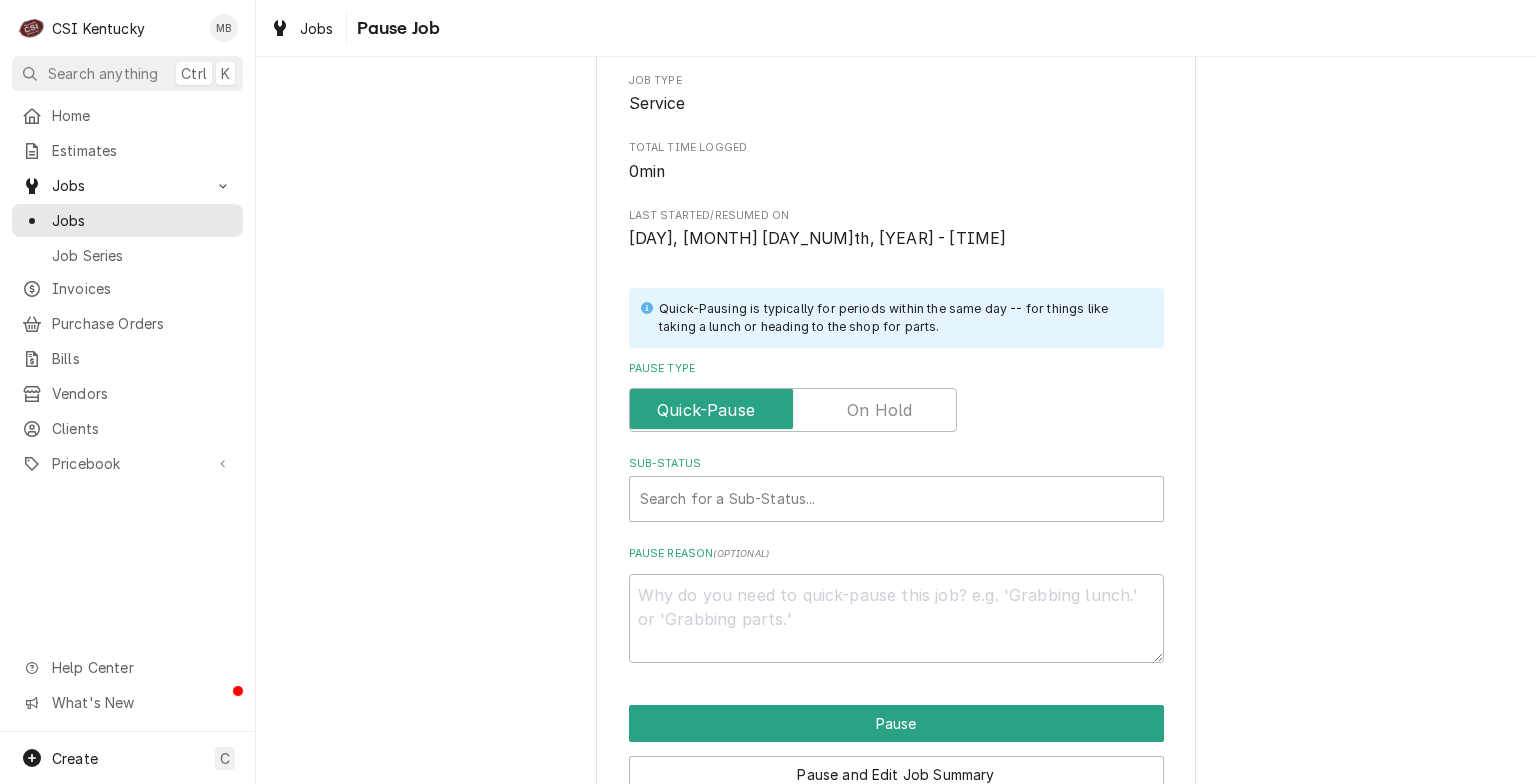 click at bounding box center [793, 410] 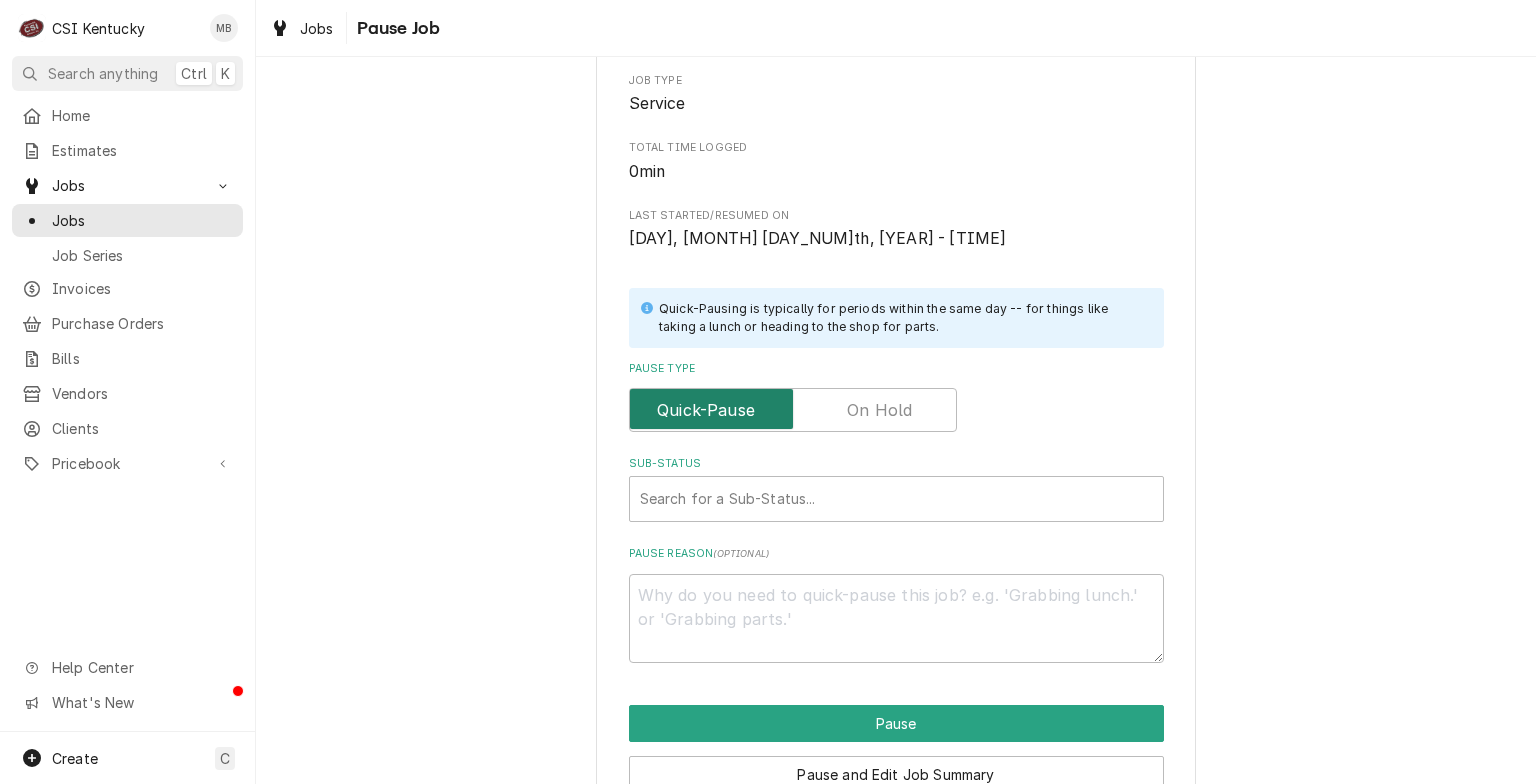 click at bounding box center (793, 410) 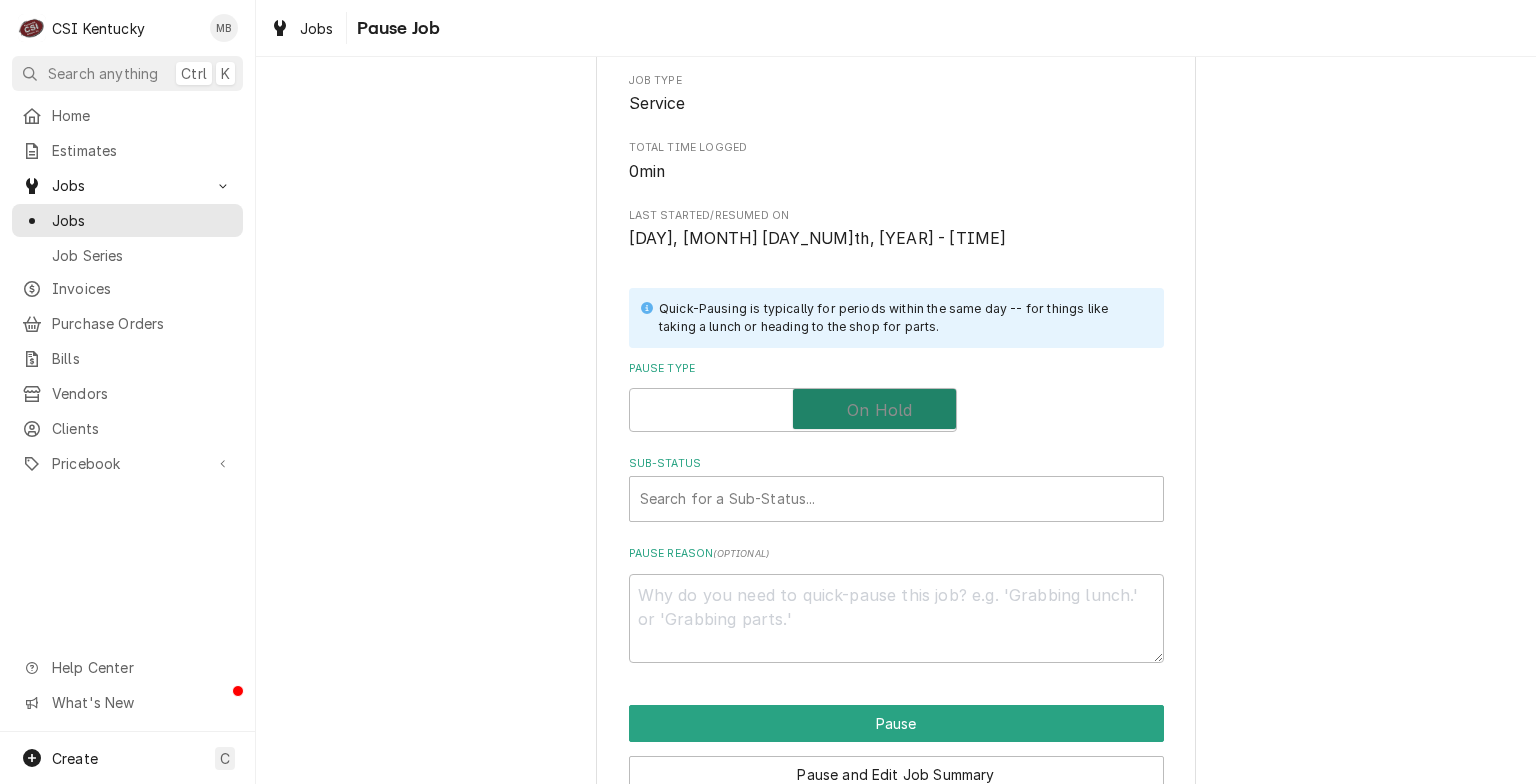 checkbox on "true" 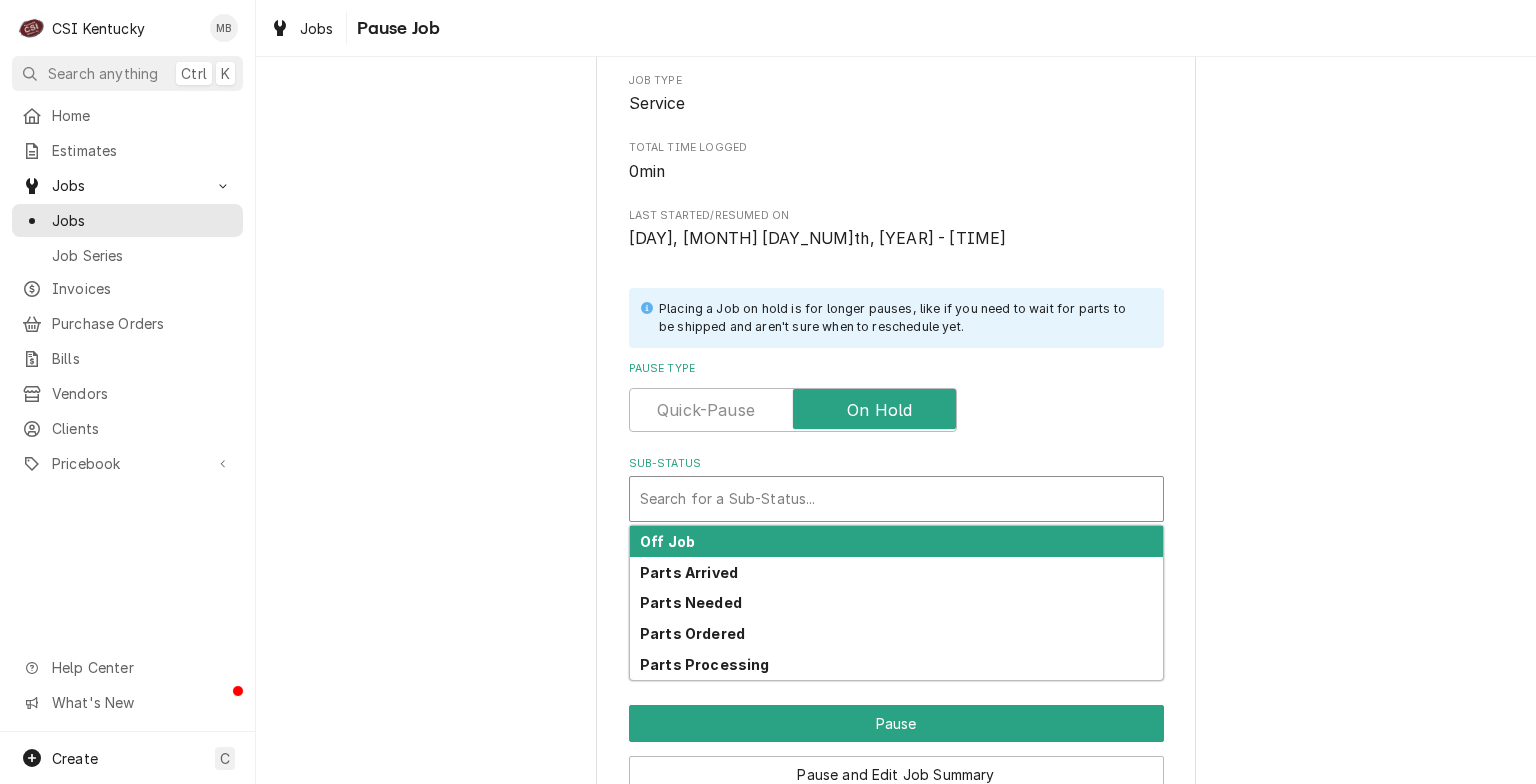 click on "Search for a Sub-Status..." at bounding box center (896, 499) 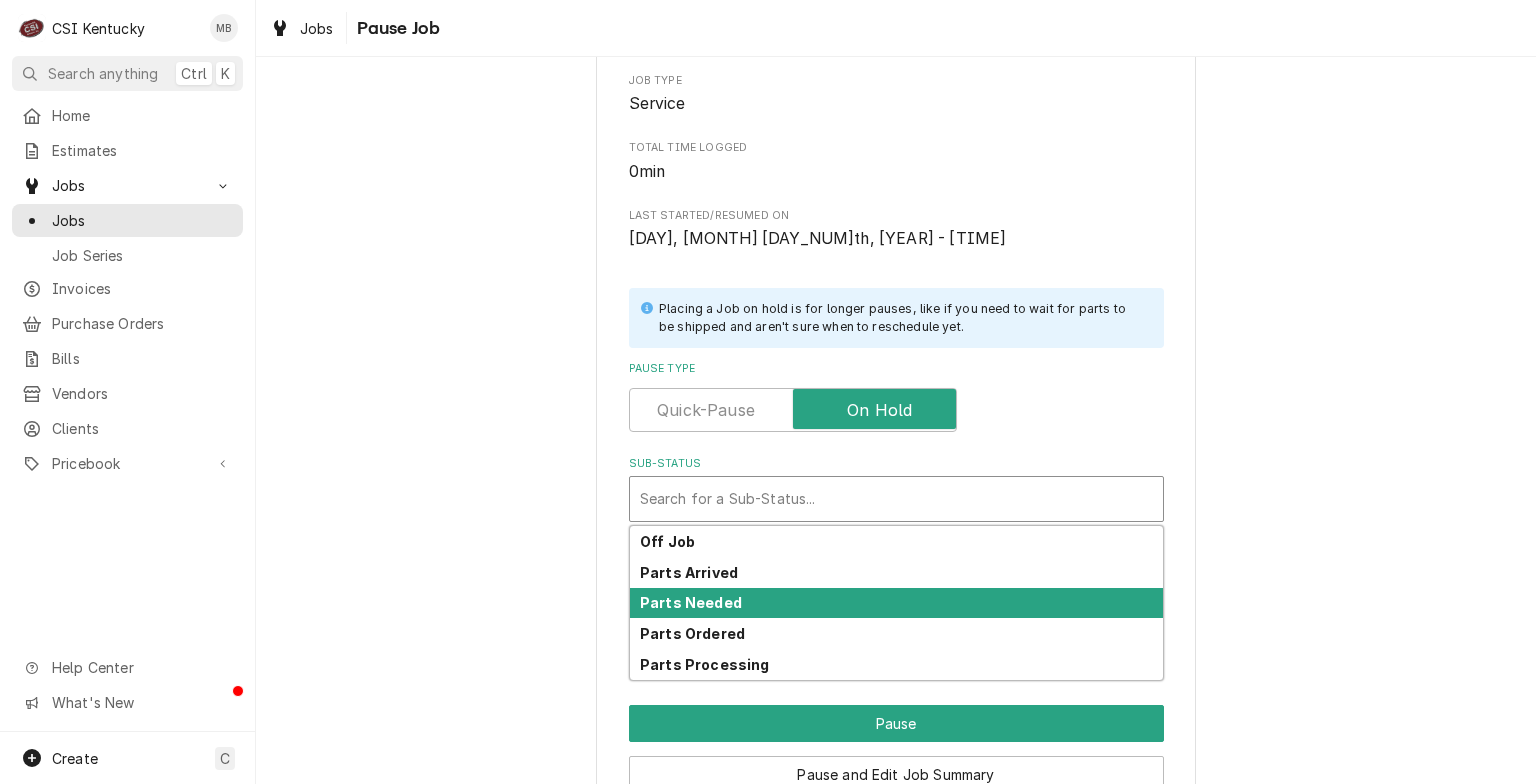 click on "Parts Needed" at bounding box center [691, 602] 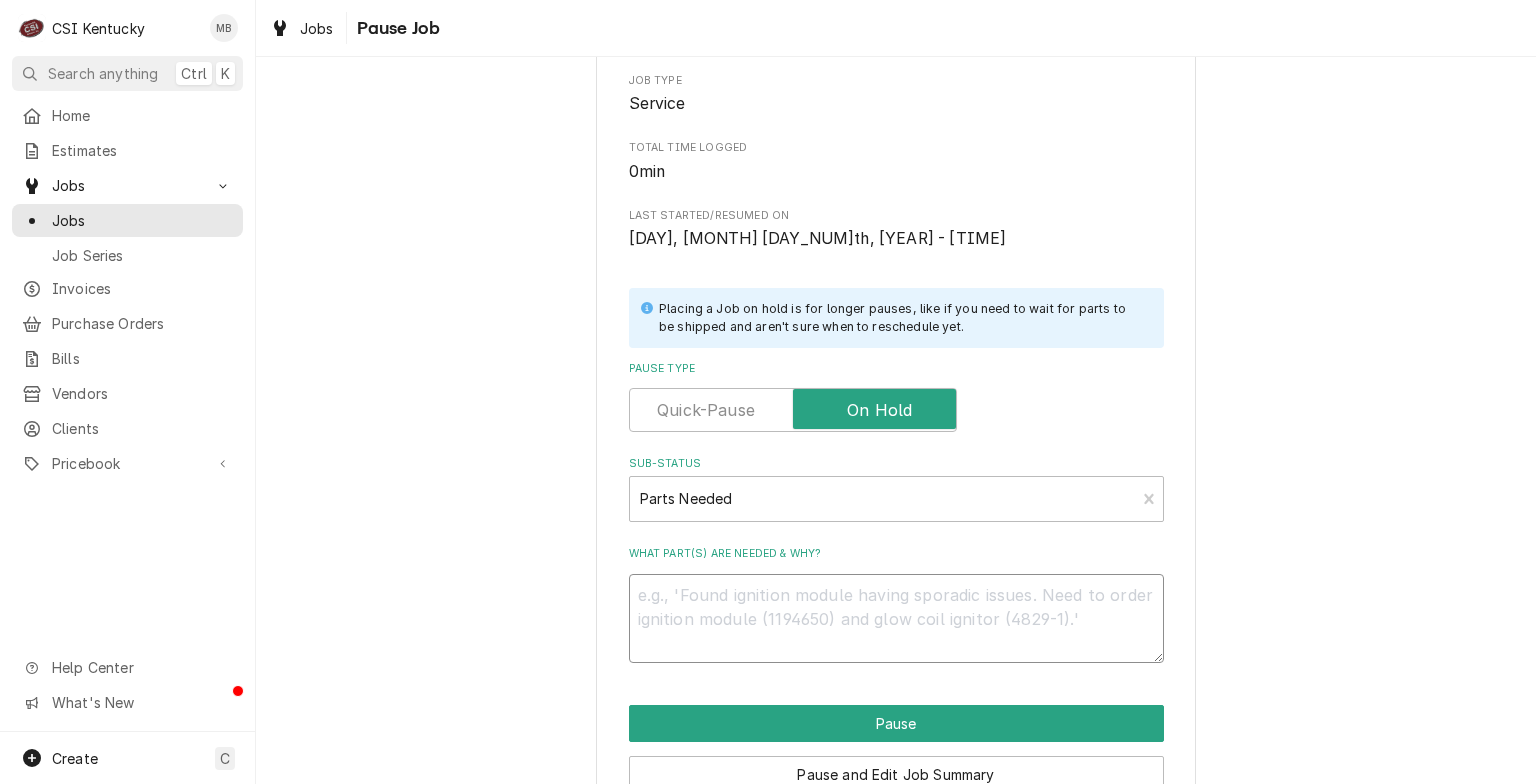 click on "What part(s) are needed & why?" at bounding box center (896, 619) 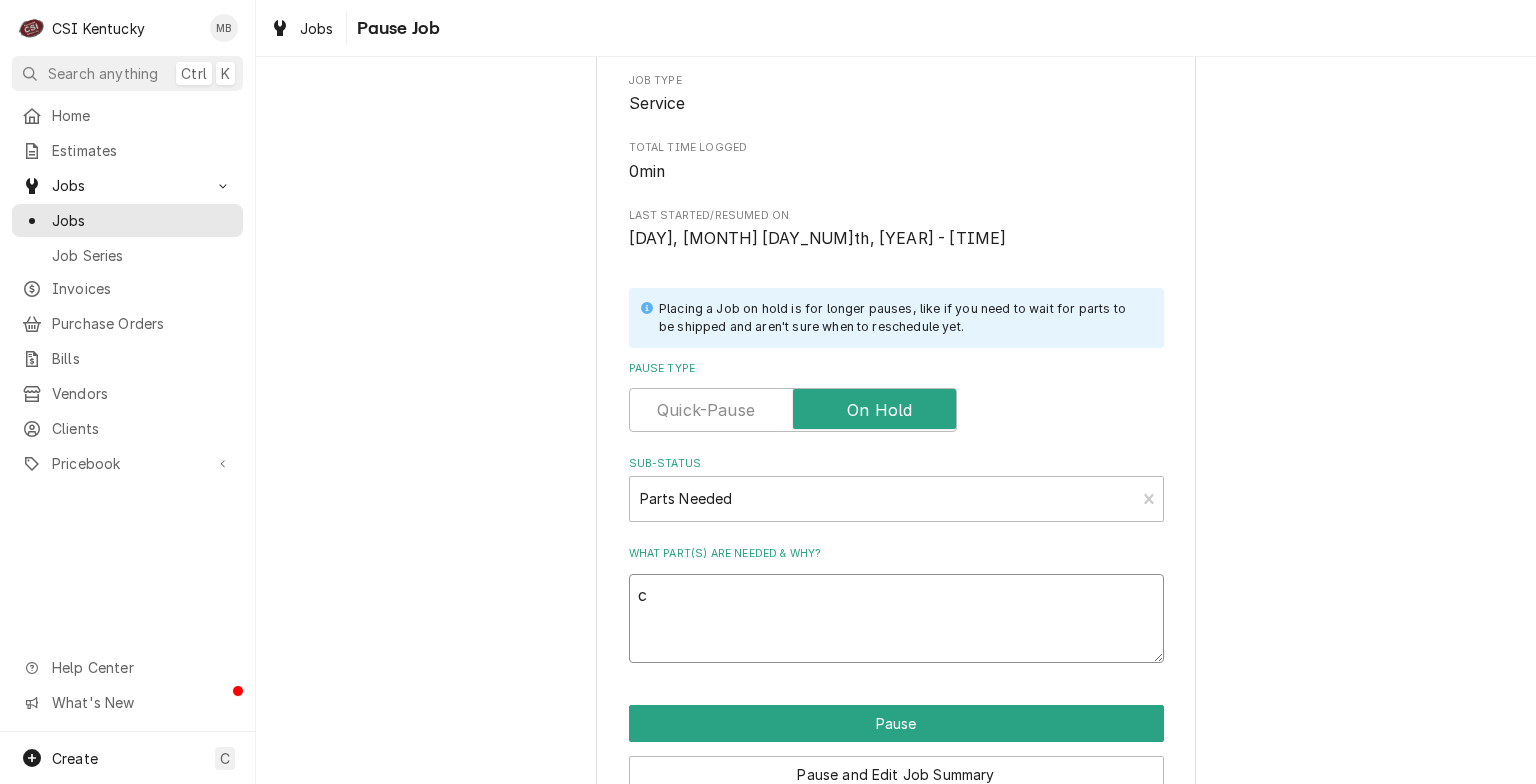 type on "x" 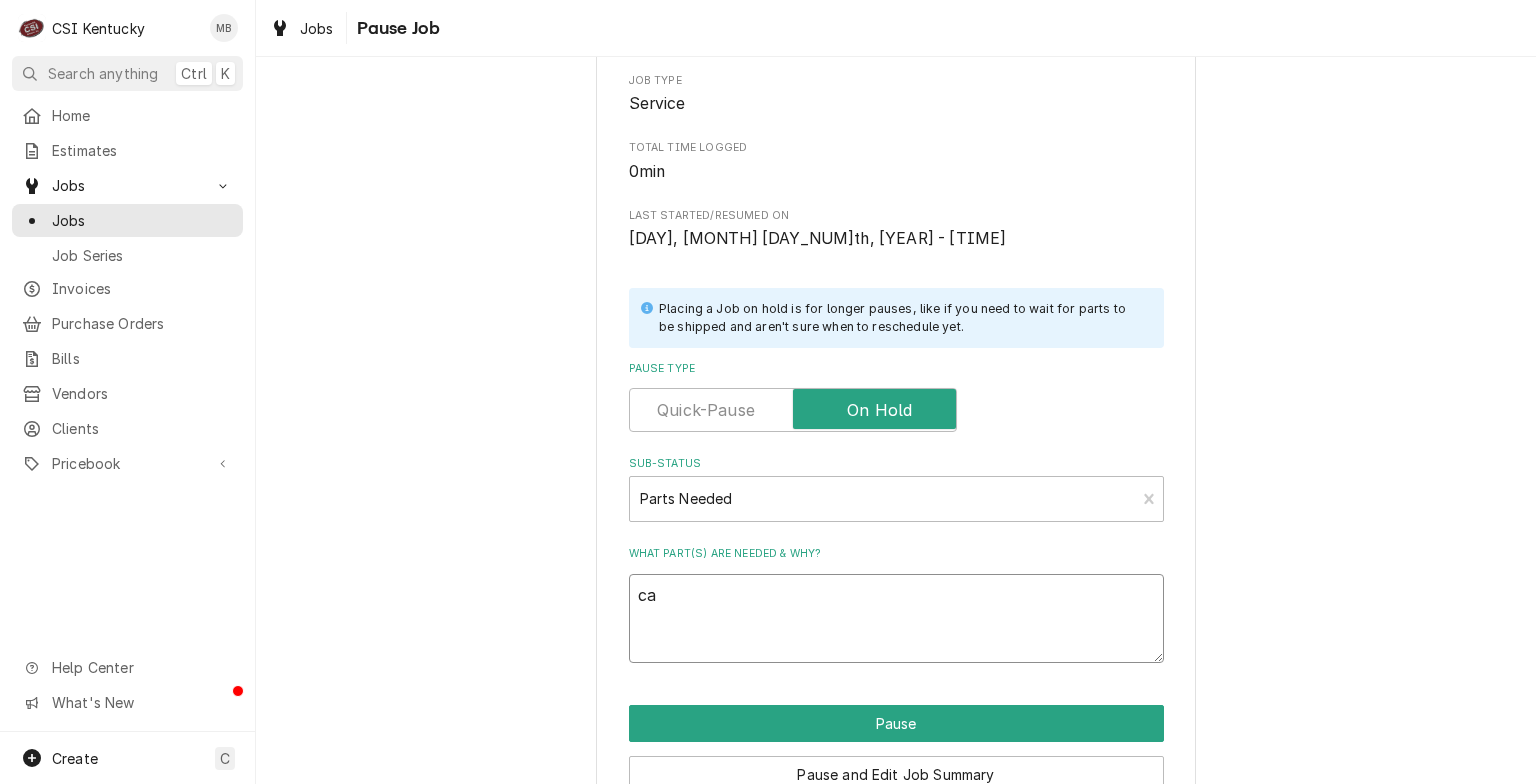 type on "x" 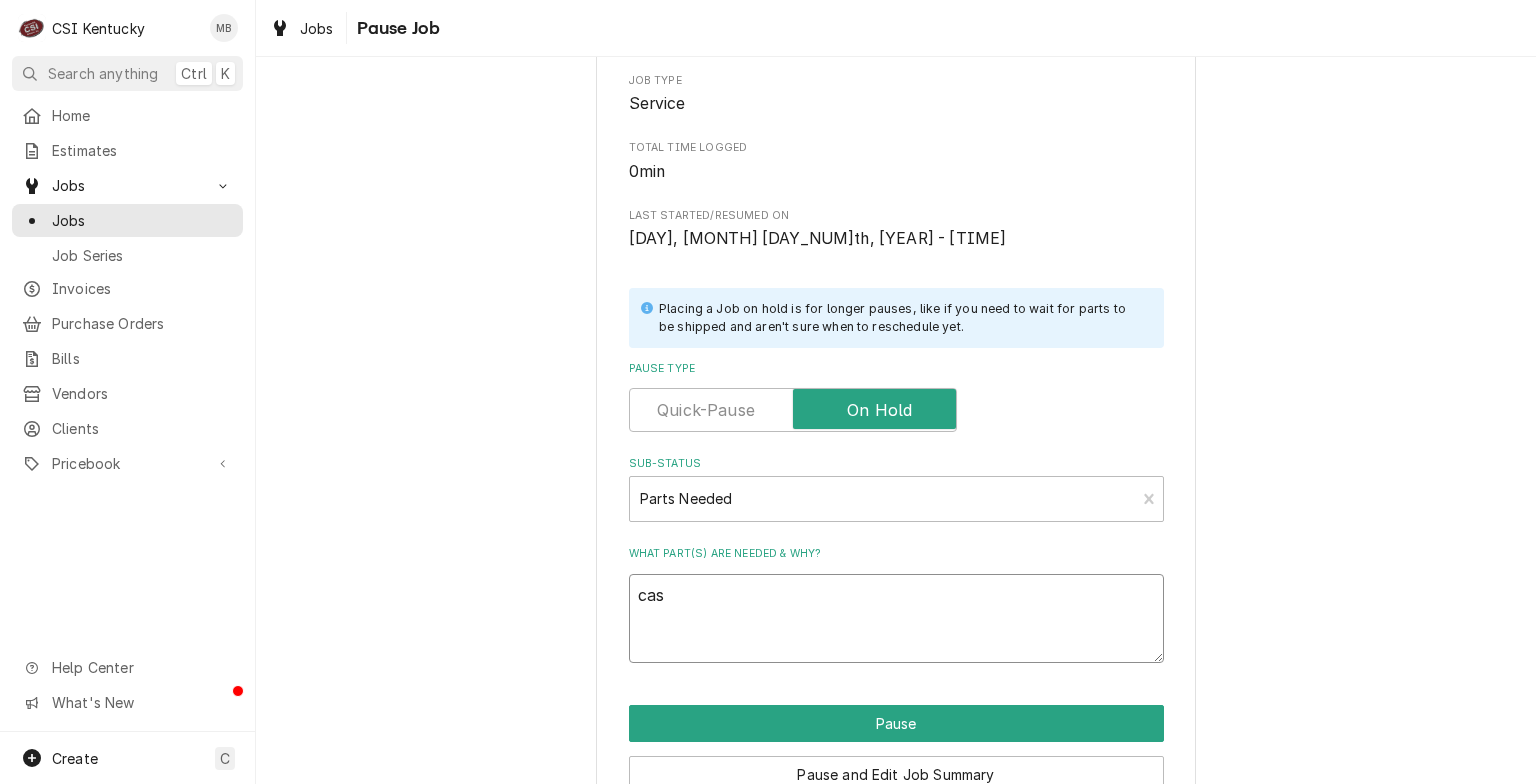 type on "x" 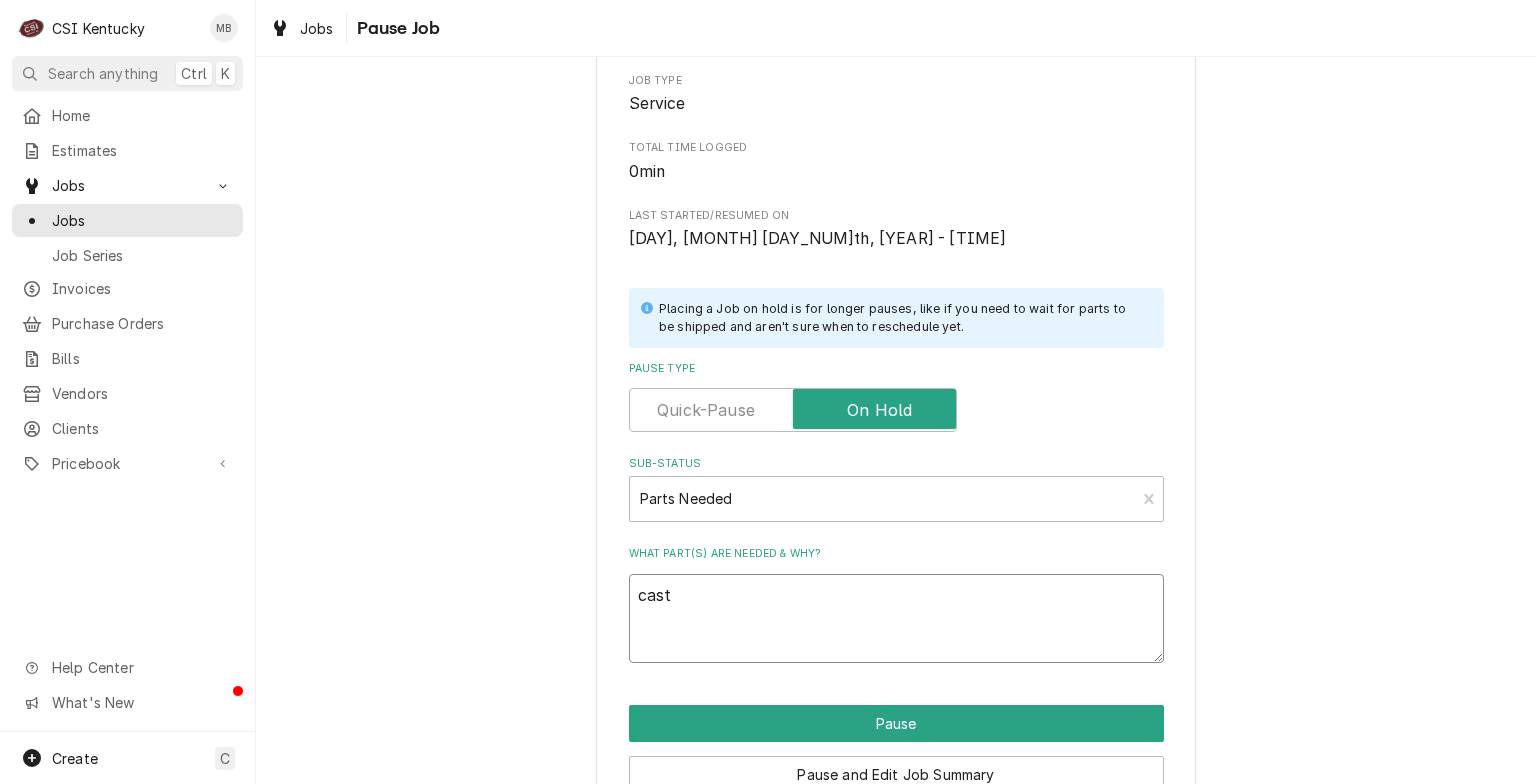 type on "caste" 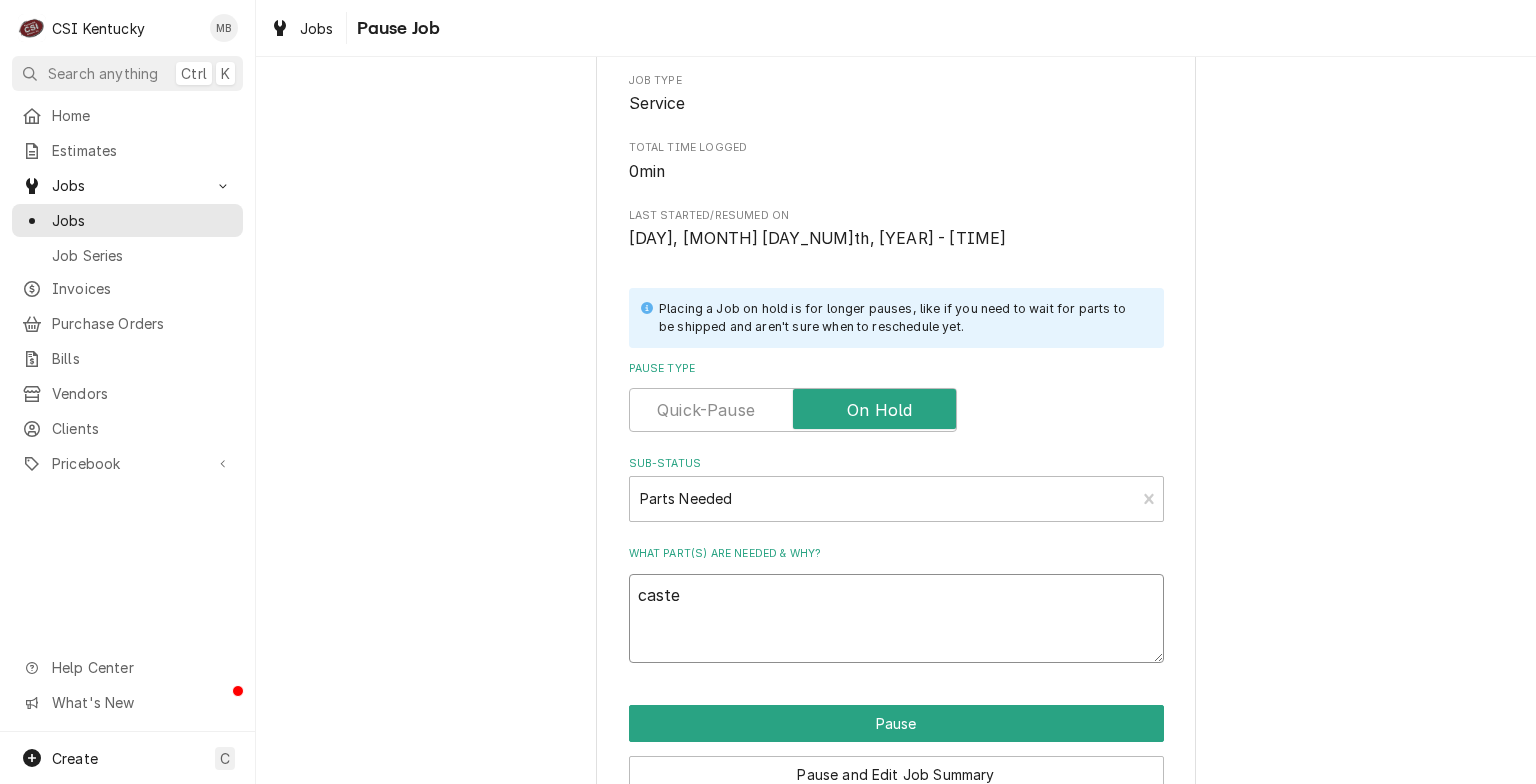 type on "x" 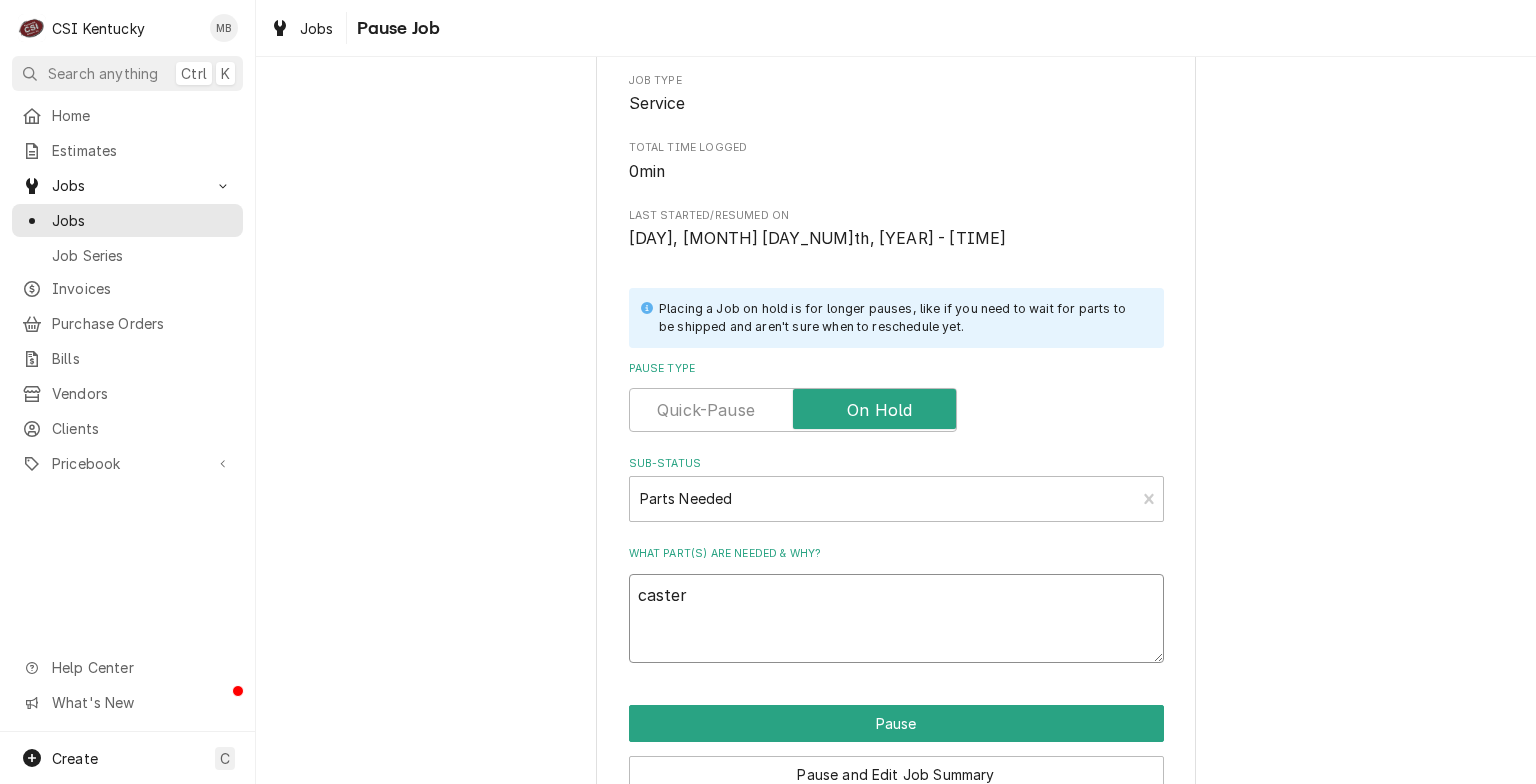 type on "x" 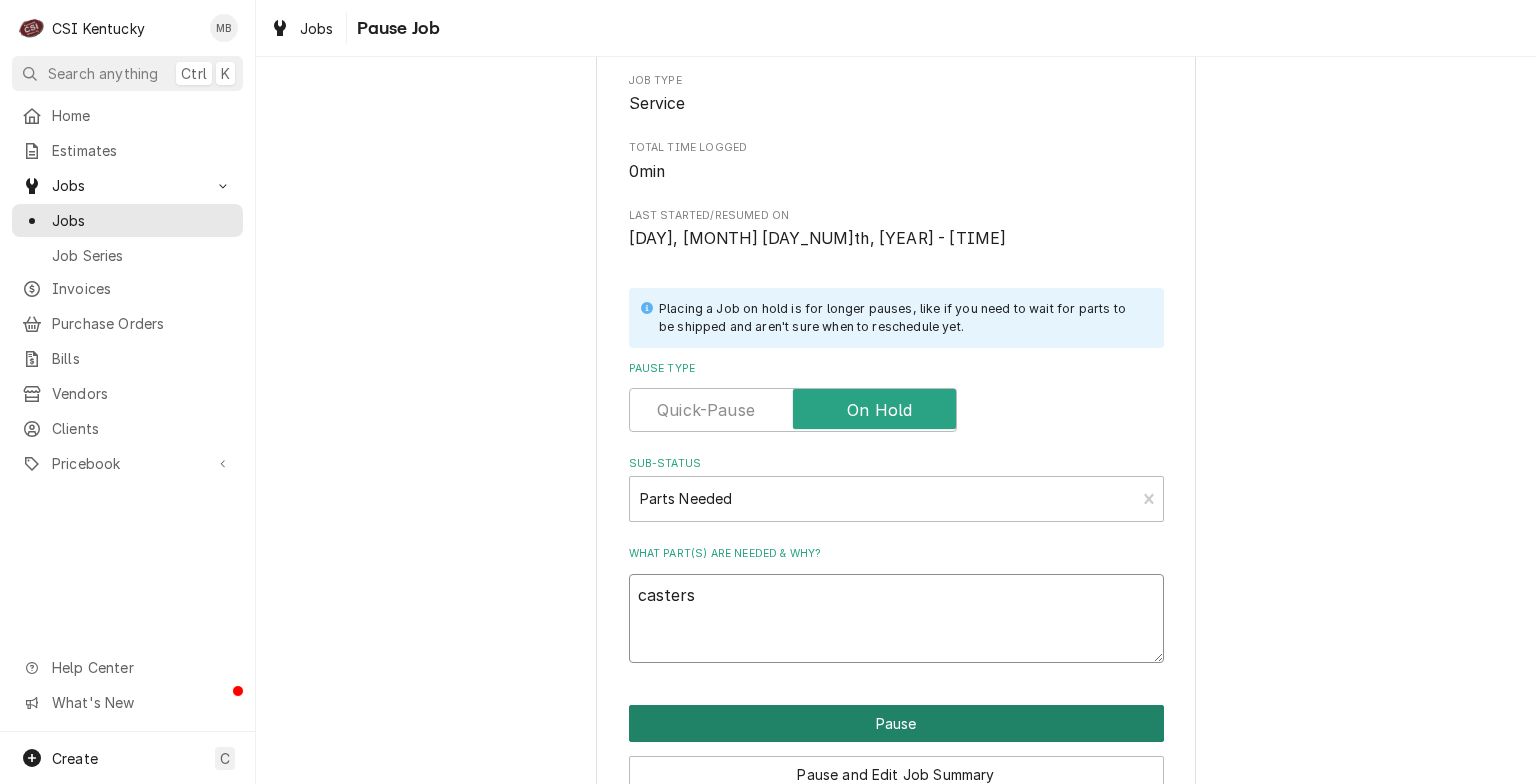 type on "casters" 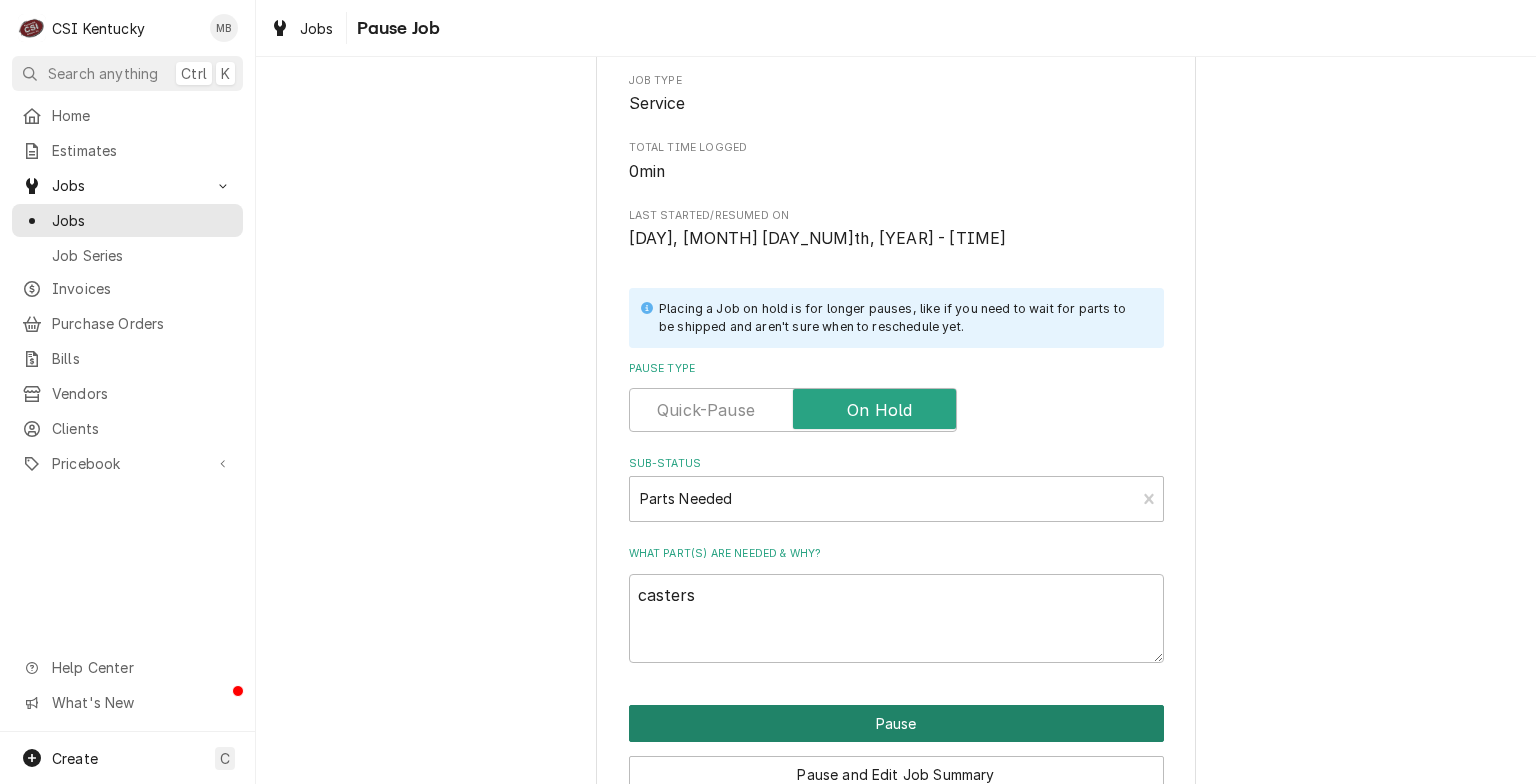 click on "Pause" at bounding box center [896, 723] 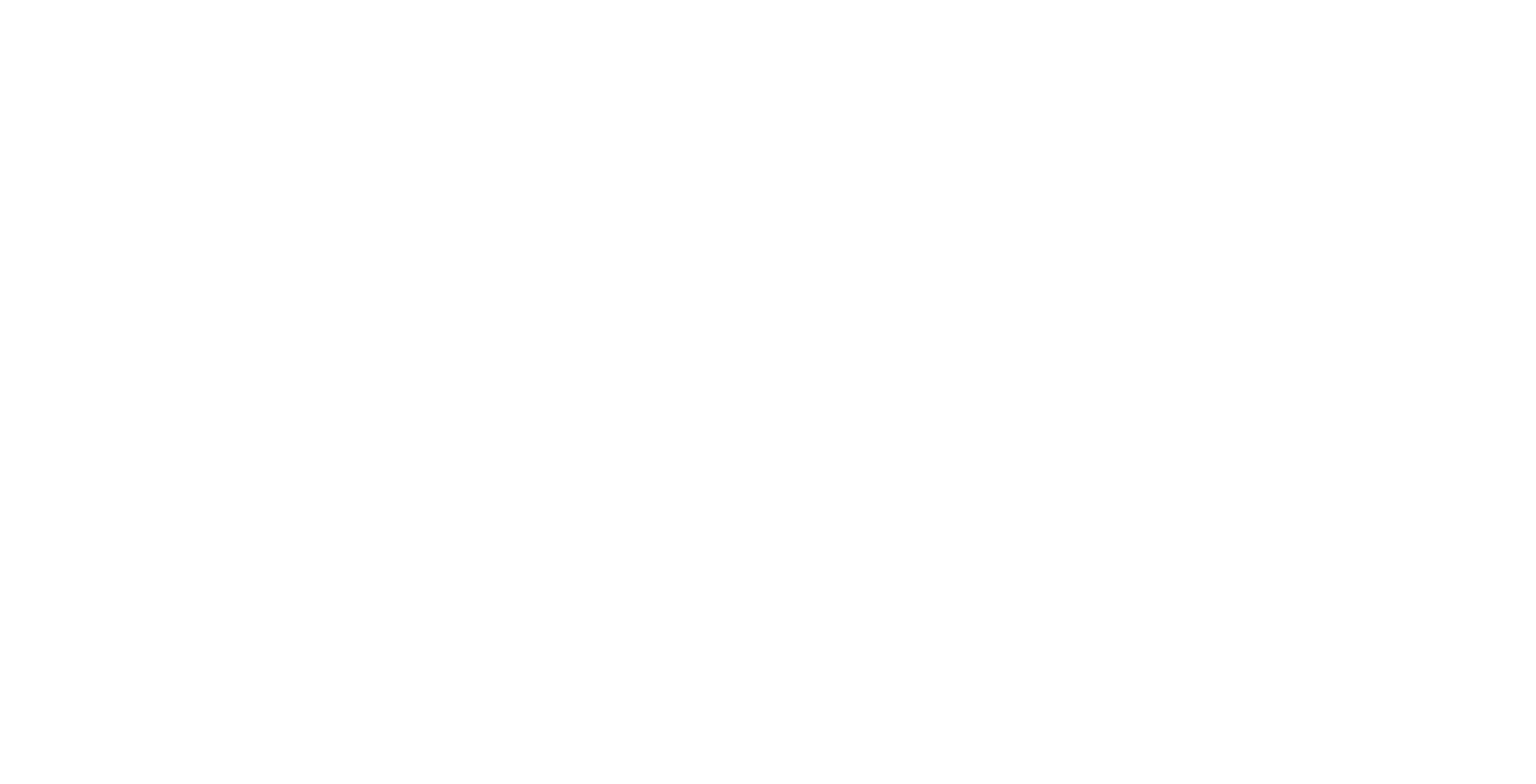 scroll, scrollTop: 0, scrollLeft: 0, axis: both 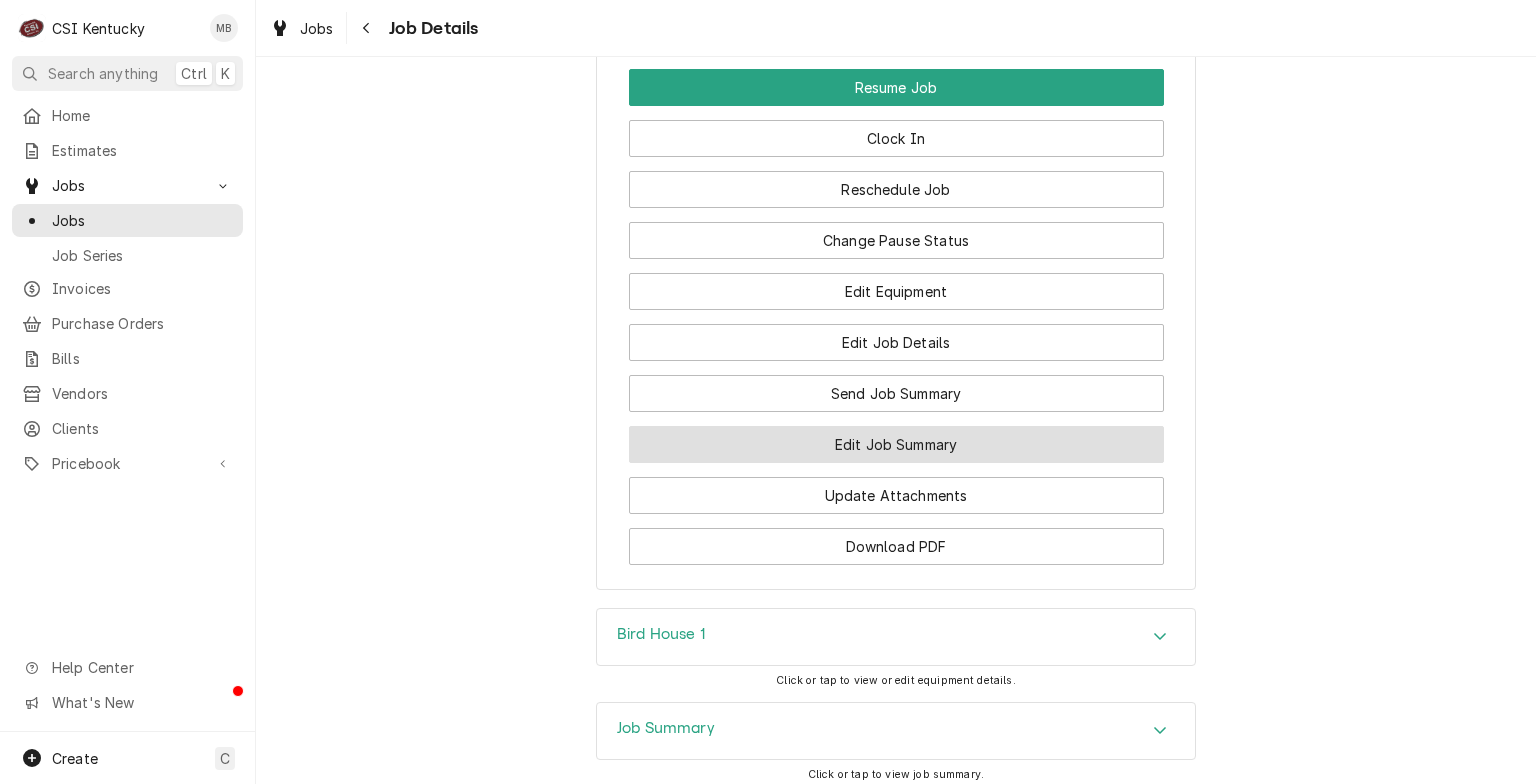 click on "Edit Job Summary" at bounding box center (896, 444) 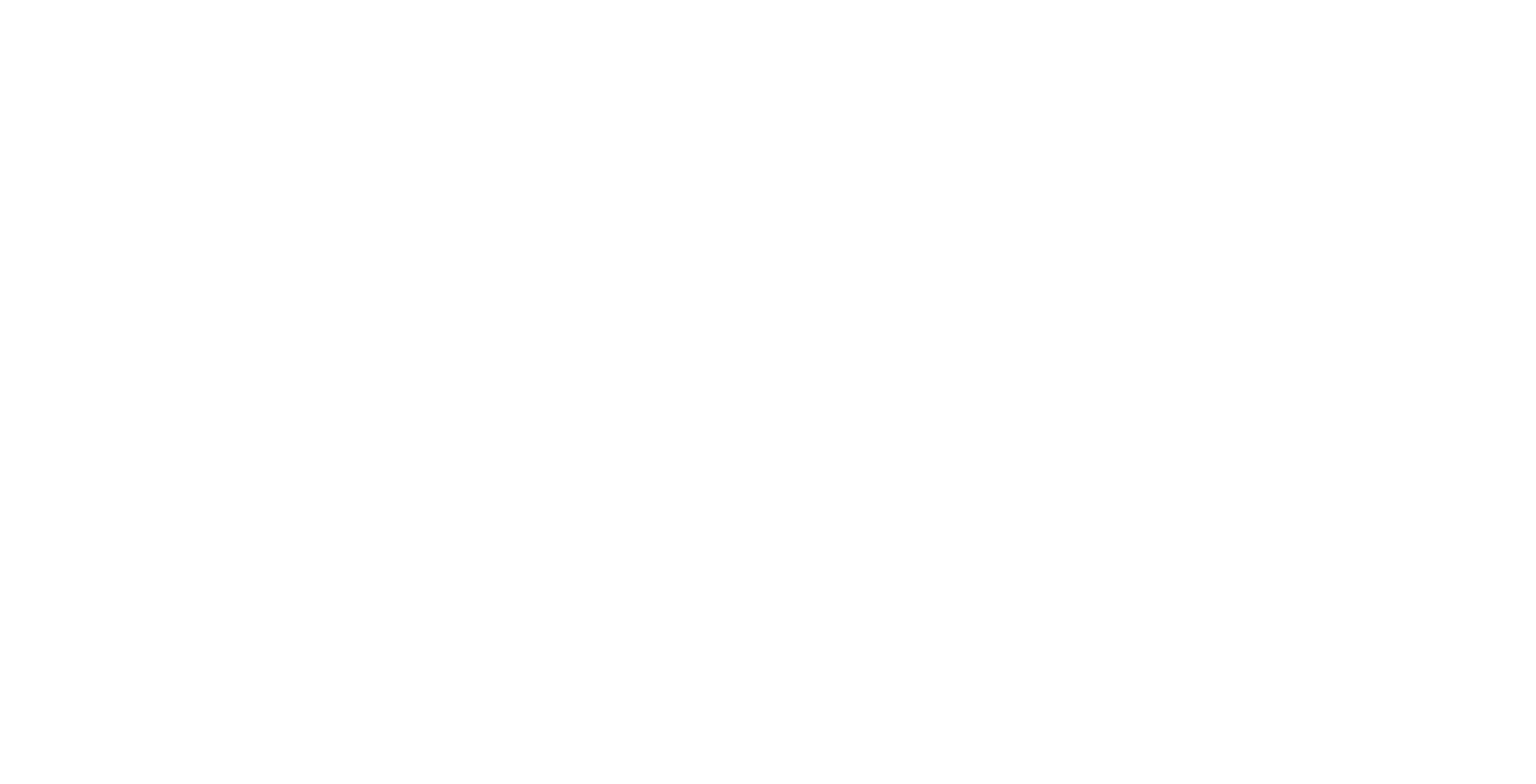 scroll, scrollTop: 0, scrollLeft: 0, axis: both 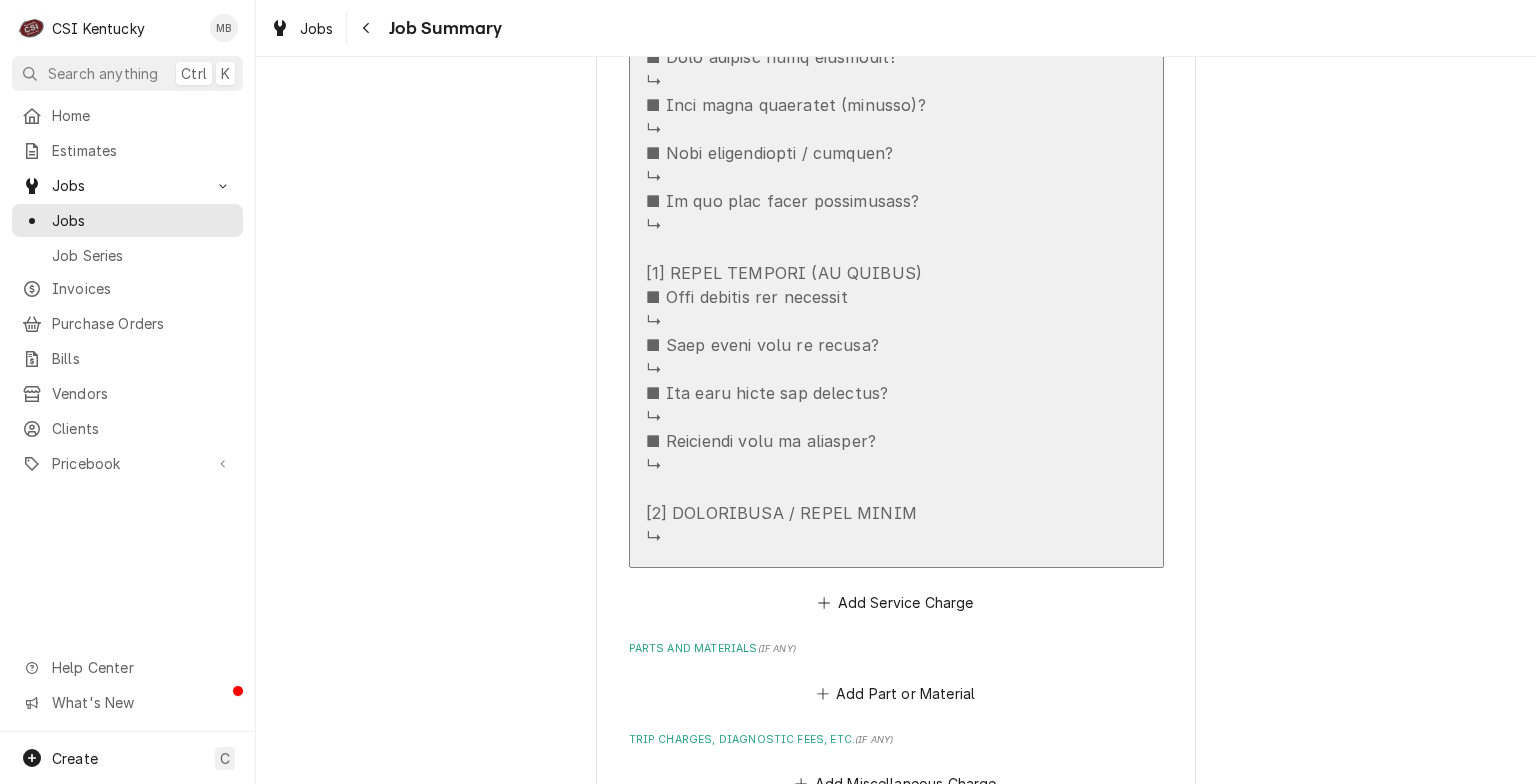 click at bounding box center (786, -111) 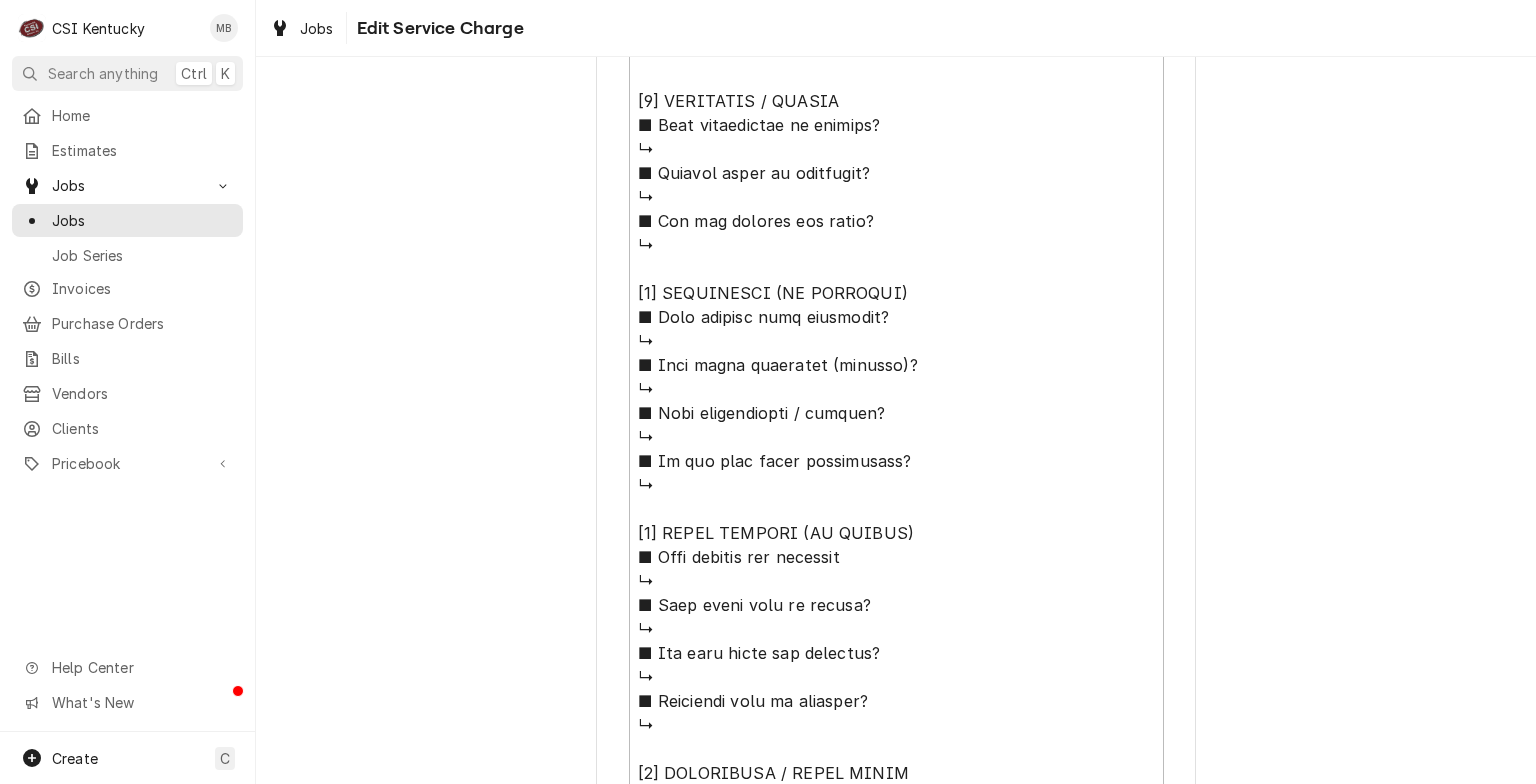 scroll, scrollTop: 1603, scrollLeft: 0, axis: vertical 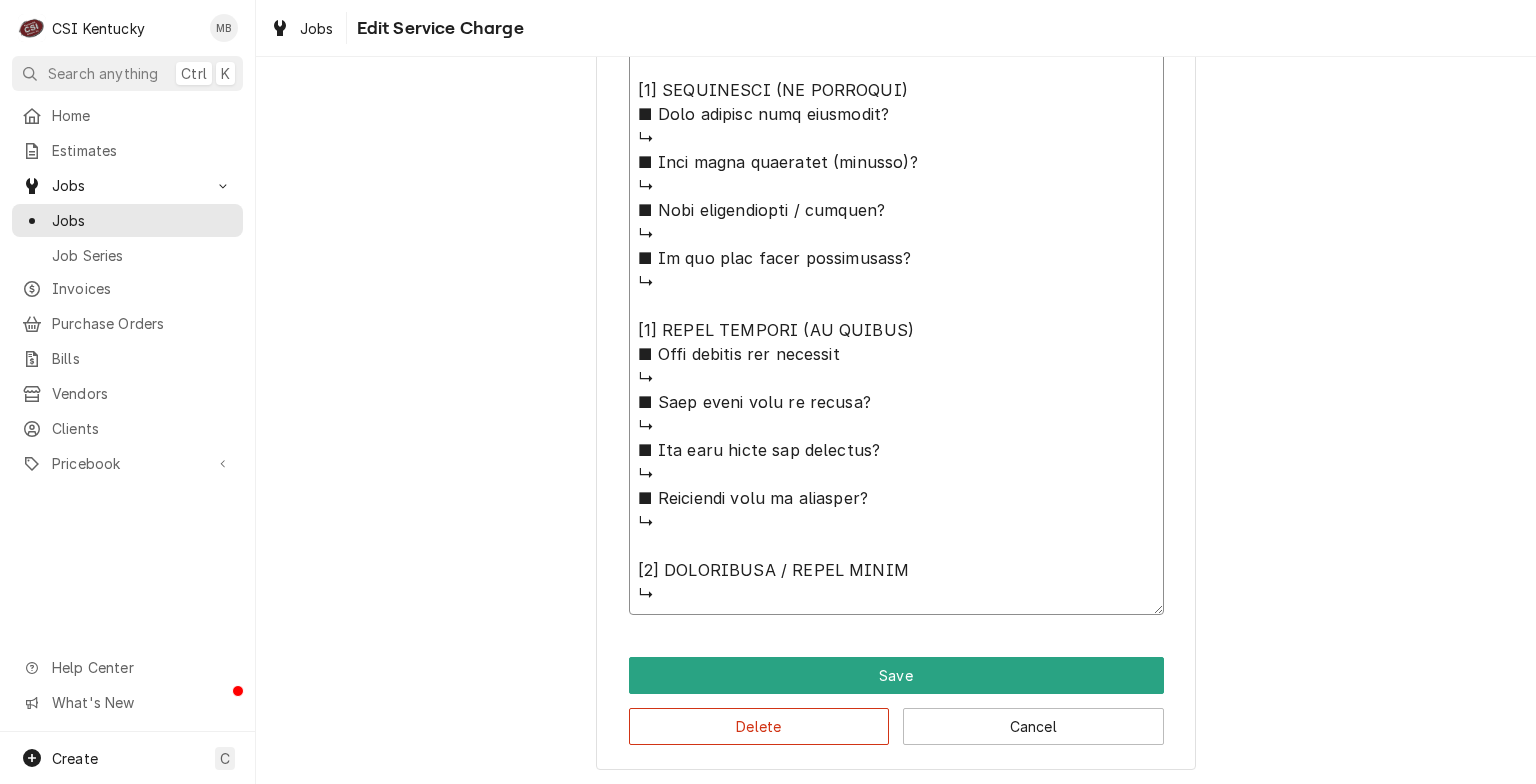 click on "Service Summary" at bounding box center [896, -54] 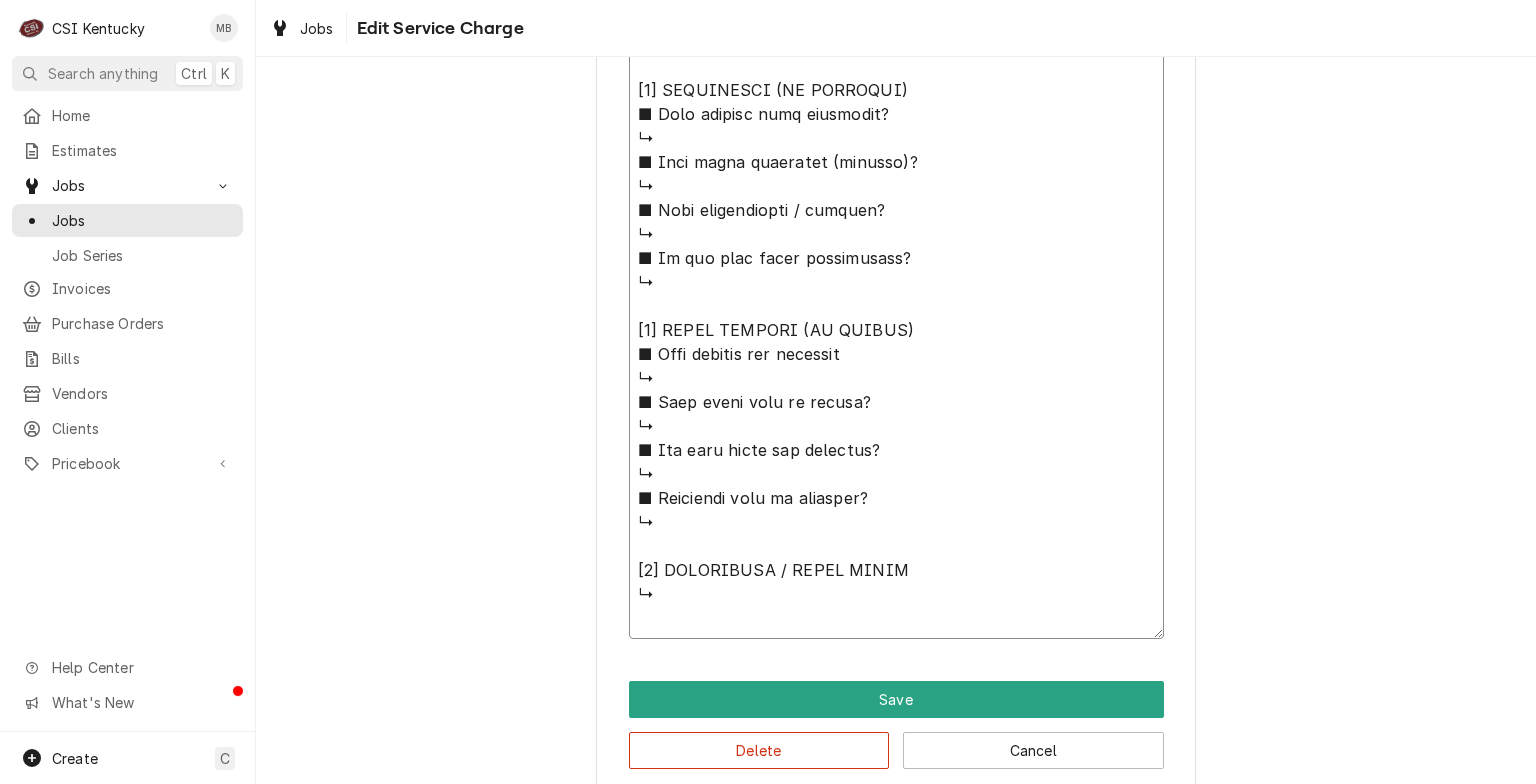 type on "x" 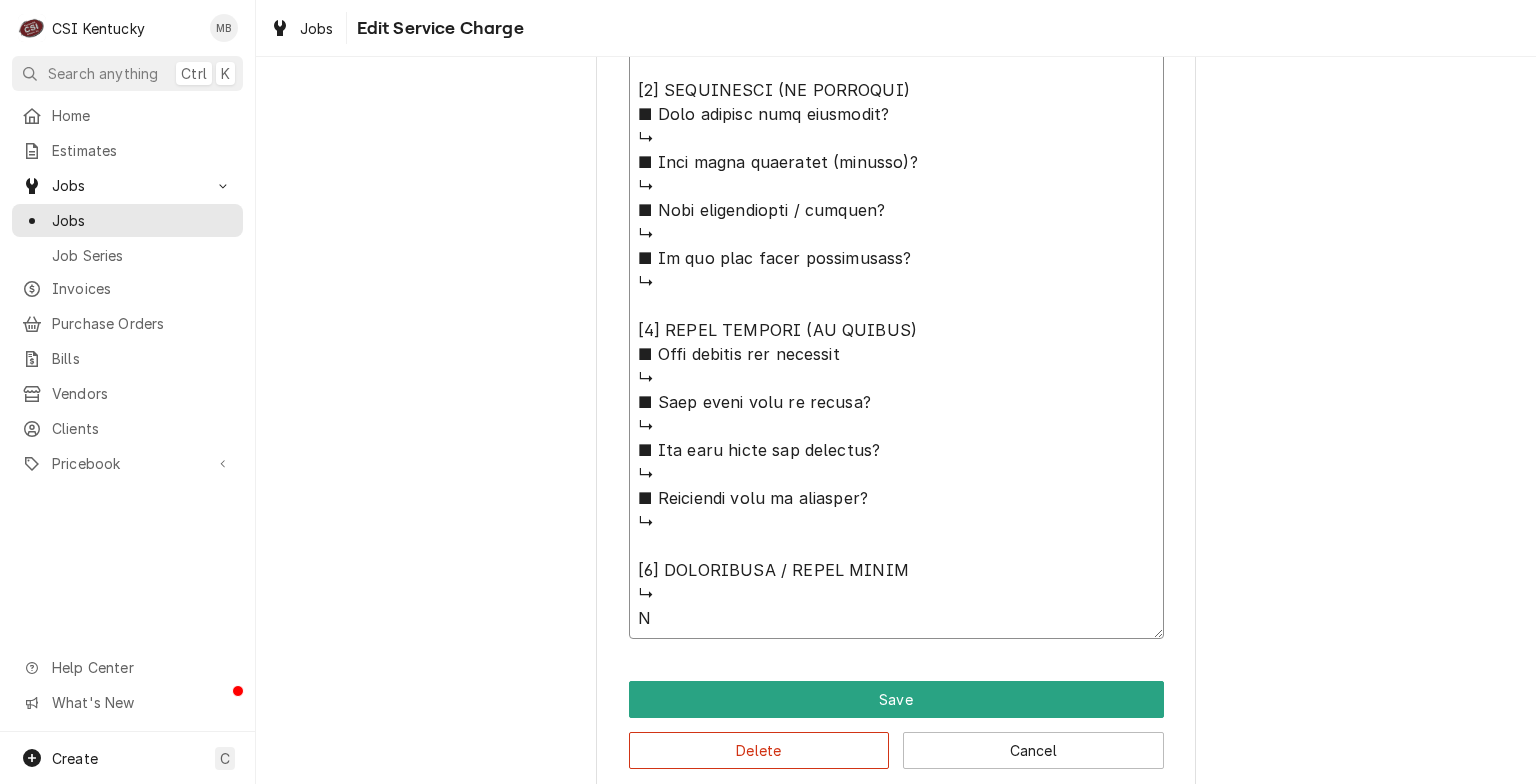 type on "⚠️ 𝗙𝗢𝗥𝗠 𝗜𝗡𝗦𝗧𝗥𝗨𝗖𝗧𝗜𝗢𝗡𝗦 ⚠️
✪ 𝗖𝗼𝗺𝗽𝗹𝗲𝘁𝗲 𝗮𝗹𝗹 𝗿𝗲𝗹𝗲𝘃𝗮𝗻𝘁 𝘀𝗲𝗰𝘁𝗶𝗼𝗻𝘀
✪ 𝗣𝗿𝗼𝘃𝗶𝗱𝗲 𝗱𝗲𝘁𝗮𝗶𝗹𝗲𝗱 𝗮𝗻𝘀𝘄𝗲𝗿𝘀
✪ 𝗗𝗼𝘂𝗯𝗹𝗲-𝗰𝗵𝗲𝗰𝗸 𝗱𝗮𝘁𝗮 𝗲𝗻𝘁𝗿𝗶𝗲𝘀
✪ 𝗠𝗮𝗿𝗸 ‘𝗡/𝗔’ 𝗶𝗳 𝗻𝗼𝘁 𝗿𝗲𝗹𝗲𝘃𝗮𝗻𝘁
✪ 𝗩𝗲𝗿𝗶𝗳𝘆 𝗯𝗲𝗳𝗼𝗿𝗲 𝘀𝘂𝗯𝗺𝗶𝘀𝘀𝗶𝗼𝗻
[𝟭] 𝗘𝗤𝗨𝗜𝗣𝗠𝗘𝗡𝗧 / 𝗪𝗔𝗥𝗥𝗔𝗡𝗧𝗬
■ 𝗣𝗿𝗼𝘃𝗶𝗱𝗲 𝗲𝗾𝘂𝗶𝗽𝗺𝗲𝗻𝘁 𝗱𝗮𝘁𝗮 𝗯𝗲𝗹𝗼𝘄:
↳ 𝗠𝗙𝗚:
↳ 𝗠𝗼𝗱𝗲𝗹 #:
↳ 𝗦𝗲𝗿𝗶𝗮𝗹 #:
↳ 𝗩𝗼𝗹𝘁𝗮𝗴𝗲:
↳ 𝗣𝗵𝗮𝘀𝗲:
↳ 𝗚𝗮𝘀 𝗧𝘆𝗽𝗲:
■ 𝗜𝘀 𝘁𝗵𝗲 𝘂𝗻𝗶𝘁 𝘂𝗻𝗱𝗲𝗿 𝘄𝗮𝗿𝗿𝗮𝗻𝘁𝘆?
↳
■ 𝗪𝗵𝗮𝘁 𝗶𝘀 𝗰𝗼𝘃𝗲𝗿𝗲𝗱?
↳
■ 𝗛𝗮𝘃𝗲 𝘆𝗼𝘂 𝘃𝗲𝗿𝗶𝗳𝗶𝗲𝗱 𝘄/ 𝗠𝗙𝗚?
↳
■ 𝗜𝘀 𝘂𝗻𝗶𝘁 𝘁𝗮𝗴𝗴𝗲𝗱 𝘄/ 𝗖𝗦𝗜 𝘀𝘁𝗶𝗰𝗸𝗲𝗿?
↳
[𝟮] 𝗗𝗜𝗔𝗚𝗡𝗢𝗦𝗜𝗦 / 𝗜𝗦𝗦𝗨𝗘𝗦
■ 𝗨𝗻𝗶𝘁 𝗼𝗽𝗲𝗿𝗮𝘁𝗶𝗼𝗻𝗮𝗹 𝗼𝗻 𝗮𝗿𝗿𝗶𝘃𝗮𝗹?
↳
■ 𝗘𝘅𝗽𝗹𝗮𝗶𝗻 𝘀𝘁𝗲𝗽𝘀 𝘁𝗼 𝗱𝗶𝗮𝗴𝗻𝗼𝘀𝗶𝘀?
↳
■ 𝗗𝗶𝗱 𝘆𝗼𝘂 𝗰𝗼𝗻𝗳𝗶𝗿𝗺 𝘁𝗵𝗲 𝗶𝘀𝘀𝘂𝗲?
↳
[𝟯] 𝗥𝗘𝗦𝗢𝗟𝗨𝗧𝗜𝗢𝗡 (𝗜𝗙 𝗥𝗘𝗣𝗔𝗜𝗥𝗘𝗗)
■ 𝗪𝗵𝗮𝘁 𝗿𝗲𝗽𝗮𝗶𝗿𝘀 𝘄𝗲𝗿𝗲 𝗰𝗼𝗺𝗽𝗹𝗲𝘁𝗲𝗱?
↳
■ 𝗪𝗲𝗿𝗲 𝗽𝗮𝗿𝘁𝘀 𝗶𝗻𝘀𝘁𝗮𝗹𝗹𝗲𝗱 (𝘀𝗽𝗲𝗰𝗶𝗳𝘆)?
↳
■ 𝗨𝗻𝗶𝘁 𝗺𝗮𝗶𝗻𝘁𝗲𝗻𝗮𝗻𝗰𝗲𝗱 / 𝗰𝗹𝗲𝗮𝗻𝗲𝗱?
↳
■ 𝗜𝘀 𝘁𝗵𝗲 𝘂𝗻𝗶𝘁 𝗳𝘂𝗹𝗹𝘆 𝗼𝗽𝗲𝗿𝗮𝘁𝗶𝗼𝗻𝗮𝗹?
↳
[𝟰] 𝗤𝗨𝗢𝗧𝗘 𝗗𝗘𝗧𝗔𝗜𝗟𝗦 (𝗜𝗙 𝗡𝗘𝗘𝗗𝗘𝗗)
■ 𝗪𝗵𝗮𝘁 𝗿𝗲𝗽𝗮𝗶𝗿𝘀 𝗮𝗿𝗲 𝗿𝗲𝗾𝘂𝗶𝗿𝗲𝗱
↳
■ 𝗪𝗵𝗮𝘁 𝗽𝗮𝗿𝘁𝘀 𝘄𝗶𝗹𝗹 𝗯𝗲 𝗻𝗲𝗲𝗱𝗲𝗱?
↳
■ 𝗛𝗼𝘄 𝗺𝗮𝗻𝘆 𝘁𝗲𝗰𝗵𝘀 𝗮𝗿𝗲 𝗿𝗲𝗾𝘂𝗶𝗿𝗲𝗱?
↳
■ 𝗘𝘀𝘁𝗶𝗺𝗮𝘁𝗲𝗱 𝘁𝗶𝗺𝗲 𝘁𝗼 𝗰𝗼𝗺𝗽𝗹𝗲𝘁𝗲?
↳
[𝟱] 𝗔𝗗𝗗𝗜𝗧𝗜𝗢𝗡𝗔𝗟 / 𝗗𝗔𝗜𝗟𝗬 𝗡𝗢𝗧𝗘𝗦
↳
PA..." 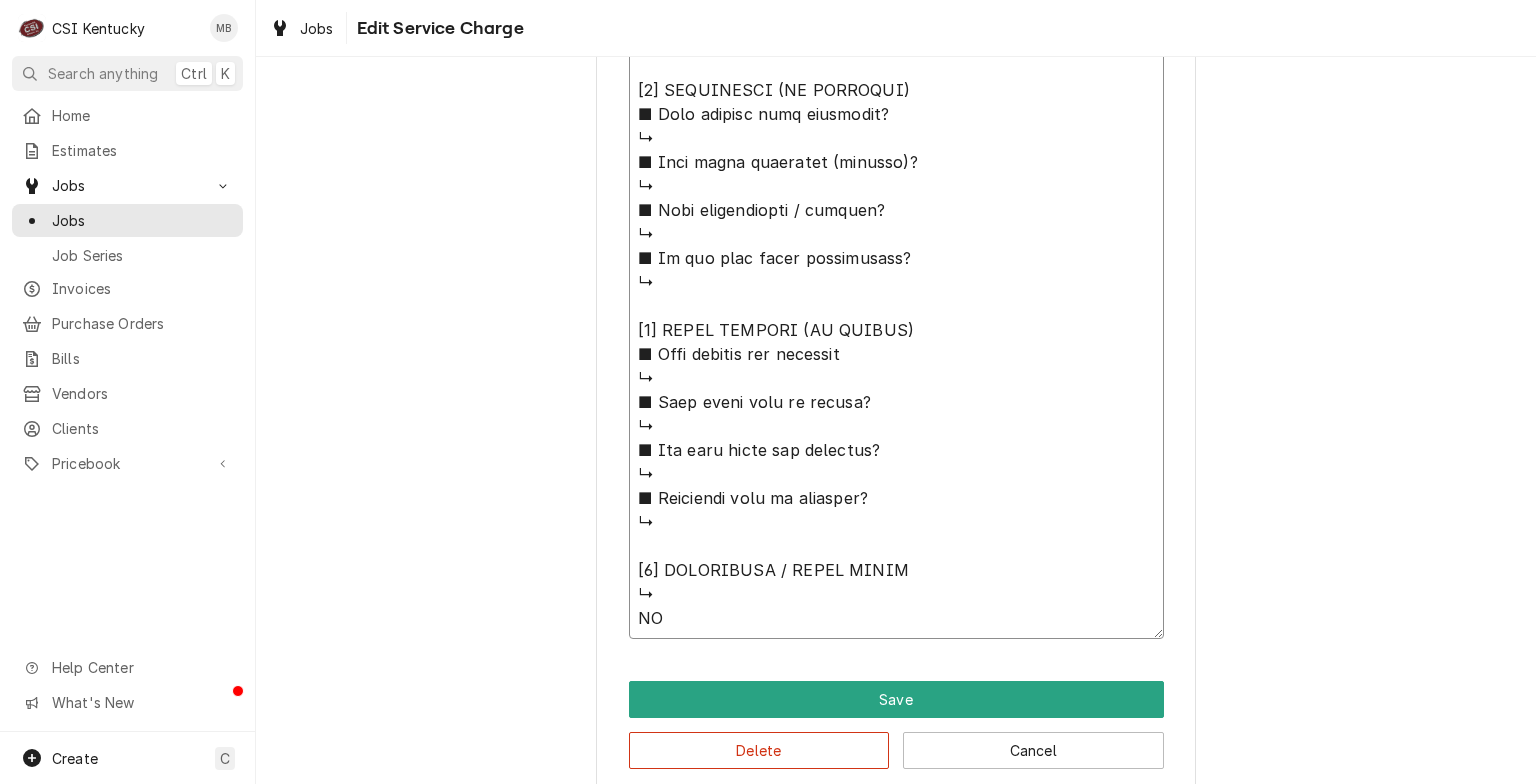 type on "x" 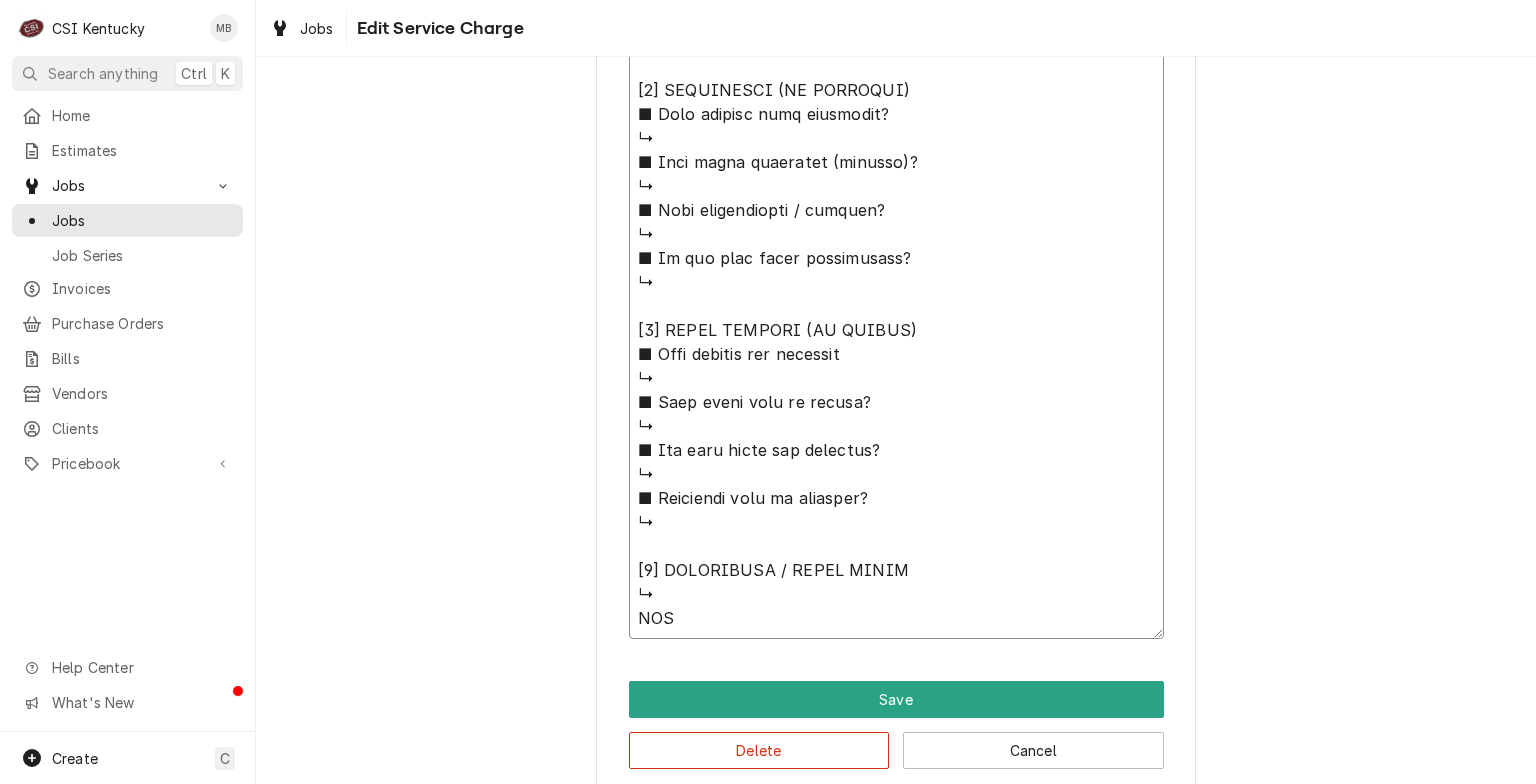 type on "x" 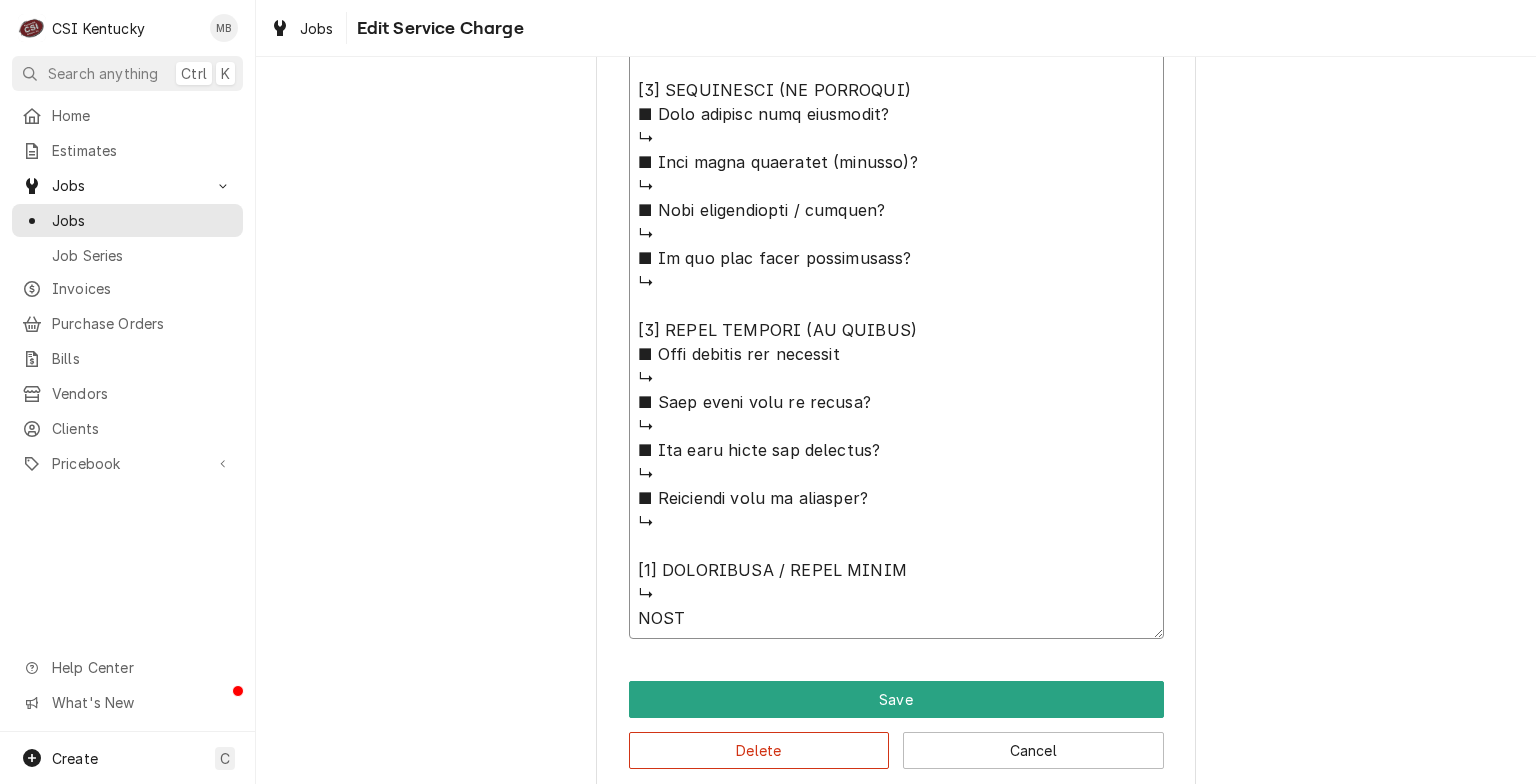 type on "x" 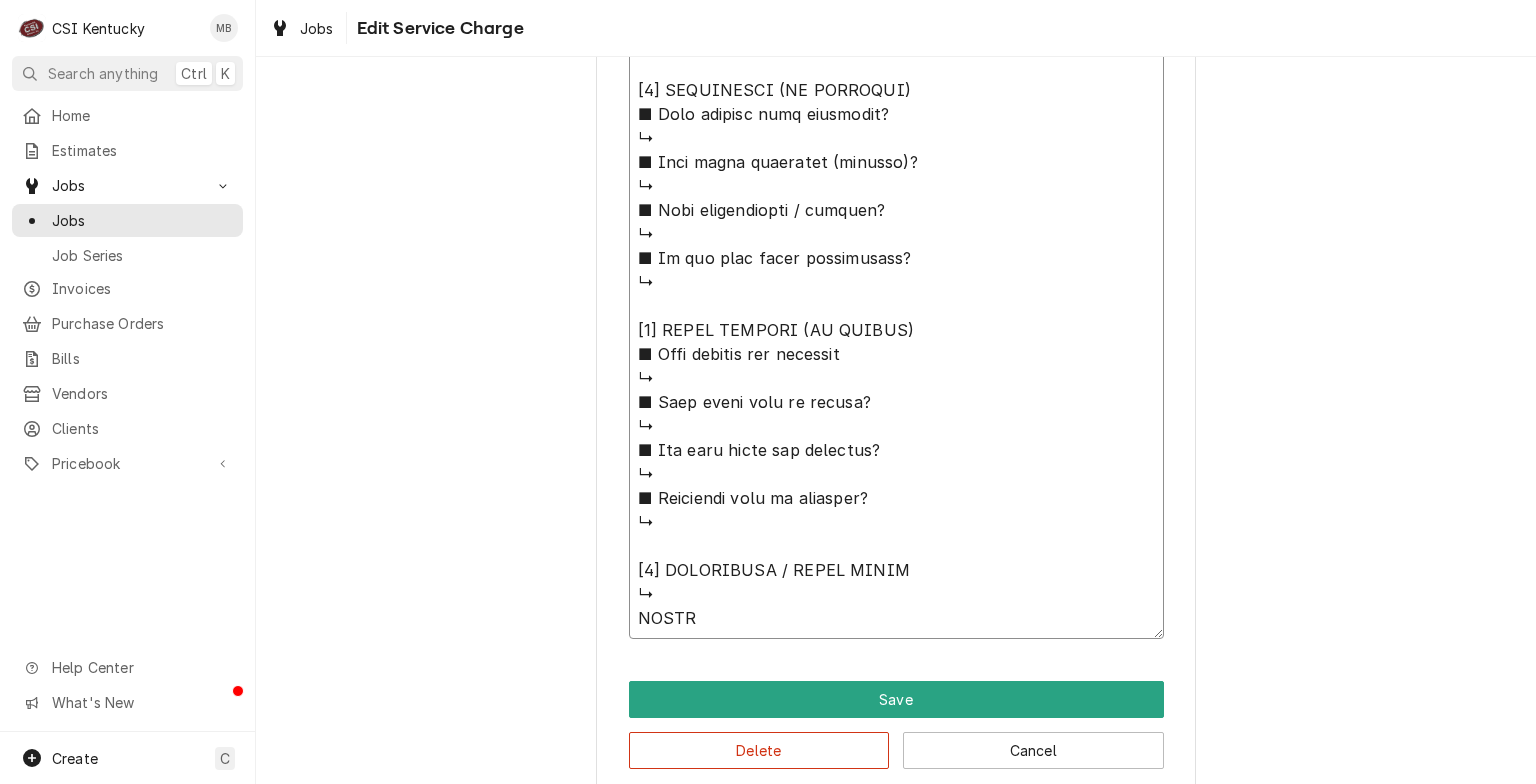 type on "x" 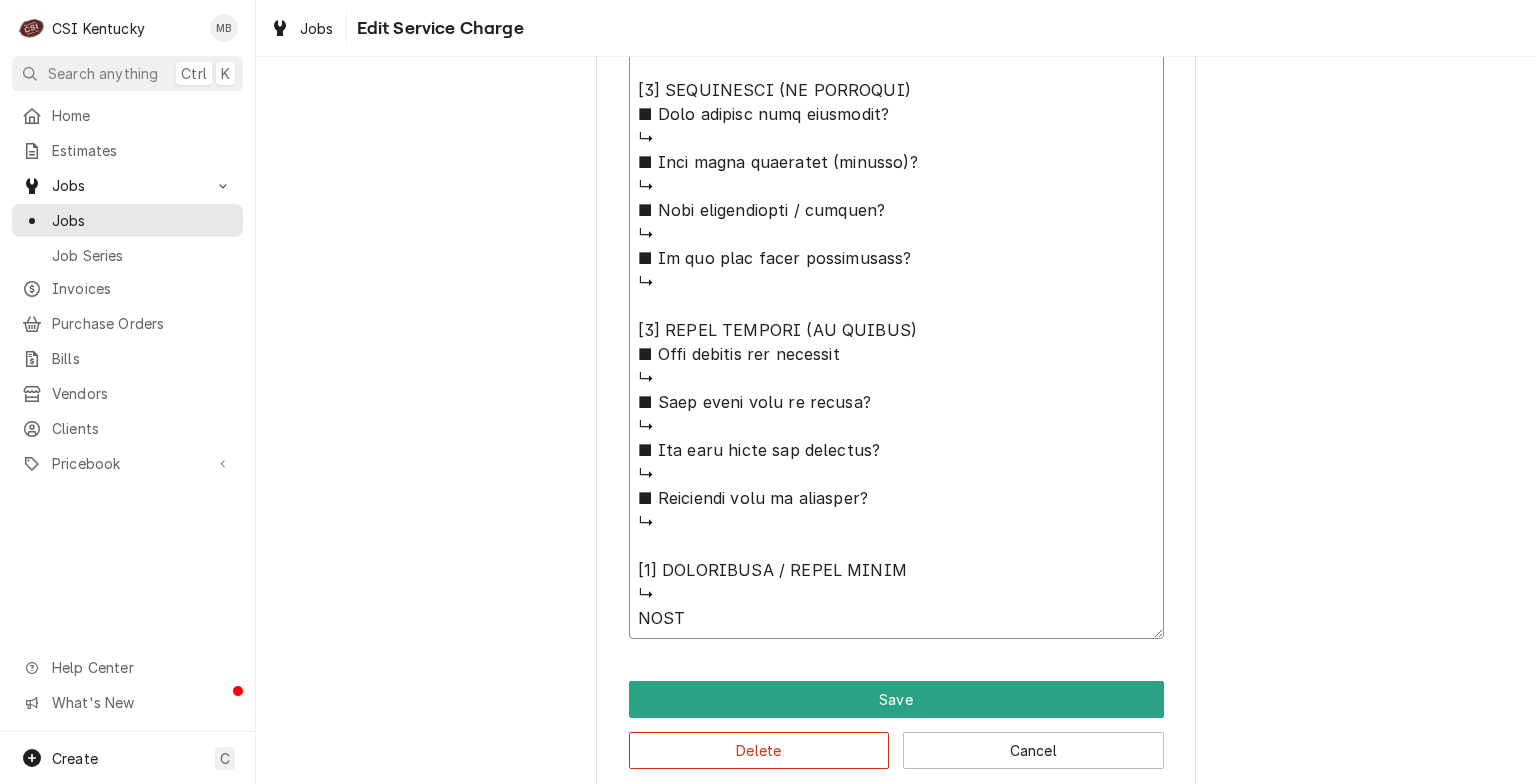 type on "x" 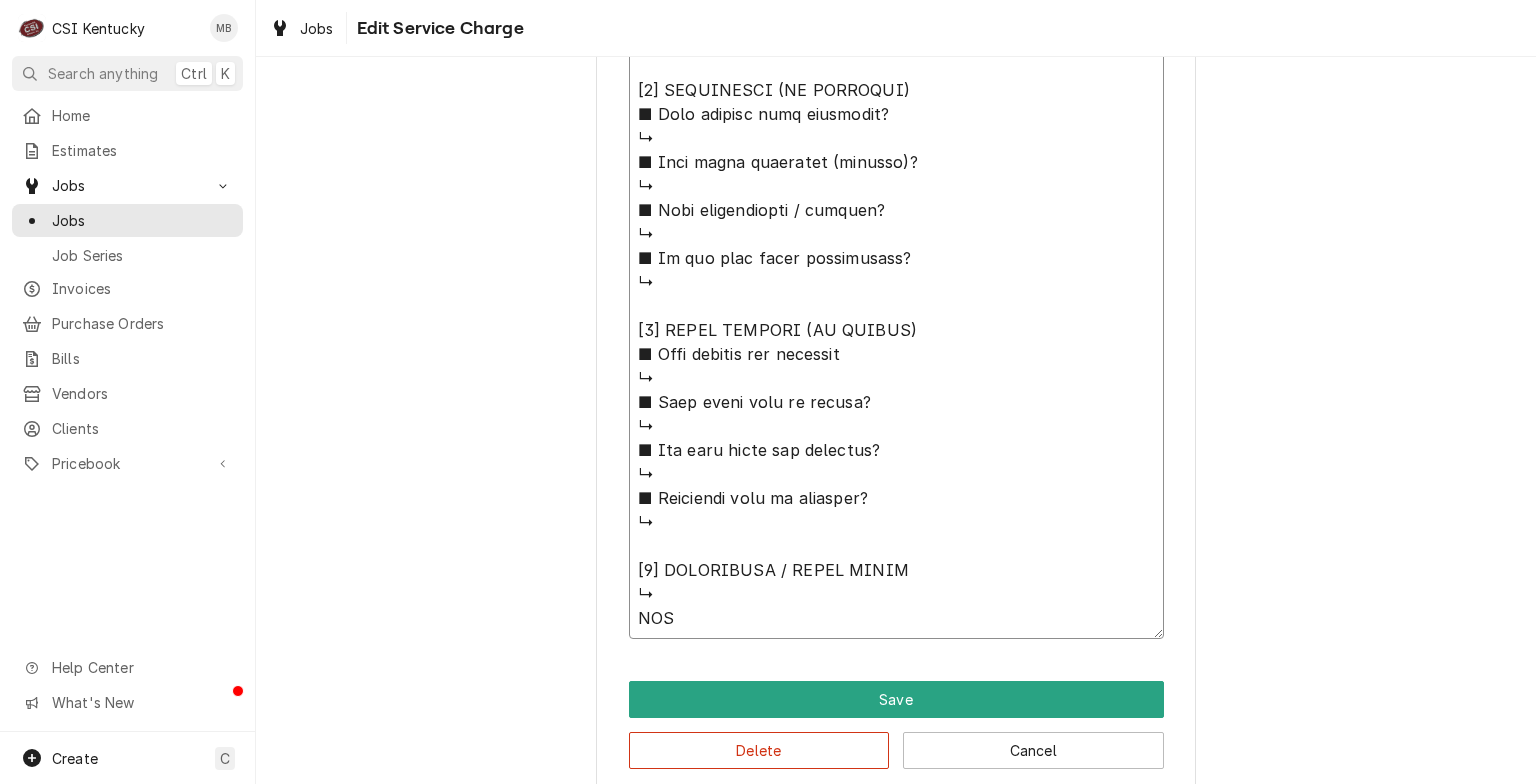 type on "x" 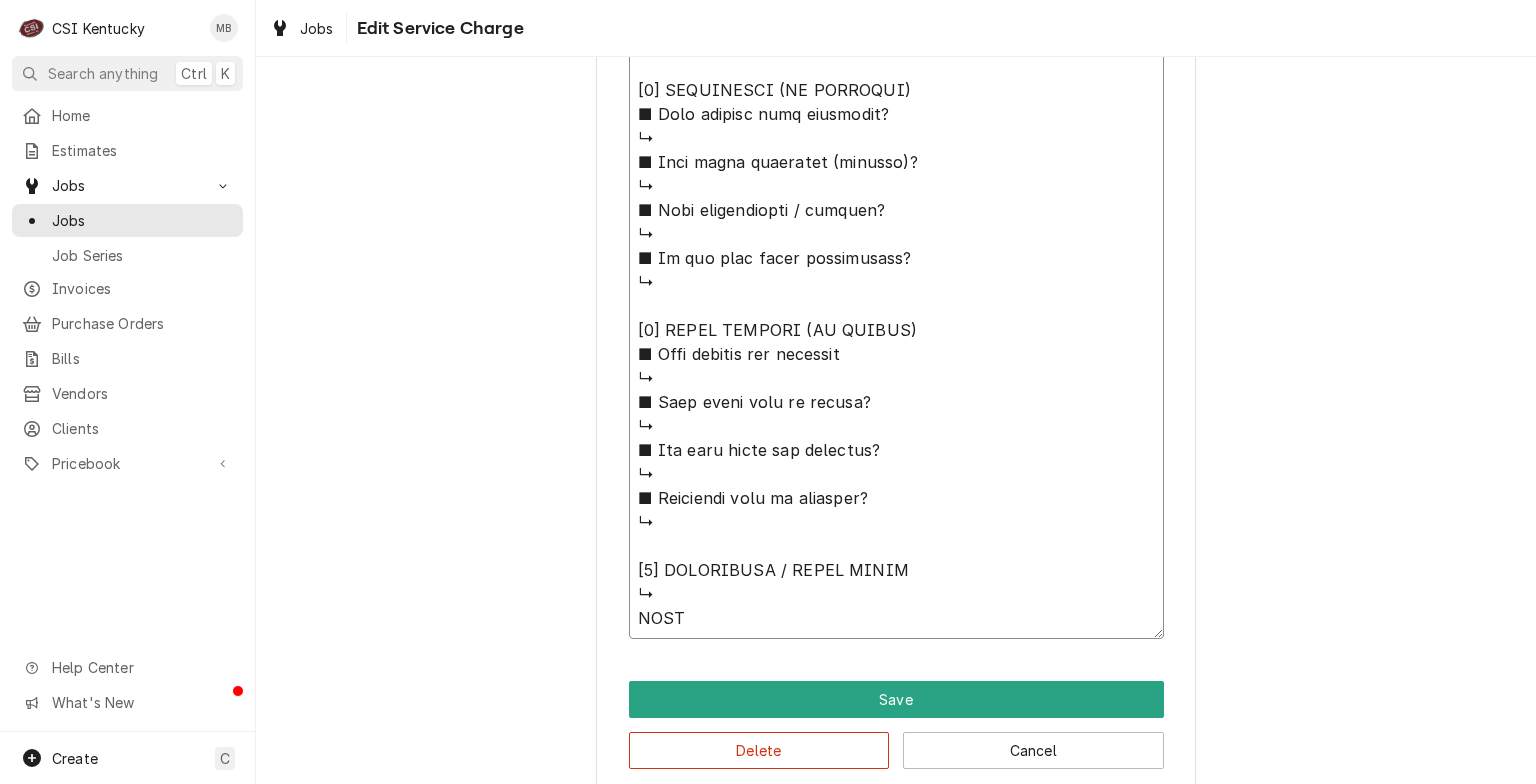 type on "x" 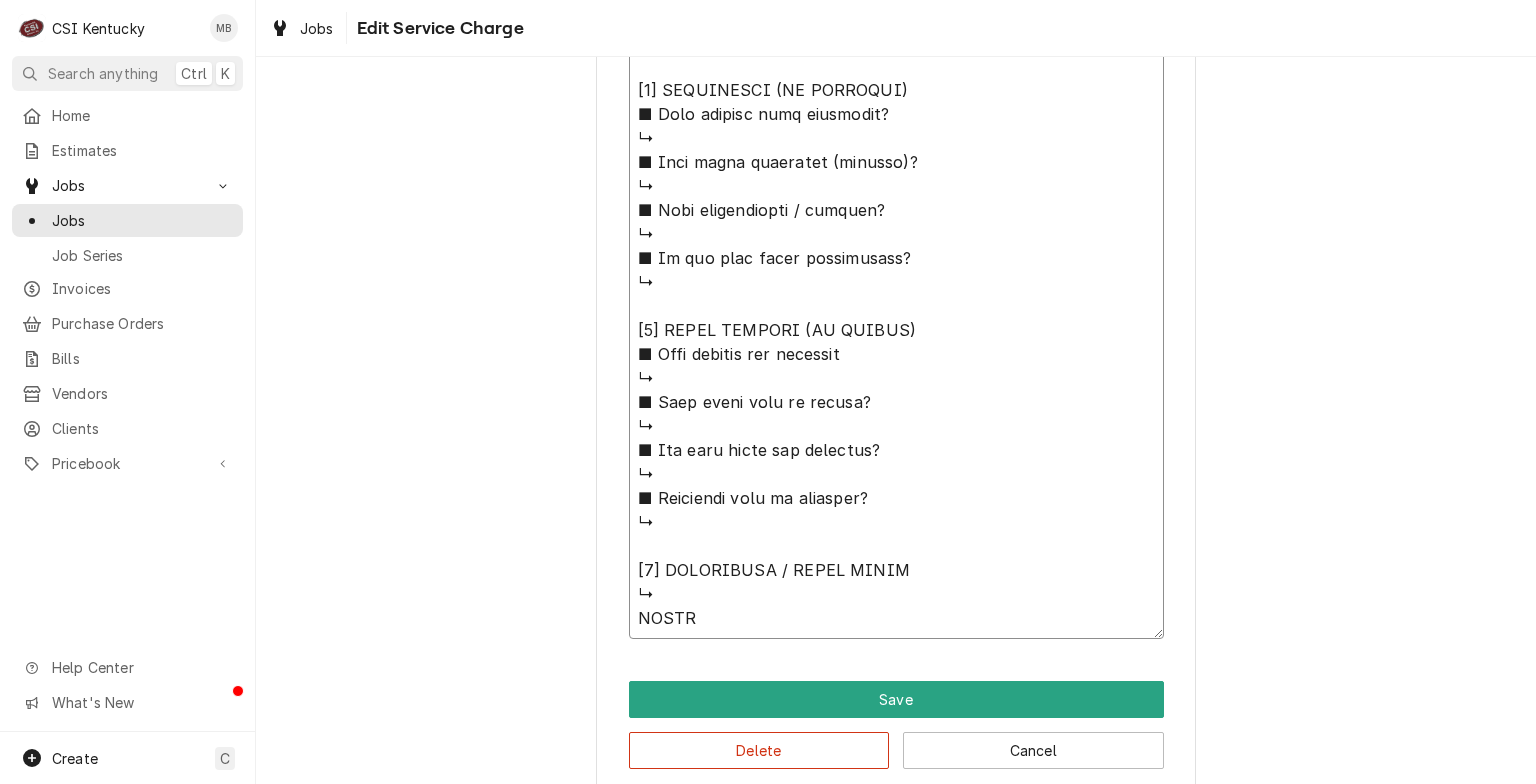 type on "x" 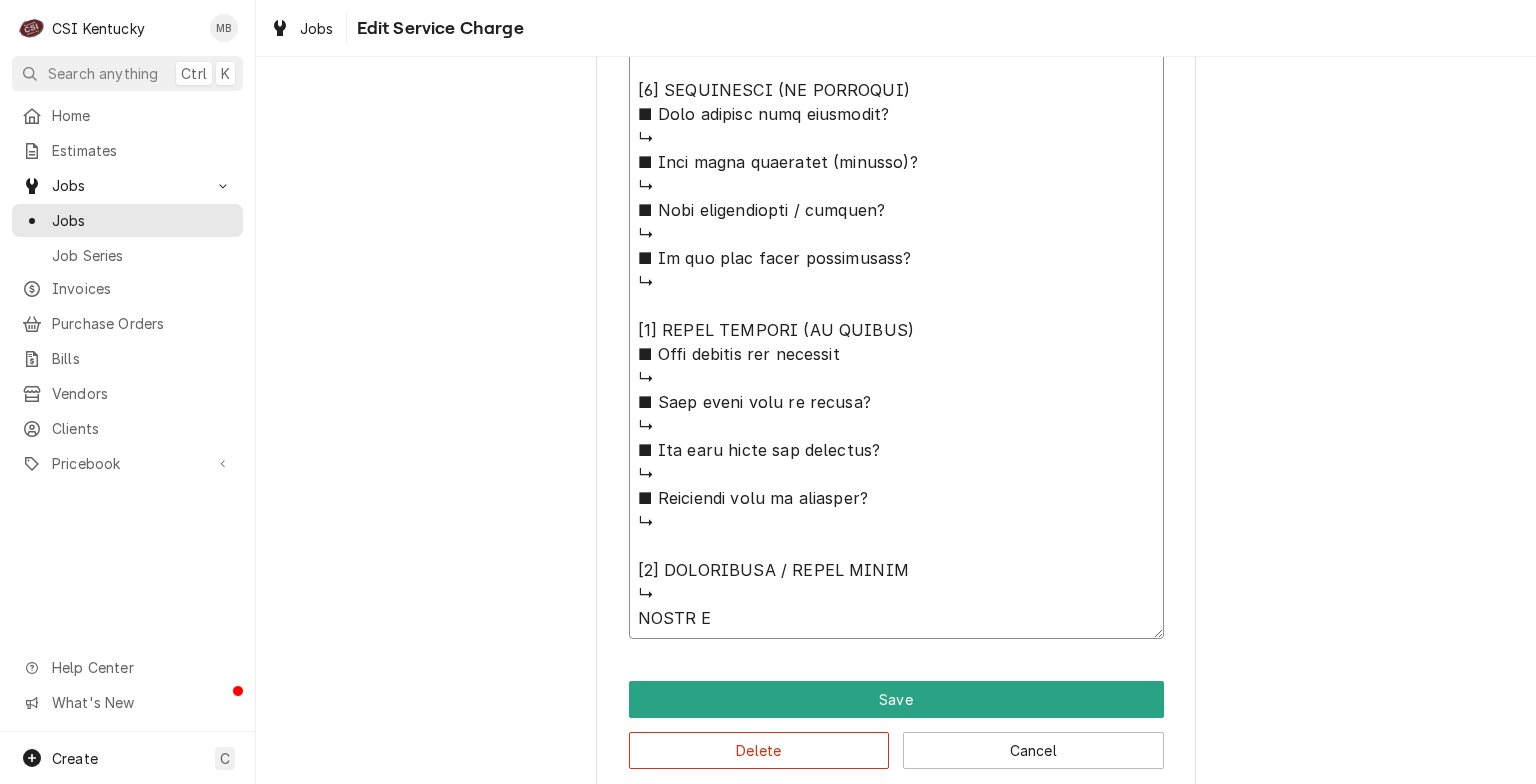 type on "x" 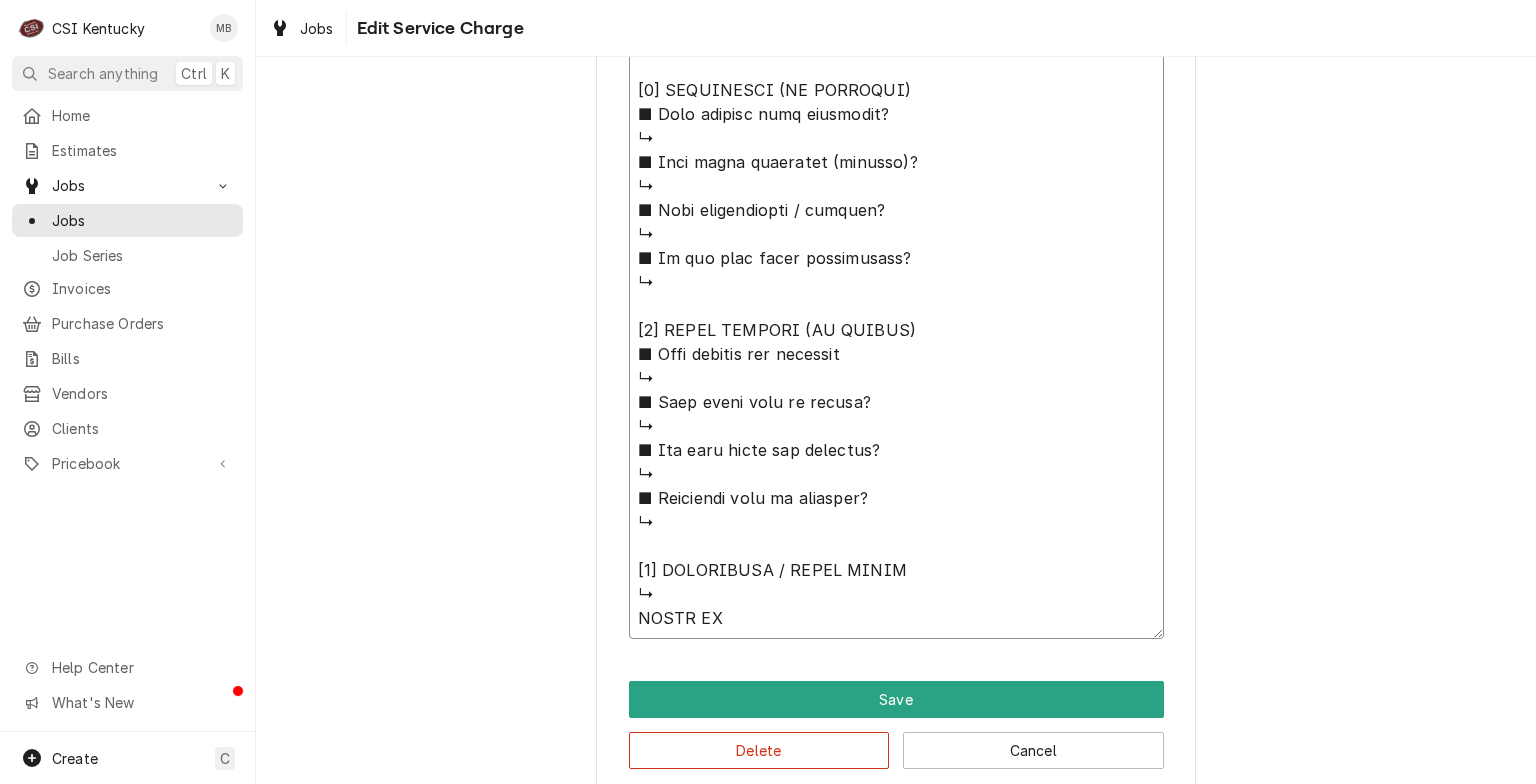 type on "x" 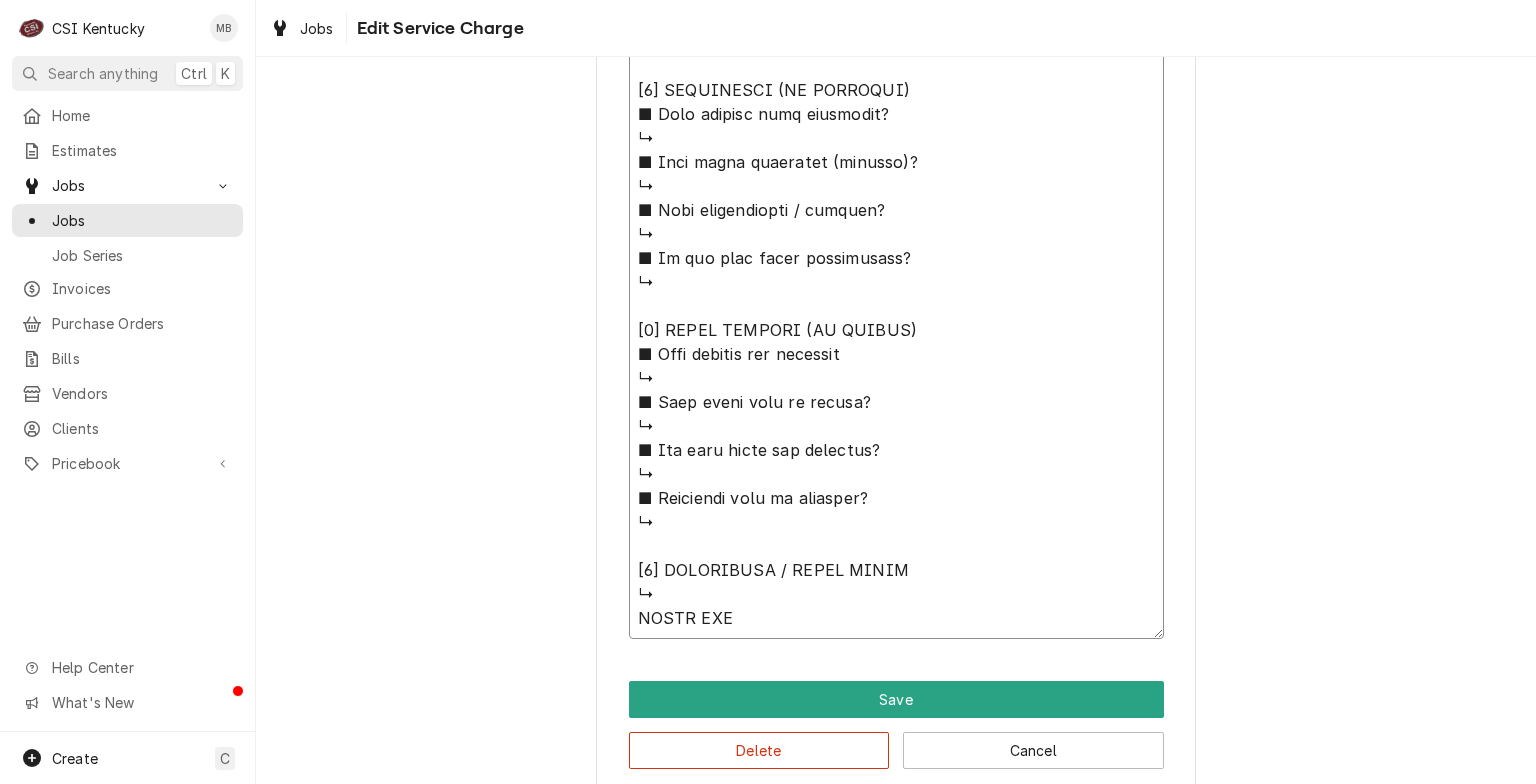 type on "x" 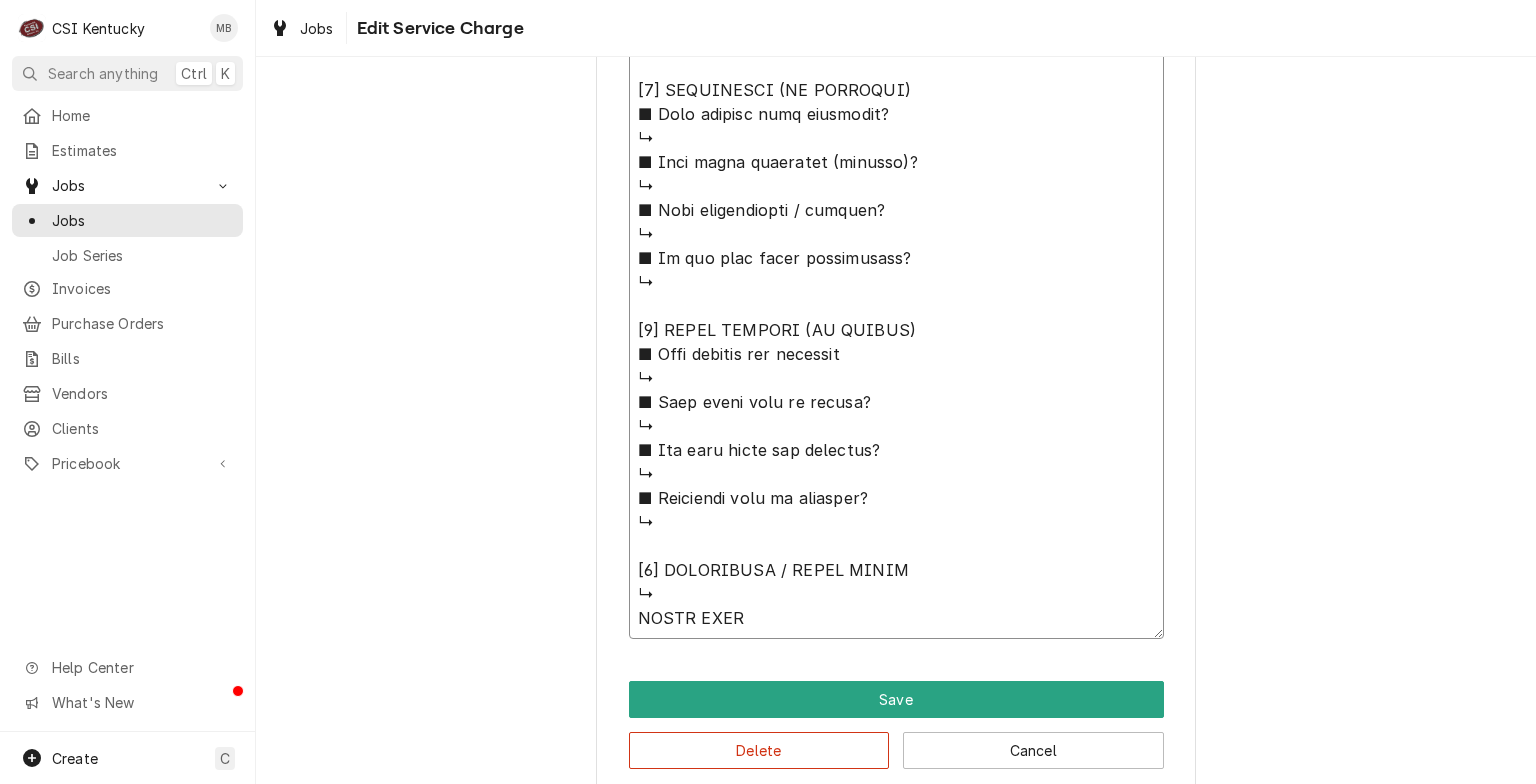 type on "x" 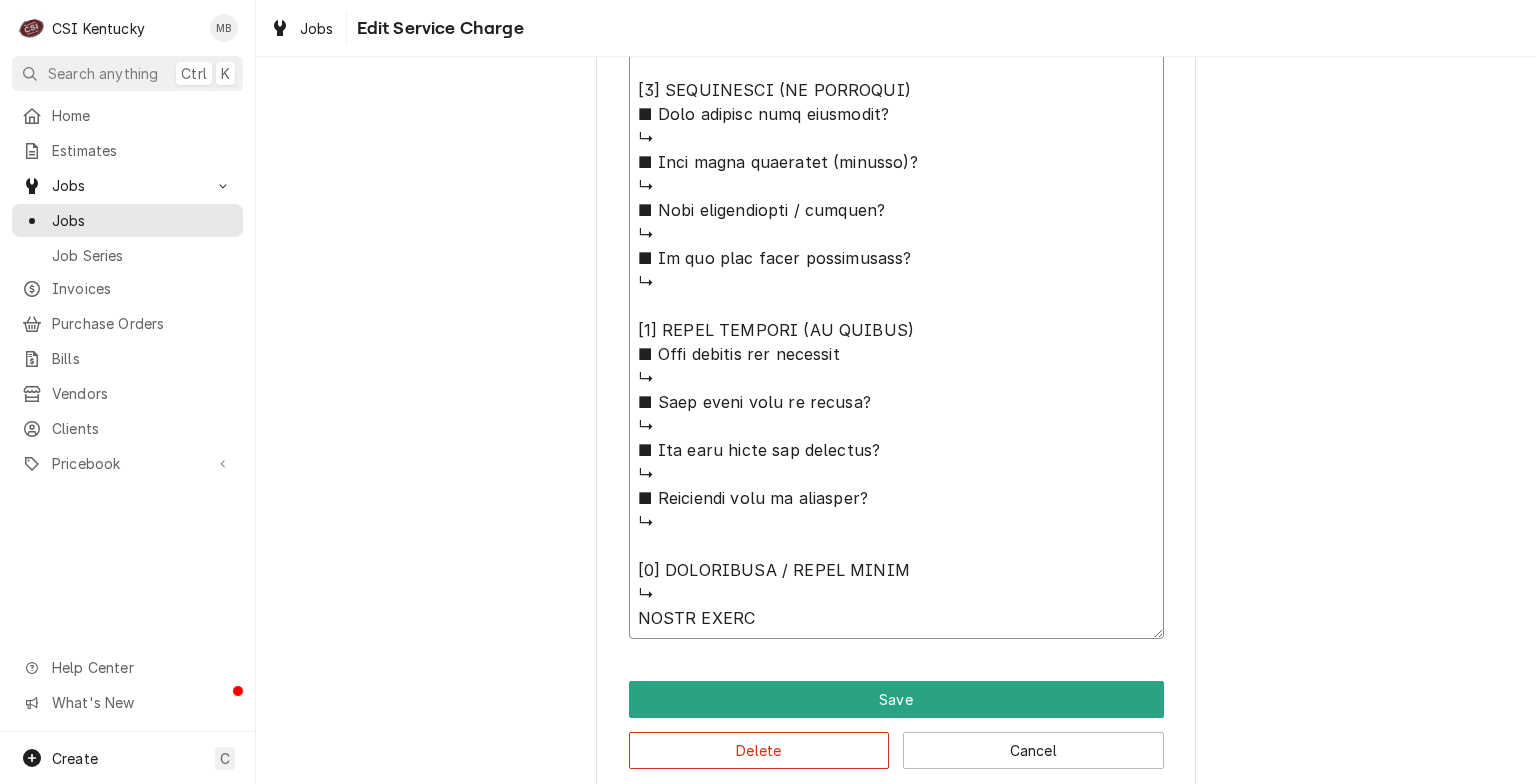type on "x" 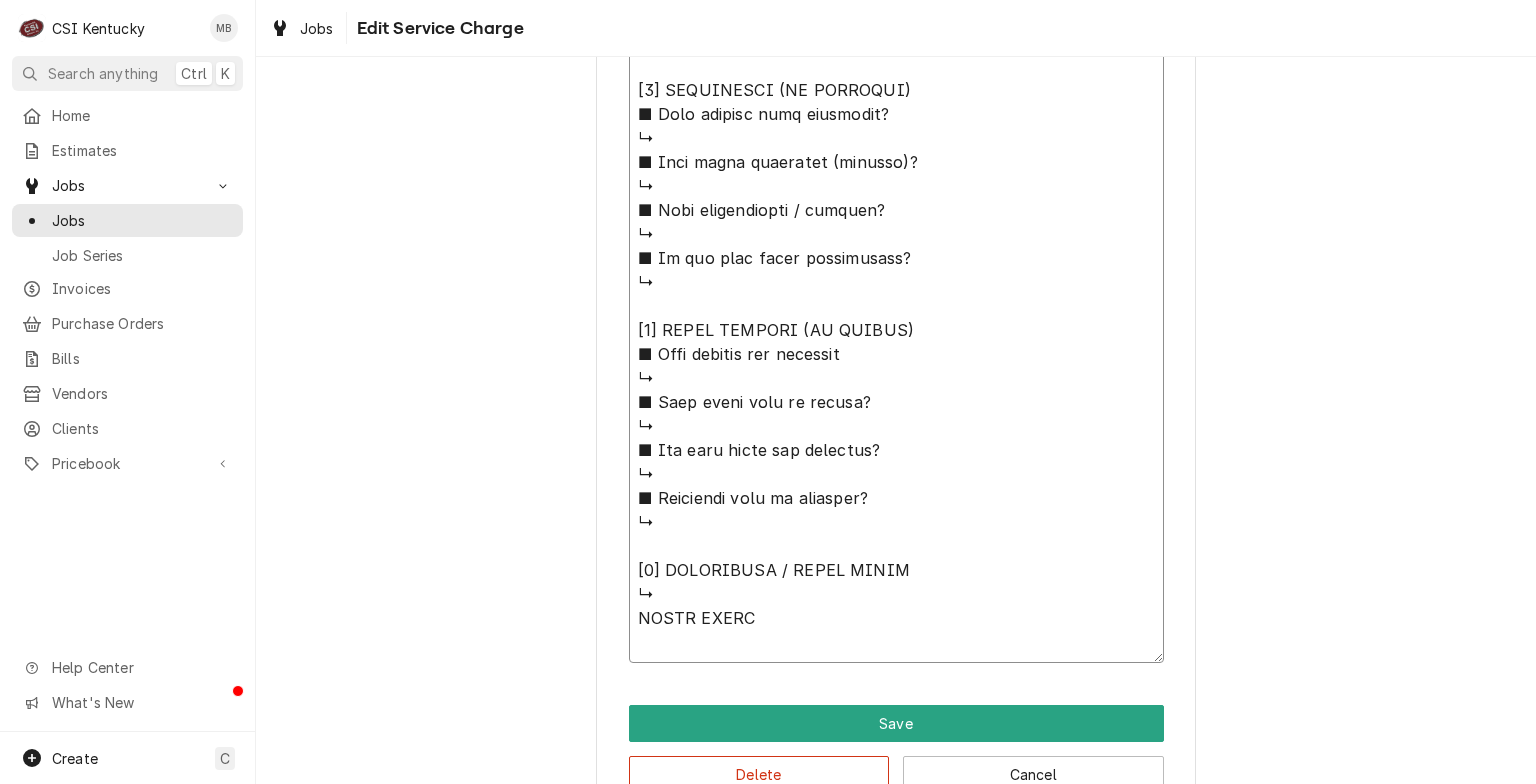 type on "x" 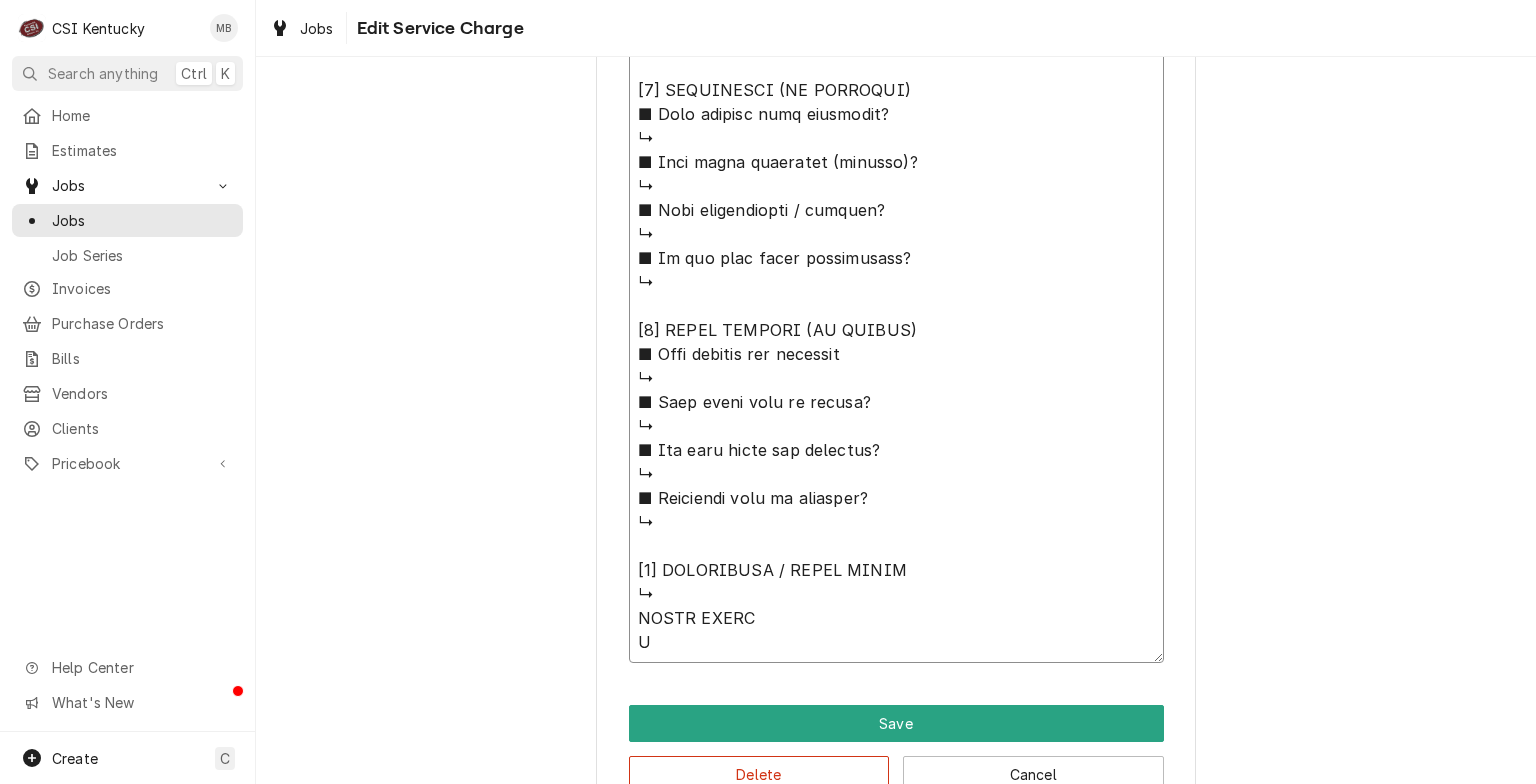type on "x" 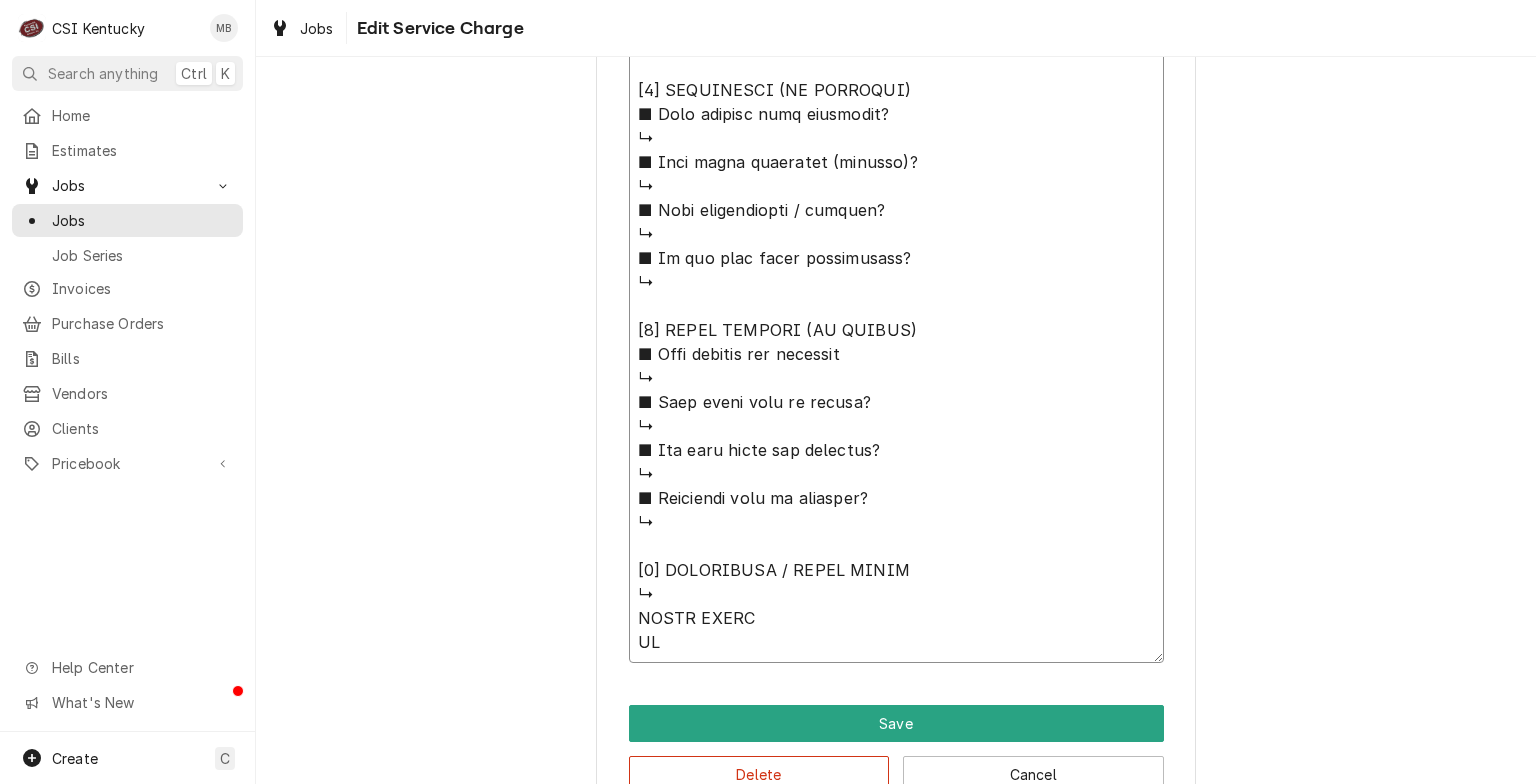 type on "x" 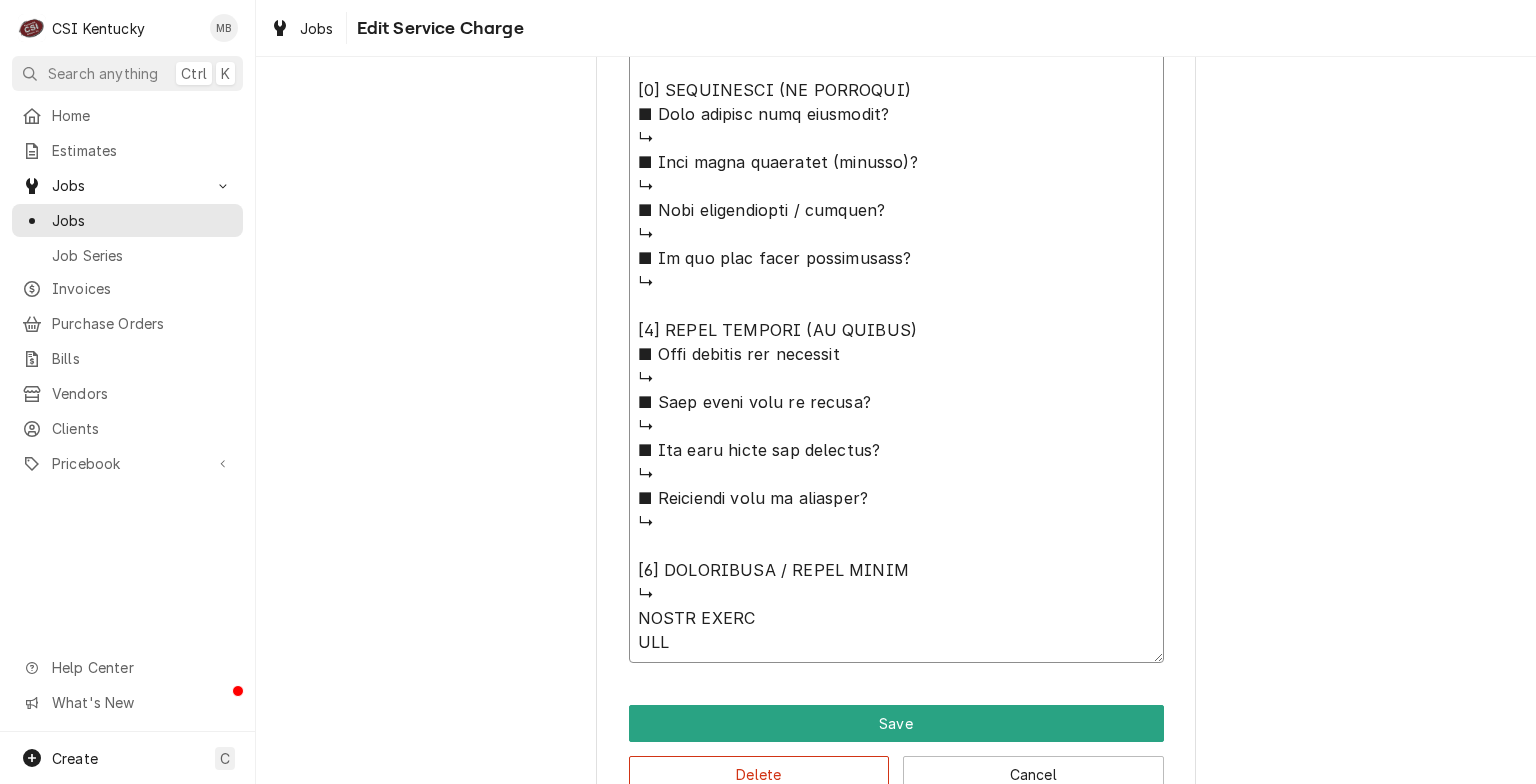 type on "x" 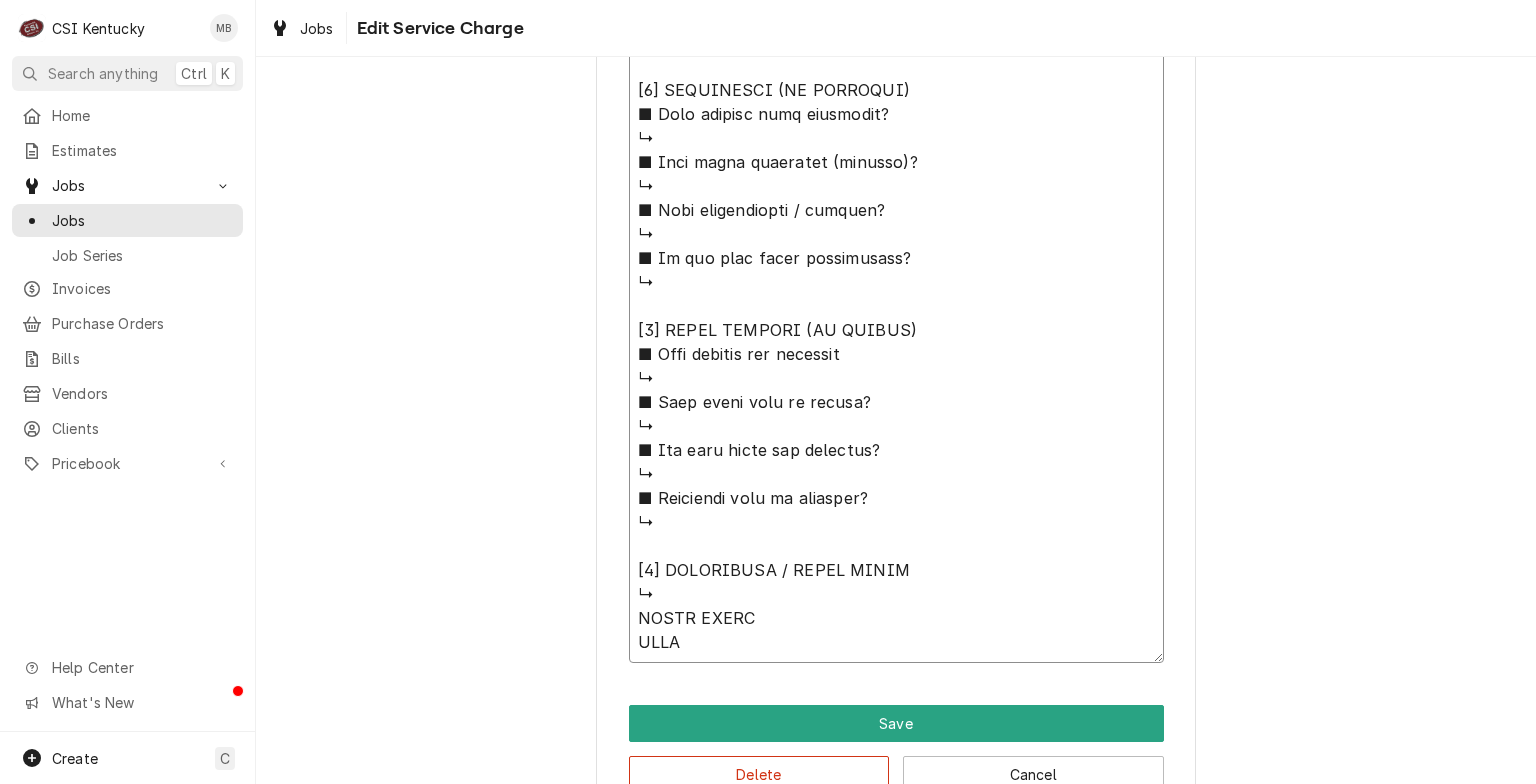 type on "x" 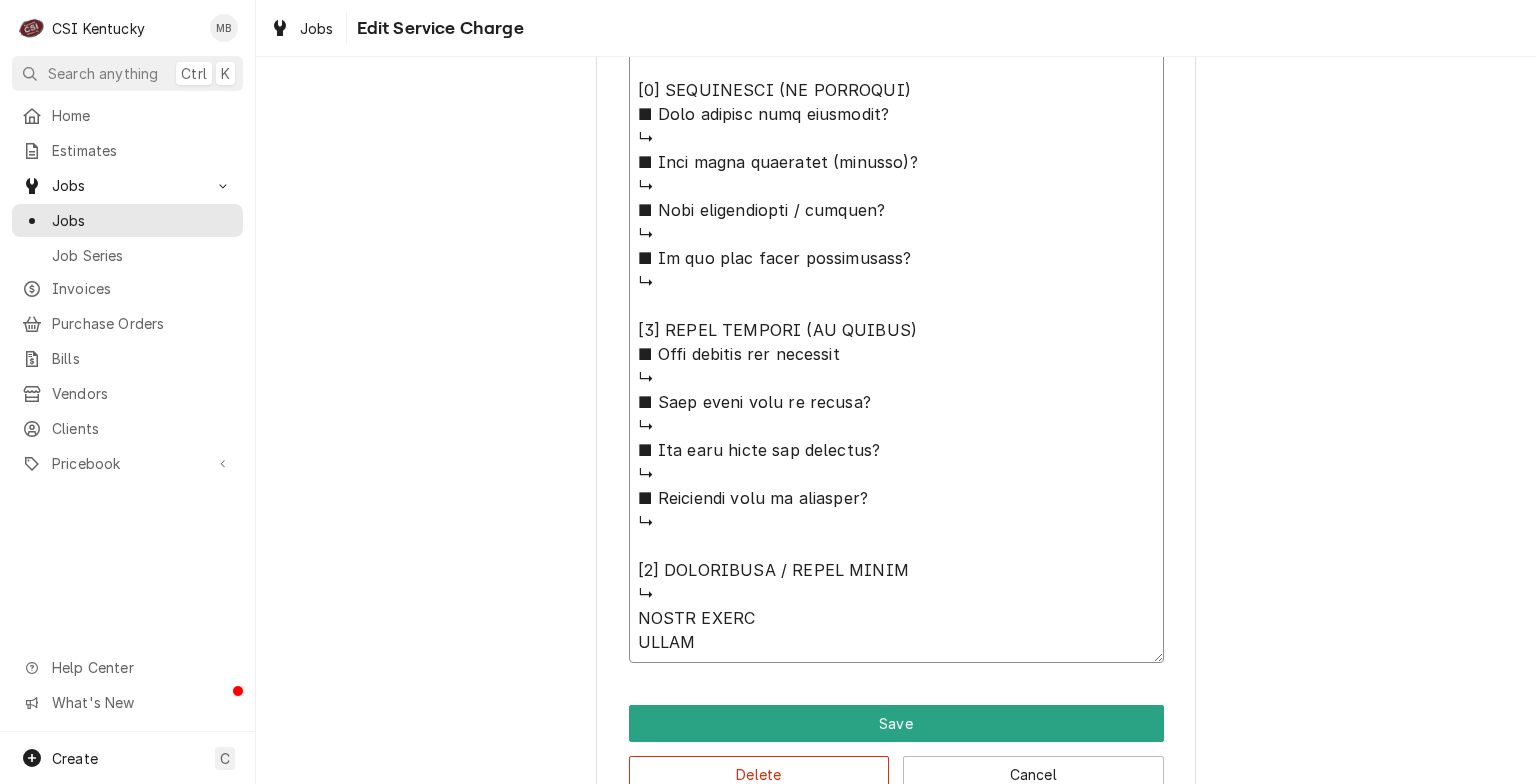 type on "x" 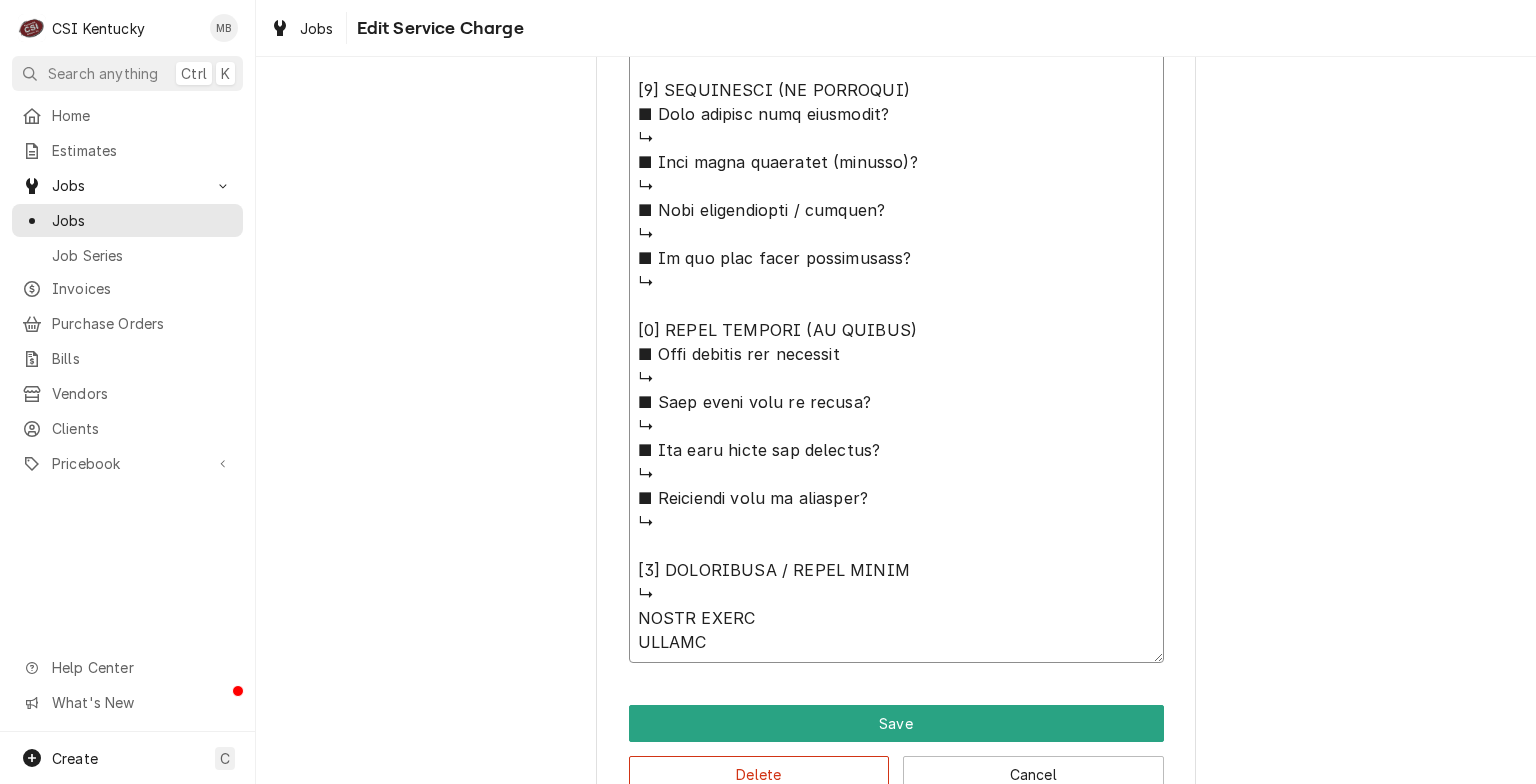 type on "x" 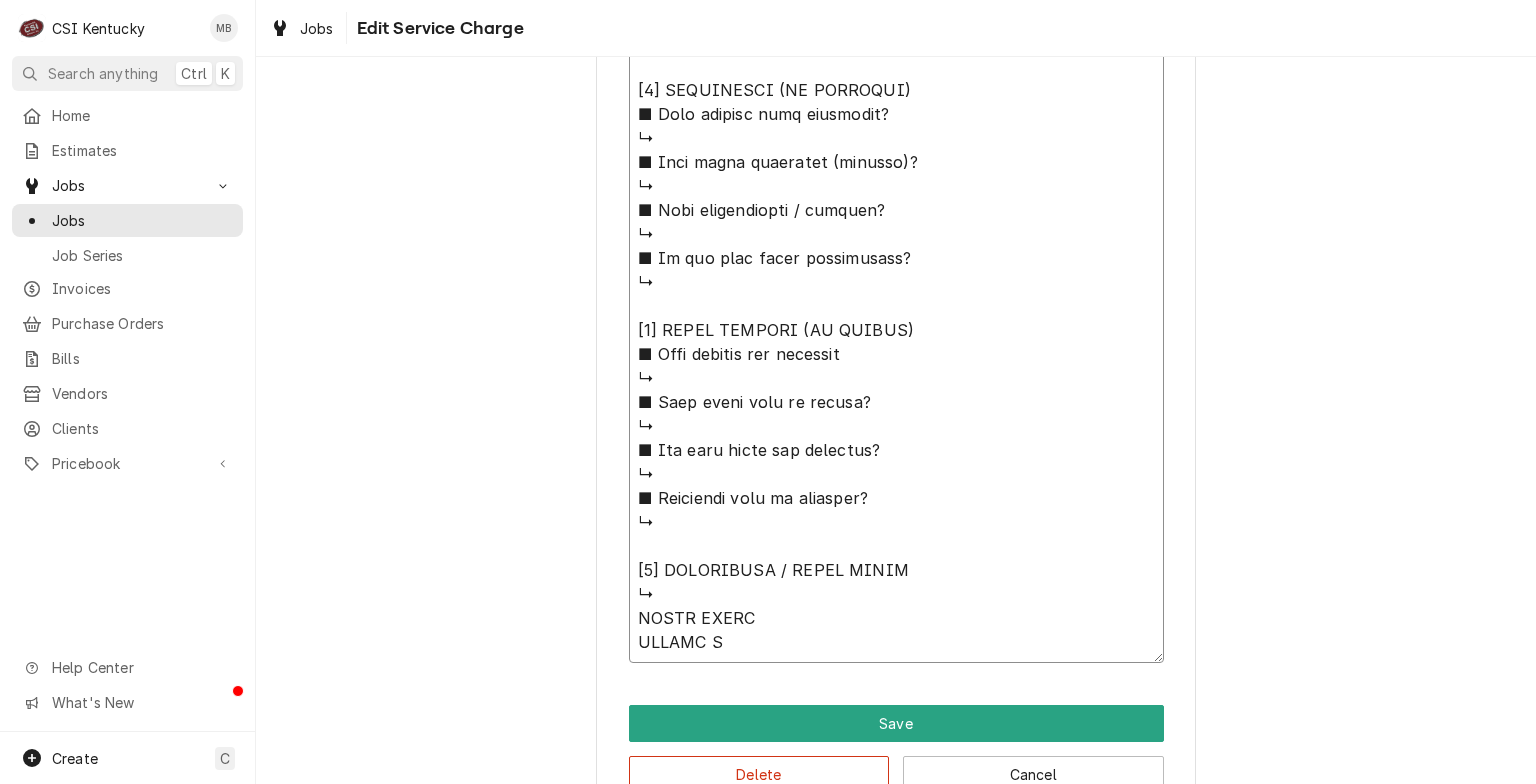 type on "x" 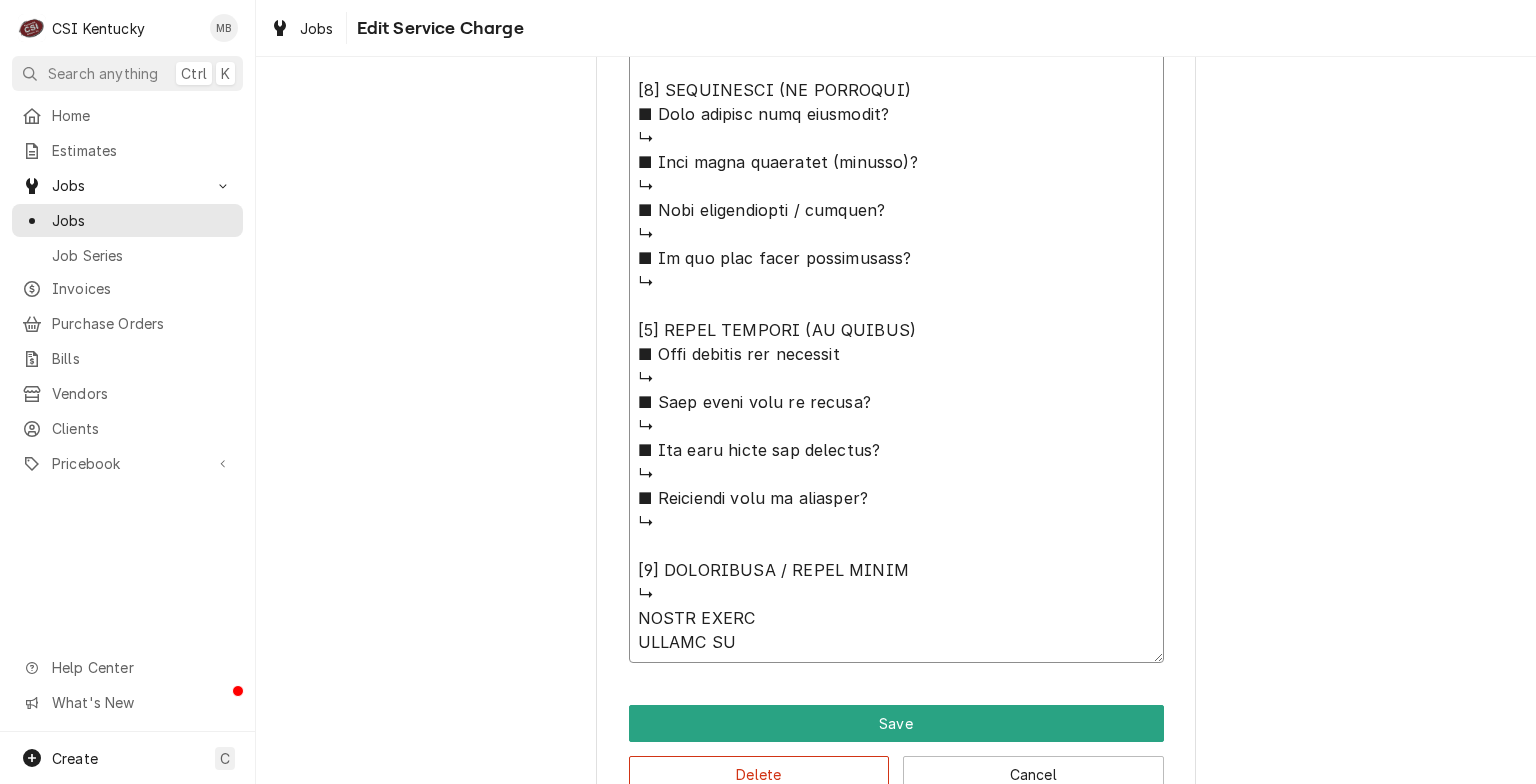 type on "x" 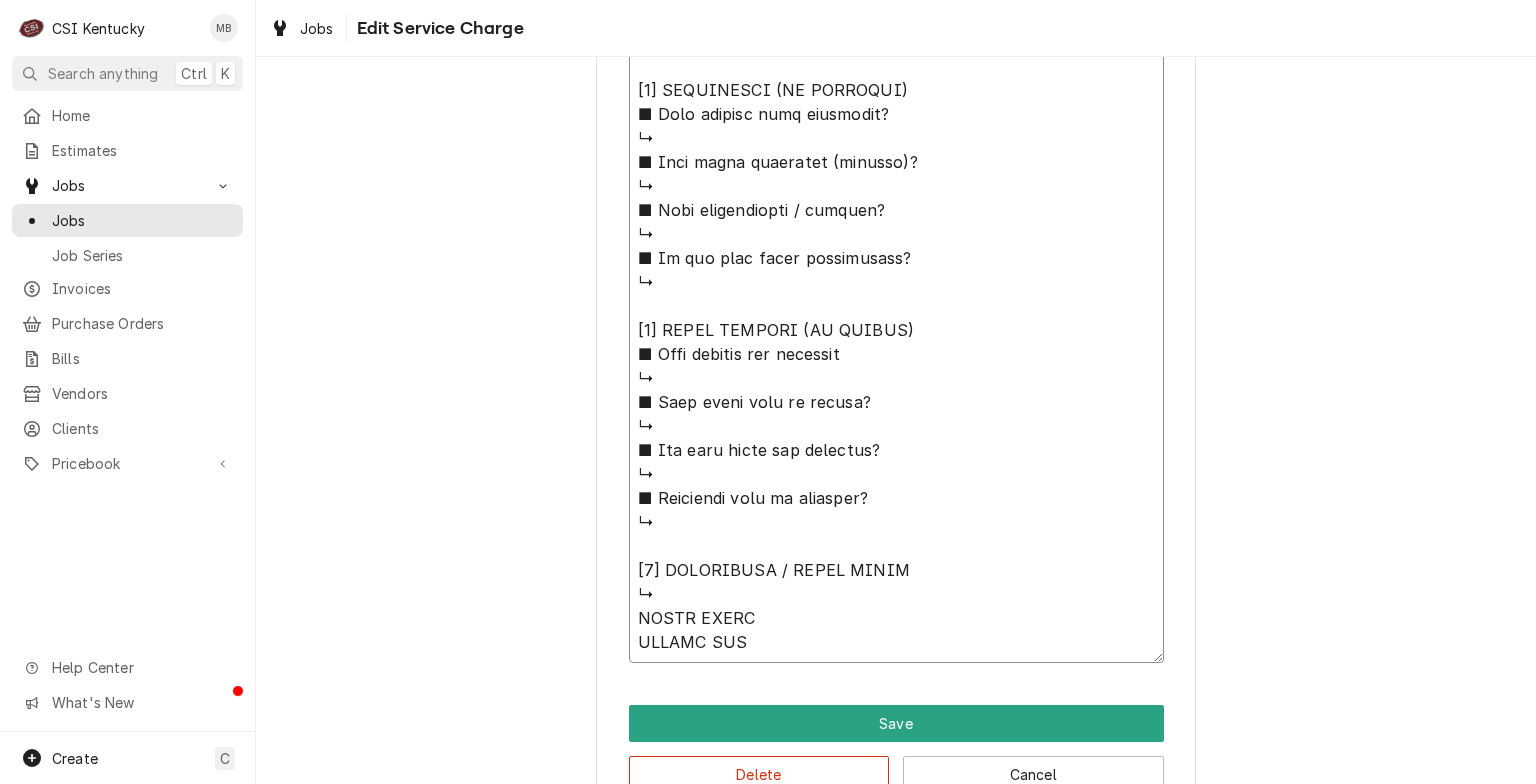 type on "x" 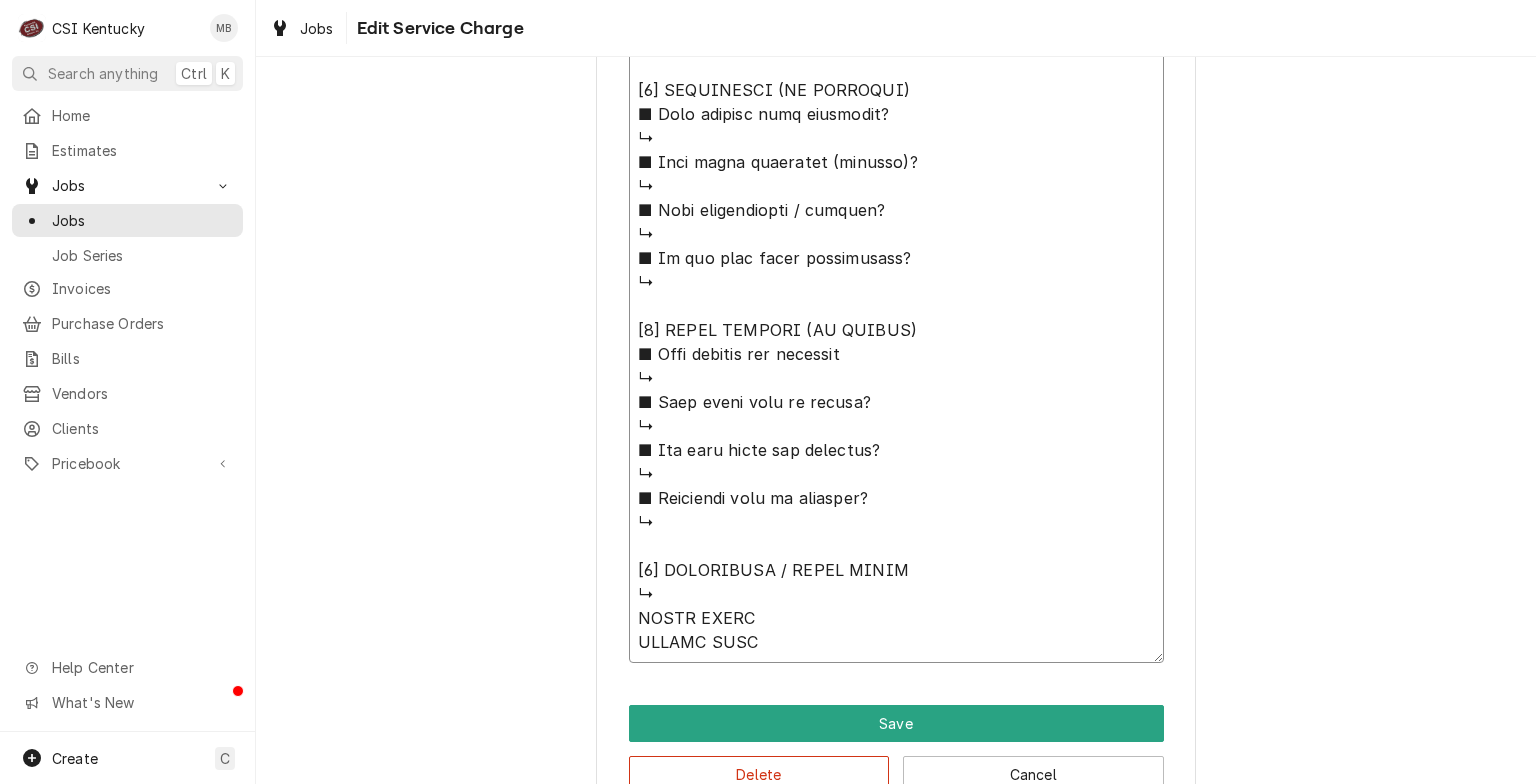 type on "x" 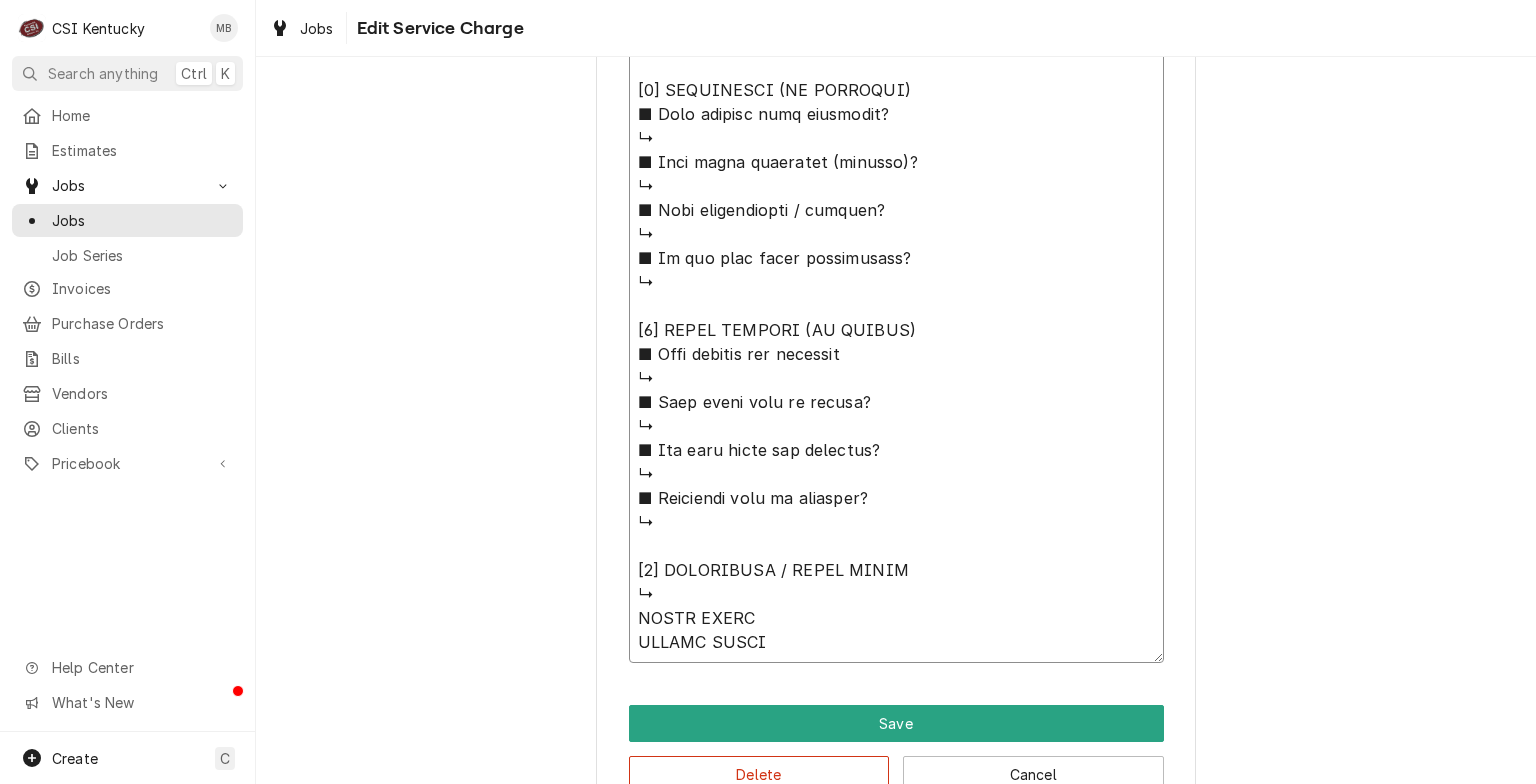 type on "x" 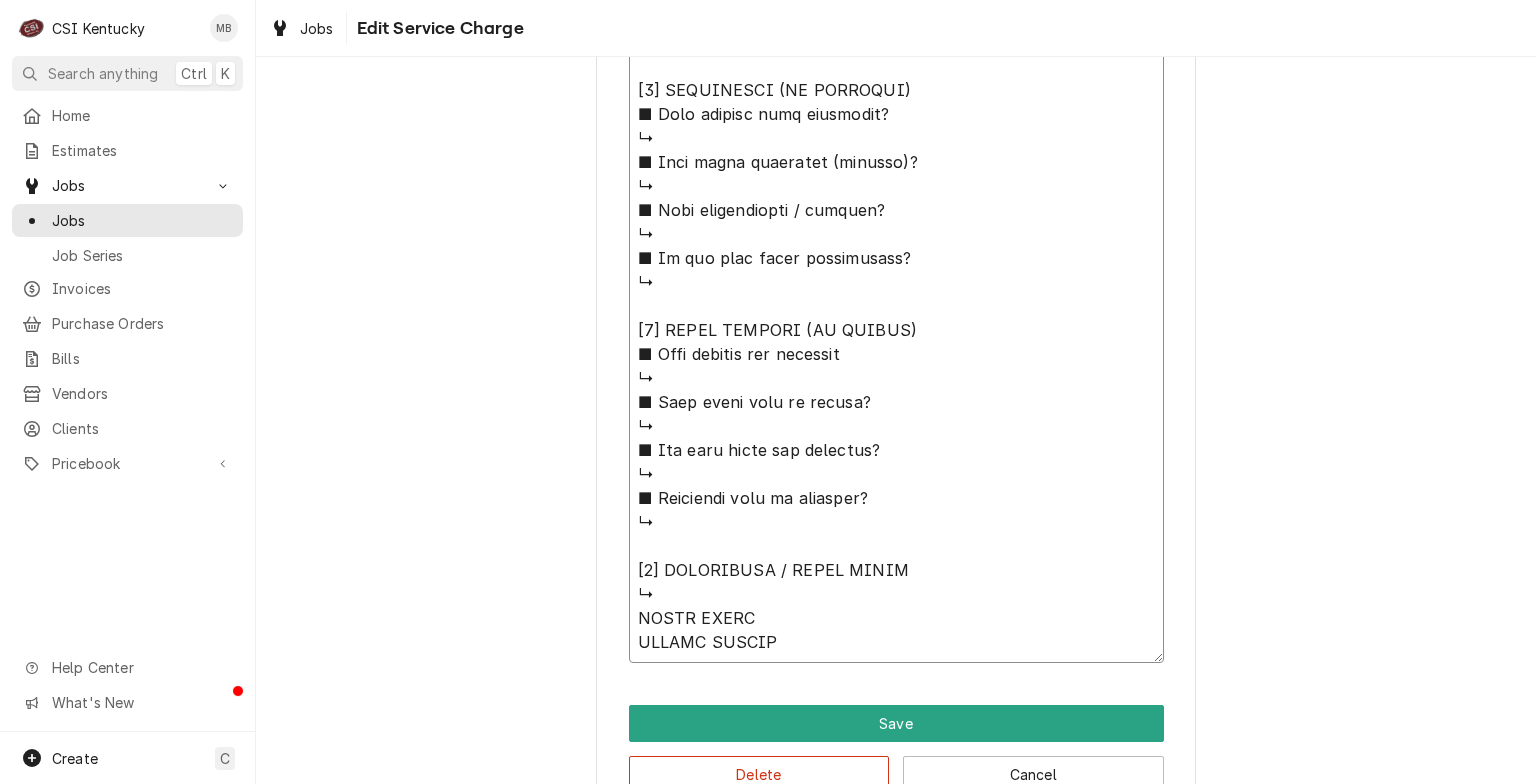 type on "x" 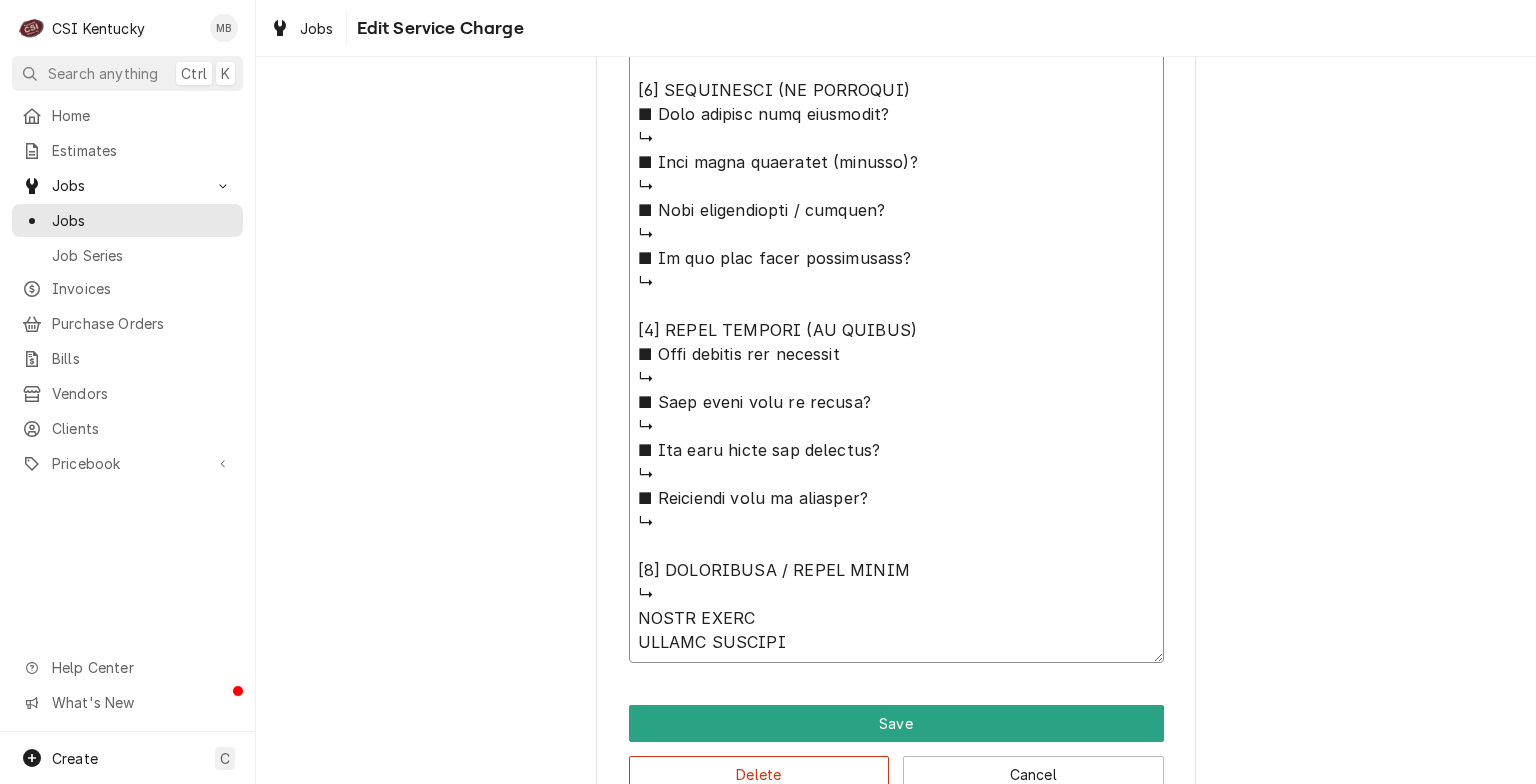 type on "x" 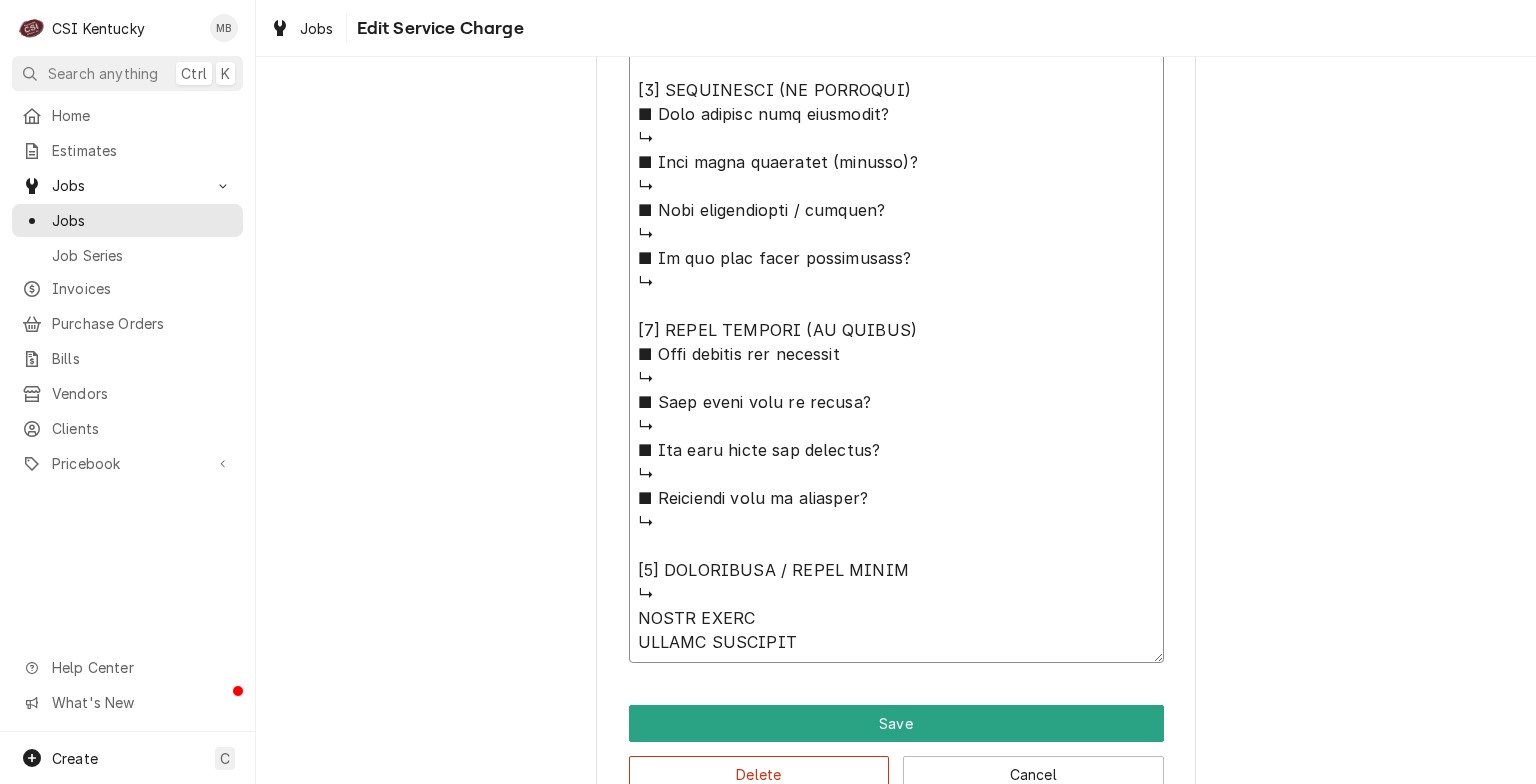 type on "x" 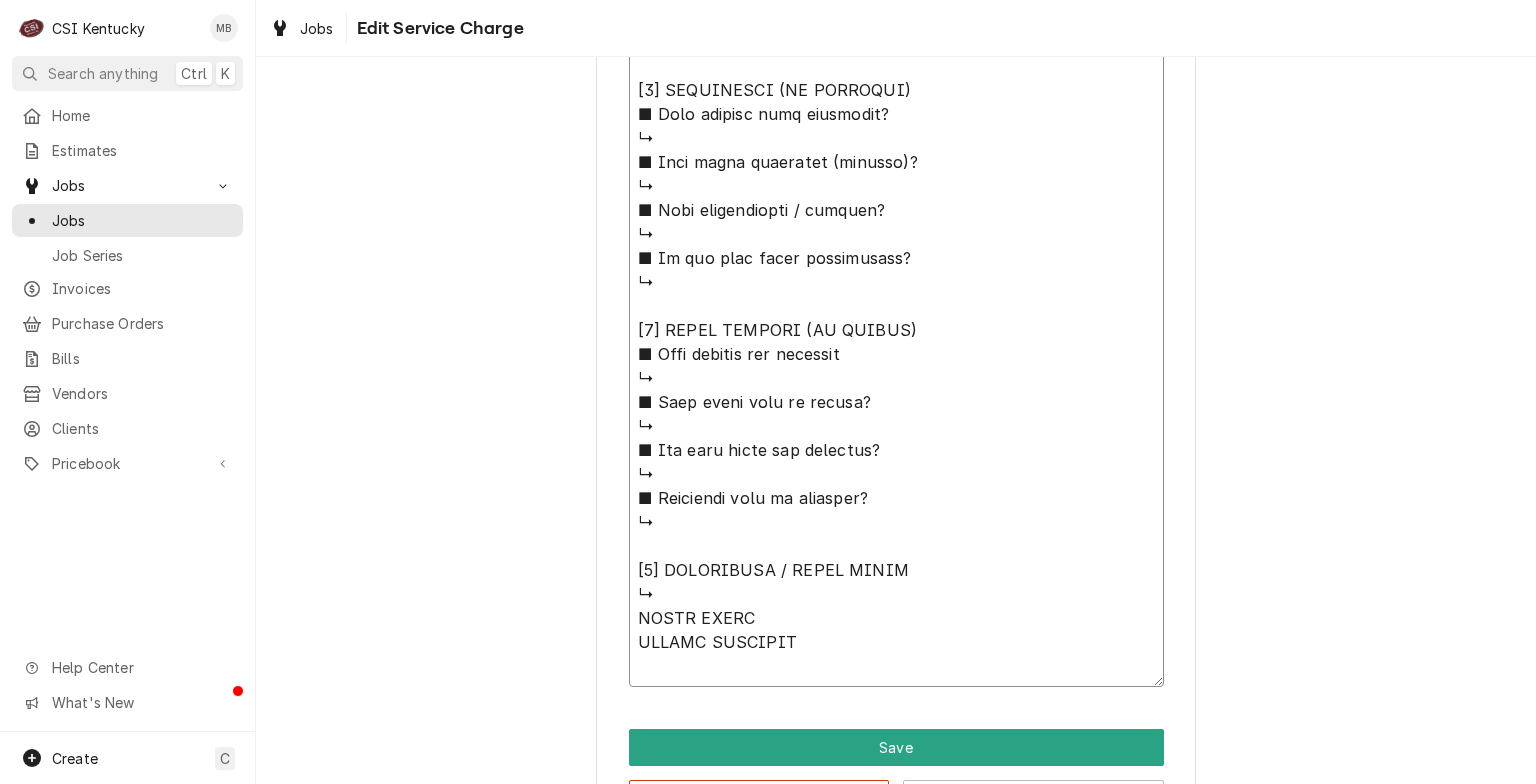 type on "x" 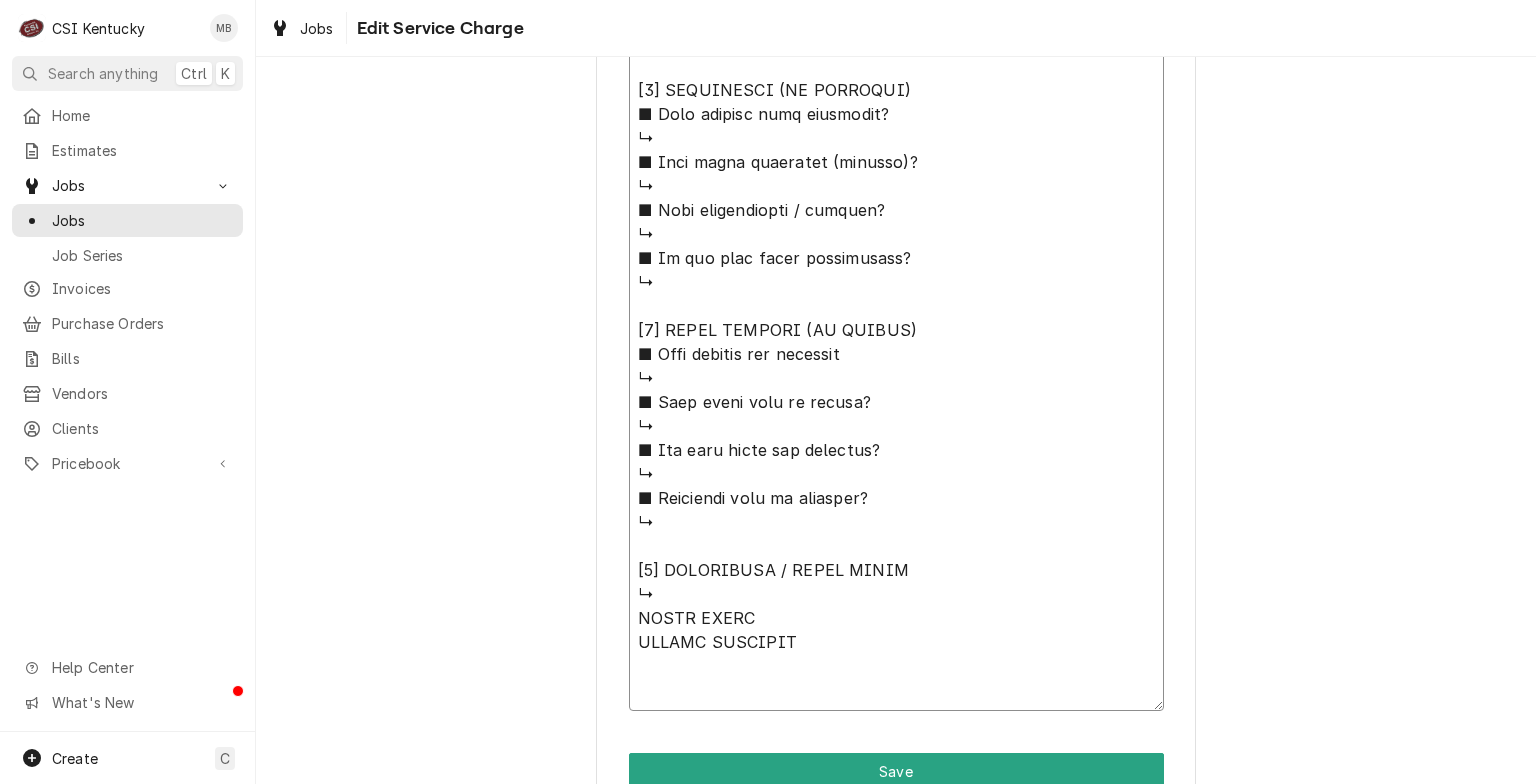type on "x" 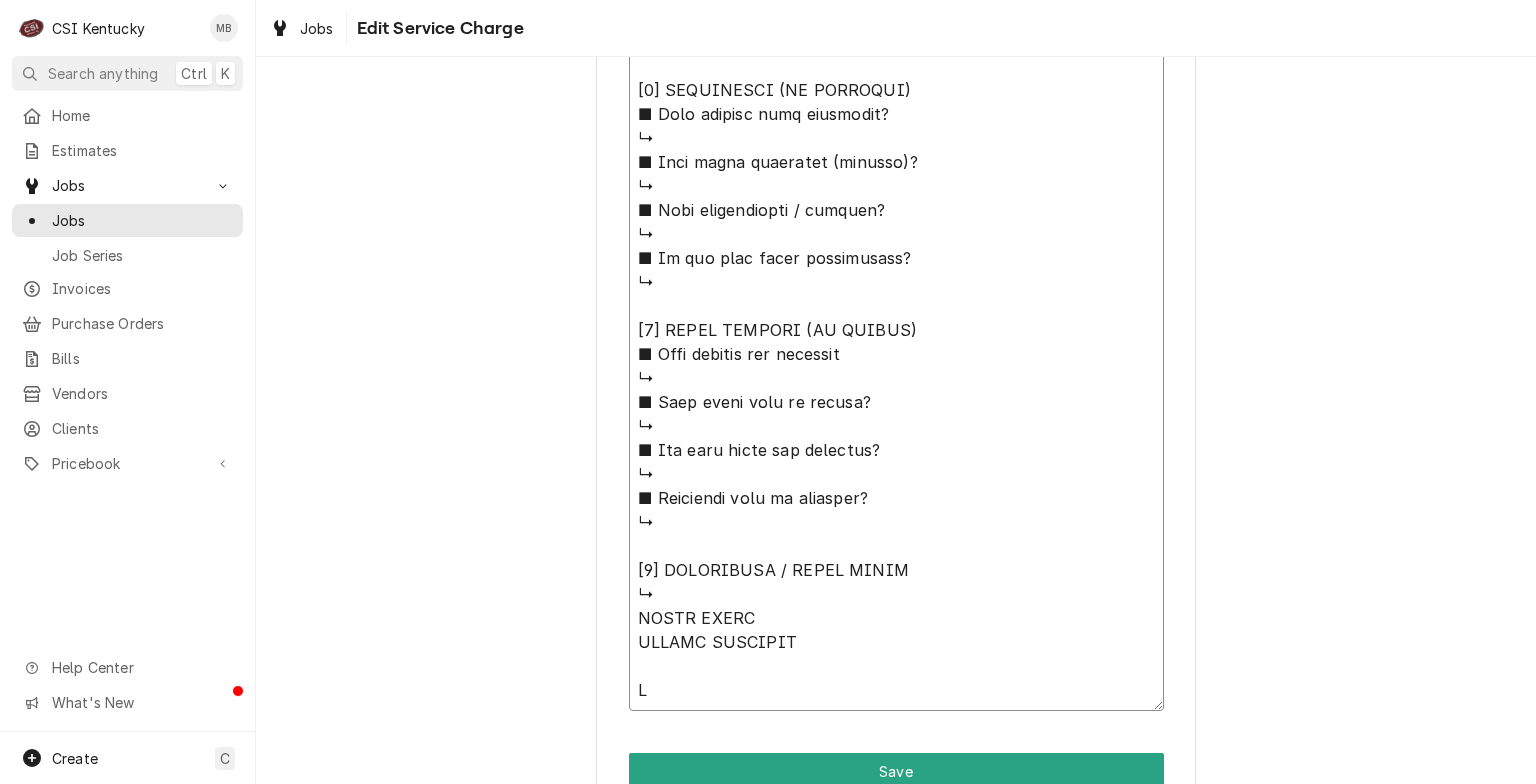 type on "x" 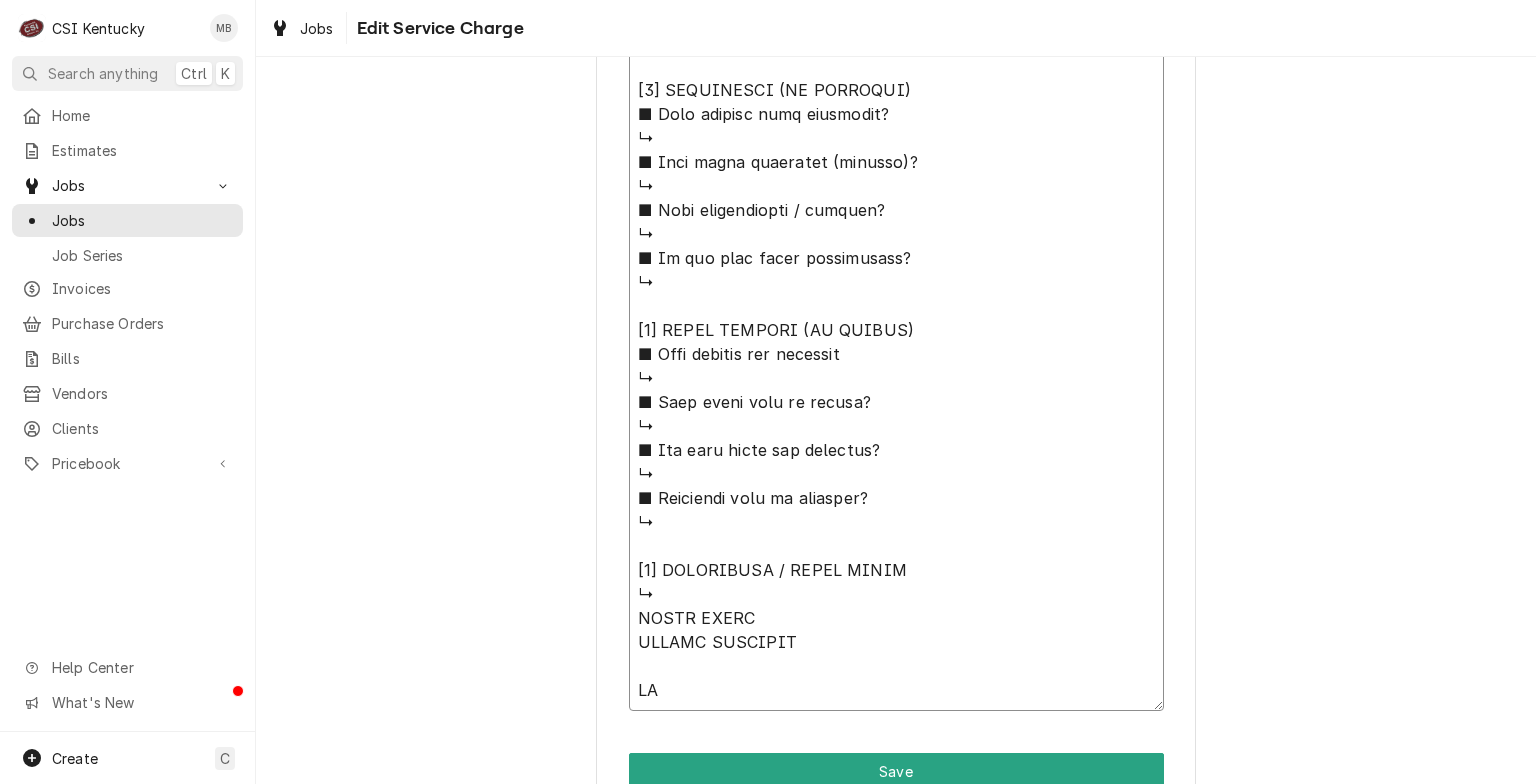 type on "x" 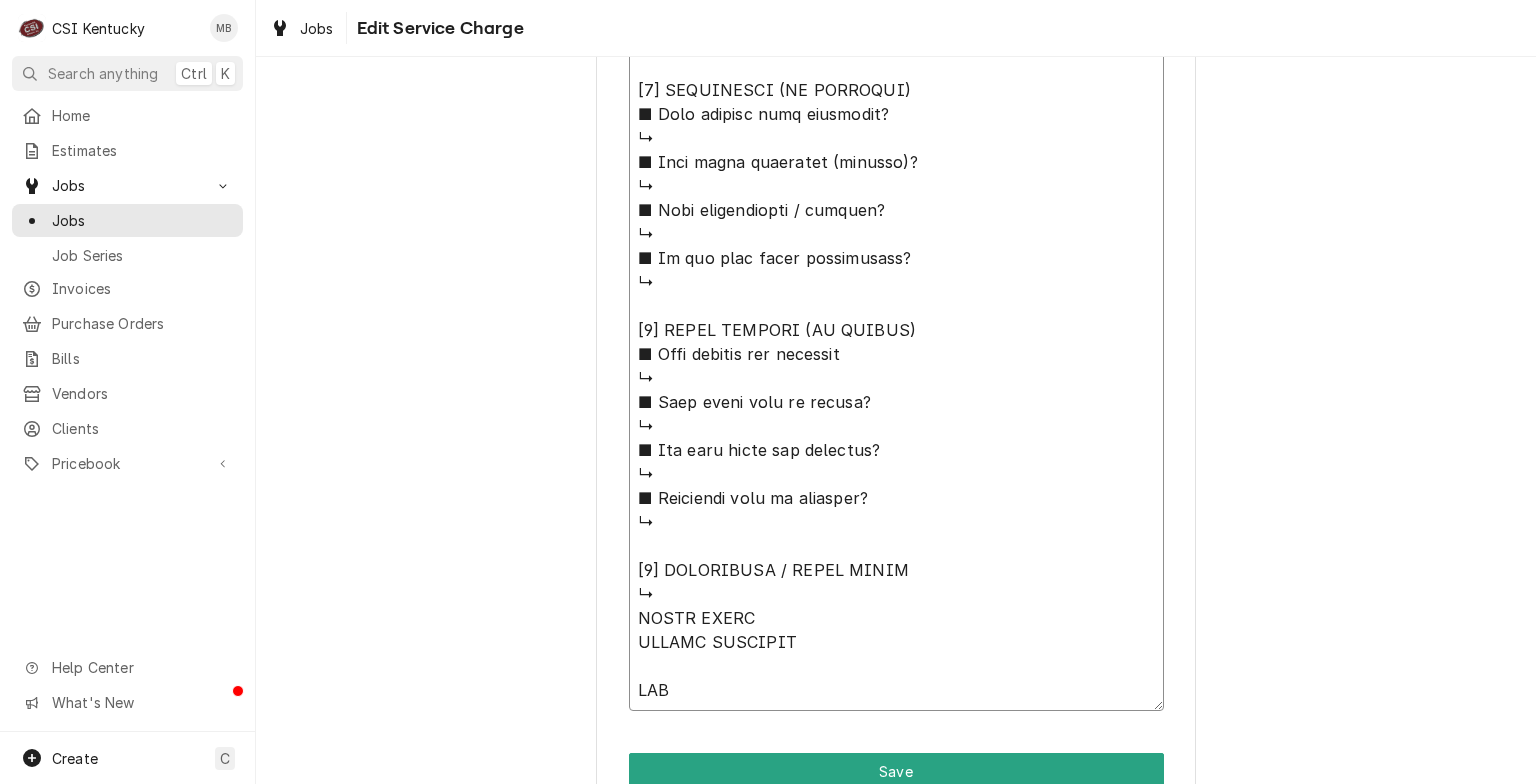 type on "x" 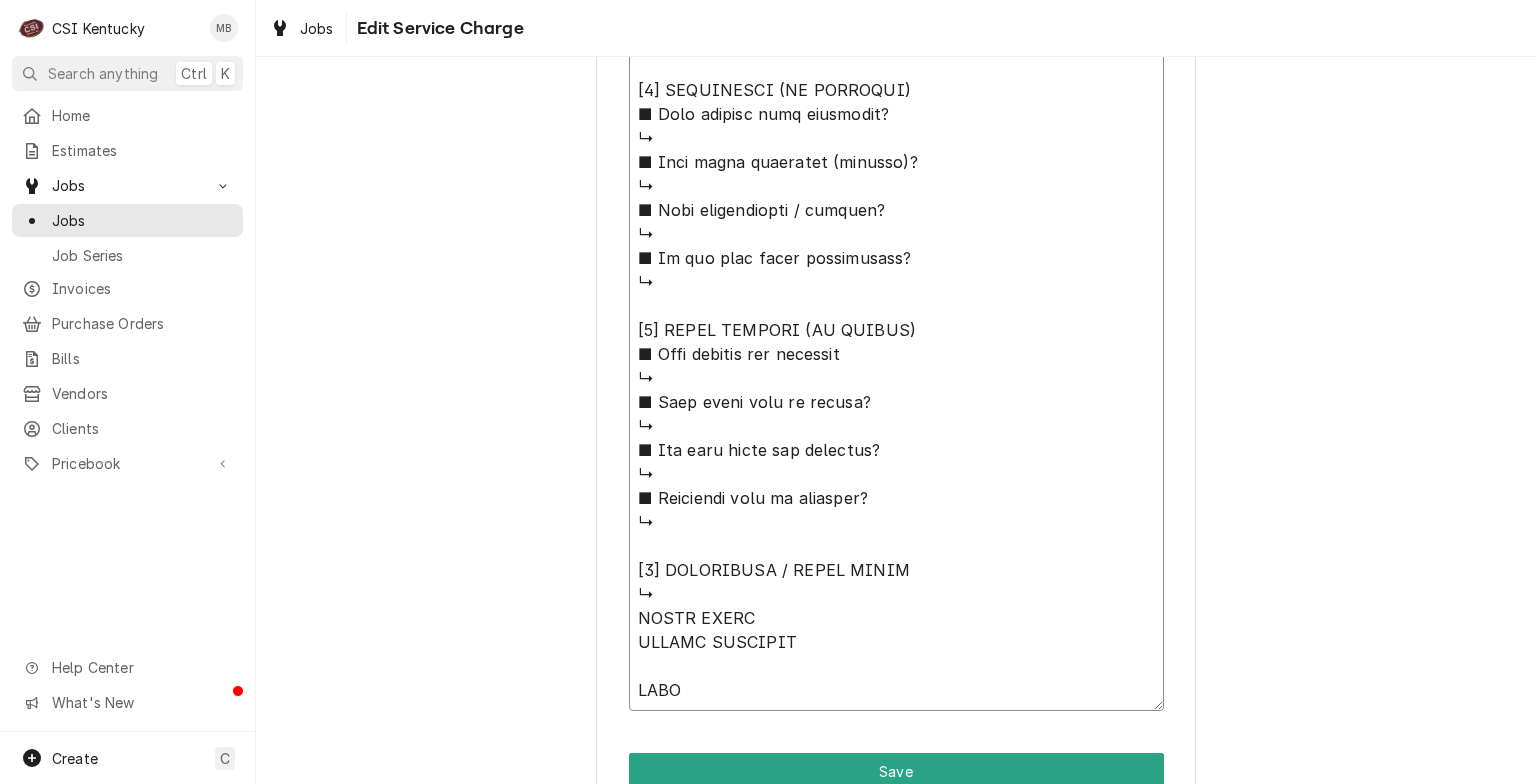 type on "x" 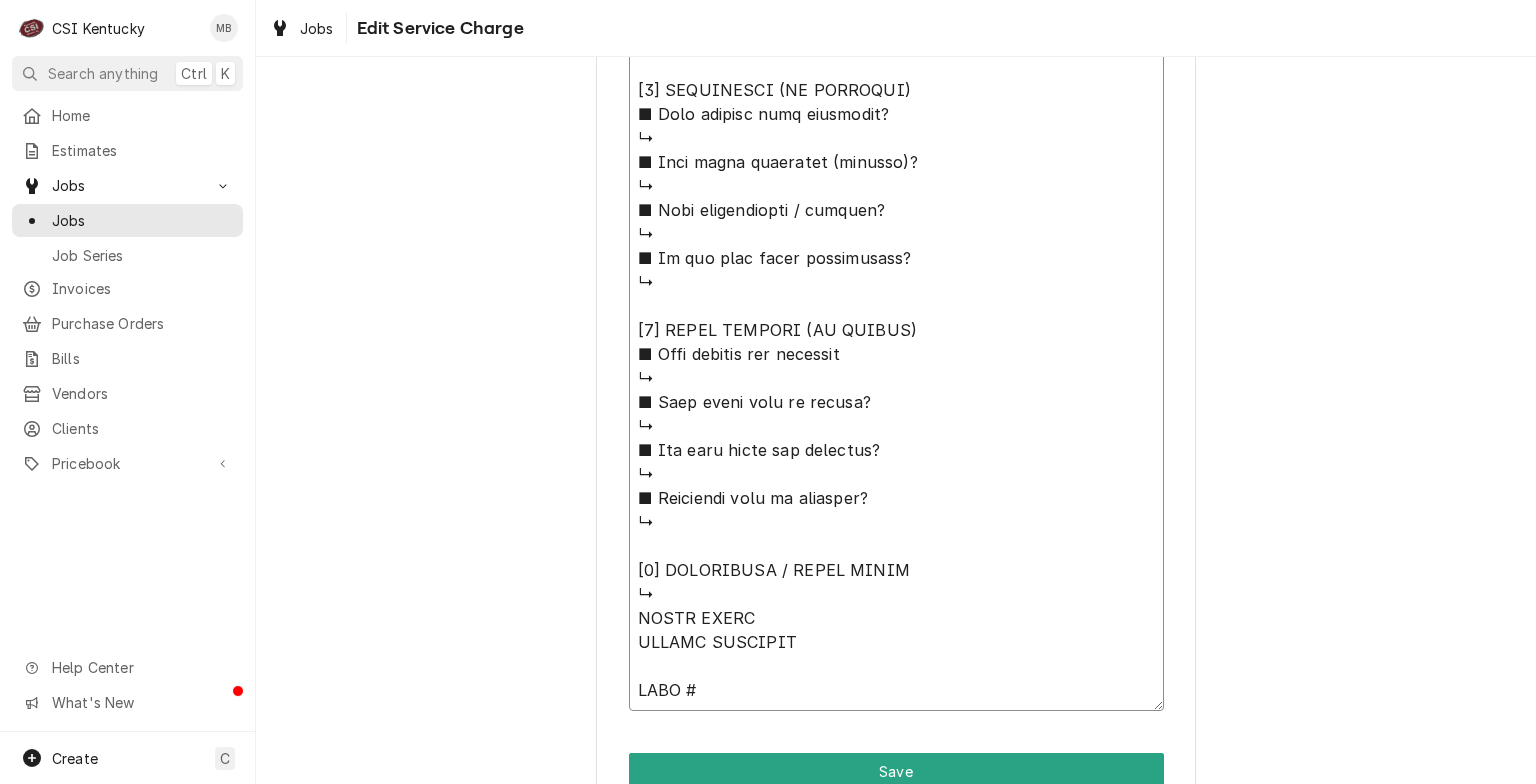 type on "x" 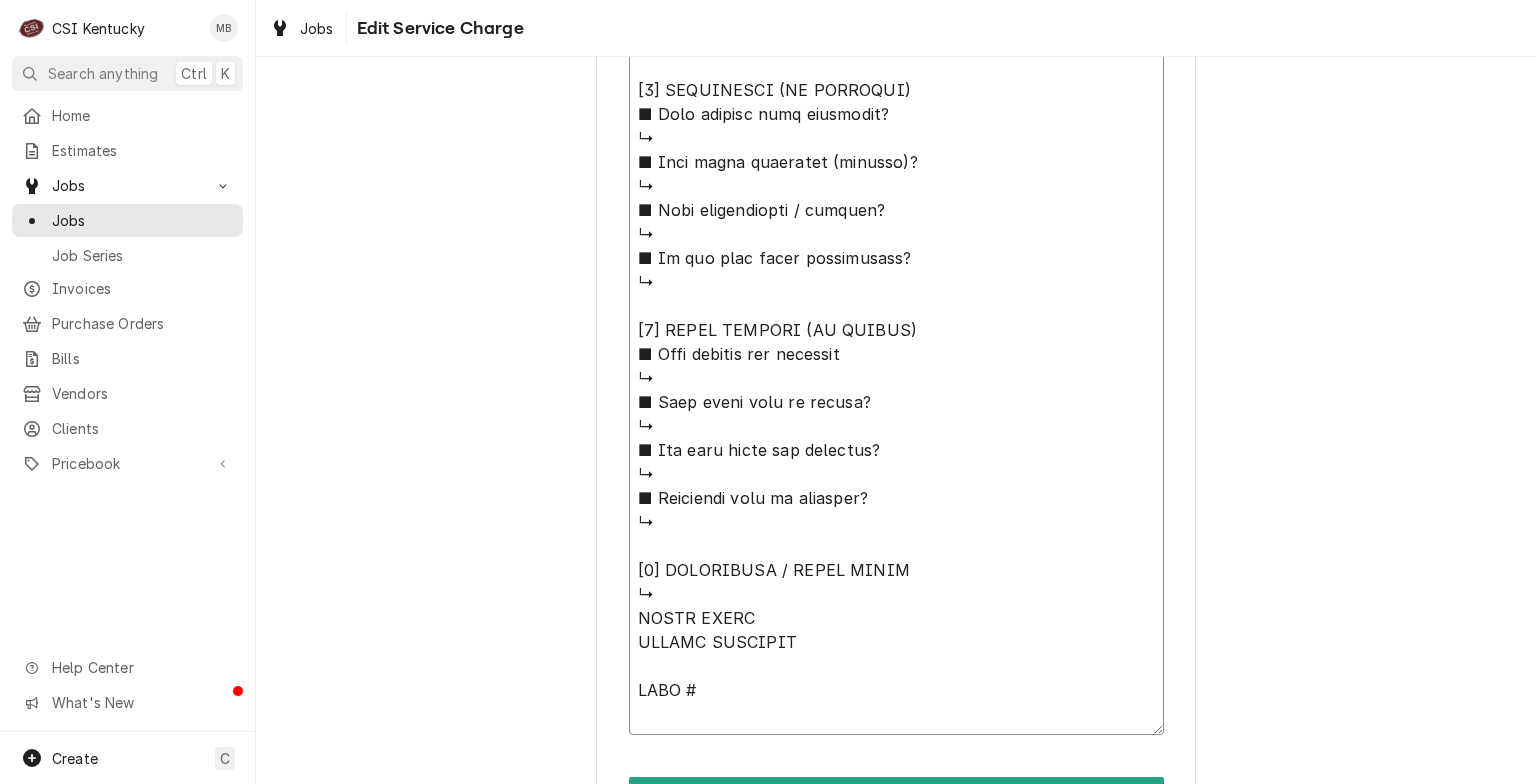 type on "x" 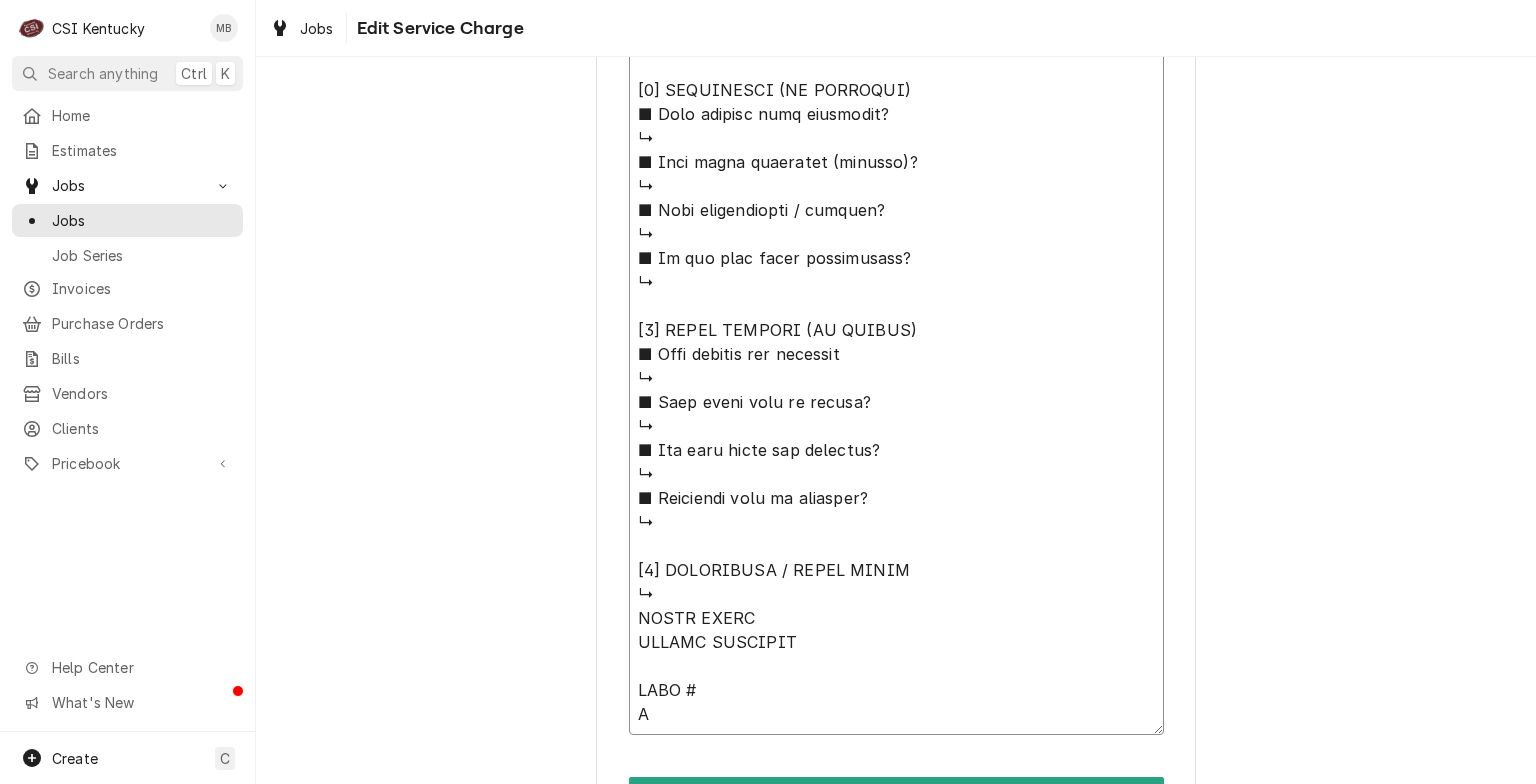 type on "x" 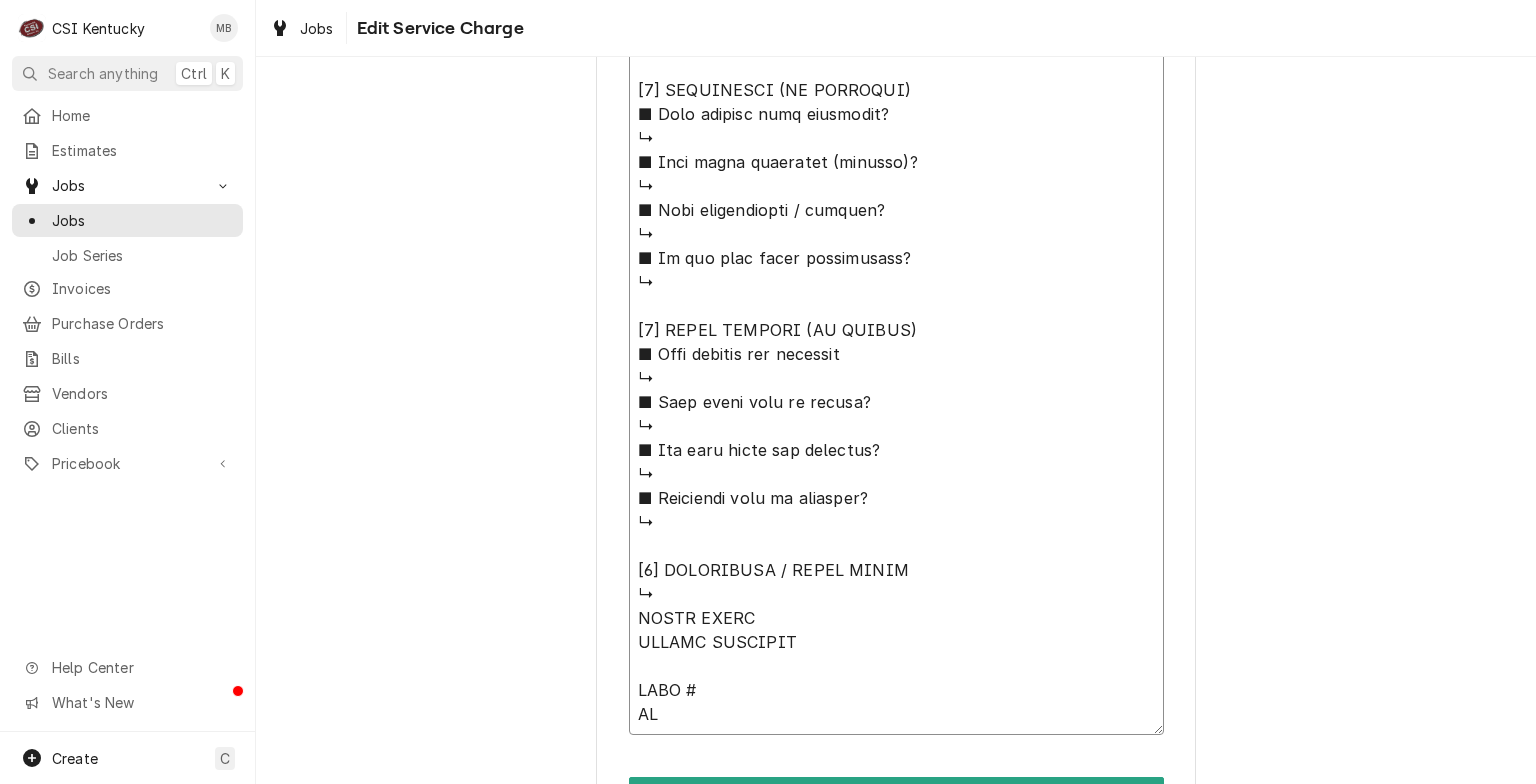 type on "x" 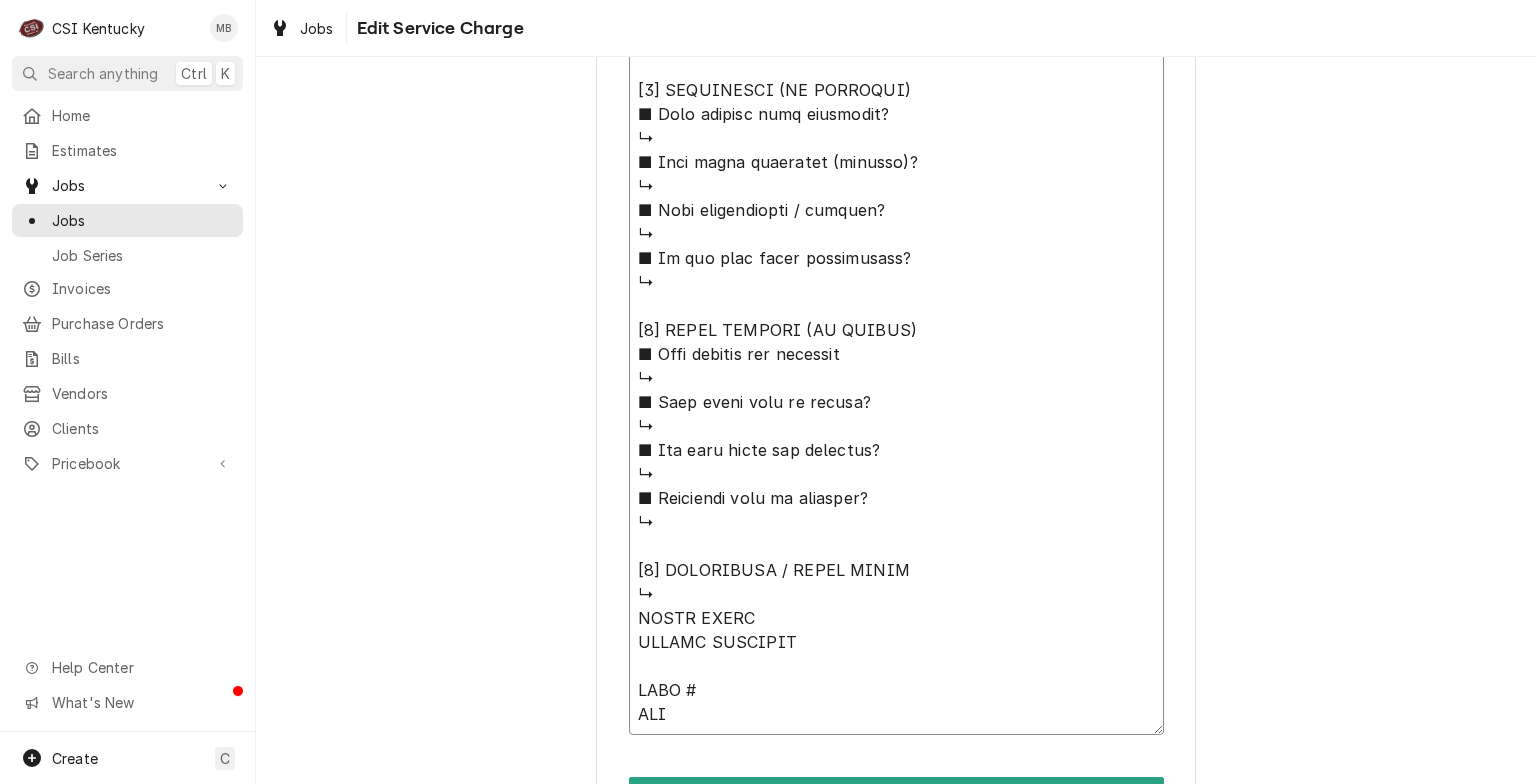 type on "x" 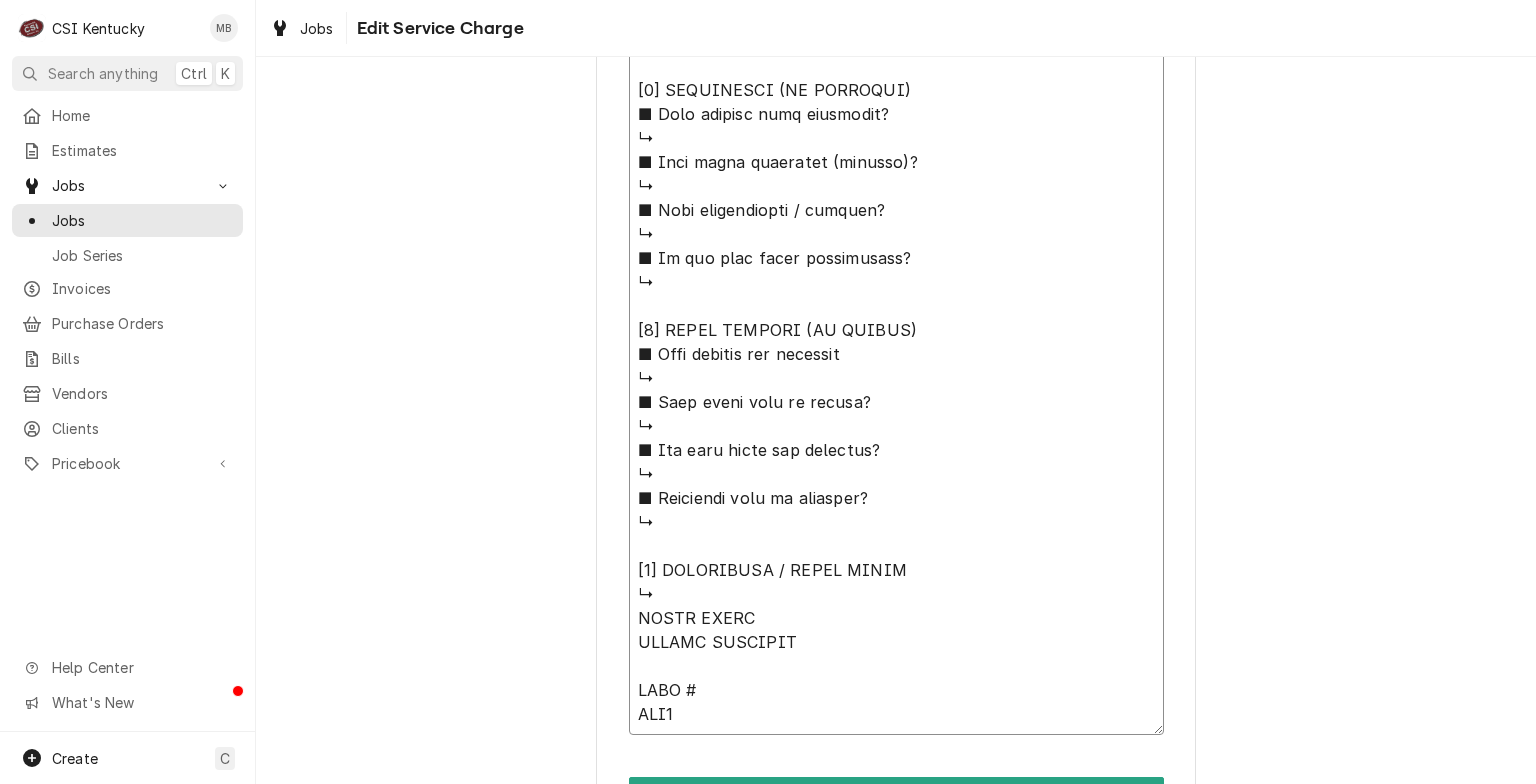 type on "x" 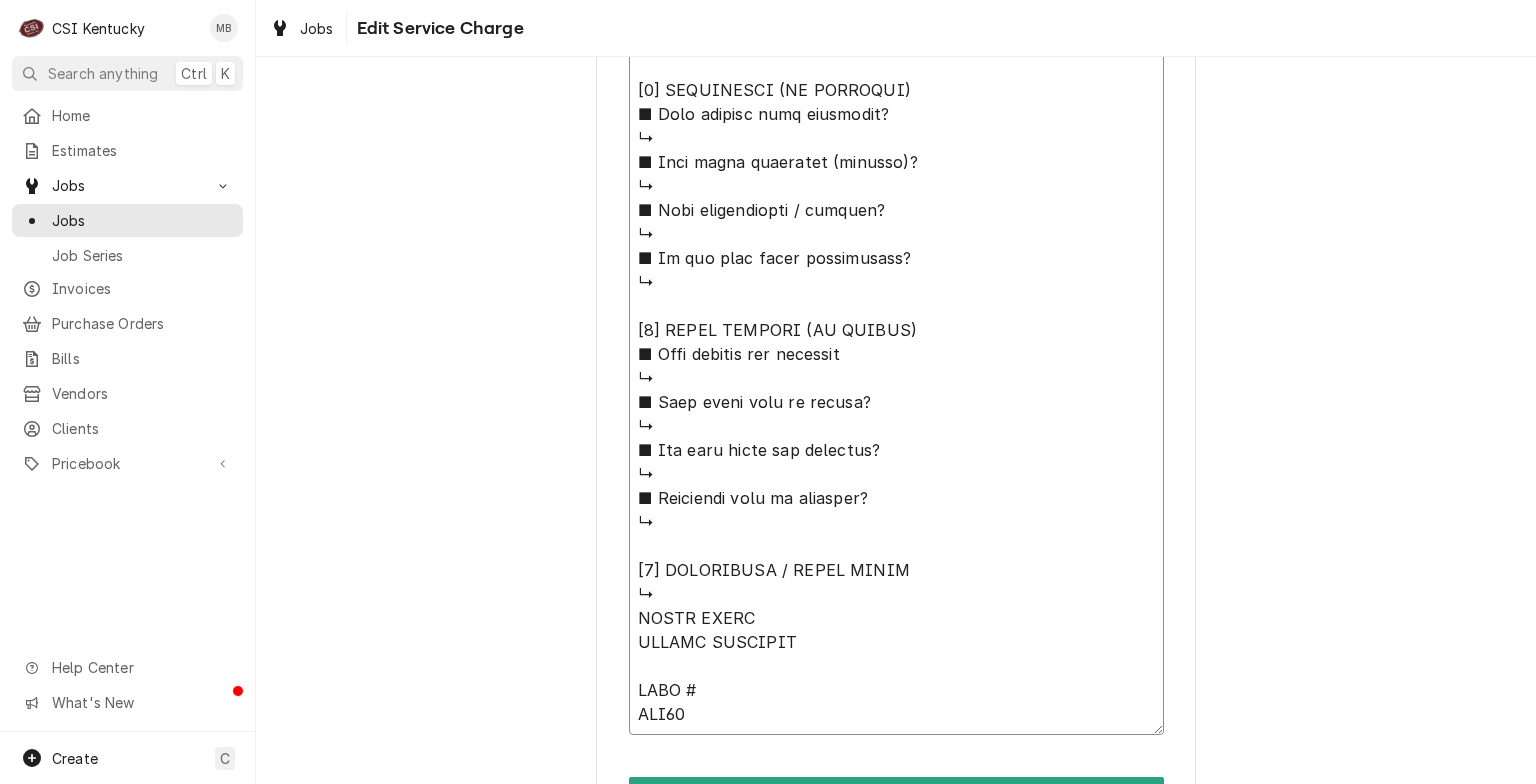 type on "x" 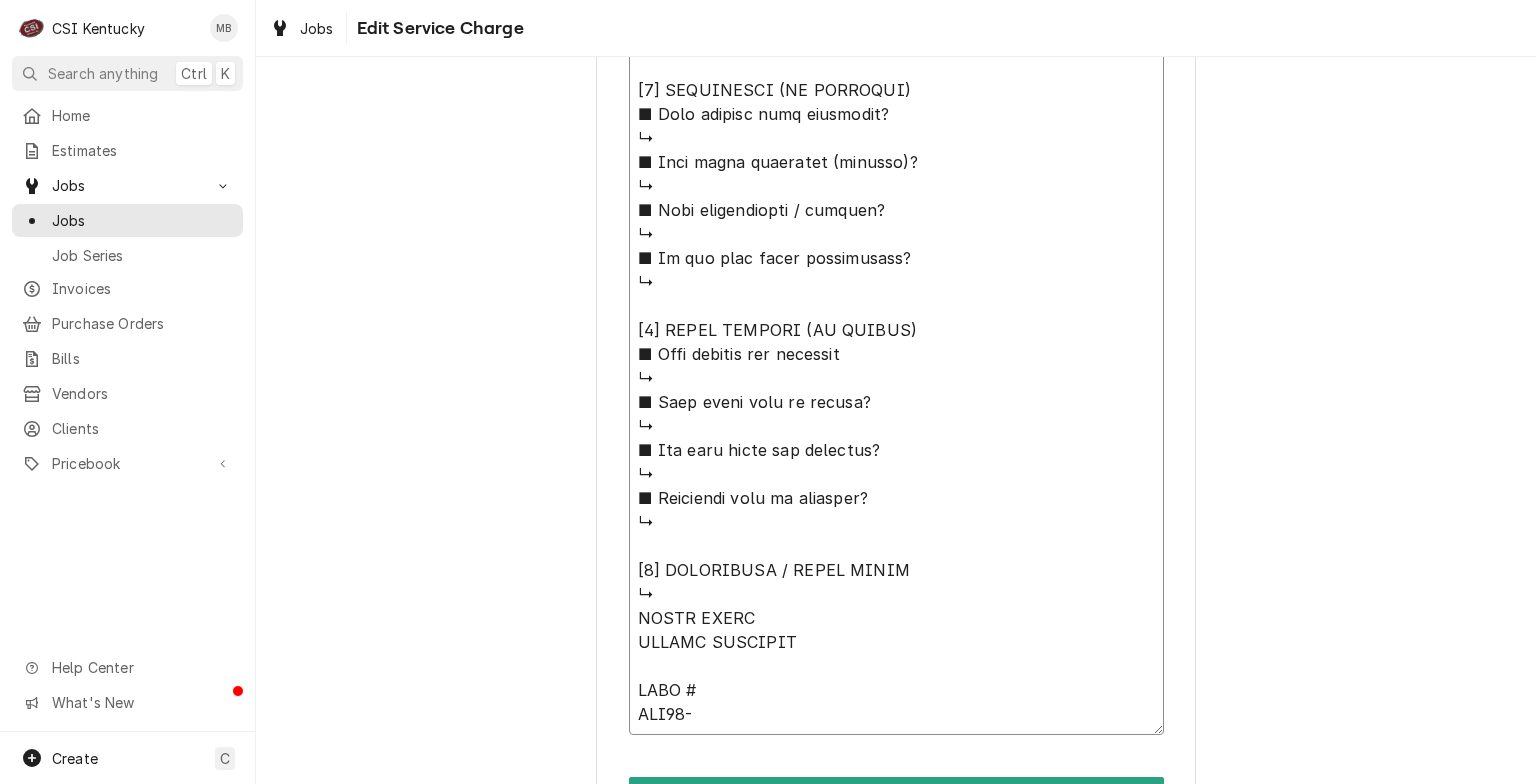 type on "x" 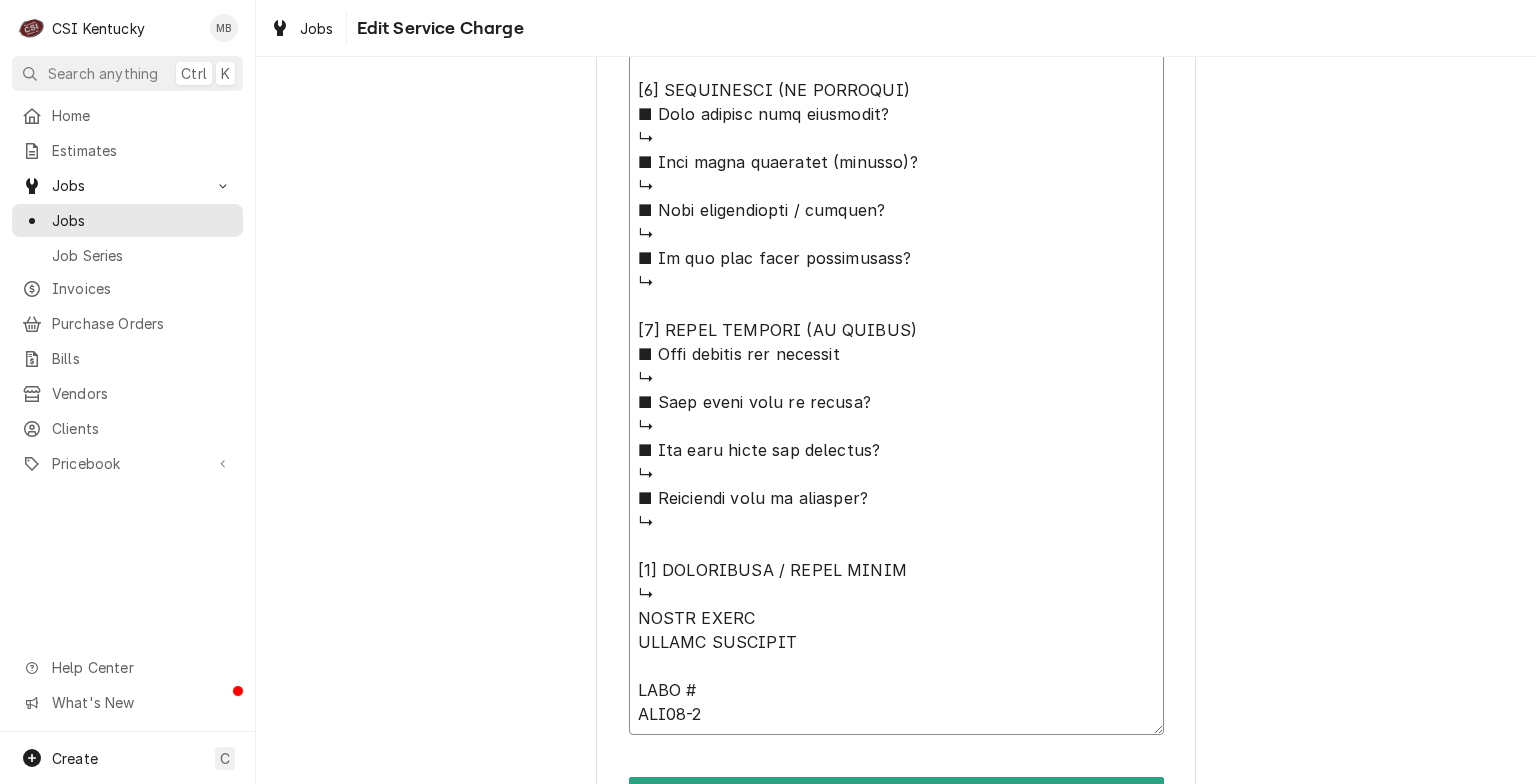 type on "x" 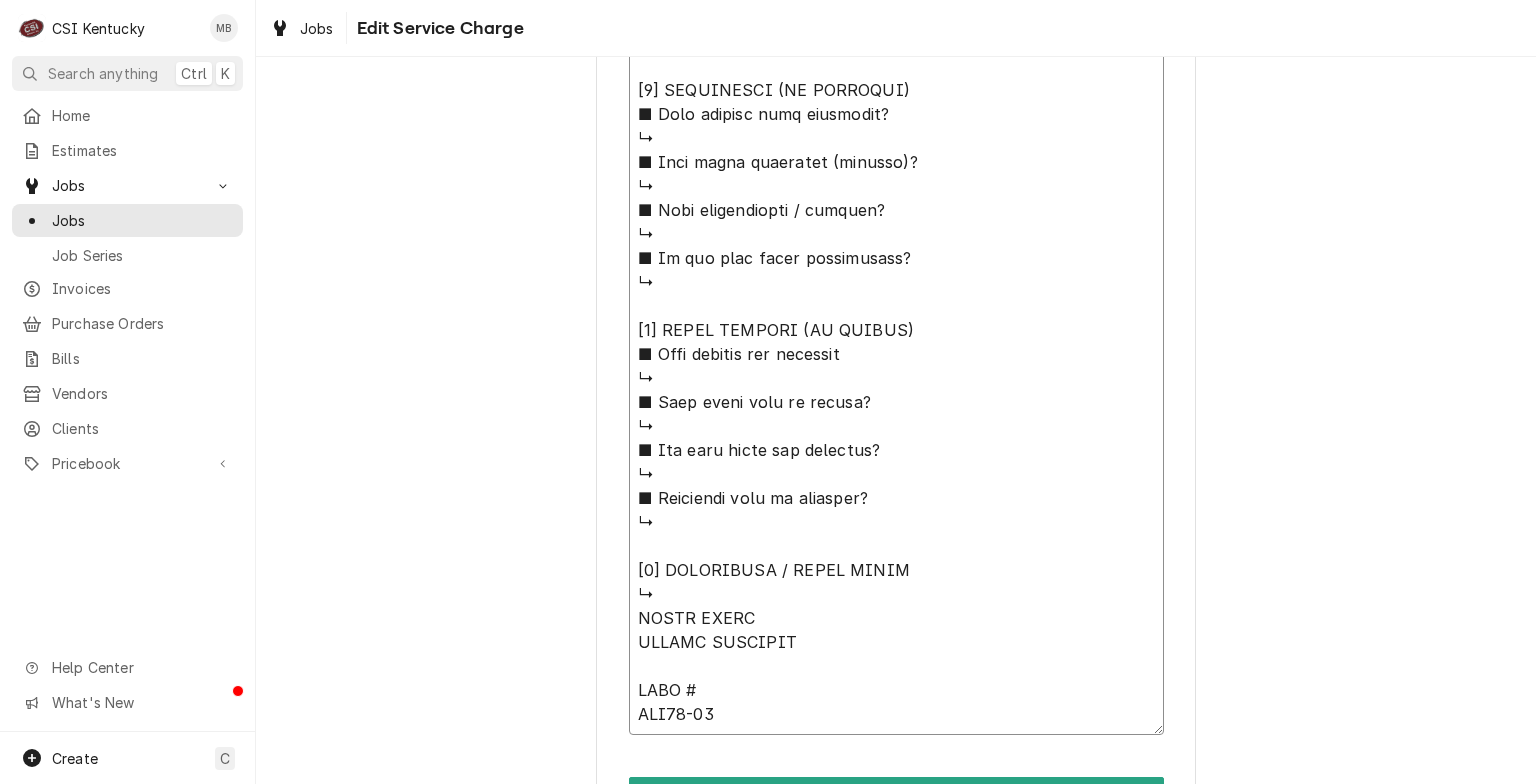 type on "x" 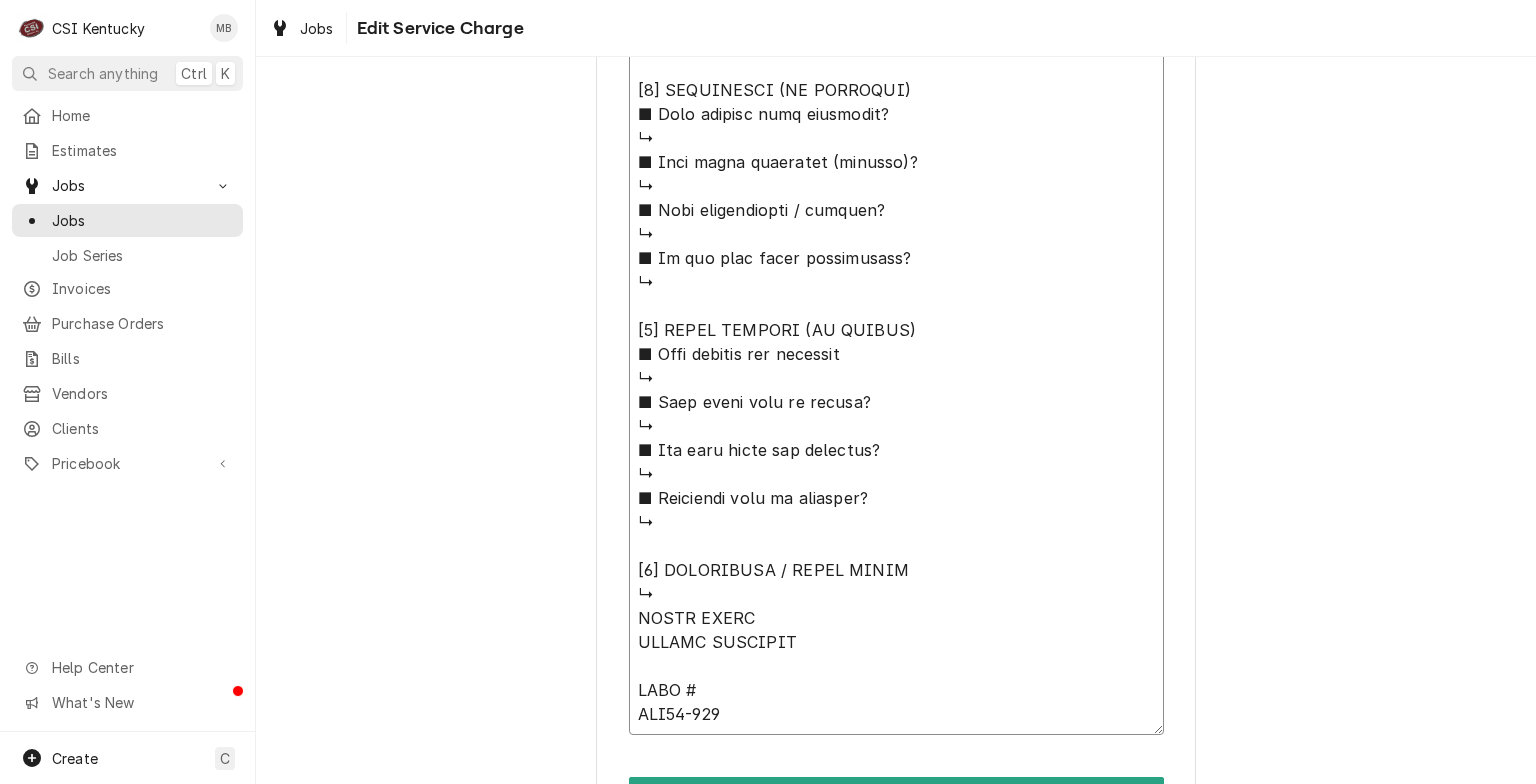 type on "x" 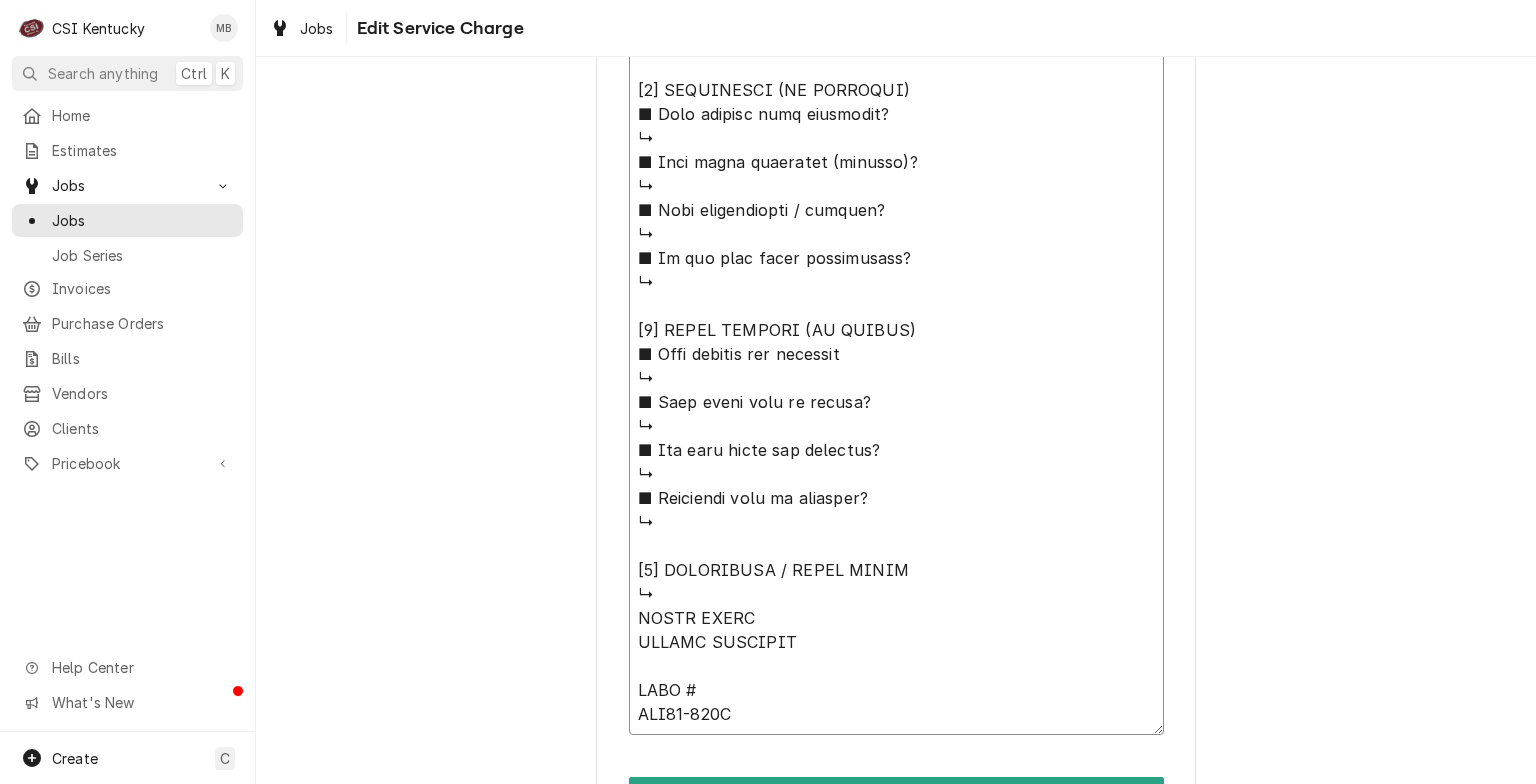 type on "x" 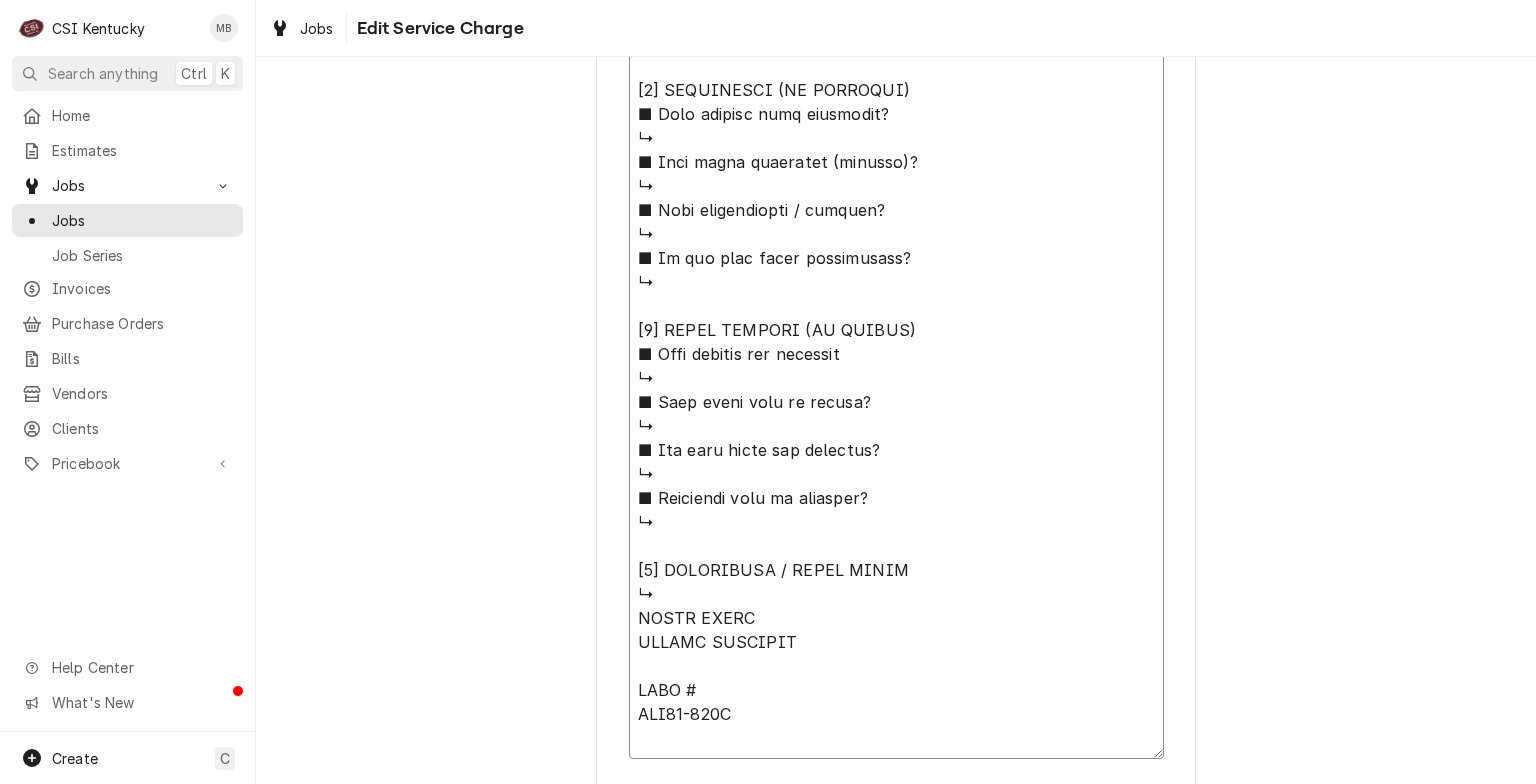 type on "⚠️ 𝗙𝗢𝗥𝗠 𝗜𝗡𝗦𝗧𝗥𝗨𝗖𝗧𝗜𝗢𝗡𝗦 ⚠️
✪ 𝗖𝗼𝗺𝗽𝗹𝗲𝘁𝗲 𝗮𝗹𝗹 𝗿𝗲𝗹𝗲𝘃𝗮𝗻𝘁 𝘀𝗲𝗰𝘁𝗶𝗼𝗻𝘀
✪ 𝗣𝗿𝗼𝘃𝗶𝗱𝗲 𝗱𝗲𝘁𝗮𝗶𝗹𝗲𝗱 𝗮𝗻𝘀𝘄𝗲𝗿𝘀
✪ 𝗗𝗼𝘂𝗯𝗹𝗲-𝗰𝗵𝗲𝗰𝗸 𝗱𝗮𝘁𝗮 𝗲𝗻𝘁𝗿𝗶𝗲𝘀
✪ 𝗠𝗮𝗿𝗸 ‘𝗡/𝗔’ 𝗶𝗳 𝗻𝗼𝘁 𝗿𝗲𝗹𝗲𝘃𝗮𝗻𝘁
✪ 𝗩𝗲𝗿𝗶𝗳𝘆 𝗯𝗲𝗳𝗼𝗿𝗲 𝘀𝘂𝗯𝗺𝗶𝘀𝘀𝗶𝗼𝗻
[𝟭] 𝗘𝗤𝗨𝗜𝗣𝗠𝗘𝗡𝗧 / 𝗪𝗔𝗥𝗥𝗔𝗡𝗧𝗬
■ 𝗣𝗿𝗼𝘃𝗶𝗱𝗲 𝗲𝗾𝘂𝗶𝗽𝗺𝗲𝗻𝘁 𝗱𝗮𝘁𝗮 𝗯𝗲𝗹𝗼𝘄:
↳ 𝗠𝗙𝗚:
↳ 𝗠𝗼𝗱𝗲𝗹 #:
↳ 𝗦𝗲𝗿𝗶𝗮𝗹 #:
↳ 𝗩𝗼𝗹𝘁𝗮𝗴𝗲:
↳ 𝗣𝗵𝗮𝘀𝗲:
↳ 𝗚𝗮𝘀 𝗧𝘆𝗽𝗲:
■ 𝗜𝘀 𝘁𝗵𝗲 𝘂𝗻𝗶𝘁 𝘂𝗻𝗱𝗲𝗿 𝘄𝗮𝗿𝗿𝗮𝗻𝘁𝘆?
↳
■ 𝗪𝗵𝗮𝘁 𝗶𝘀 𝗰𝗼𝘃𝗲𝗿𝗲𝗱?
↳
■ 𝗛𝗮𝘃𝗲 𝘆𝗼𝘂 𝘃𝗲𝗿𝗶𝗳𝗶𝗲𝗱 𝘄/ 𝗠𝗙𝗚?
↳
■ 𝗜𝘀 𝘂𝗻𝗶𝘁 𝘁𝗮𝗴𝗴𝗲𝗱 𝘄/ 𝗖𝗦𝗜 𝘀𝘁𝗶𝗰𝗸𝗲𝗿?
↳
[𝟮] 𝗗𝗜𝗔𝗚𝗡𝗢𝗦𝗜𝗦 / 𝗜𝗦𝗦𝗨𝗘𝗦
■ 𝗨𝗻𝗶𝘁 𝗼𝗽𝗲𝗿𝗮𝘁𝗶𝗼𝗻𝗮𝗹 𝗼𝗻 𝗮𝗿𝗿𝗶𝘃𝗮𝗹?
↳
■ 𝗘𝘅𝗽𝗹𝗮𝗶𝗻 𝘀𝘁𝗲𝗽𝘀 𝘁𝗼 𝗱𝗶𝗮𝗴𝗻𝗼𝘀𝗶𝘀?
↳
■ 𝗗𝗶𝗱 𝘆𝗼𝘂 𝗰𝗼𝗻𝗳𝗶𝗿𝗺 𝘁𝗵𝗲 𝗶𝘀𝘀𝘂𝗲?
↳
[𝟯] 𝗥𝗘𝗦𝗢𝗟𝗨𝗧𝗜𝗢𝗡 (𝗜𝗙 𝗥𝗘𝗣𝗔𝗜𝗥𝗘𝗗)
■ 𝗪𝗵𝗮𝘁 𝗿𝗲𝗽𝗮𝗶𝗿𝘀 𝘄𝗲𝗿𝗲 𝗰𝗼𝗺𝗽𝗹𝗲𝘁𝗲𝗱?
↳
■ 𝗪𝗲𝗿𝗲 𝗽𝗮𝗿𝘁𝘀 𝗶𝗻𝘀𝘁𝗮𝗹𝗹𝗲𝗱 (𝘀𝗽𝗲𝗰𝗶𝗳𝘆)?
↳
■ 𝗨𝗻𝗶𝘁 𝗺𝗮𝗶𝗻𝘁𝗲𝗻𝗮𝗻𝗰𝗲𝗱 / 𝗰𝗹𝗲𝗮𝗻𝗲𝗱?
↳
■ 𝗜𝘀 𝘁𝗵𝗲 𝘂𝗻𝗶𝘁 𝗳𝘂𝗹𝗹𝘆 𝗼𝗽𝗲𝗿𝗮𝘁𝗶𝗼𝗻𝗮𝗹?
↳
[𝟰] 𝗤𝗨𝗢𝗧𝗘 𝗗𝗘𝗧𝗔𝗜𝗟𝗦 (𝗜𝗙 𝗡𝗘𝗘𝗗𝗘𝗗)
■ 𝗪𝗵𝗮𝘁 𝗿𝗲𝗽𝗮𝗶𝗿𝘀 𝗮𝗿𝗲 𝗿𝗲𝗾𝘂𝗶𝗿𝗲𝗱
↳
■ 𝗪𝗵𝗮𝘁 𝗽𝗮𝗿𝘁𝘀 𝘄𝗶𝗹𝗹 𝗯𝗲 𝗻𝗲𝗲𝗱𝗲𝗱?
↳
■ 𝗛𝗼𝘄 𝗺𝗮𝗻𝘆 𝘁𝗲𝗰𝗵𝘀 𝗮𝗿𝗲 𝗿𝗲𝗾𝘂𝗶𝗿𝗲𝗱?
↳
■ 𝗘𝘀𝘁𝗶𝗺𝗮𝘁𝗲𝗱 𝘁𝗶𝗺𝗲 𝘁𝗼 𝗰𝗼𝗺𝗽𝗹𝗲𝘁𝗲?
↳
[𝟱] 𝗔𝗗𝗗𝗜𝗧𝗜𝗢𝗡𝗔𝗟 / 𝗗𝗔𝗜𝗟𝗬 𝗡𝗢𝗧𝗘𝗦
↳
PARTS ORDER
GROUND SHIPPING
PART #
KRW30-129S
..." 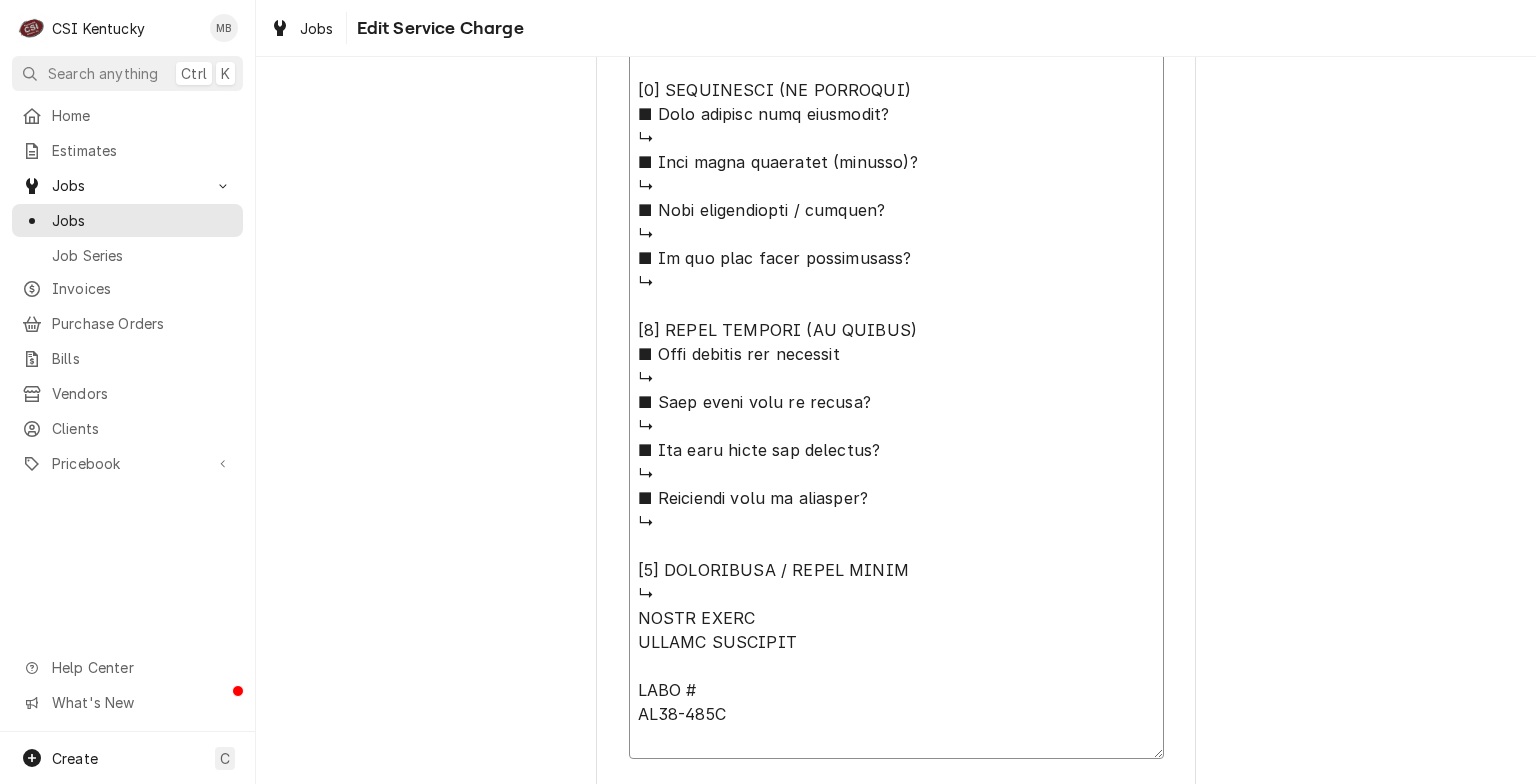 type on "x" 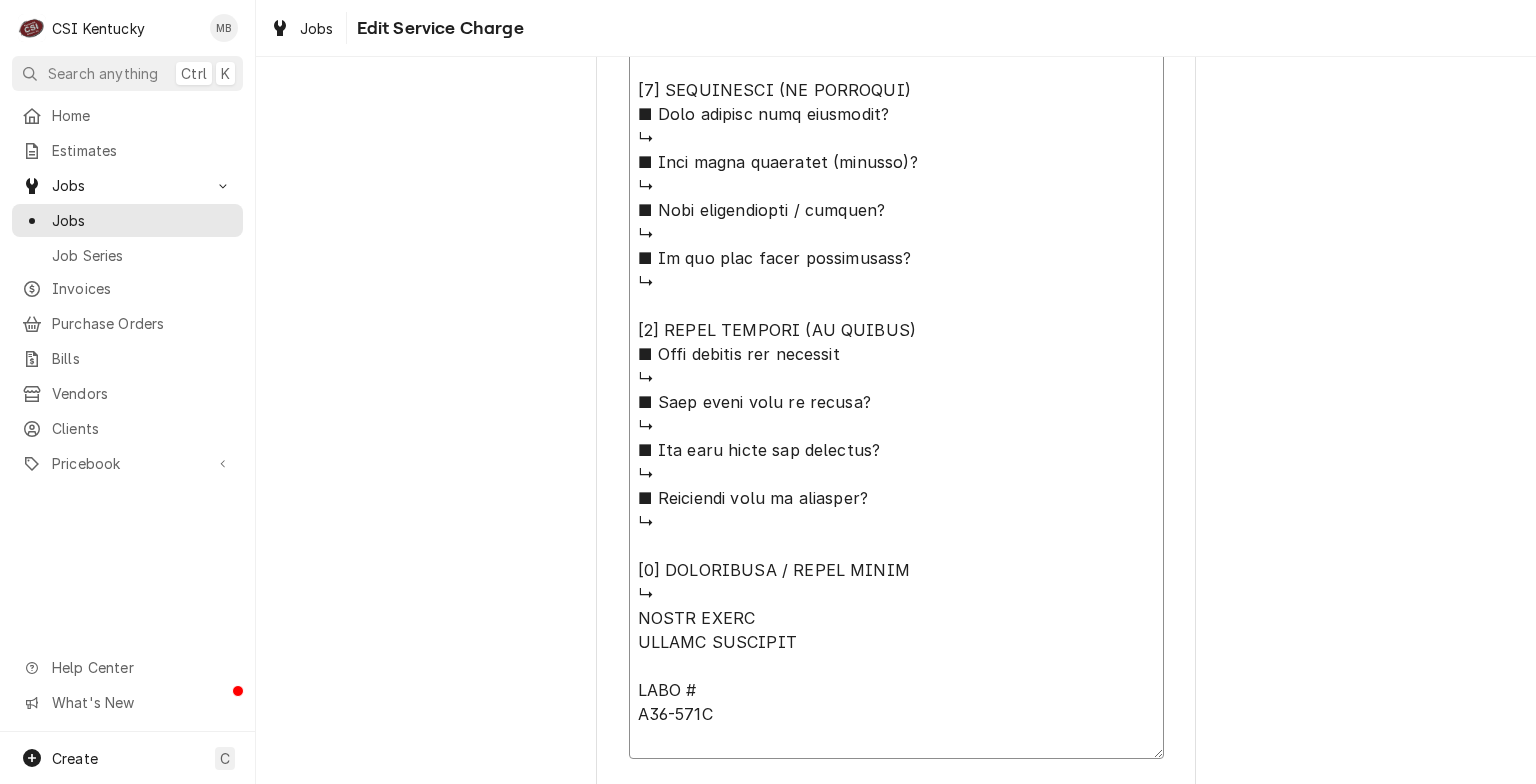 type on "x" 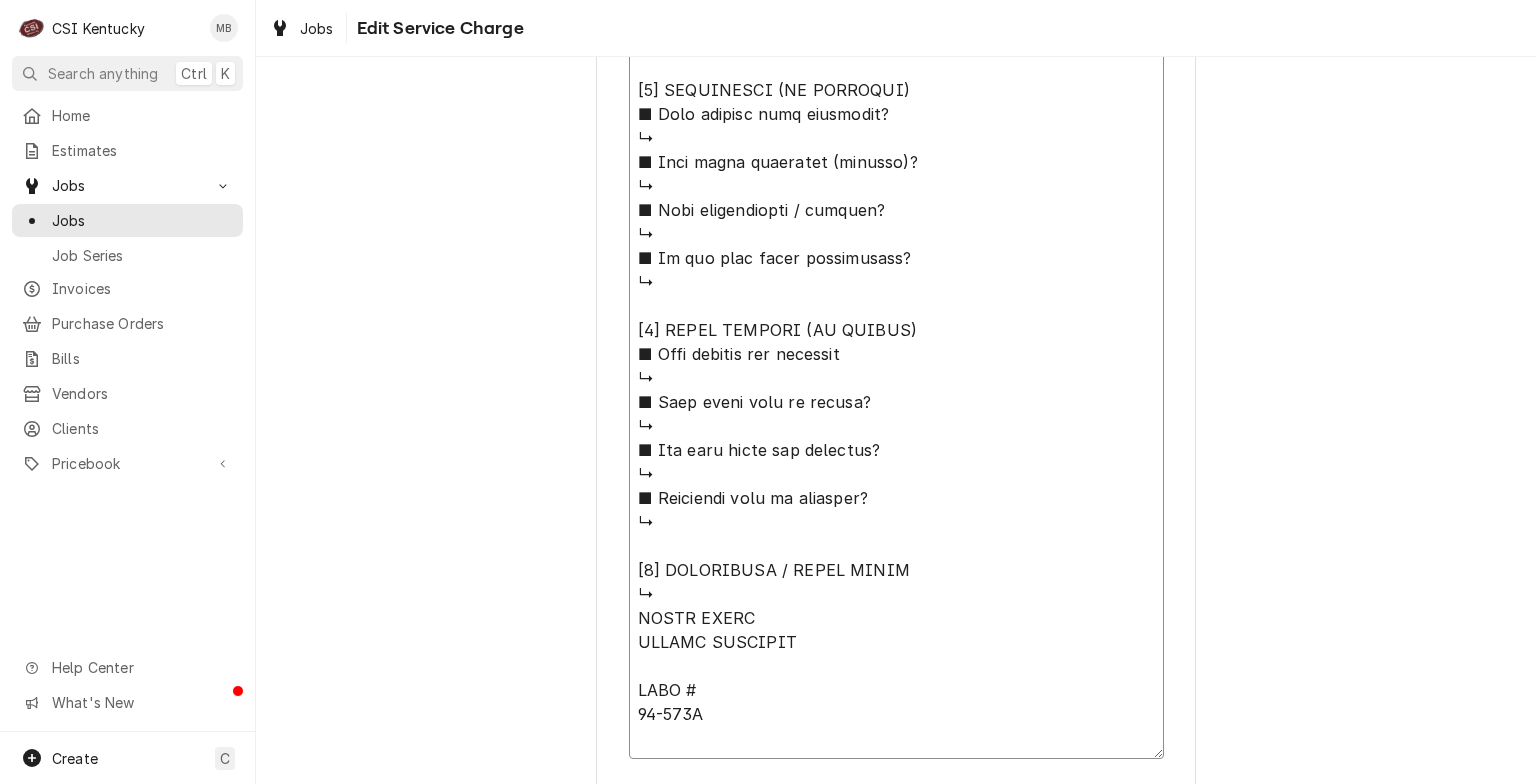 click on "Service Summary" at bounding box center [896, 18] 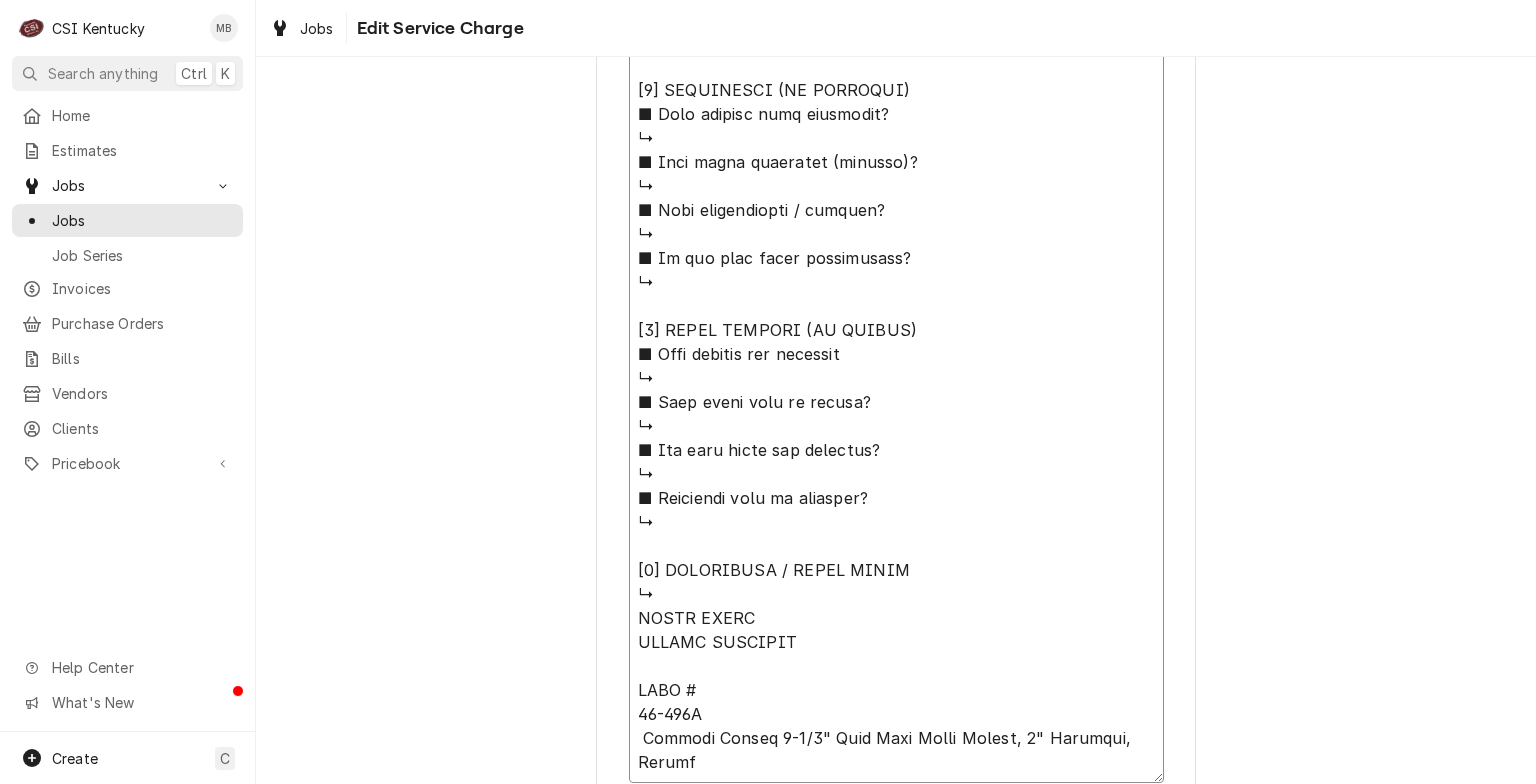 click on "Service Summary" at bounding box center (896, 30) 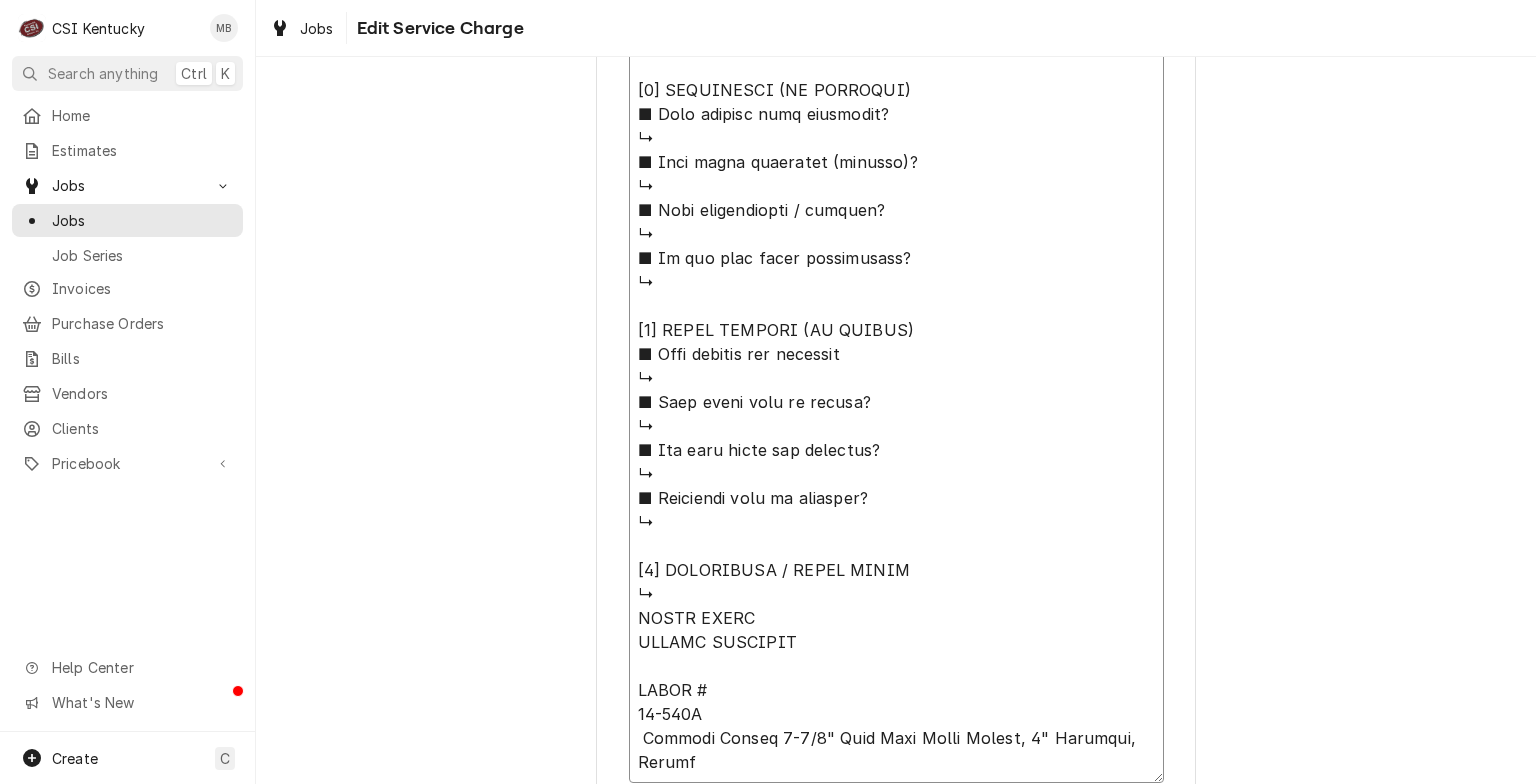 type on "x" 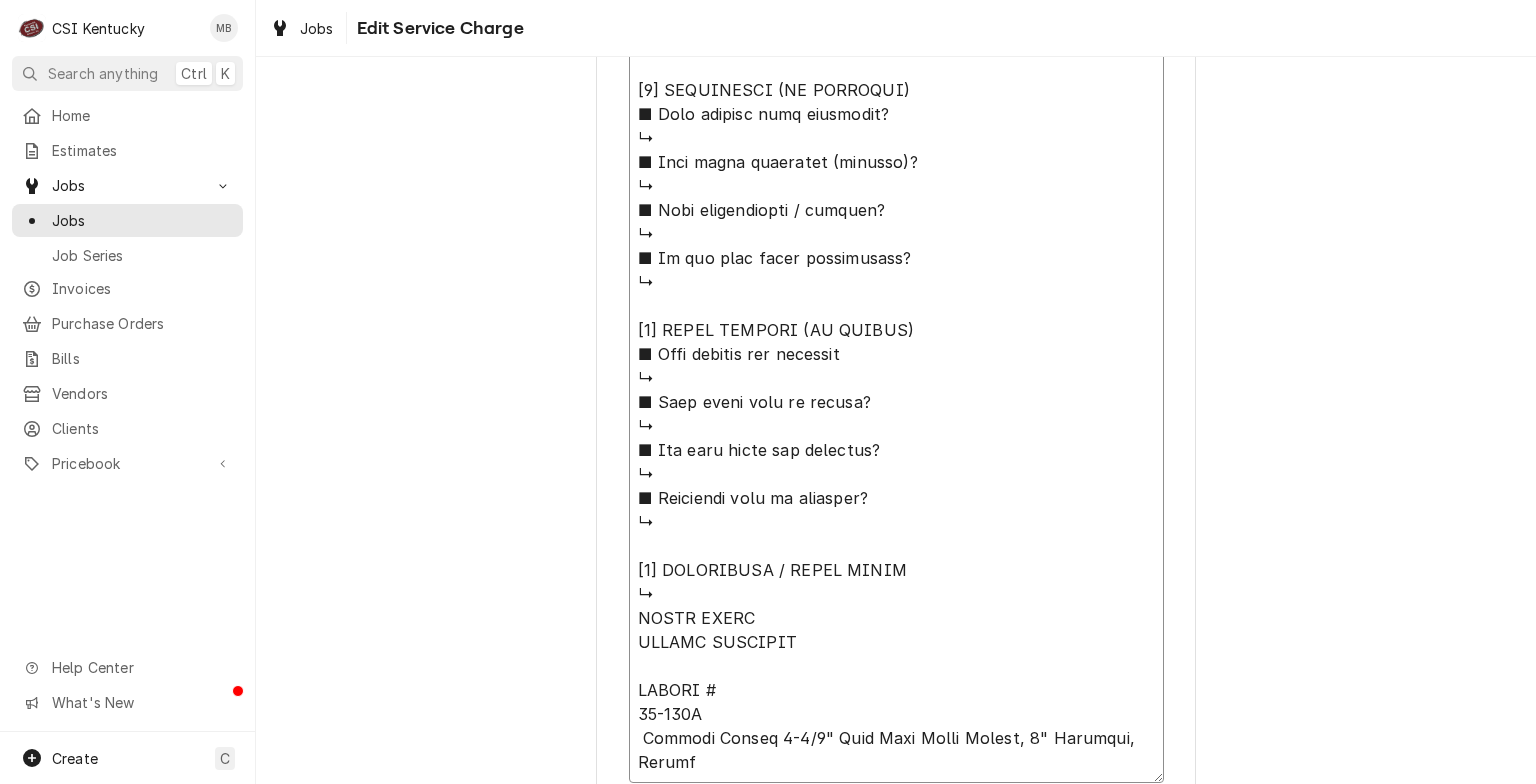 type on "x" 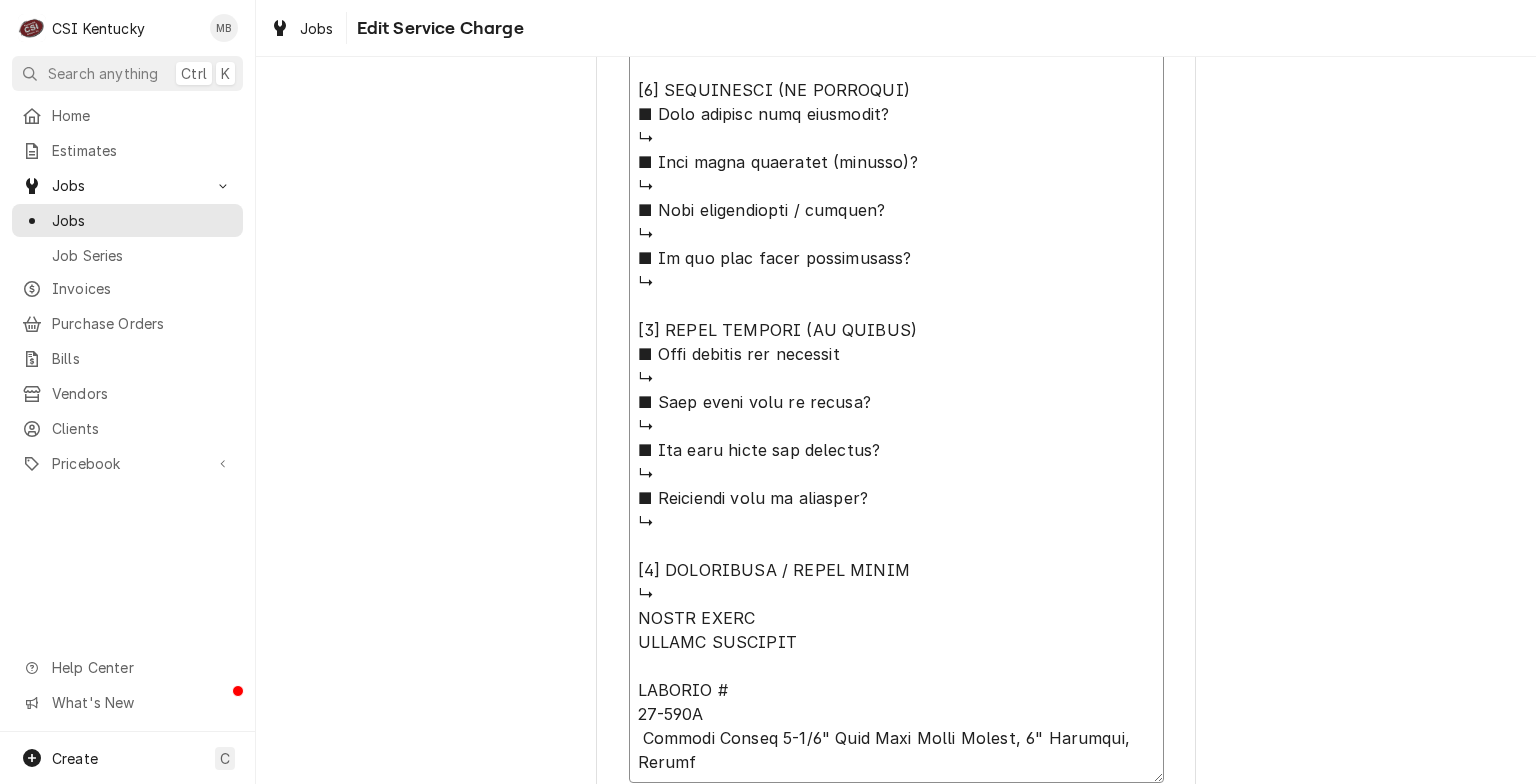 type on "x" 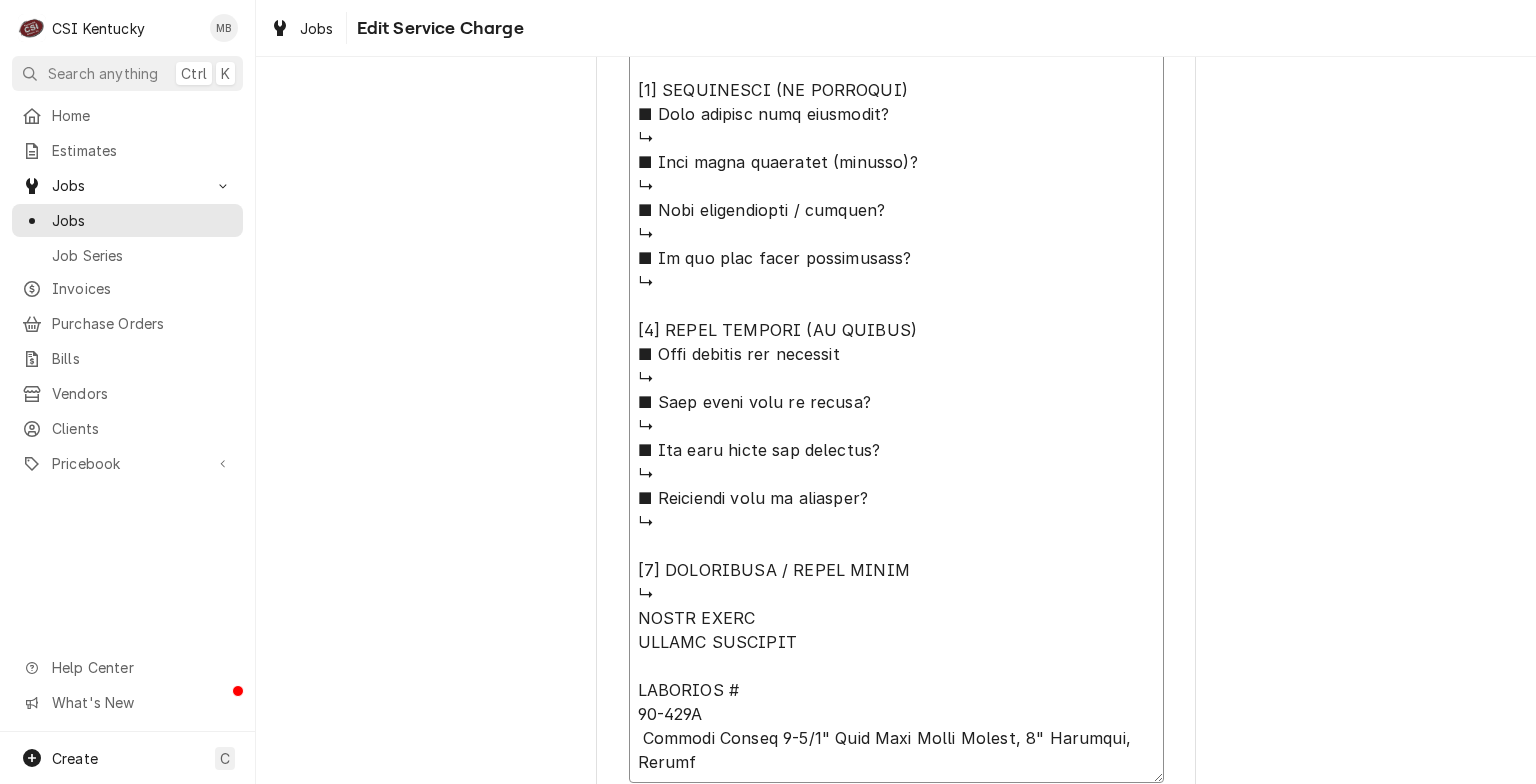 type on "x" 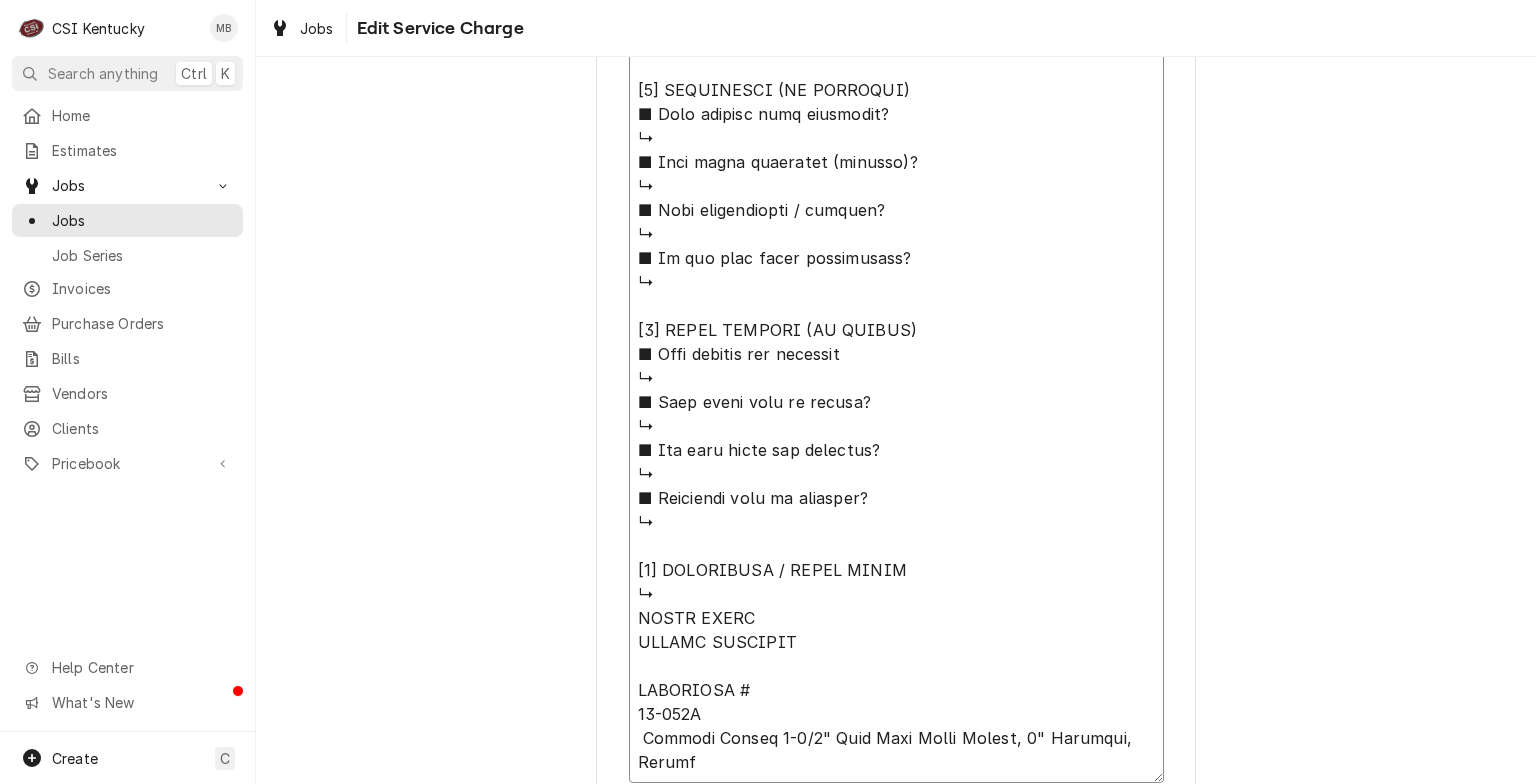 type on "x" 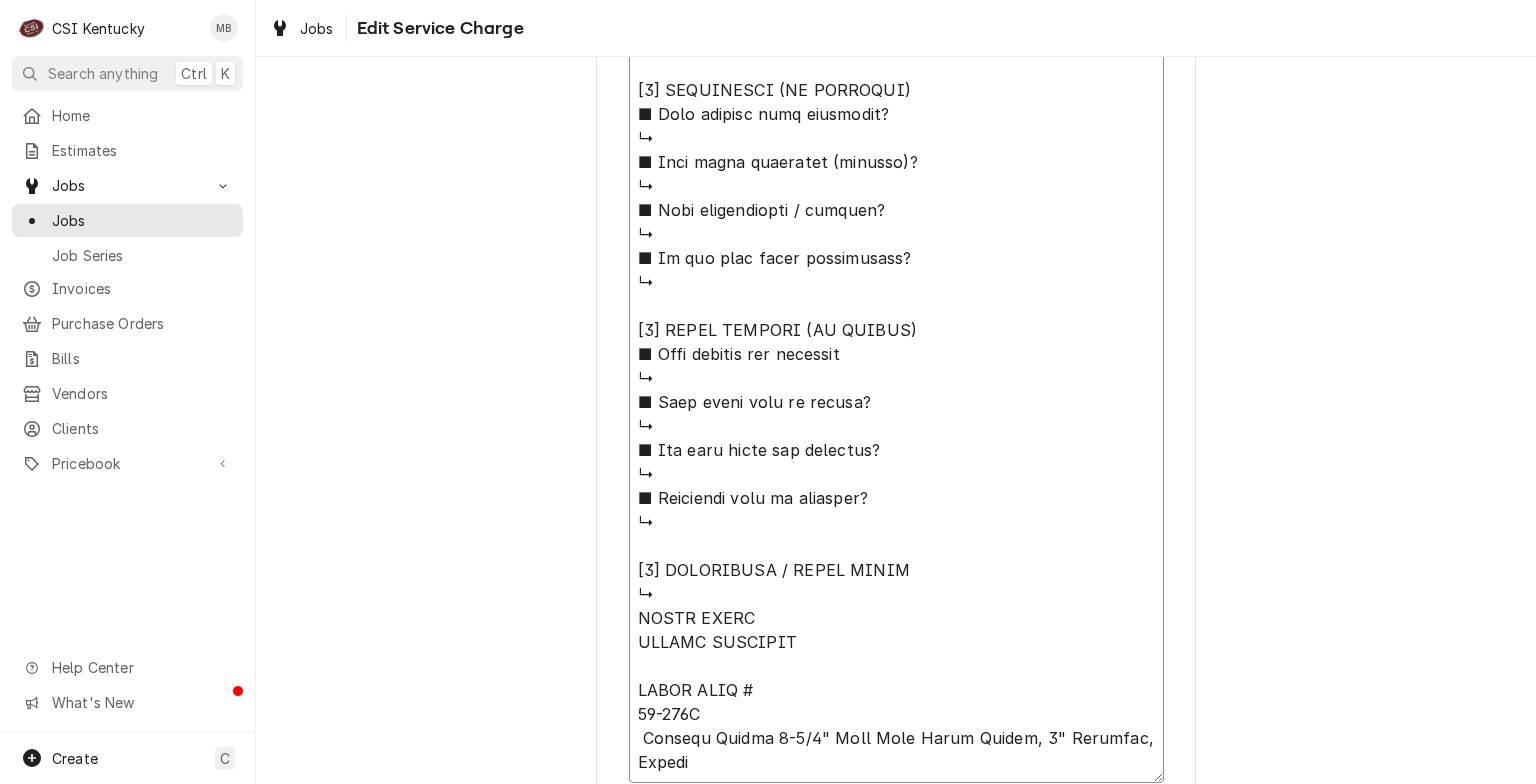 click on "Service Summary" at bounding box center [896, 30] 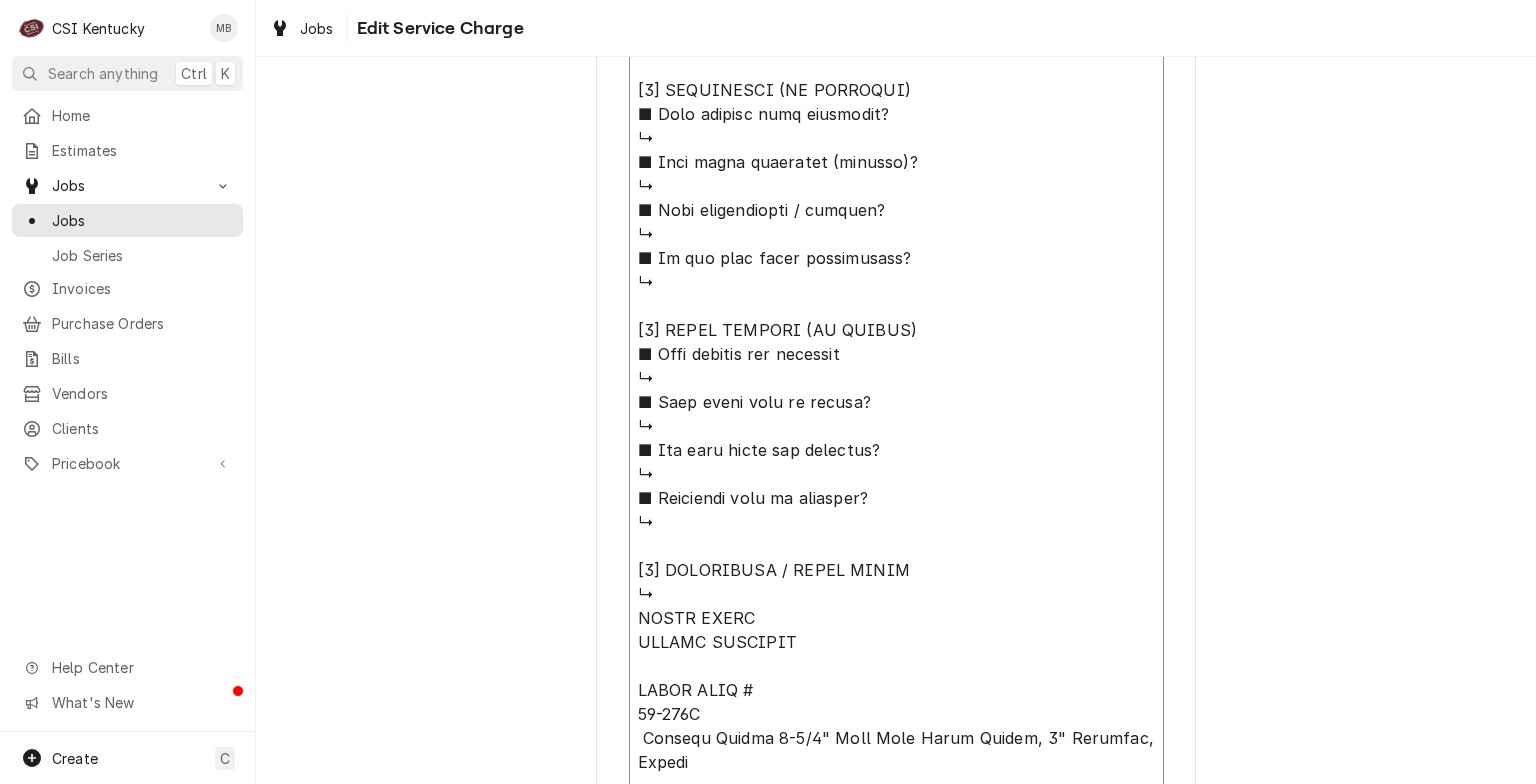 type on "x" 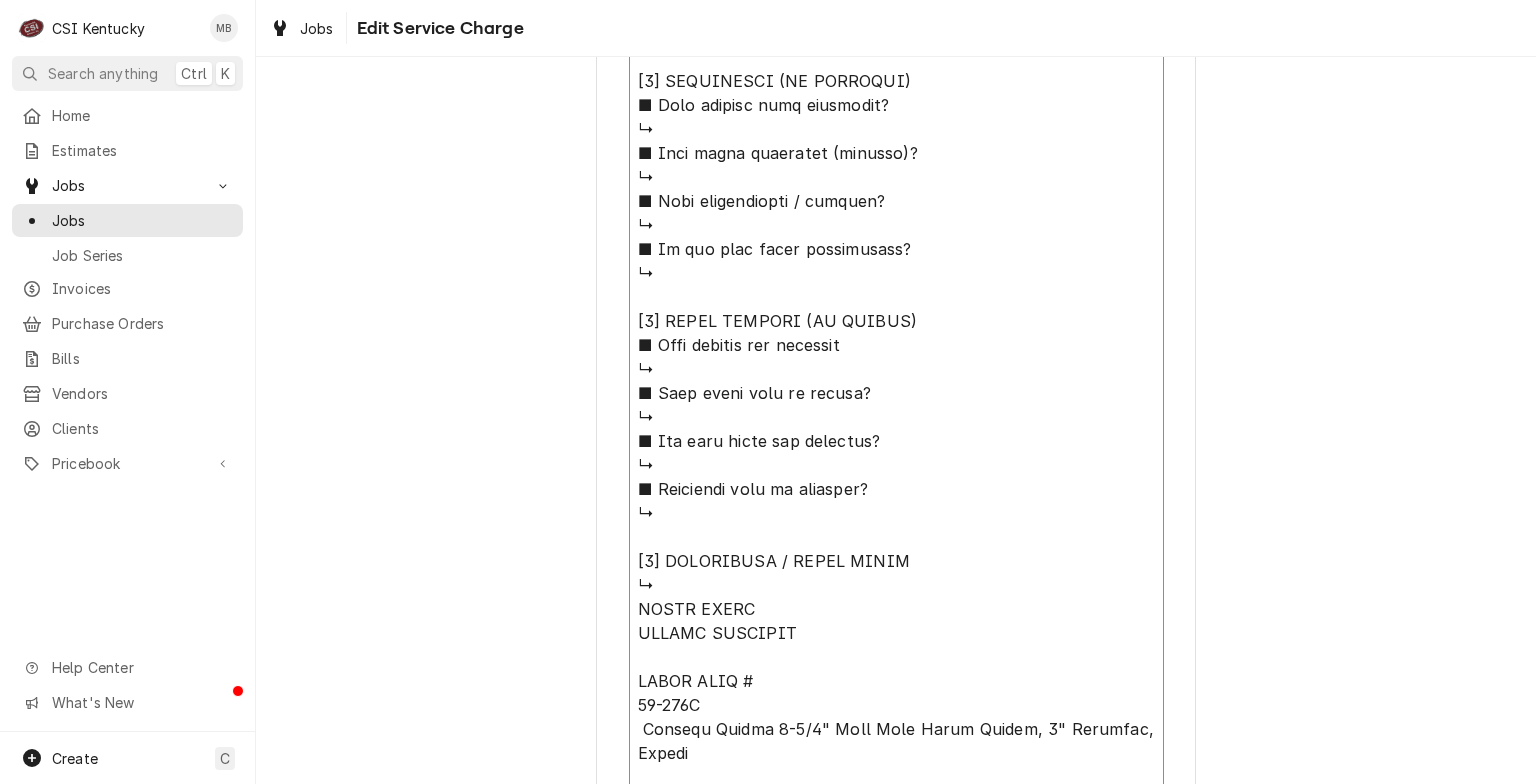 type on "x" 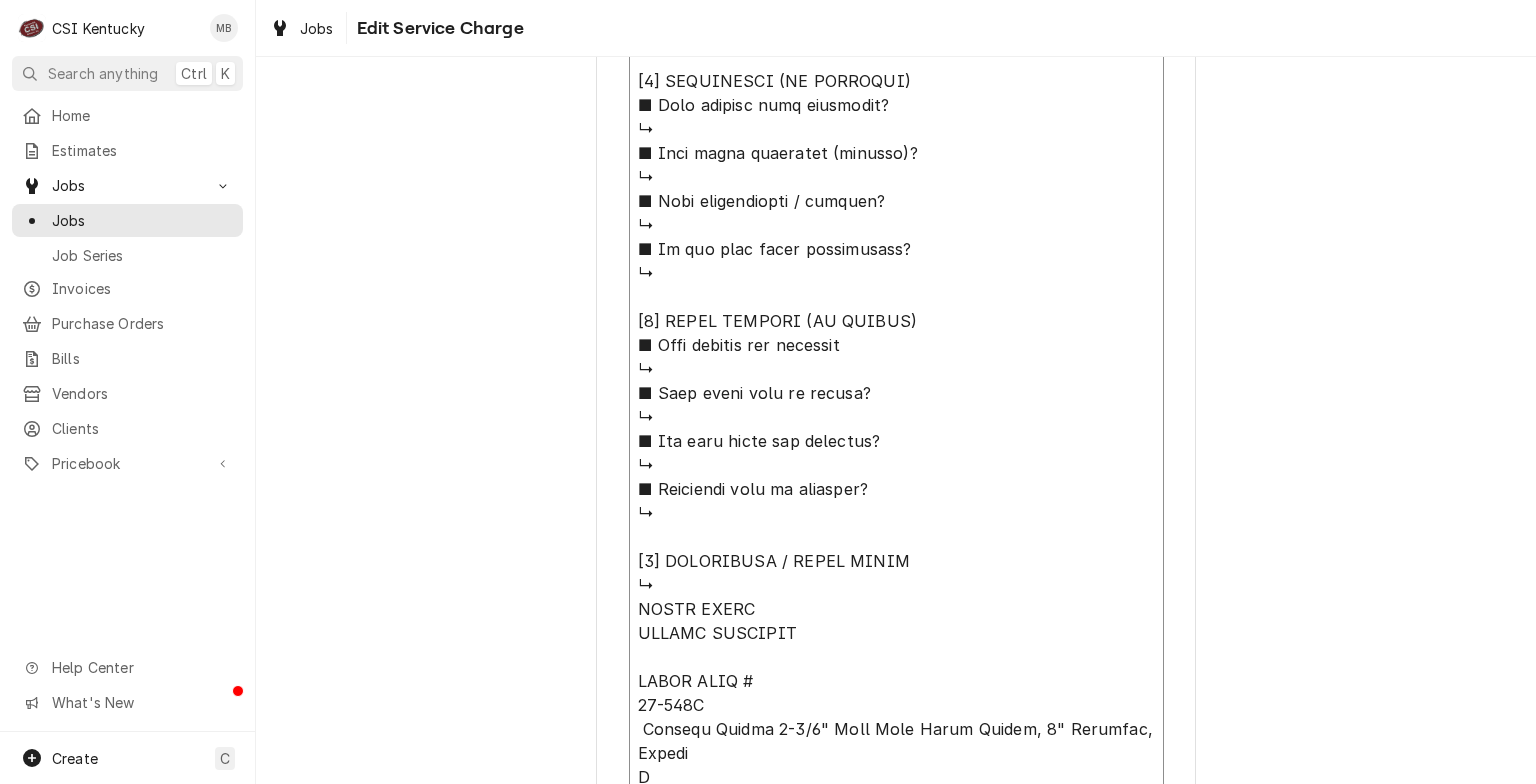 type on "x" 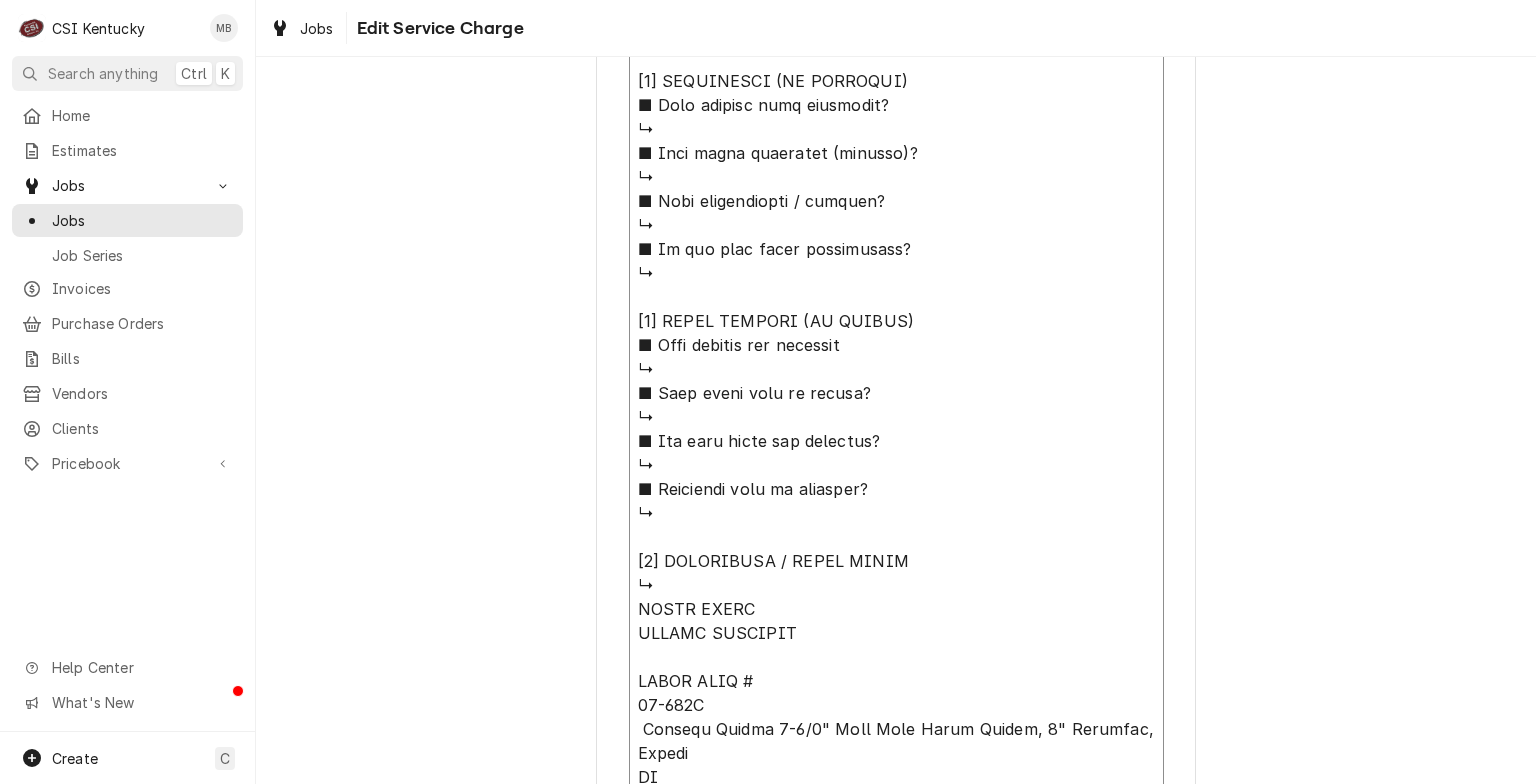 type on "x" 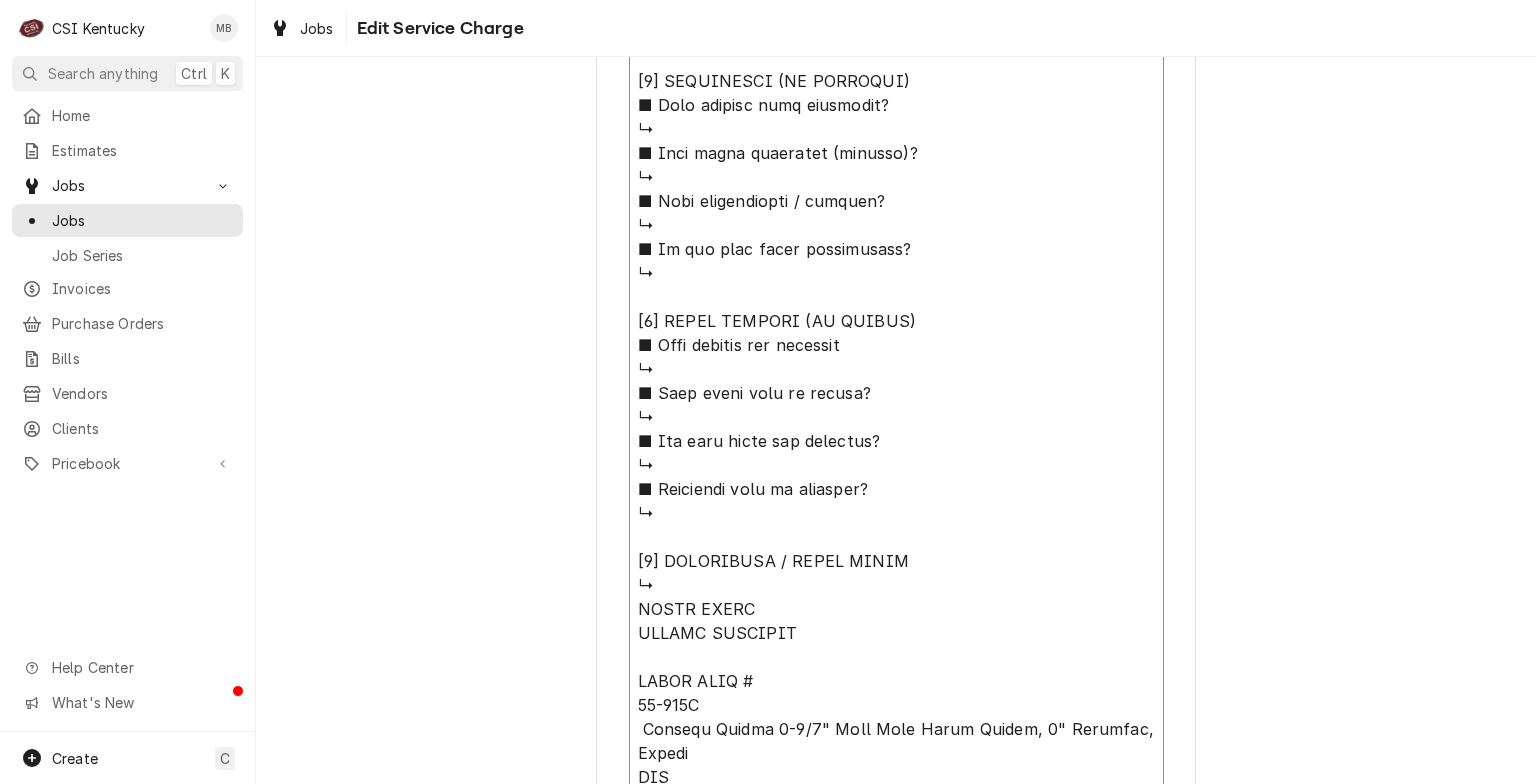 type on "x" 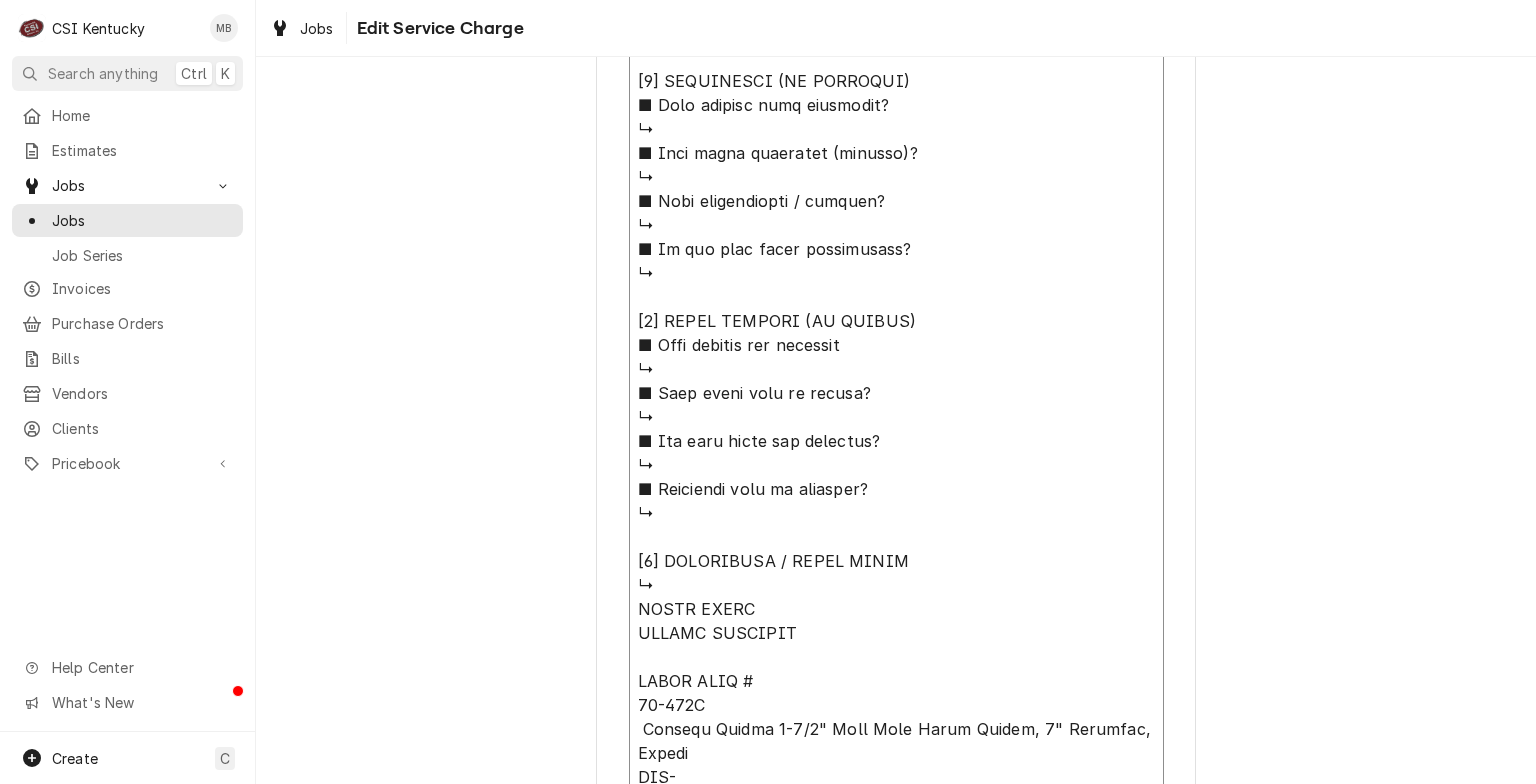 type on "x" 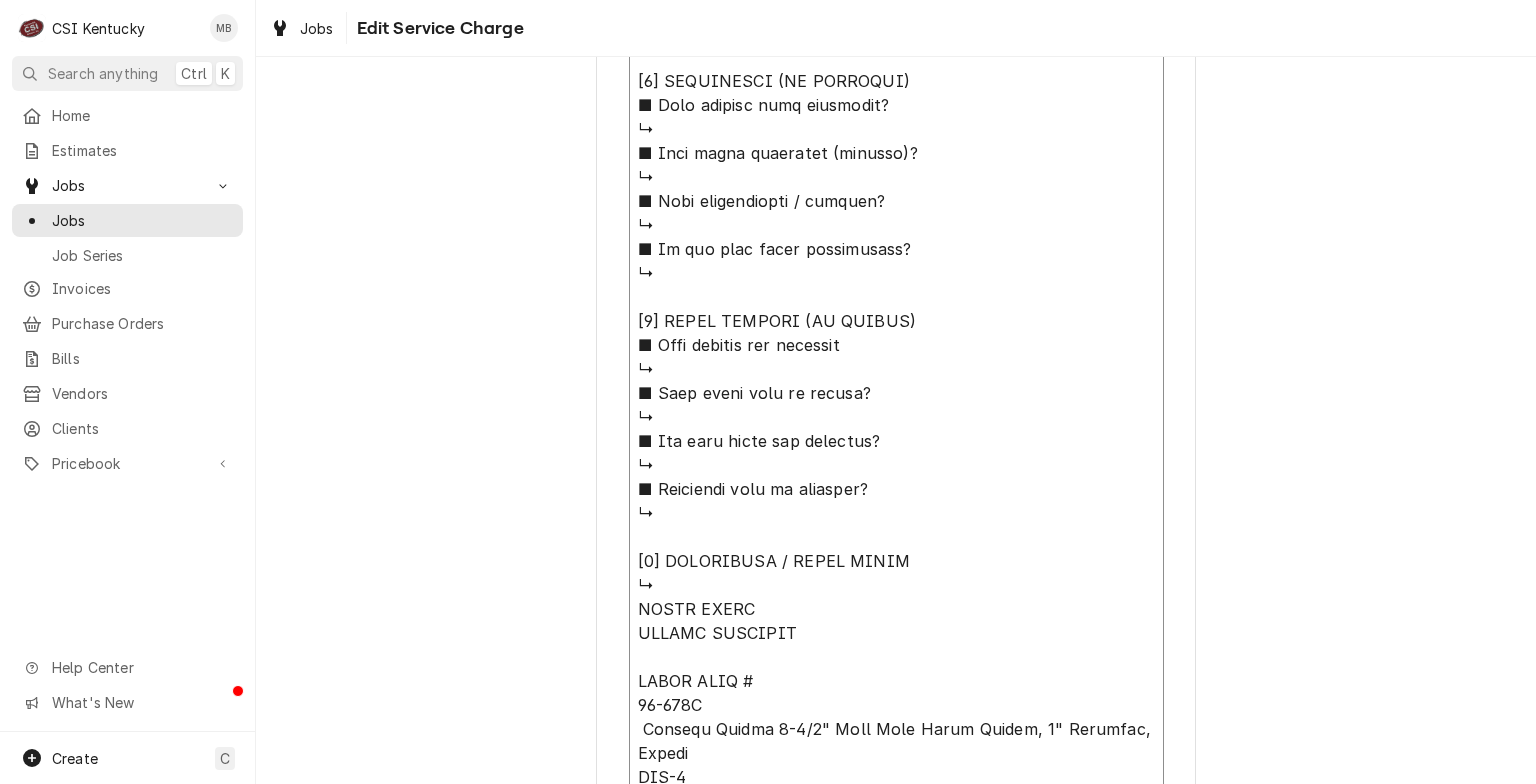 type on "x" 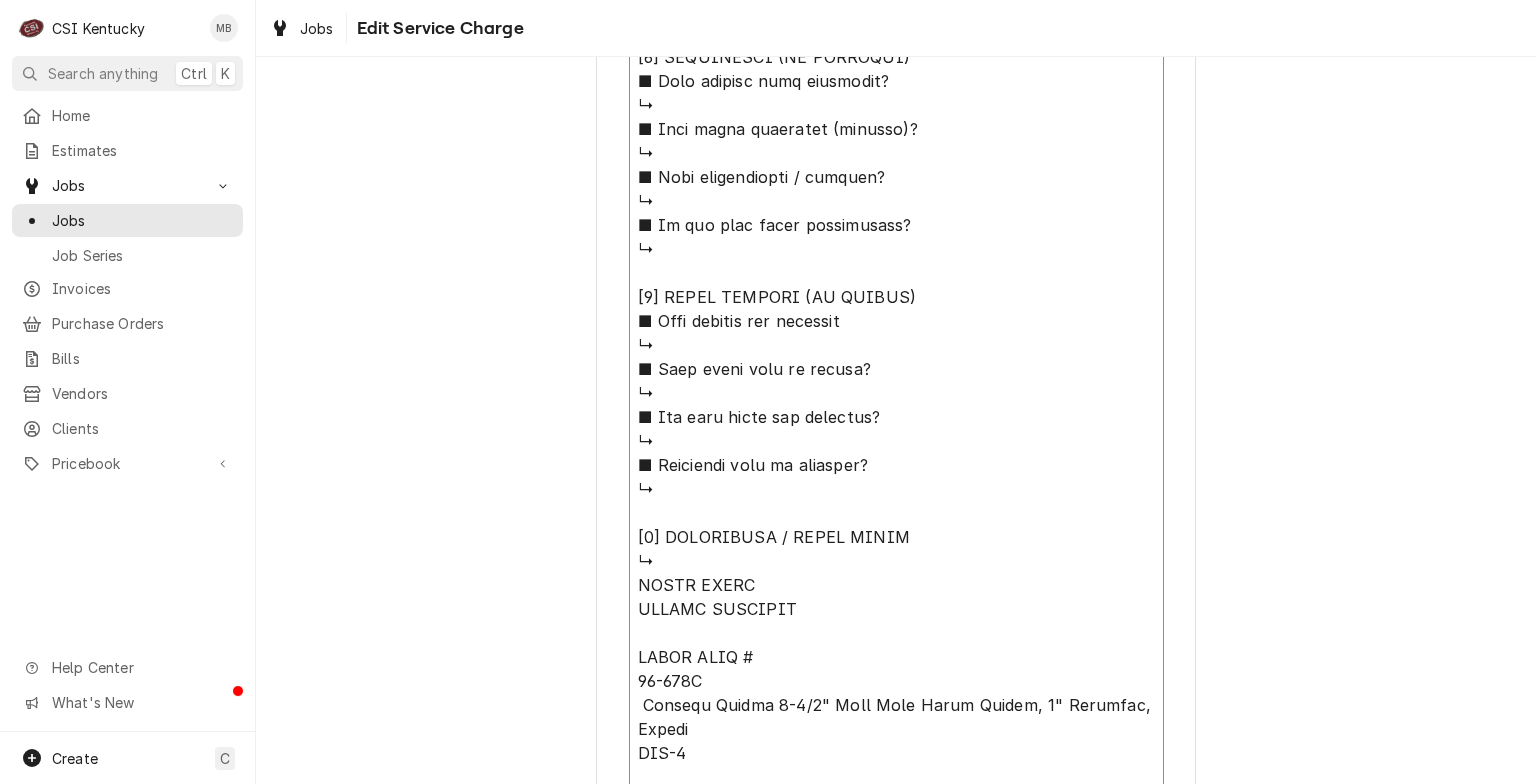 type on "x" 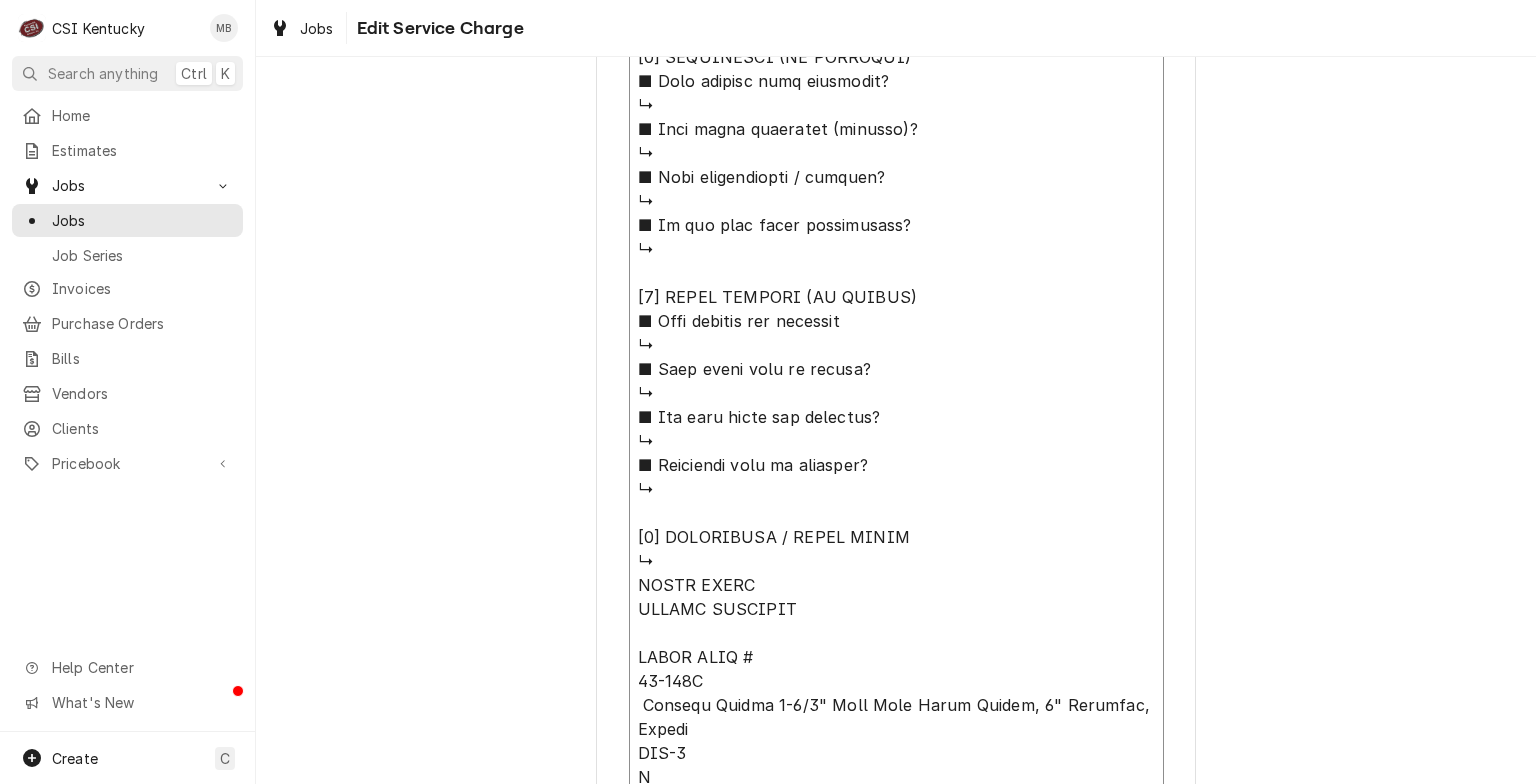 type on "x" 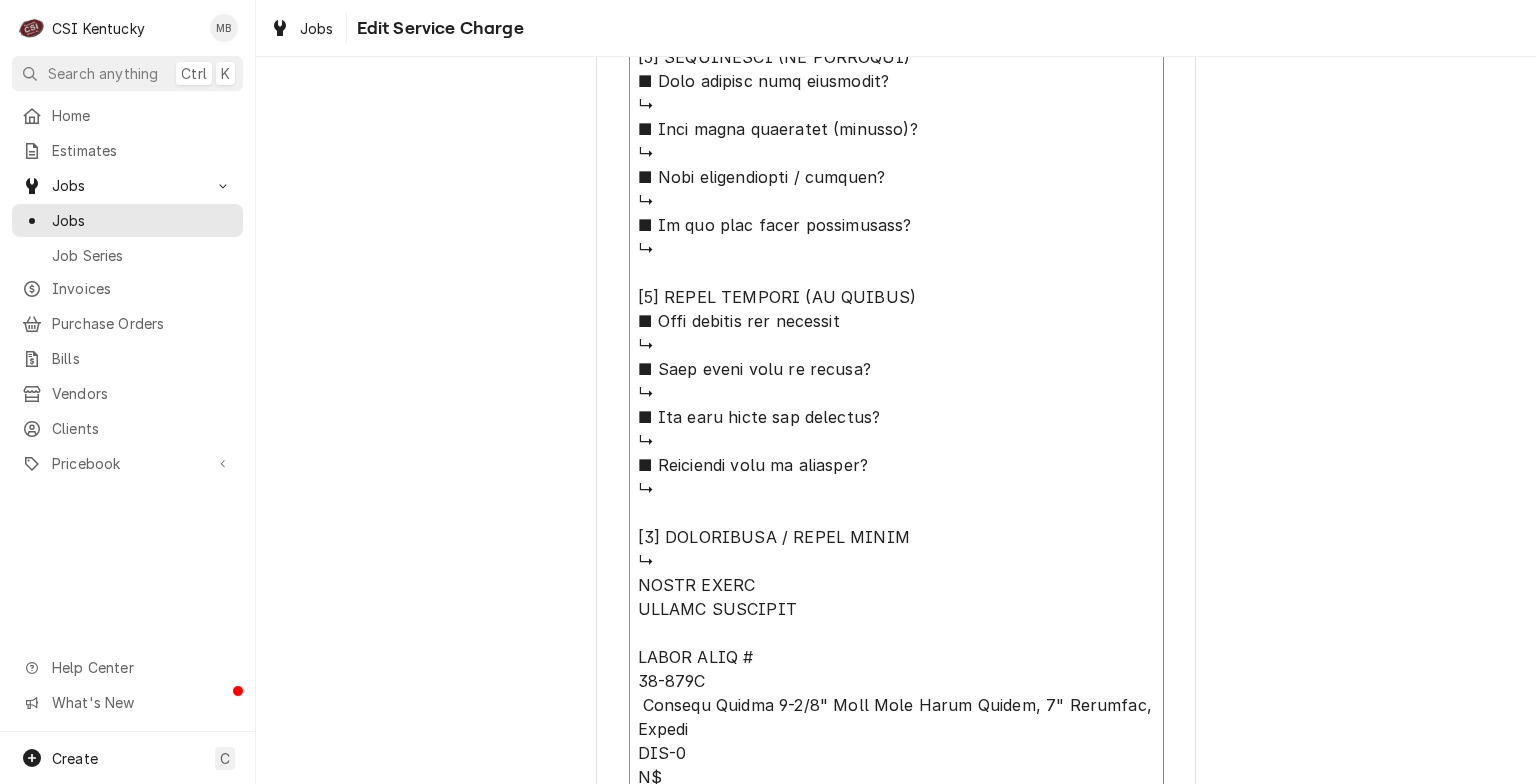type on "x" 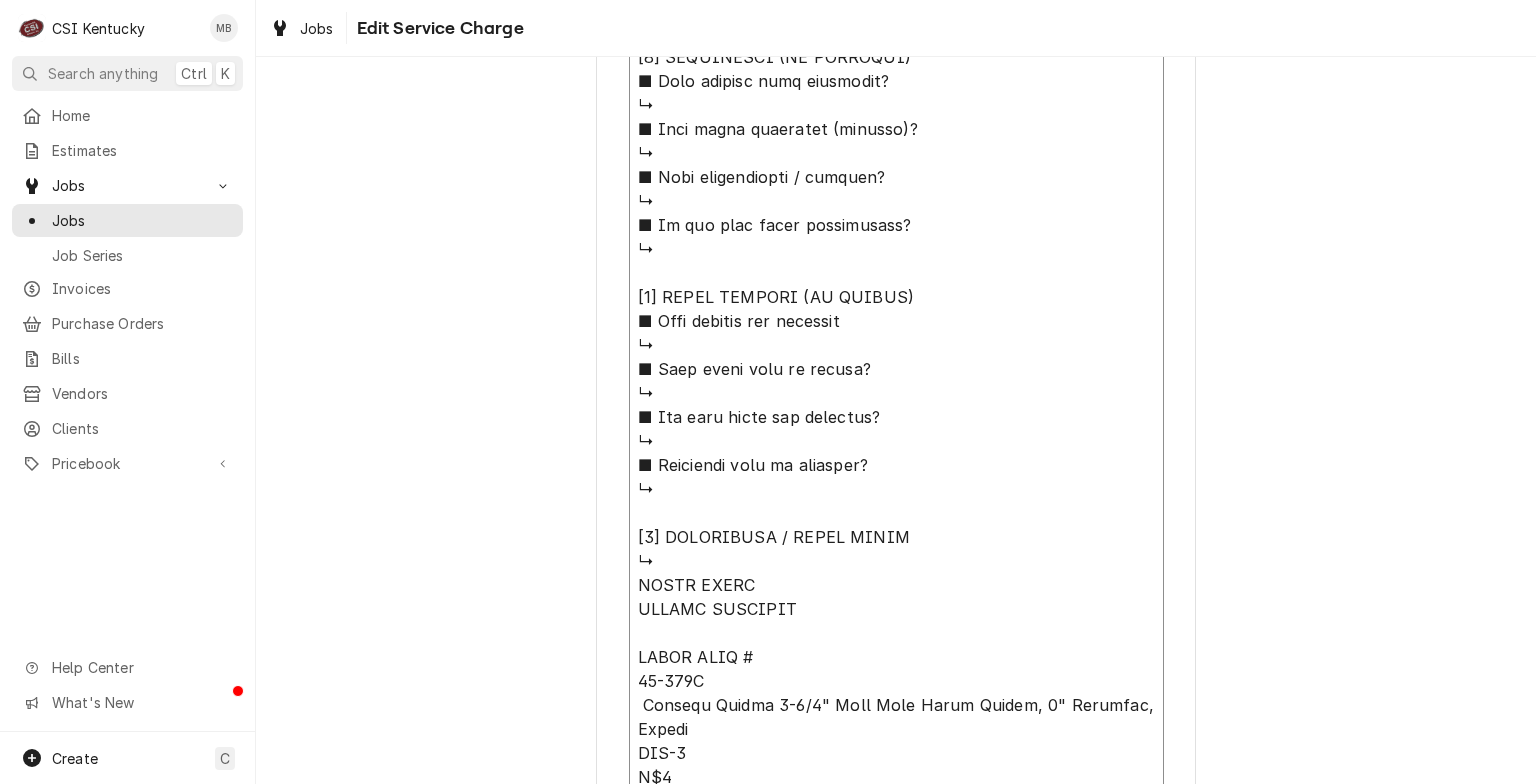 type on "x" 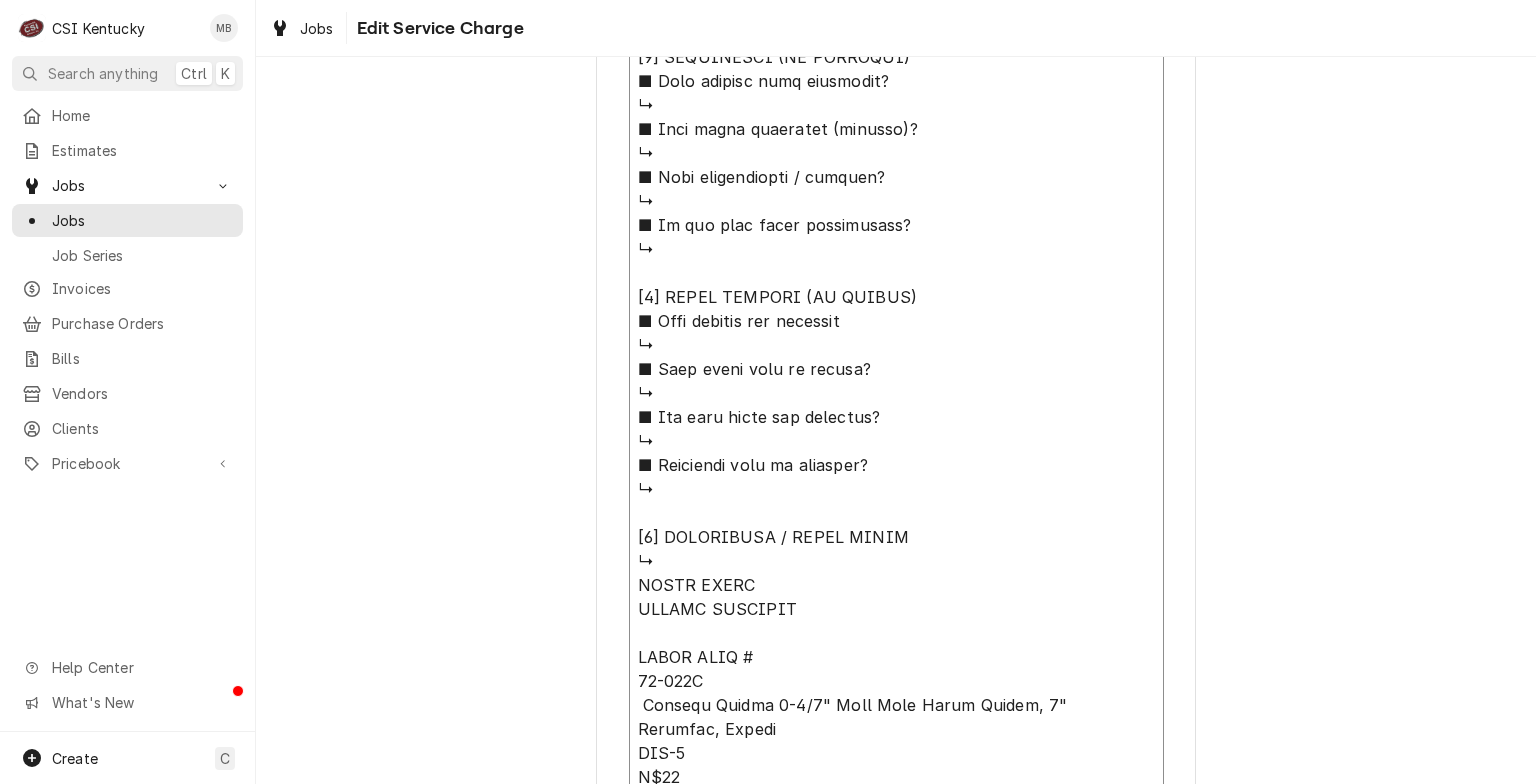type on "x" 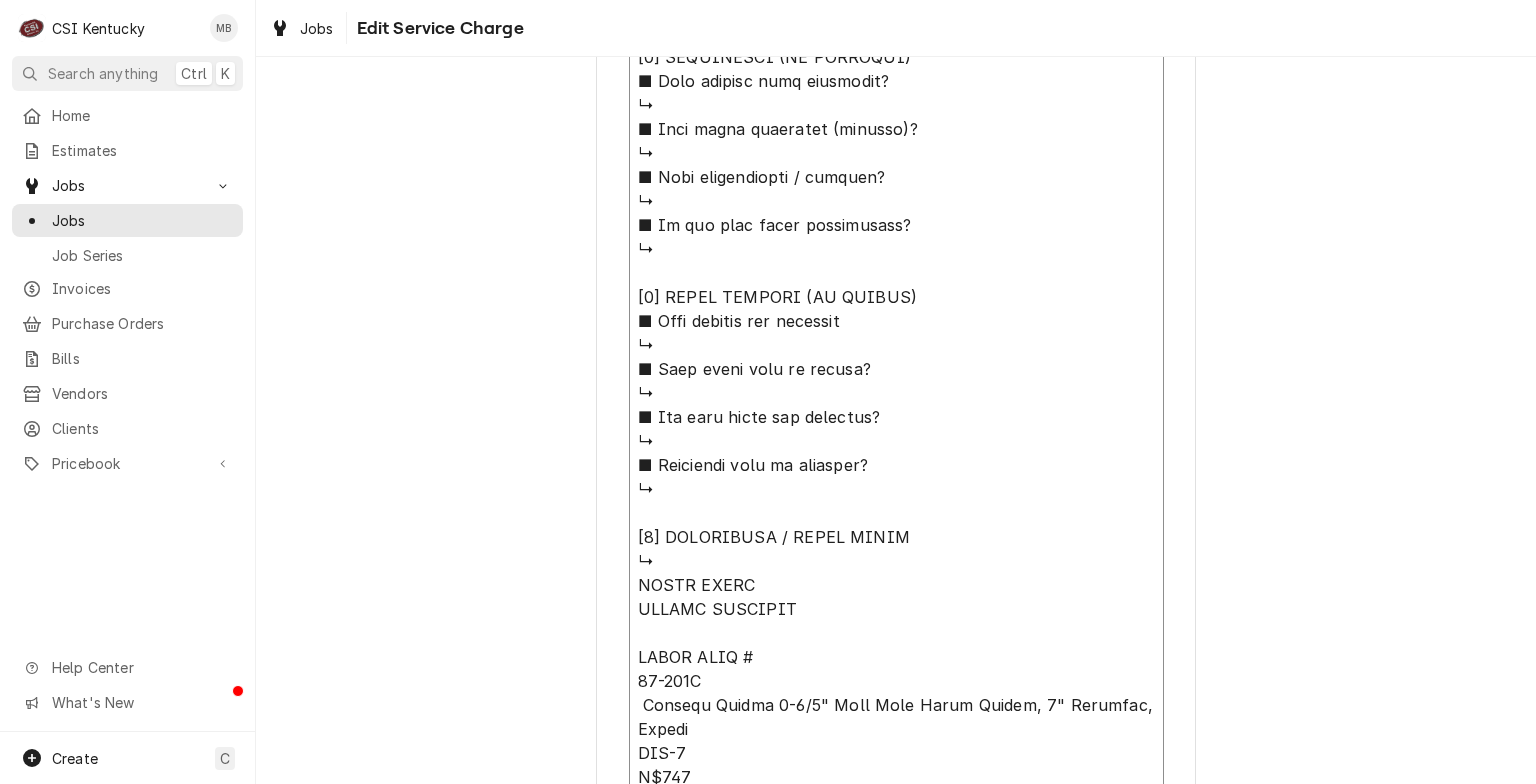 type on "x" 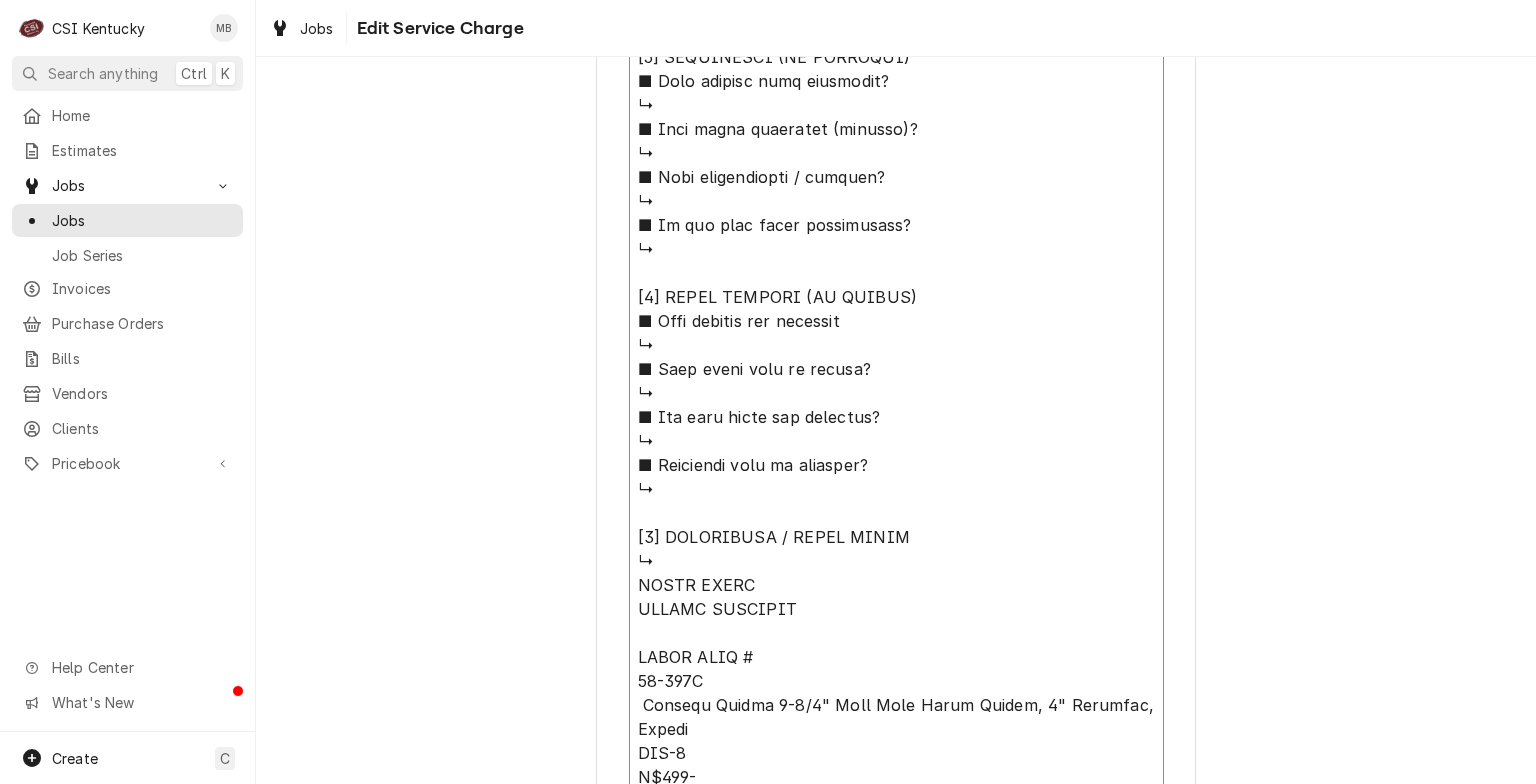 type on "x" 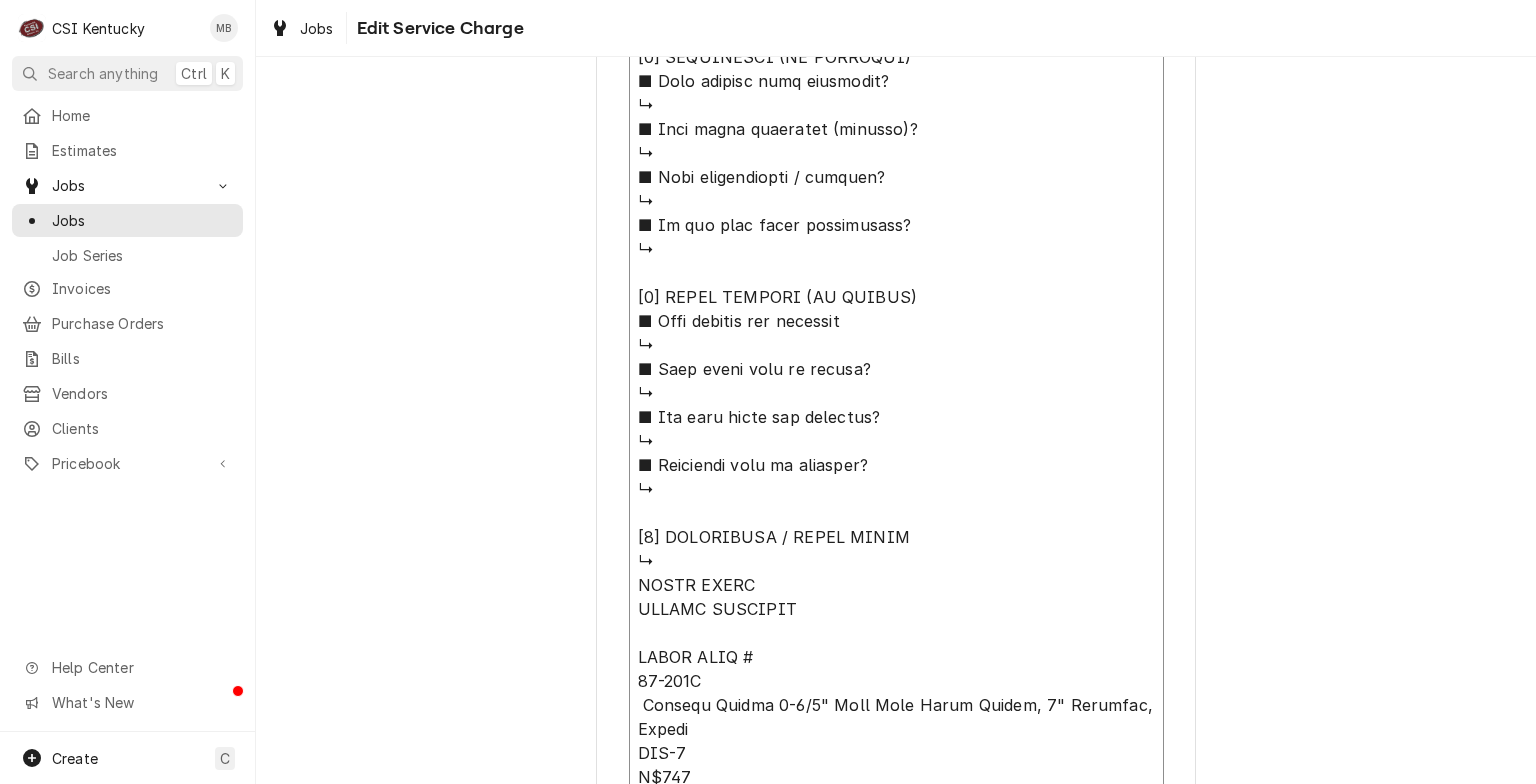type on "x" 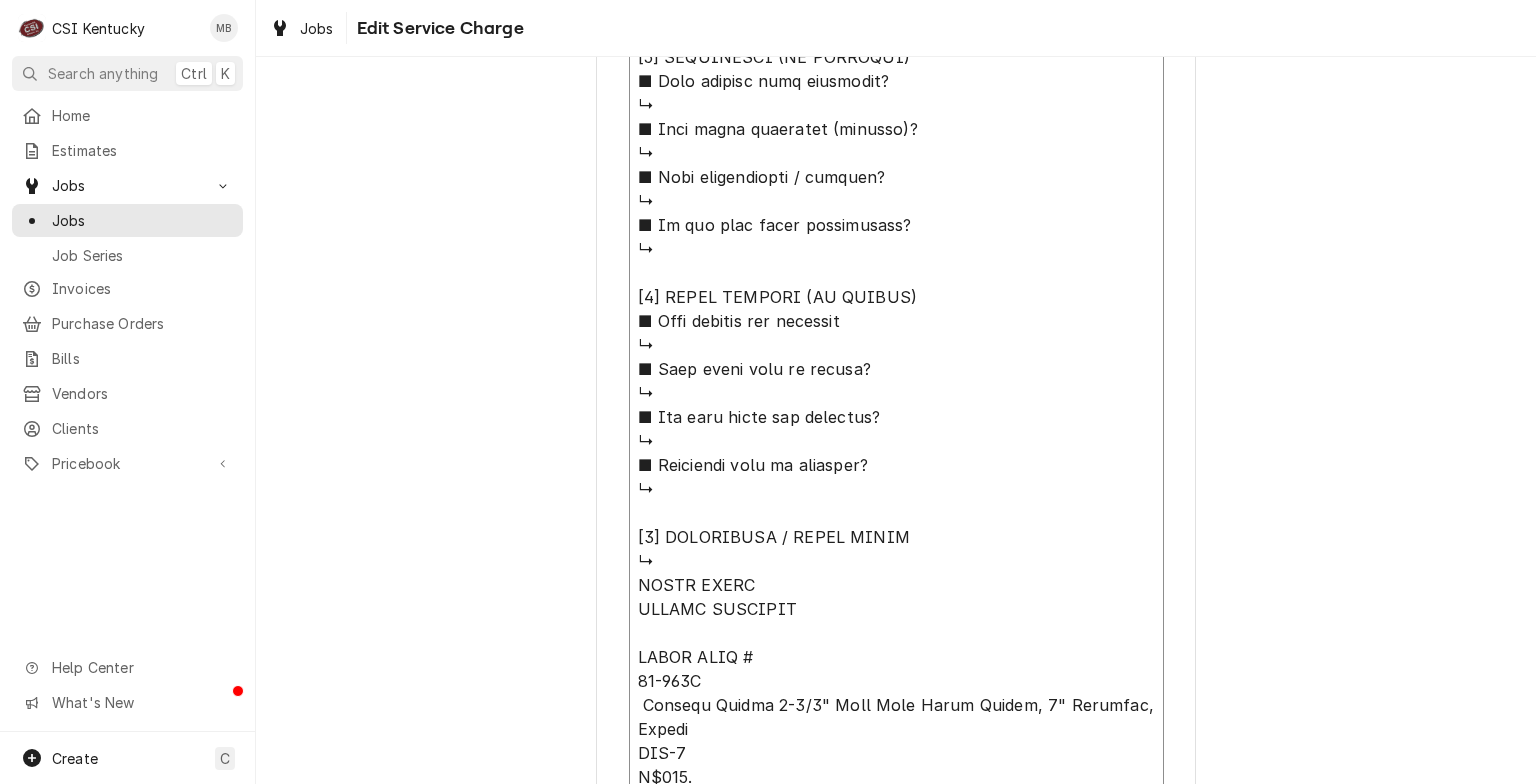 type on "x" 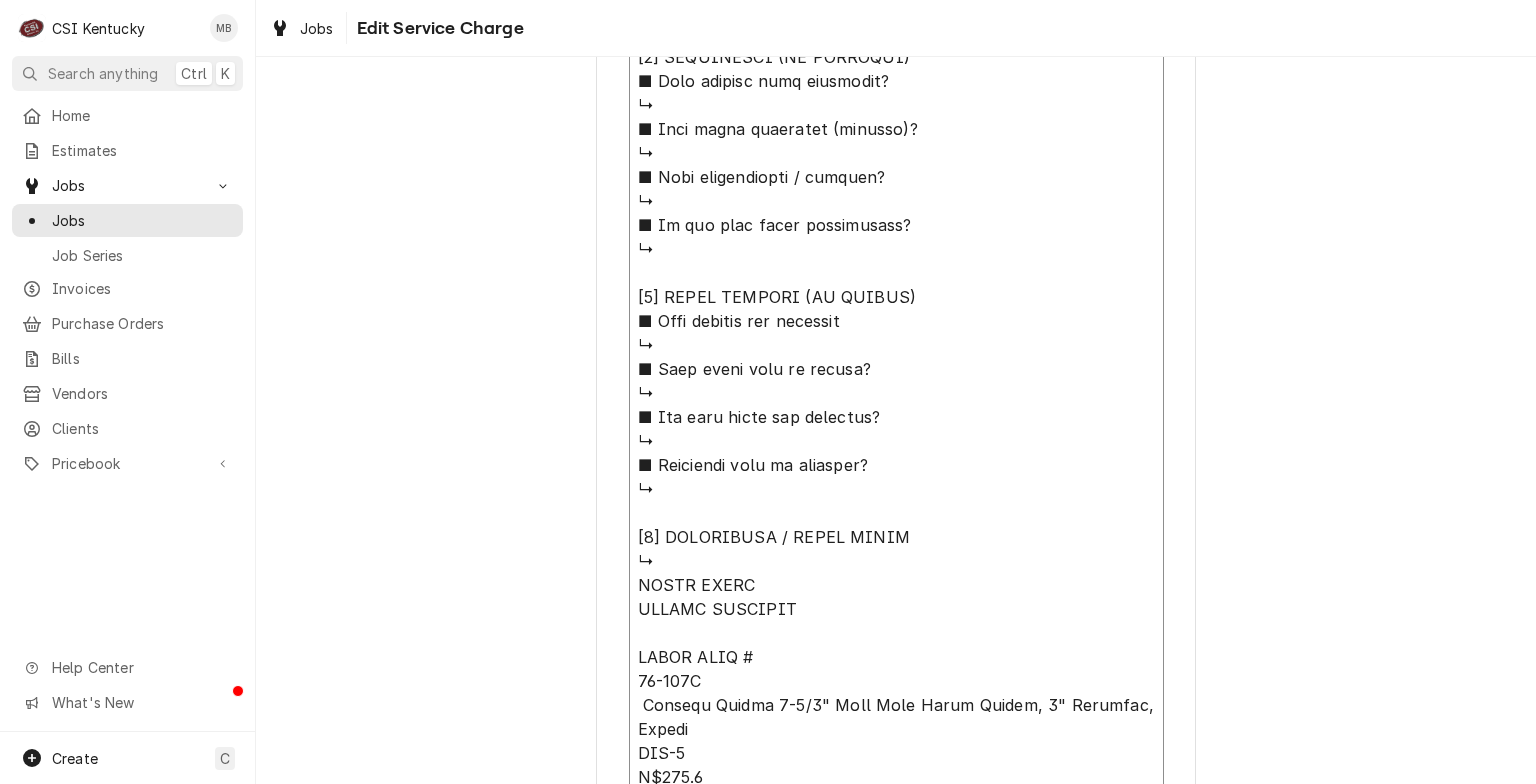 type on "x" 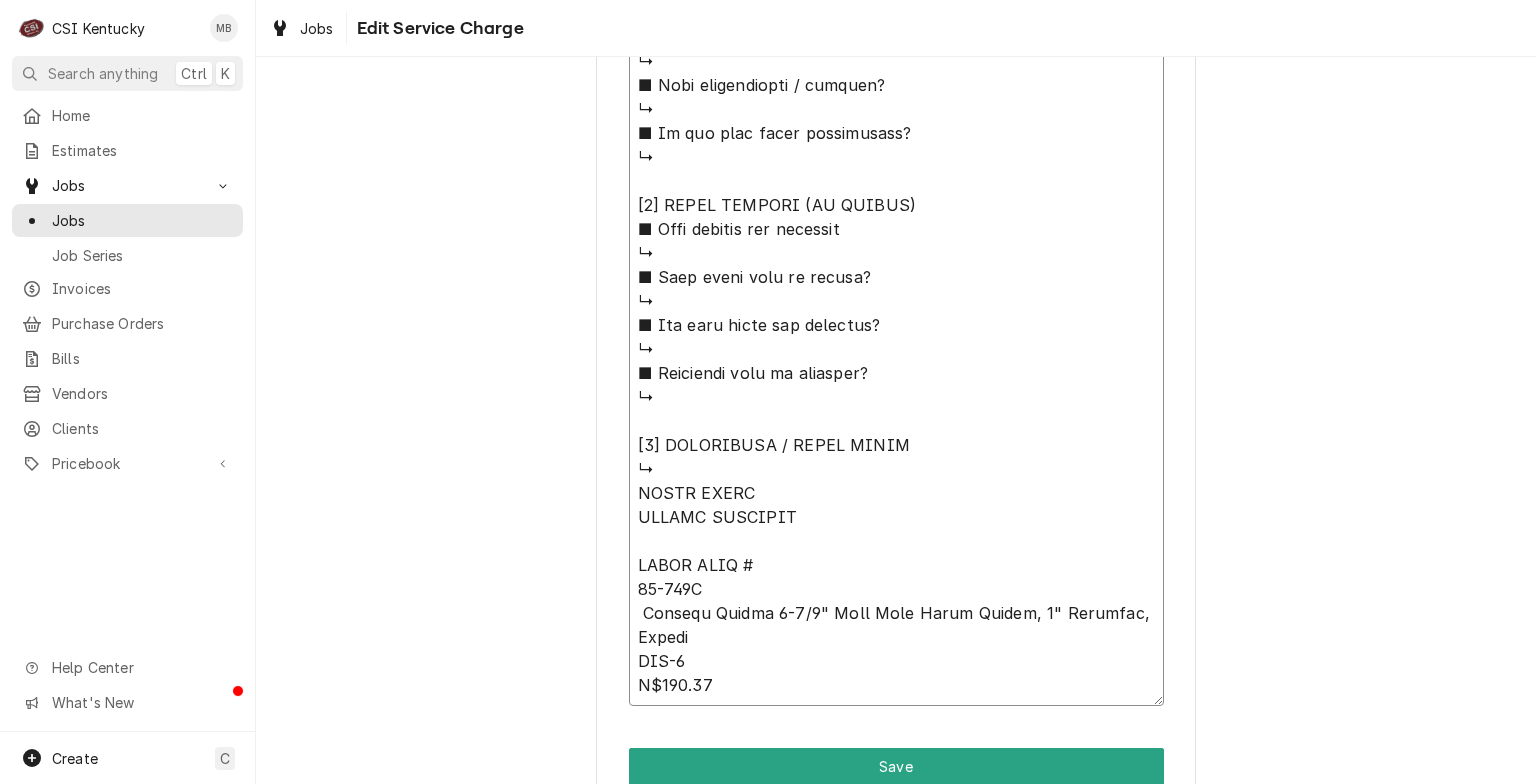 scroll, scrollTop: 1819, scrollLeft: 0, axis: vertical 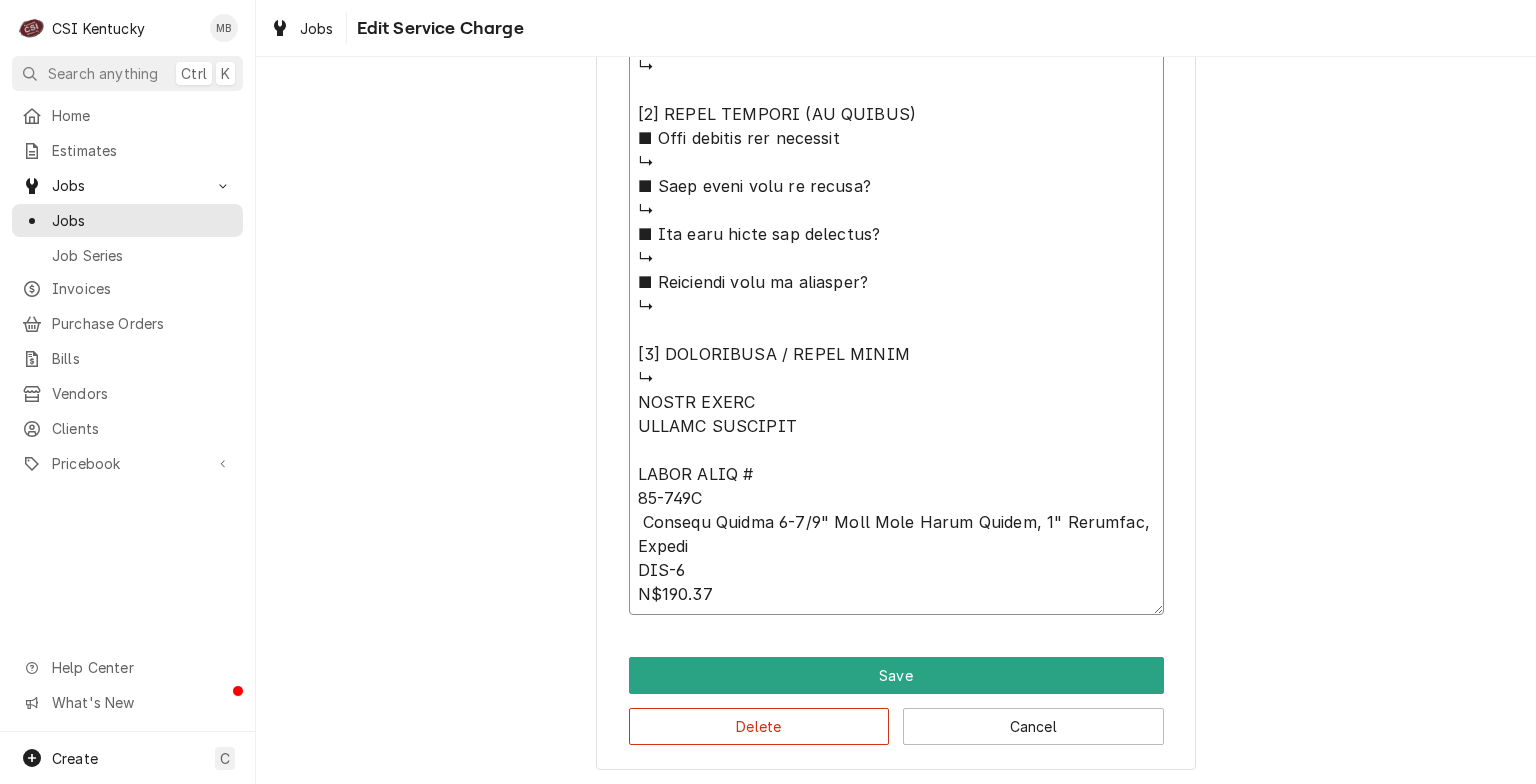 drag, startPoint x: 768, startPoint y: 600, endPoint x: 632, endPoint y: 400, distance: 241.85947 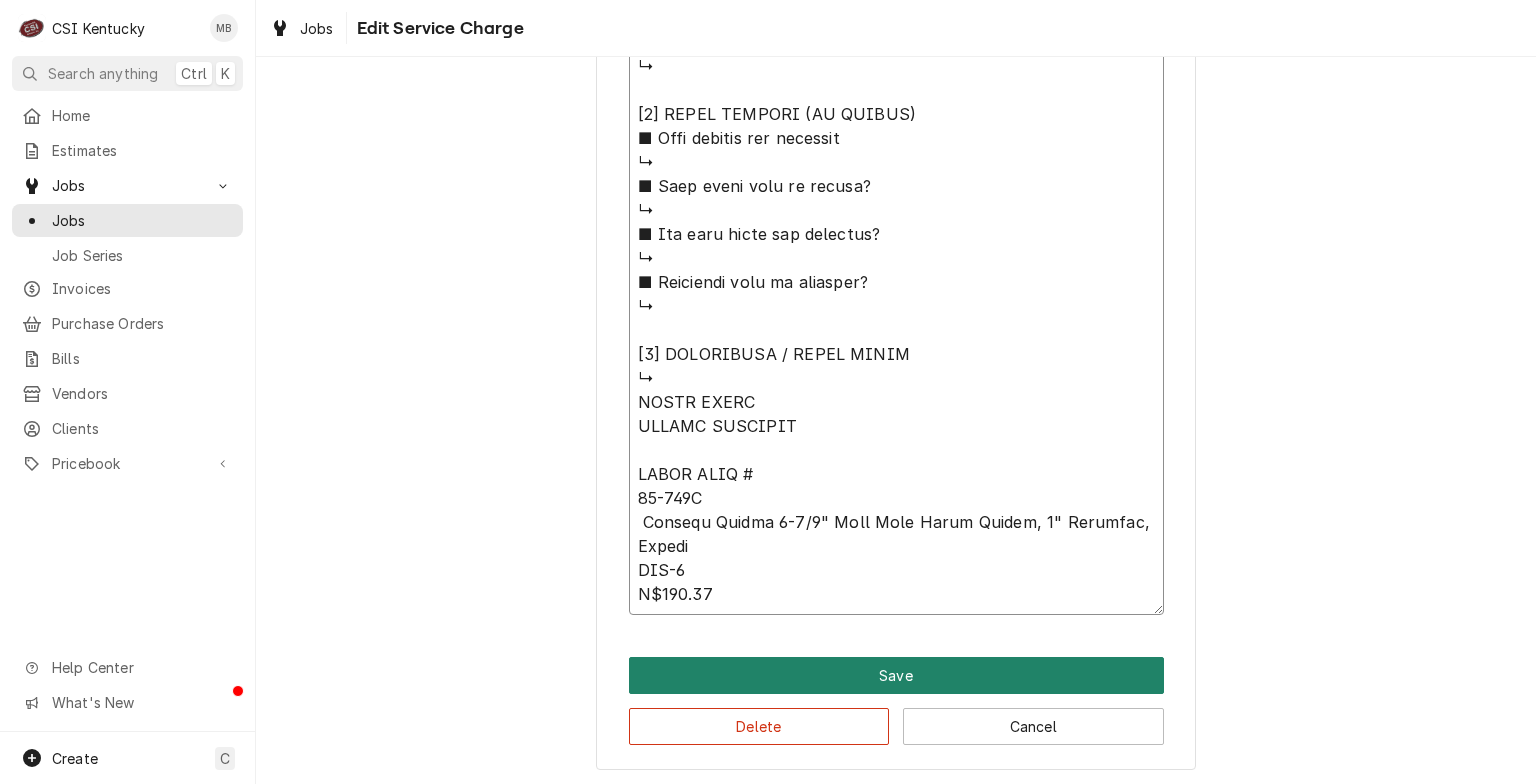 type on "⚠️ 𝗙𝗢𝗥𝗠 𝗜𝗡𝗦𝗧𝗥𝗨𝗖𝗧𝗜𝗢𝗡𝗦 ⚠️
✪ 𝗖𝗼𝗺𝗽𝗹𝗲𝘁𝗲 𝗮𝗹𝗹 𝗿𝗲𝗹𝗲𝘃𝗮𝗻𝘁 𝘀𝗲𝗰𝘁𝗶𝗼𝗻𝘀
✪ 𝗣𝗿𝗼𝘃𝗶𝗱𝗲 𝗱𝗲𝘁𝗮𝗶𝗹𝗲𝗱 𝗮𝗻𝘀𝘄𝗲𝗿𝘀
✪ 𝗗𝗼𝘂𝗯𝗹𝗲-𝗰𝗵𝗲𝗰𝗸 𝗱𝗮𝘁𝗮 𝗲𝗻𝘁𝗿𝗶𝗲𝘀
✪ 𝗠𝗮𝗿𝗸 ‘𝗡/𝗔’ 𝗶𝗳 𝗻𝗼𝘁 𝗿𝗲𝗹𝗲𝘃𝗮𝗻𝘁
✪ 𝗩𝗲𝗿𝗶𝗳𝘆 𝗯𝗲𝗳𝗼𝗿𝗲 𝘀𝘂𝗯𝗺𝗶𝘀𝘀𝗶𝗼𝗻
[𝟭] 𝗘𝗤𝗨𝗜𝗣𝗠𝗘𝗡𝗧 / 𝗪𝗔𝗥𝗥𝗔𝗡𝗧𝗬
■ 𝗣𝗿𝗼𝘃𝗶𝗱𝗲 𝗲𝗾𝘂𝗶𝗽𝗺𝗲𝗻𝘁 𝗱𝗮𝘁𝗮 𝗯𝗲𝗹𝗼𝘄:
↳ 𝗠𝗙𝗚:
↳ 𝗠𝗼𝗱𝗲𝗹 #:
↳ 𝗦𝗲𝗿𝗶𝗮𝗹 #:
↳ 𝗩𝗼𝗹𝘁𝗮𝗴𝗲:
↳ 𝗣𝗵𝗮𝘀𝗲:
↳ 𝗚𝗮𝘀 𝗧𝘆𝗽𝗲:
■ 𝗜𝘀 𝘁𝗵𝗲 𝘂𝗻𝗶𝘁 𝘂𝗻𝗱𝗲𝗿 𝘄𝗮𝗿𝗿𝗮𝗻𝘁𝘆?
↳
■ 𝗪𝗵𝗮𝘁 𝗶𝘀 𝗰𝗼𝘃𝗲𝗿𝗲𝗱?
↳
■ 𝗛𝗮𝘃𝗲 𝘆𝗼𝘂 𝘃𝗲𝗿𝗶𝗳𝗶𝗲𝗱 𝘄/ 𝗠𝗙𝗚?
↳
■ 𝗜𝘀 𝘂𝗻𝗶𝘁 𝘁𝗮𝗴𝗴𝗲𝗱 𝘄/ 𝗖𝗦𝗜 𝘀𝘁𝗶𝗰𝗸𝗲𝗿?
↳
[𝟮] 𝗗𝗜𝗔𝗚𝗡𝗢𝗦𝗜𝗦 / 𝗜𝗦𝗦𝗨𝗘𝗦
■ 𝗨𝗻𝗶𝘁 𝗼𝗽𝗲𝗿𝗮𝘁𝗶𝗼𝗻𝗮𝗹 𝗼𝗻 𝗮𝗿𝗿𝗶𝘃𝗮𝗹?
↳
■ 𝗘𝘅𝗽𝗹𝗮𝗶𝗻 𝘀𝘁𝗲𝗽𝘀 𝘁𝗼 𝗱𝗶𝗮𝗴𝗻𝗼𝘀𝗶𝘀?
↳
■ 𝗗𝗶𝗱 𝘆𝗼𝘂 𝗰𝗼𝗻𝗳𝗶𝗿𝗺 𝘁𝗵𝗲 𝗶𝘀𝘀𝘂𝗲?
↳
[𝟯] 𝗥𝗘𝗦𝗢𝗟𝗨𝗧𝗜𝗢𝗡 (𝗜𝗙 𝗥𝗘𝗣𝗔𝗜𝗥𝗘𝗗)
■ 𝗪𝗵𝗮𝘁 𝗿𝗲𝗽𝗮𝗶𝗿𝘀 𝘄𝗲𝗿𝗲 𝗰𝗼𝗺𝗽𝗹𝗲𝘁𝗲𝗱?
↳
■ 𝗪𝗲𝗿𝗲 𝗽𝗮𝗿𝘁𝘀 𝗶𝗻𝘀𝘁𝗮𝗹𝗹𝗲𝗱 (𝘀𝗽𝗲𝗰𝗶𝗳𝘆)?
↳
■ 𝗨𝗻𝗶𝘁 𝗺𝗮𝗶𝗻𝘁𝗲𝗻𝗮𝗻𝗰𝗲𝗱 / 𝗰𝗹𝗲𝗮𝗻𝗲𝗱?
↳
■ 𝗜𝘀 𝘁𝗵𝗲 𝘂𝗻𝗶𝘁 𝗳𝘂𝗹𝗹𝘆 𝗼𝗽𝗲𝗿𝗮𝘁𝗶𝗼𝗻𝗮𝗹?
↳
[𝟰] 𝗤𝗨𝗢𝗧𝗘 𝗗𝗘𝗧𝗔𝗜𝗟𝗦 (𝗜𝗙 𝗡𝗘𝗘𝗗𝗘𝗗)
■ 𝗪𝗵𝗮𝘁 𝗿𝗲𝗽𝗮𝗶𝗿𝘀 𝗮𝗿𝗲 𝗿𝗲𝗾𝘂𝗶𝗿𝗲𝗱
↳
■ 𝗪𝗵𝗮𝘁 𝗽𝗮𝗿𝘁𝘀 𝘄𝗶𝗹𝗹 𝗯𝗲 𝗻𝗲𝗲𝗱𝗲𝗱?
↳
■ 𝗛𝗼𝘄 𝗺𝗮𝗻𝘆 𝘁𝗲𝗰𝗵𝘀 𝗮𝗿𝗲 𝗿𝗲𝗾𝘂𝗶𝗿𝗲𝗱?
↳
■ 𝗘𝘀𝘁𝗶𝗺𝗮𝘁𝗲𝗱 𝘁𝗶𝗺𝗲 𝘁𝗼 𝗰𝗼𝗺𝗽𝗹𝗲𝘁𝗲?
↳
[𝟱] 𝗔𝗗𝗗𝗜𝗧𝗜𝗢𝗡𝗔𝗟 / 𝗗𝗔𝗜𝗟𝗬 𝗡𝗢𝗧𝗘𝗦
↳
PARTS ORDER
GROUND SHIPPING
KROWN PART #
30-129S
Economy Series 1-5/8" Stem Work Table Caster, 5" Diameter, Swivel
QTY-1
L$102..." 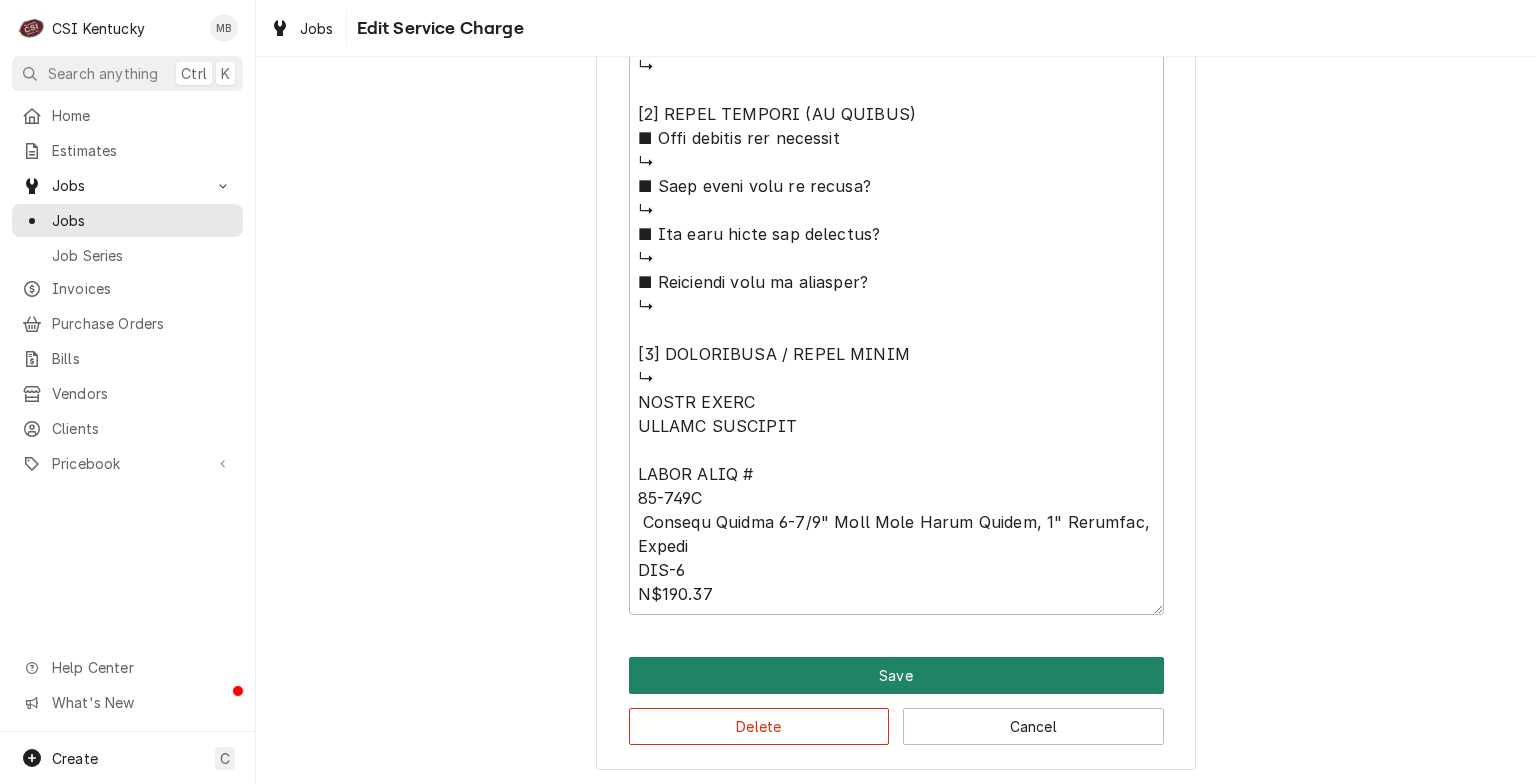click on "Save" at bounding box center [896, 675] 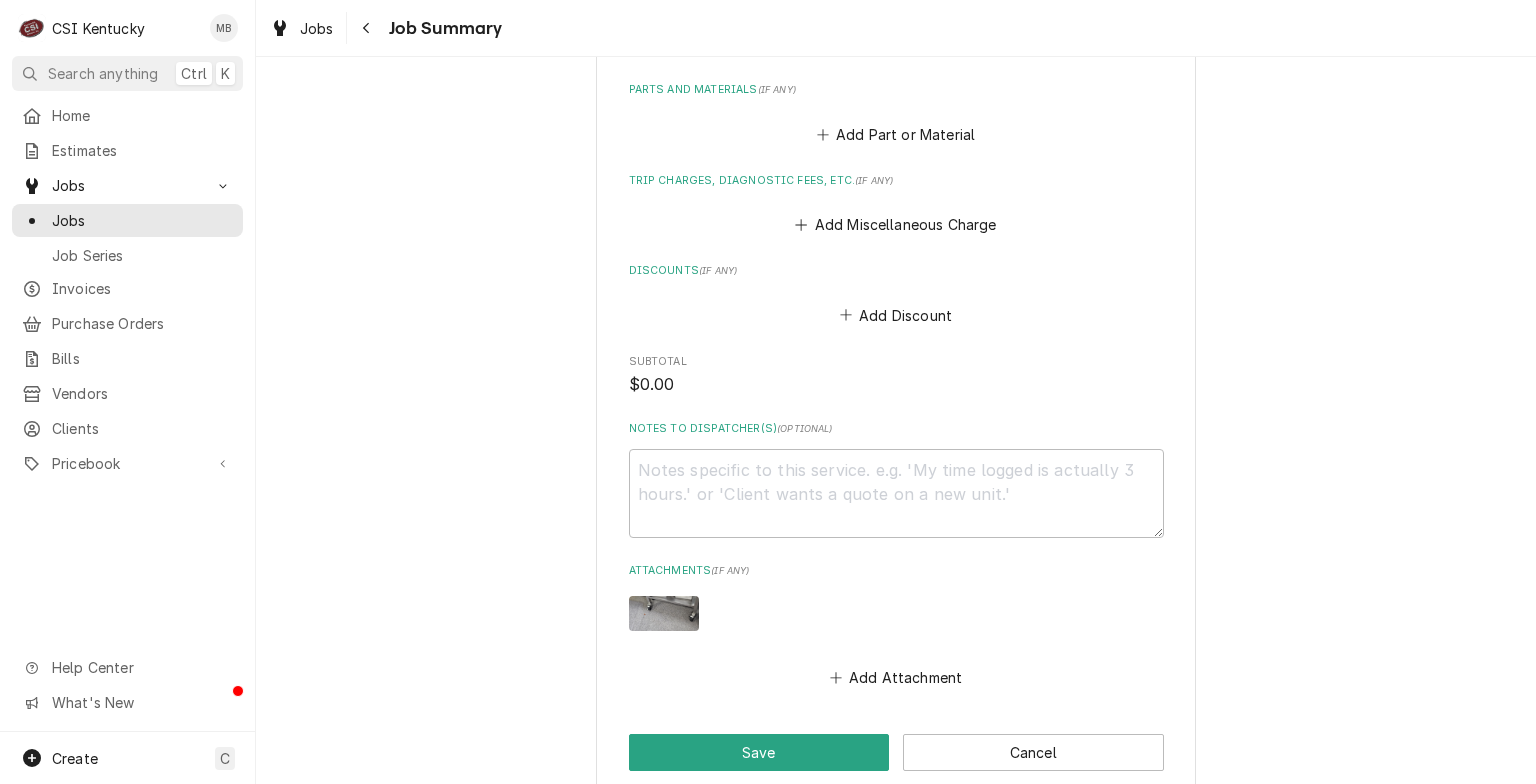 scroll, scrollTop: 2691, scrollLeft: 0, axis: vertical 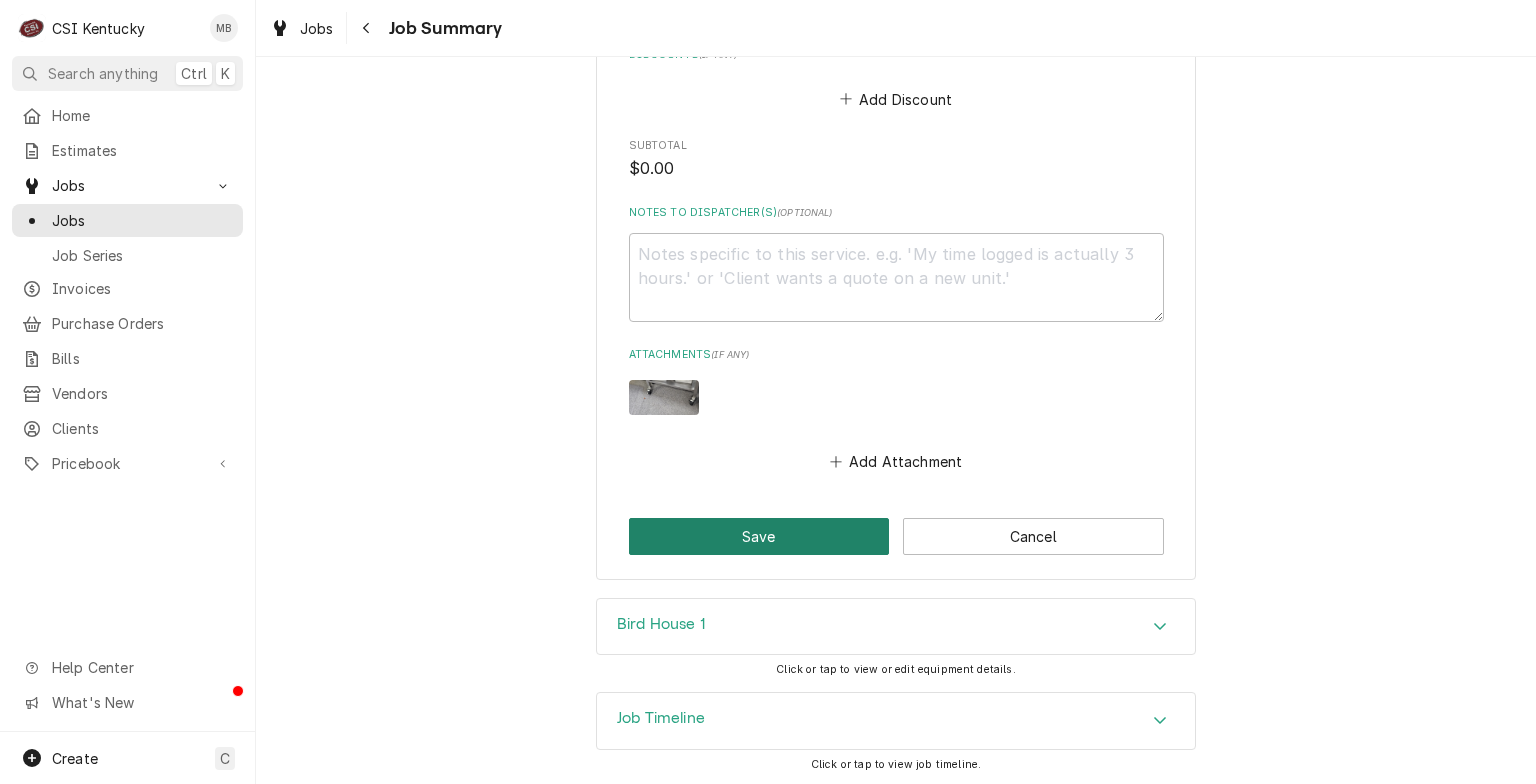 click on "Save" at bounding box center [759, 536] 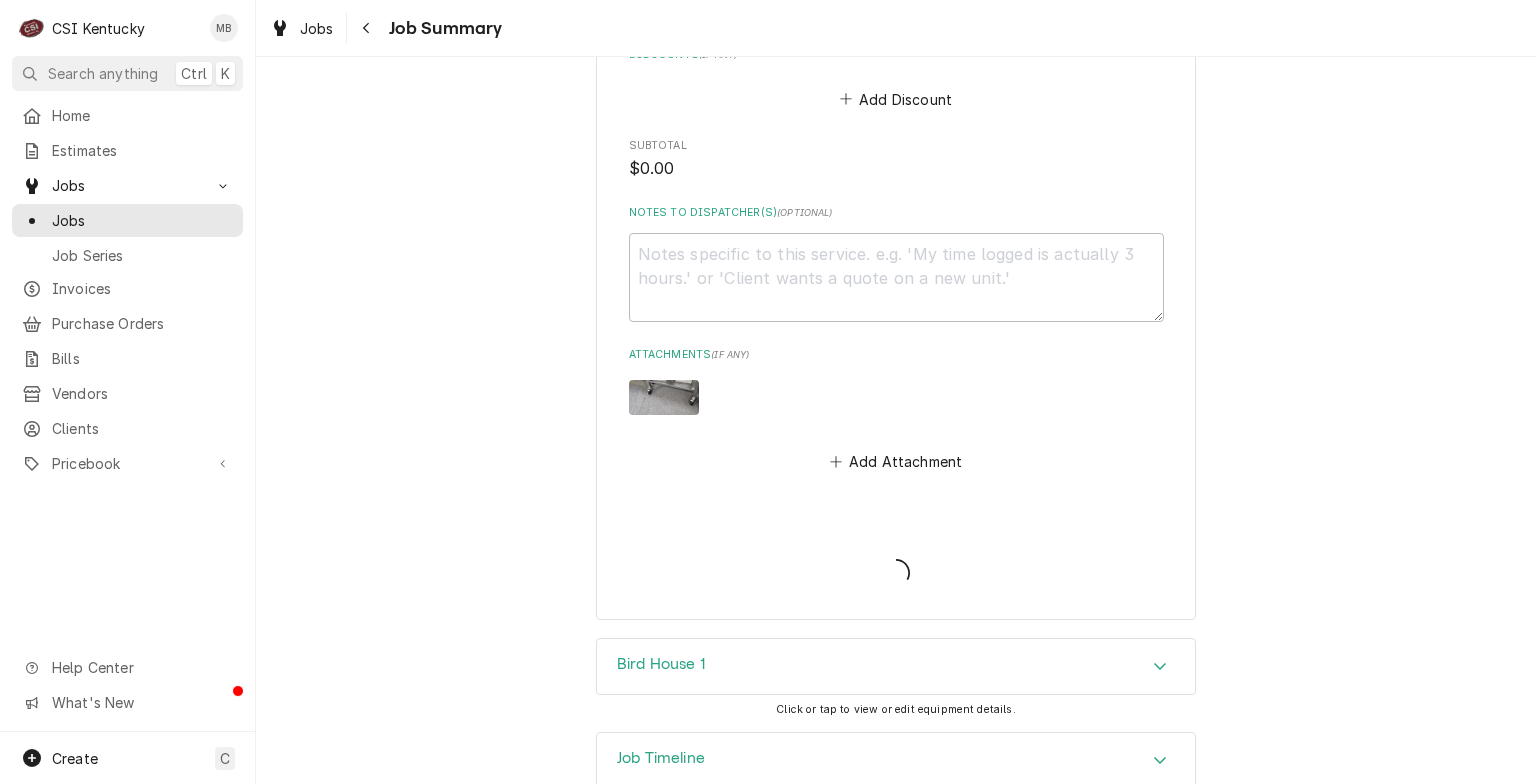 type on "x" 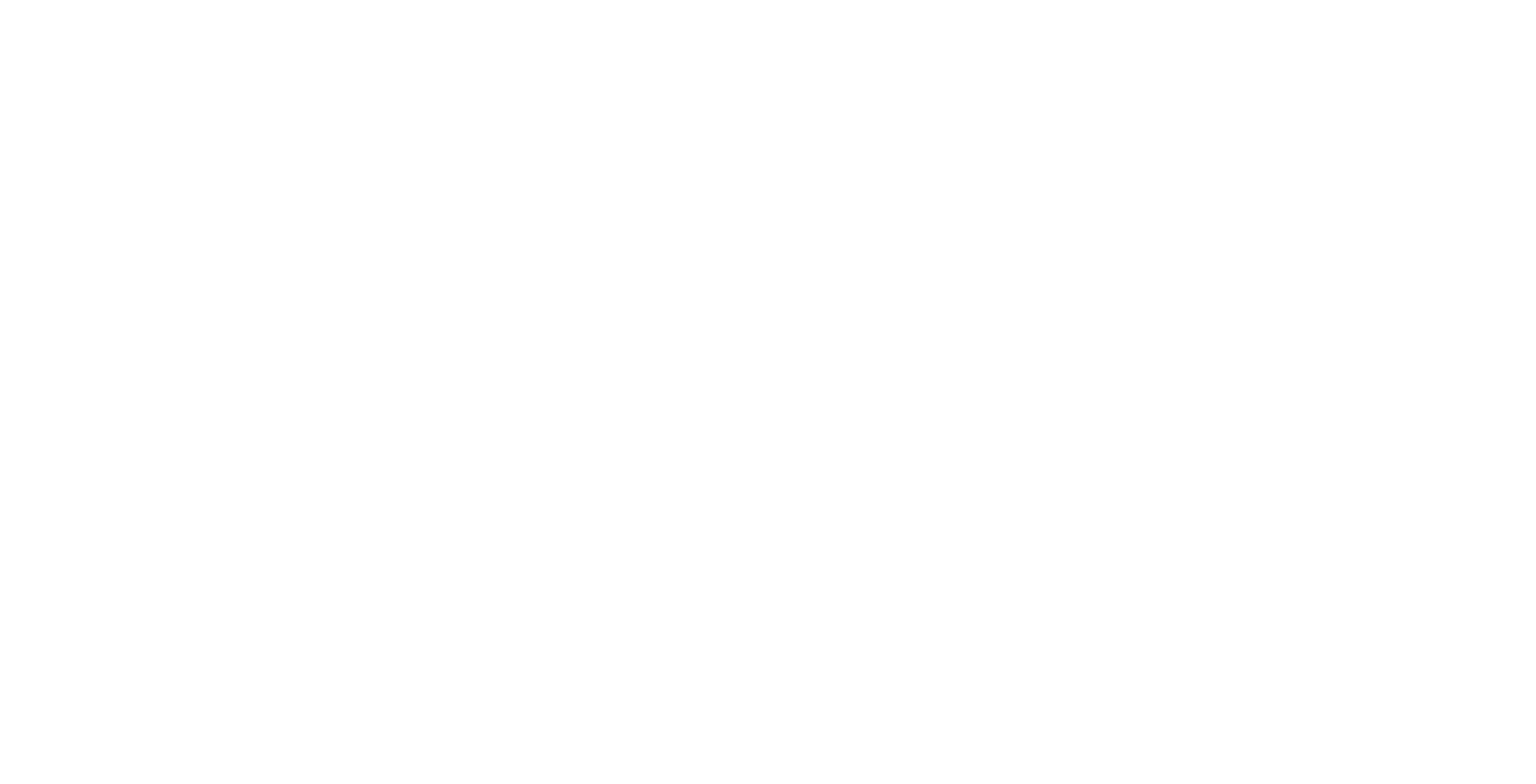 scroll, scrollTop: 0, scrollLeft: 0, axis: both 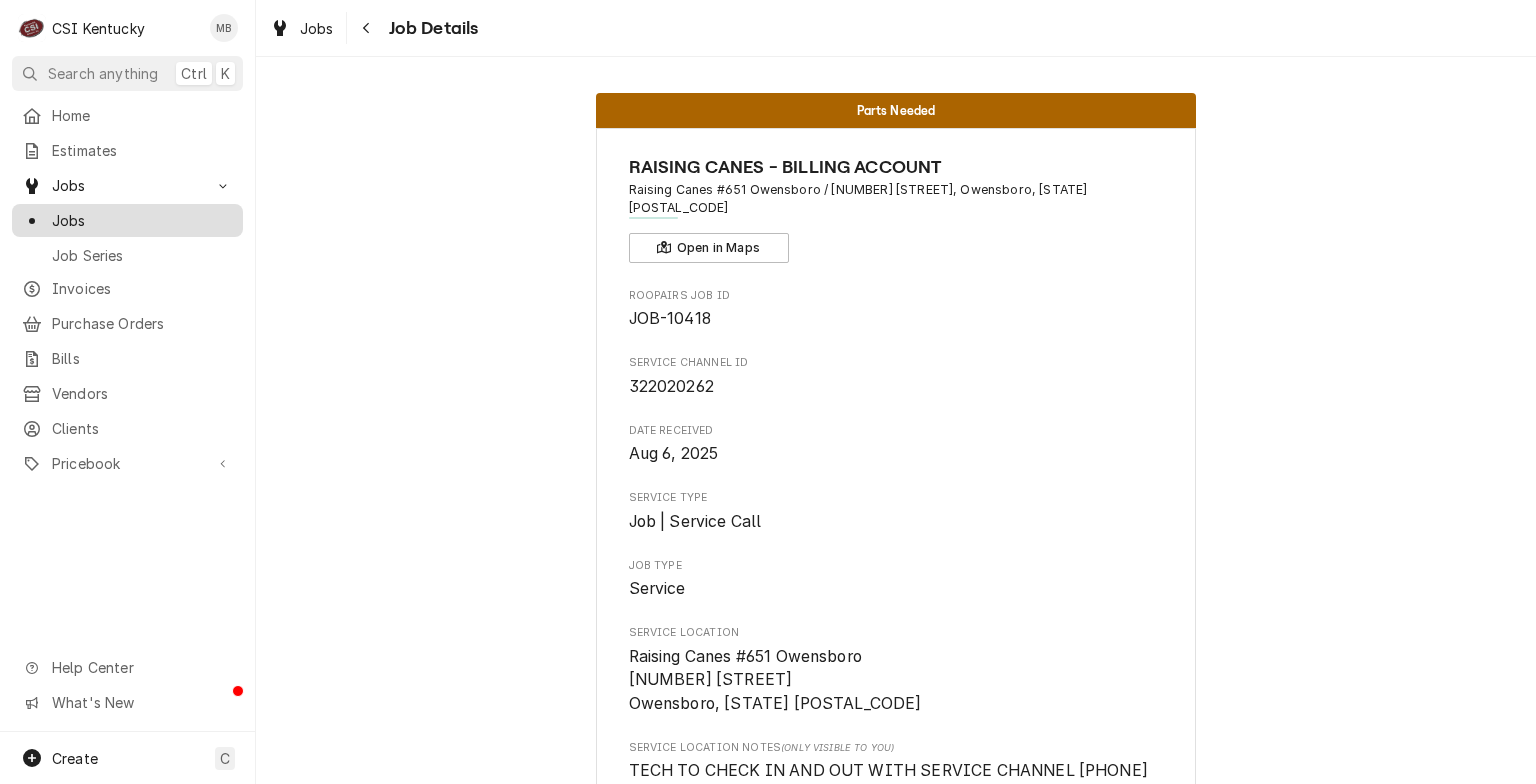 click on "Jobs" at bounding box center (142, 220) 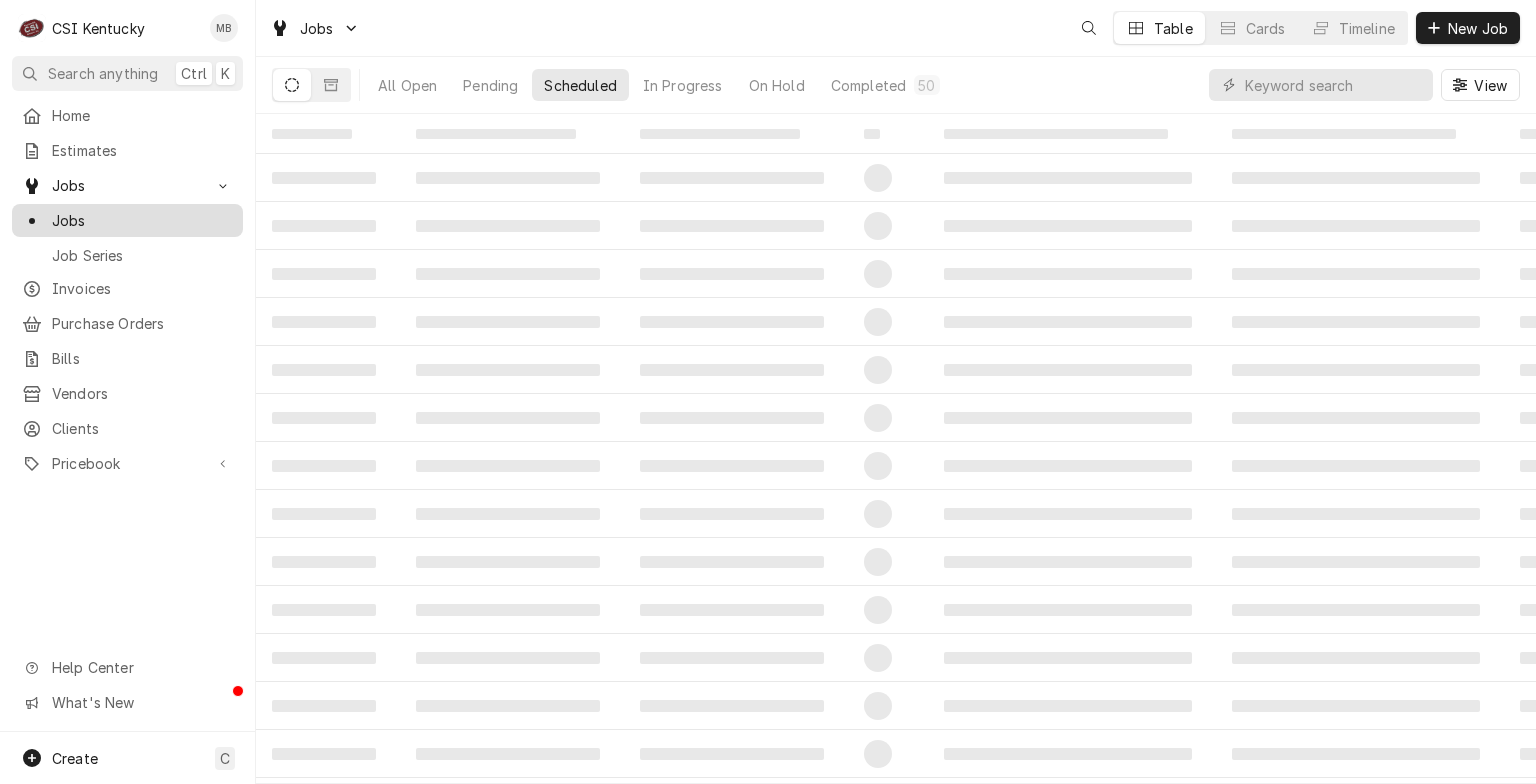 scroll, scrollTop: 0, scrollLeft: 0, axis: both 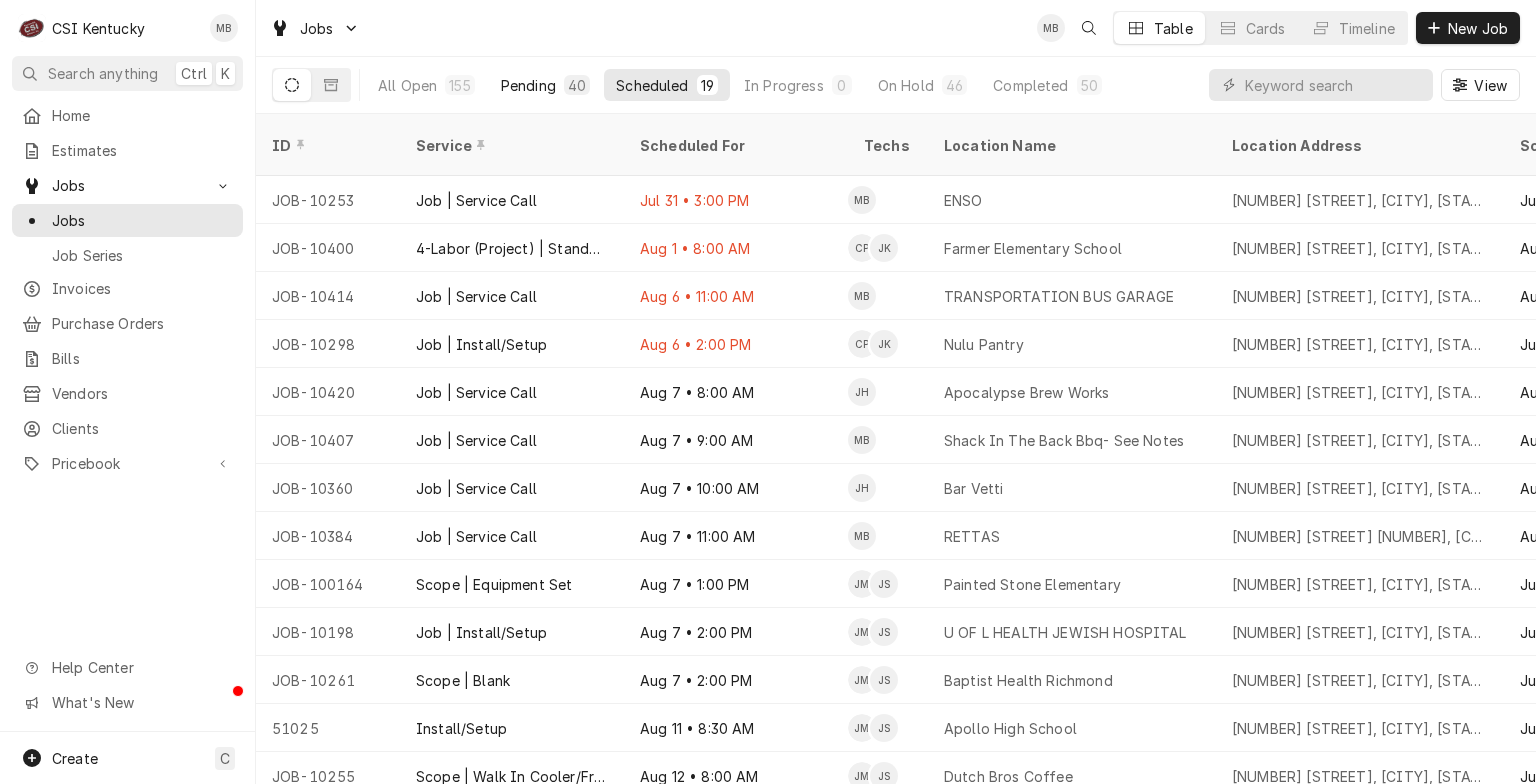 click on "Pending 40" at bounding box center (545, 85) 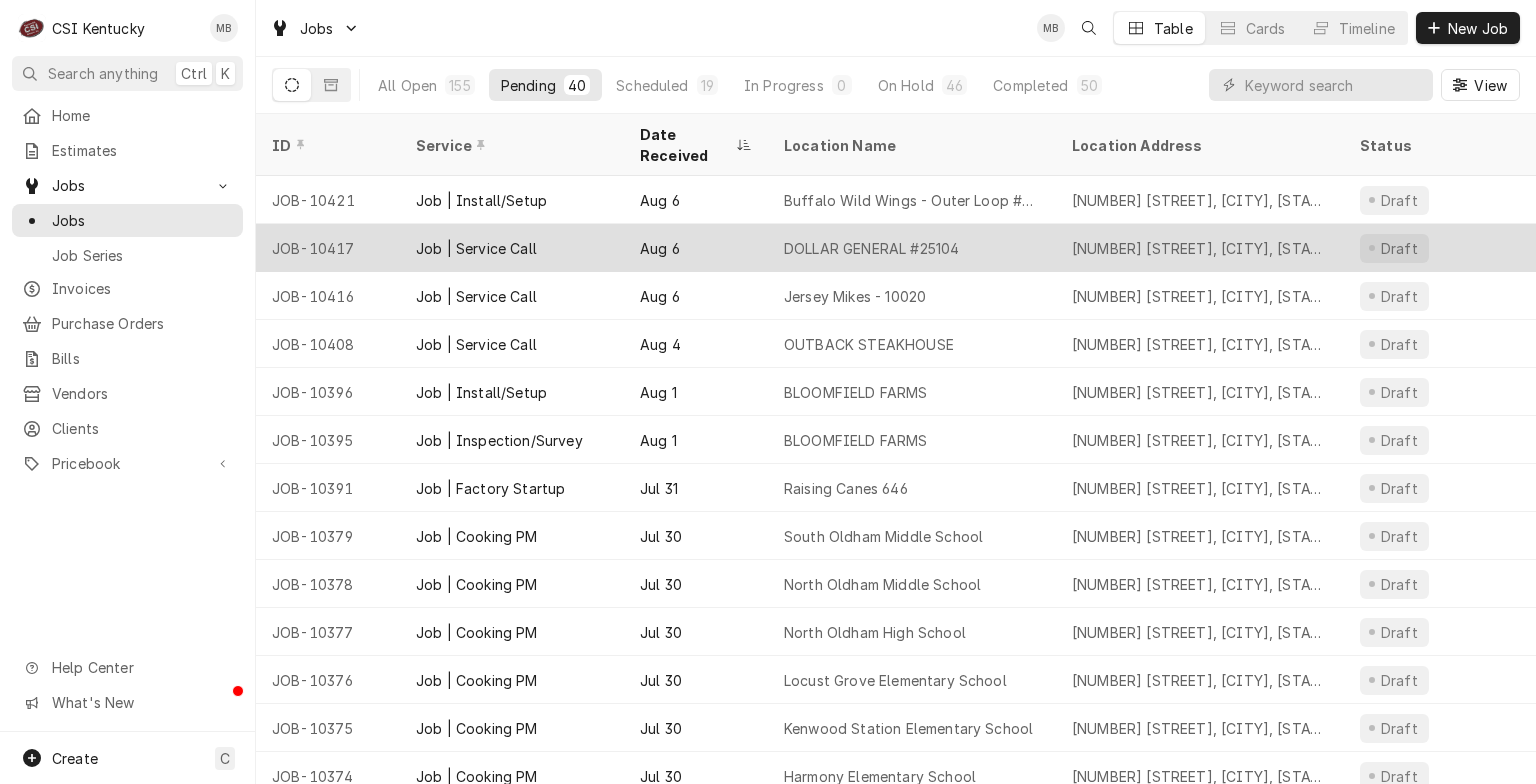 click on "Job | Service Call" at bounding box center (512, 248) 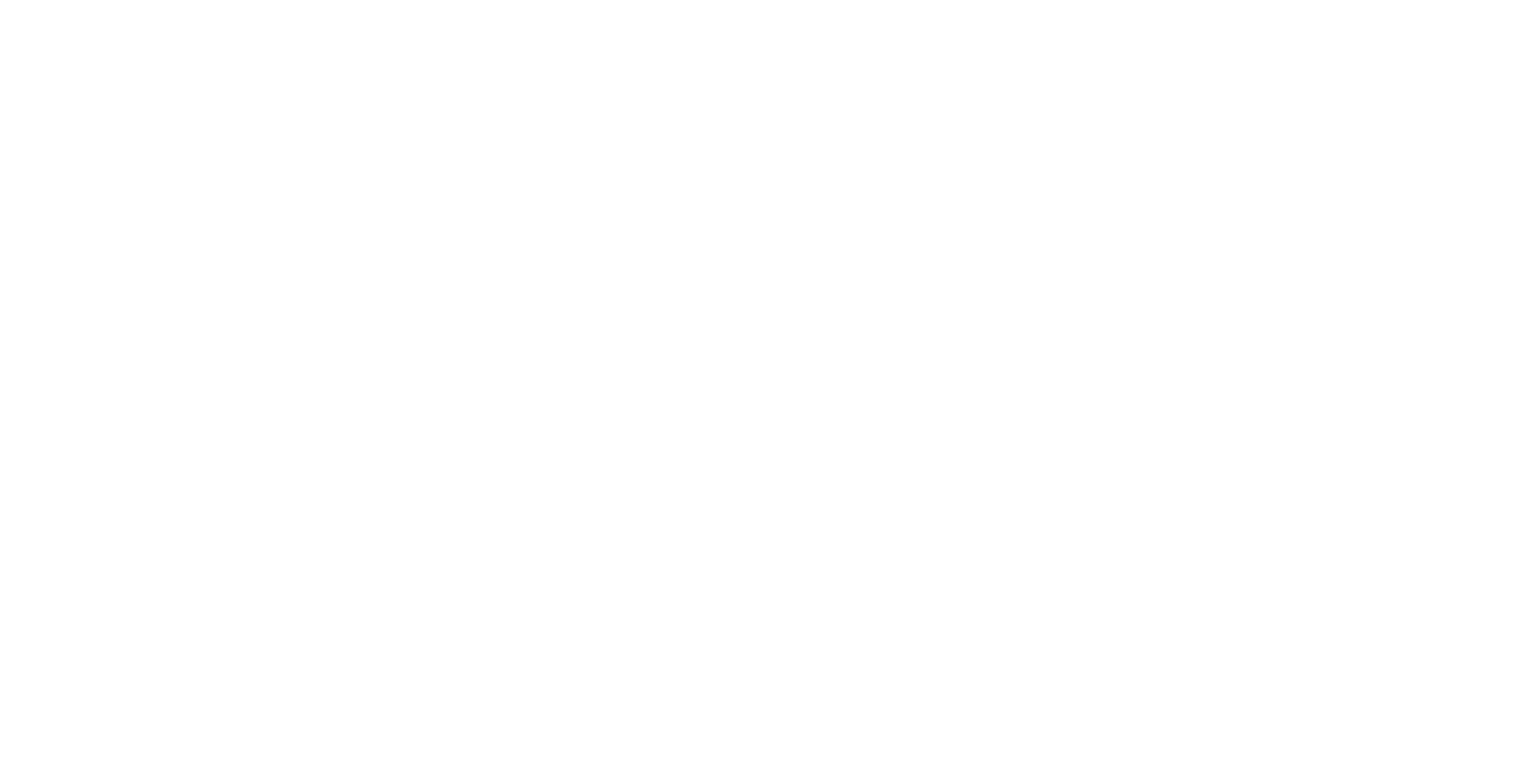 scroll, scrollTop: 0, scrollLeft: 0, axis: both 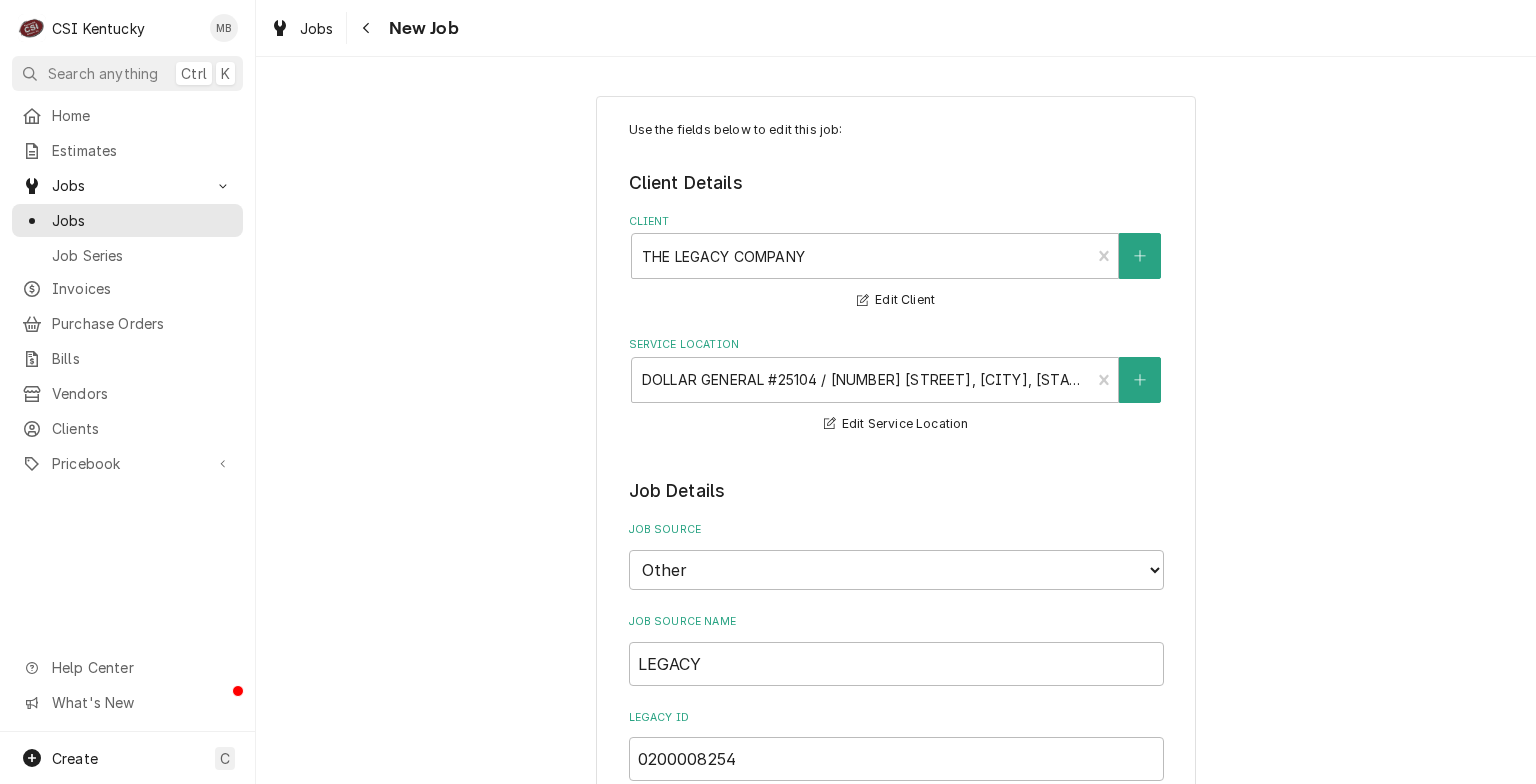 type on "x" 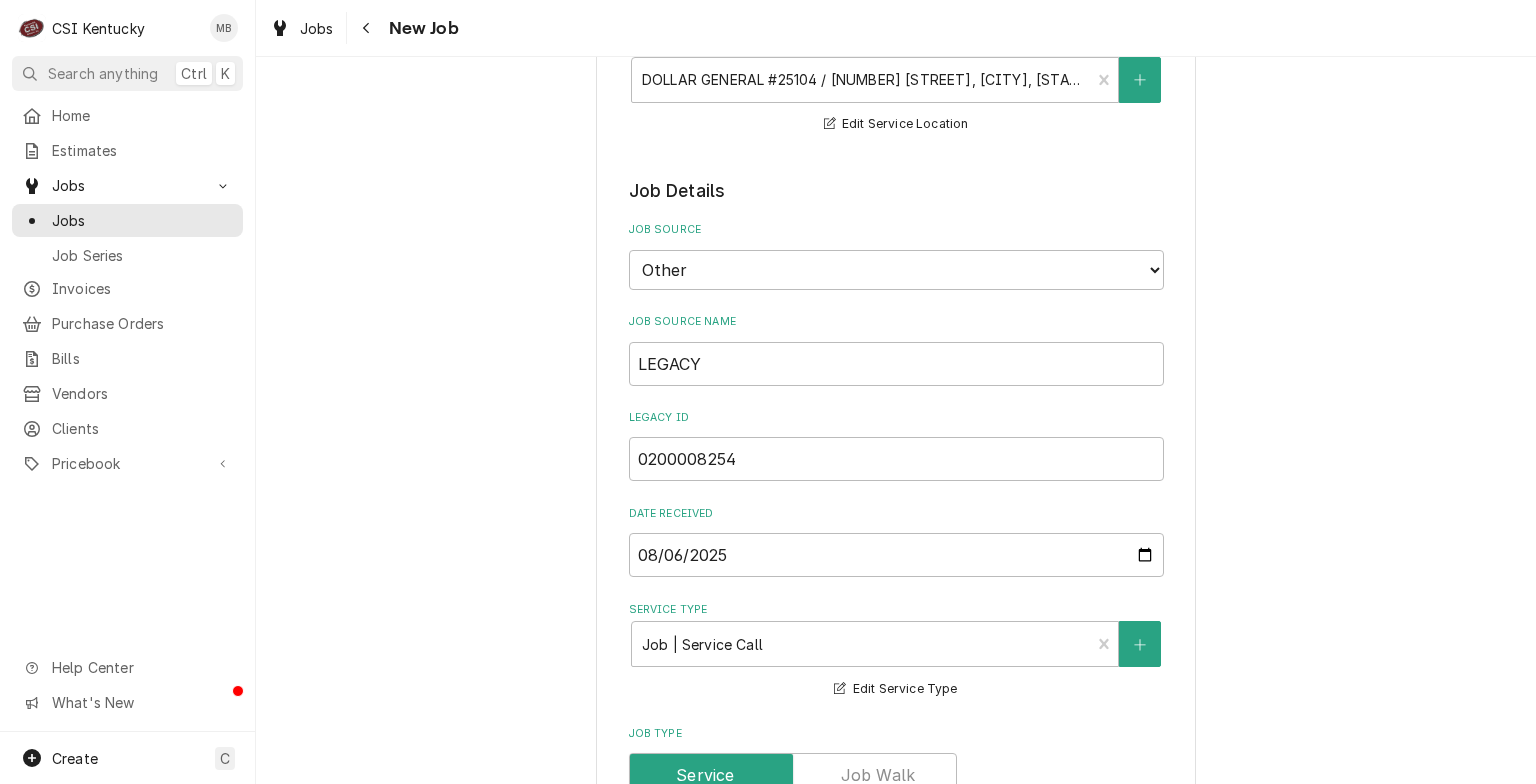 scroll, scrollTop: 300, scrollLeft: 0, axis: vertical 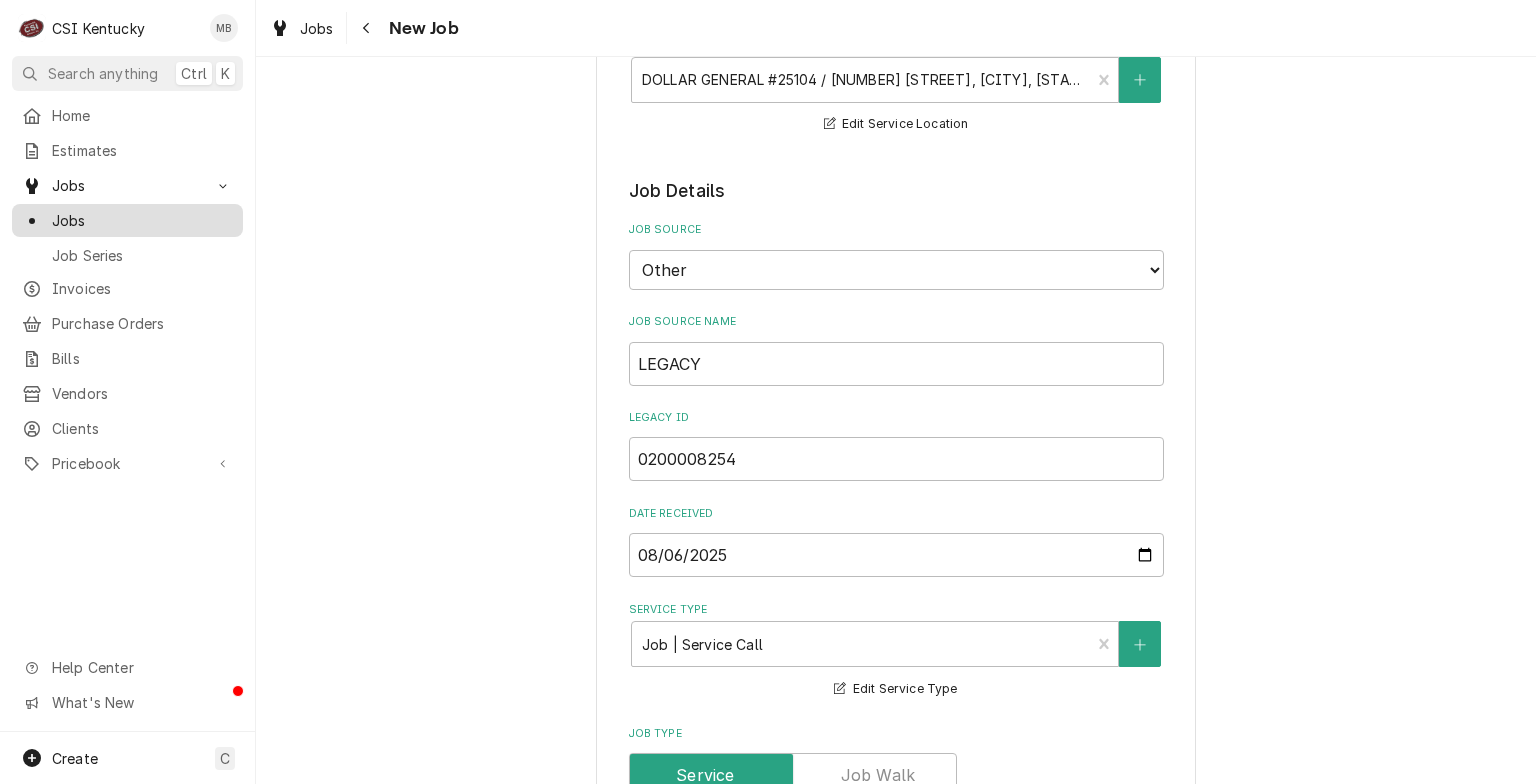 click on "Jobs" at bounding box center (142, 220) 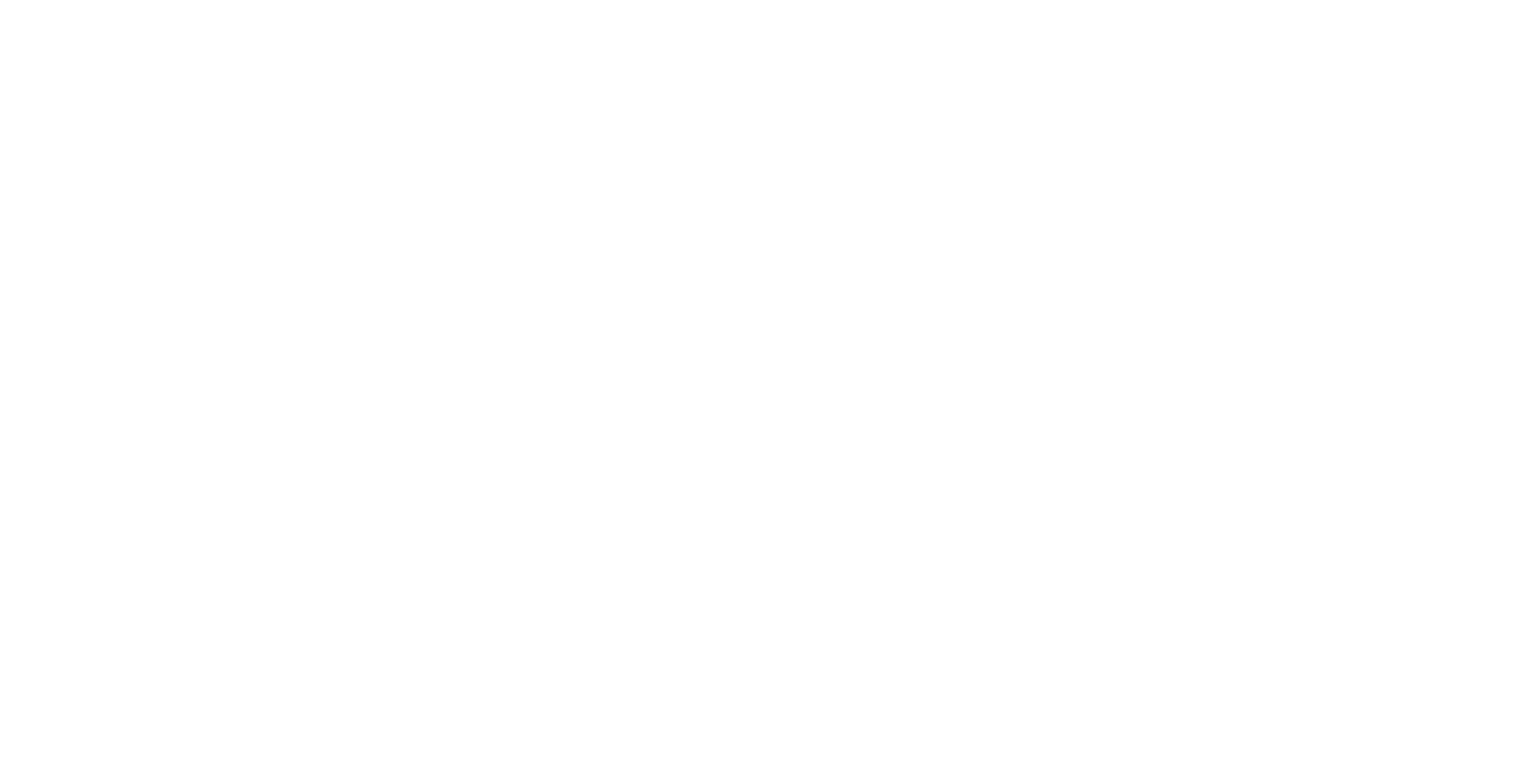 scroll, scrollTop: 0, scrollLeft: 0, axis: both 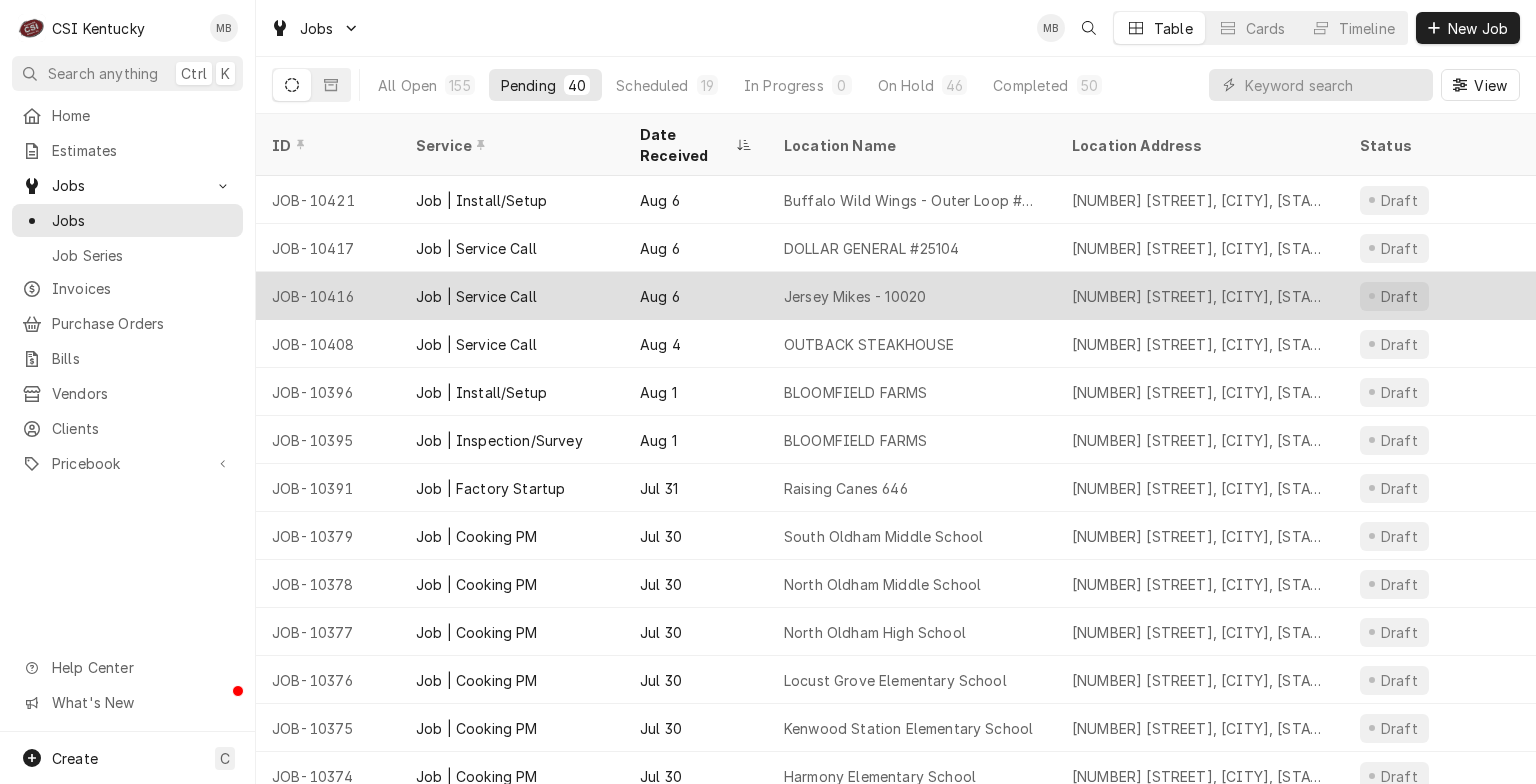 click on "Job | Service Call" at bounding box center (512, 296) 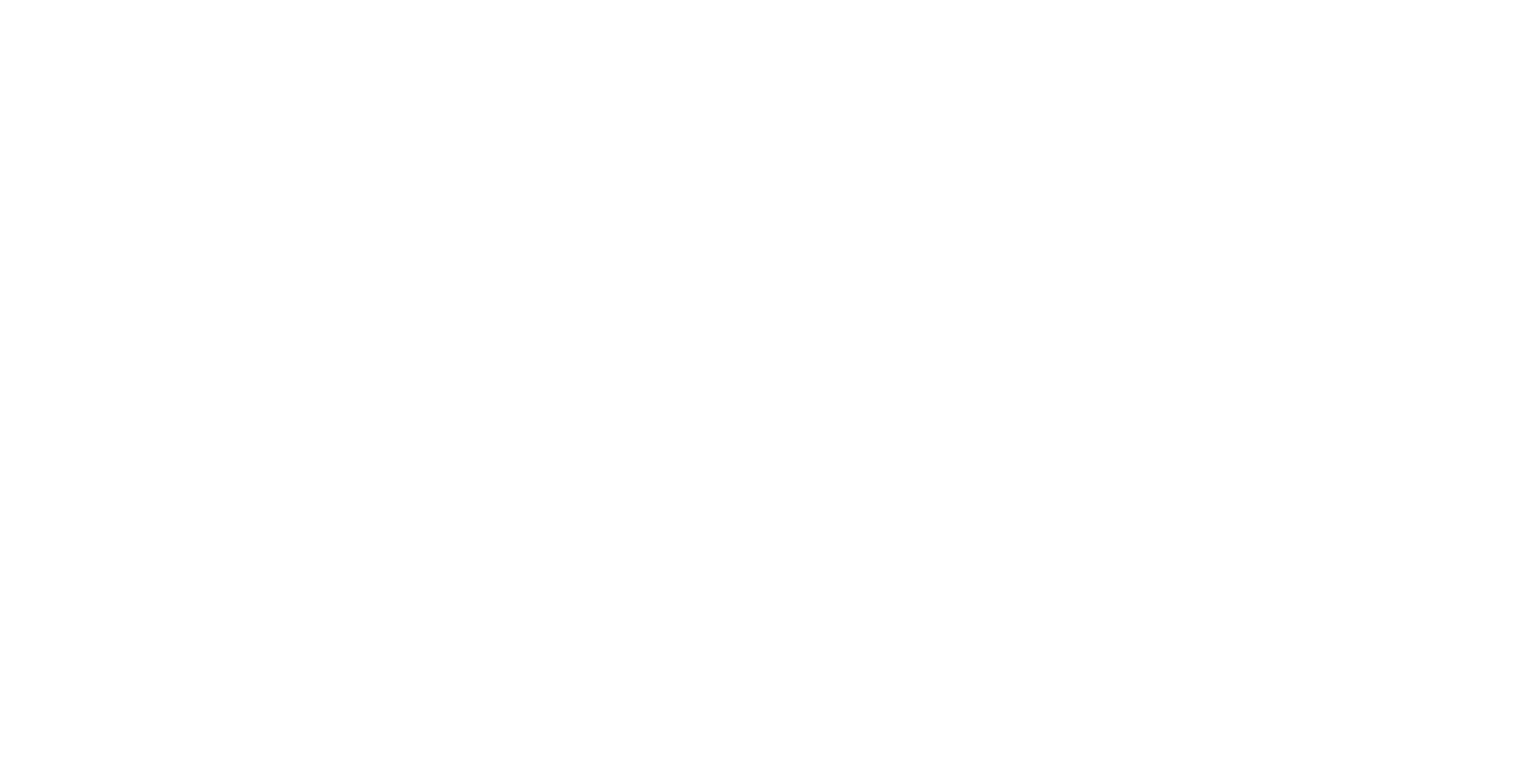 scroll, scrollTop: 0, scrollLeft: 0, axis: both 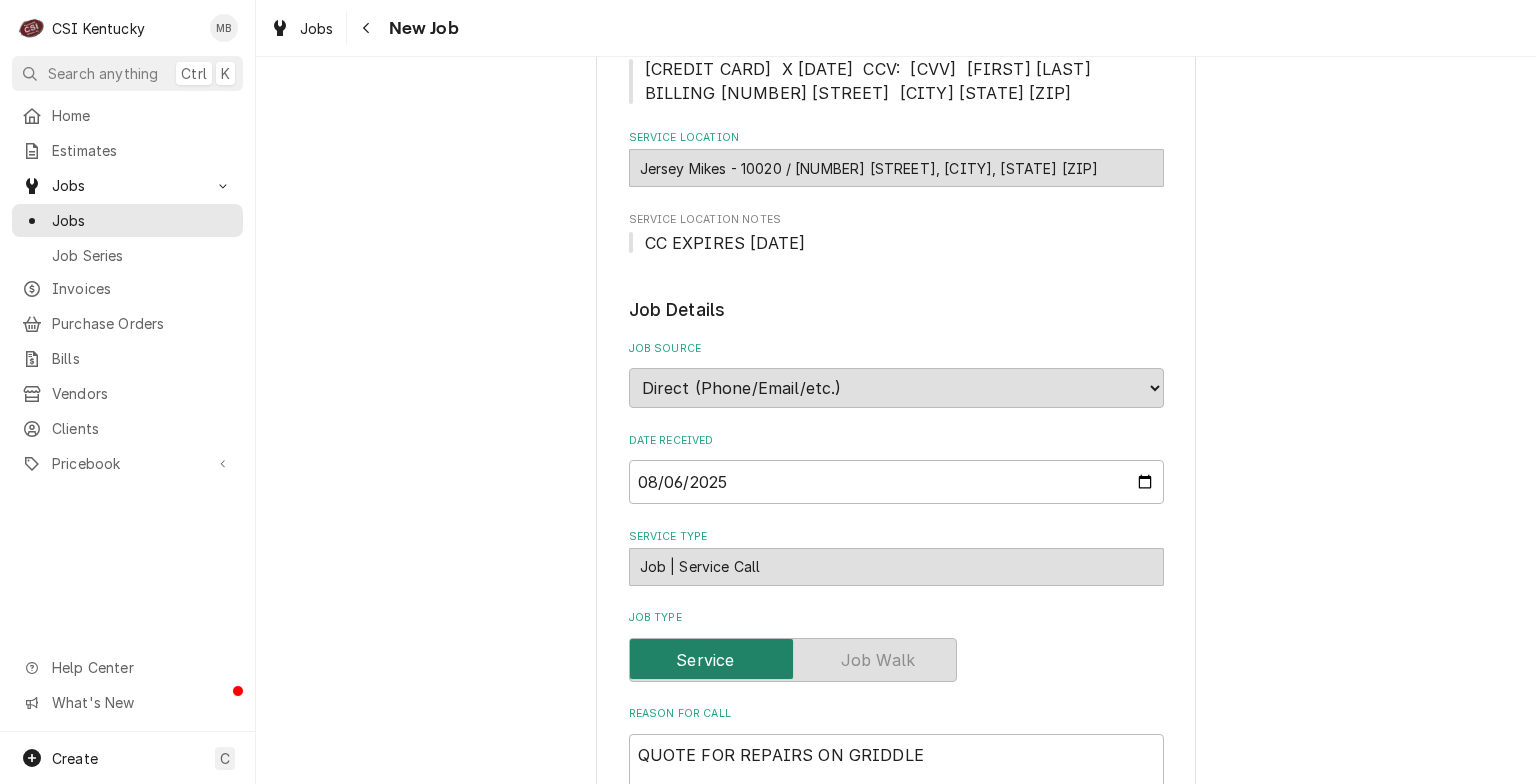 type on "x" 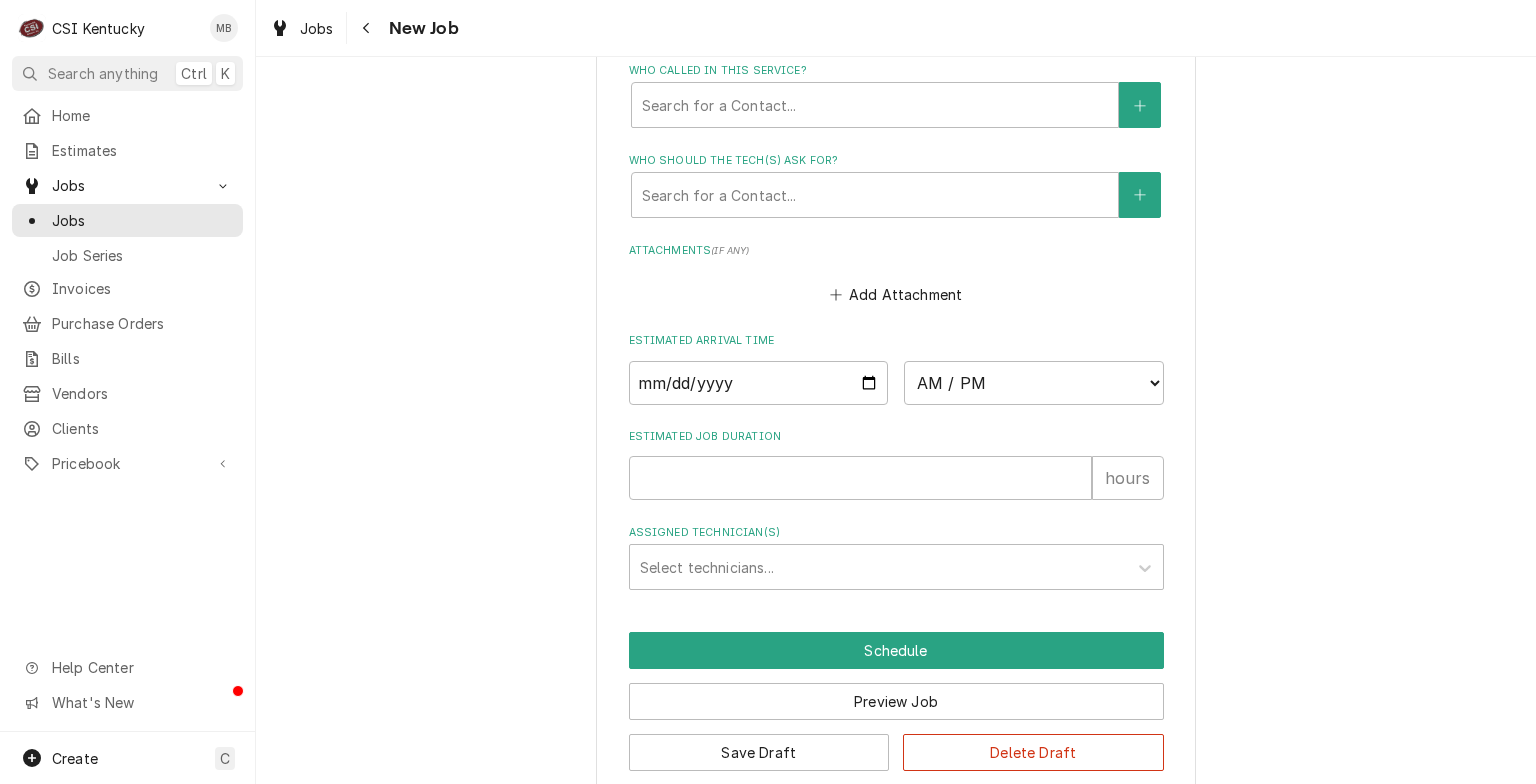 scroll, scrollTop: 1613, scrollLeft: 0, axis: vertical 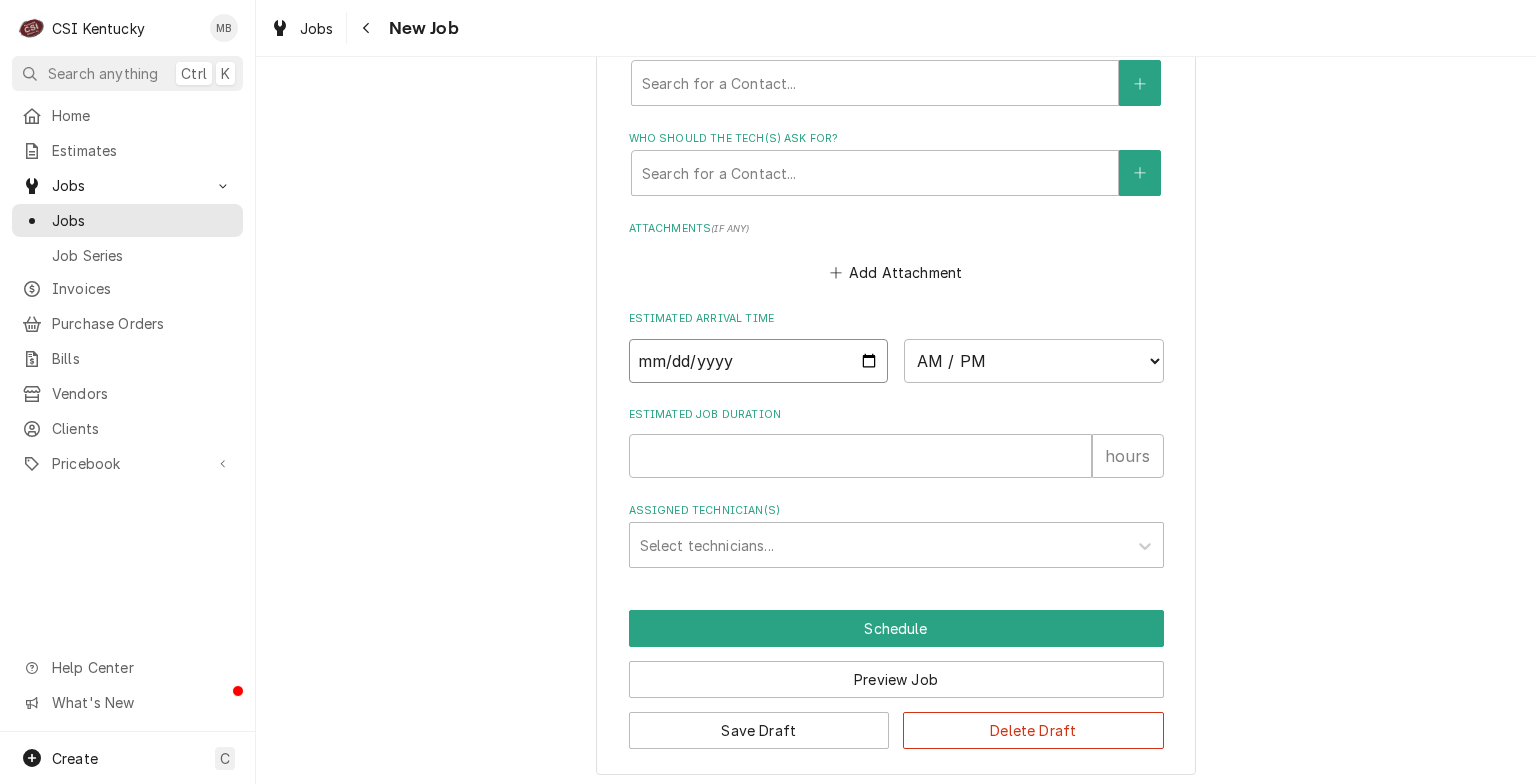 click at bounding box center [759, 361] 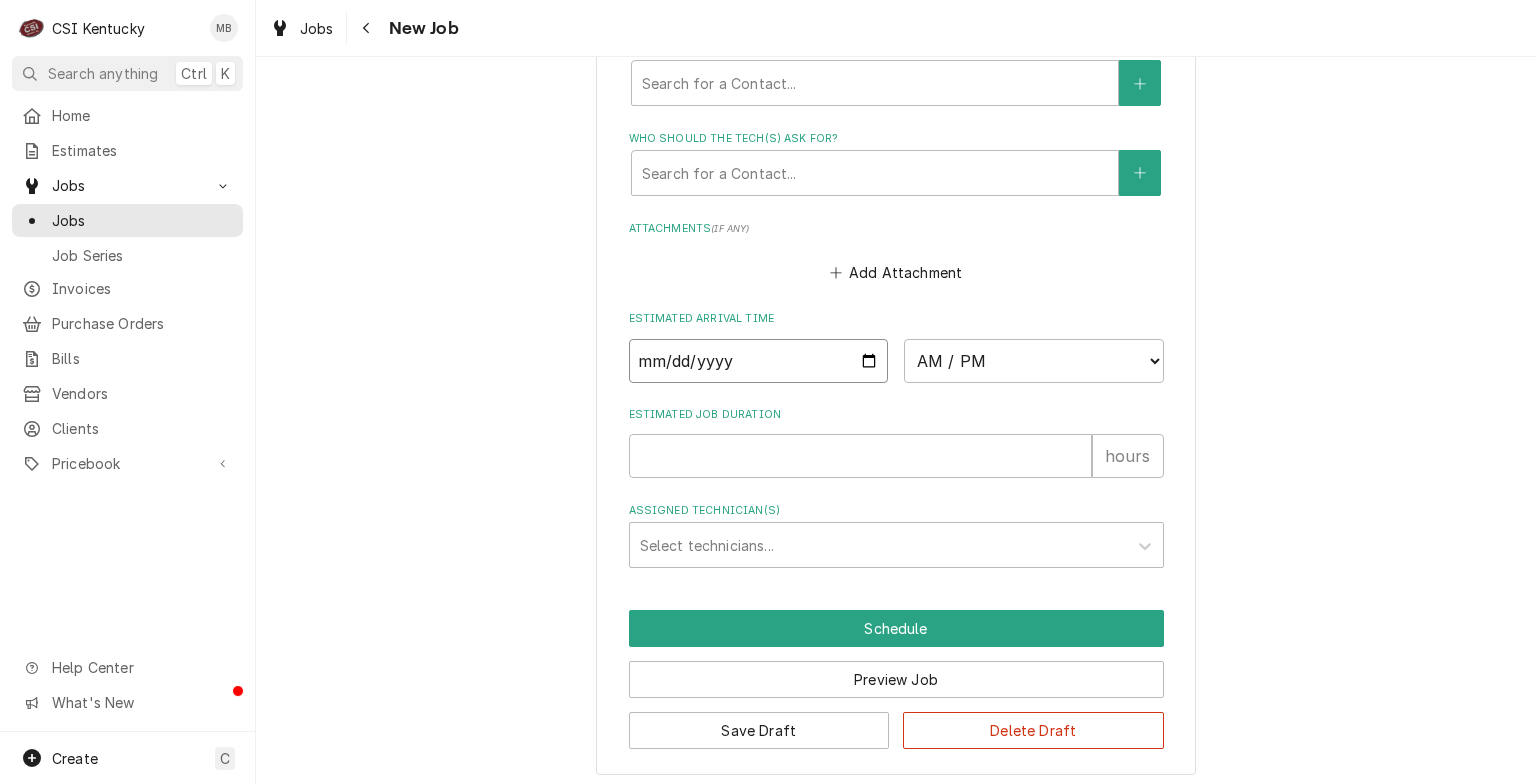 type on "2025-08-06" 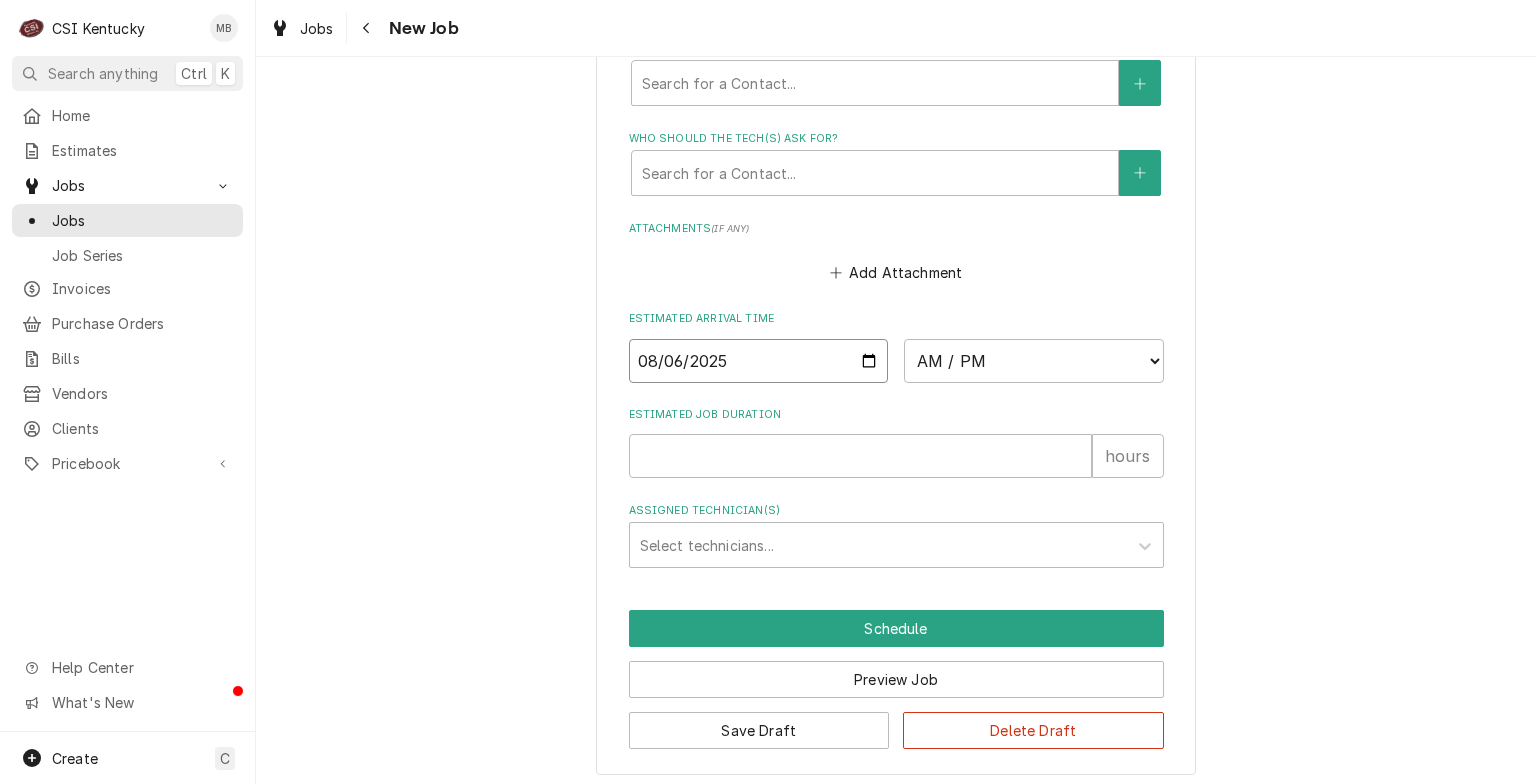 type on "x" 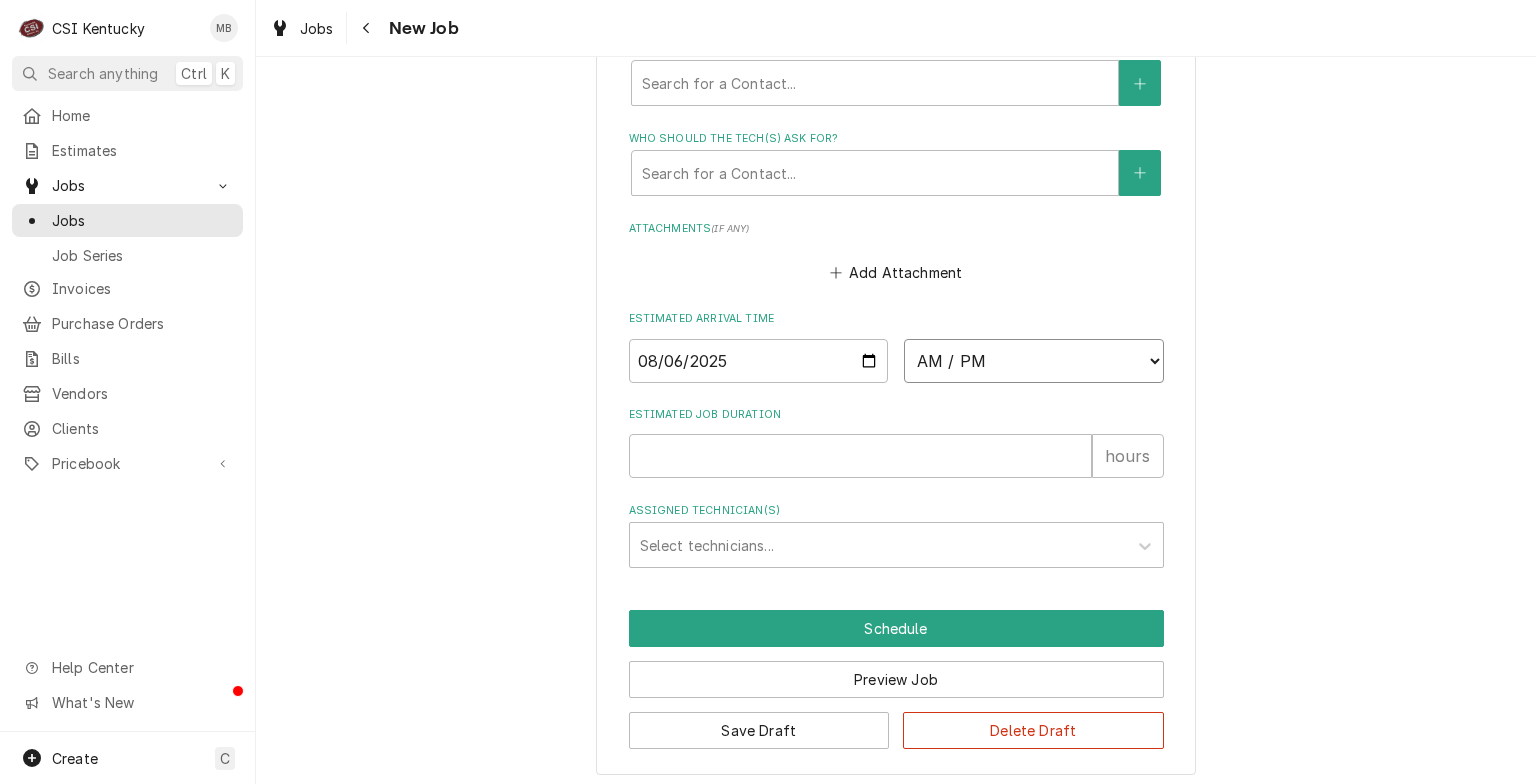 click on "AM / PM 6:00 AM 6:15 AM 6:30 AM 6:45 AM 7:00 AM 7:15 AM 7:30 AM 7:45 AM 8:00 AM 8:15 AM 8:30 AM 8:45 AM 9:00 AM 9:15 AM 9:30 AM 9:45 AM 10:00 AM 10:15 AM 10:30 AM 10:45 AM 11:00 AM 11:15 AM 11:30 AM 11:45 AM 12:00 PM 12:15 PM 12:30 PM 12:45 PM 1:00 PM 1:15 PM 1:30 PM 1:45 PM 2:00 PM 2:15 PM 2:30 PM 2:45 PM 3:00 PM 3:15 PM 3:30 PM 3:45 PM 4:00 PM 4:15 PM 4:30 PM 4:45 PM 5:00 PM 5:15 PM 5:30 PM 5:45 PM 6:00 PM 6:15 PM 6:30 PM 6:45 PM 7:00 PM 7:15 PM 7:30 PM 7:45 PM 8:00 PM 8:15 PM 8:30 PM 8:45 PM 9:00 PM 9:15 PM 9:30 PM 9:45 PM 10:00 PM 10:15 PM 10:30 PM 10:45 PM 11:00 PM 11:15 PM 11:30 PM 11:45 PM 12:00 AM 12:15 AM 12:30 AM 12:45 AM 1:00 AM 1:15 AM 1:30 AM 1:45 AM 2:00 AM 2:15 AM 2:30 AM 2:45 AM 3:00 AM 3:15 AM 3:30 AM 3:45 AM 4:00 AM 4:15 AM 4:30 AM 4:45 AM 5:00 AM 5:15 AM 5:30 AM 5:45 AM" at bounding box center [1034, 361] 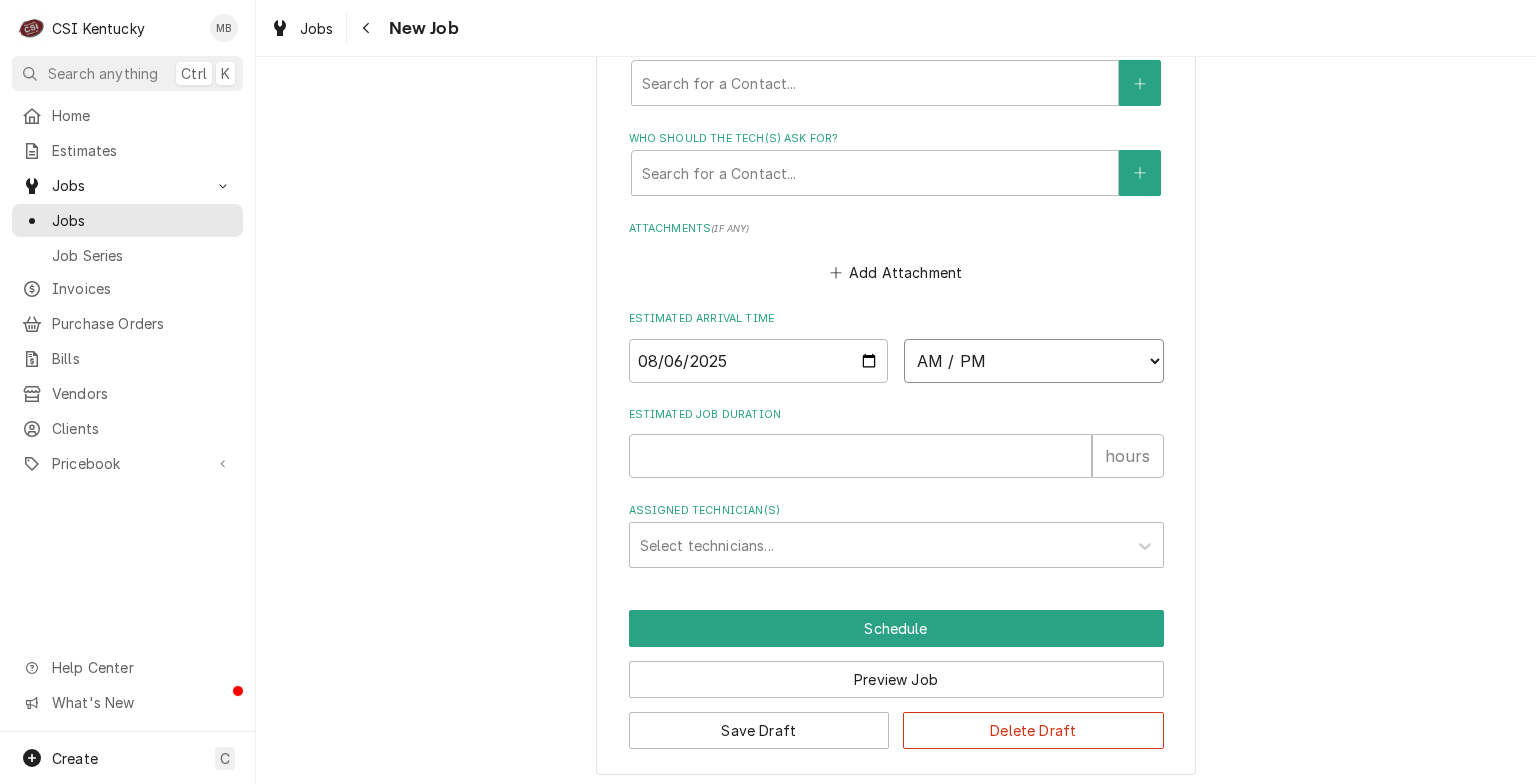 select on "08:00:00" 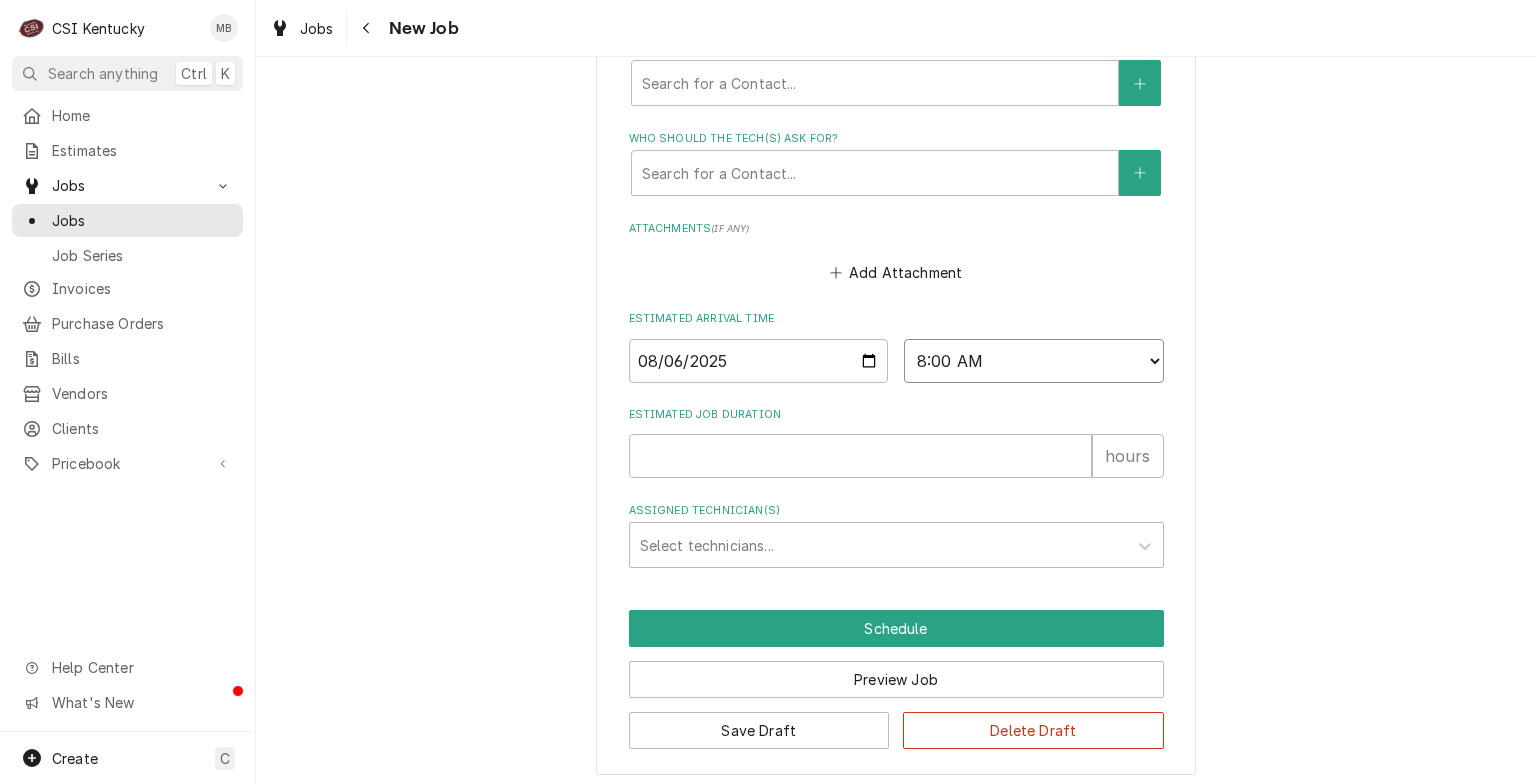 click on "AM / PM 6:00 AM 6:15 AM 6:30 AM 6:45 AM 7:00 AM 7:15 AM 7:30 AM 7:45 AM 8:00 AM 8:15 AM 8:30 AM 8:45 AM 9:00 AM 9:15 AM 9:30 AM 9:45 AM 10:00 AM 10:15 AM 10:30 AM 10:45 AM 11:00 AM 11:15 AM 11:30 AM 11:45 AM 12:00 PM 12:15 PM 12:30 PM 12:45 PM 1:00 PM 1:15 PM 1:30 PM 1:45 PM 2:00 PM 2:15 PM 2:30 PM 2:45 PM 3:00 PM 3:15 PM 3:30 PM 3:45 PM 4:00 PM 4:15 PM 4:30 PM 4:45 PM 5:00 PM 5:15 PM 5:30 PM 5:45 PM 6:00 PM 6:15 PM 6:30 PM 6:45 PM 7:00 PM 7:15 PM 7:30 PM 7:45 PM 8:00 PM 8:15 PM 8:30 PM 8:45 PM 9:00 PM 9:15 PM 9:30 PM 9:45 PM 10:00 PM 10:15 PM 10:30 PM 10:45 PM 11:00 PM 11:15 PM 11:30 PM 11:45 PM 12:00 AM 12:15 AM 12:30 AM 12:45 AM 1:00 AM 1:15 AM 1:30 AM 1:45 AM 2:00 AM 2:15 AM 2:30 AM 2:45 AM 3:00 AM 3:15 AM 3:30 AM 3:45 AM 4:00 AM 4:15 AM 4:30 AM 4:45 AM 5:00 AM 5:15 AM 5:30 AM 5:45 AM" at bounding box center (1034, 361) 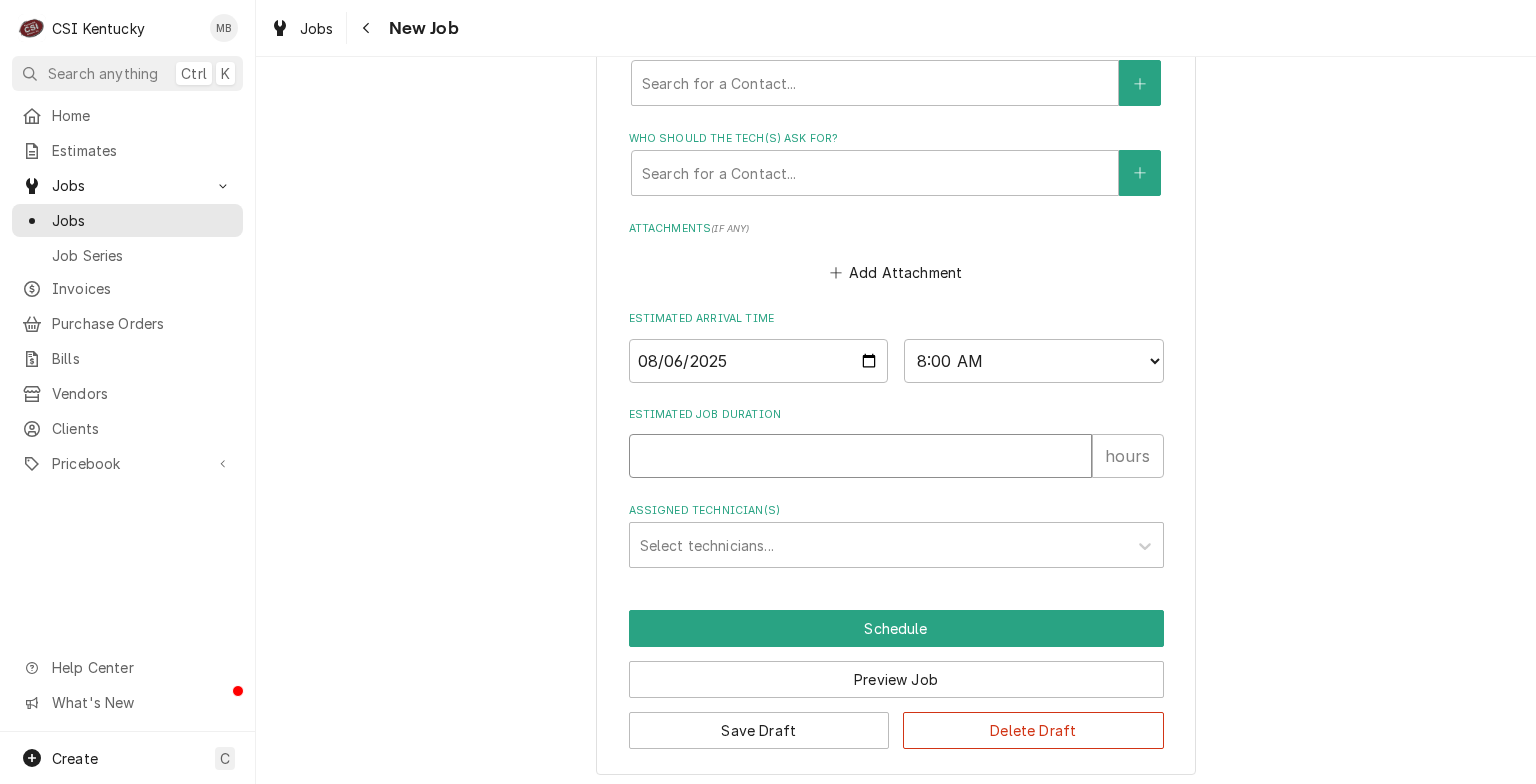 click on "Estimated Job Duration" at bounding box center (860, 456) 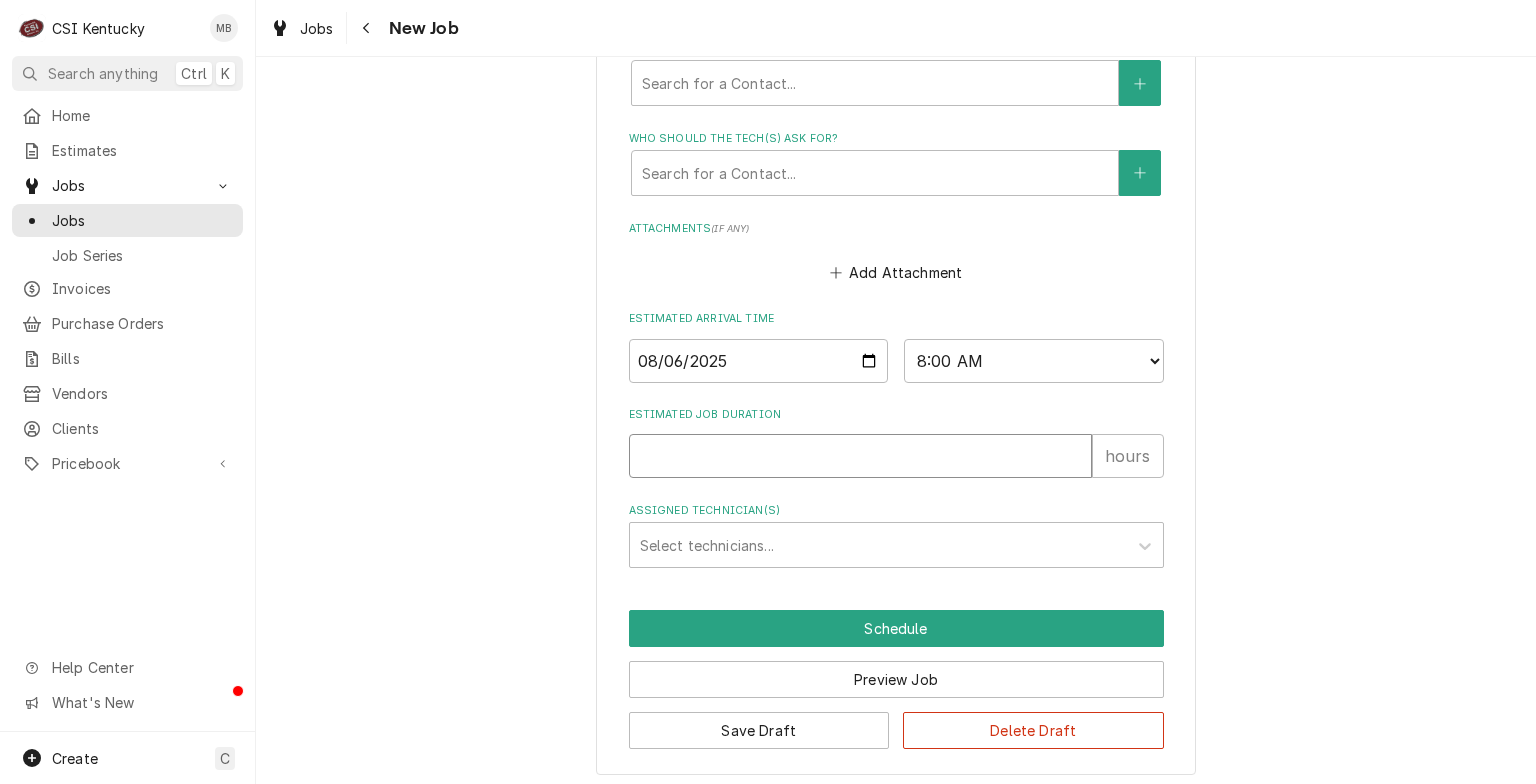 type on "x" 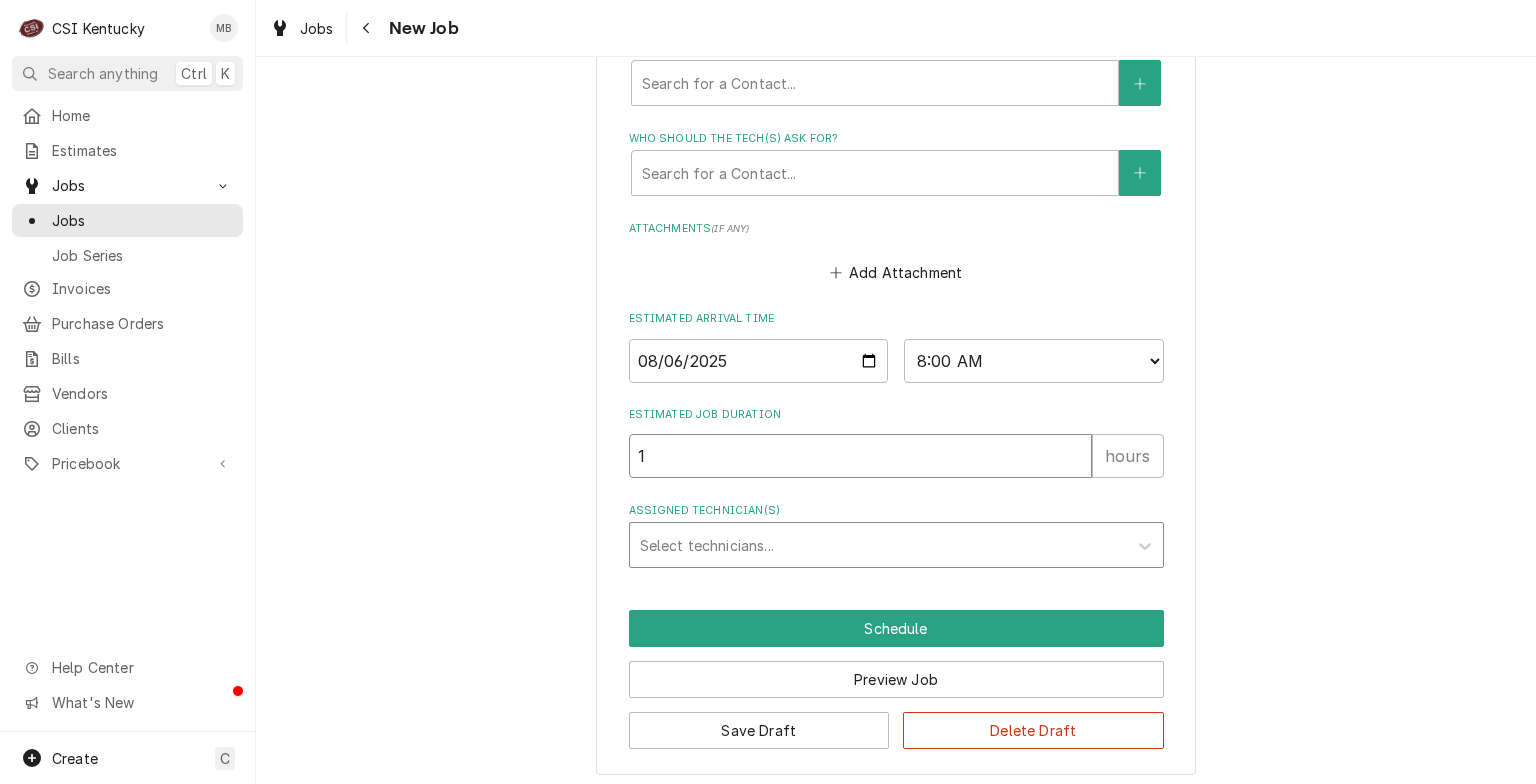 type on "x" 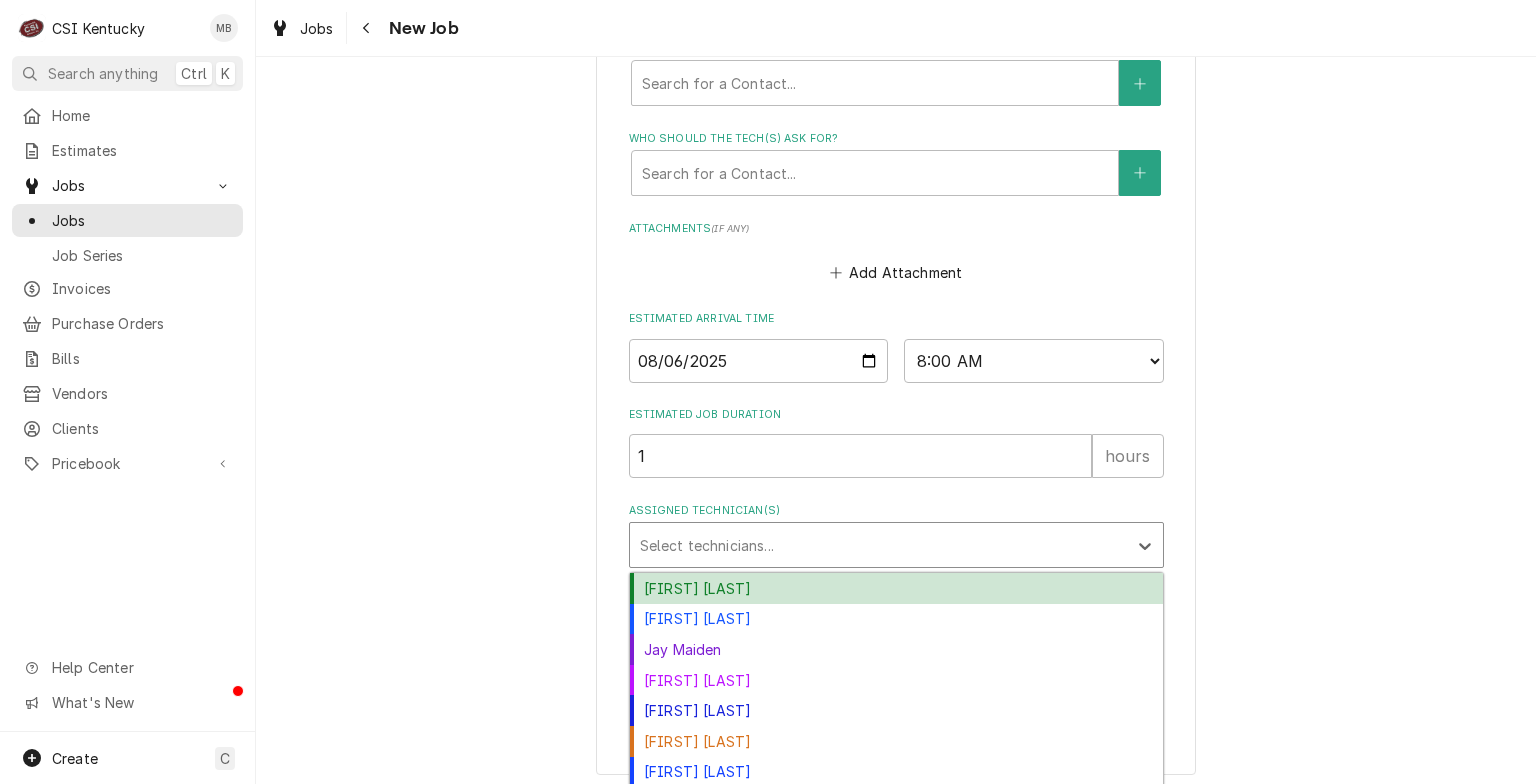 click at bounding box center (878, 545) 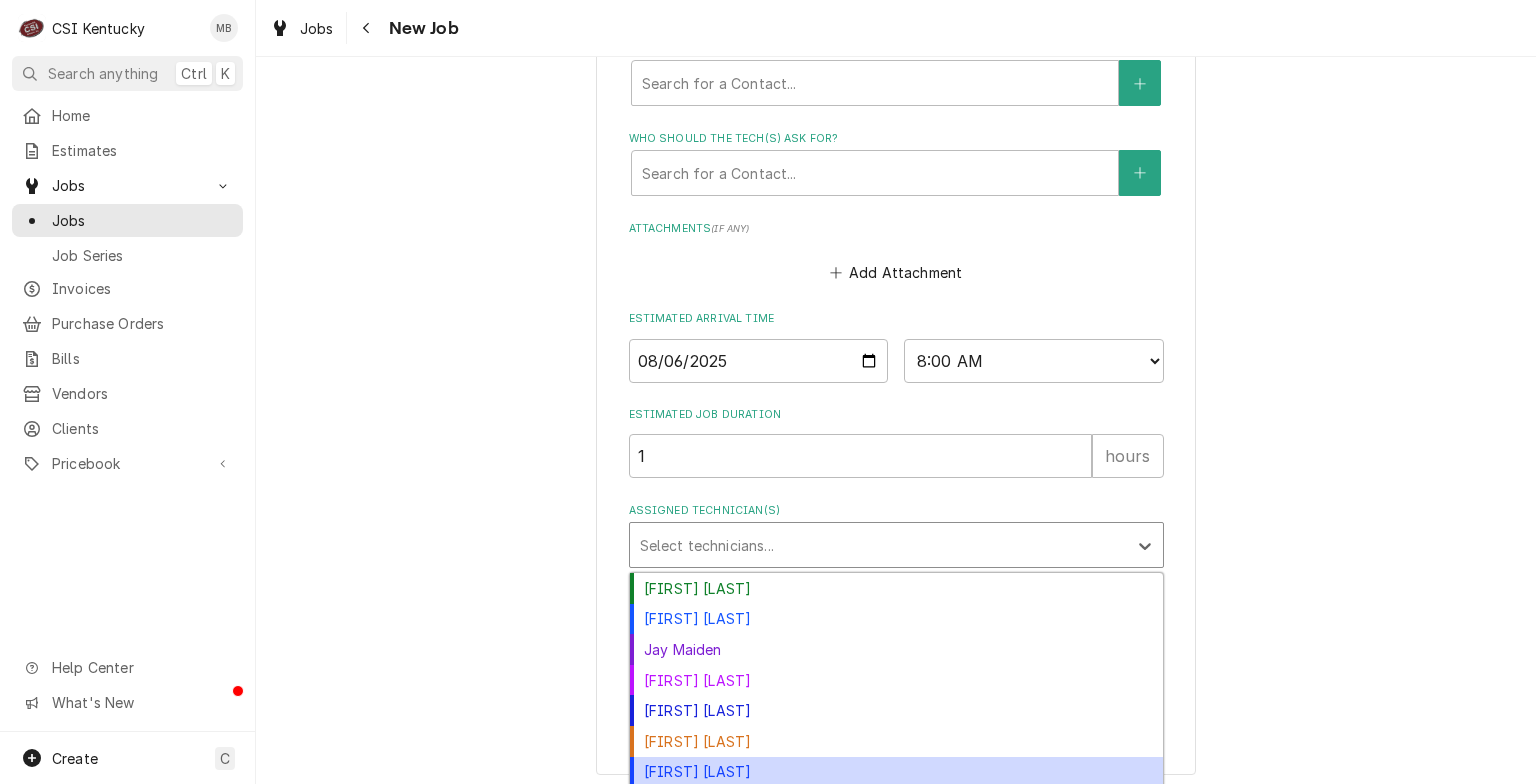 click on "Matt Brewington" at bounding box center [896, 772] 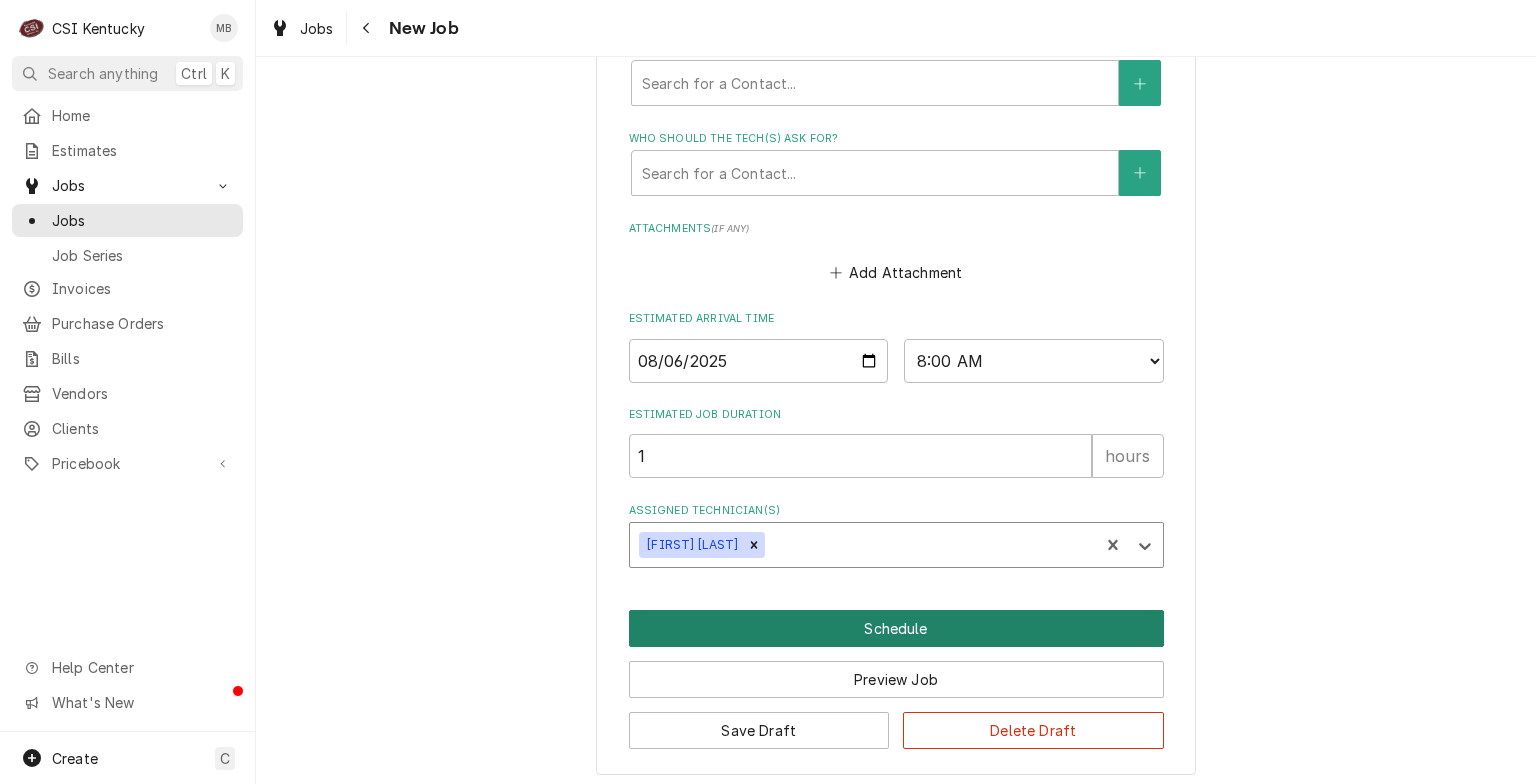 click on "Schedule" at bounding box center [896, 628] 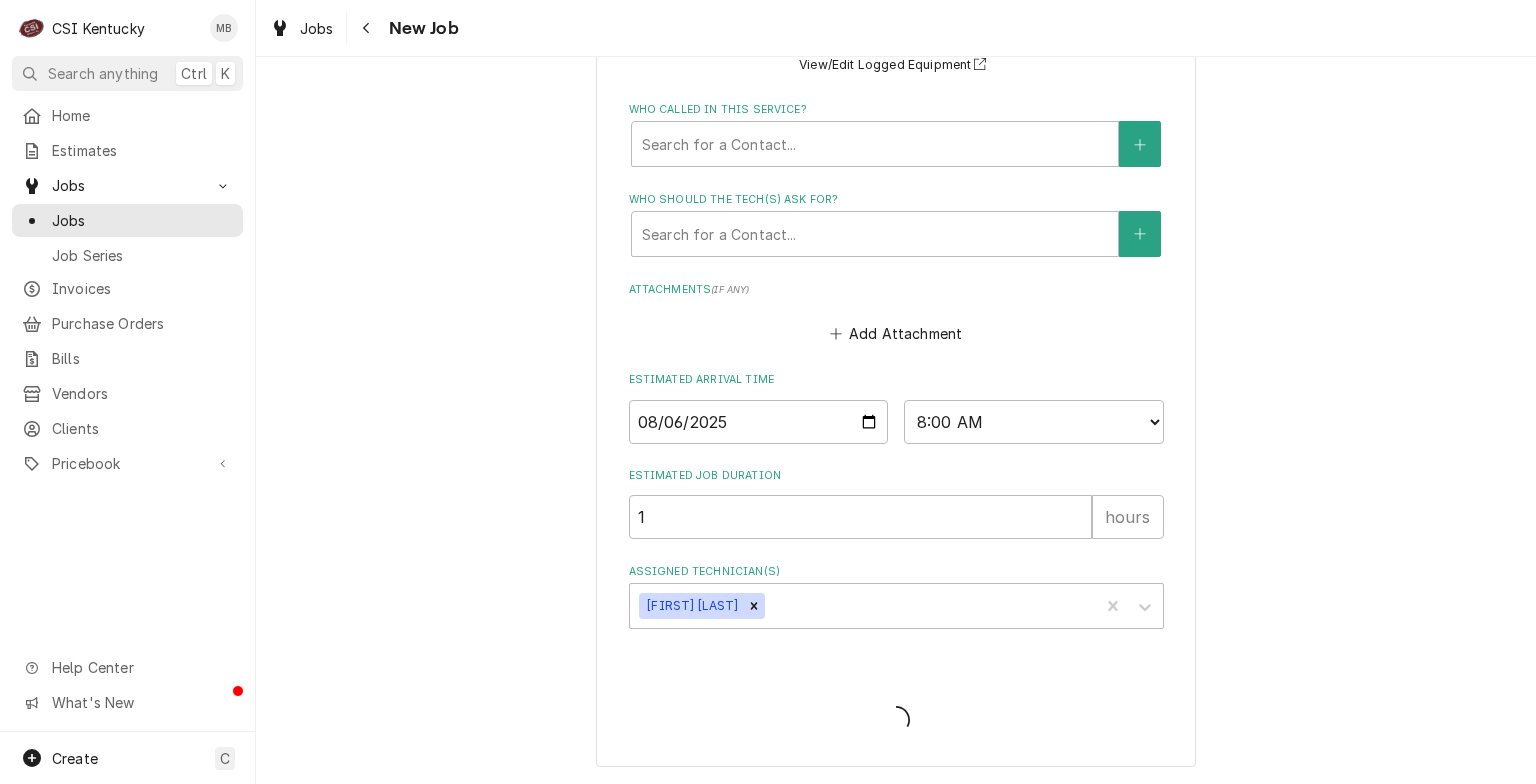 scroll, scrollTop: 1545, scrollLeft: 0, axis: vertical 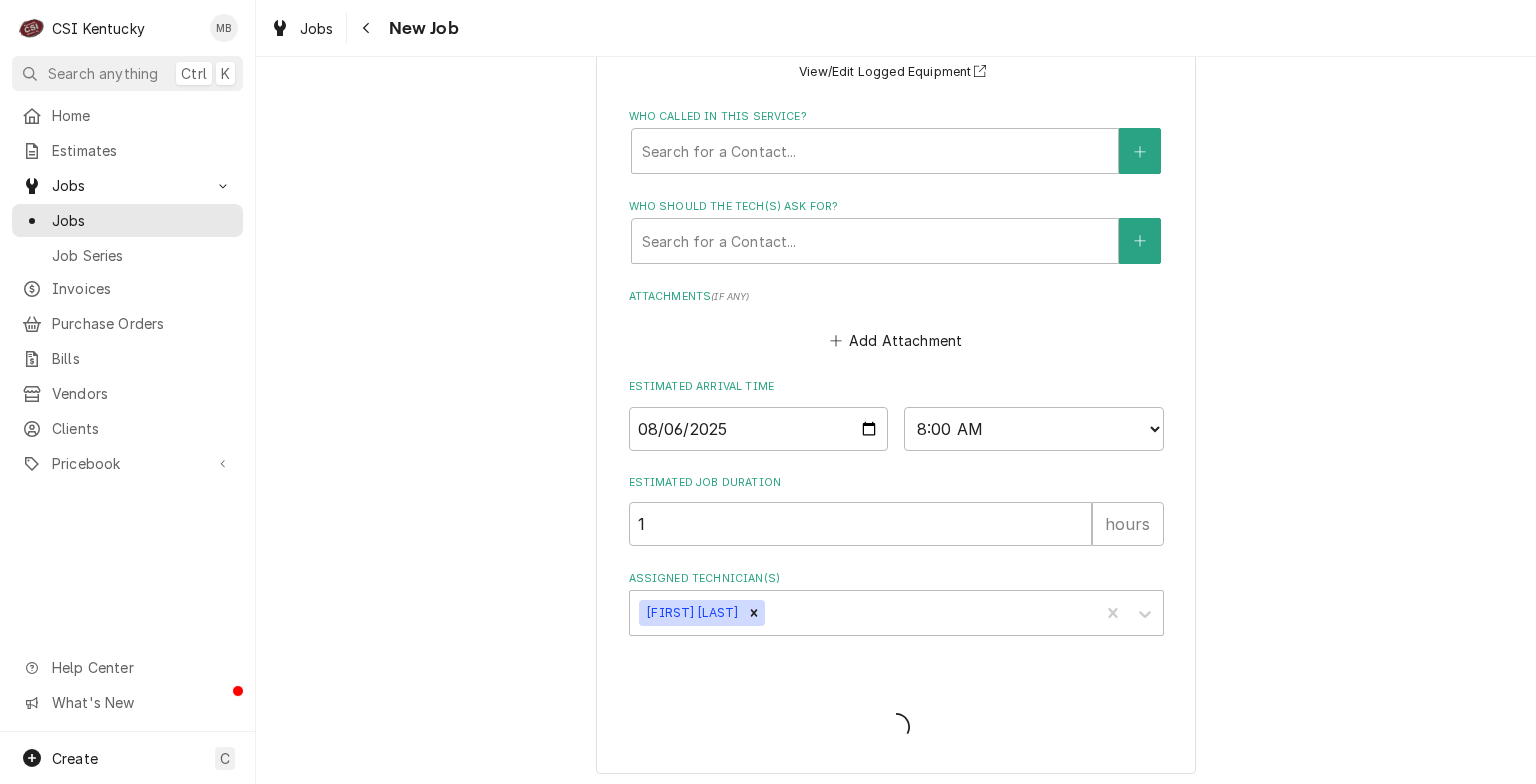 type on "x" 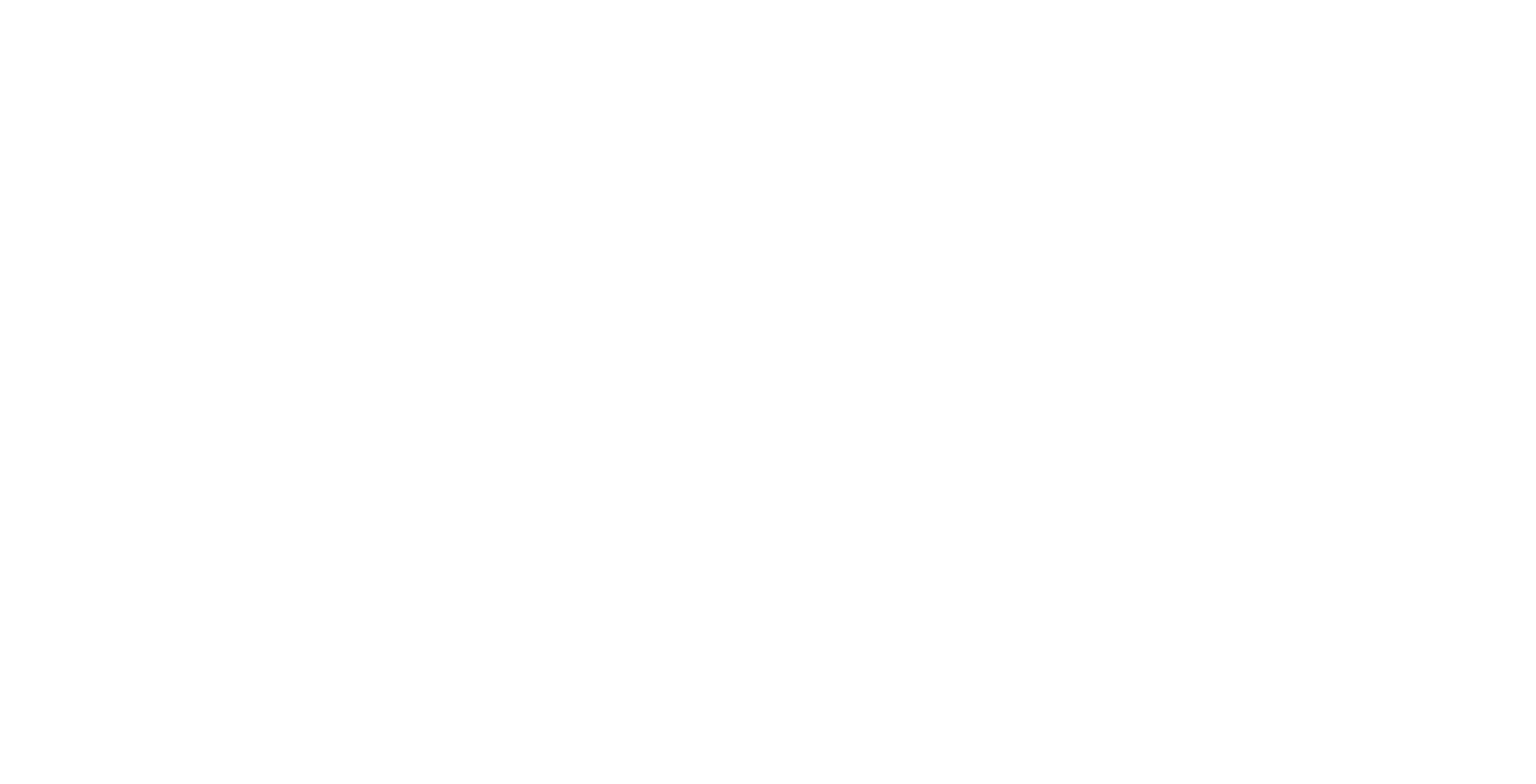 scroll, scrollTop: 0, scrollLeft: 0, axis: both 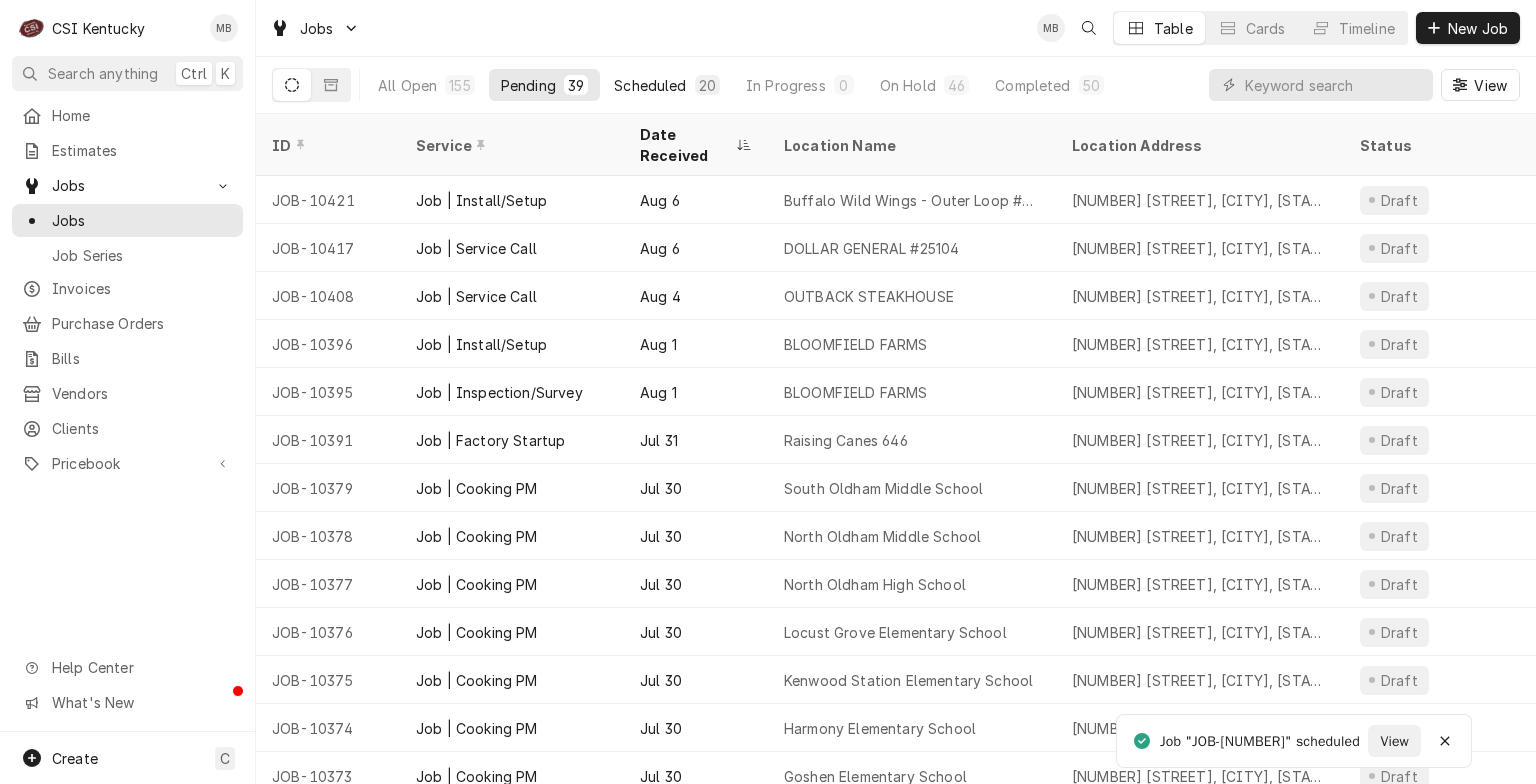 click on "Scheduled" at bounding box center (650, 85) 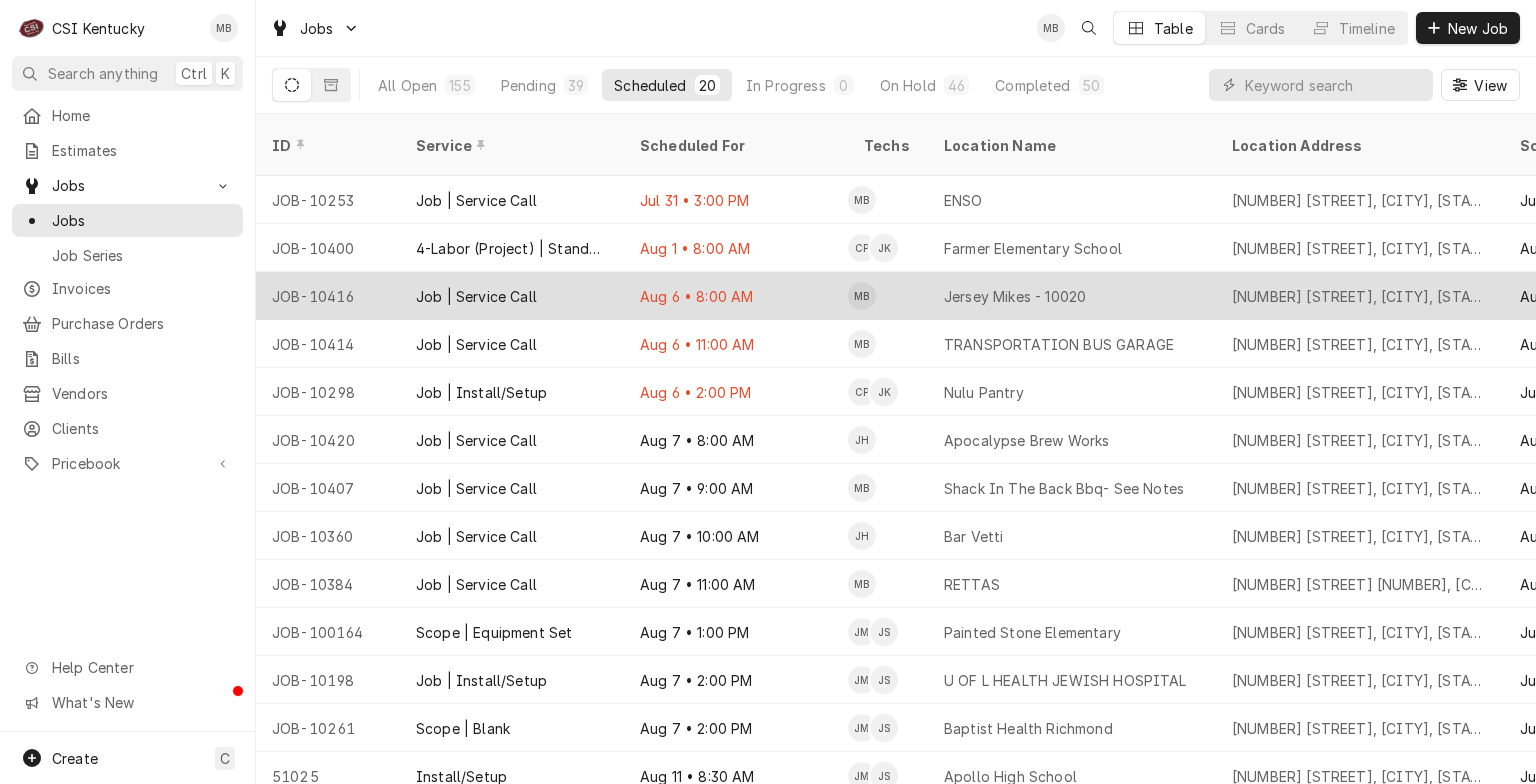 click on "[MONTH] [DAY] • [TIME]" at bounding box center [736, 296] 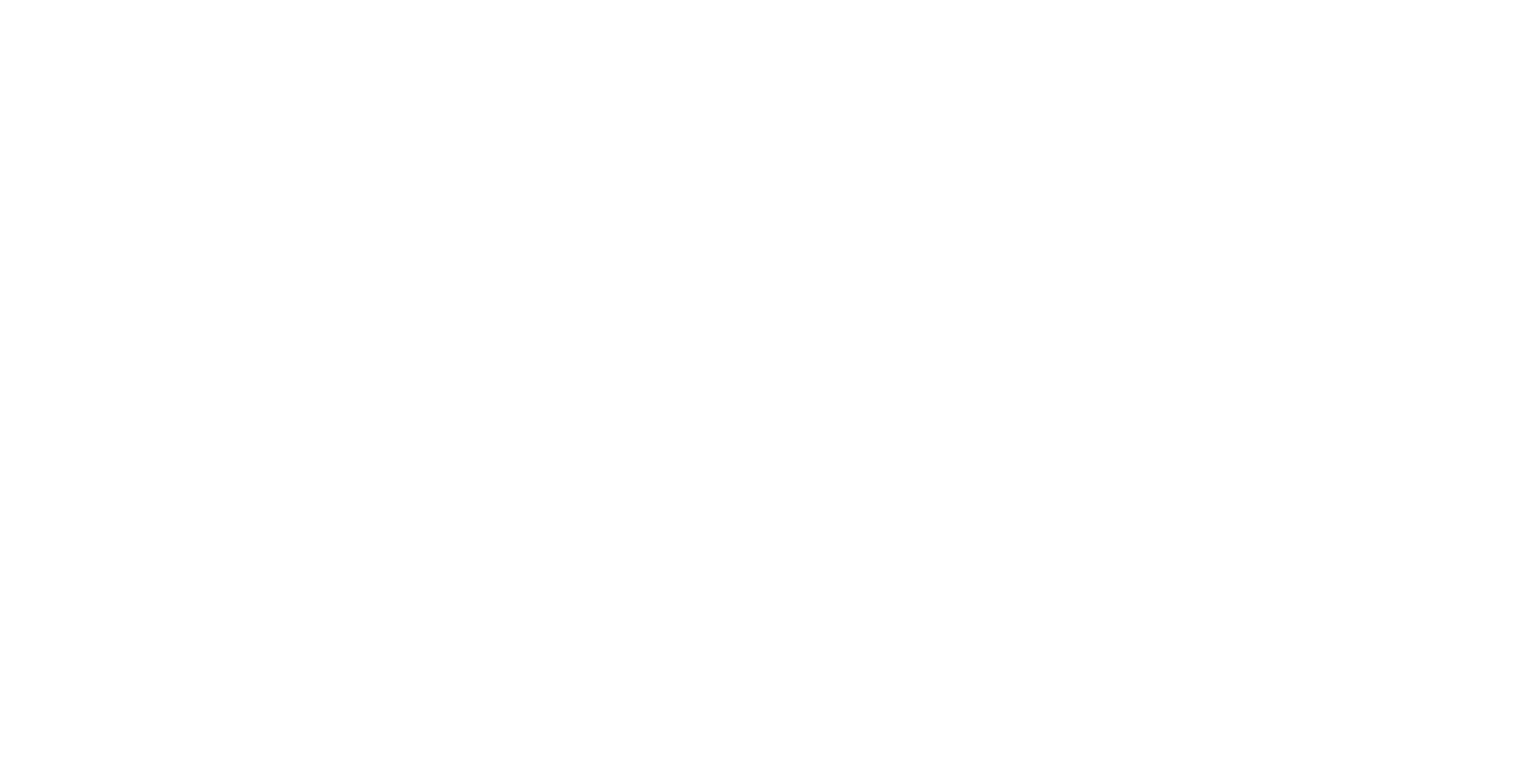 scroll, scrollTop: 0, scrollLeft: 0, axis: both 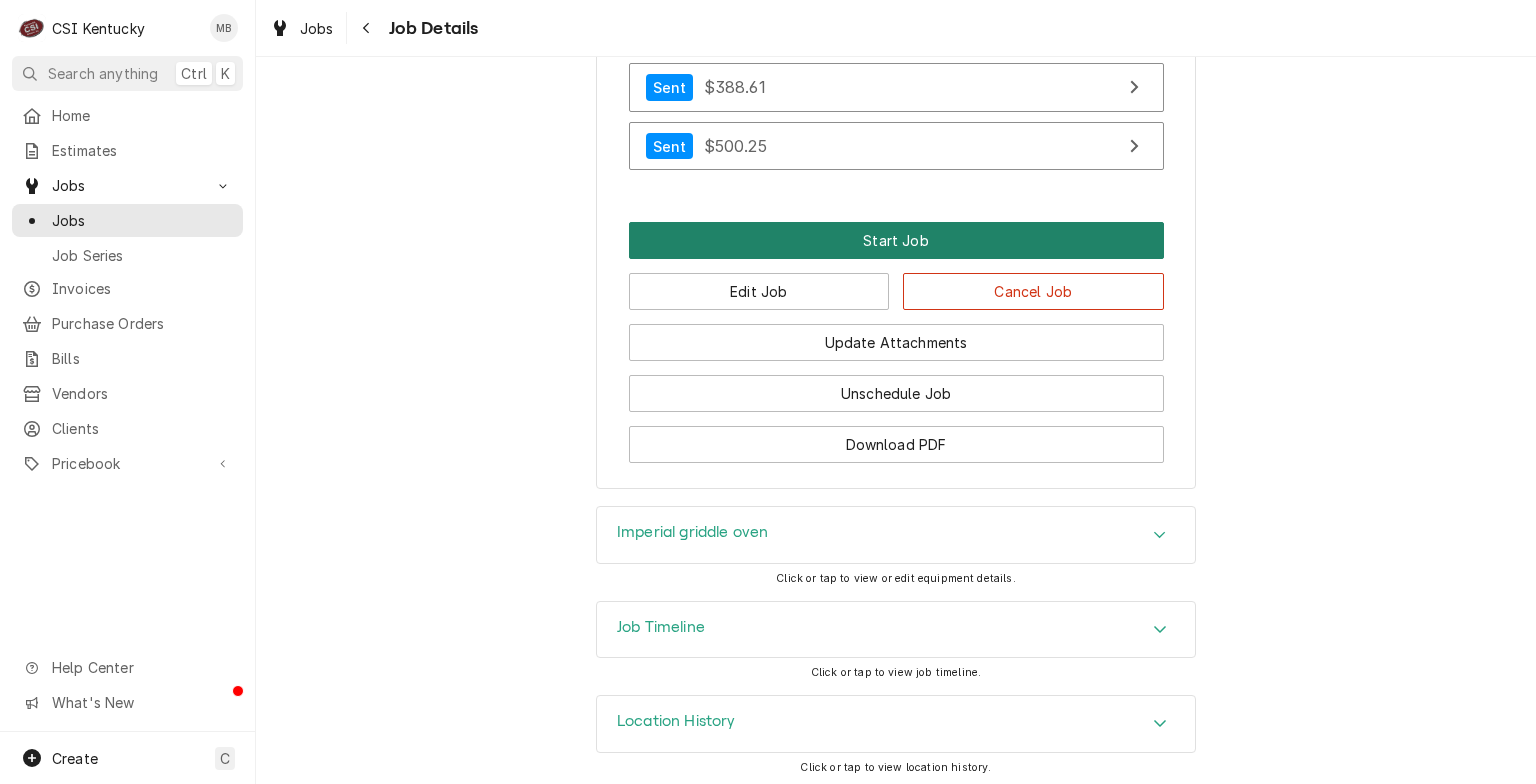 click on "Start Job" at bounding box center [896, 240] 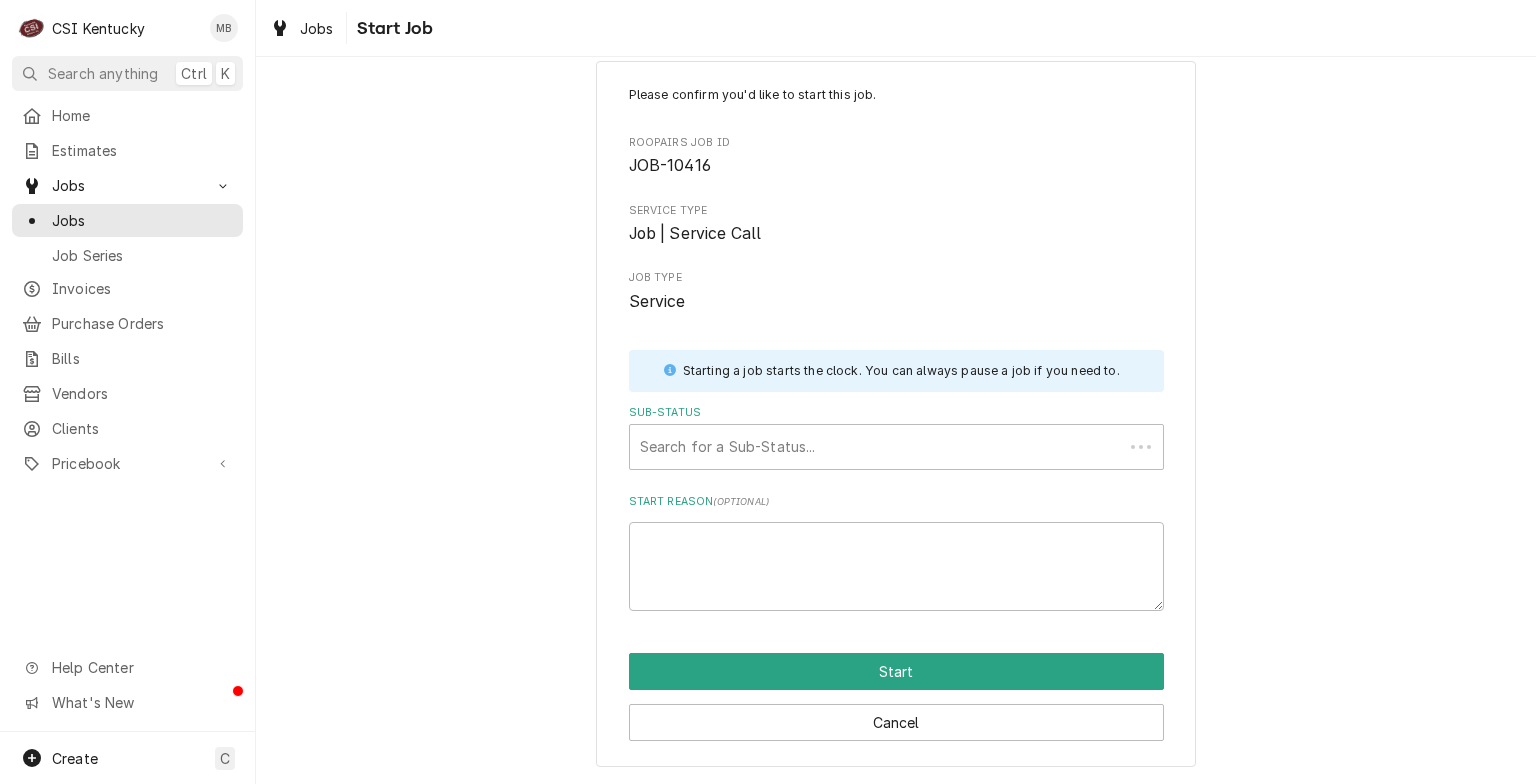 scroll, scrollTop: 0, scrollLeft: 0, axis: both 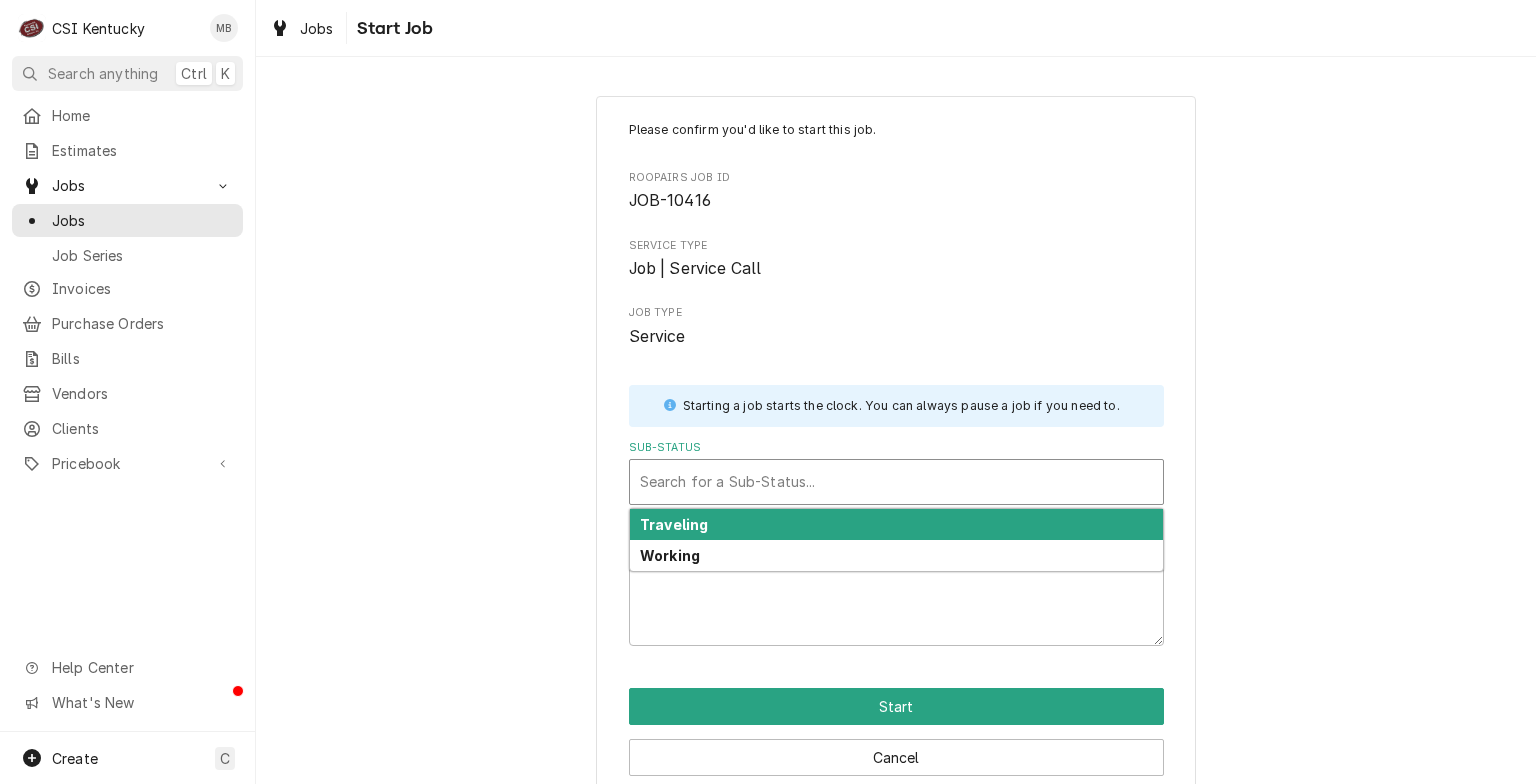 click at bounding box center [896, 482] 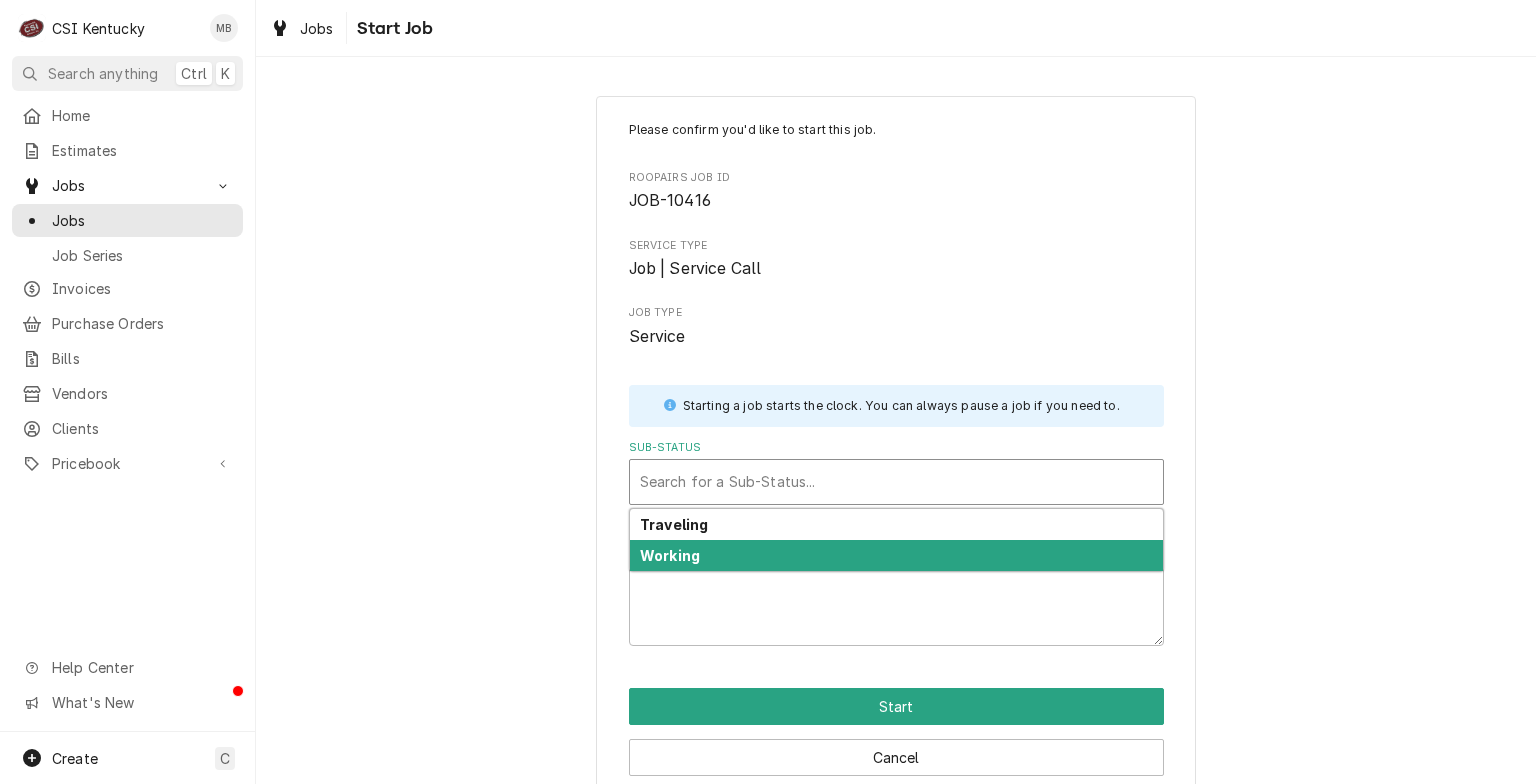 click on "Working" at bounding box center [896, 555] 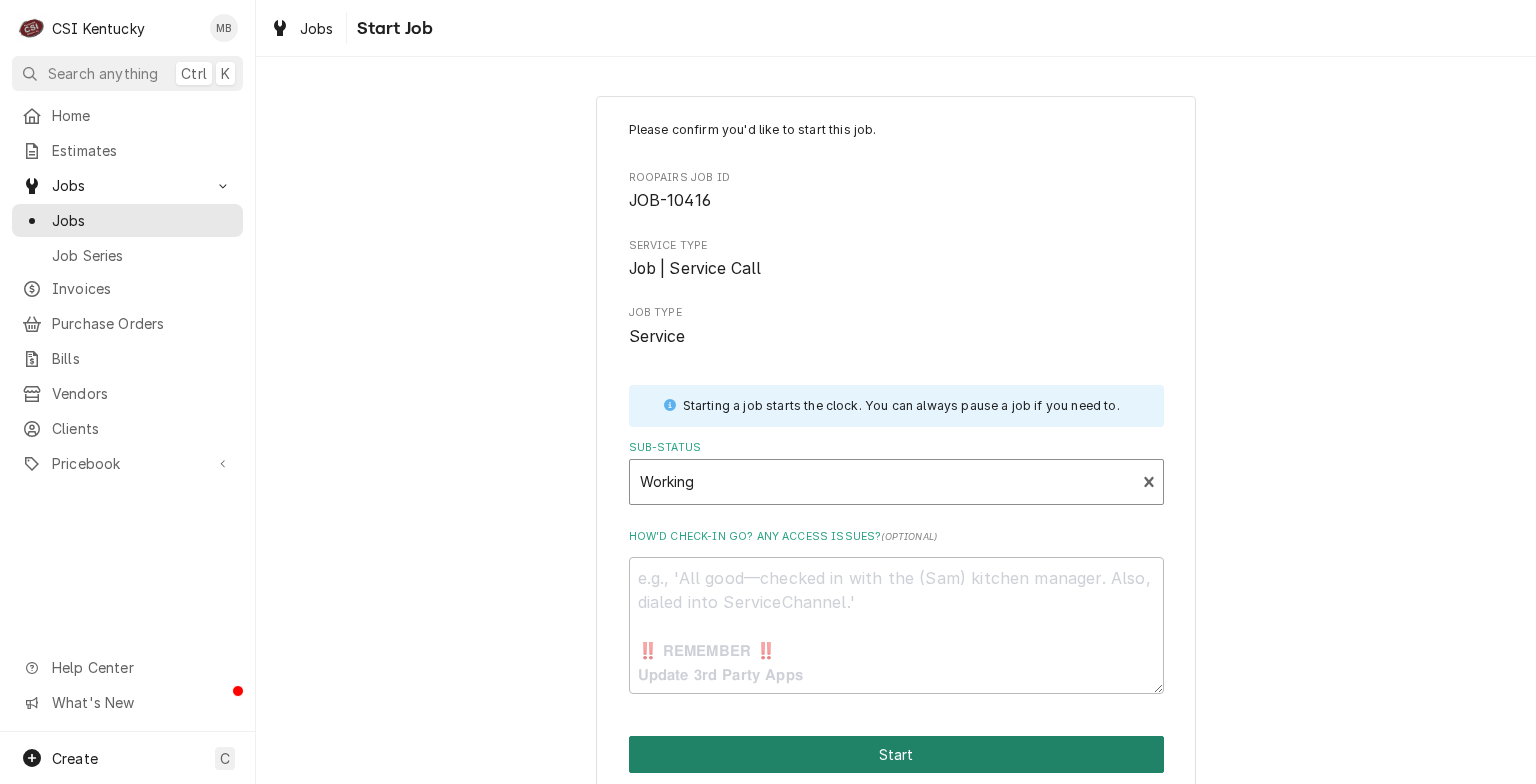 click on "Start" at bounding box center (896, 754) 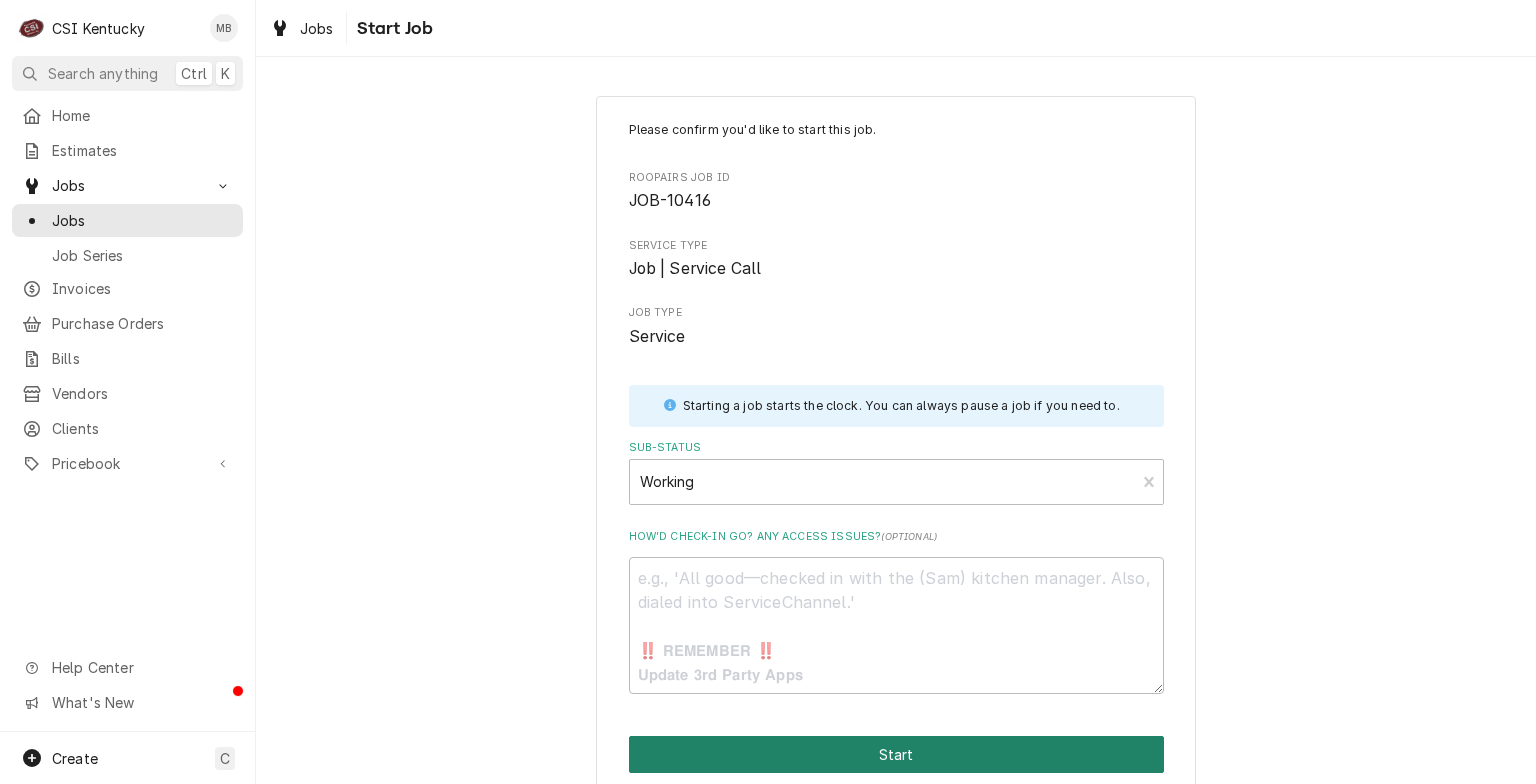 type on "x" 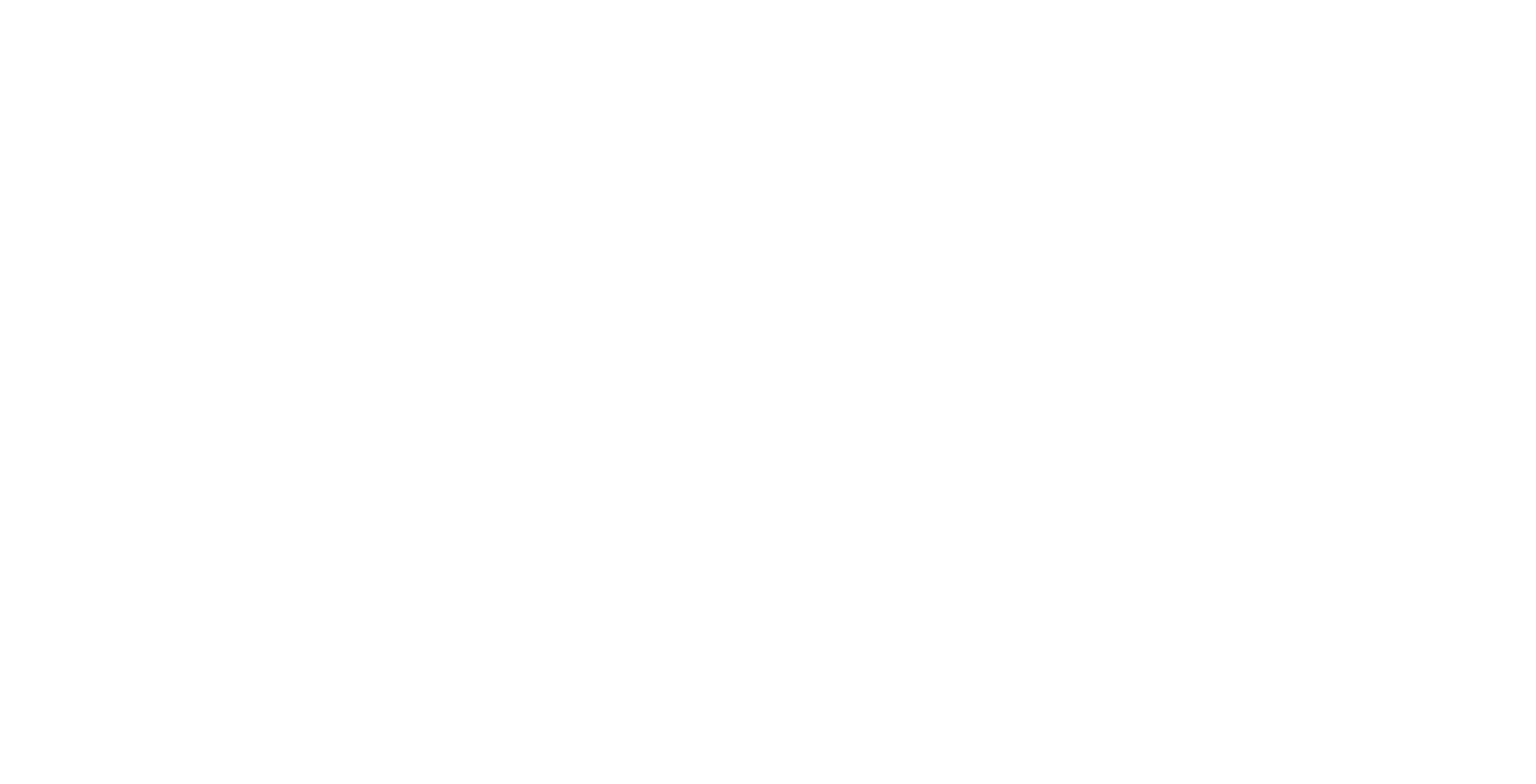 scroll, scrollTop: 0, scrollLeft: 0, axis: both 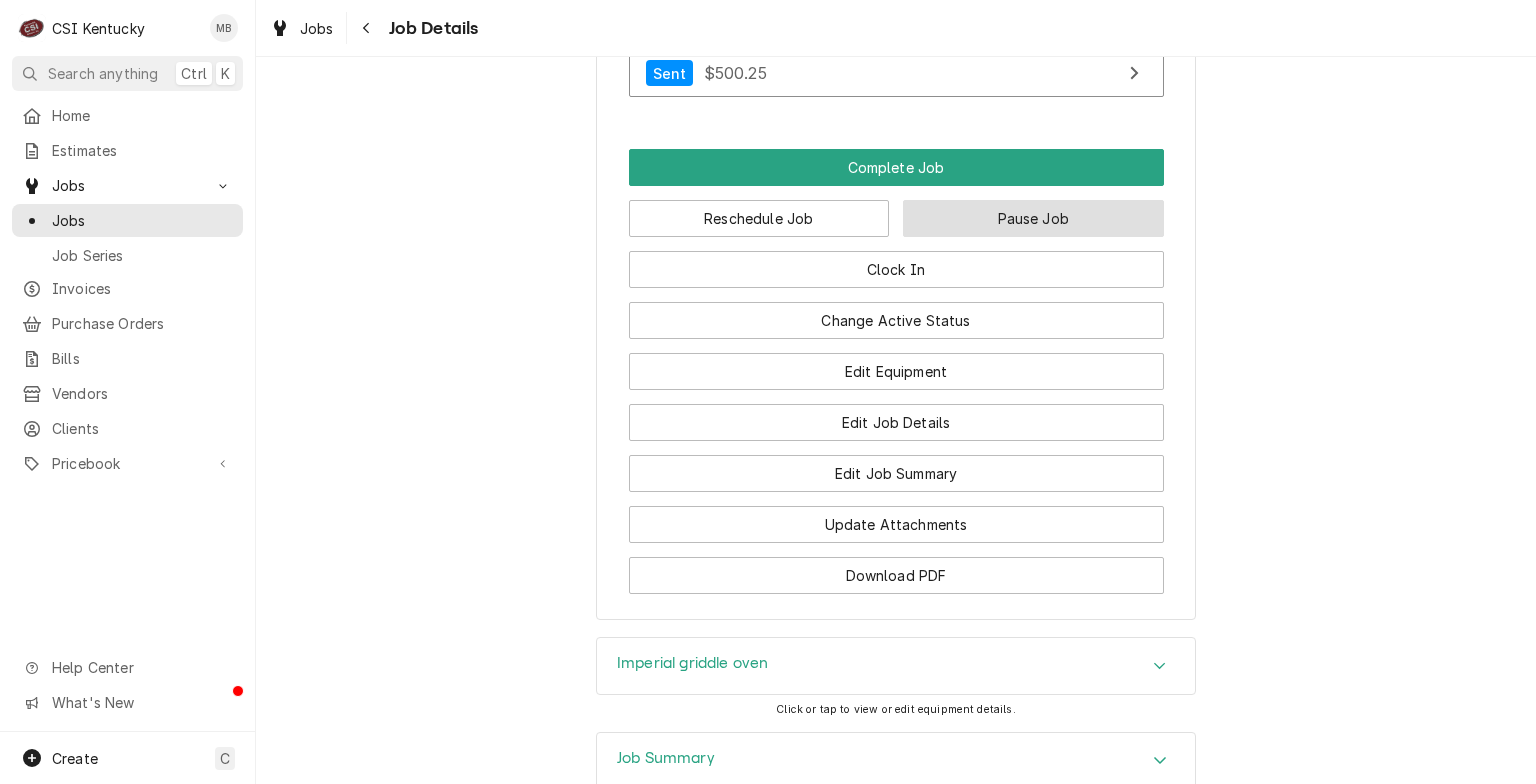 click on "Pause Job" at bounding box center [1033, 218] 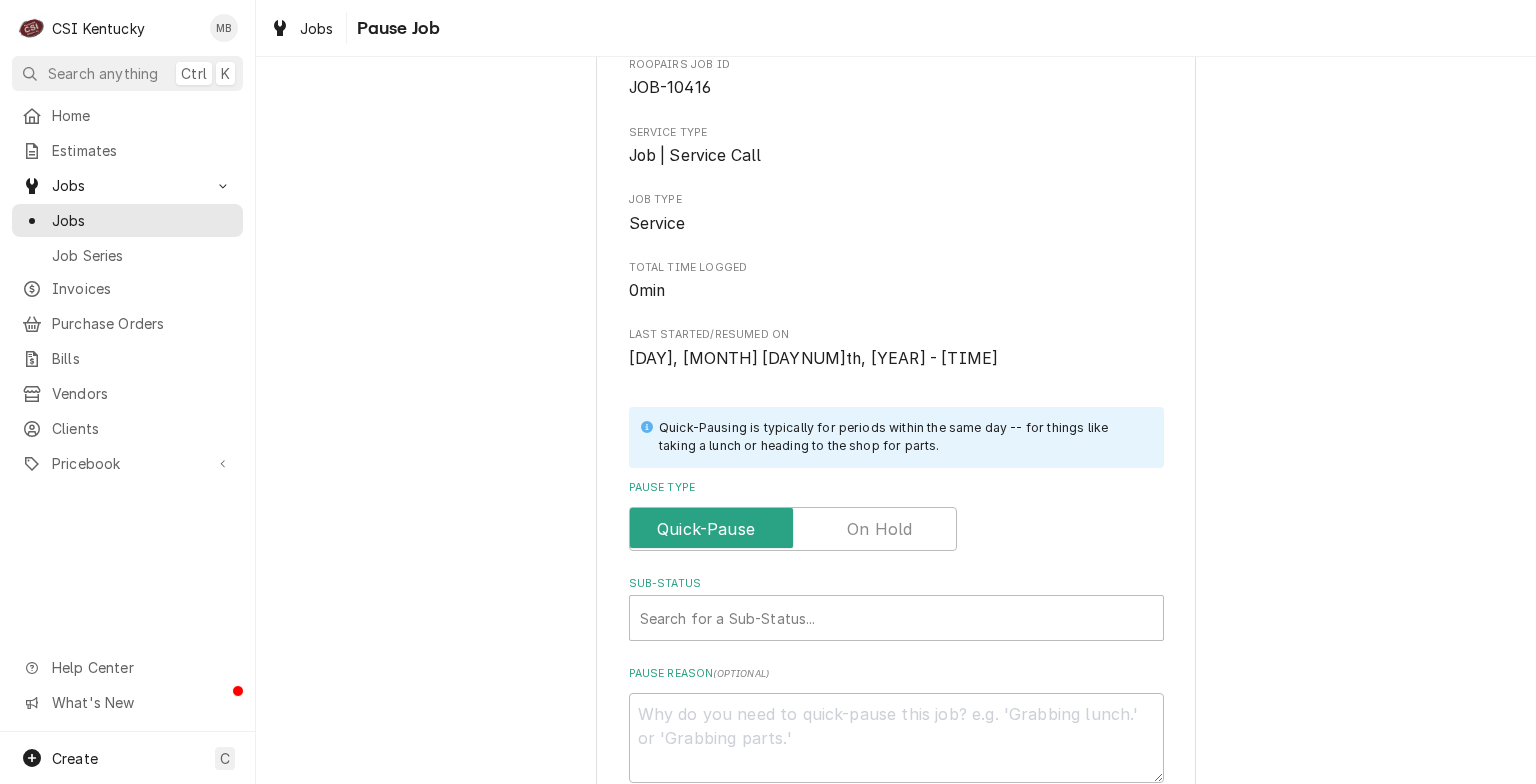 scroll, scrollTop: 200, scrollLeft: 0, axis: vertical 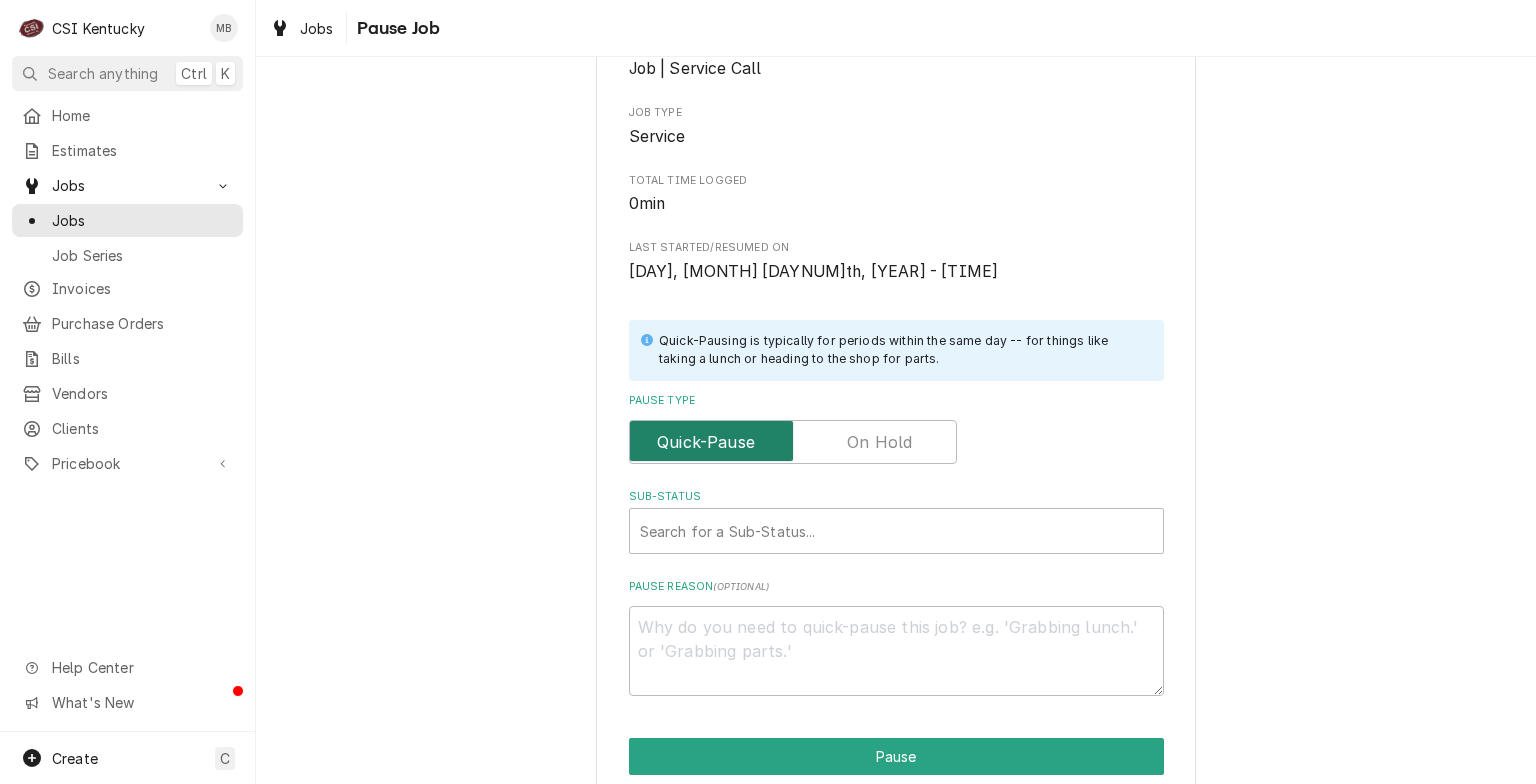 click at bounding box center [793, 442] 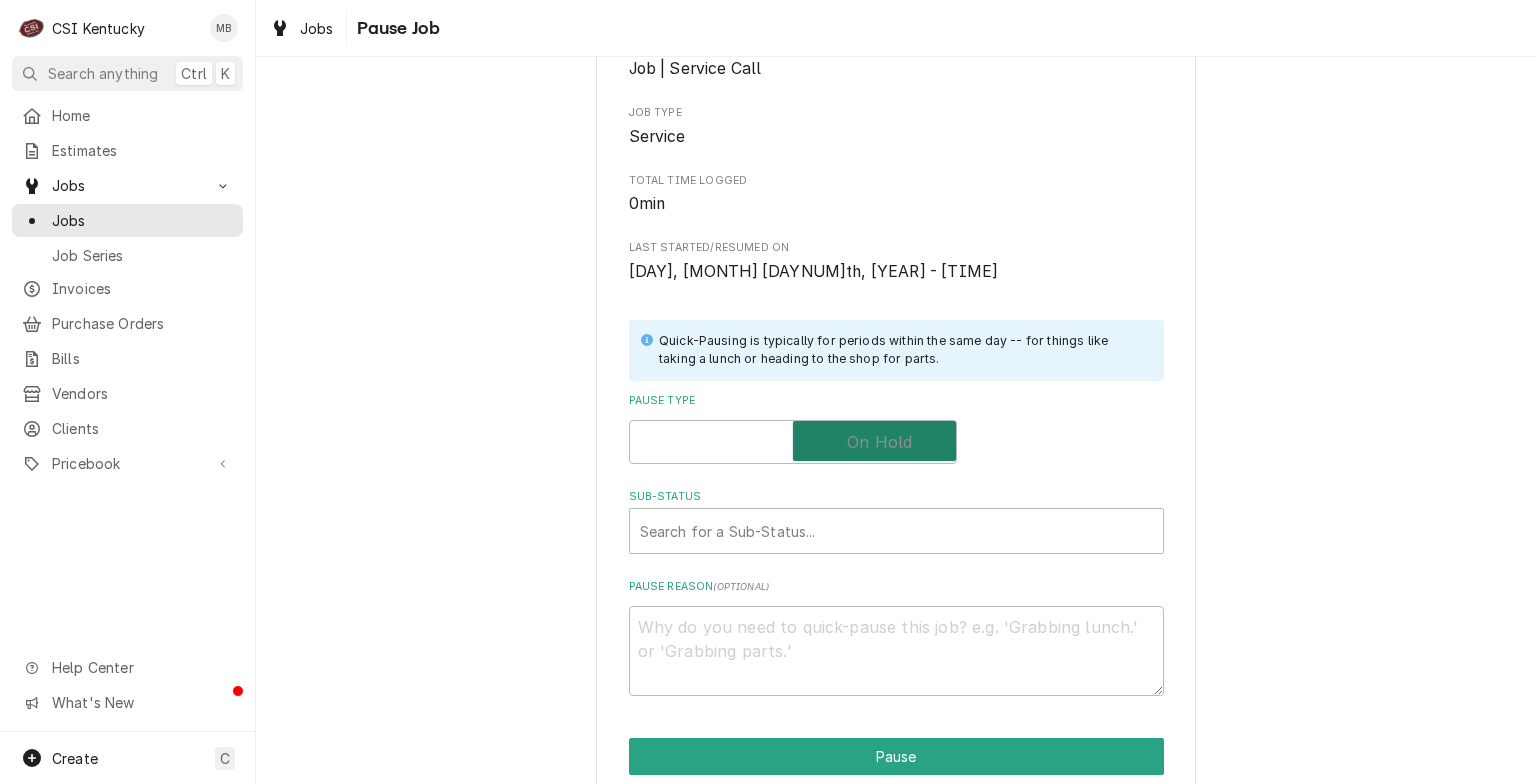 checkbox on "true" 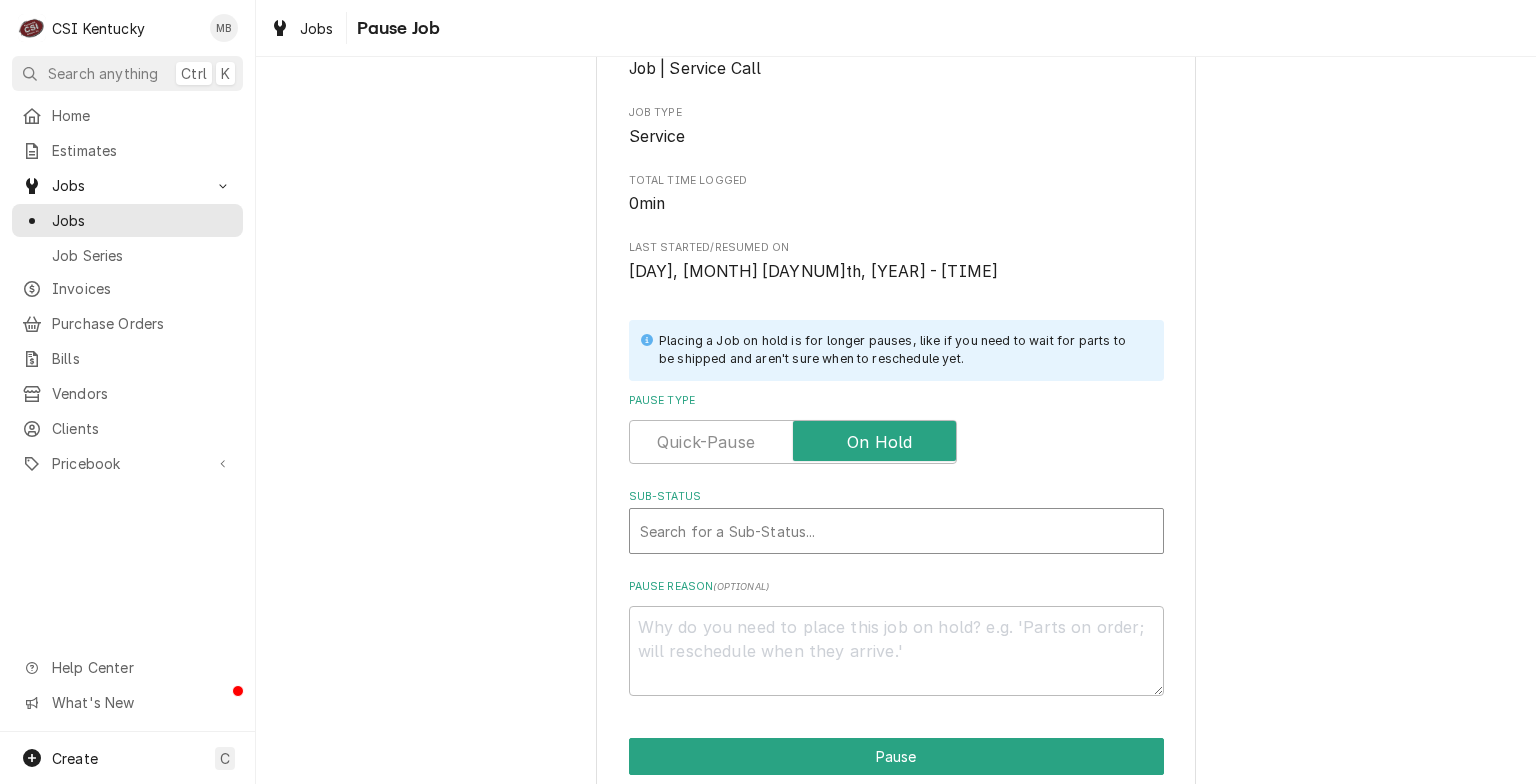 click on "Search for a Sub-Status..." at bounding box center (896, 531) 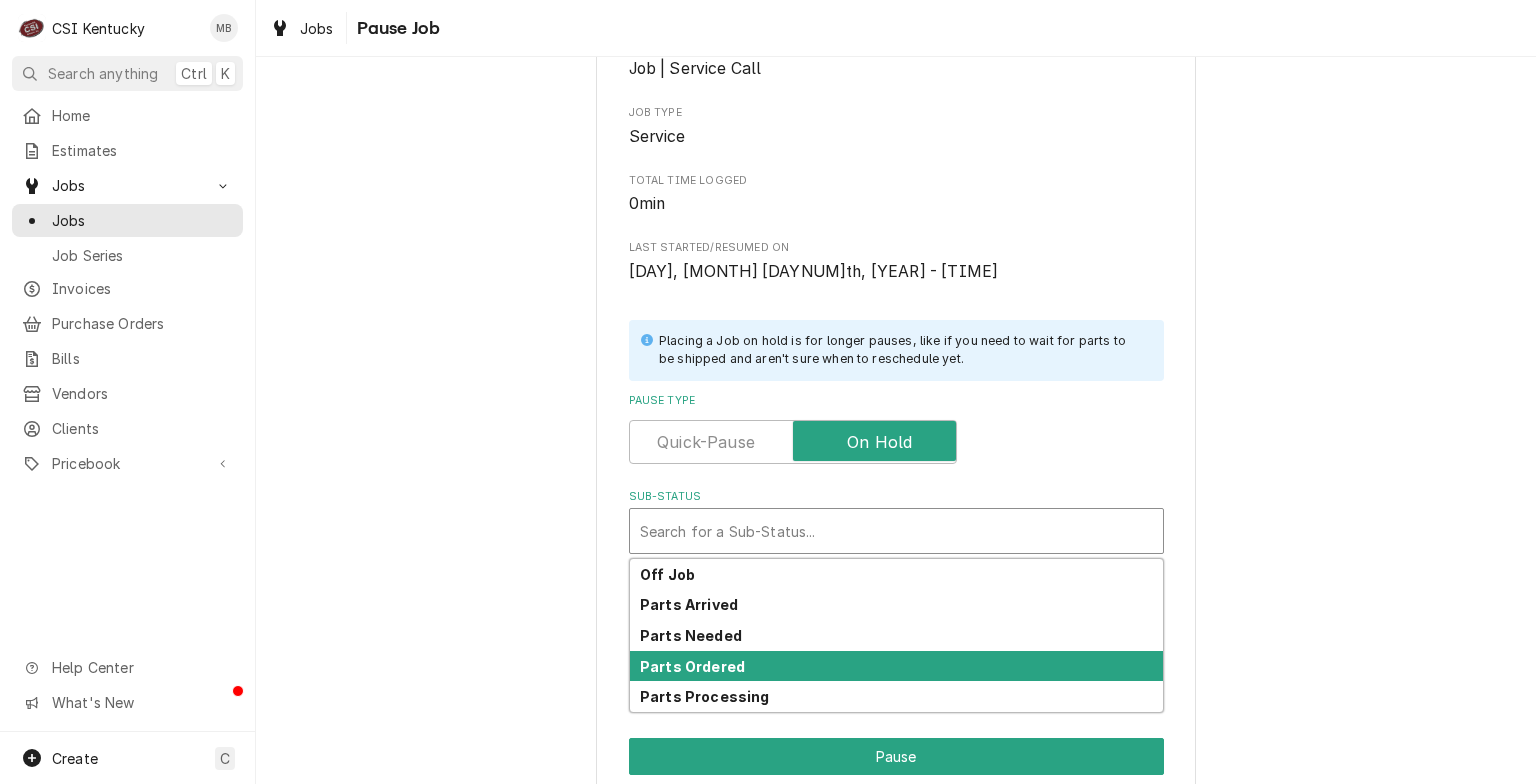 click on "Parts Ordered" at bounding box center [692, 666] 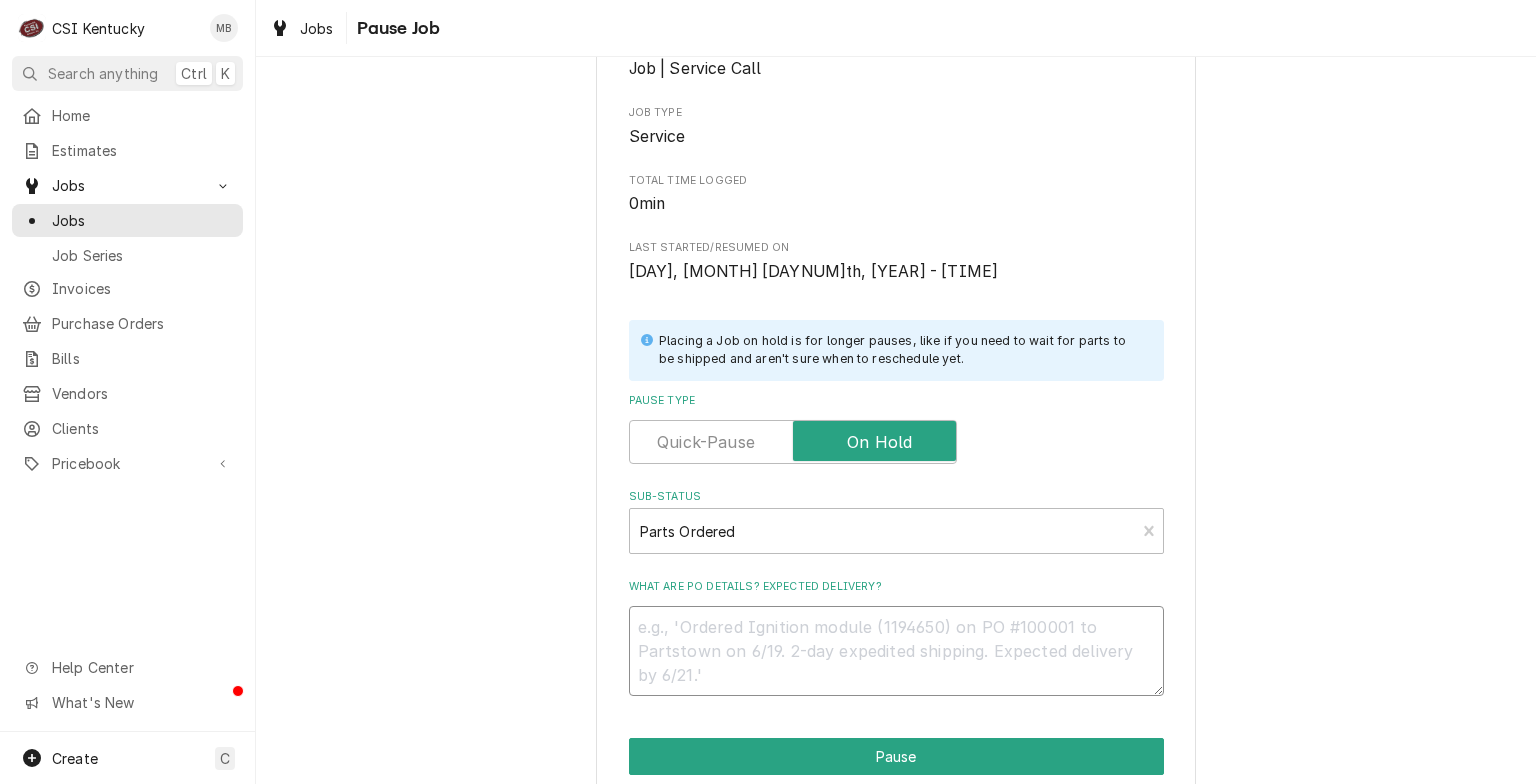 drag, startPoint x: 704, startPoint y: 635, endPoint x: 708, endPoint y: 617, distance: 18.439089 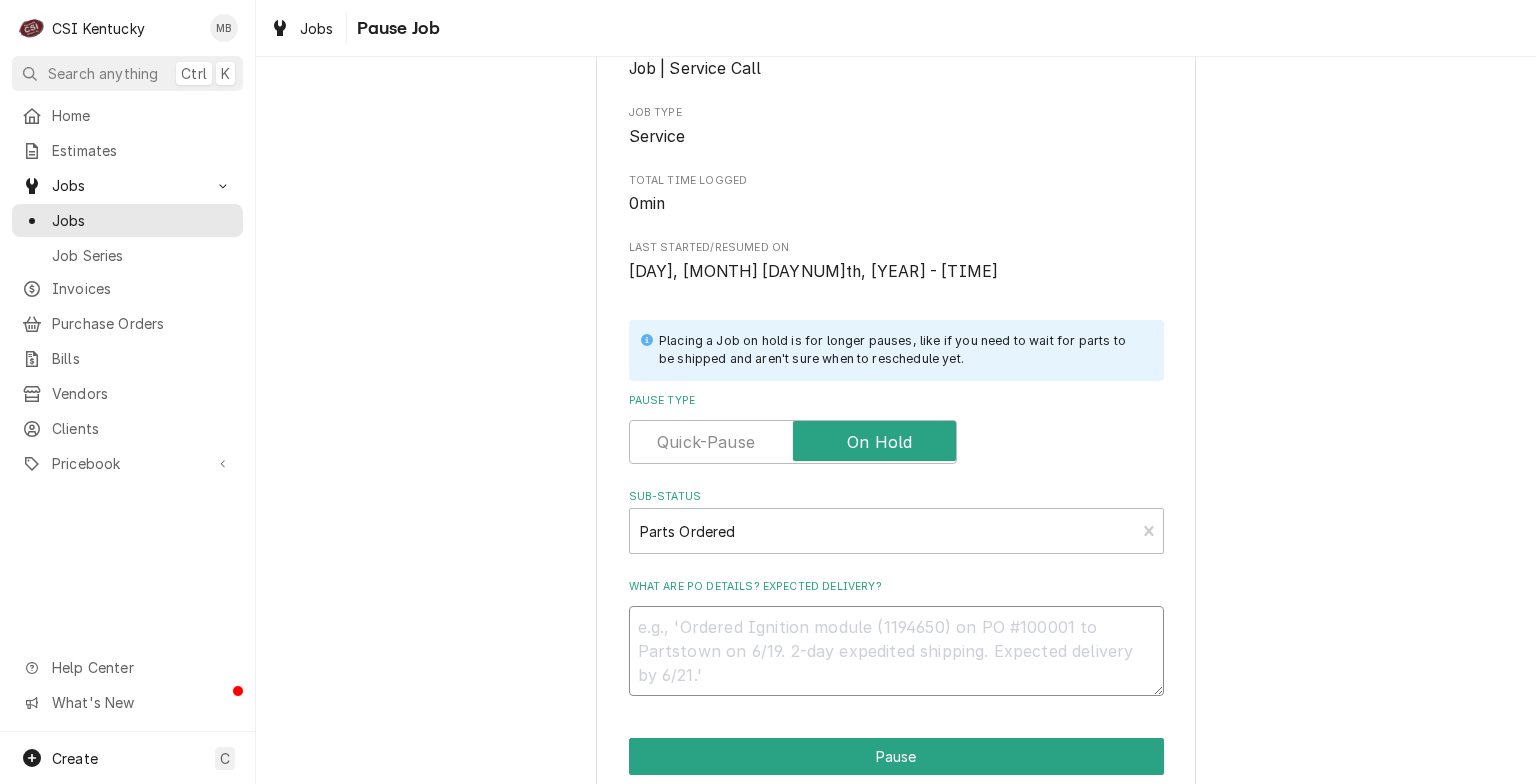 click on "What are PO details? Expected delivery?" at bounding box center (896, 651) 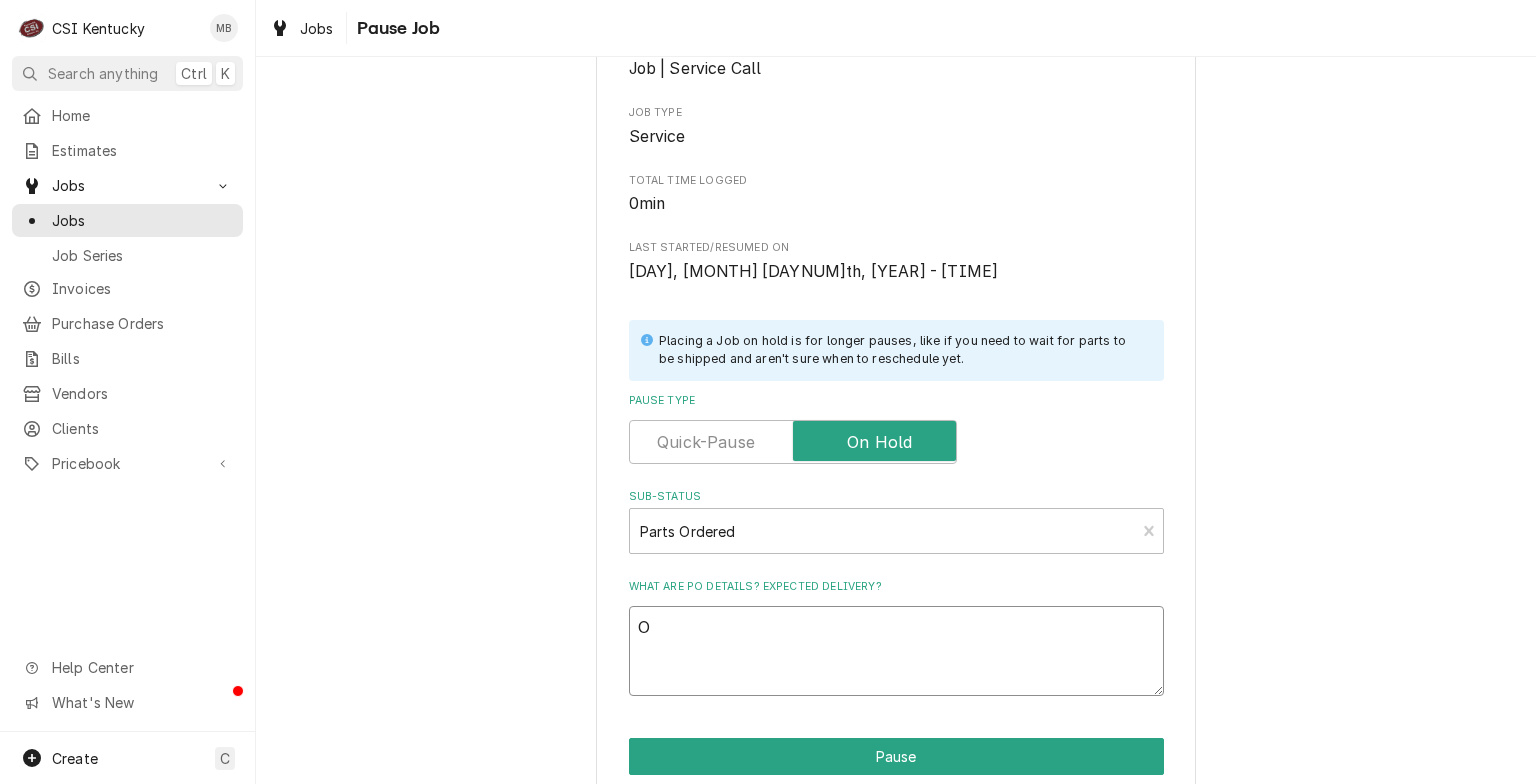 type on "x" 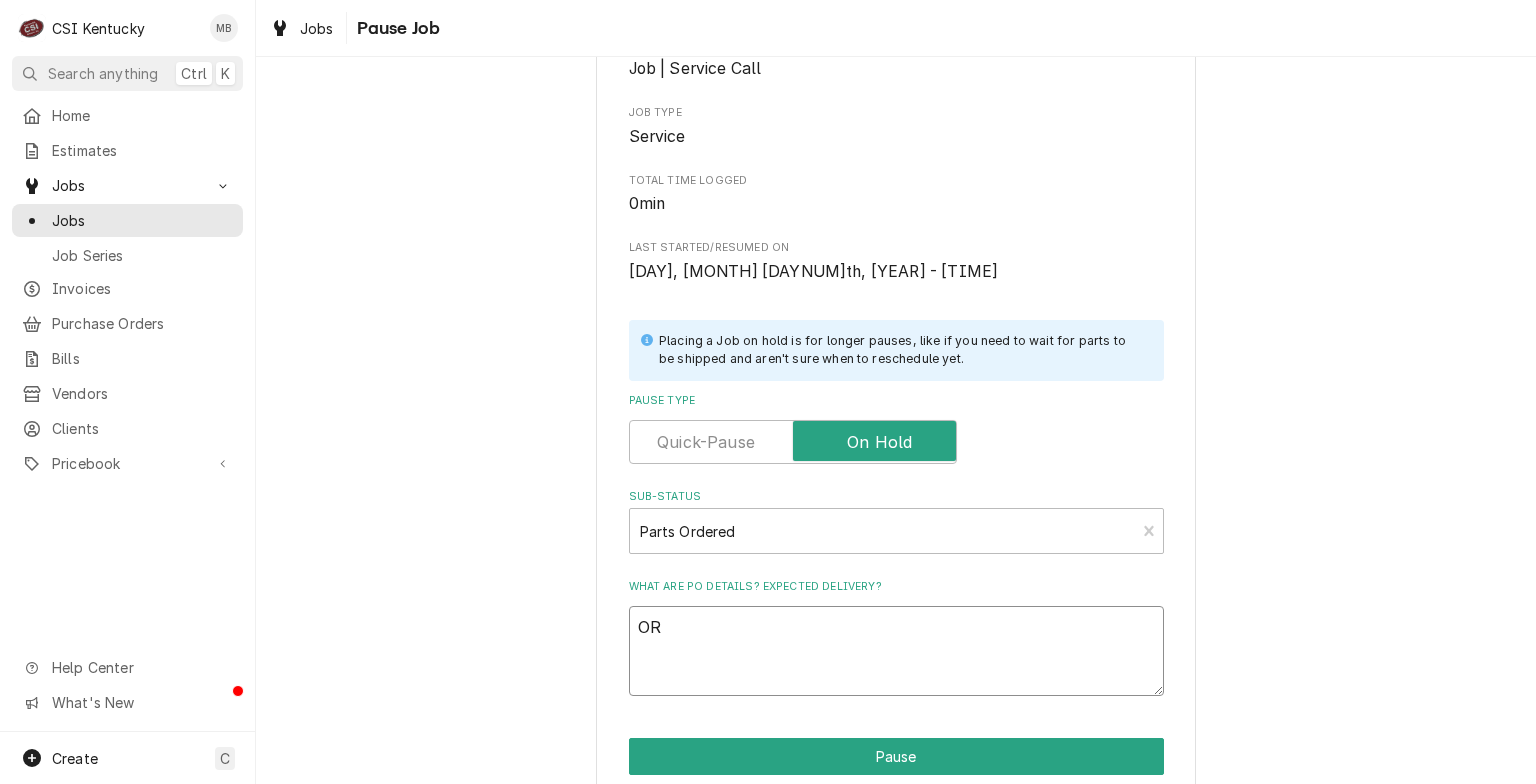 type on "x" 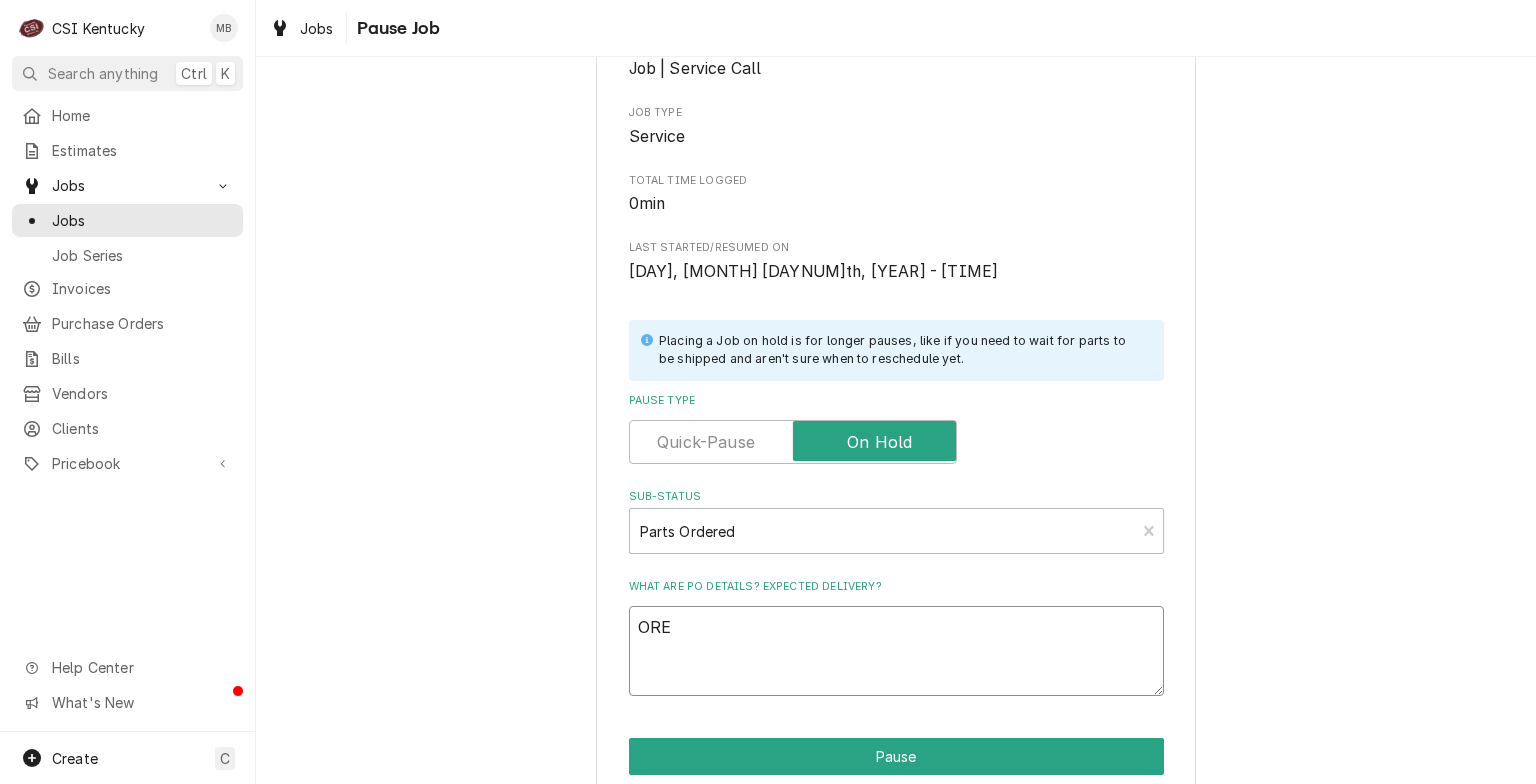 type on "x" 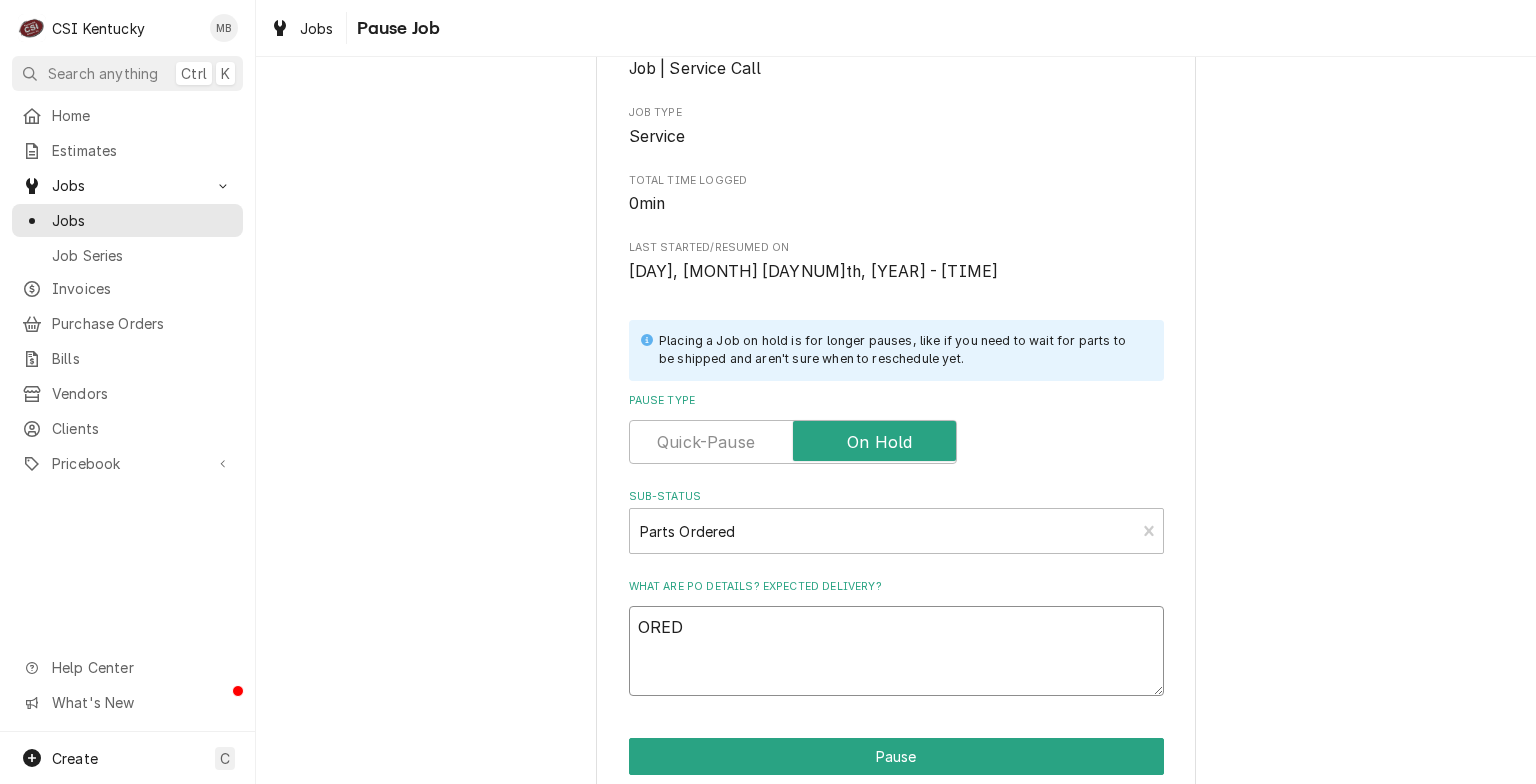 type on "x" 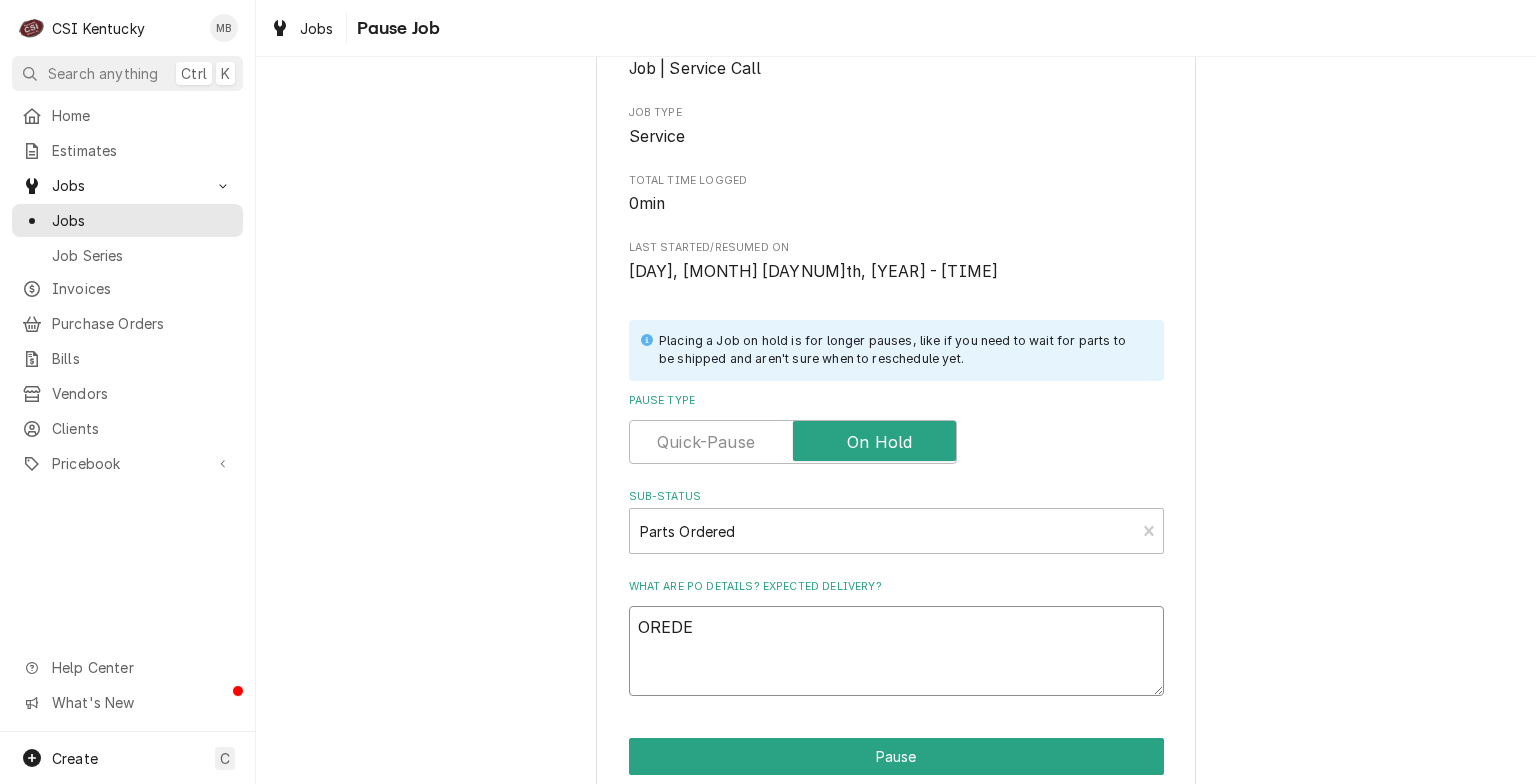 type on "x" 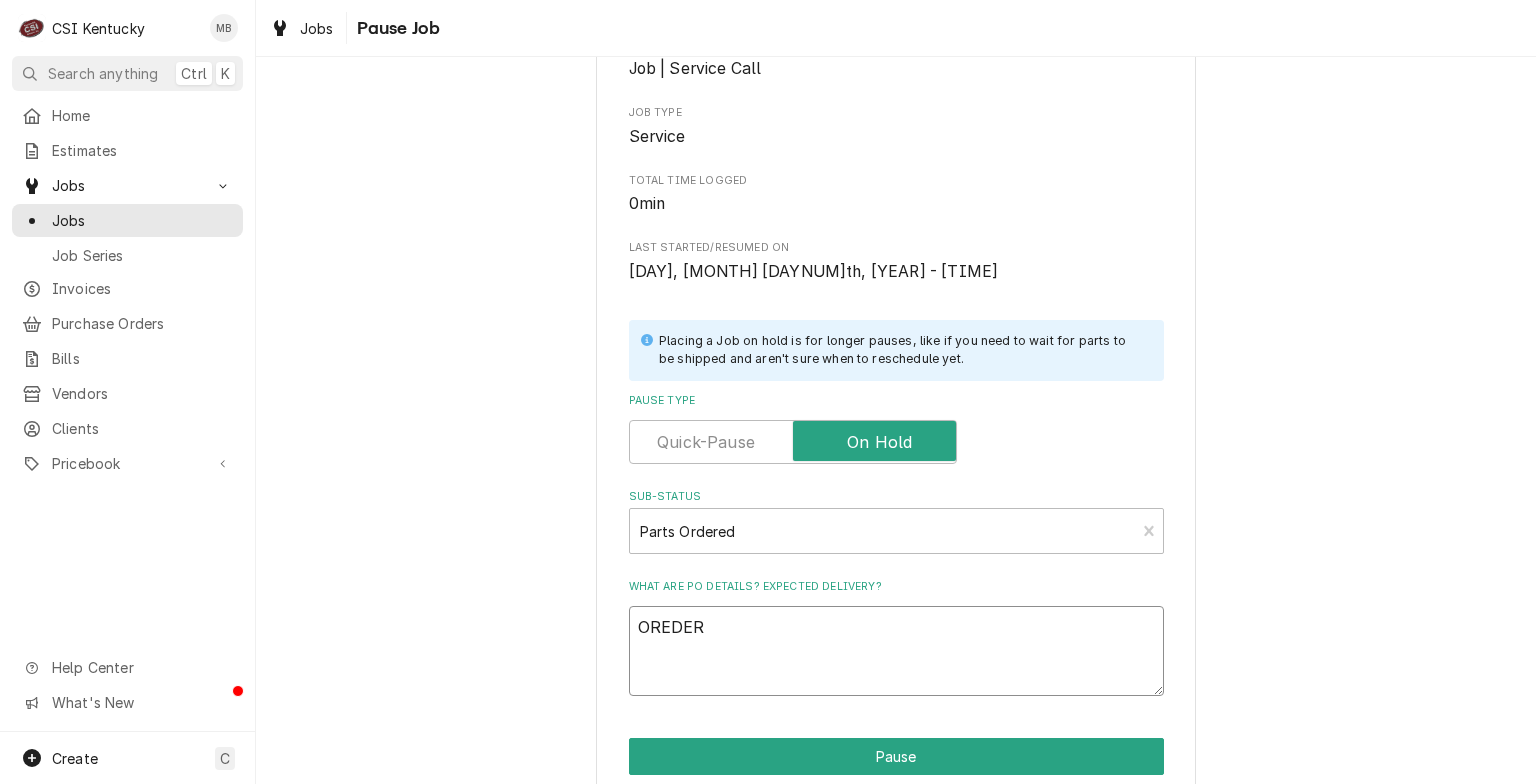 type on "x" 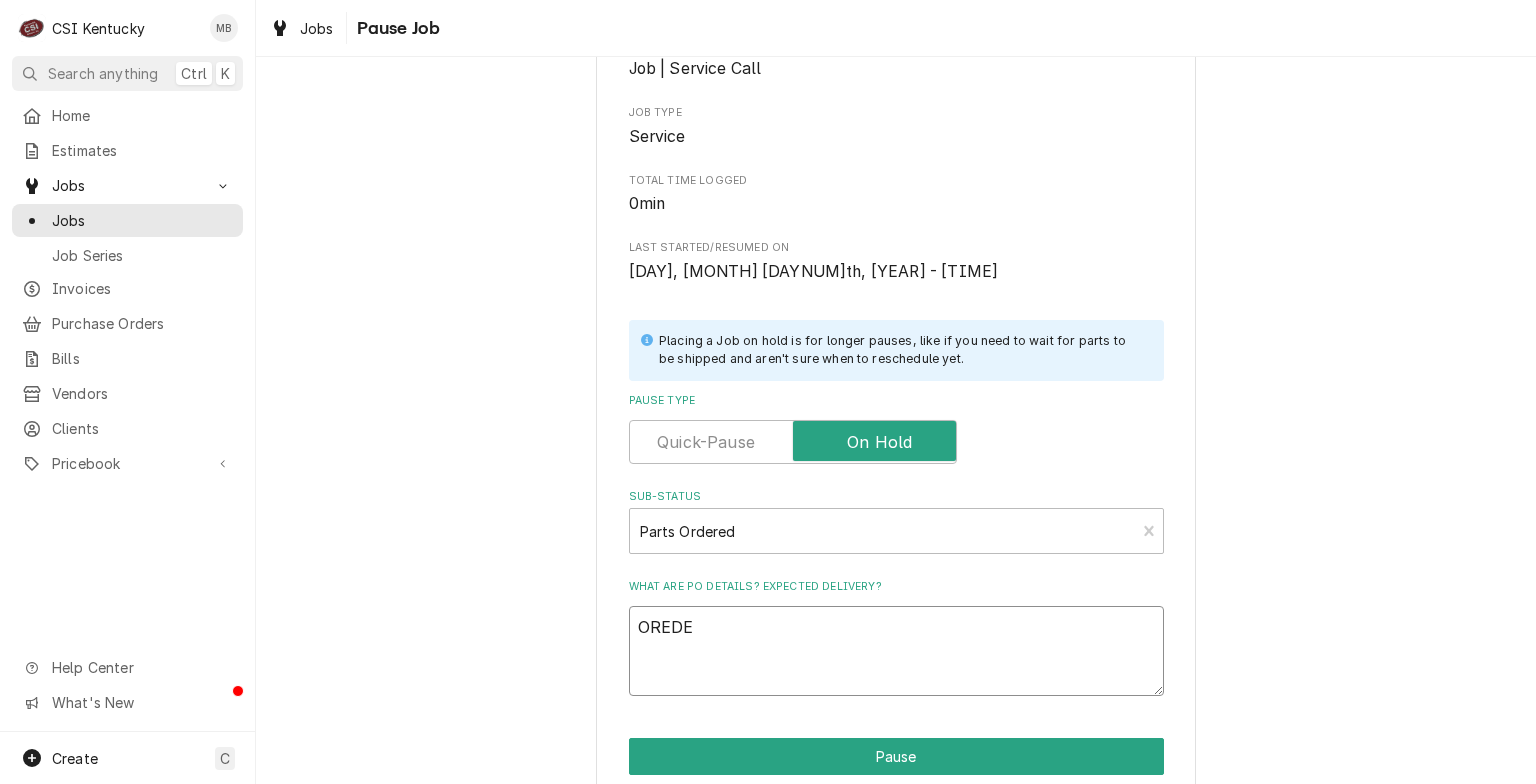 type on "x" 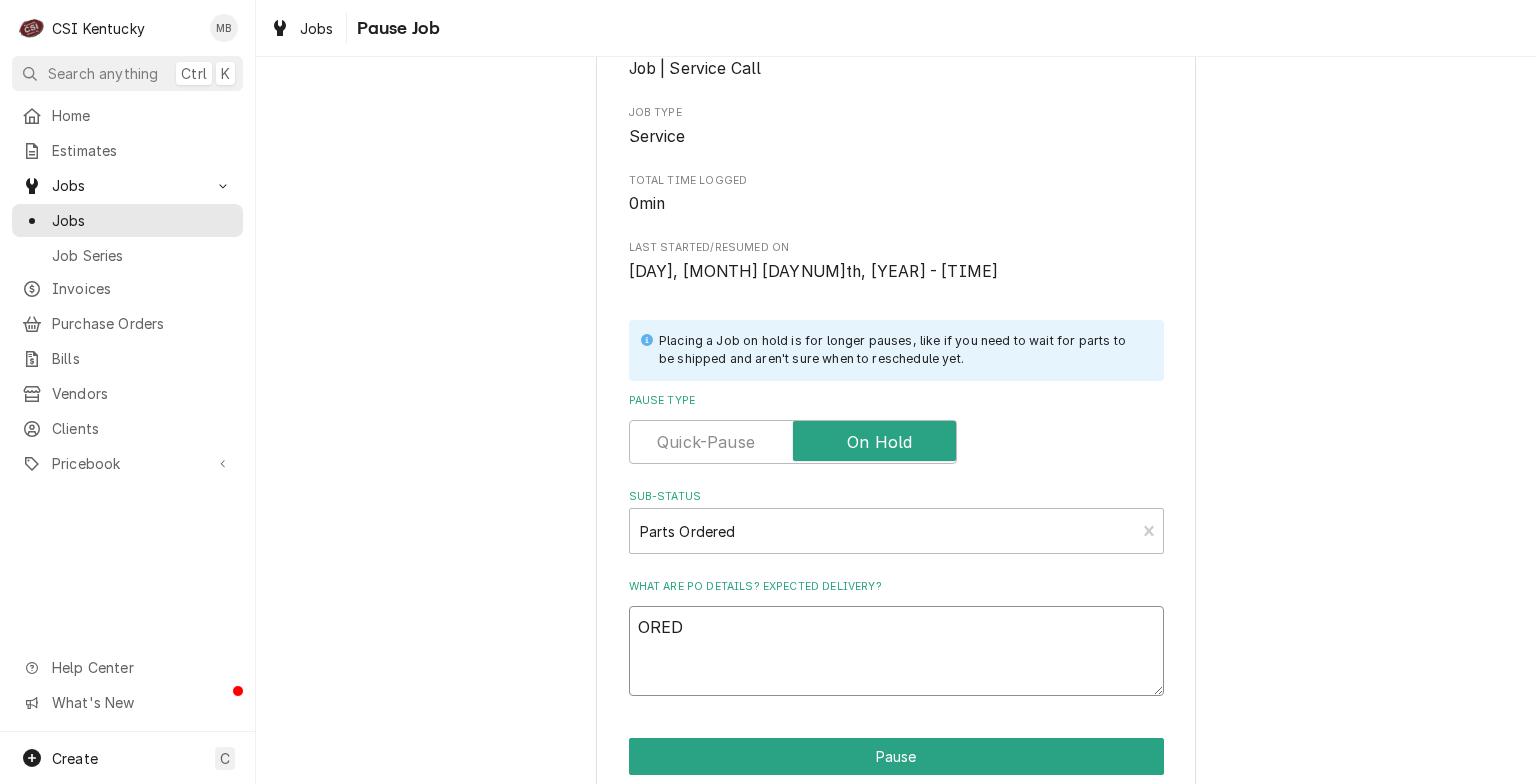 type on "x" 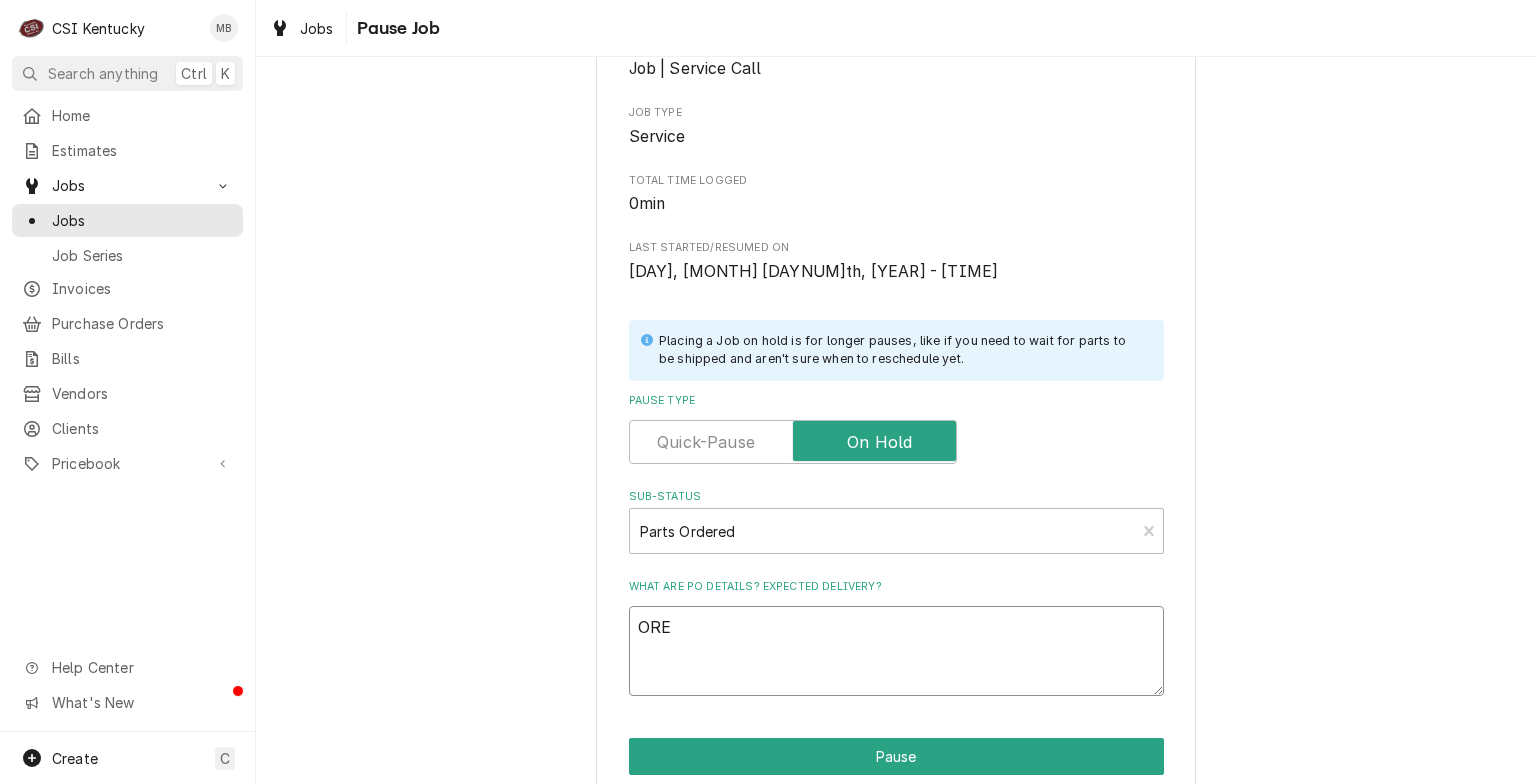 type on "x" 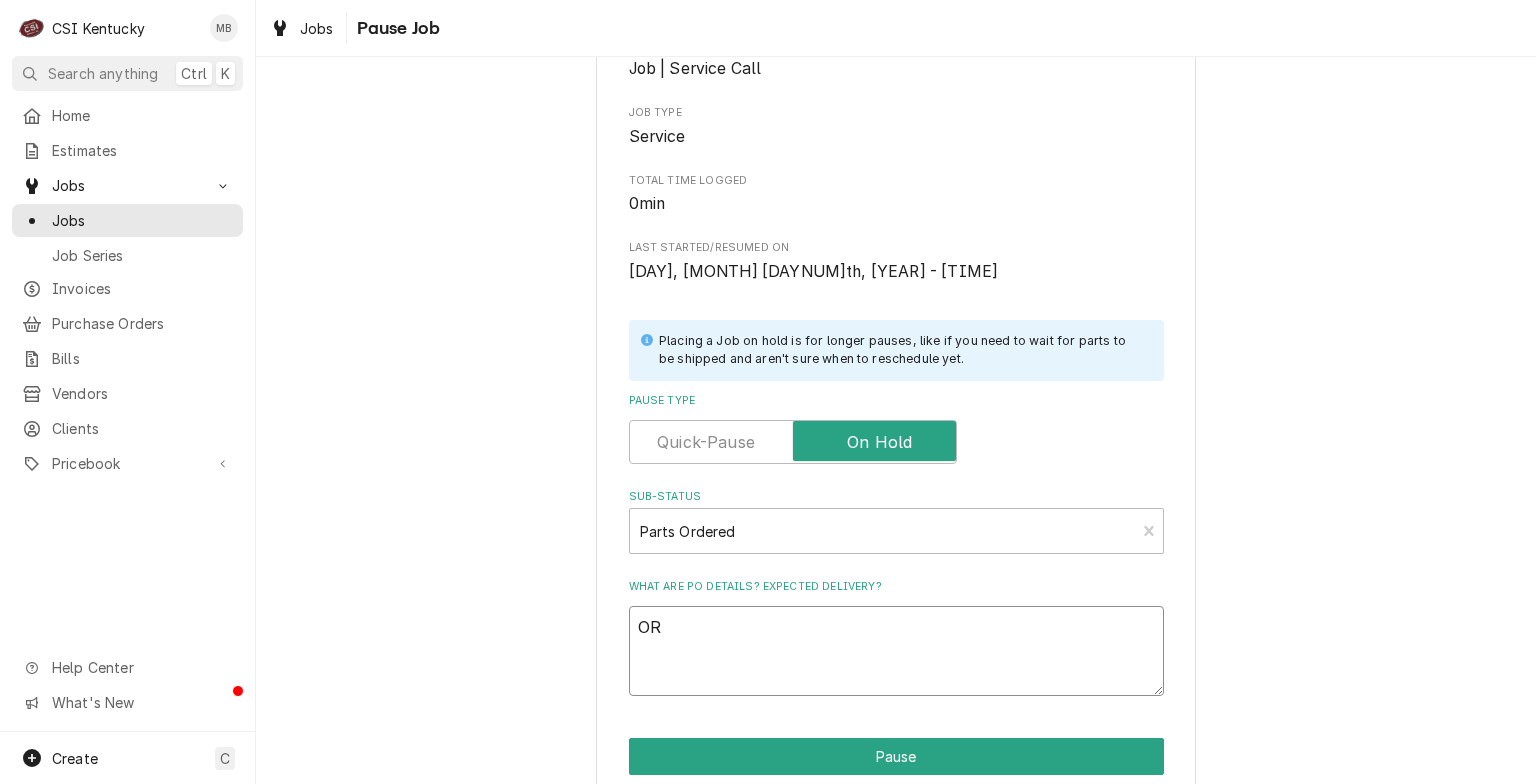type on "x" 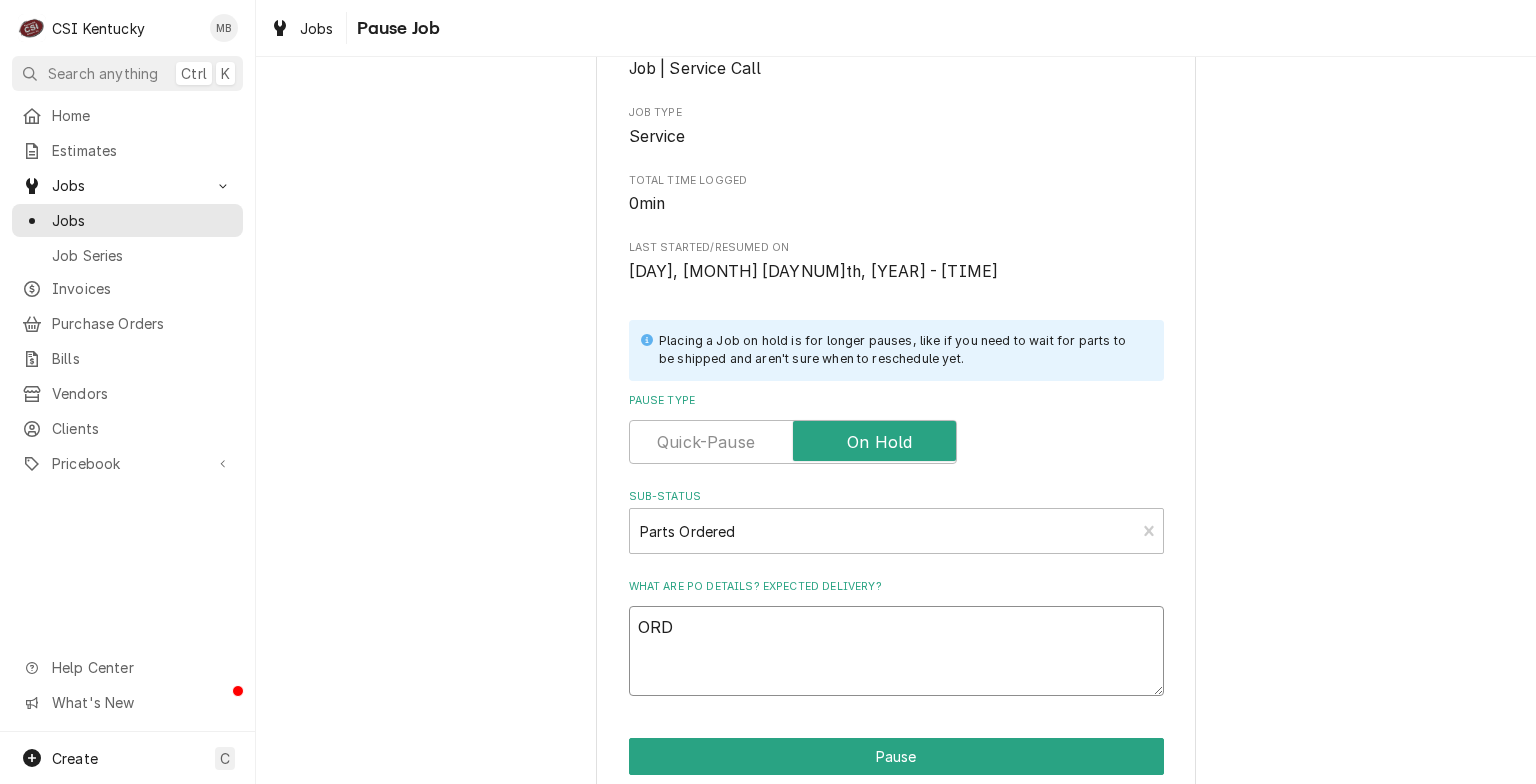 type on "x" 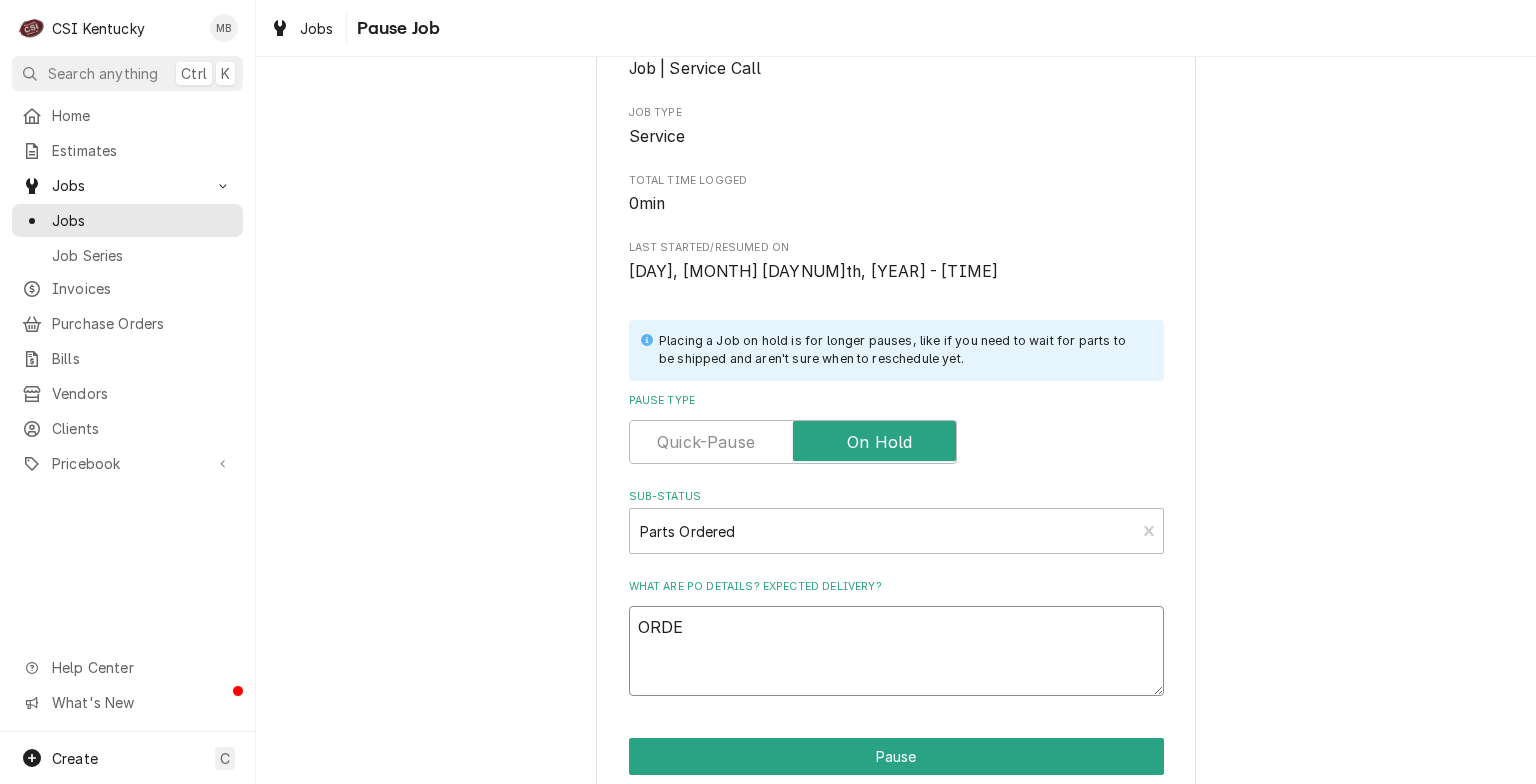 type on "x" 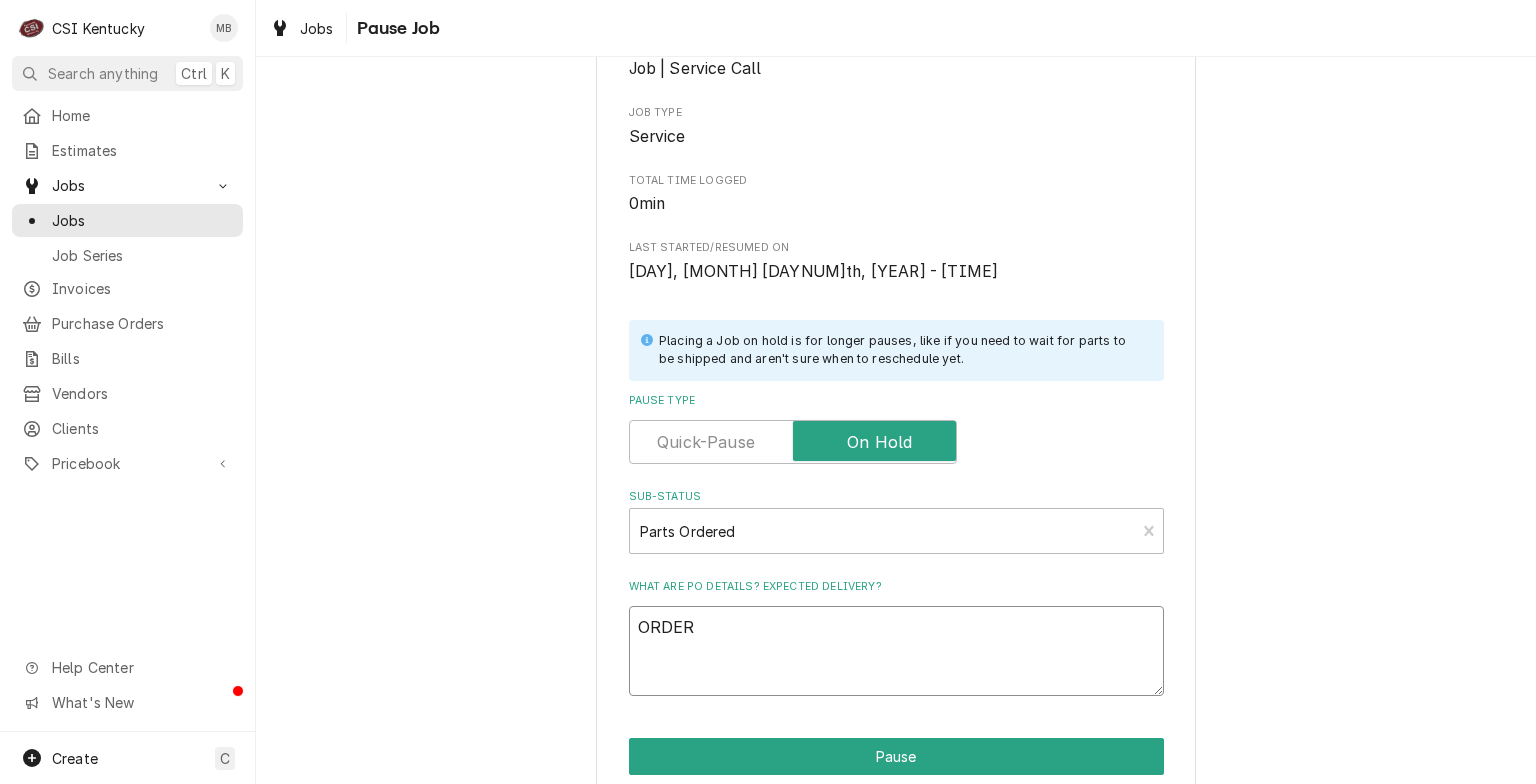 type on "x" 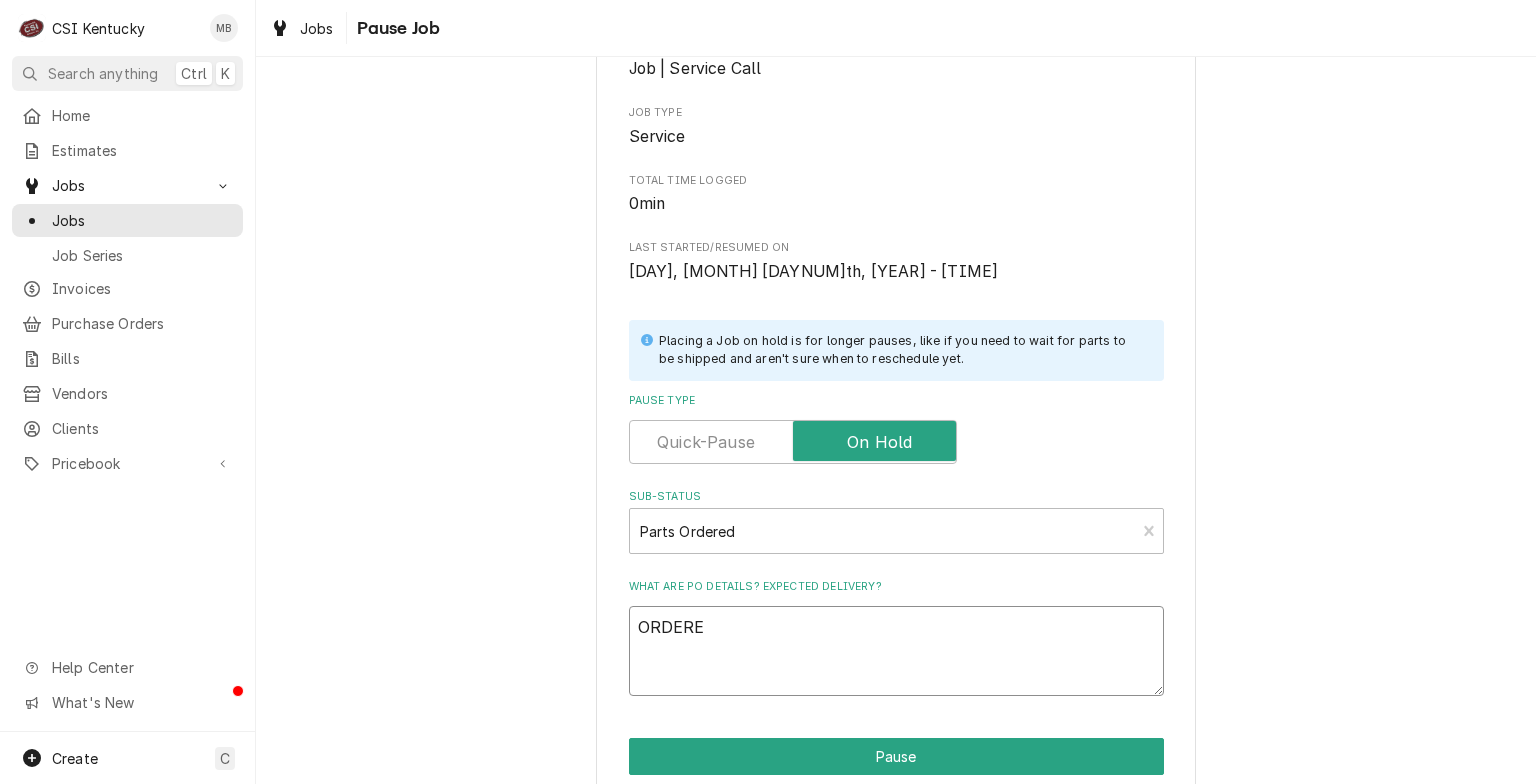 type on "x" 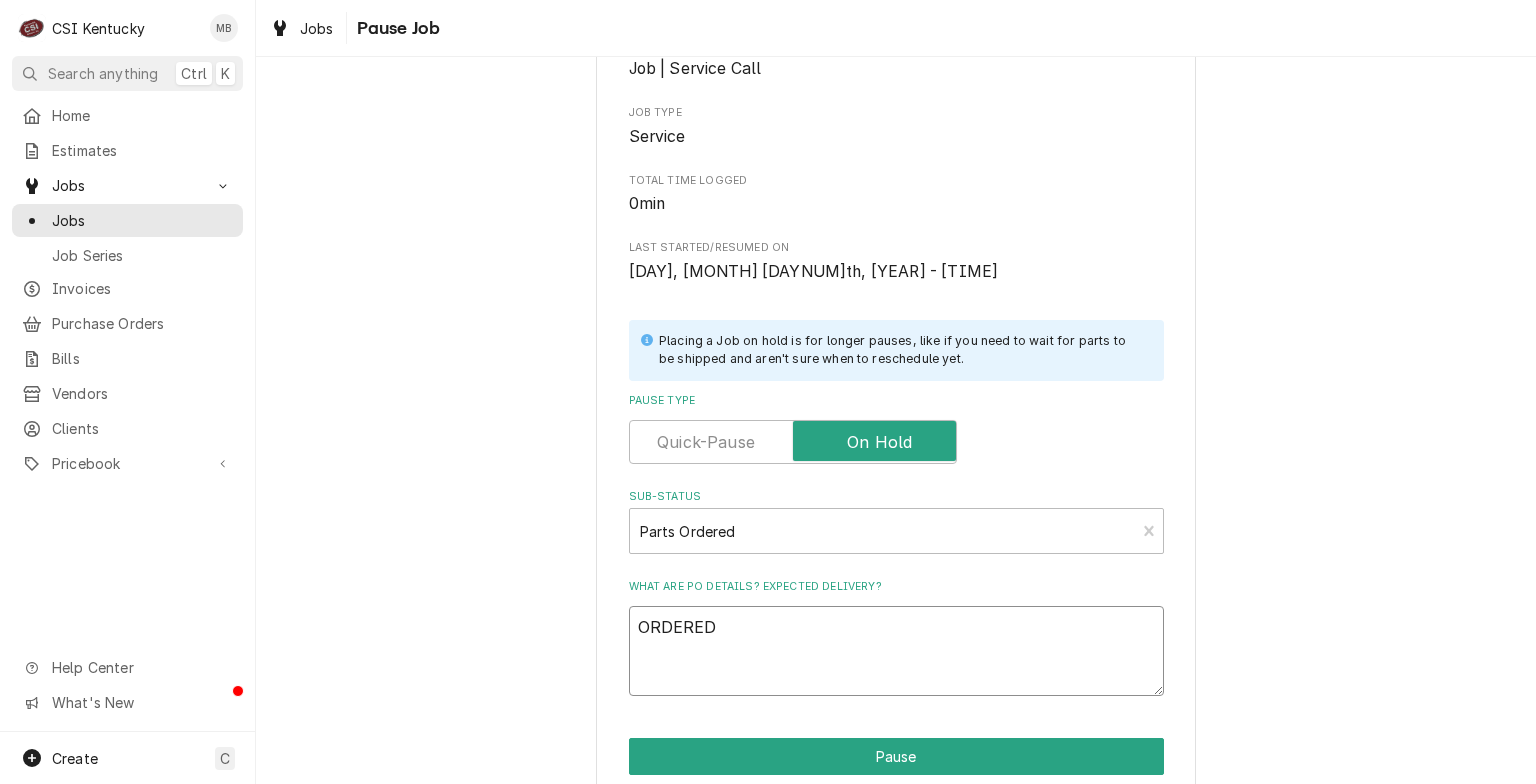 type on "x" 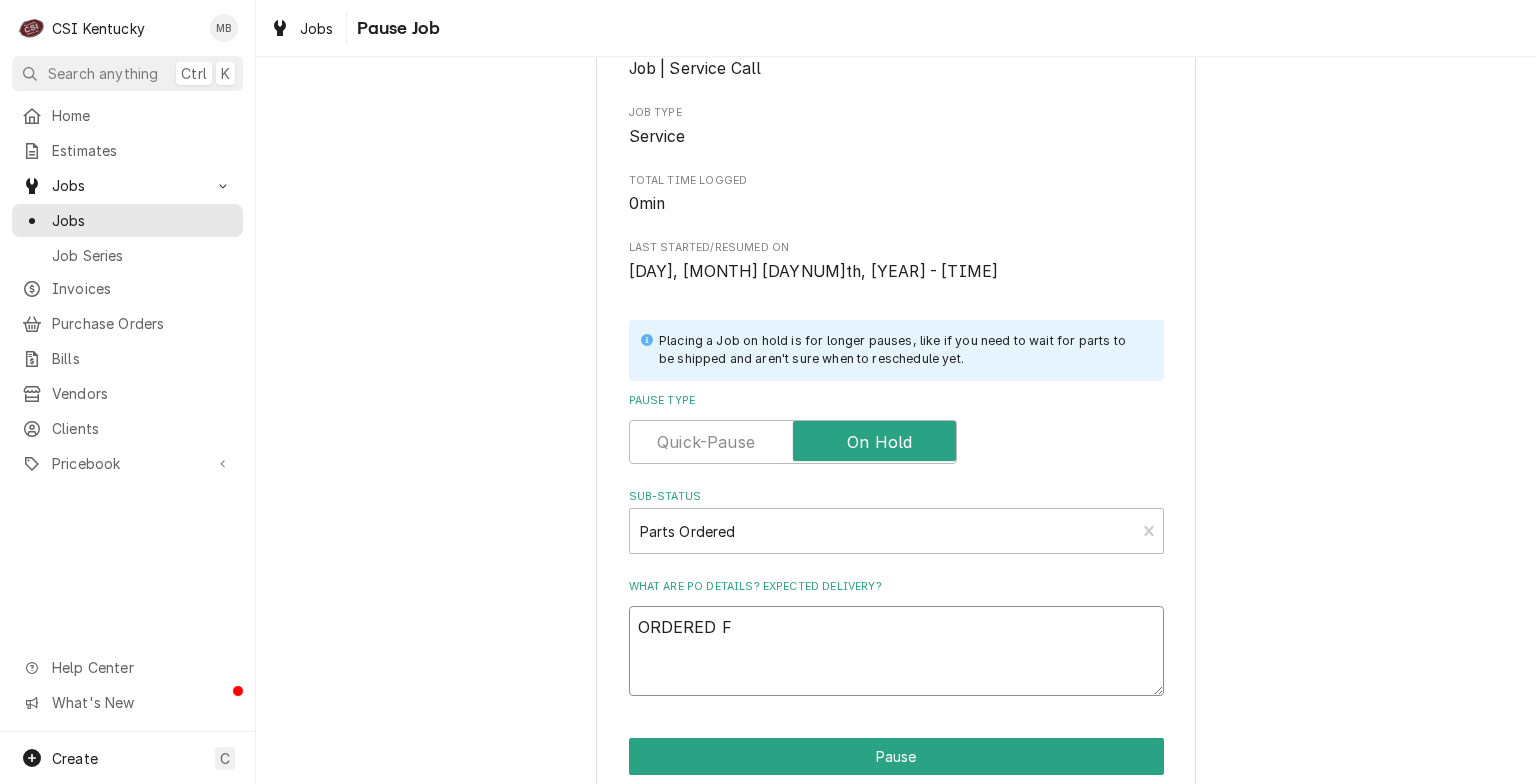 type on "x" 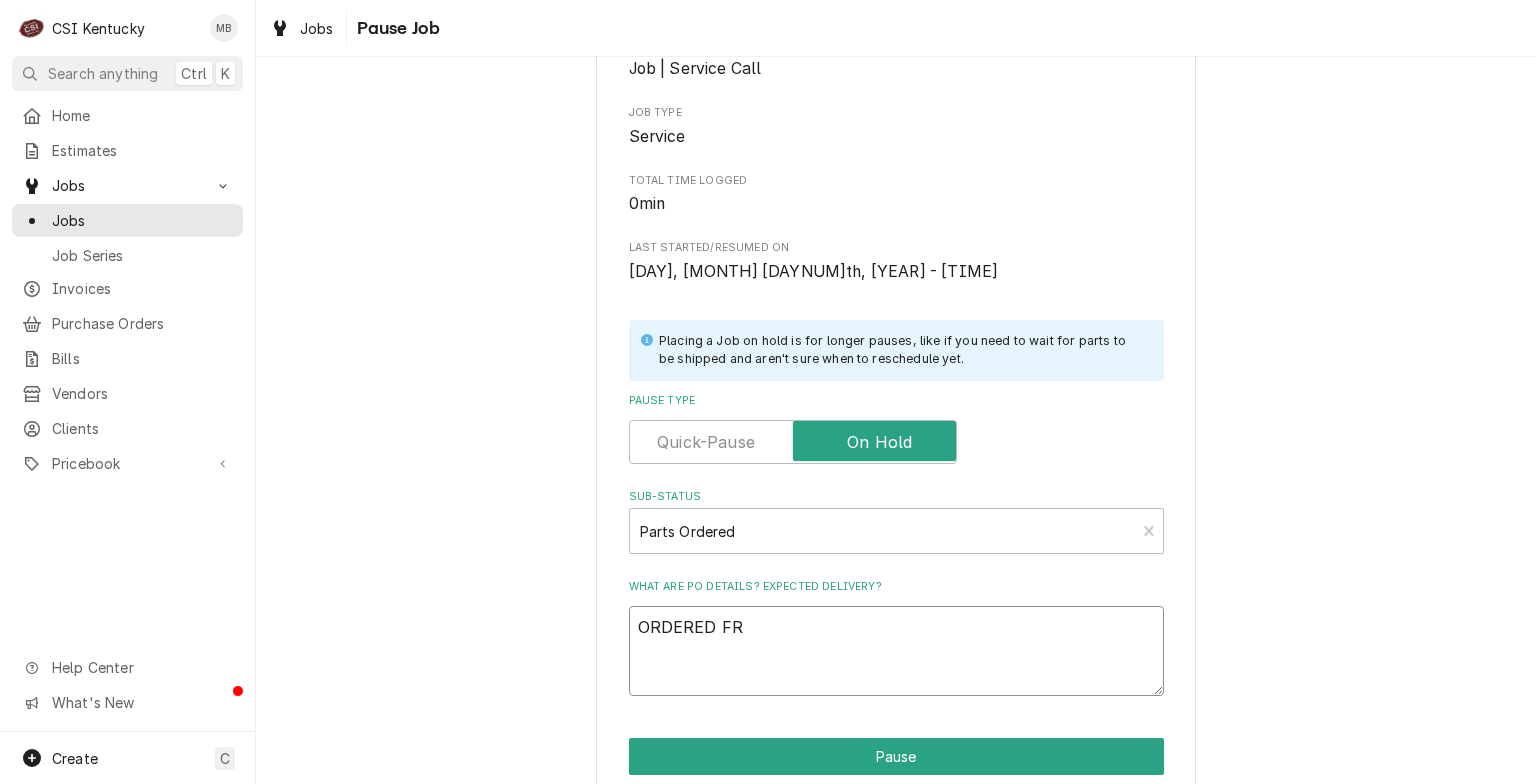 type on "x" 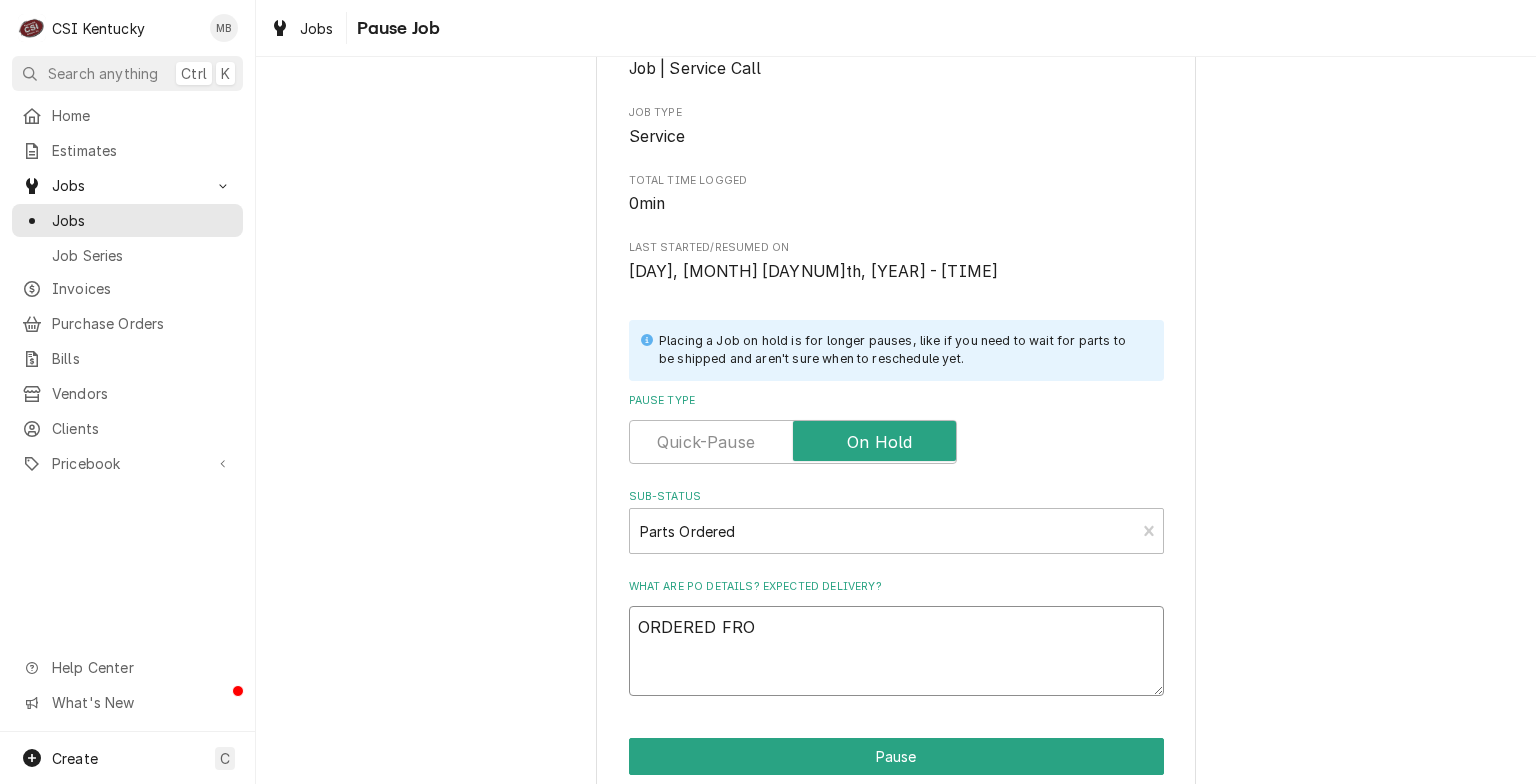 type on "x" 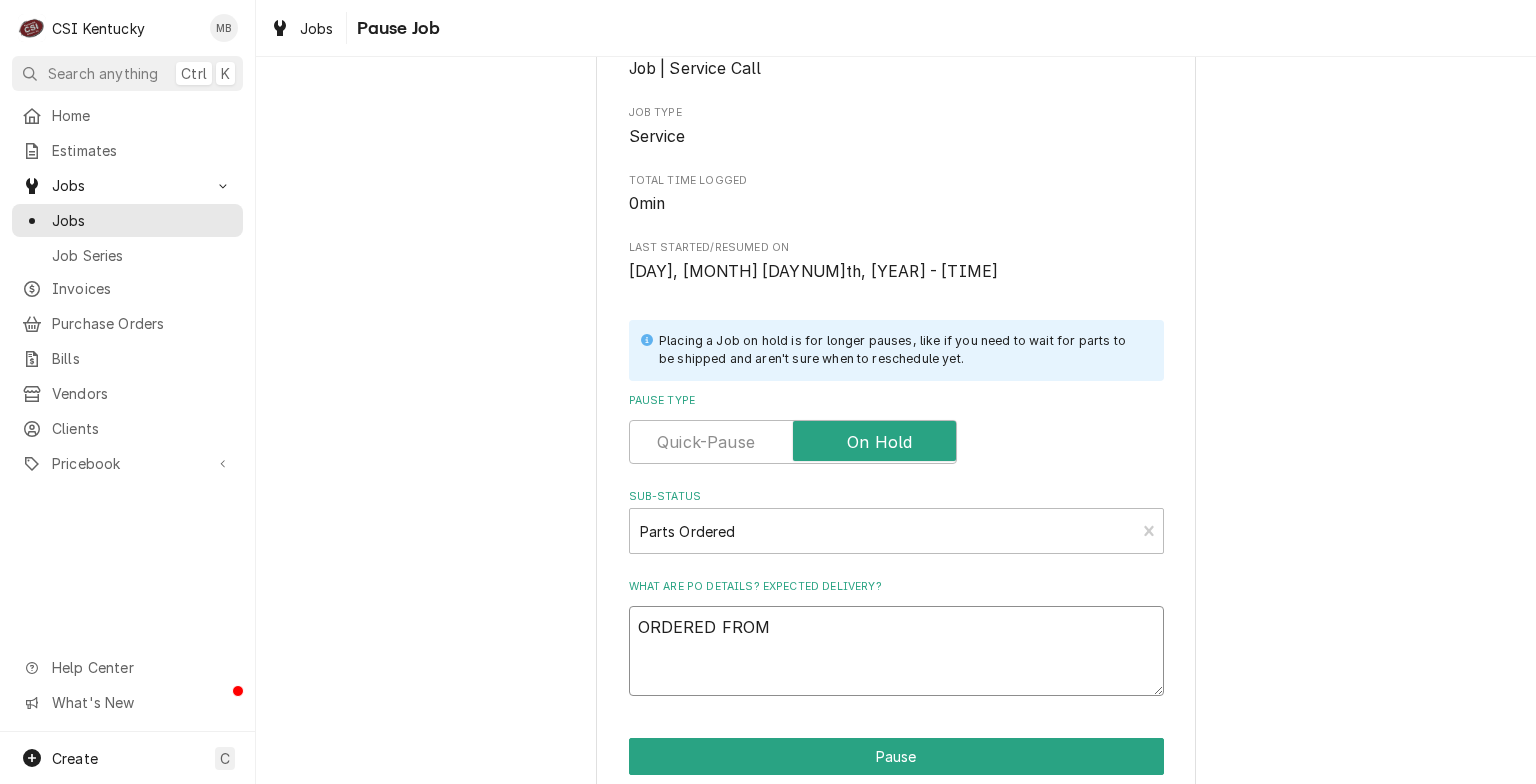 type on "x" 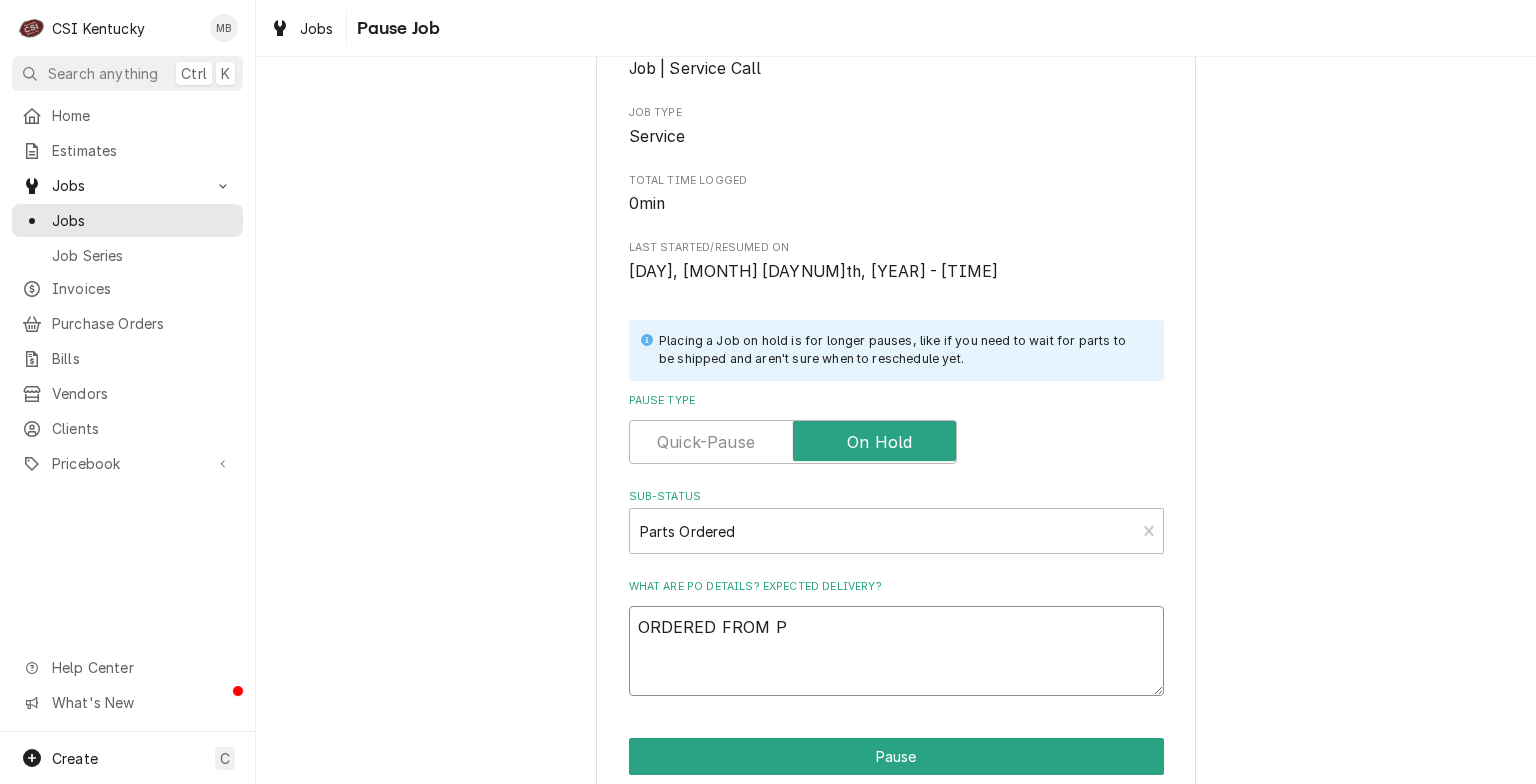 type on "ORDERED FROM PA" 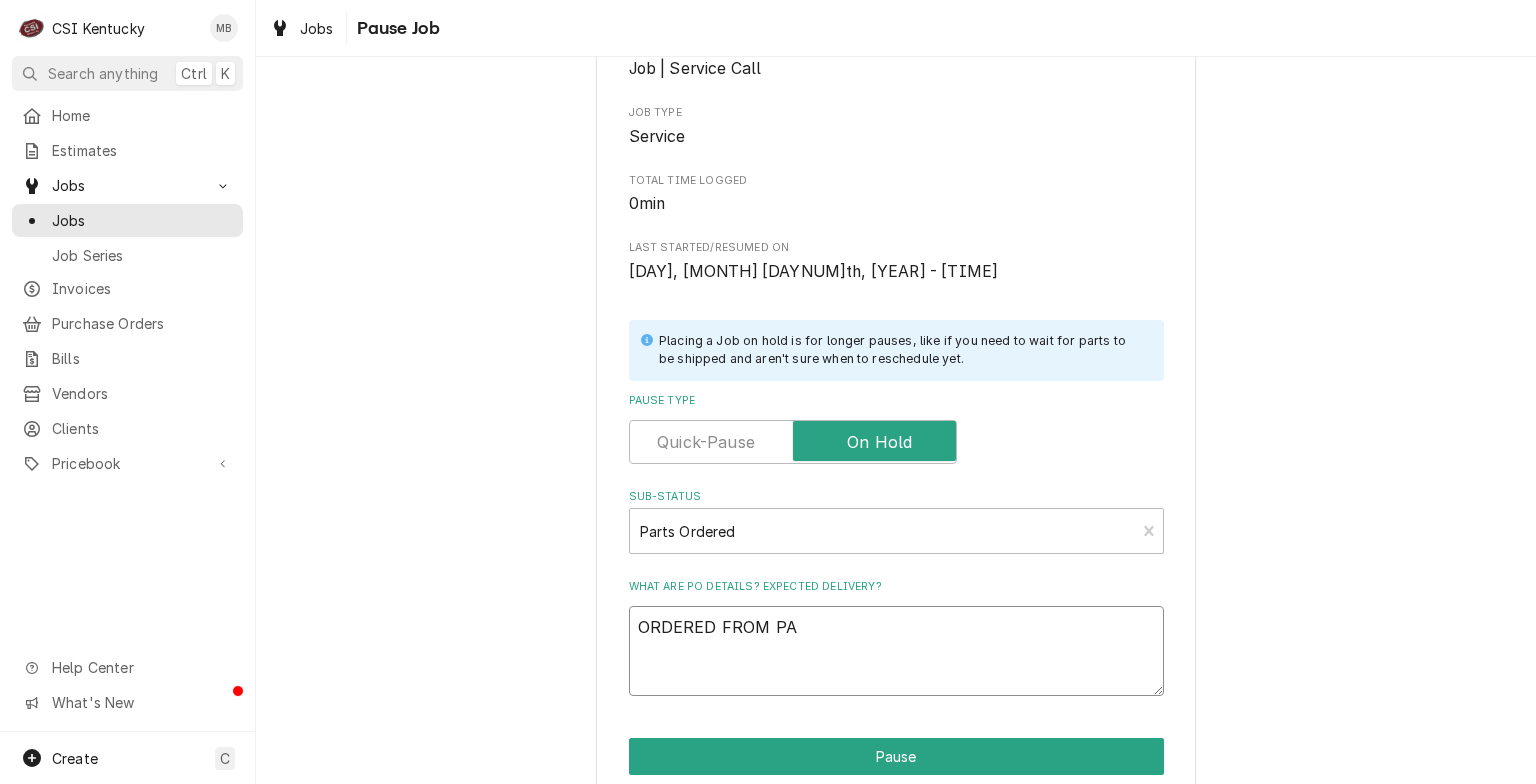 type on "x" 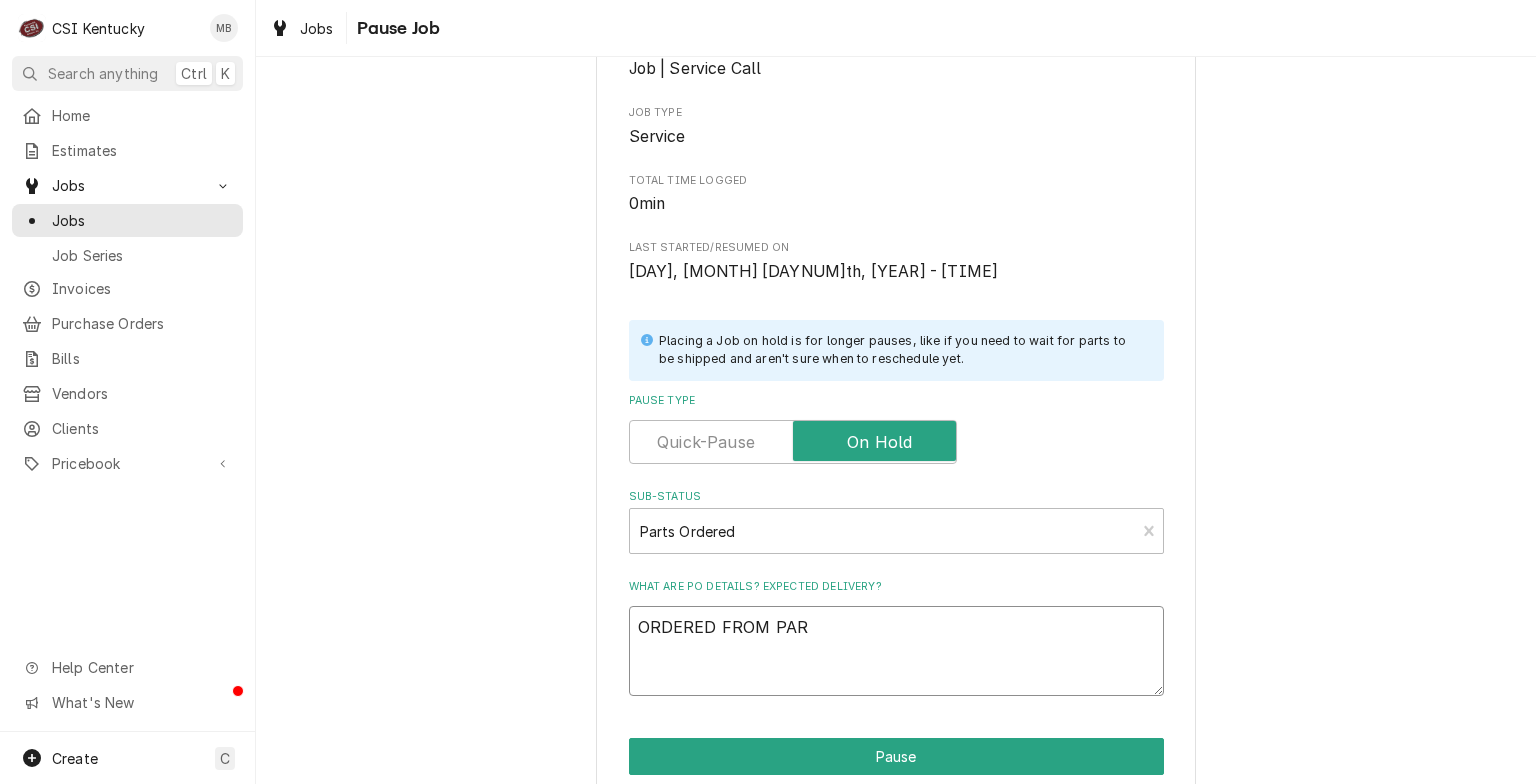 type on "x" 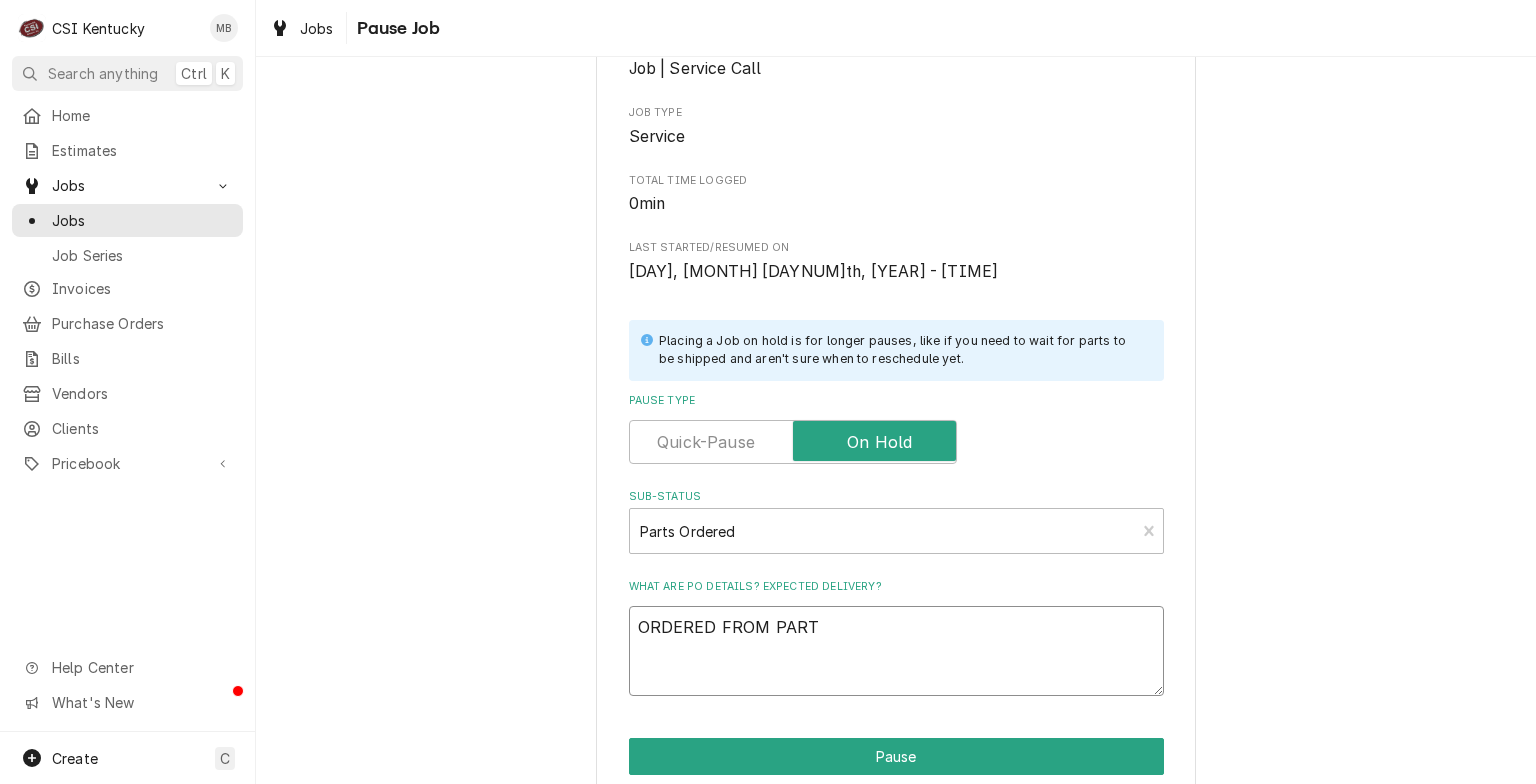 type on "x" 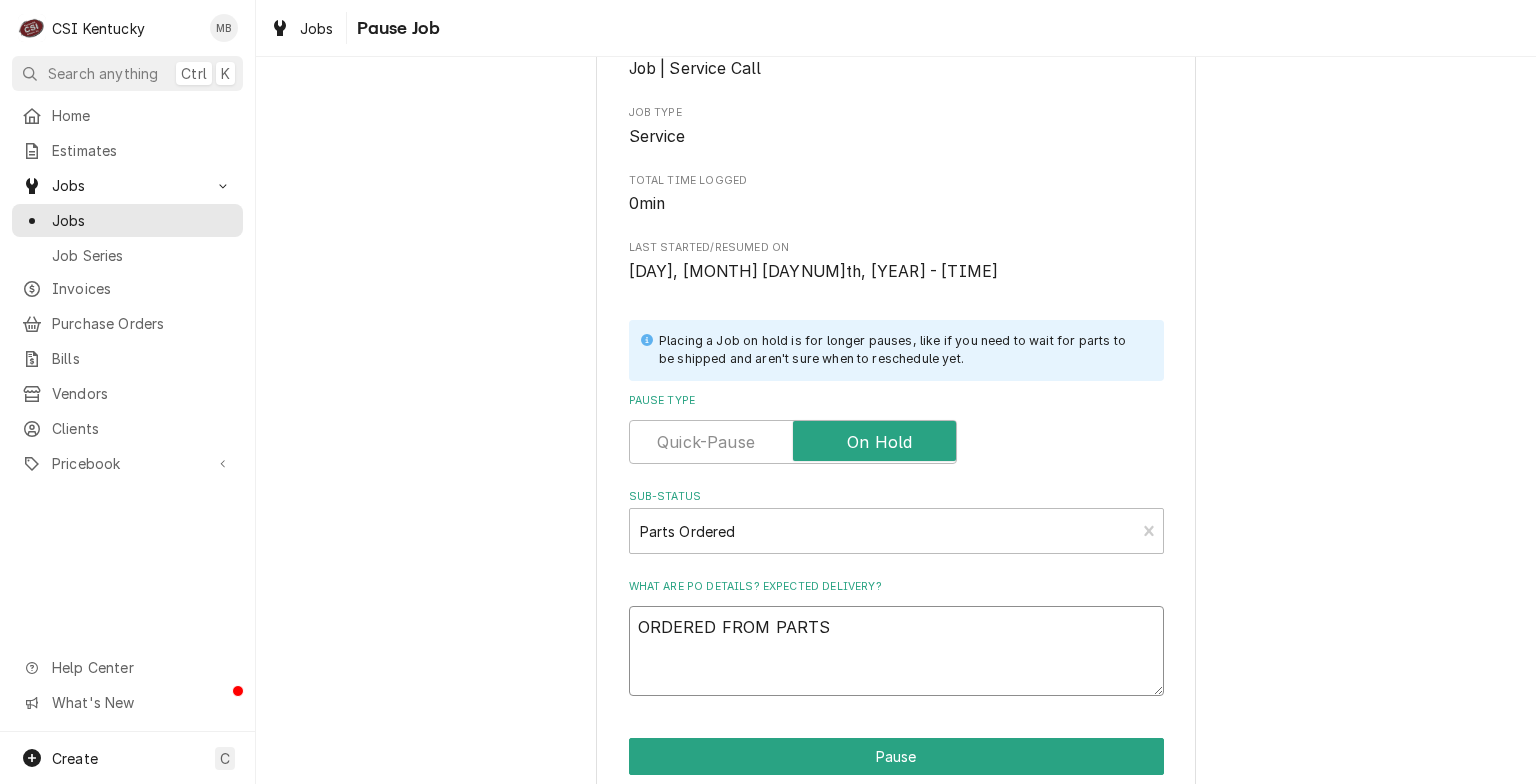 type on "x" 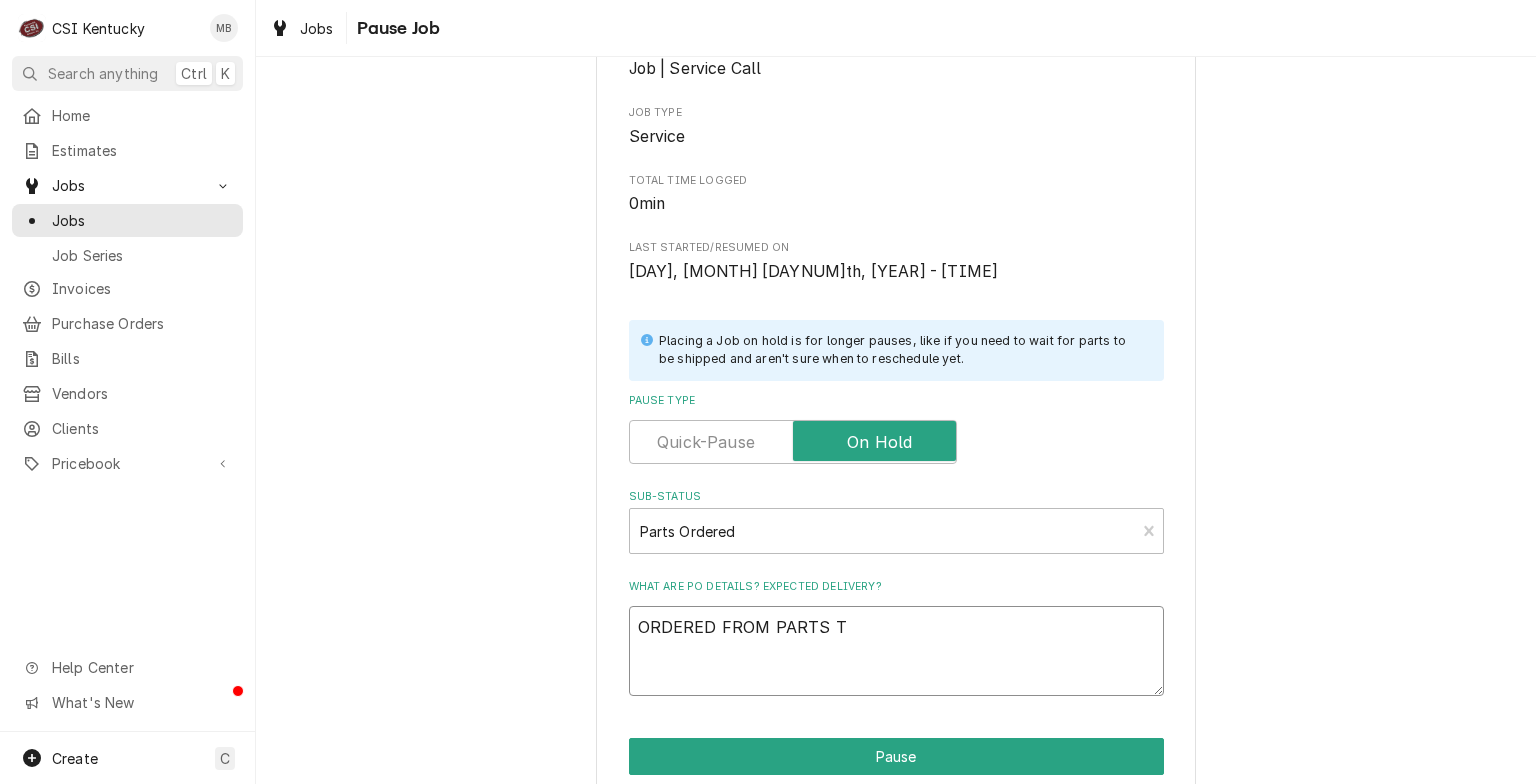 type on "x" 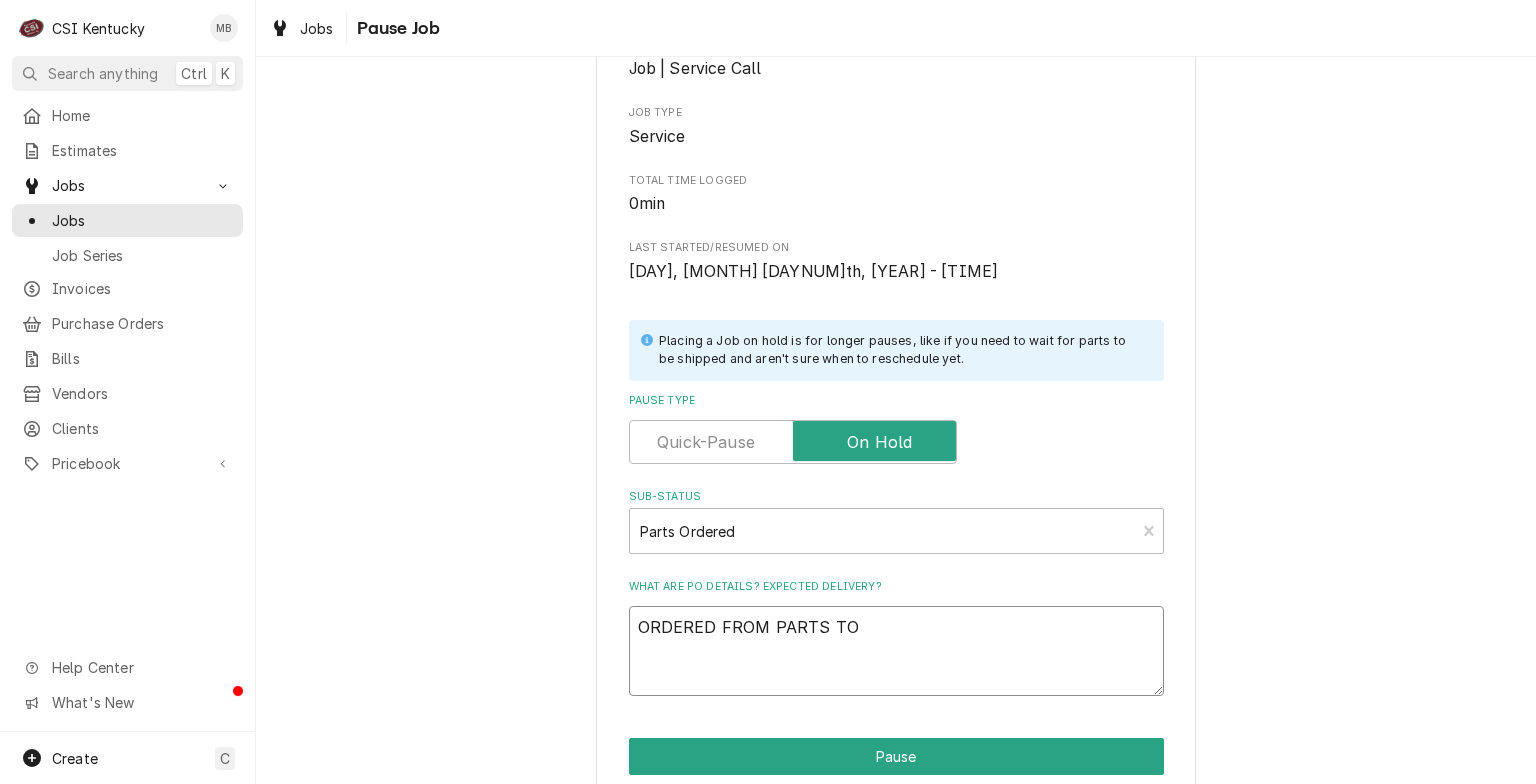 type on "x" 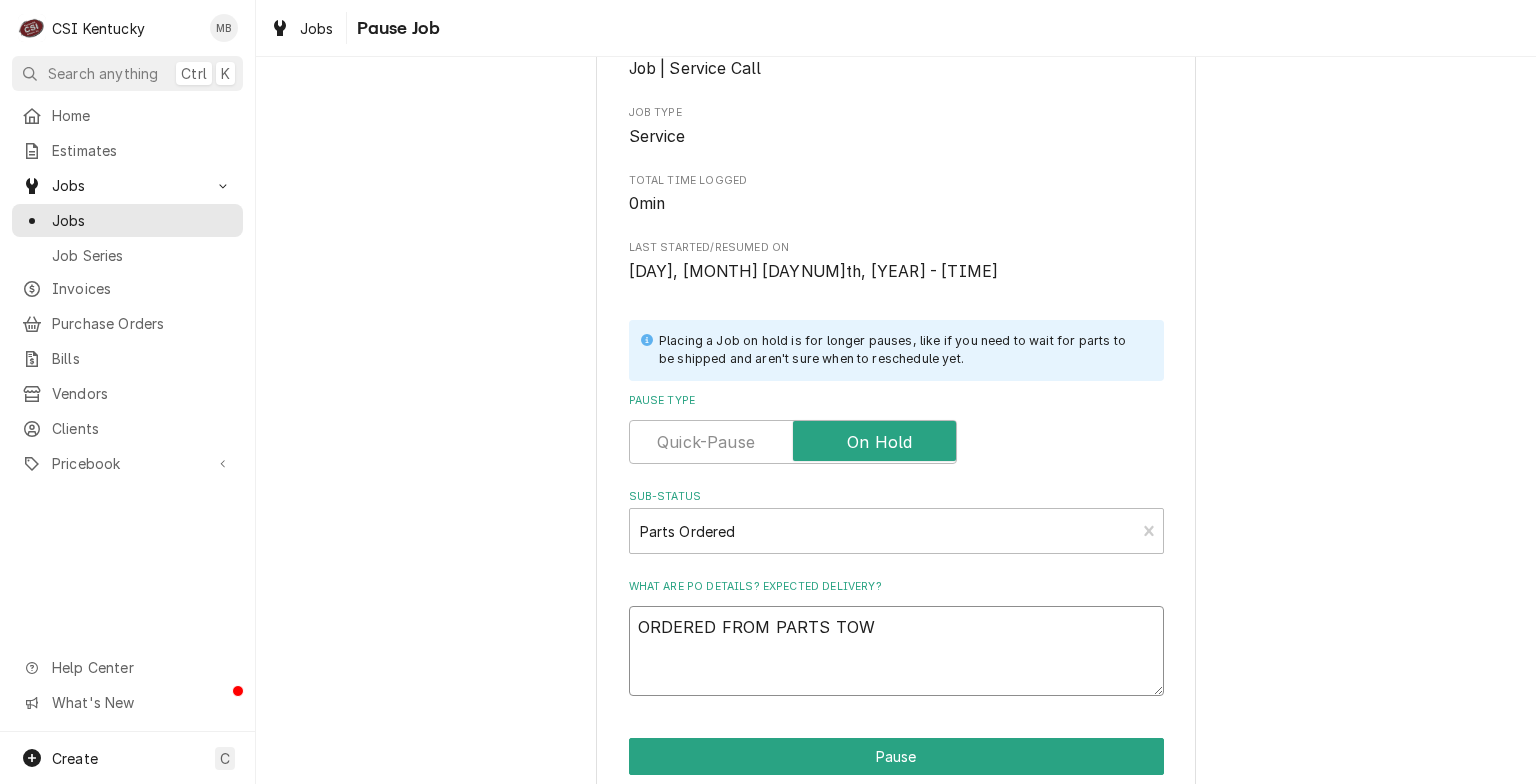 type on "x" 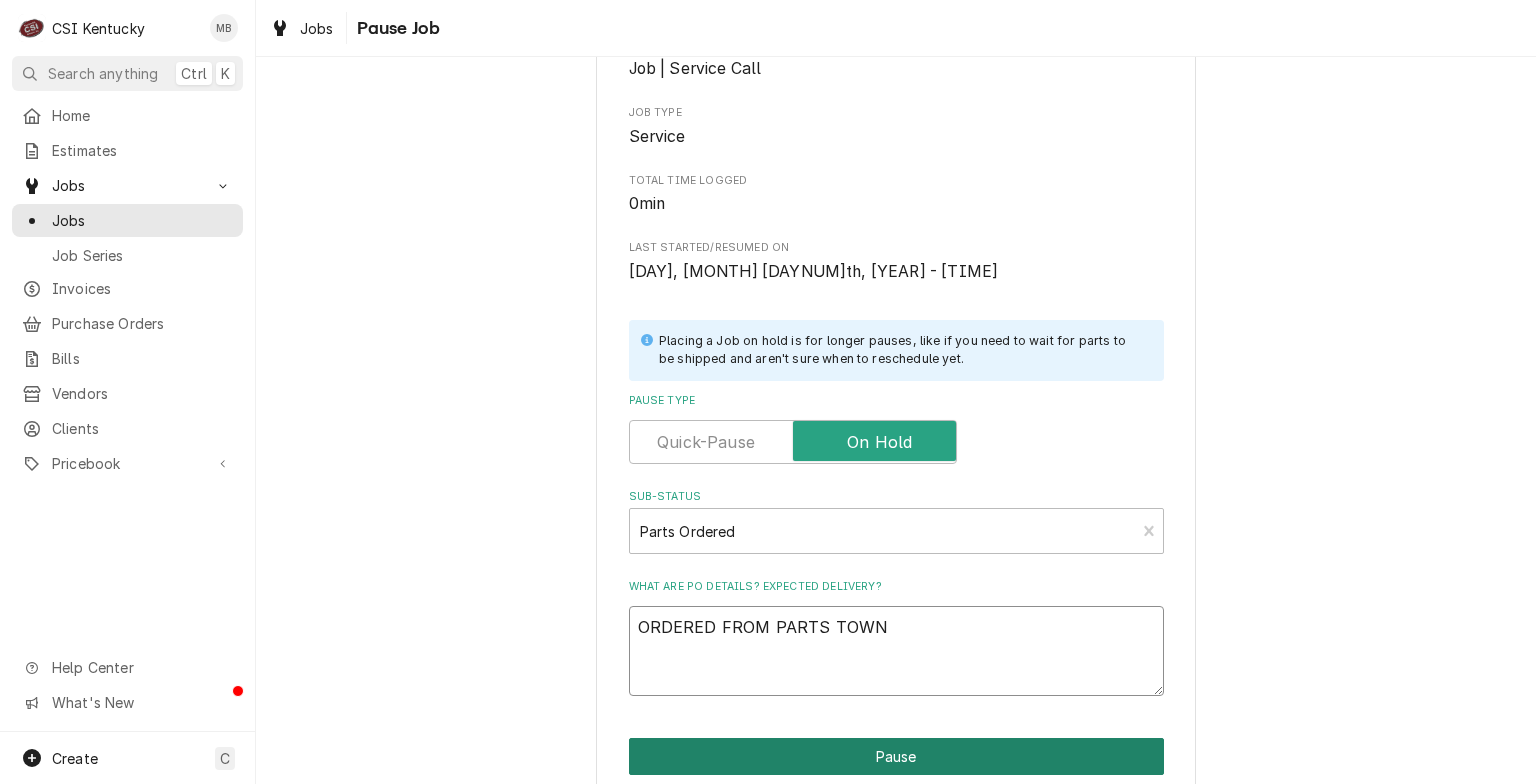 type on "ORDERED FROM PARTS TOWN" 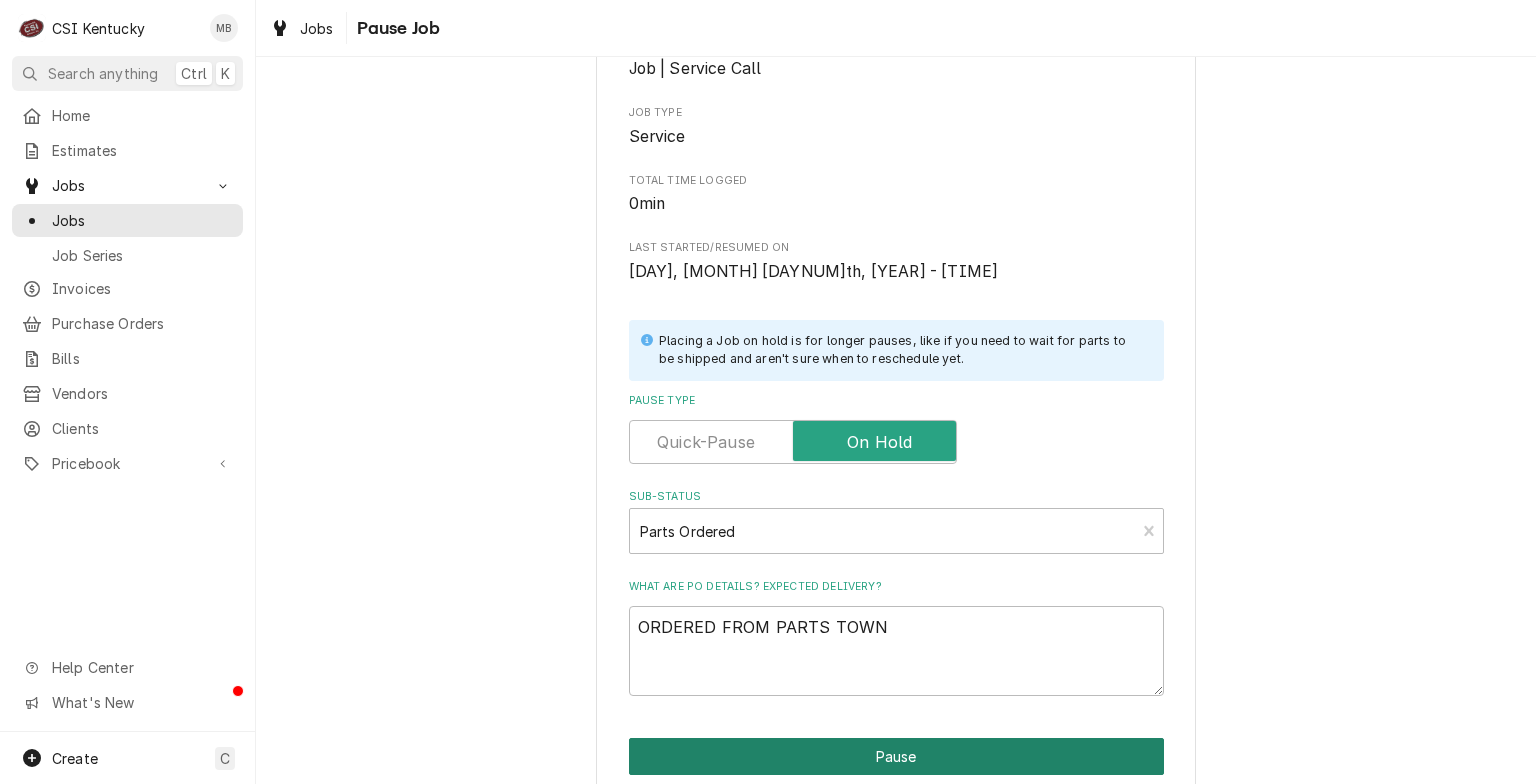 click on "Pause" at bounding box center [896, 756] 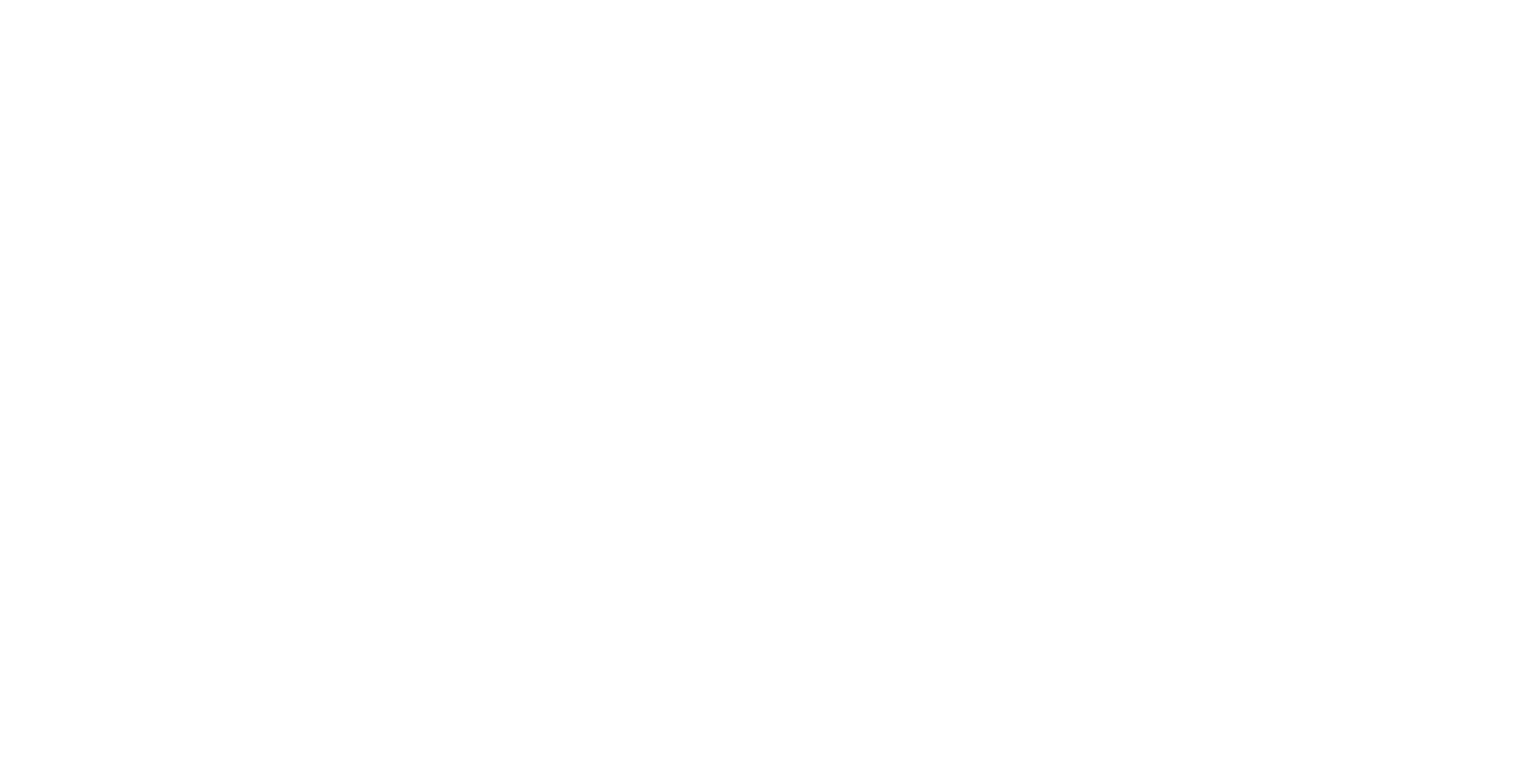 scroll, scrollTop: 0, scrollLeft: 0, axis: both 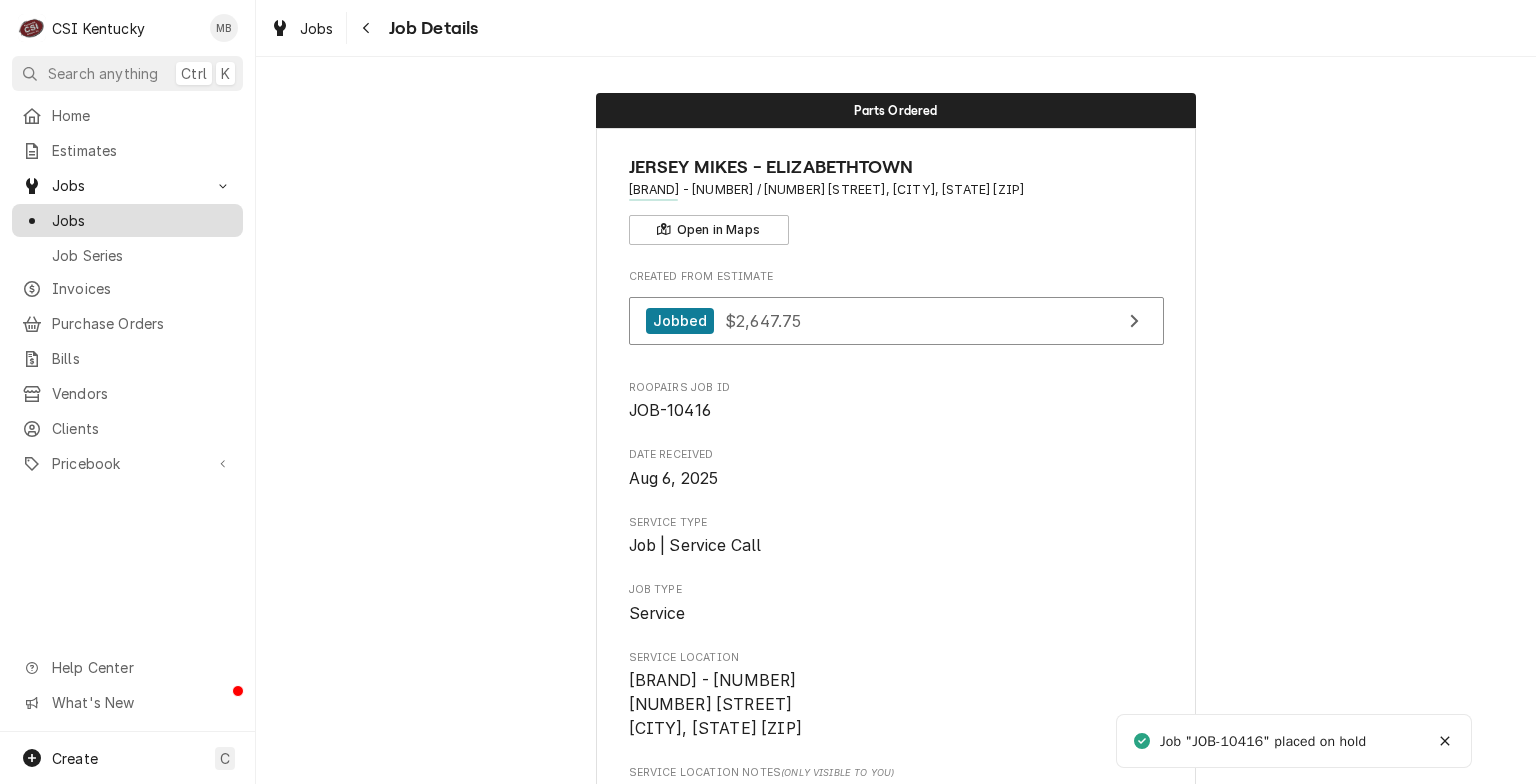 click on "Jobs" at bounding box center [127, 220] 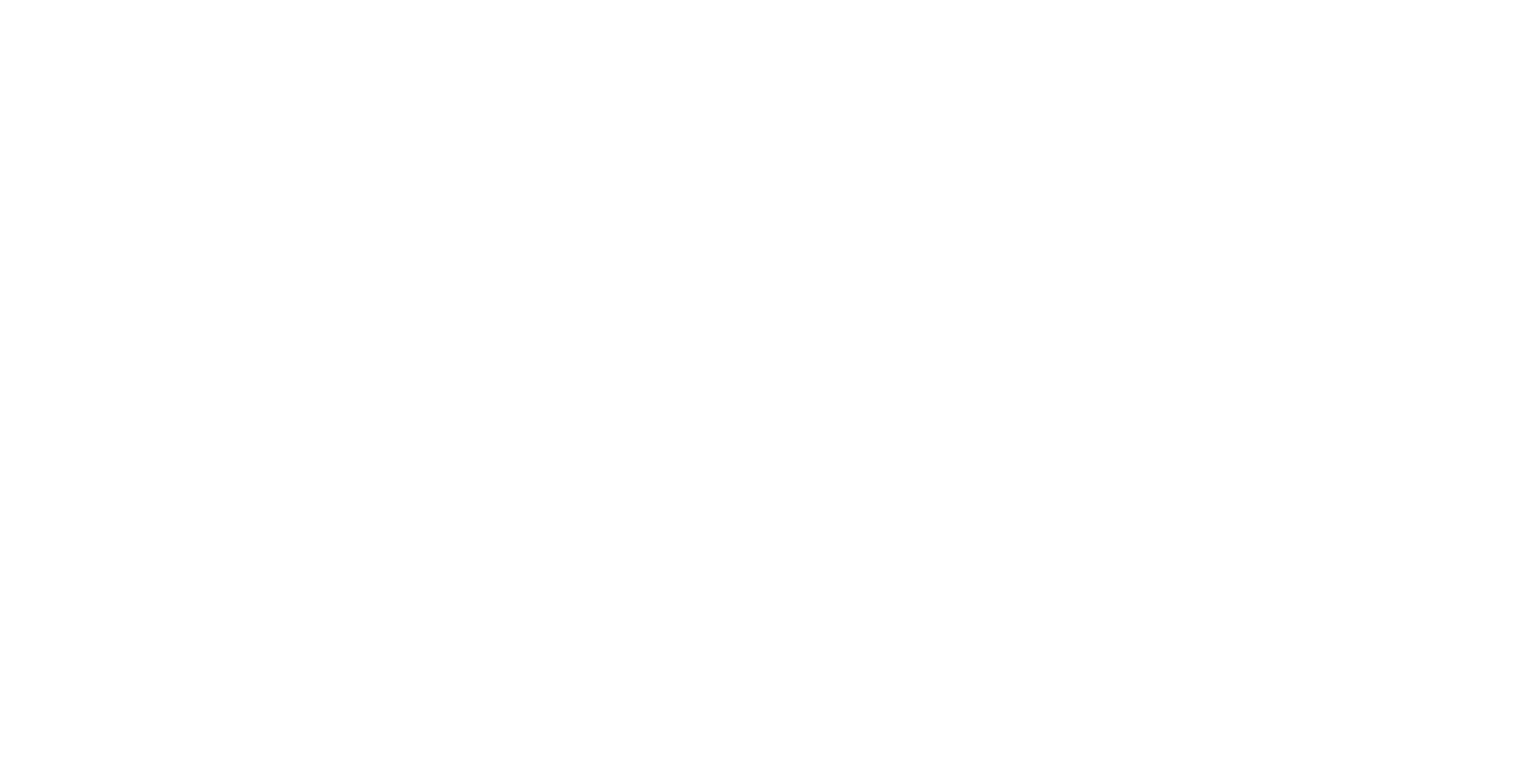 scroll, scrollTop: 0, scrollLeft: 0, axis: both 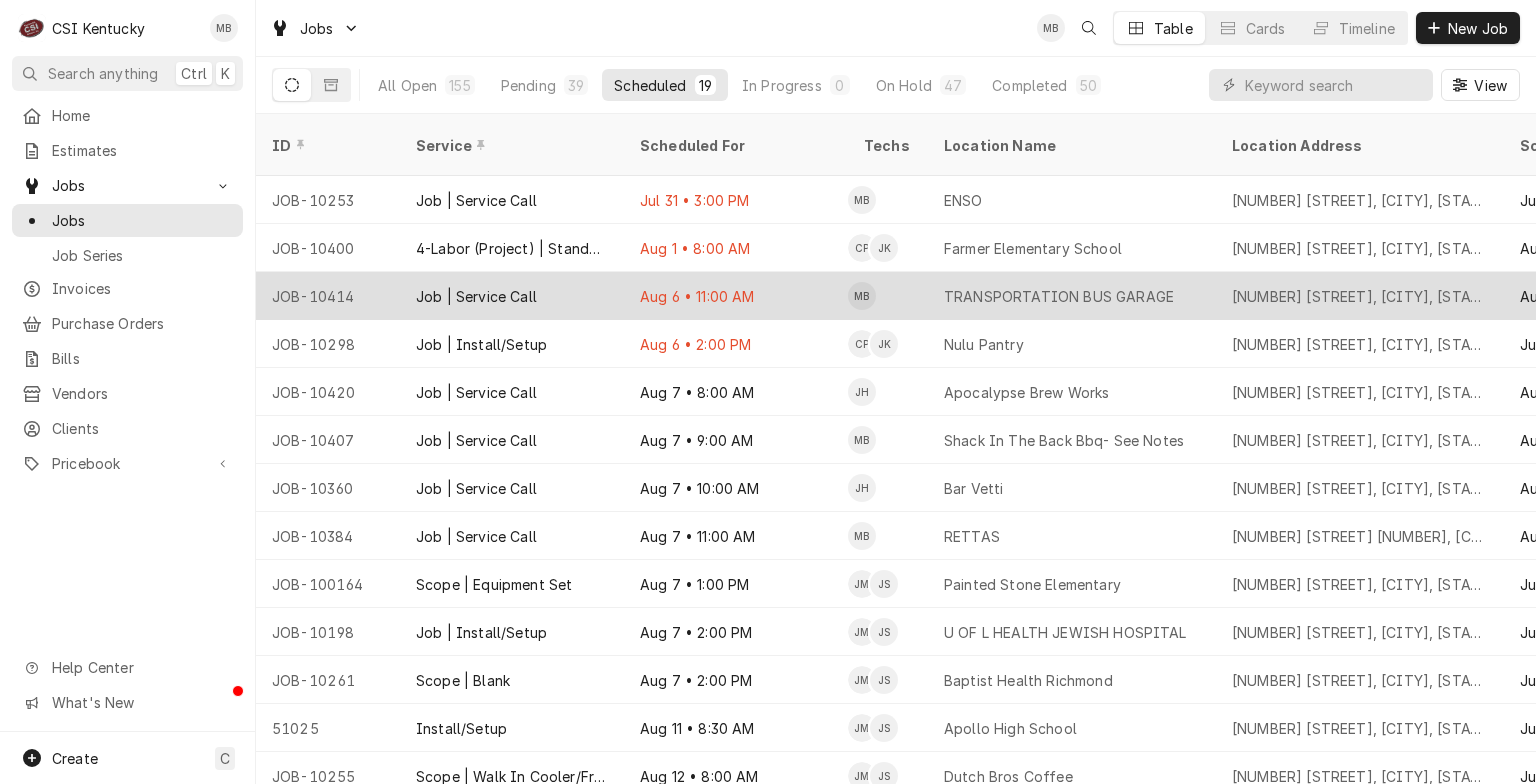click on "[DATE]   • [TIME]" at bounding box center [736, 296] 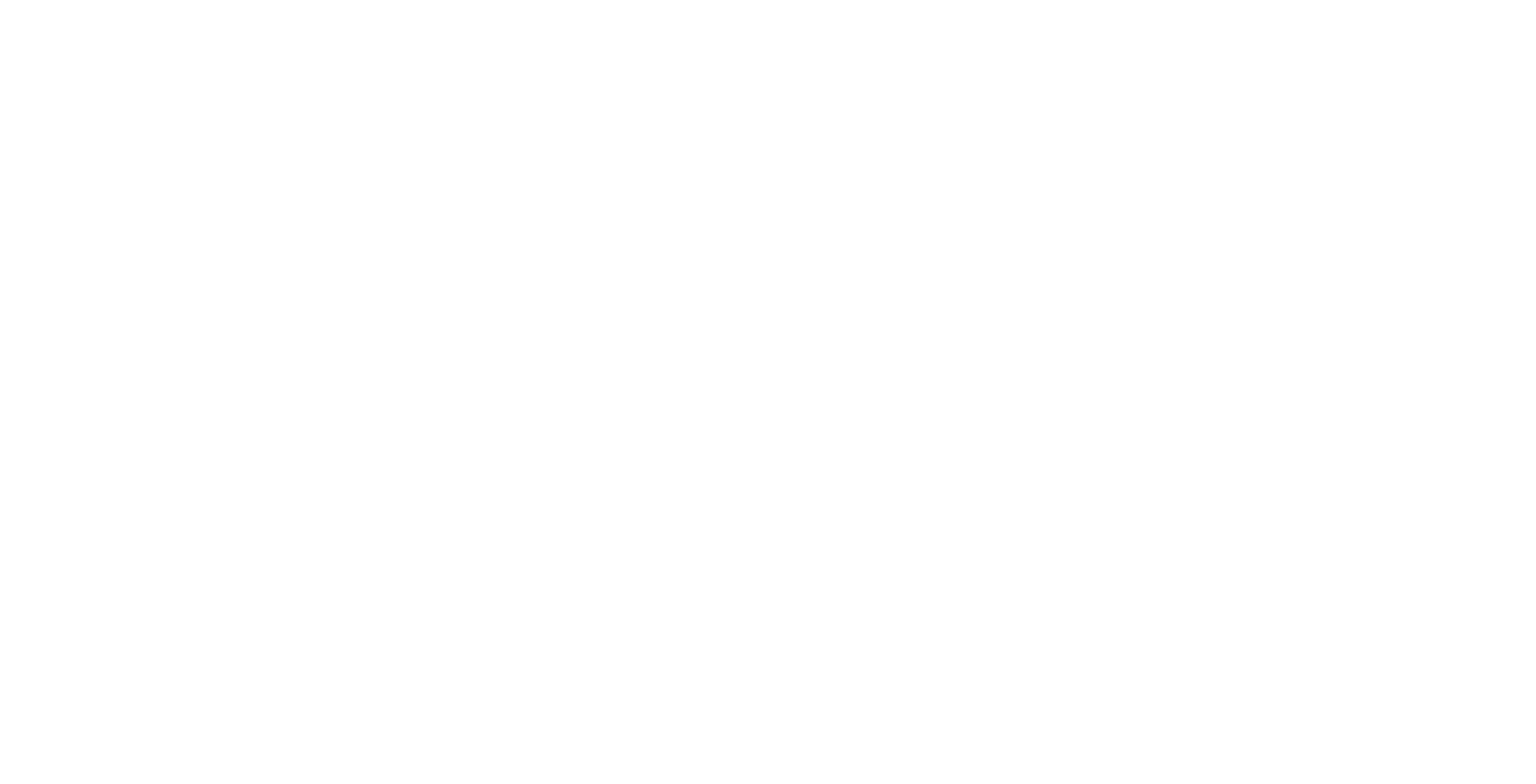 scroll, scrollTop: 0, scrollLeft: 0, axis: both 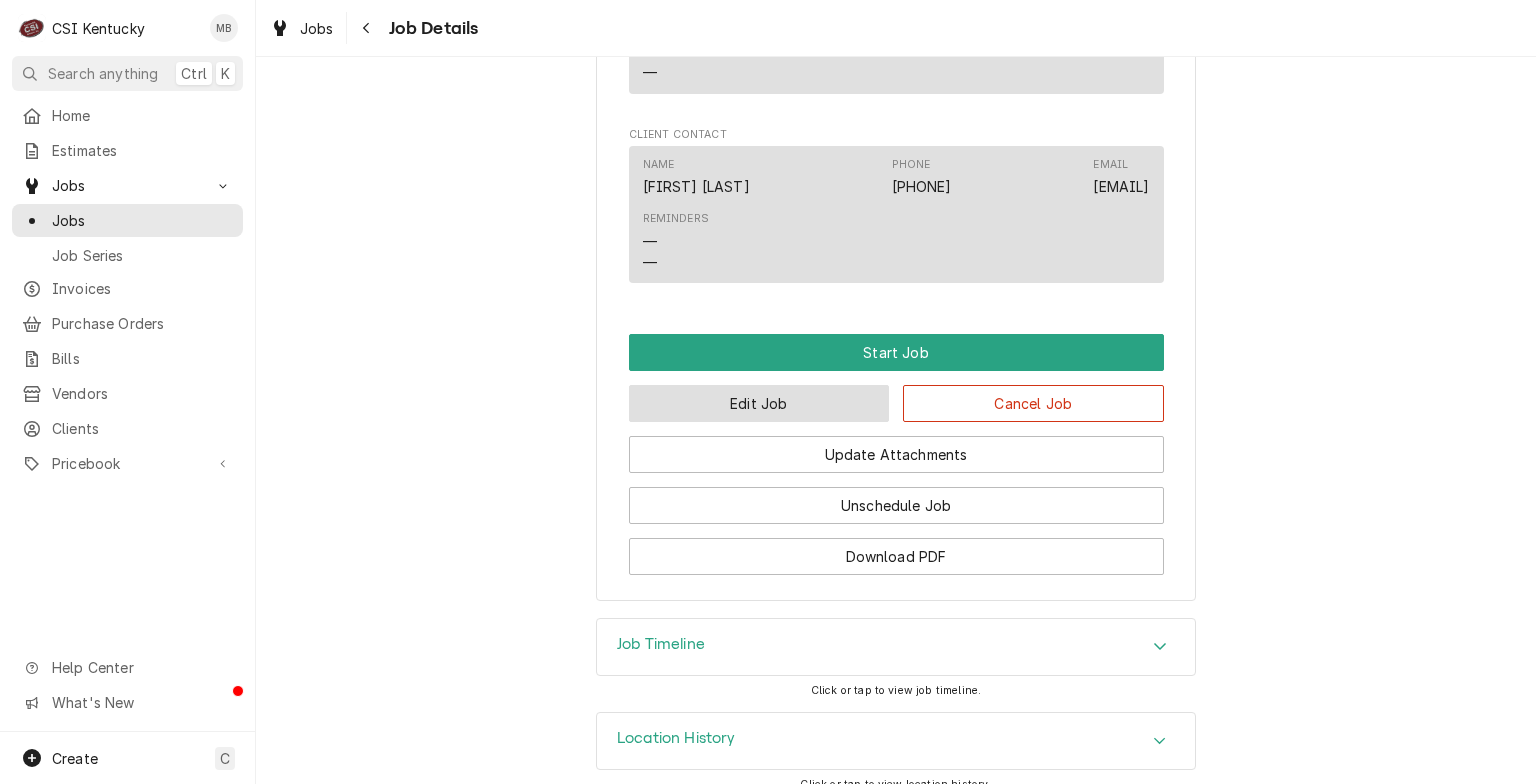 click on "Edit Job" at bounding box center [759, 403] 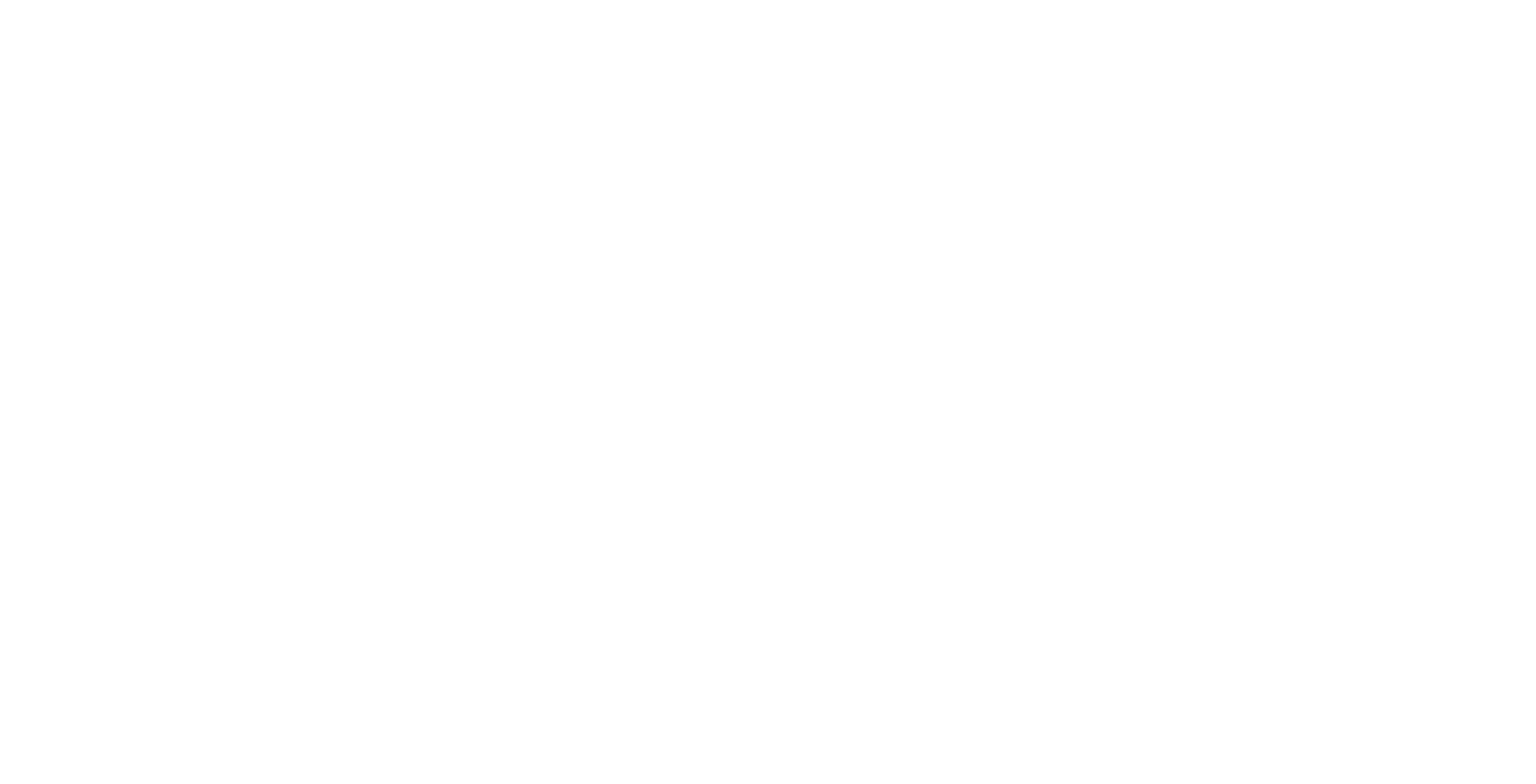 scroll, scrollTop: 0, scrollLeft: 0, axis: both 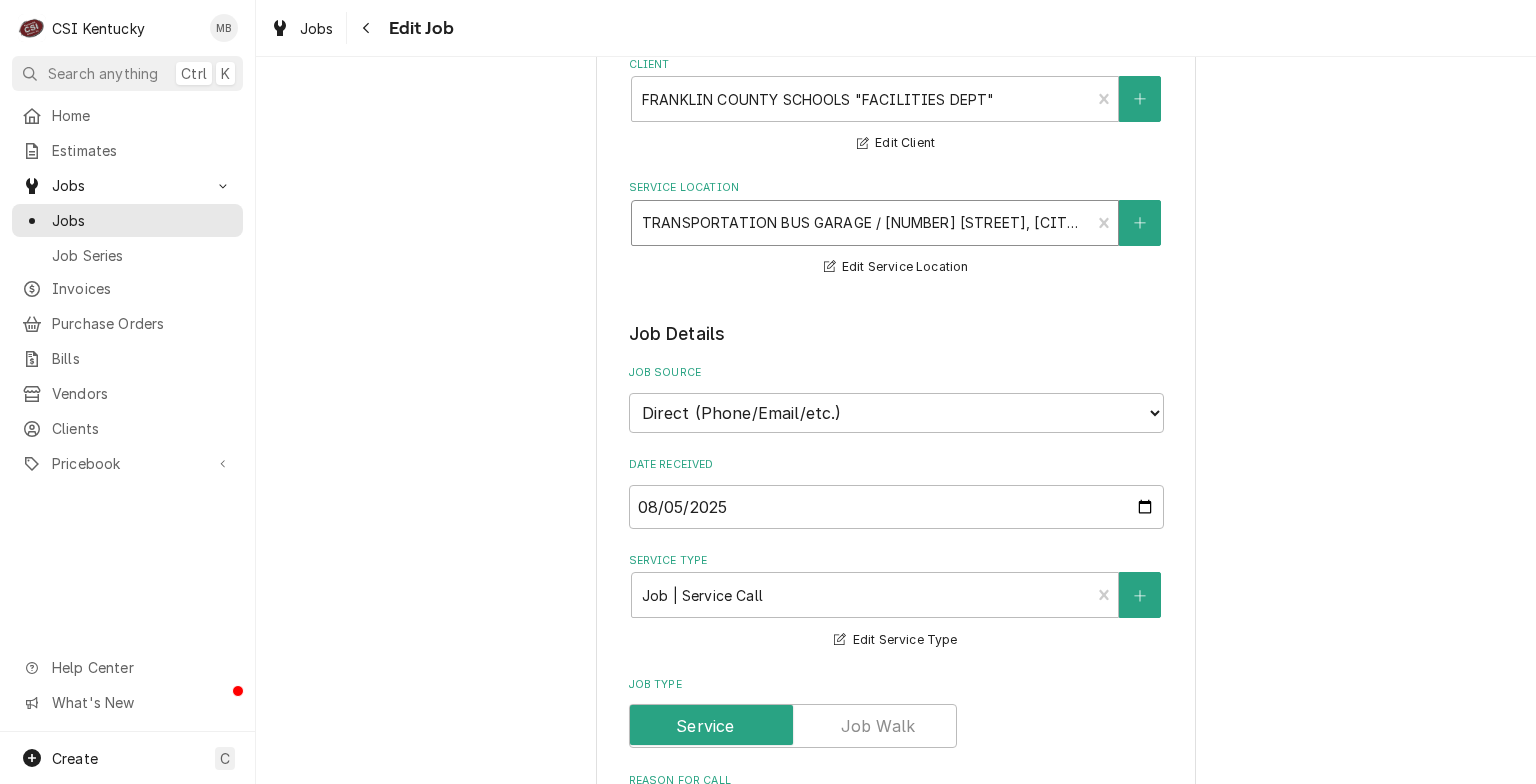 type on "x" 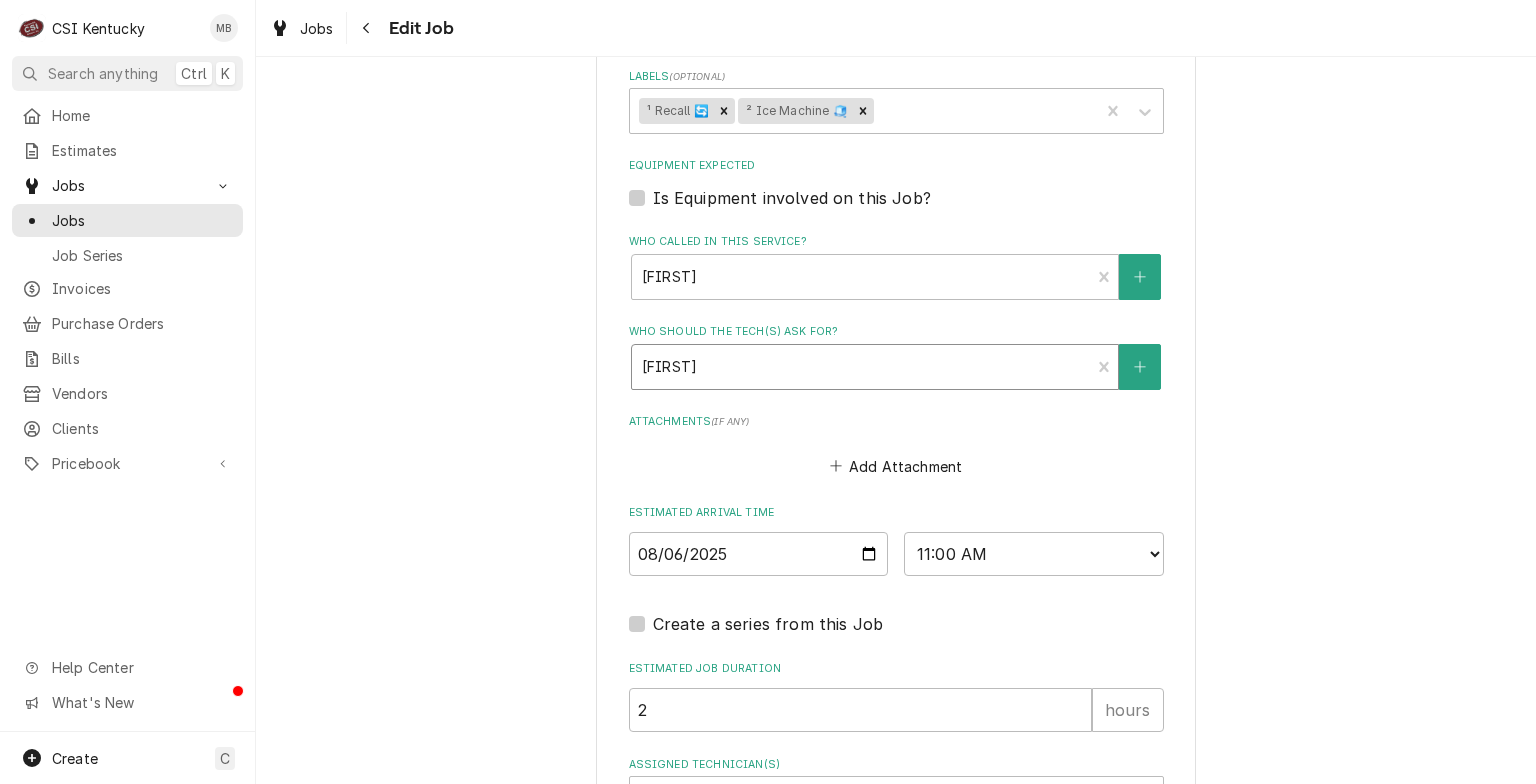 scroll, scrollTop: 1388, scrollLeft: 0, axis: vertical 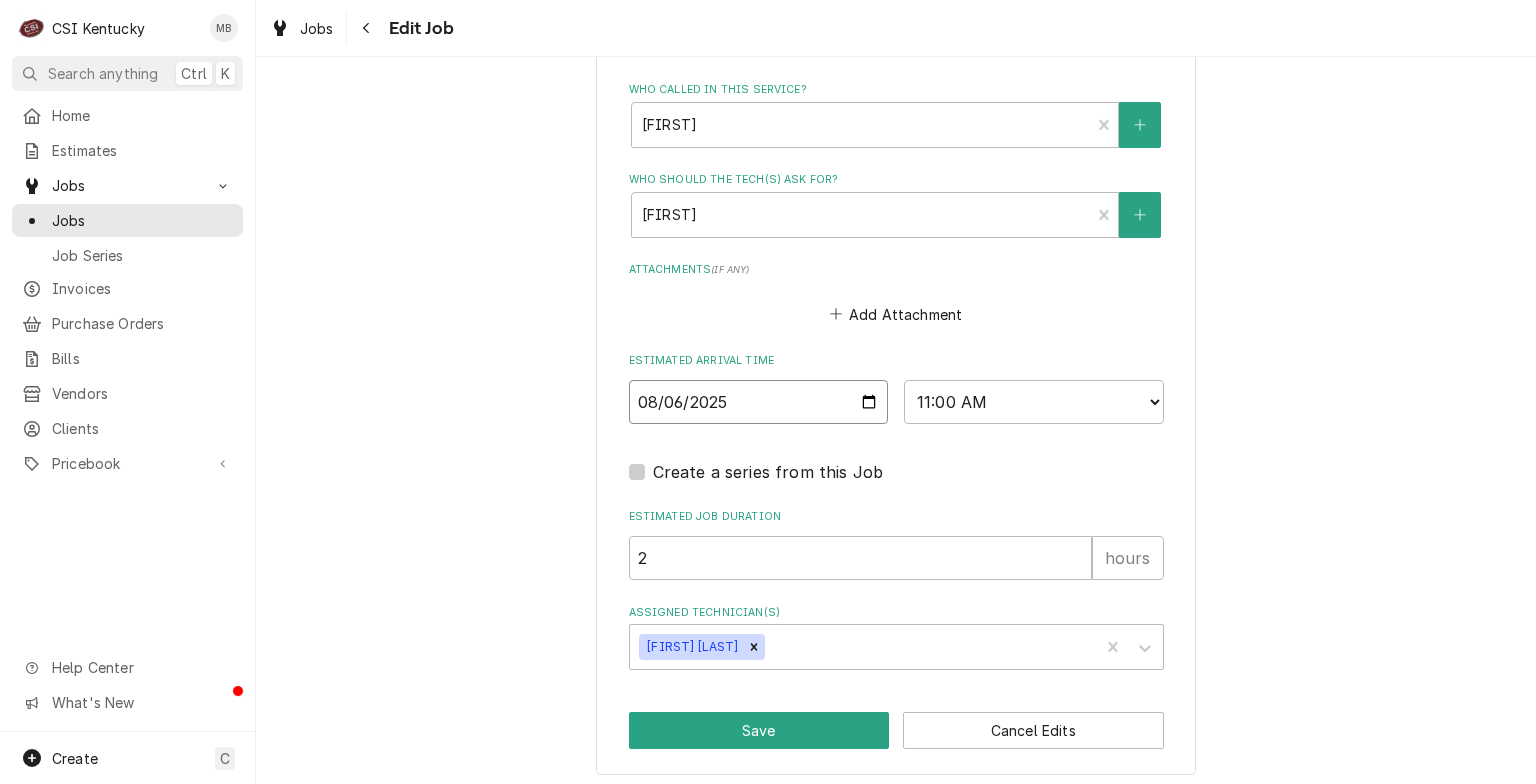 click on "2025-08-06" at bounding box center [759, 402] 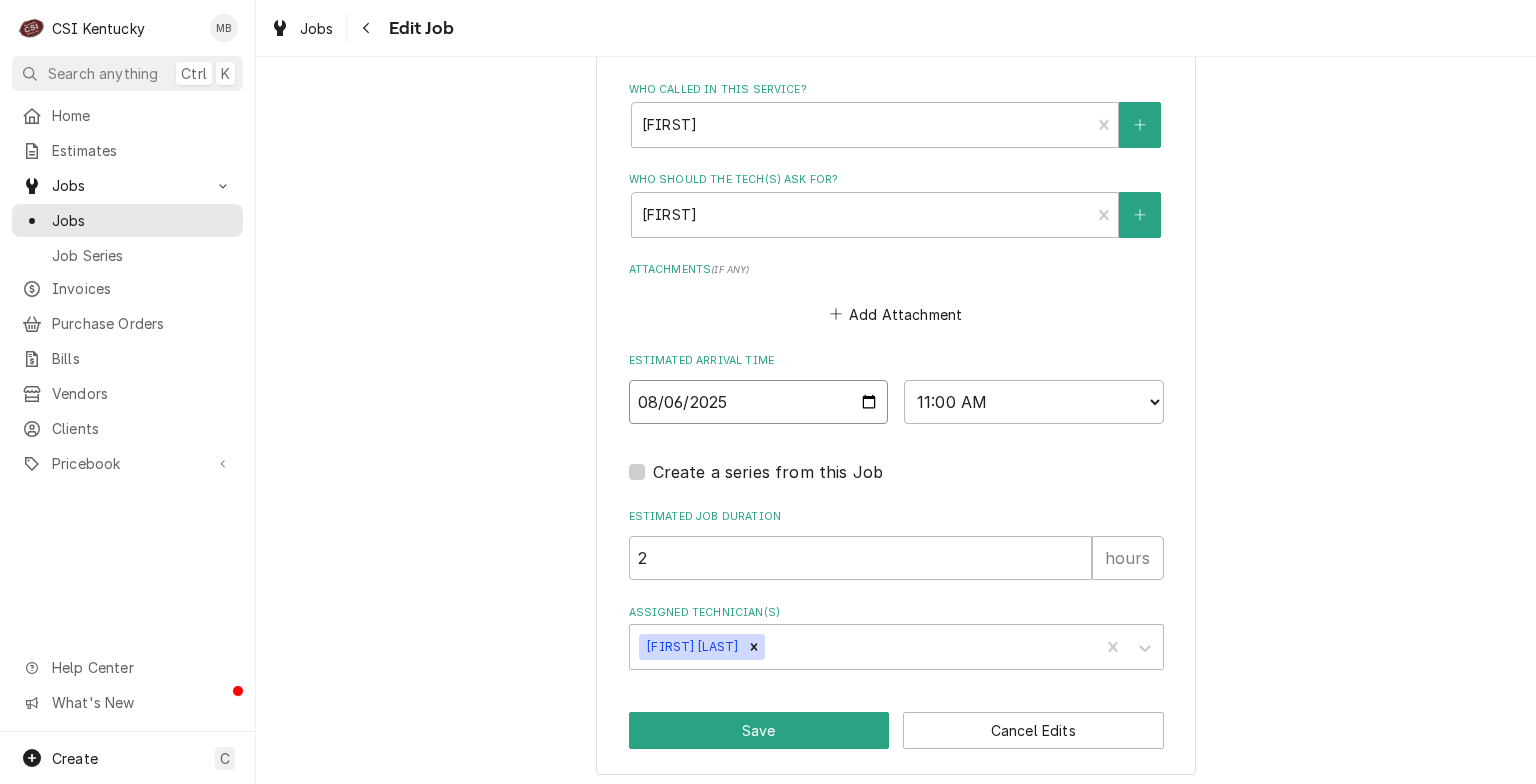 click on "2025-08-06" at bounding box center [759, 402] 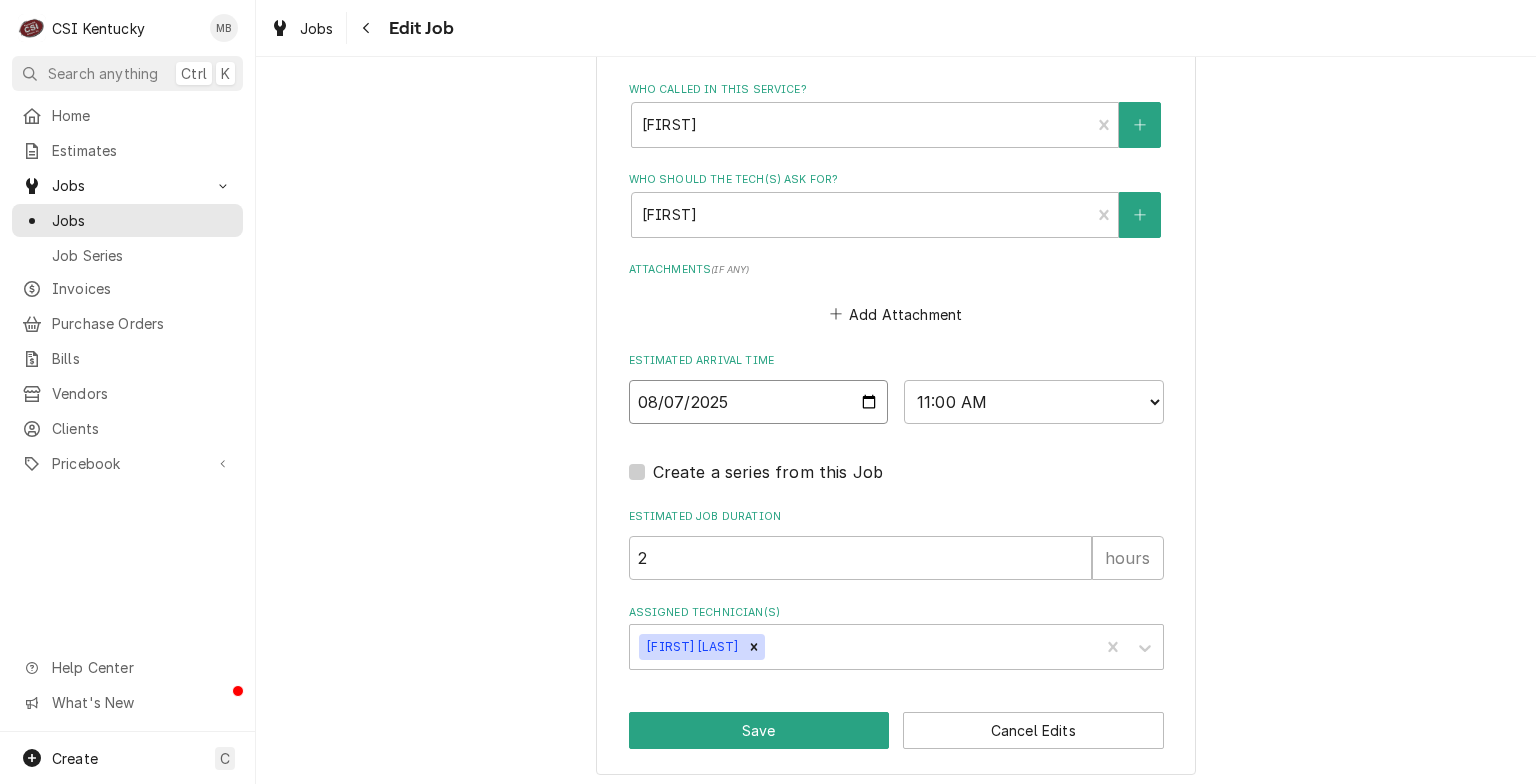 type on "x" 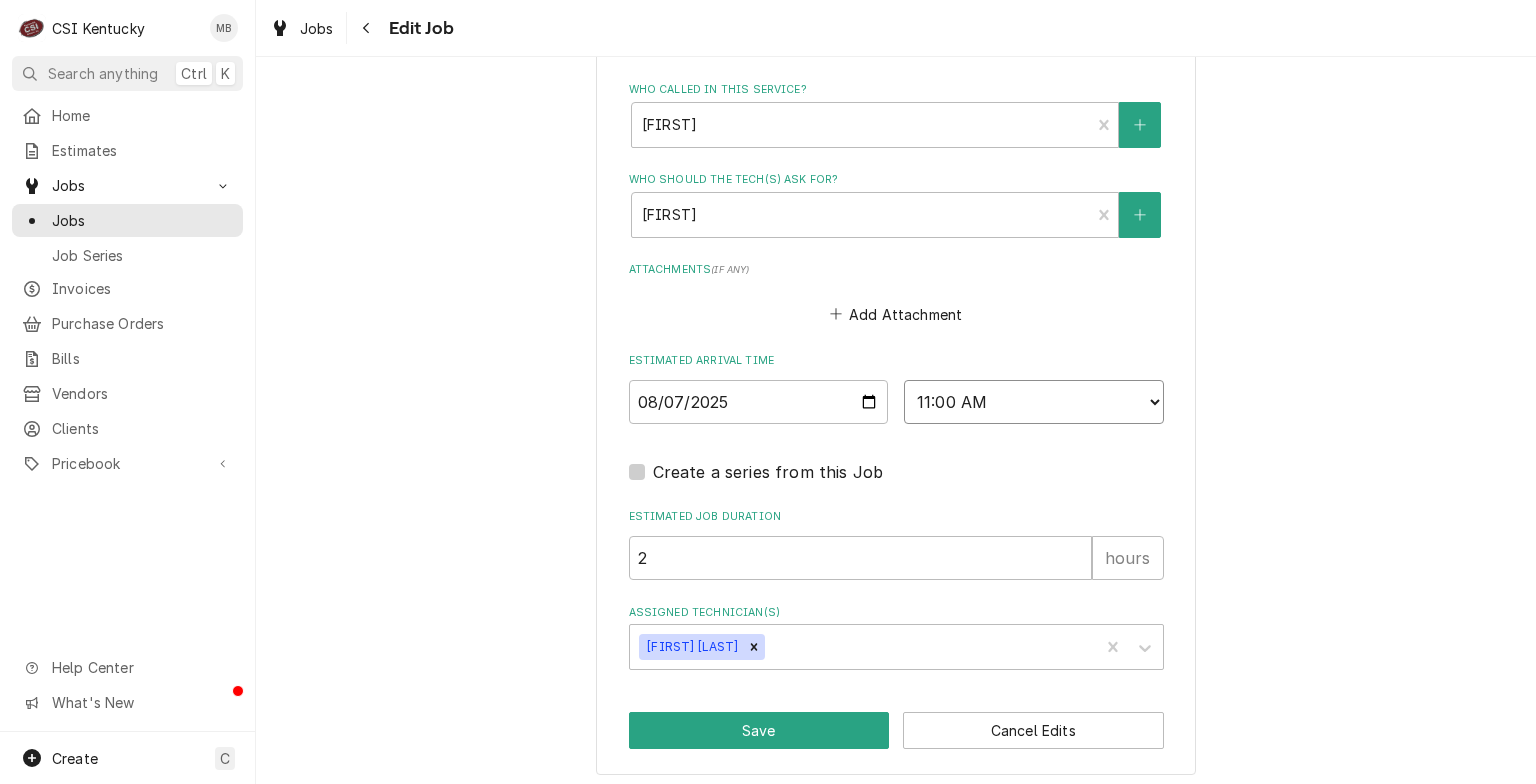 click on "AM / PM 6:00 AM 6:15 AM 6:30 AM 6:45 AM 7:00 AM 7:15 AM 7:30 AM 7:45 AM 8:00 AM 8:15 AM 8:30 AM 8:45 AM 9:00 AM 9:15 AM 9:30 AM 9:45 AM 10:00 AM 10:15 AM 10:30 AM 10:45 AM 11:00 AM 11:15 AM 11:30 AM 11:45 AM 12:00 PM 12:15 PM 12:30 PM 12:45 PM 1:00 PM 1:15 PM 1:30 PM 1:45 PM 2:00 PM 2:15 PM 2:30 PM 2:45 PM 3:00 PM 3:15 PM 3:30 PM 3:45 PM 4:00 PM 4:15 PM 4:30 PM 4:45 PM 5:00 PM 5:15 PM 5:30 PM 5:45 PM 6:00 PM 6:15 PM 6:30 PM 6:45 PM 7:00 PM 7:15 PM 7:30 PM 7:45 PM 8:00 PM 8:15 PM 8:30 PM 8:45 PM 9:00 PM 9:15 PM 9:30 PM 9:45 PM 10:00 PM 10:15 PM 10:30 PM 10:45 PM 11:00 PM 11:15 PM 11:30 PM 11:45 PM 12:00 AM 12:15 AM 12:30 AM 12:45 AM 1:00 AM 1:15 AM 1:30 AM 1:45 AM 2:00 AM 2:15 AM 2:30 AM 2:45 AM 3:00 AM 3:15 AM 3:30 AM 3:45 AM 4:00 AM 4:15 AM 4:30 AM 4:45 AM 5:00 AM 5:15 AM 5:30 AM 5:45 AM" at bounding box center (1034, 402) 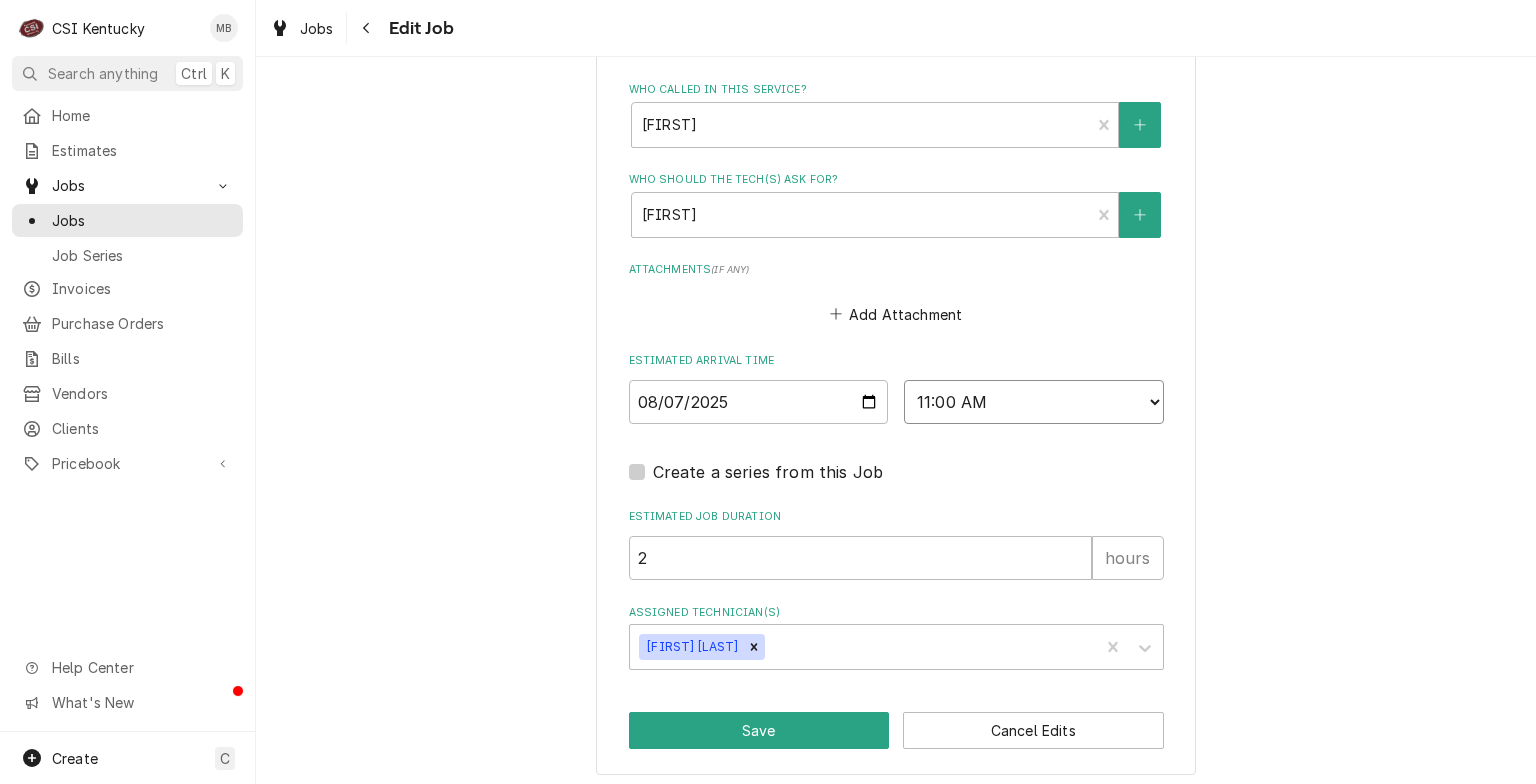select on "13:00:00" 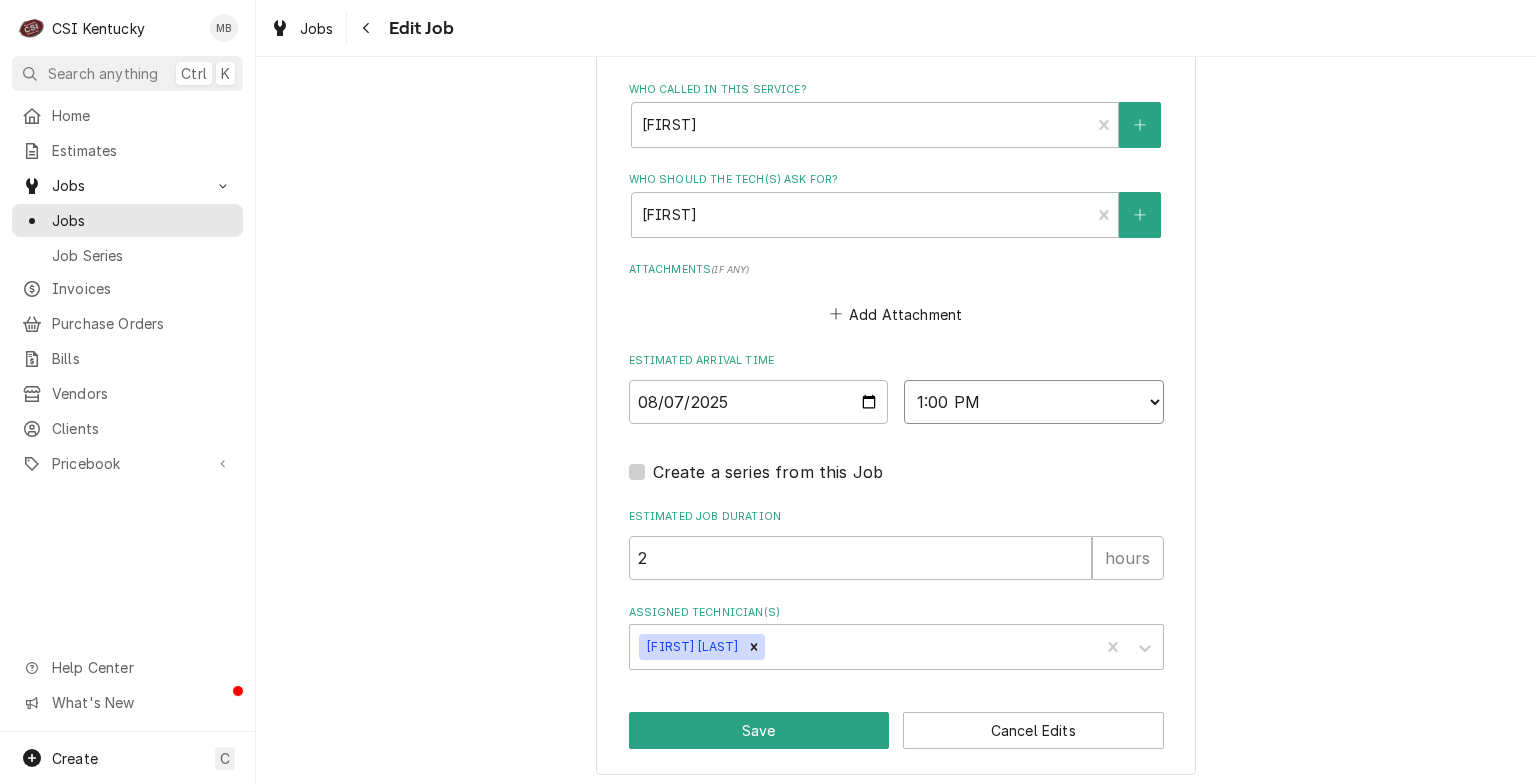 click on "AM / PM 6:00 AM 6:15 AM 6:30 AM 6:45 AM 7:00 AM 7:15 AM 7:30 AM 7:45 AM 8:00 AM 8:15 AM 8:30 AM 8:45 AM 9:00 AM 9:15 AM 9:30 AM 9:45 AM 10:00 AM 10:15 AM 10:30 AM 10:45 AM 11:00 AM 11:15 AM 11:30 AM 11:45 AM 12:00 PM 12:15 PM 12:30 PM 12:45 PM 1:00 PM 1:15 PM 1:30 PM 1:45 PM 2:00 PM 2:15 PM 2:30 PM 2:45 PM 3:00 PM 3:15 PM 3:30 PM 3:45 PM 4:00 PM 4:15 PM 4:30 PM 4:45 PM 5:00 PM 5:15 PM 5:30 PM 5:45 PM 6:00 PM 6:15 PM 6:30 PM 6:45 PM 7:00 PM 7:15 PM 7:30 PM 7:45 PM 8:00 PM 8:15 PM 8:30 PM 8:45 PM 9:00 PM 9:15 PM 9:30 PM 9:45 PM 10:00 PM 10:15 PM 10:30 PM 10:45 PM 11:00 PM 11:15 PM 11:30 PM 11:45 PM 12:00 AM 12:15 AM 12:30 AM 12:45 AM 1:00 AM 1:15 AM 1:30 AM 1:45 AM 2:00 AM 2:15 AM 2:30 AM 2:45 AM 3:00 AM 3:15 AM 3:30 AM 3:45 AM 4:00 AM 4:15 AM 4:30 AM 4:45 AM 5:00 AM 5:15 AM 5:30 AM 5:45 AM" at bounding box center (1034, 402) 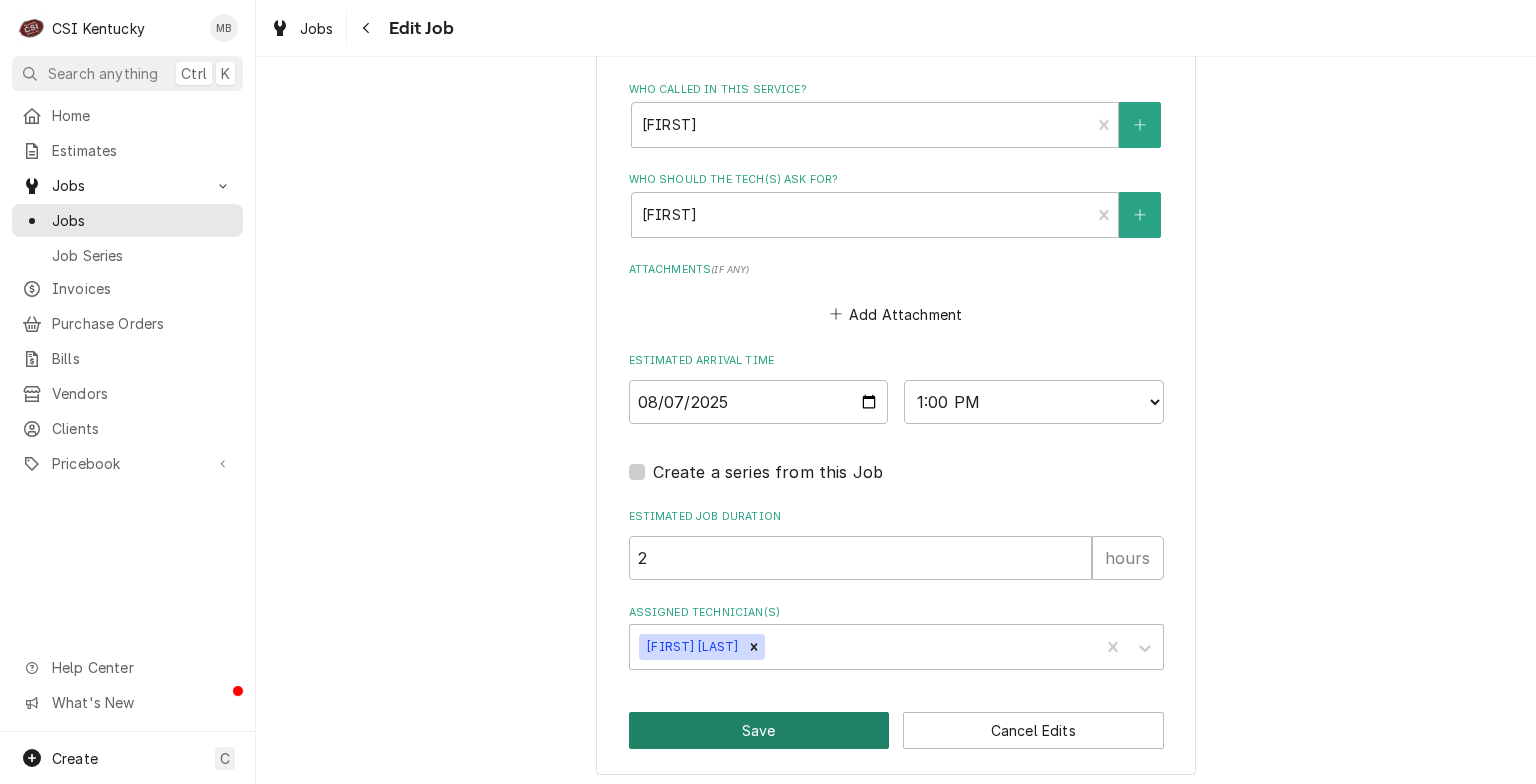 click on "Save" at bounding box center (759, 730) 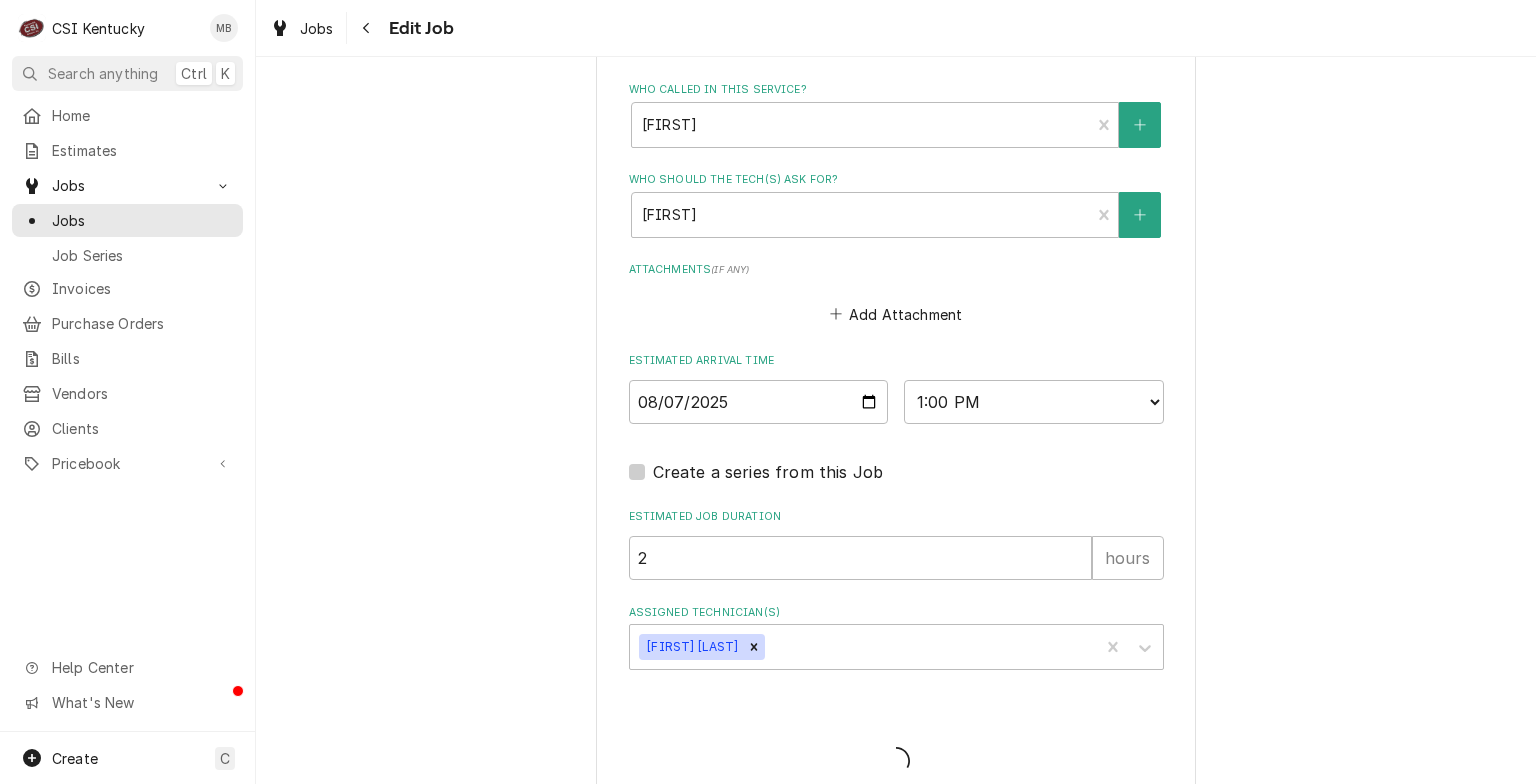type on "x" 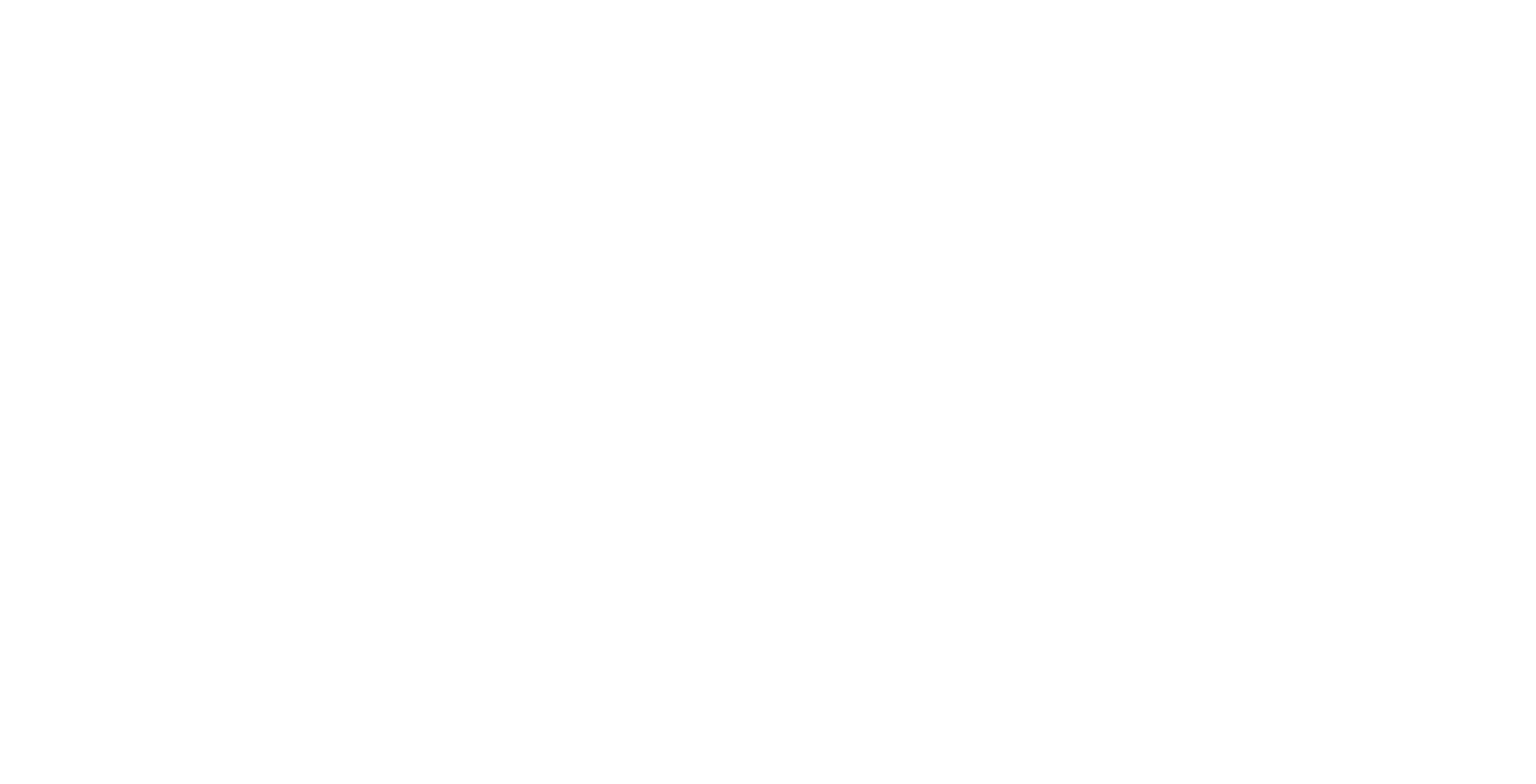 scroll, scrollTop: 0, scrollLeft: 0, axis: both 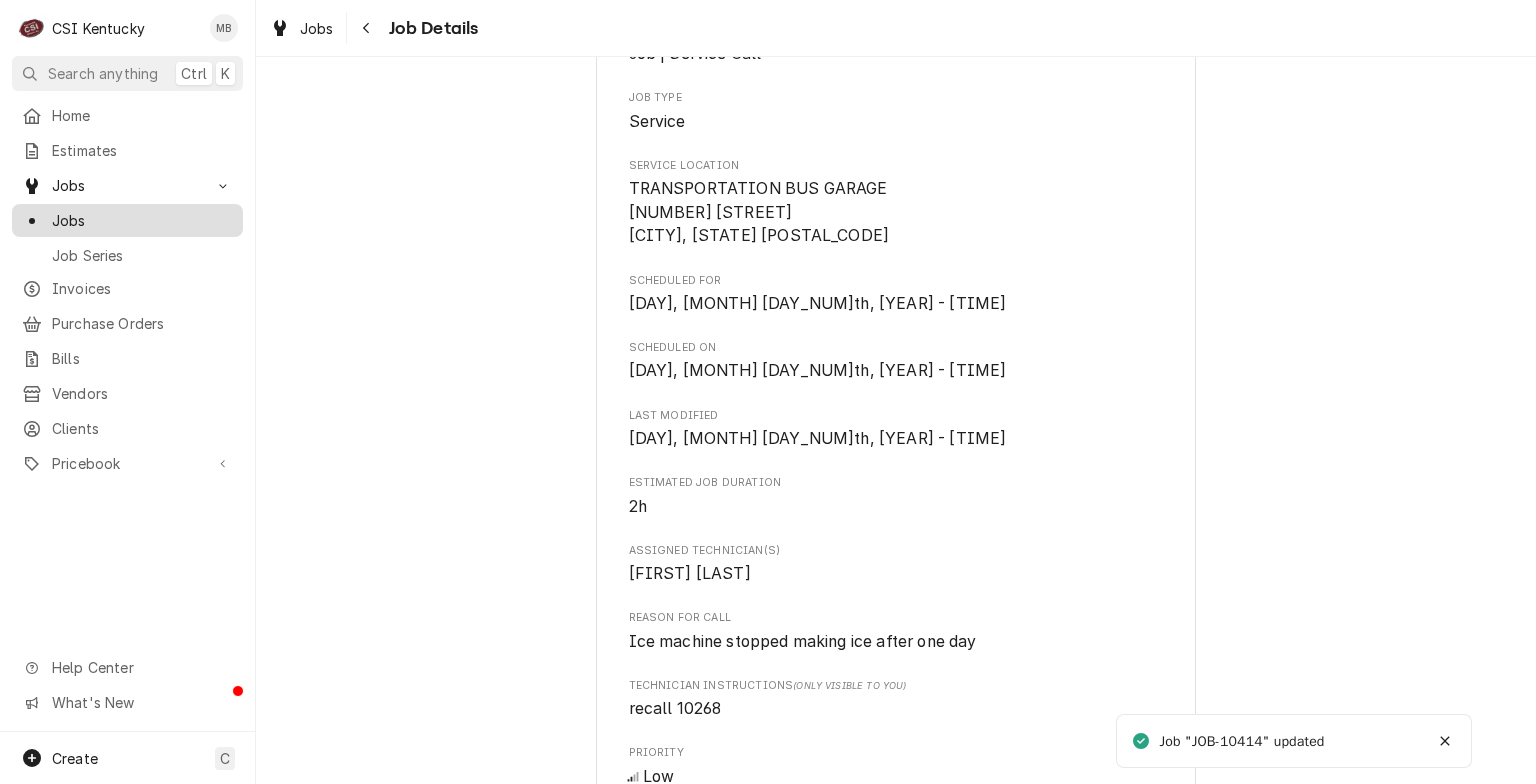 click on "Jobs" at bounding box center [142, 220] 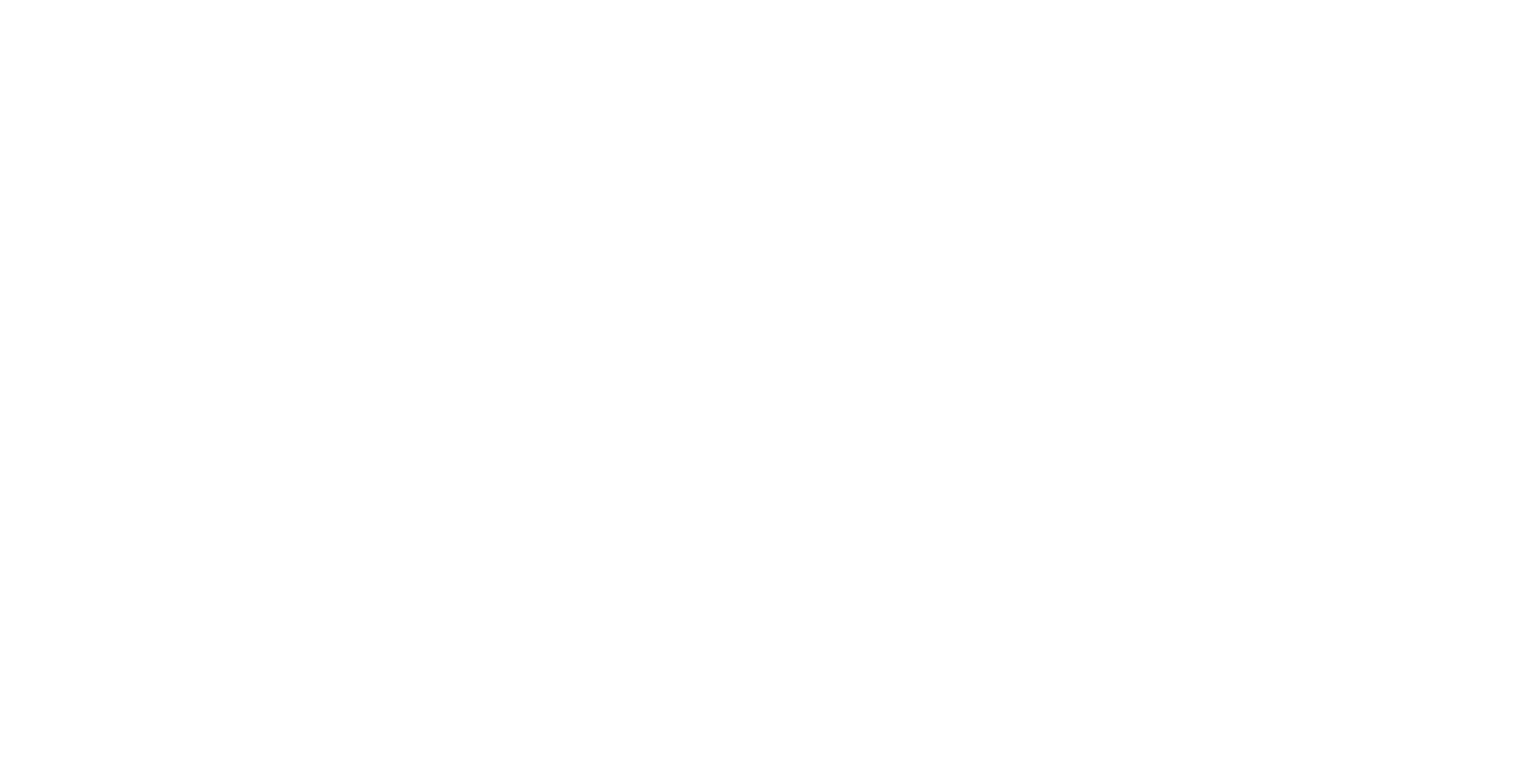 scroll, scrollTop: 0, scrollLeft: 0, axis: both 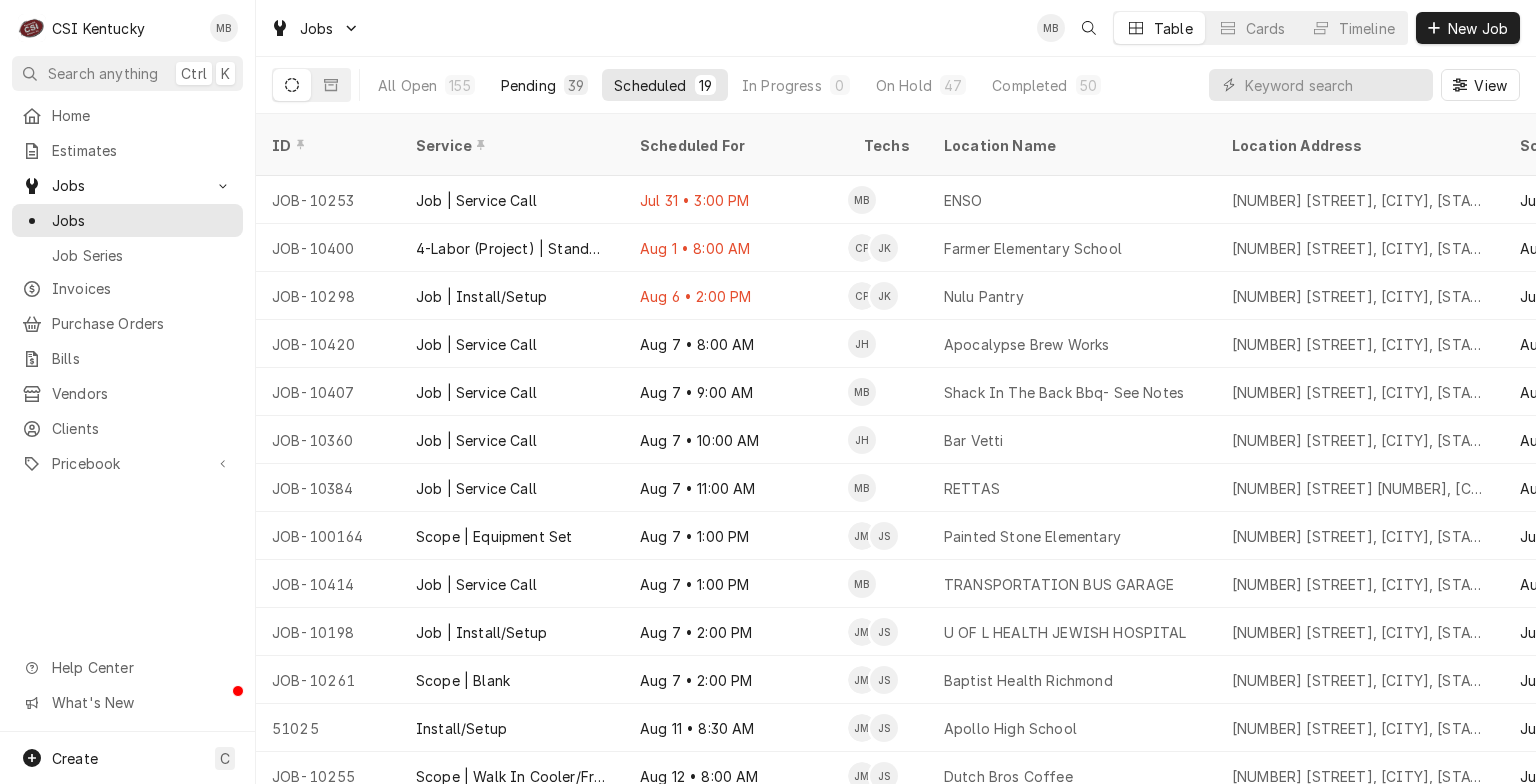 click on "Pending" at bounding box center [528, 85] 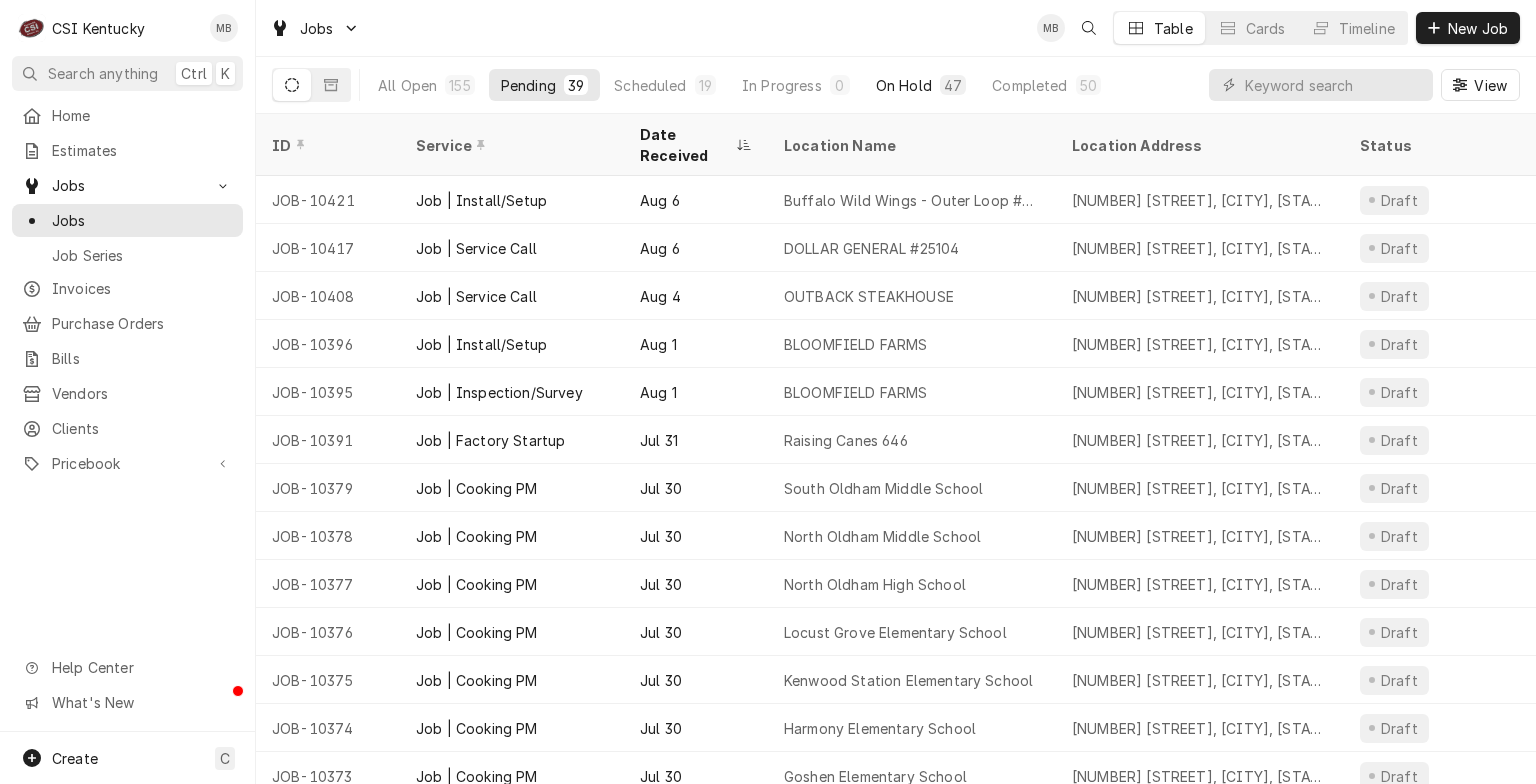 click on "On Hold 47" at bounding box center (921, 85) 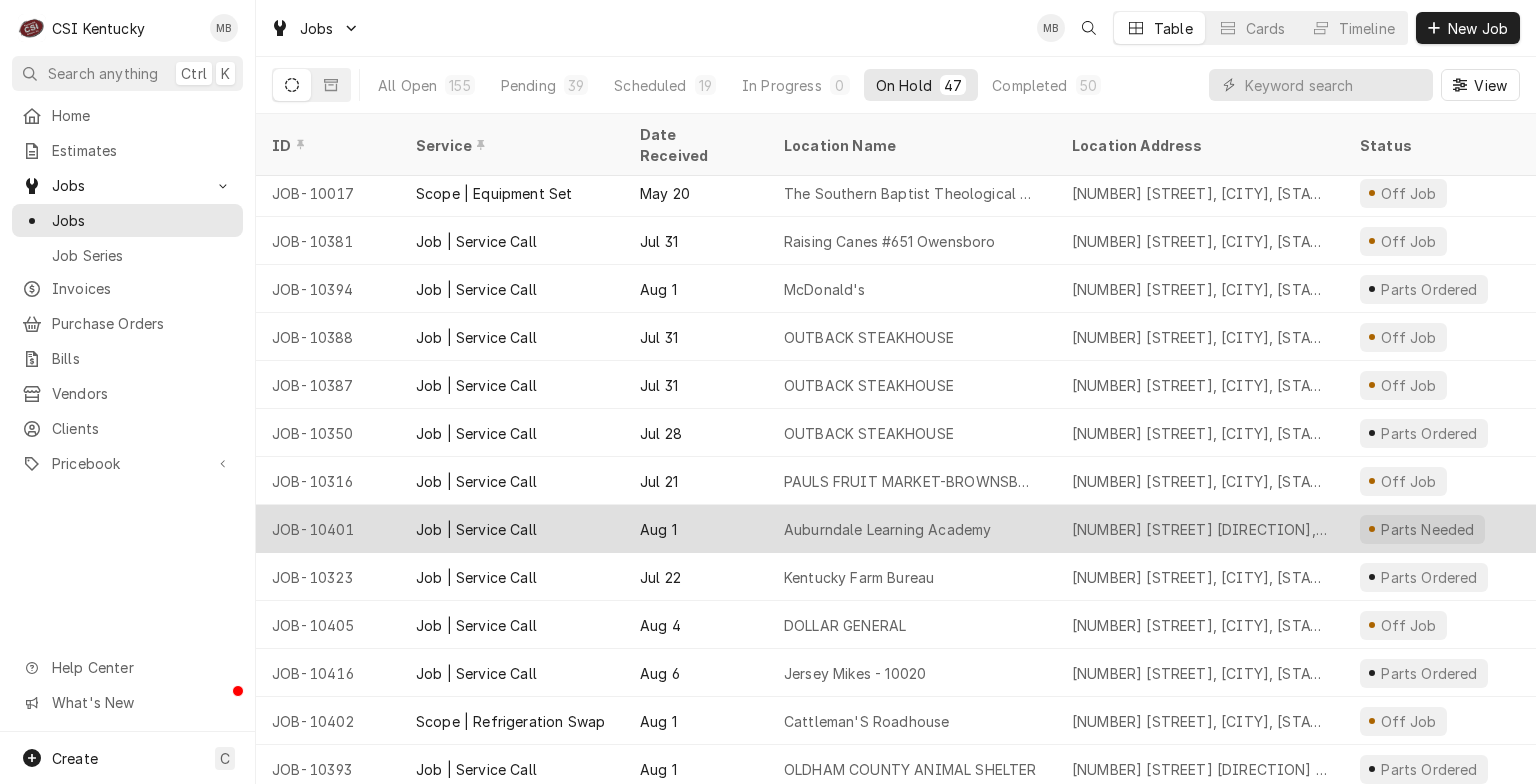 scroll, scrollTop: 1639, scrollLeft: 0, axis: vertical 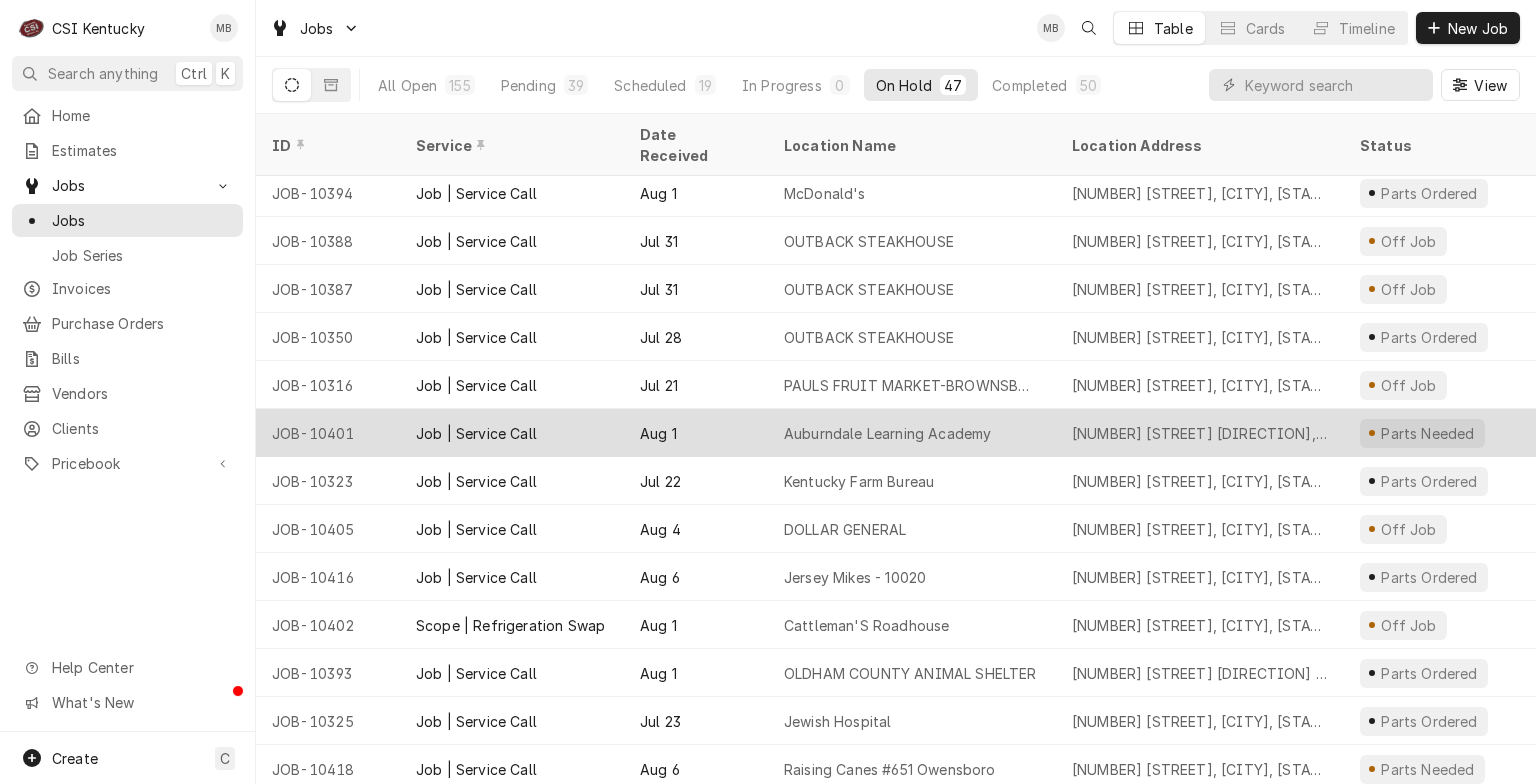 click on "Auburndale Learning Academy" at bounding box center (912, 433) 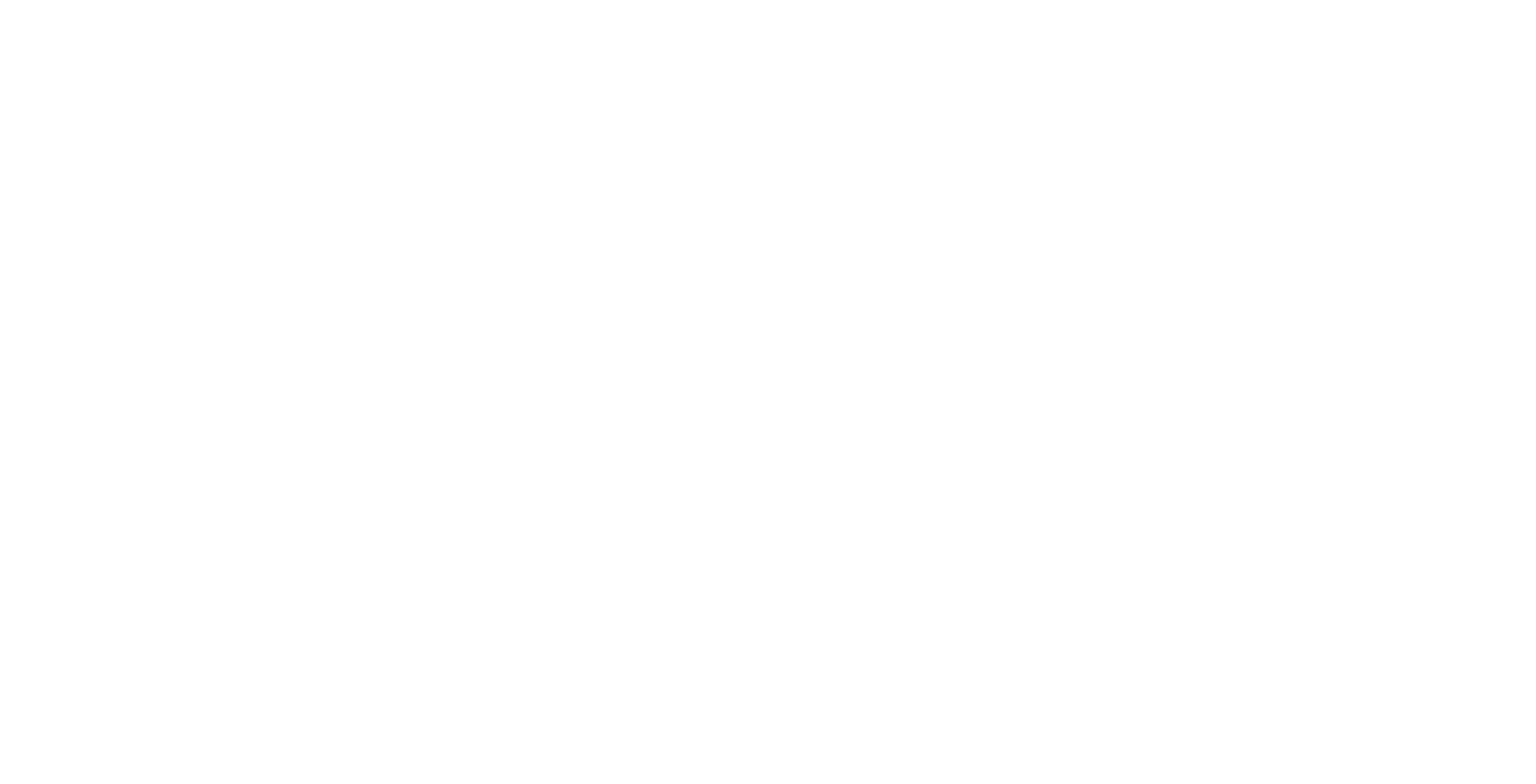 scroll, scrollTop: 0, scrollLeft: 0, axis: both 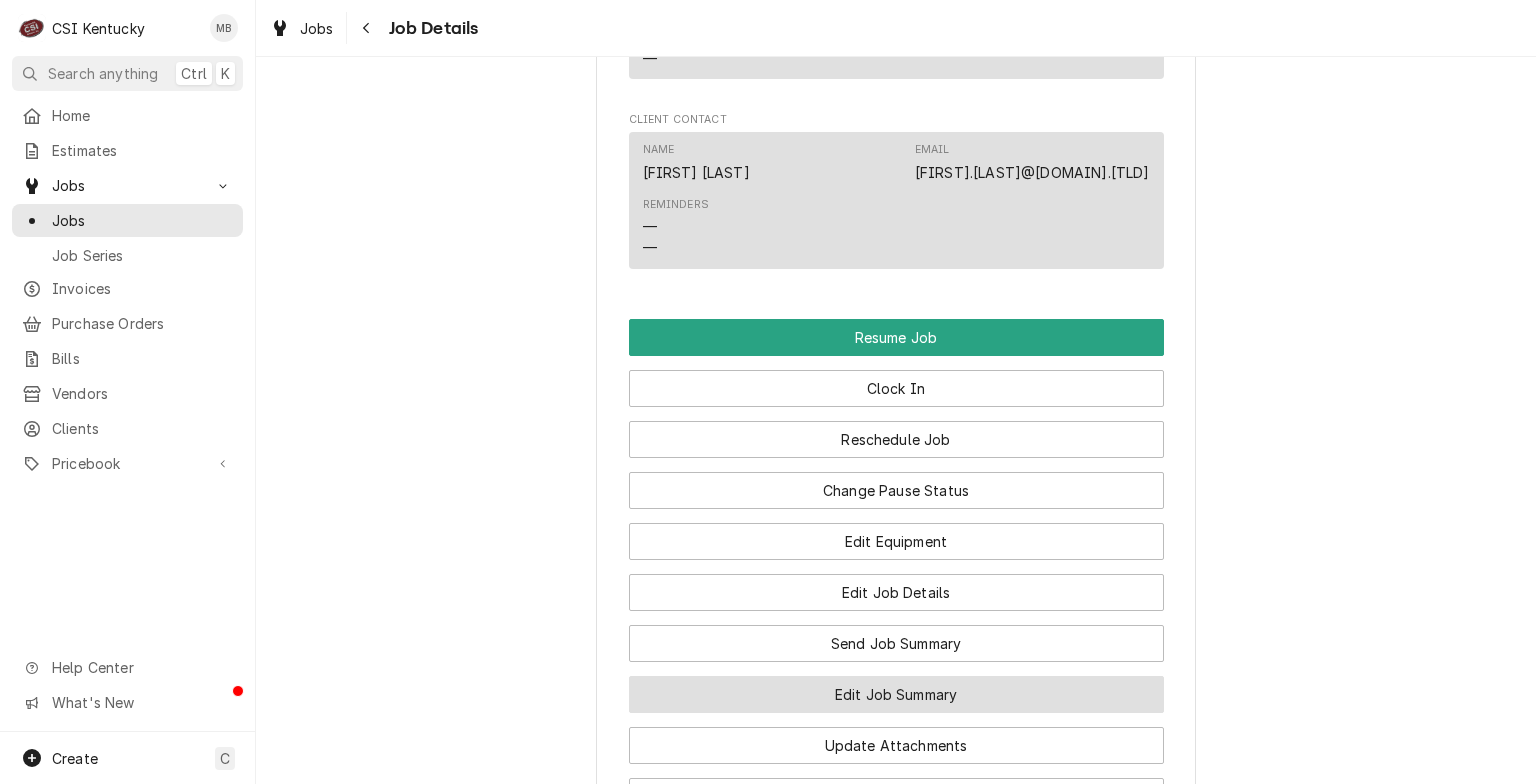 click on "Edit Job Summary" at bounding box center (896, 694) 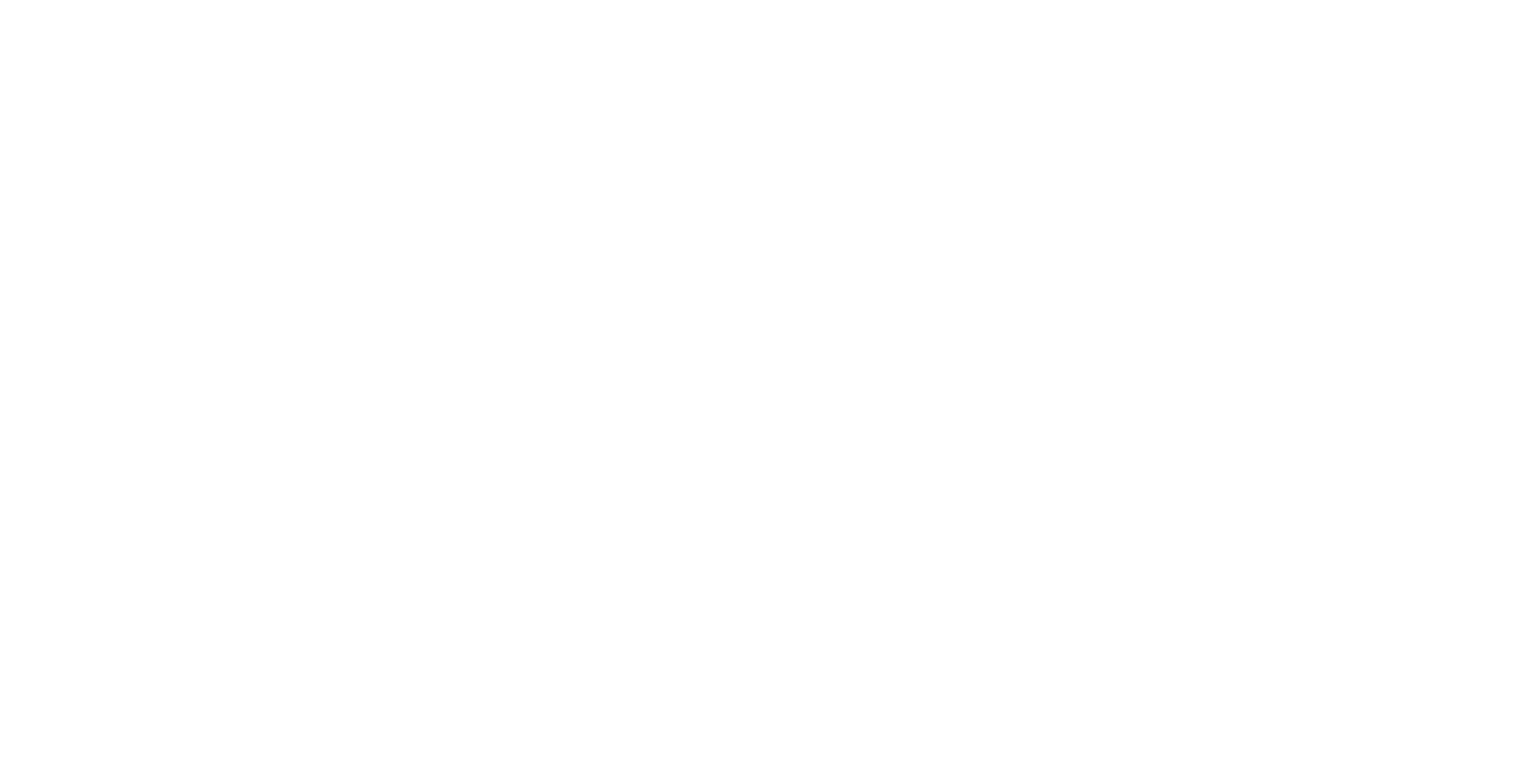 scroll, scrollTop: 0, scrollLeft: 0, axis: both 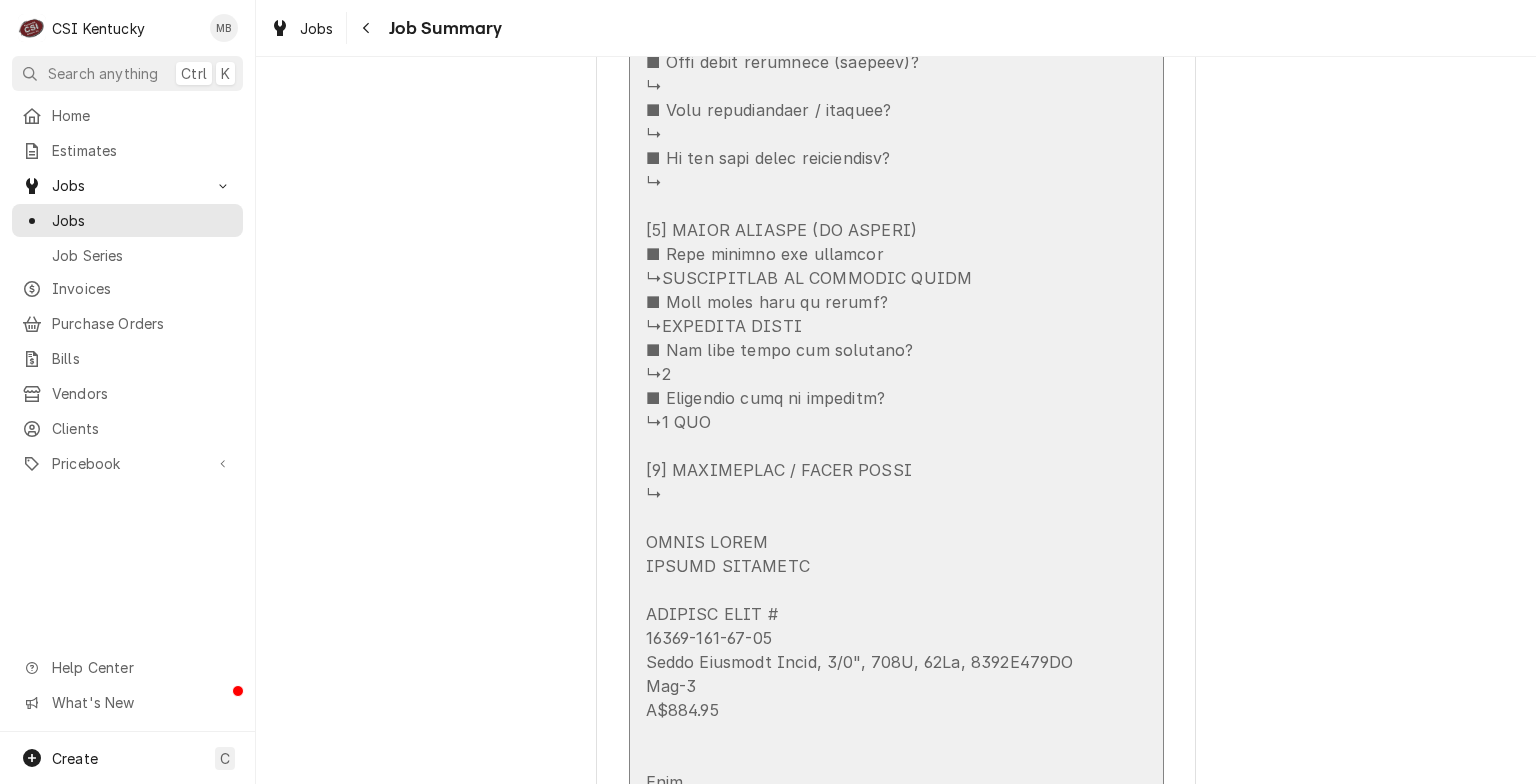 click at bounding box center (875, -22) 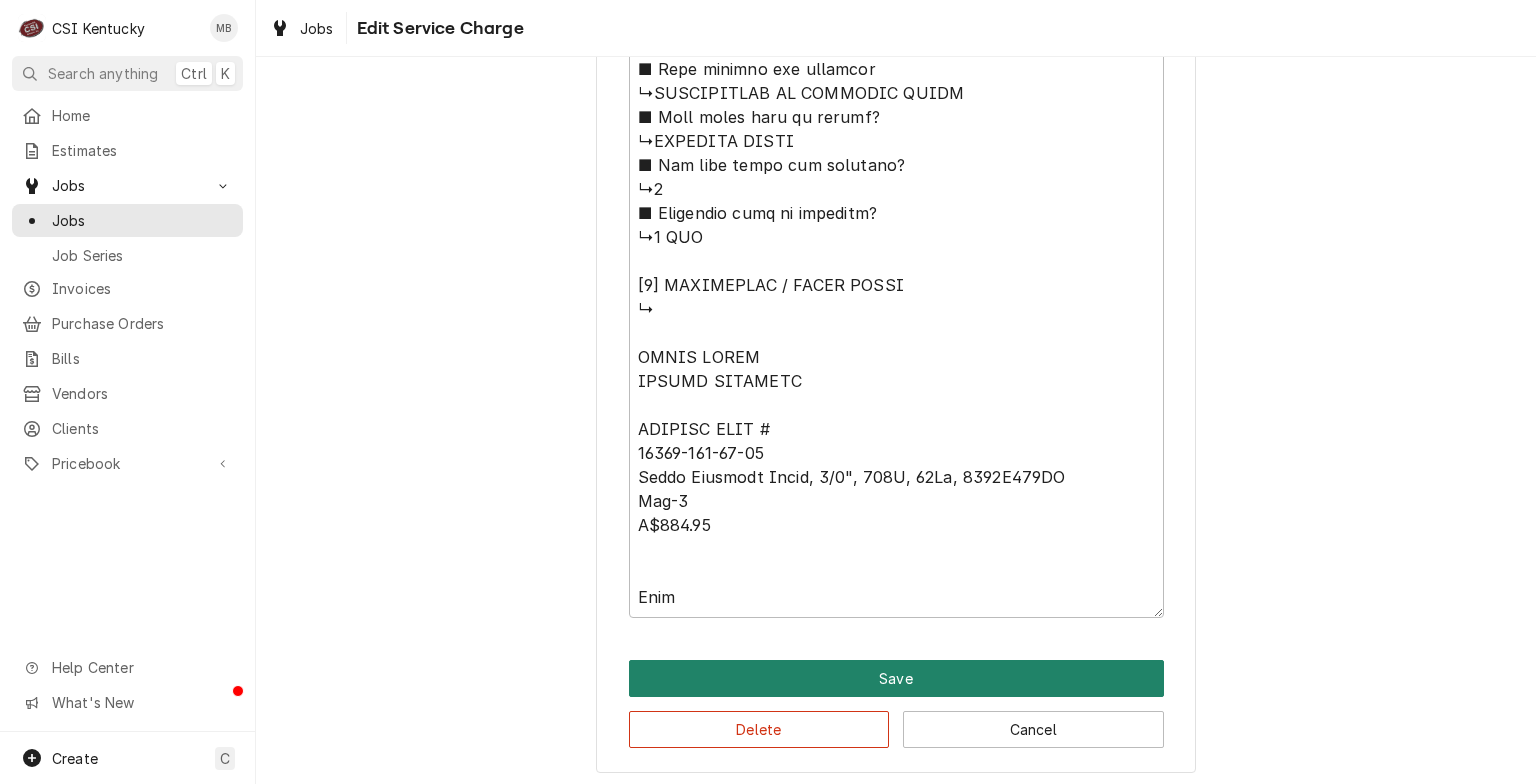 scroll, scrollTop: 1915, scrollLeft: 0, axis: vertical 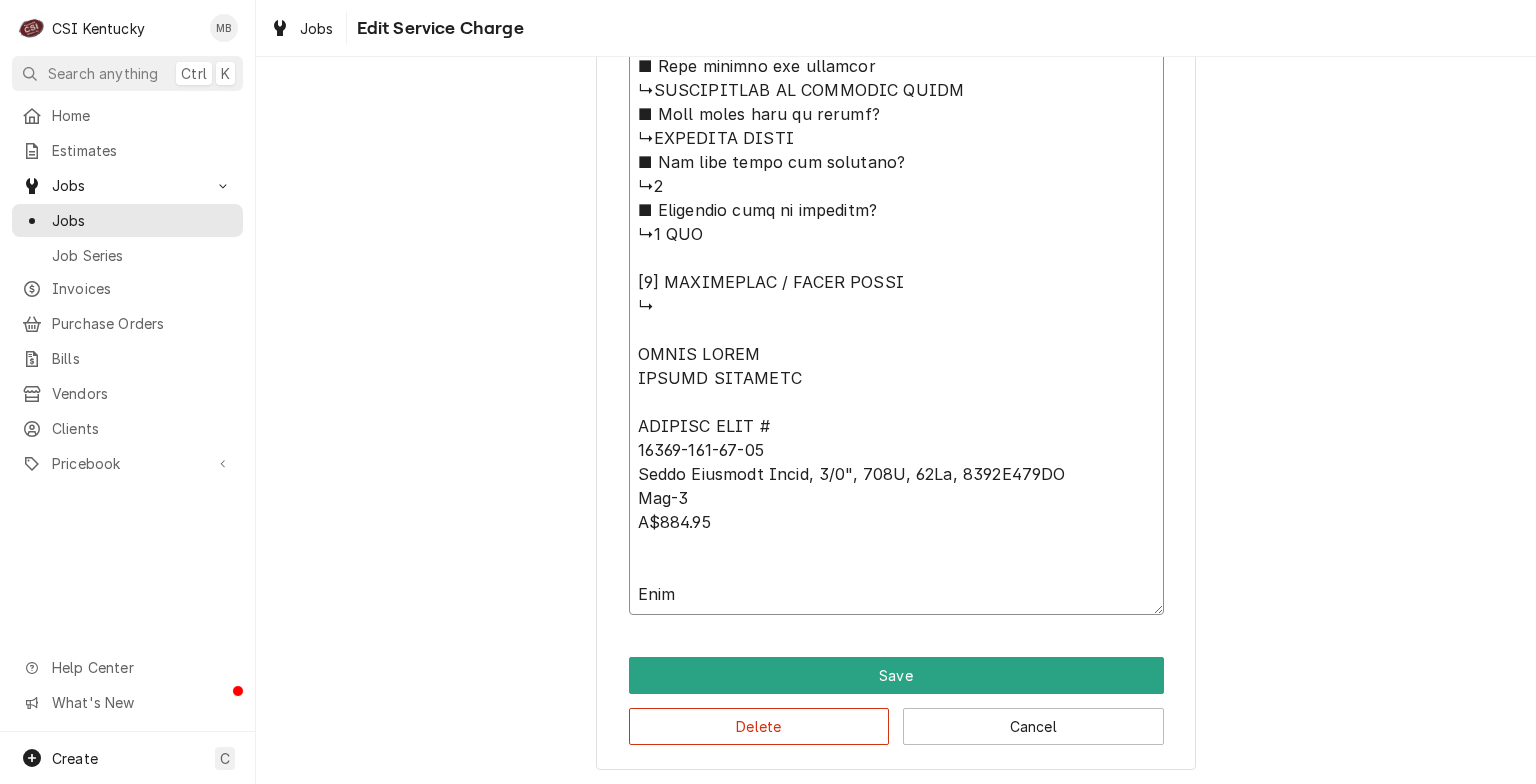 drag, startPoint x: 707, startPoint y: 529, endPoint x: 631, endPoint y: 349, distance: 195.3868 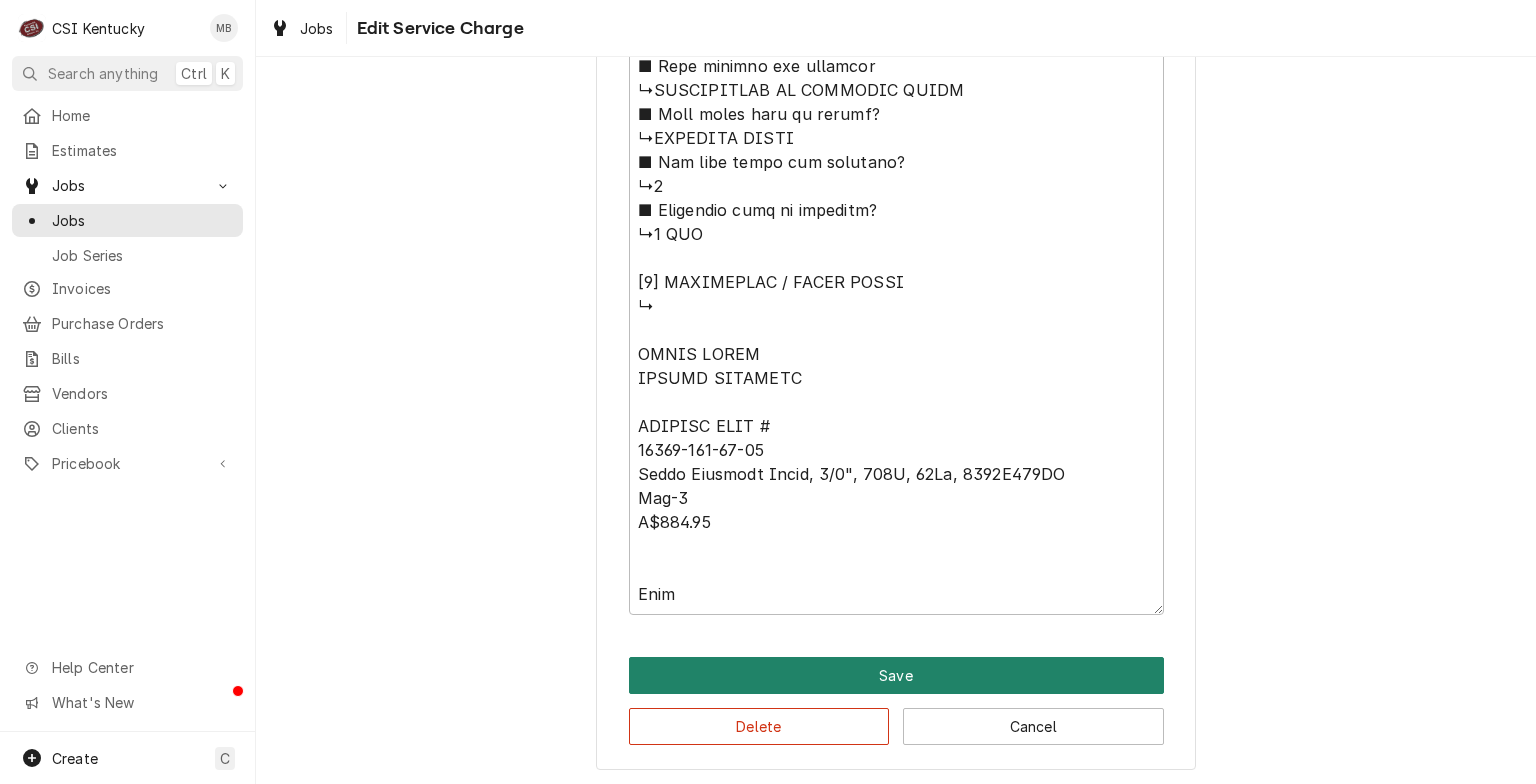 click on "Save" at bounding box center [896, 675] 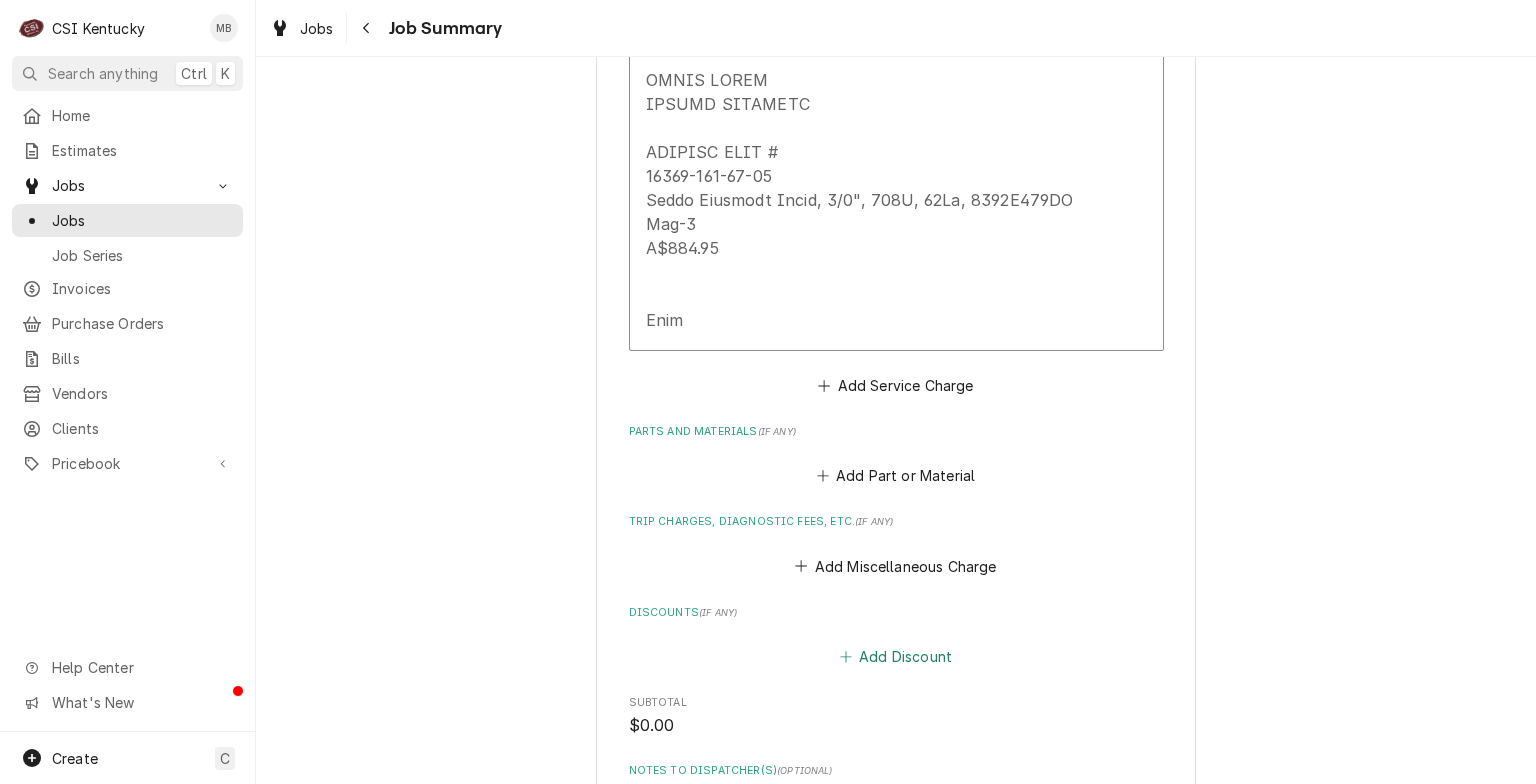 scroll, scrollTop: 2562, scrollLeft: 0, axis: vertical 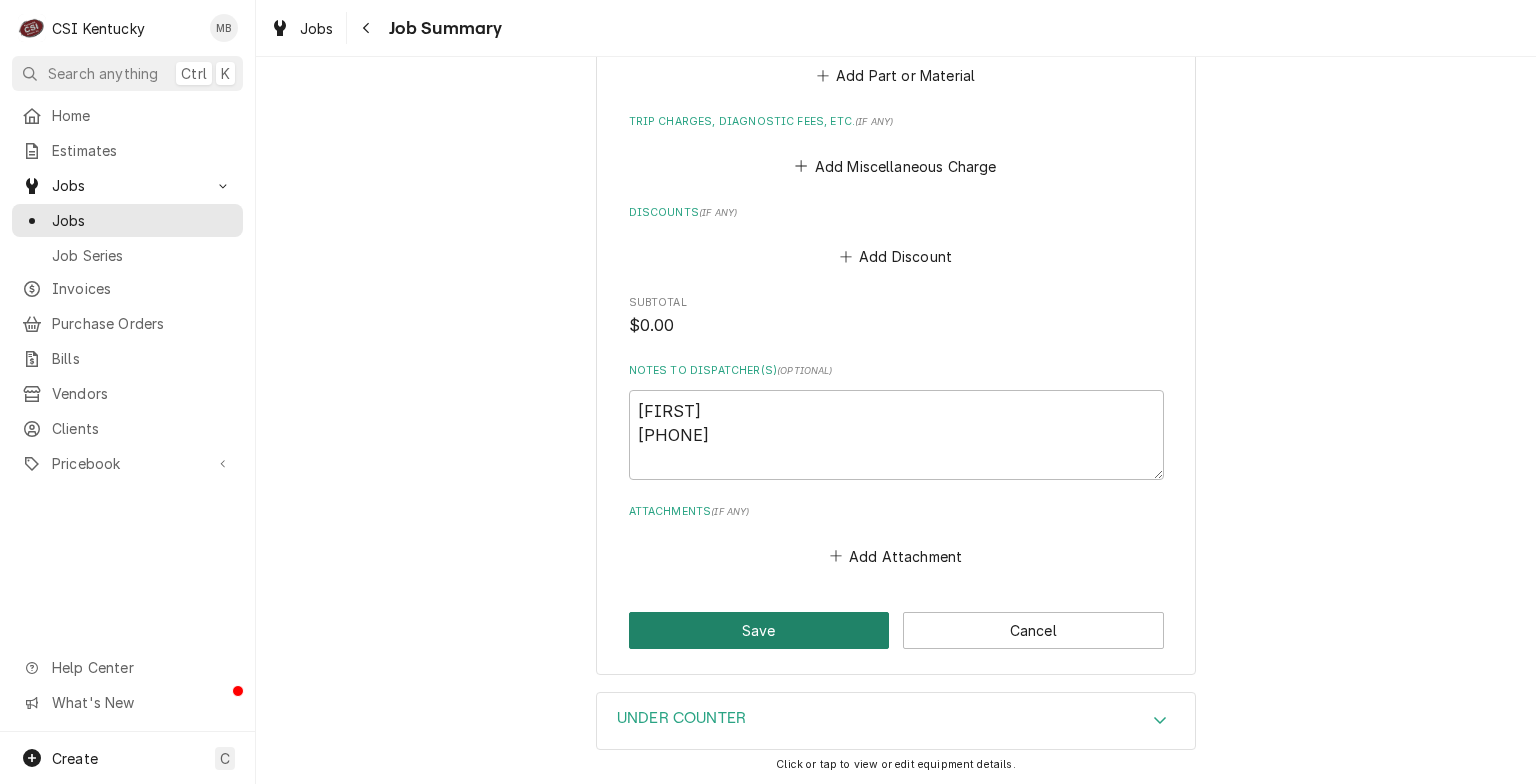 click on "Save" at bounding box center [759, 630] 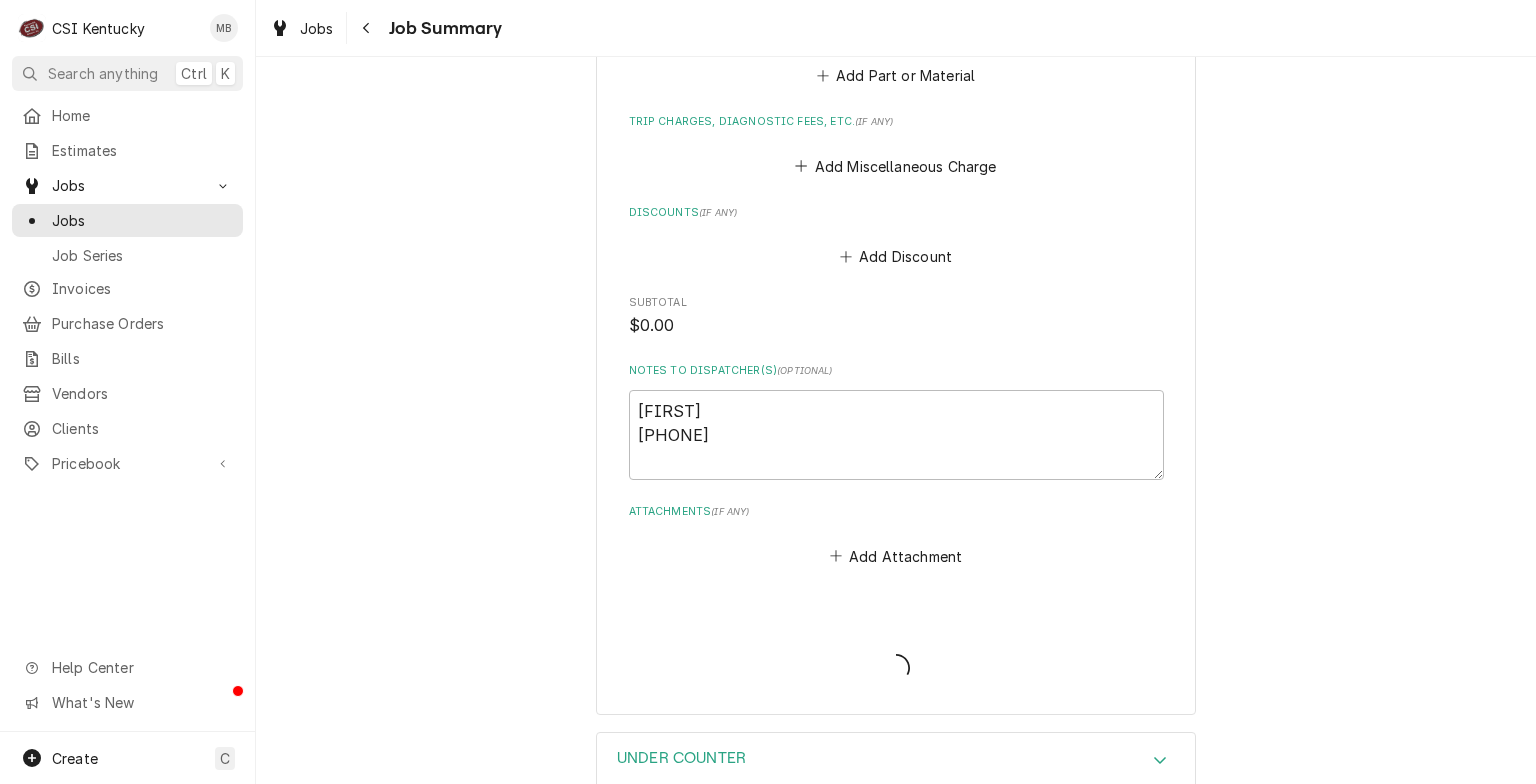 type on "x" 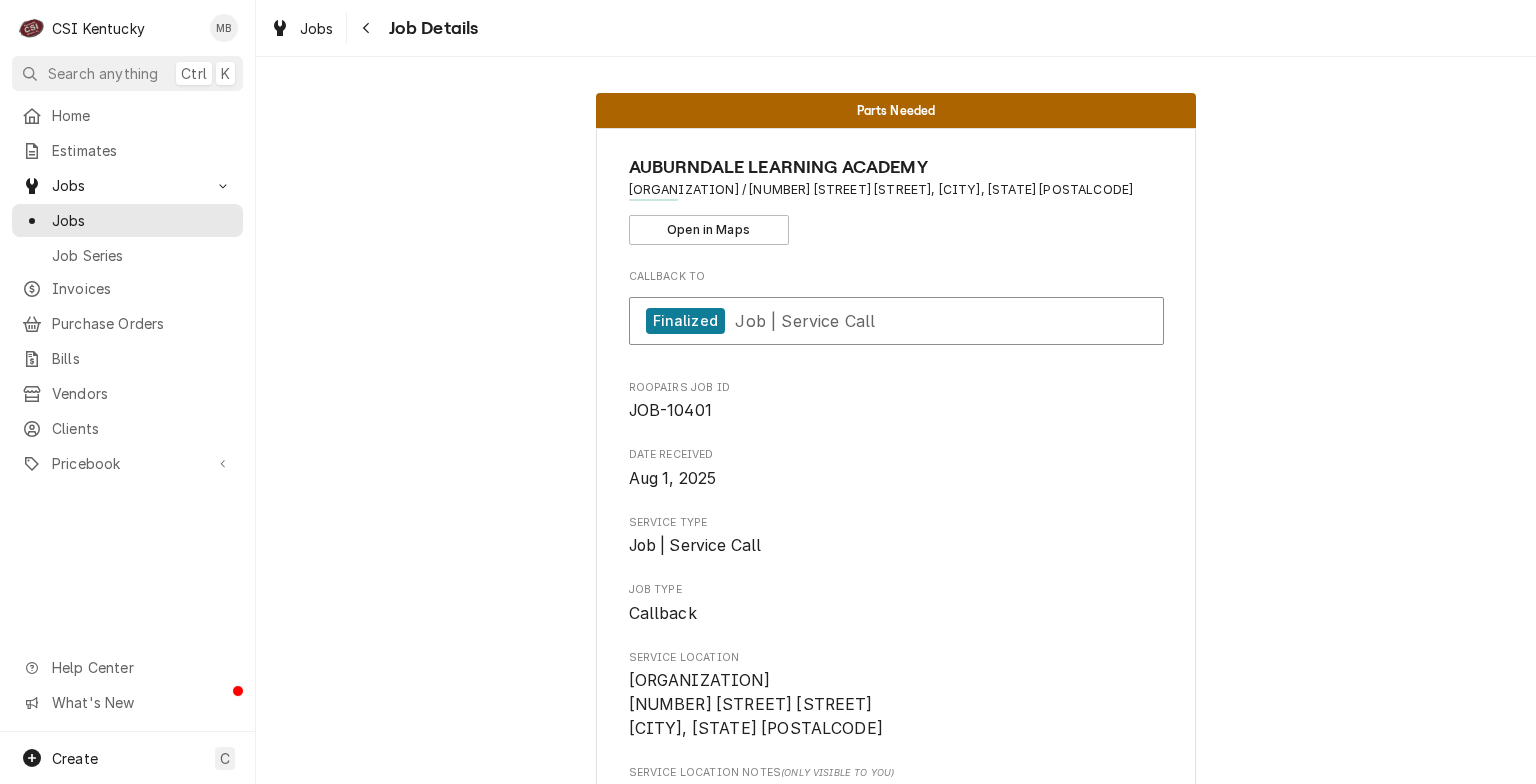 scroll, scrollTop: 0, scrollLeft: 0, axis: both 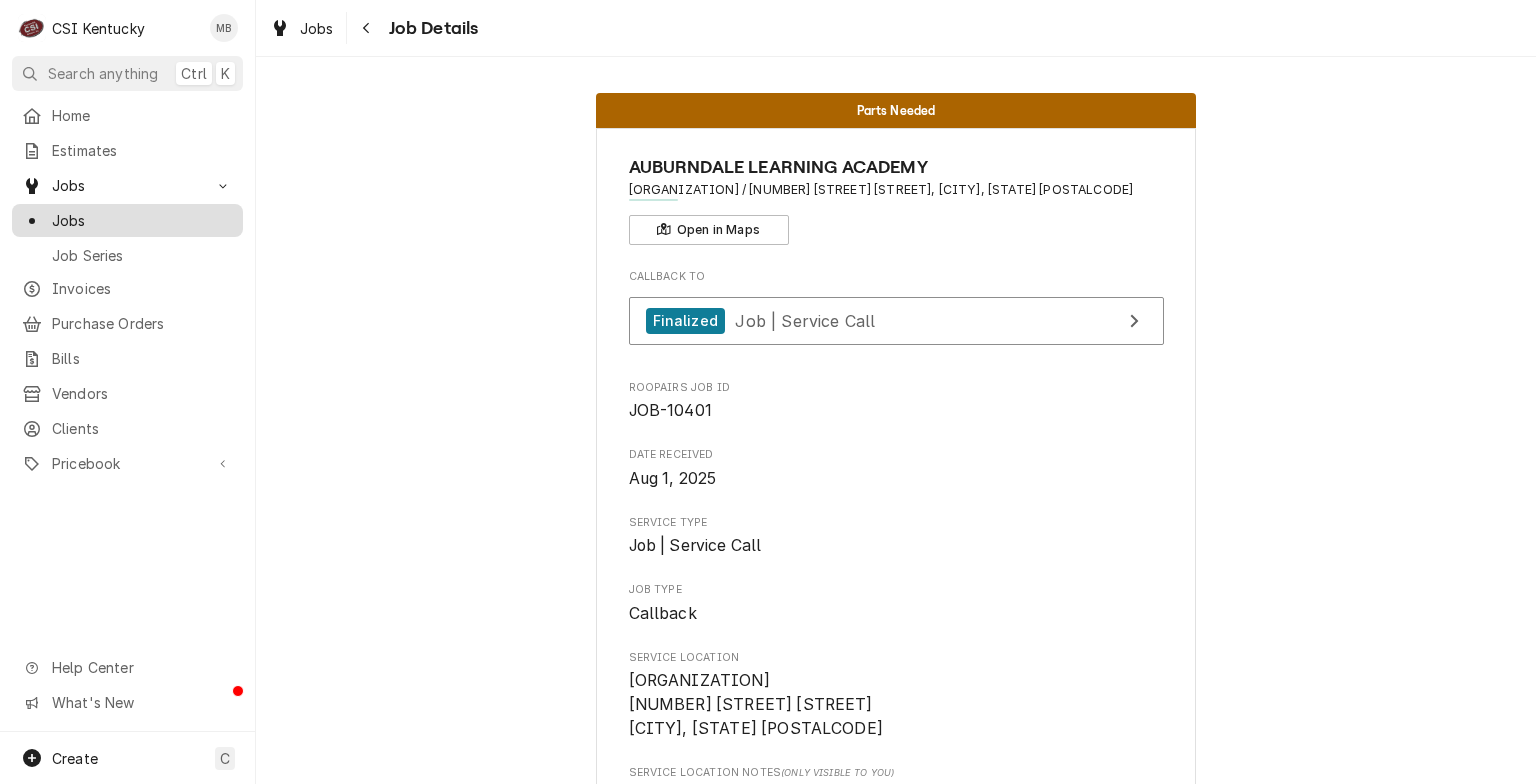 click on "Jobs" at bounding box center (127, 220) 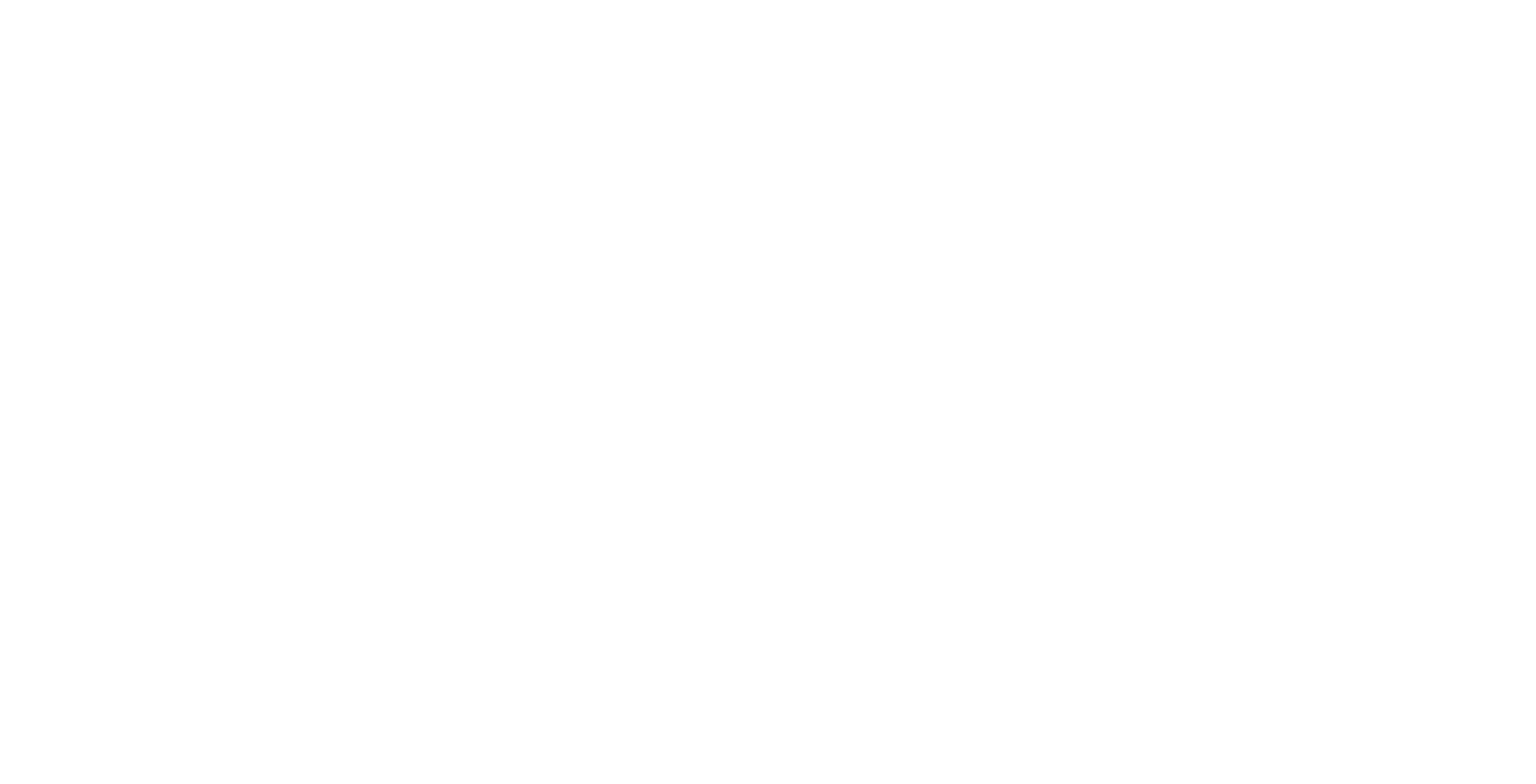 scroll, scrollTop: 0, scrollLeft: 0, axis: both 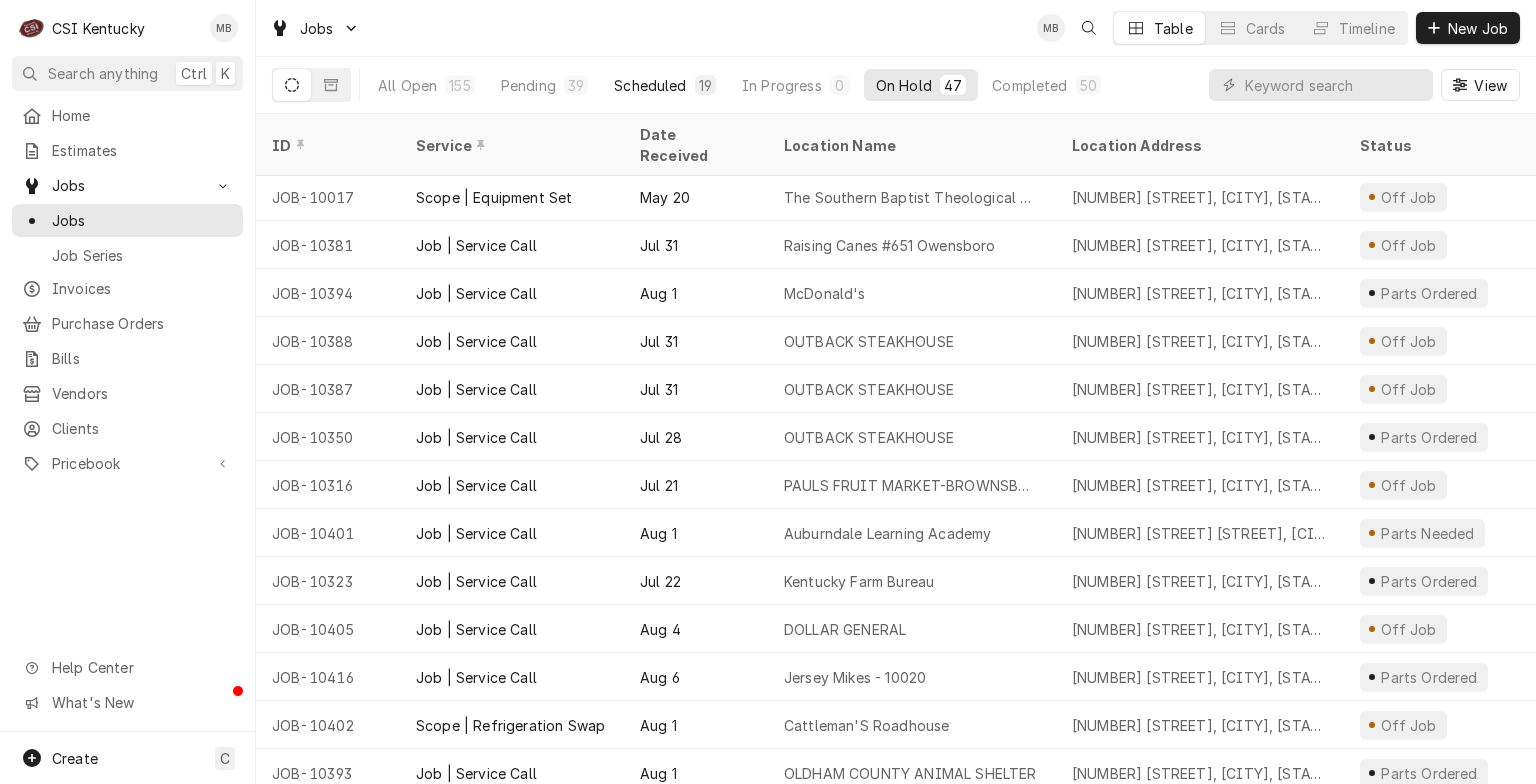 click on "Scheduled" at bounding box center [650, 85] 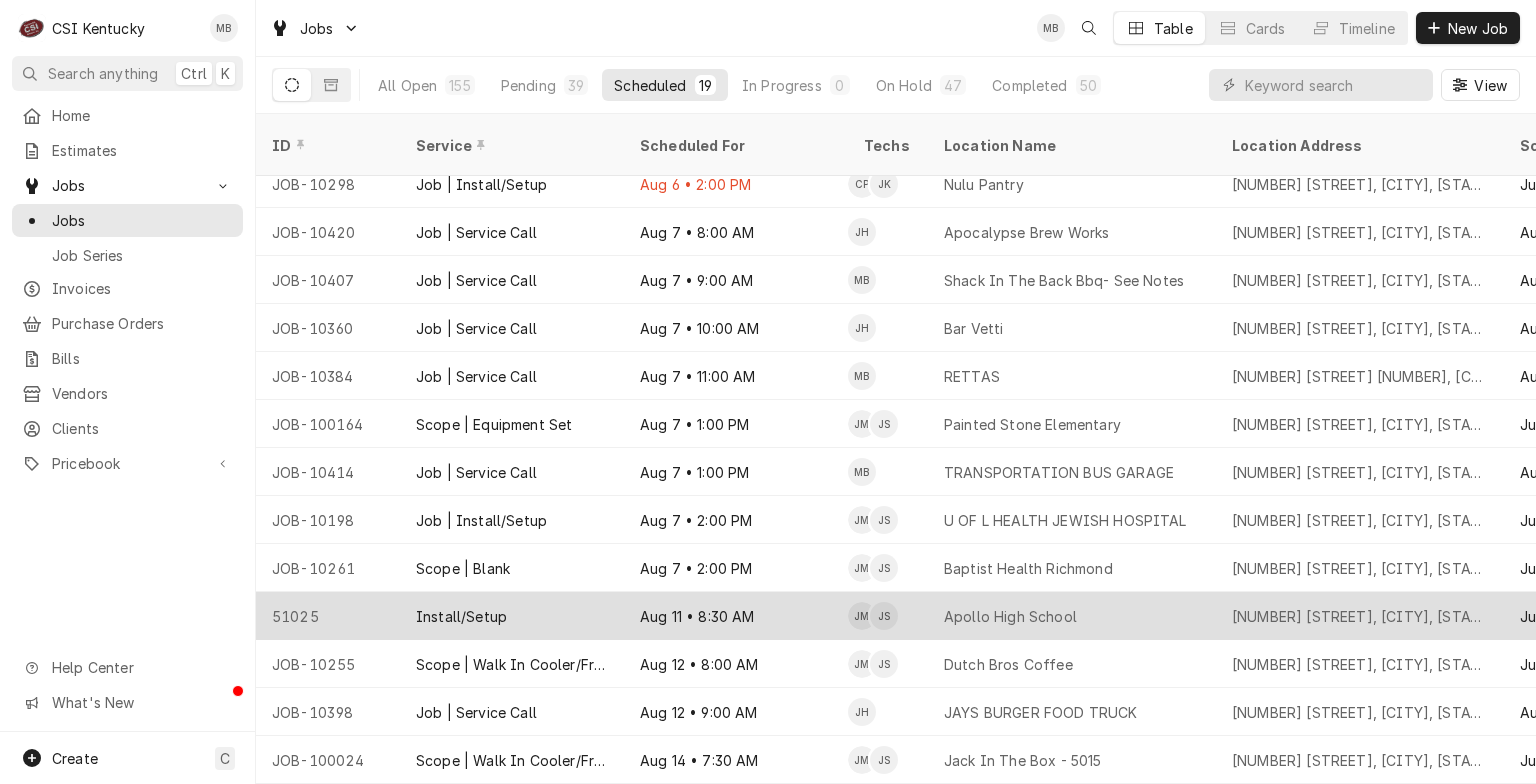 scroll, scrollTop: 0, scrollLeft: 0, axis: both 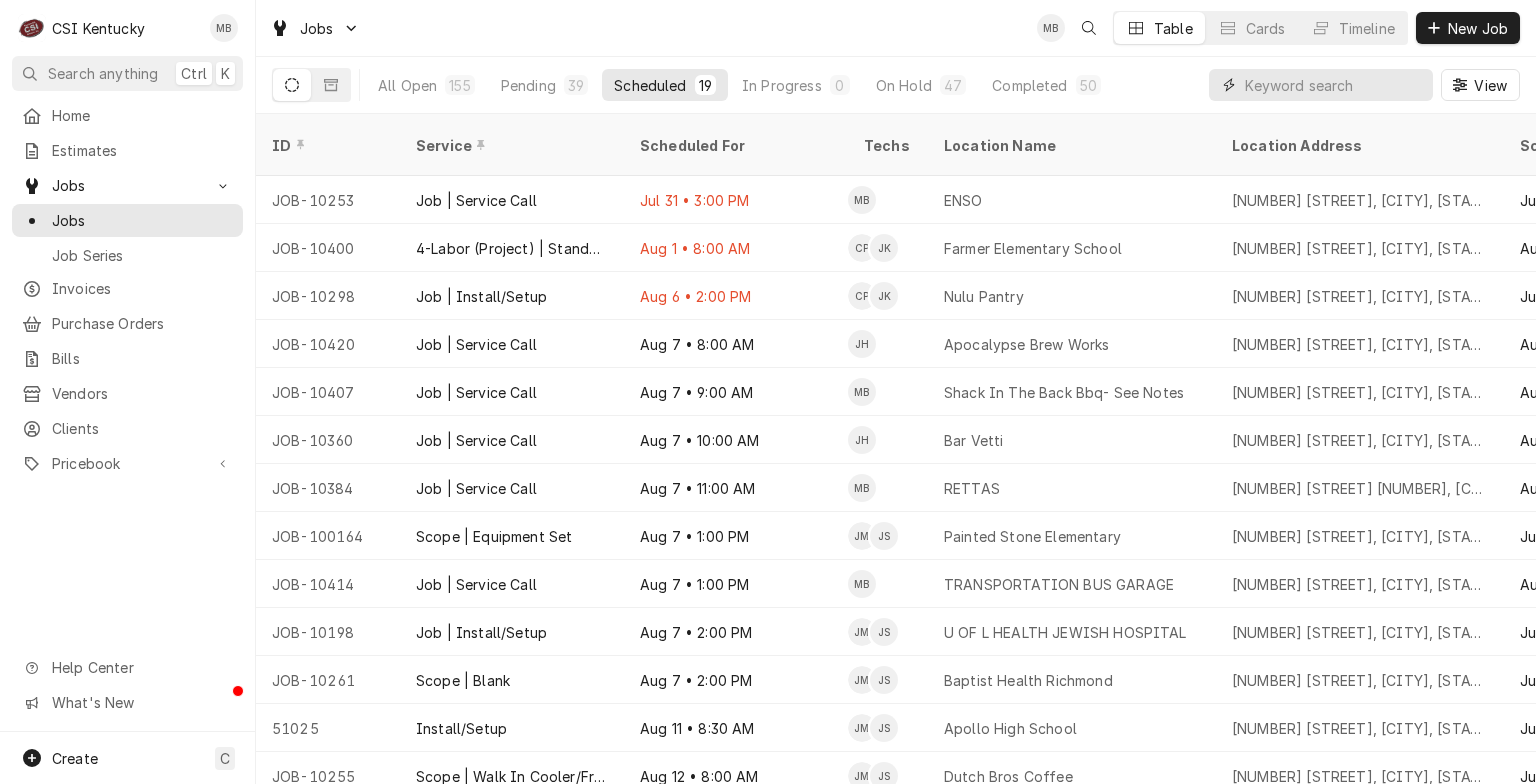 click at bounding box center (1334, 85) 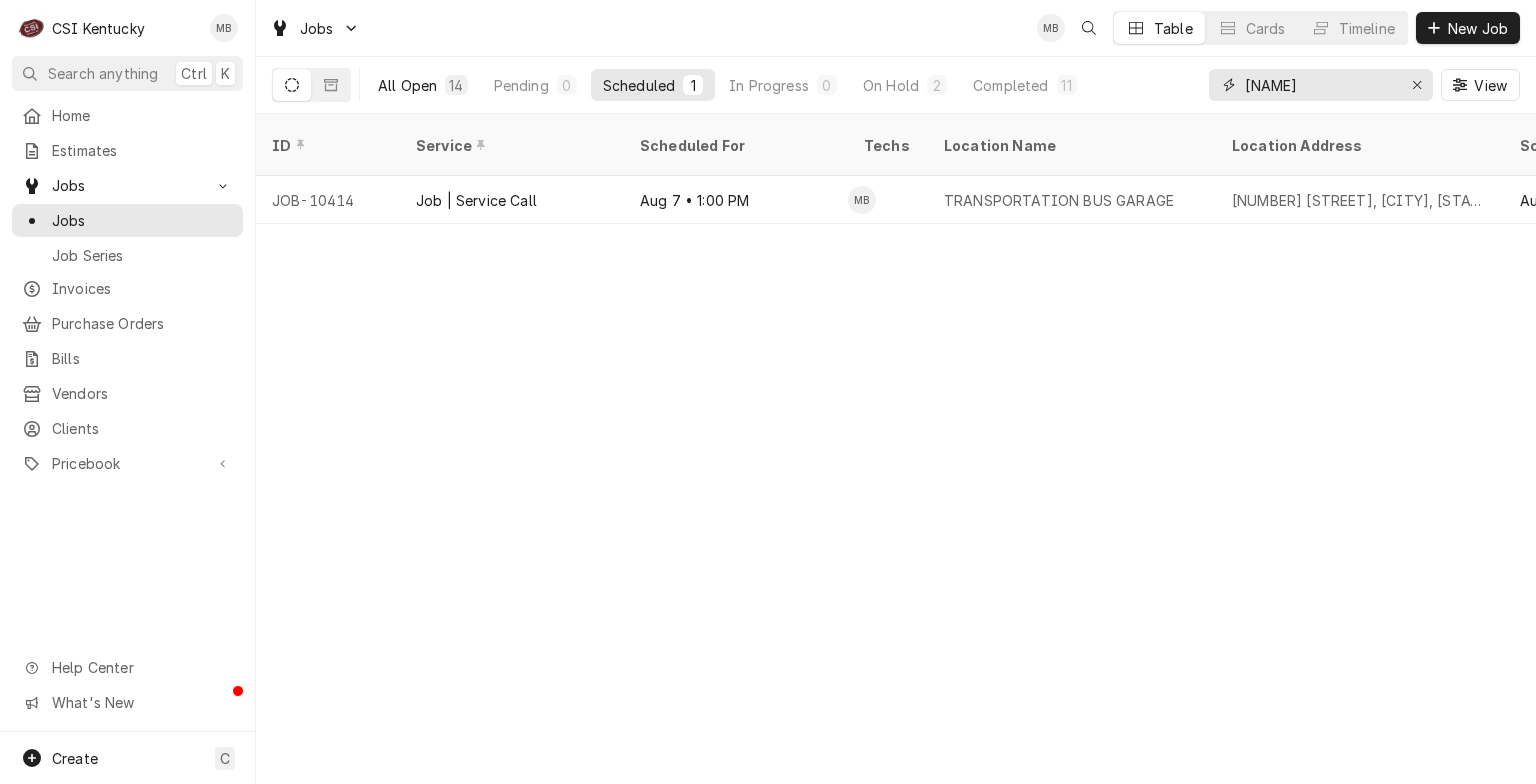 type on "[NAME]" 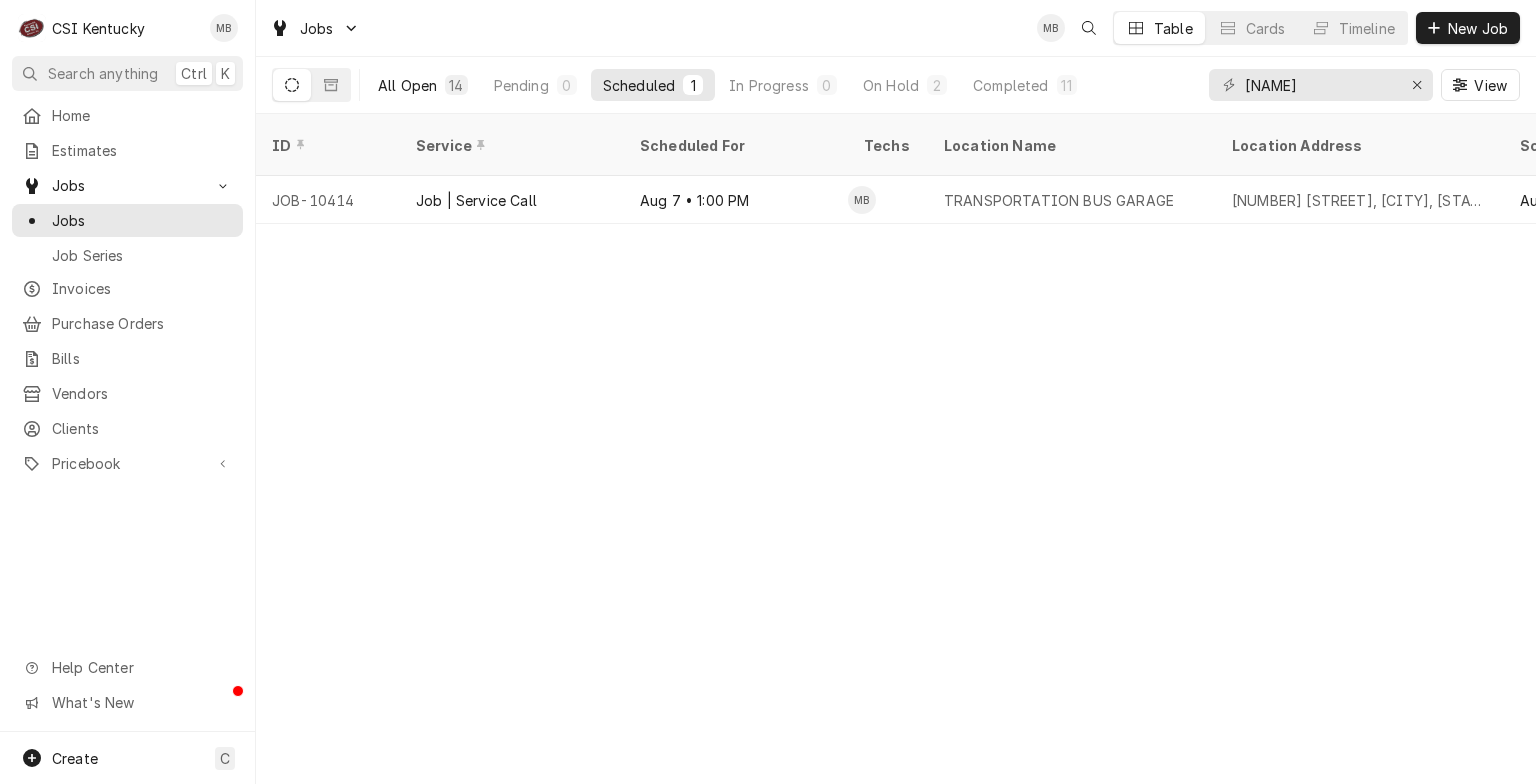 click on "All Open 14" at bounding box center (423, 85) 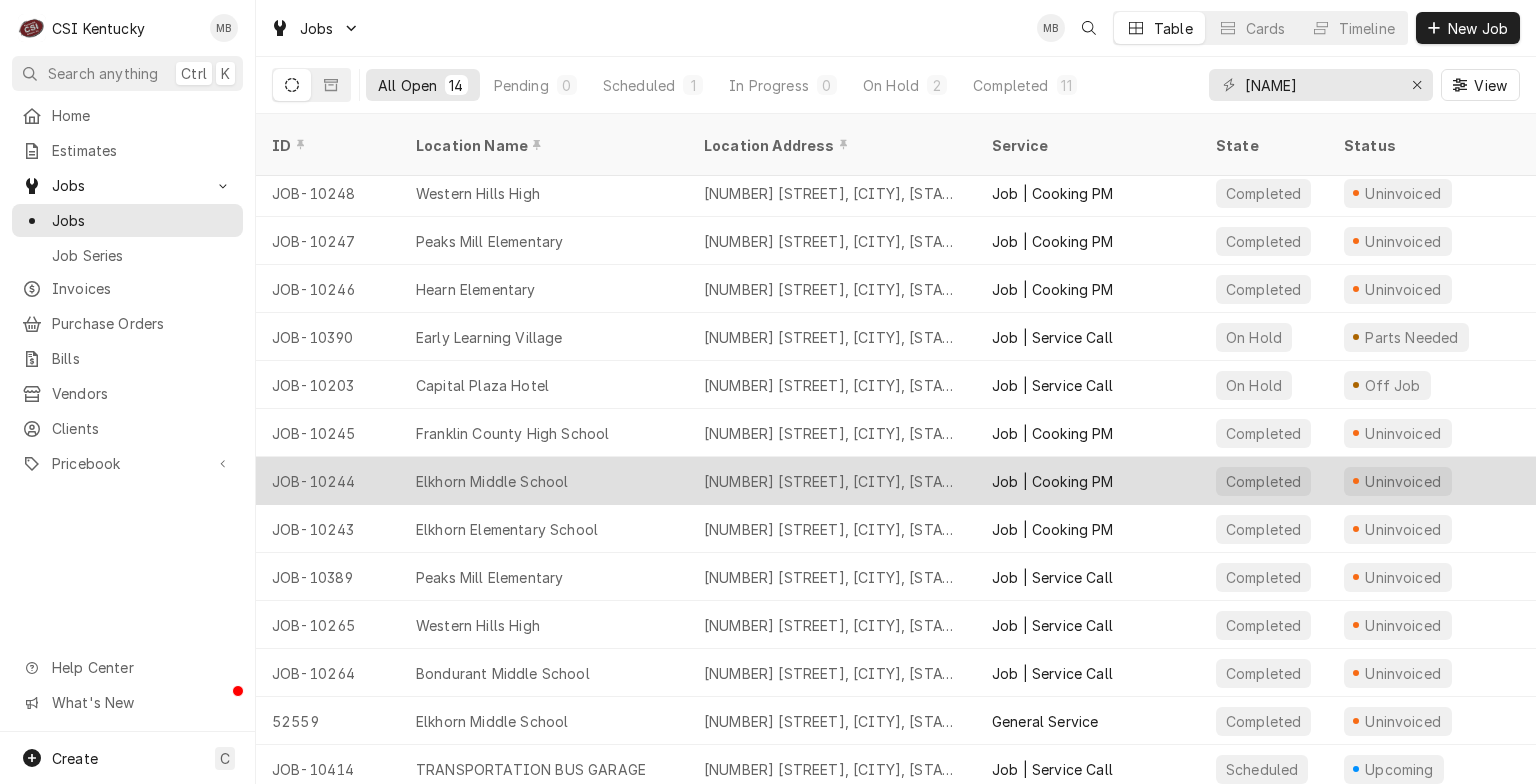 scroll, scrollTop: 0, scrollLeft: 0, axis: both 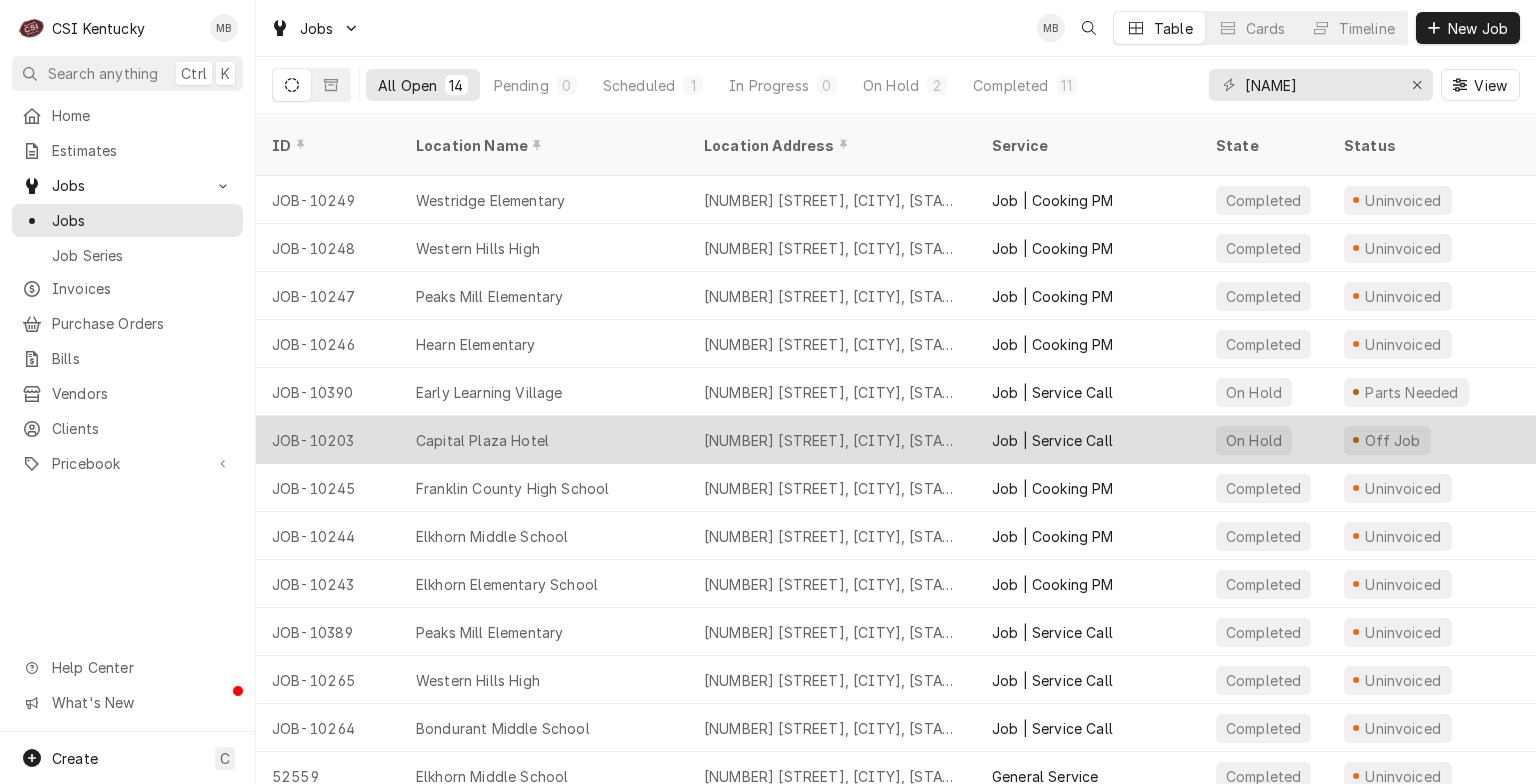 click on "Capital Plaza Hotel" at bounding box center [482, 440] 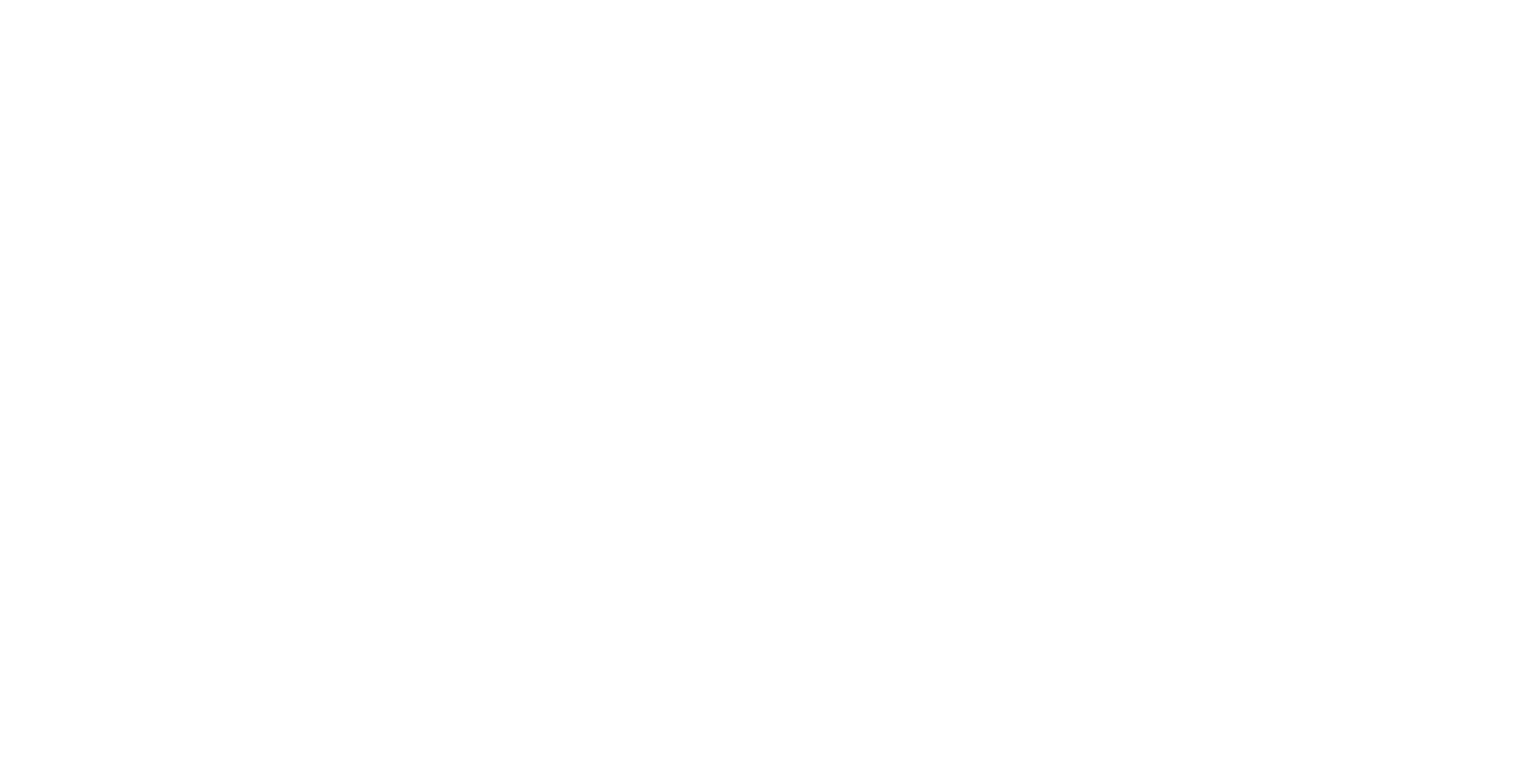scroll, scrollTop: 0, scrollLeft: 0, axis: both 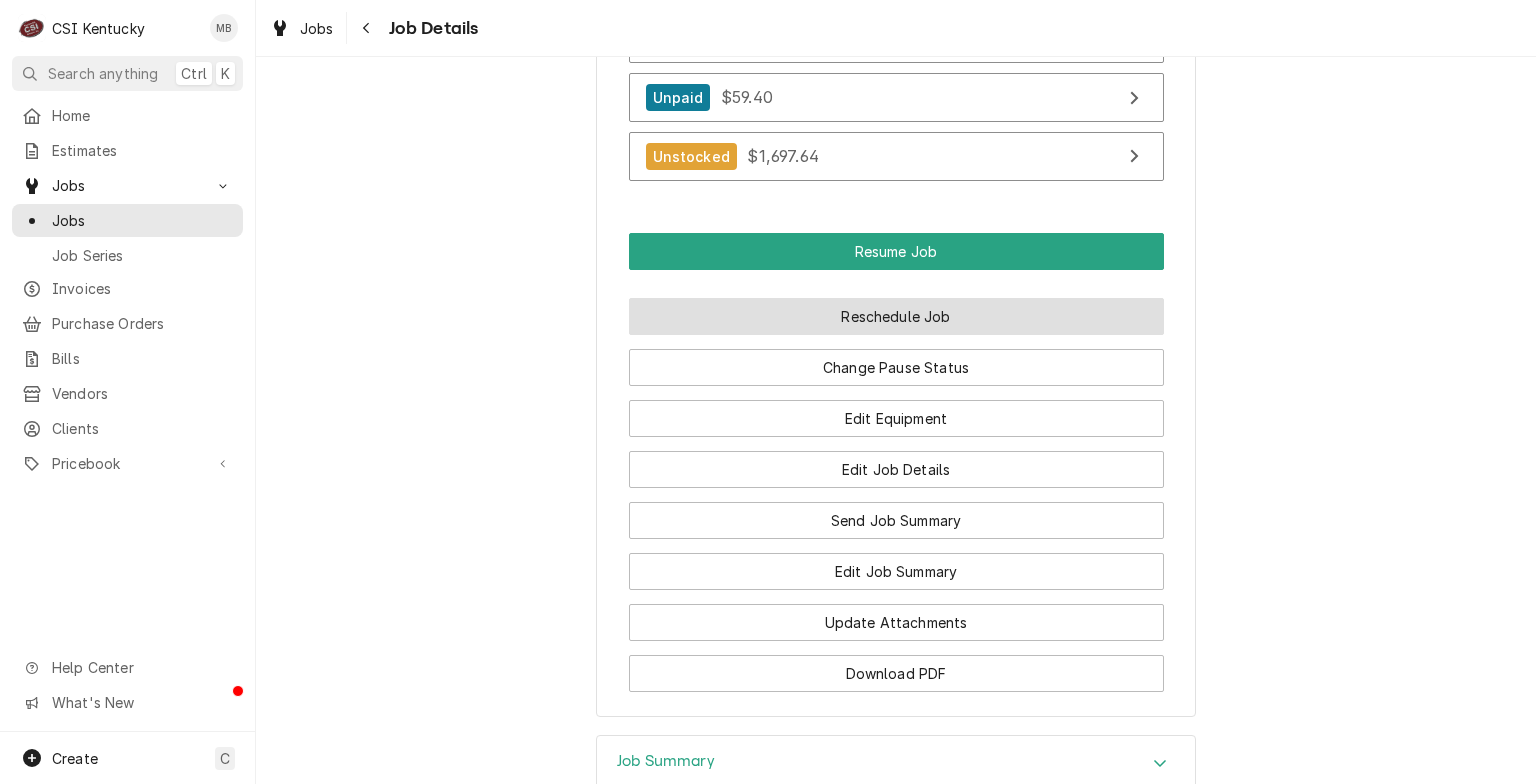 click on "Reschedule Job" at bounding box center (896, 316) 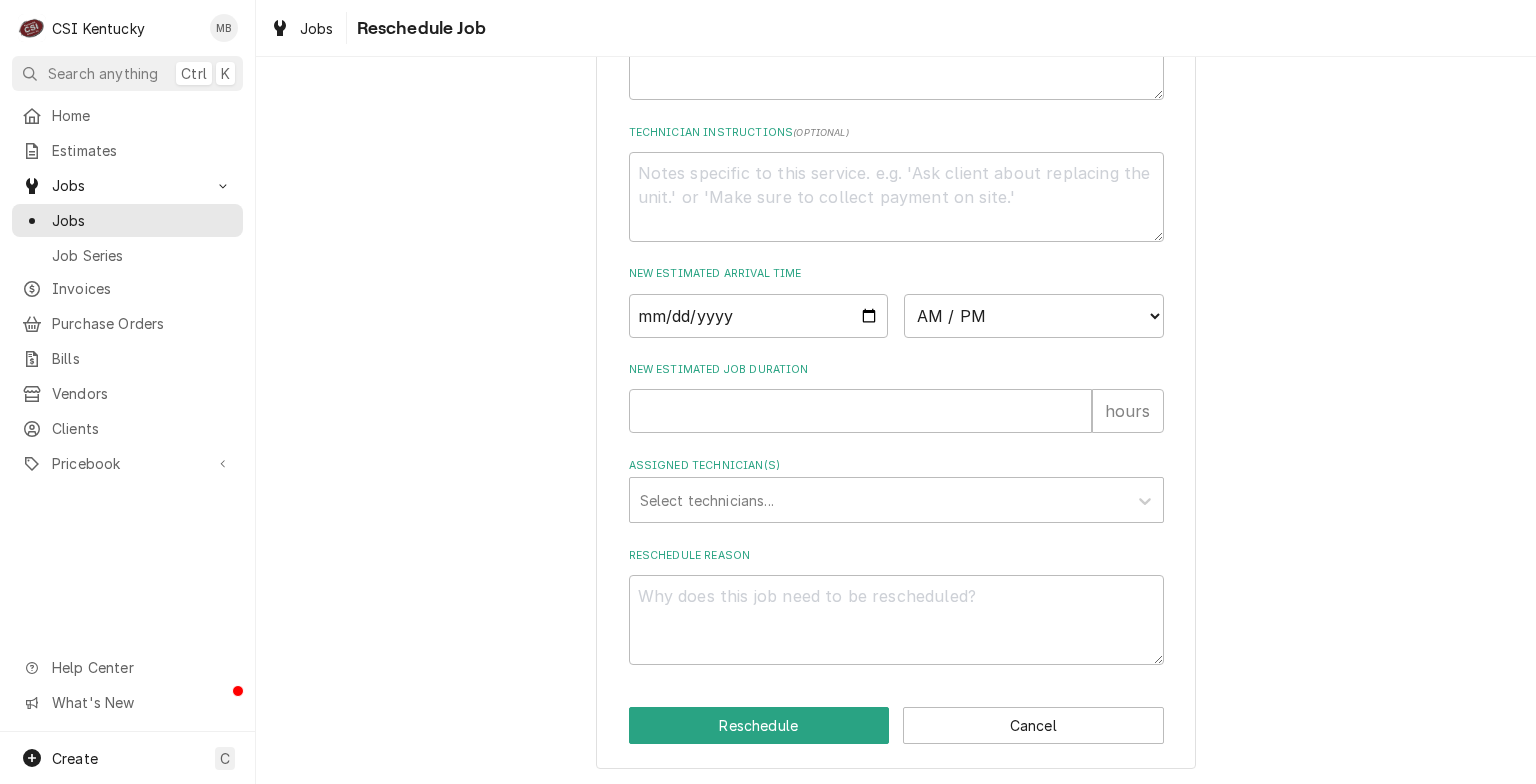 scroll, scrollTop: 708, scrollLeft: 0, axis: vertical 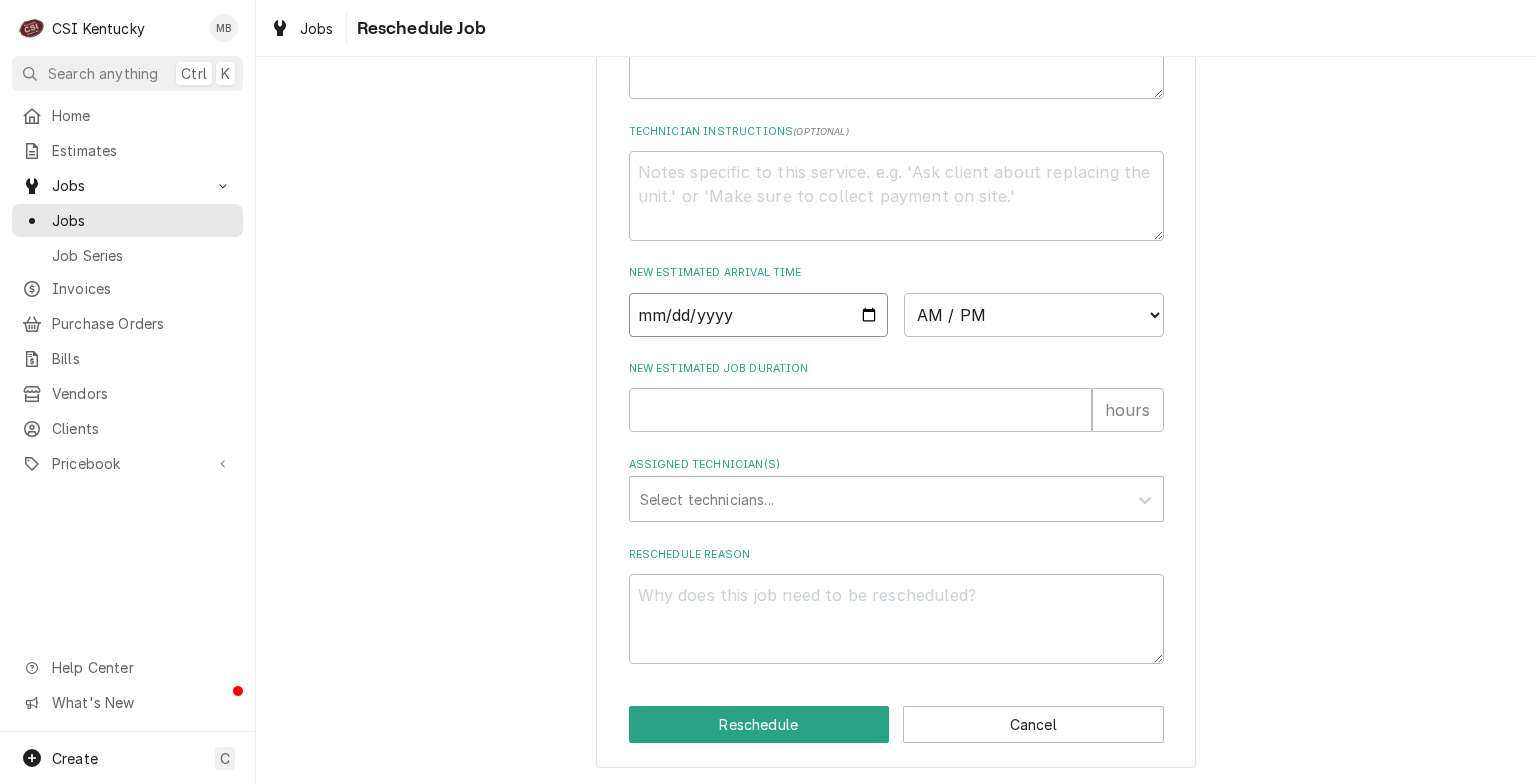 click at bounding box center (759, 315) 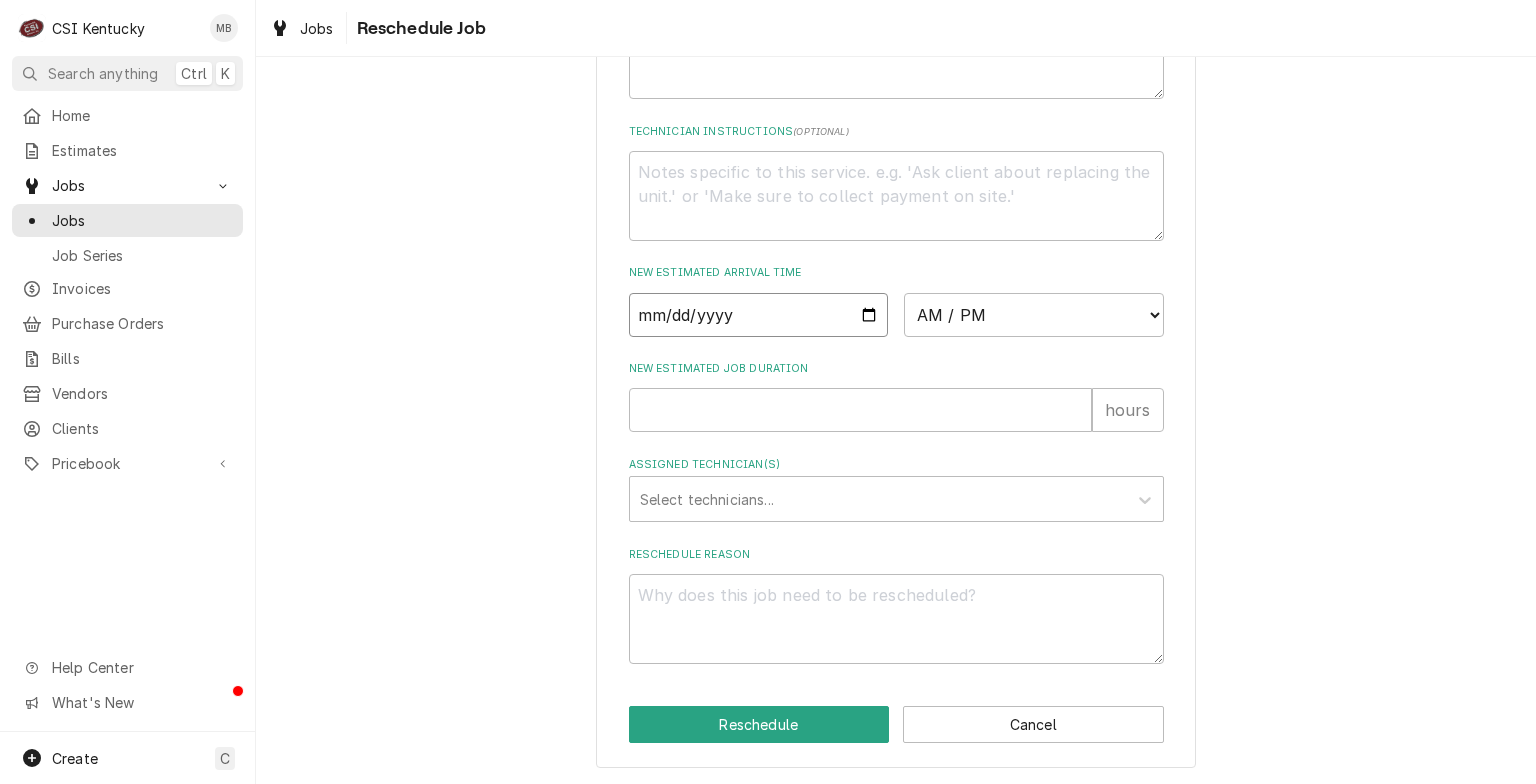 type on "2025-08-07" 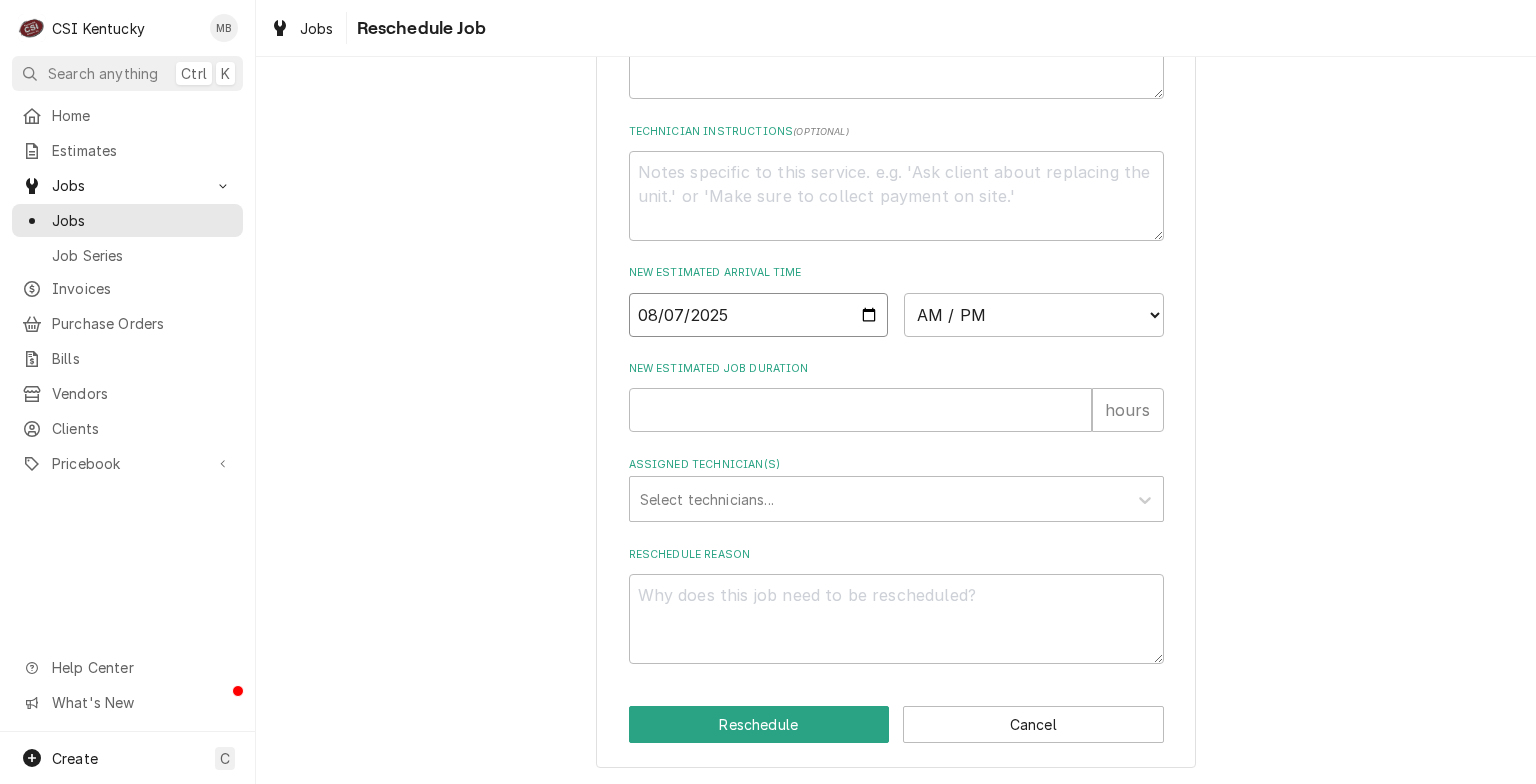 type on "x" 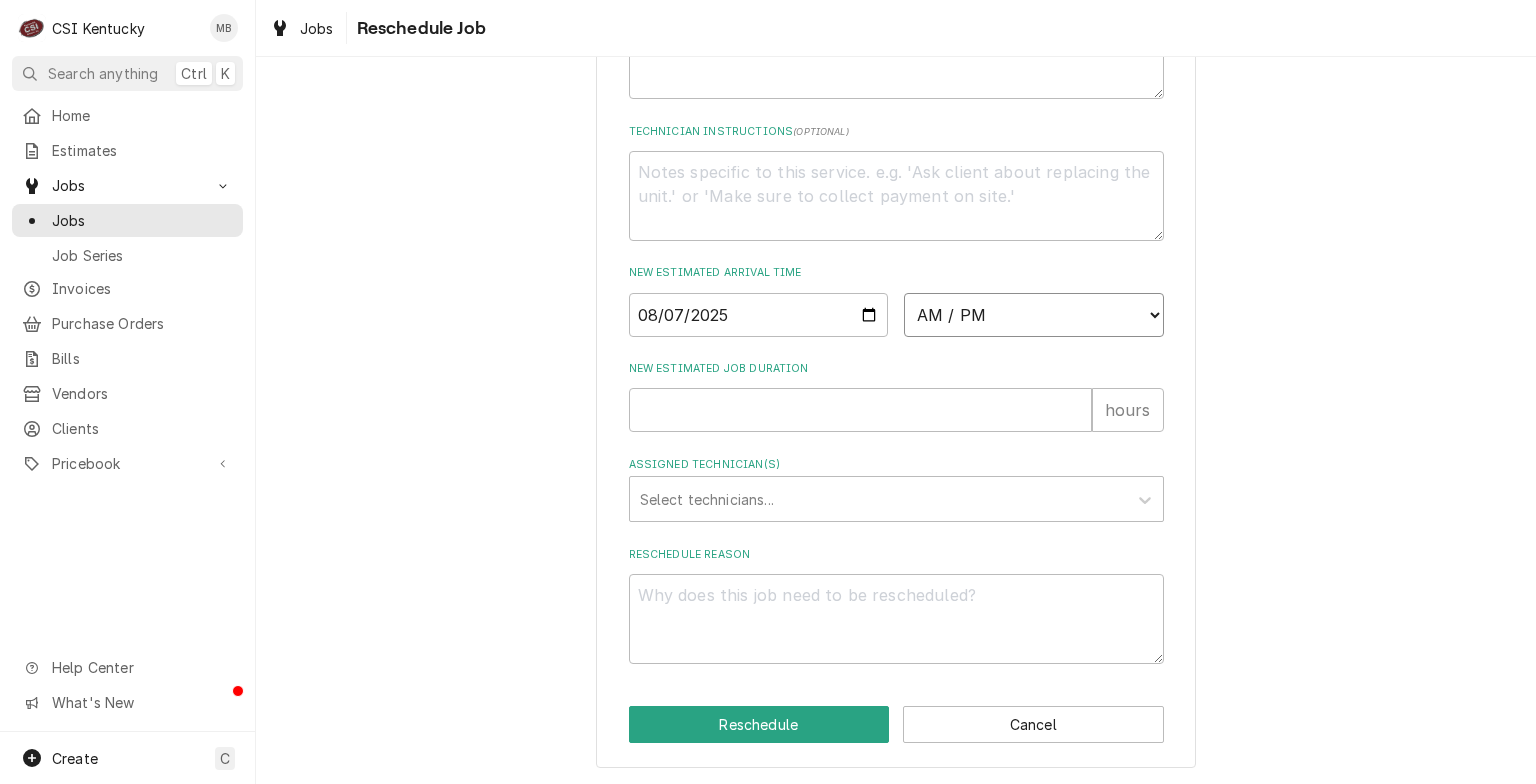 click on "AM / PM 6:00 AM 6:15 AM 6:30 AM 6:45 AM 7:00 AM 7:15 AM 7:30 AM 7:45 AM 8:00 AM 8:15 AM 8:30 AM 8:45 AM 9:00 AM 9:15 AM 9:30 AM 9:45 AM 10:00 AM 10:15 AM 10:30 AM 10:45 AM 11:00 AM 11:15 AM 11:30 AM 11:45 AM 12:00 PM 12:15 PM 12:30 PM 12:45 PM 1:00 PM 1:15 PM 1:30 PM 1:45 PM 2:00 PM 2:15 PM 2:30 PM 2:45 PM 3:00 PM 3:15 PM 3:30 PM 3:45 PM 4:00 PM 4:15 PM 4:30 PM 4:45 PM 5:00 PM 5:15 PM 5:30 PM 5:45 PM 6:00 PM 6:15 PM 6:30 PM 6:45 PM 7:00 PM 7:15 PM 7:30 PM 7:45 PM 8:00 PM 8:15 PM 8:30 PM 8:45 PM 9:00 PM 9:15 PM 9:30 PM 9:45 PM 10:00 PM 10:15 PM 10:30 PM 10:45 PM 11:00 PM 11:15 PM 11:30 PM 11:45 PM 12:00 AM 12:15 AM 12:30 AM 12:45 AM 1:00 AM 1:15 AM 1:30 AM 1:45 AM 2:00 AM 2:15 AM 2:30 AM 2:45 AM 3:00 AM 3:15 AM 3:30 AM 3:45 AM 4:00 AM 4:15 AM 4:30 AM 4:45 AM 5:00 AM 5:15 AM 5:30 AM 5:45 AM" at bounding box center (1034, 315) 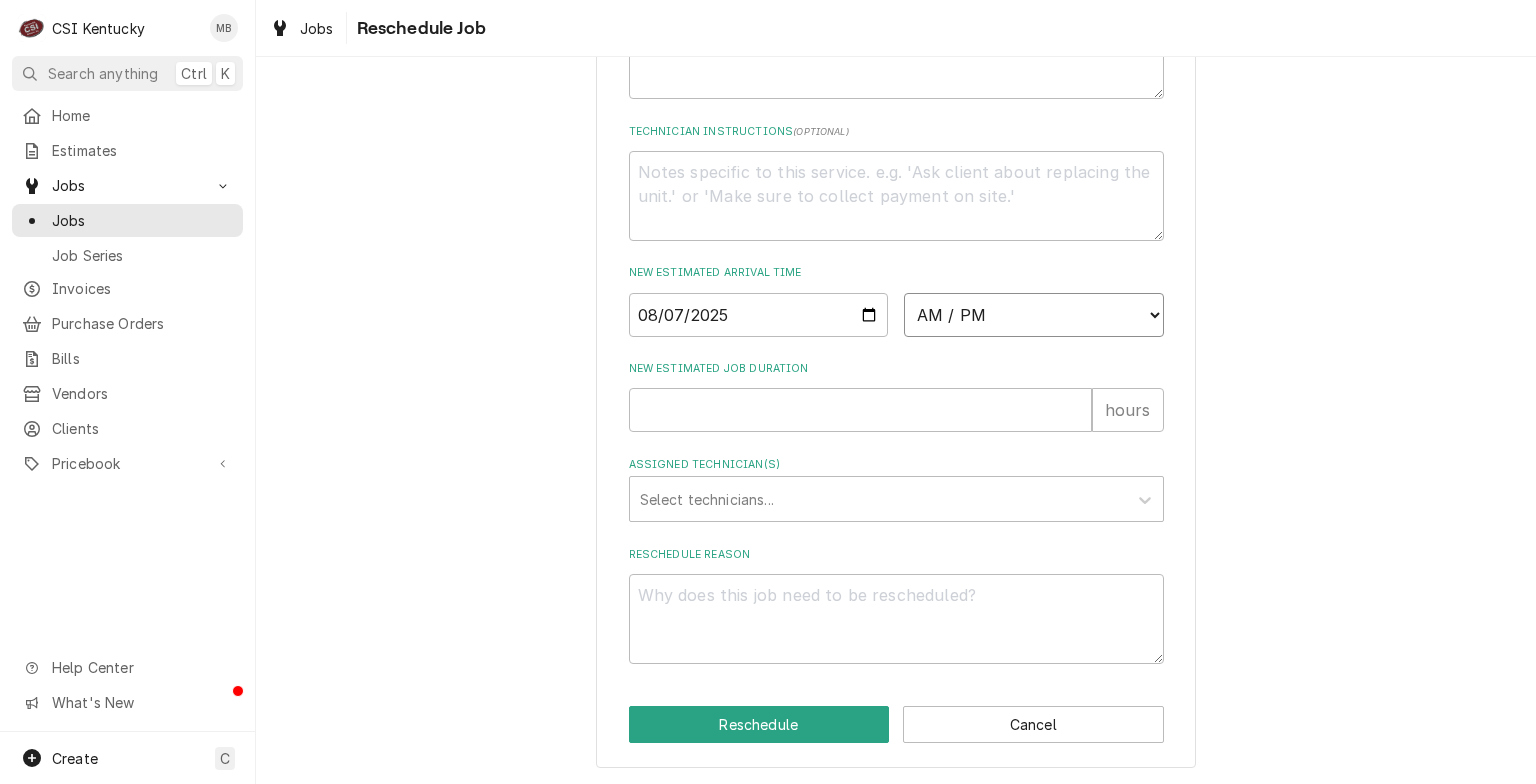 select on "07:00:00" 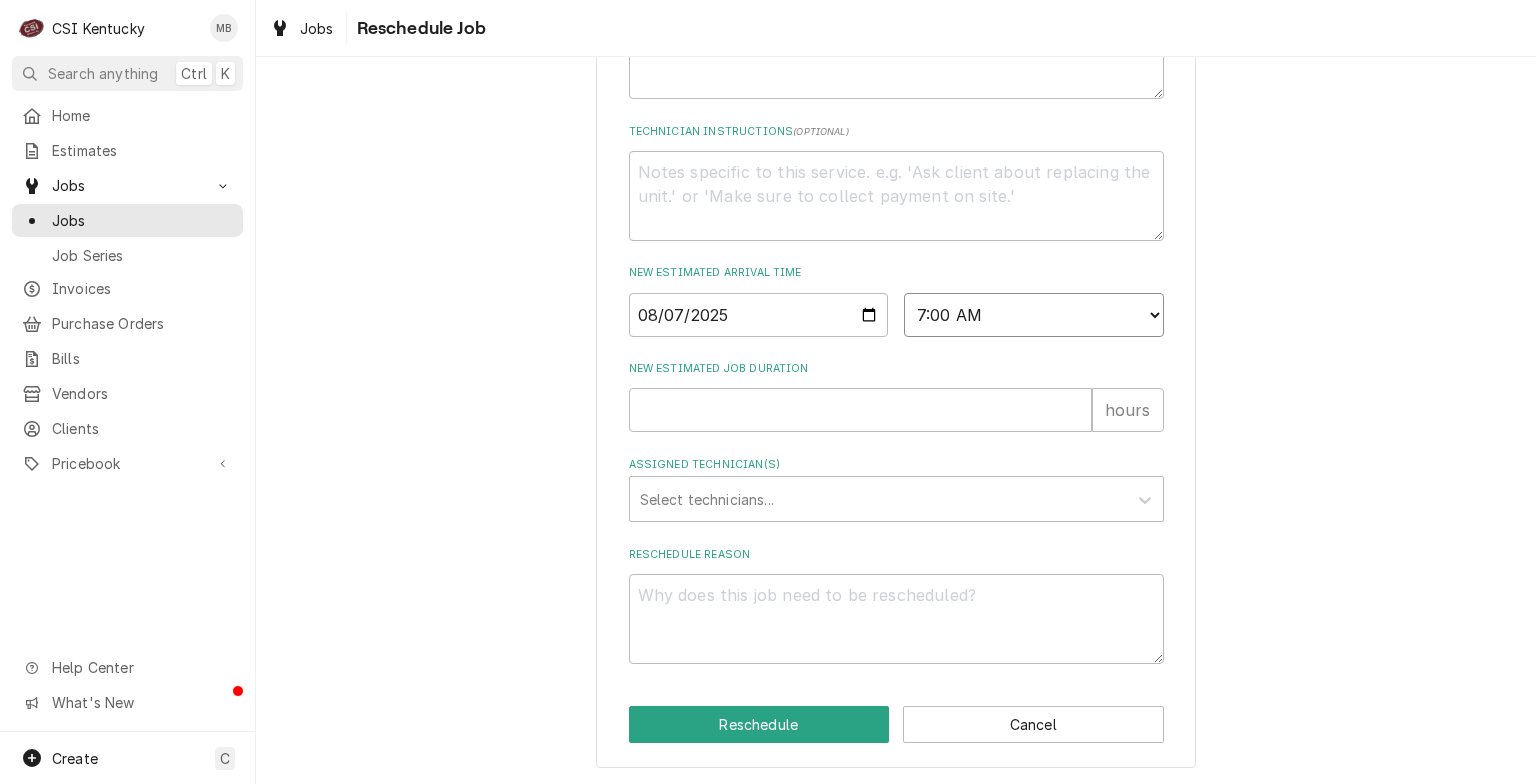 click on "AM / PM 6:00 AM 6:15 AM 6:30 AM 6:45 AM 7:00 AM 7:15 AM 7:30 AM 7:45 AM 8:00 AM 8:15 AM 8:30 AM 8:45 AM 9:00 AM 9:15 AM 9:30 AM 9:45 AM 10:00 AM 10:15 AM 10:30 AM 10:45 AM 11:00 AM 11:15 AM 11:30 AM 11:45 AM 12:00 PM 12:15 PM 12:30 PM 12:45 PM 1:00 PM 1:15 PM 1:30 PM 1:45 PM 2:00 PM 2:15 PM 2:30 PM 2:45 PM 3:00 PM 3:15 PM 3:30 PM 3:45 PM 4:00 PM 4:15 PM 4:30 PM 4:45 PM 5:00 PM 5:15 PM 5:30 PM 5:45 PM 6:00 PM 6:15 PM 6:30 PM 6:45 PM 7:00 PM 7:15 PM 7:30 PM 7:45 PM 8:00 PM 8:15 PM 8:30 PM 8:45 PM 9:00 PM 9:15 PM 9:30 PM 9:45 PM 10:00 PM 10:15 PM 10:30 PM 10:45 PM 11:00 PM 11:15 PM 11:30 PM 11:45 PM 12:00 AM 12:15 AM 12:30 AM 12:45 AM 1:00 AM 1:15 AM 1:30 AM 1:45 AM 2:00 AM 2:15 AM 2:30 AM 2:45 AM 3:00 AM 3:15 AM 3:30 AM 3:45 AM 4:00 AM 4:15 AM 4:30 AM 4:45 AM 5:00 AM 5:15 AM 5:30 AM 5:45 AM" at bounding box center [1034, 315] 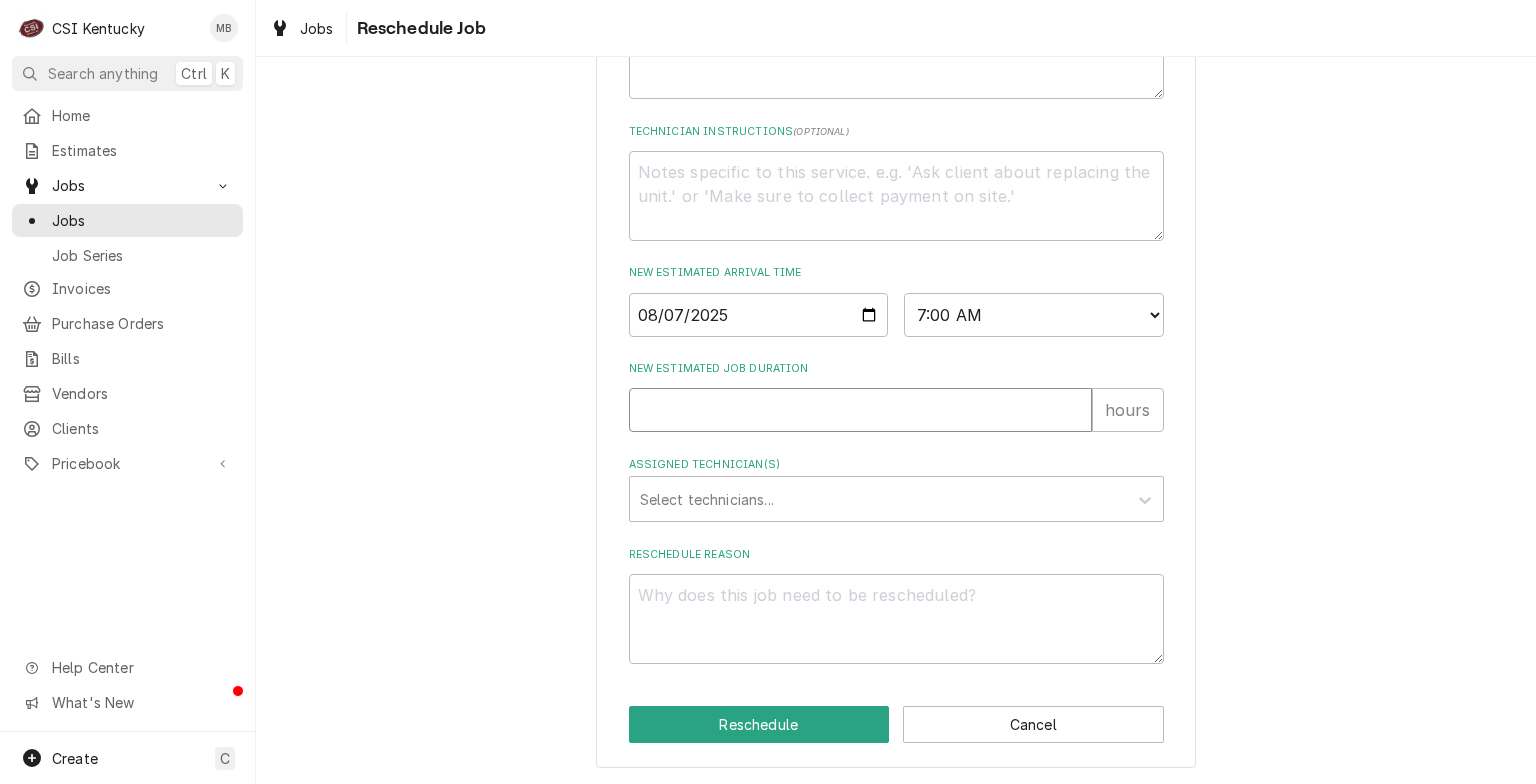 click on "New Estimated Job Duration" at bounding box center [860, 410] 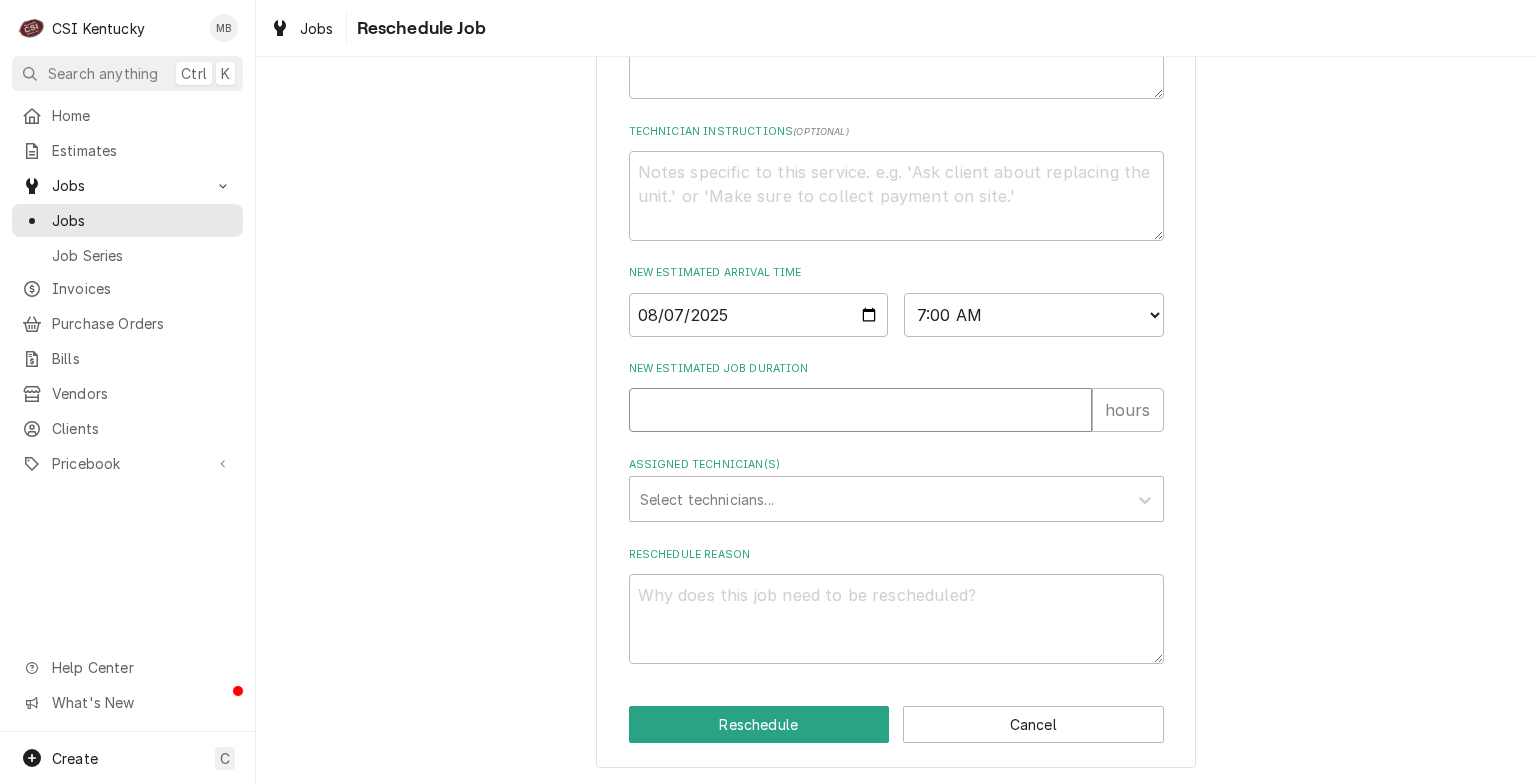 type on "x" 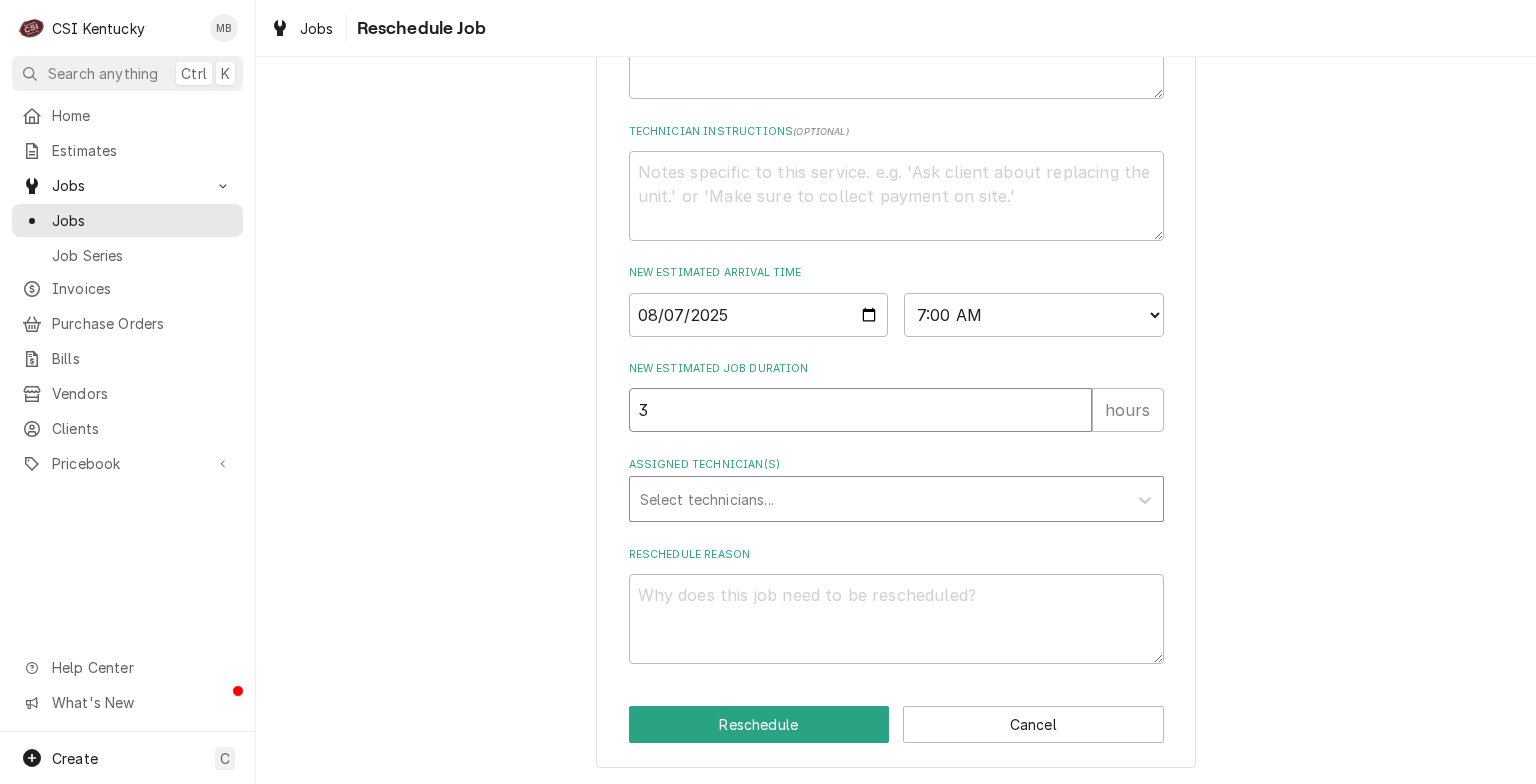 type on "3" 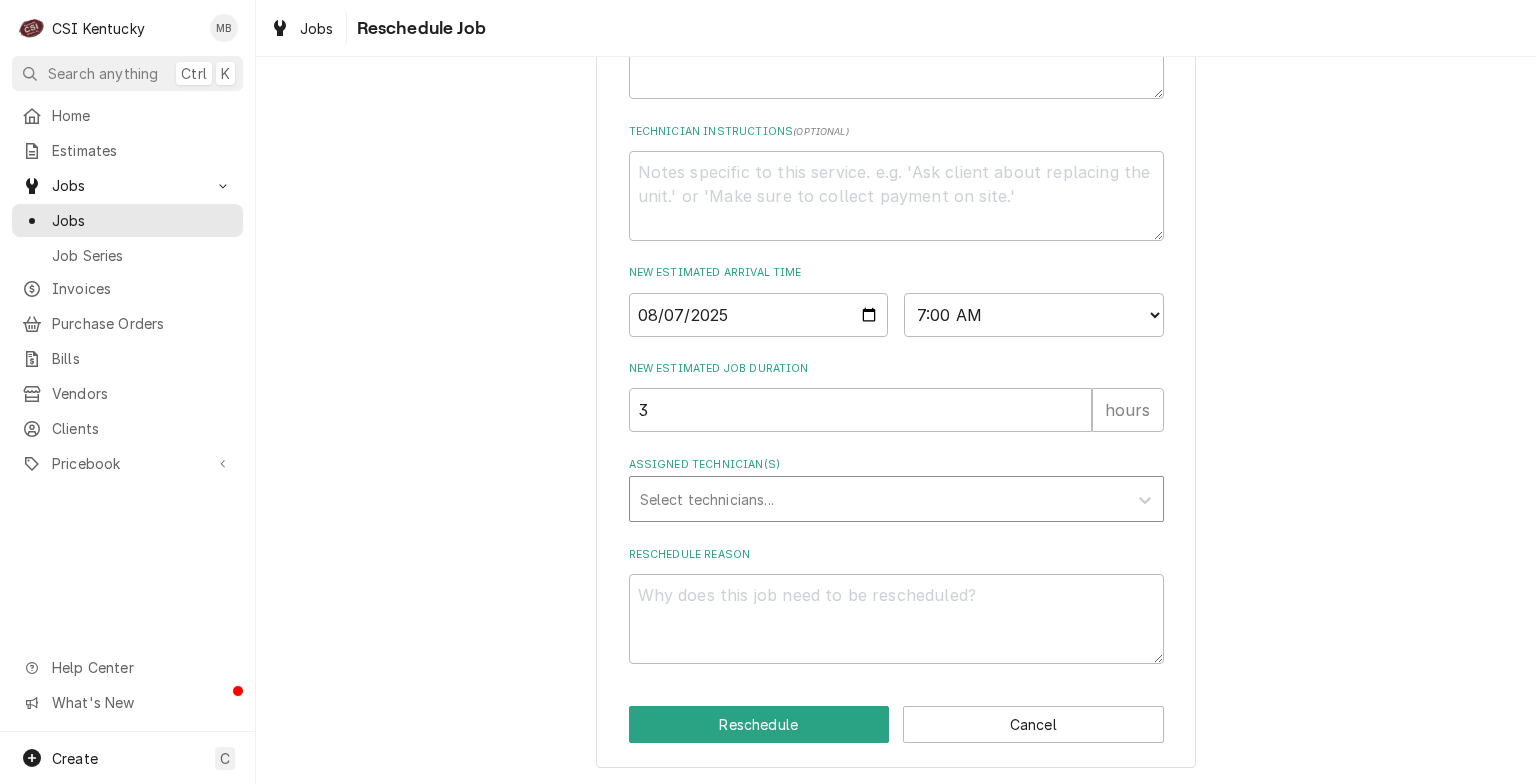 click at bounding box center (878, 499) 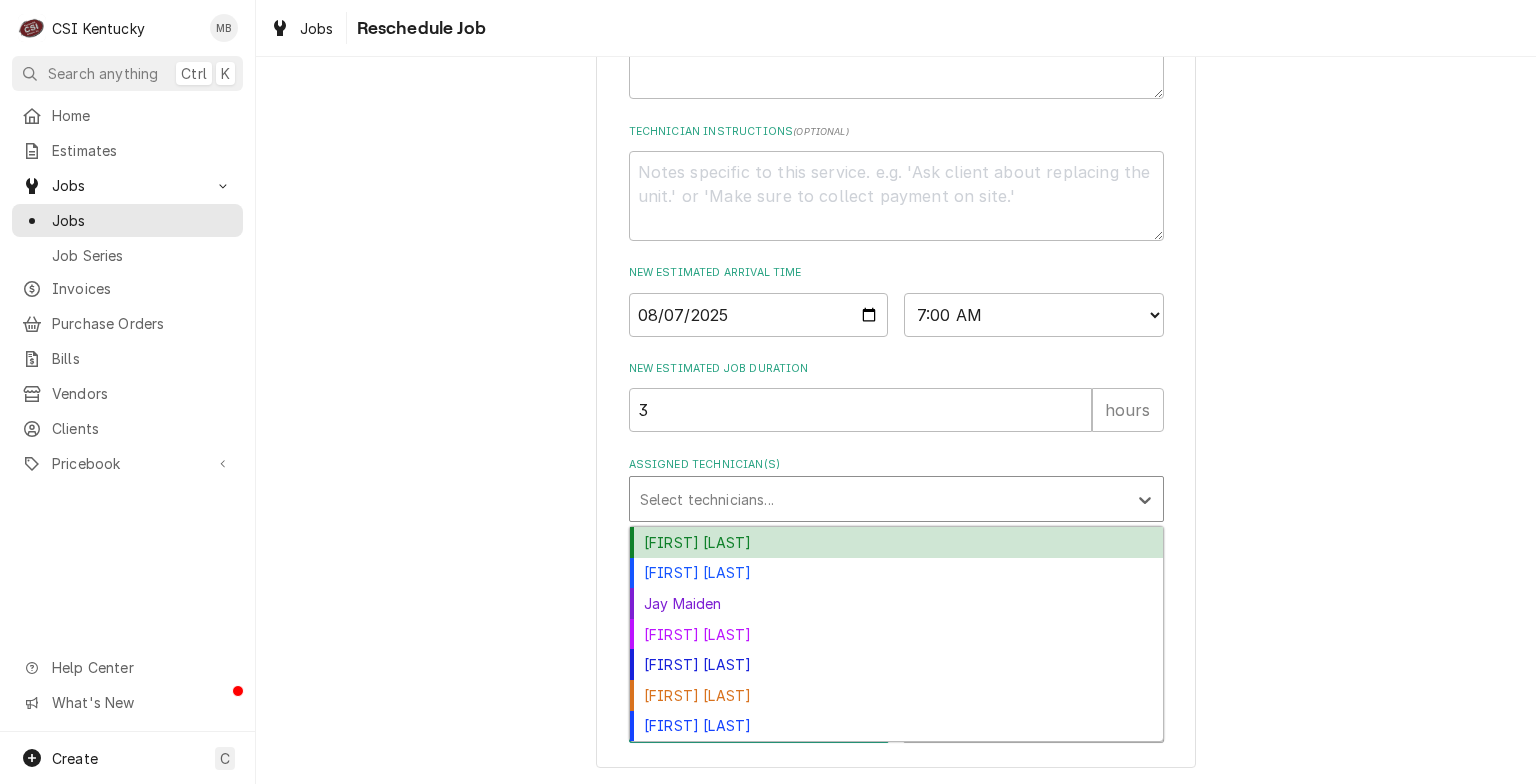 click on "Bryant Jolley" at bounding box center [896, 542] 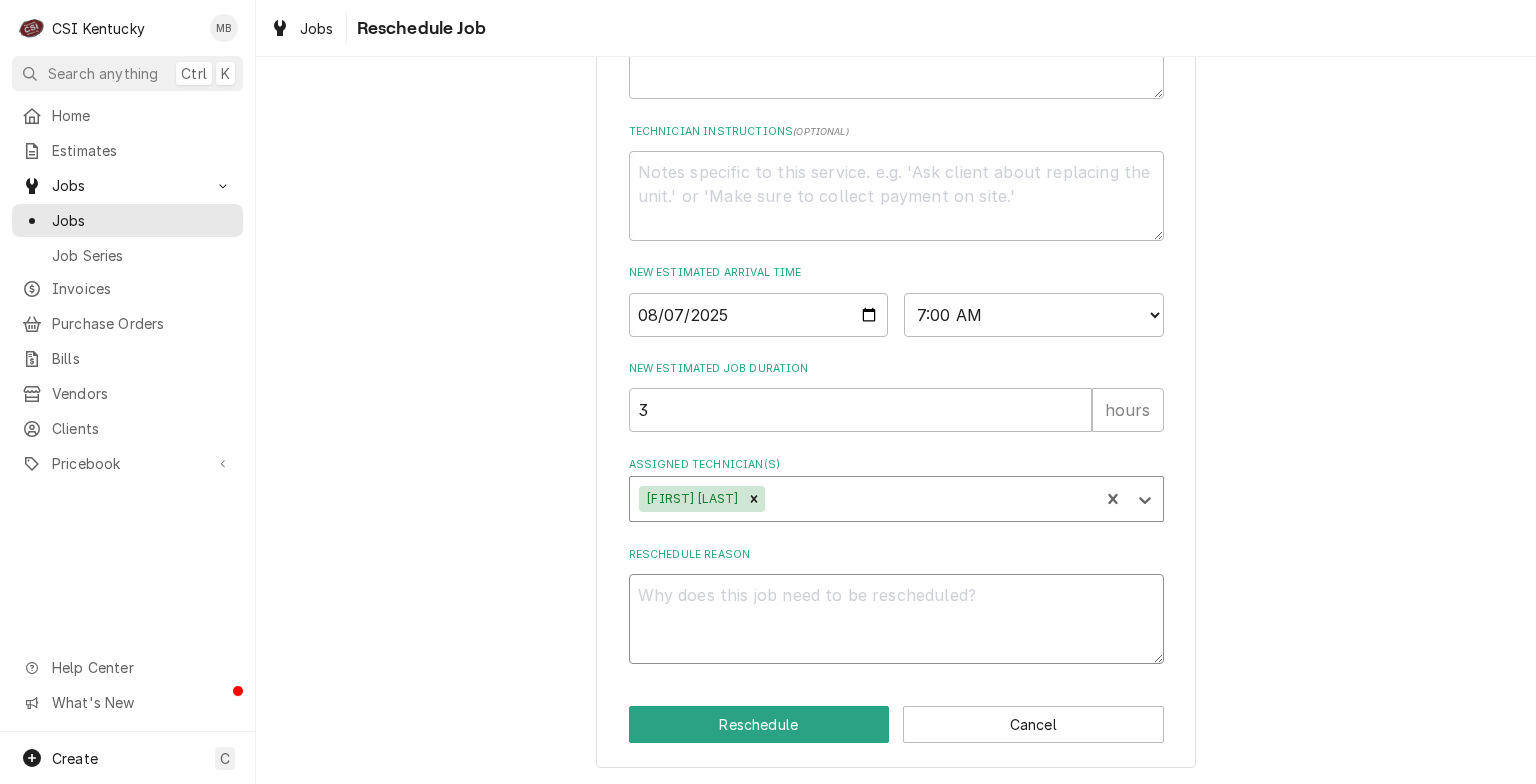 click on "Reschedule Reason" at bounding box center [896, 619] 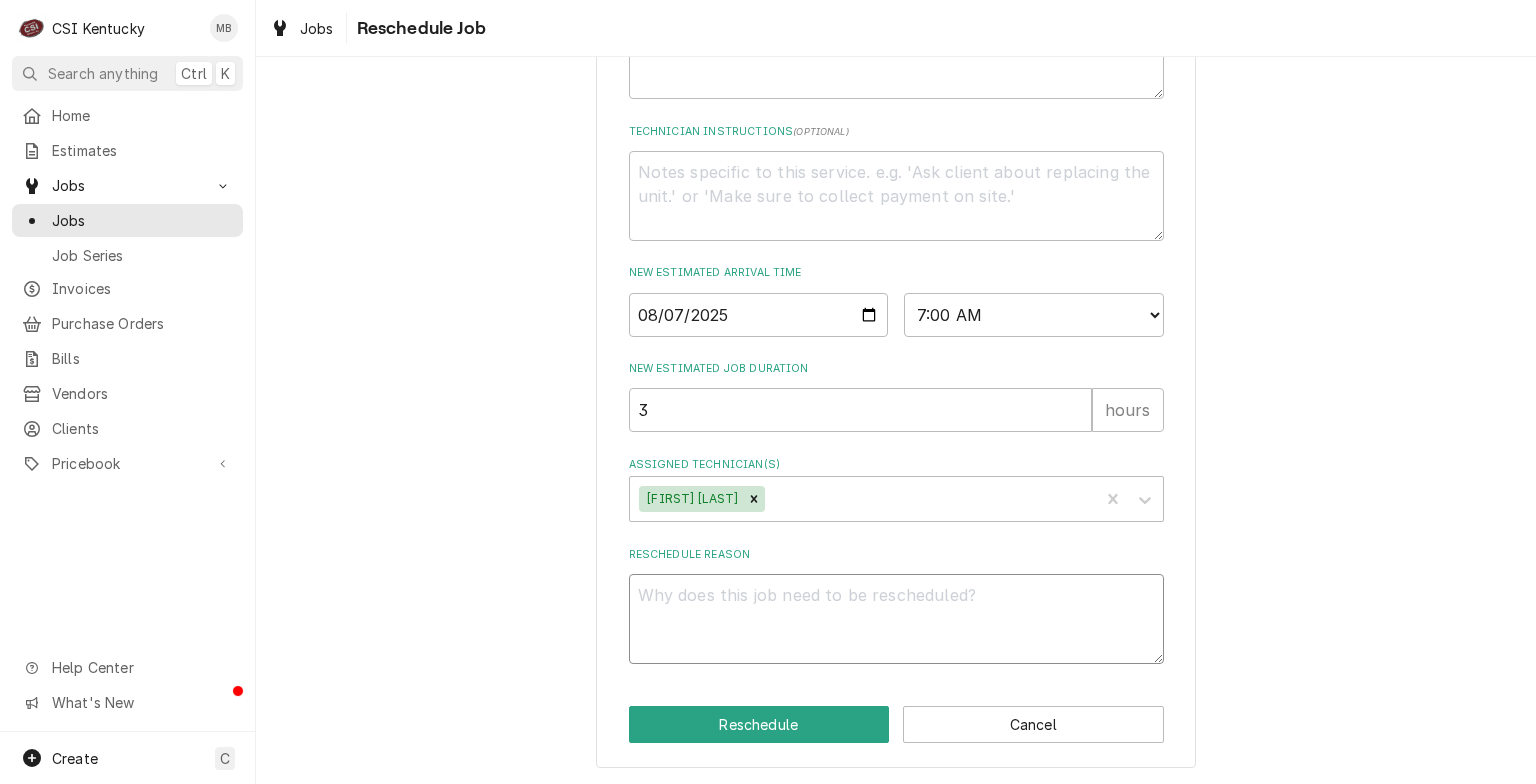 type on "x" 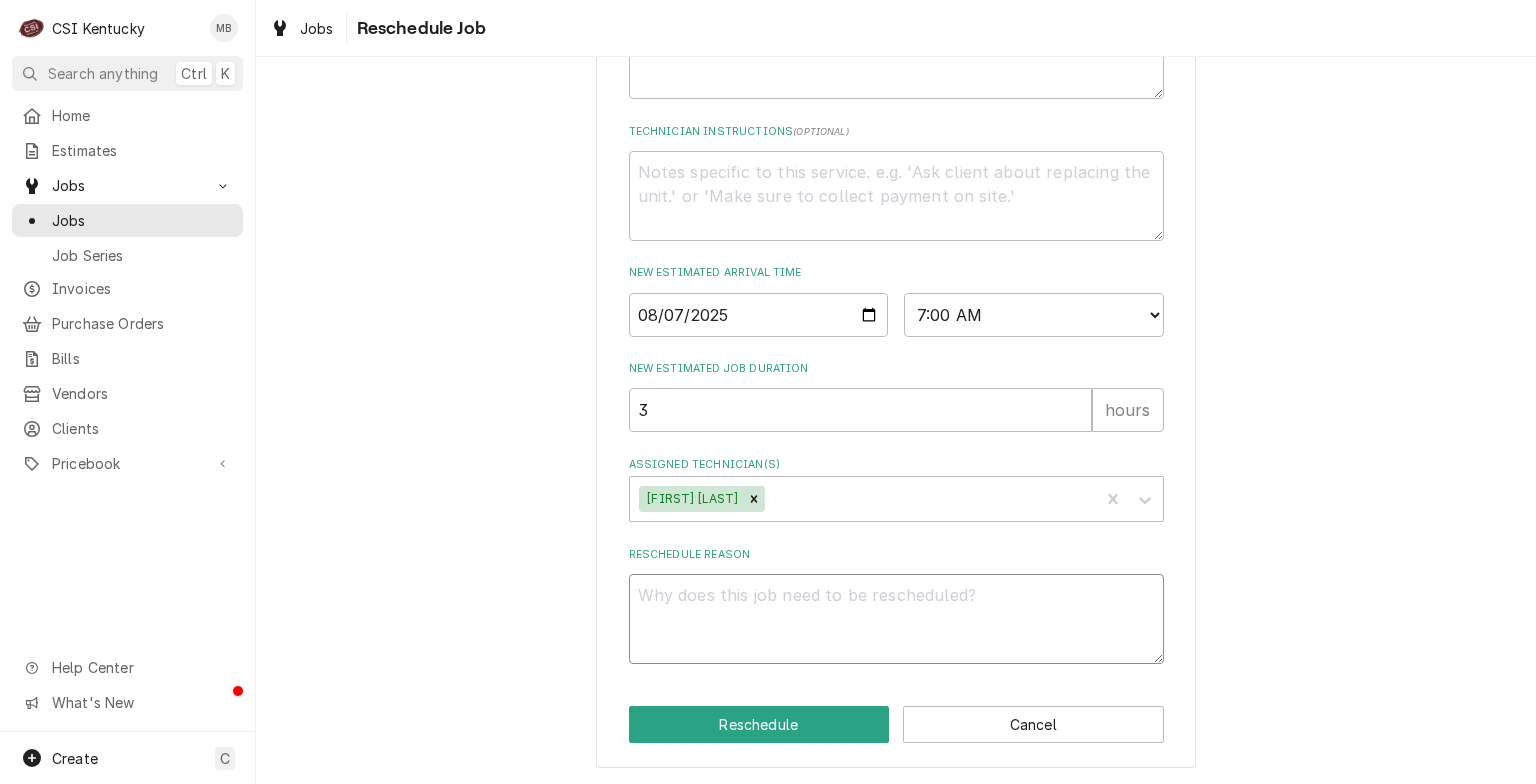 type on "P" 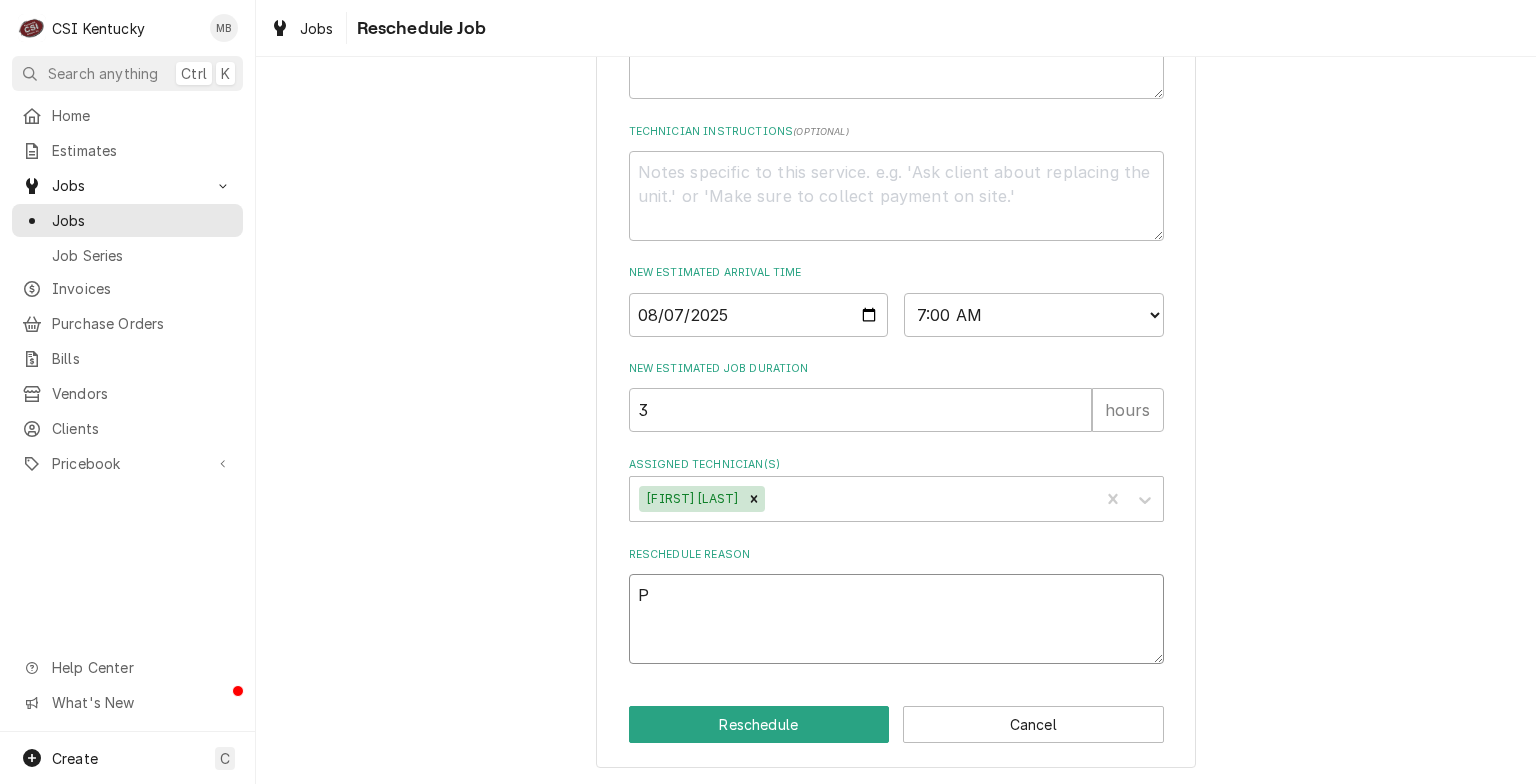 type on "x" 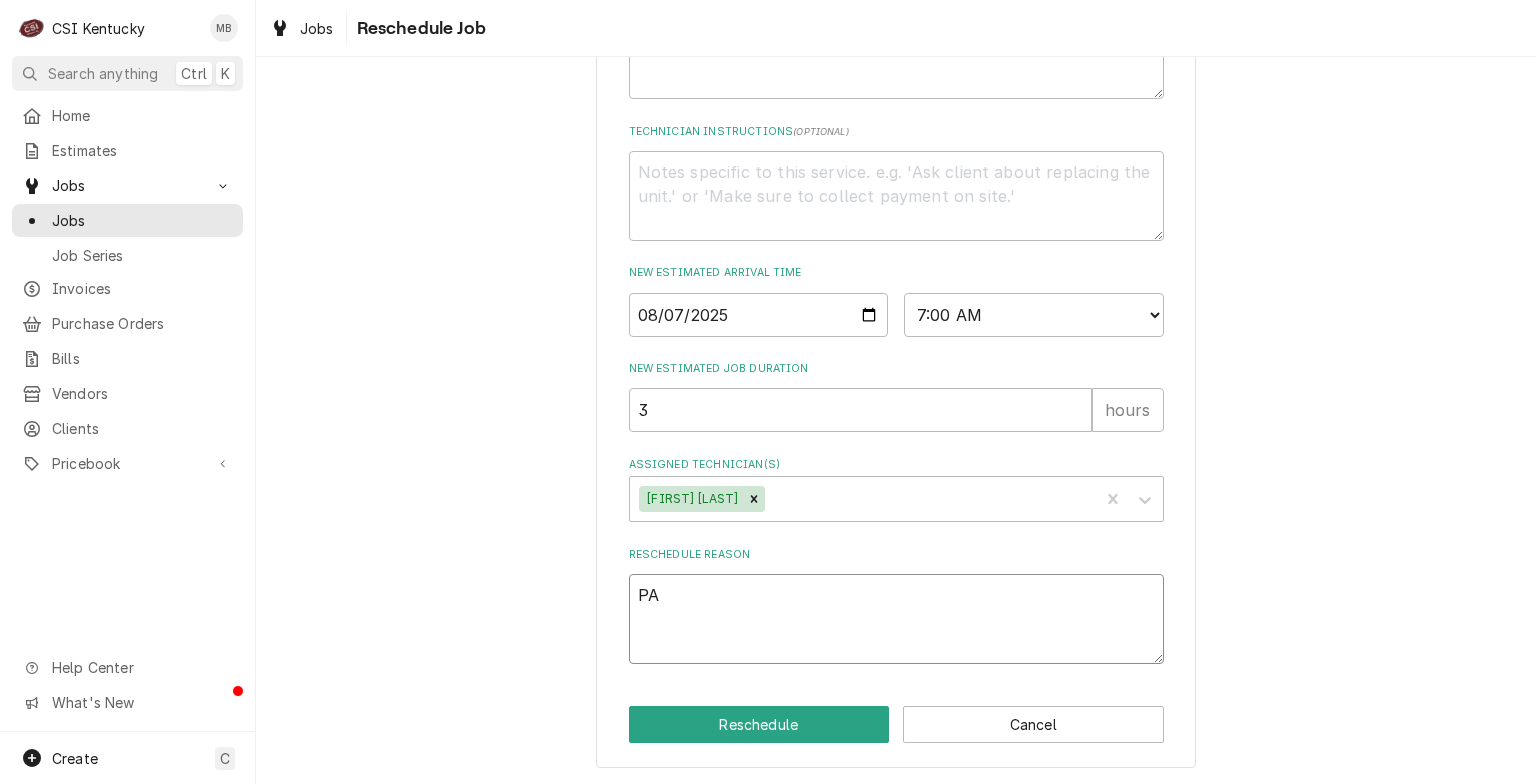 type on "x" 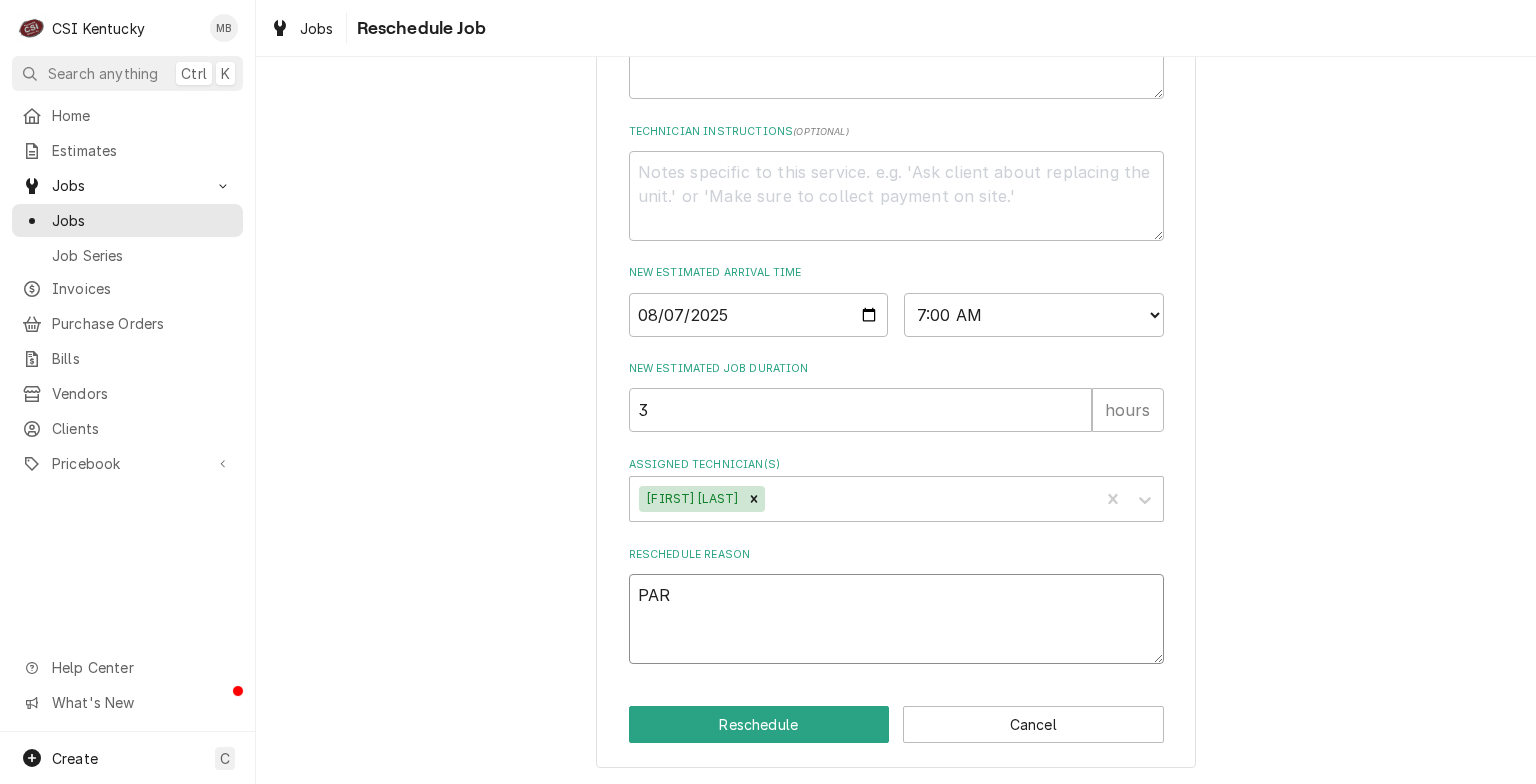 type on "x" 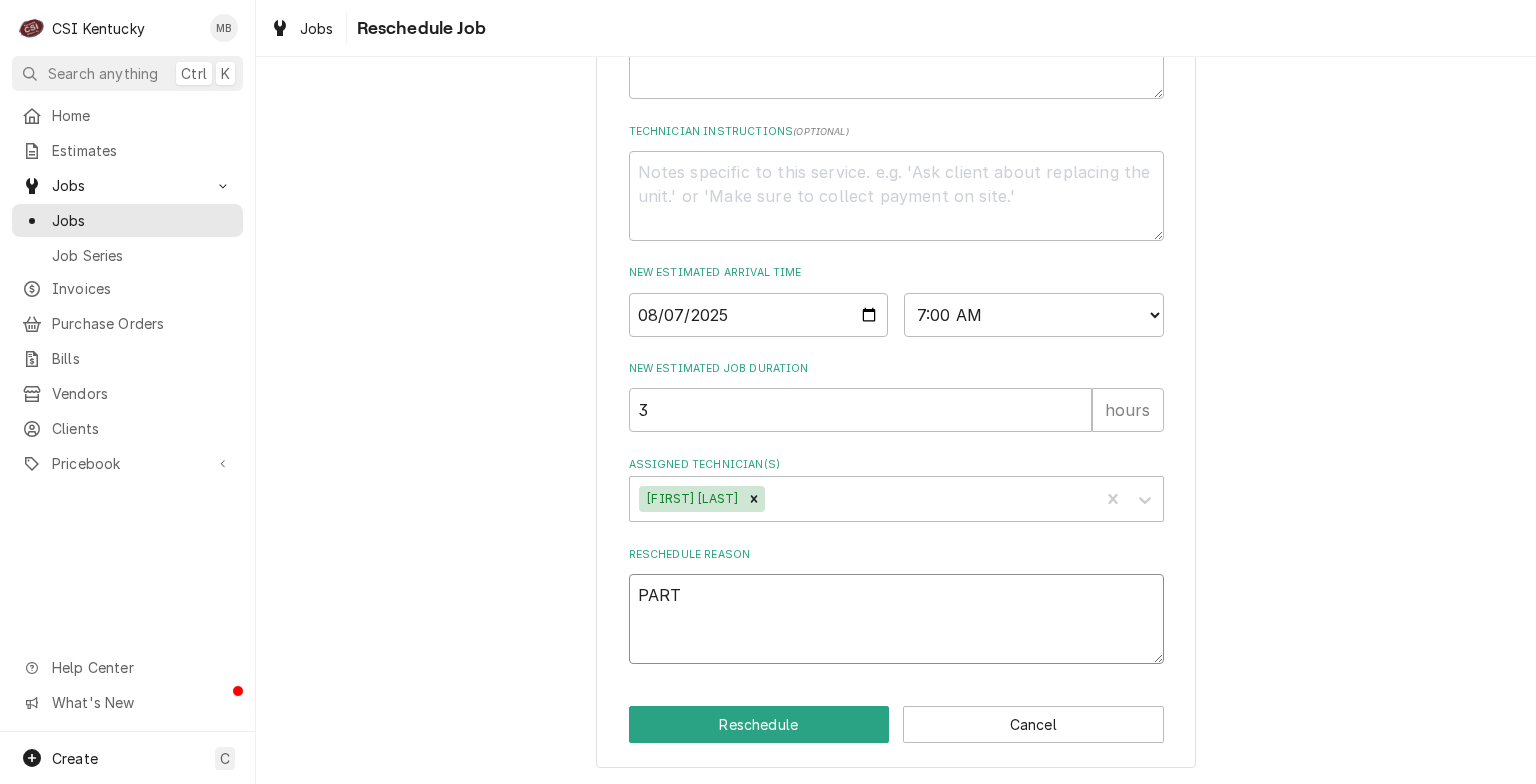 type on "x" 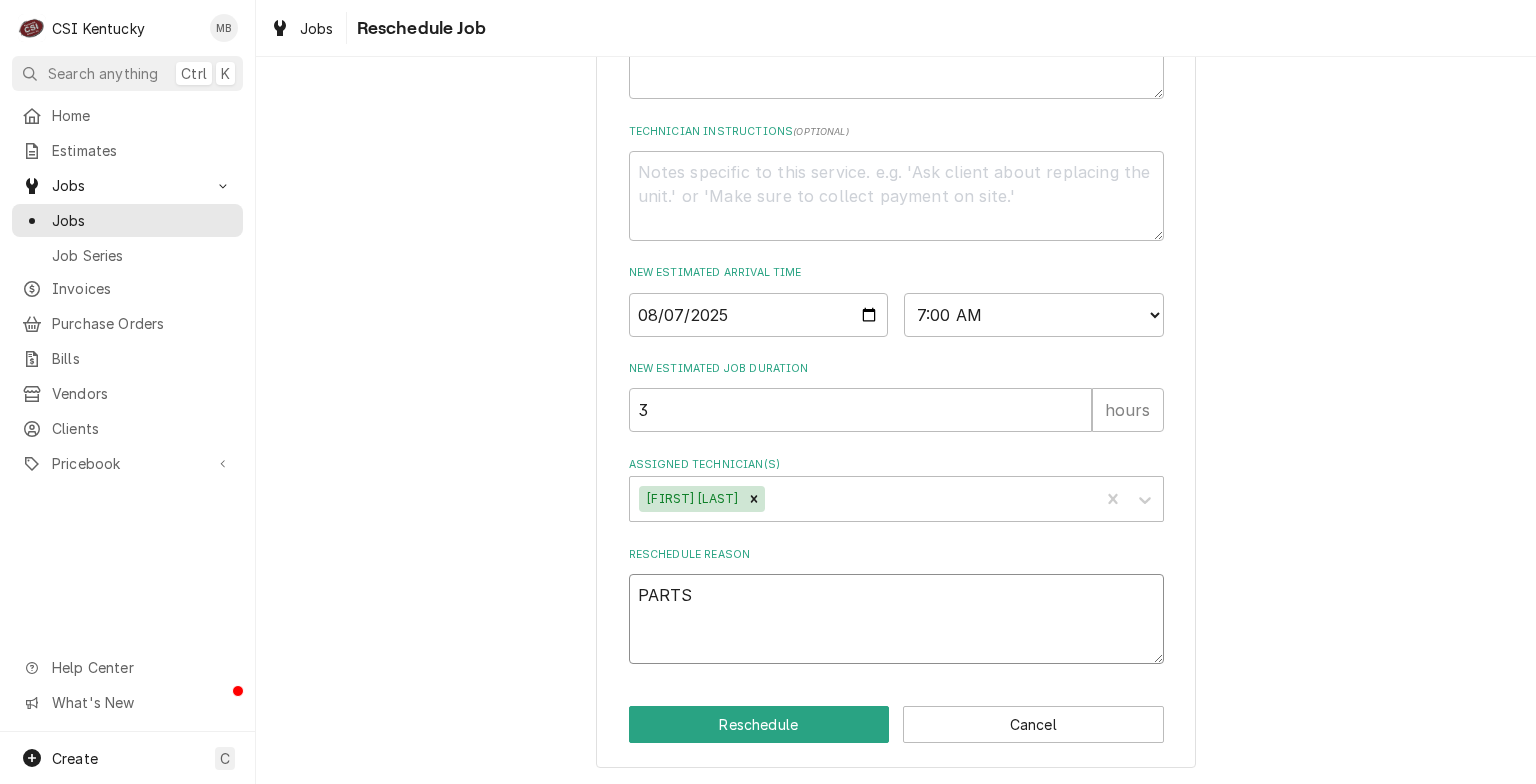 type on "PARTS" 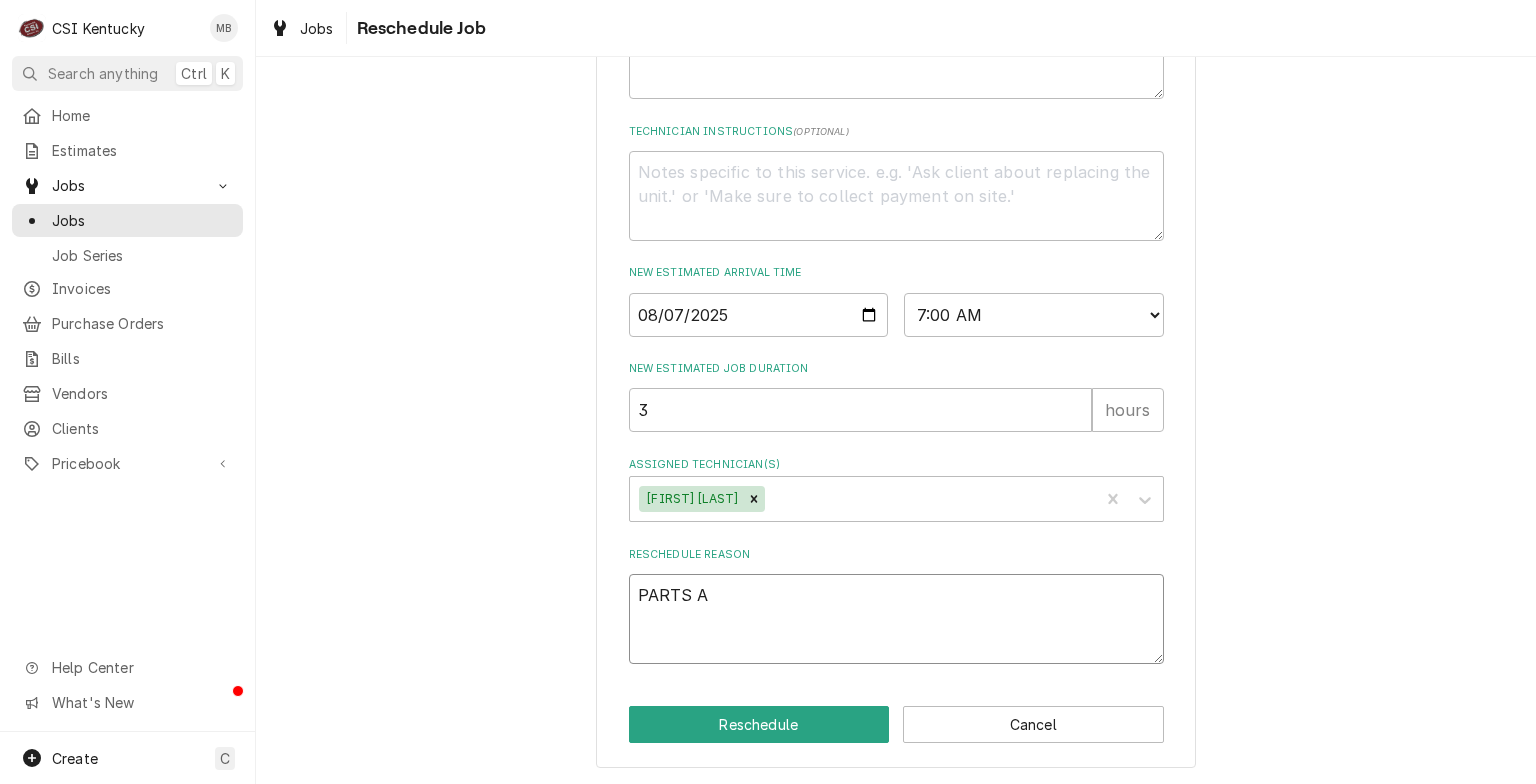 type on "x" 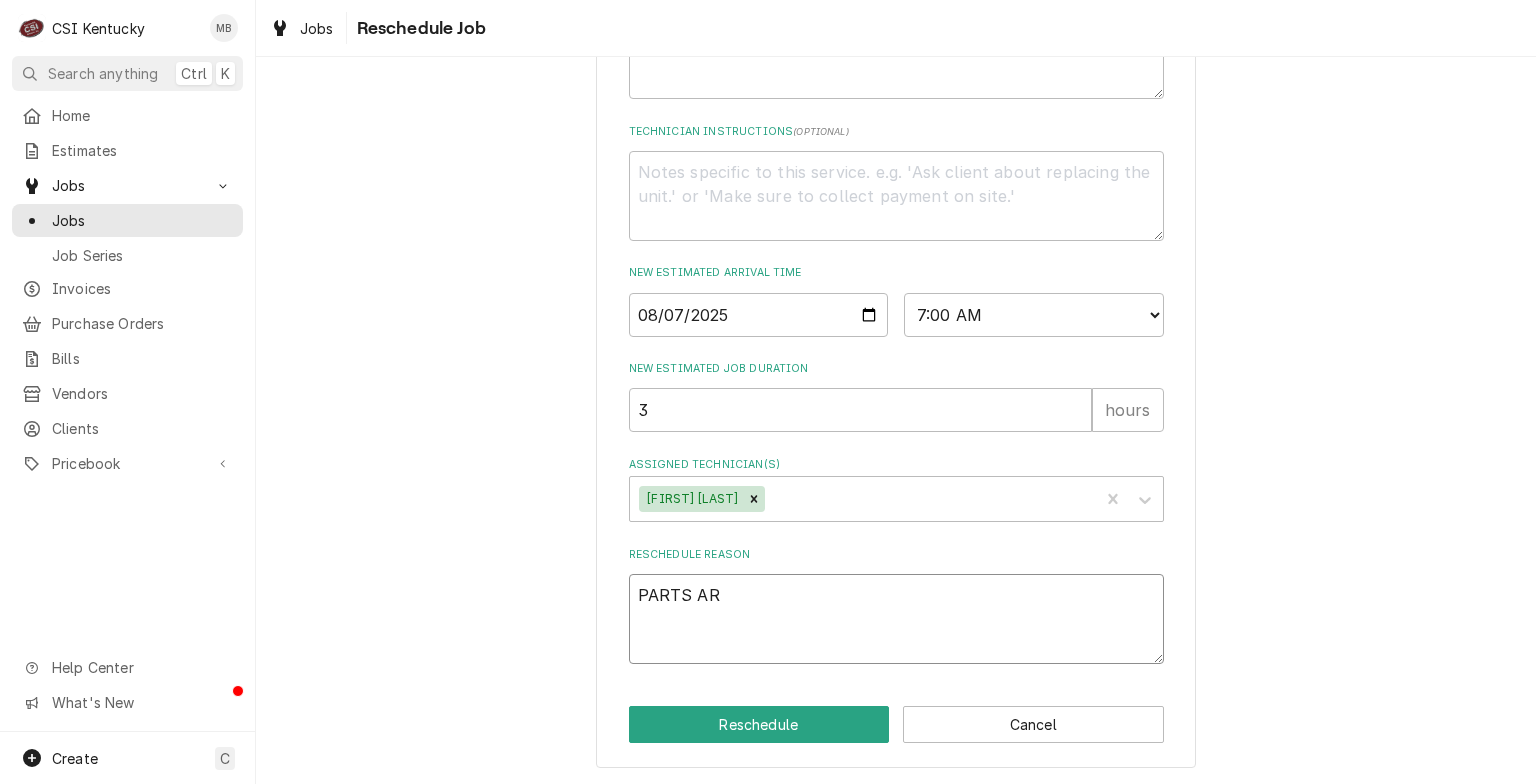 type on "x" 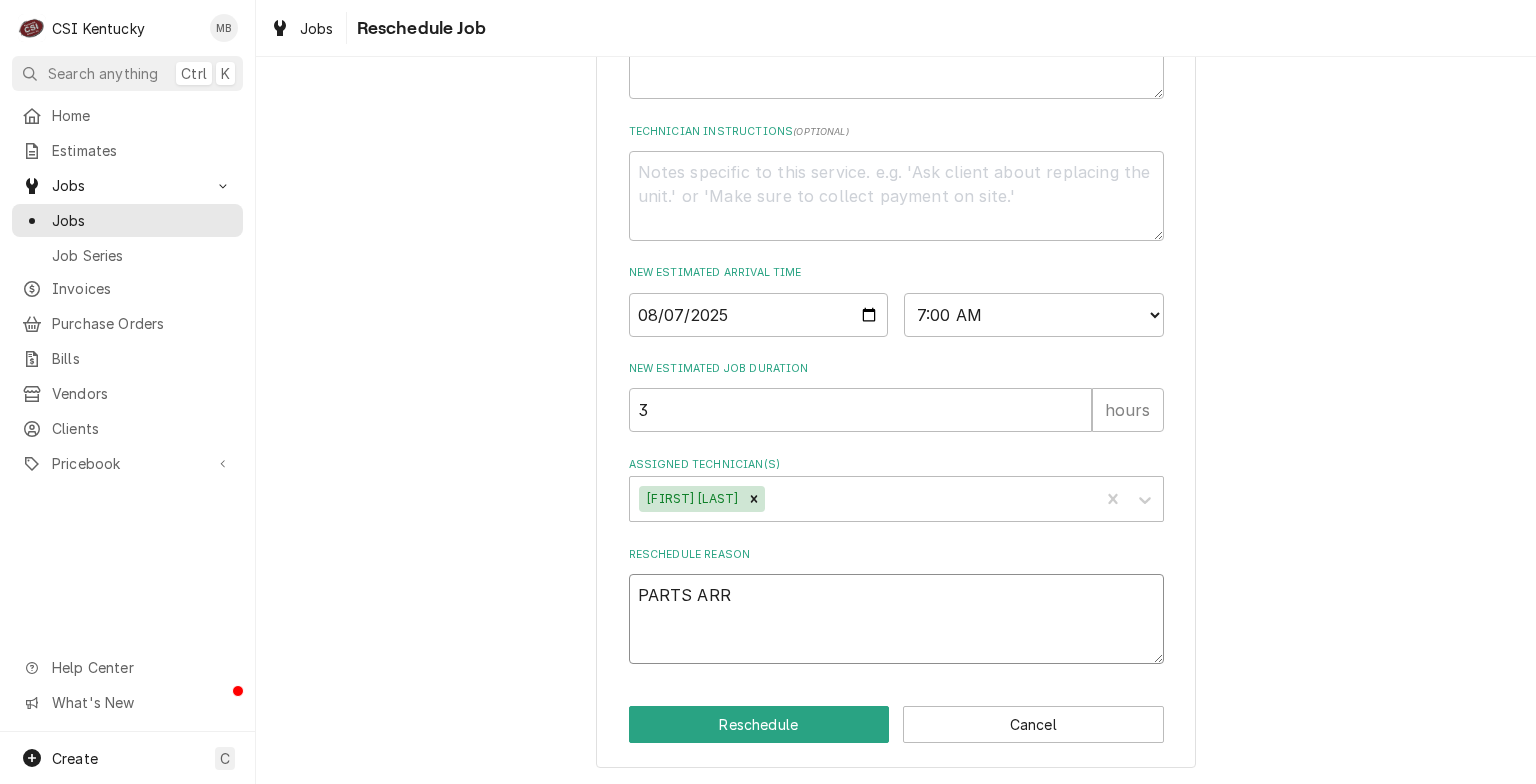 type on "x" 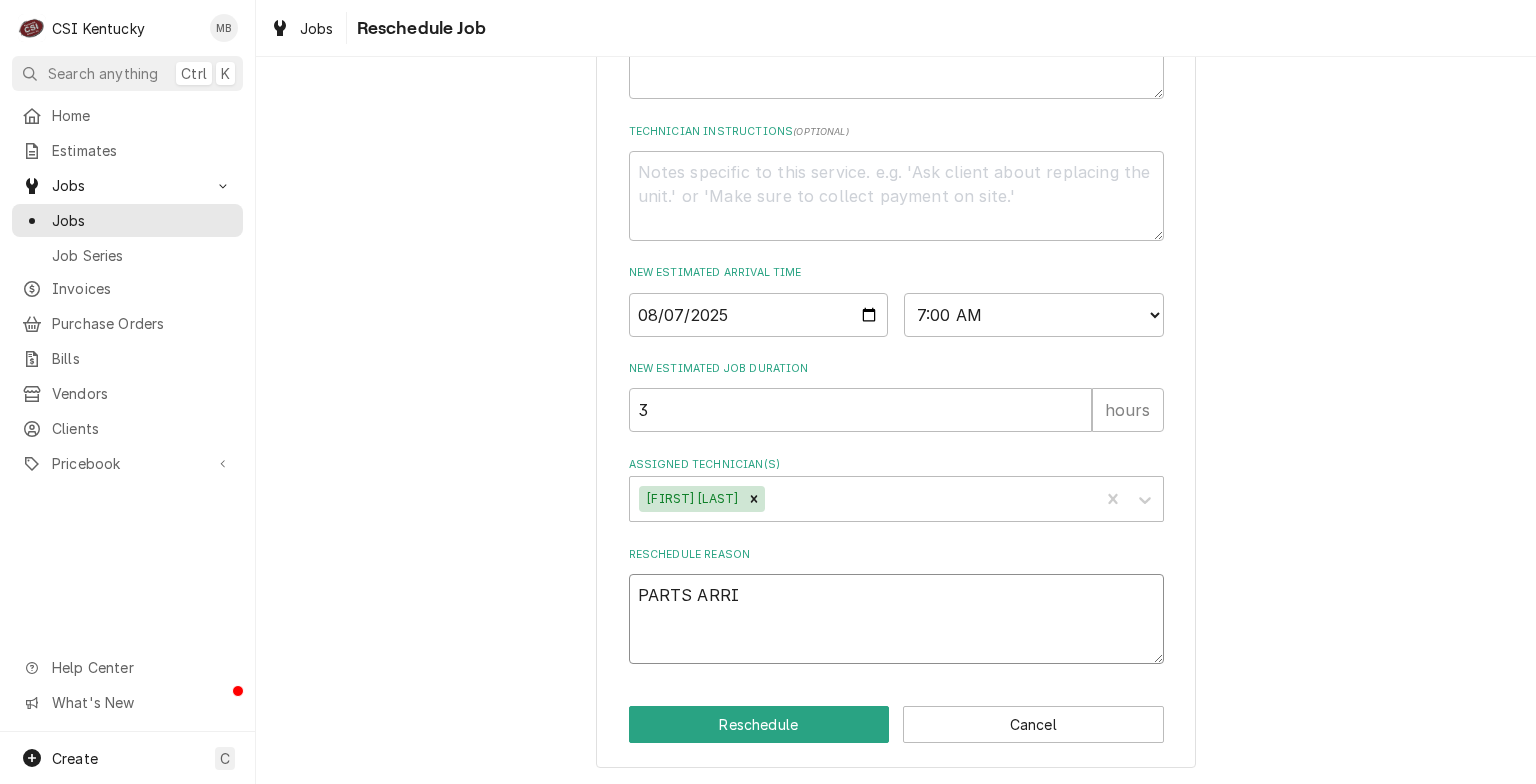 type on "x" 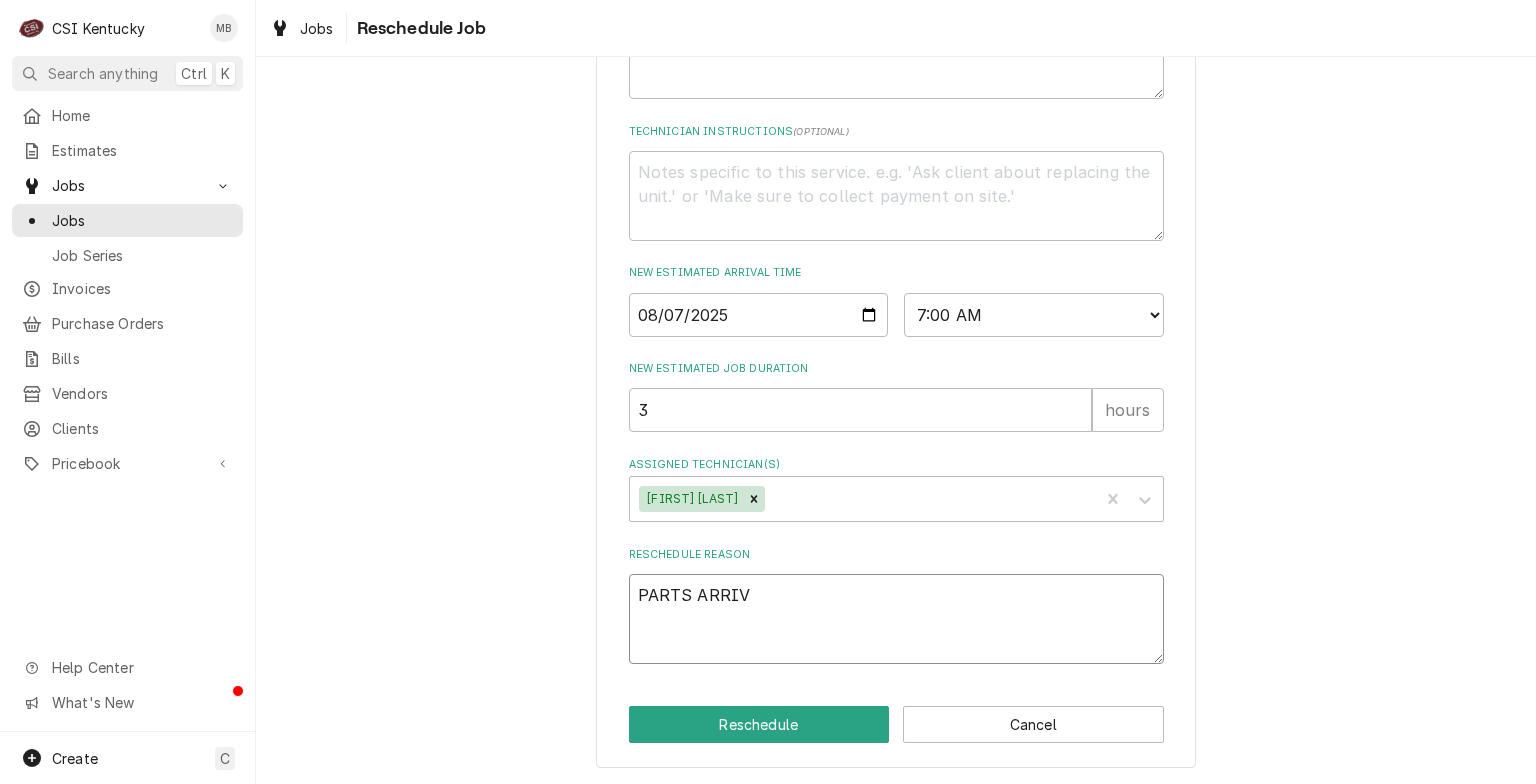 type on "x" 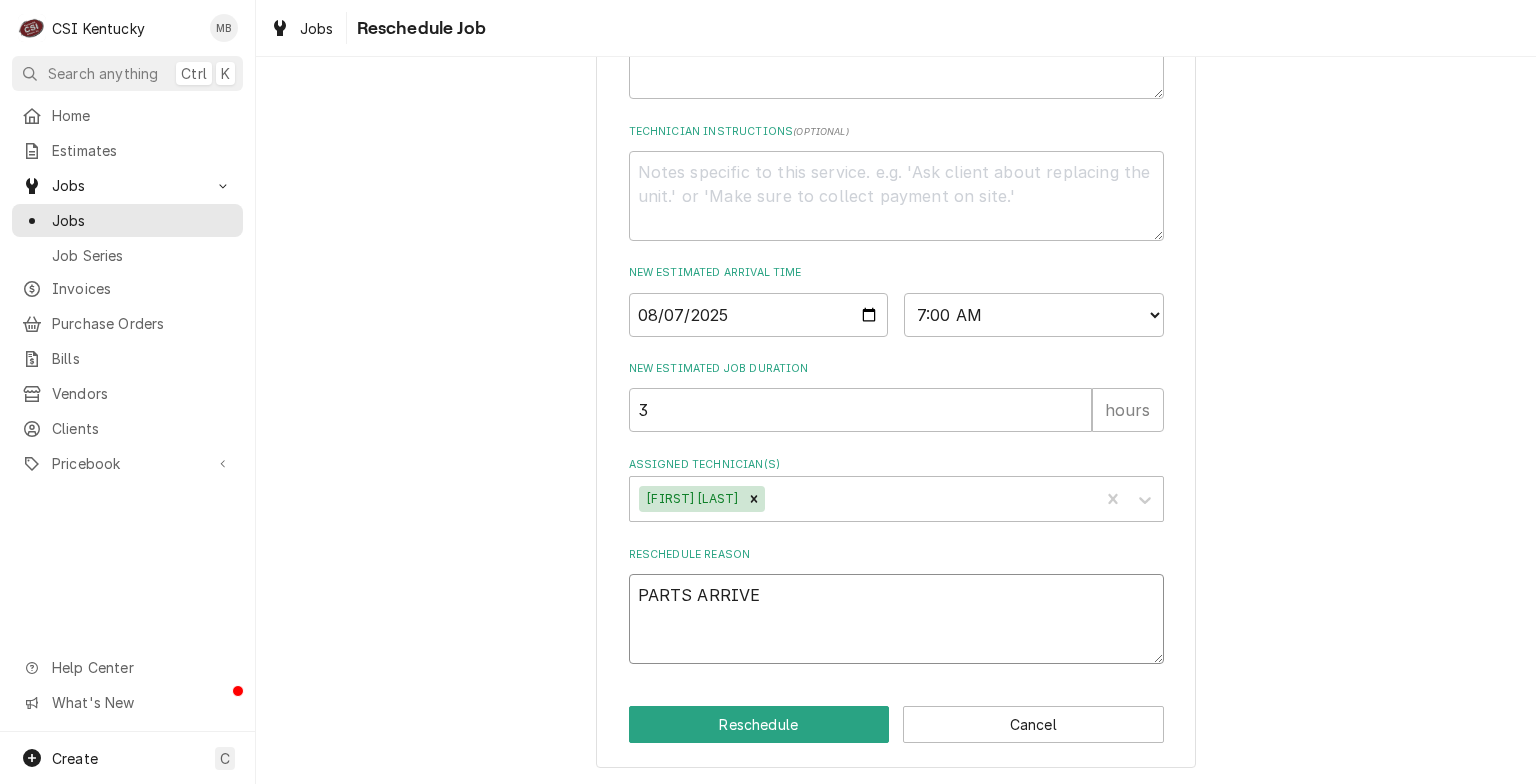 type on "x" 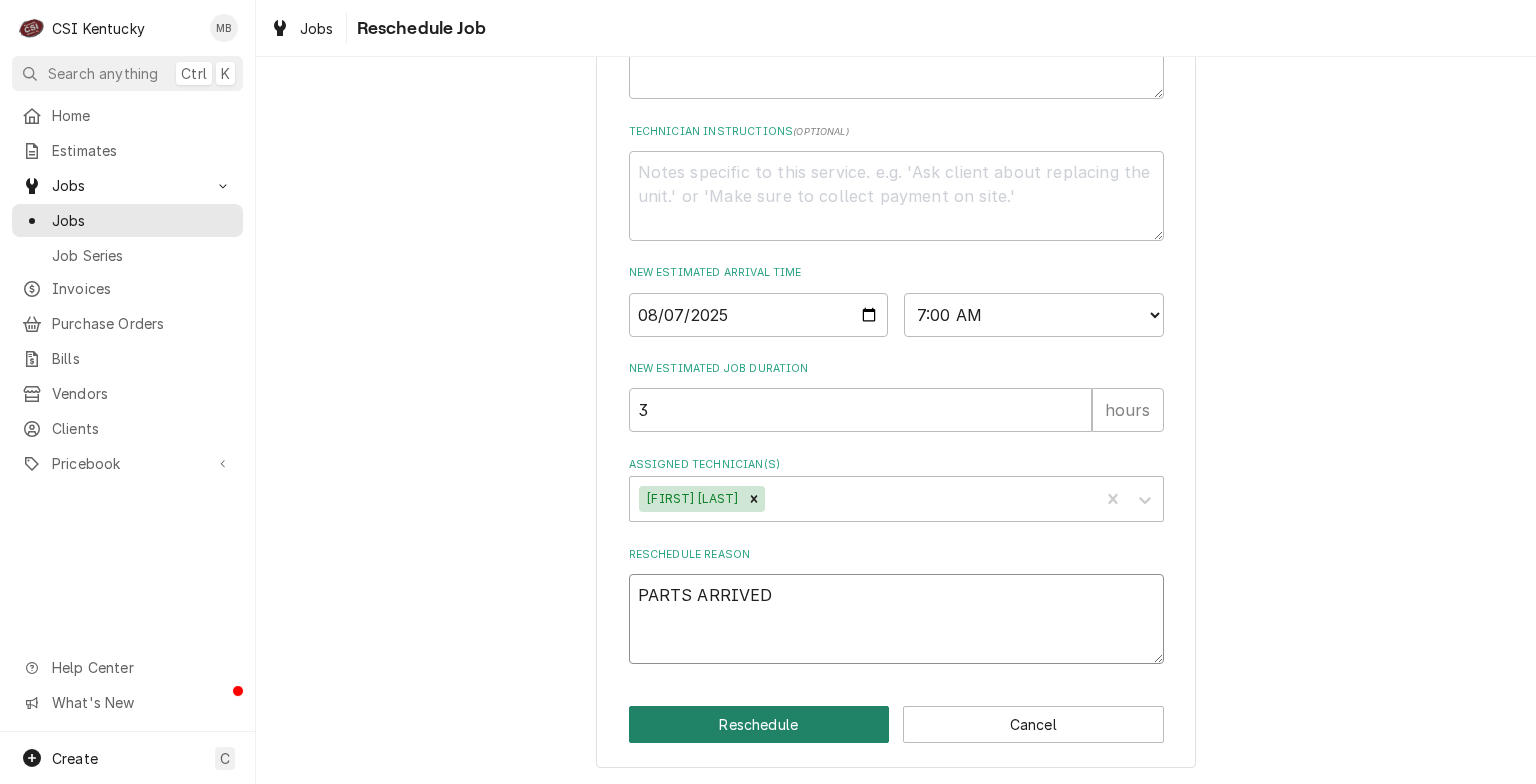 type on "PARTS ARRIVED" 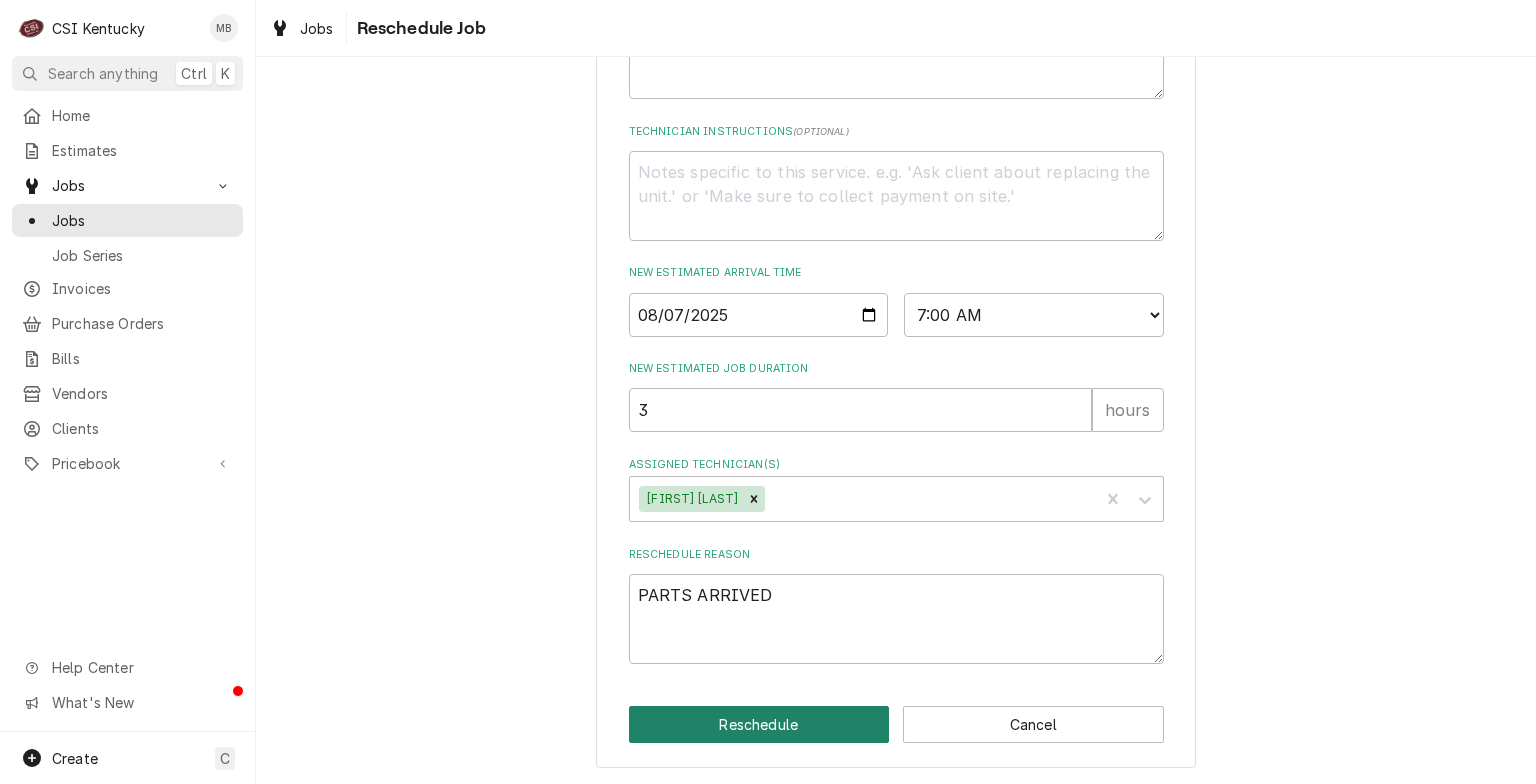 click on "Reschedule" at bounding box center [759, 724] 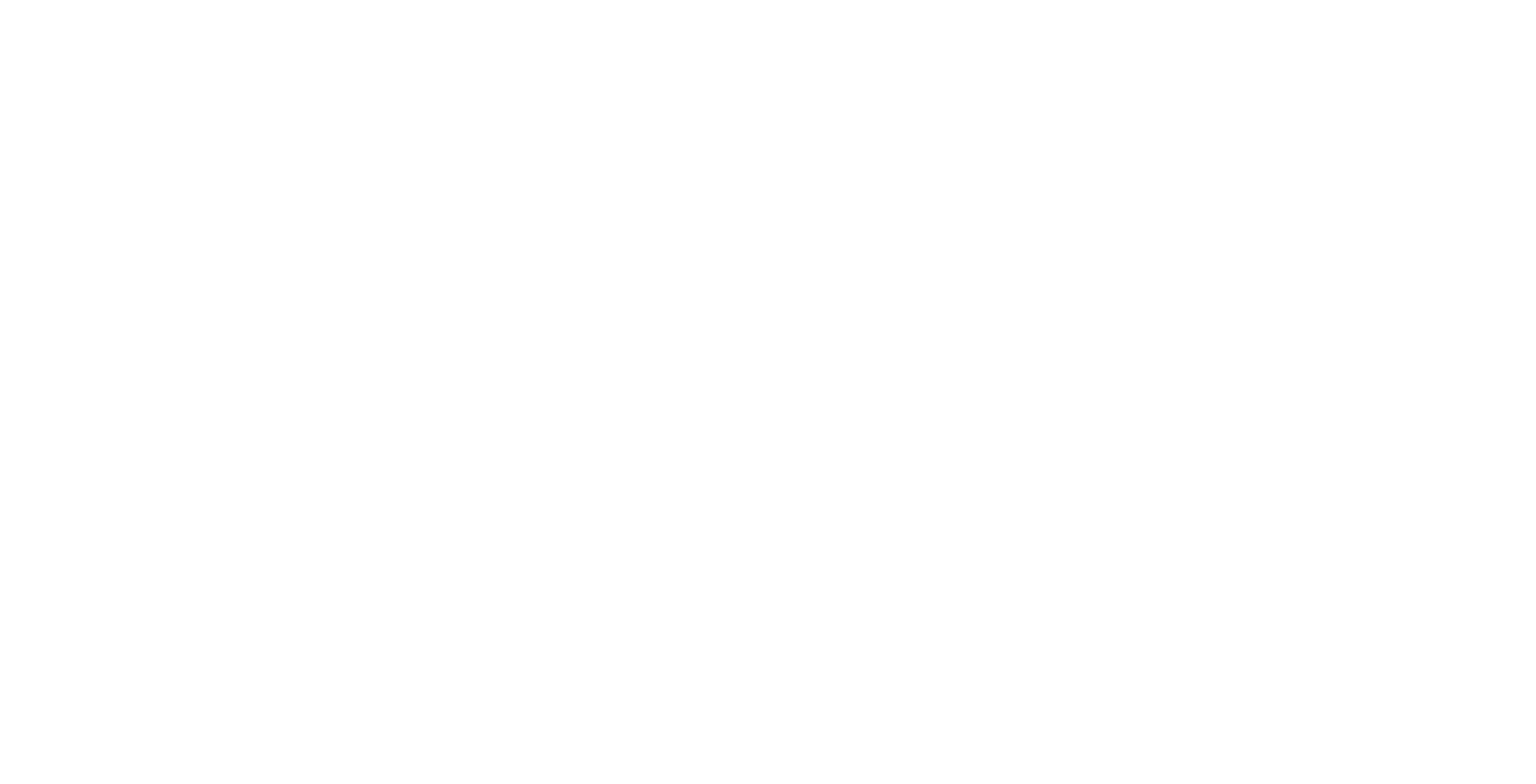 scroll, scrollTop: 0, scrollLeft: 0, axis: both 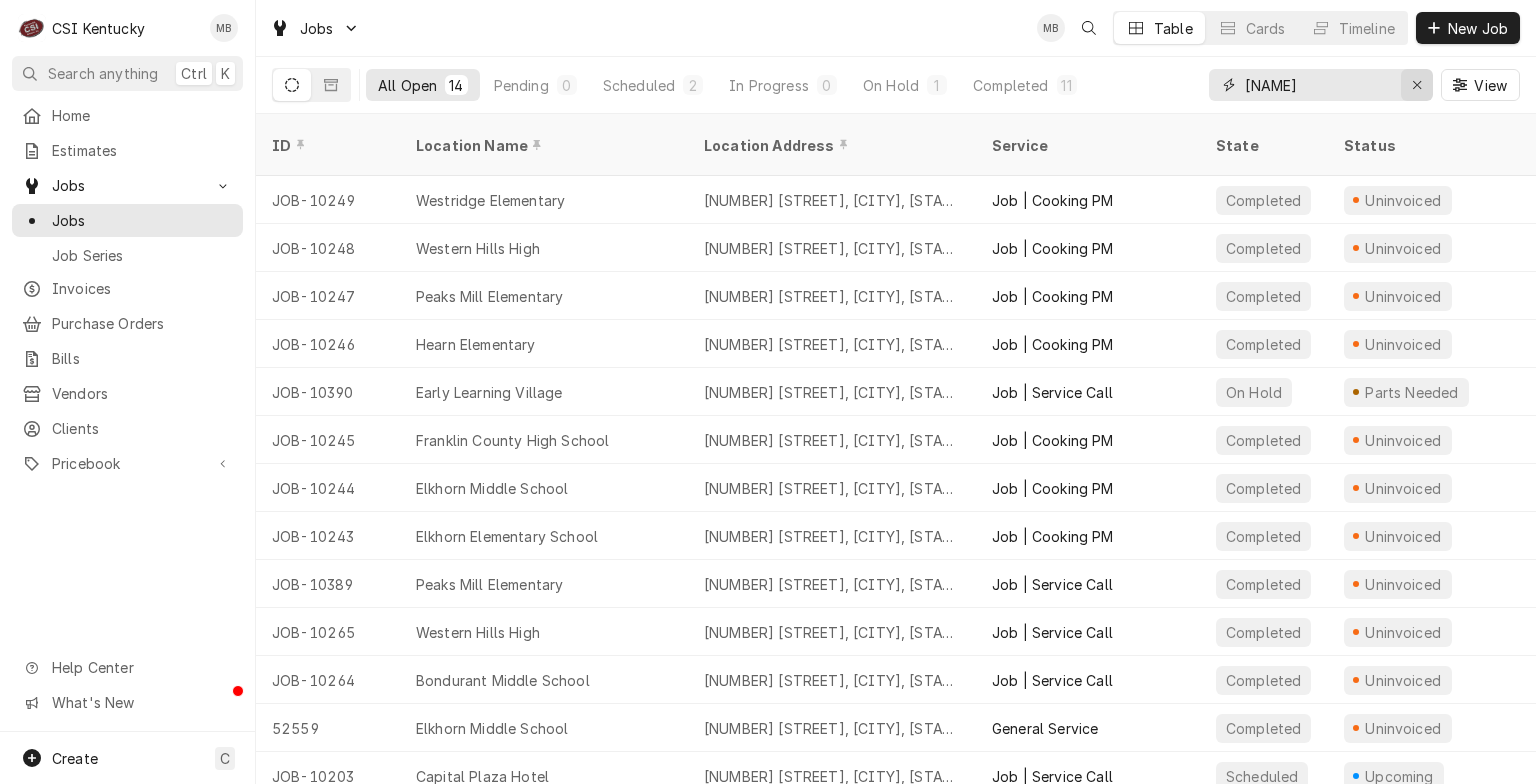 click at bounding box center [1417, 85] 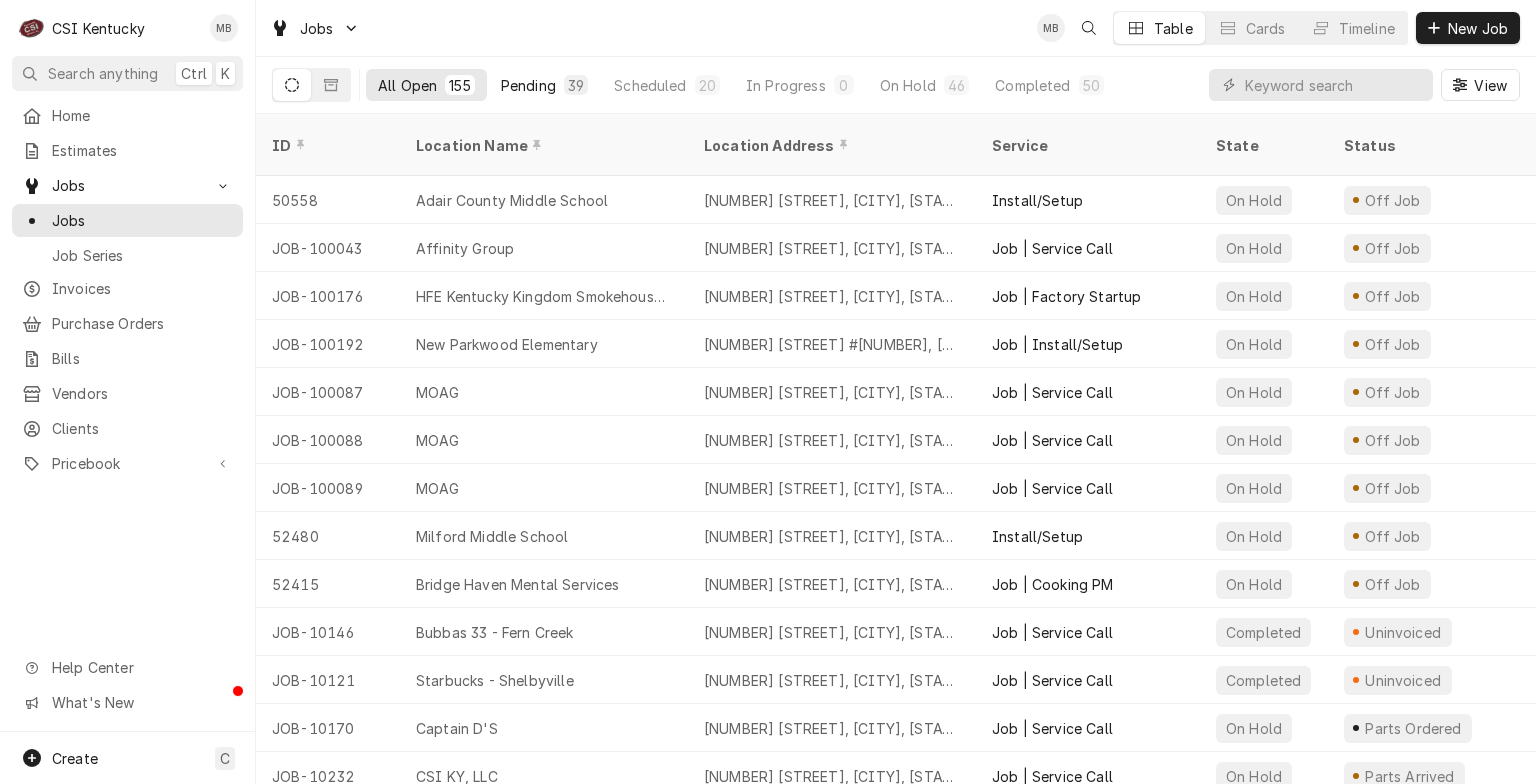 click on "Pending" at bounding box center (528, 85) 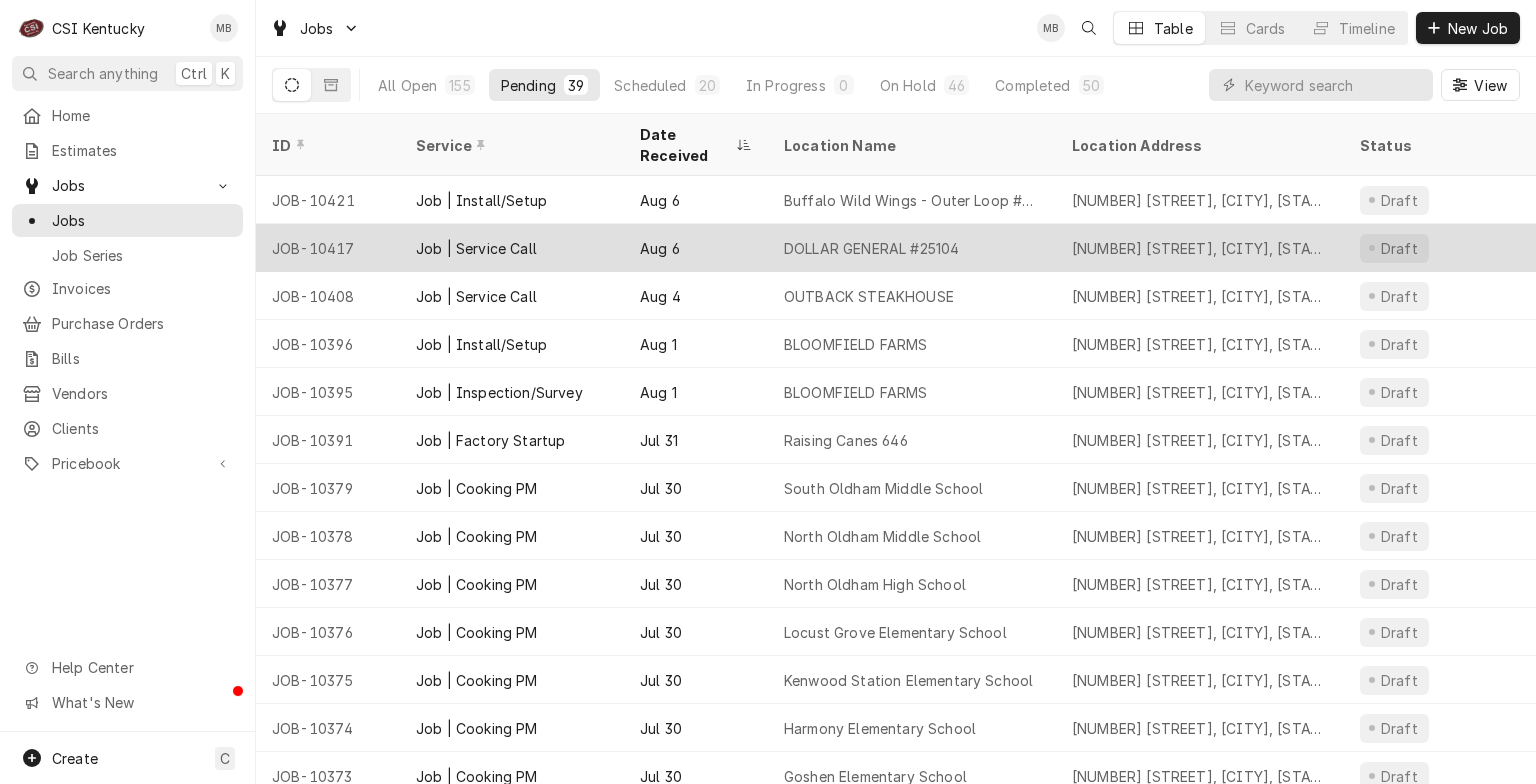 click on "Aug 6" at bounding box center [696, 248] 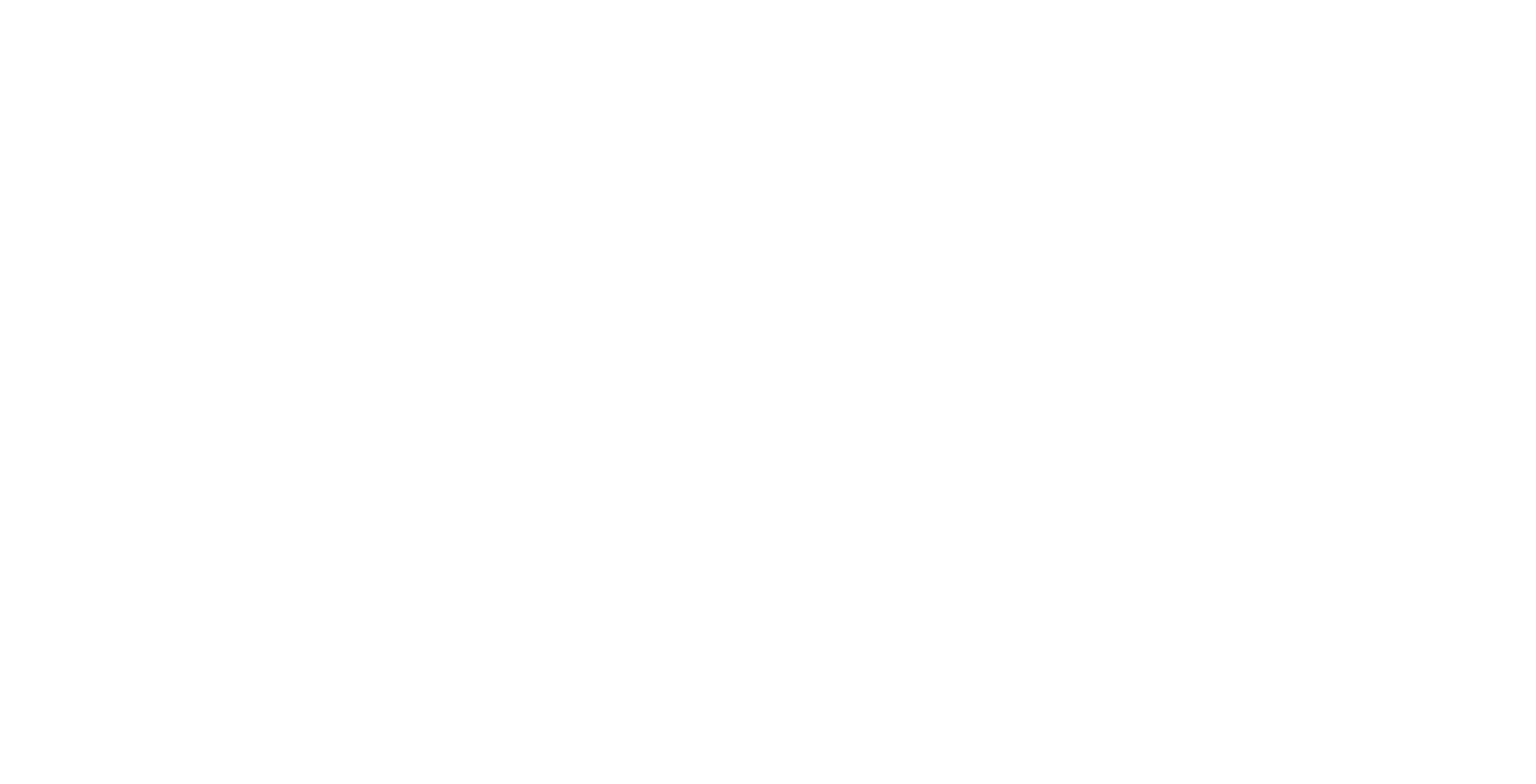 scroll, scrollTop: 0, scrollLeft: 0, axis: both 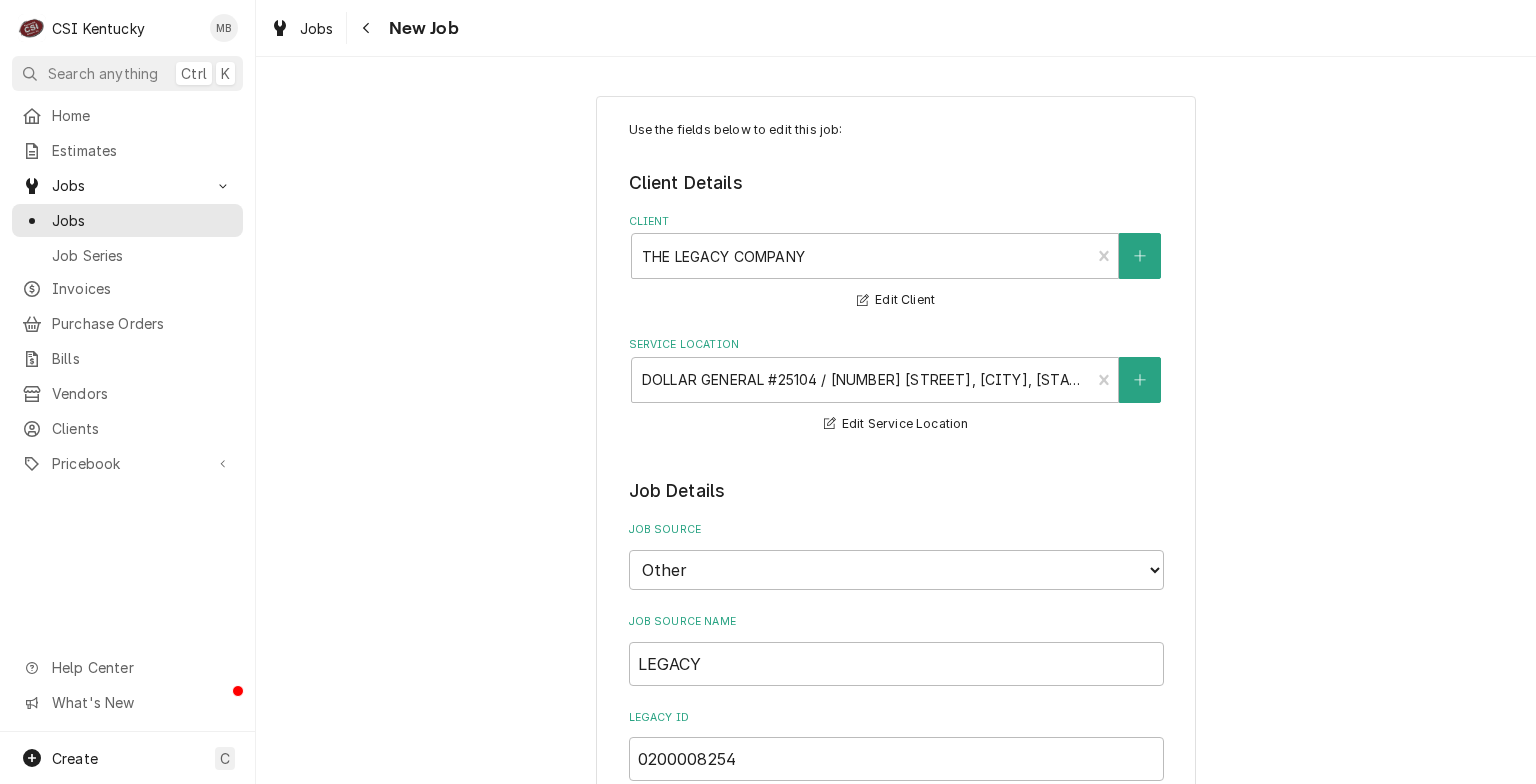 type on "x" 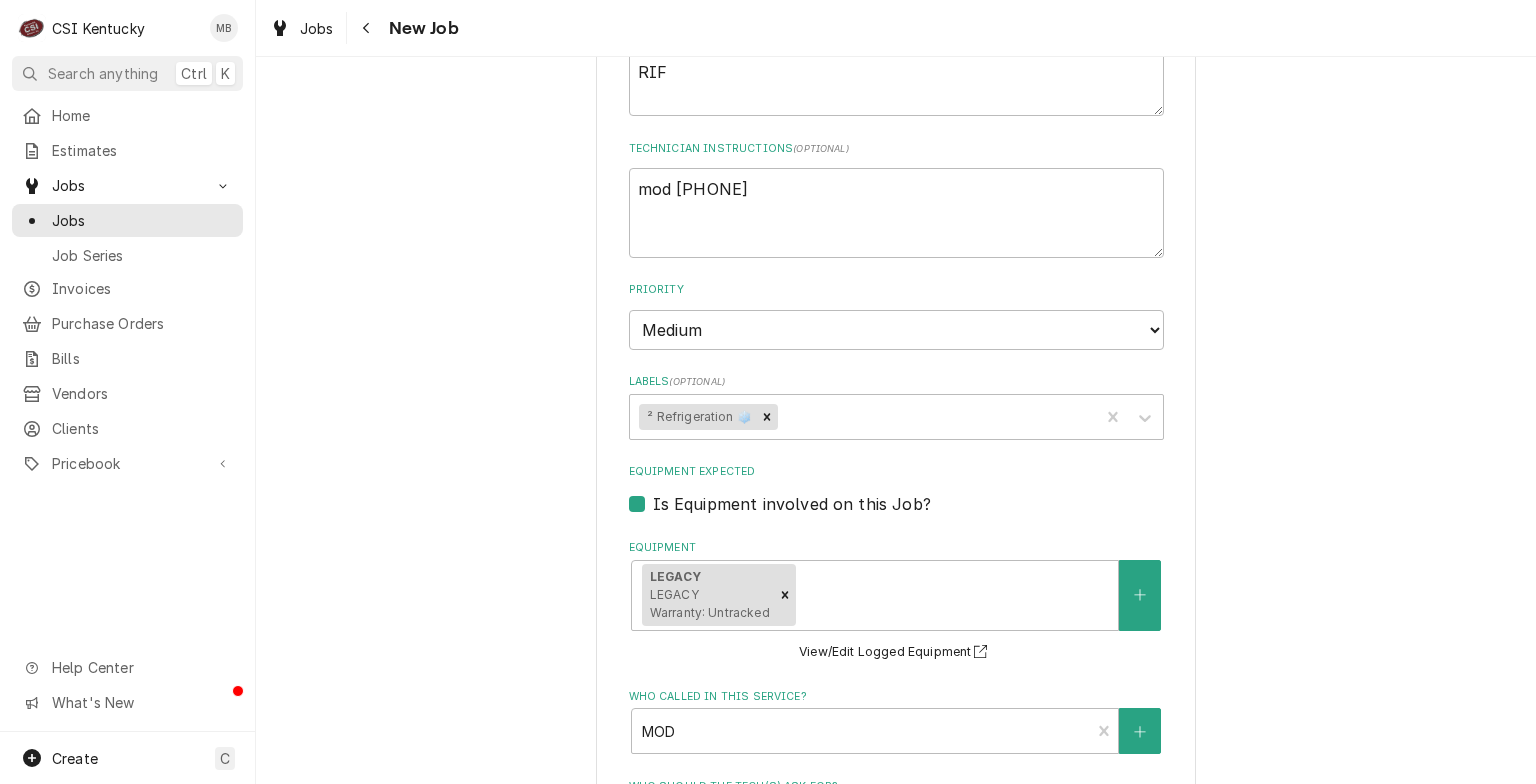 scroll, scrollTop: 1100, scrollLeft: 0, axis: vertical 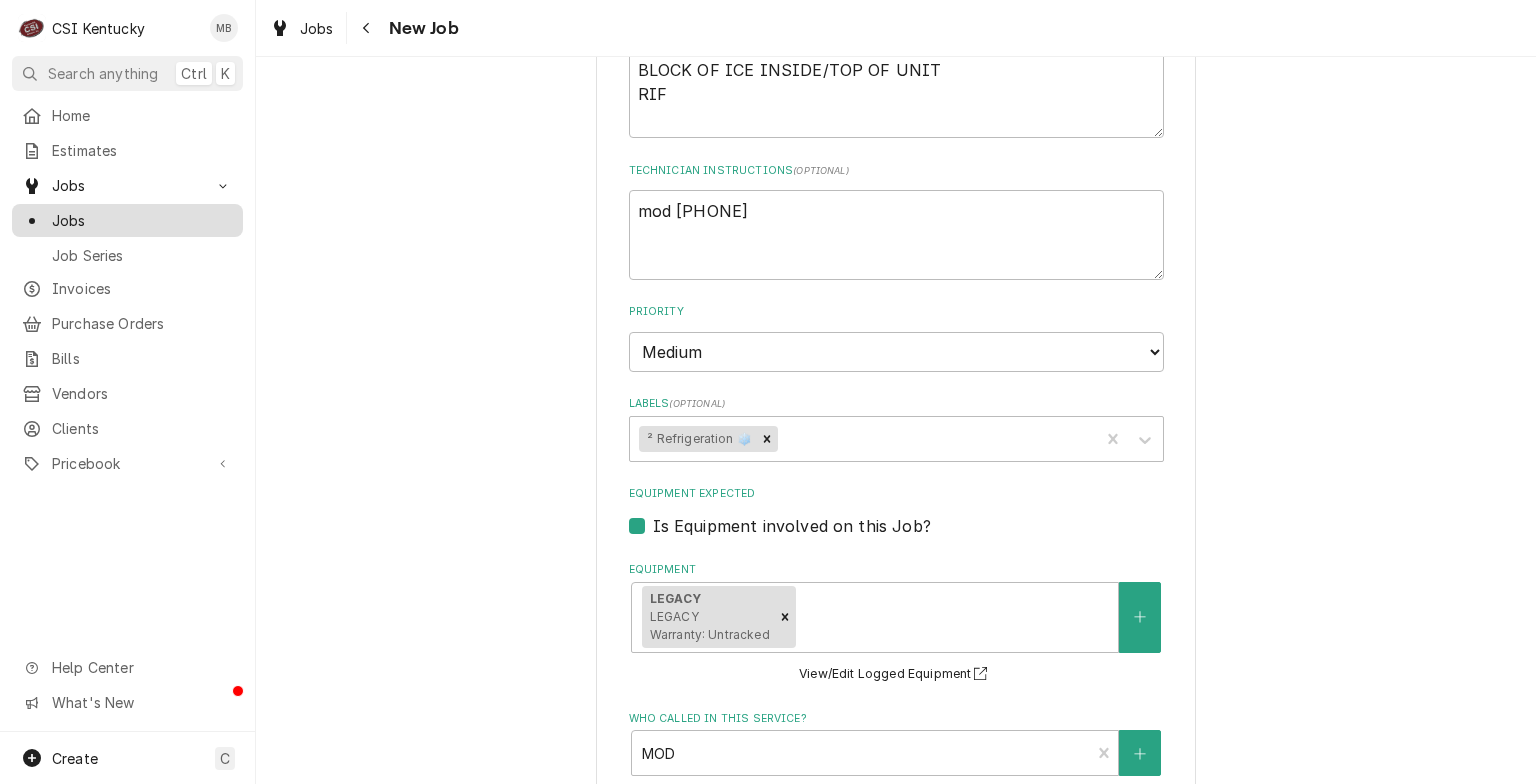 click on "Jobs" at bounding box center [127, 220] 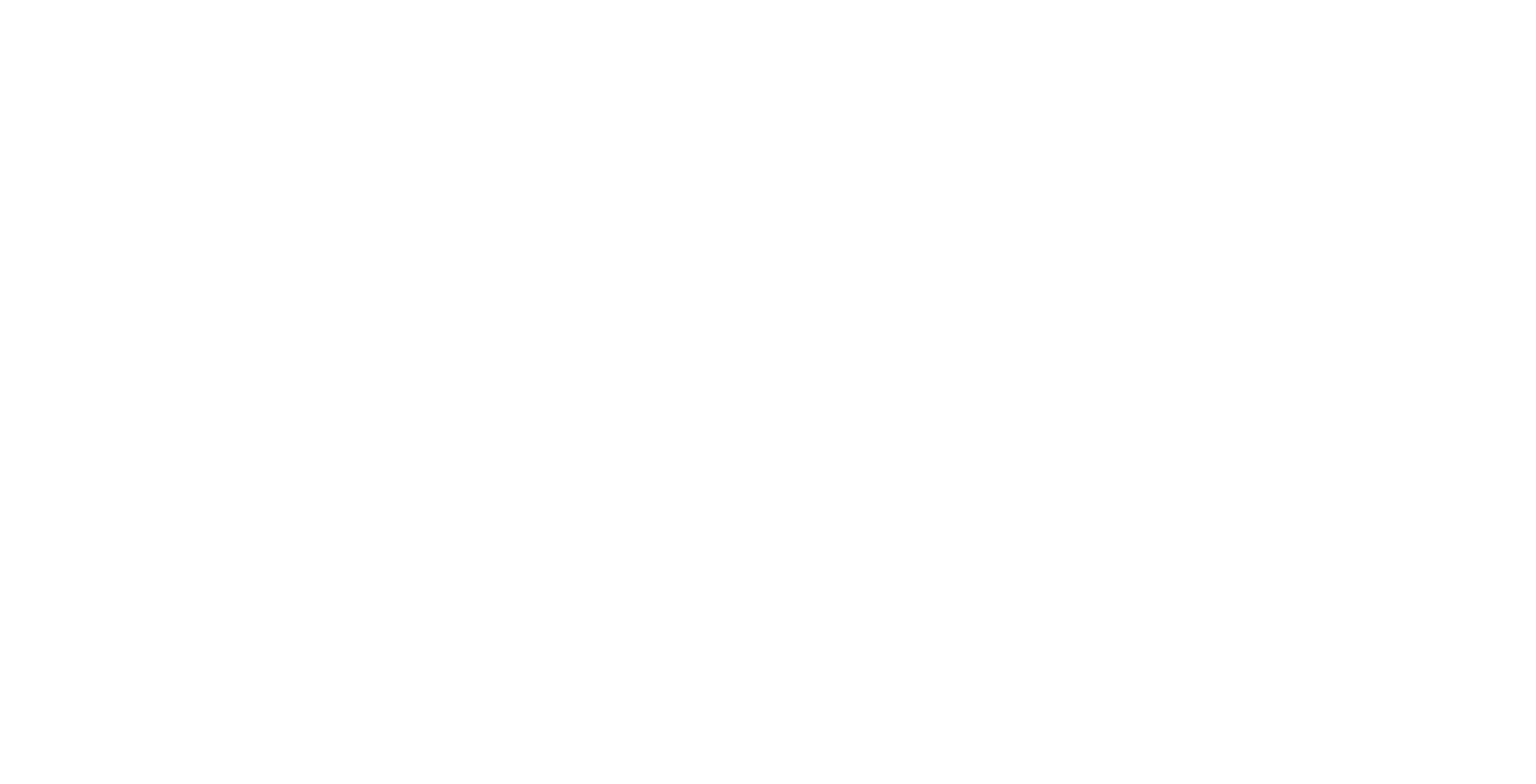 scroll, scrollTop: 0, scrollLeft: 0, axis: both 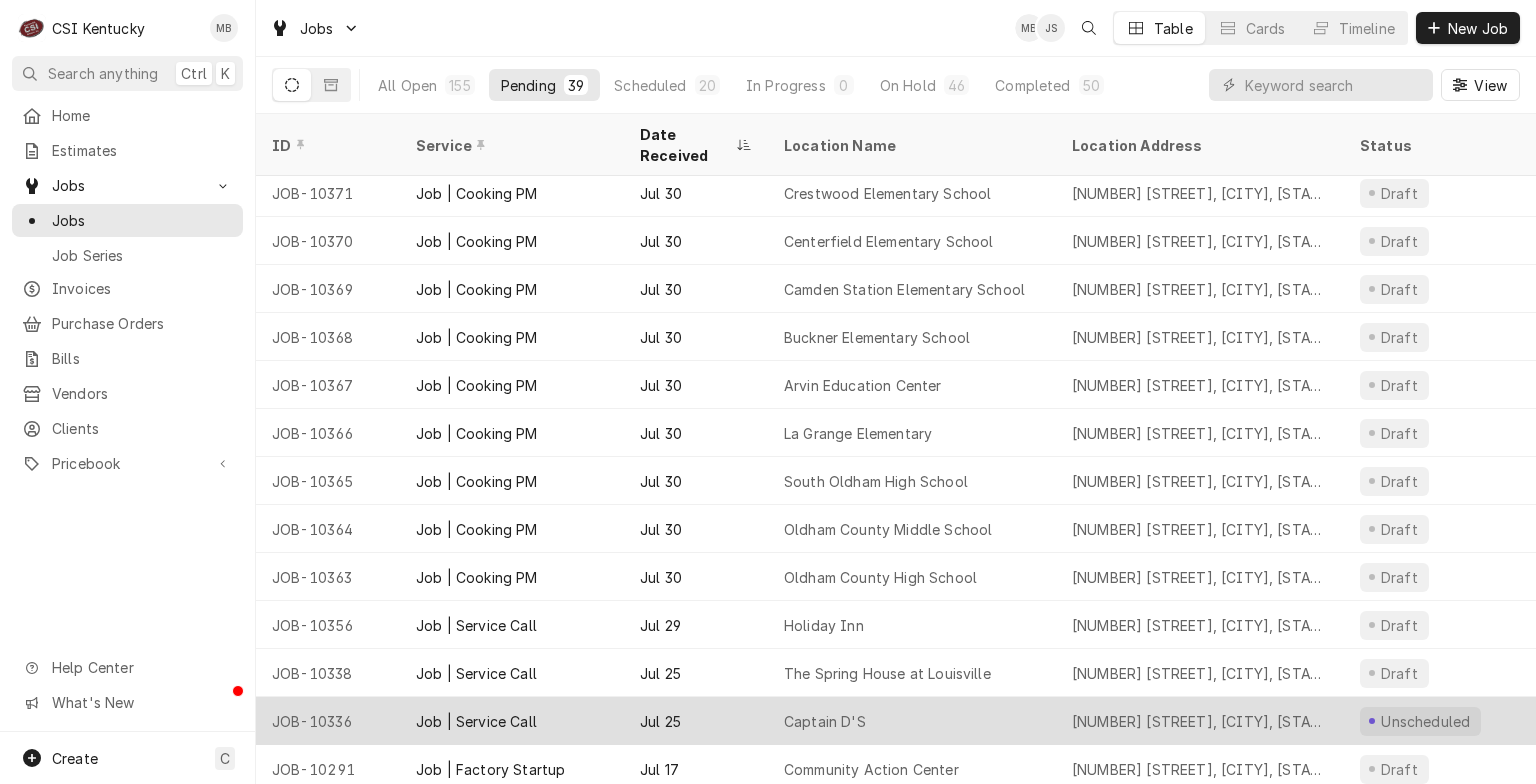click on "Jul 25" at bounding box center [696, 721] 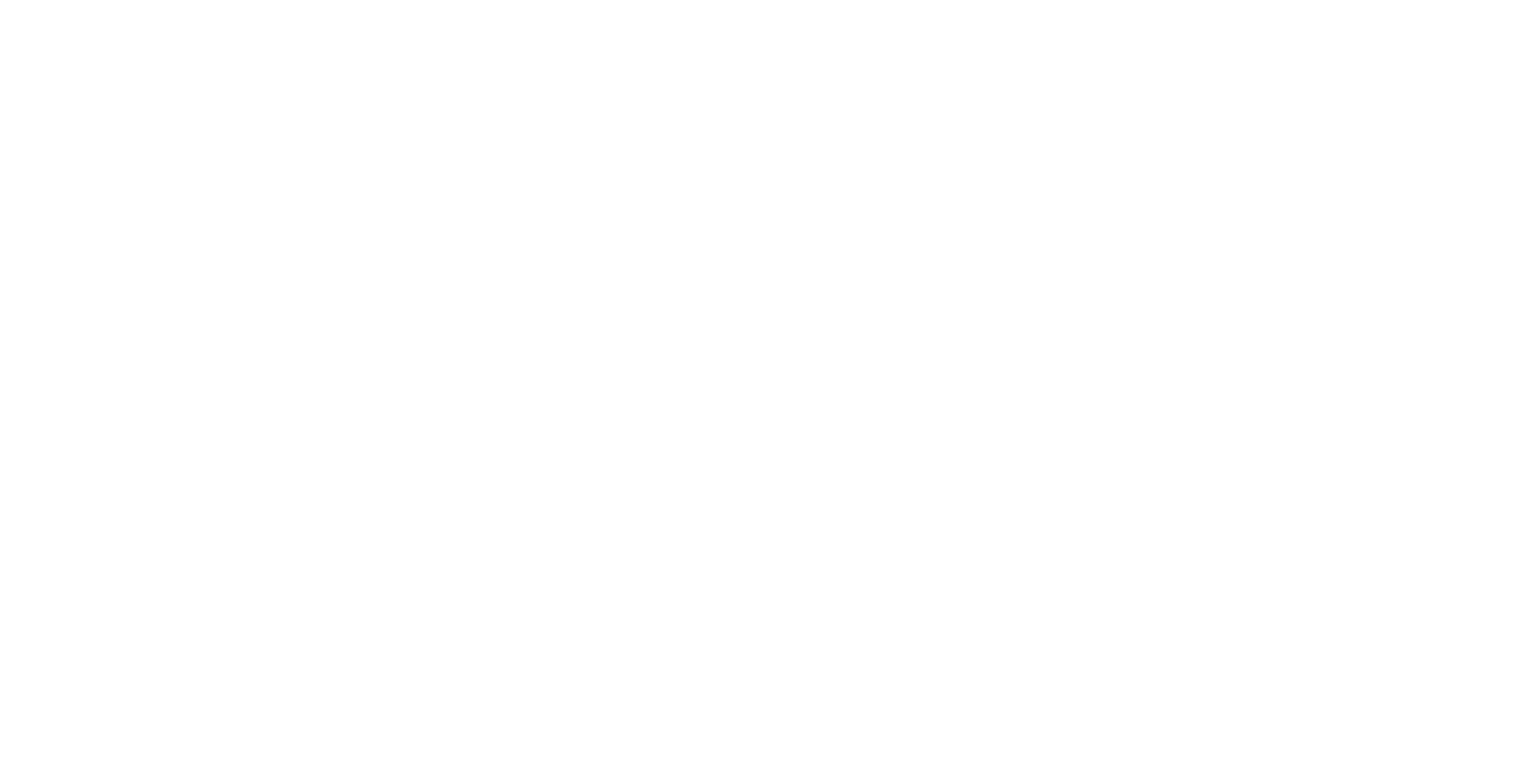 scroll, scrollTop: 0, scrollLeft: 0, axis: both 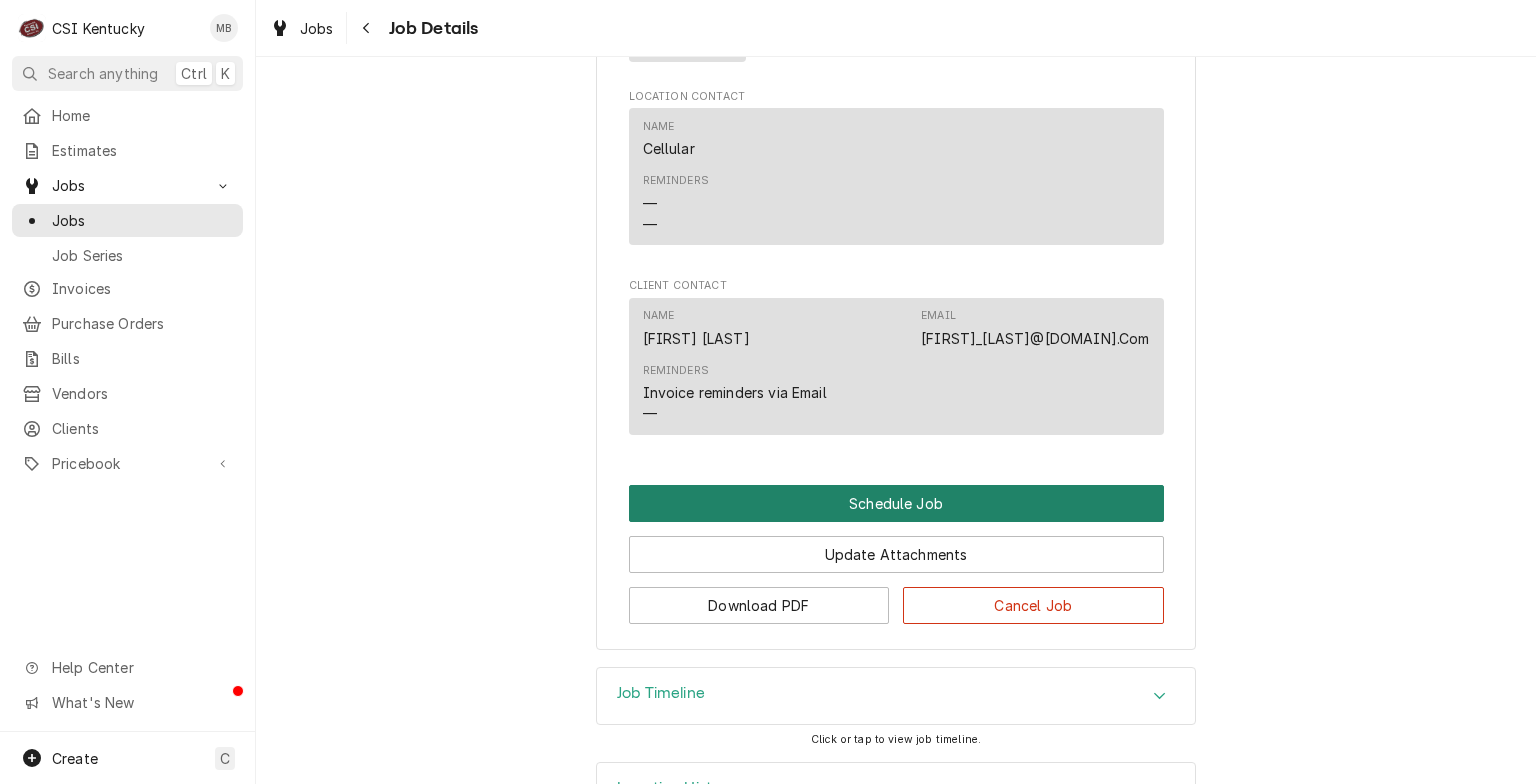 click on "Schedule Job" at bounding box center [896, 503] 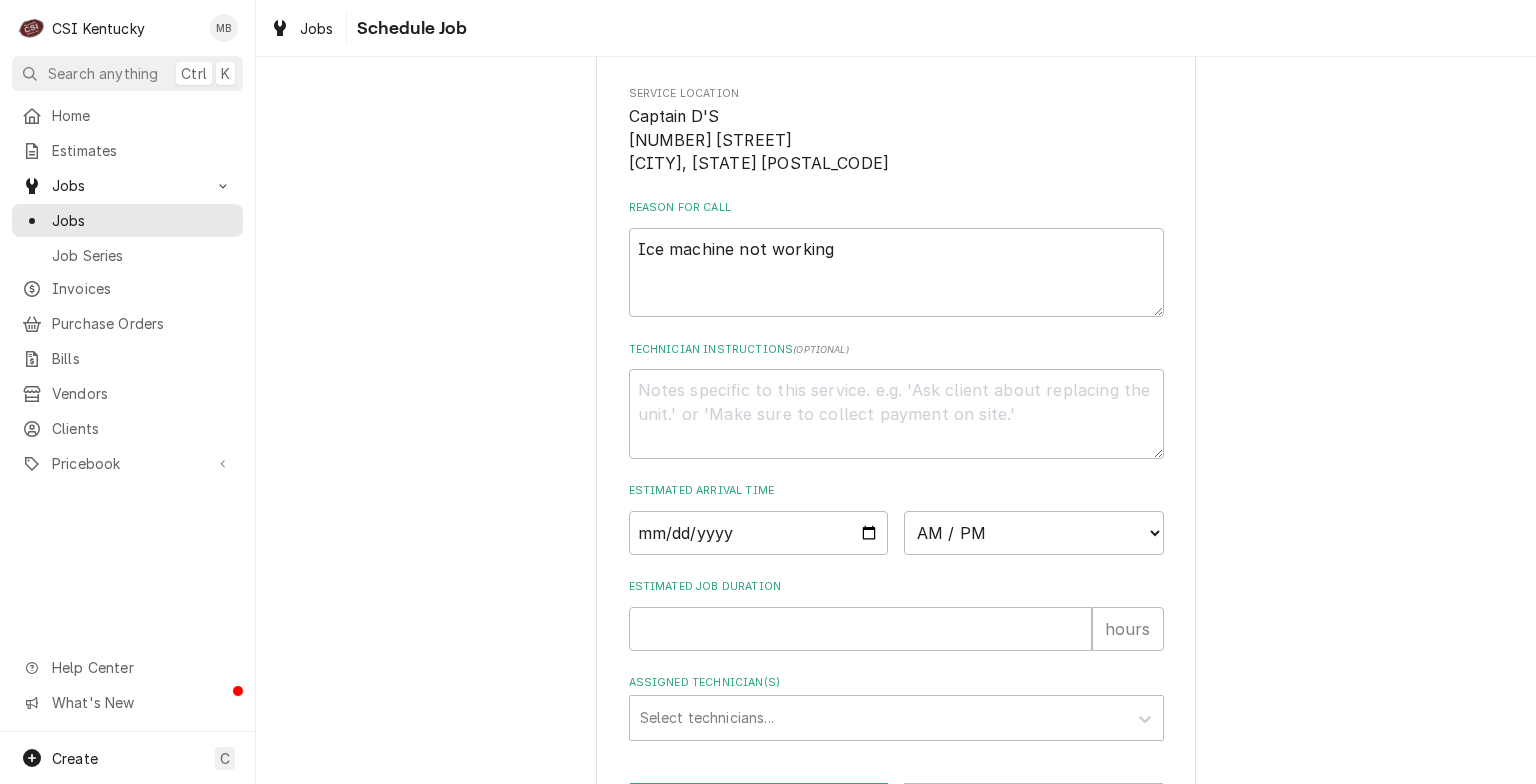 scroll, scrollTop: 364, scrollLeft: 0, axis: vertical 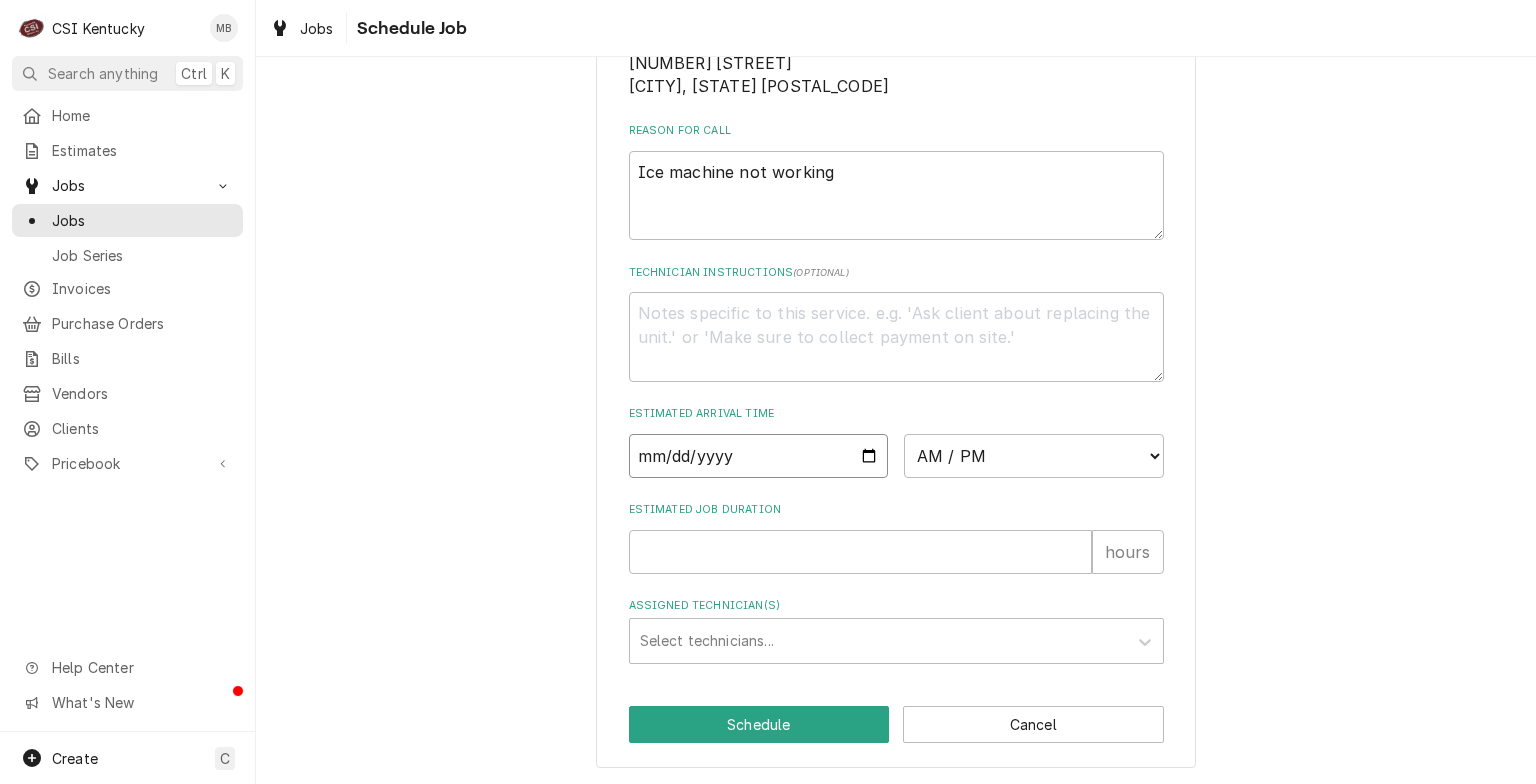 click at bounding box center (759, 456) 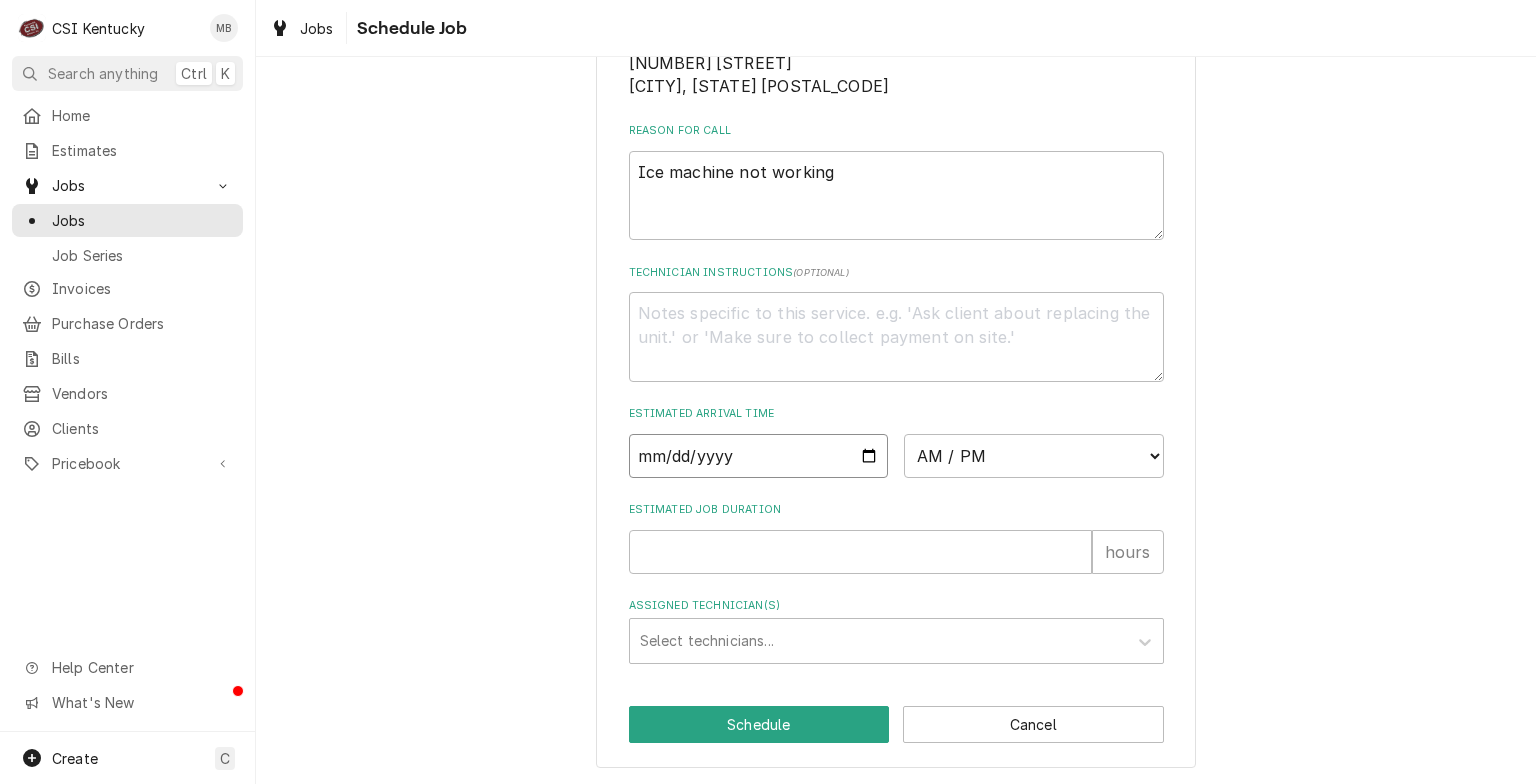 type on "2025-08-07" 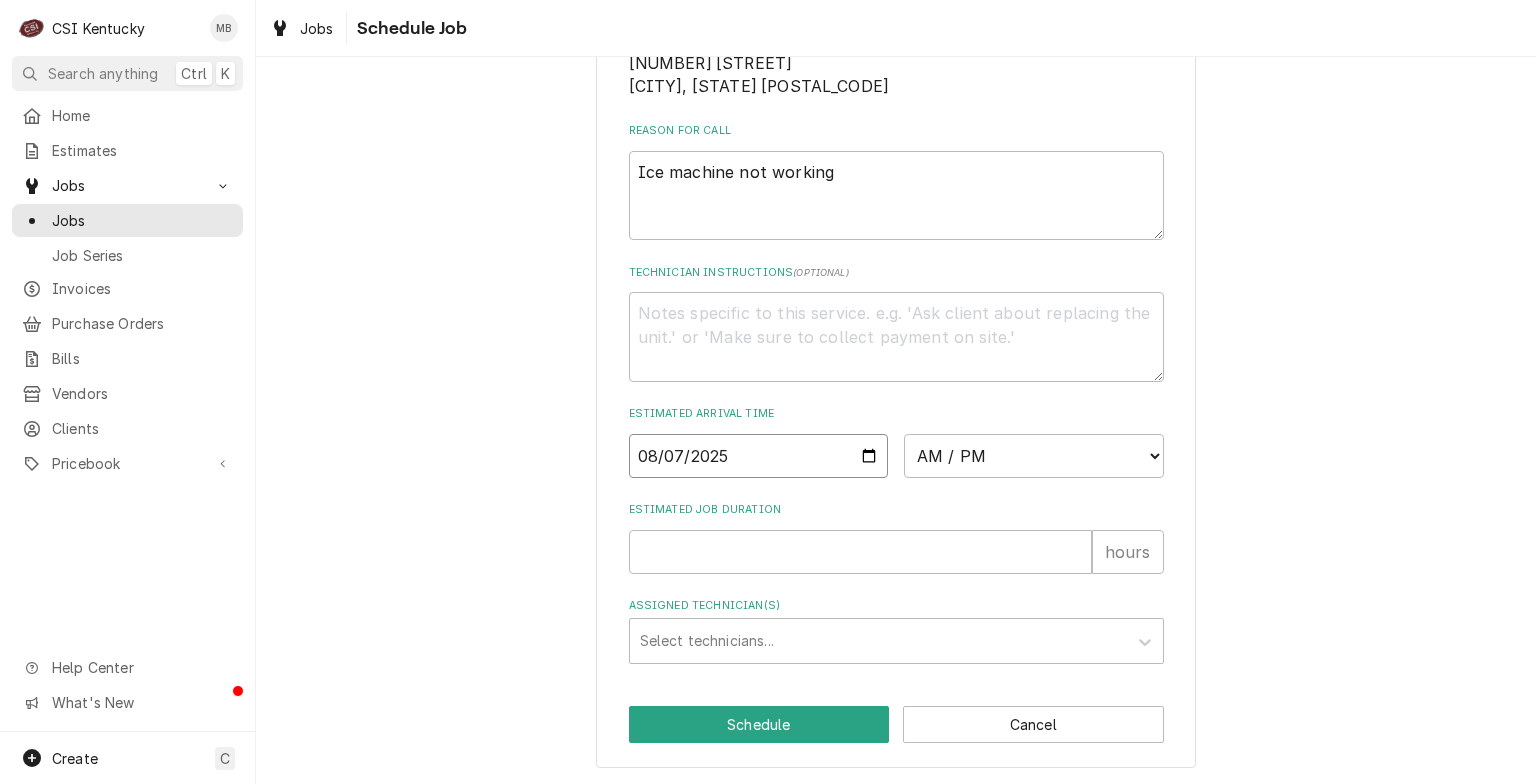 type on "x" 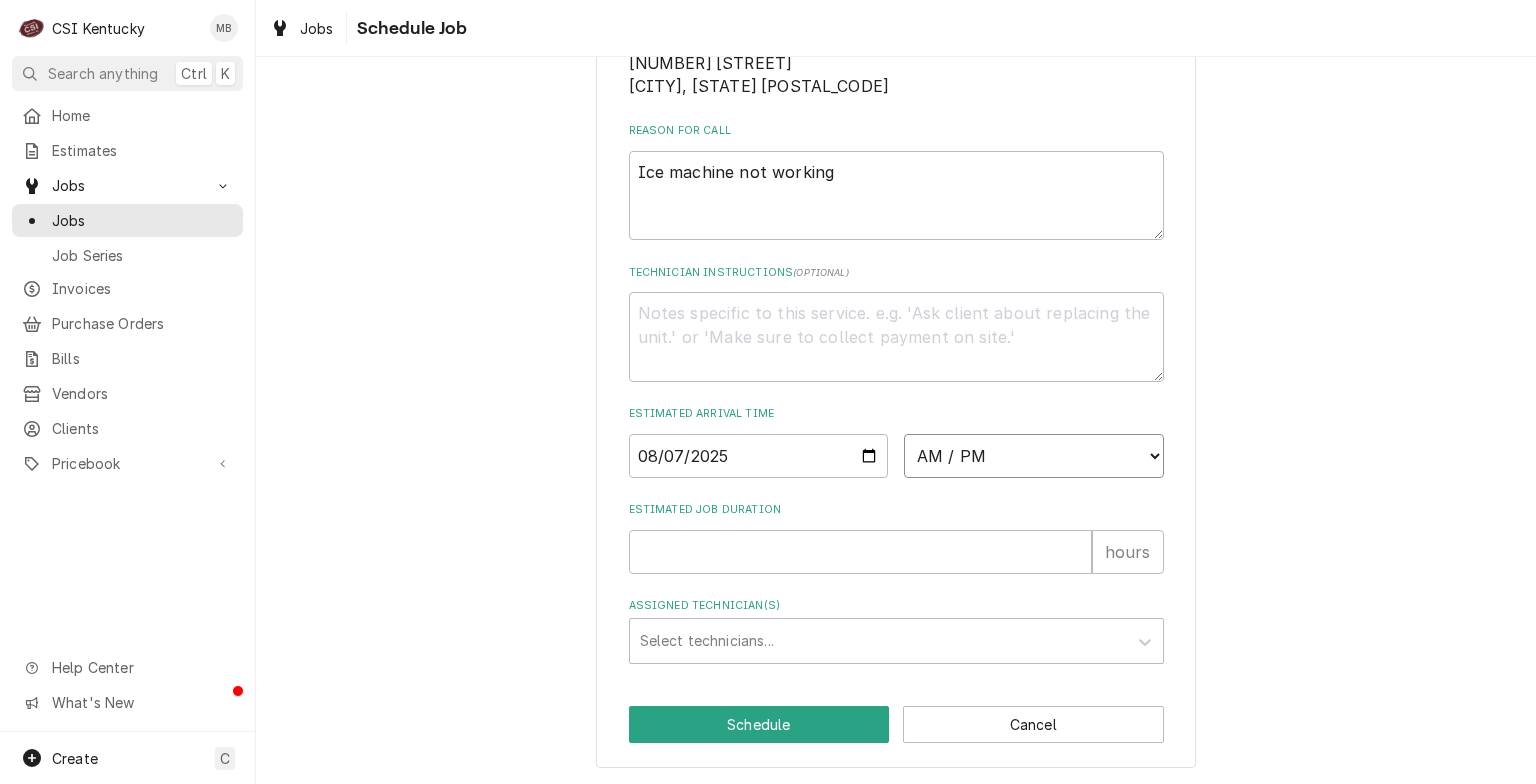 click on "AM / PM 6:00 AM 6:15 AM 6:30 AM 6:45 AM 7:00 AM 7:15 AM 7:30 AM 7:45 AM 8:00 AM 8:15 AM 8:30 AM 8:45 AM 9:00 AM 9:15 AM 9:30 AM 9:45 AM 10:00 AM 10:15 AM 10:30 AM 10:45 AM 11:00 AM 11:15 AM 11:30 AM 11:45 AM 12:00 PM 12:15 PM 12:30 PM 12:45 PM 1:00 PM 1:15 PM 1:30 PM 1:45 PM 2:00 PM 2:15 PM 2:30 PM 2:45 PM 3:00 PM 3:15 PM 3:30 PM 3:45 PM 4:00 PM 4:15 PM 4:30 PM 4:45 PM 5:00 PM 5:15 PM 5:30 PM 5:45 PM 6:00 PM 6:15 PM 6:30 PM 6:45 PM 7:00 PM 7:15 PM 7:30 PM 7:45 PM 8:00 PM 8:15 PM 8:30 PM 8:45 PM 9:00 PM 9:15 PM 9:30 PM 9:45 PM 10:00 PM 10:15 PM 10:30 PM 10:45 PM 11:00 PM 11:15 PM 11:30 PM 11:45 PM 12:00 AM 12:15 AM 12:30 AM 12:45 AM 1:00 AM 1:15 AM 1:30 AM 1:45 AM 2:00 AM 2:15 AM 2:30 AM 2:45 AM 3:00 AM 3:15 AM 3:30 AM 3:45 AM 4:00 AM 4:15 AM 4:30 AM 4:45 AM 5:00 AM 5:15 AM 5:30 AM 5:45 AM" at bounding box center [1034, 456] 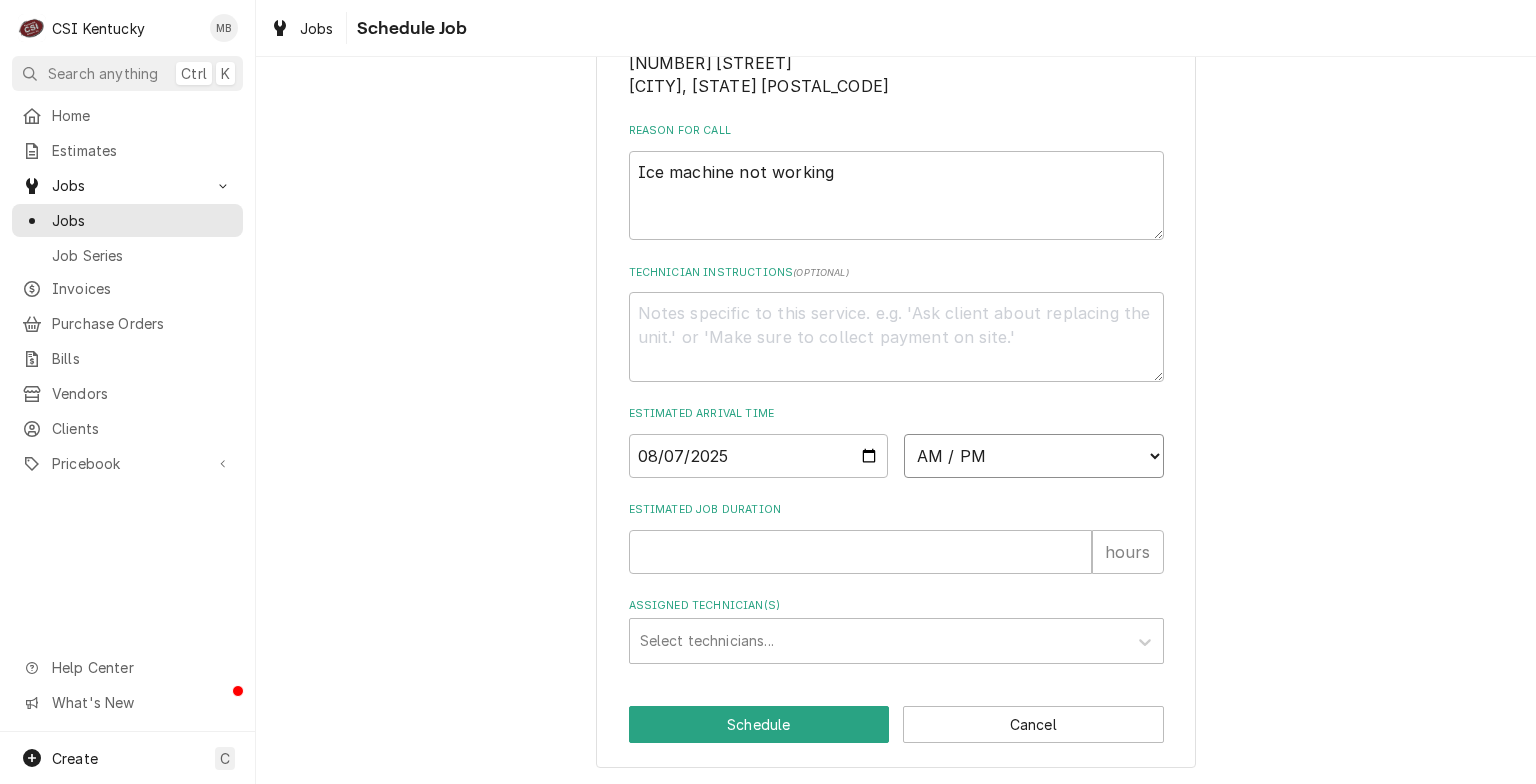 select on "13:00:00" 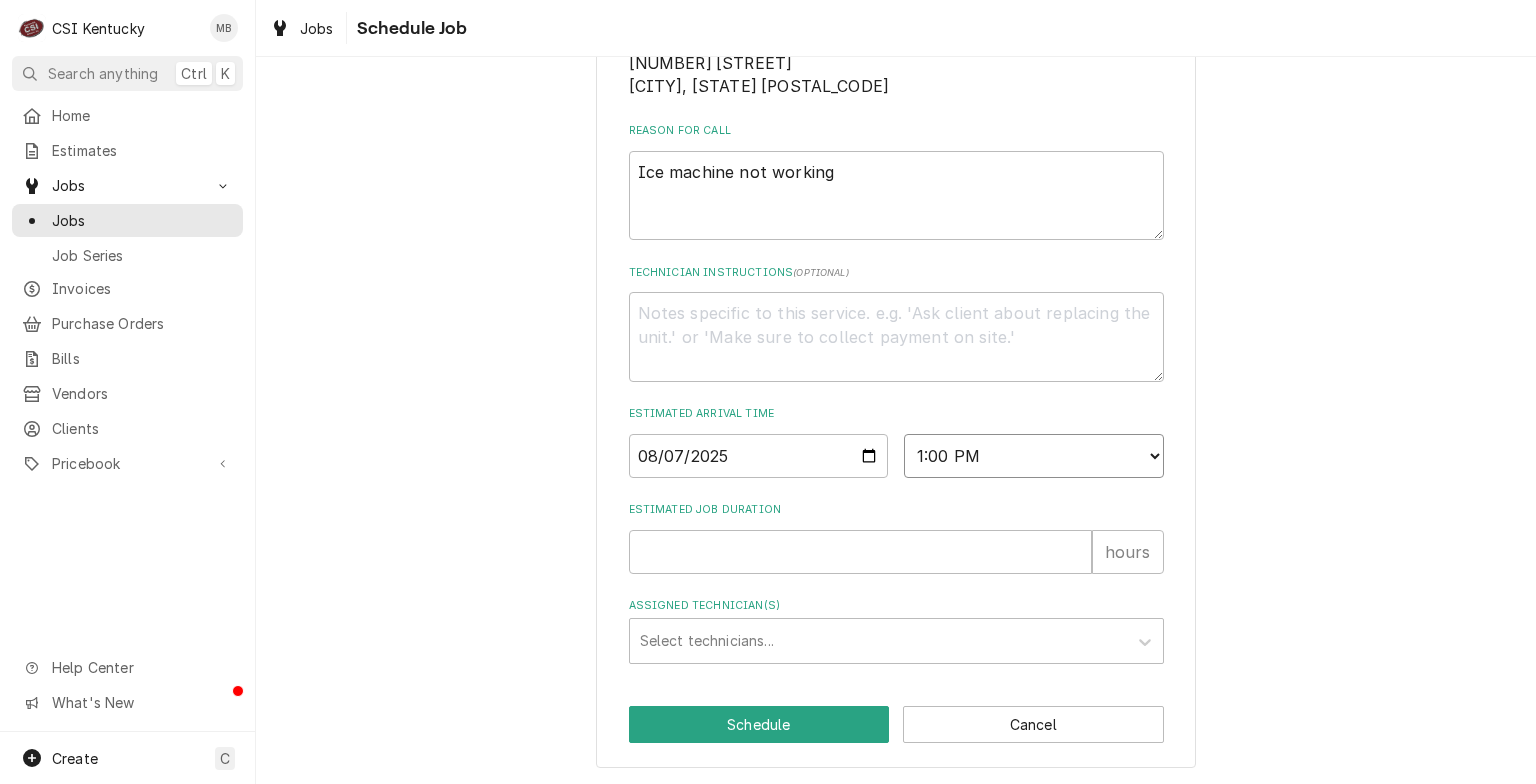 click on "AM / PM 6:00 AM 6:15 AM 6:30 AM 6:45 AM 7:00 AM 7:15 AM 7:30 AM 7:45 AM 8:00 AM 8:15 AM 8:30 AM 8:45 AM 9:00 AM 9:15 AM 9:30 AM 9:45 AM 10:00 AM 10:15 AM 10:30 AM 10:45 AM 11:00 AM 11:15 AM 11:30 AM 11:45 AM 12:00 PM 12:15 PM 12:30 PM 12:45 PM 1:00 PM 1:15 PM 1:30 PM 1:45 PM 2:00 PM 2:15 PM 2:30 PM 2:45 PM 3:00 PM 3:15 PM 3:30 PM 3:45 PM 4:00 PM 4:15 PM 4:30 PM 4:45 PM 5:00 PM 5:15 PM 5:30 PM 5:45 PM 6:00 PM 6:15 PM 6:30 PM 6:45 PM 7:00 PM 7:15 PM 7:30 PM 7:45 PM 8:00 PM 8:15 PM 8:30 PM 8:45 PM 9:00 PM 9:15 PM 9:30 PM 9:45 PM 10:00 PM 10:15 PM 10:30 PM 10:45 PM 11:00 PM 11:15 PM 11:30 PM 11:45 PM 12:00 AM 12:15 AM 12:30 AM 12:45 AM 1:00 AM 1:15 AM 1:30 AM 1:45 AM 2:00 AM 2:15 AM 2:30 AM 2:45 AM 3:00 AM 3:15 AM 3:30 AM 3:45 AM 4:00 AM 4:15 AM 4:30 AM 4:45 AM 5:00 AM 5:15 AM 5:30 AM 5:45 AM" at bounding box center [1034, 456] 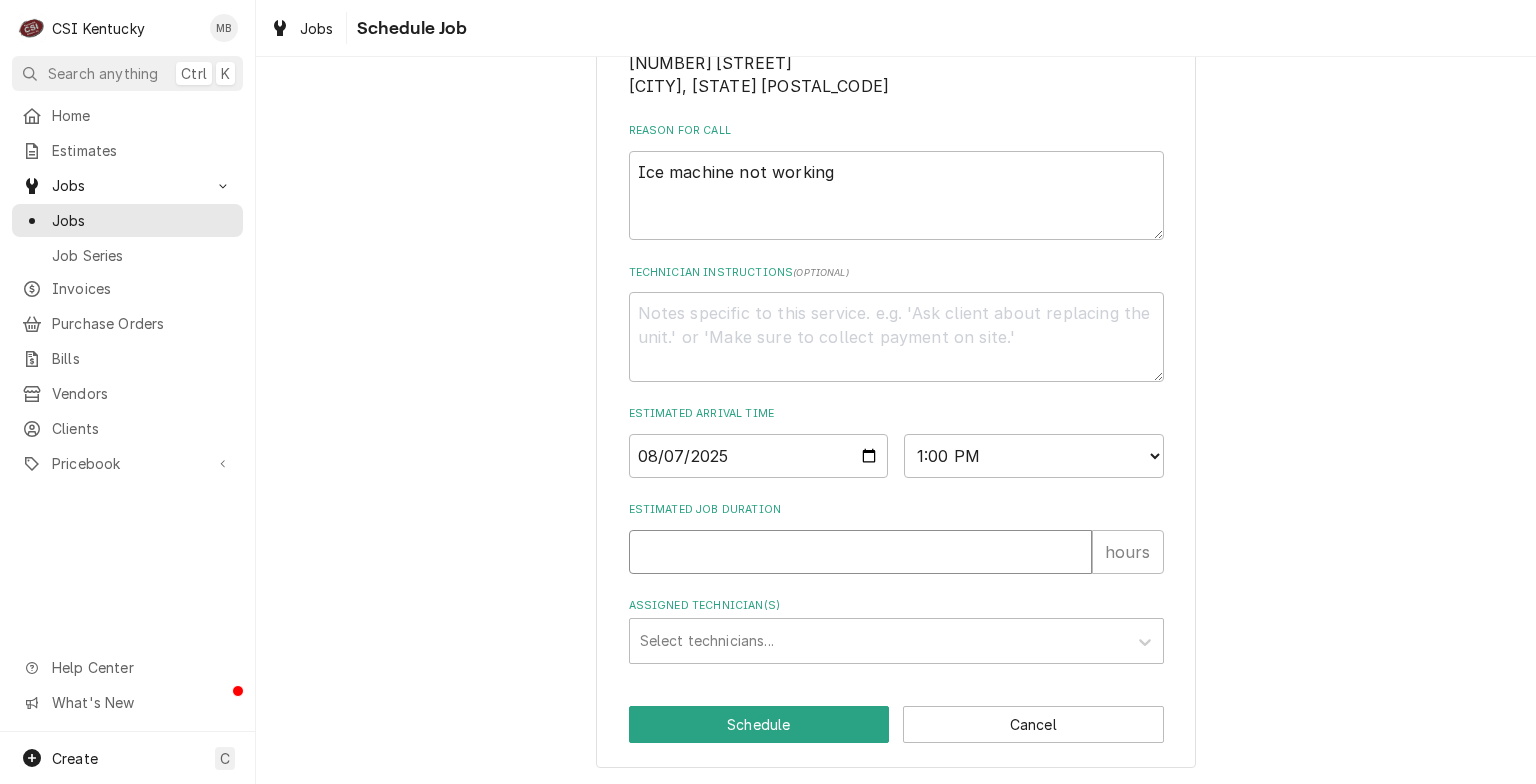 click on "Estimated Job Duration" at bounding box center (860, 552) 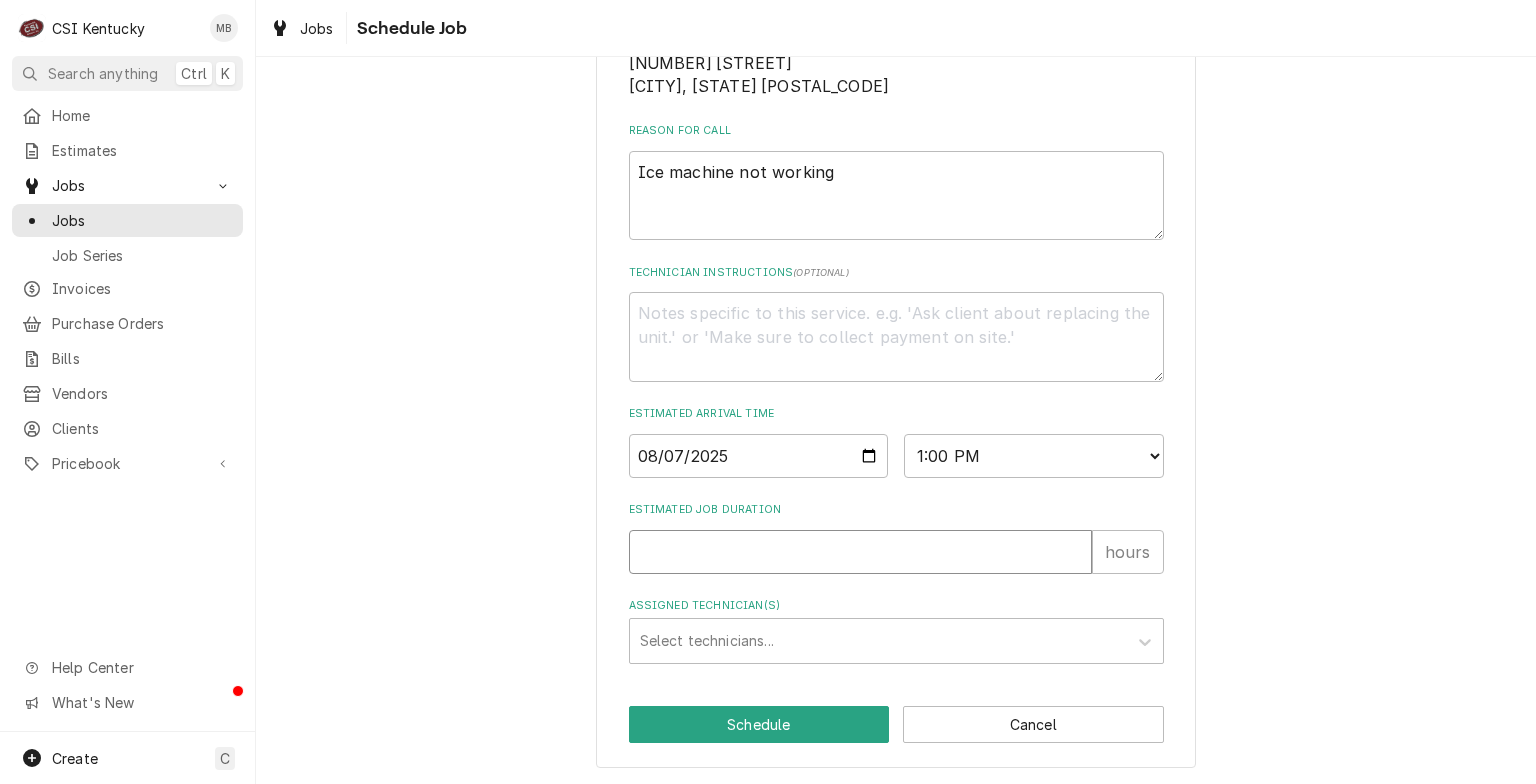 type on "x" 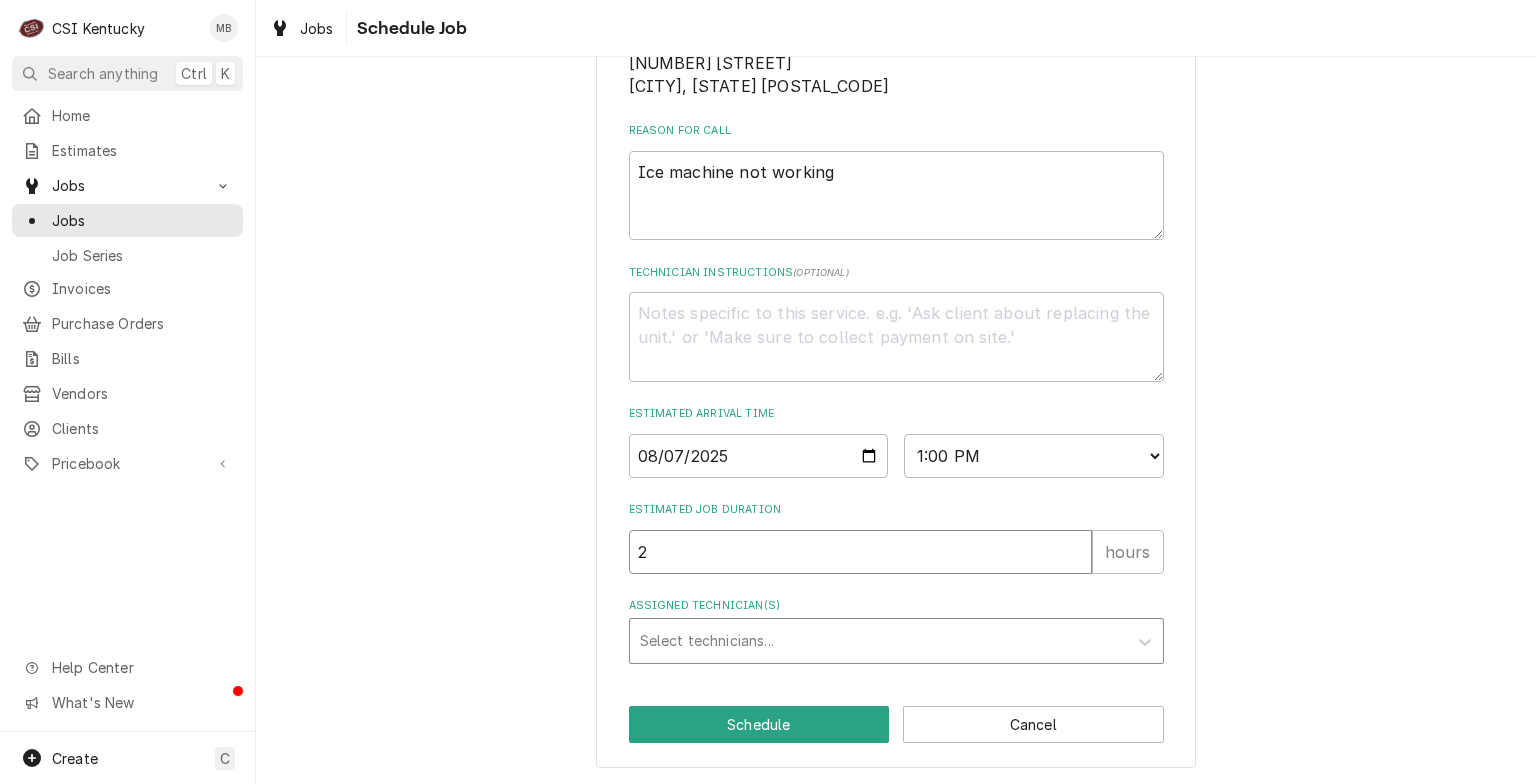 type on "2" 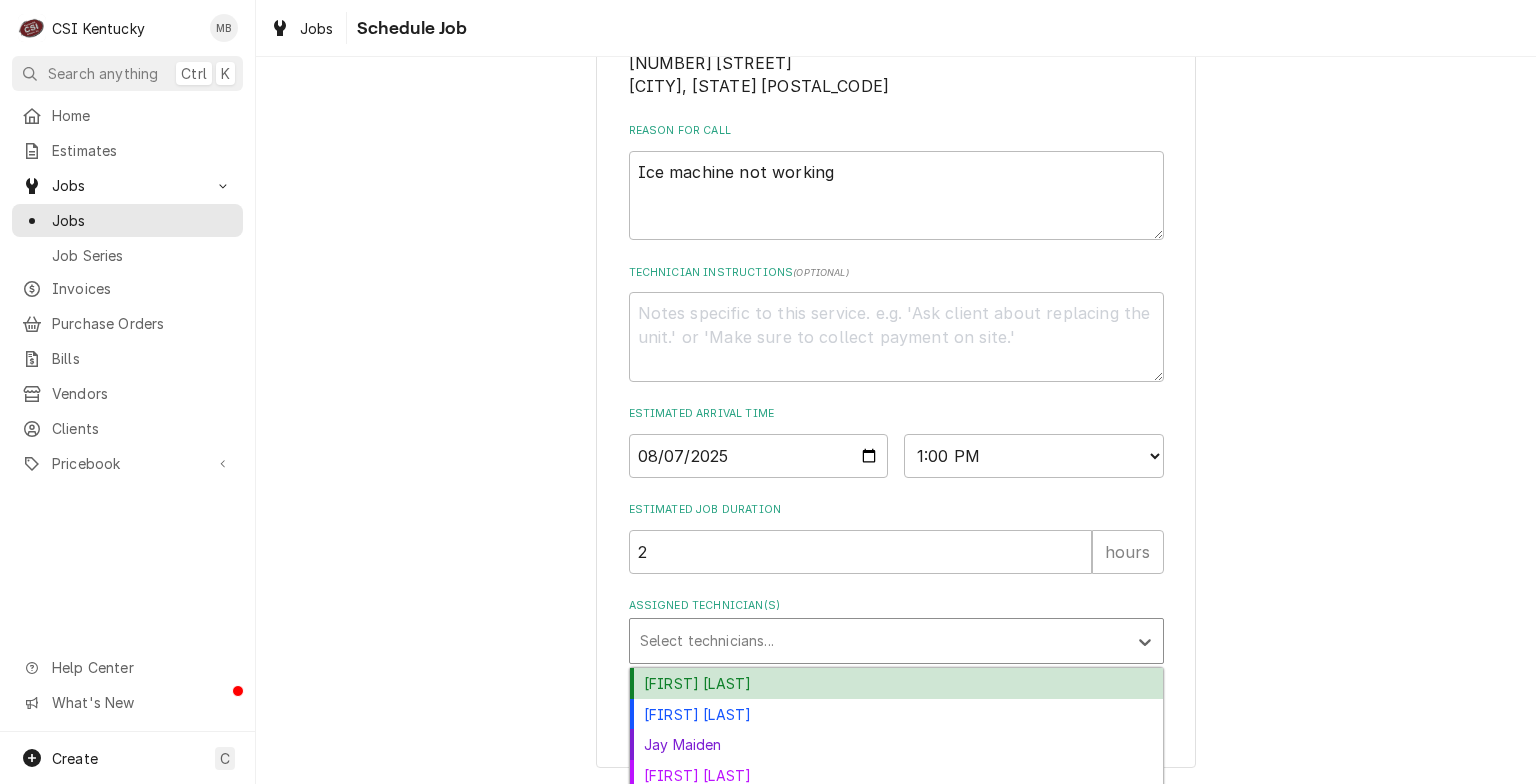 click at bounding box center (878, 641) 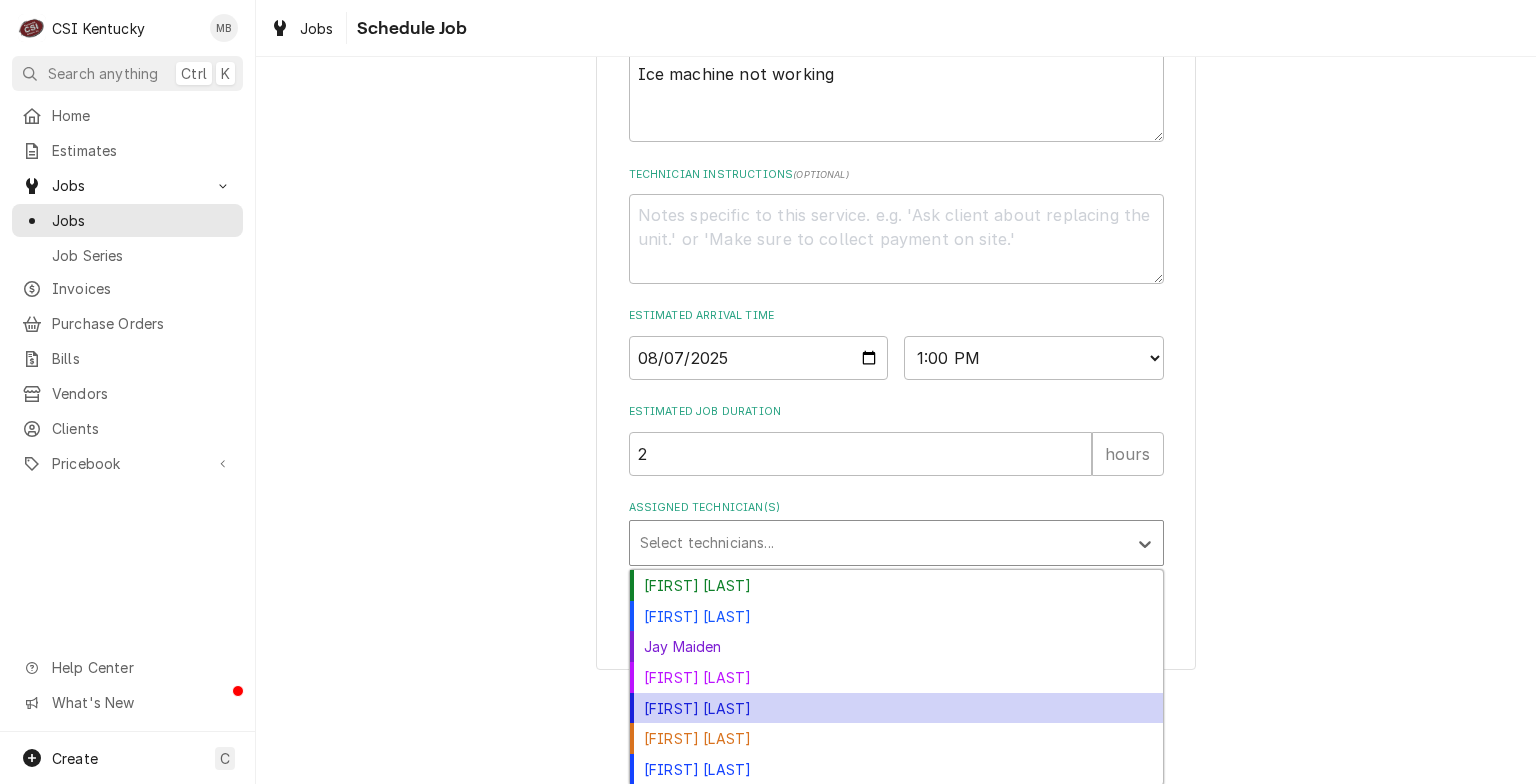 click on "Jeff Hartley" at bounding box center (896, 708) 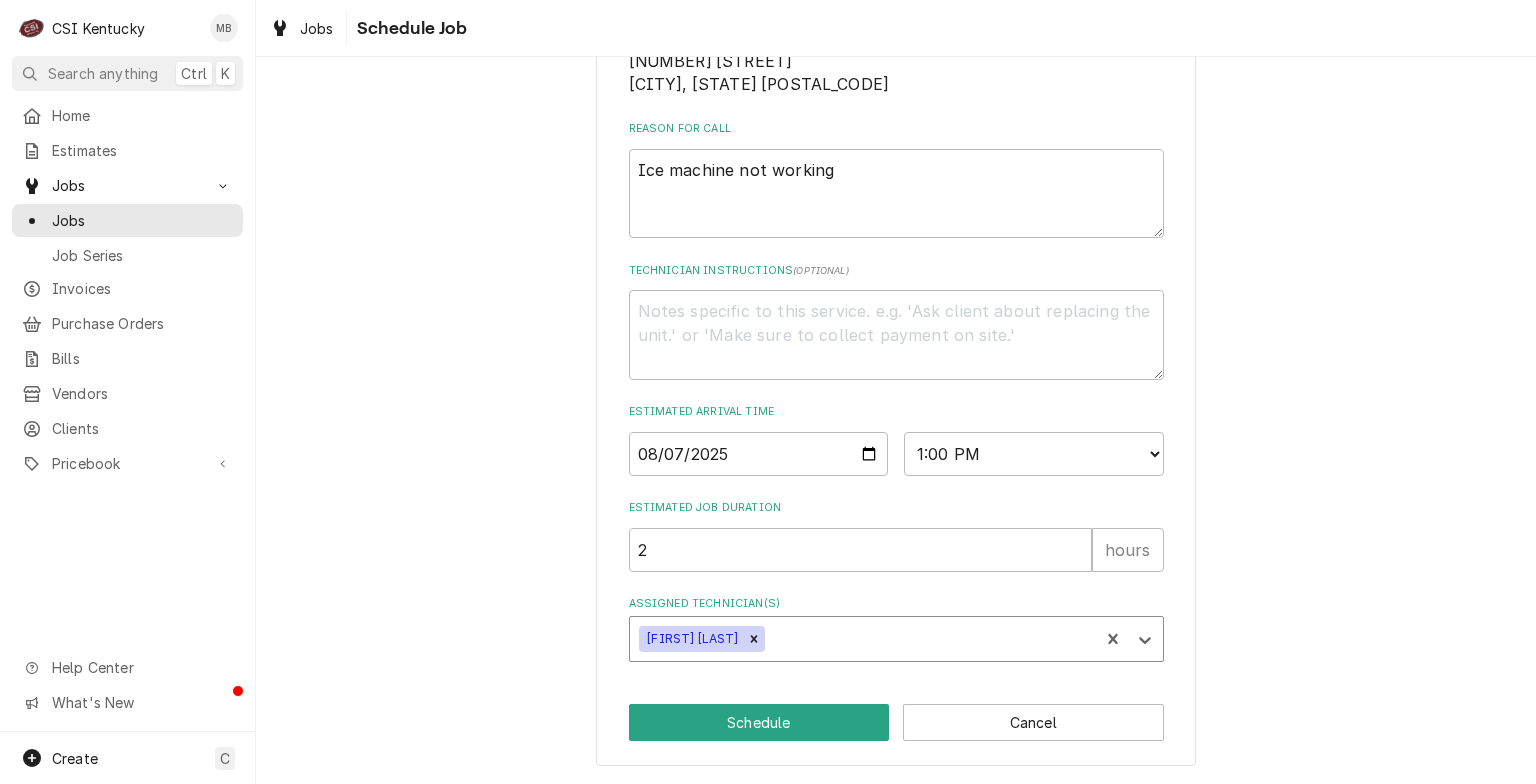 scroll, scrollTop: 364, scrollLeft: 0, axis: vertical 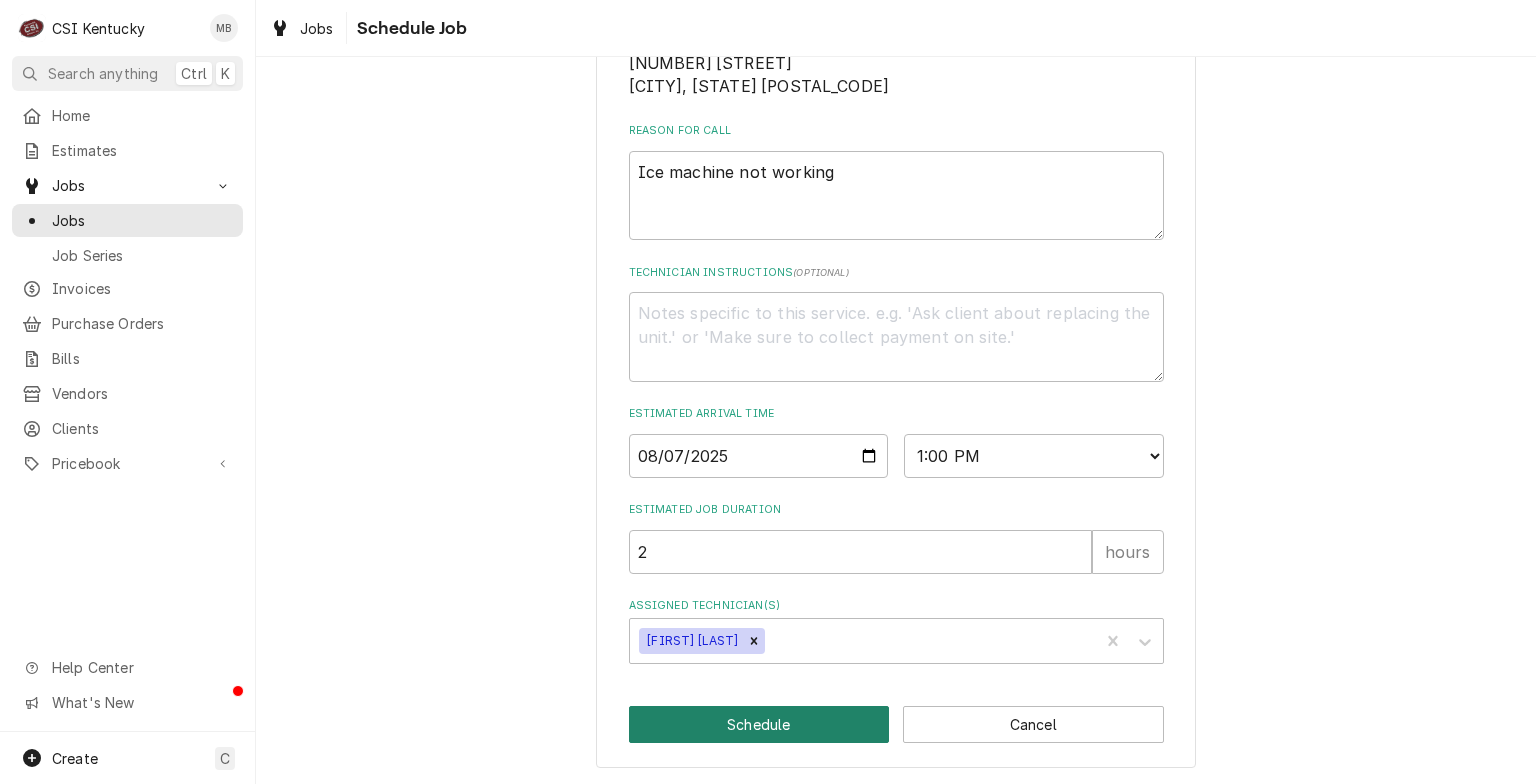 click on "Schedule" at bounding box center [759, 724] 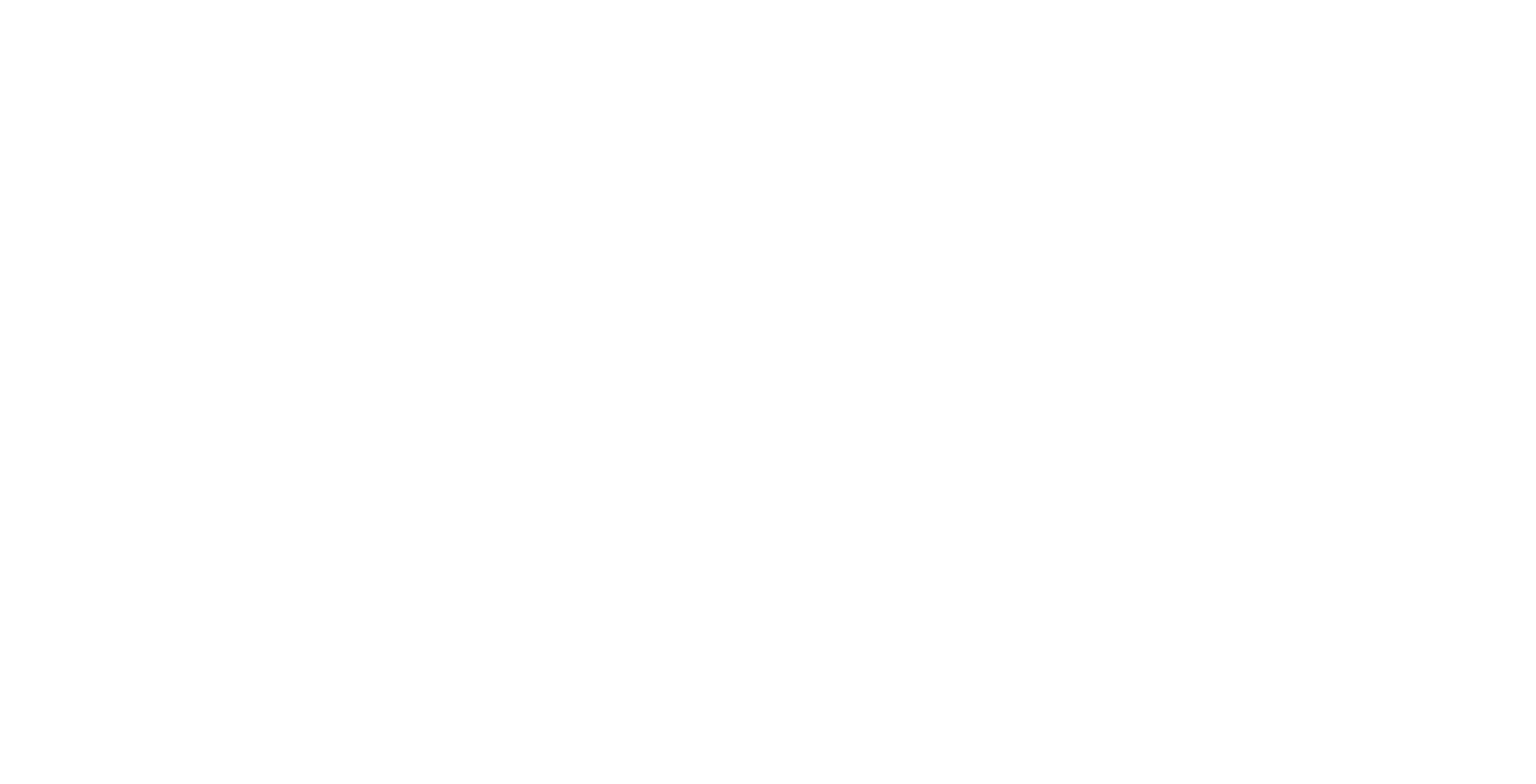 scroll, scrollTop: 0, scrollLeft: 0, axis: both 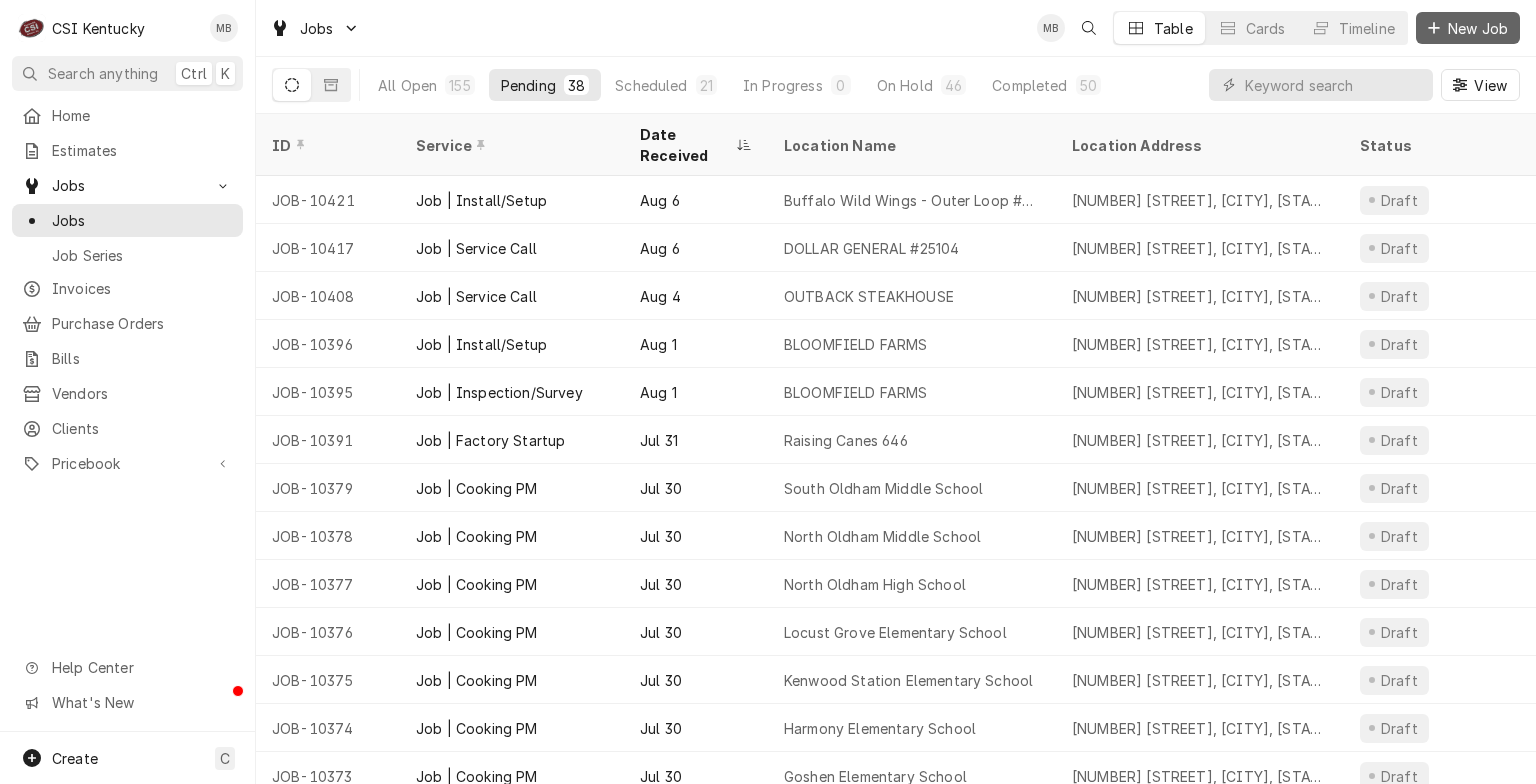 click on "New Job" at bounding box center [1468, 28] 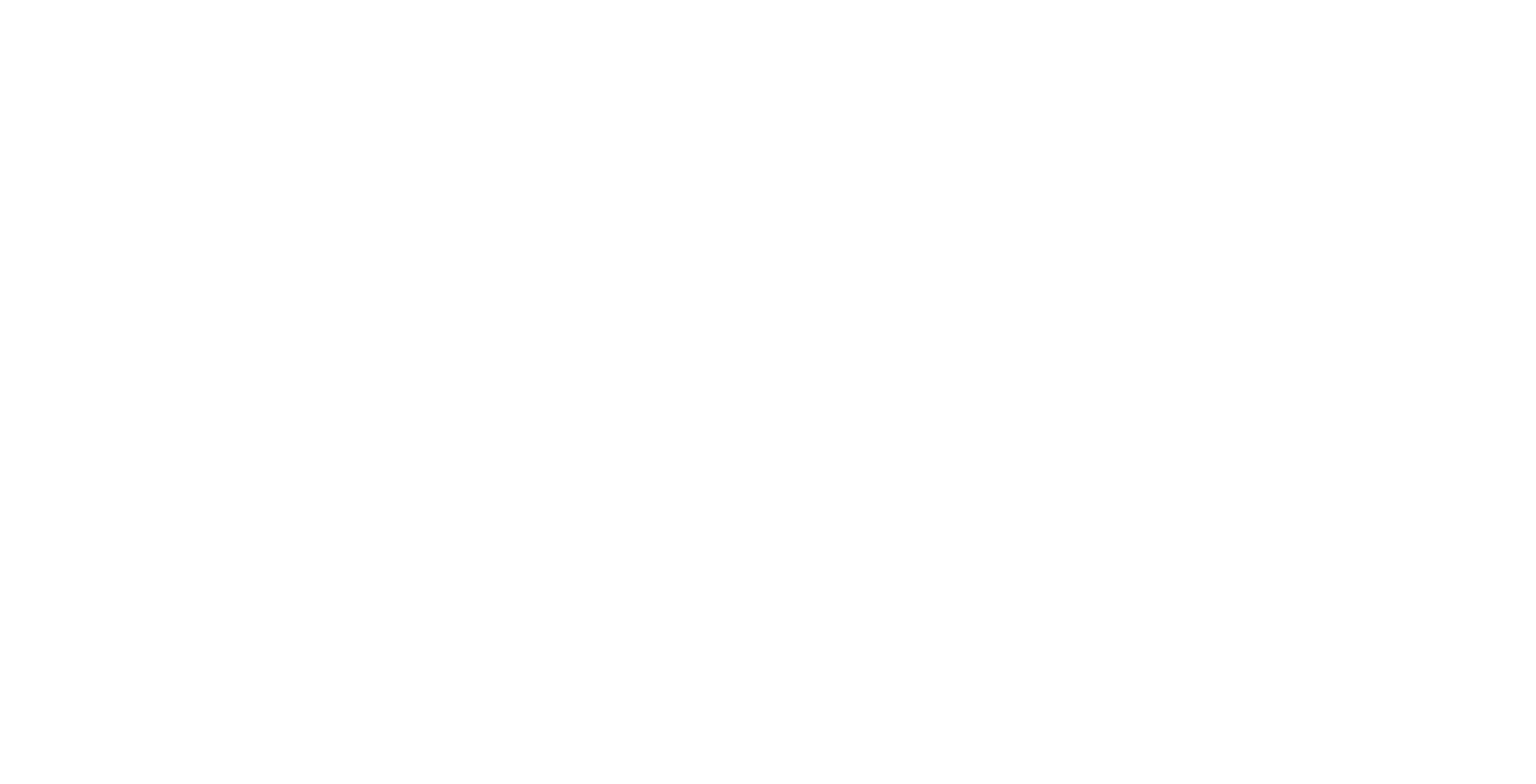 scroll, scrollTop: 0, scrollLeft: 0, axis: both 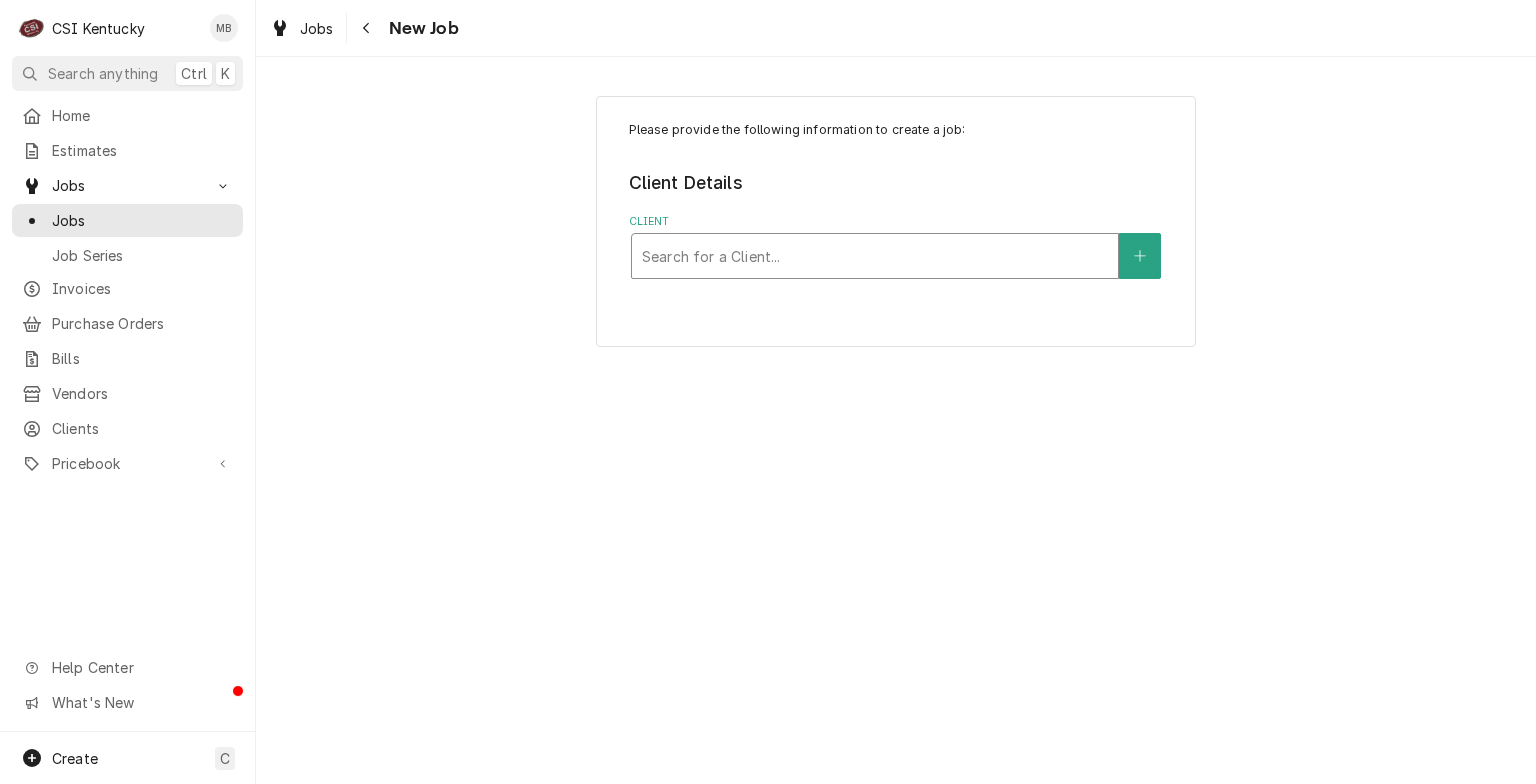 click at bounding box center [875, 256] 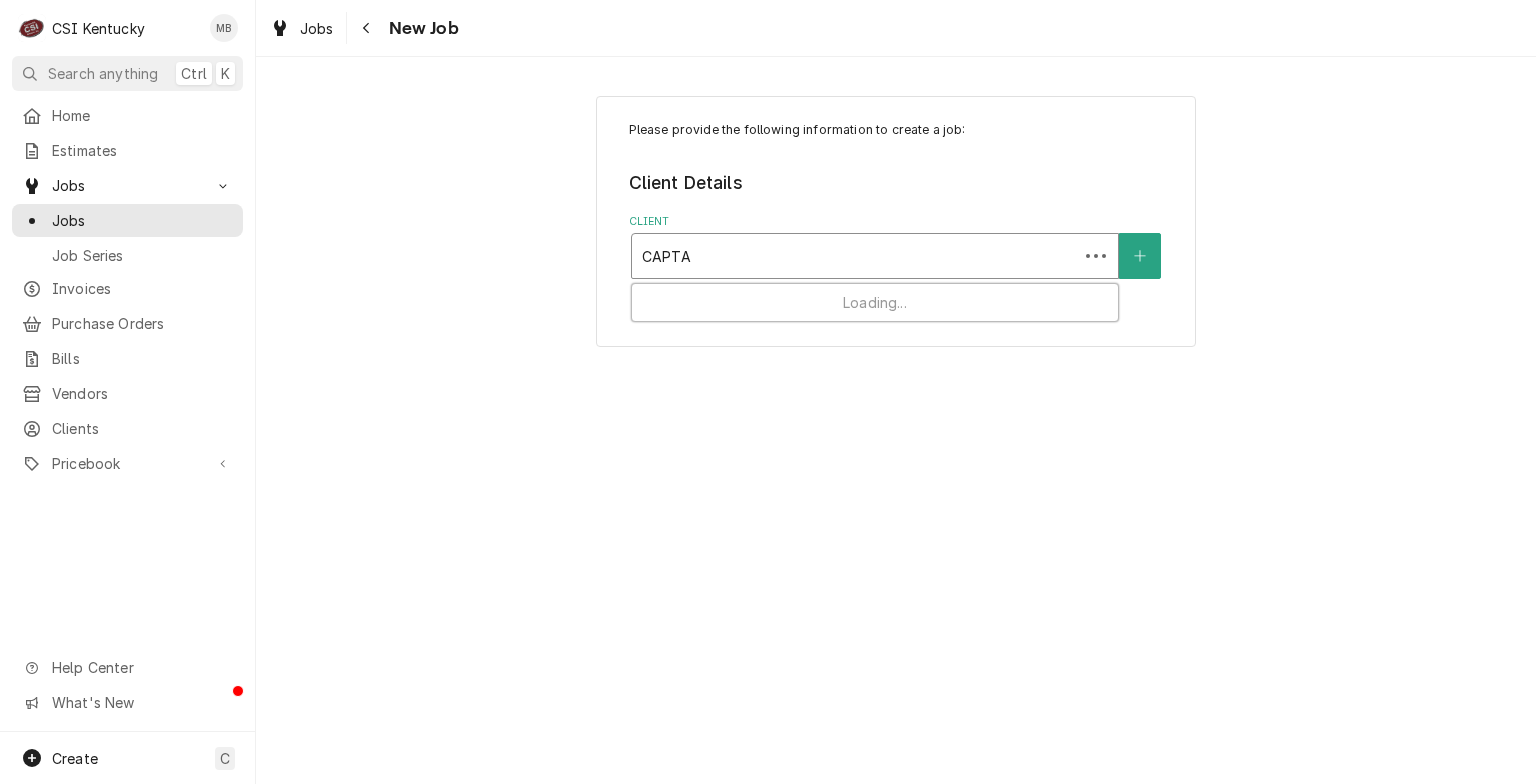 type on "CAPTAI" 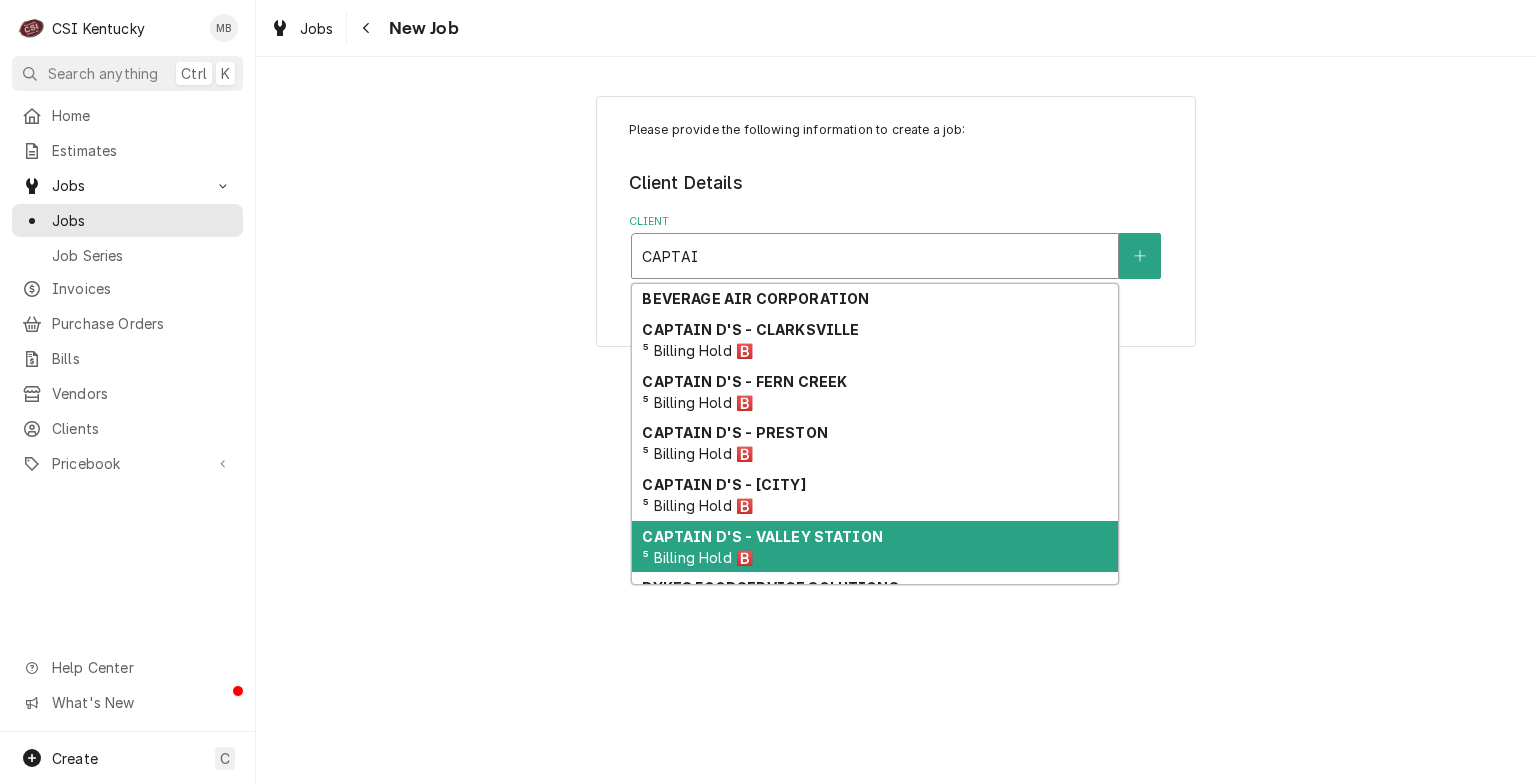 click on "CAPTAIN D'S - VALLEY STATION" at bounding box center (762, 536) 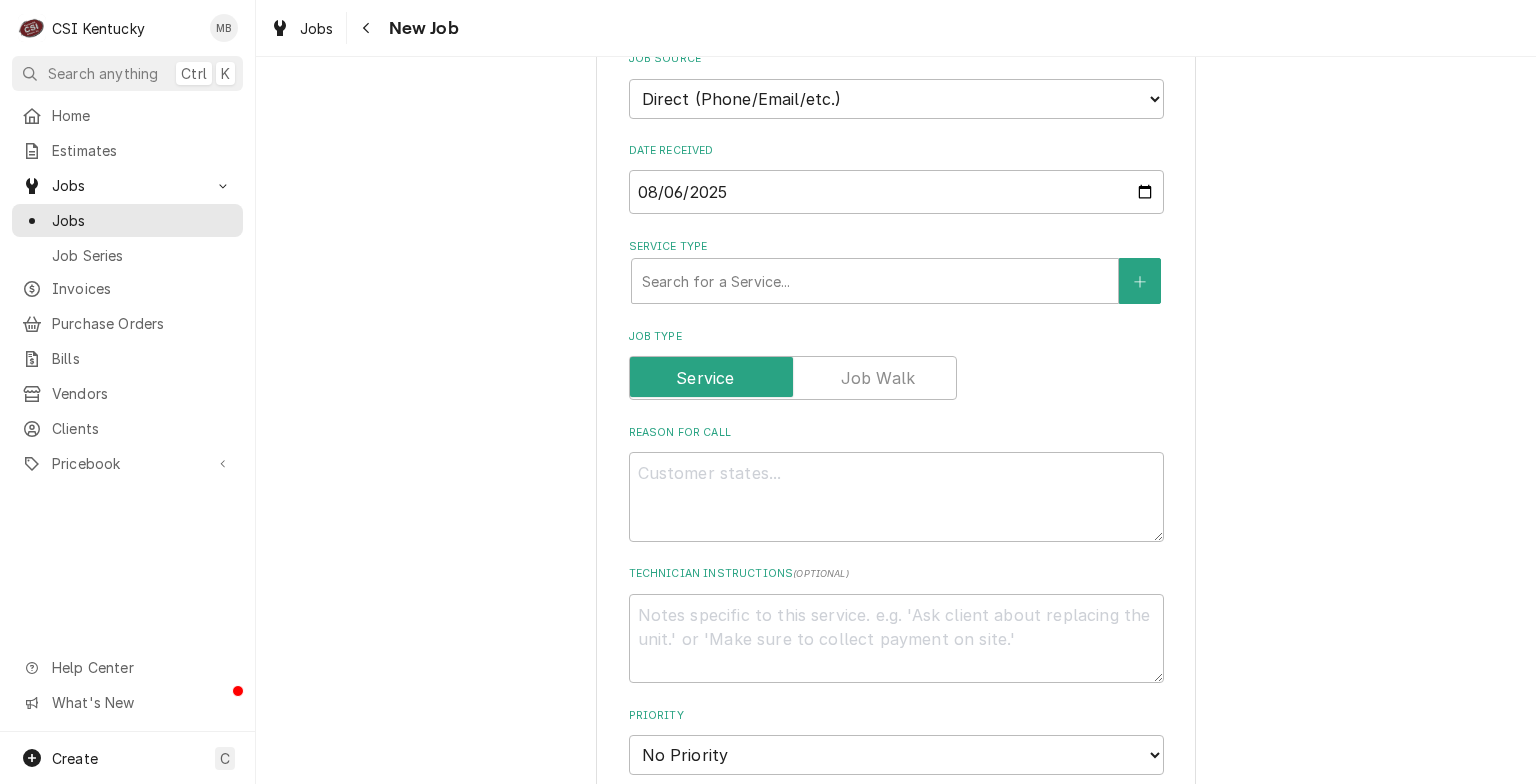 scroll, scrollTop: 400, scrollLeft: 0, axis: vertical 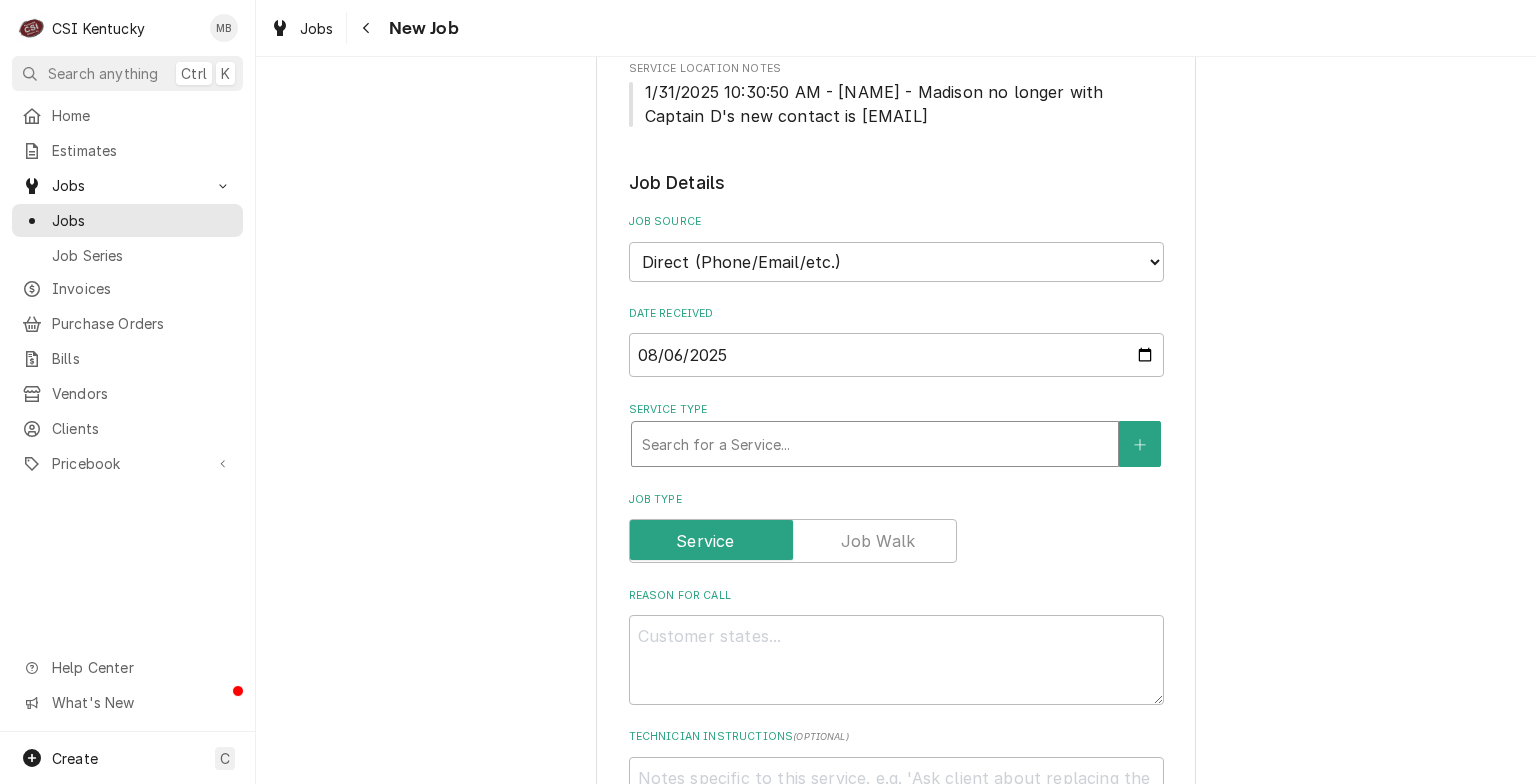 click at bounding box center (875, 444) 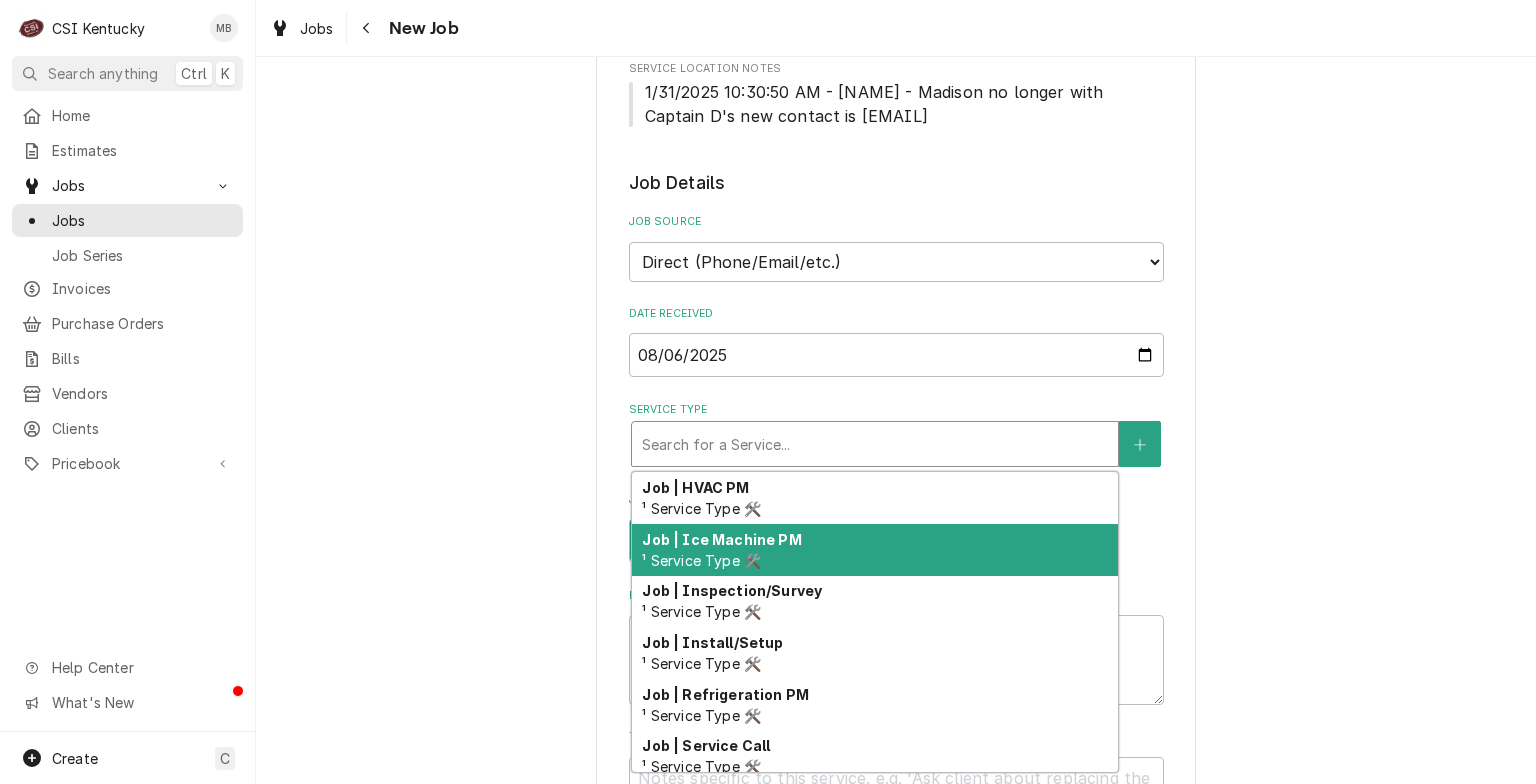scroll, scrollTop: 1164, scrollLeft: 0, axis: vertical 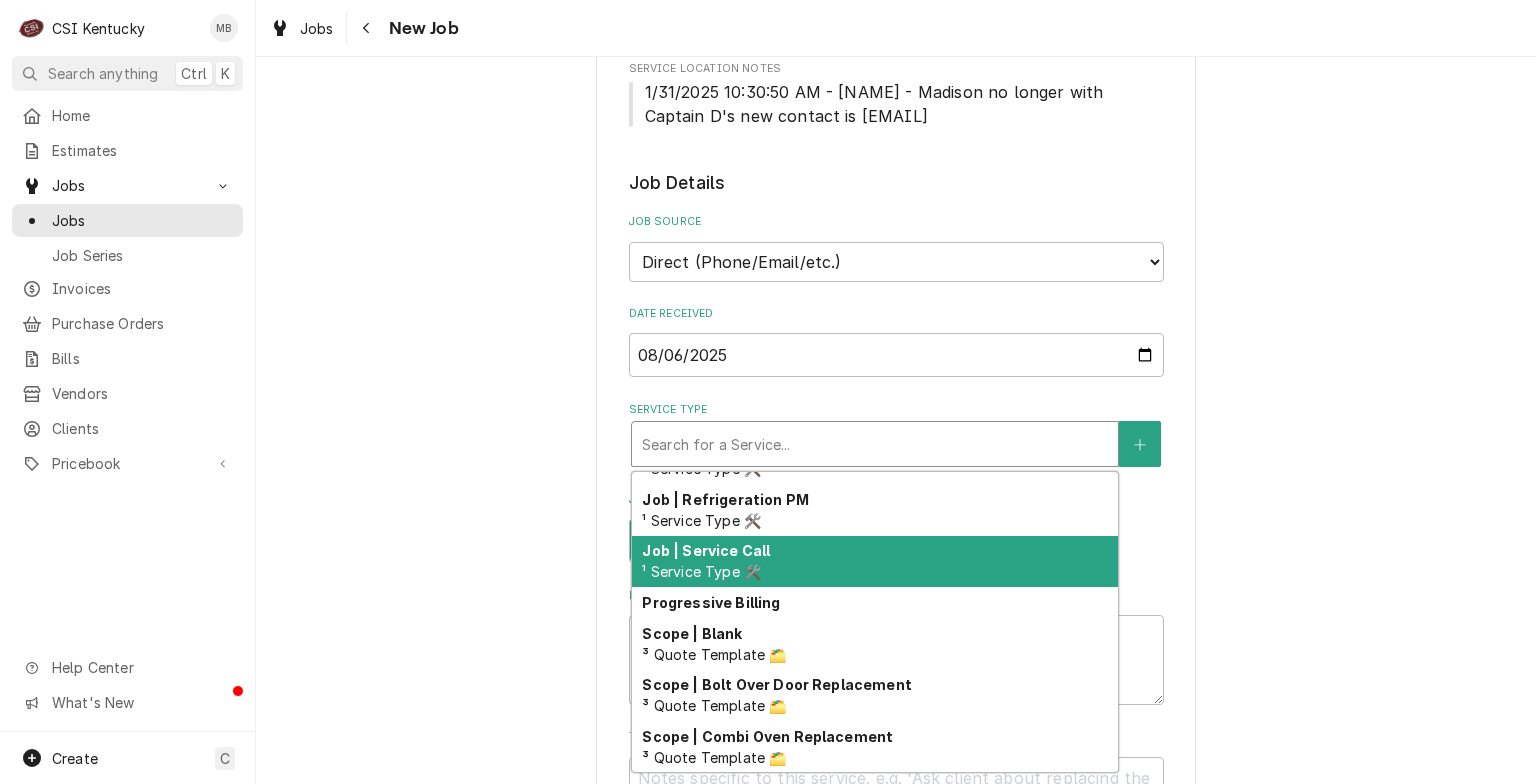 click on "Job | Service Call ¹ Service Type 🛠️" at bounding box center (875, 562) 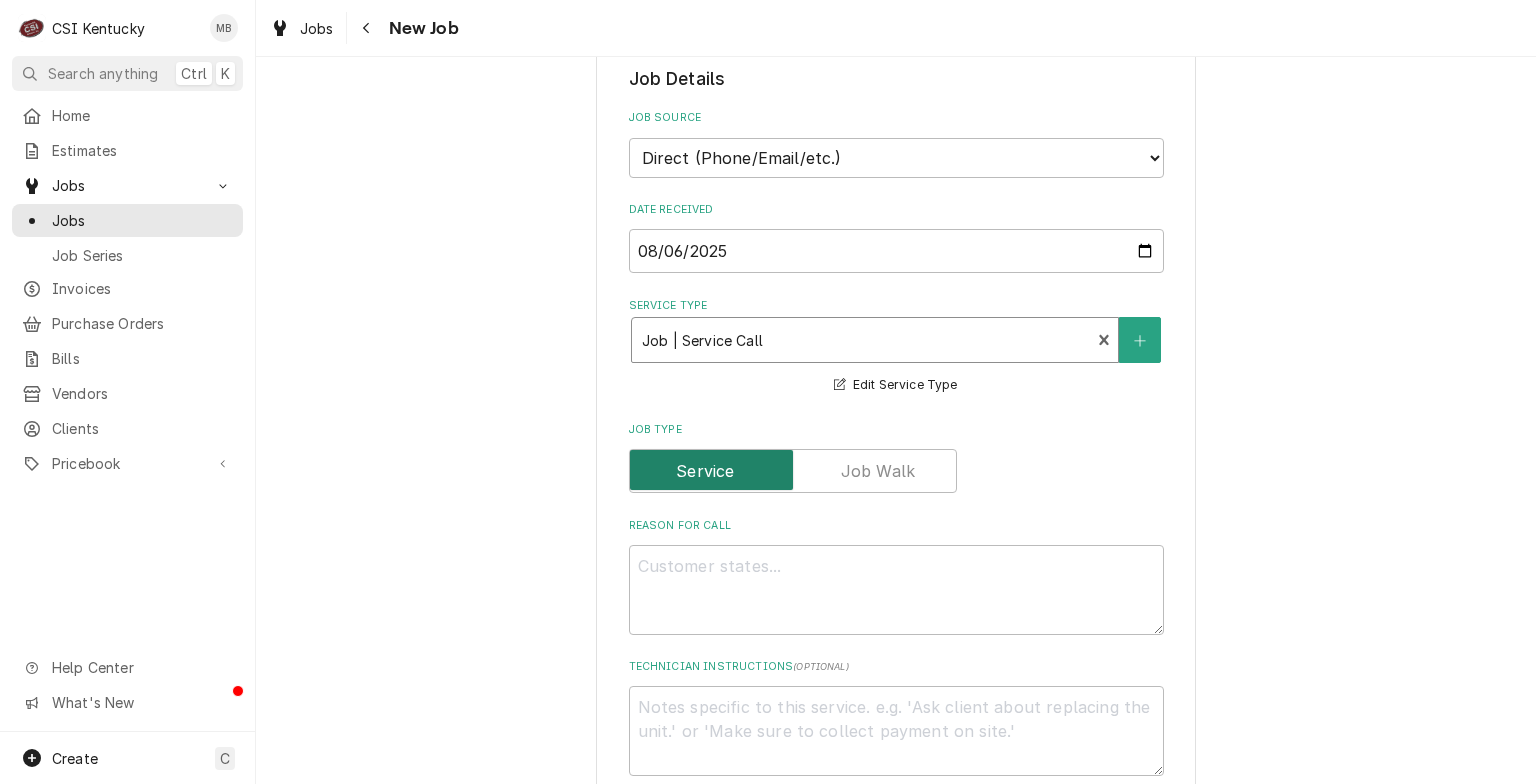 scroll, scrollTop: 700, scrollLeft: 0, axis: vertical 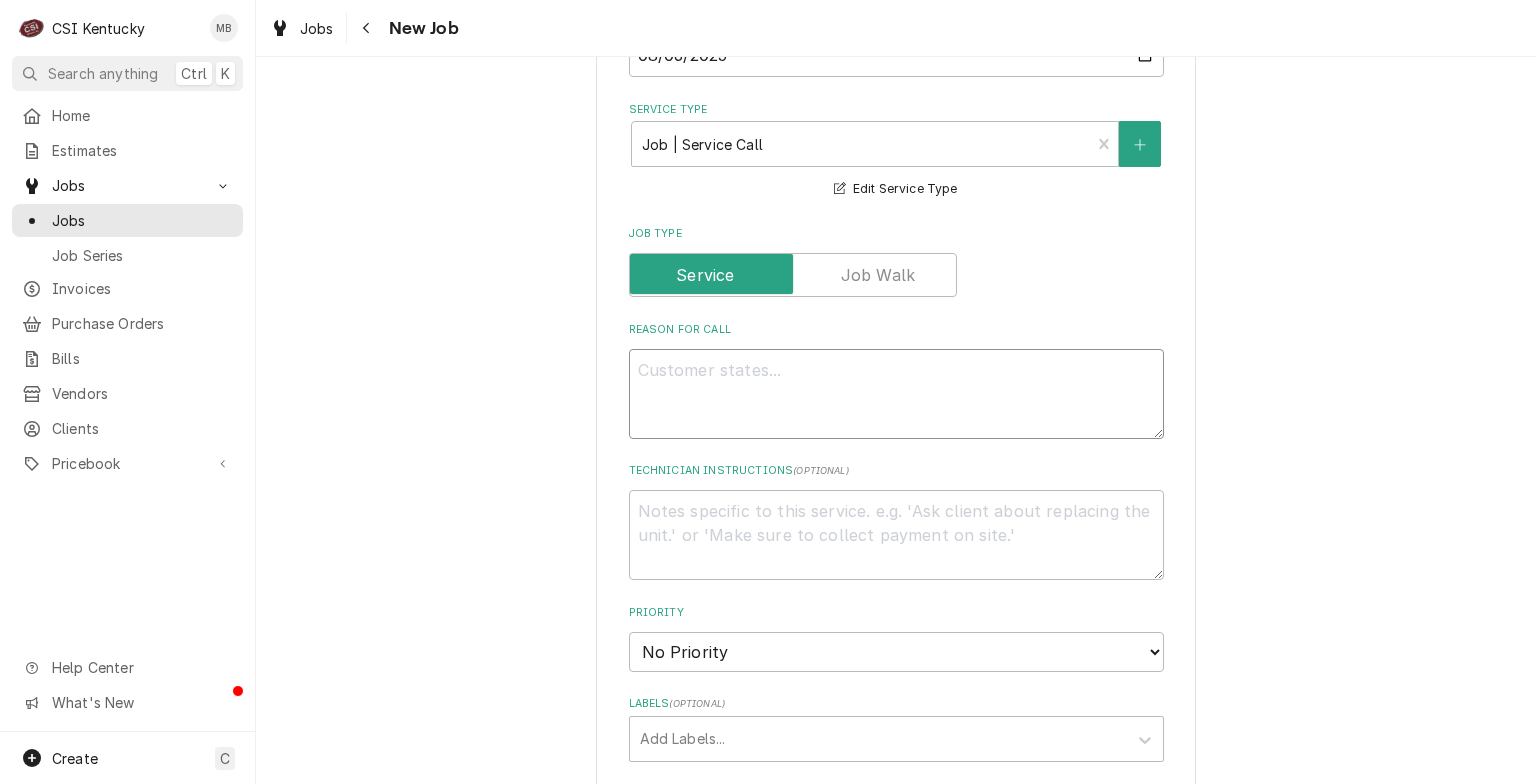 click on "Reason For Call" at bounding box center (896, 394) 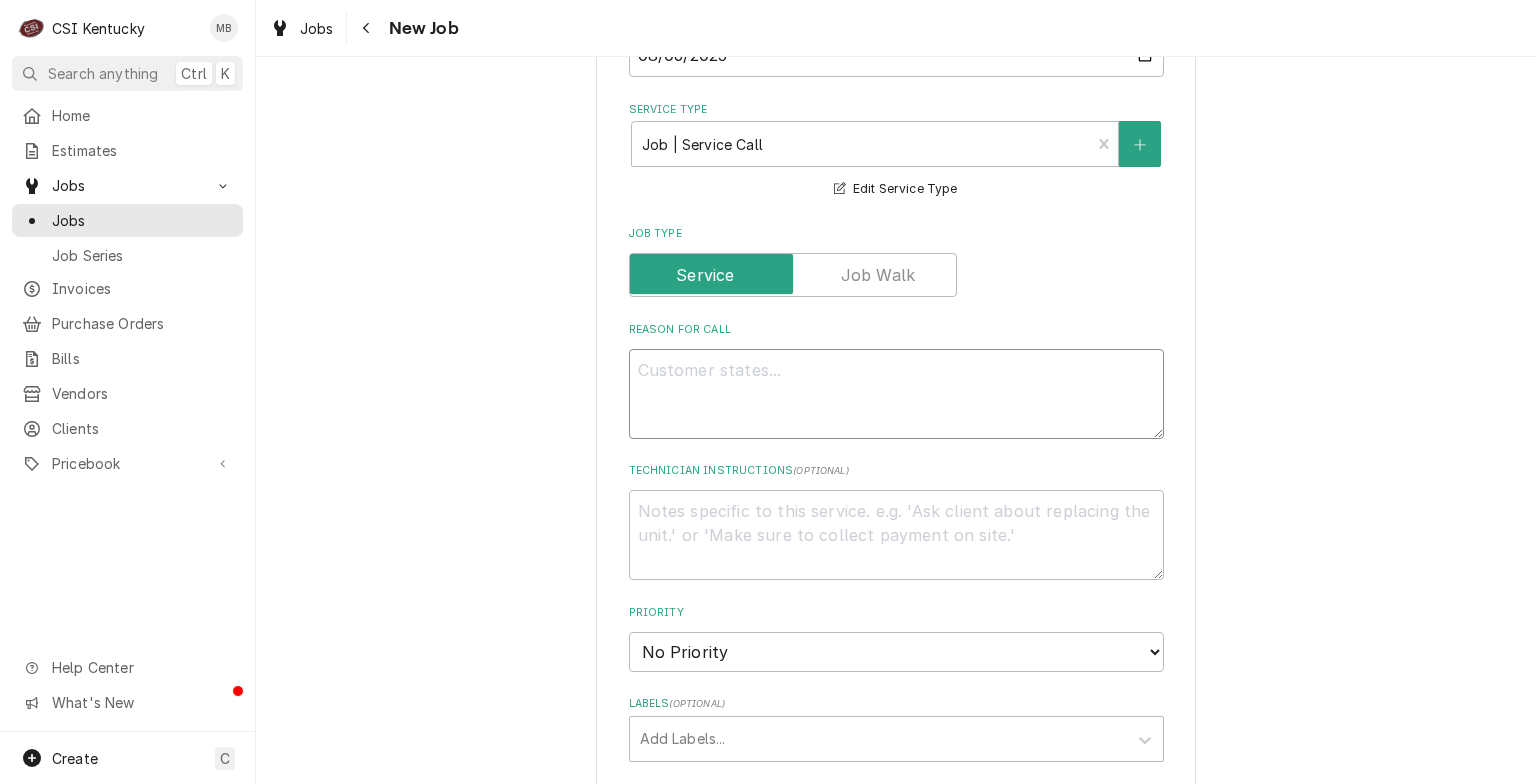 type on "x" 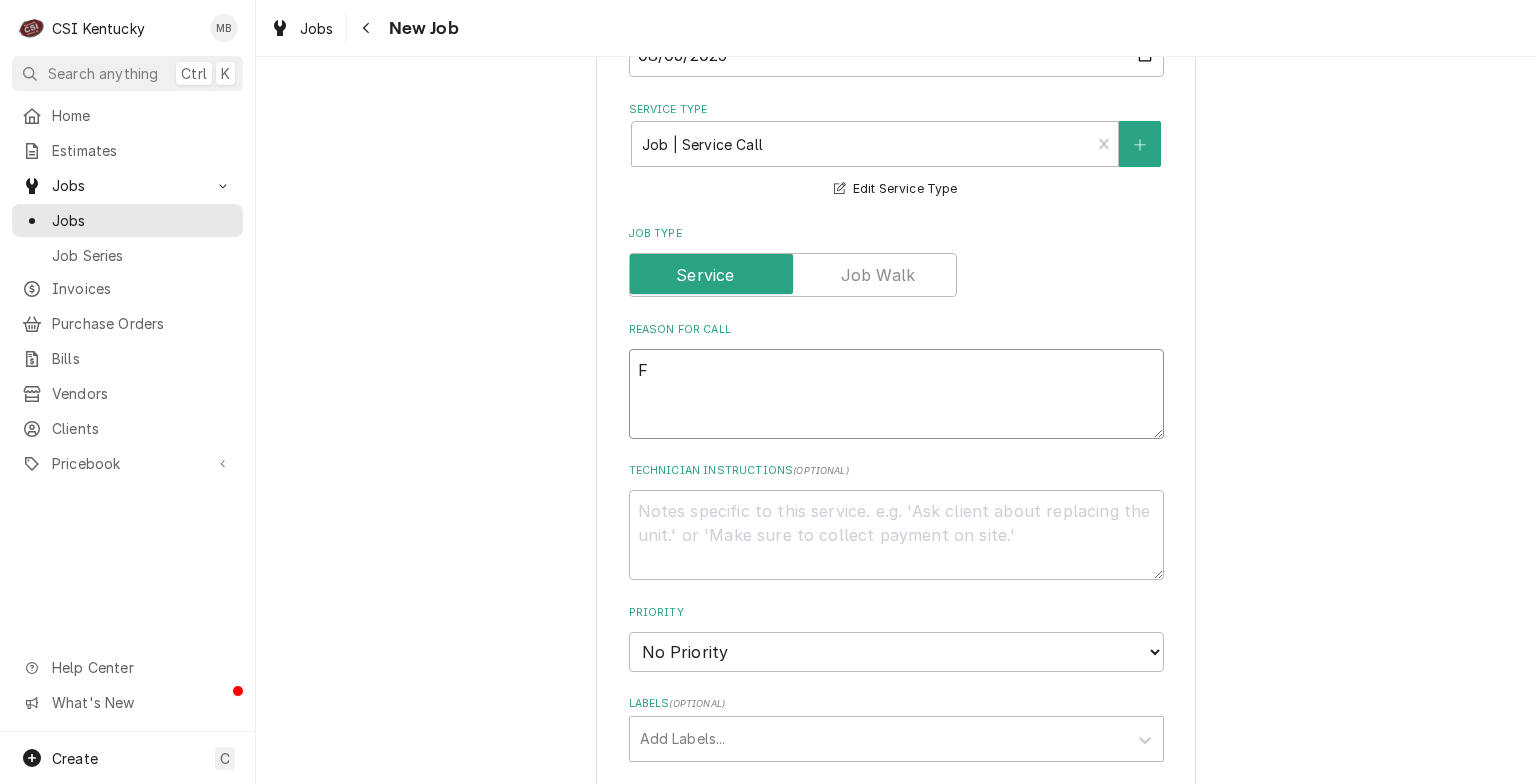 type on "x" 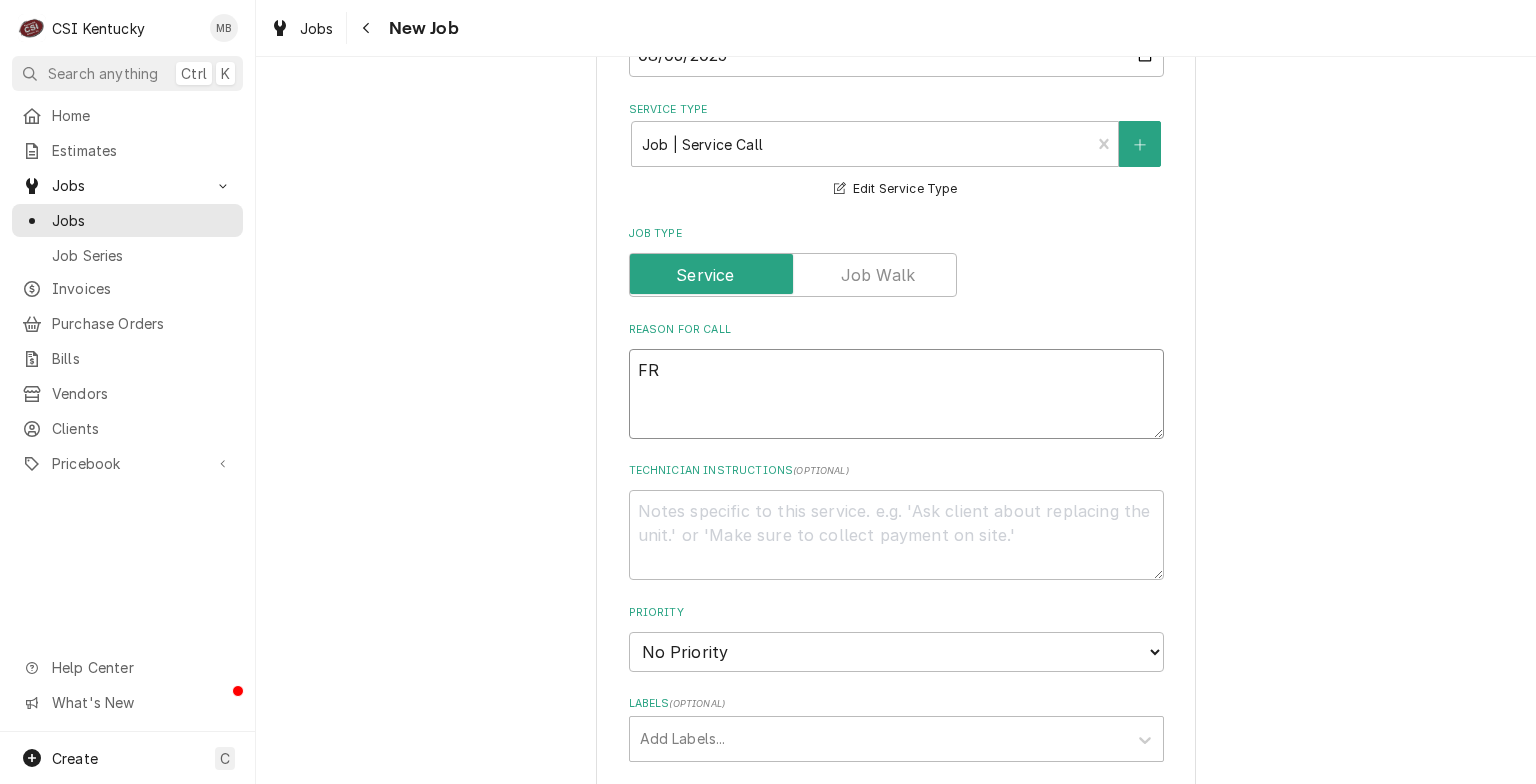 type on "x" 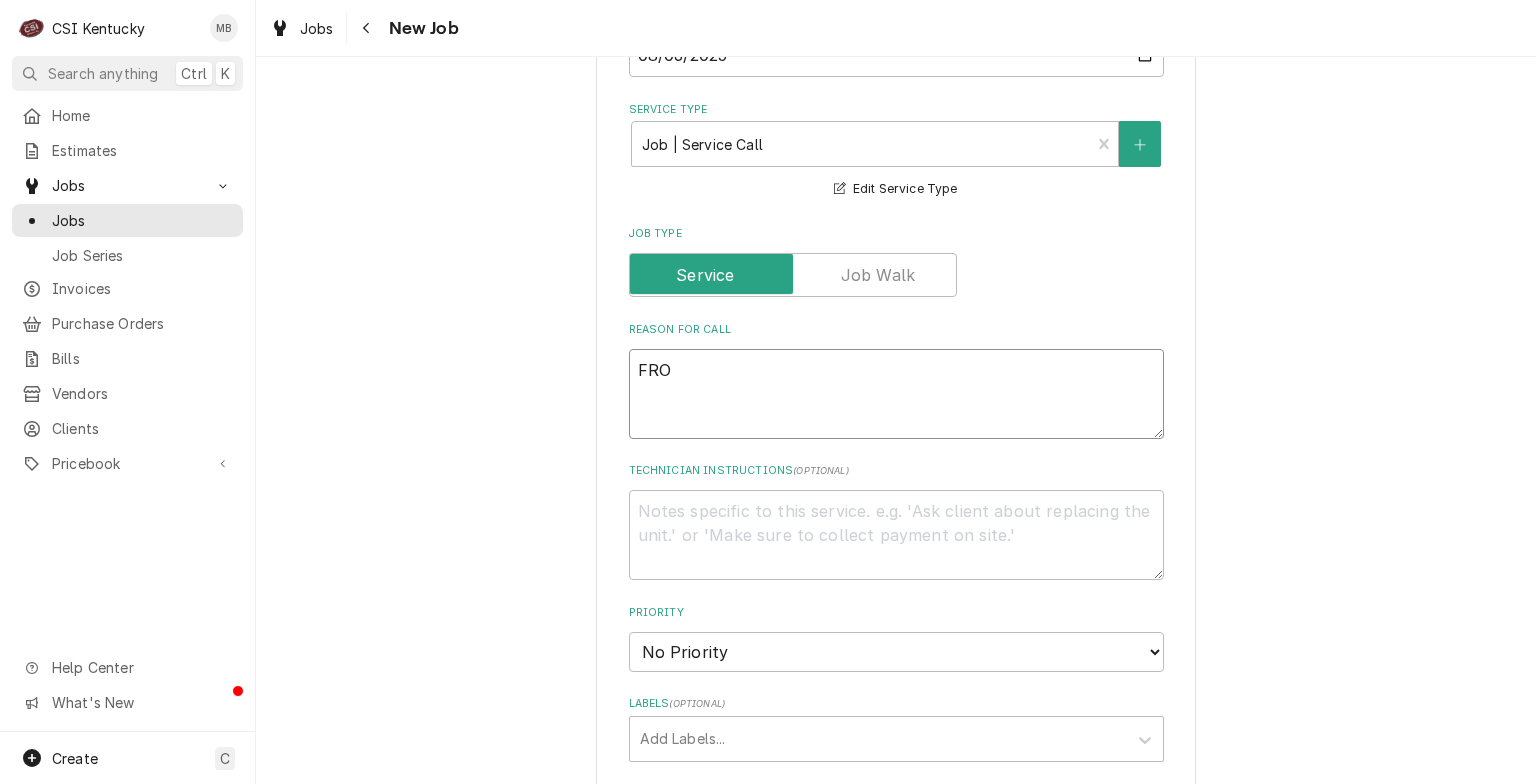 type on "x" 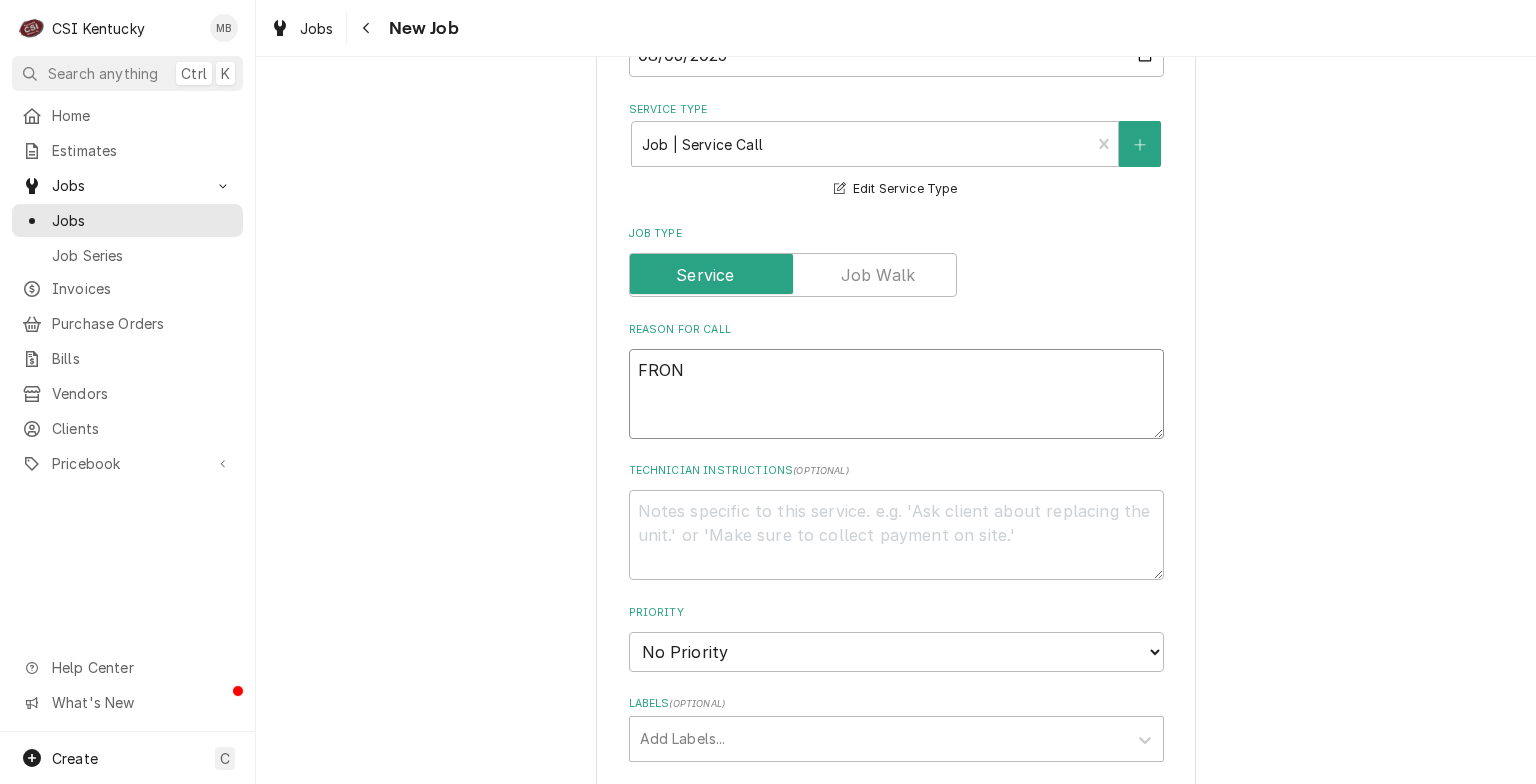 type on "x" 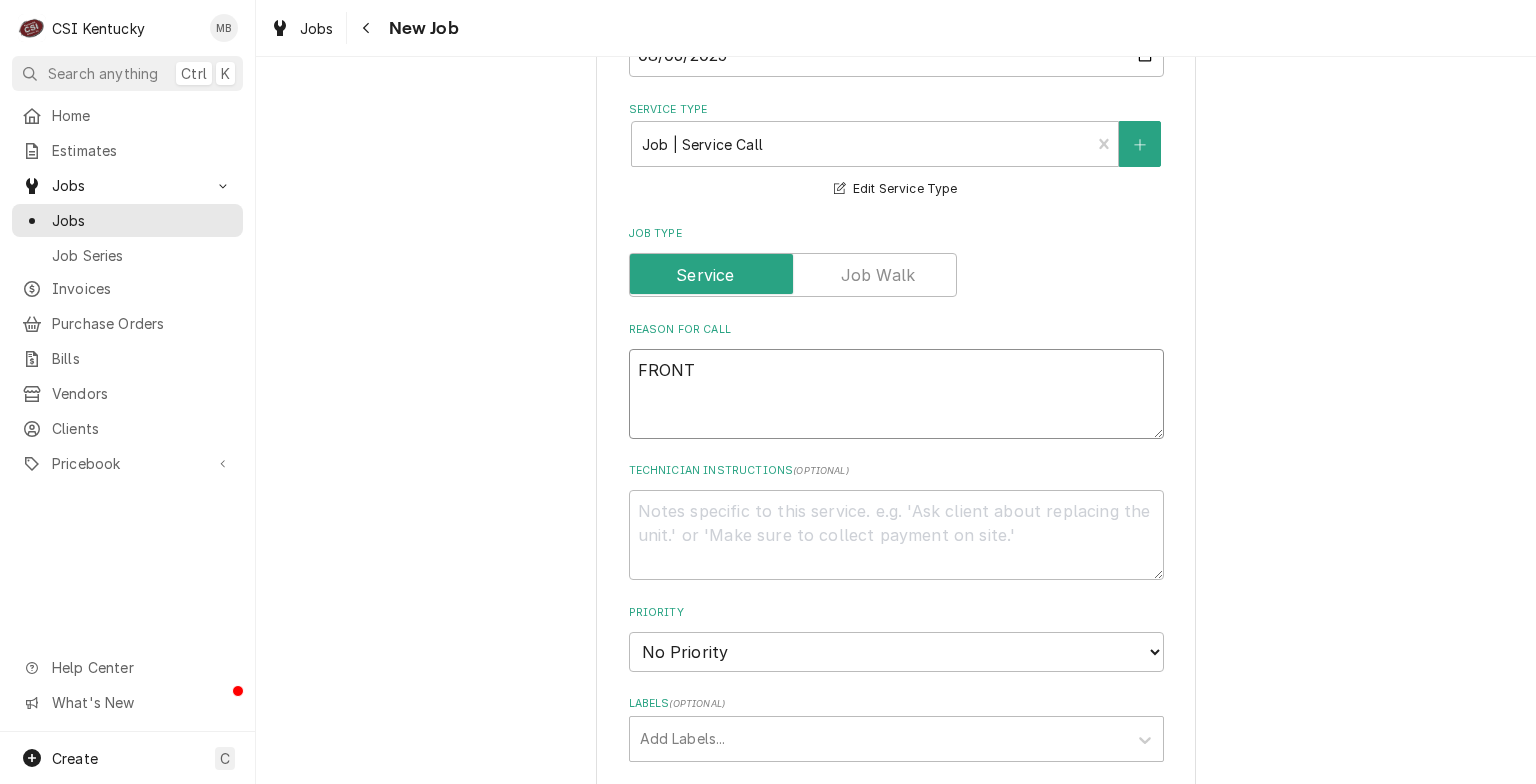 type on "x" 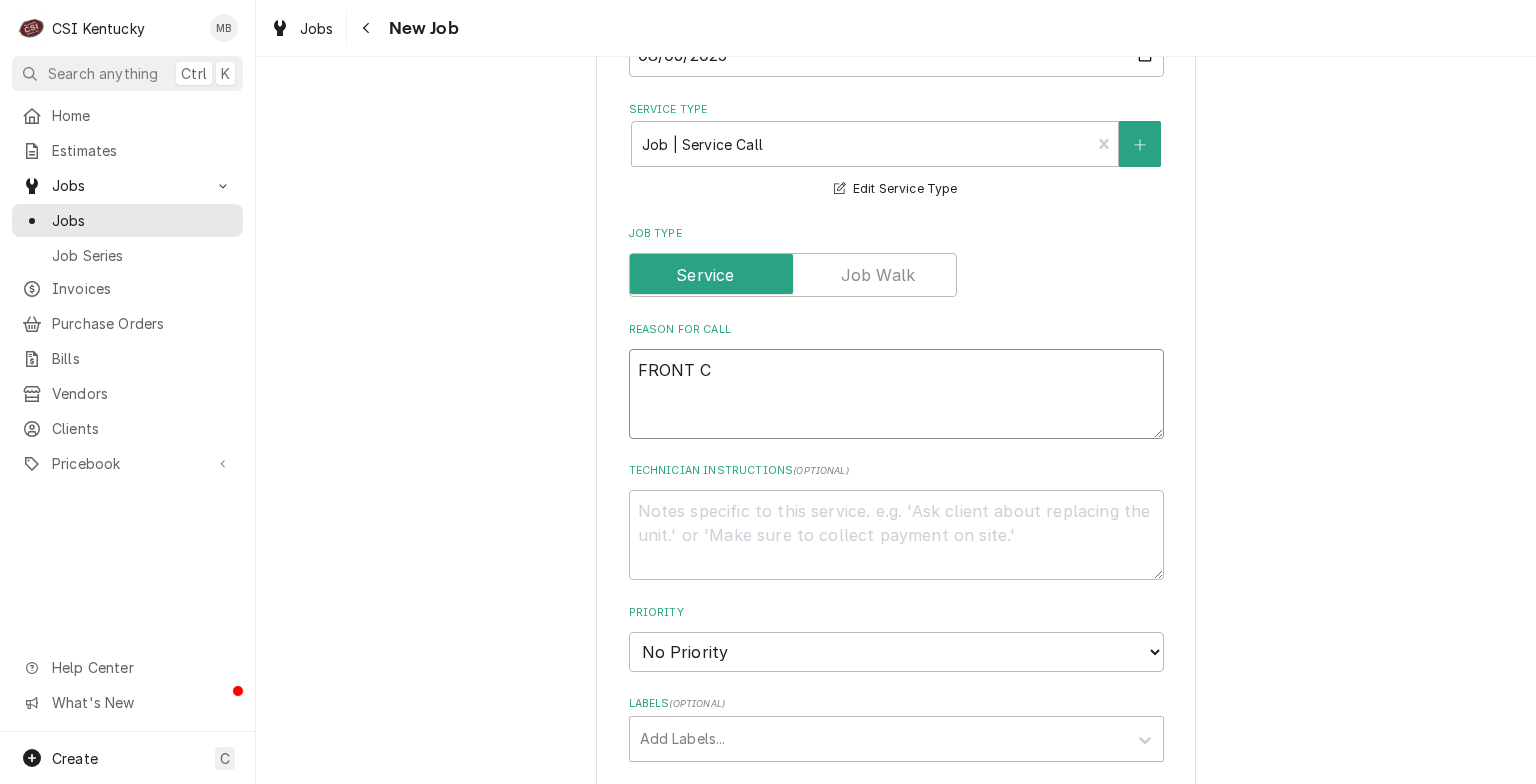 type on "x" 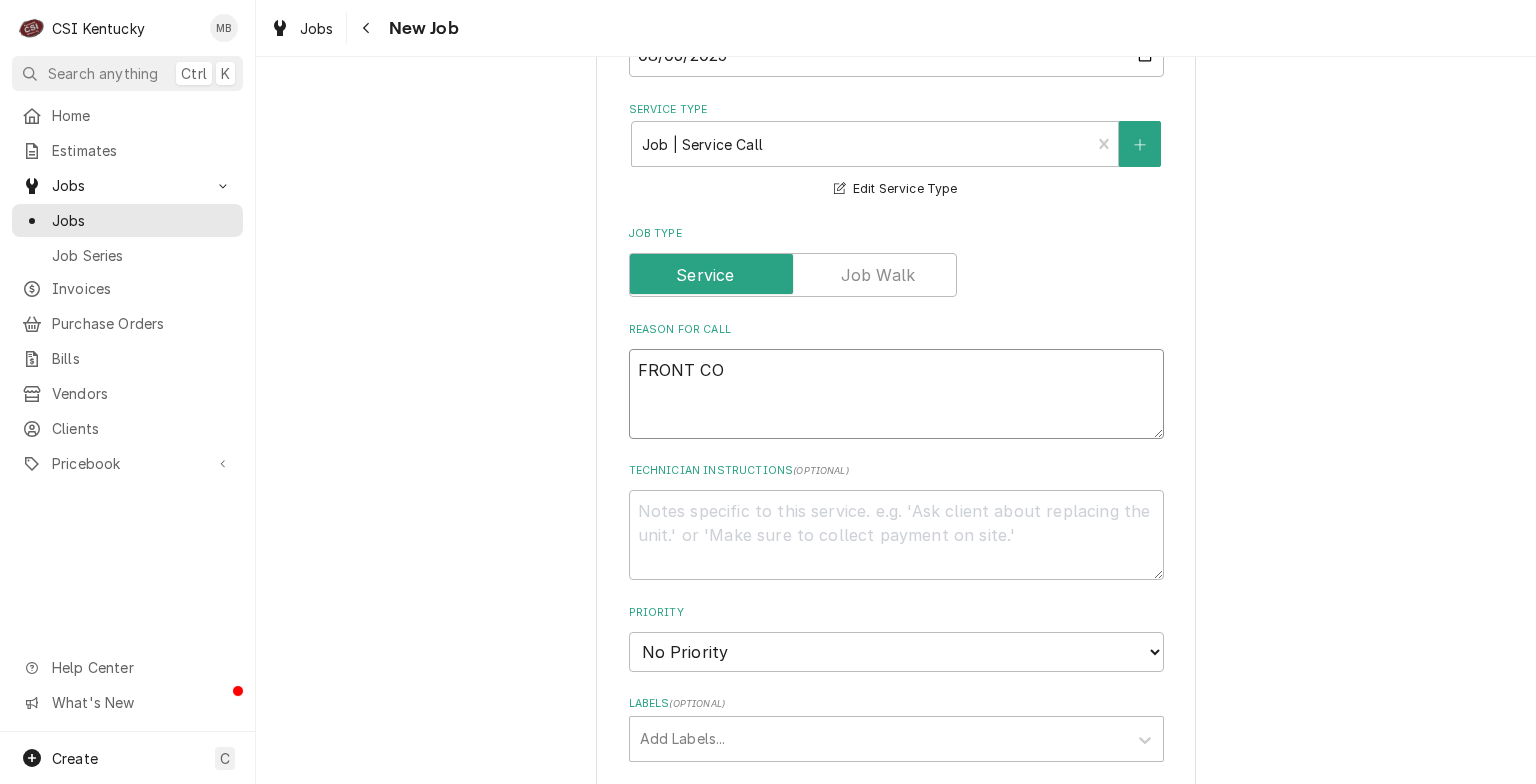 type on "x" 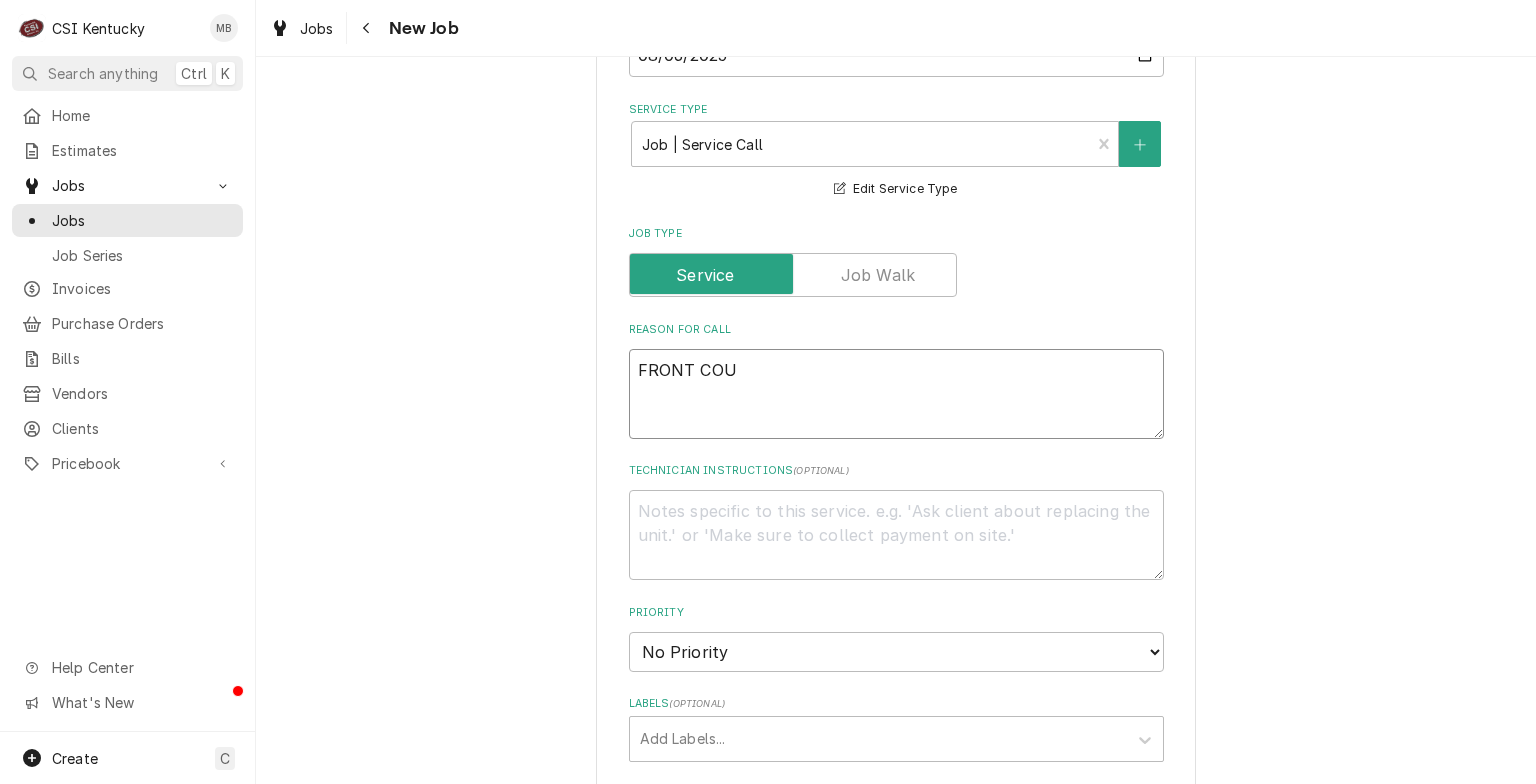 type on "x" 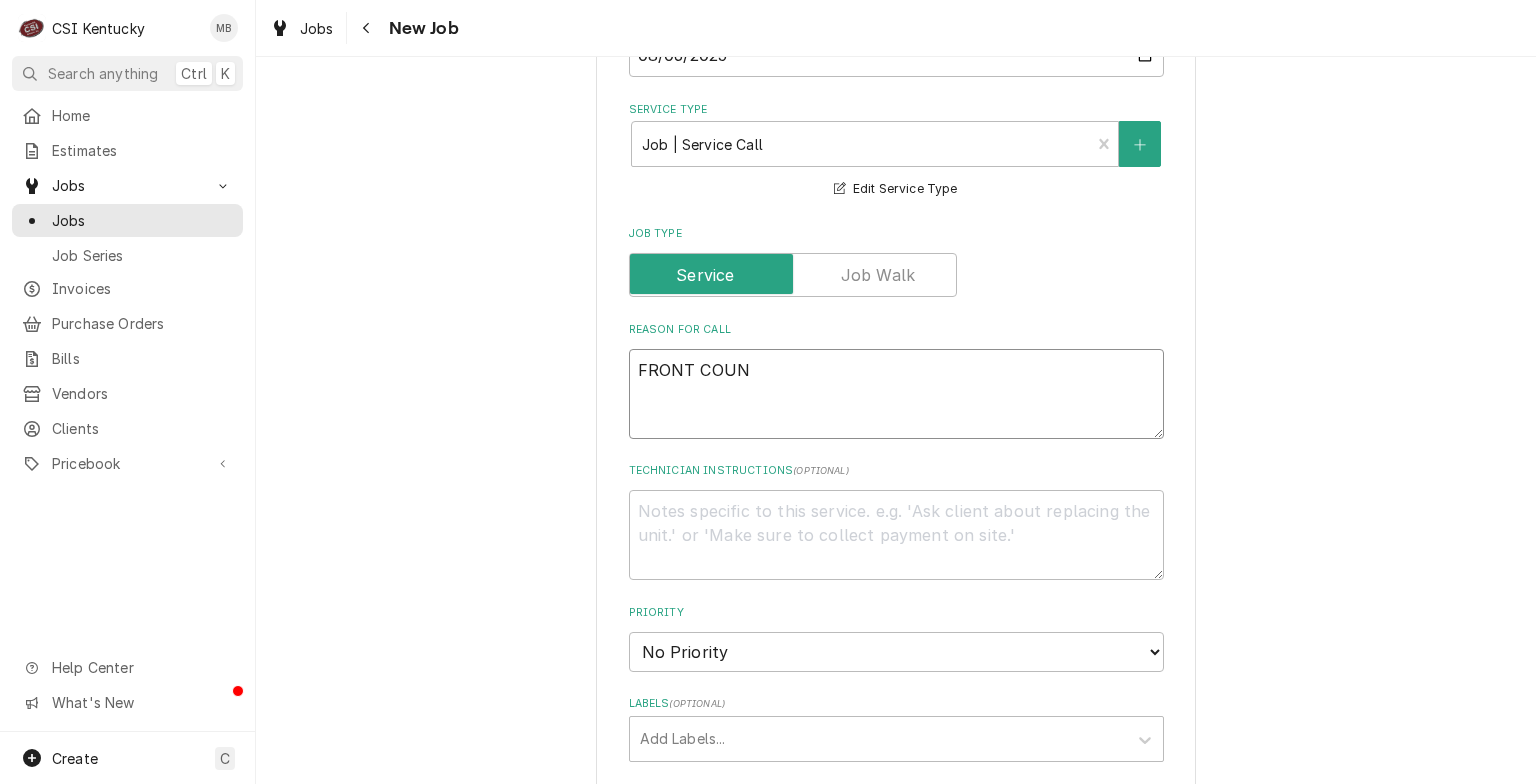 type on "x" 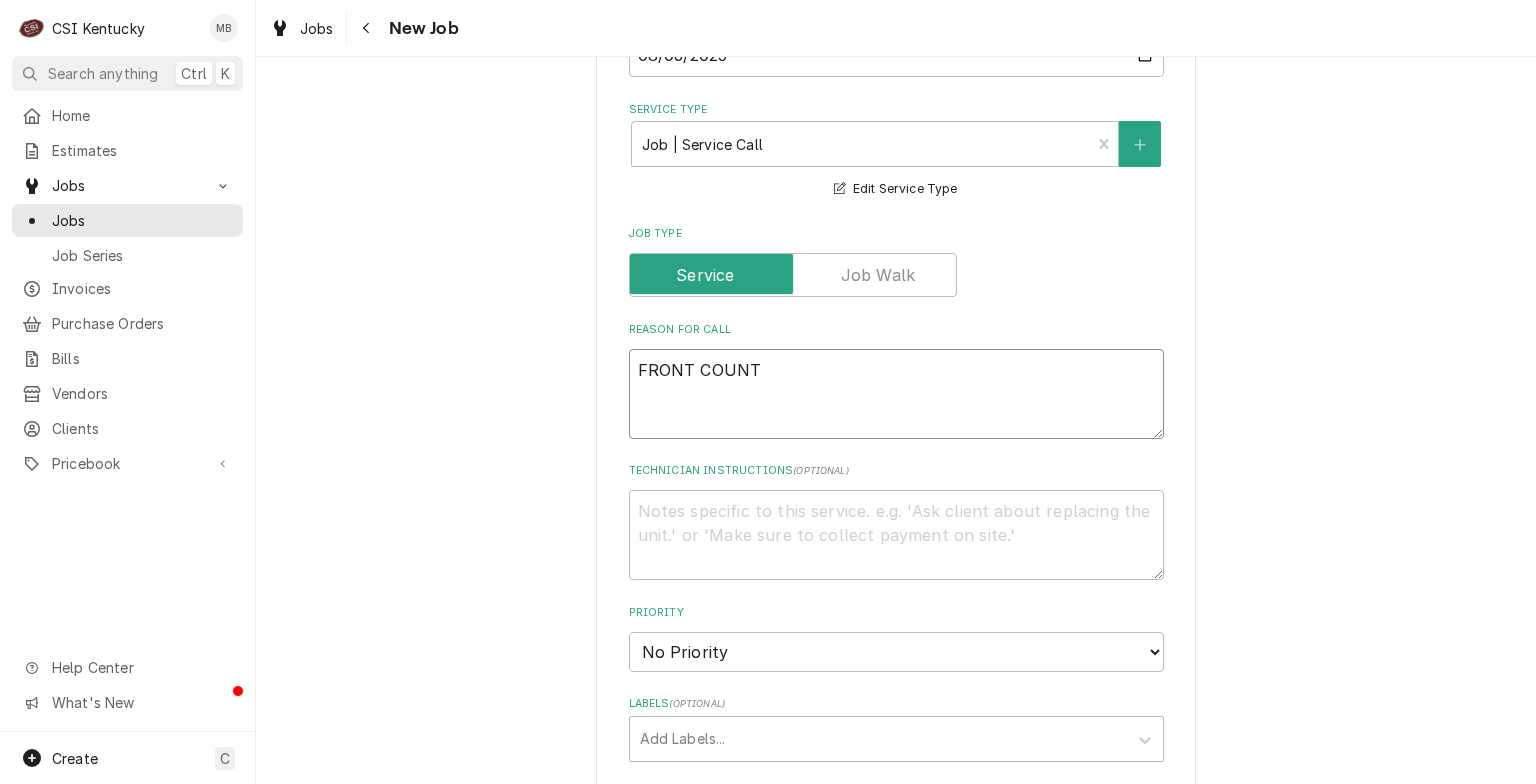 type on "x" 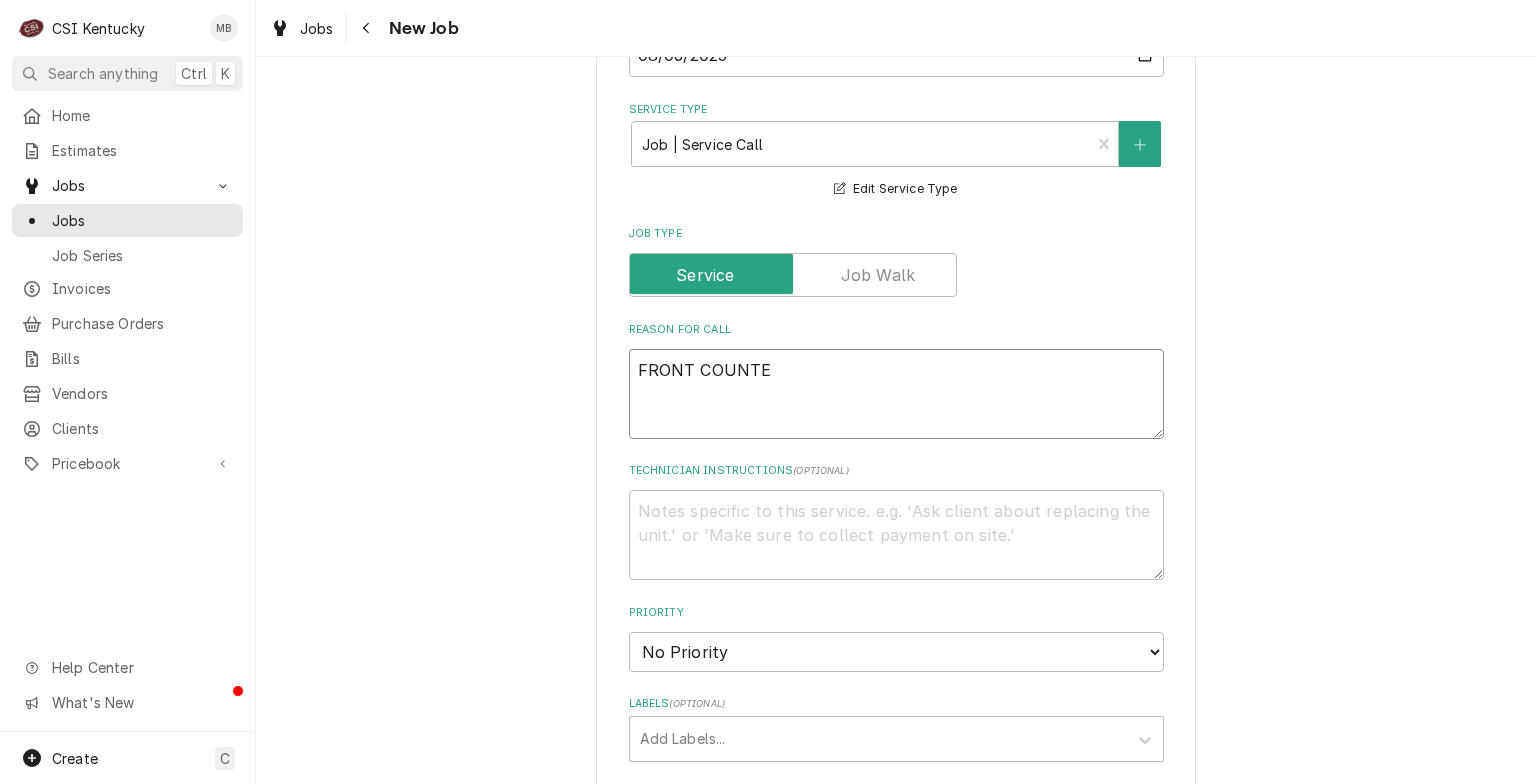 type on "x" 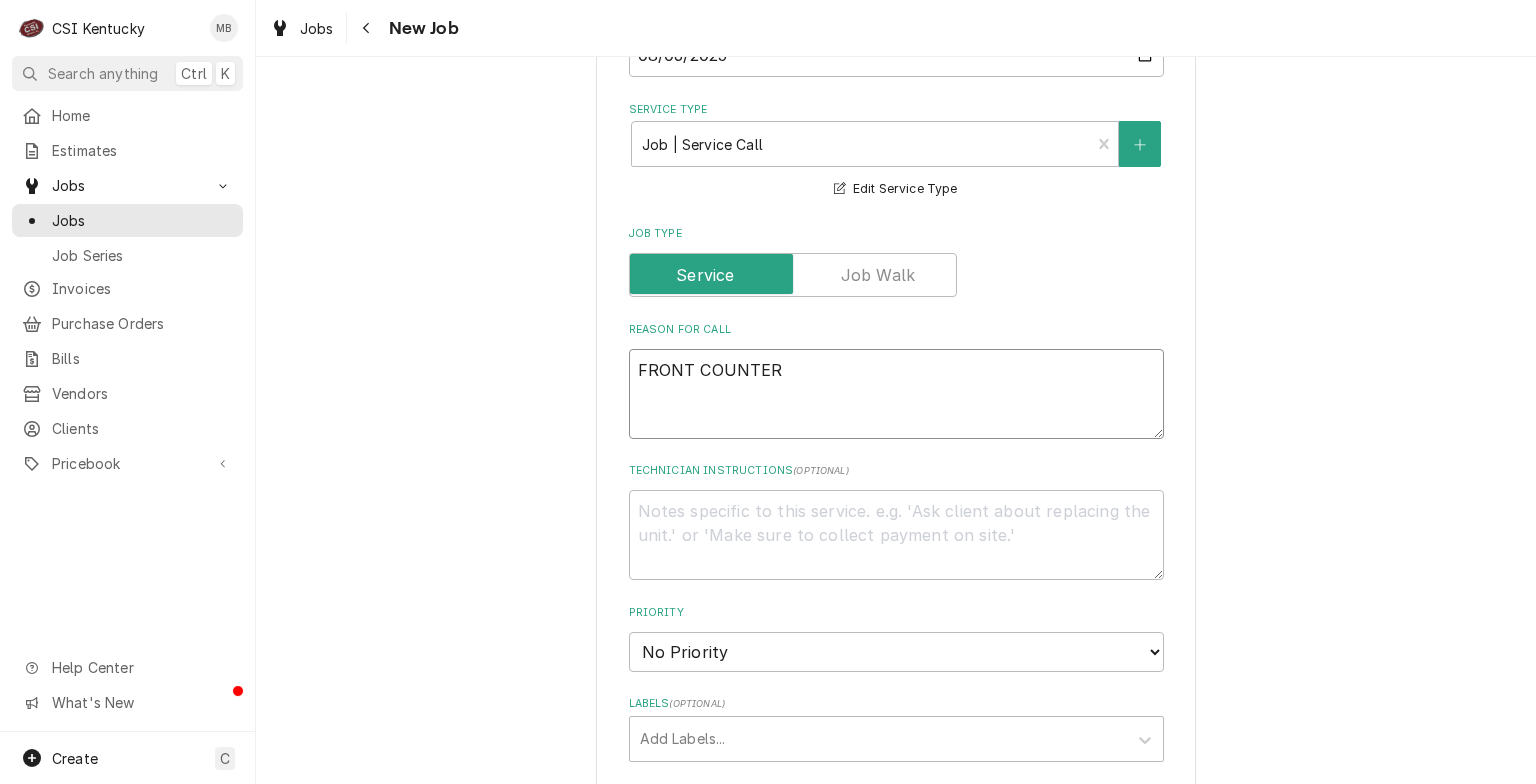 type on "x" 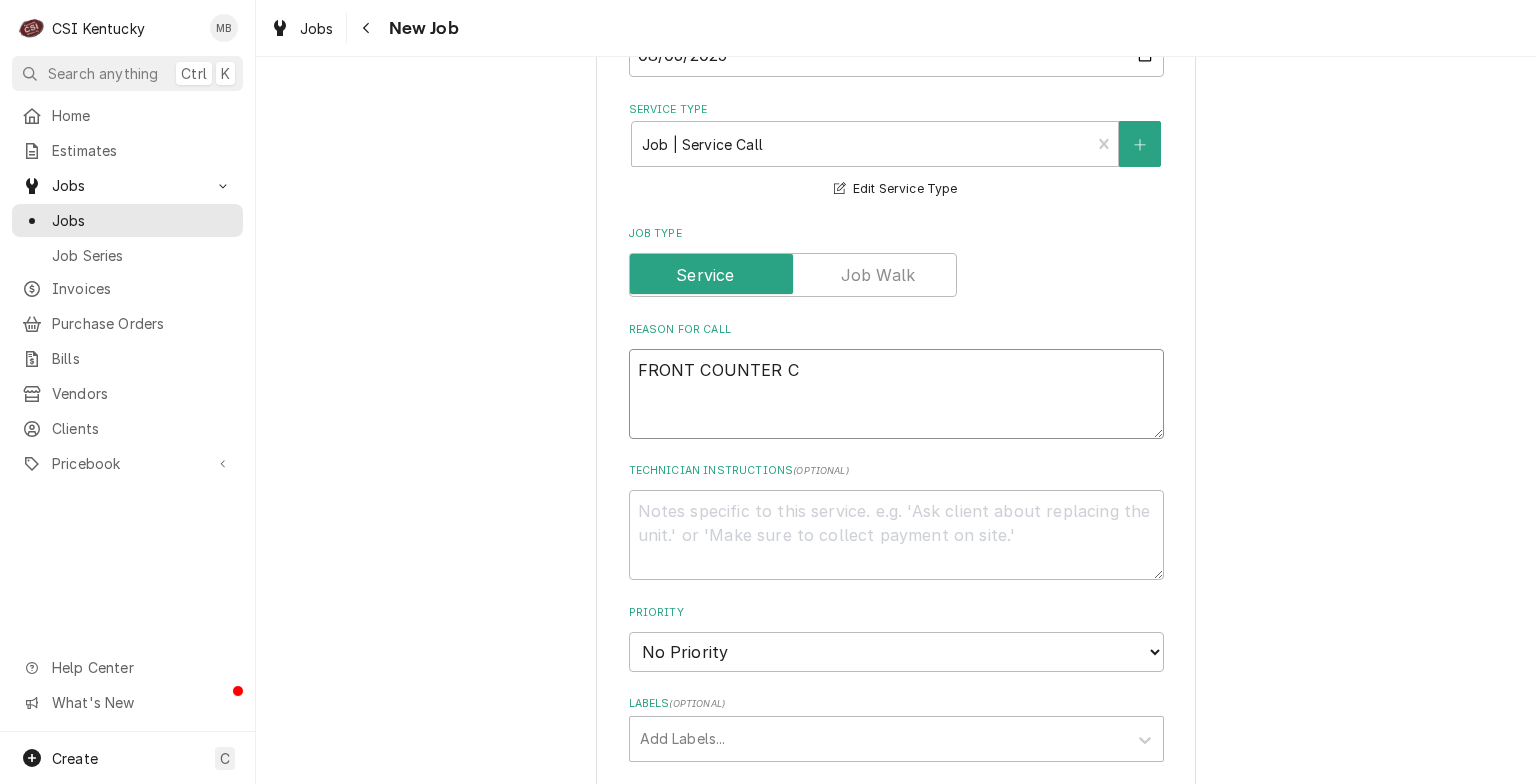 type on "x" 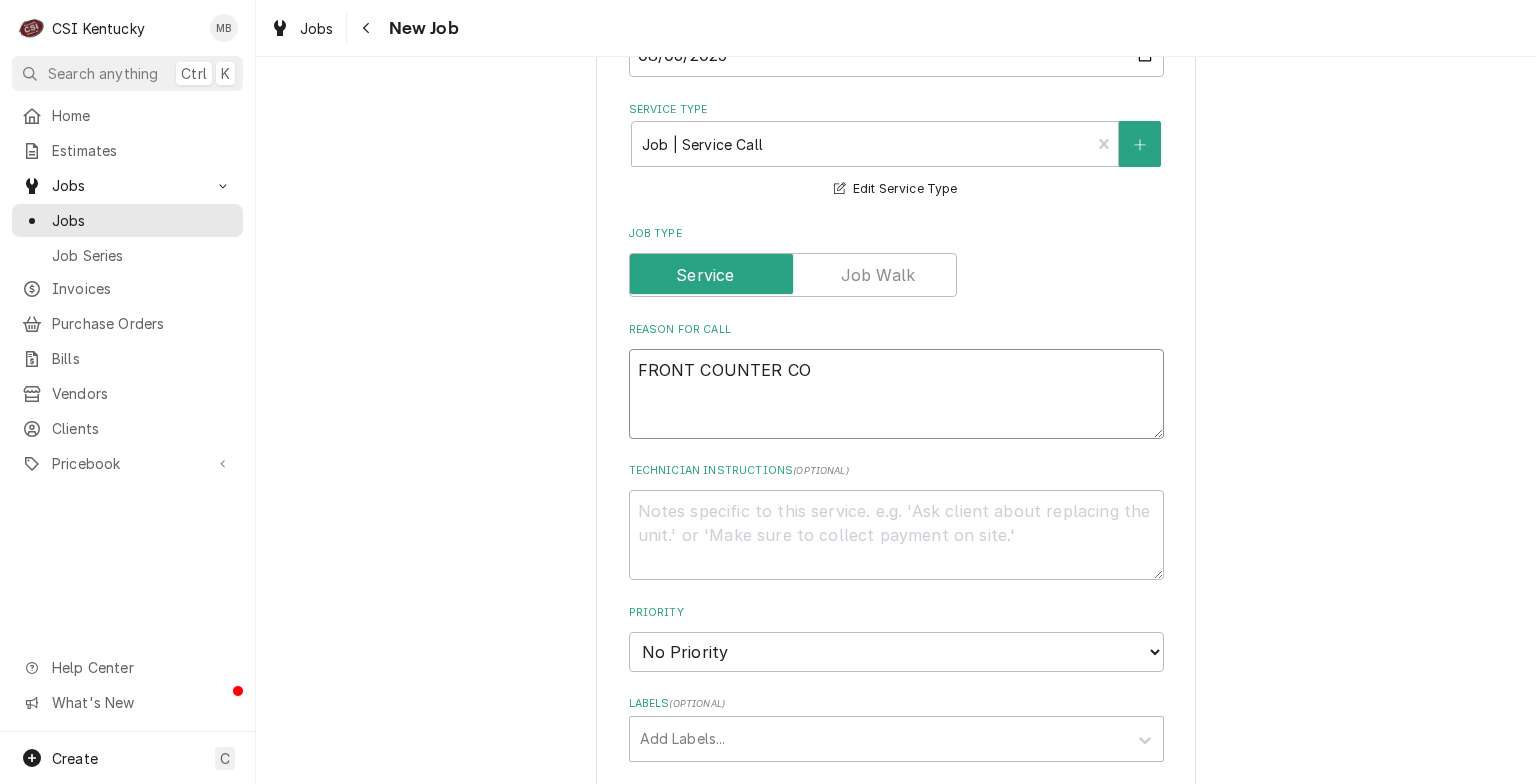 type on "x" 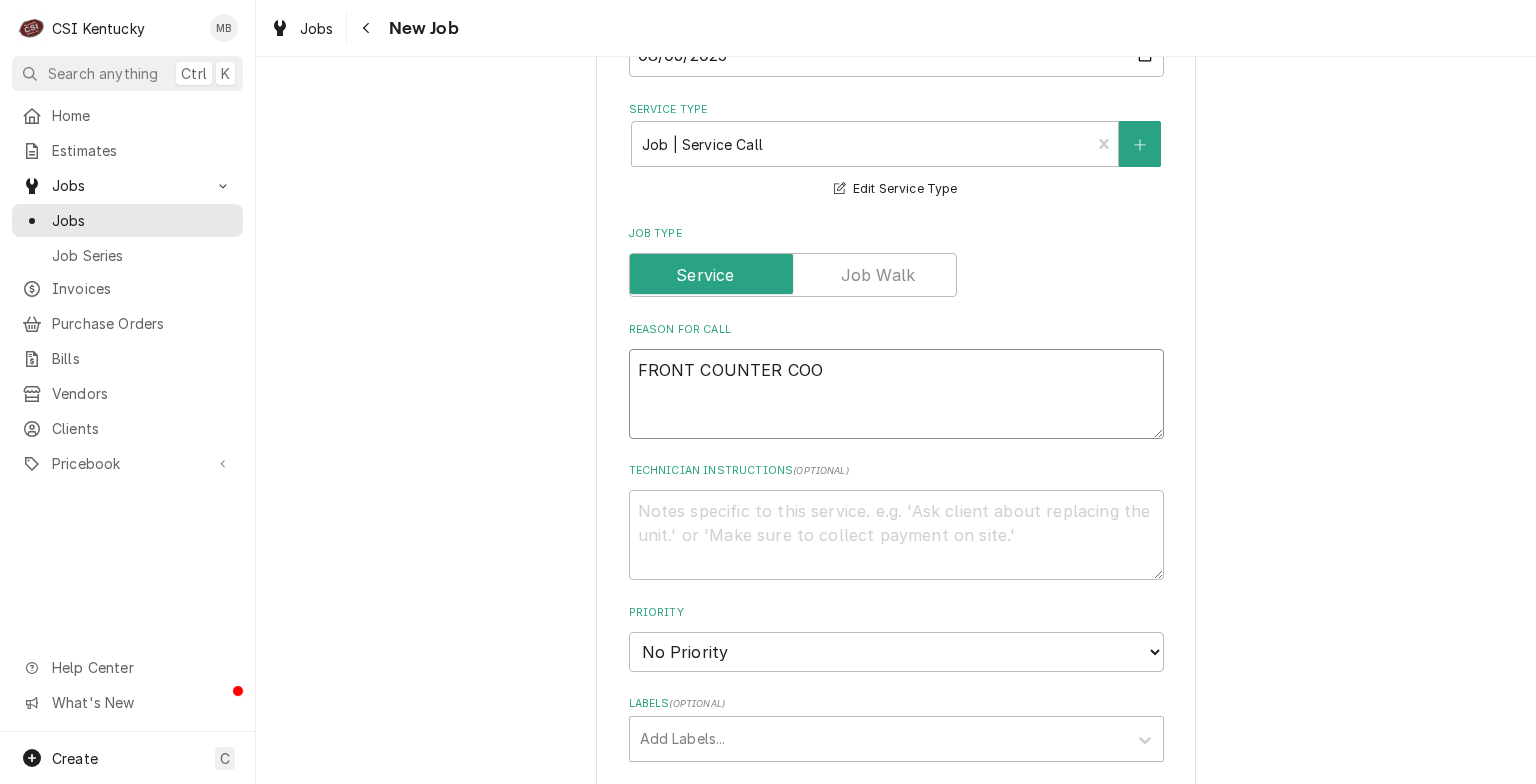 type on "x" 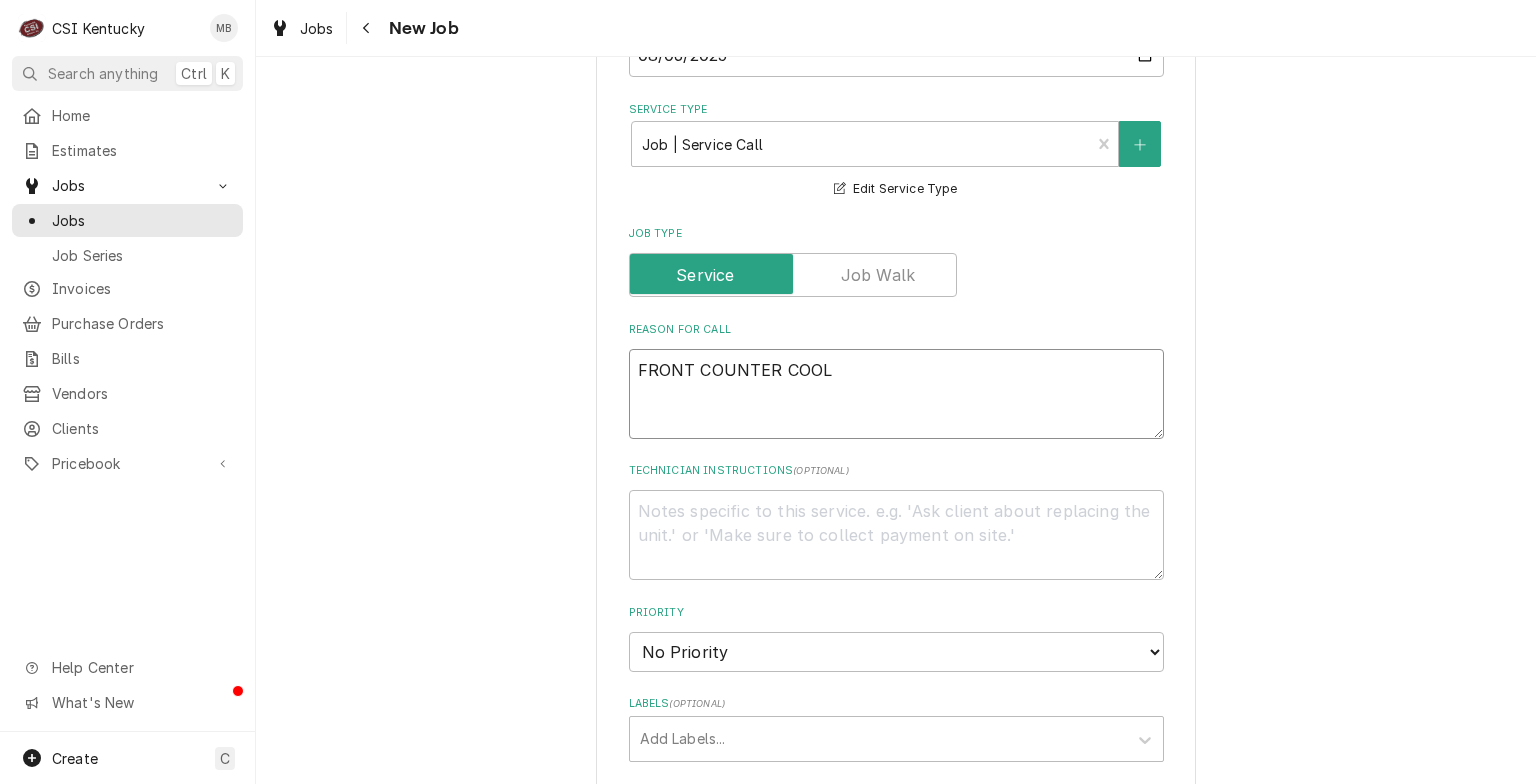 type on "x" 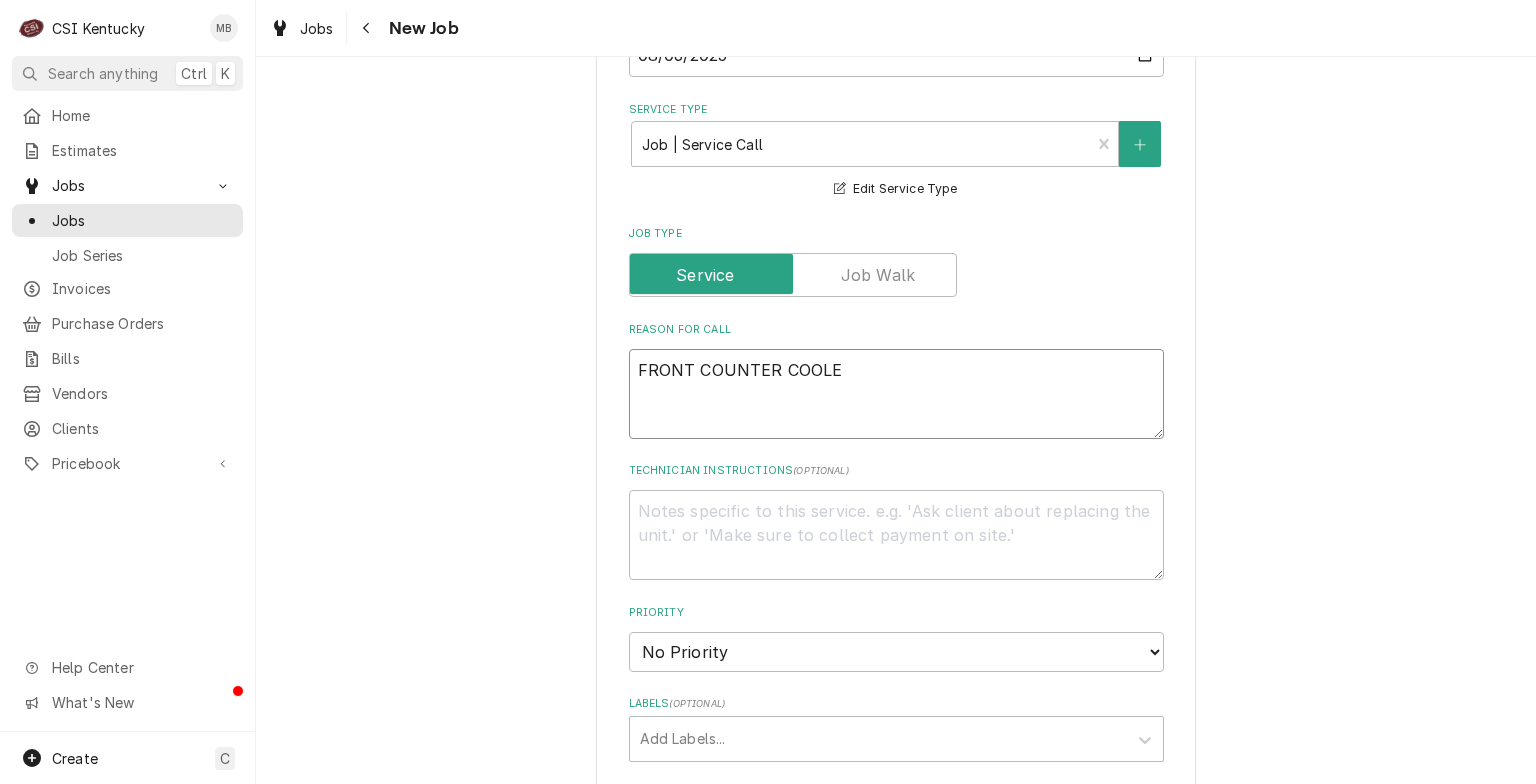 type on "x" 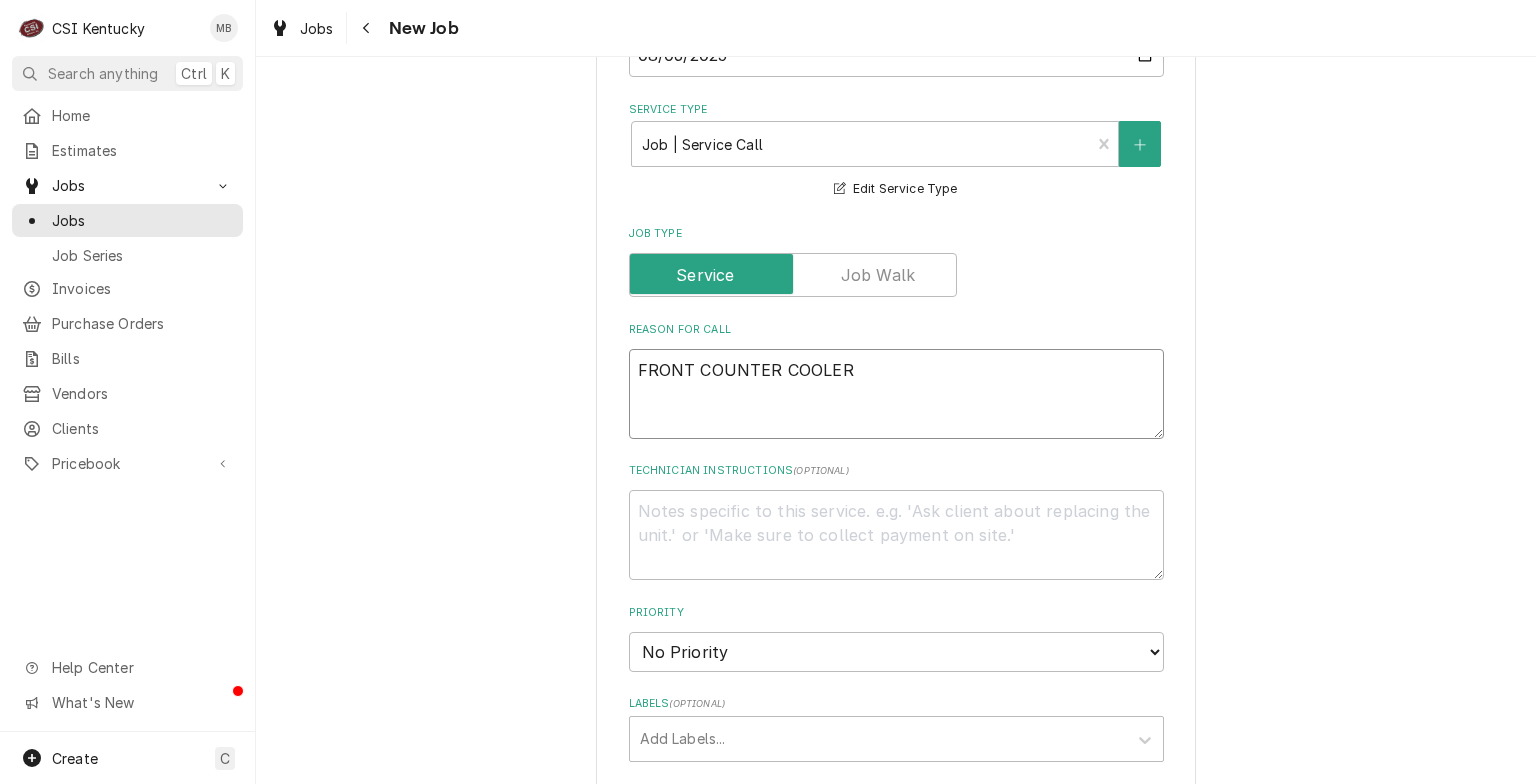 type on "x" 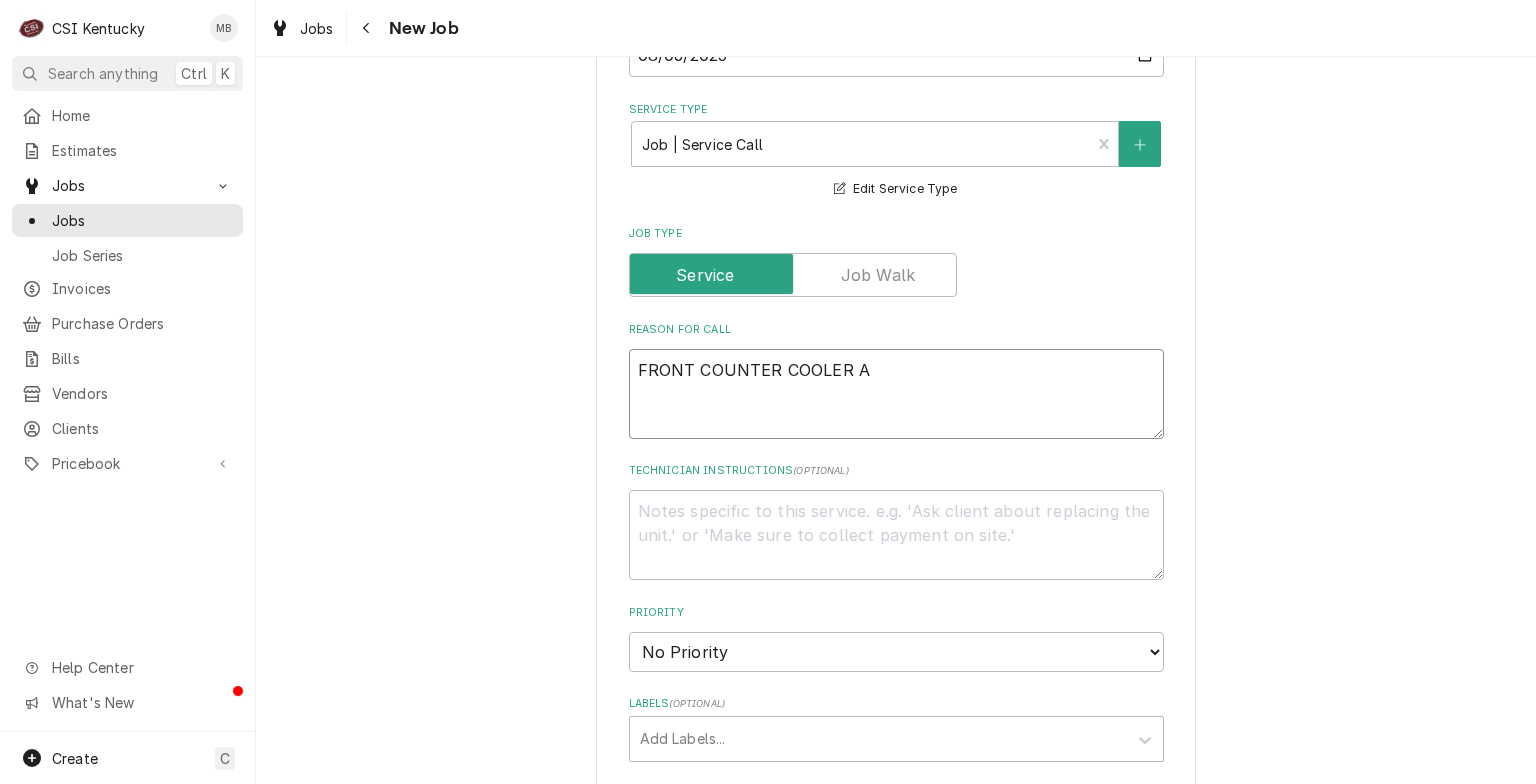 type on "x" 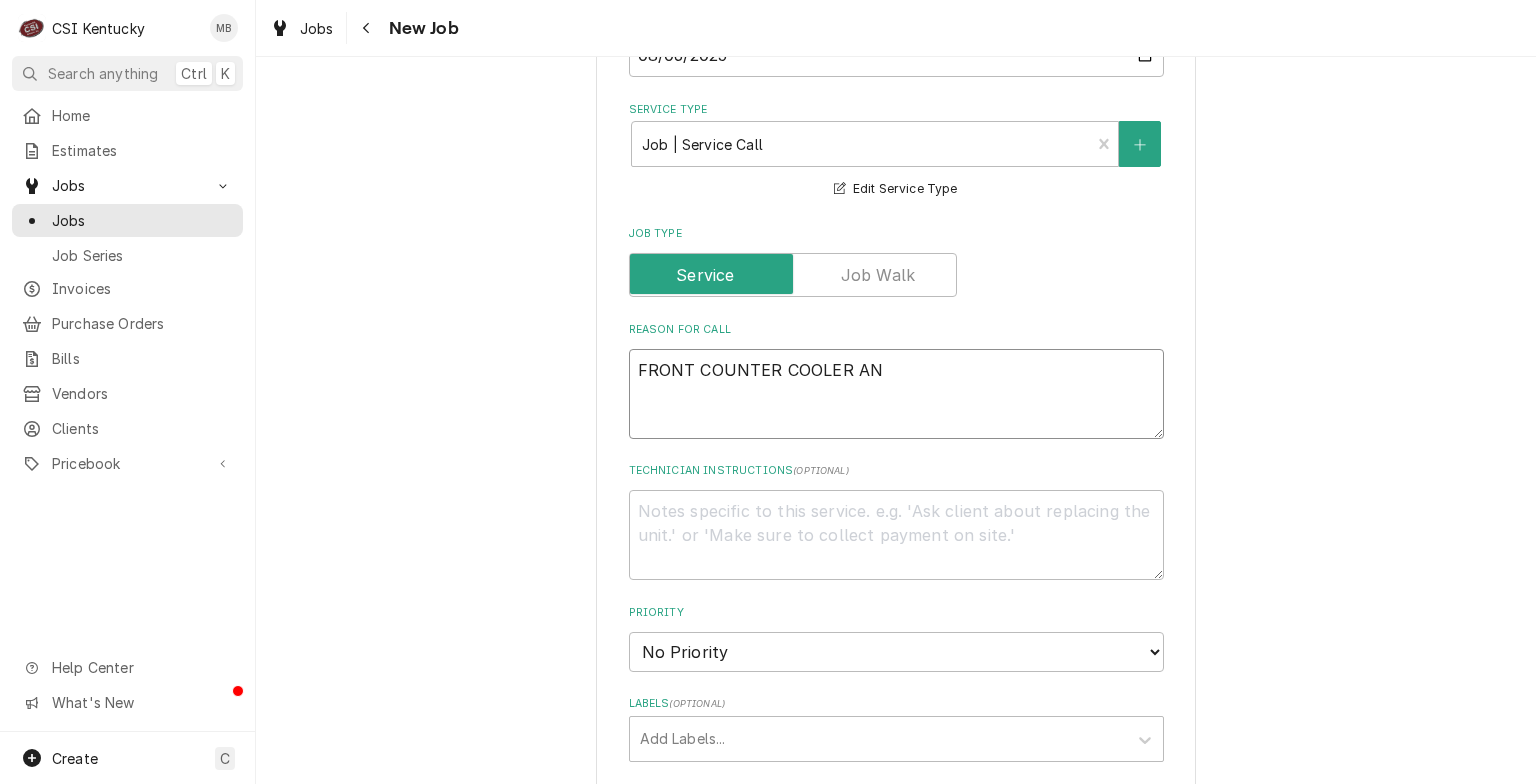 type on "x" 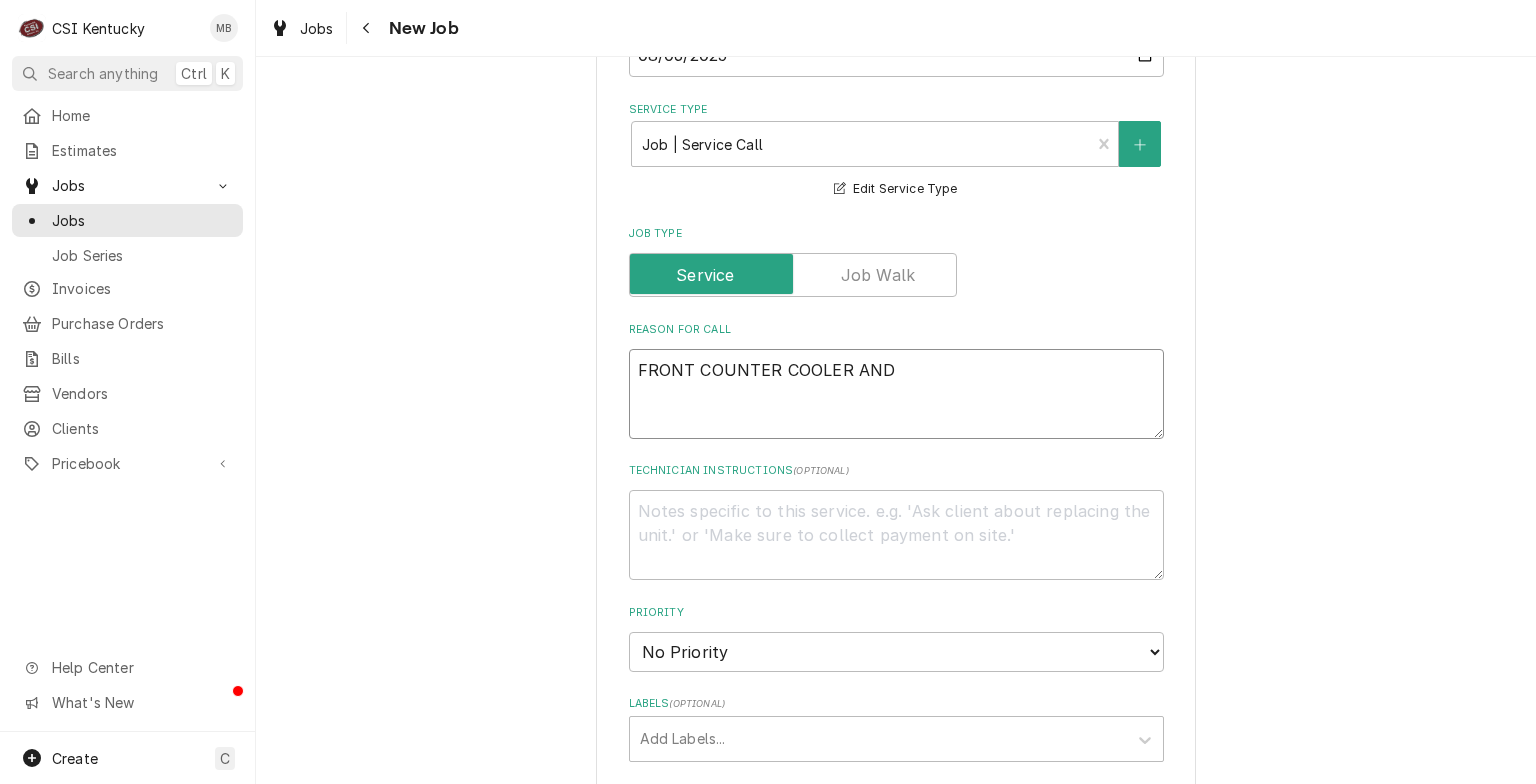 type on "x" 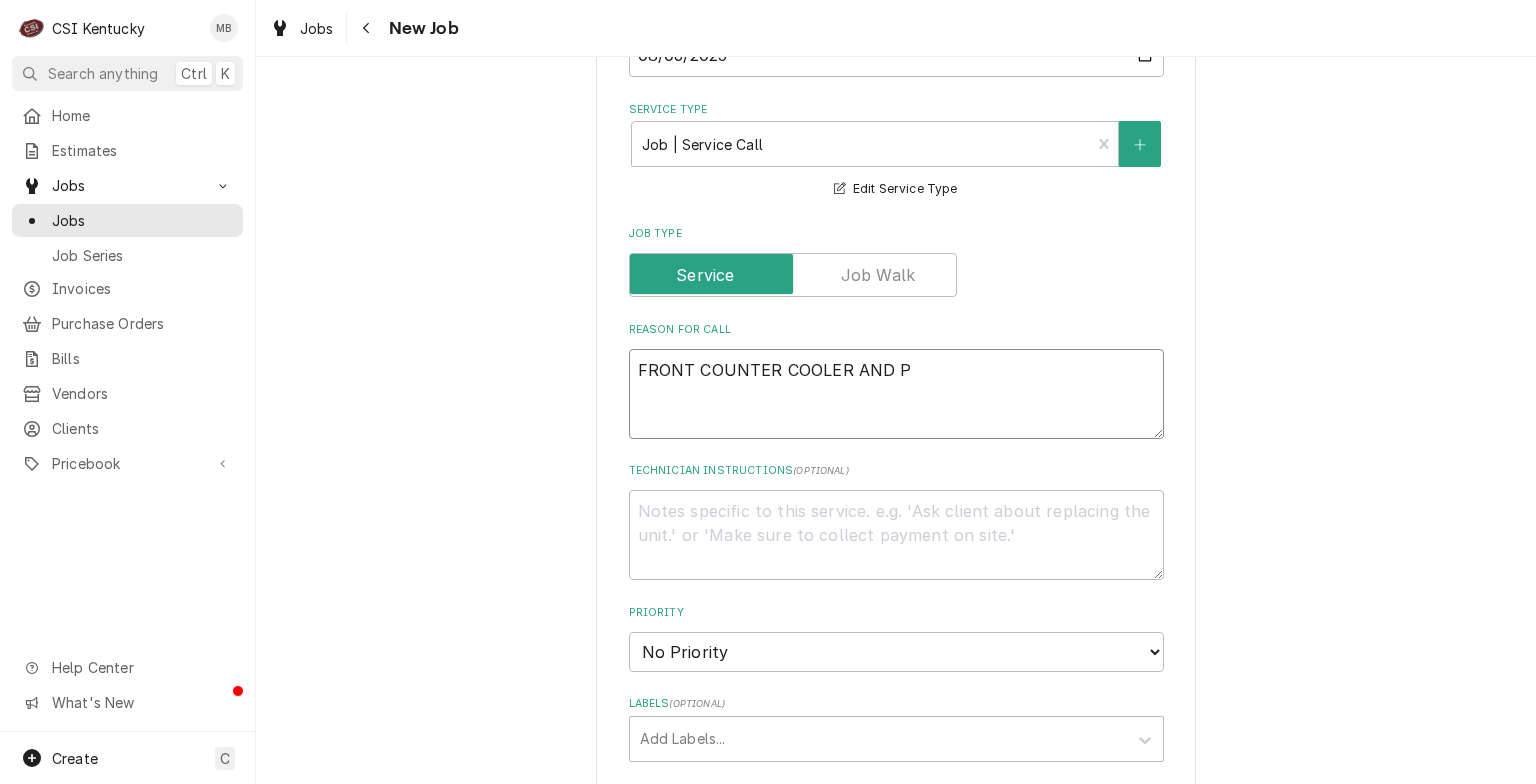 type on "x" 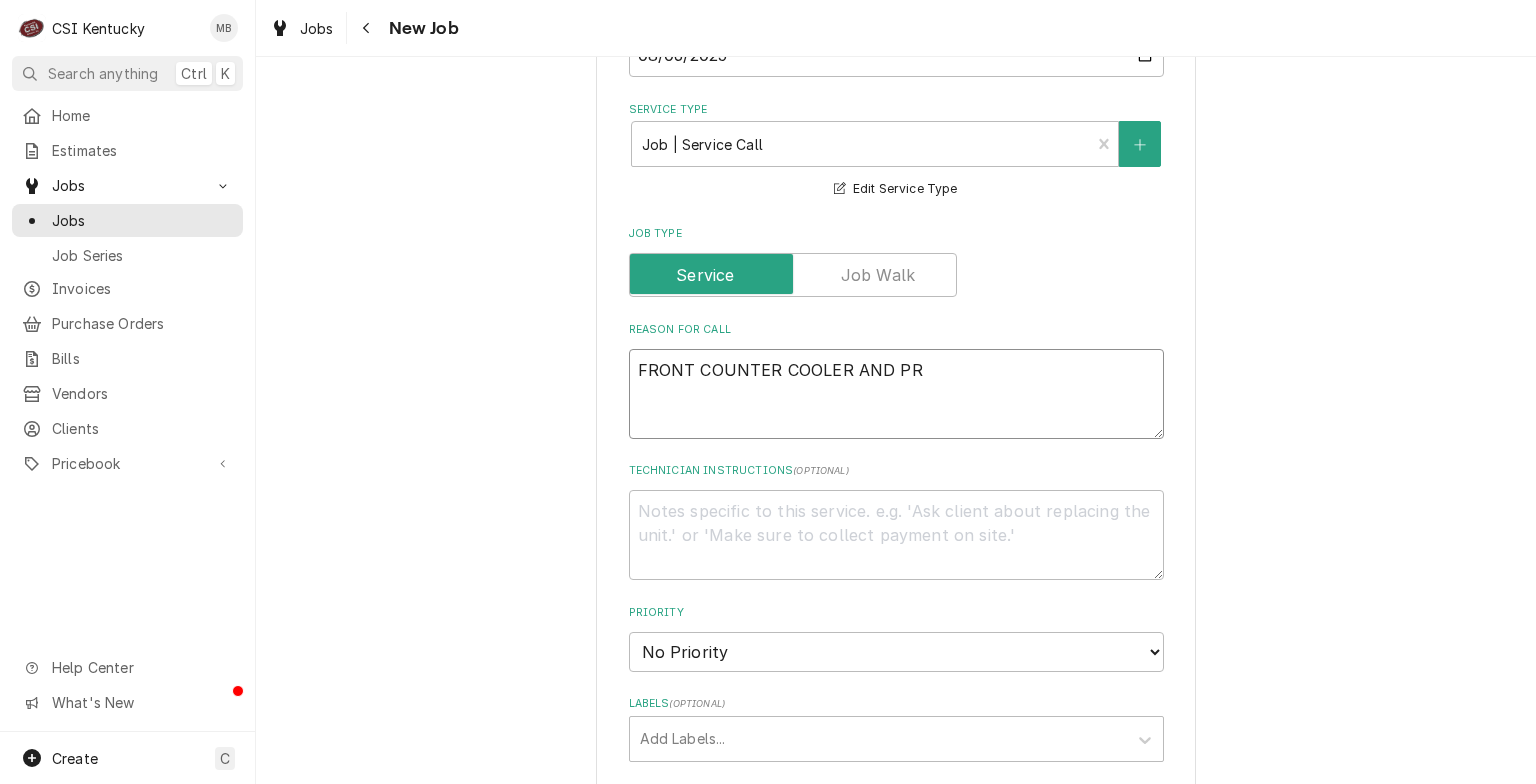 type on "x" 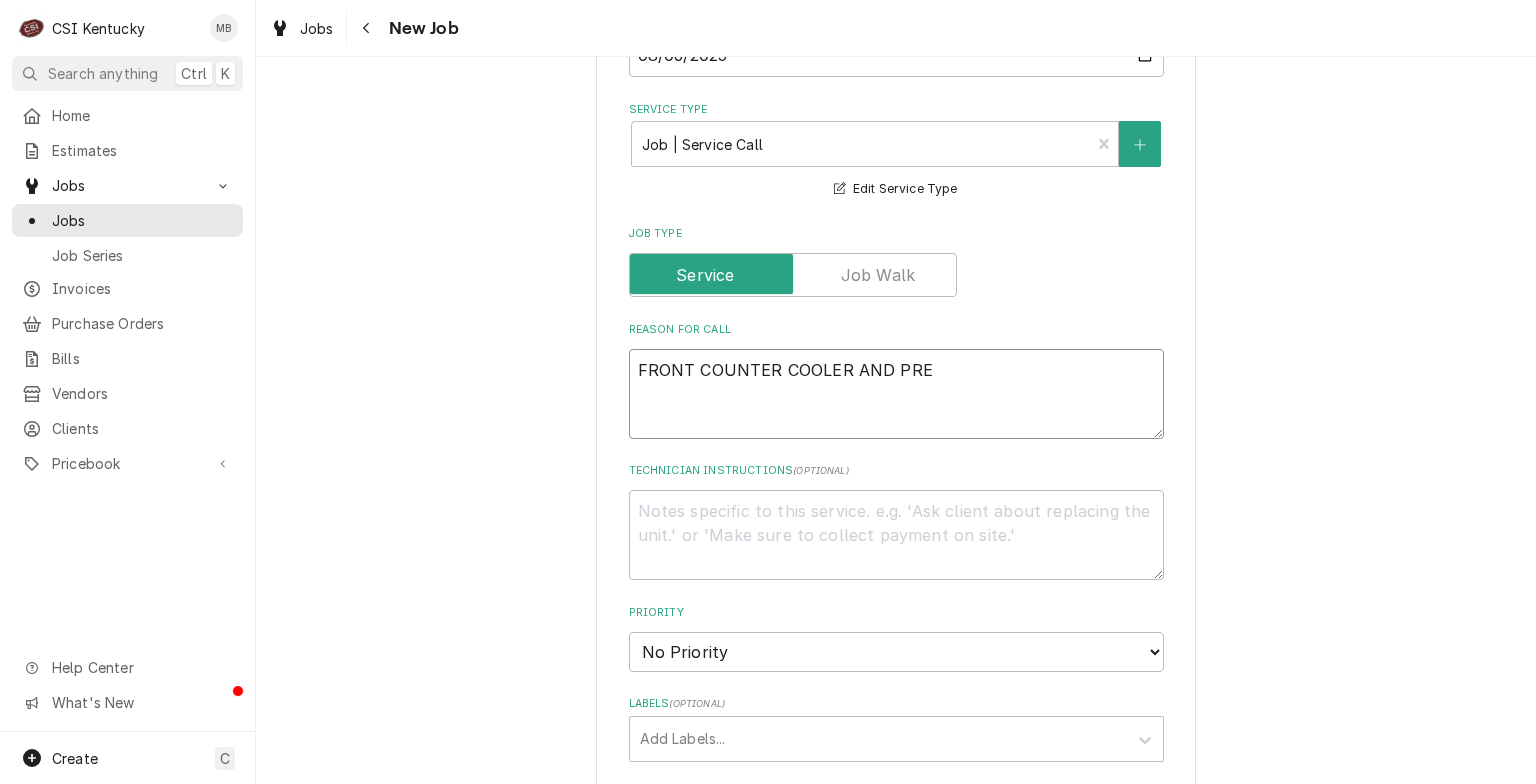 type on "x" 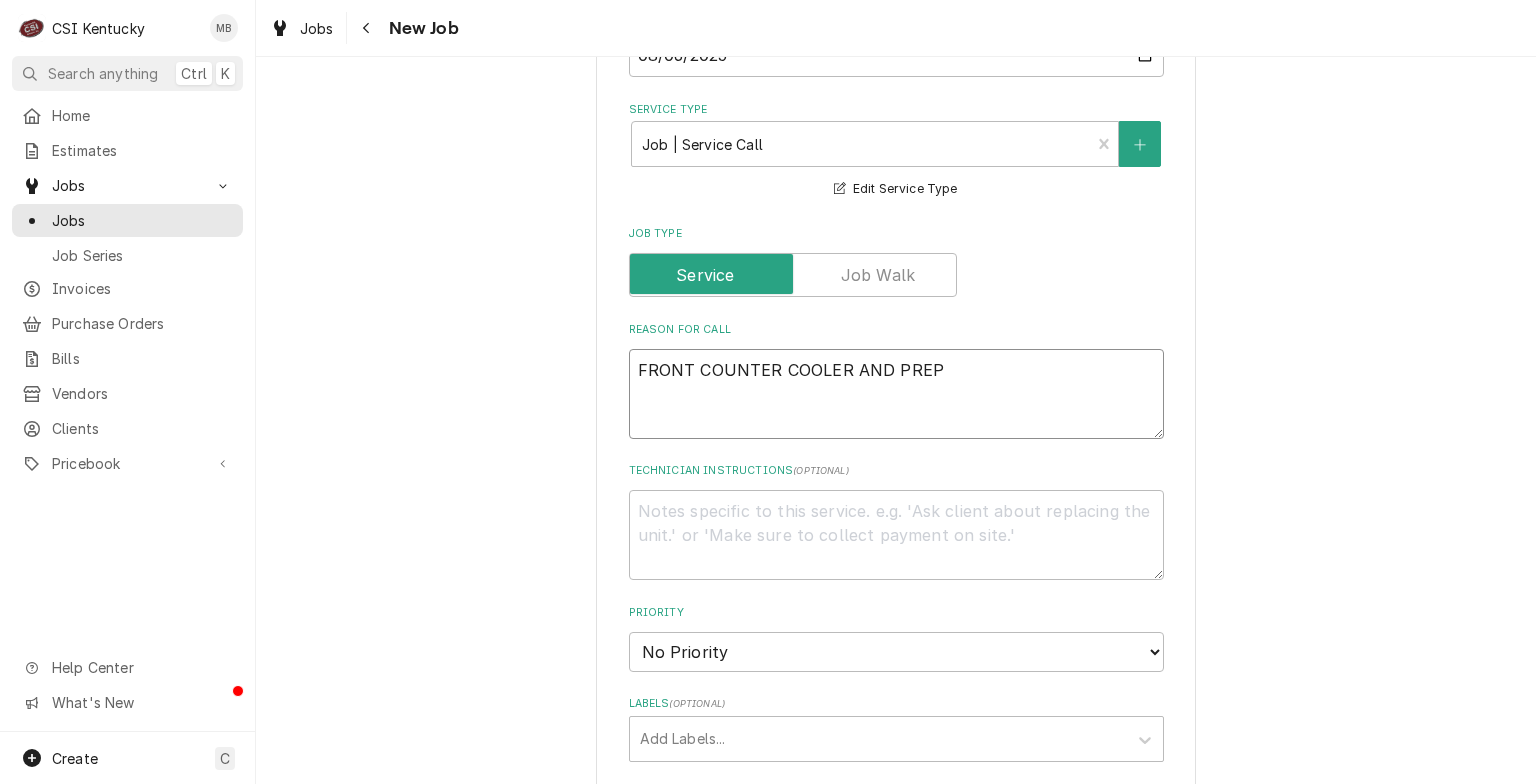 type on "x" 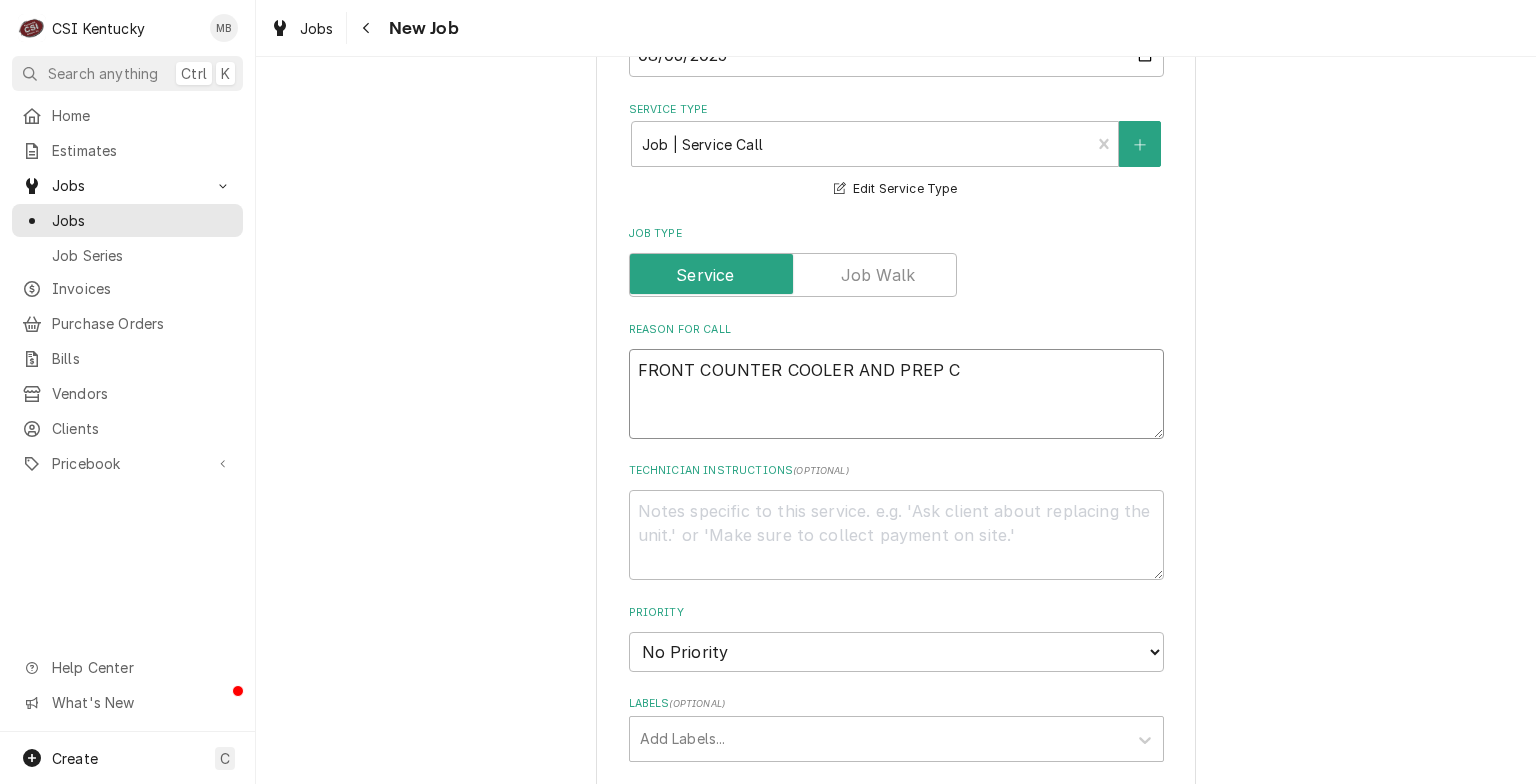 type on "x" 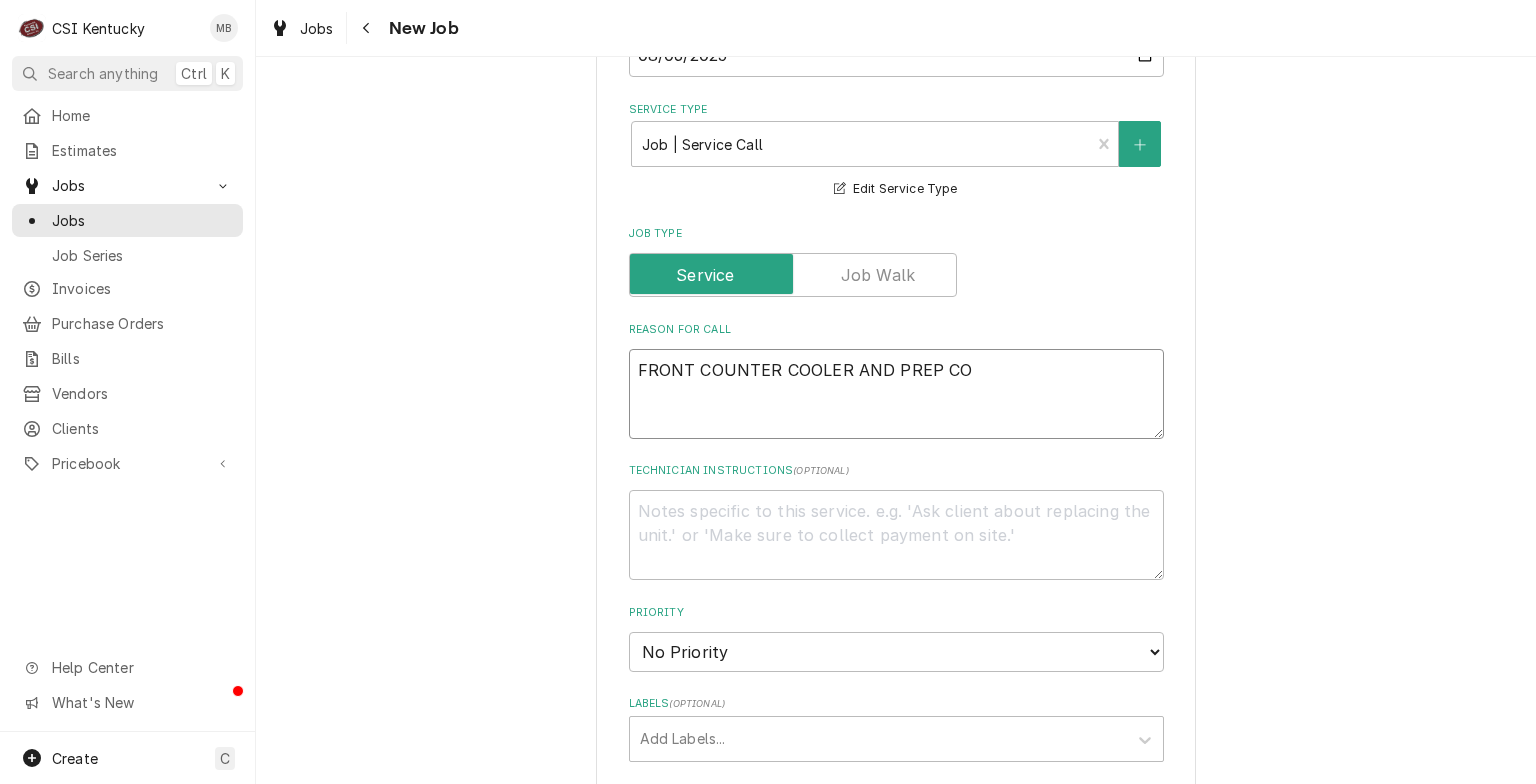 type on "x" 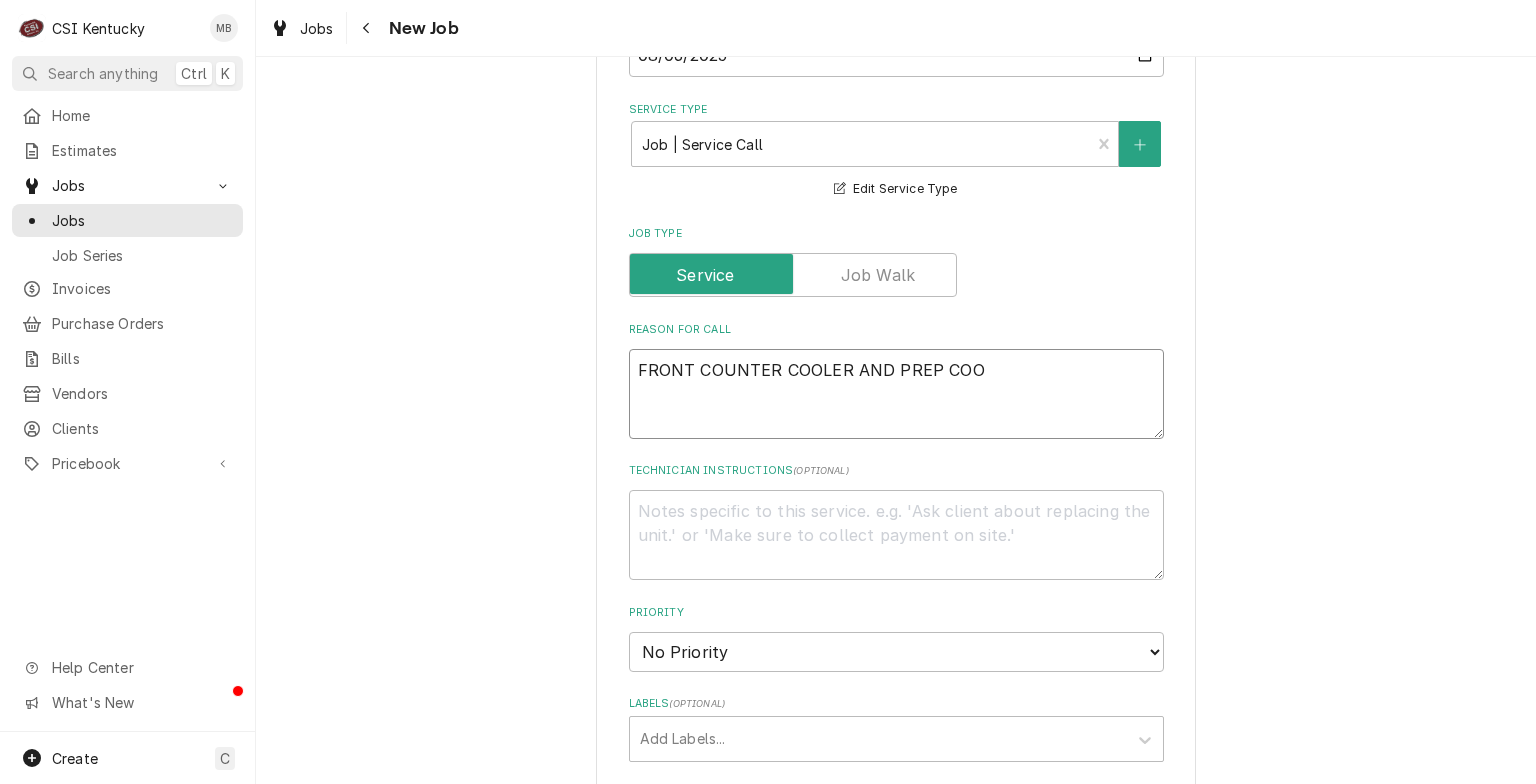 type on "x" 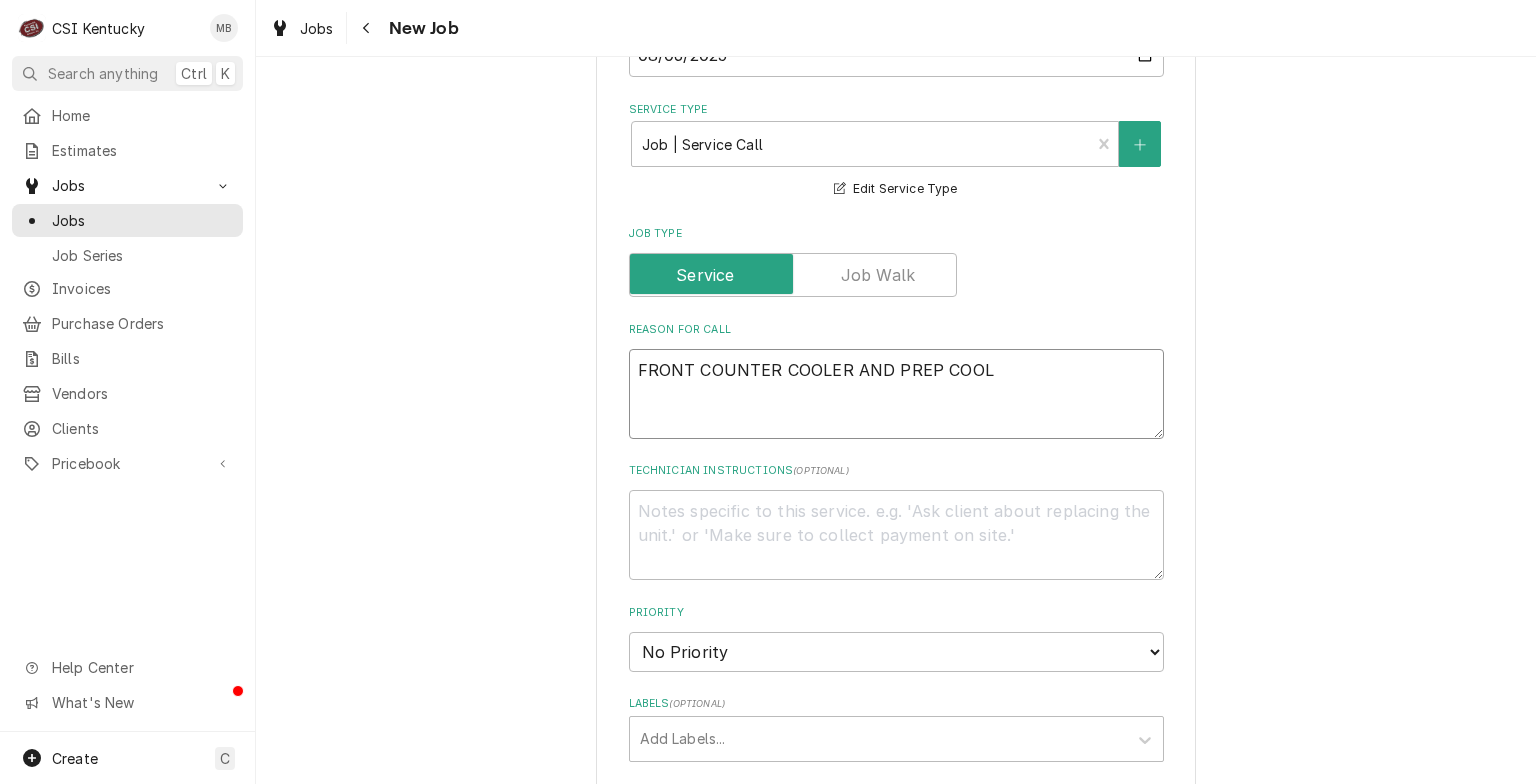 type on "x" 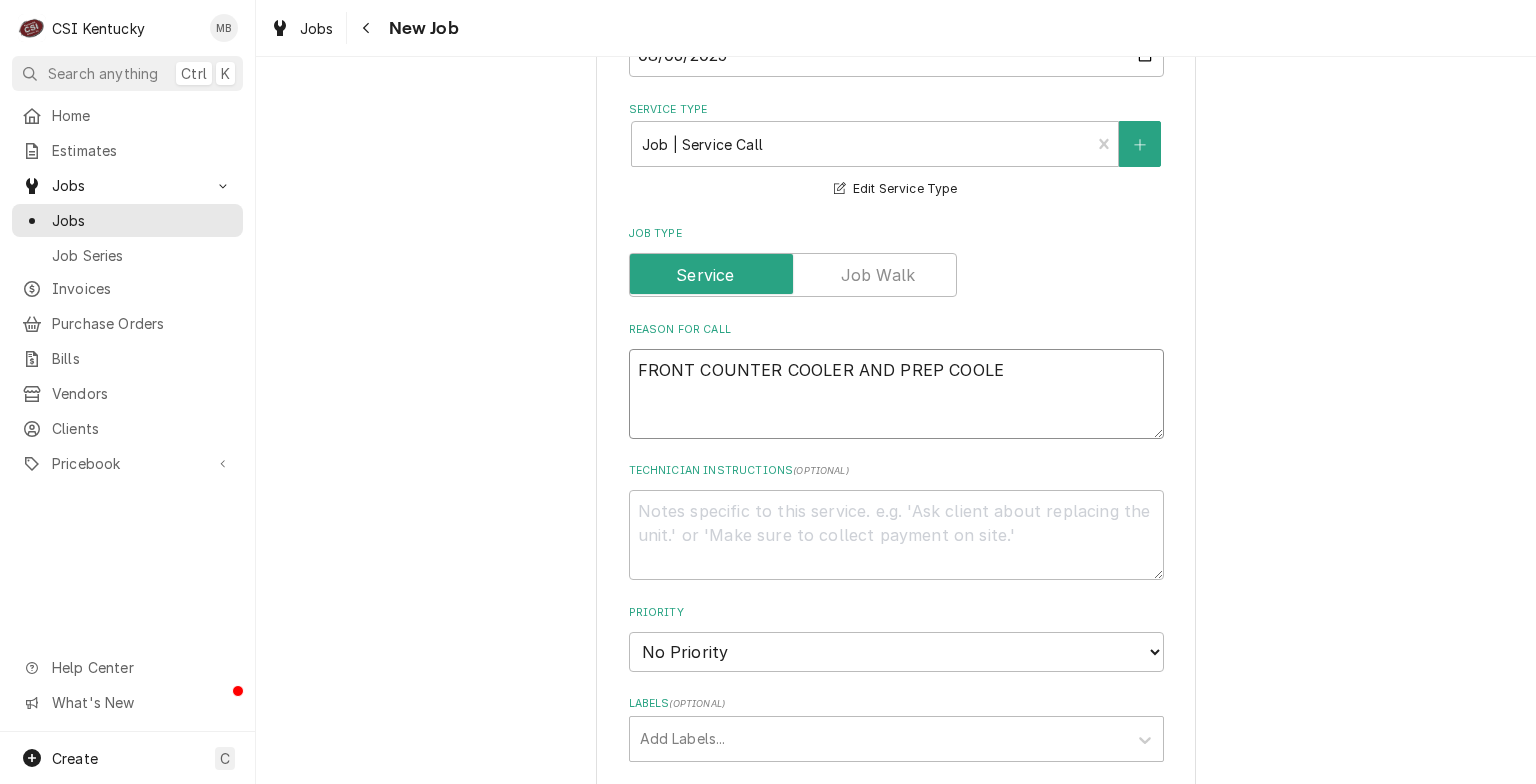 type on "x" 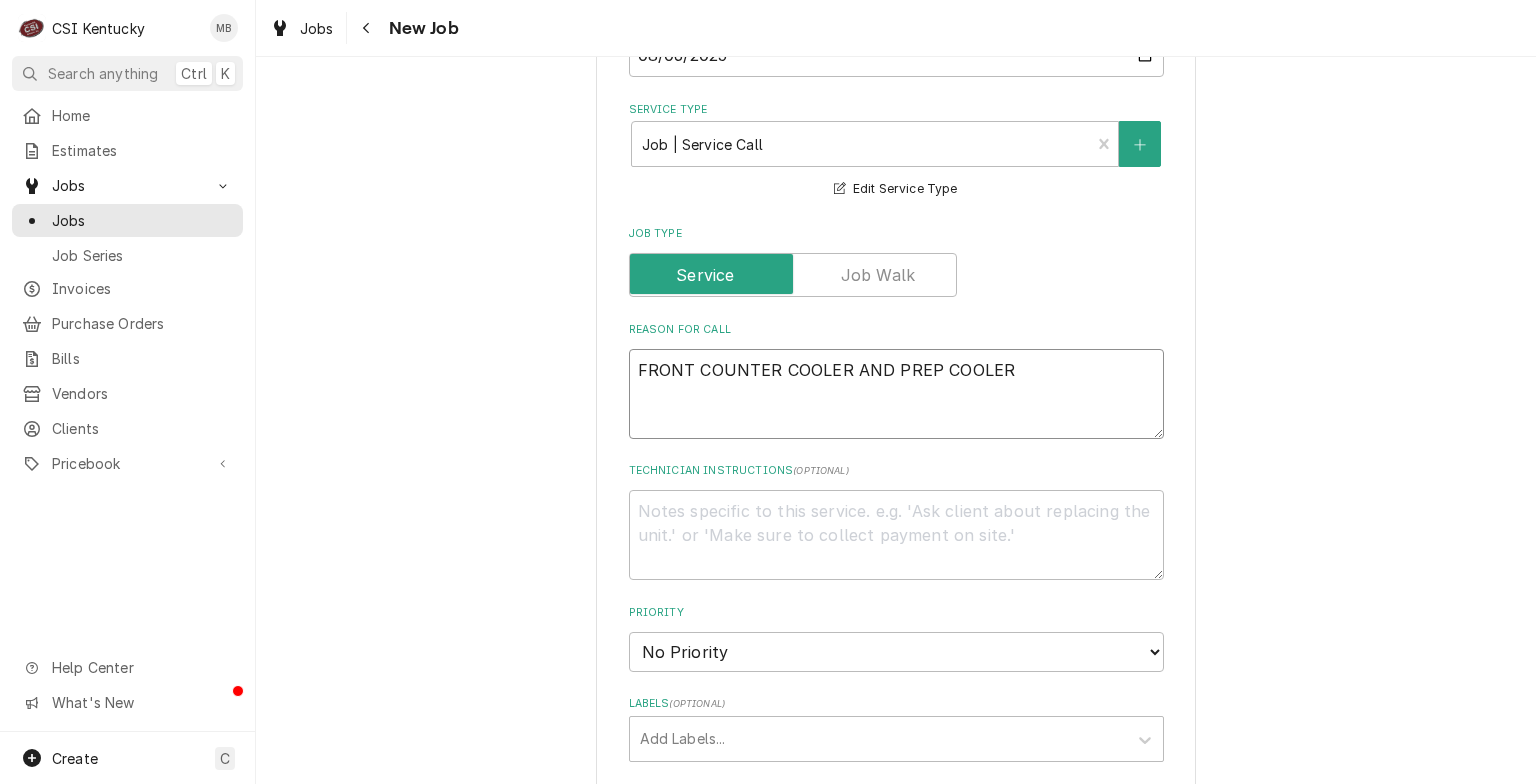 type on "x" 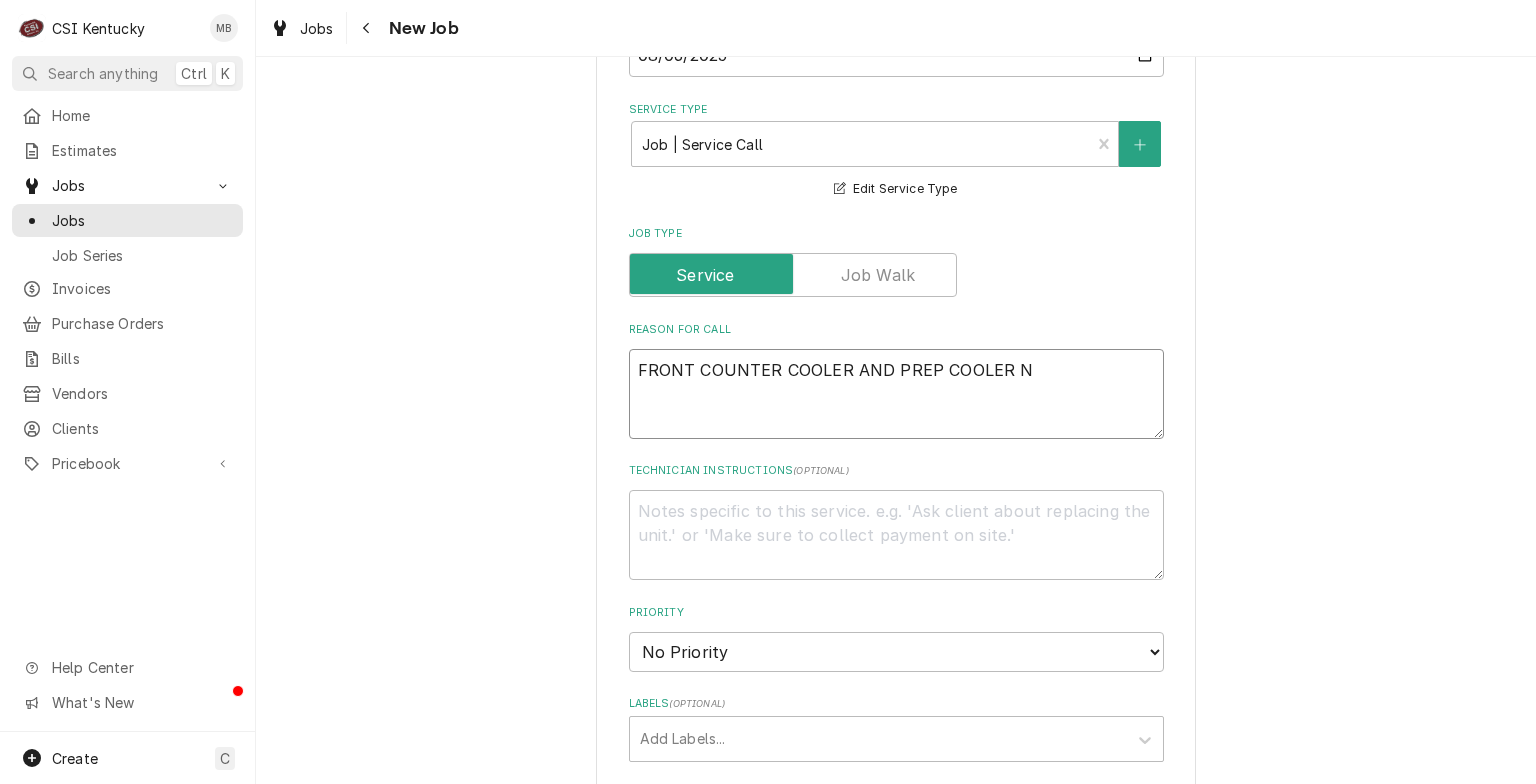 type on "x" 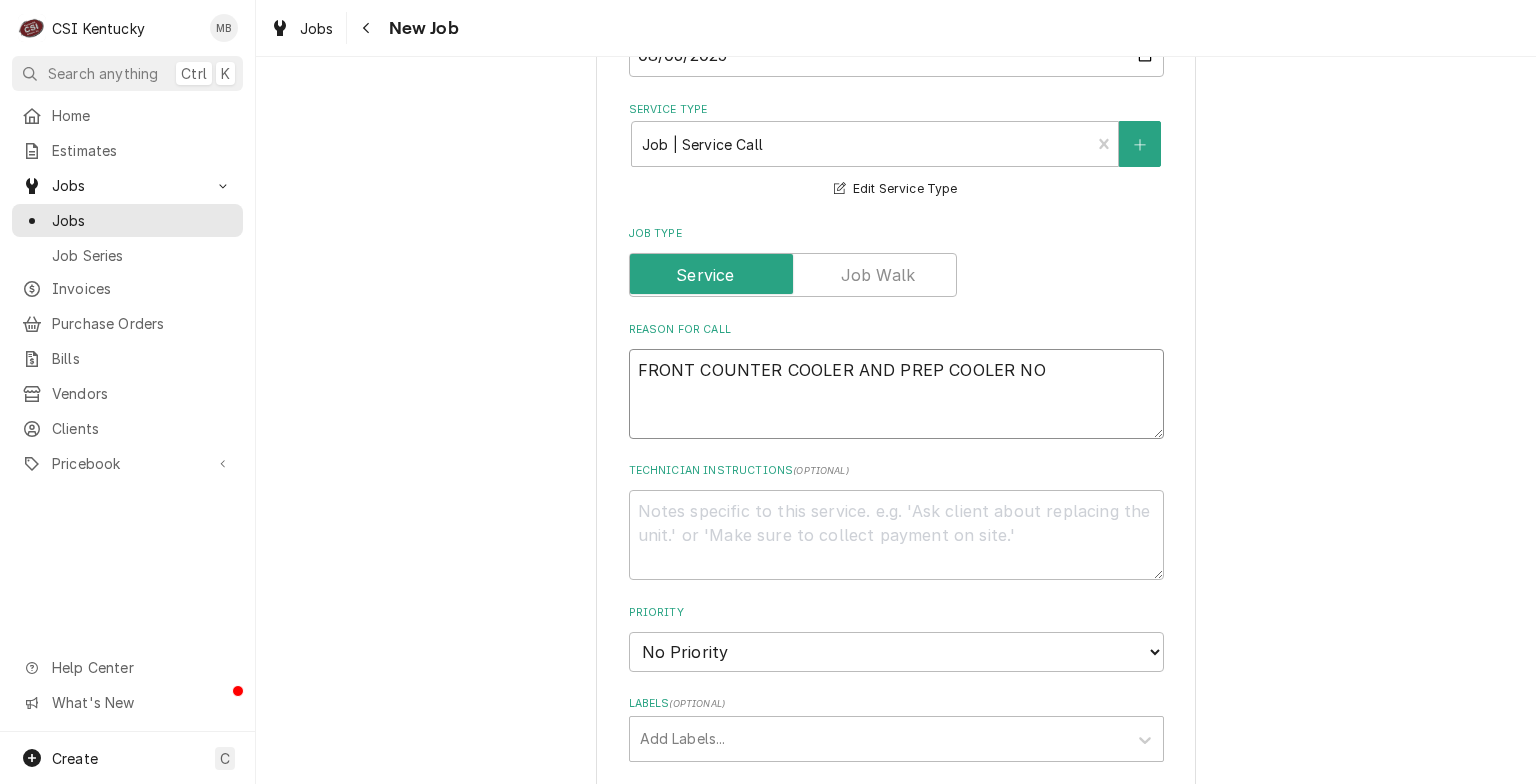 type on "x" 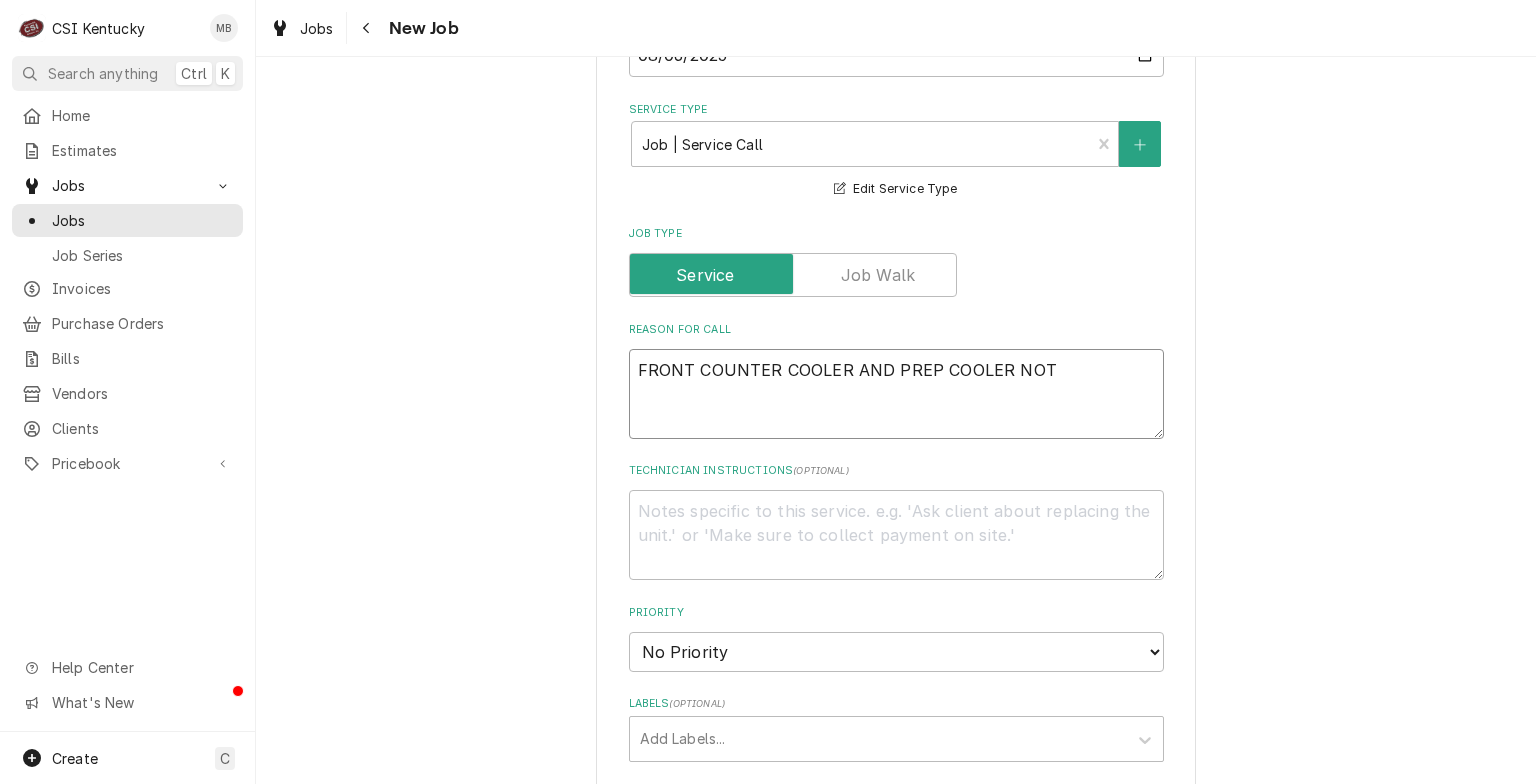type on "x" 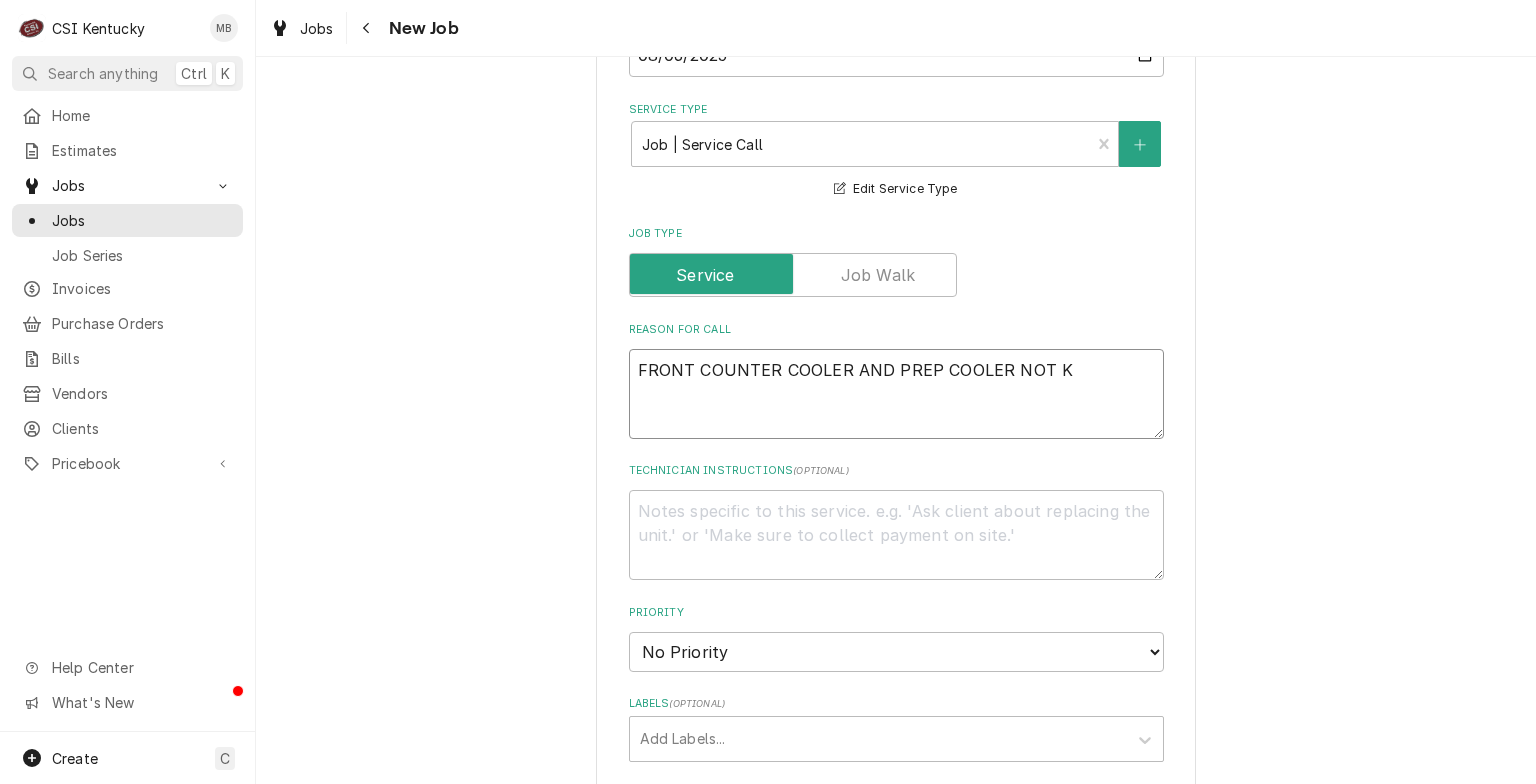 type on "x" 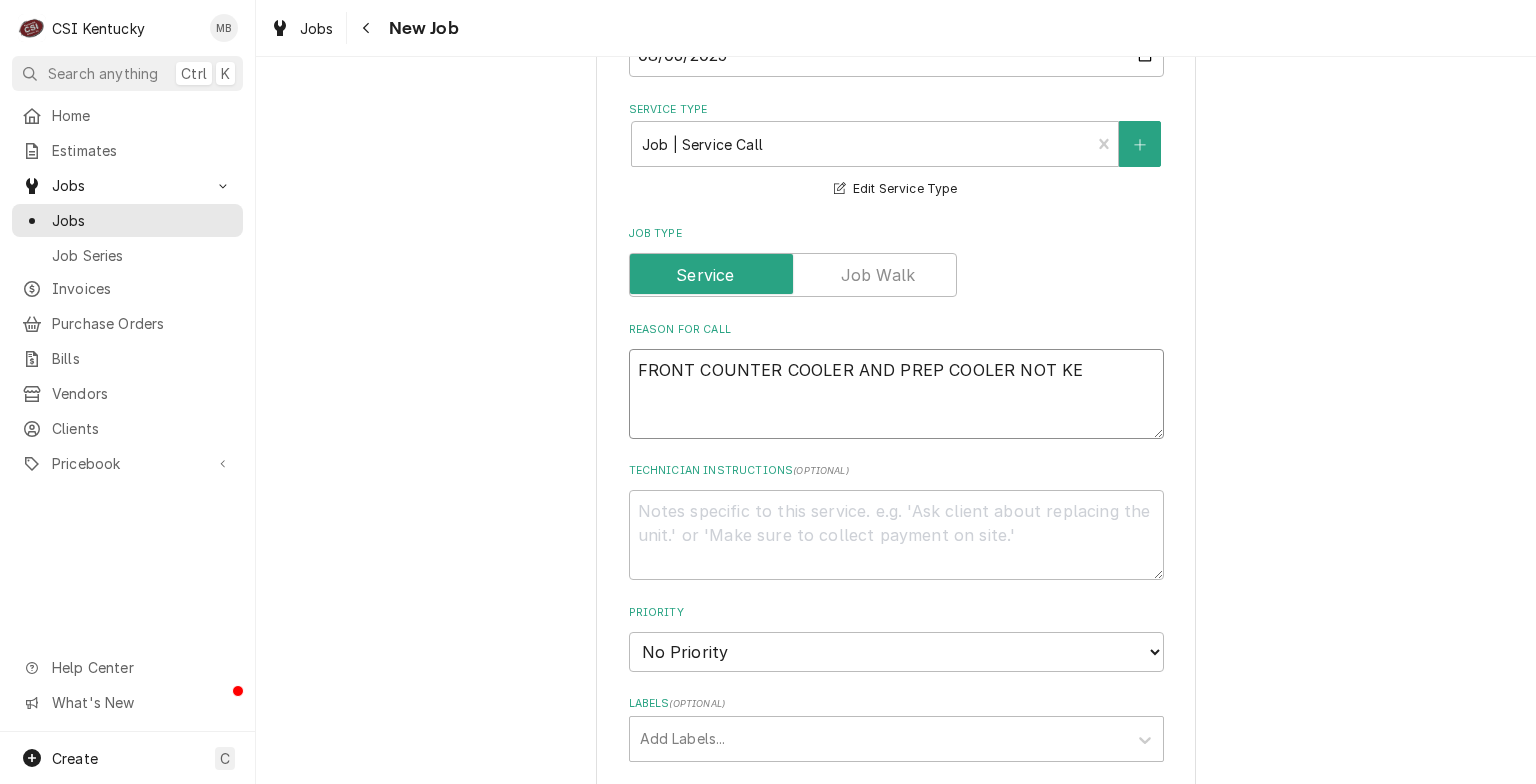 type on "x" 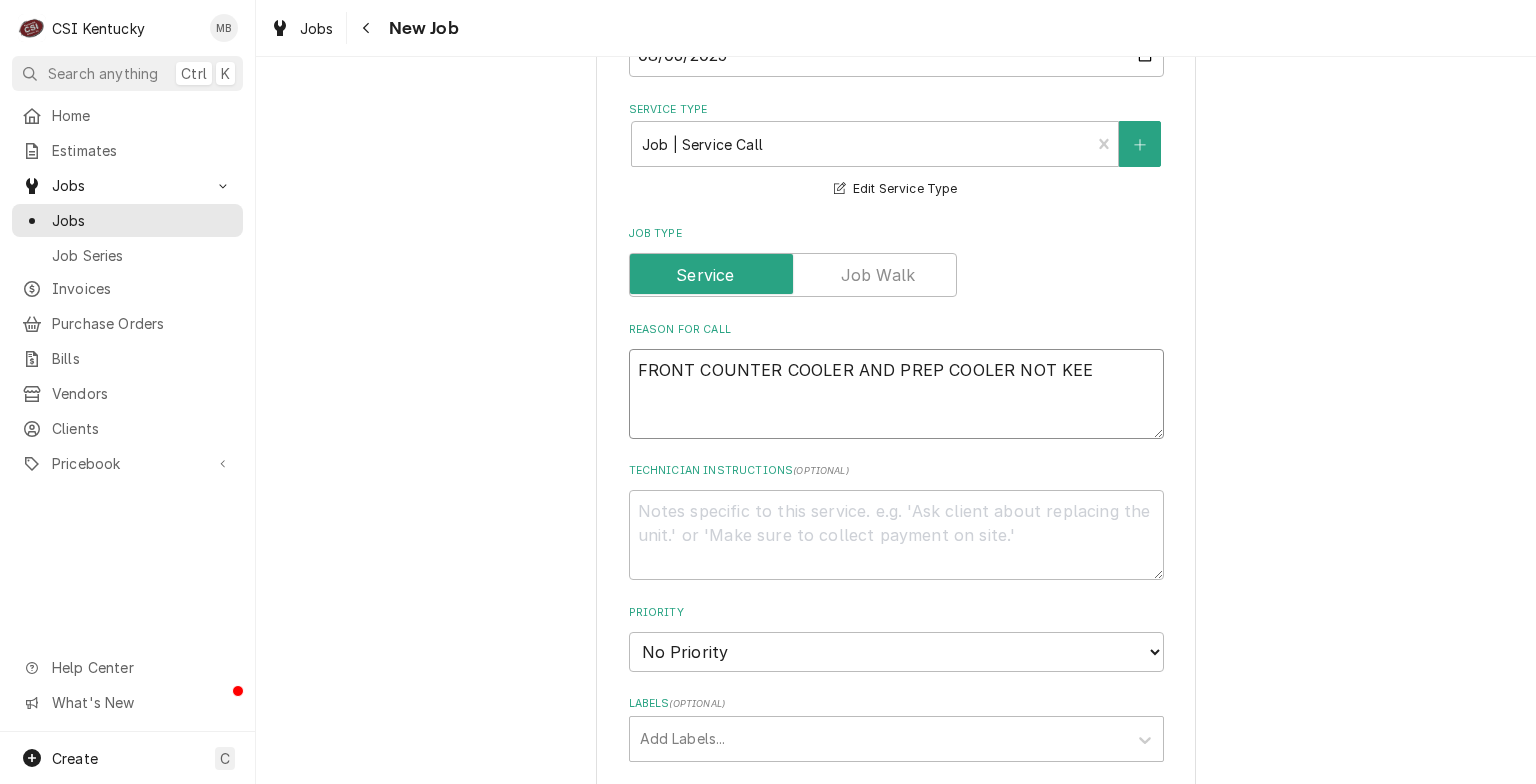 type on "x" 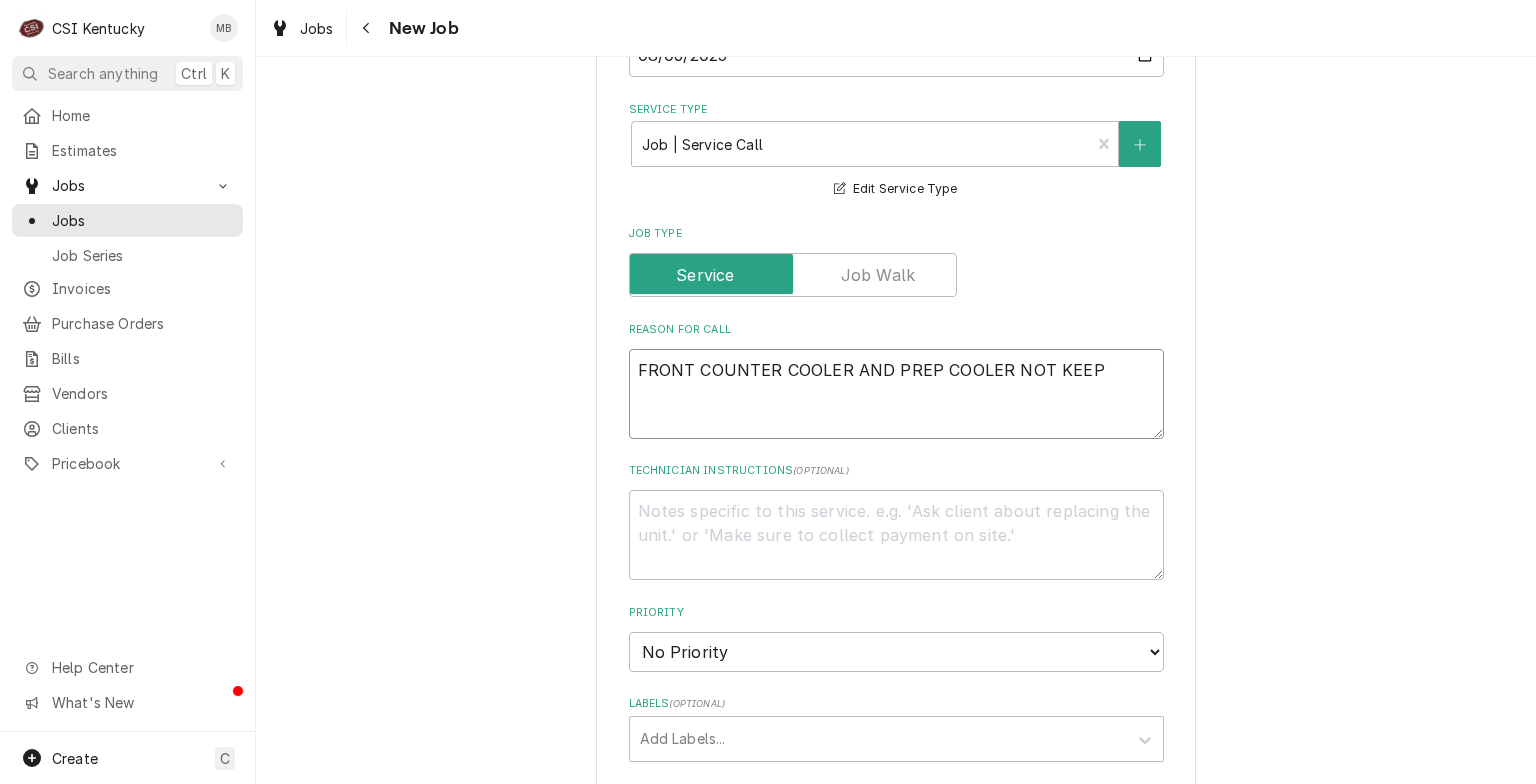 type on "x" 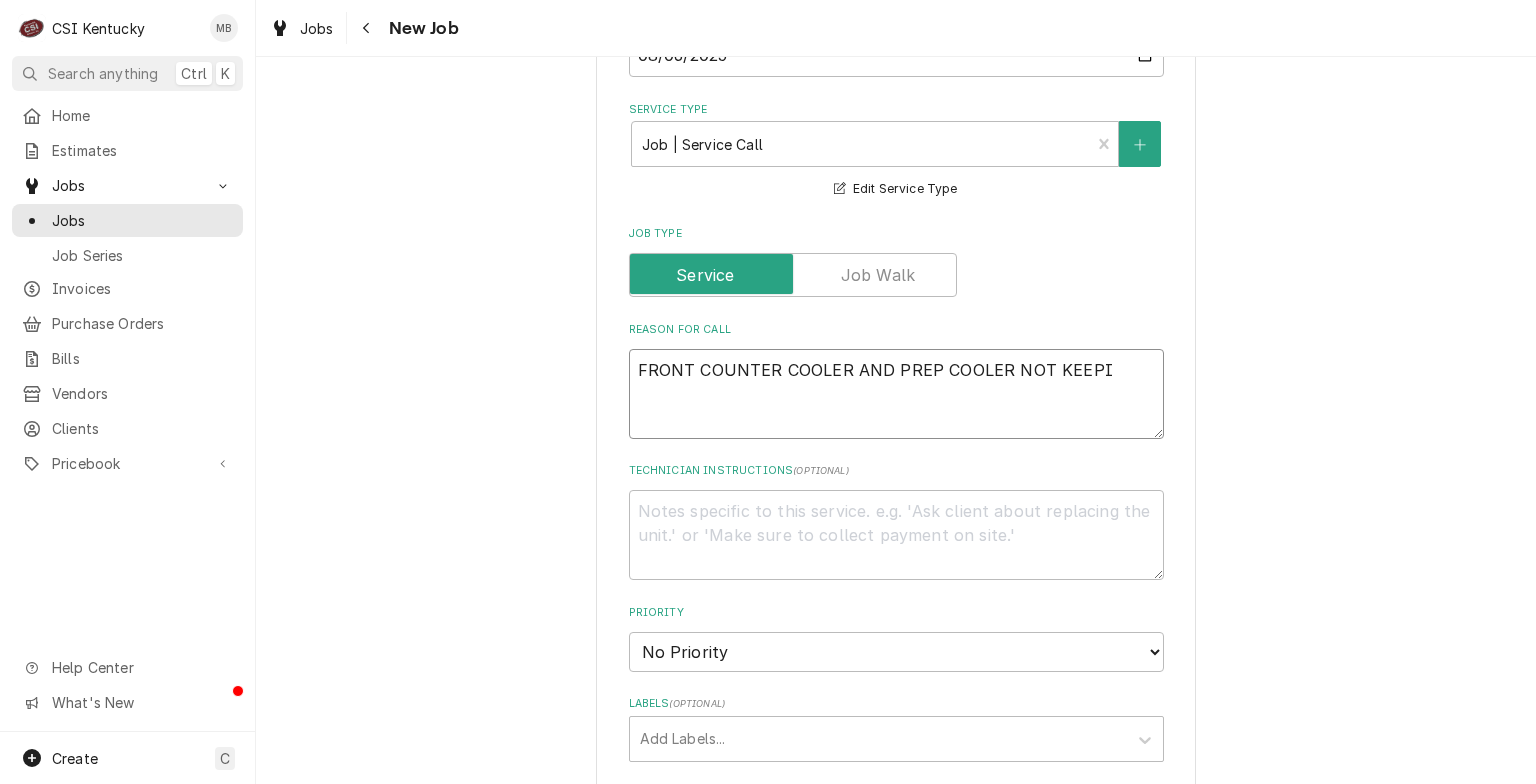 type on "x" 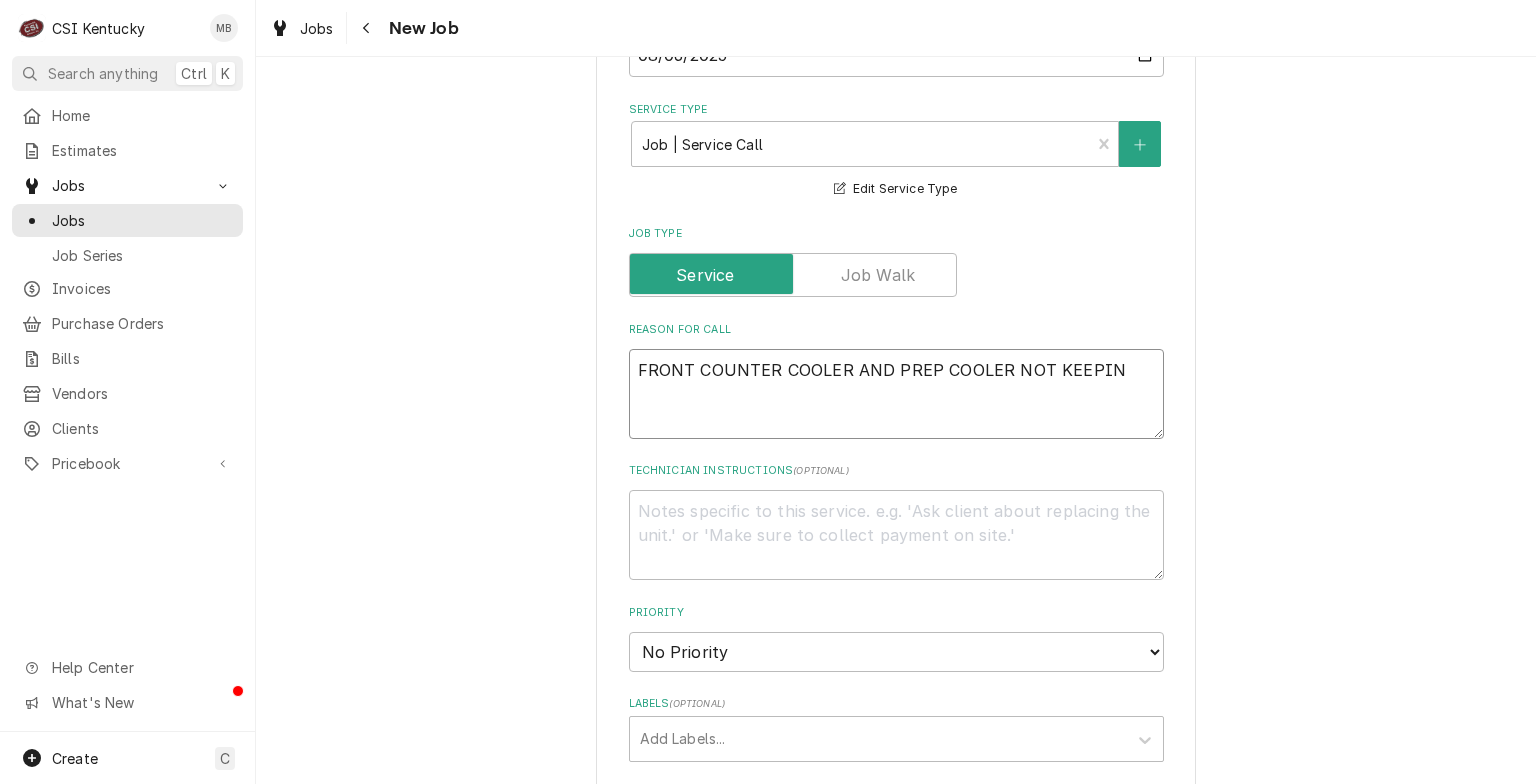 type on "x" 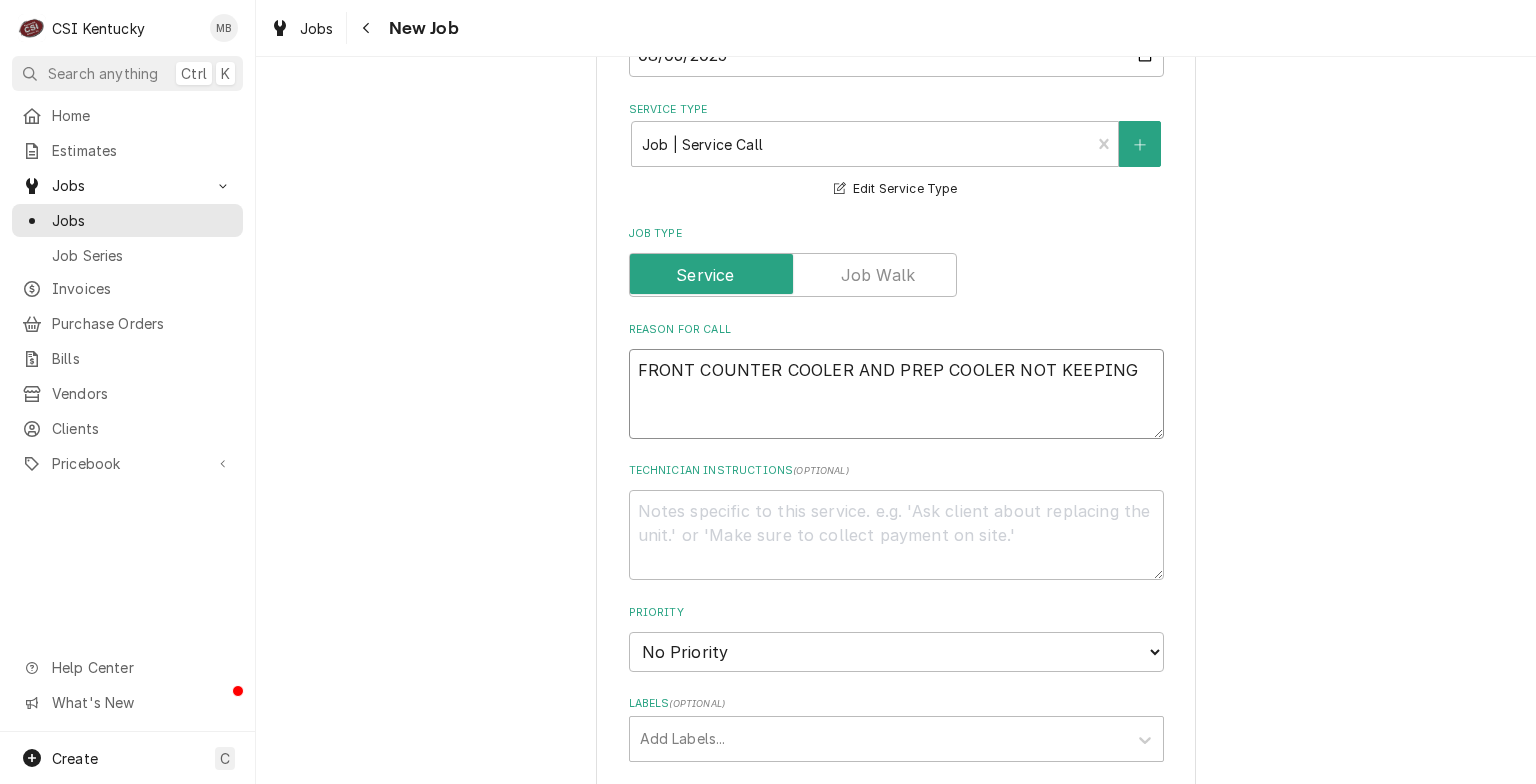 type on "x" 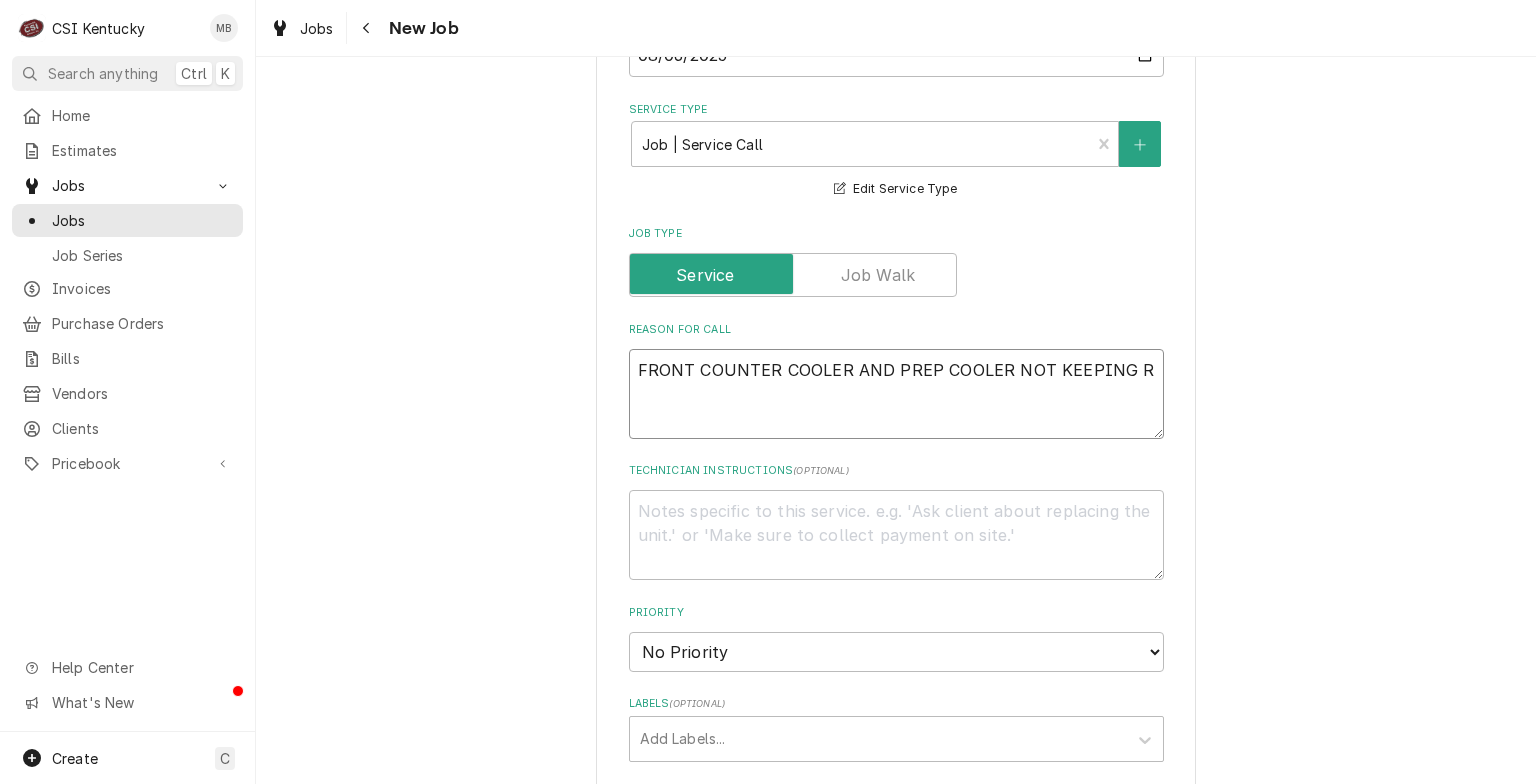 type on "x" 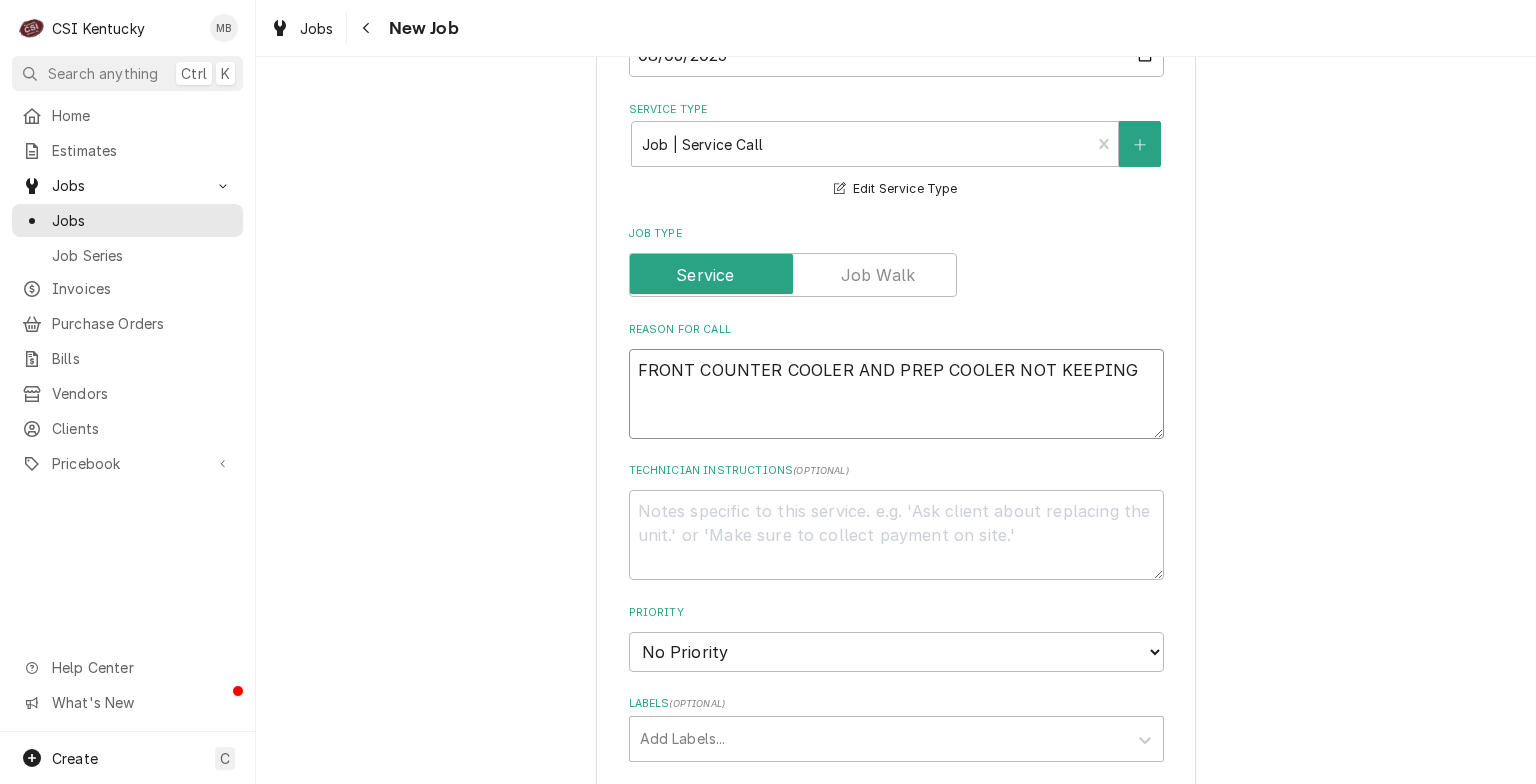 type on "x" 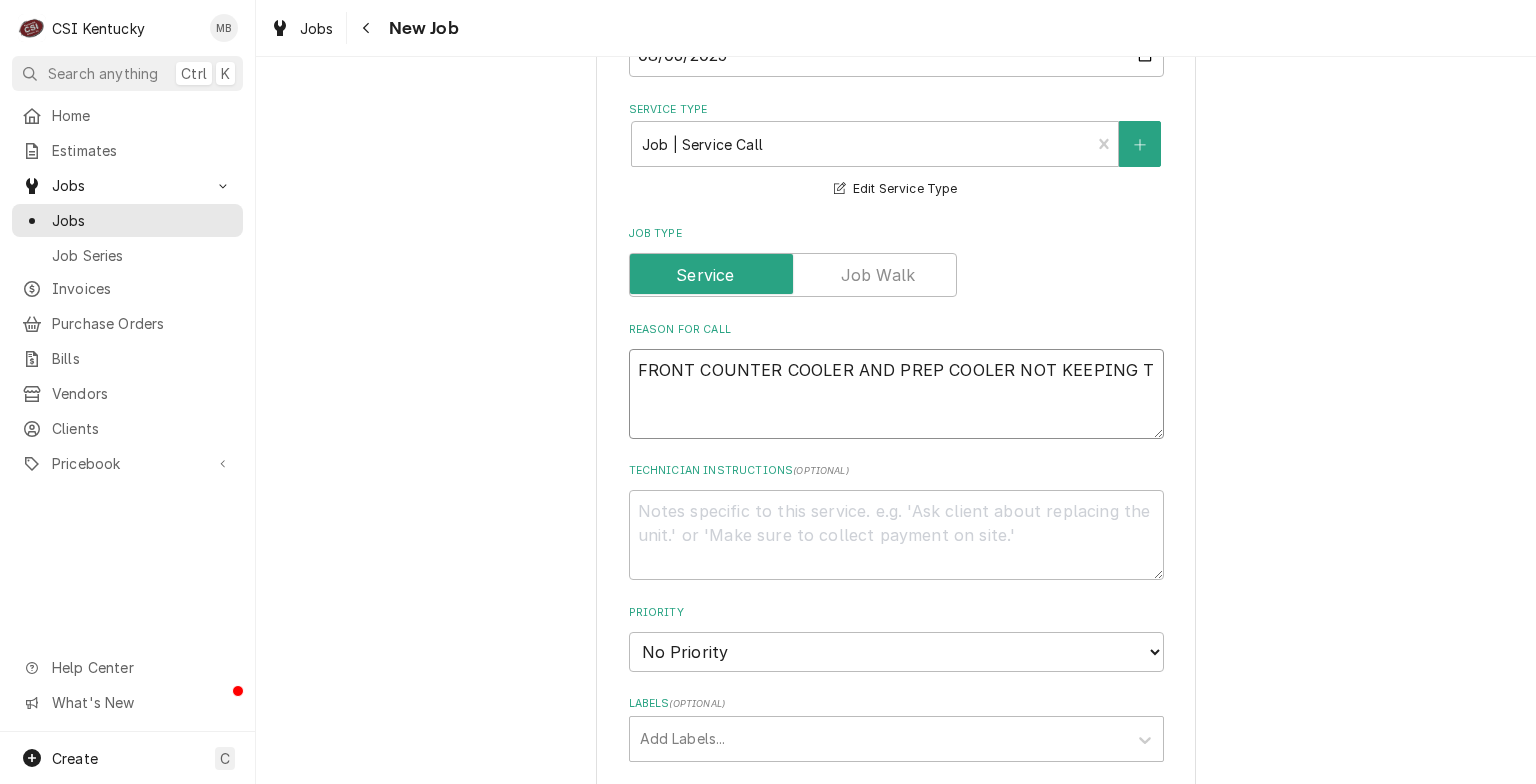 type on "FRONT COUNTER COOLER AND PREP COOLER NOT KEEPING TE" 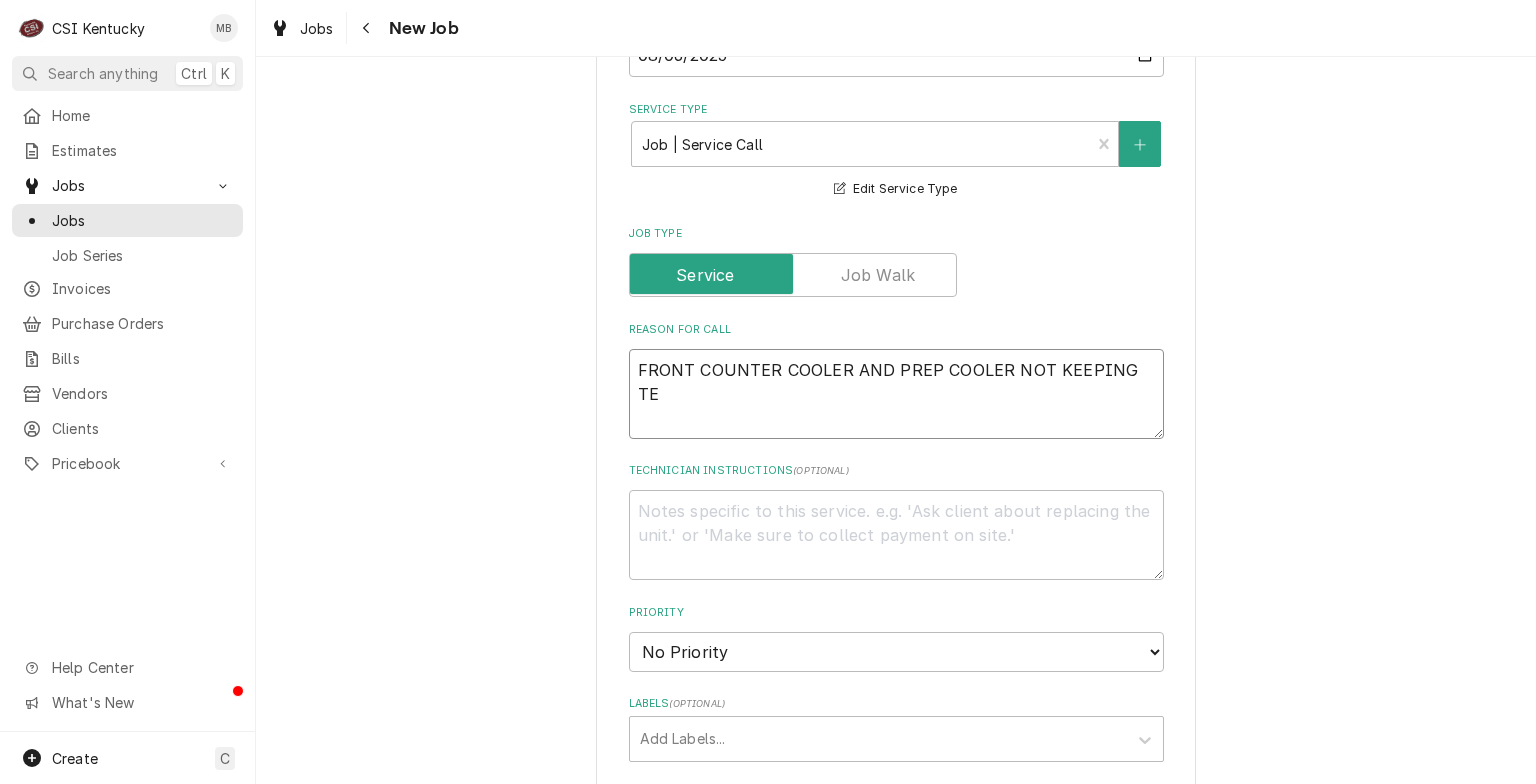 type on "x" 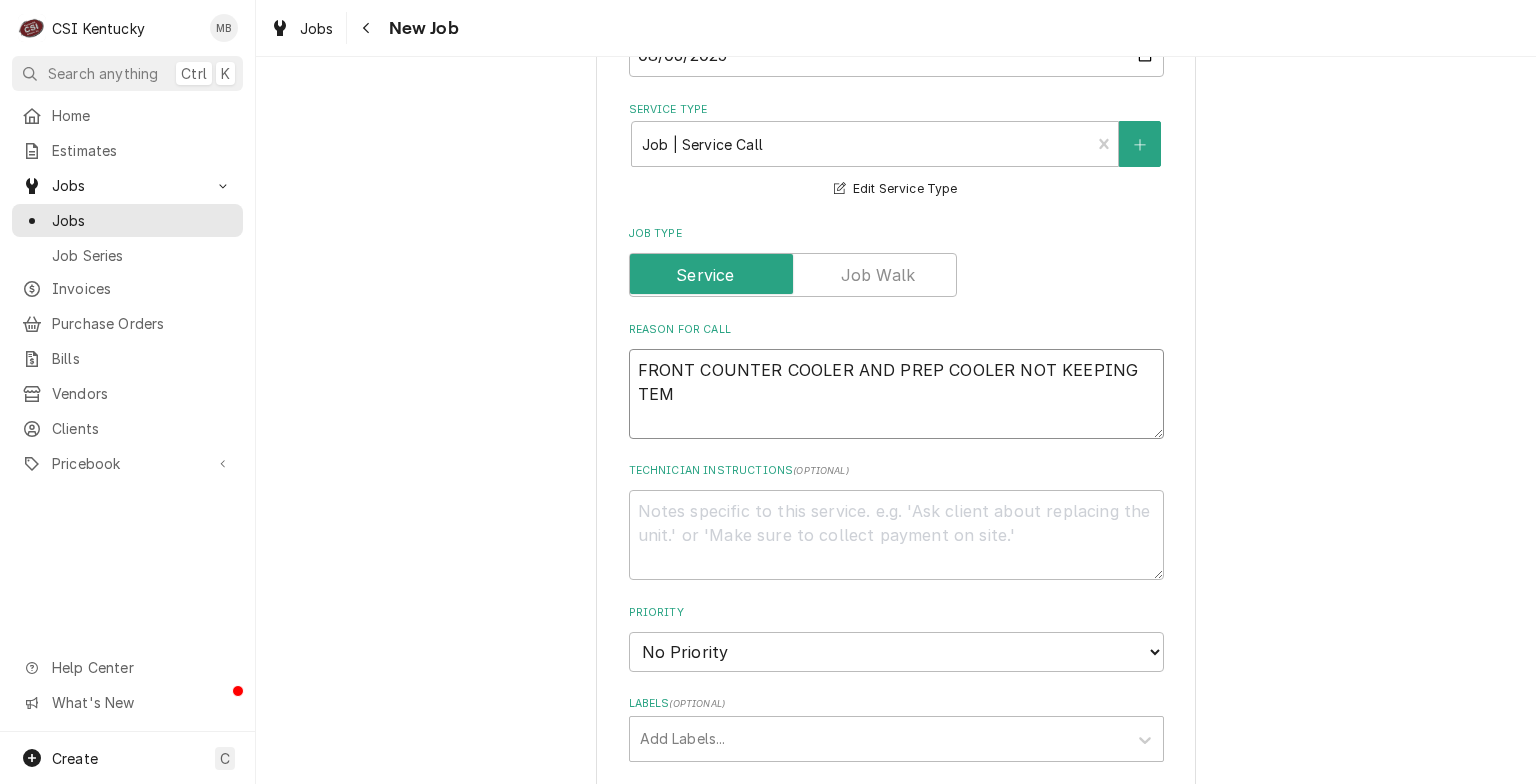 type on "x" 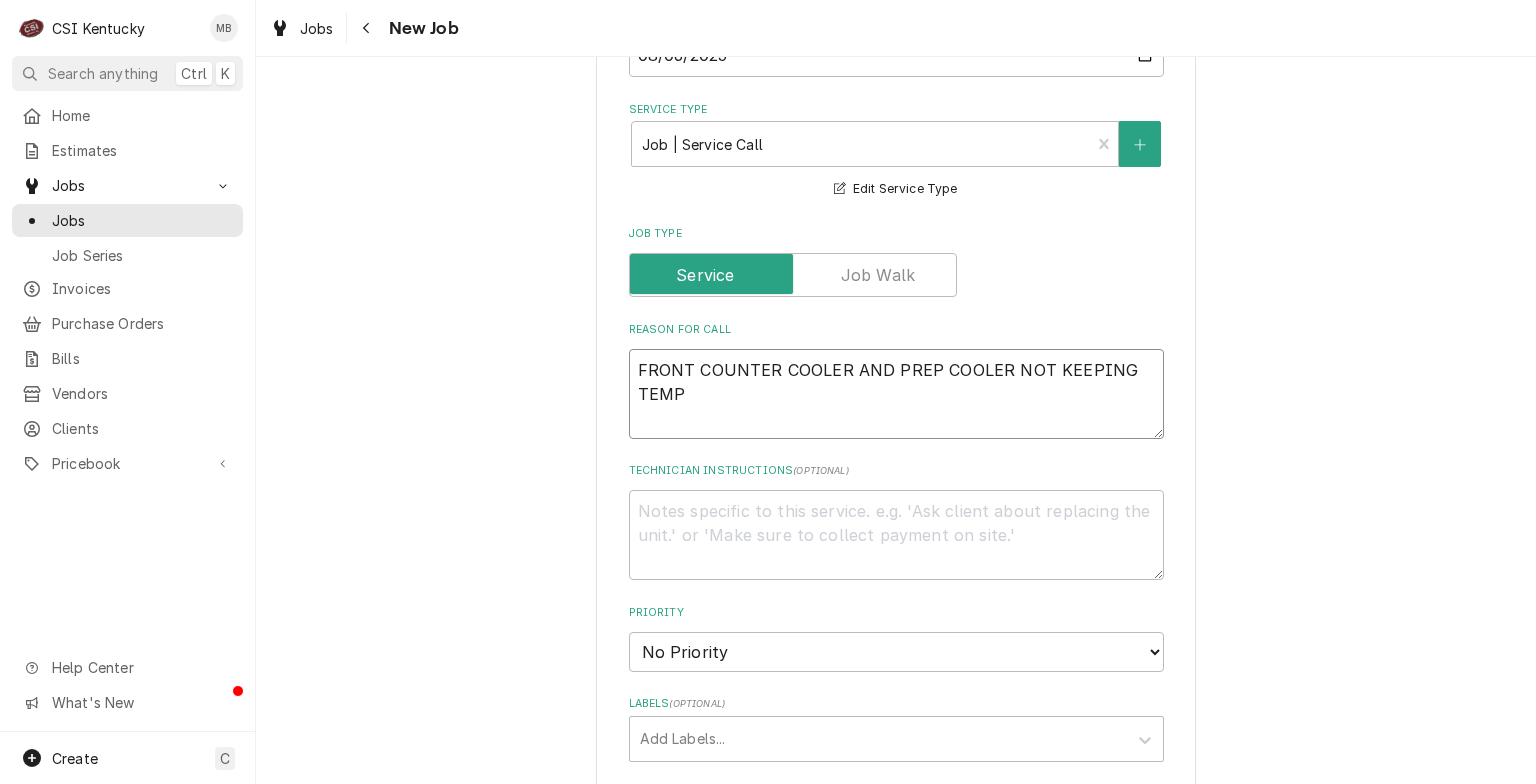 type on "x" 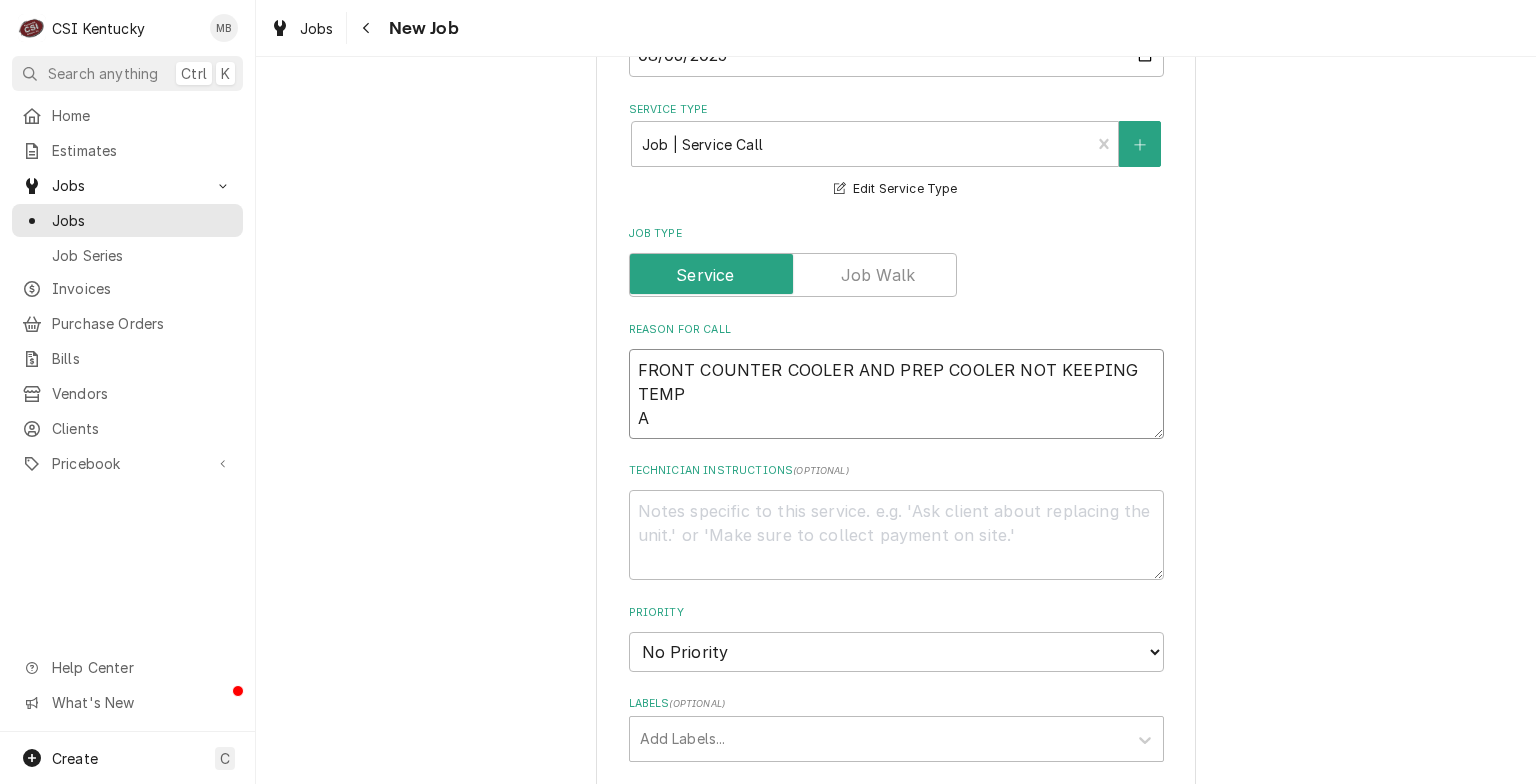 type on "x" 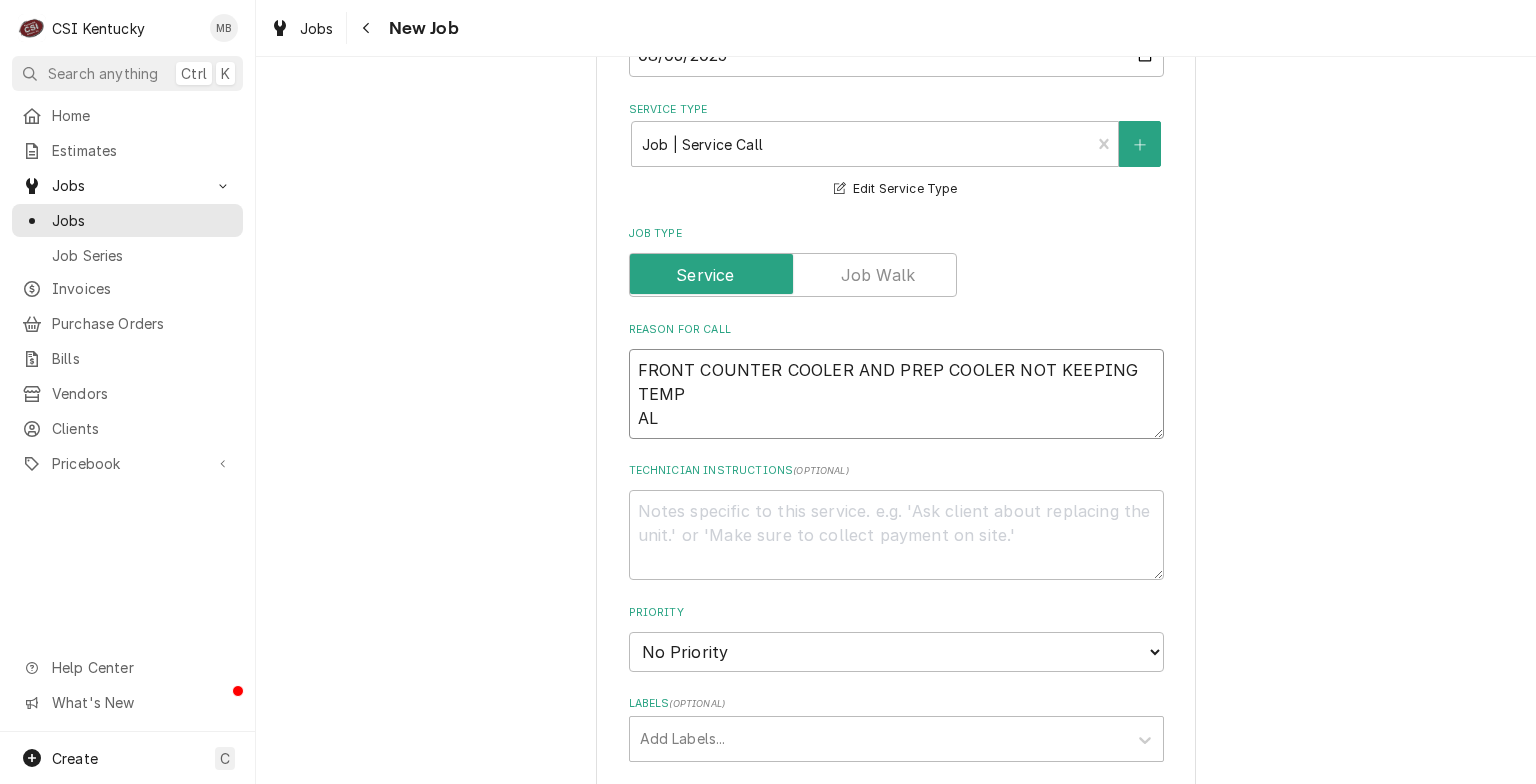 type on "x" 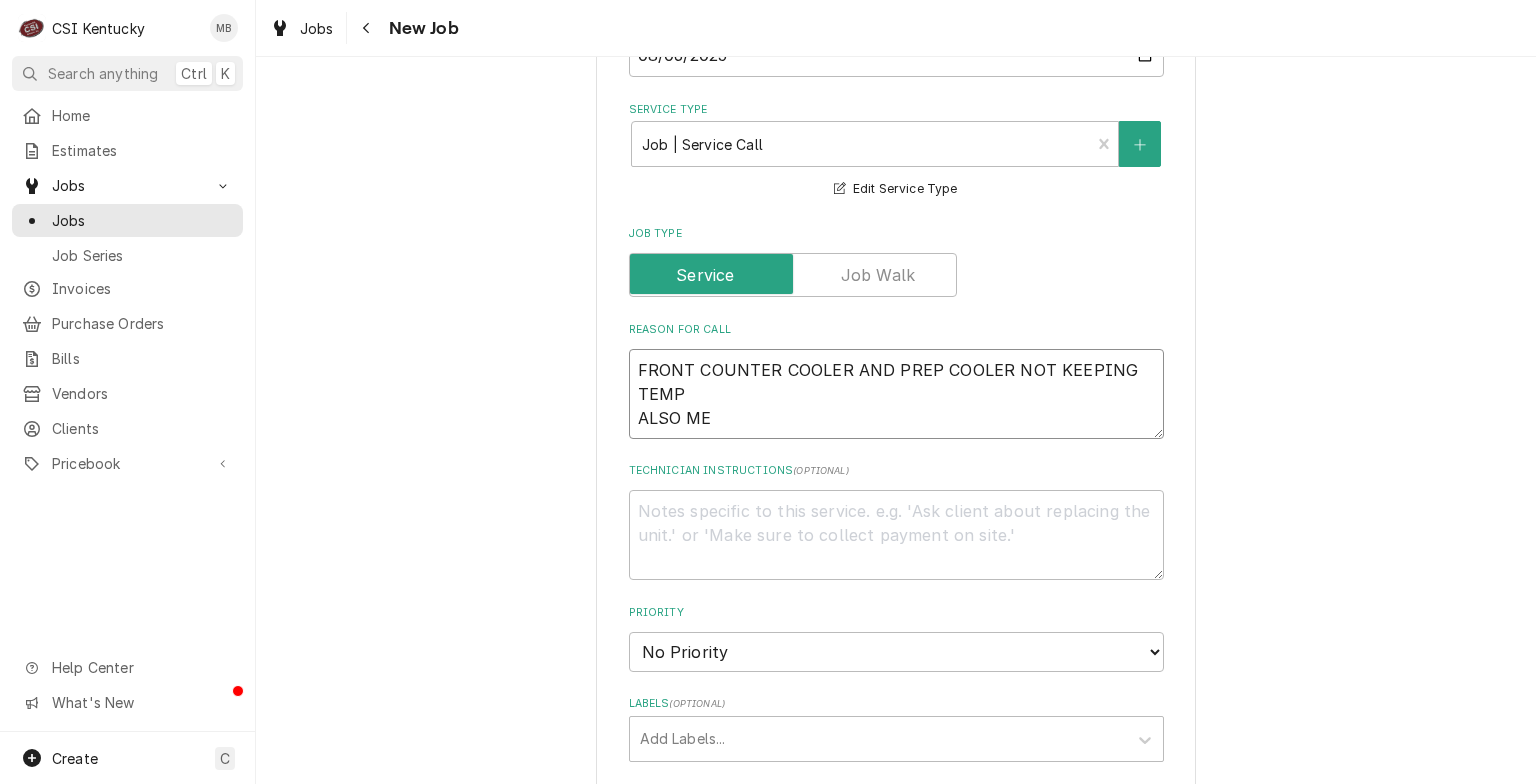 type on "x" 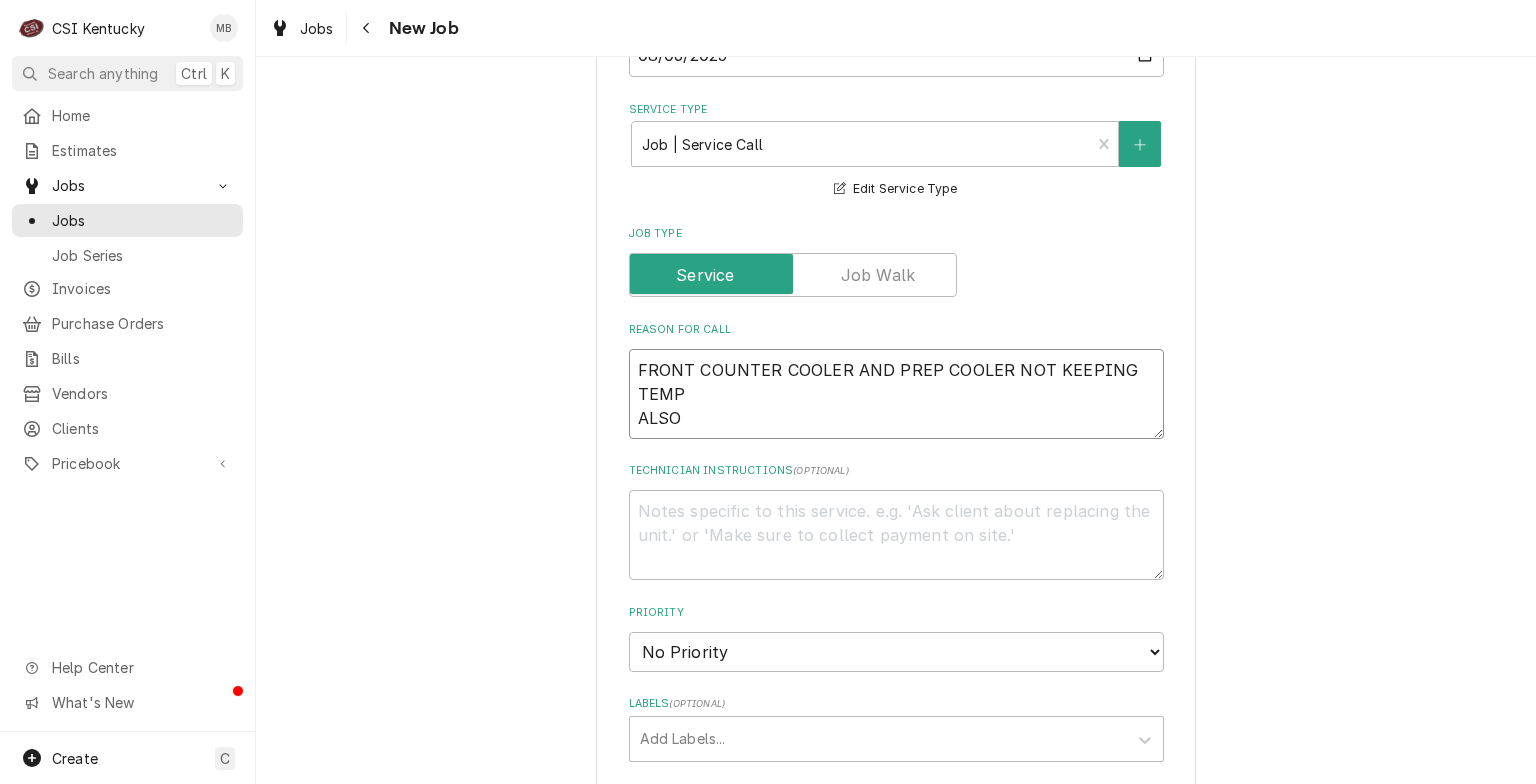 type on "x" 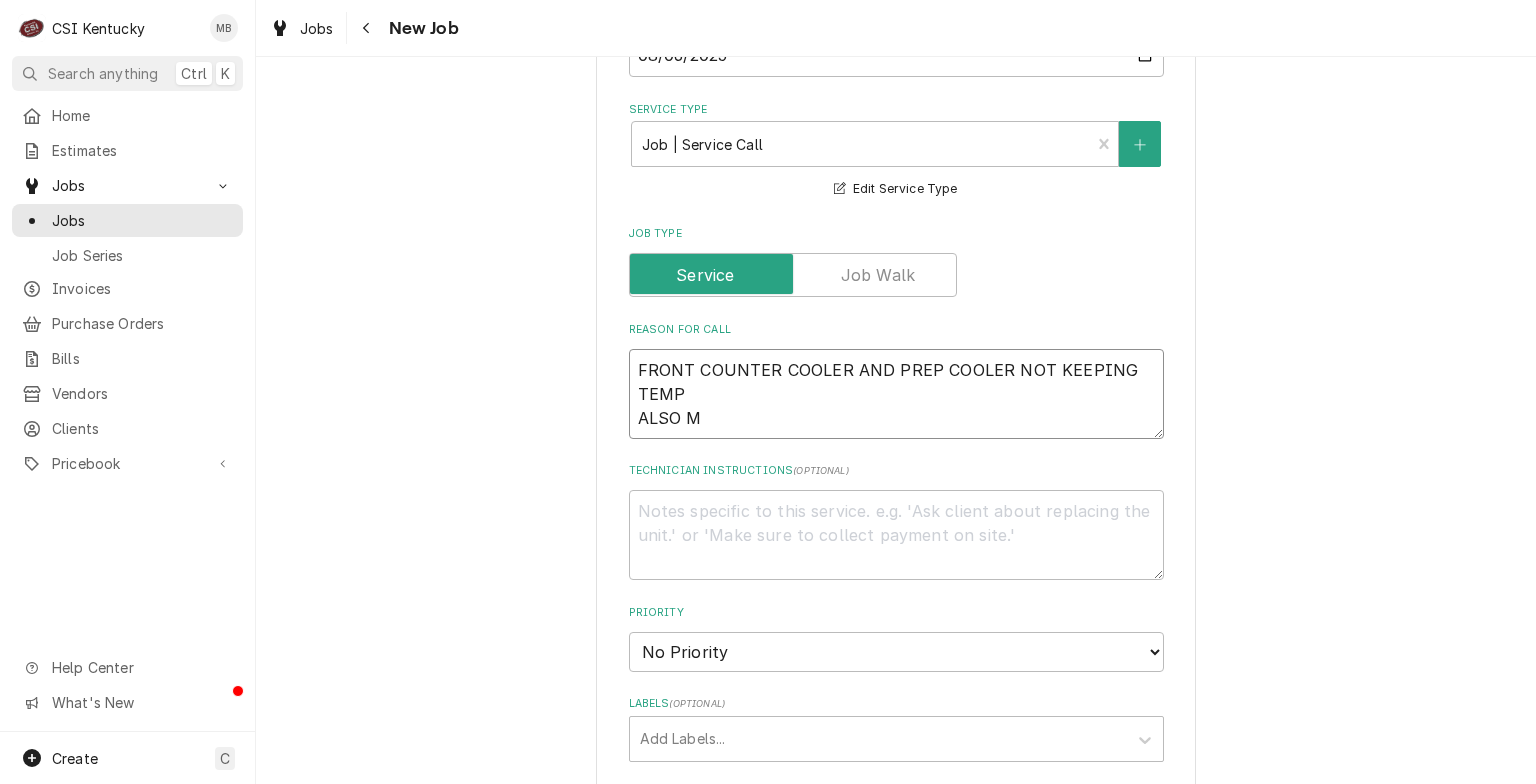 type on "x" 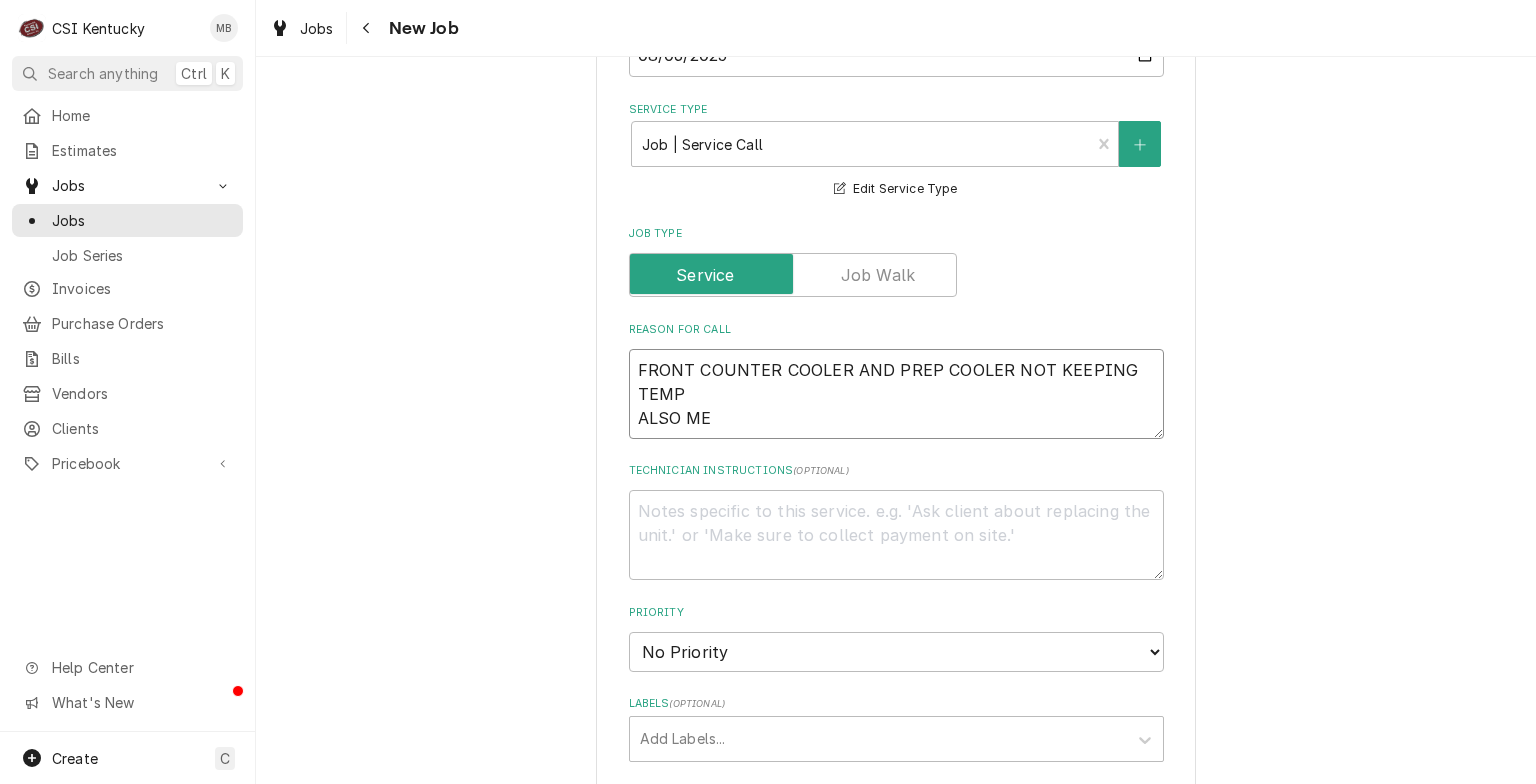 type on "x" 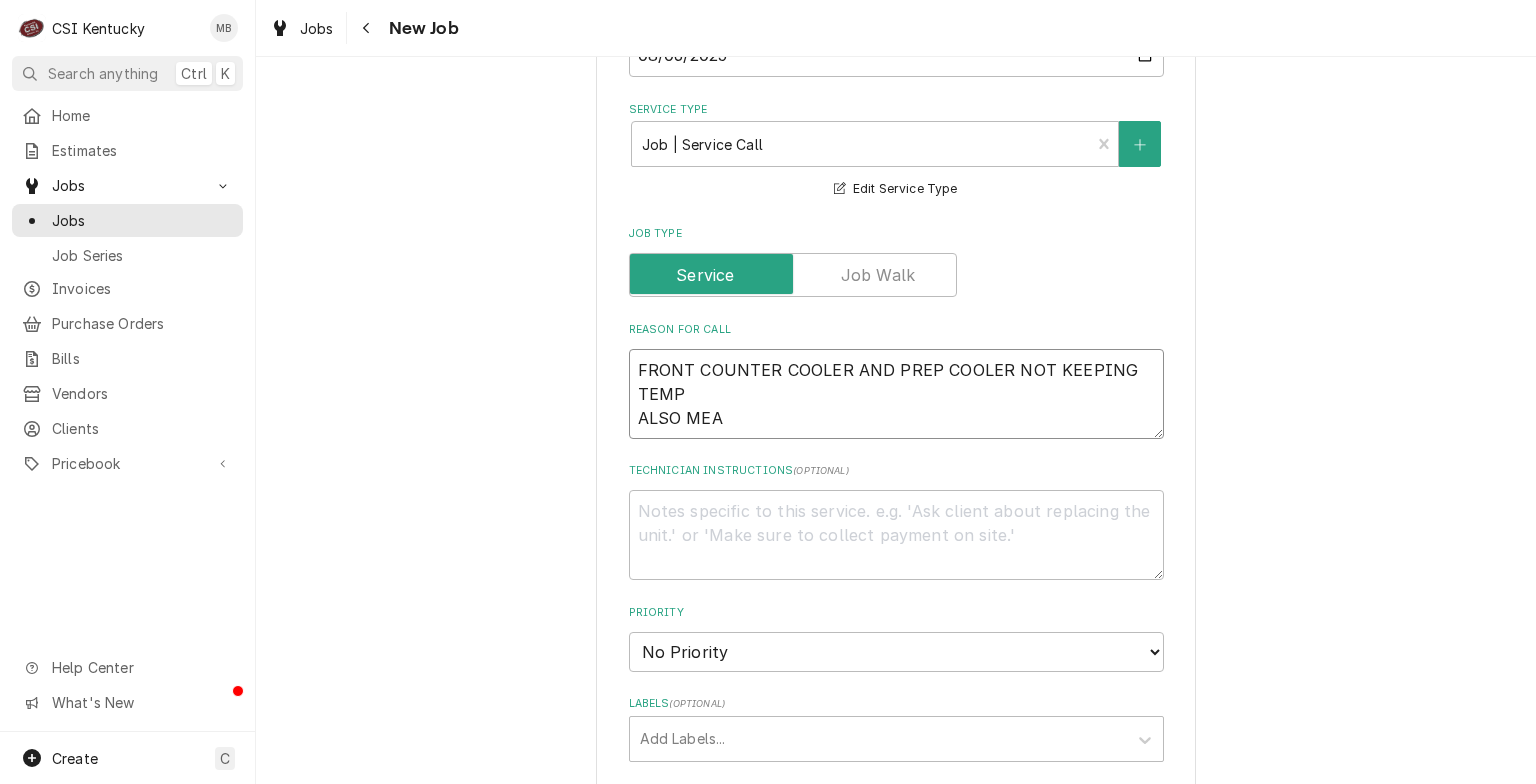 type on "x" 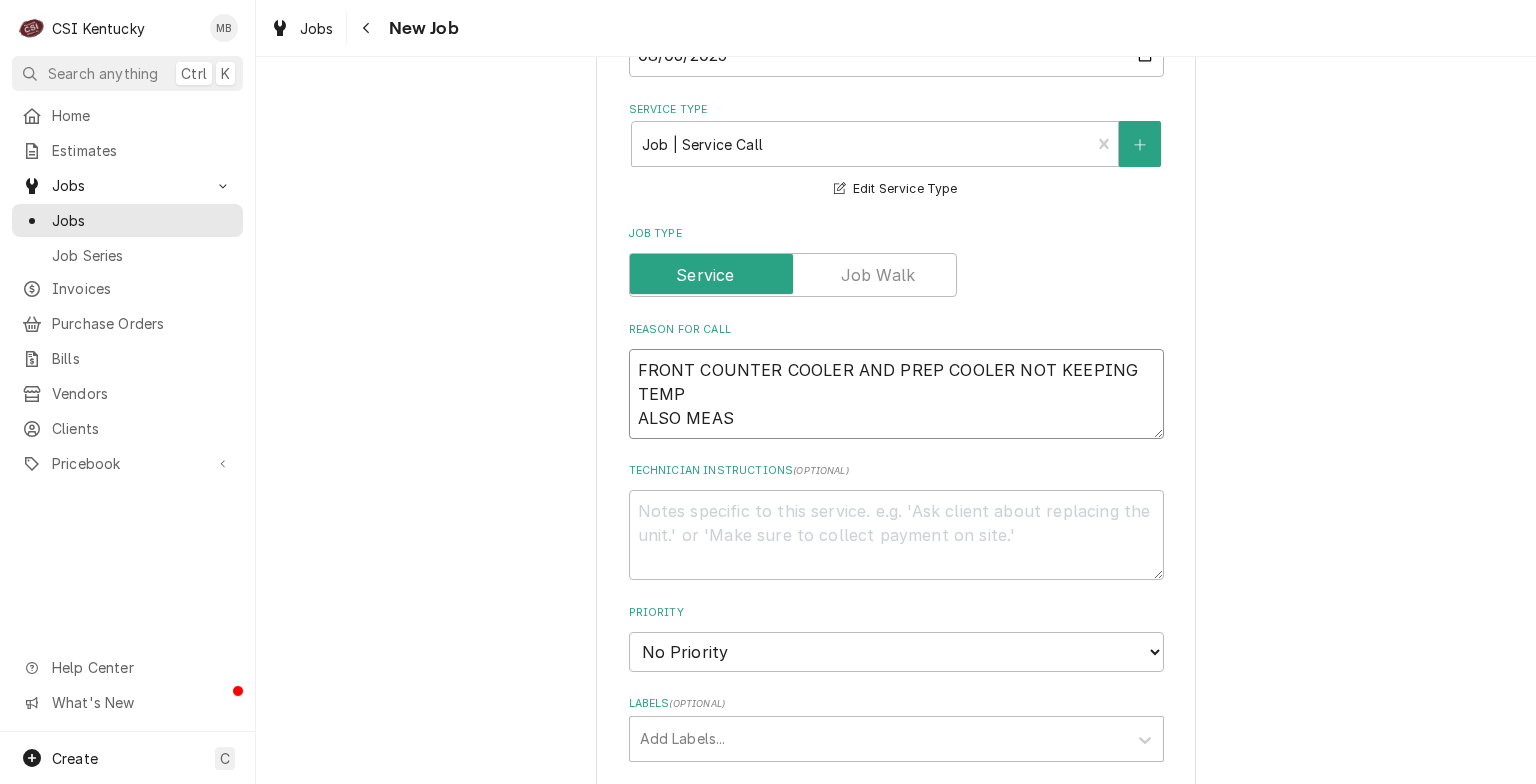 type on "x" 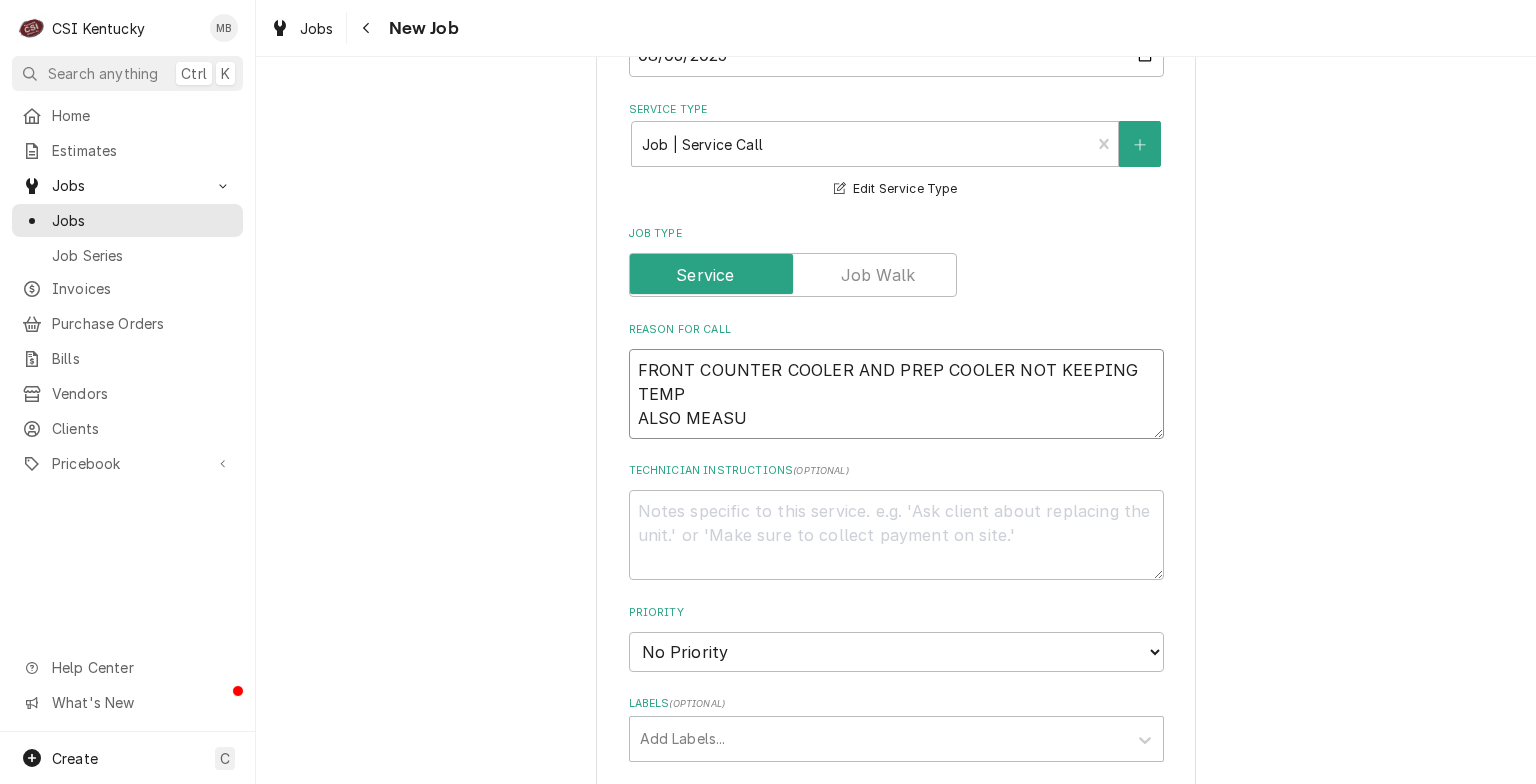 type on "x" 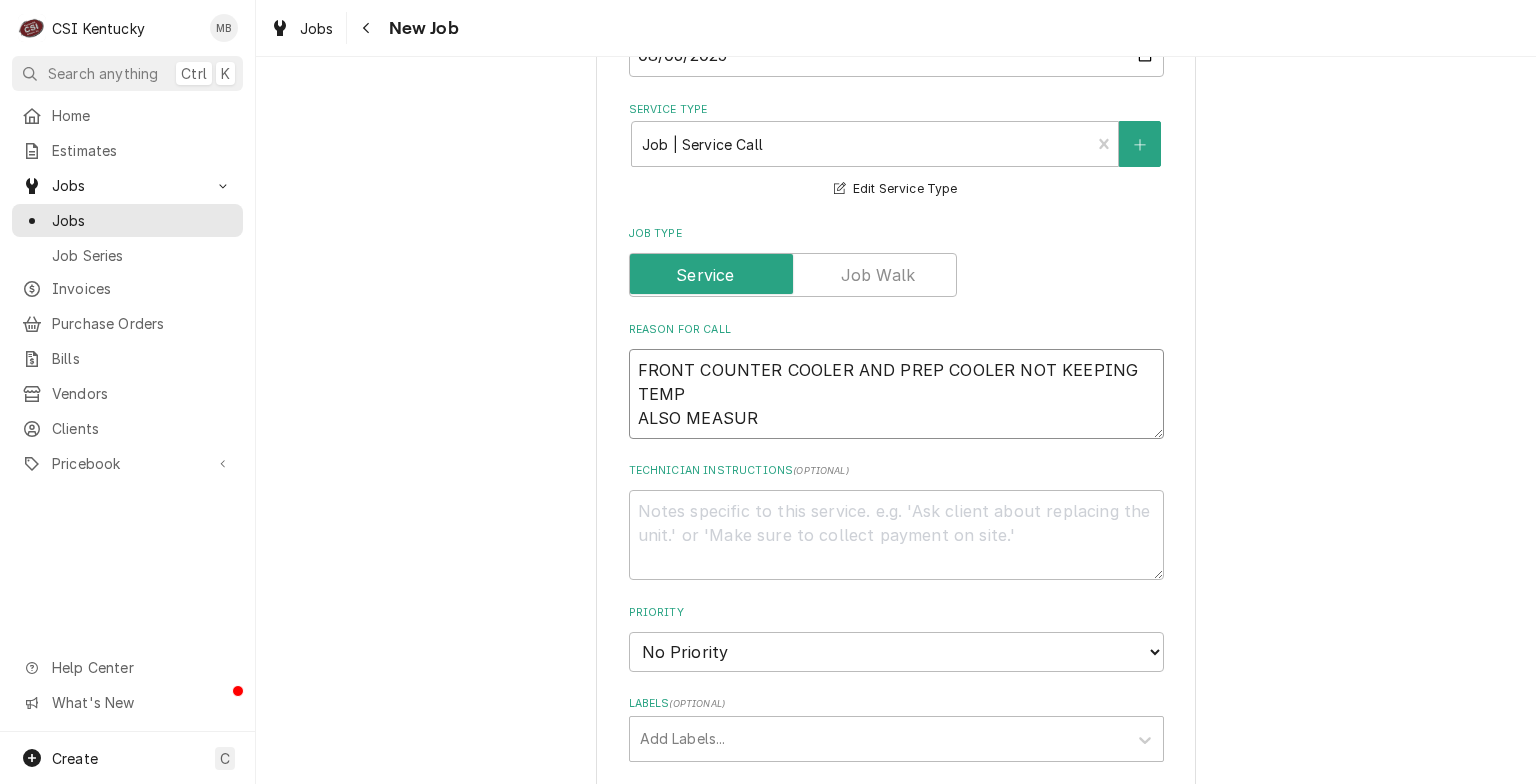 type on "FRONT COUNTER COOLER AND PREP COOLER NOT KEEPING TEMP
ALSO MEASURE" 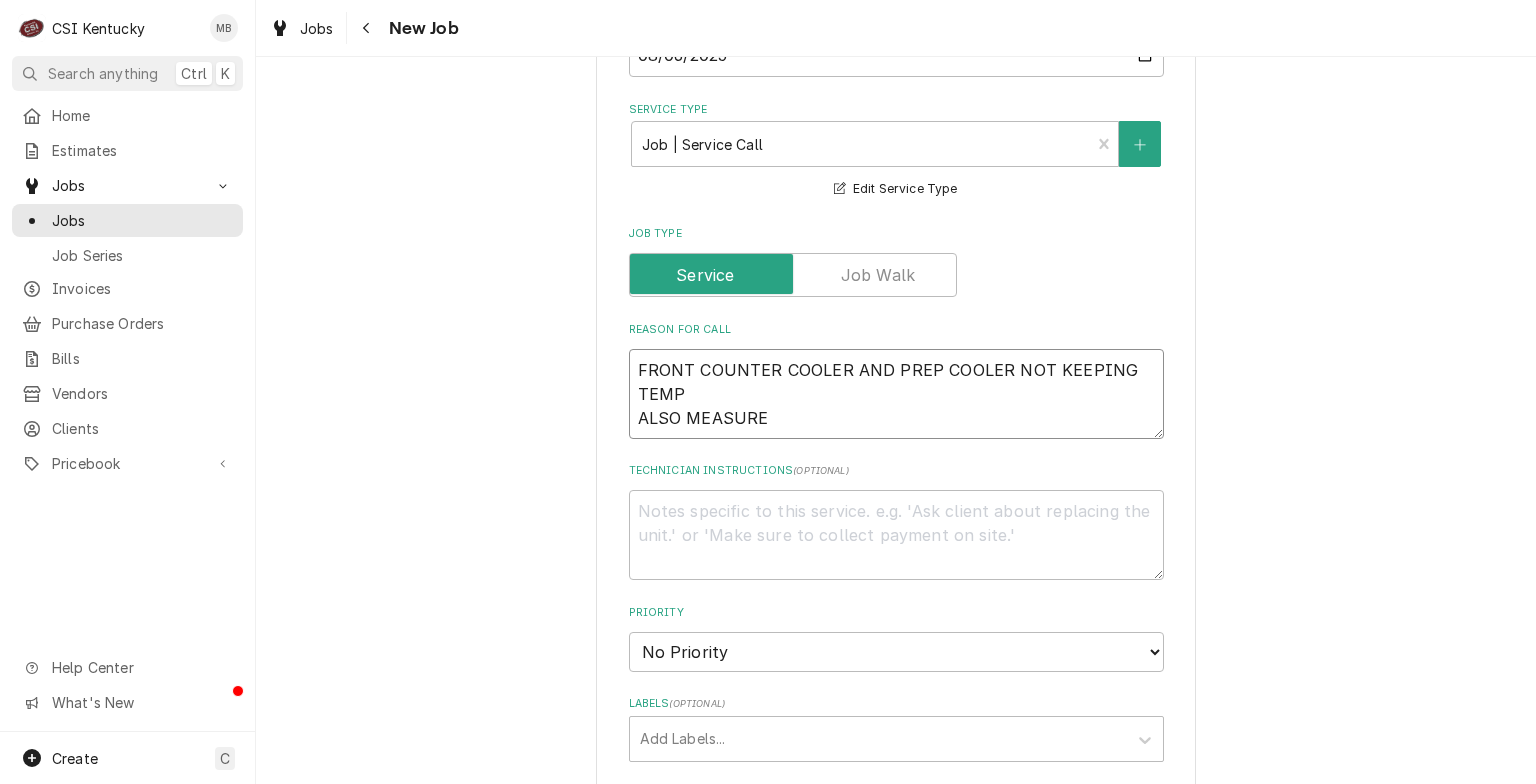 type on "x" 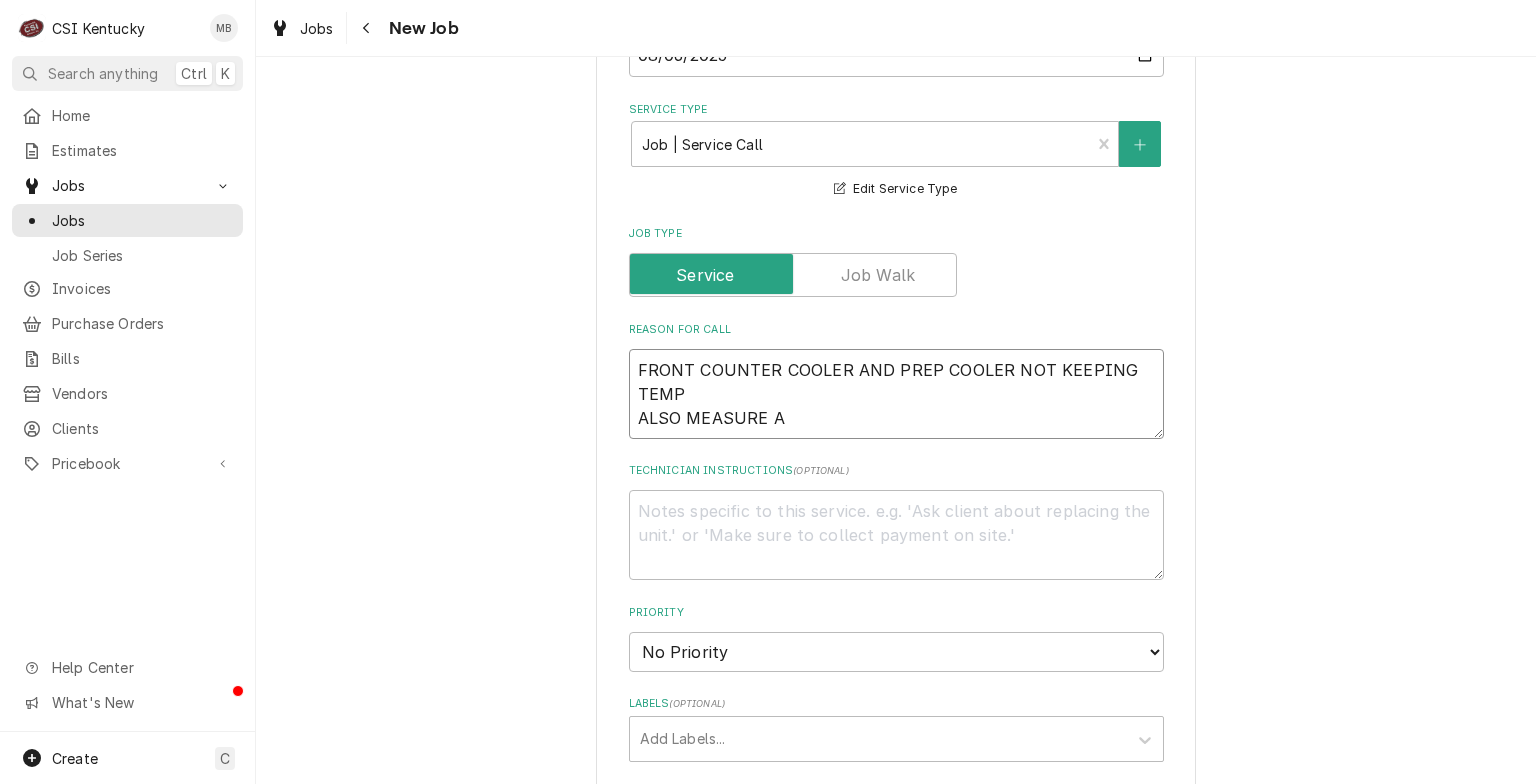 type on "FRONT COUNTER COOLER AND PREP COOLER NOT KEEPING TEMP
ALSO MEASURE AN" 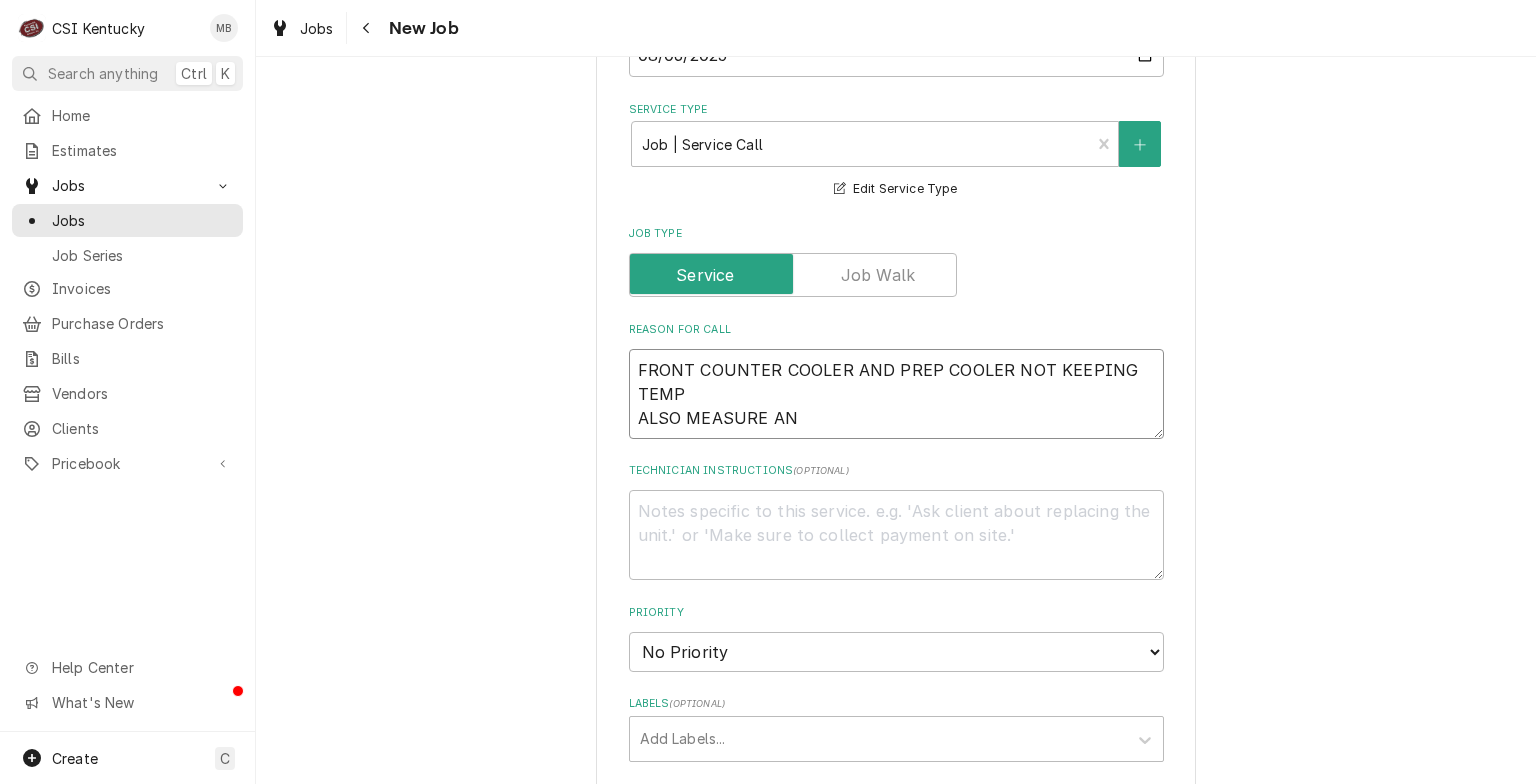 type on "x" 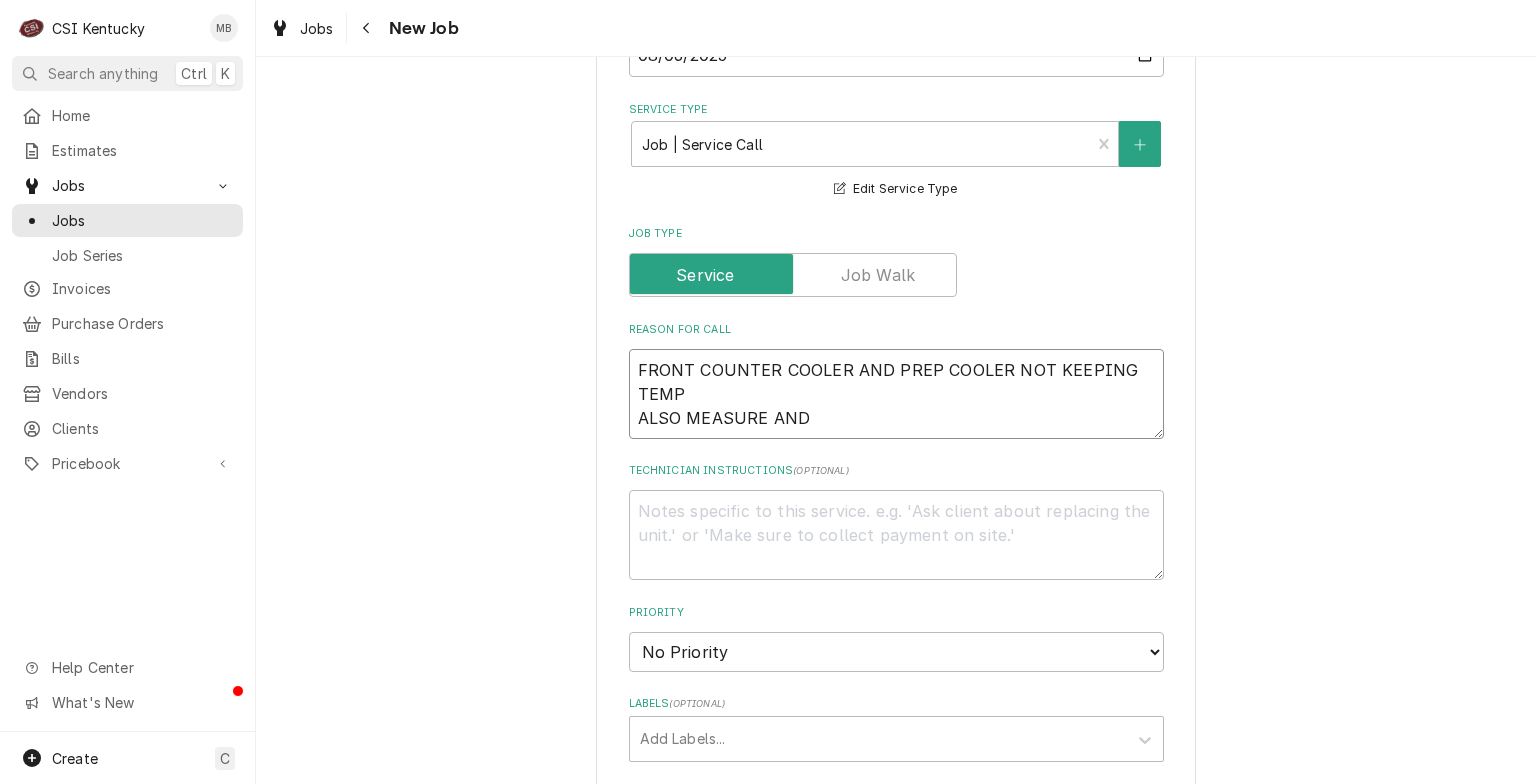 type on "x" 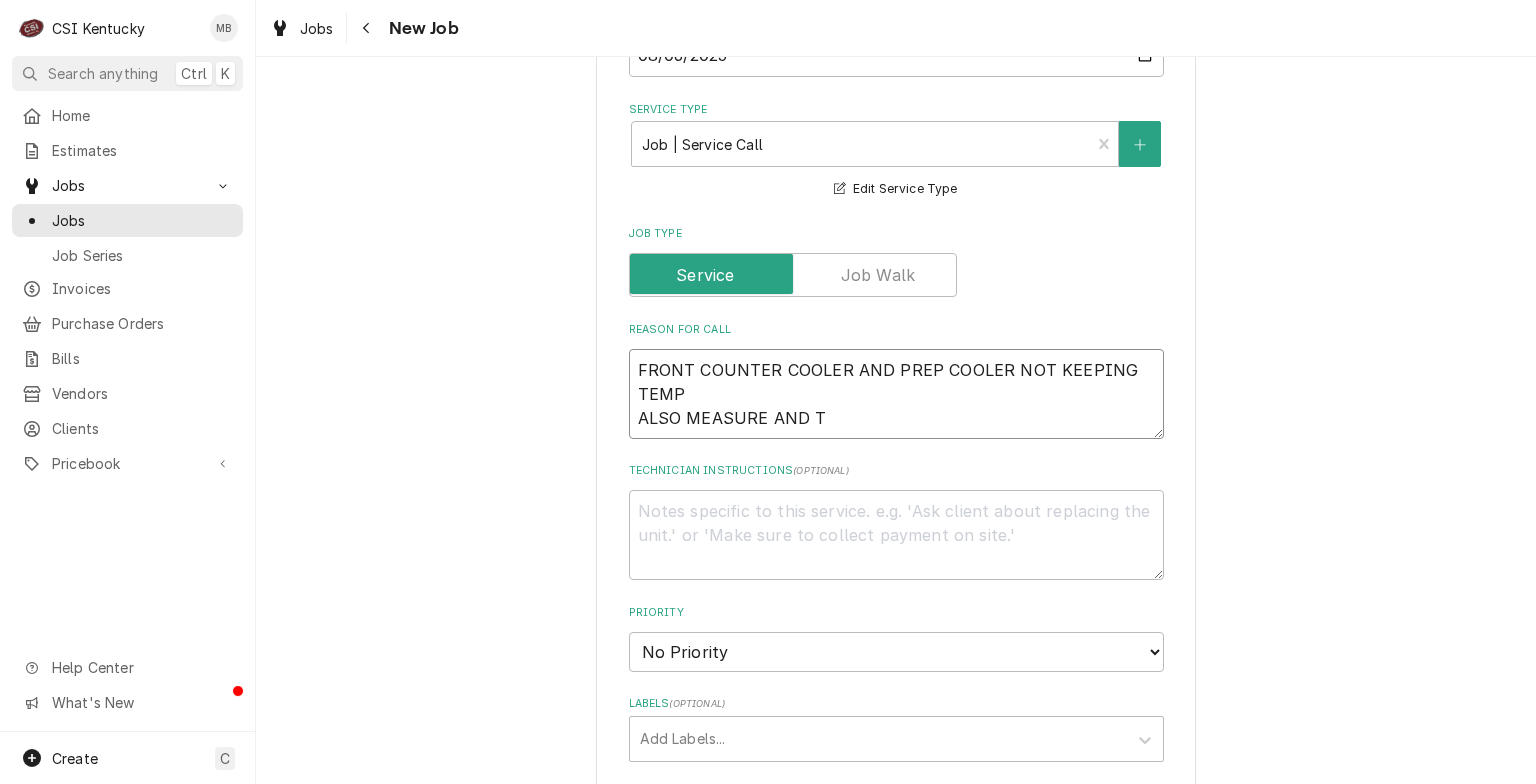 type on "x" 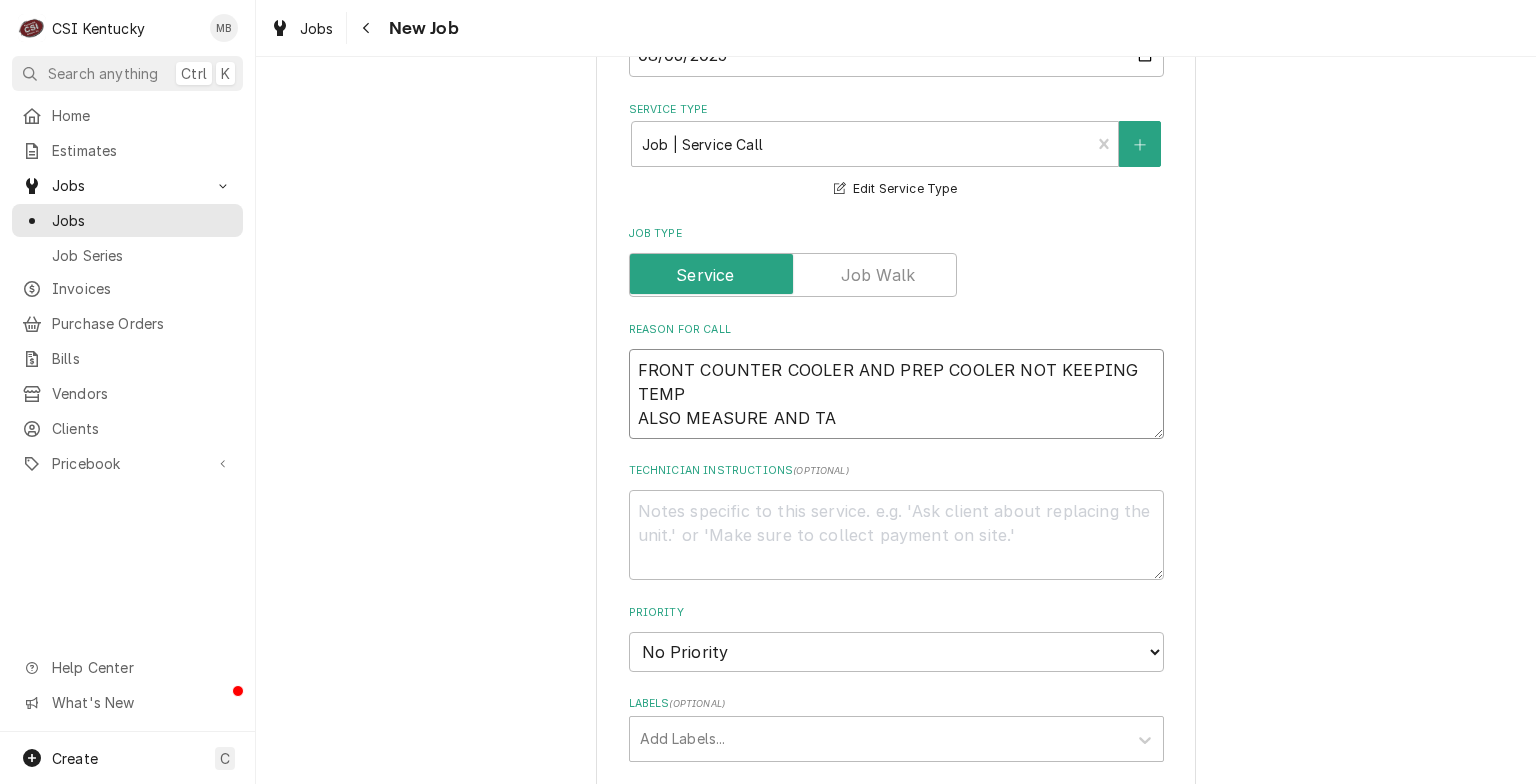 type on "x" 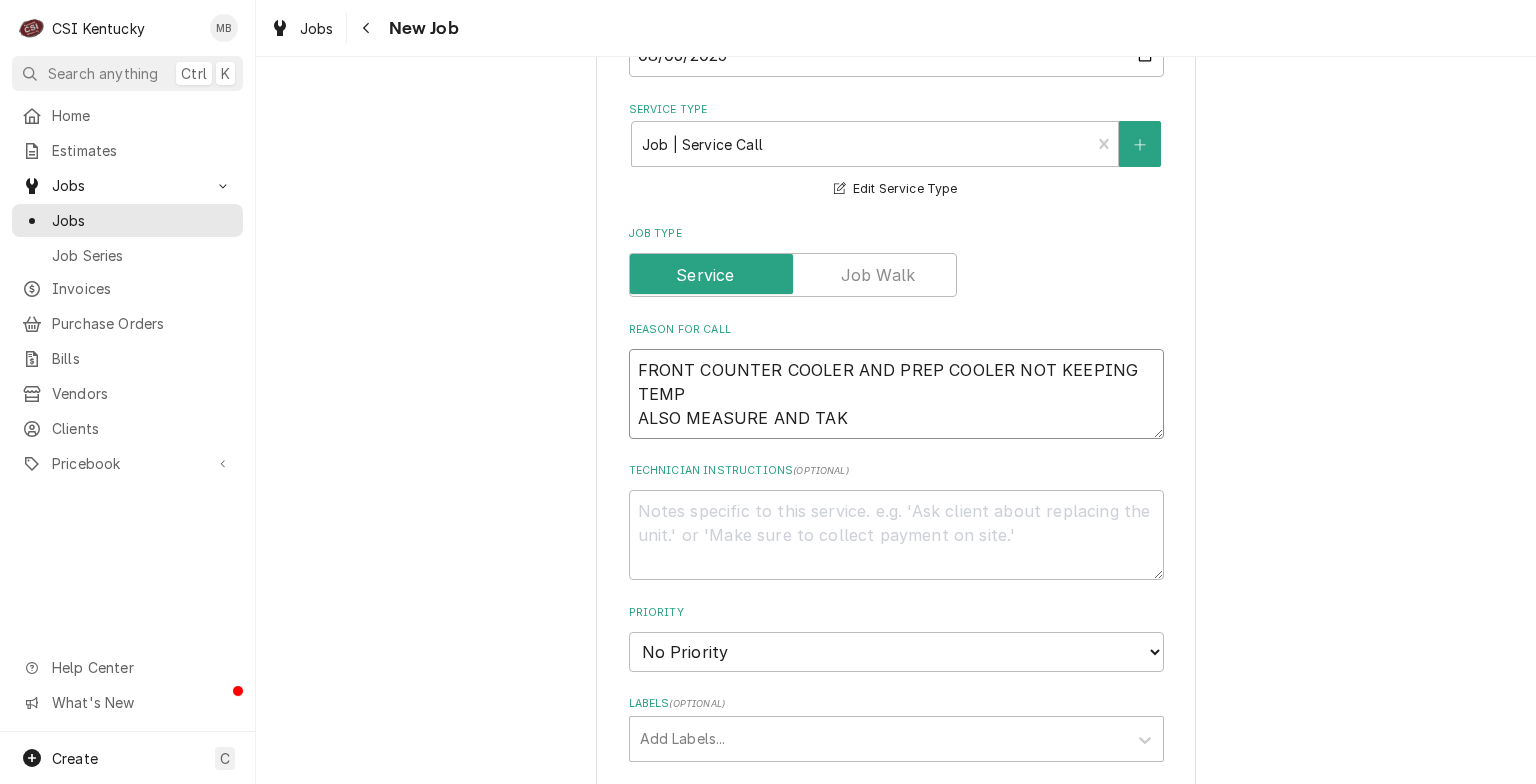 type on "x" 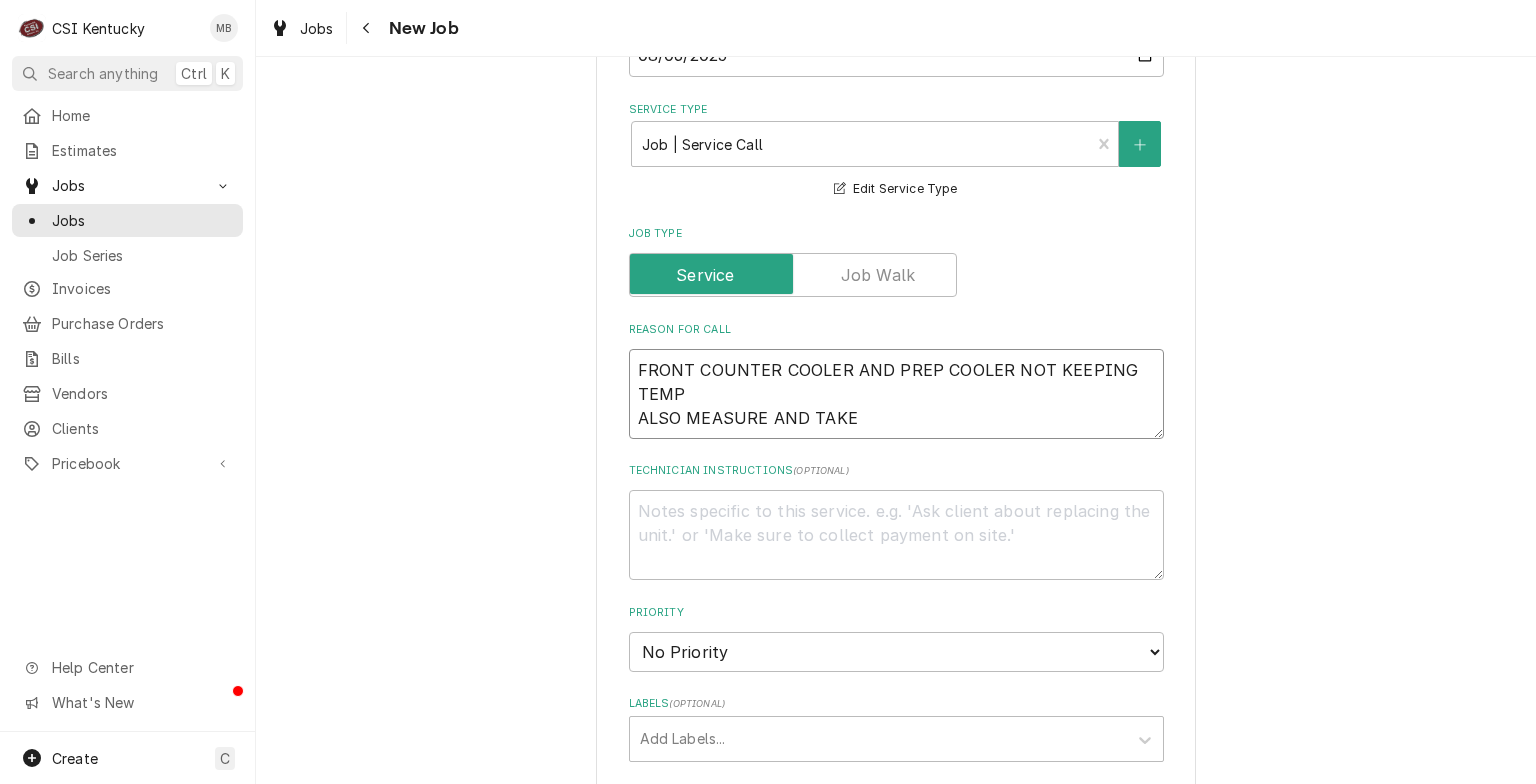 type on "x" 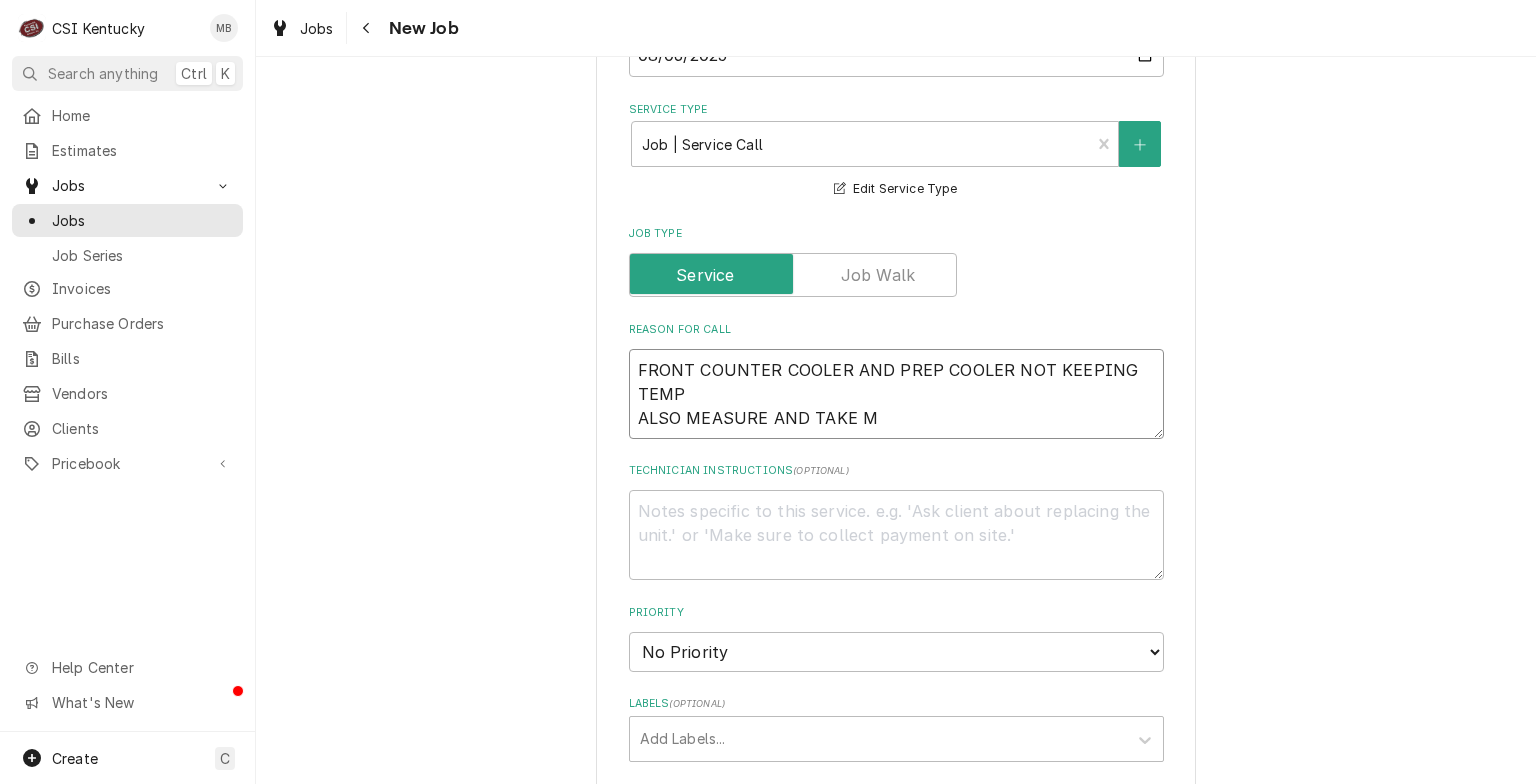 type on "x" 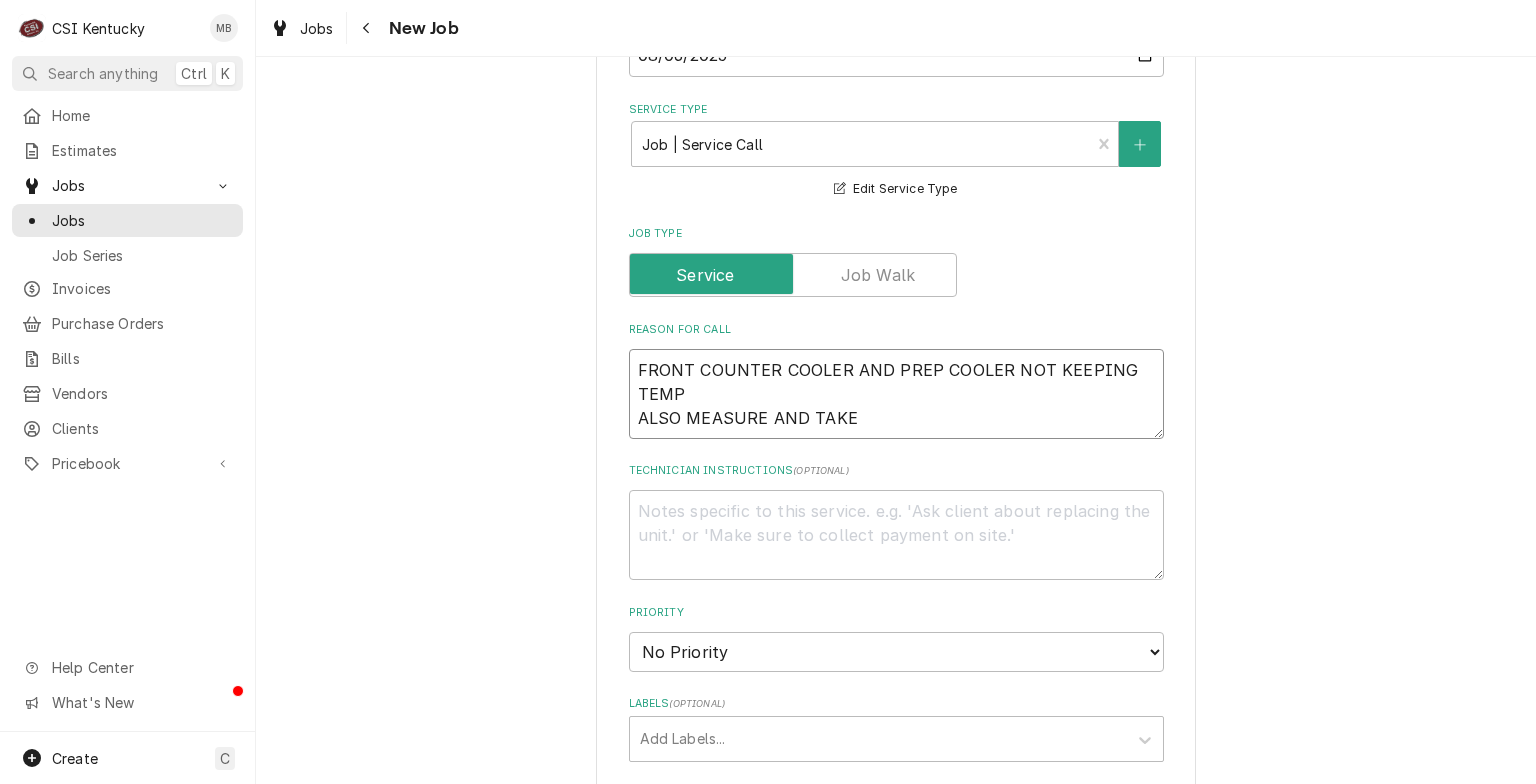 type on "x" 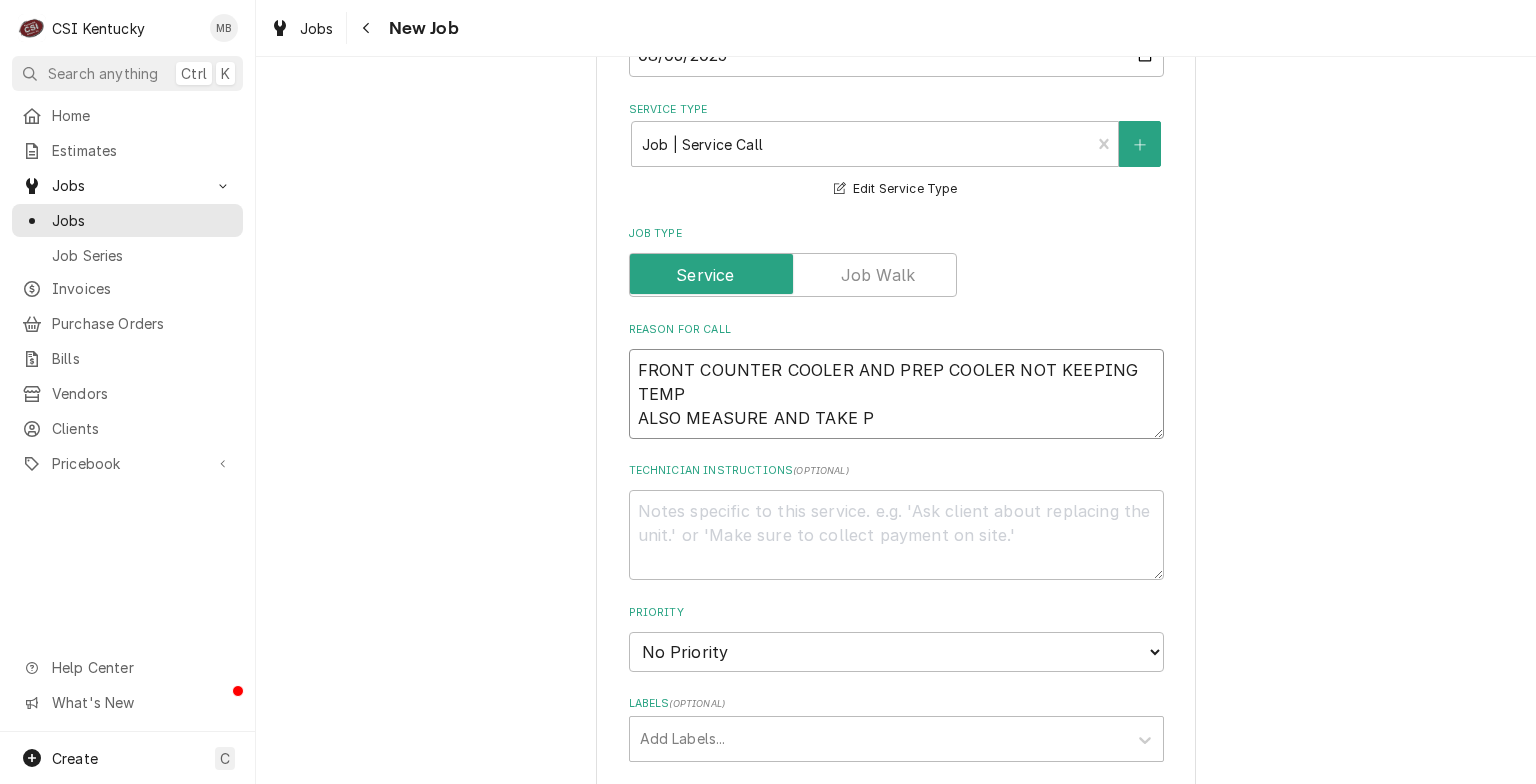 type on "x" 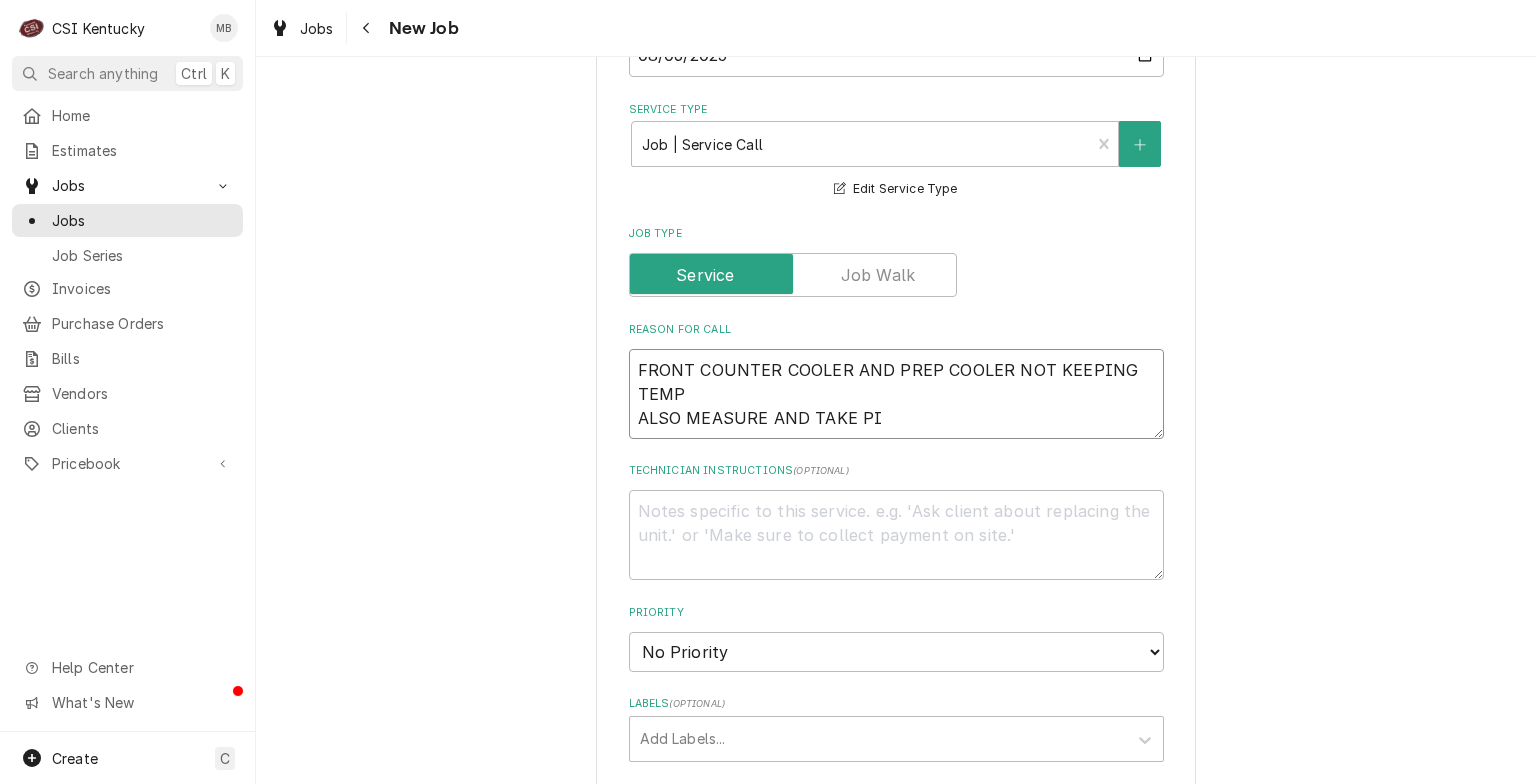 type on "x" 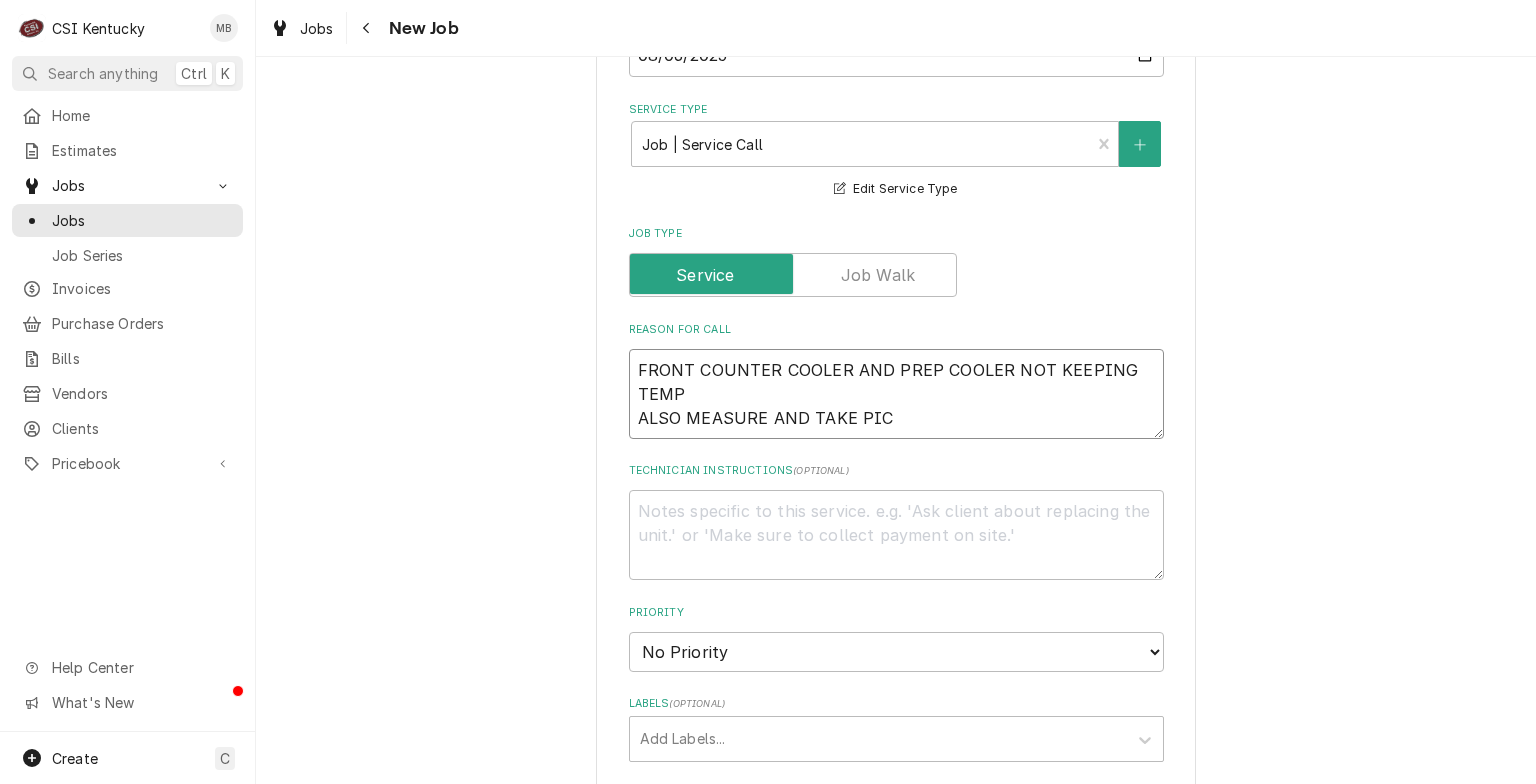 type on "x" 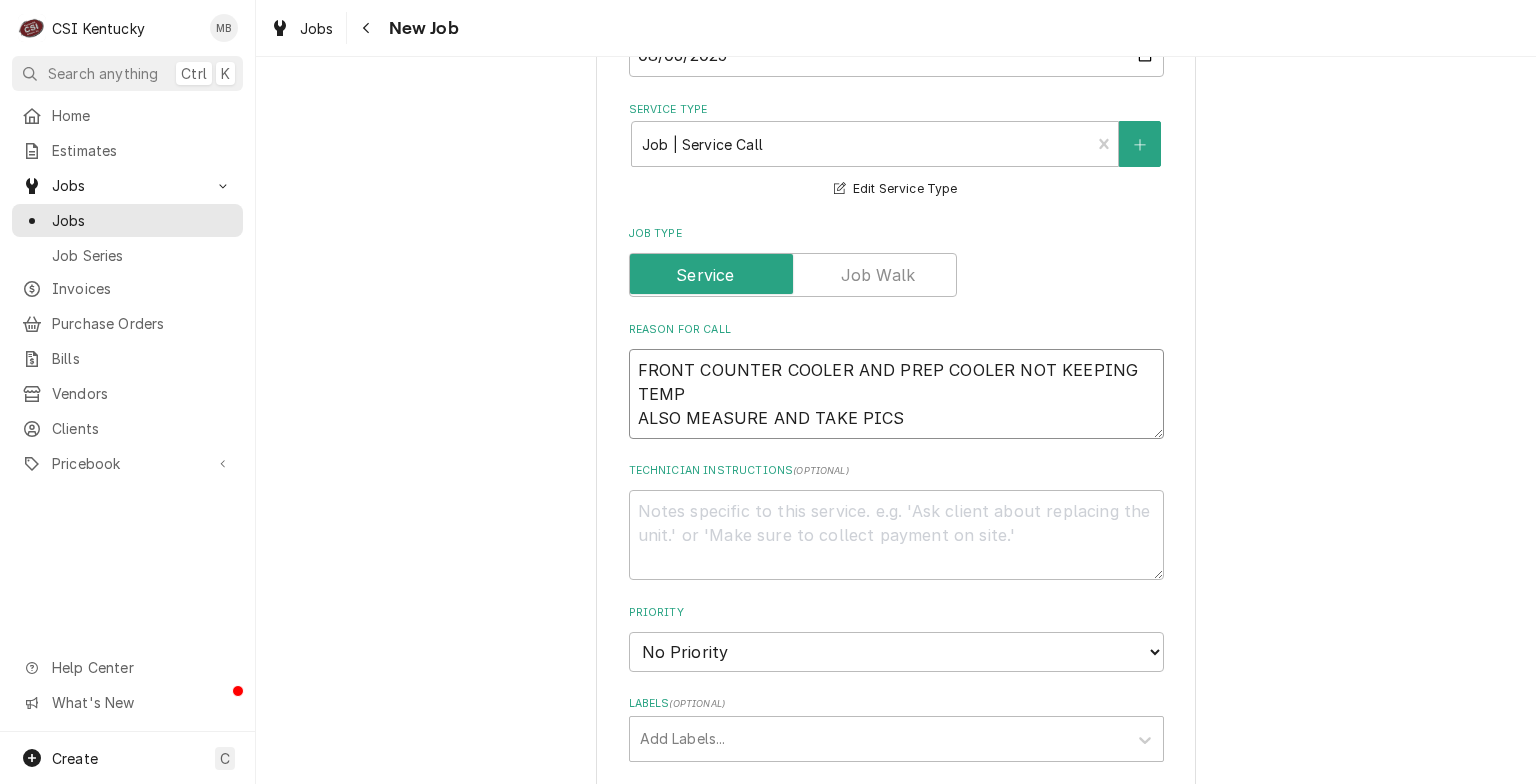 type on "x" 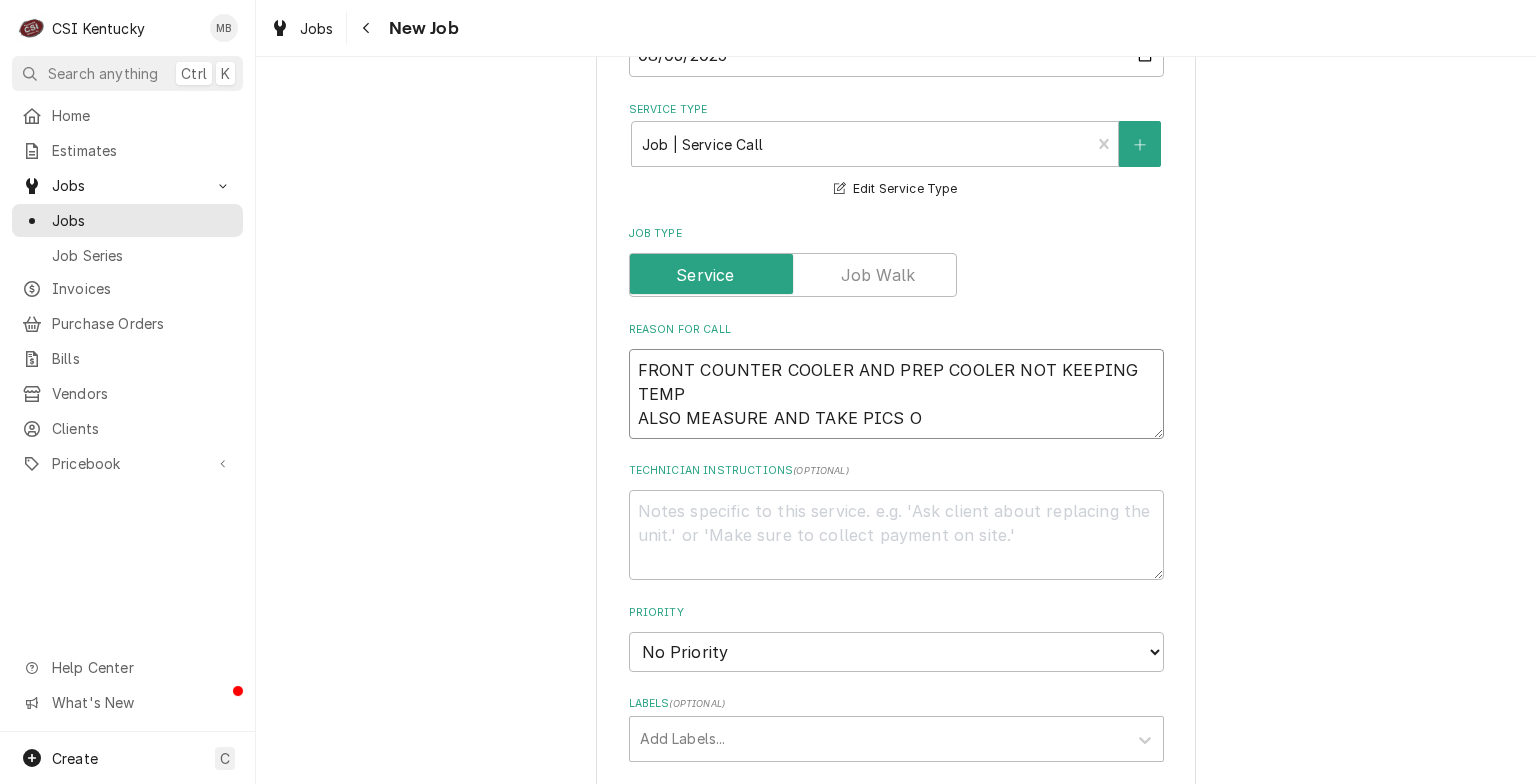 type on "x" 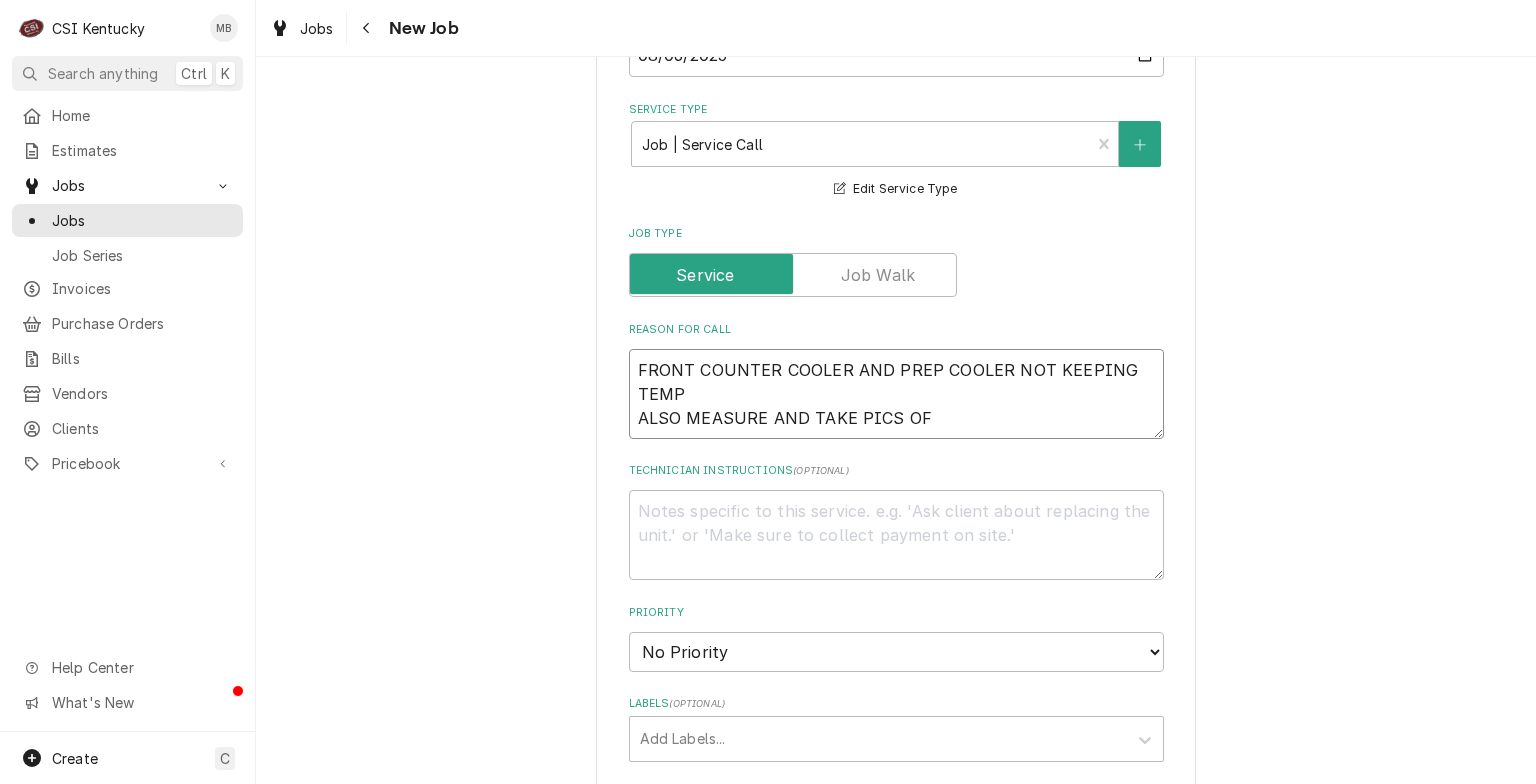 type on "x" 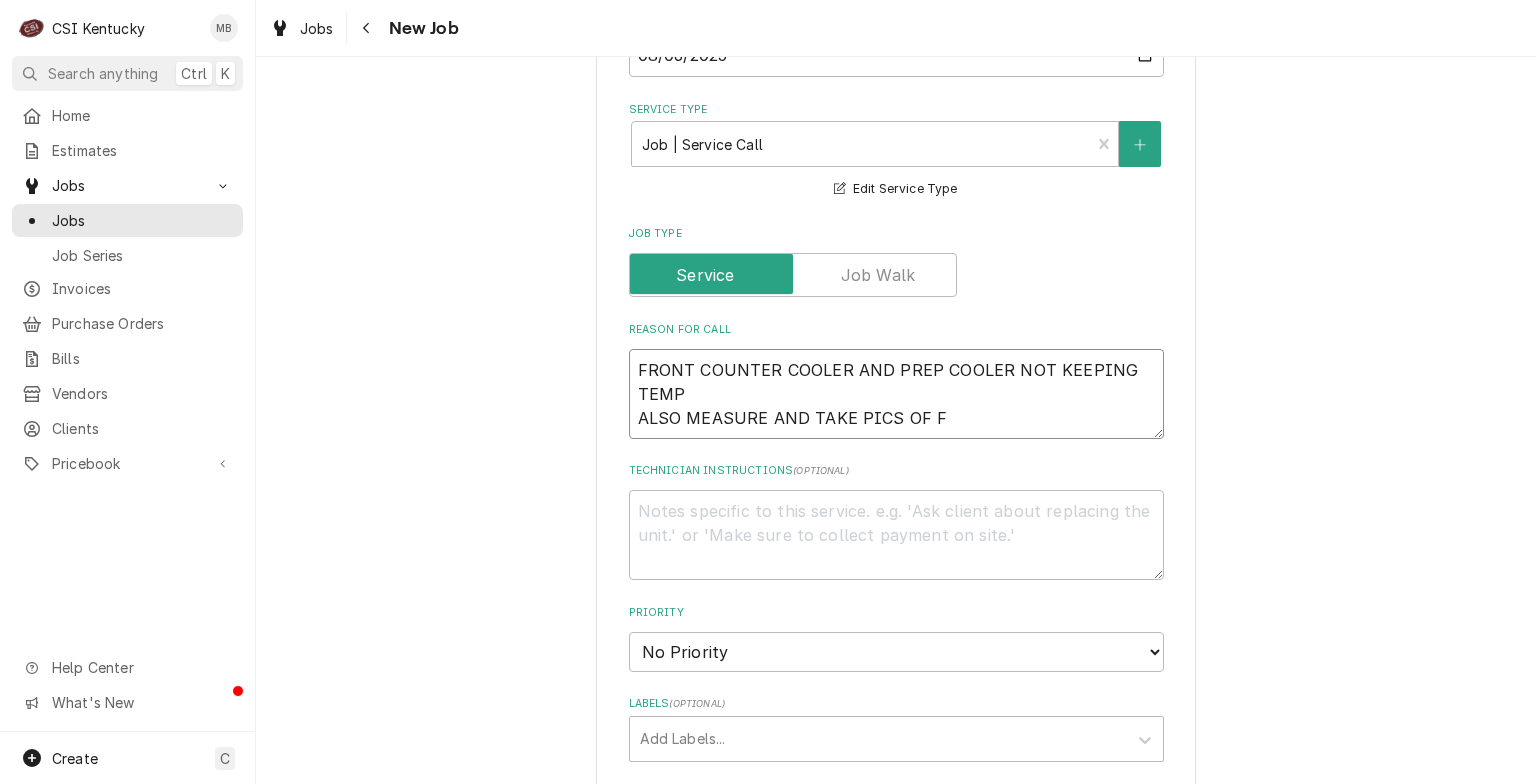 type on "FRONT COUNTER COOLER AND PREP COOLER NOT KEEPING TEMP
ALSO MEASURE AND TAKE PICS OF FR" 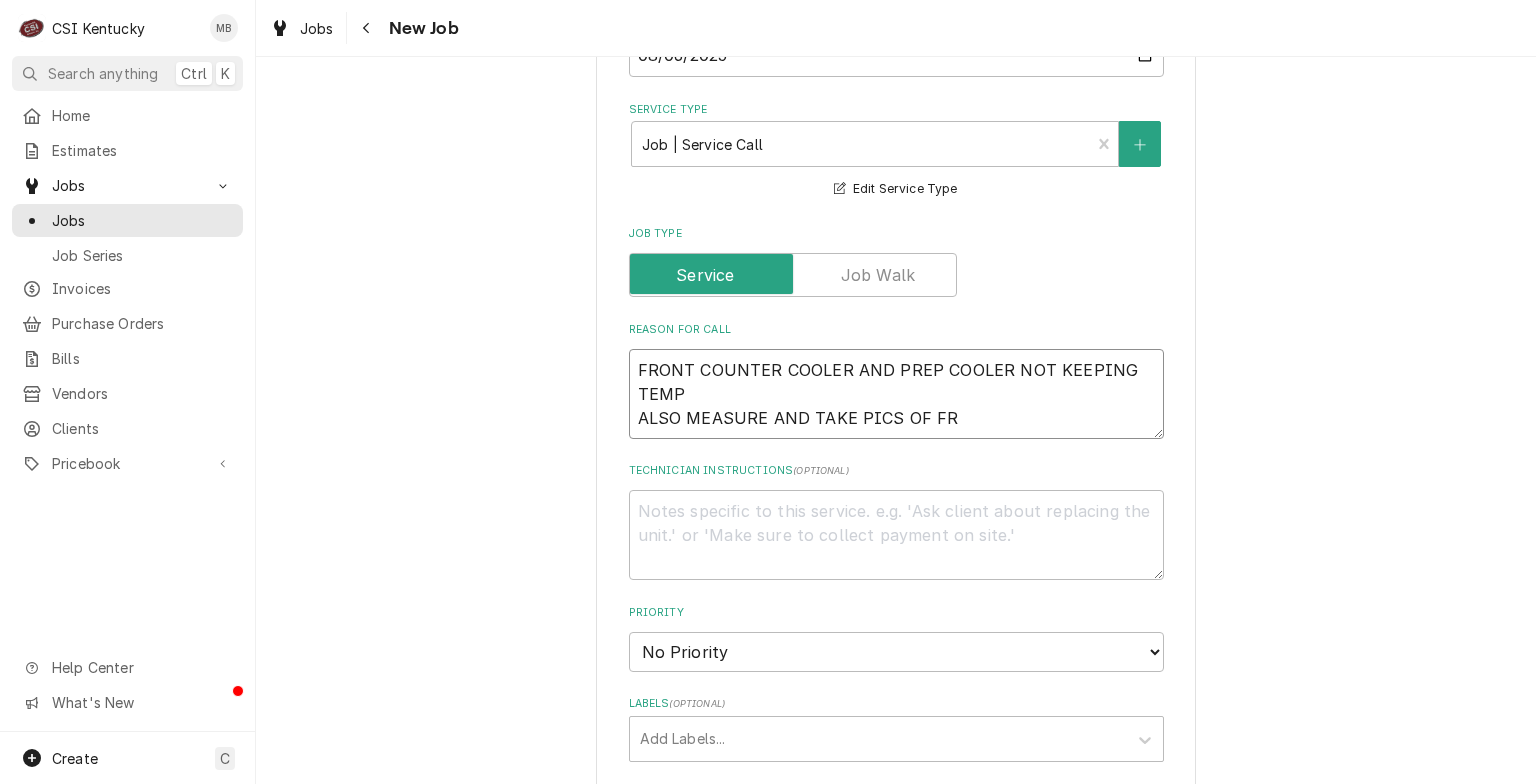 type on "x" 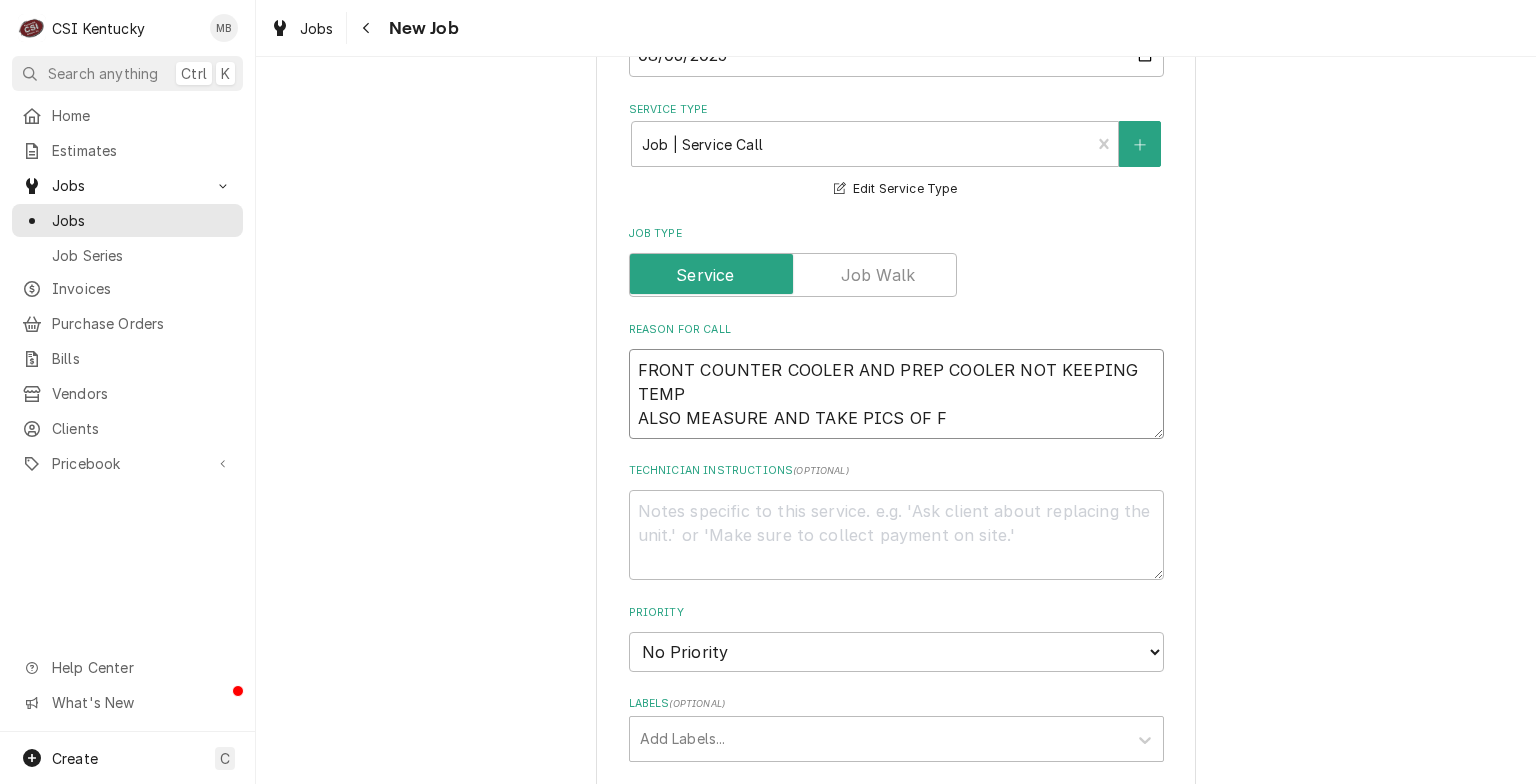 type on "x" 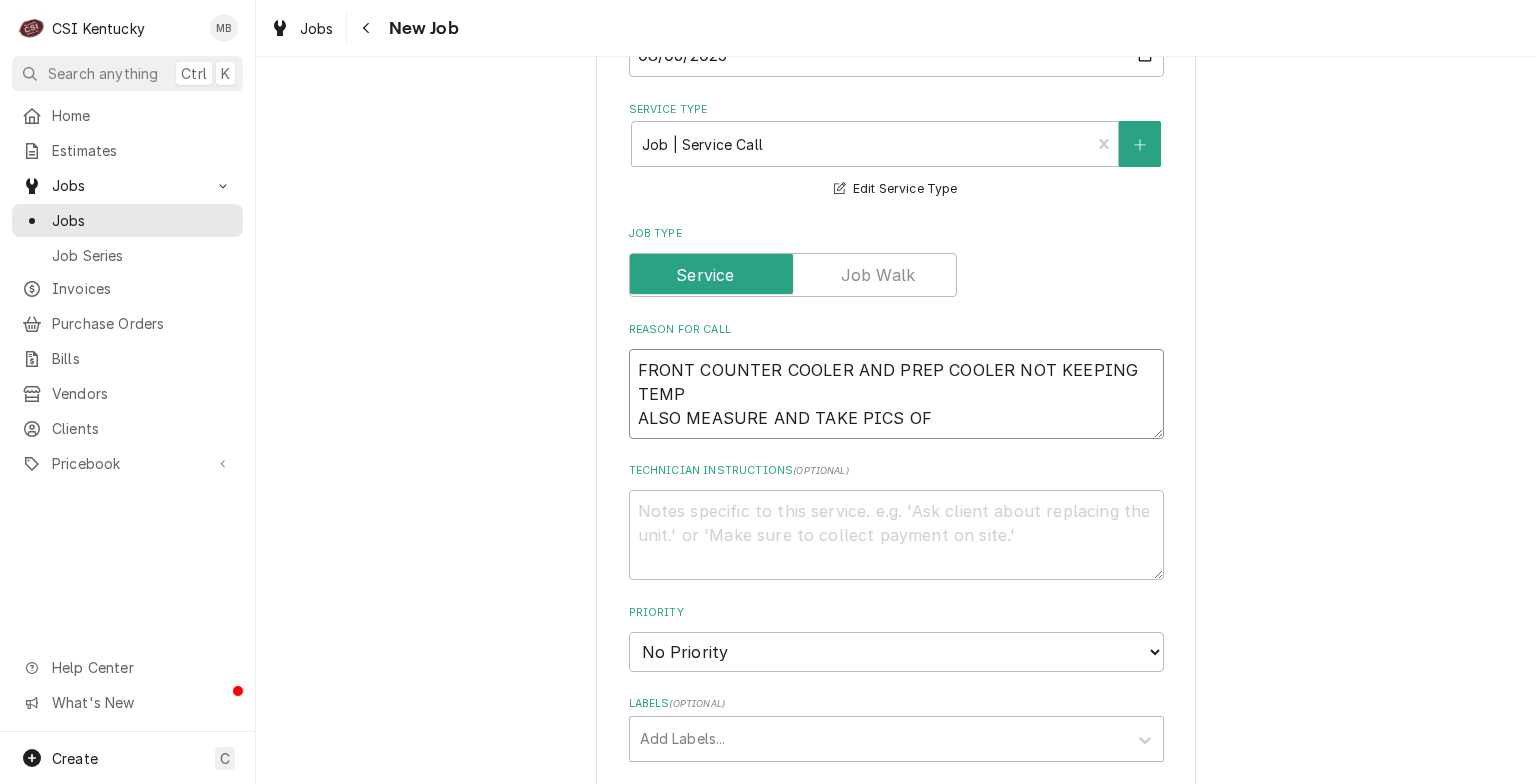 type on "x" 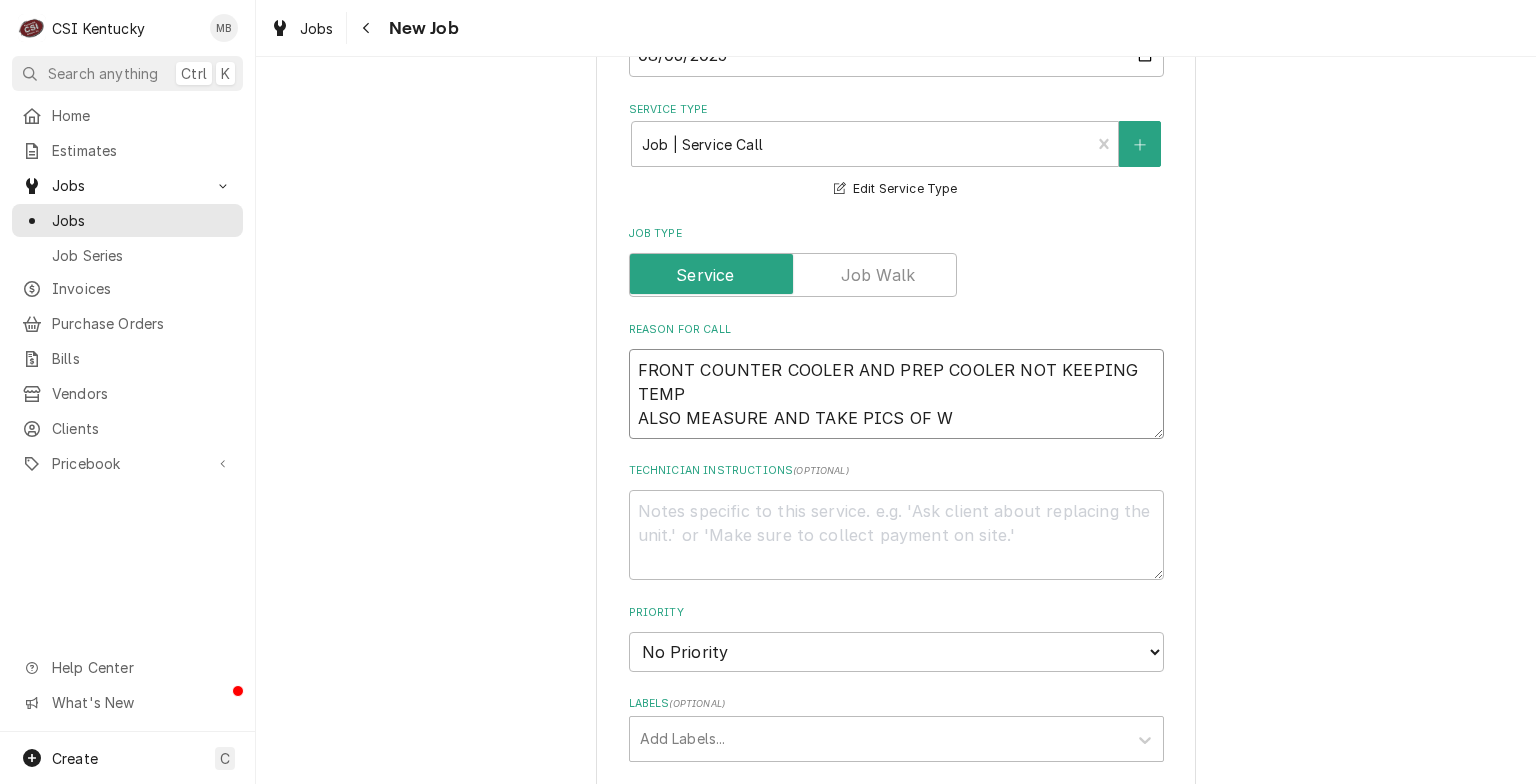 type on "x" 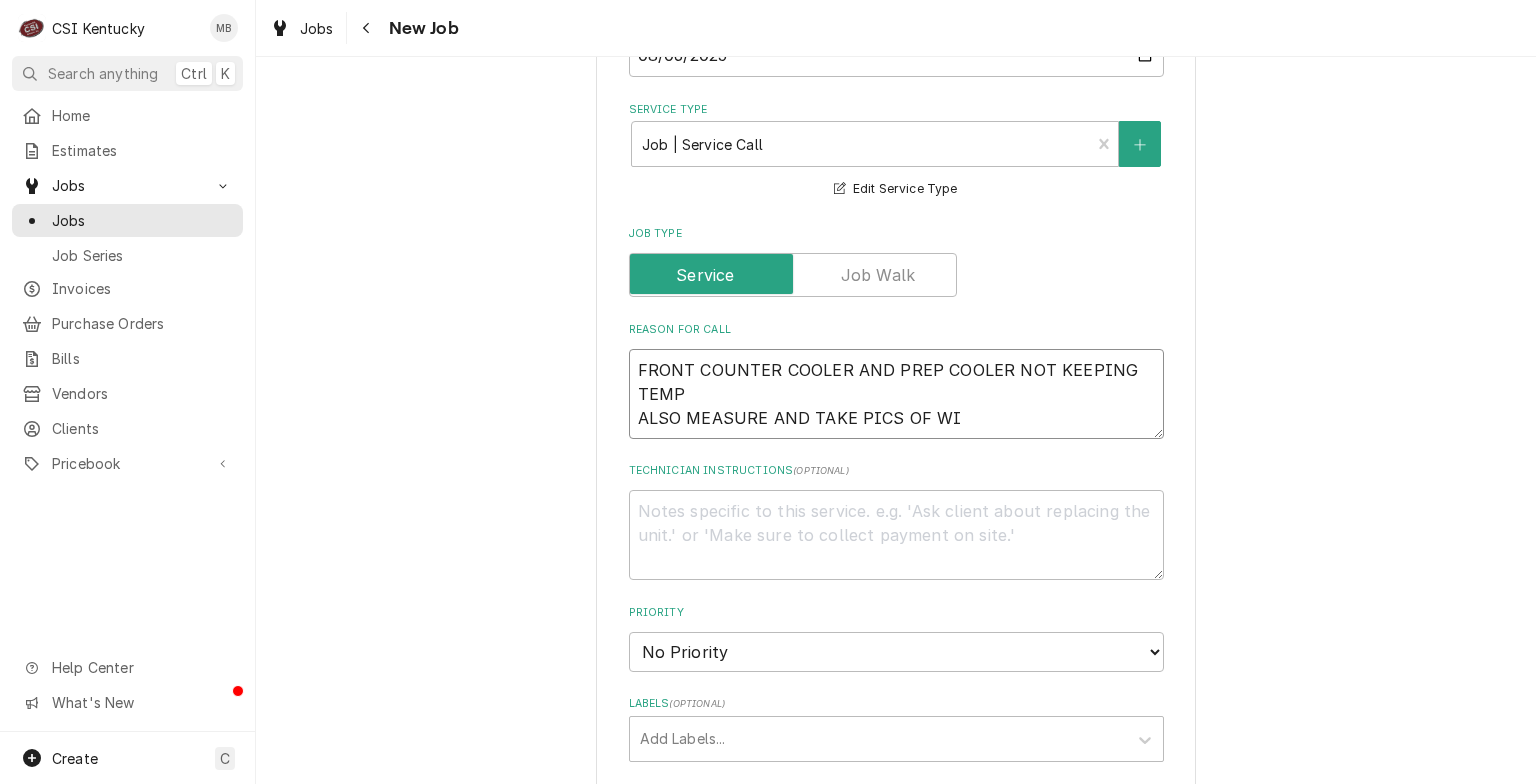 type on "x" 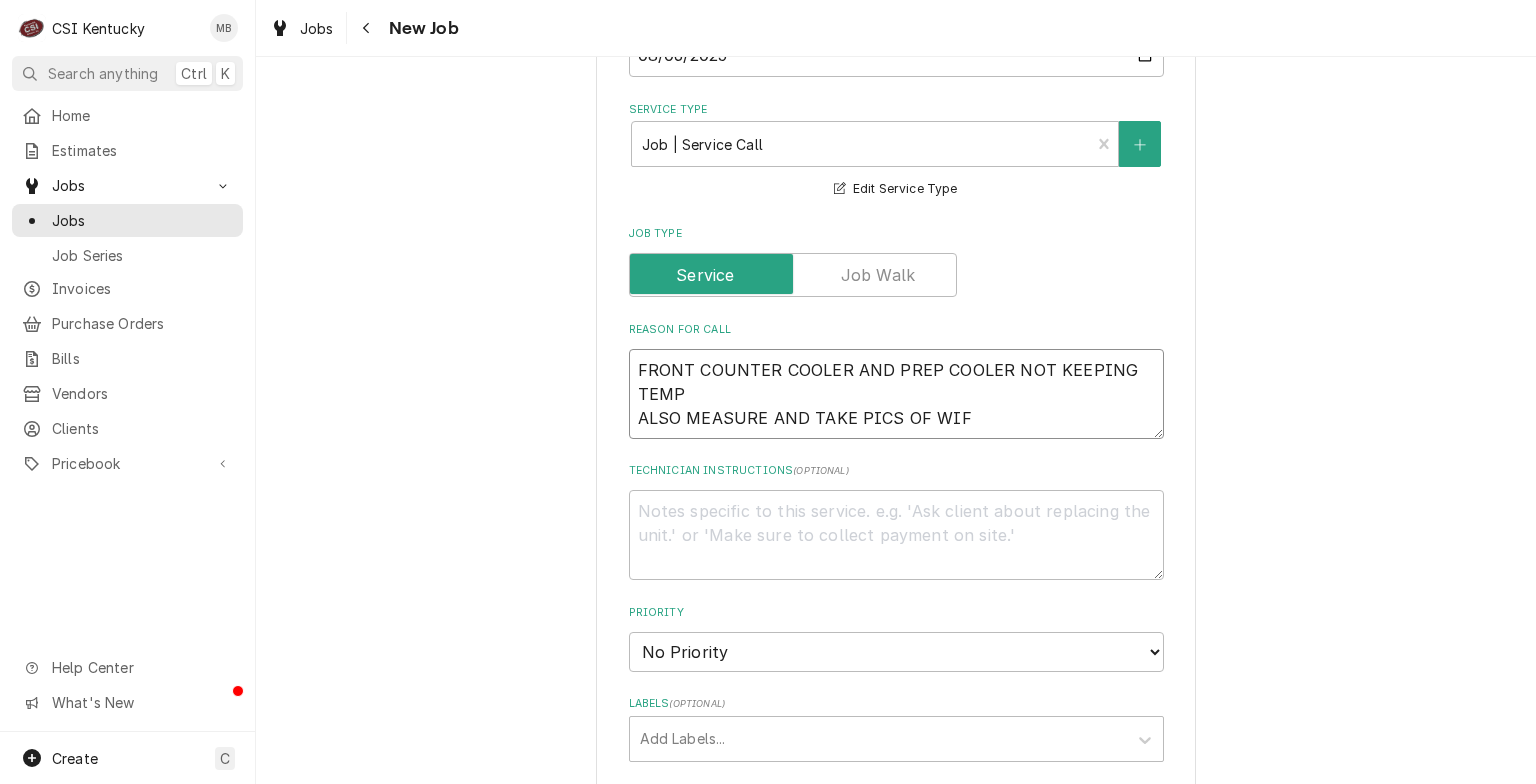 type on "x" 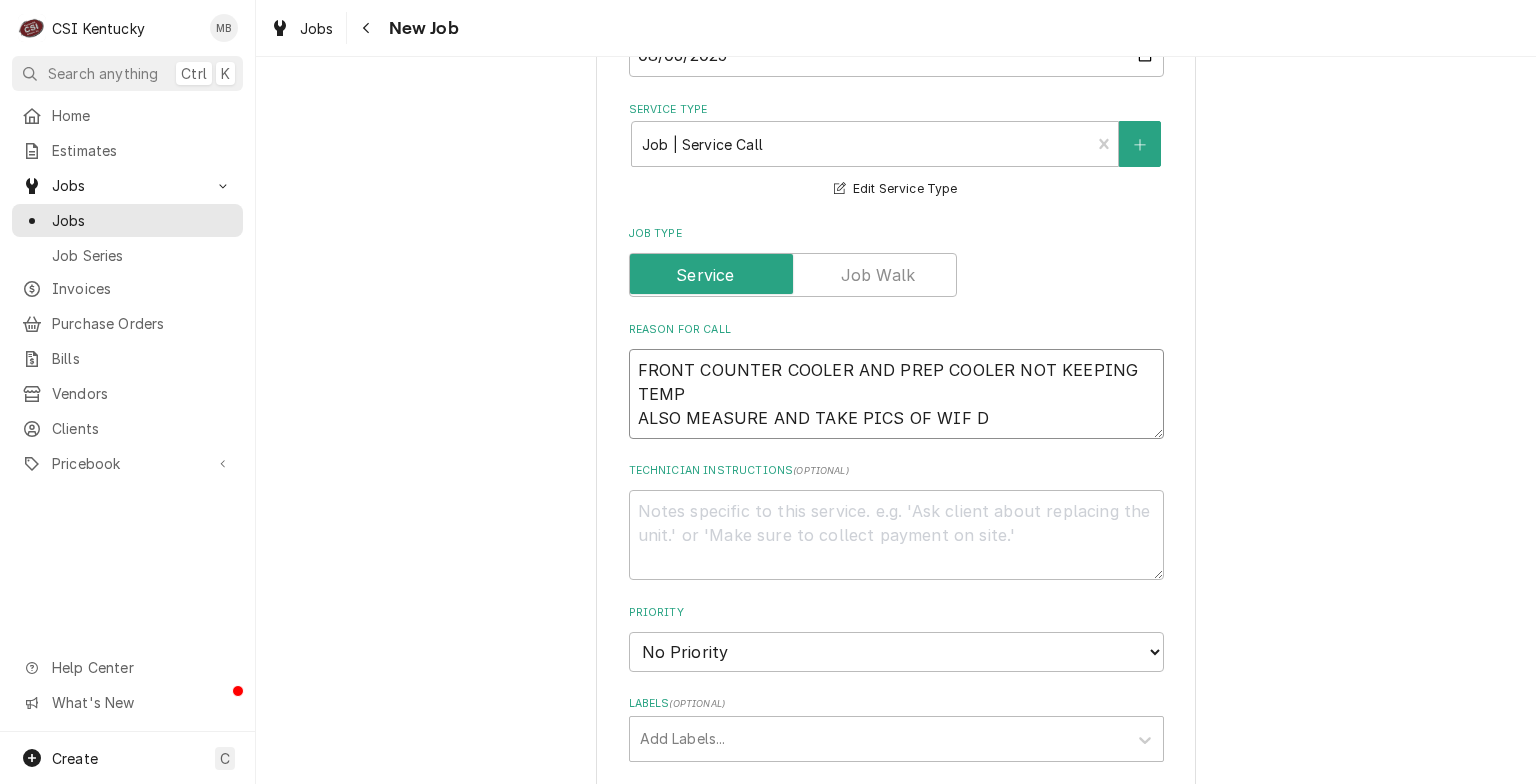 type on "x" 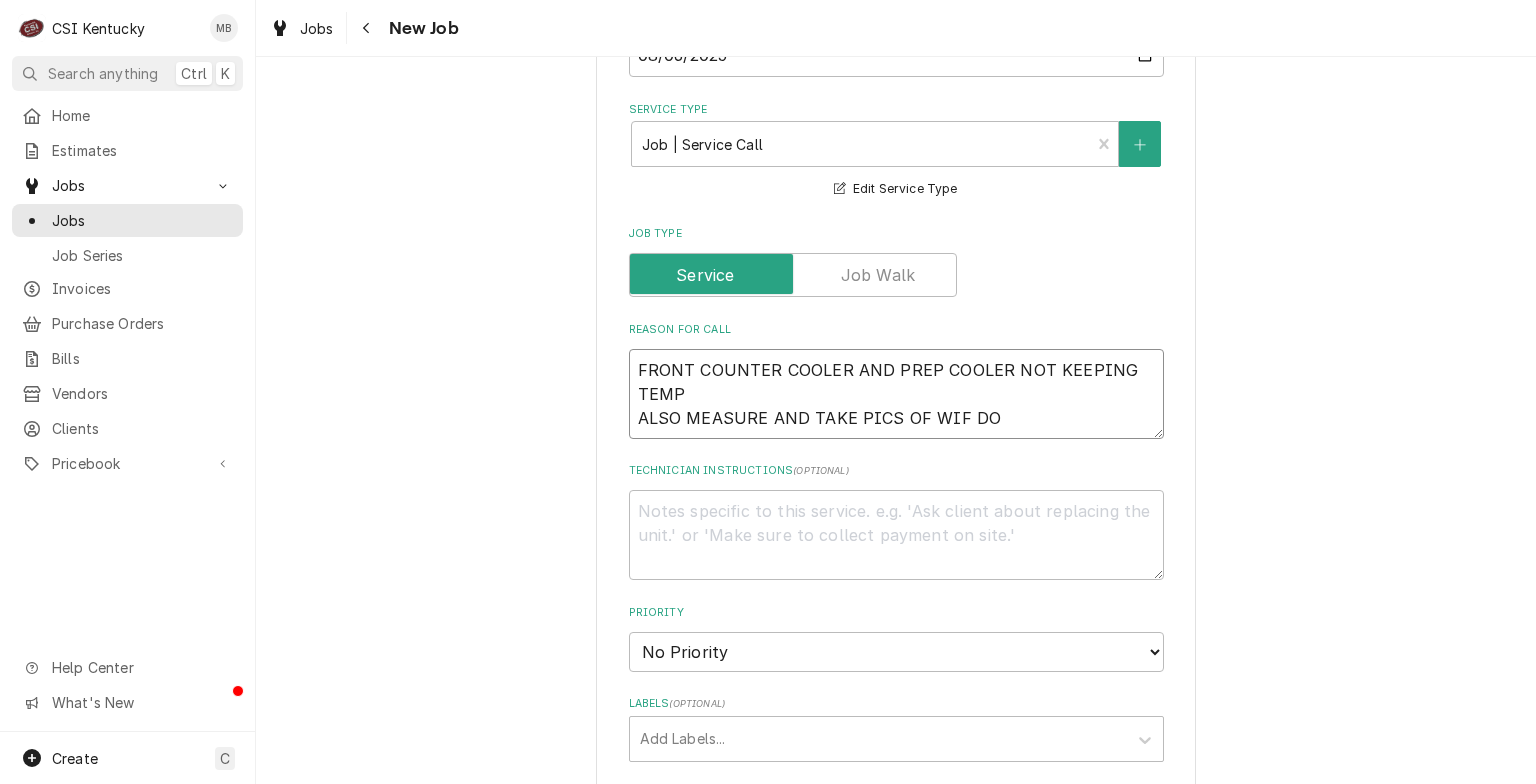 type on "x" 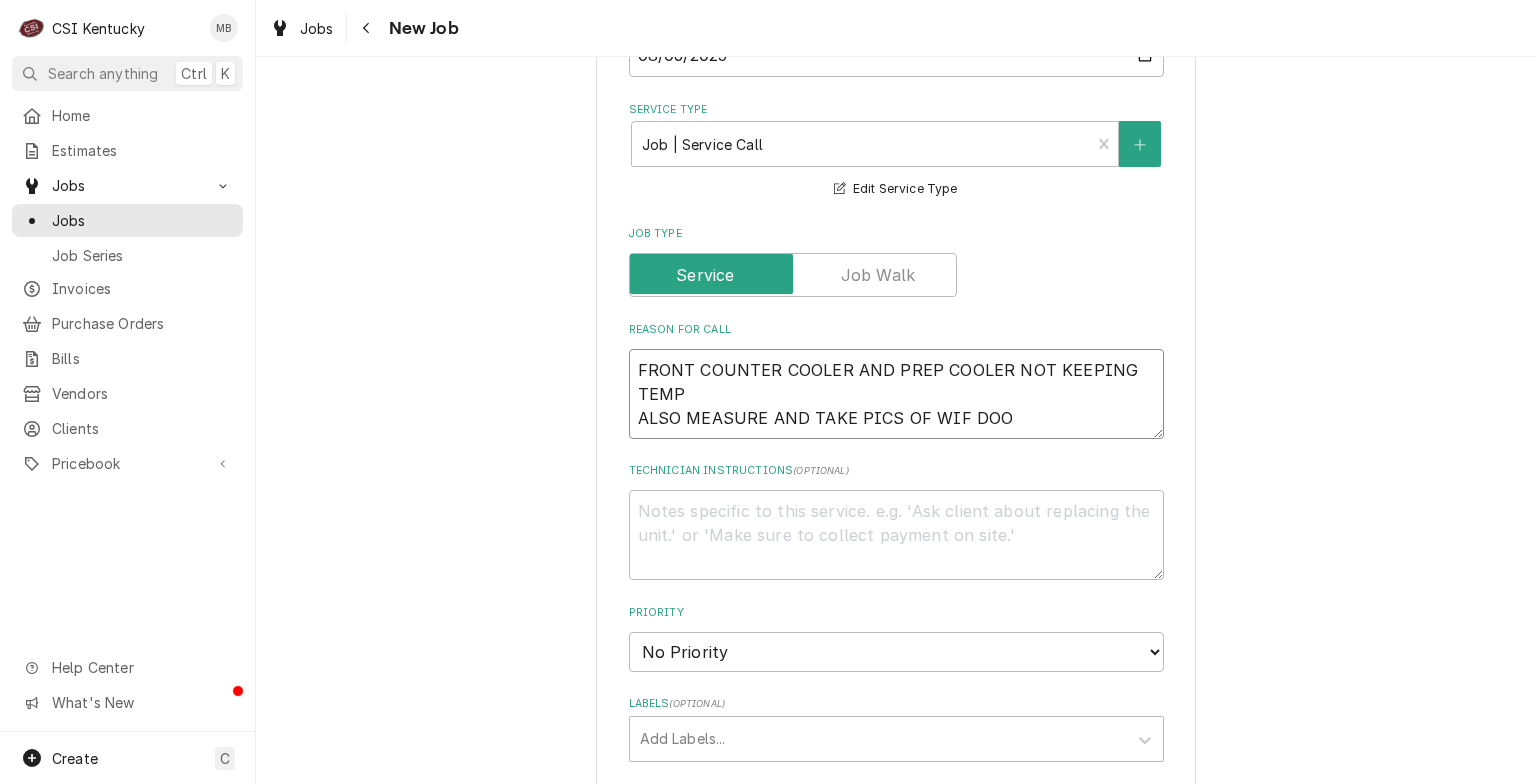 type on "x" 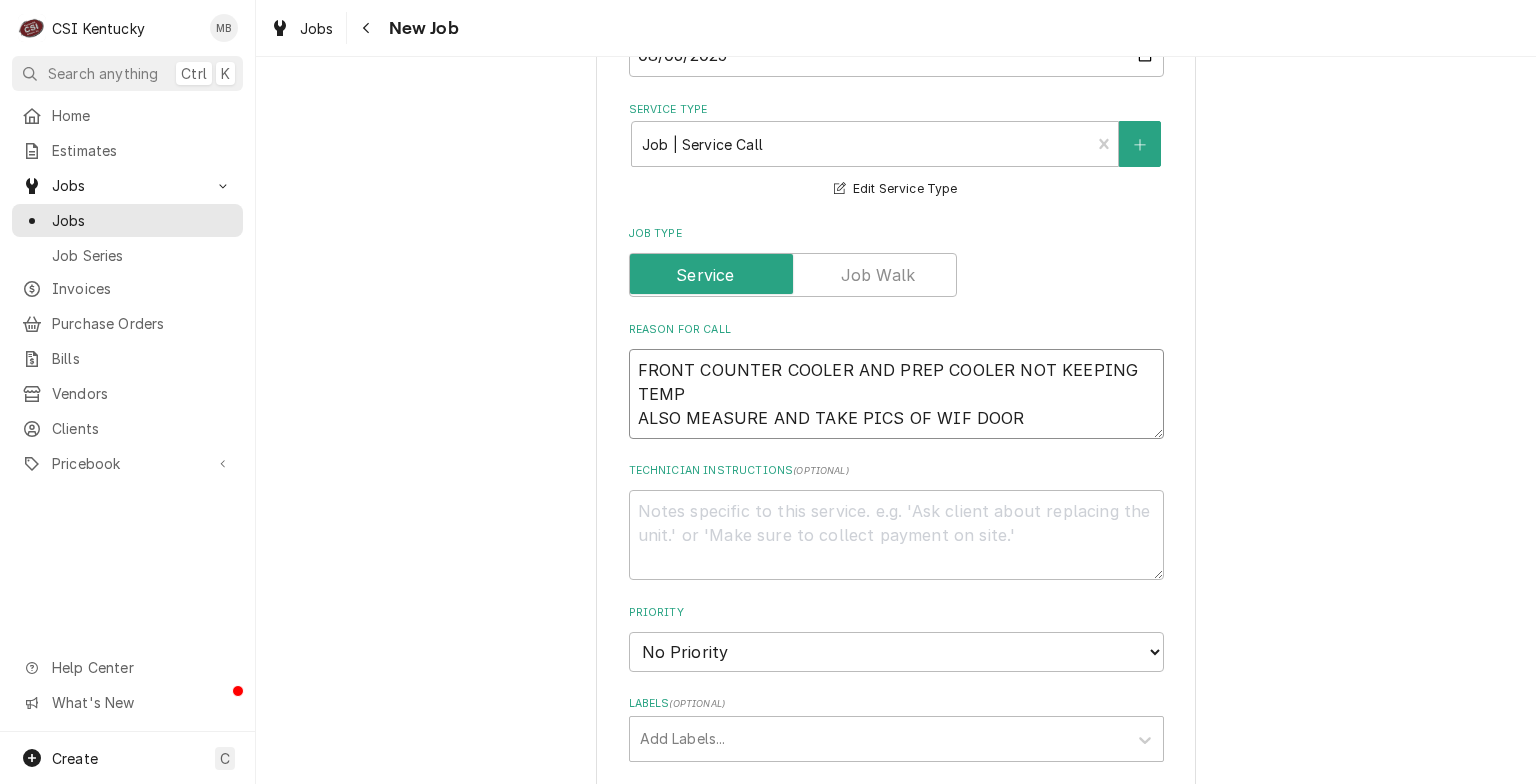 type on "x" 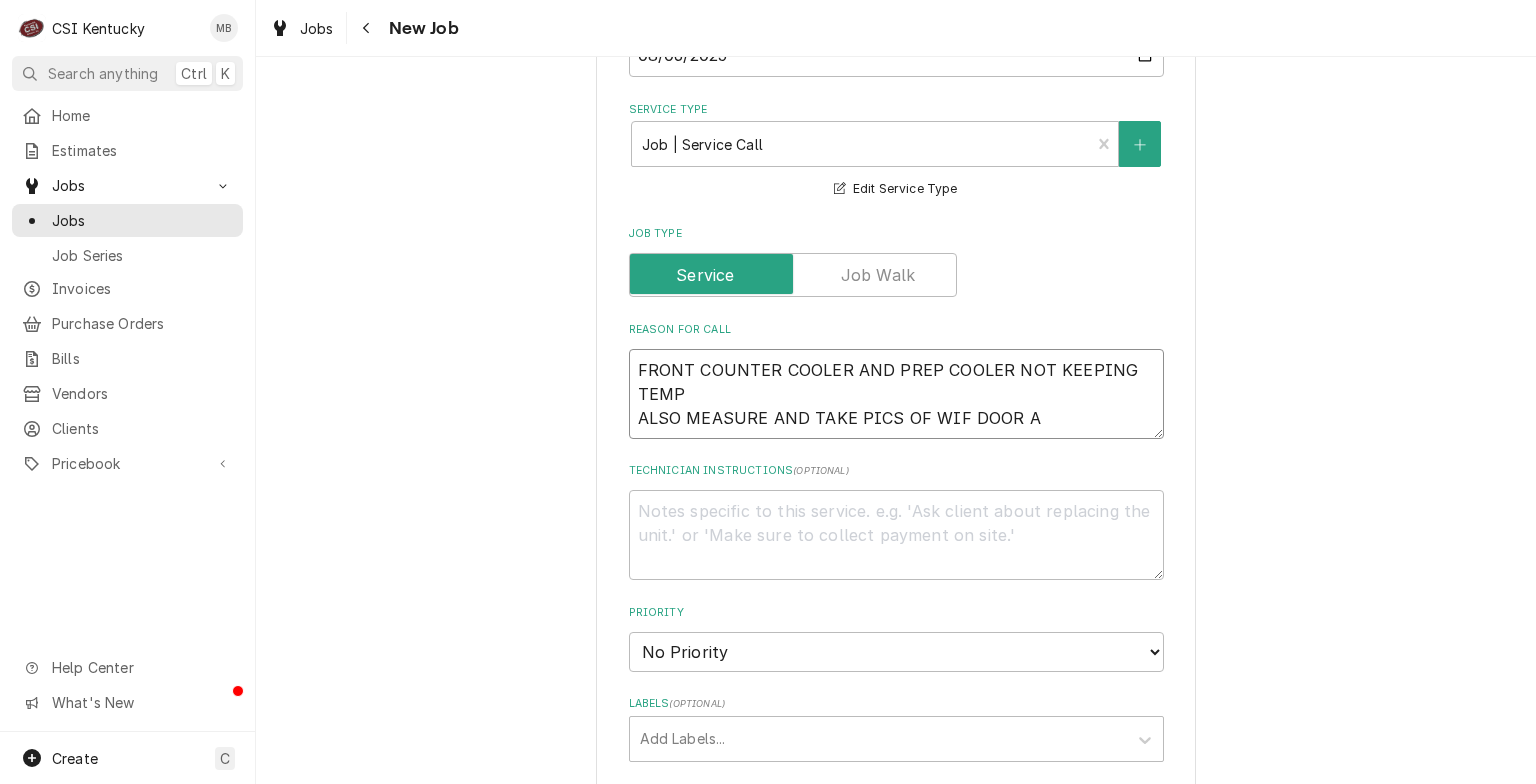 type on "x" 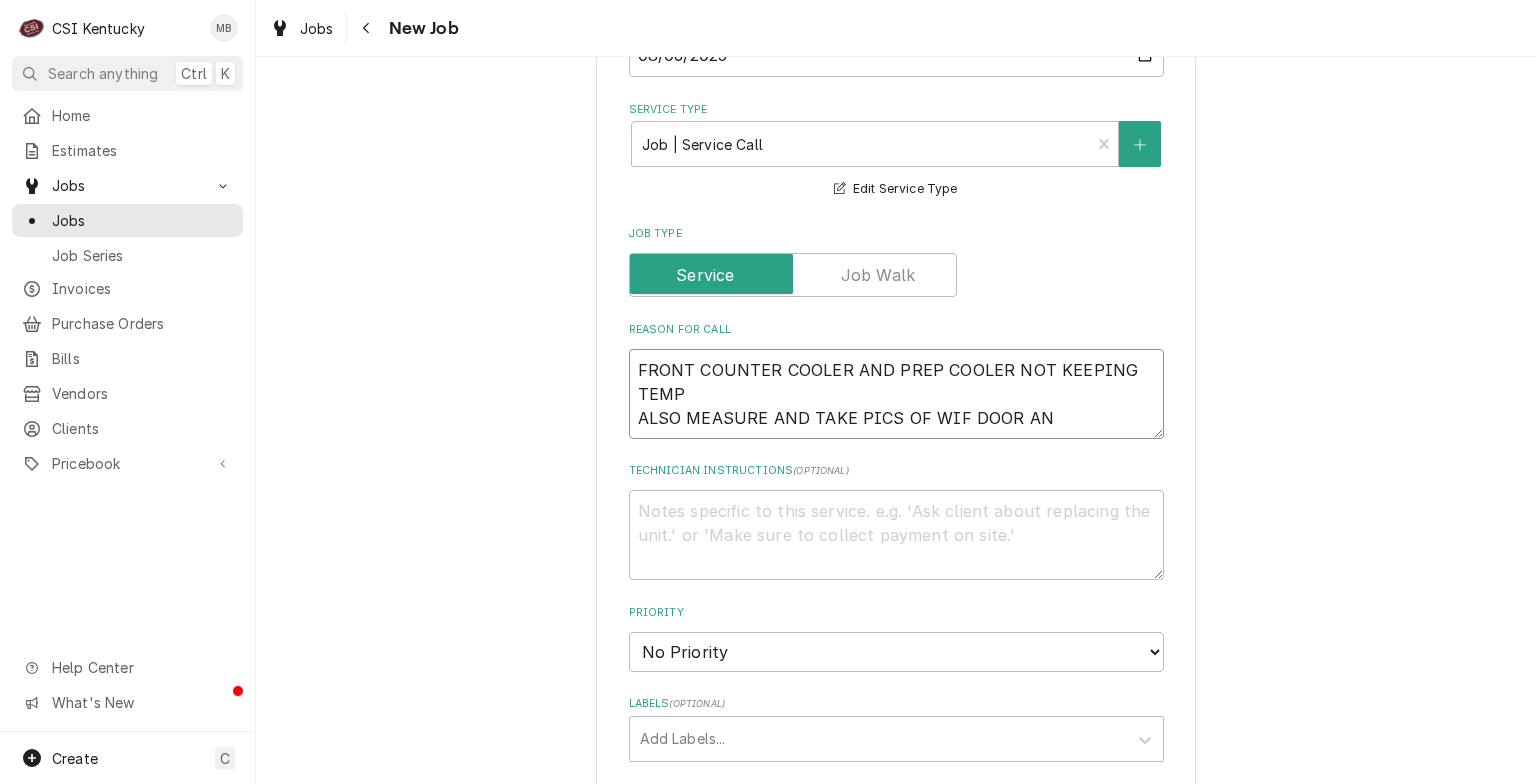 type 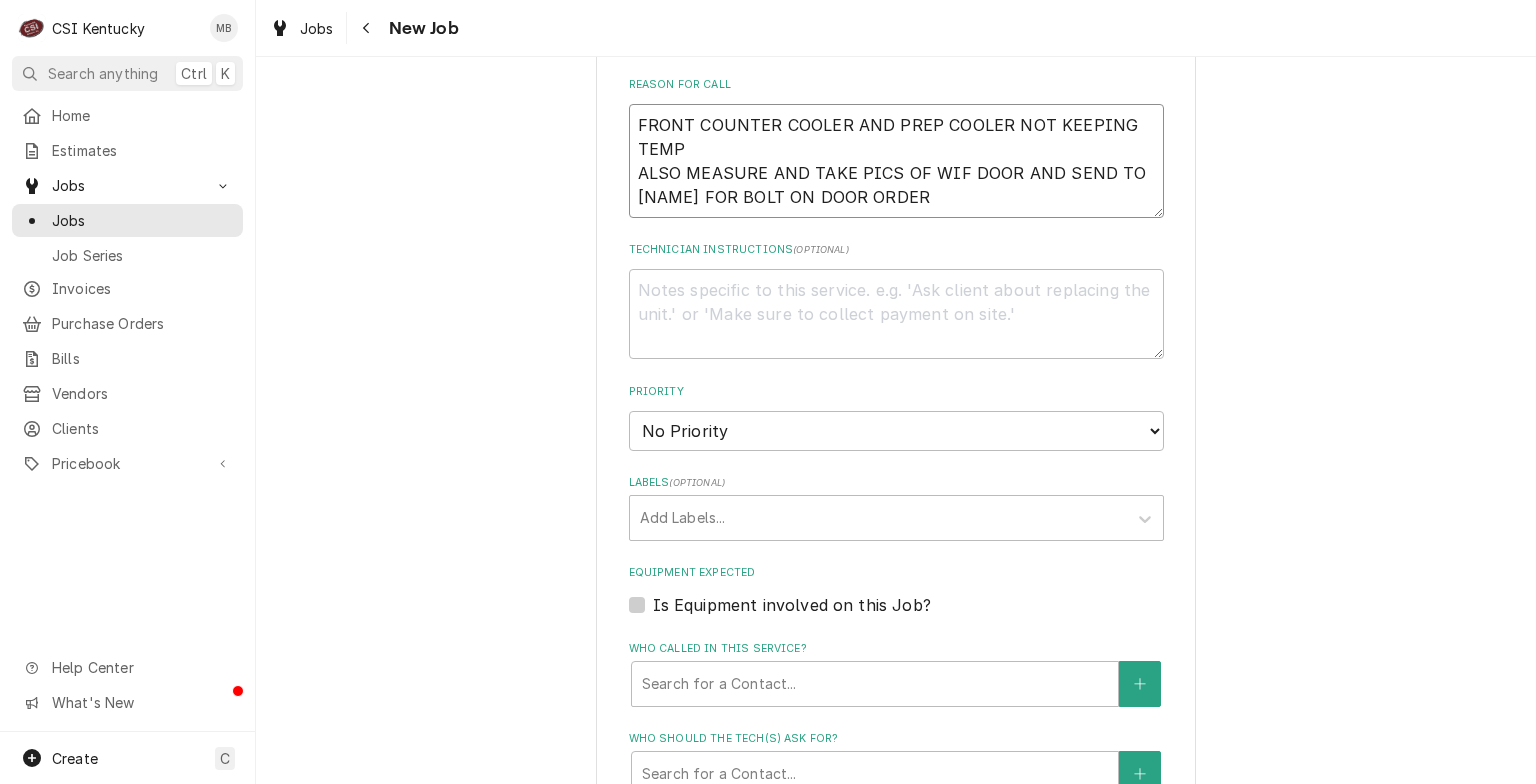 scroll, scrollTop: 1100, scrollLeft: 0, axis: vertical 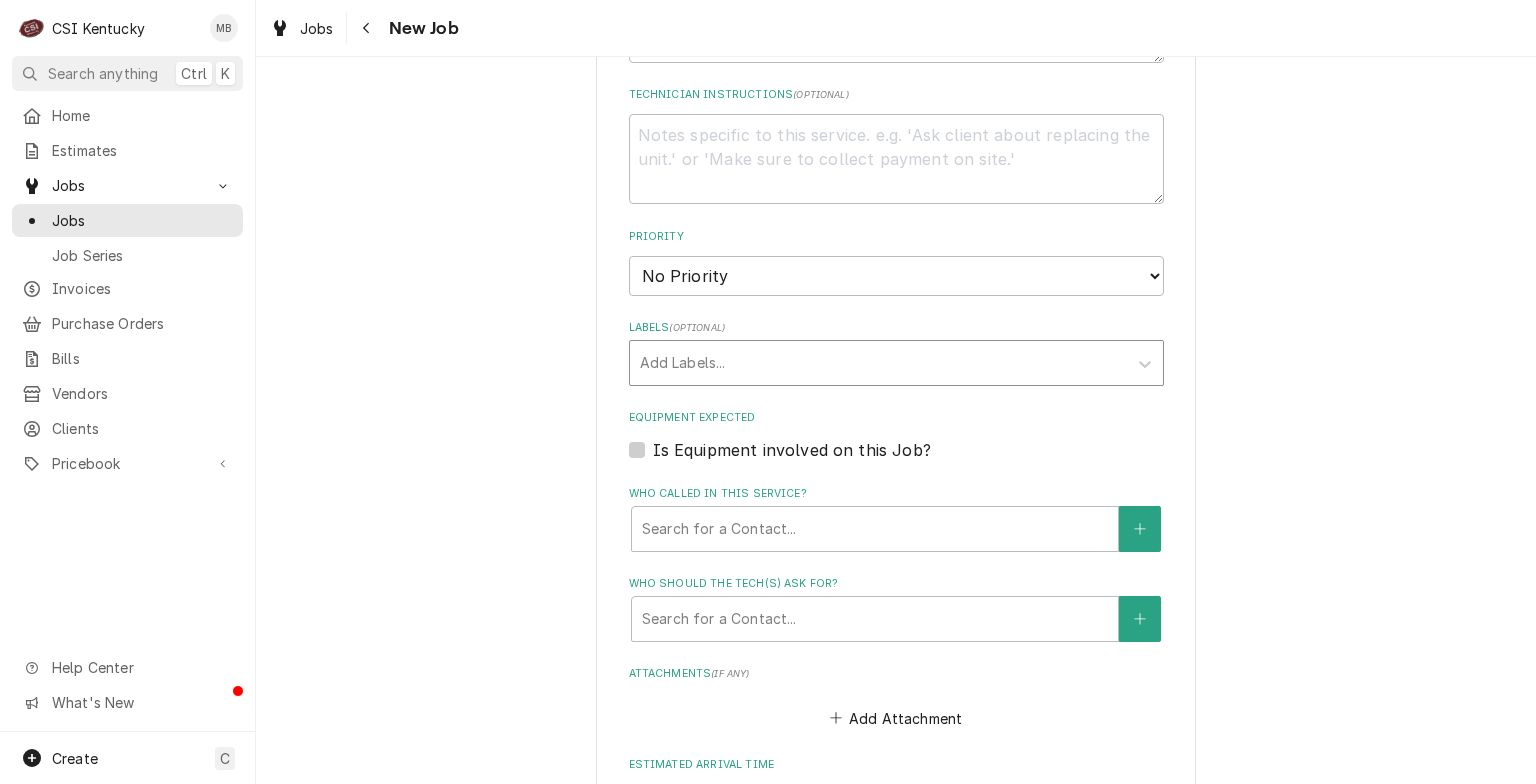 click at bounding box center [878, 363] 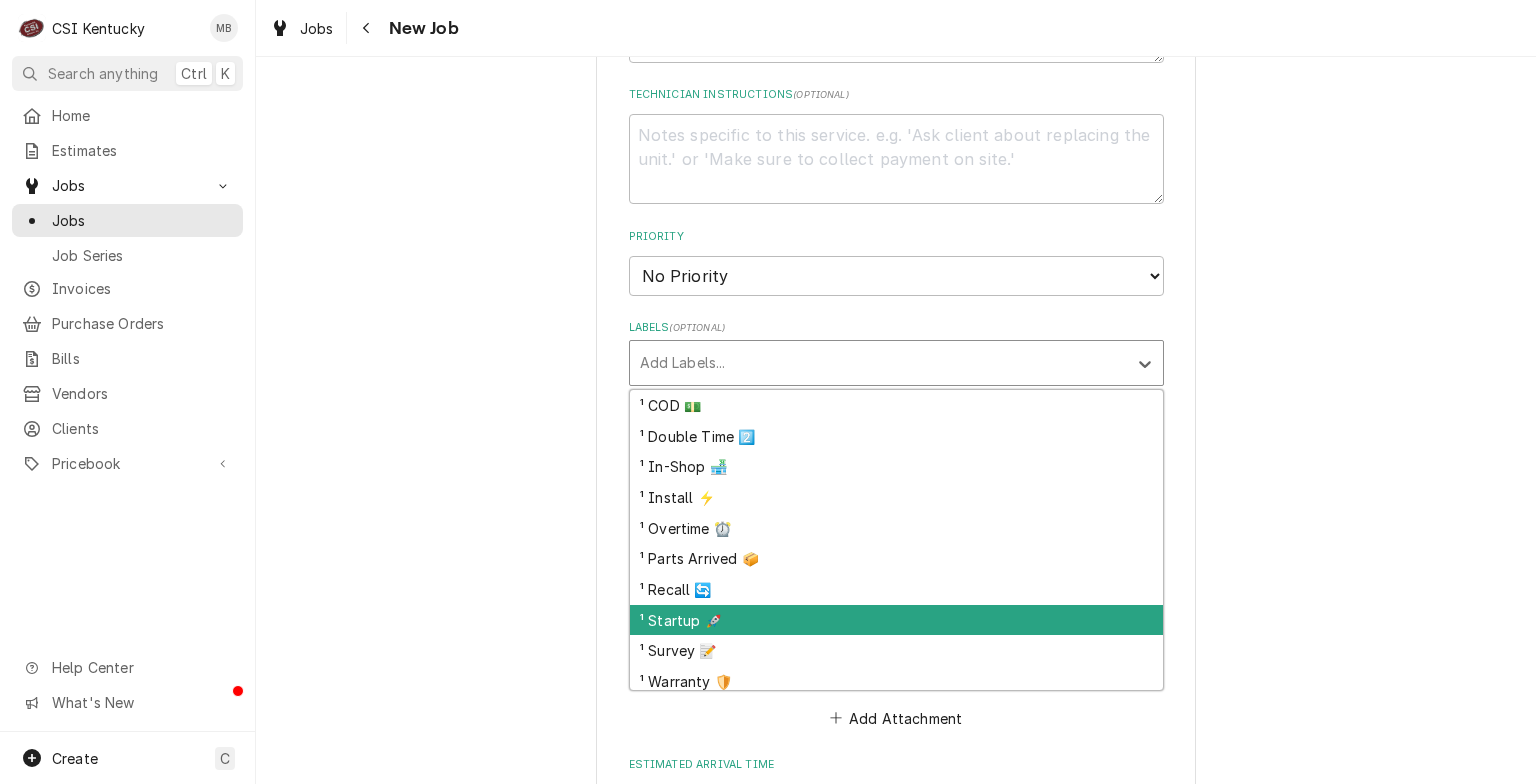 scroll, scrollTop: 300, scrollLeft: 0, axis: vertical 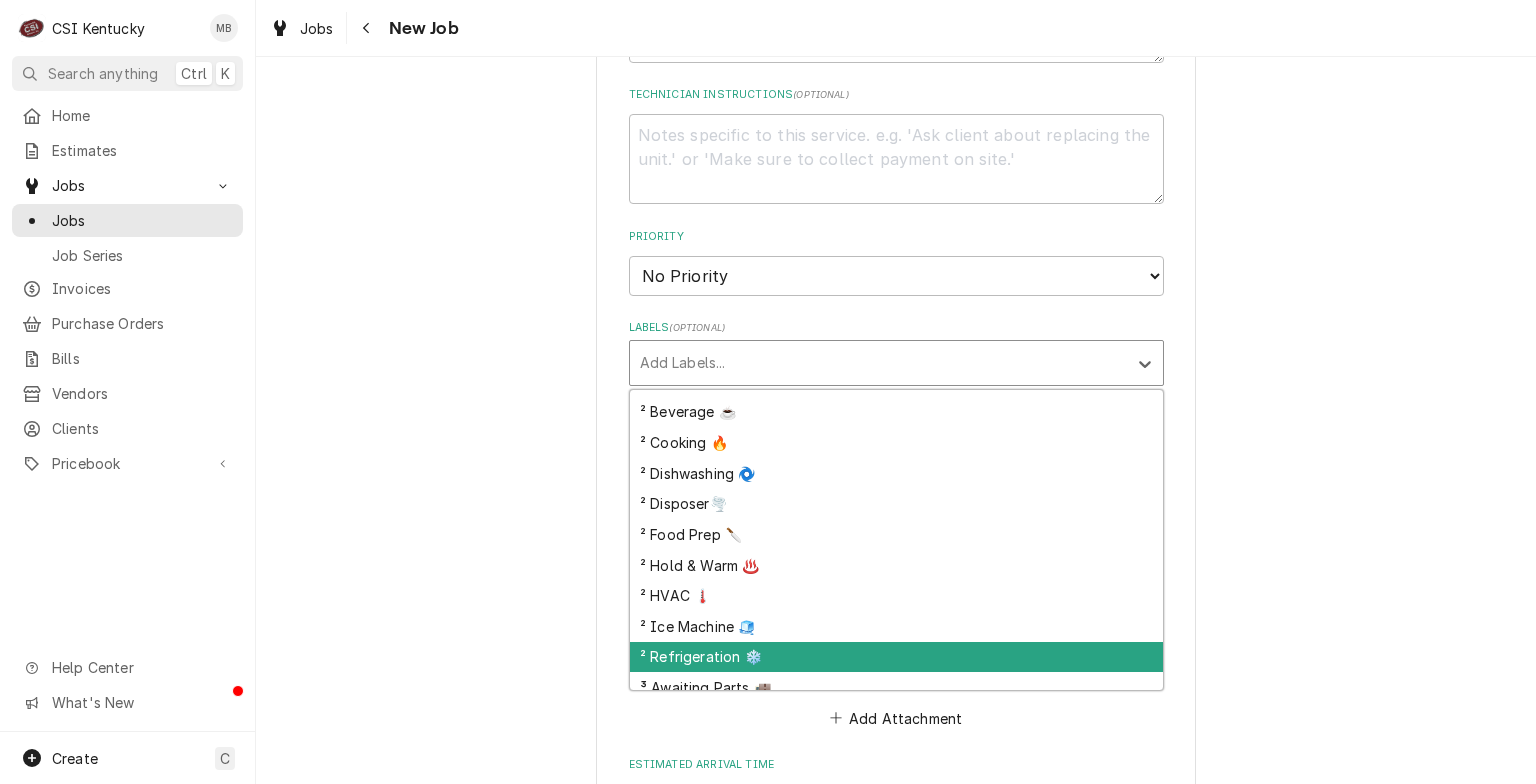 click on "² Refrigeration ❄️" at bounding box center (896, 657) 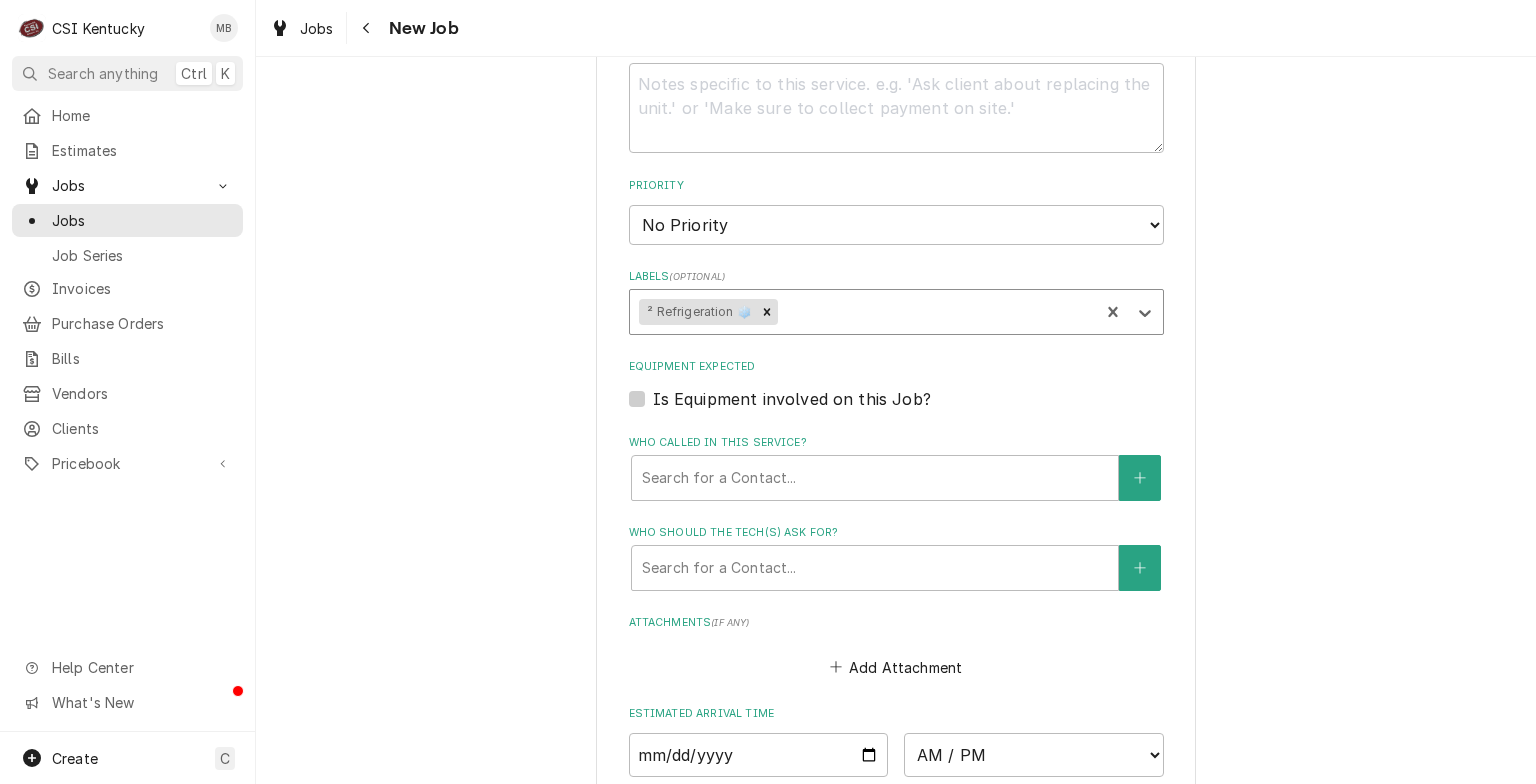 scroll, scrollTop: 1200, scrollLeft: 0, axis: vertical 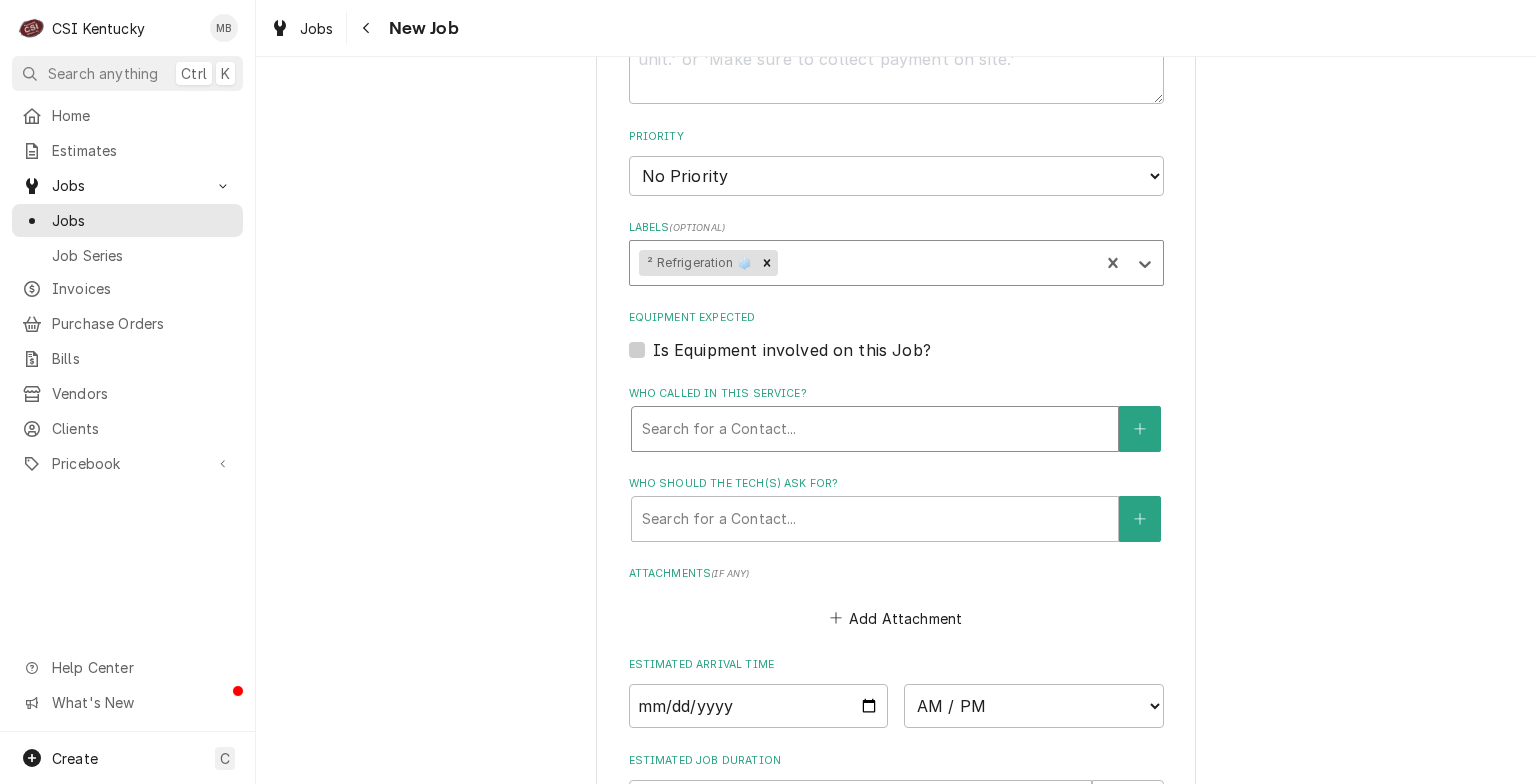 click at bounding box center [875, 429] 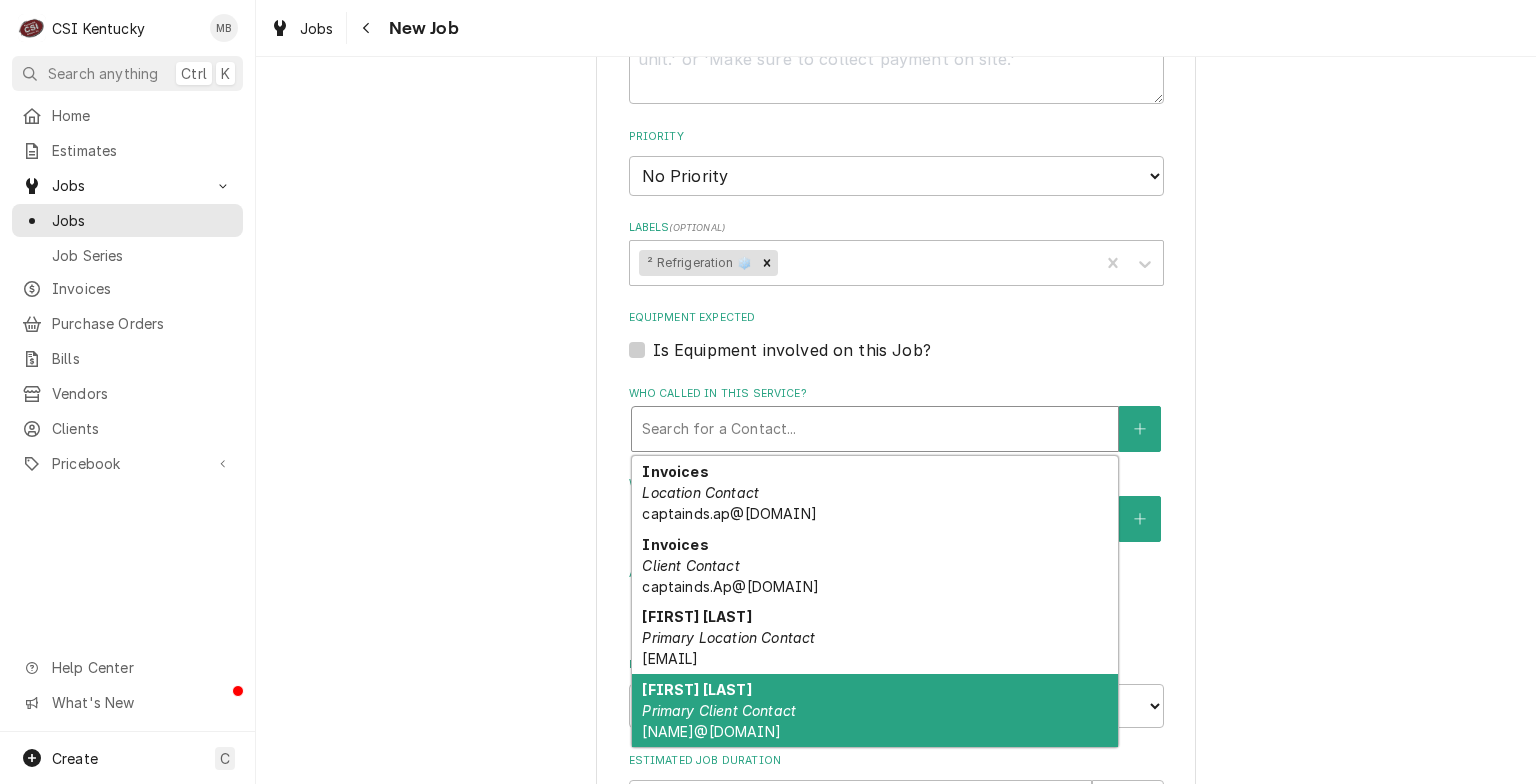 click on "Please provide the following information to create a job: Client Details Client CAPTAIN D'S - VALLEY STATION ⁵ Billing Hold 🅱️ Edit Client Service Location Captain D's / 10101 Dixie Highway, Valley Station, KY 40272 Edit Service Location Service Location Notes 1/31/2025 10:30:50 AM - VICKYS - Madison no longer with Captain D's new contact is leonor_irwin@captainds.com Job Details Job Source Direct (Phone/Email/etc.) Service Channel Corrigo Ecotrak Other Date Received 2025-08-06 Service Type Job | Service Call ¹ Service Type 🛠️ Edit Service Type Job Type Reason For Call FRONT COUNTER COOLER AND PREP COOLER NOT KEEPING TEMP
ALSO MEASURE AND TAKE PICS OF WIF DOOR AND SEND TO MATT FOR BOLT ON DOOR ORDER Technician Instructions  ( optional ) Priority No Priority Urgent High Medium Low Labels  ( optional ) ² Refrigeration ❄️ Equipment Expected Is Equipment involved on this Job? Who called in this service? 4 results available. Search for a Contact... Invoices Location Contact captainds.ap@issvc.com" at bounding box center (896, -18) 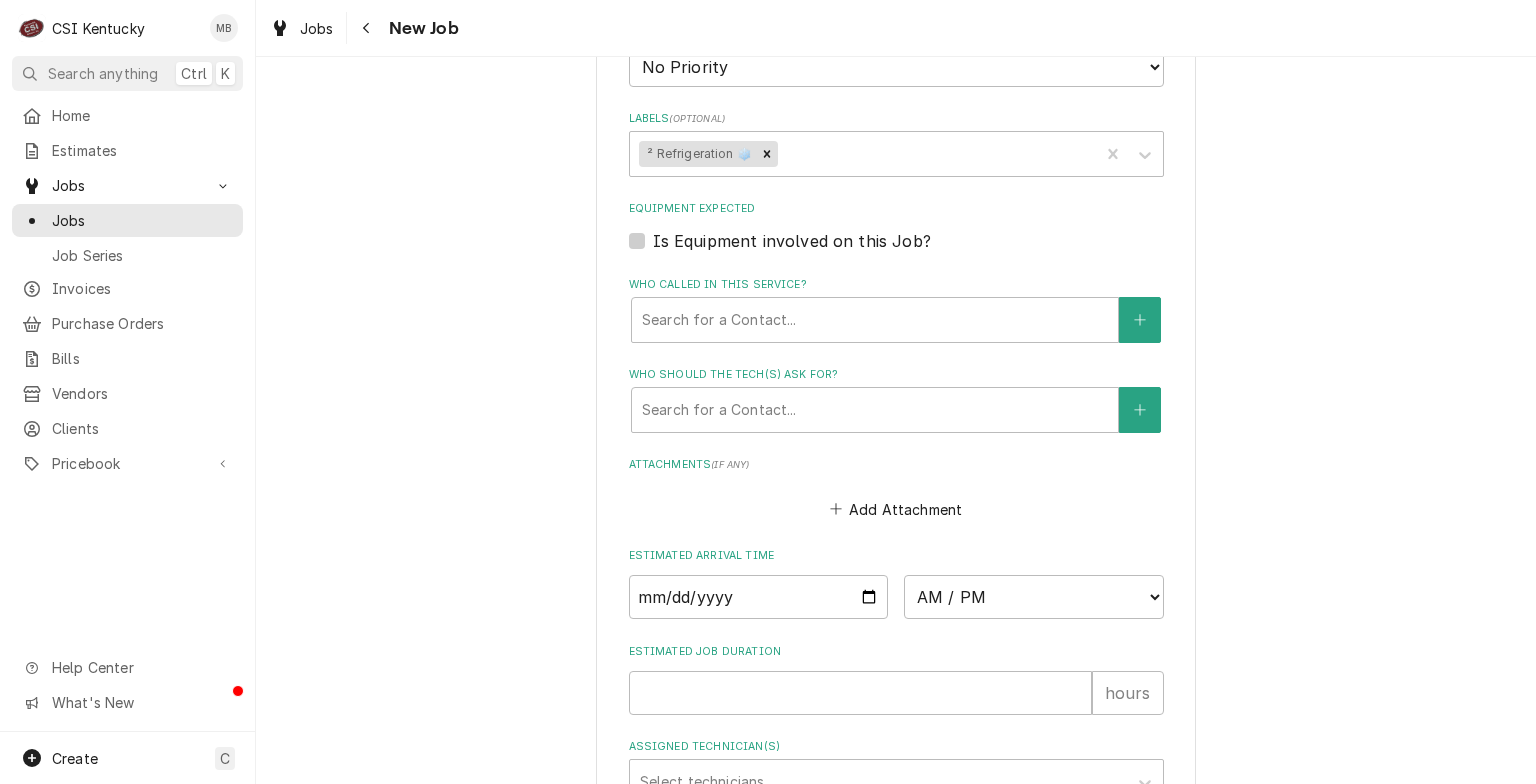 scroll, scrollTop: 1495, scrollLeft: 0, axis: vertical 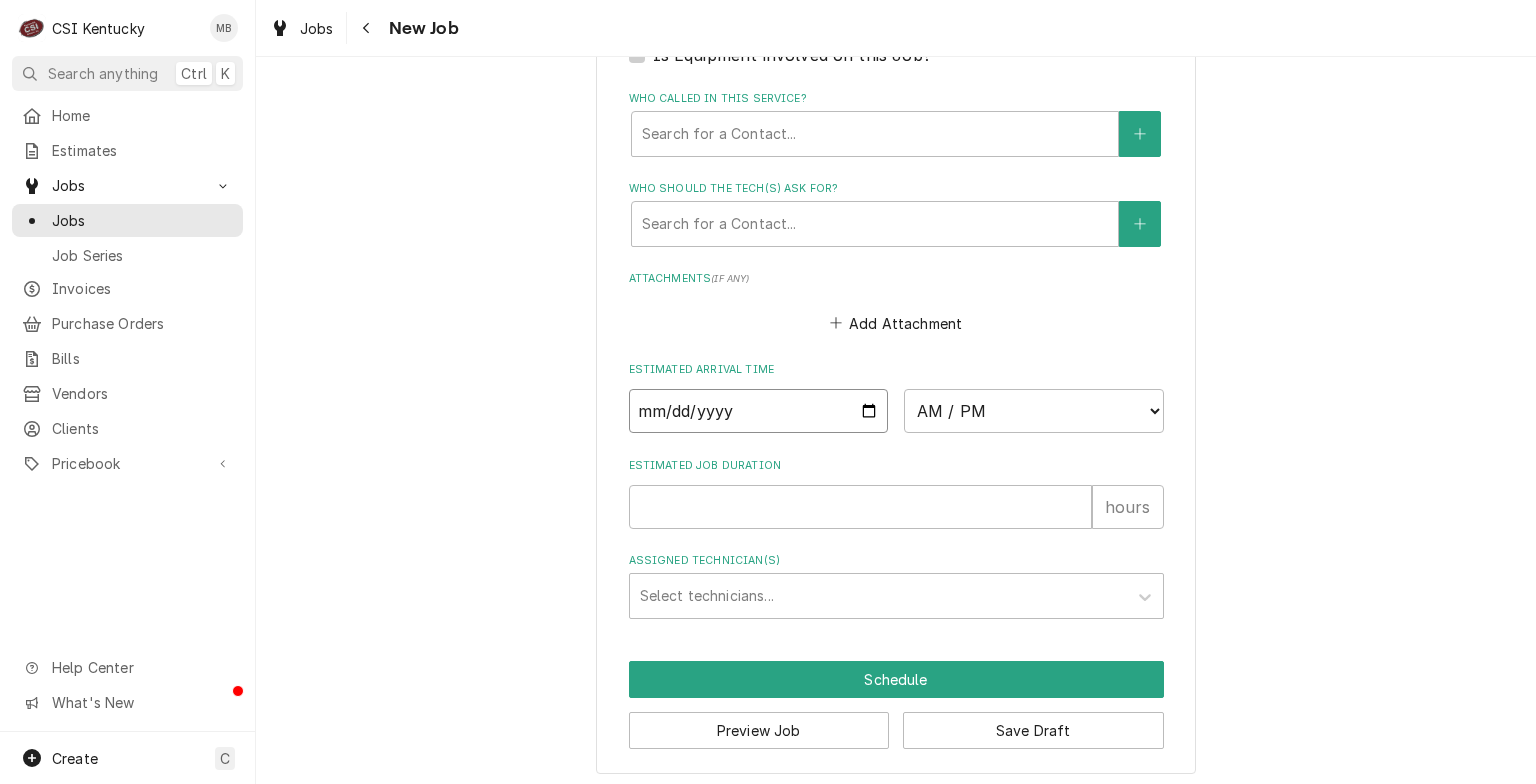 click at bounding box center [759, 411] 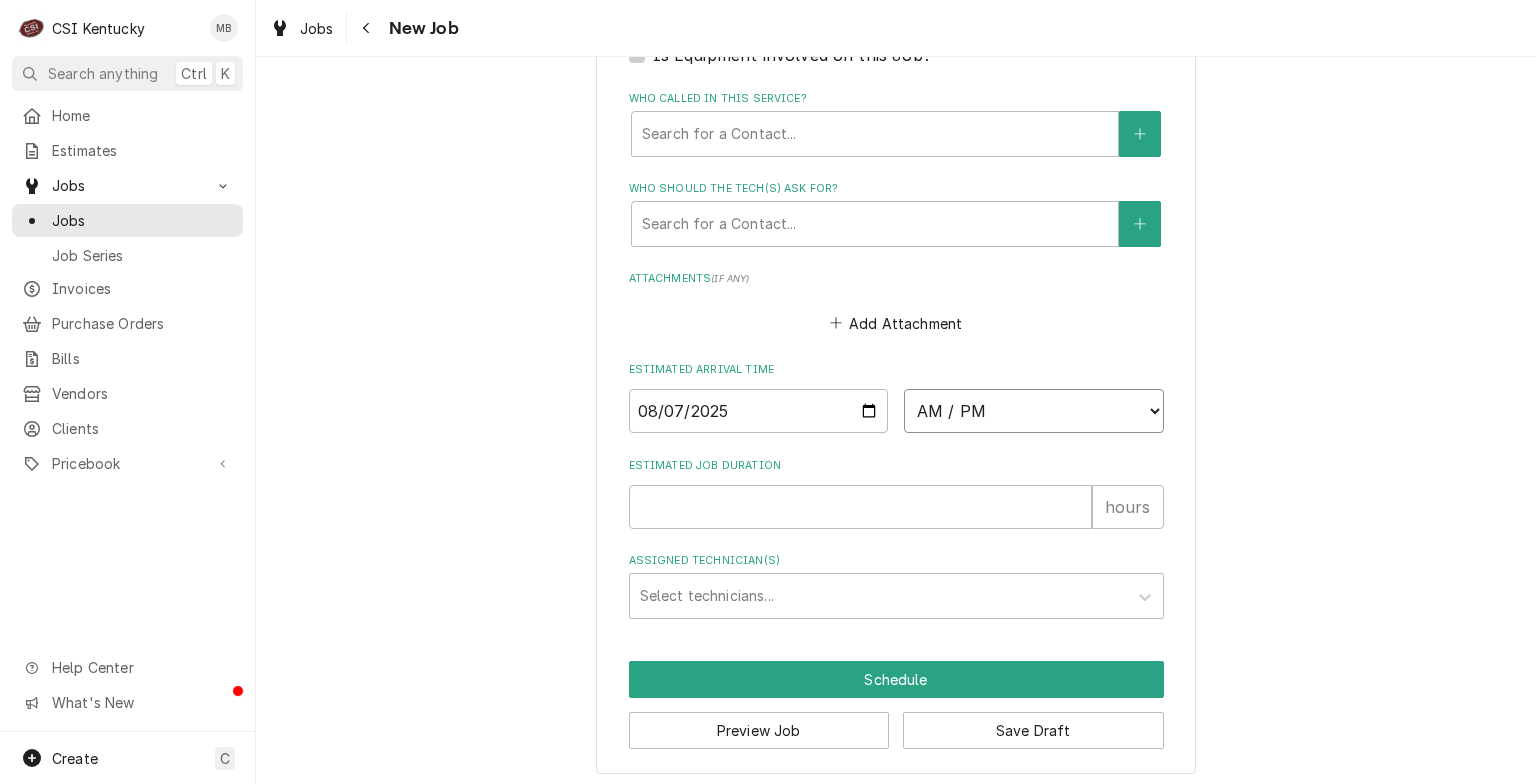 click on "AM / PM 6:00 AM 6:15 AM 6:30 AM 6:45 AM 7:00 AM 7:15 AM 7:30 AM 7:45 AM 8:00 AM 8:15 AM 8:30 AM 8:45 AM 9:00 AM 9:15 AM 9:30 AM 9:45 AM 10:00 AM 10:15 AM 10:30 AM 10:45 AM 11:00 AM 11:15 AM 11:30 AM 11:45 AM 12:00 PM 12:15 PM 12:30 PM 12:45 PM 1:00 PM 1:15 PM 1:30 PM 1:45 PM 2:00 PM 2:15 PM 2:30 PM 2:45 PM 3:00 PM 3:15 PM 3:30 PM 3:45 PM 4:00 PM 4:15 PM 4:30 PM 4:45 PM 5:00 PM 5:15 PM 5:30 PM 5:45 PM 6:00 PM 6:15 PM 6:30 PM 6:45 PM 7:00 PM 7:15 PM 7:30 PM 7:45 PM 8:00 PM 8:15 PM 8:30 PM 8:45 PM 9:00 PM 9:15 PM 9:30 PM 9:45 PM 10:00 PM 10:15 PM 10:30 PM 10:45 PM 11:00 PM 11:15 PM 11:30 PM 11:45 PM 12:00 AM 12:15 AM 12:30 AM 12:45 AM 1:00 AM 1:15 AM 1:30 AM 1:45 AM 2:00 AM 2:15 AM 2:30 AM 2:45 AM 3:00 AM 3:15 AM 3:30 AM 3:45 AM 4:00 AM 4:15 AM 4:30 AM 4:45 AM 5:00 AM 5:15 AM 5:30 AM 5:45 AM" at bounding box center (1034, 411) 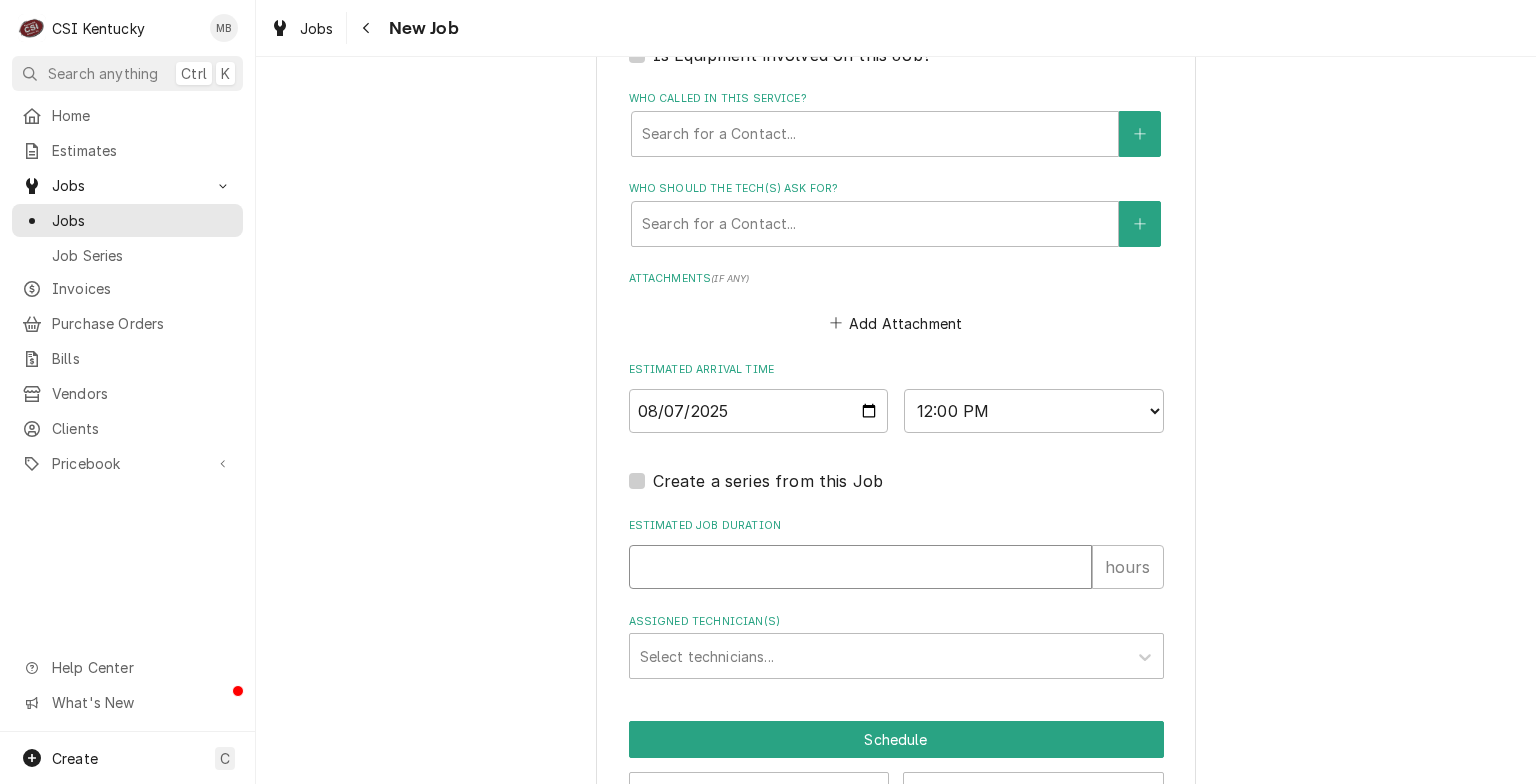 click on "Estimated Job Duration" at bounding box center [860, 567] 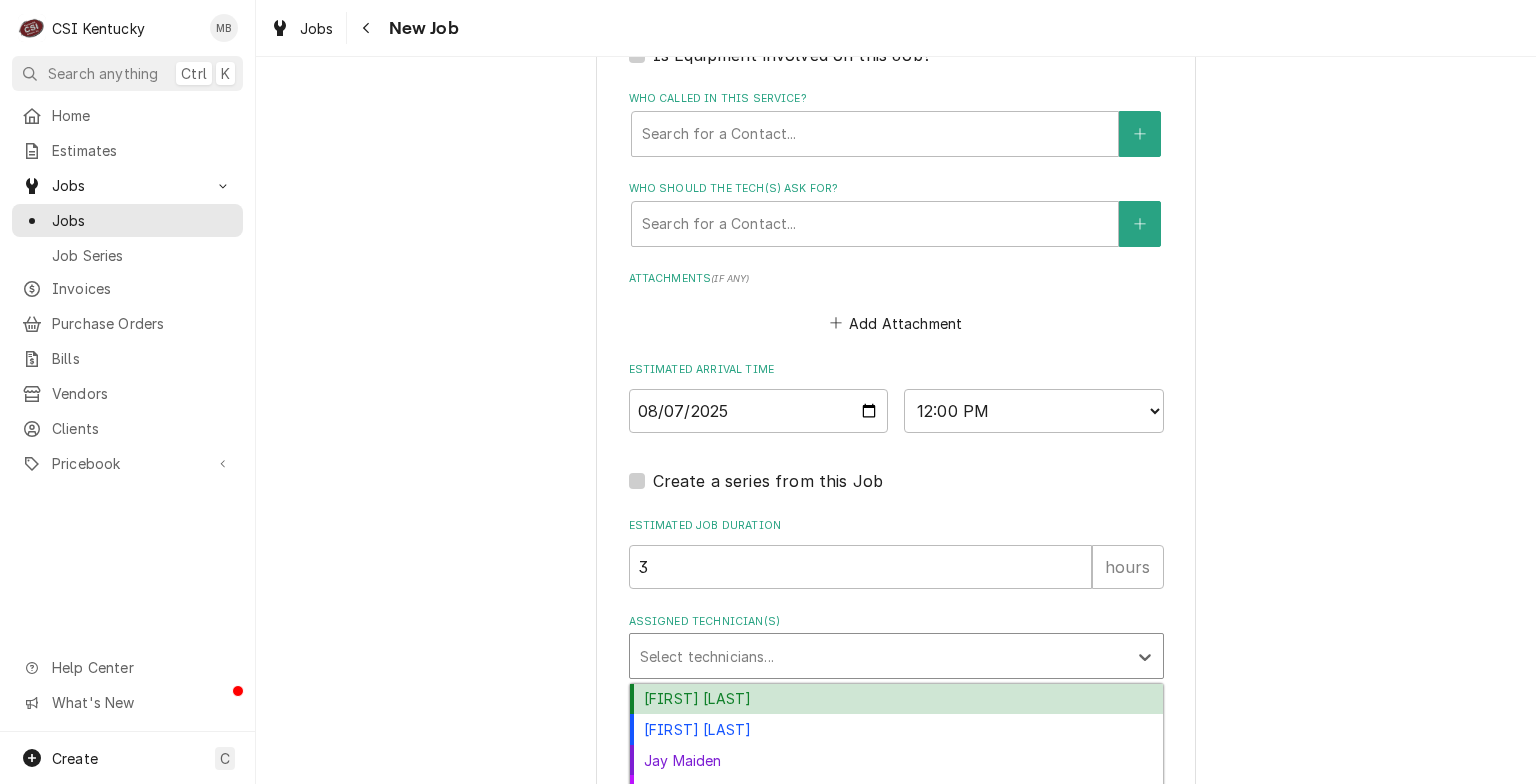click at bounding box center [878, 656] 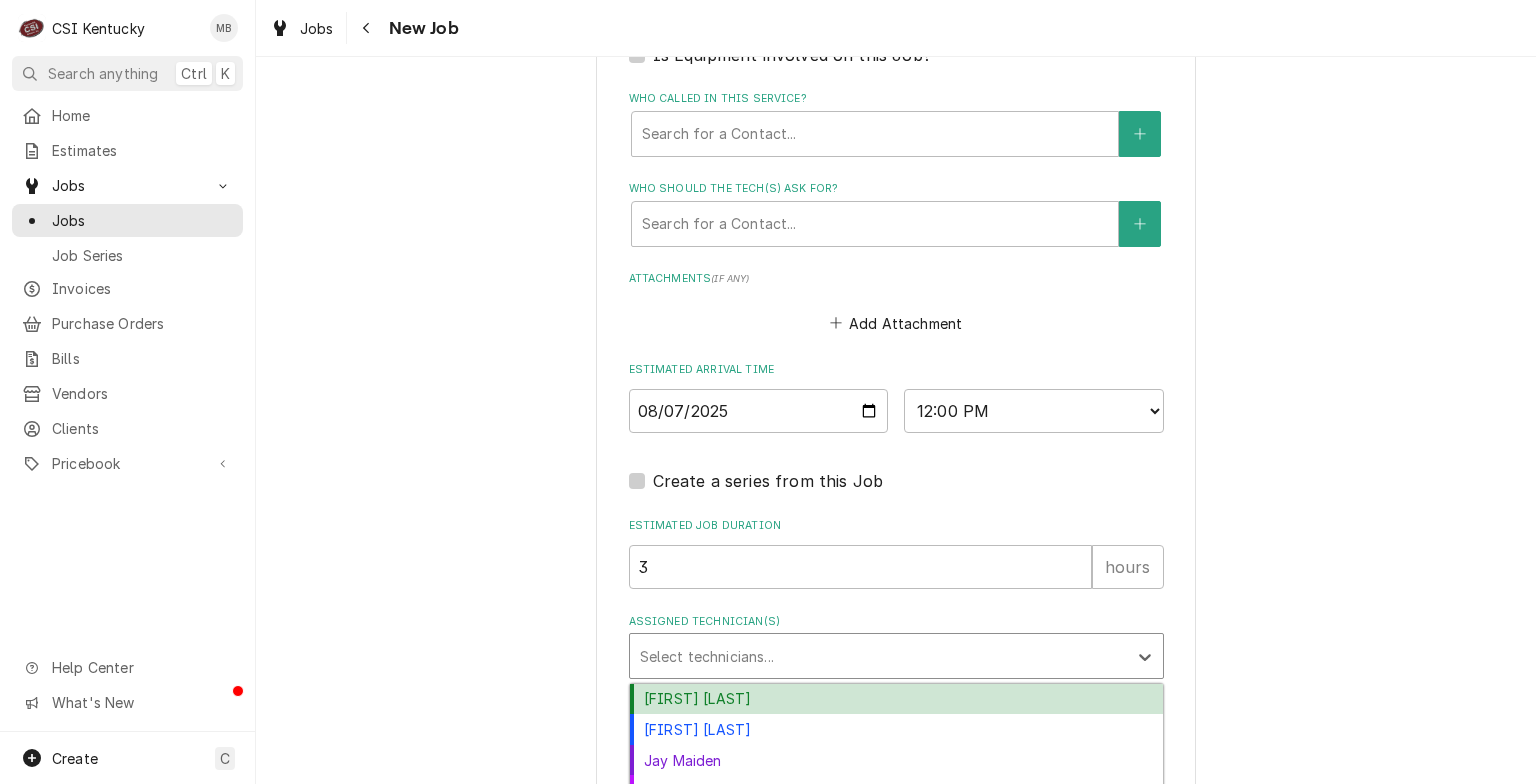 click on "Bryant Jolley" at bounding box center [896, 699] 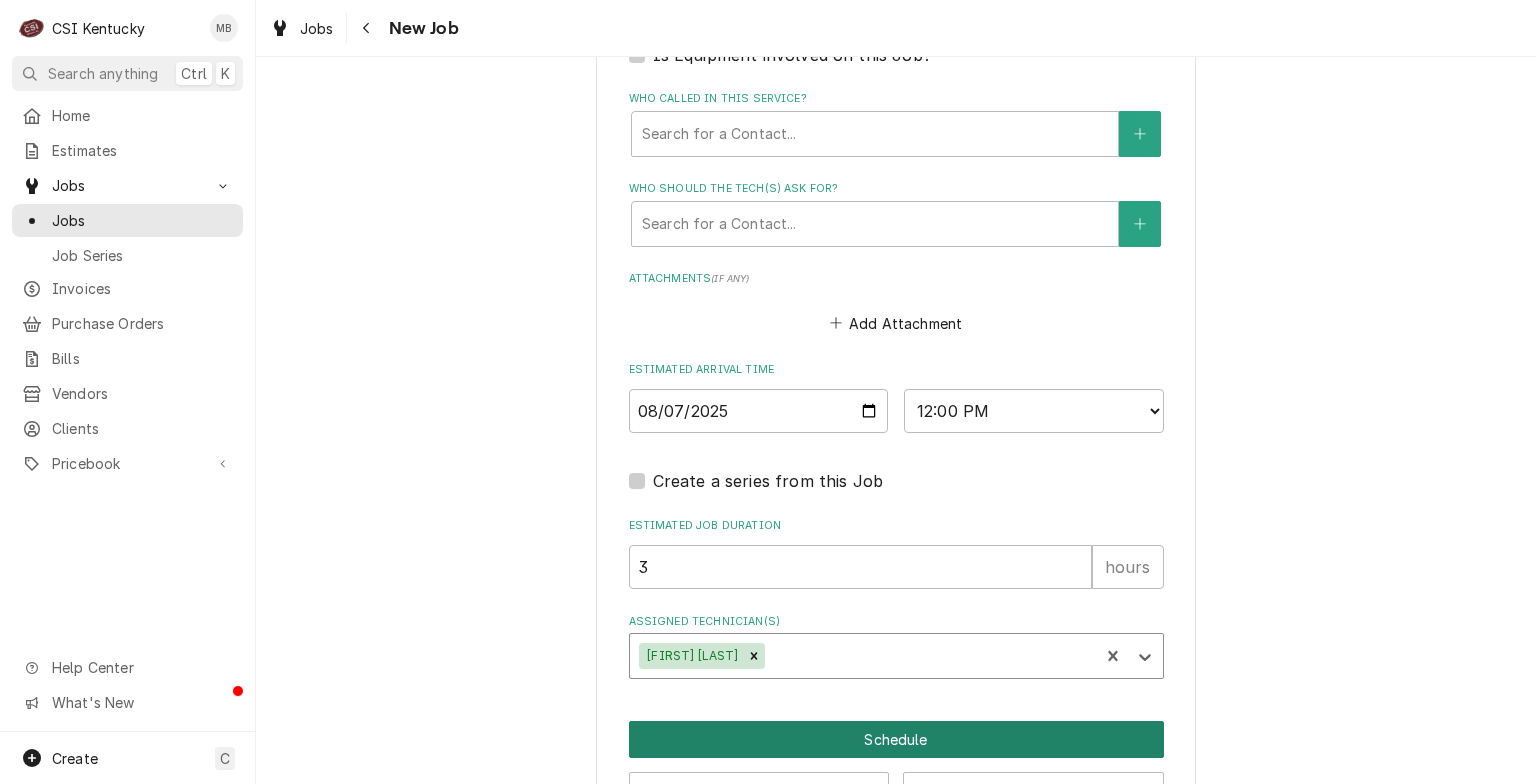 click on "Schedule" at bounding box center (896, 739) 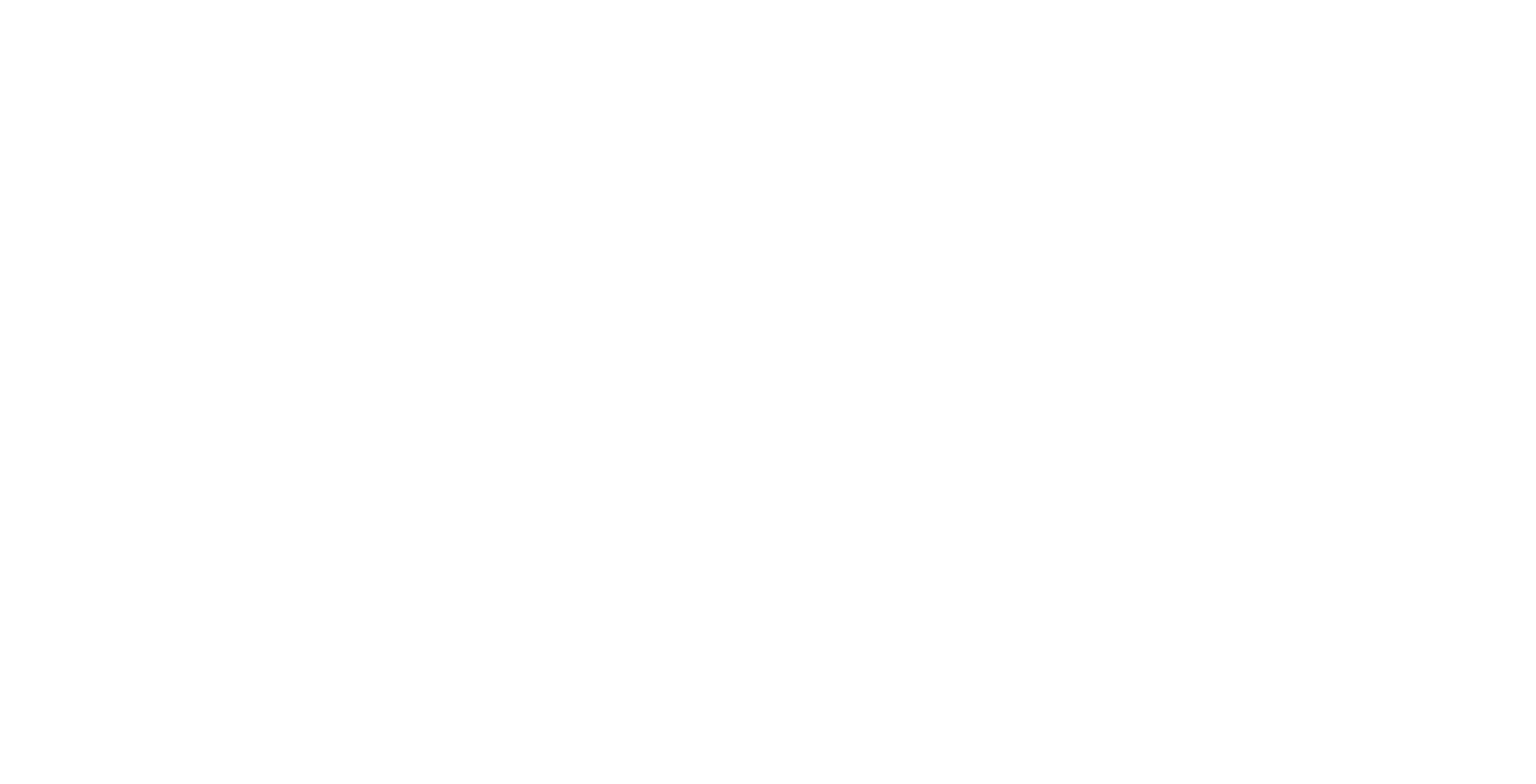scroll, scrollTop: 0, scrollLeft: 0, axis: both 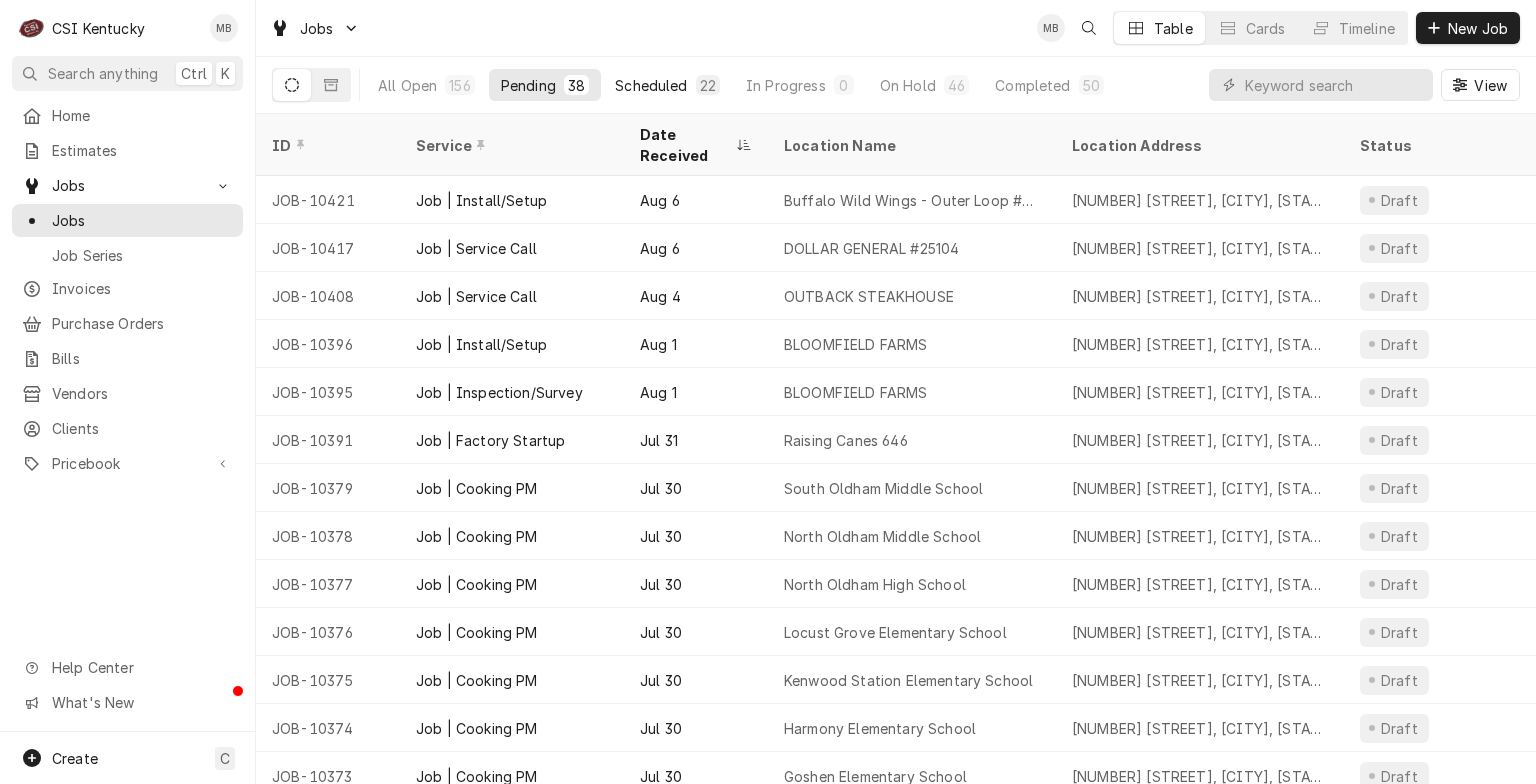 drag, startPoint x: 667, startPoint y: 89, endPoint x: 684, endPoint y: 72, distance: 24.04163 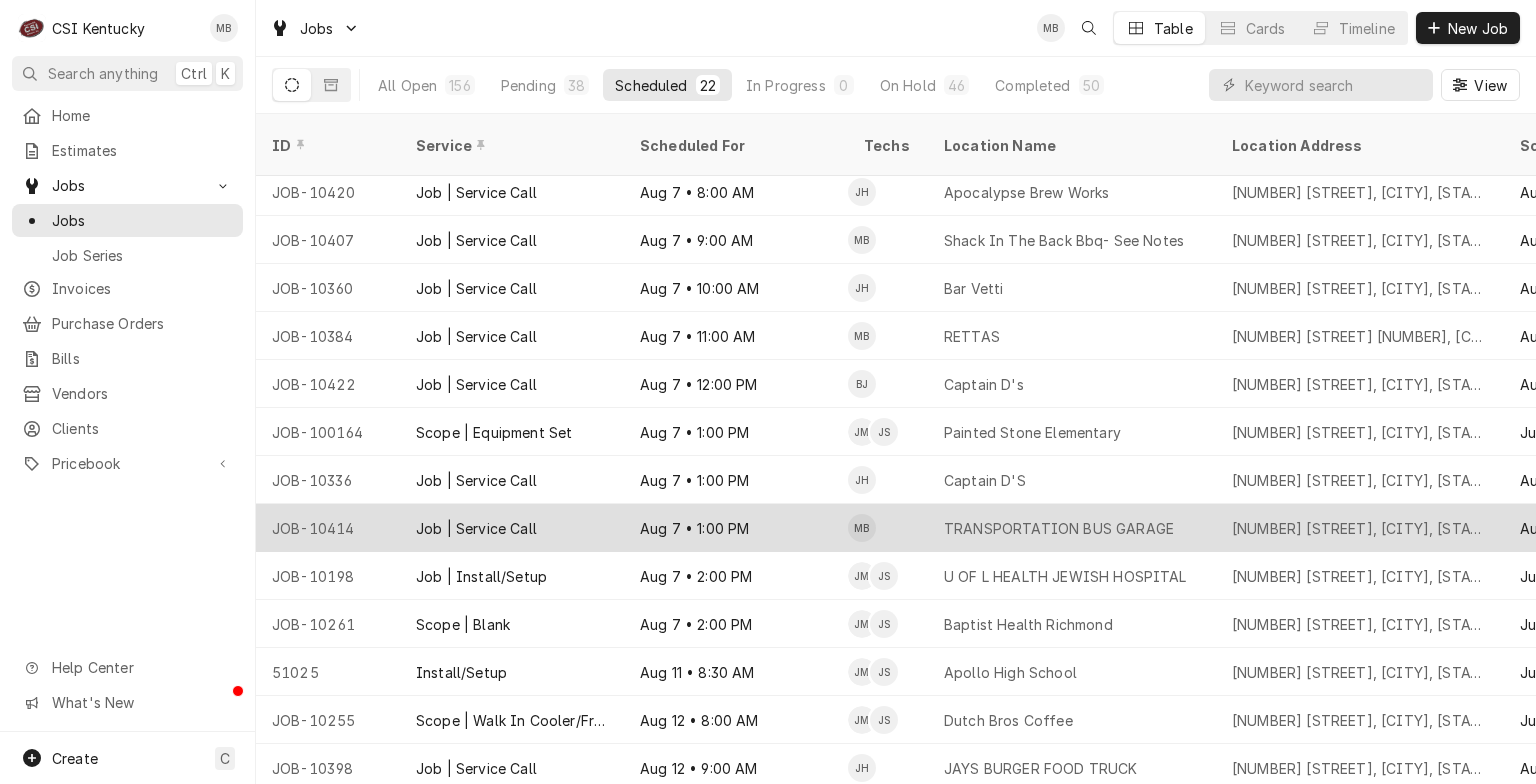 scroll, scrollTop: 0, scrollLeft: 0, axis: both 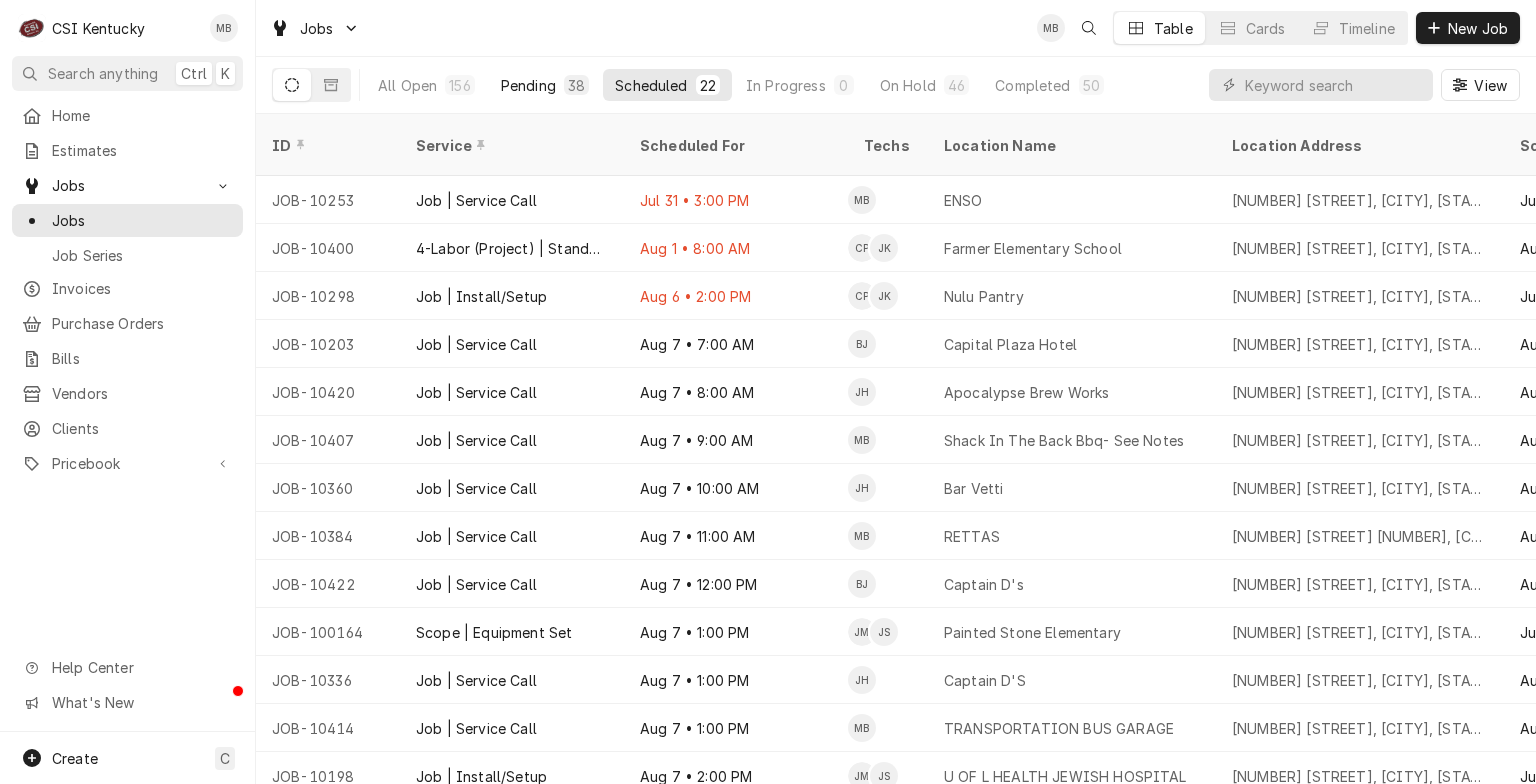 click on "Pending" at bounding box center [528, 85] 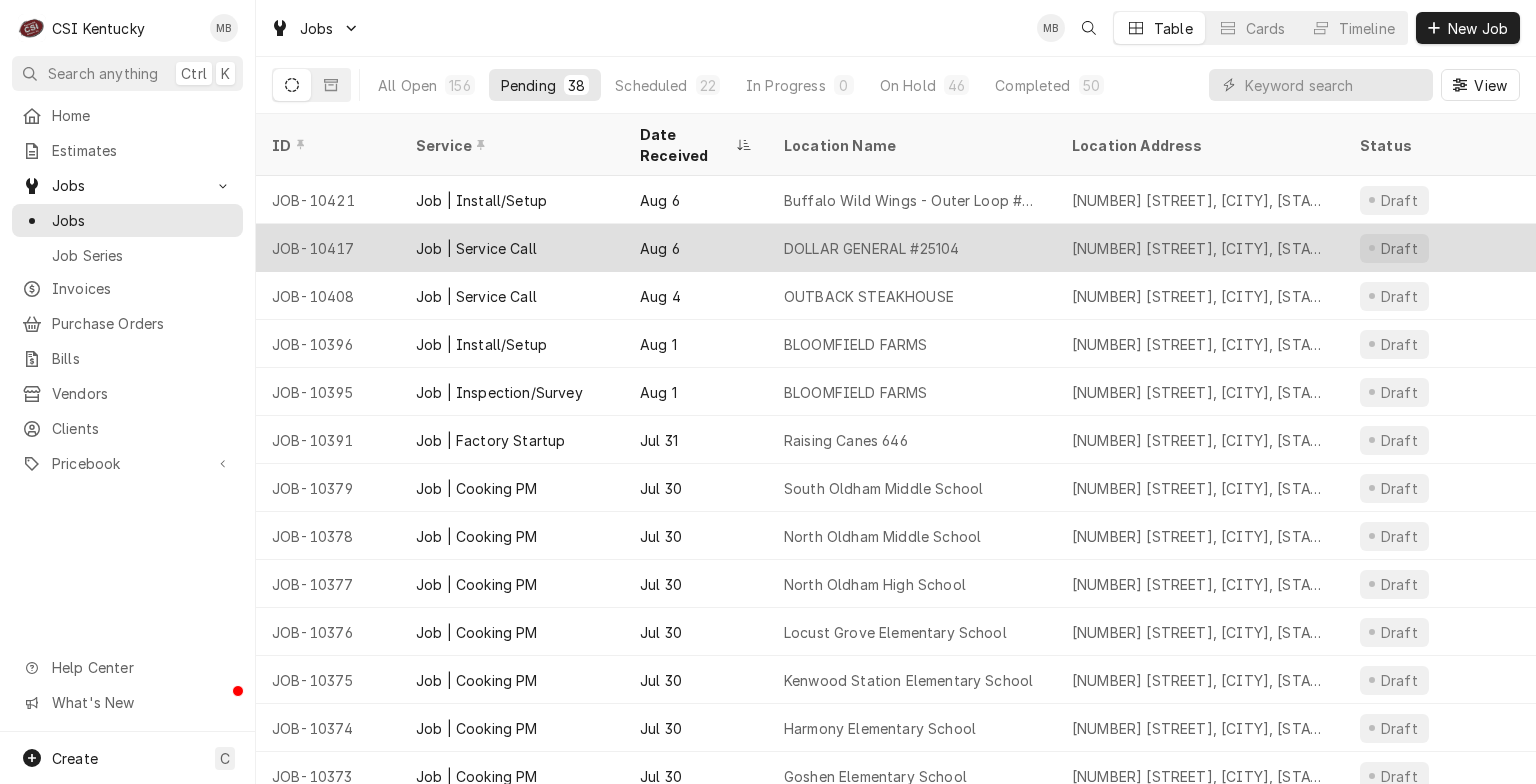 click on "Aug 6" at bounding box center (696, 248) 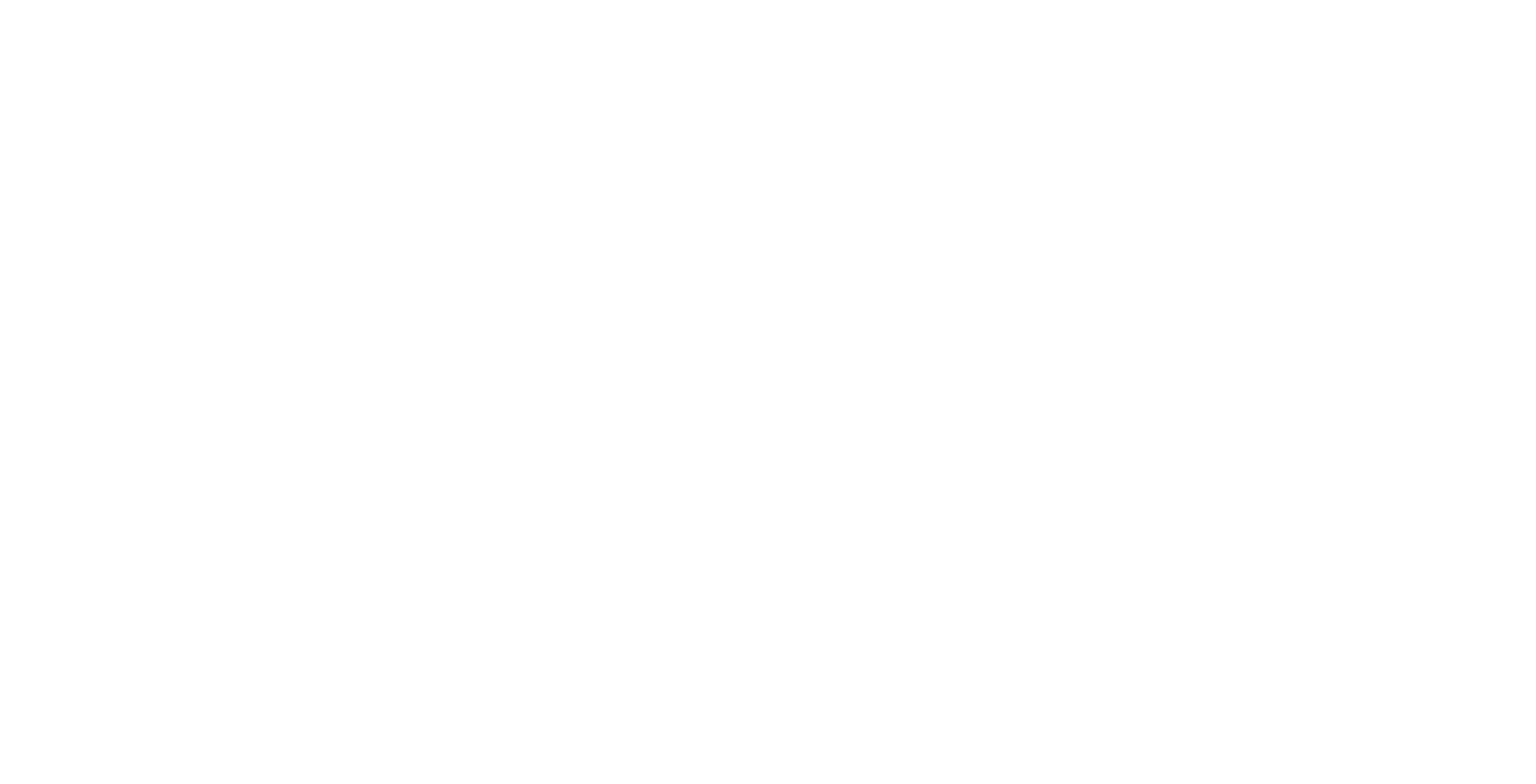 scroll, scrollTop: 0, scrollLeft: 0, axis: both 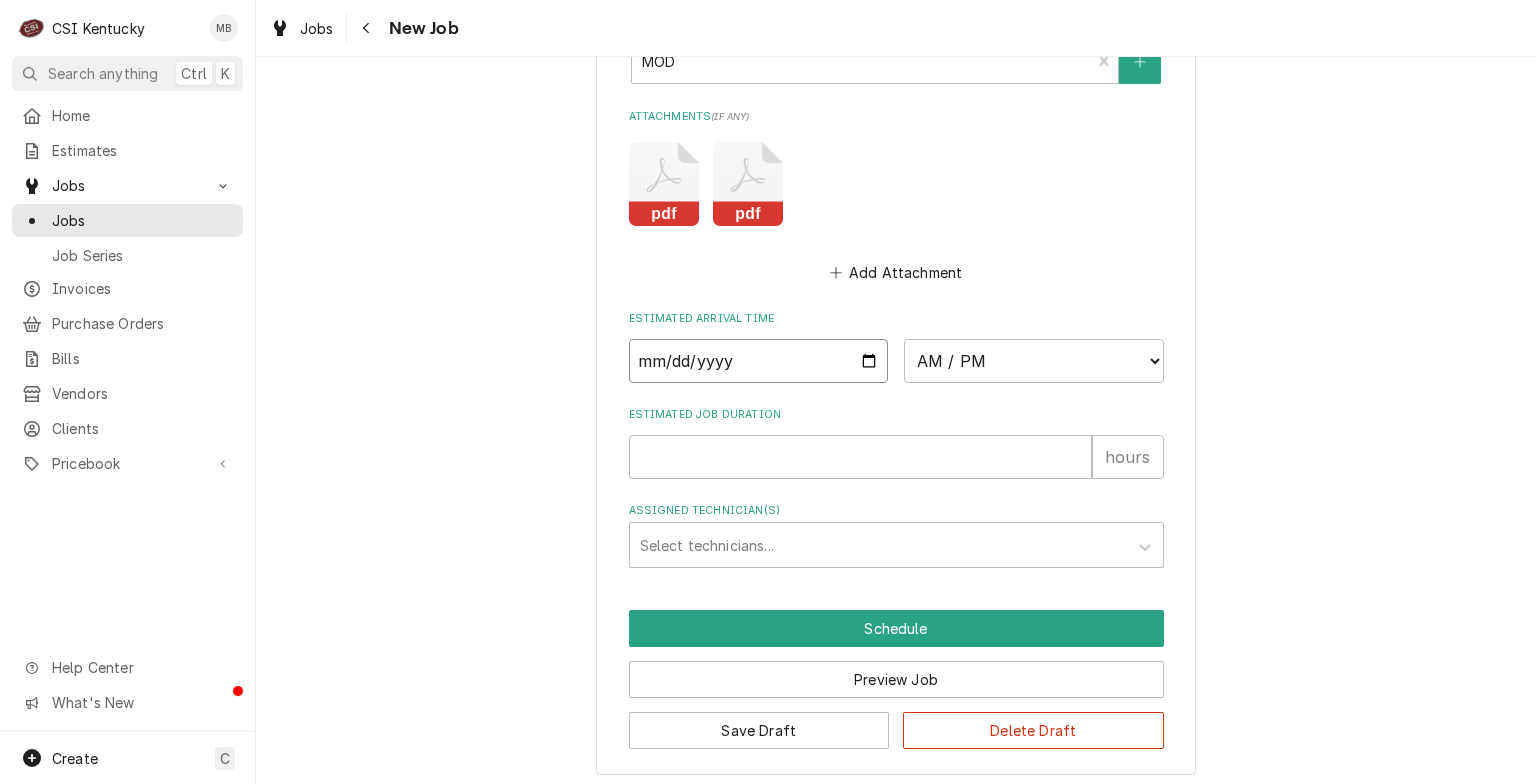 click at bounding box center (759, 361) 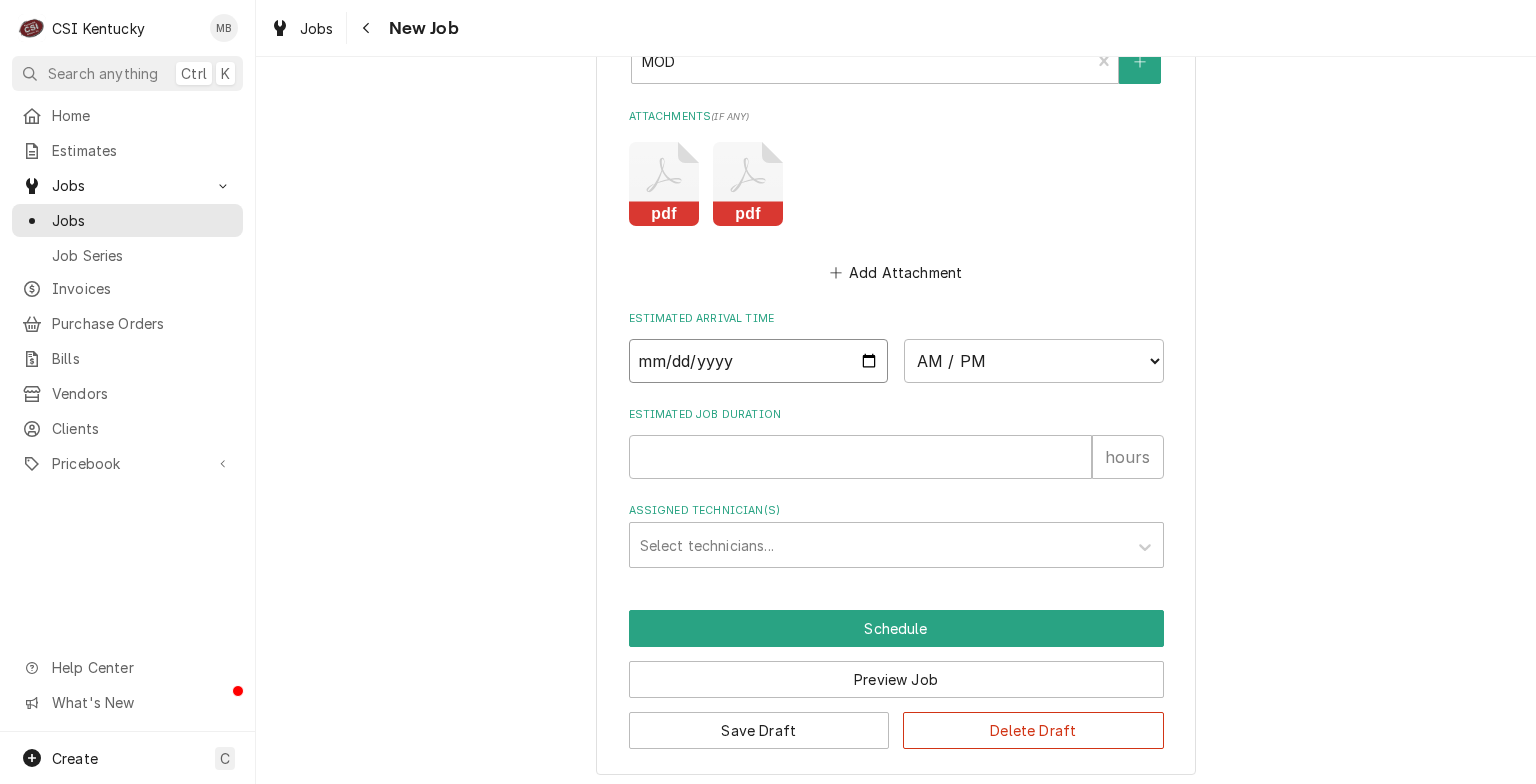 type on "x" 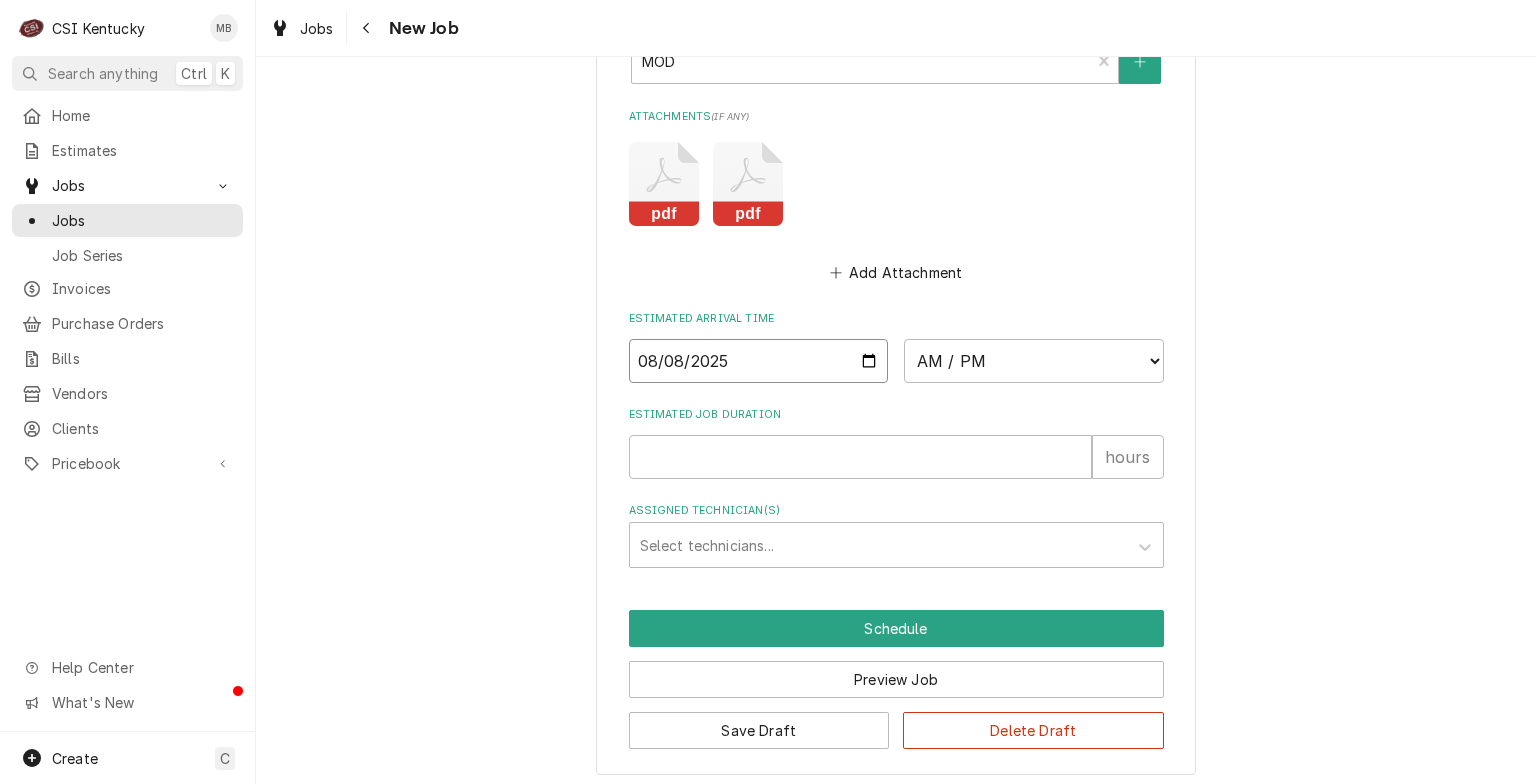 type on "x" 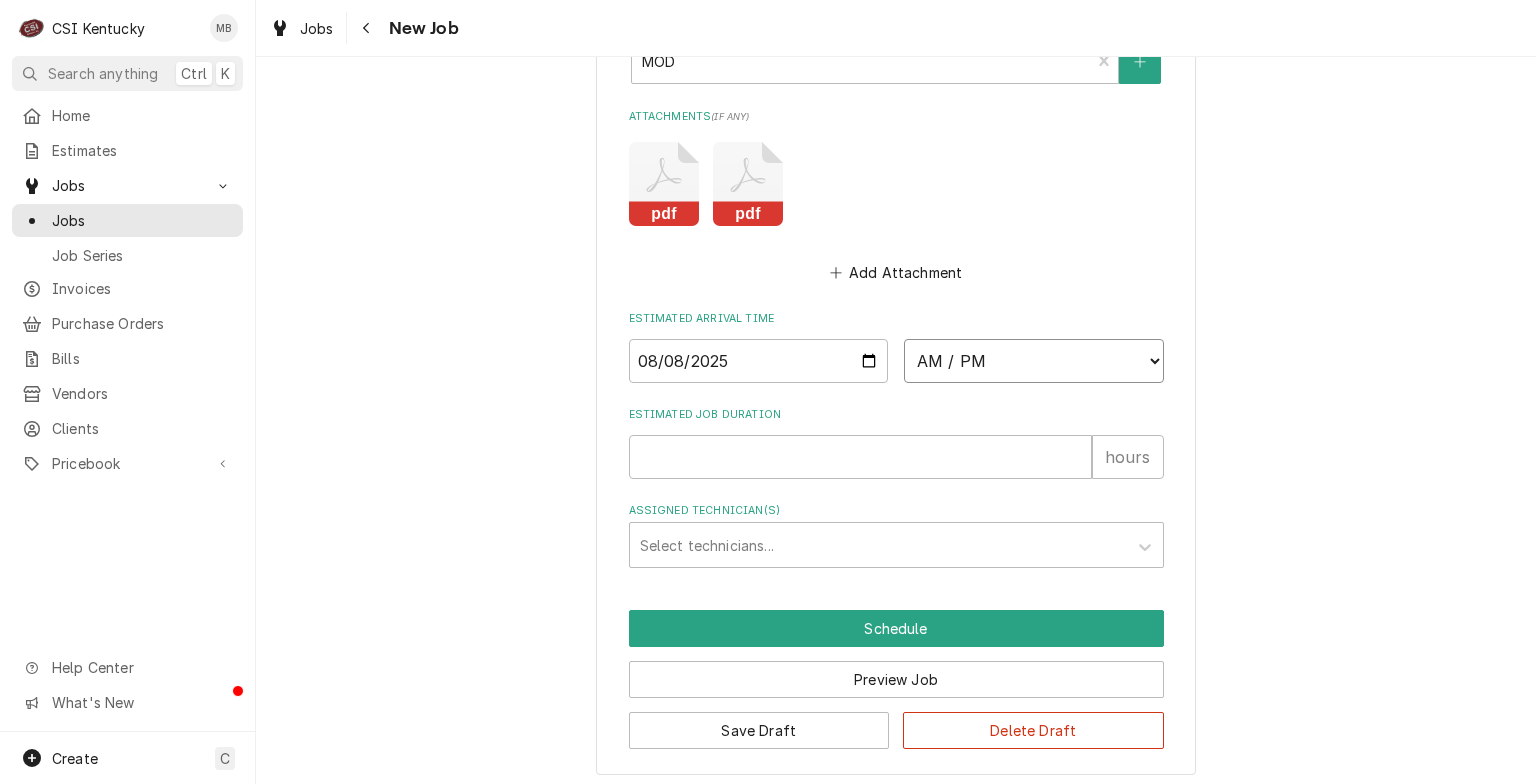 click on "AM / PM 6:00 AM 6:15 AM 6:30 AM 6:45 AM 7:00 AM 7:15 AM 7:30 AM 7:45 AM 8:00 AM 8:15 AM 8:30 AM 8:45 AM 9:00 AM 9:15 AM 9:30 AM 9:45 AM 10:00 AM 10:15 AM 10:30 AM 10:45 AM 11:00 AM 11:15 AM 11:30 AM 11:45 AM 12:00 PM 12:15 PM 12:30 PM 12:45 PM 1:00 PM 1:15 PM 1:30 PM 1:45 PM 2:00 PM 2:15 PM 2:30 PM 2:45 PM 3:00 PM 3:15 PM 3:30 PM 3:45 PM 4:00 PM 4:15 PM 4:30 PM 4:45 PM 5:00 PM 5:15 PM 5:30 PM 5:45 PM 6:00 PM 6:15 PM 6:30 PM 6:45 PM 7:00 PM 7:15 PM 7:30 PM 7:45 PM 8:00 PM 8:15 PM 8:30 PM 8:45 PM 9:00 PM 9:15 PM 9:30 PM 9:45 PM 10:00 PM 10:15 PM 10:30 PM 10:45 PM 11:00 PM 11:15 PM 11:30 PM 11:45 PM 12:00 AM 12:15 AM 12:30 AM 12:45 AM 1:00 AM 1:15 AM 1:30 AM 1:45 AM 2:00 AM 2:15 AM 2:30 AM 2:45 AM 3:00 AM 3:15 AM 3:30 AM 3:45 AM 4:00 AM 4:15 AM 4:30 AM 4:45 AM 5:00 AM 5:15 AM 5:30 AM 5:45 AM" at bounding box center [1034, 361] 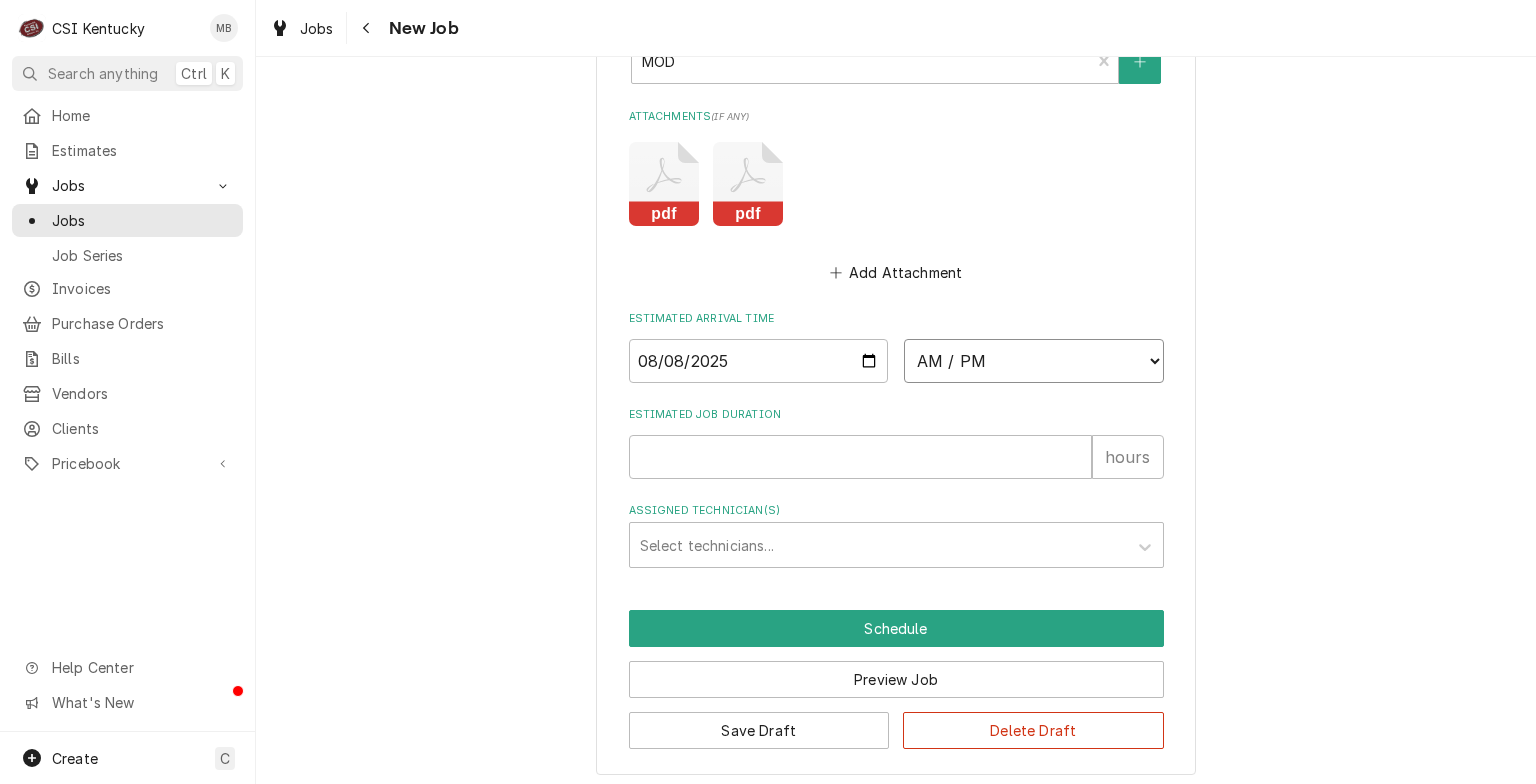 select on "08:00:00" 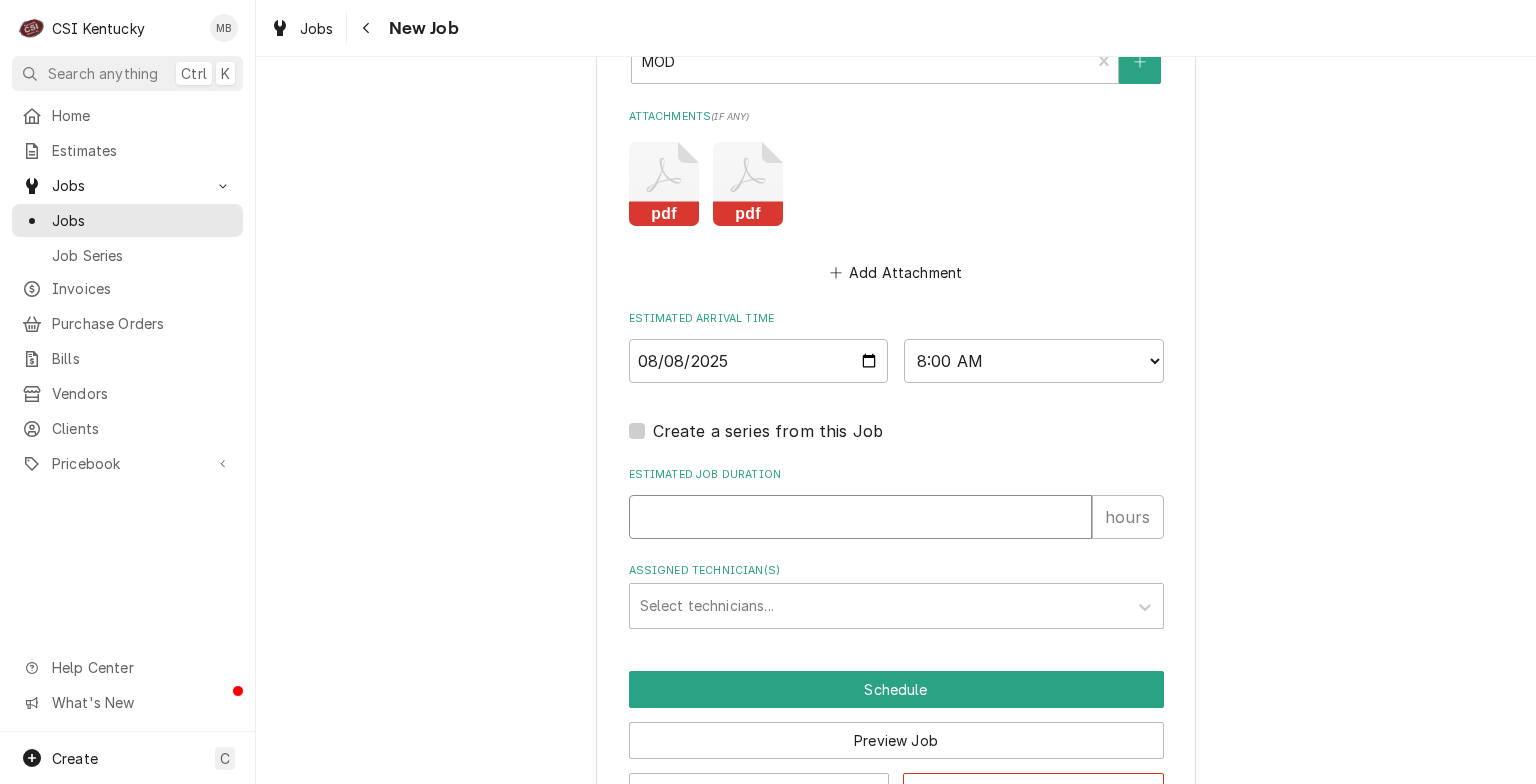 click on "Estimated Job Duration" at bounding box center (860, 517) 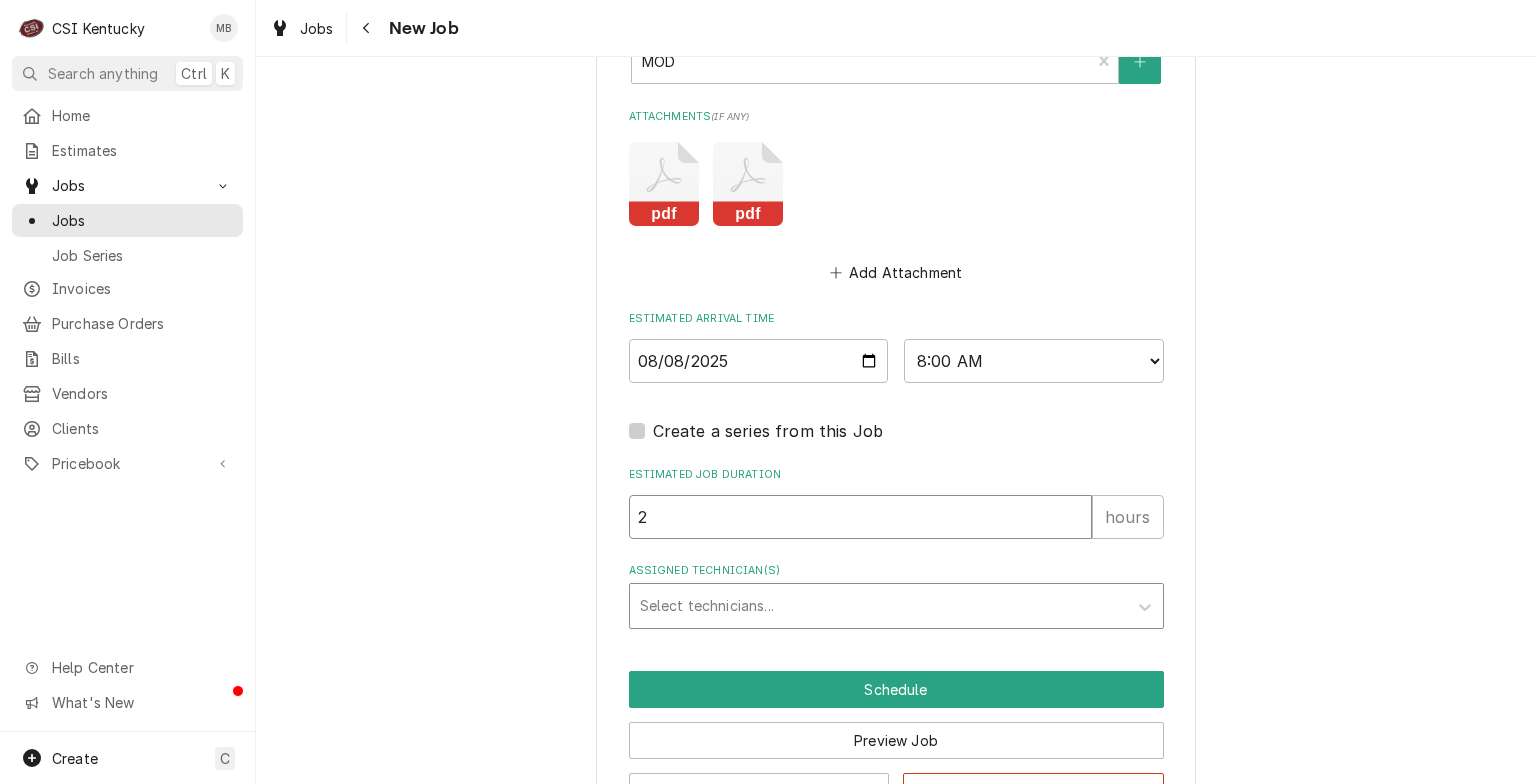 type on "x" 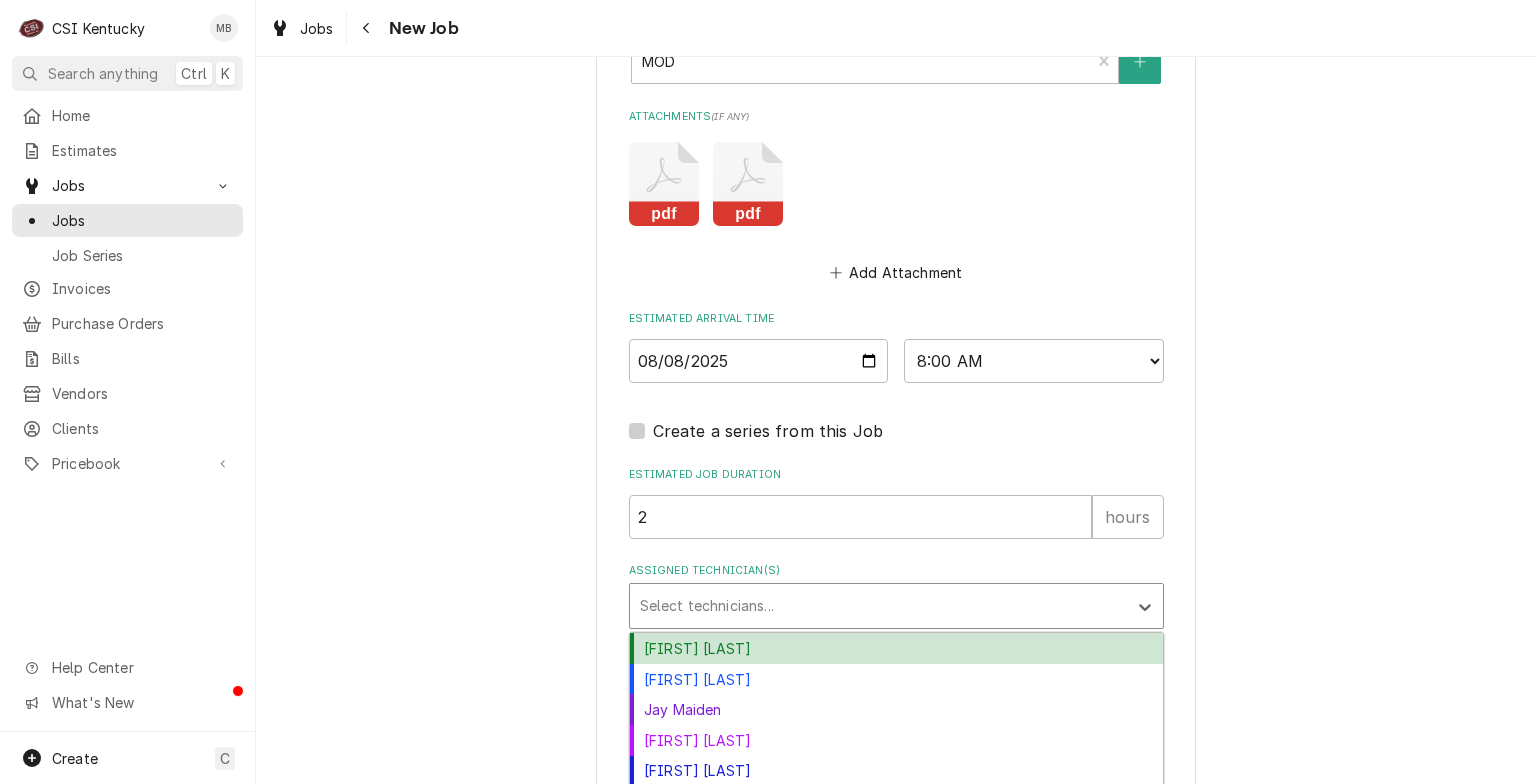 click at bounding box center (878, 606) 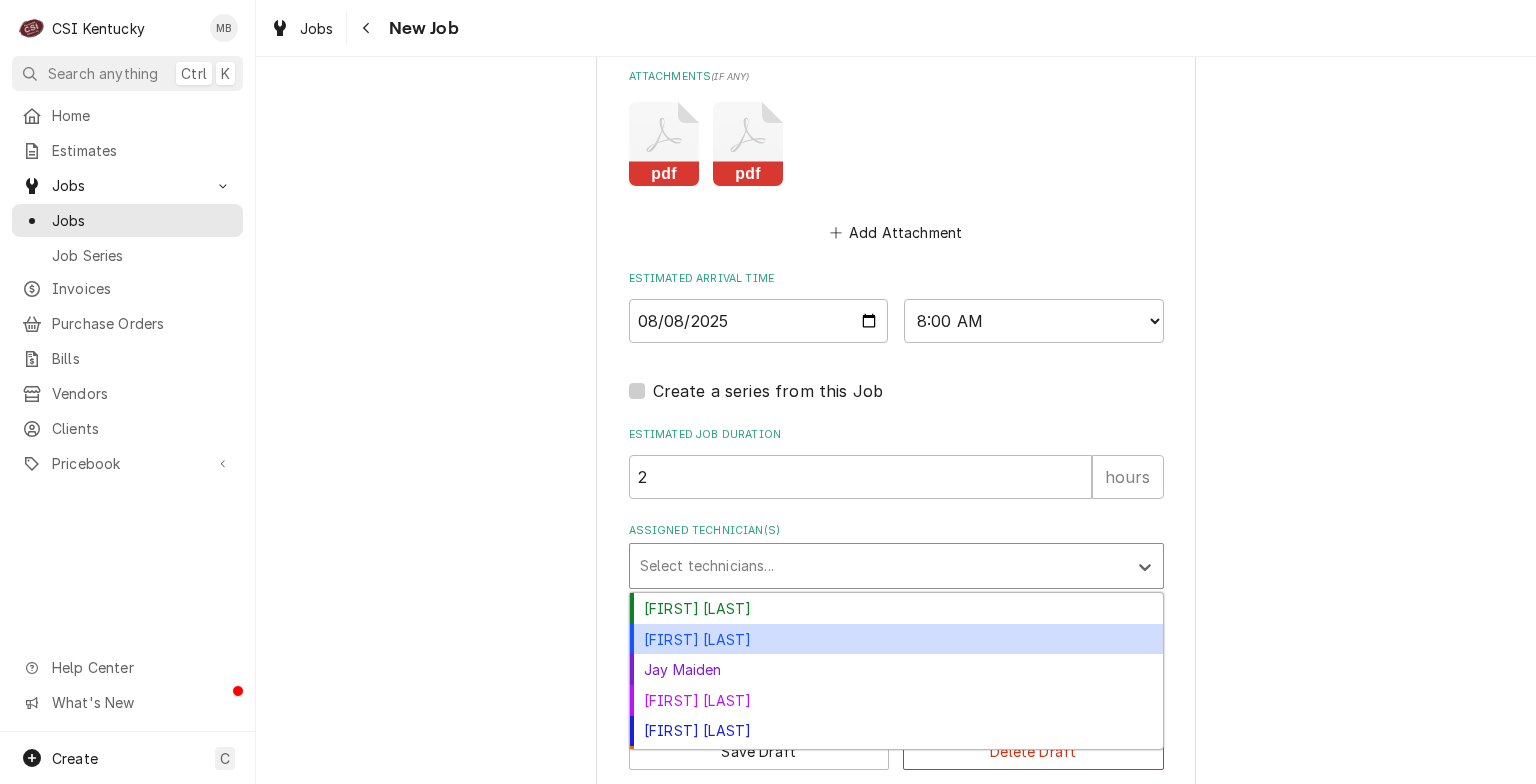 scroll, scrollTop: 1942, scrollLeft: 0, axis: vertical 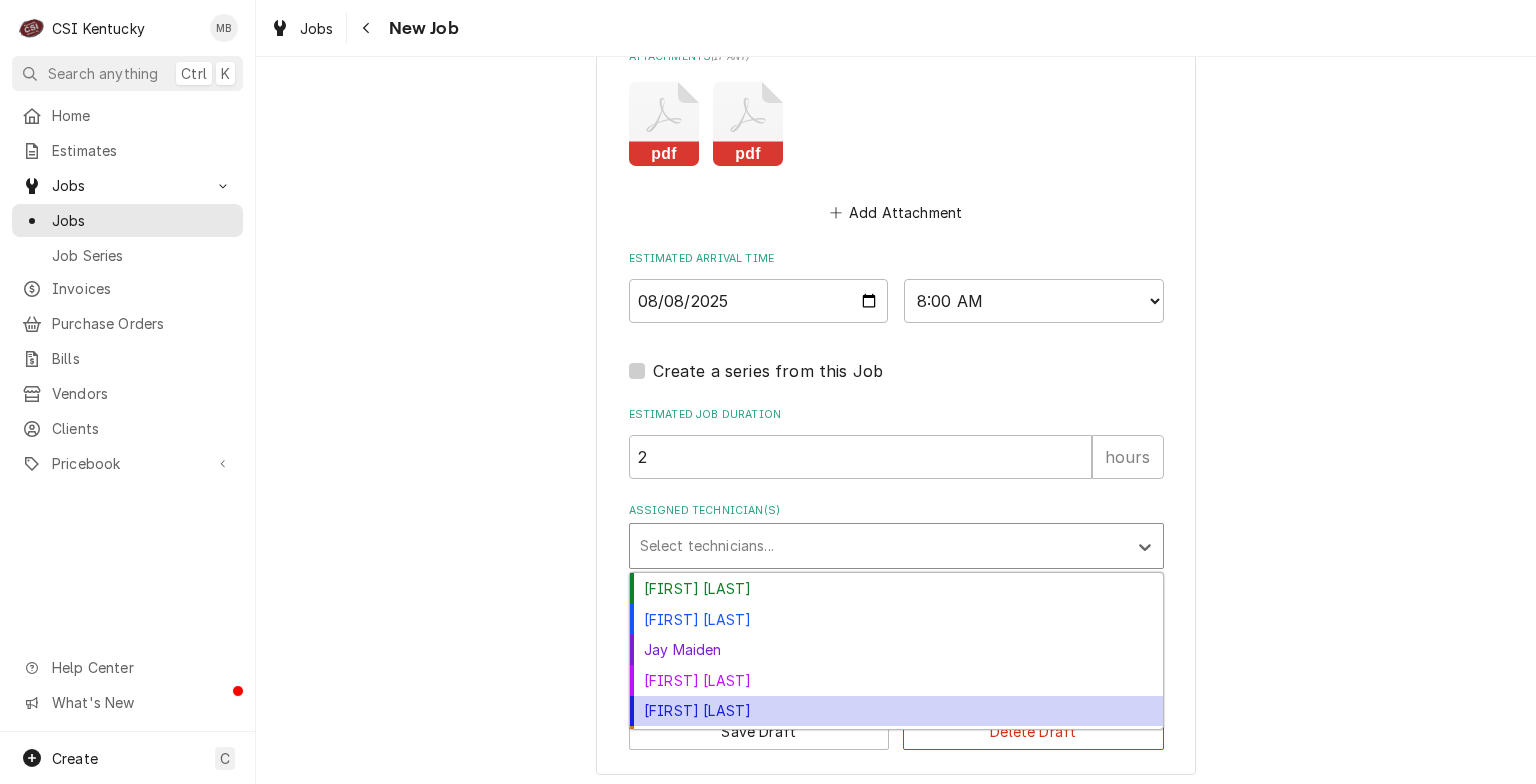 click on "Jeff Hartley" at bounding box center (896, 711) 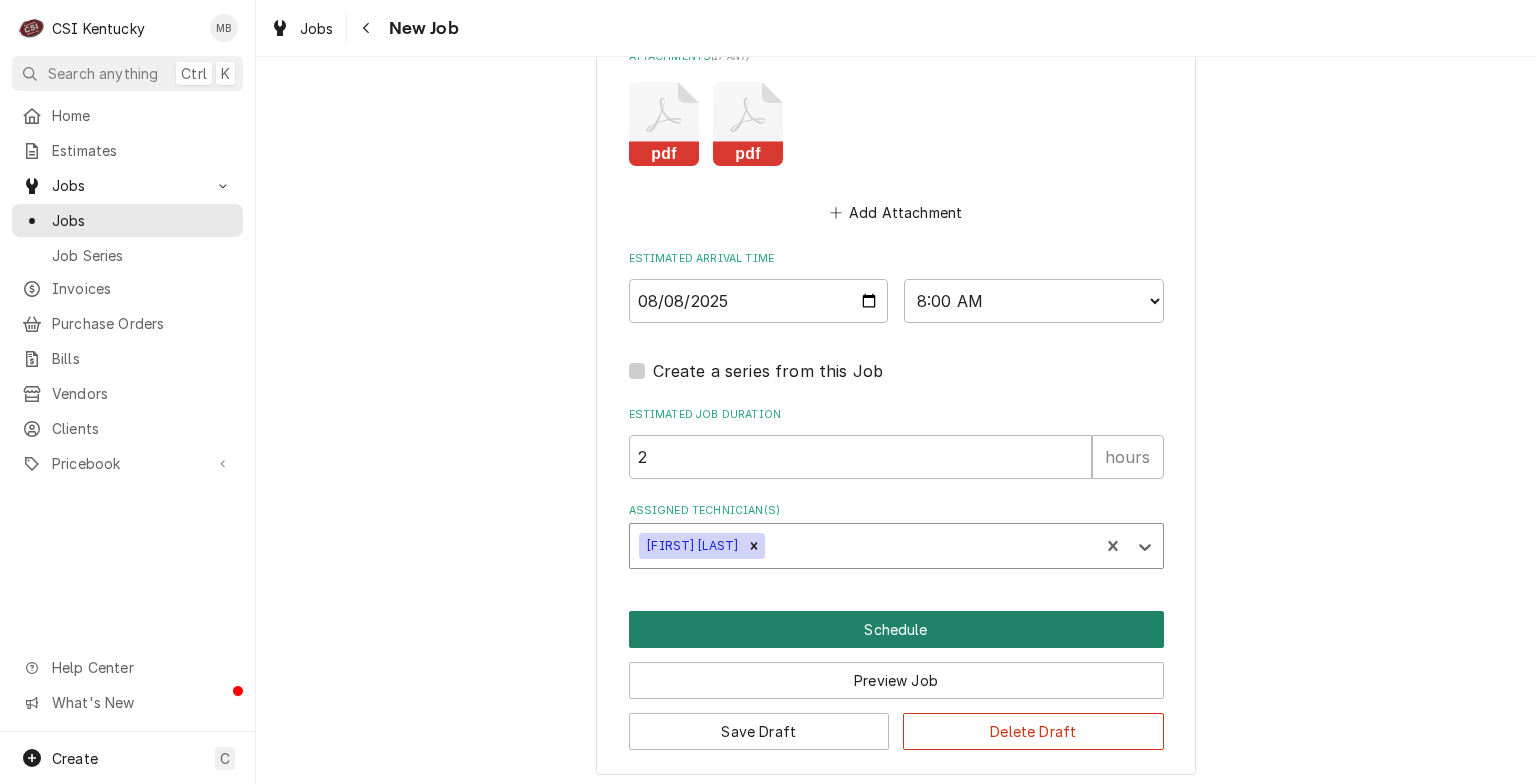 click on "Schedule" at bounding box center (896, 629) 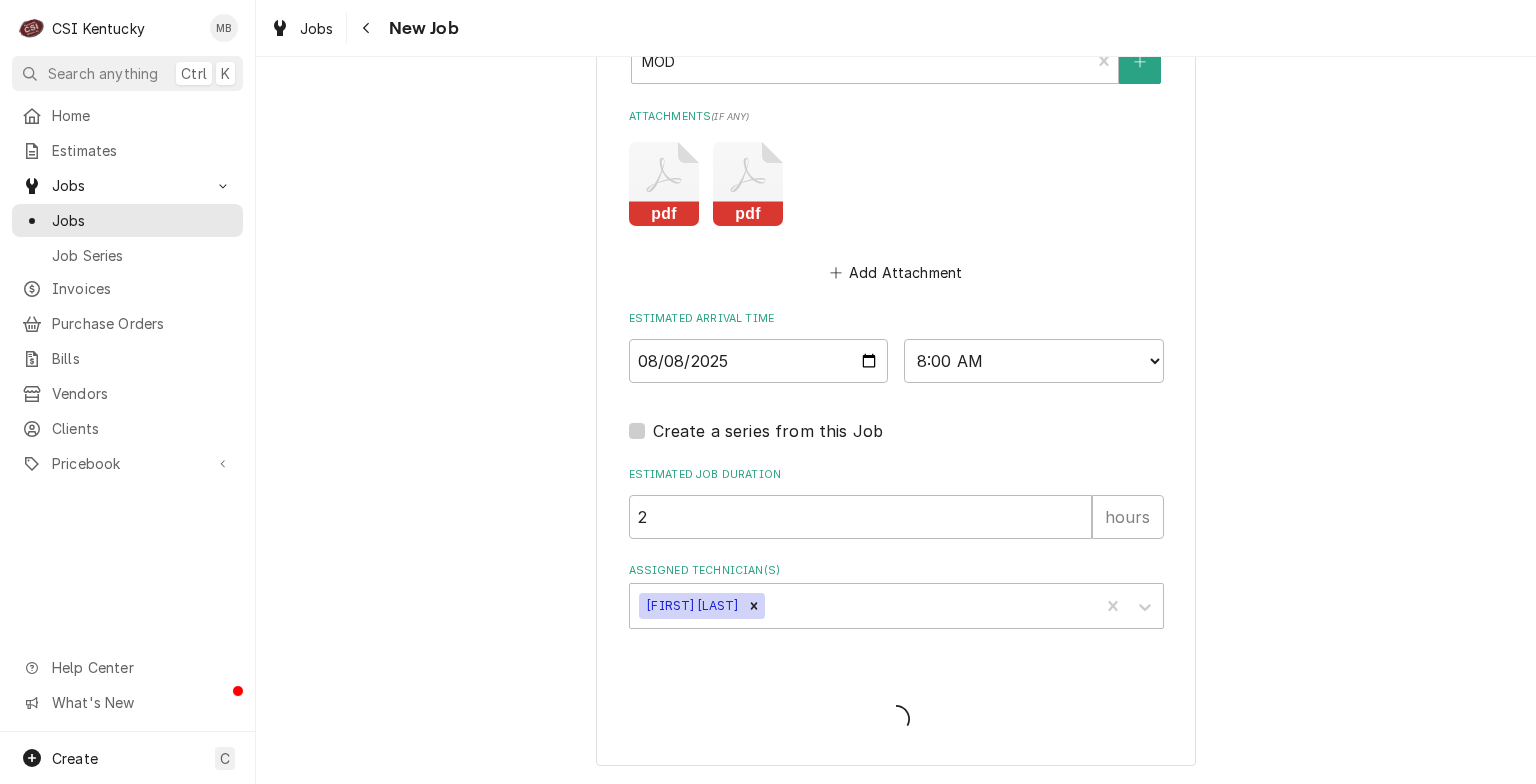 scroll, scrollTop: 1874, scrollLeft: 0, axis: vertical 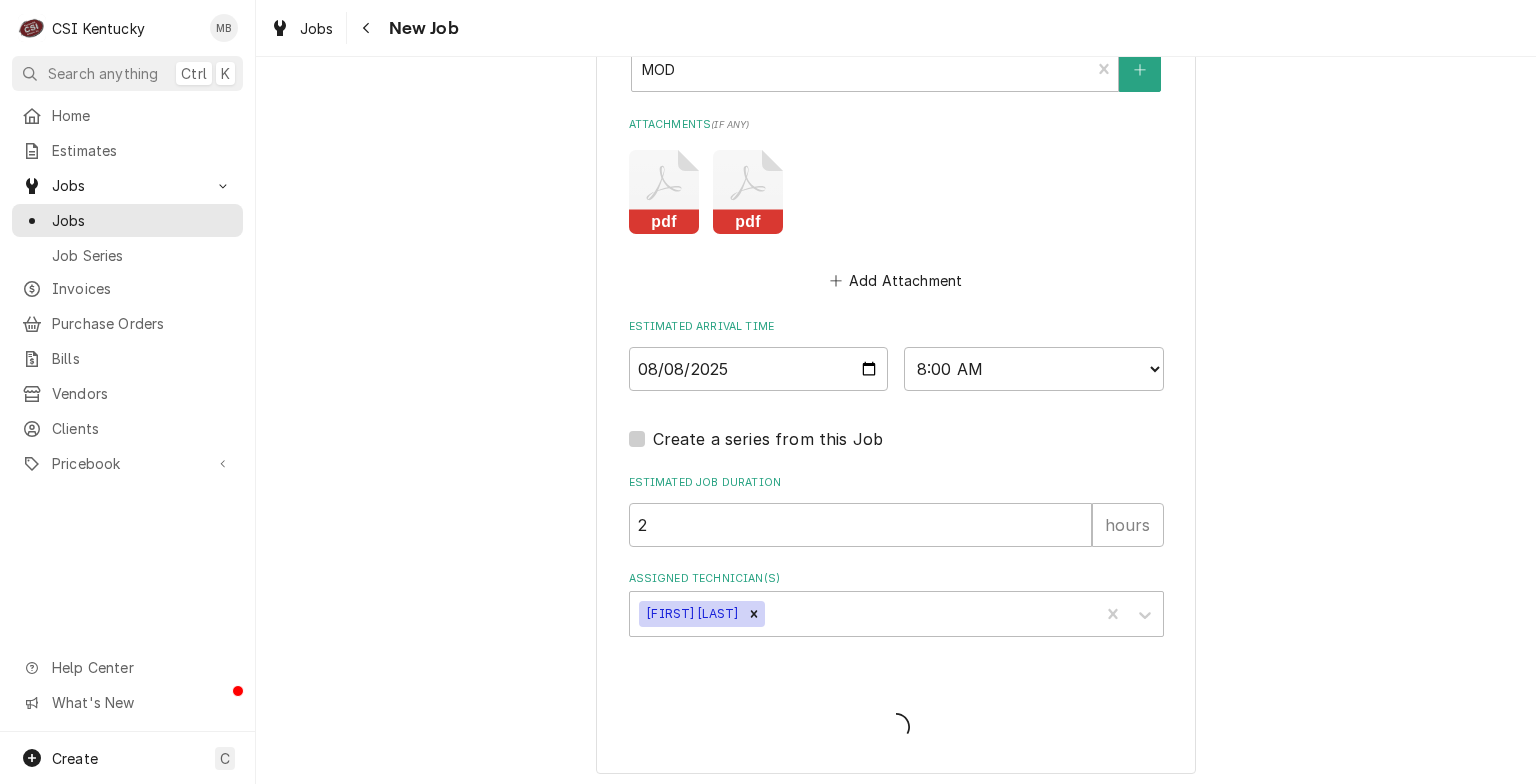 type on "x" 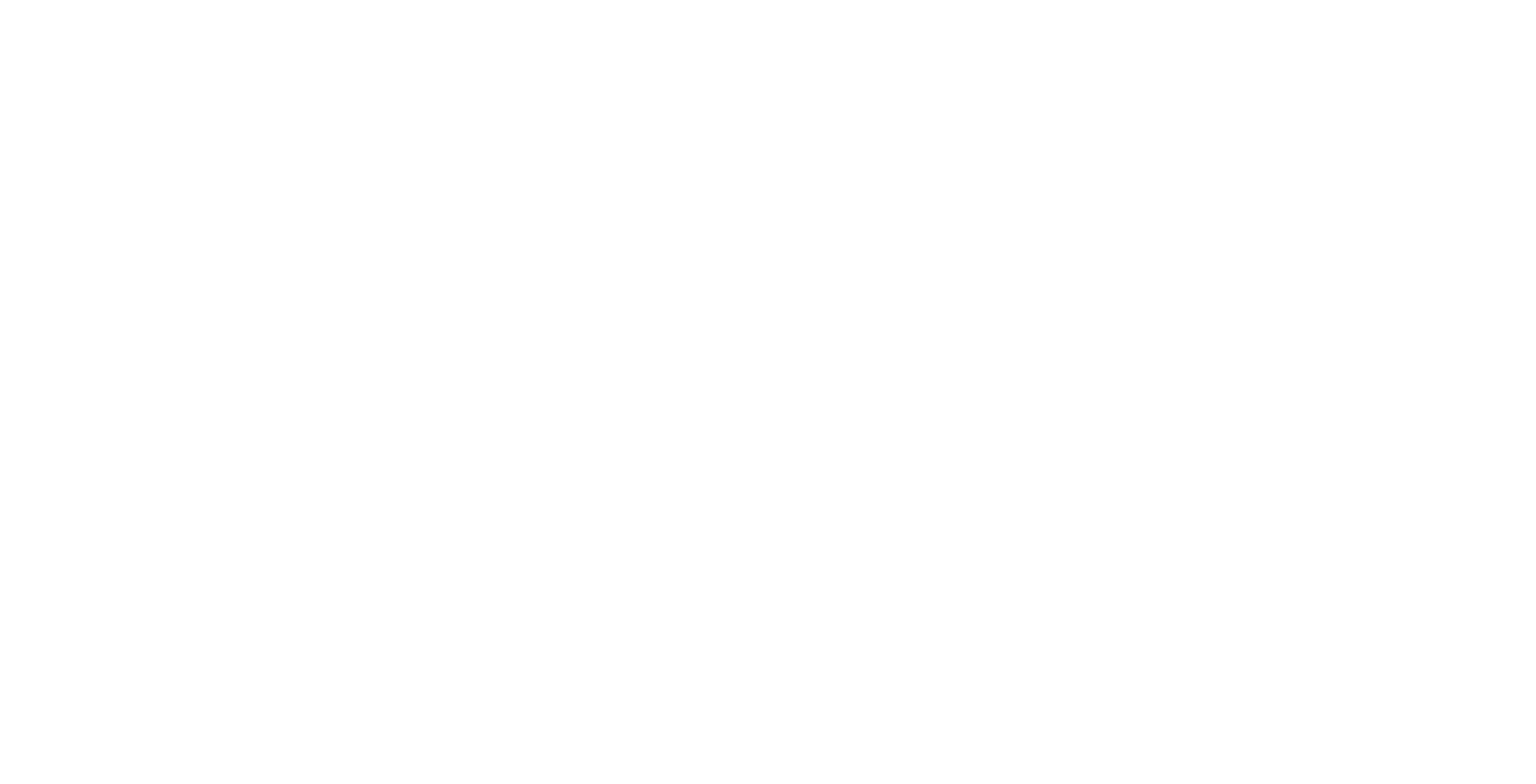 scroll, scrollTop: 0, scrollLeft: 0, axis: both 